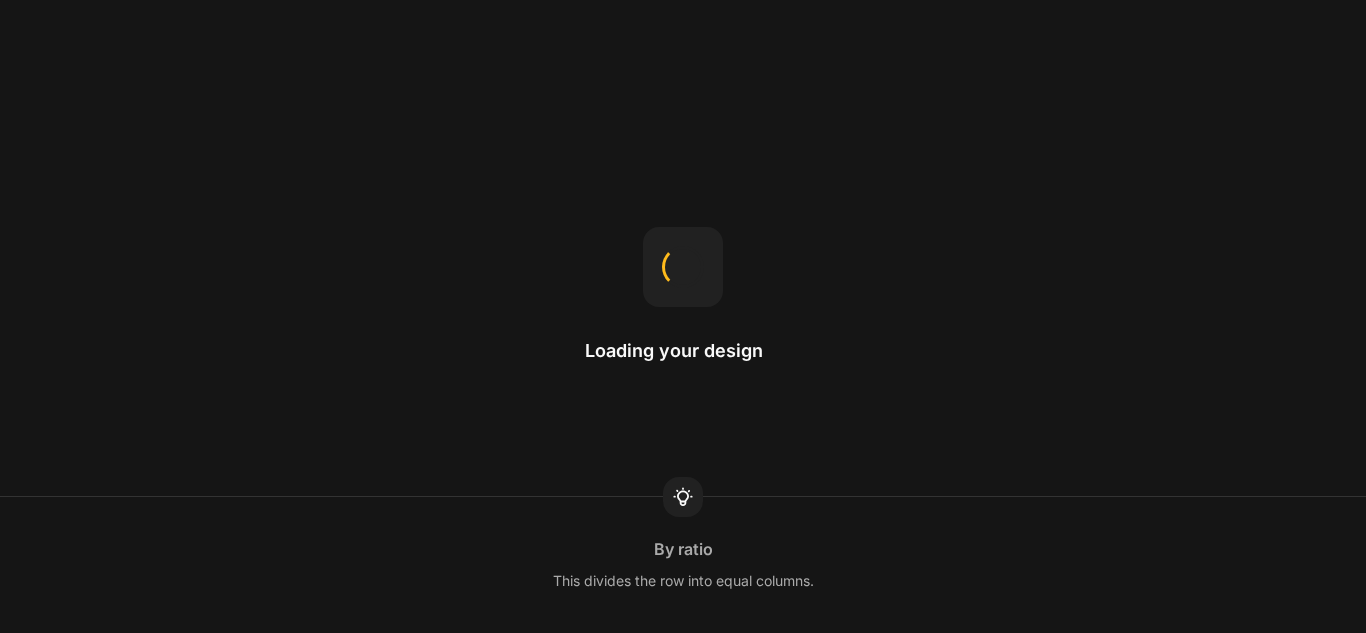 scroll, scrollTop: 0, scrollLeft: 0, axis: both 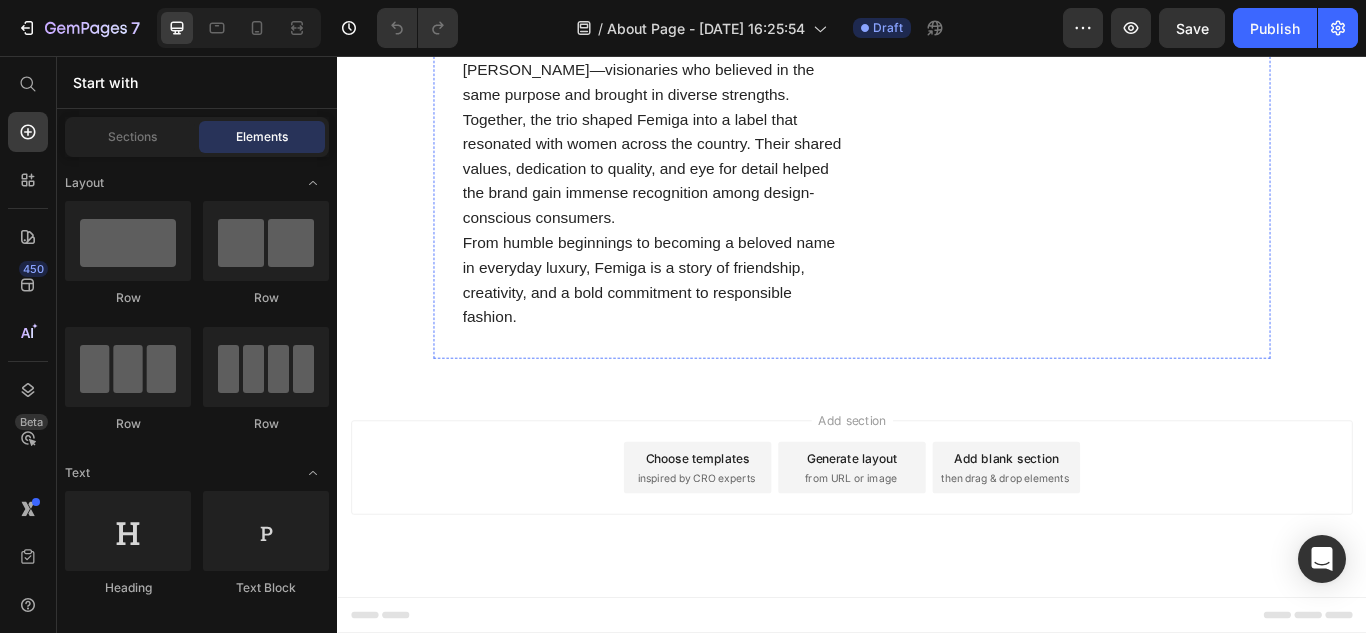 click at bounding box center (1183, -179) 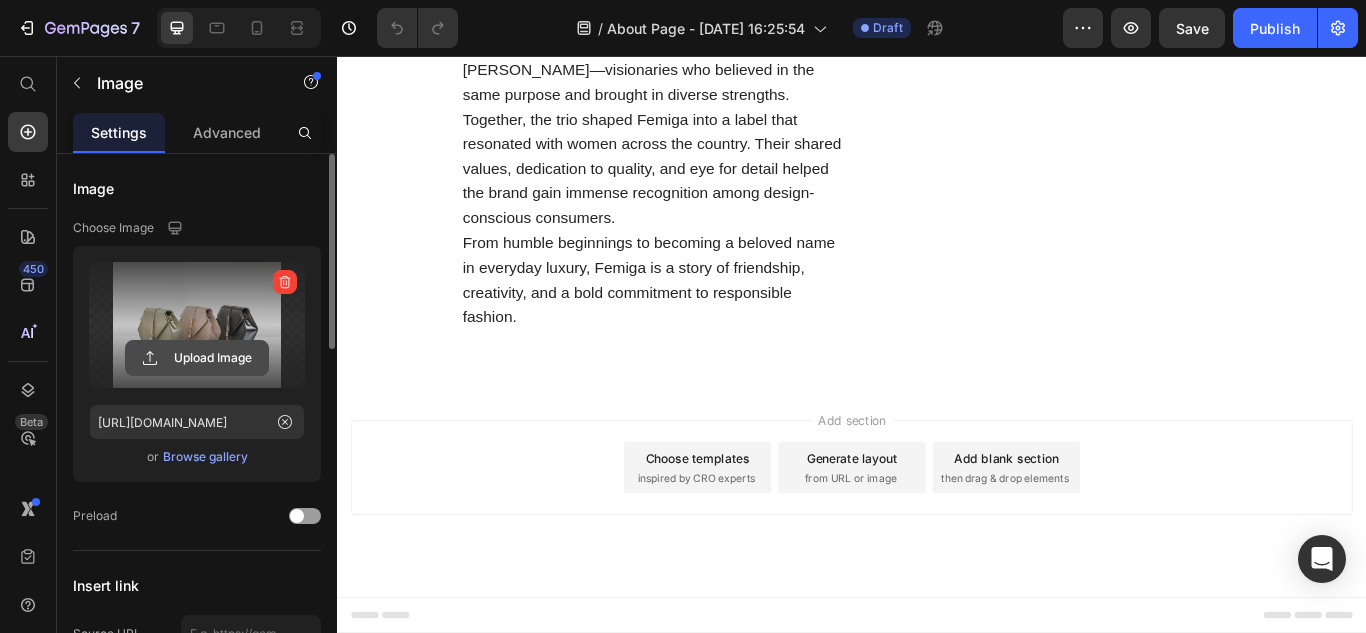 click 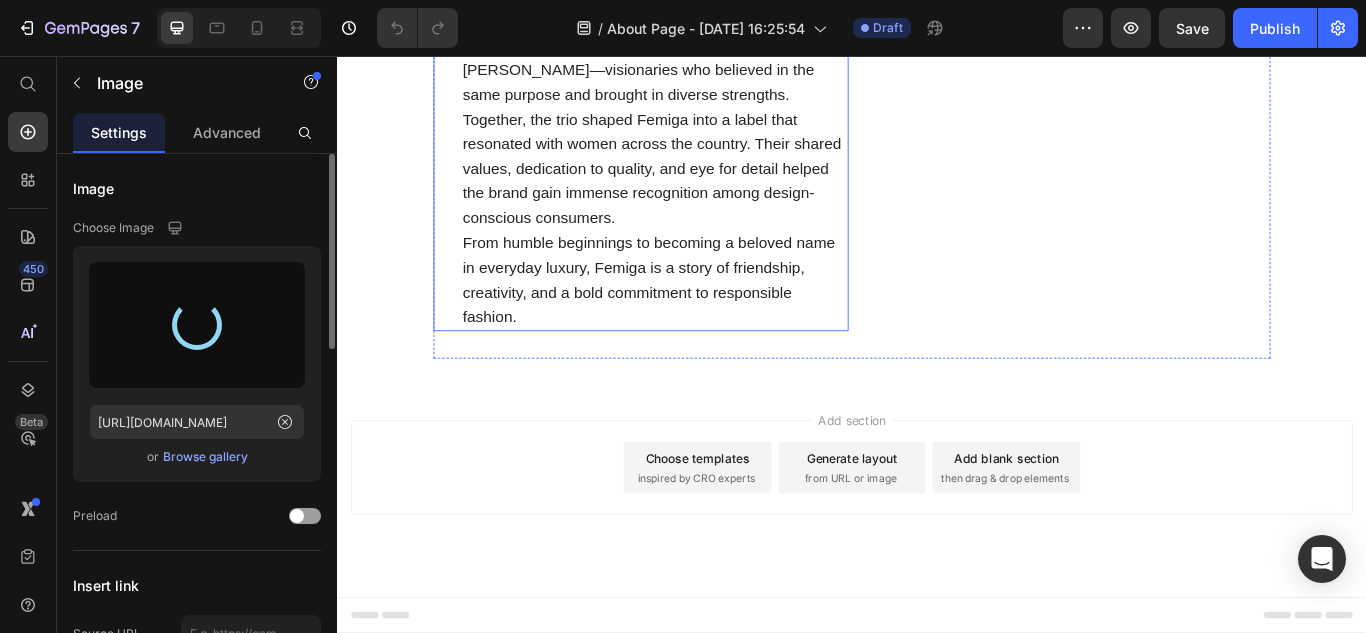 type on "[URL][DOMAIN_NAME]" 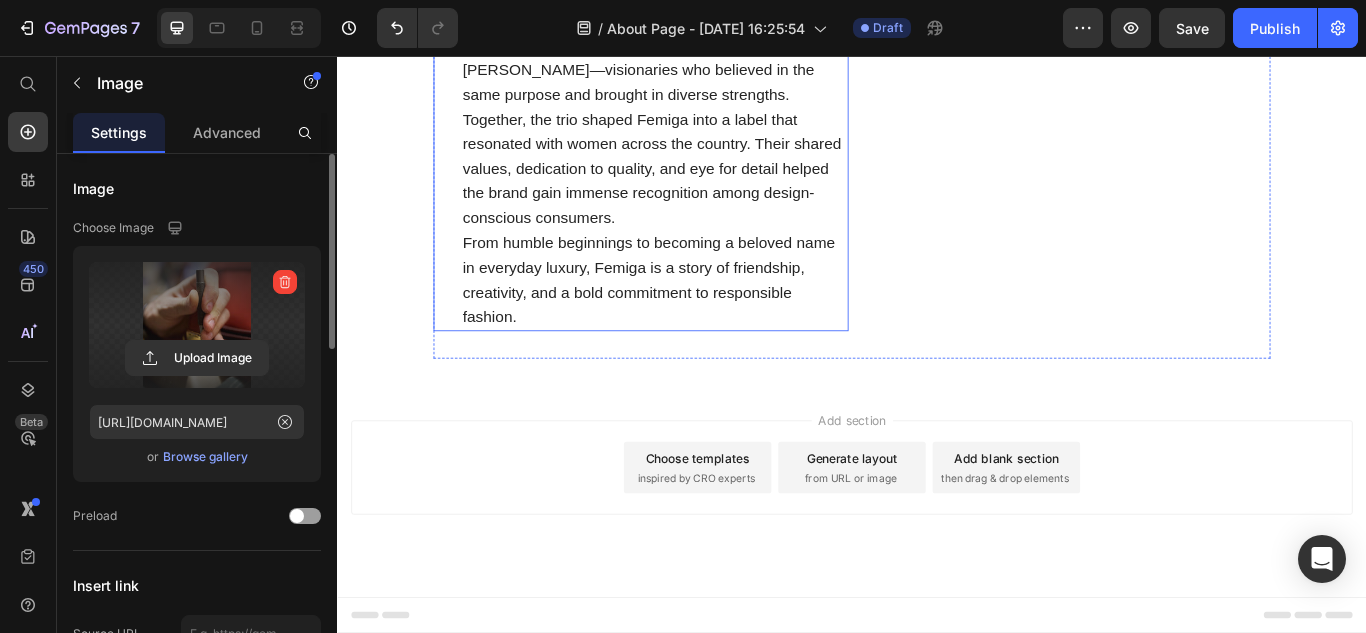scroll, scrollTop: 1000, scrollLeft: 0, axis: vertical 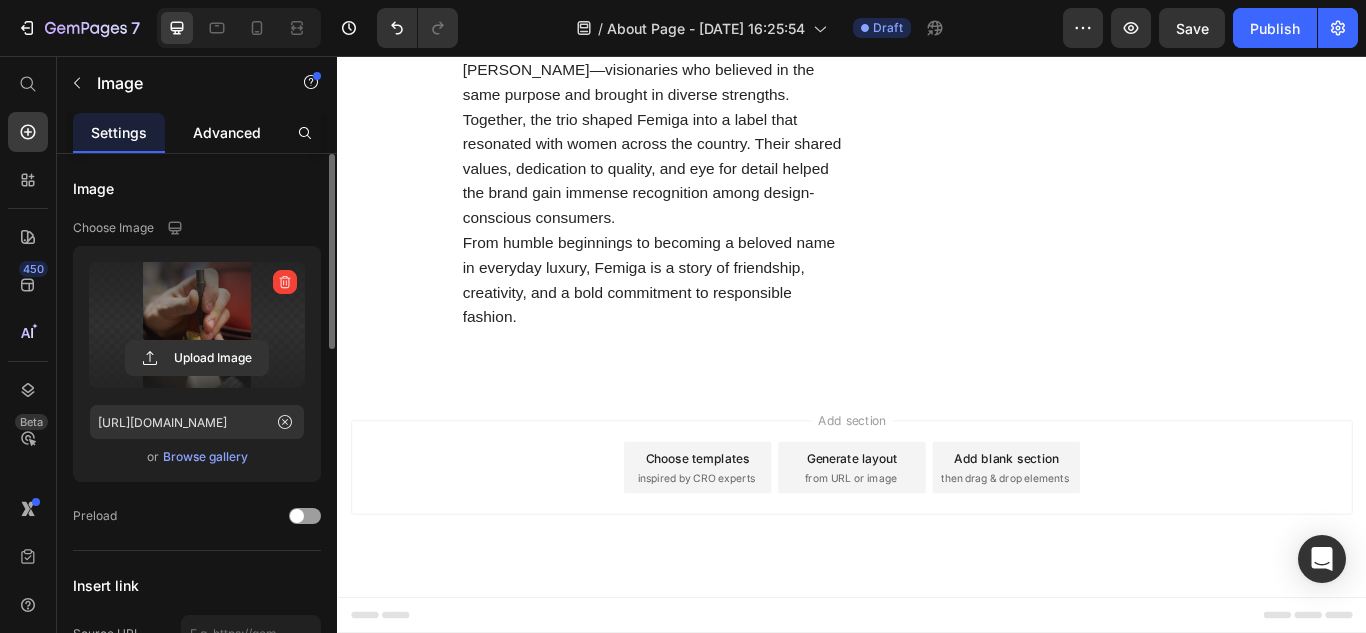 click on "Advanced" at bounding box center (227, 132) 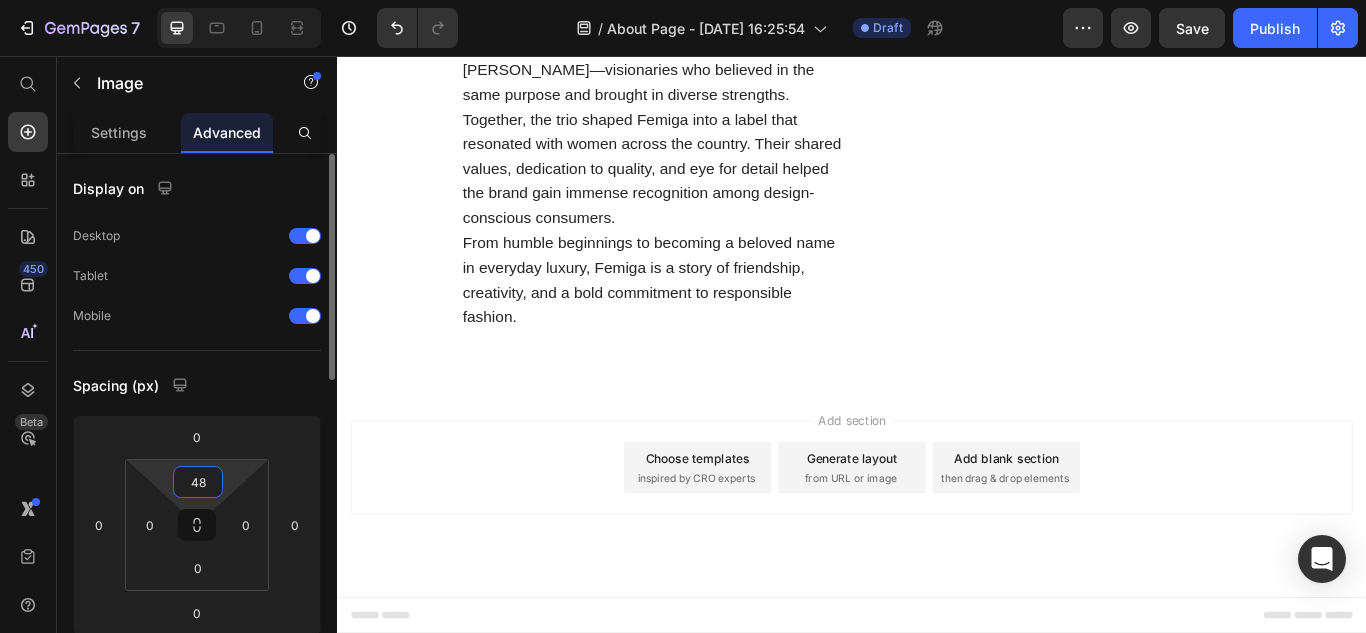 click on "48" at bounding box center [198, 482] 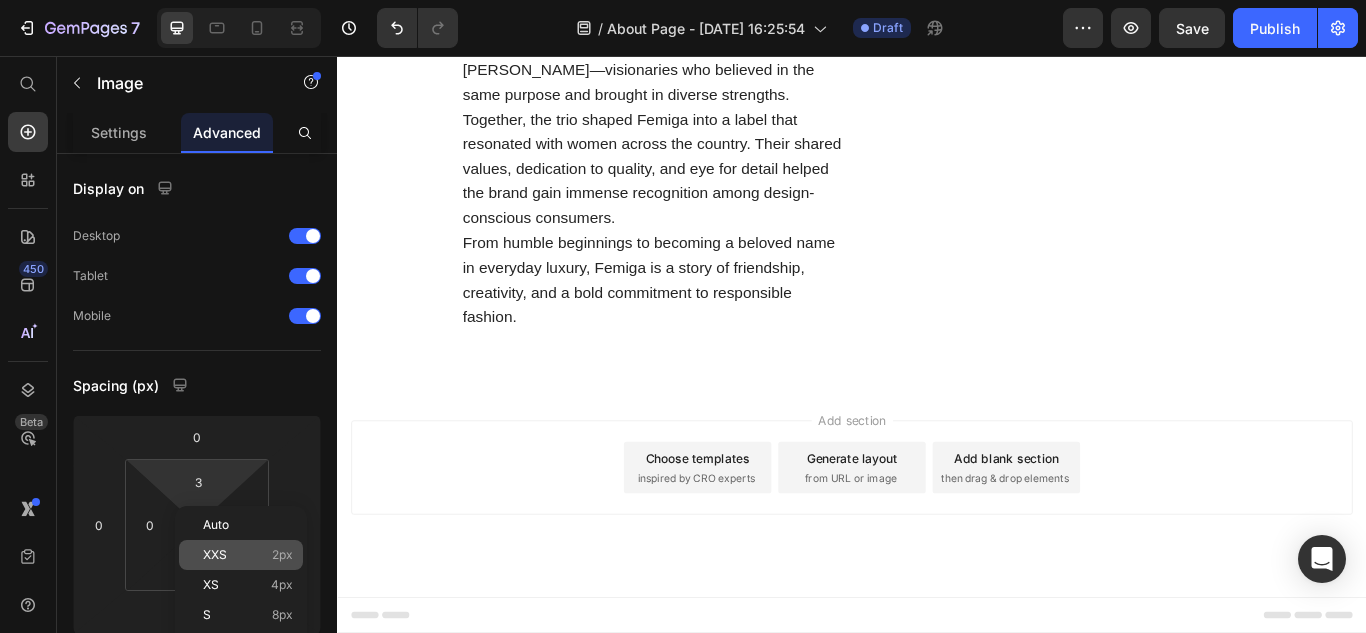 click on "XXS 2px" at bounding box center [248, 555] 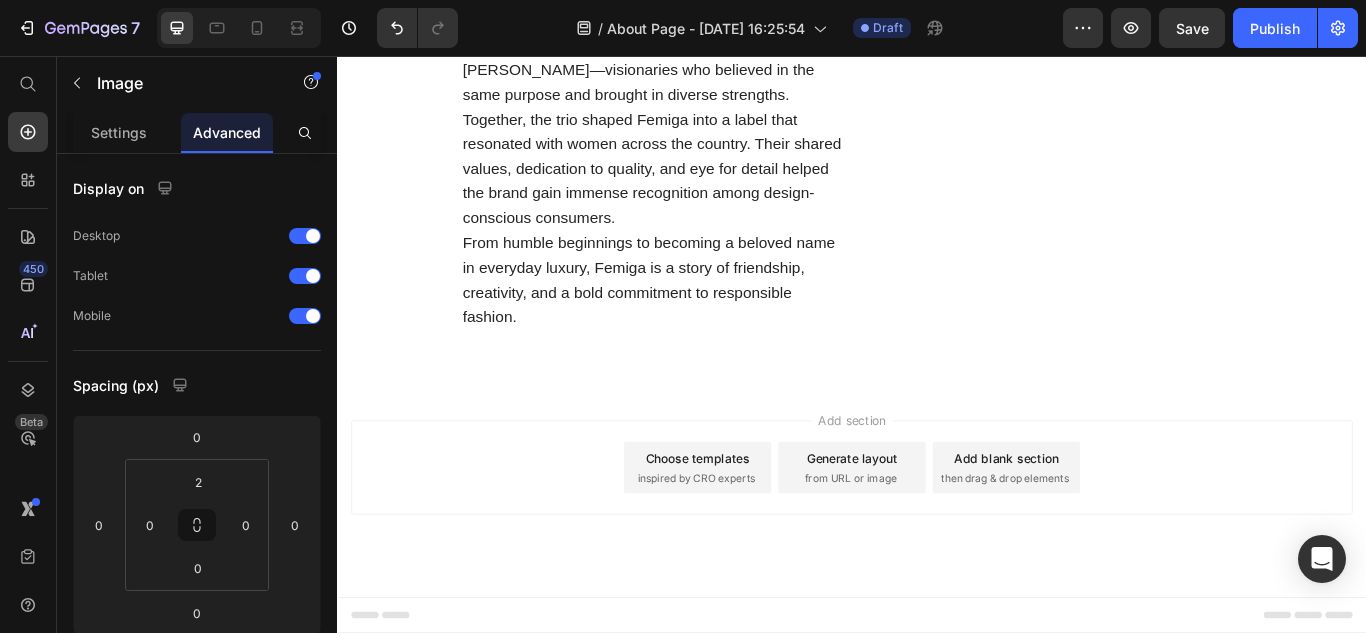 scroll, scrollTop: 1000, scrollLeft: 0, axis: vertical 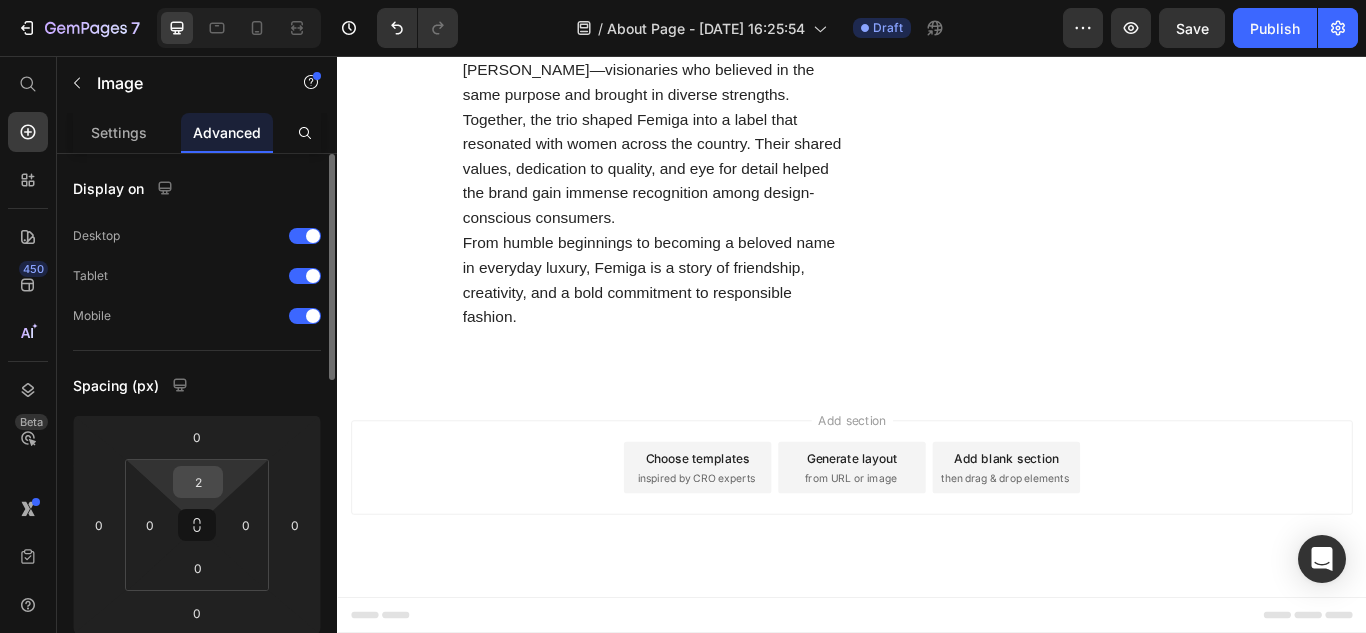 click on "2" at bounding box center (198, 482) 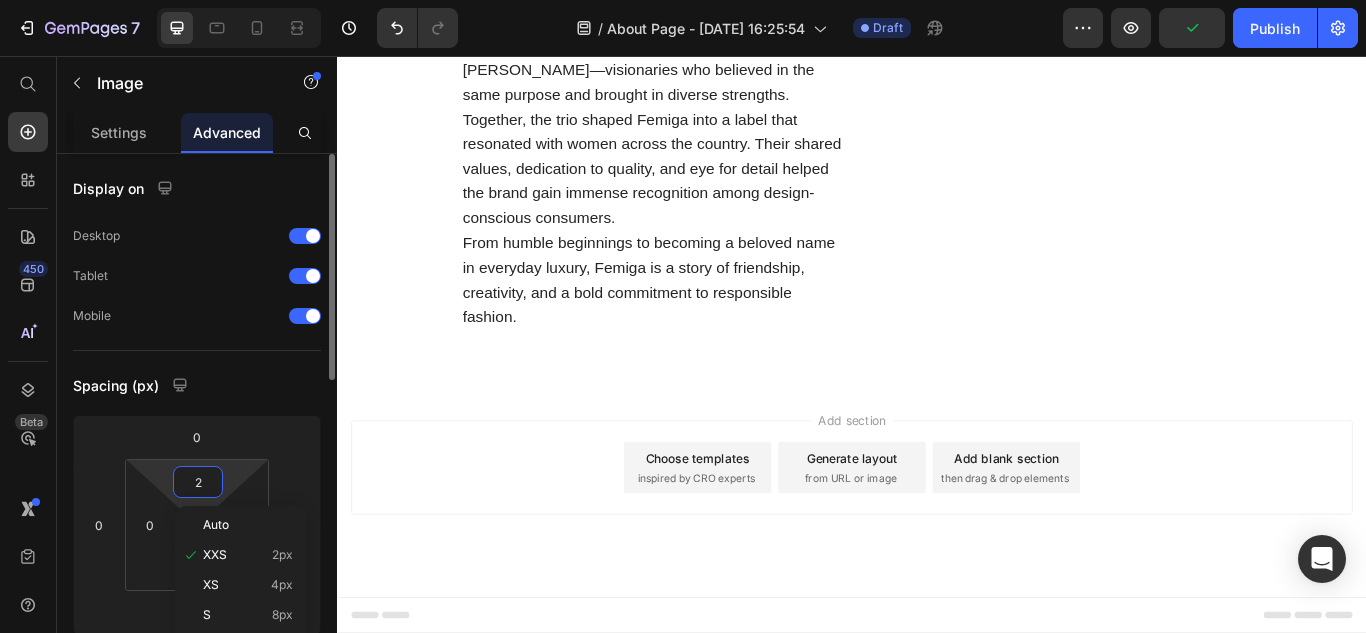 type 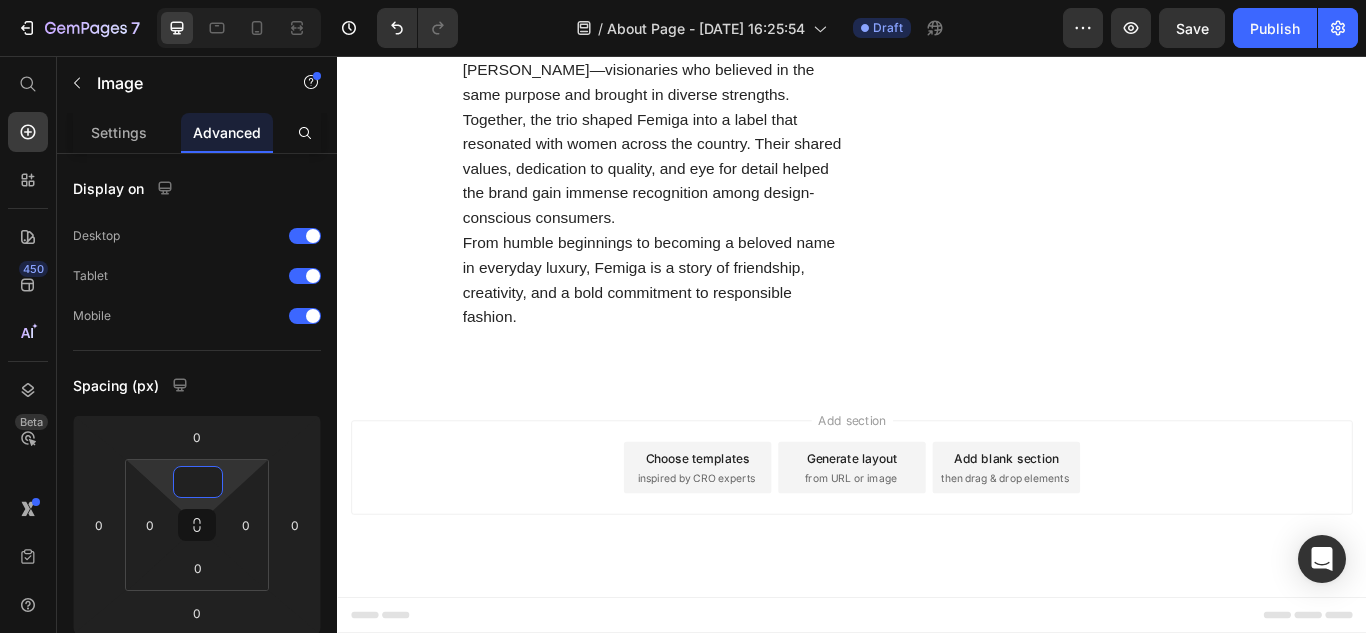 scroll, scrollTop: 1100, scrollLeft: 0, axis: vertical 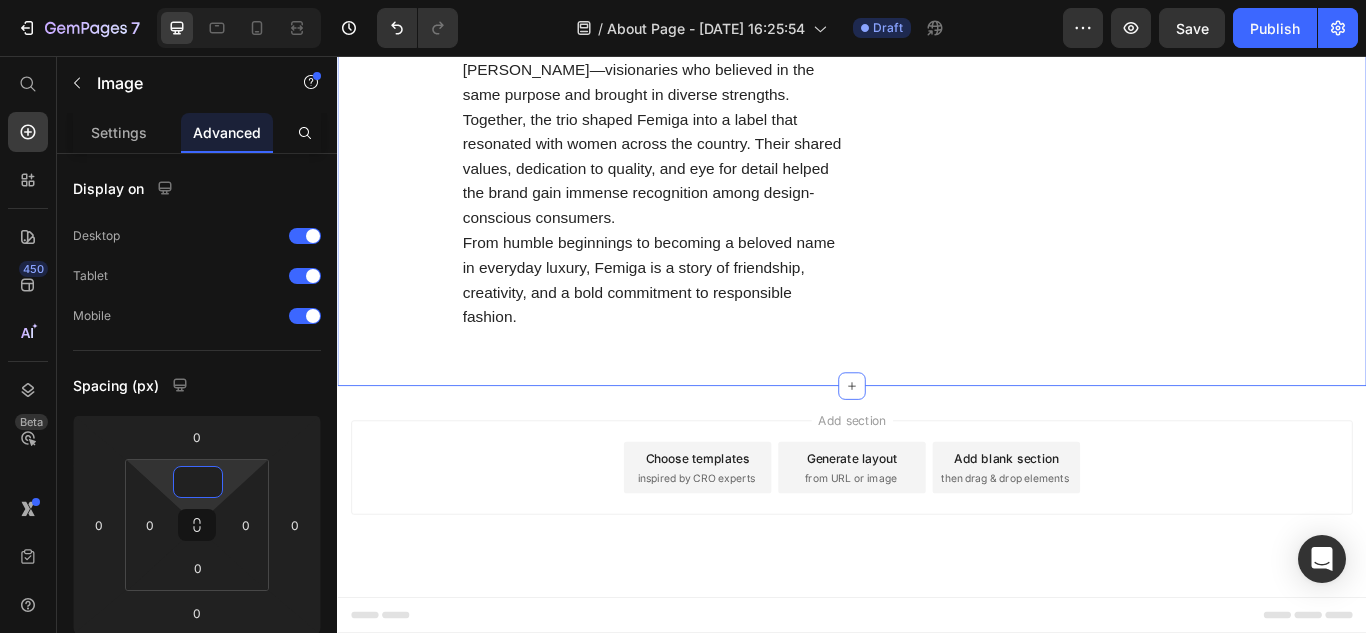 click on "The story of Femiga began in [DATE], when founder [PERSON_NAME], inspired by a passion for refined design and ethical fashion, decided to create handbags that weren’t just stylish, but deeply meaningful. What started as a small atelier in [GEOGRAPHIC_DATA] quickly evolved into a brand known for elegant, responsibly made leather goods." at bounding box center [707, -100] 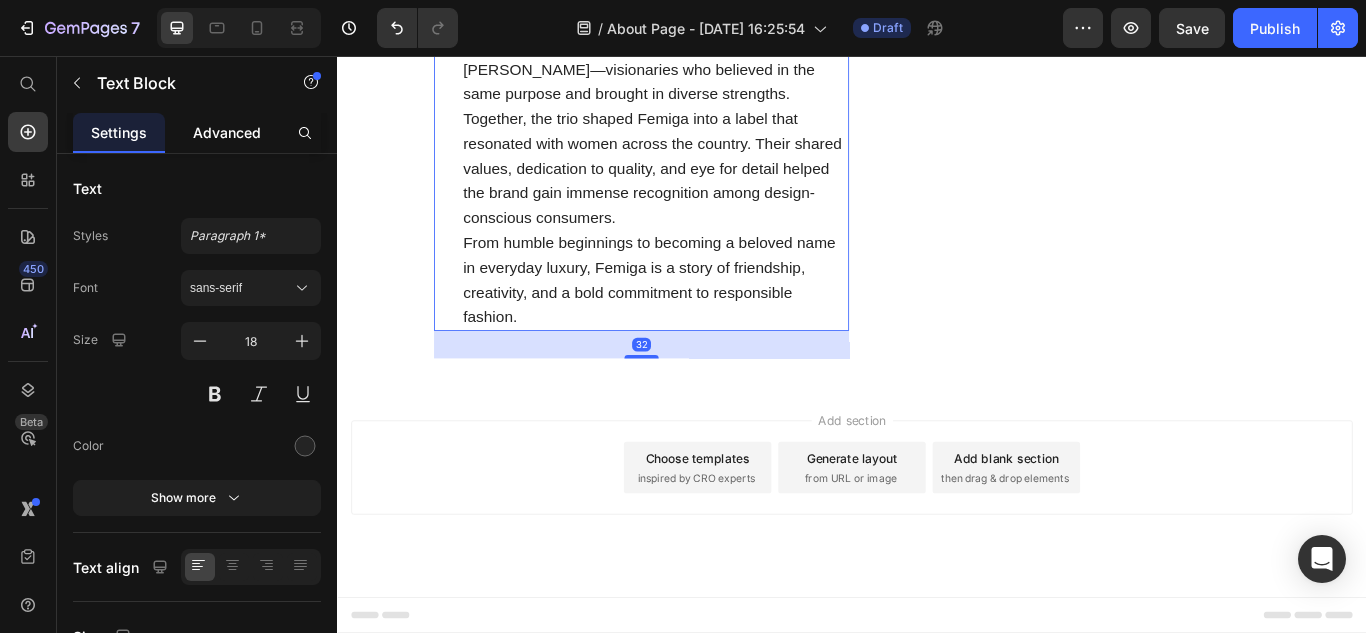 click on "Advanced" at bounding box center (227, 132) 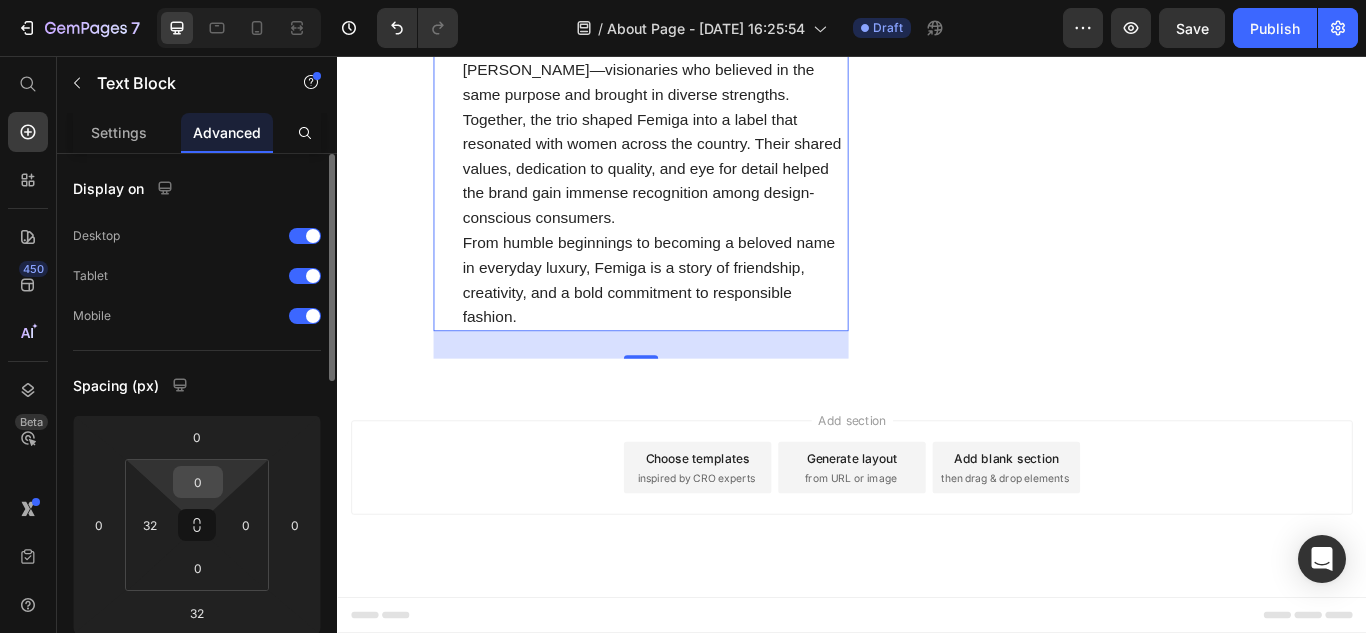 click on "0" at bounding box center (198, 482) 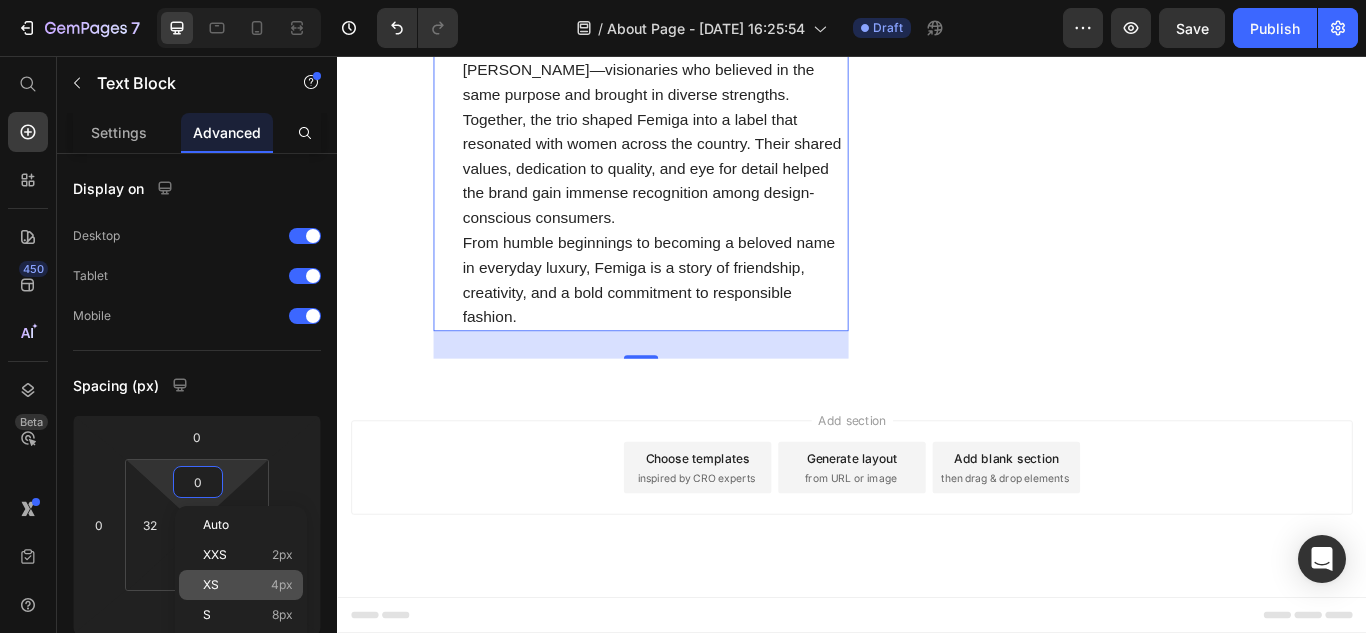 click on "XS 4px" 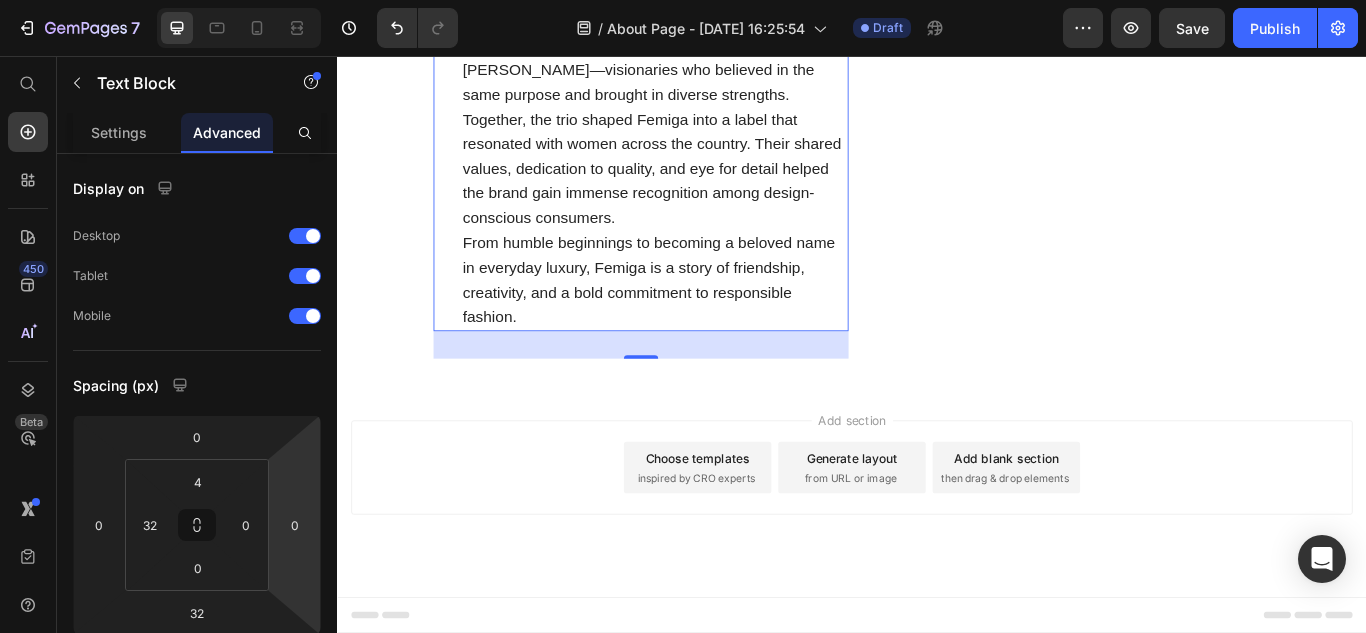 scroll, scrollTop: 1300, scrollLeft: 0, axis: vertical 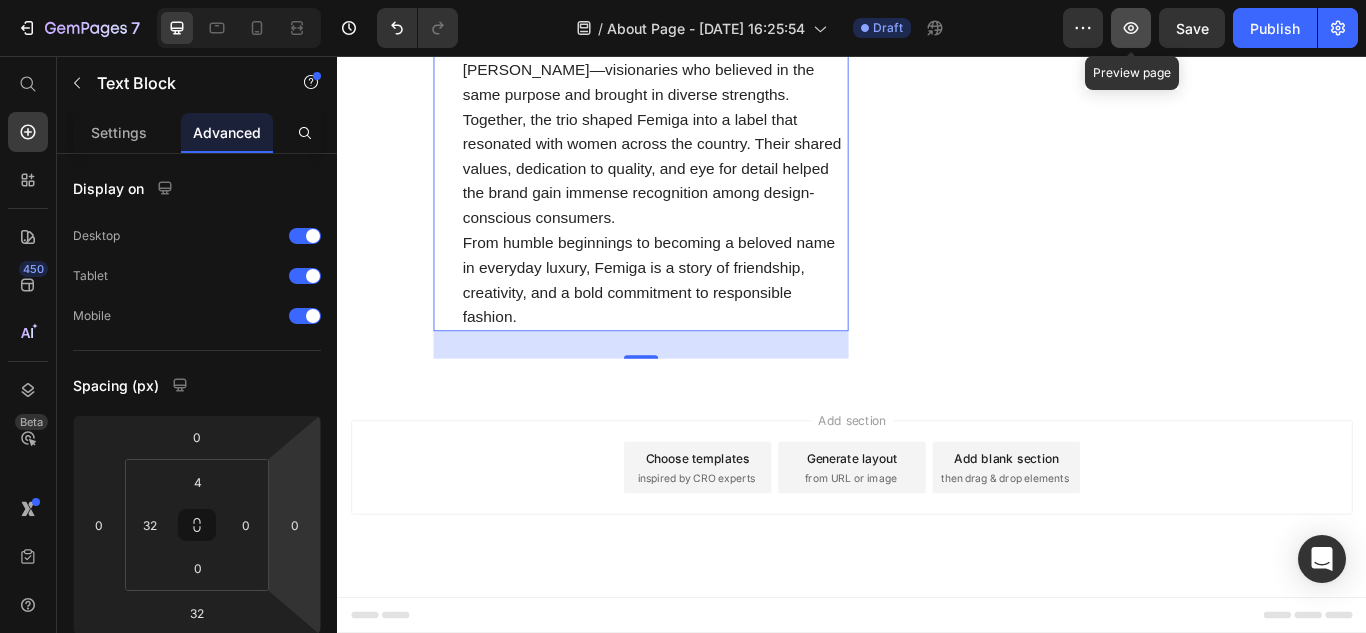 click 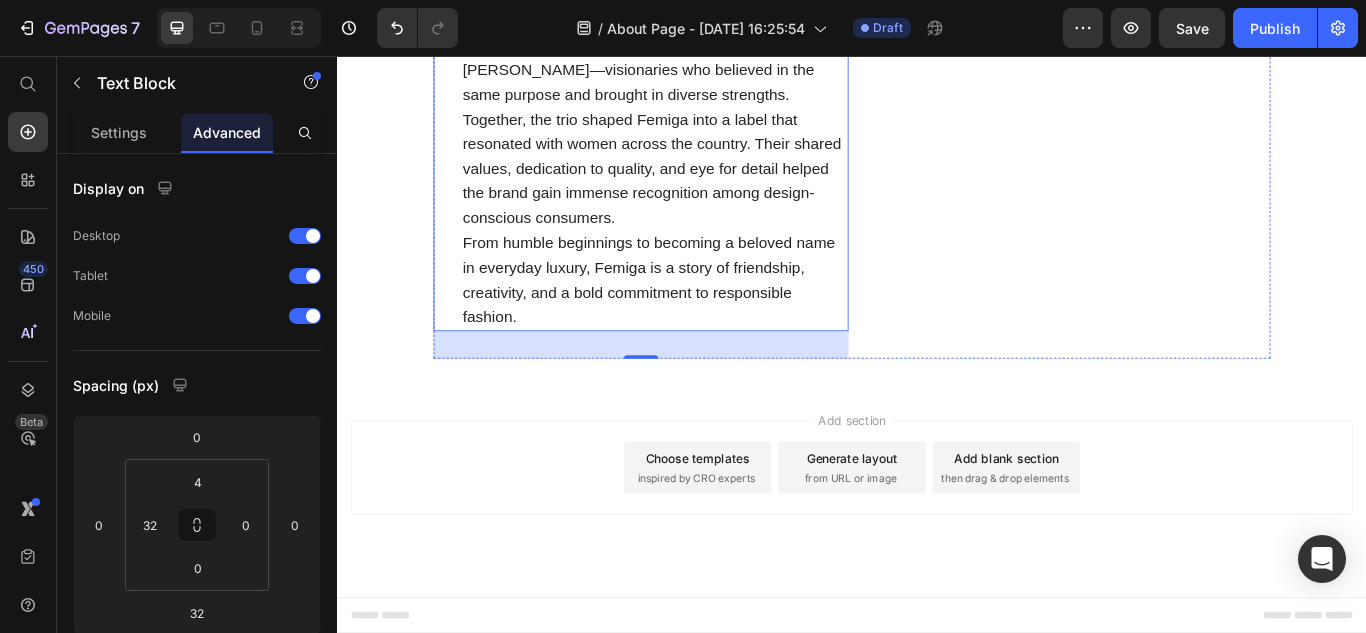 scroll, scrollTop: 900, scrollLeft: 0, axis: vertical 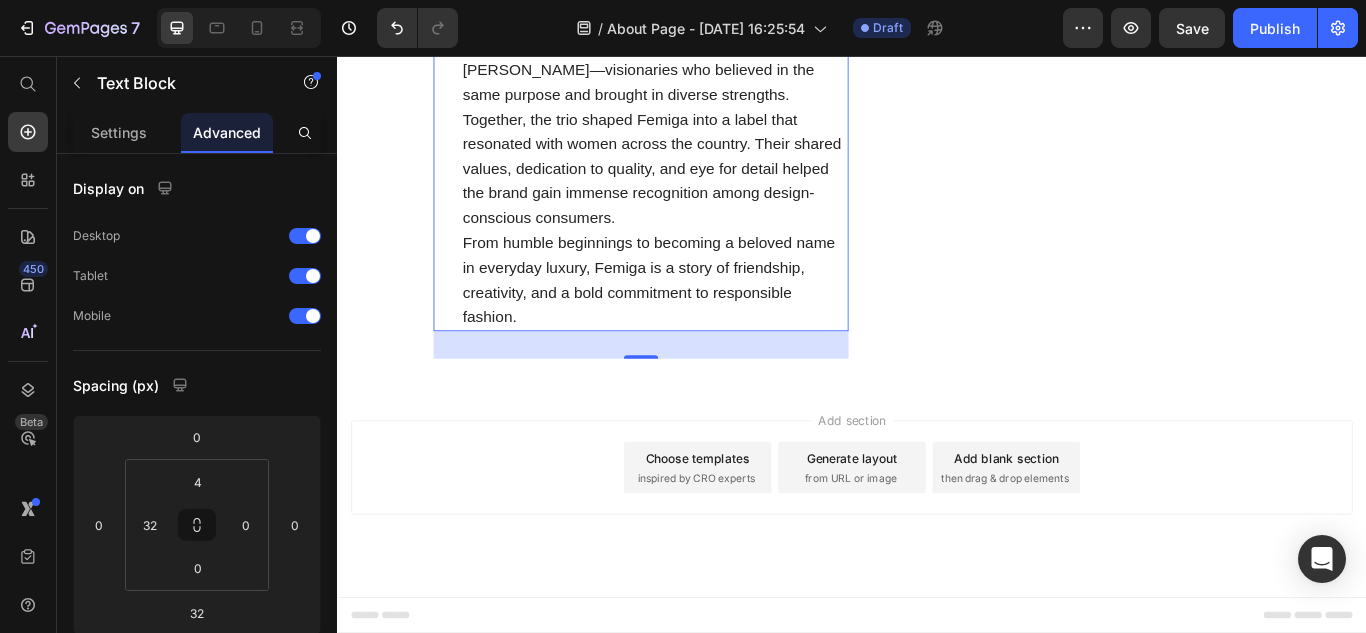 click 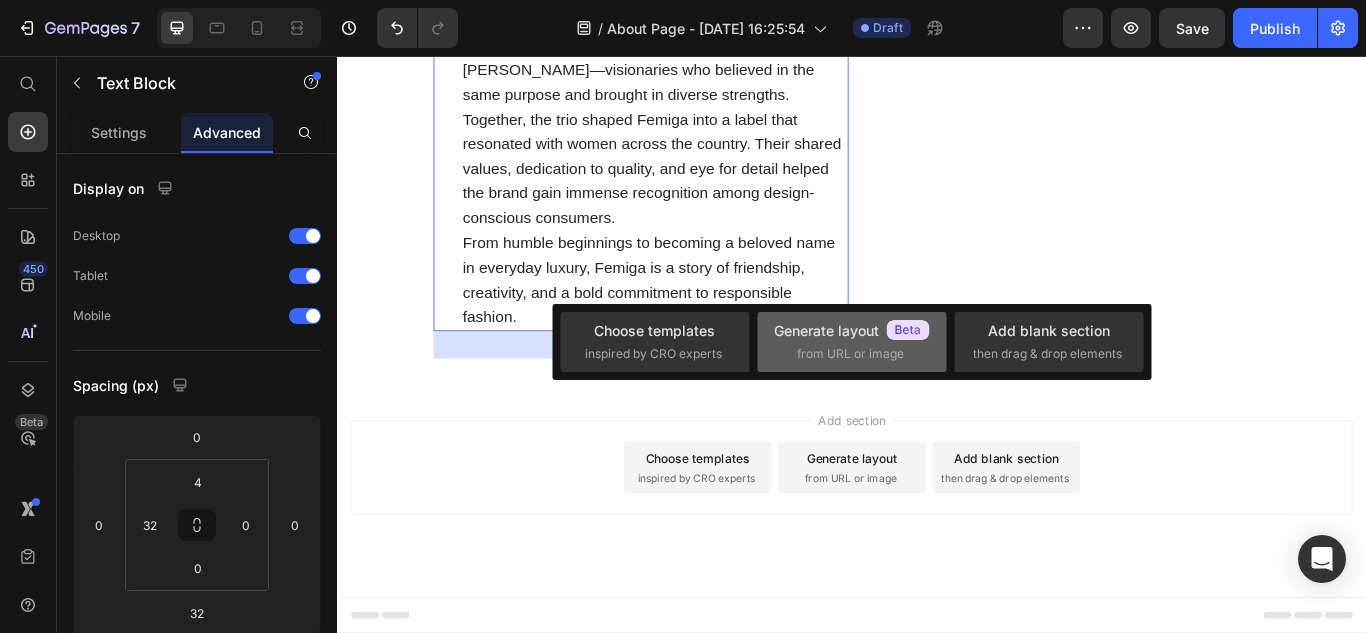 click on "from URL or image" at bounding box center (850, 354) 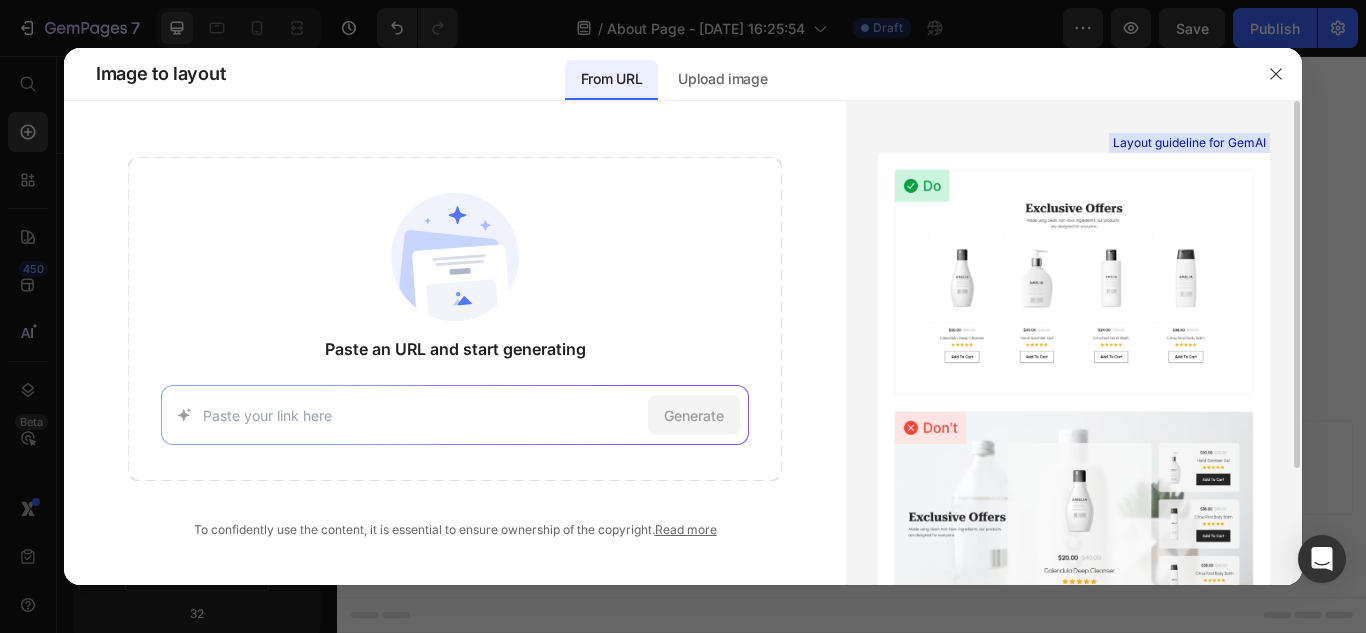 scroll, scrollTop: 154, scrollLeft: 0, axis: vertical 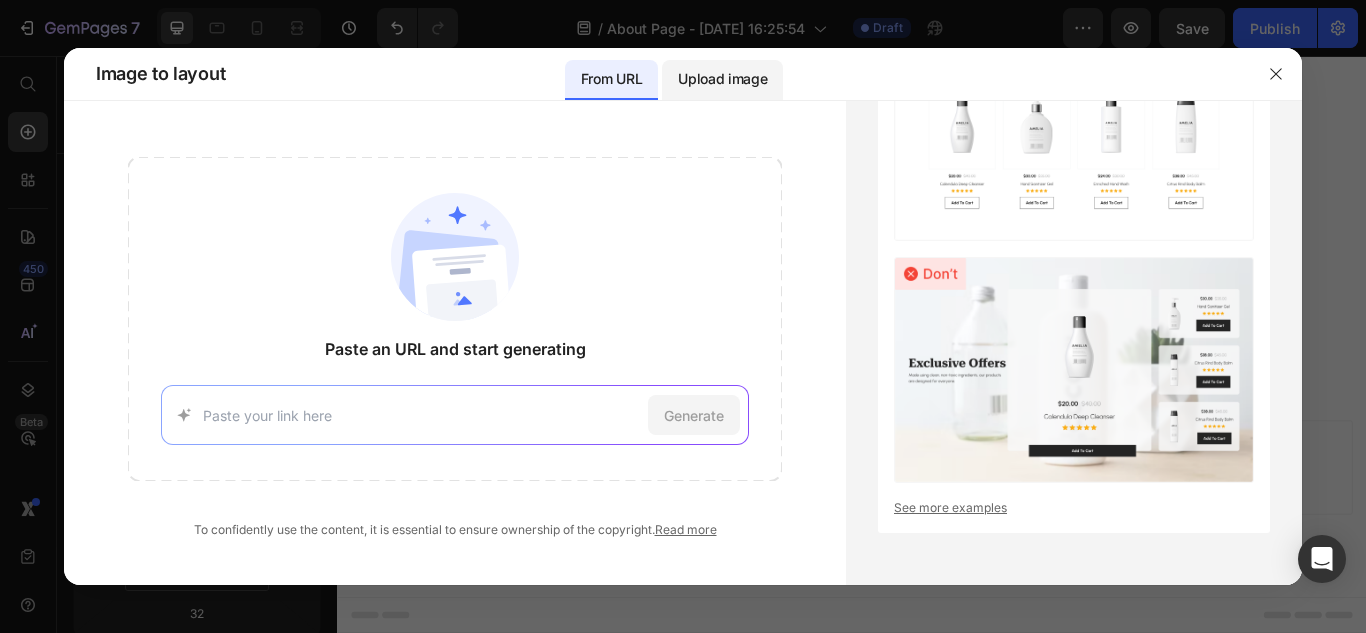 click on "Upload image" at bounding box center (722, 79) 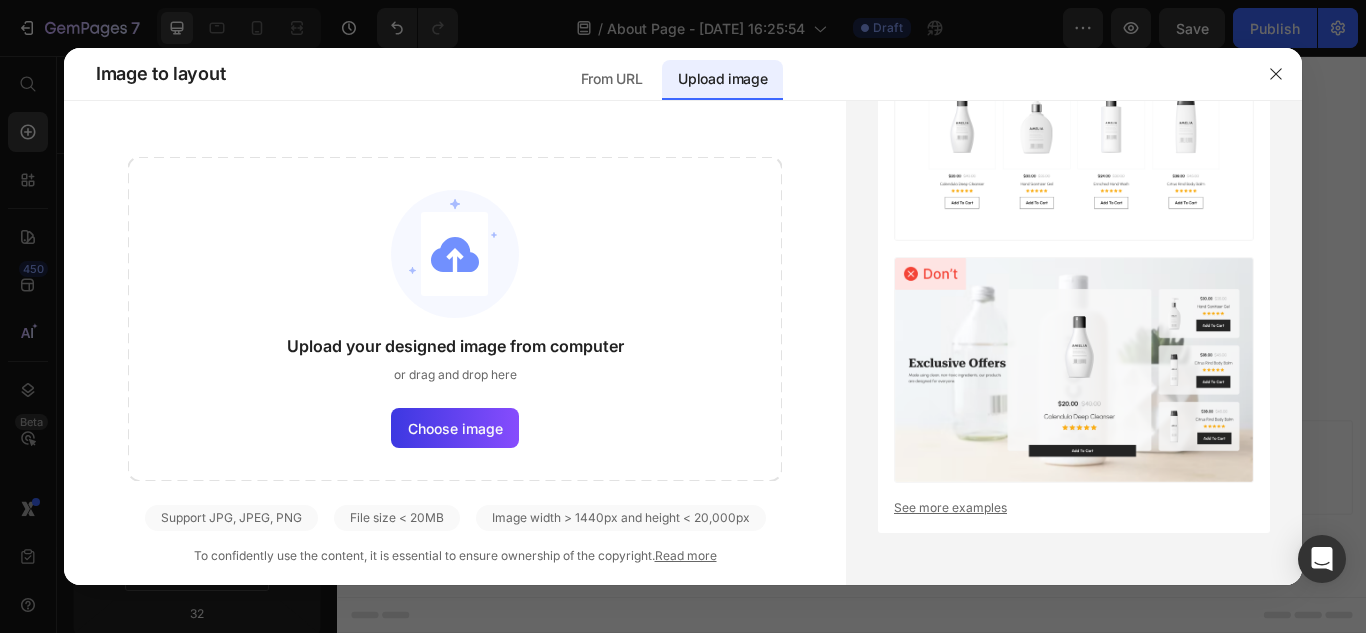 click 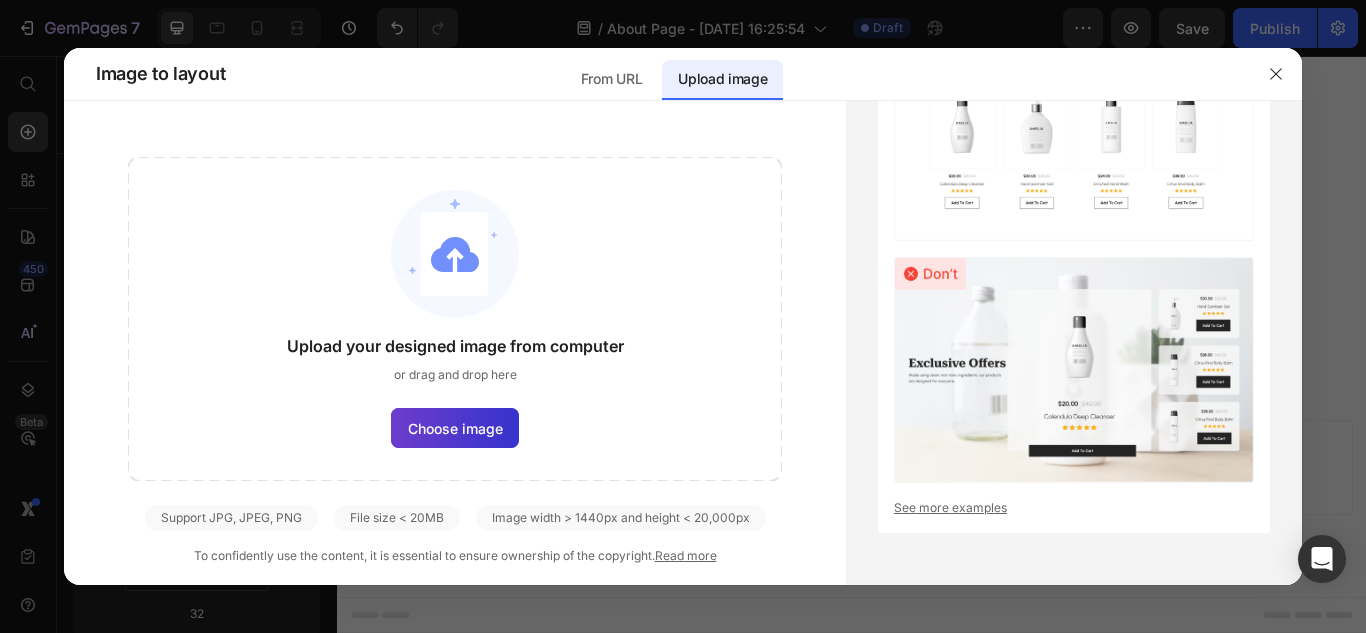 click on "Choose image" at bounding box center (455, 428) 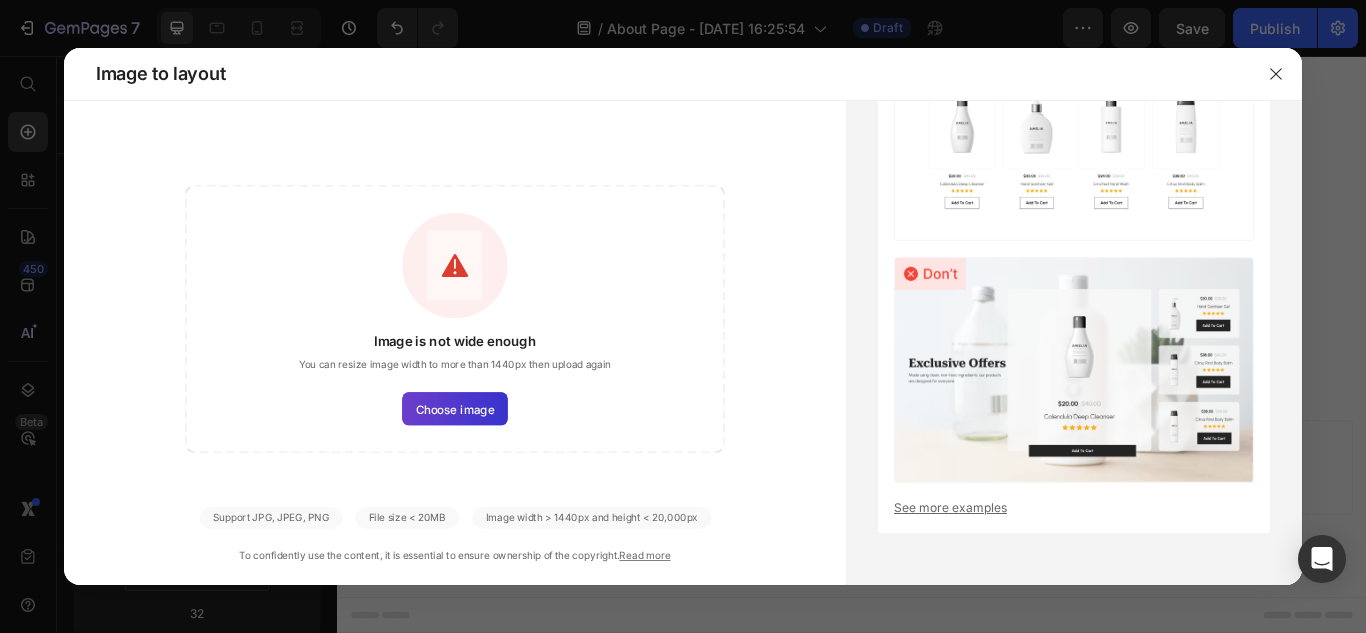 click on "Choose image" at bounding box center (455, 408) 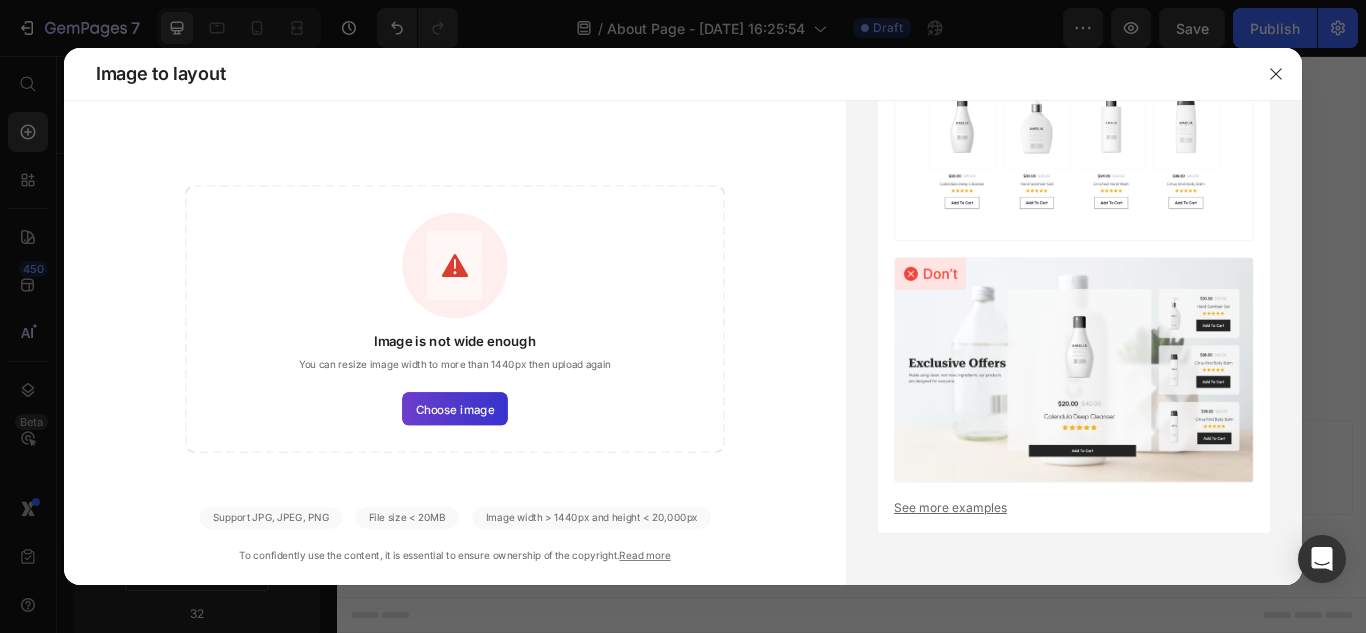 click on "Choose image" 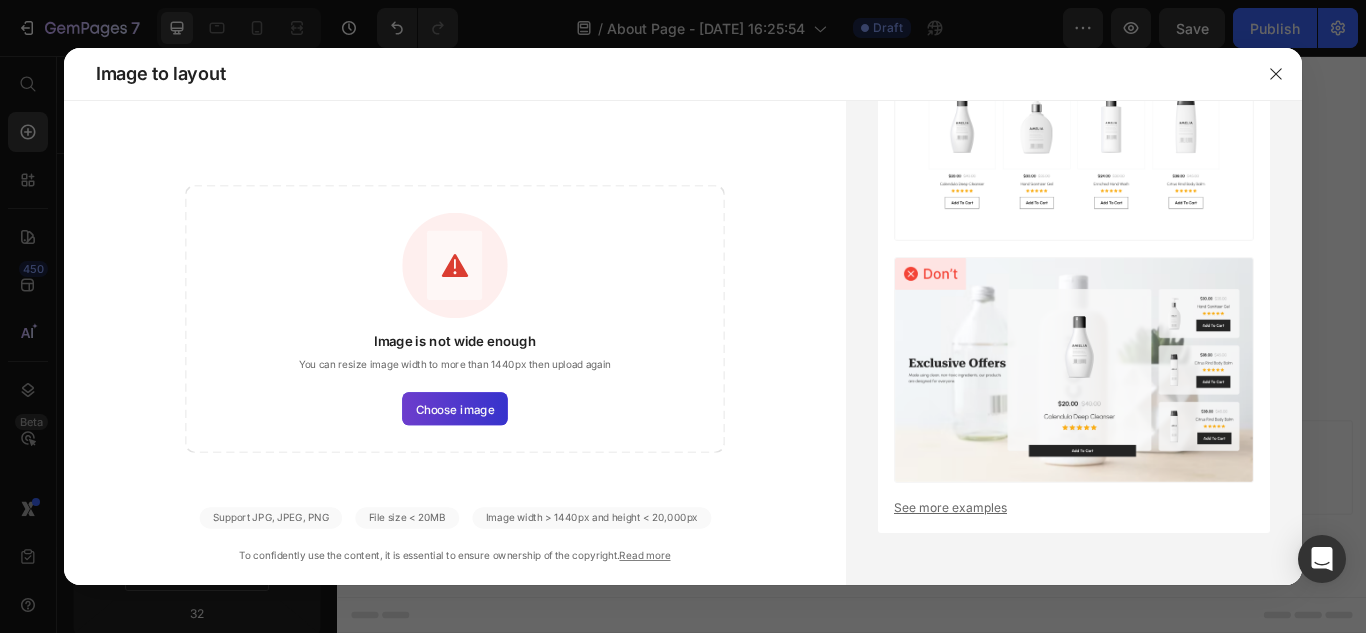 click on "Choose image" at bounding box center (0, 0) 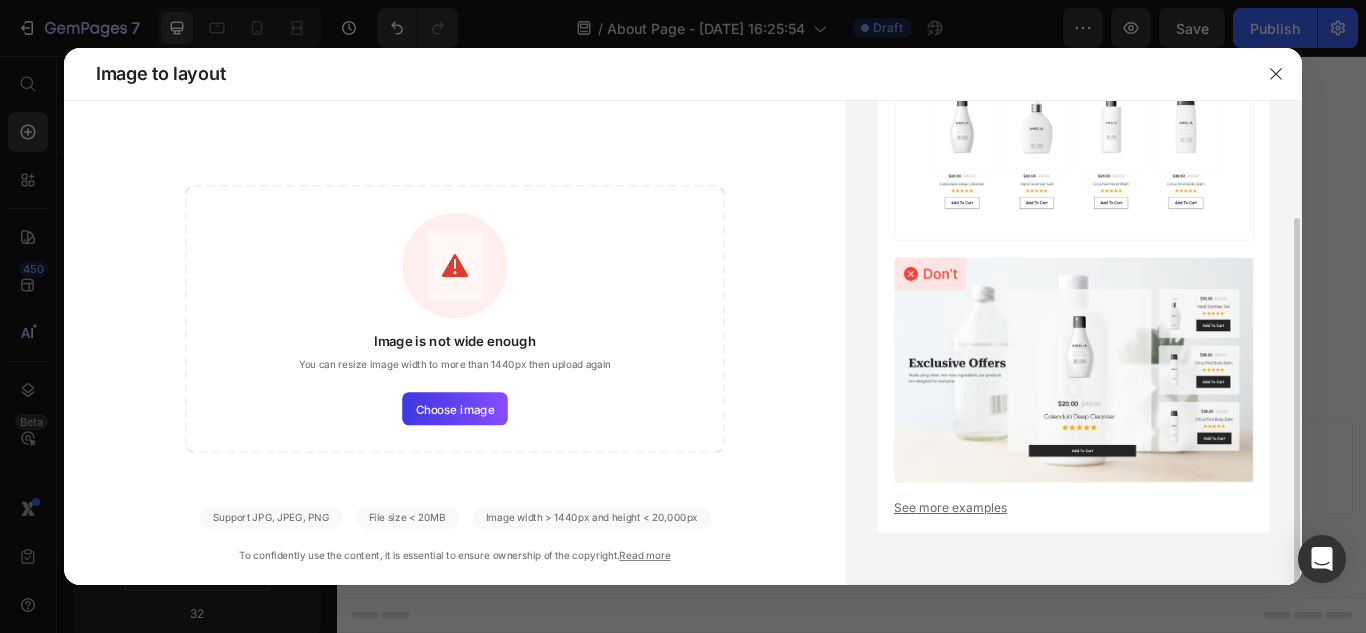 click on "See more examples" at bounding box center [1074, 508] 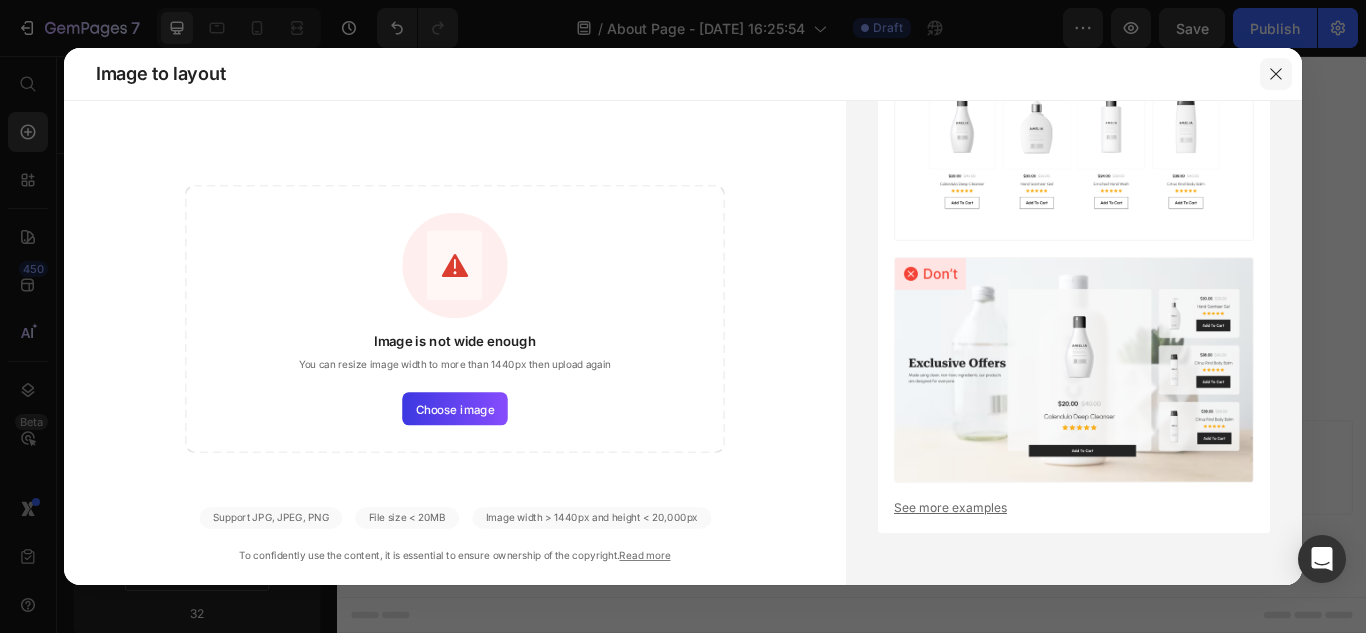 drag, startPoint x: 1279, startPoint y: 77, endPoint x: 1008, endPoint y: 83, distance: 271.0664 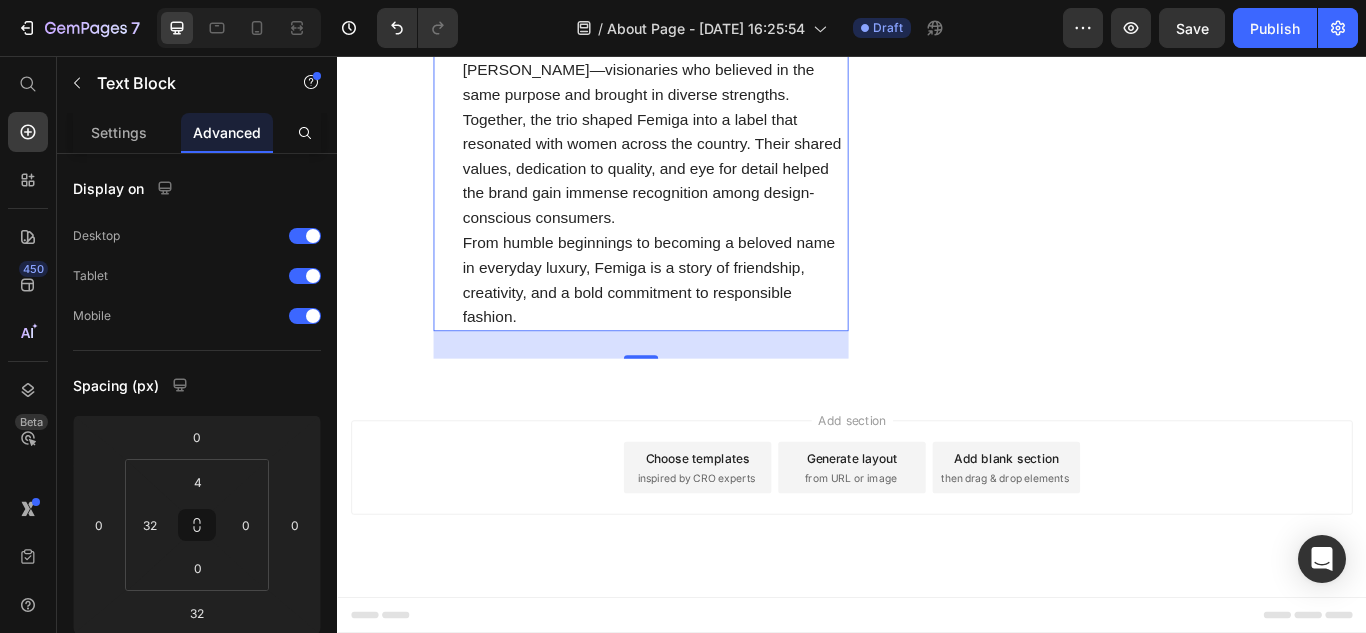 click at bounding box center [937, -239] 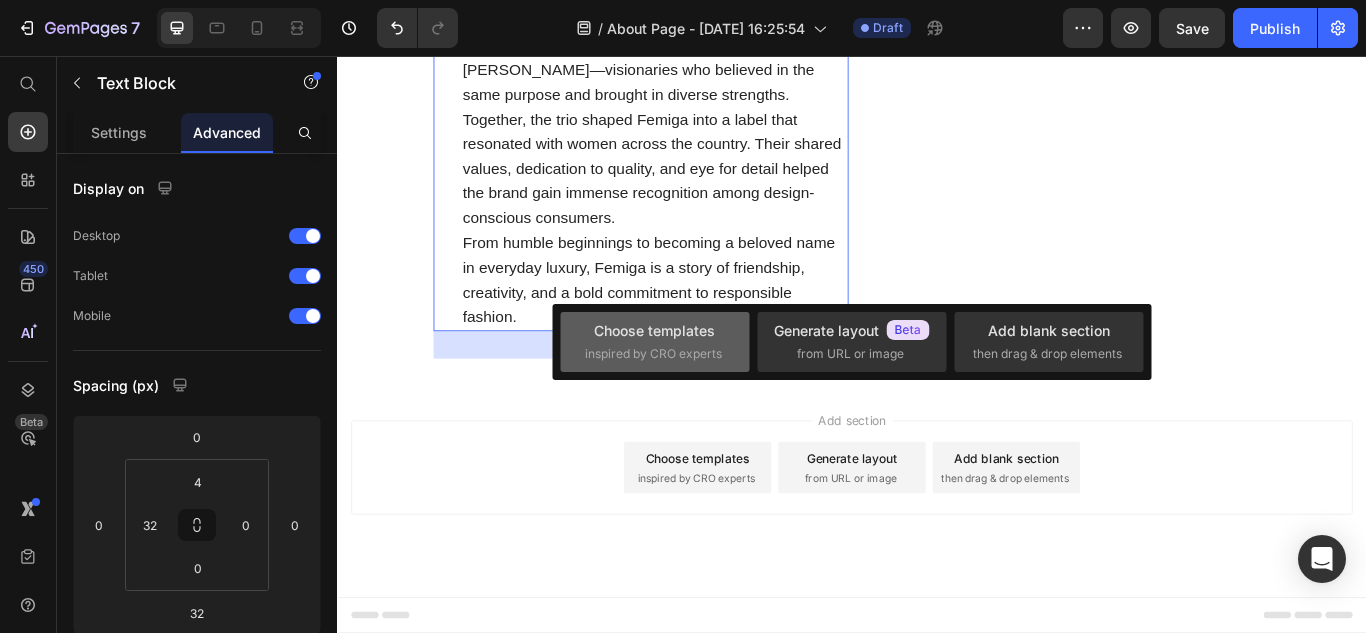 click on "Choose templates  inspired by CRO experts" at bounding box center (655, 341) 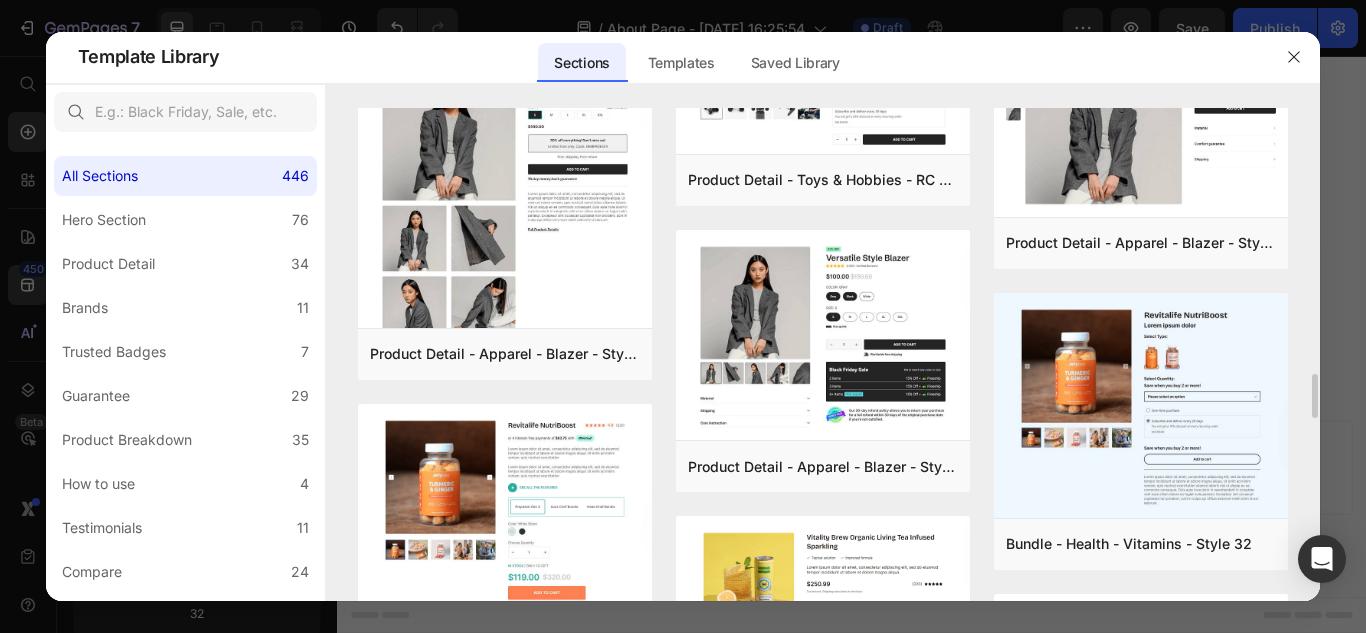 scroll, scrollTop: 2962, scrollLeft: 0, axis: vertical 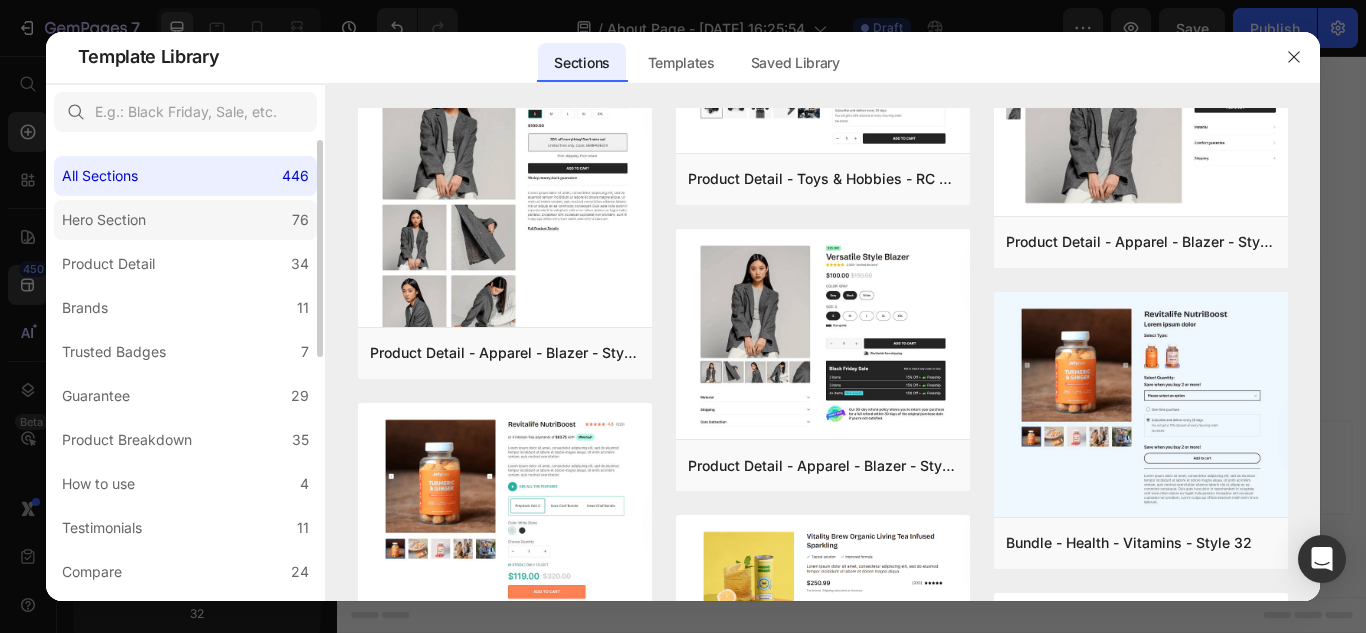 click on "Hero Section 76" 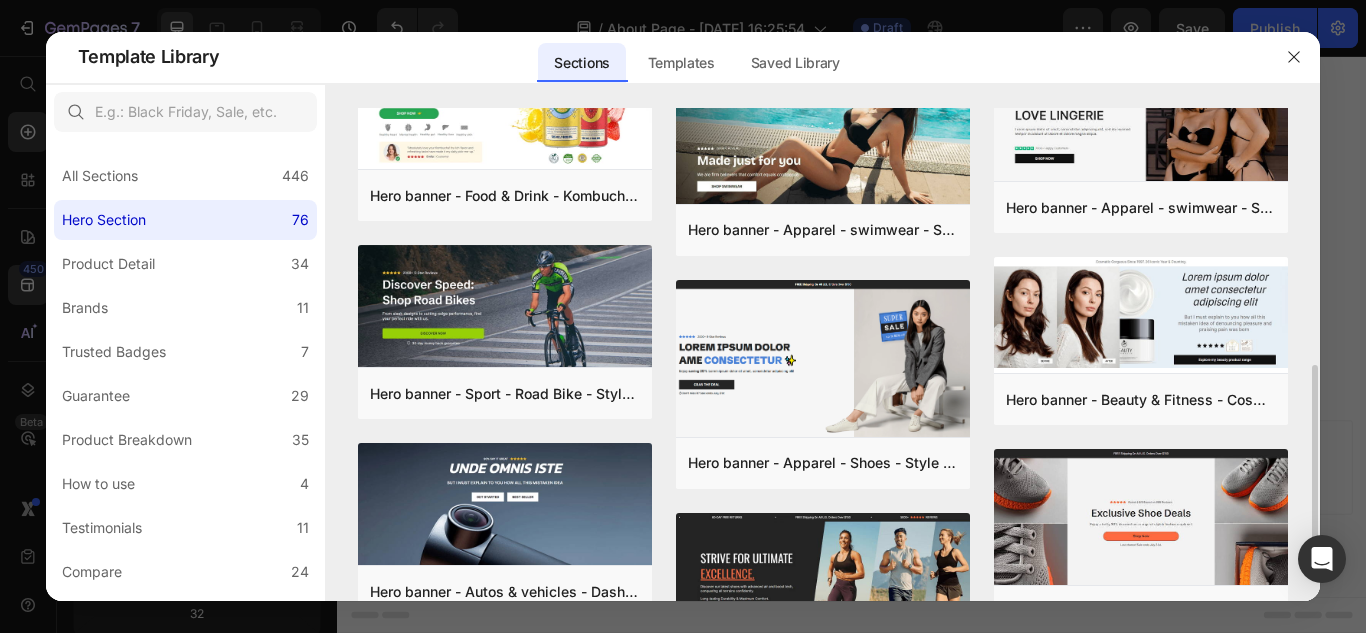 scroll, scrollTop: 679, scrollLeft: 0, axis: vertical 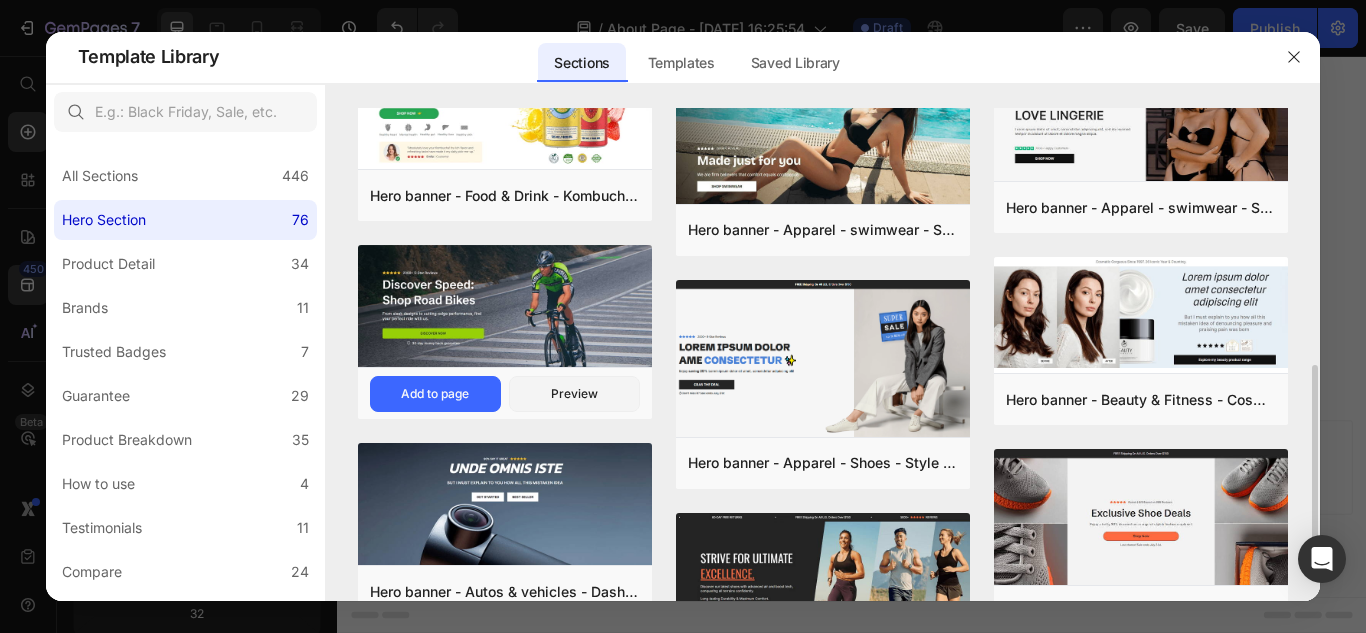 click at bounding box center (505, 308) 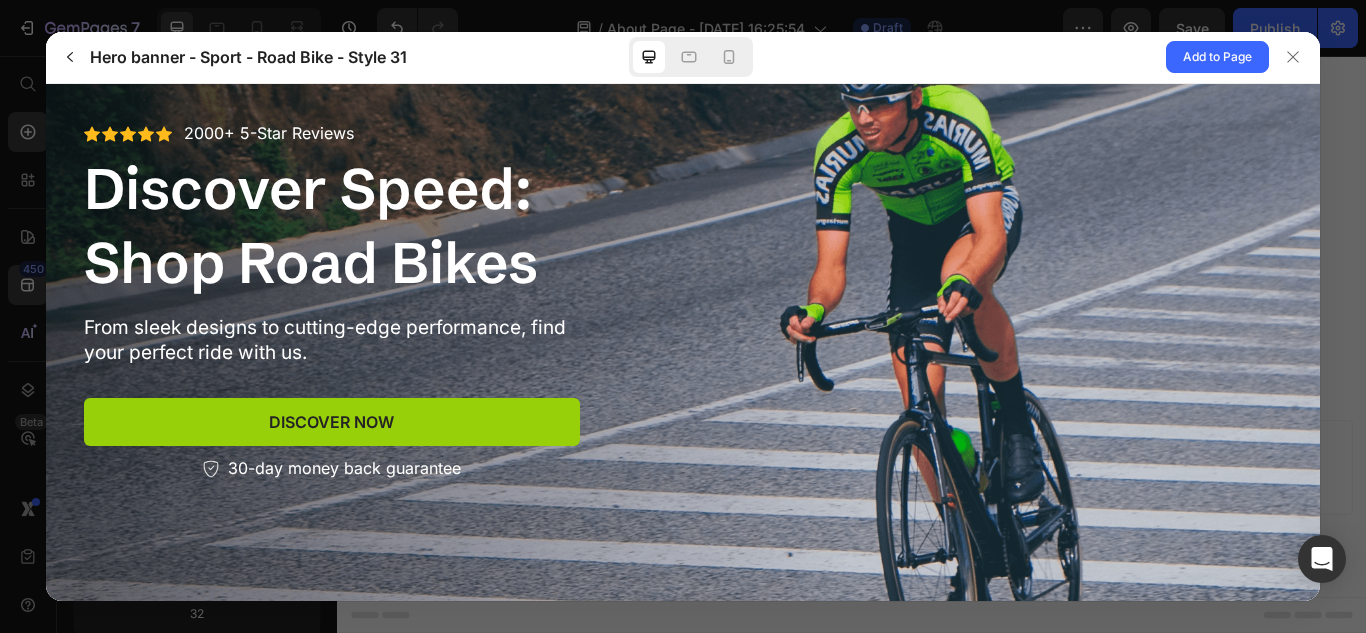 scroll, scrollTop: 0, scrollLeft: 0, axis: both 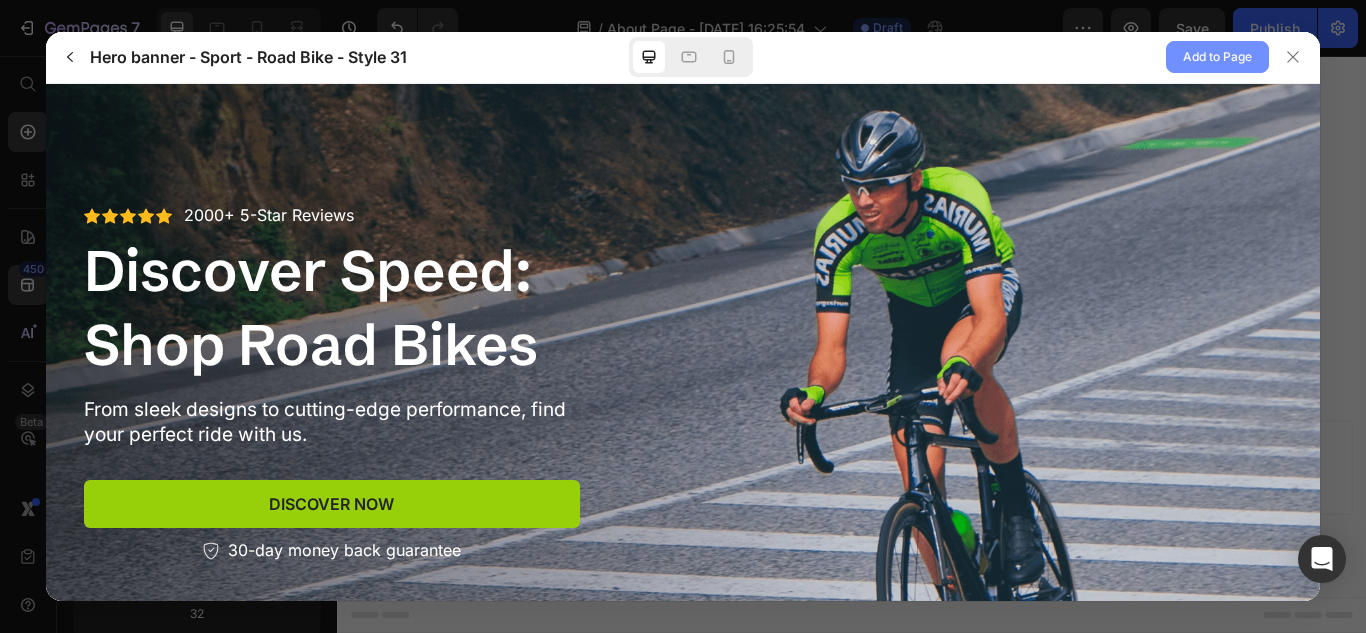 click on "Add to Page" 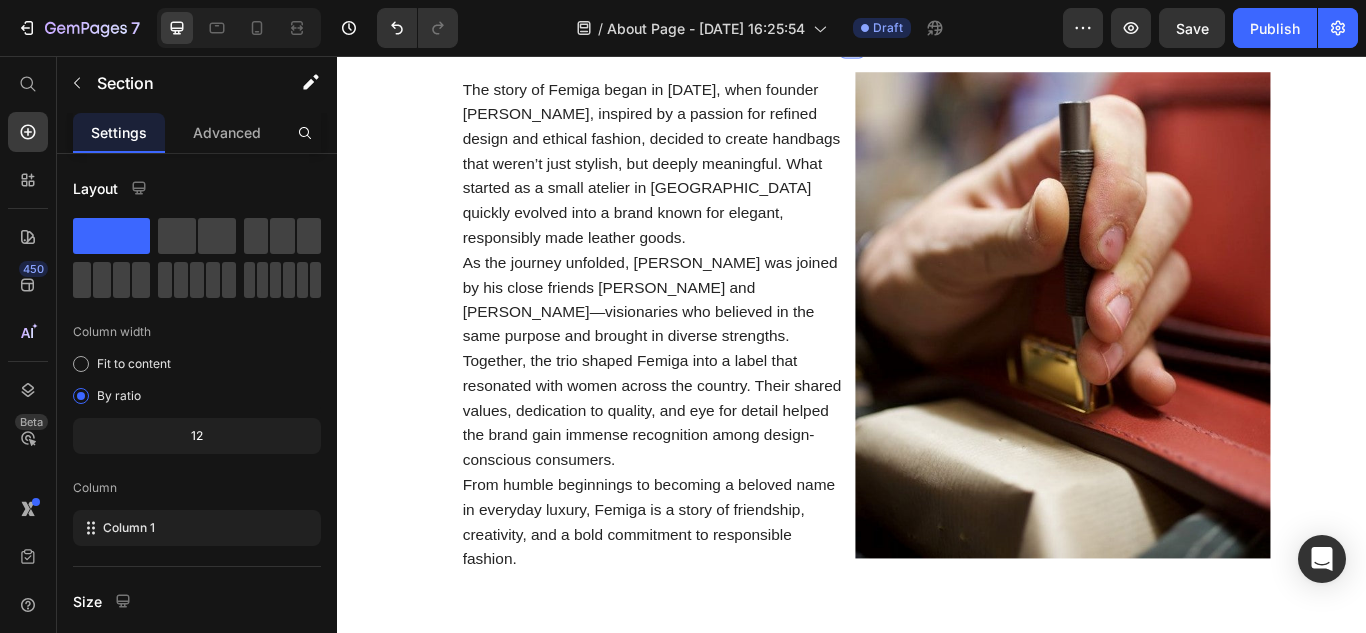 scroll, scrollTop: 1152, scrollLeft: 0, axis: vertical 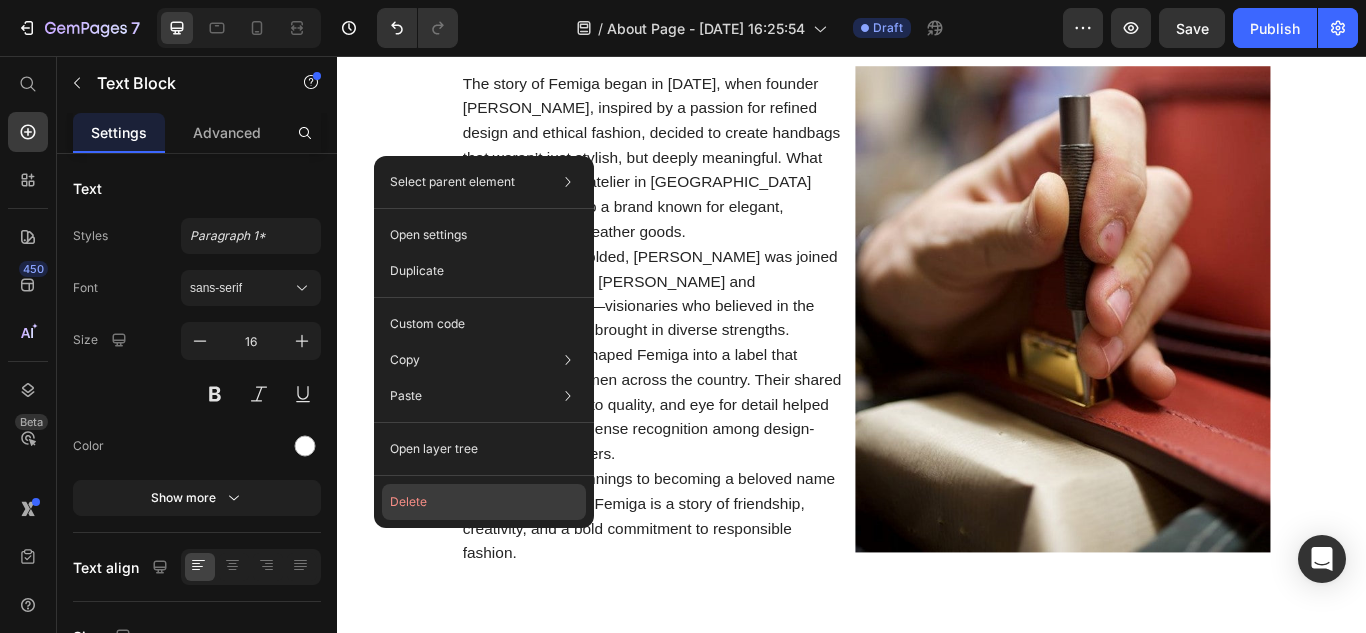 click on "Delete" 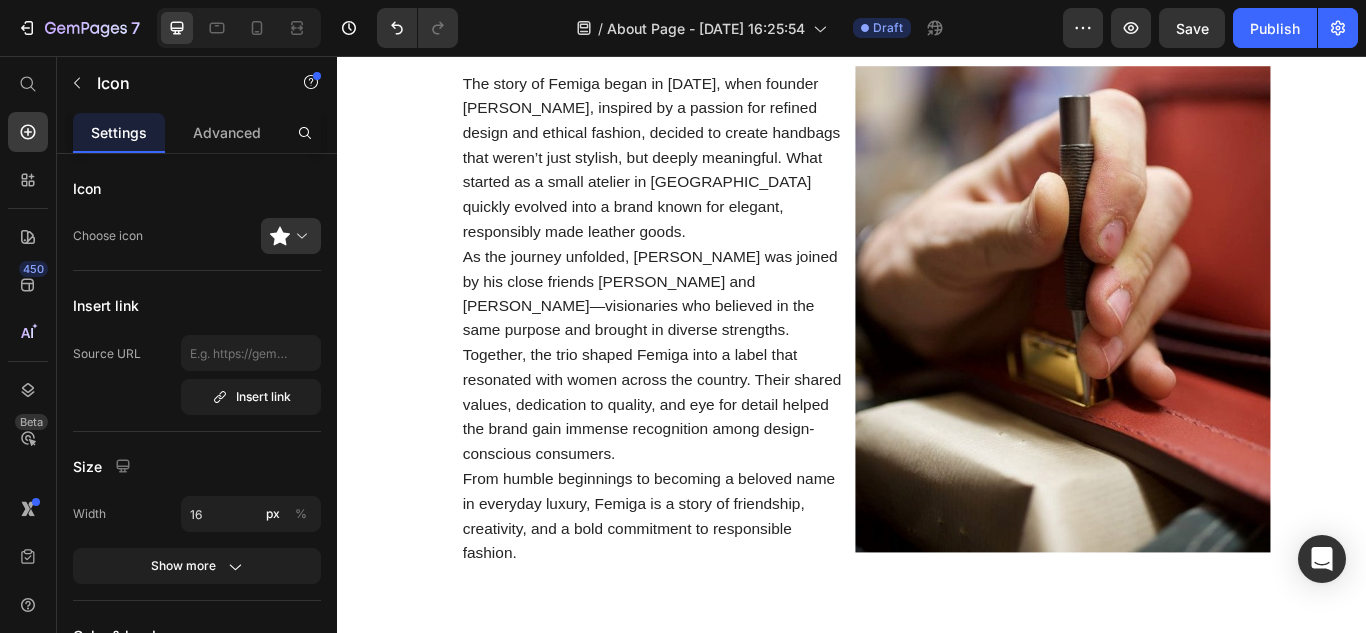 click on "Icon   0" at bounding box center (396, -440) 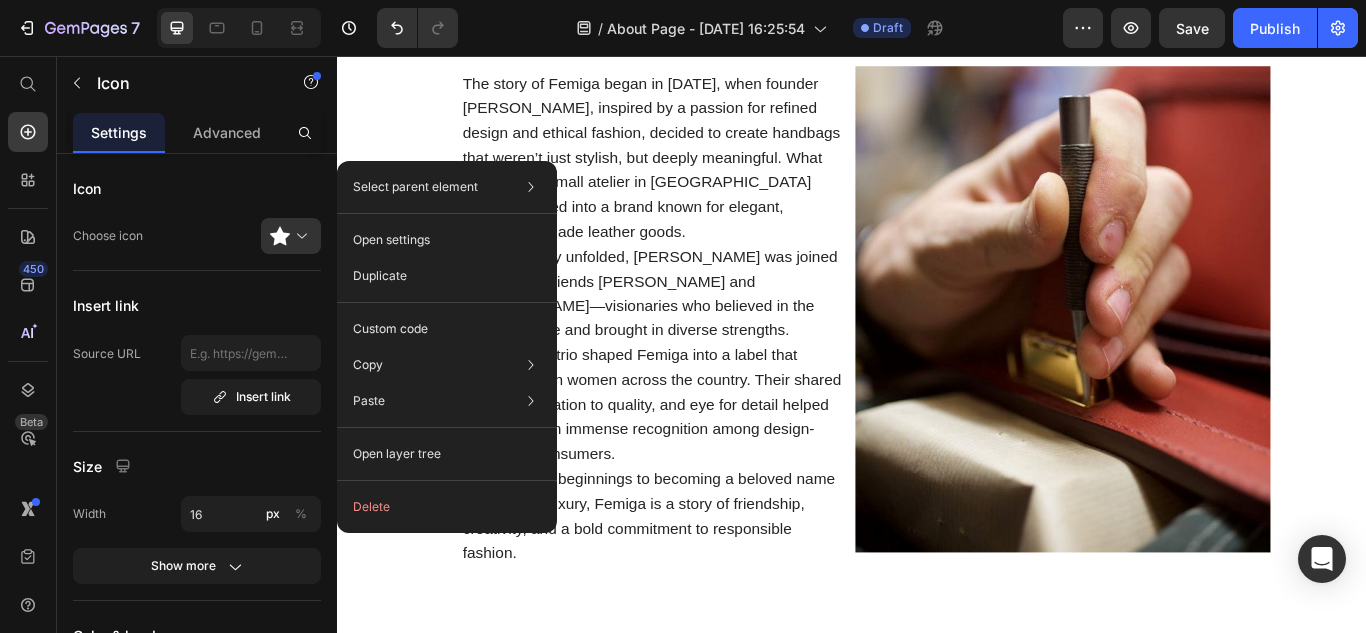 click on "Icon Icon Icon Icon Icon   0 Icon List" at bounding box center (396, -440) 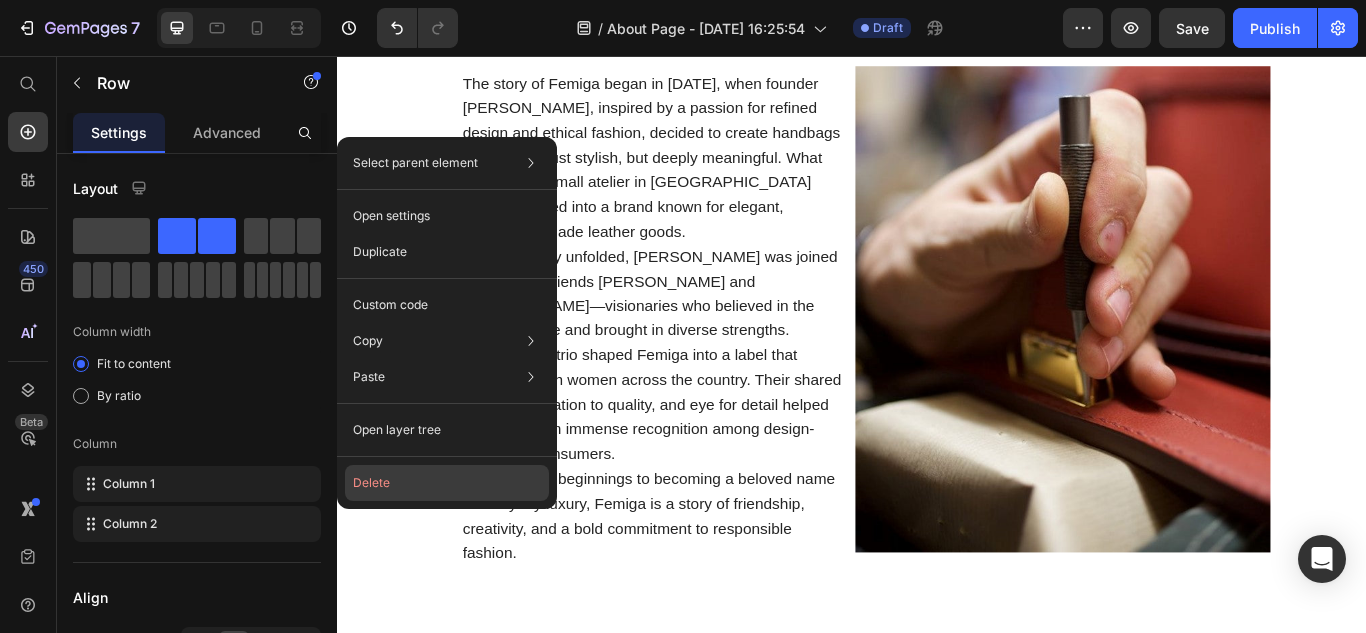 click on "Delete" 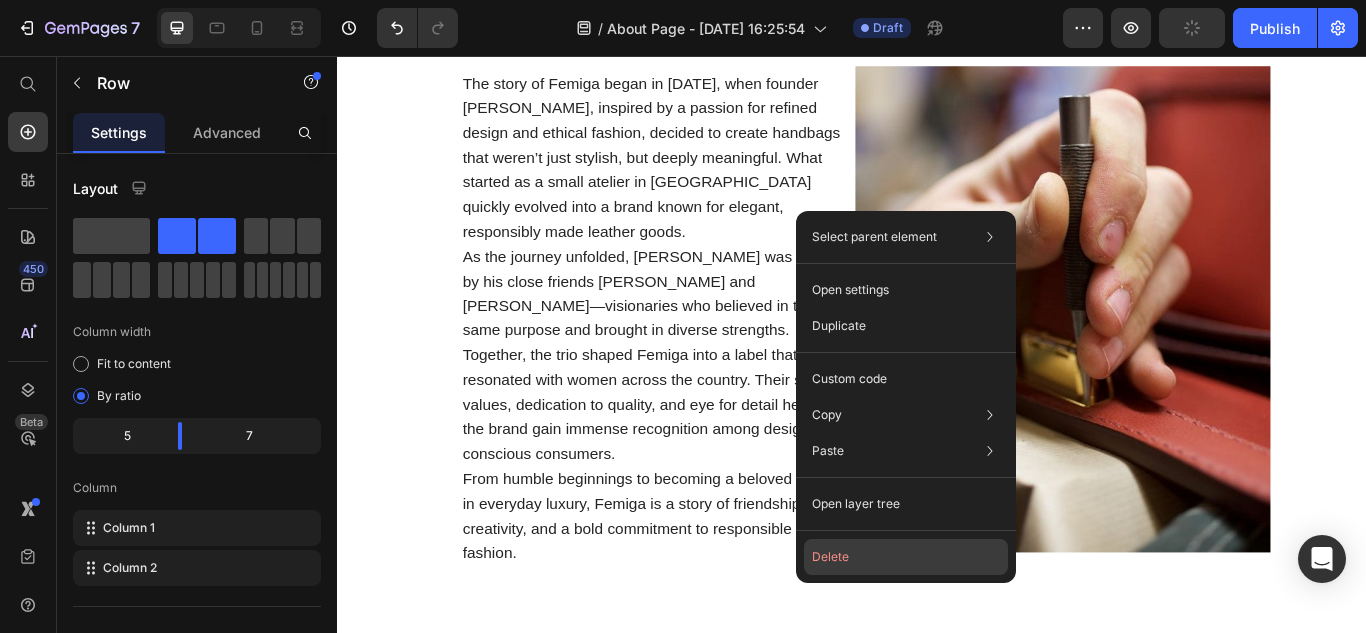 click on "Delete" 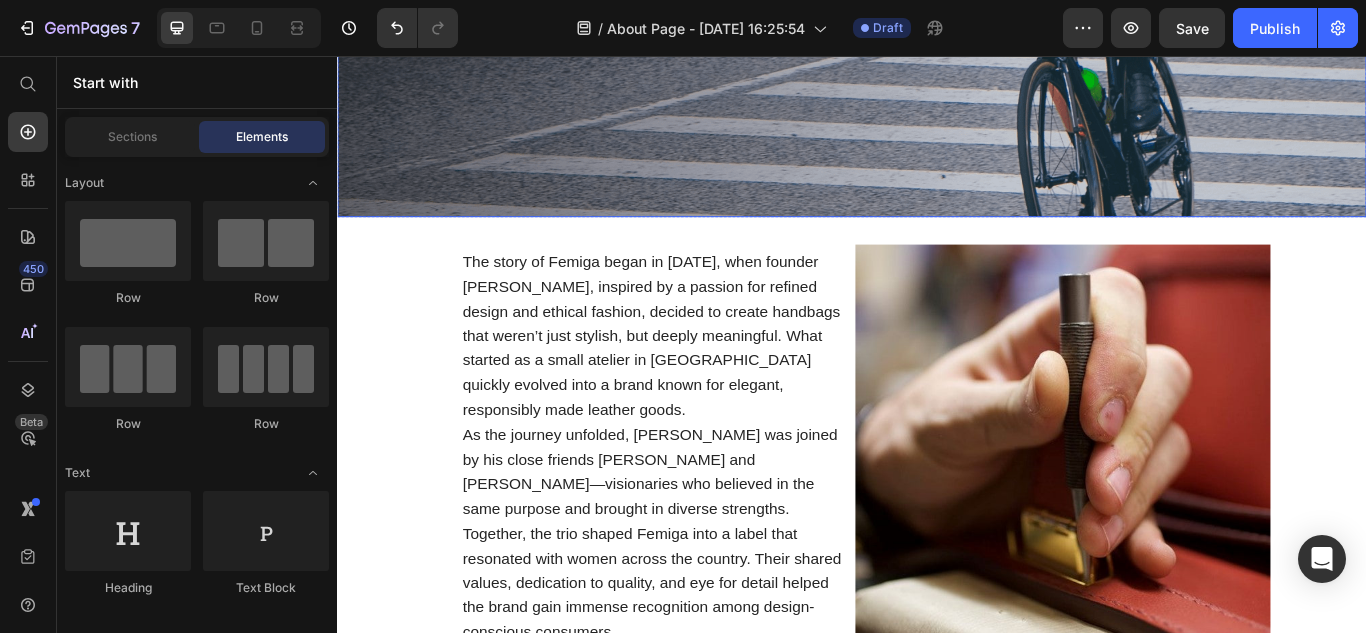 scroll, scrollTop: 952, scrollLeft: 0, axis: vertical 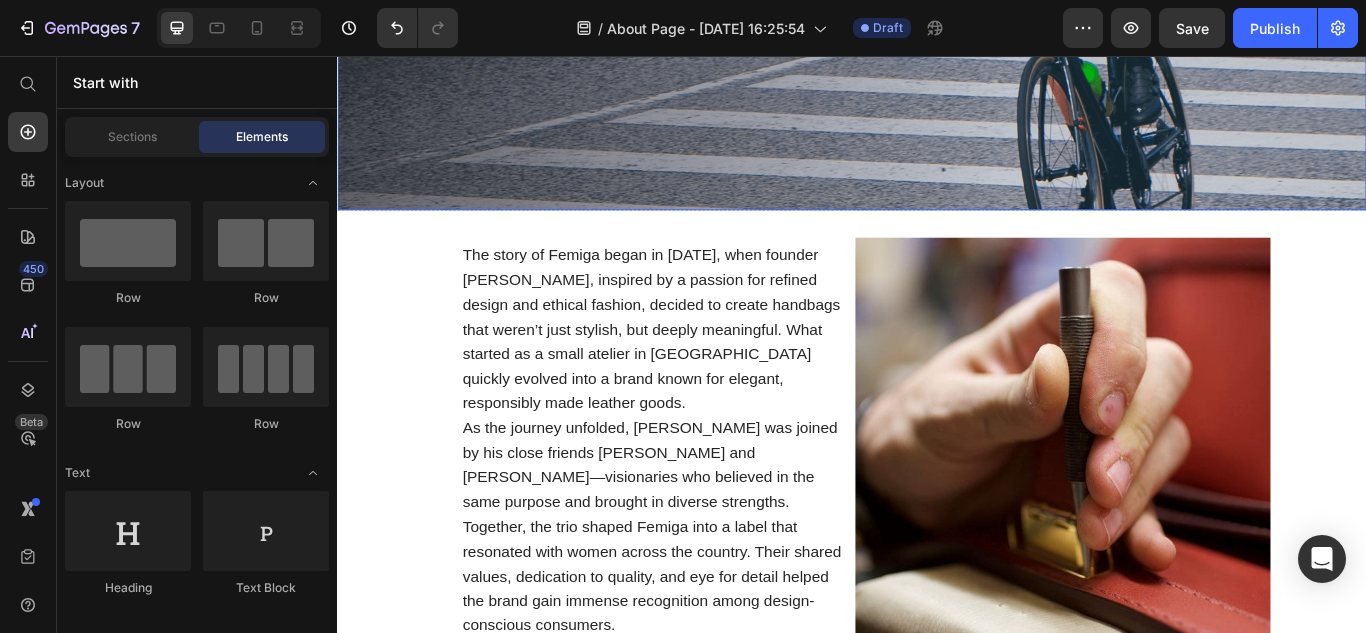 click at bounding box center [937, -64] 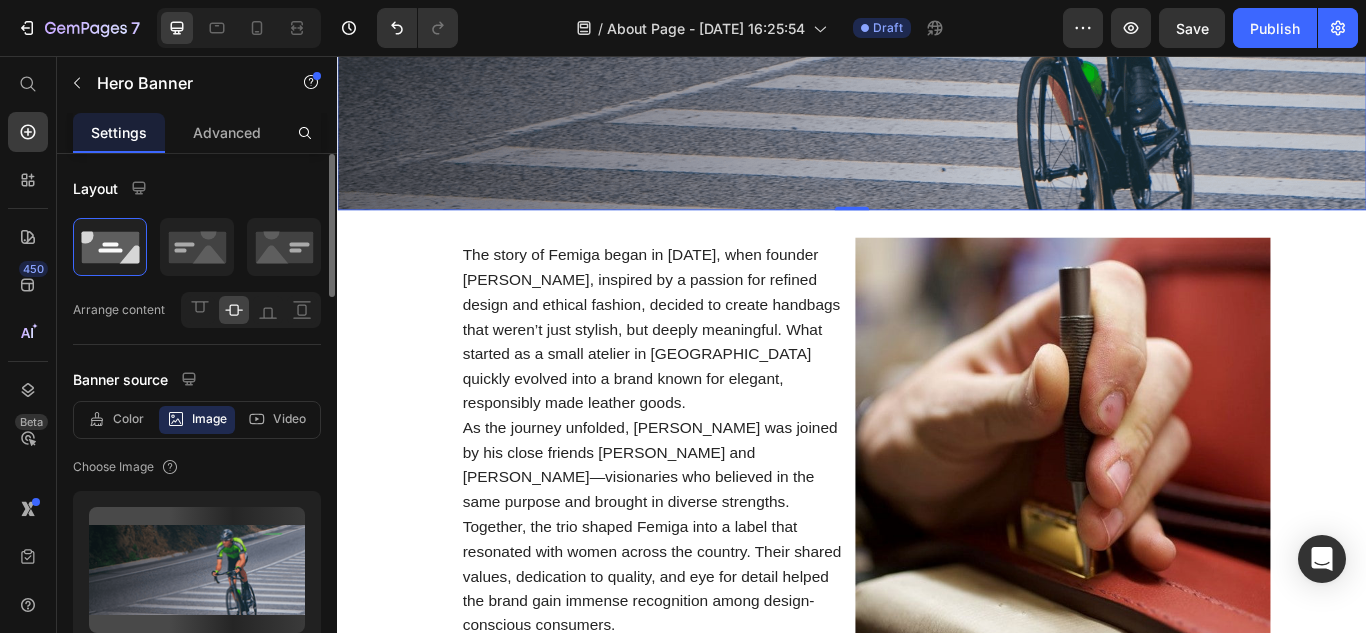 scroll, scrollTop: 200, scrollLeft: 0, axis: vertical 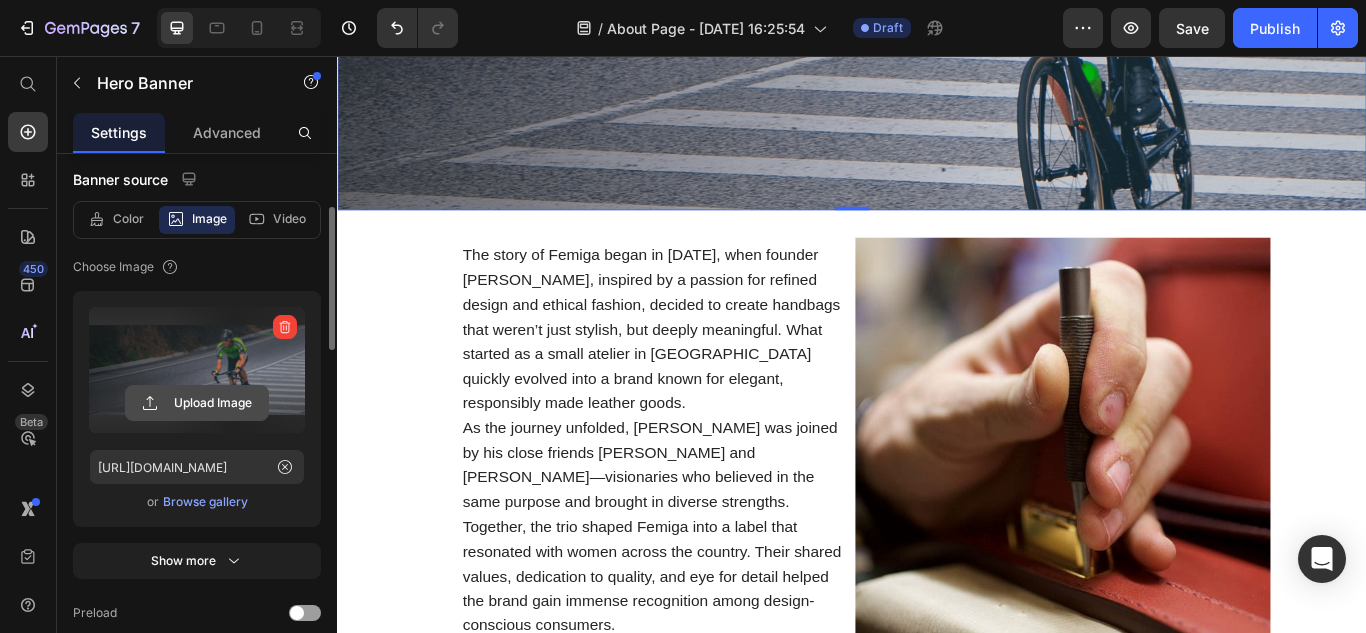 click 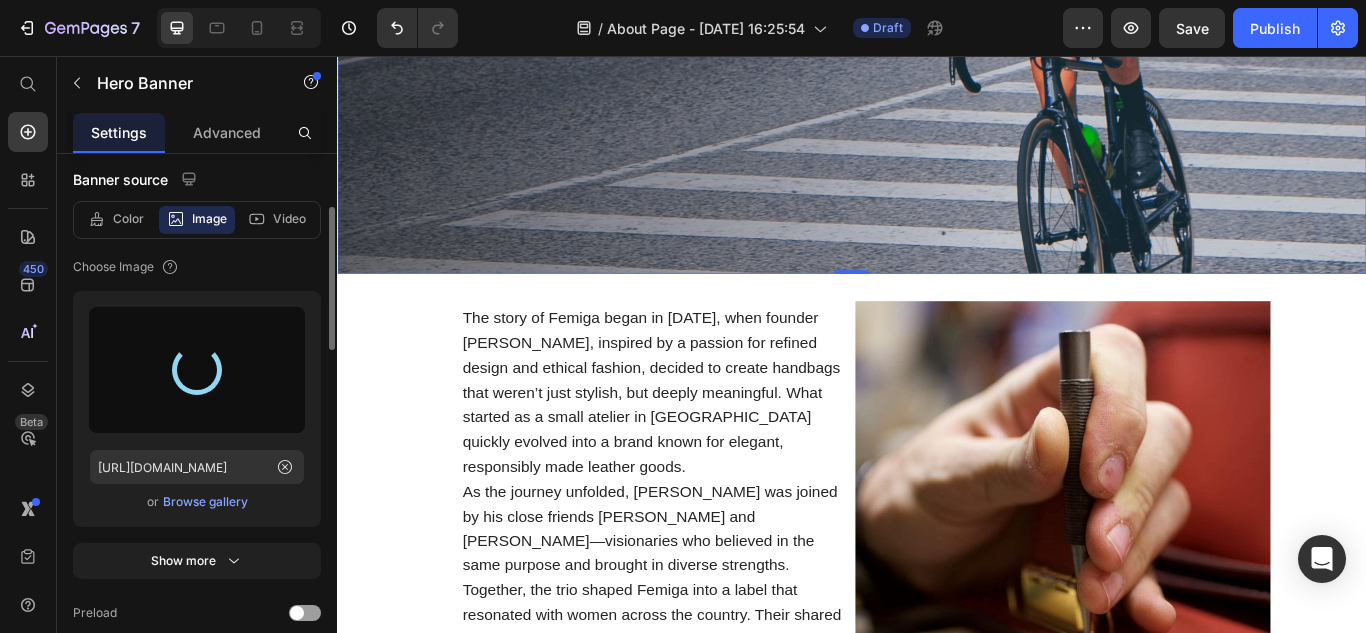 type on "[URL][DOMAIN_NAME]" 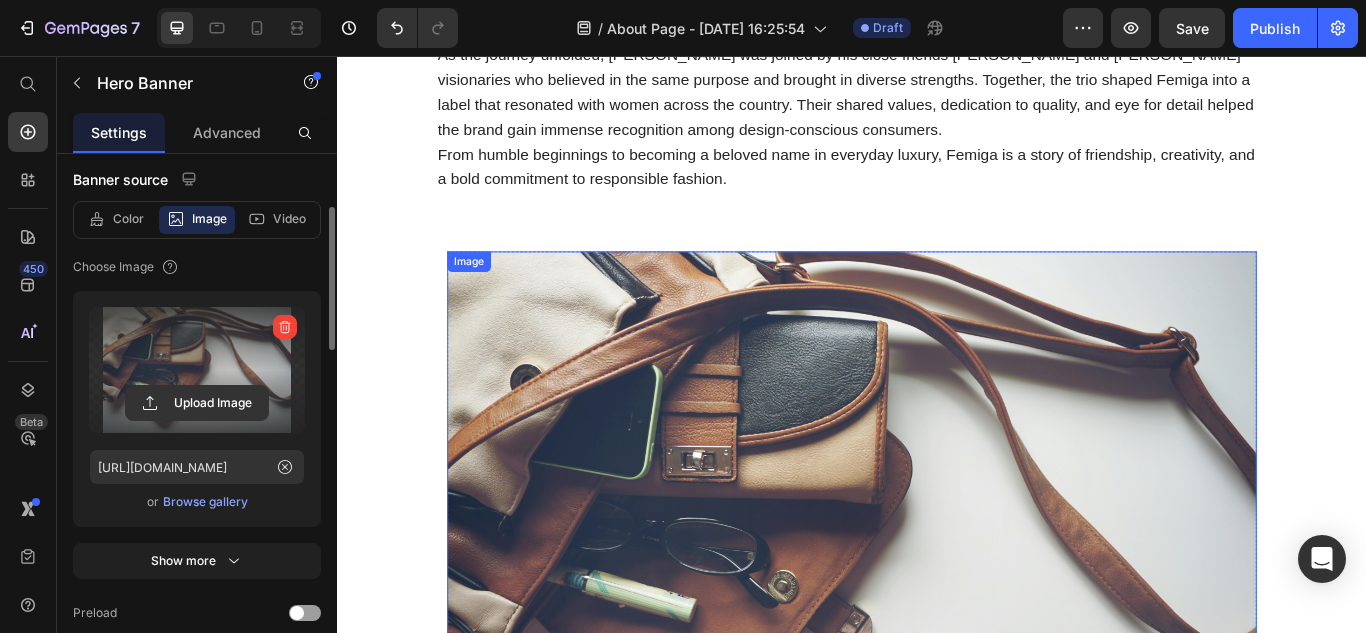 scroll, scrollTop: 152, scrollLeft: 0, axis: vertical 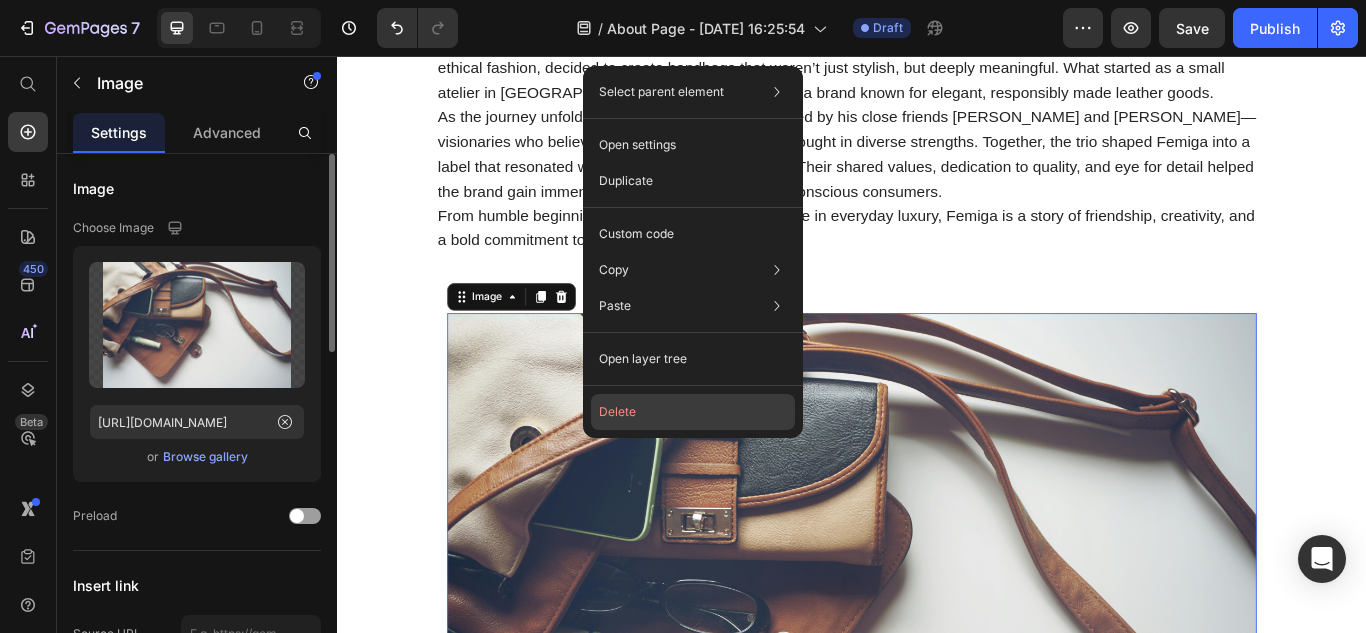 click on "Delete" 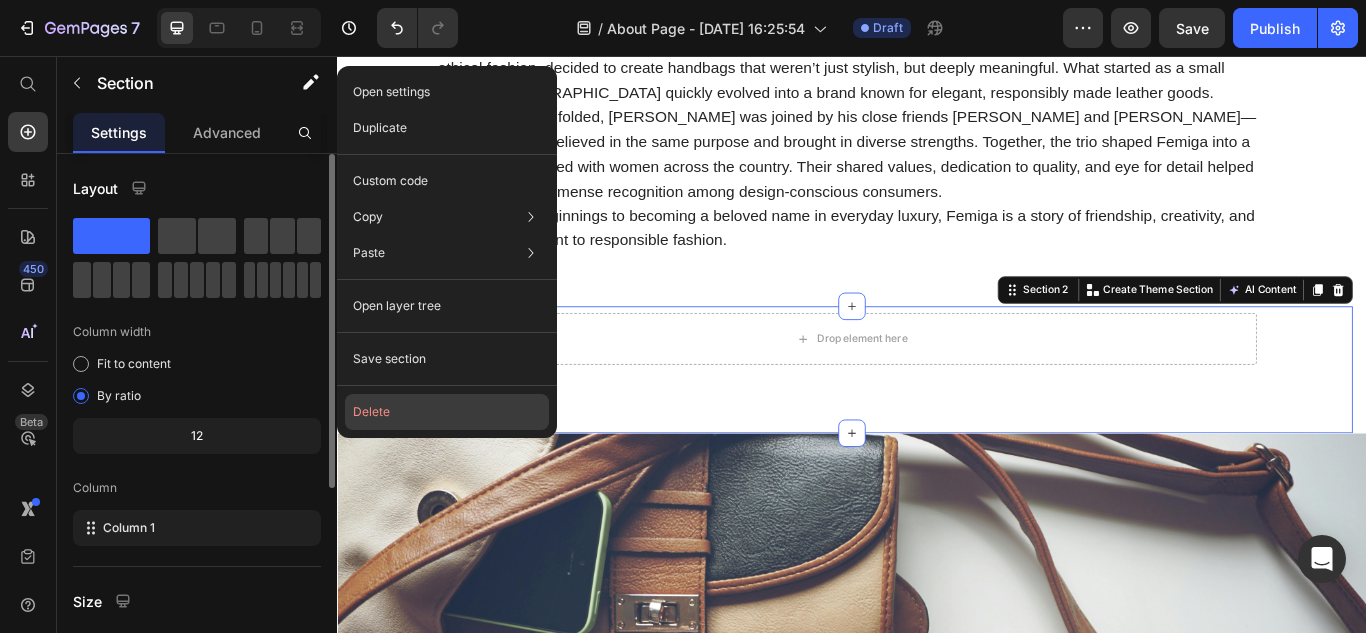 click on "Delete" 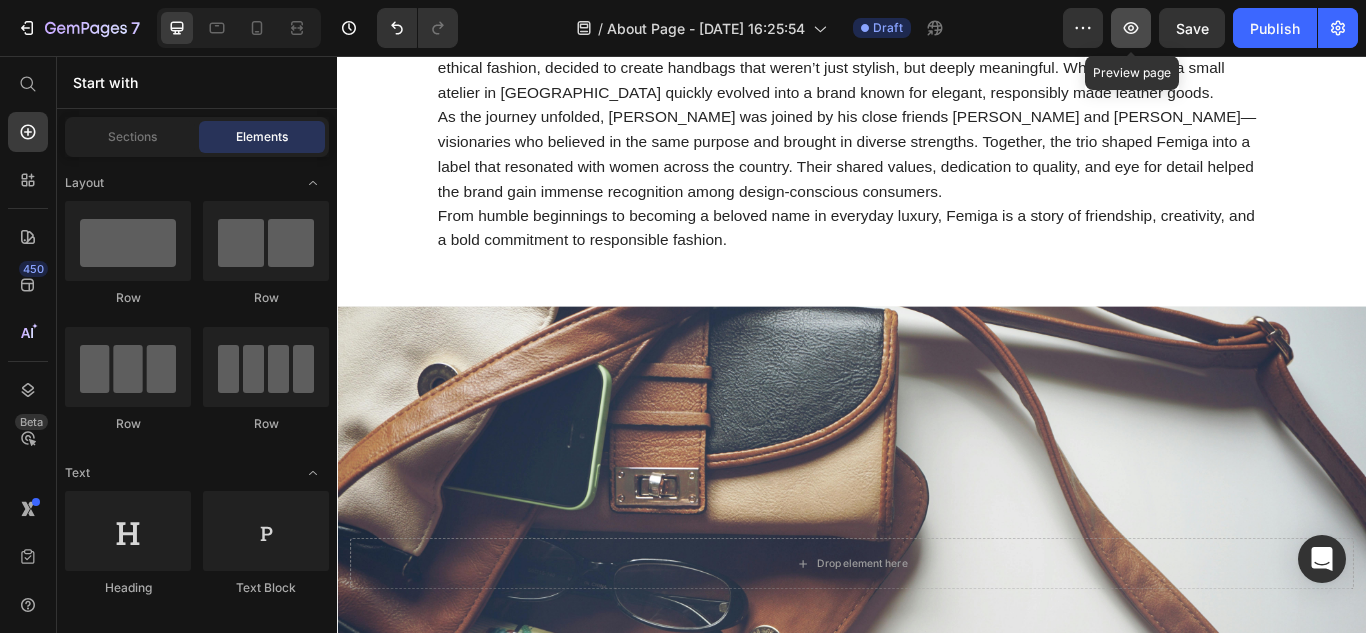 click 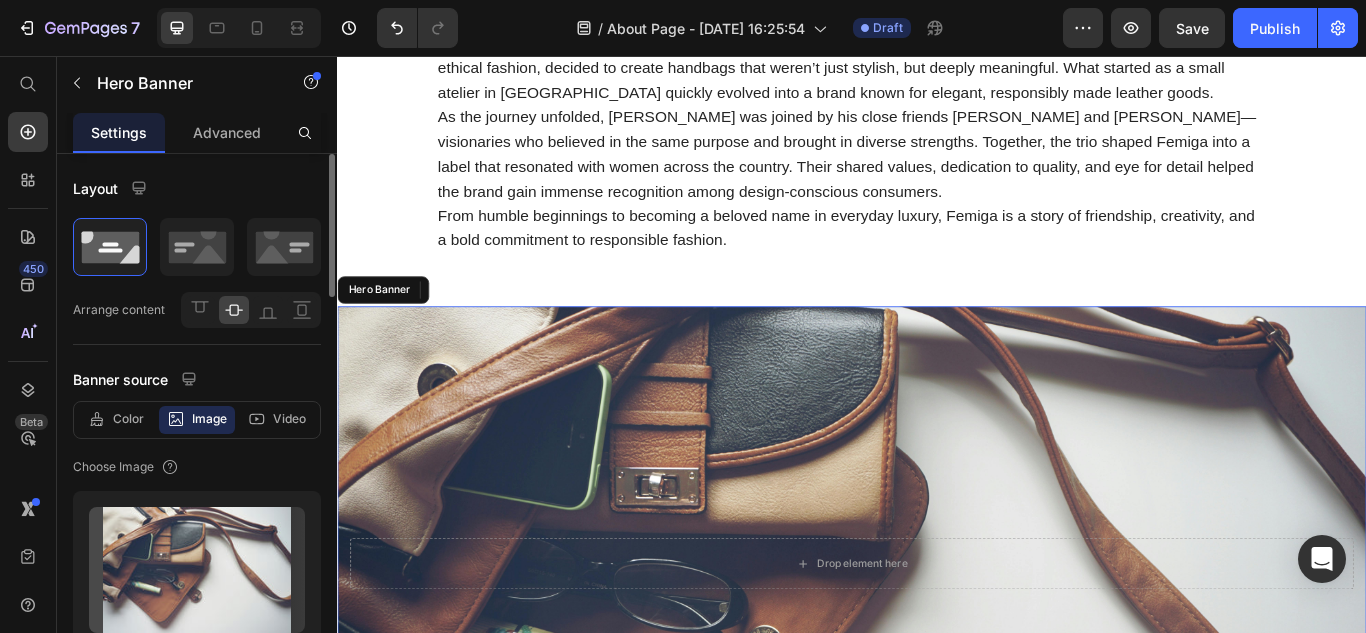 click at bounding box center [937, 648] 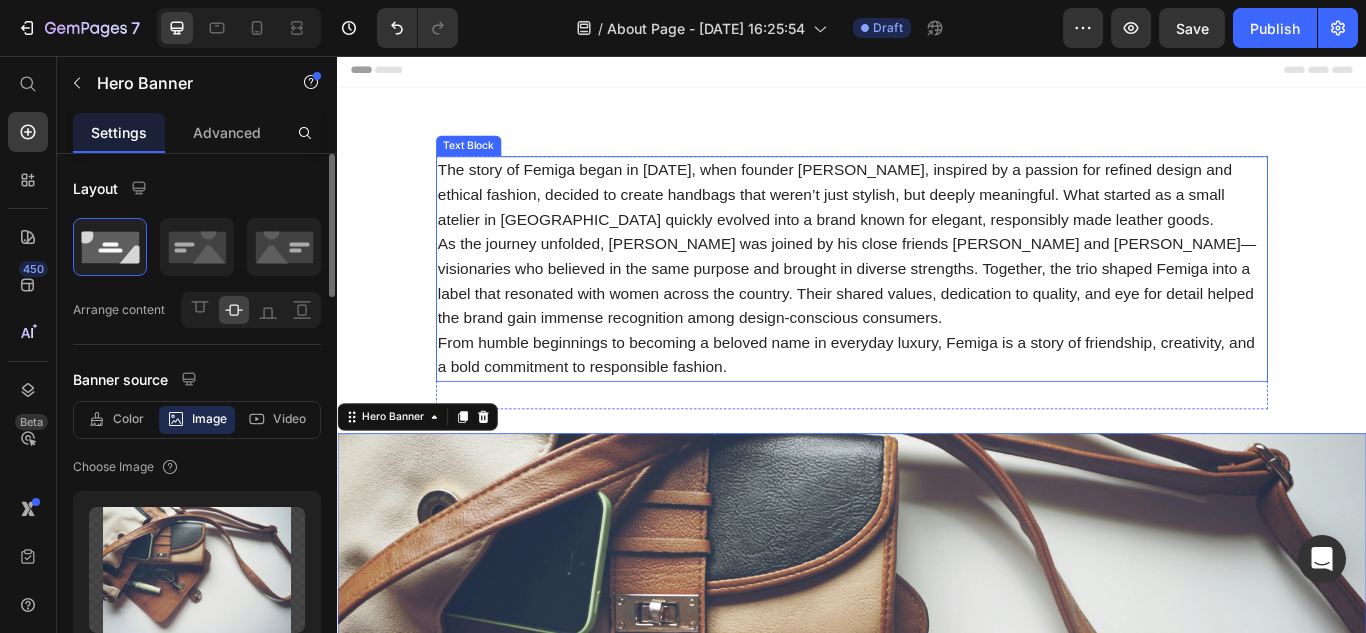 scroll, scrollTop: 0, scrollLeft: 0, axis: both 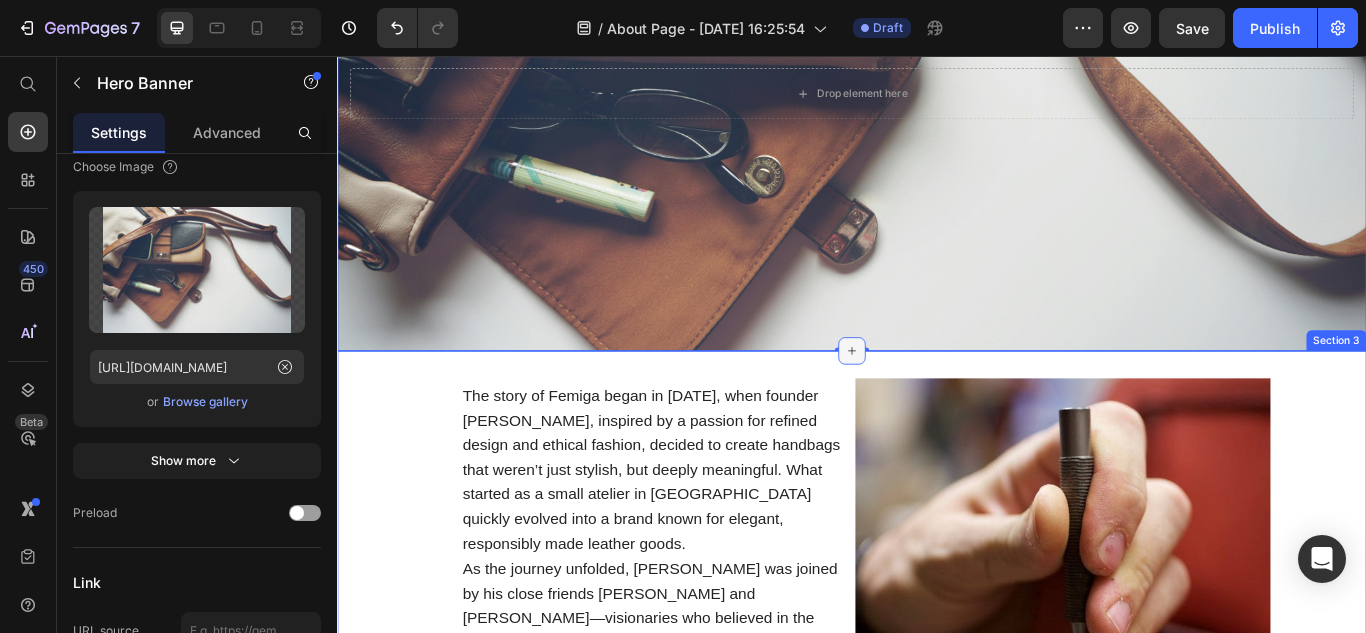click 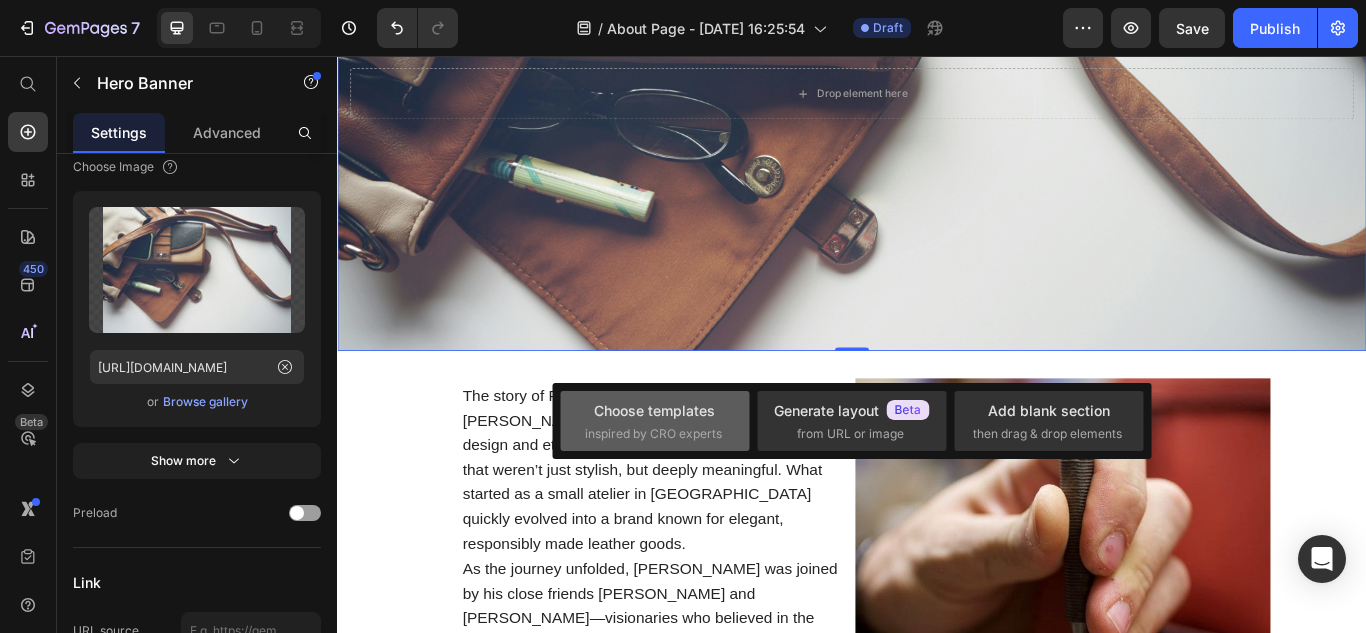 click on "Choose templates  inspired by CRO experts" at bounding box center (655, 421) 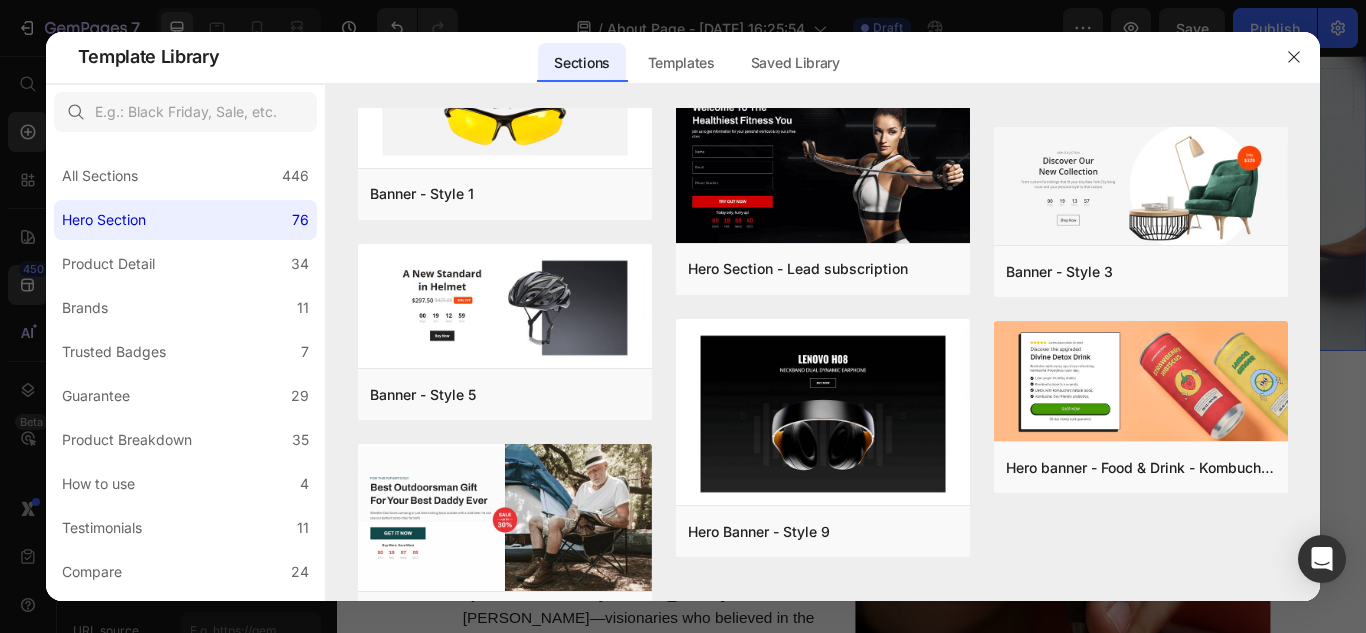 scroll, scrollTop: 4384, scrollLeft: 0, axis: vertical 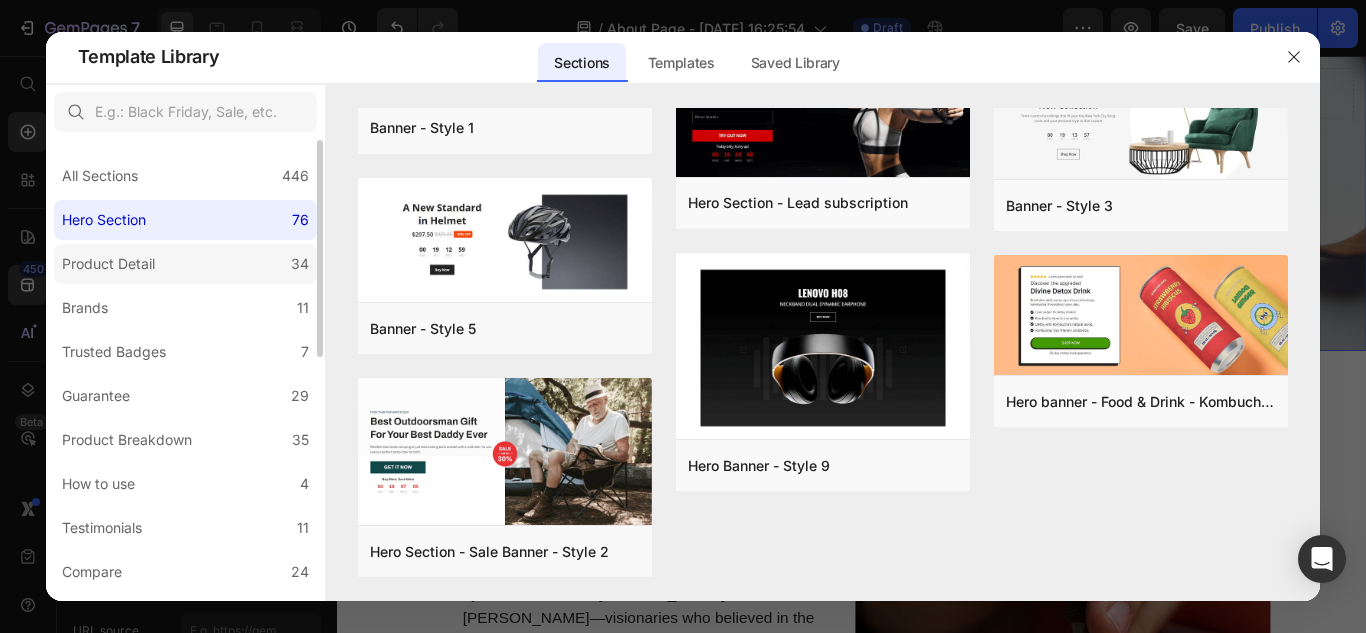 click on "Product Detail 34" 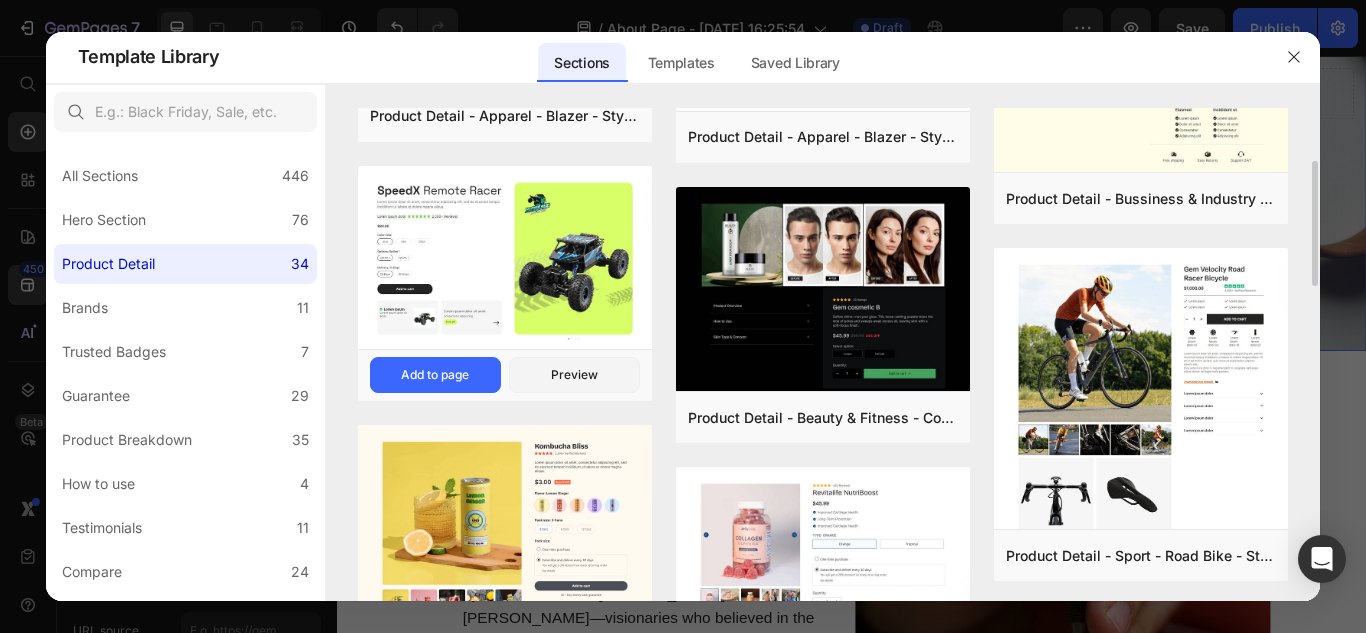 scroll, scrollTop: 208, scrollLeft: 0, axis: vertical 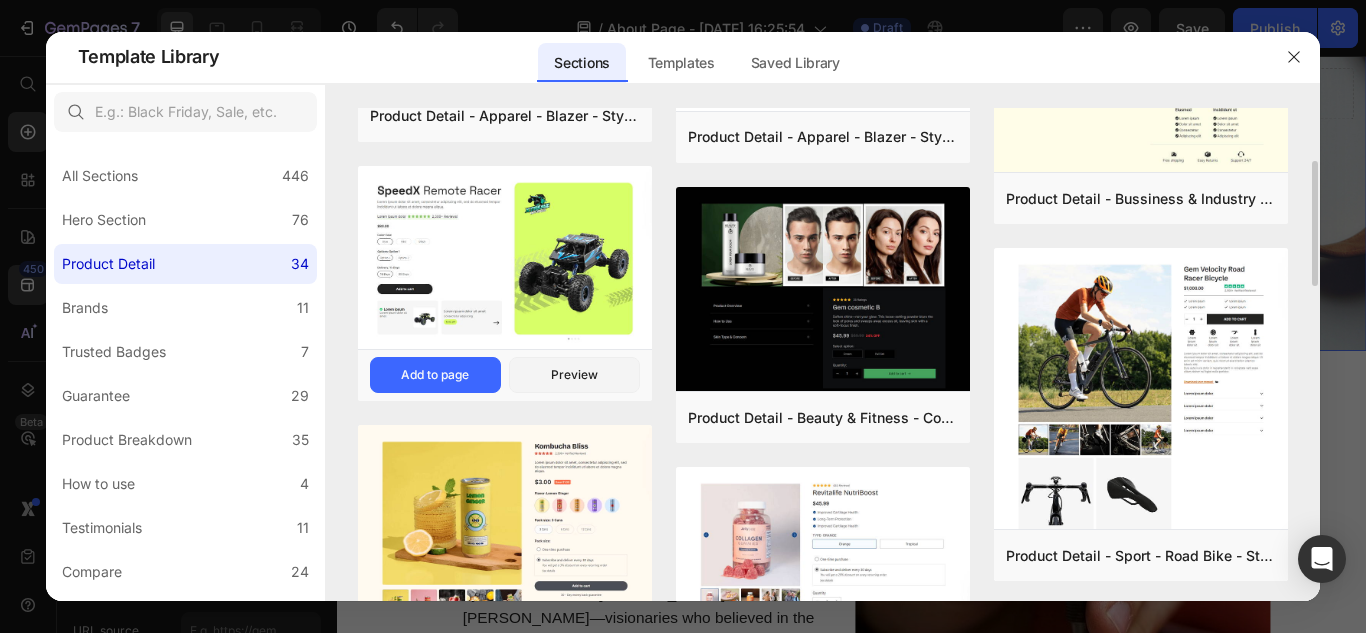 click at bounding box center [505, 259] 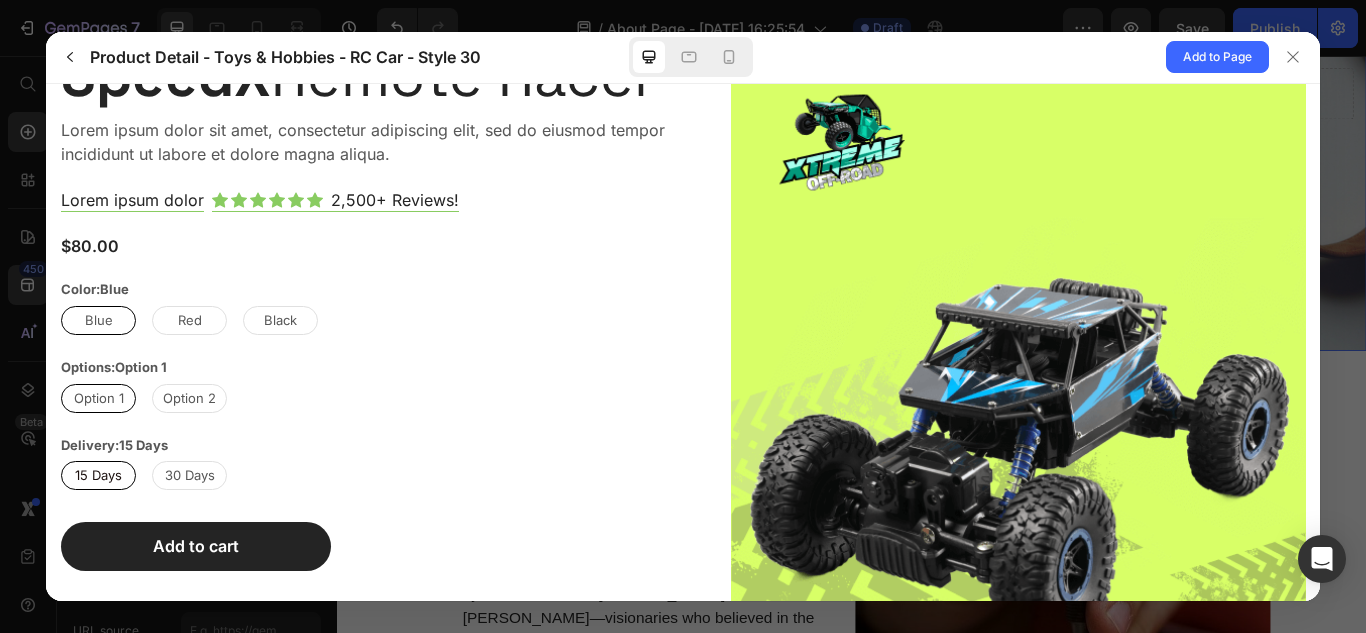scroll, scrollTop: 0, scrollLeft: 0, axis: both 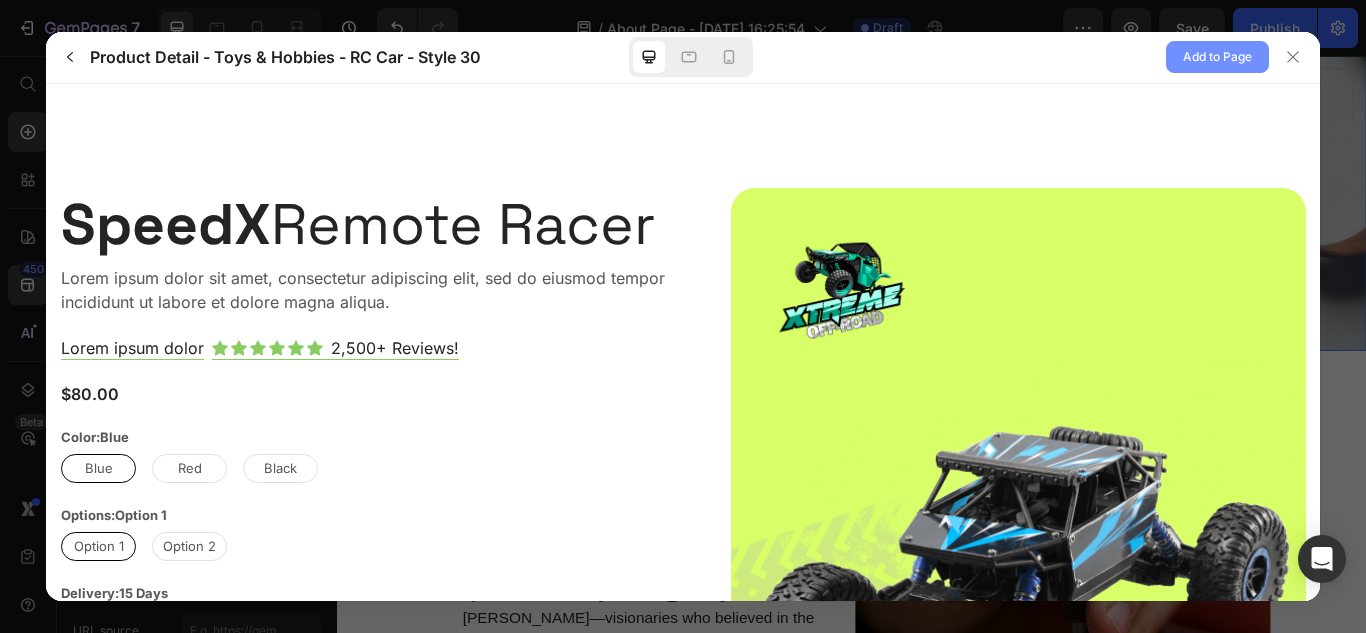 click on "Add to Page" 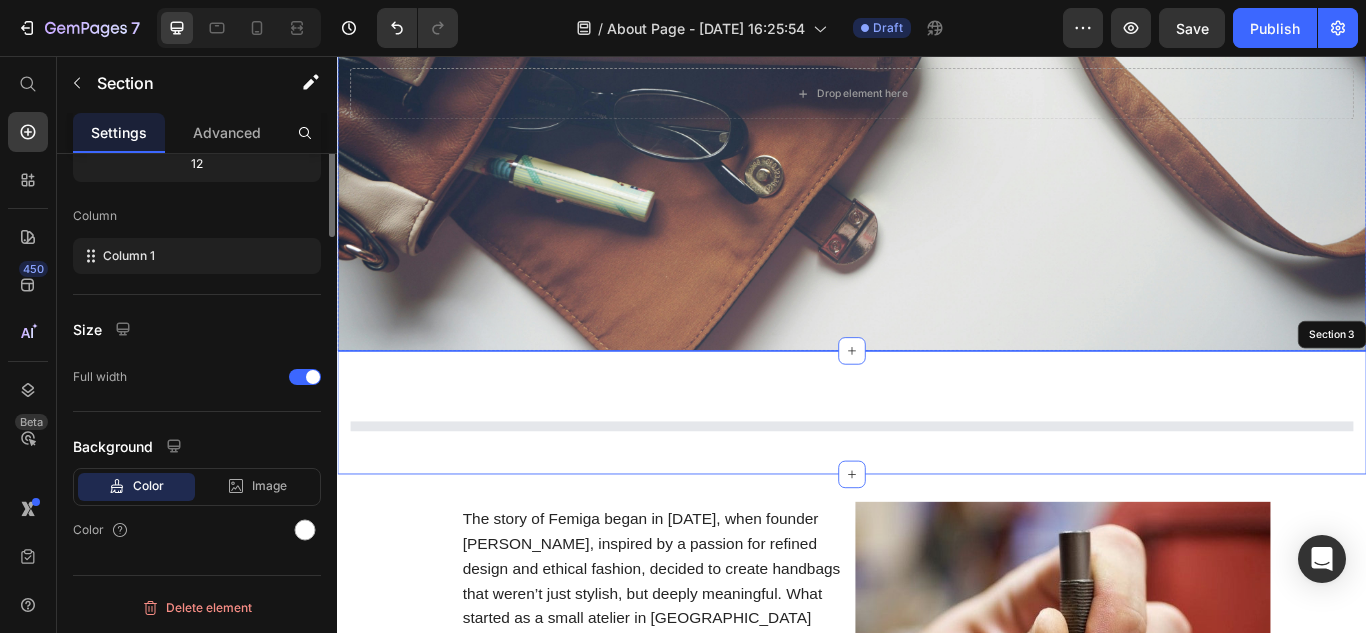 scroll, scrollTop: 0, scrollLeft: 0, axis: both 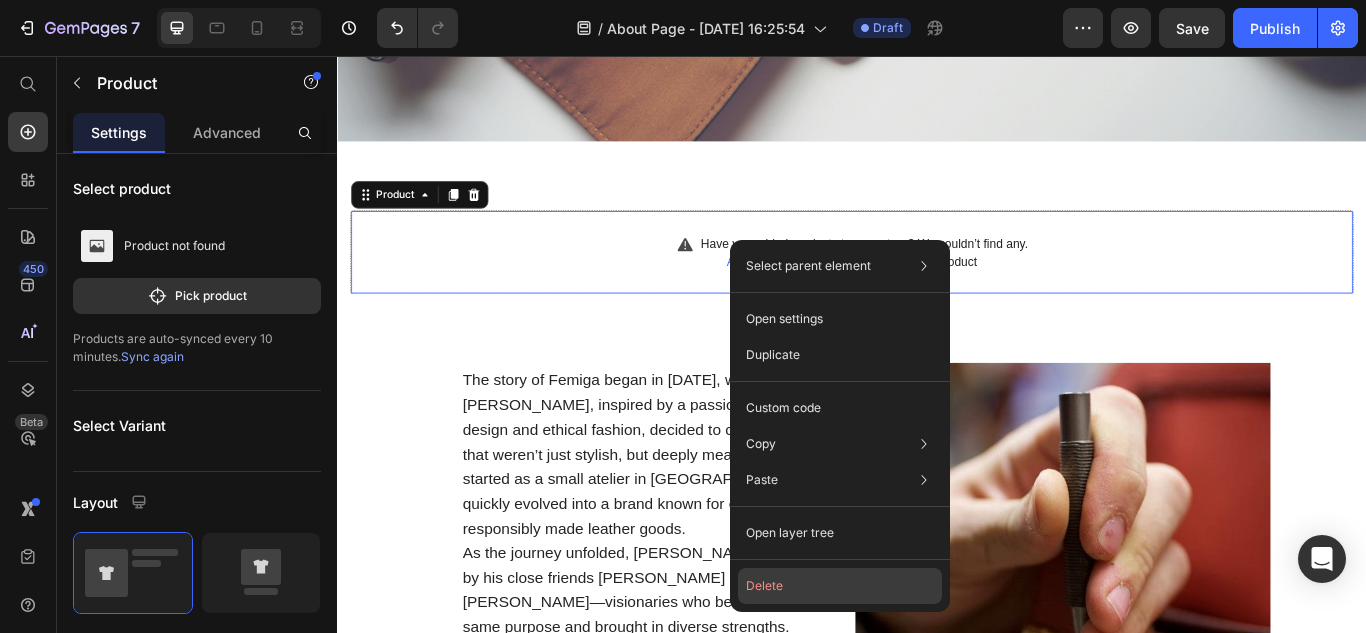 click on "Delete" 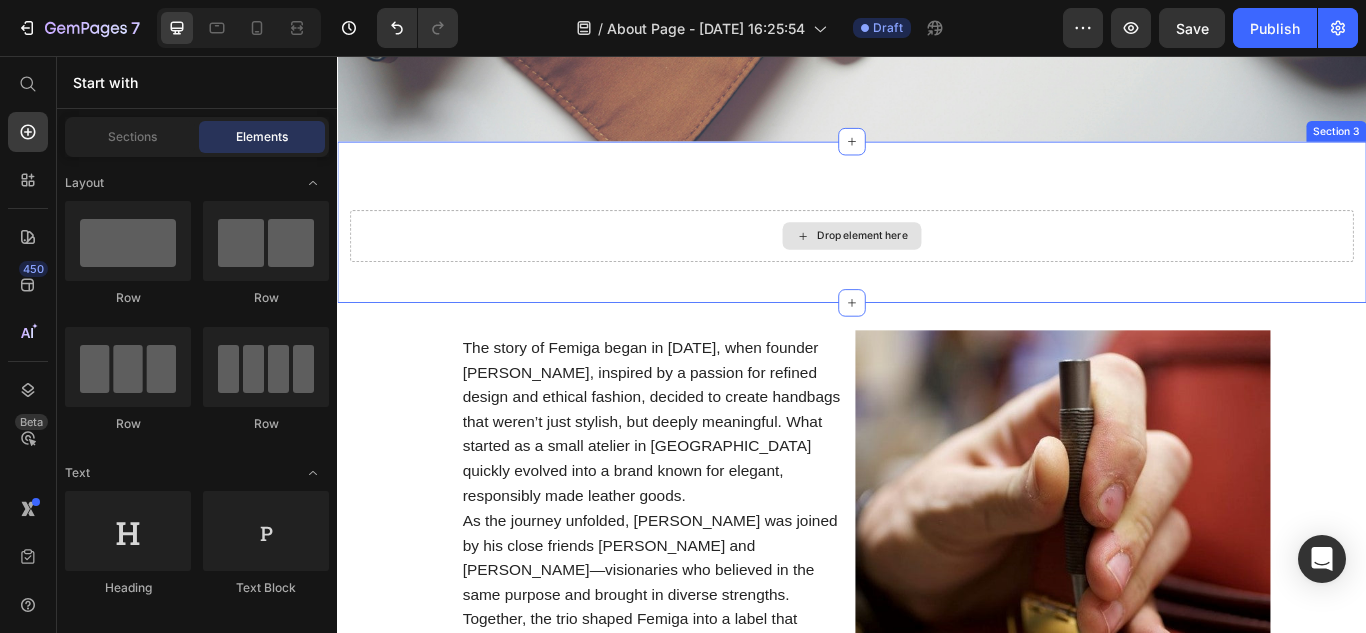 click on "Drop element here" at bounding box center (949, 266) 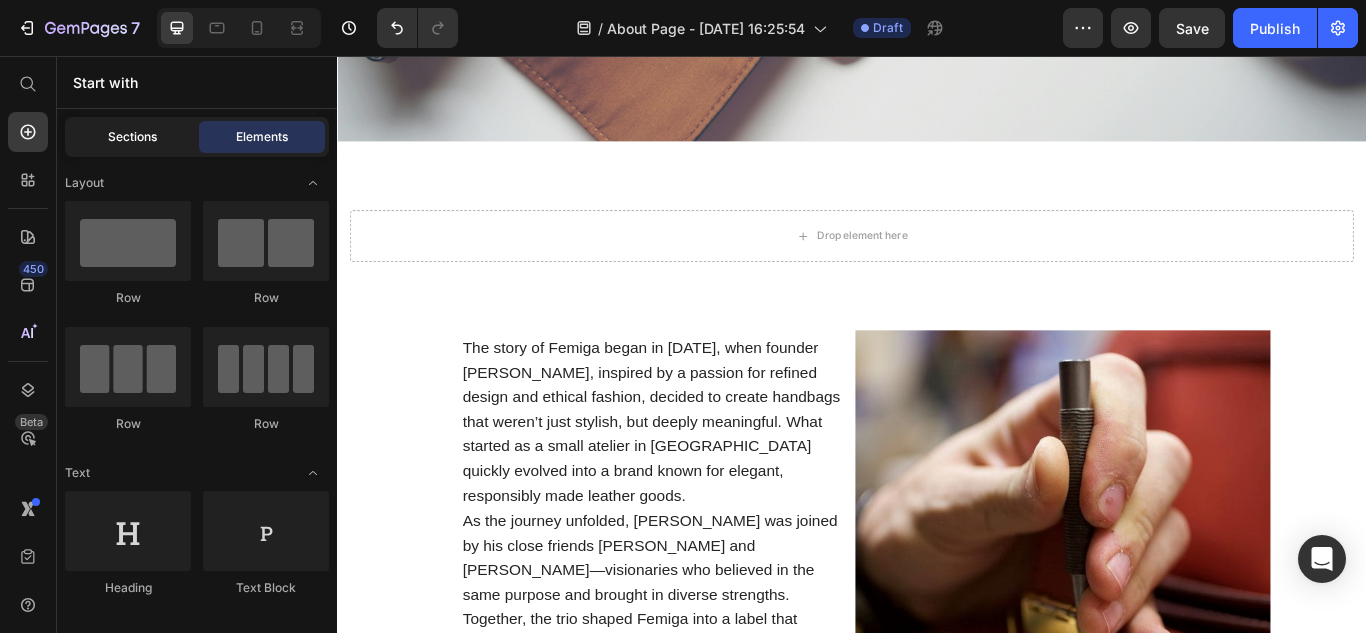 click on "Sections" 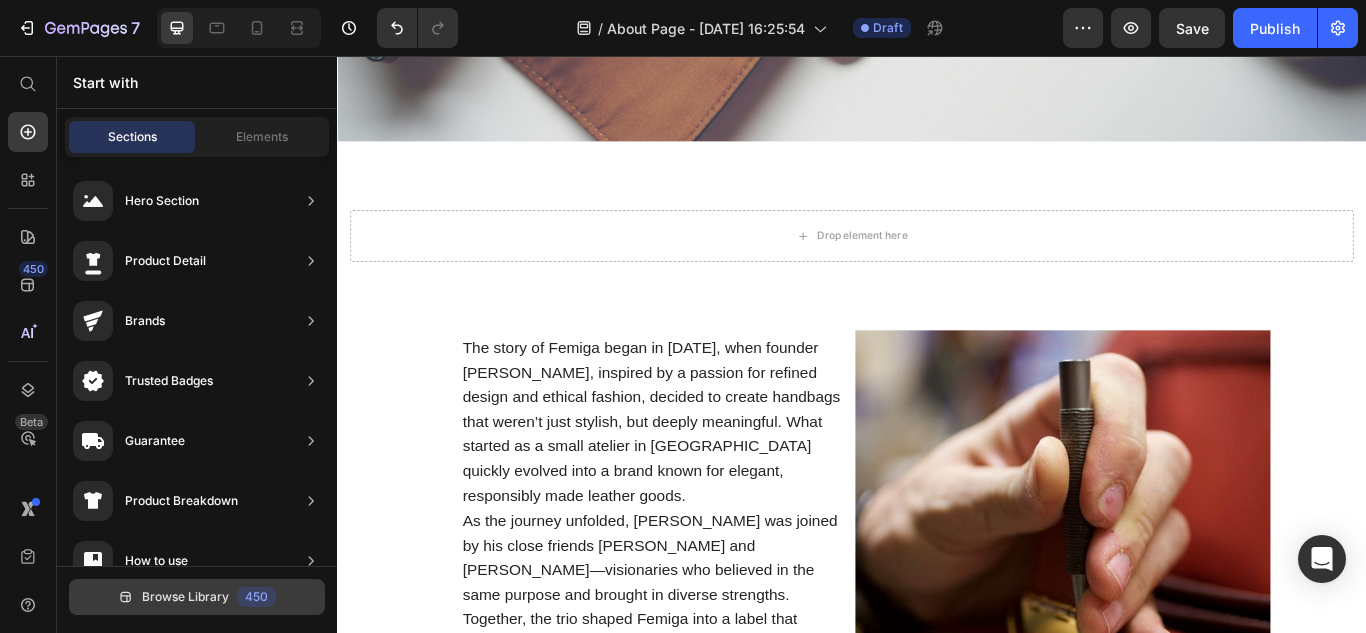 click on "Browse Library" at bounding box center [185, 597] 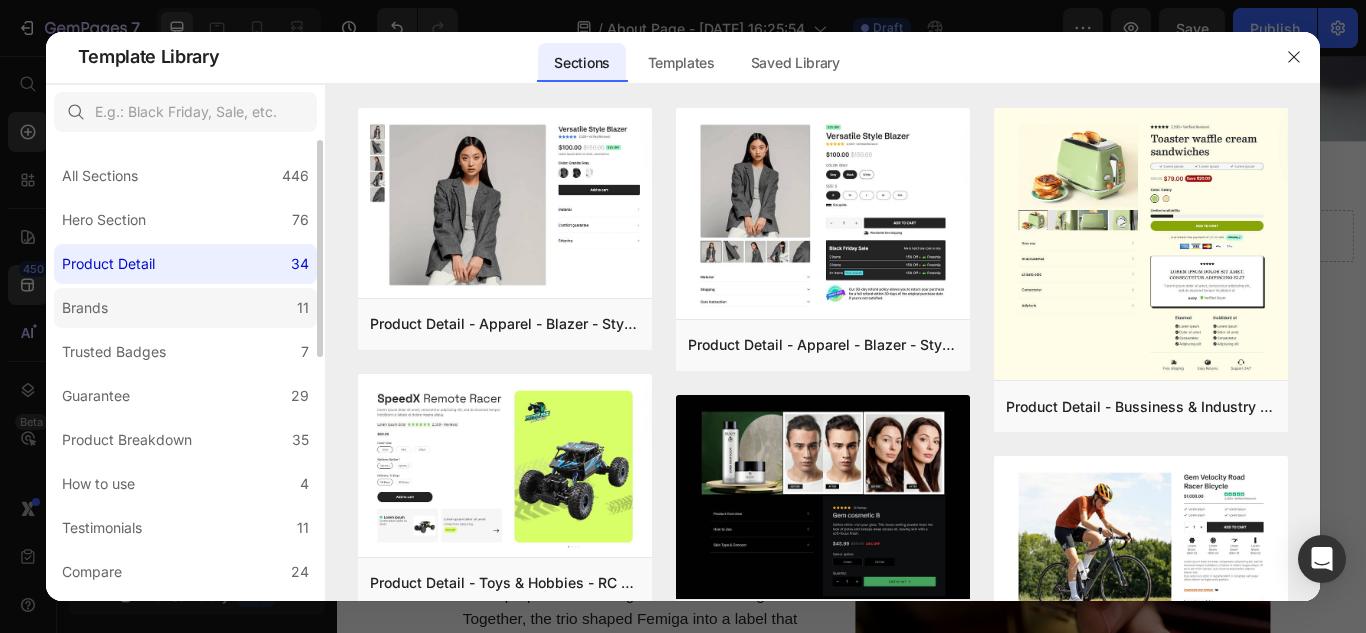 click on "Brands 11" 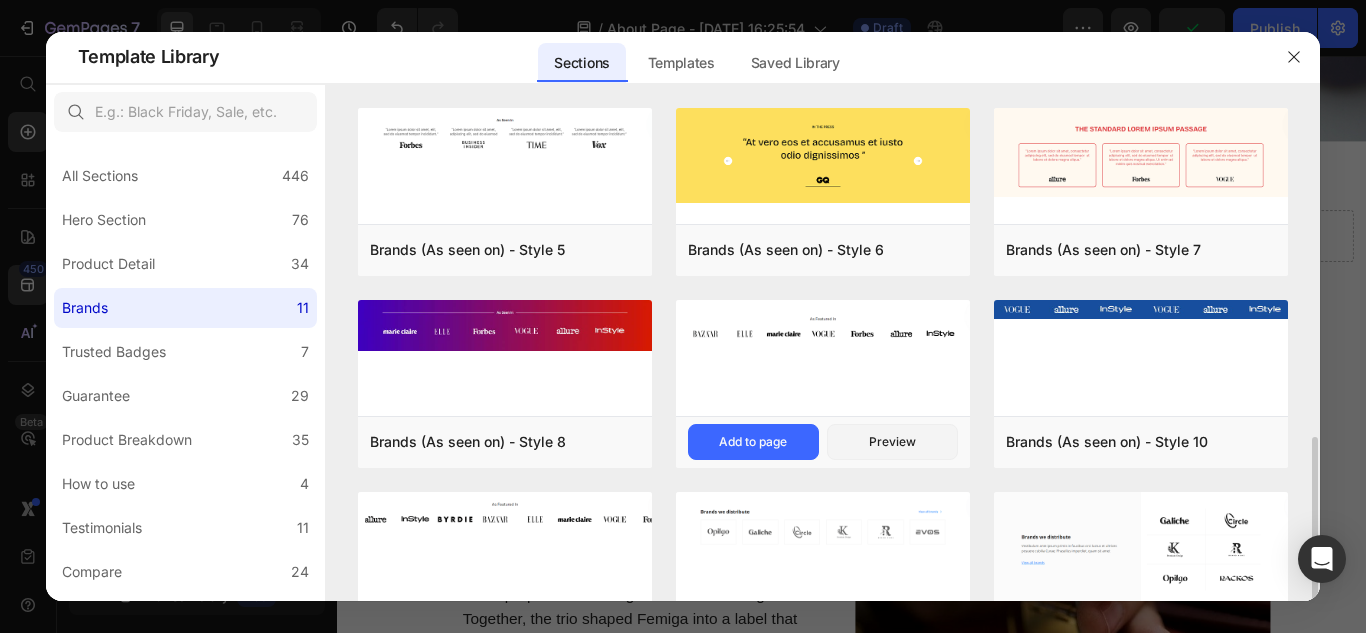 scroll, scrollTop: 274, scrollLeft: 0, axis: vertical 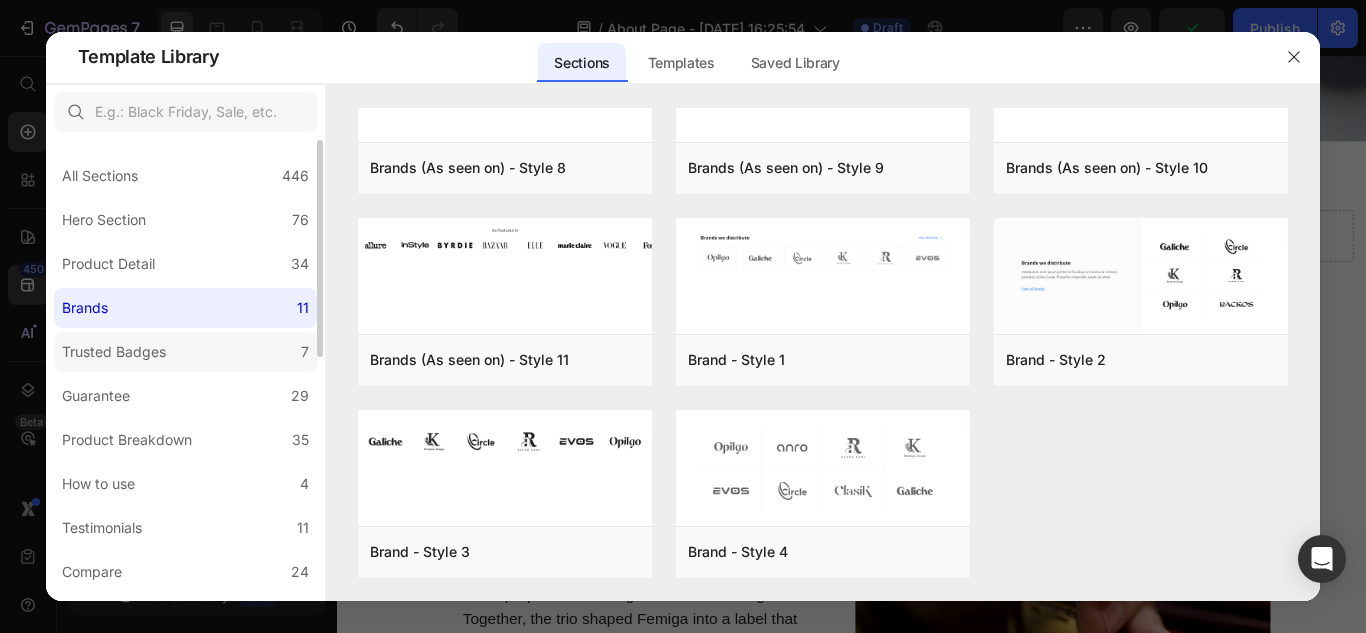 click on "Trusted Badges" at bounding box center [114, 352] 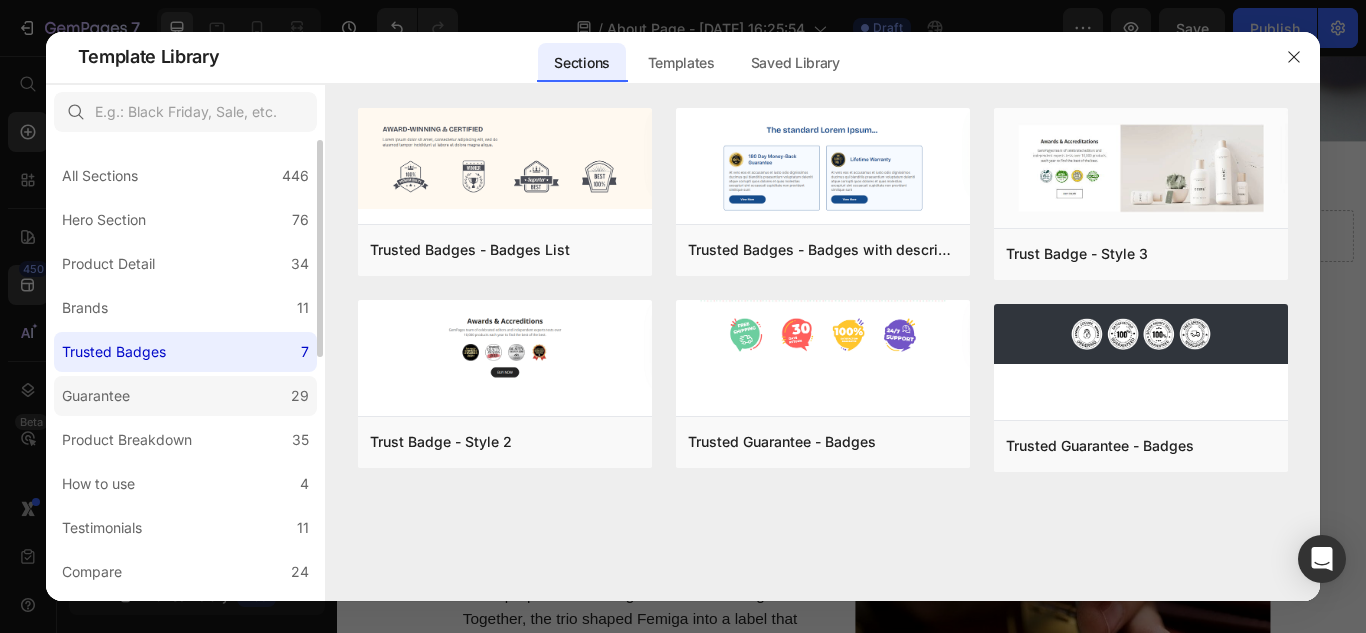 click on "Guarantee 29" 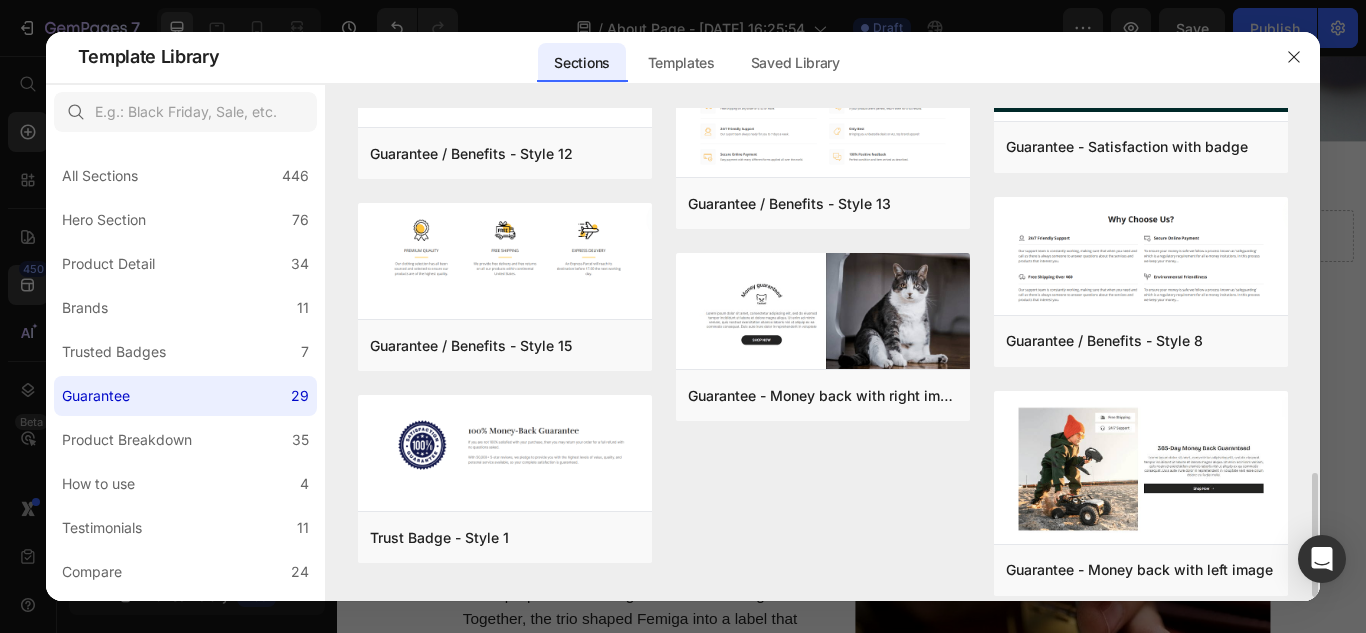 scroll, scrollTop: 1465, scrollLeft: 0, axis: vertical 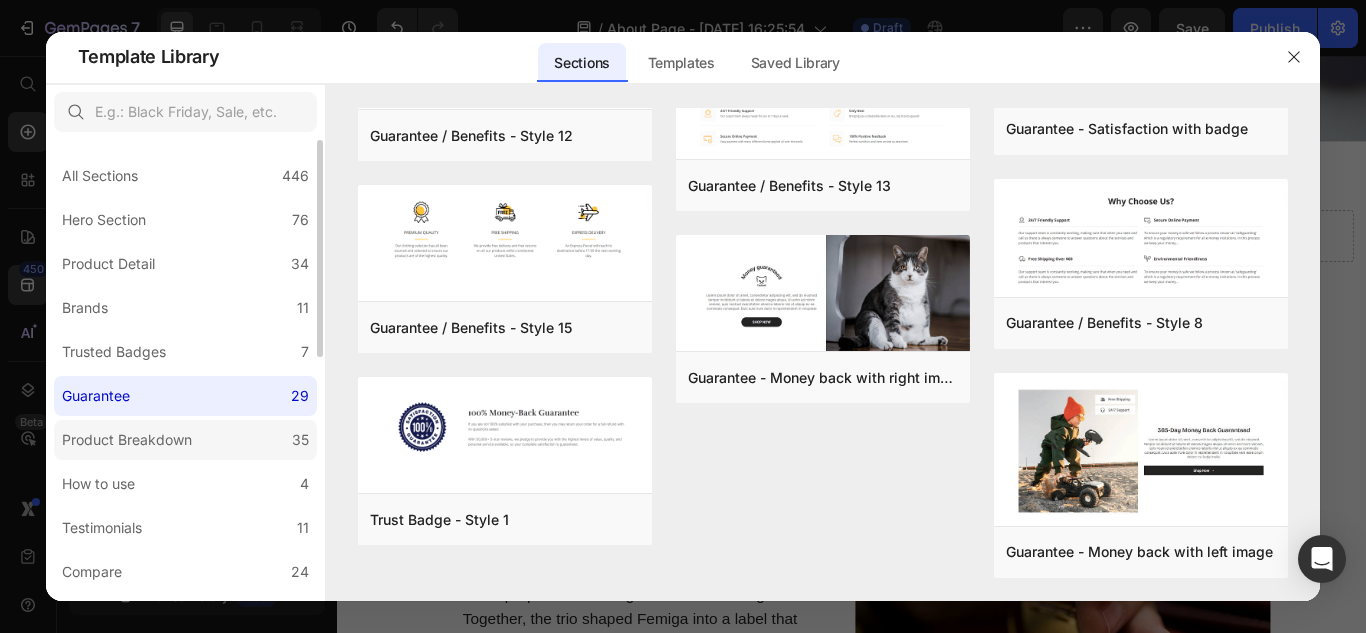 click on "Product Breakdown" at bounding box center (127, 440) 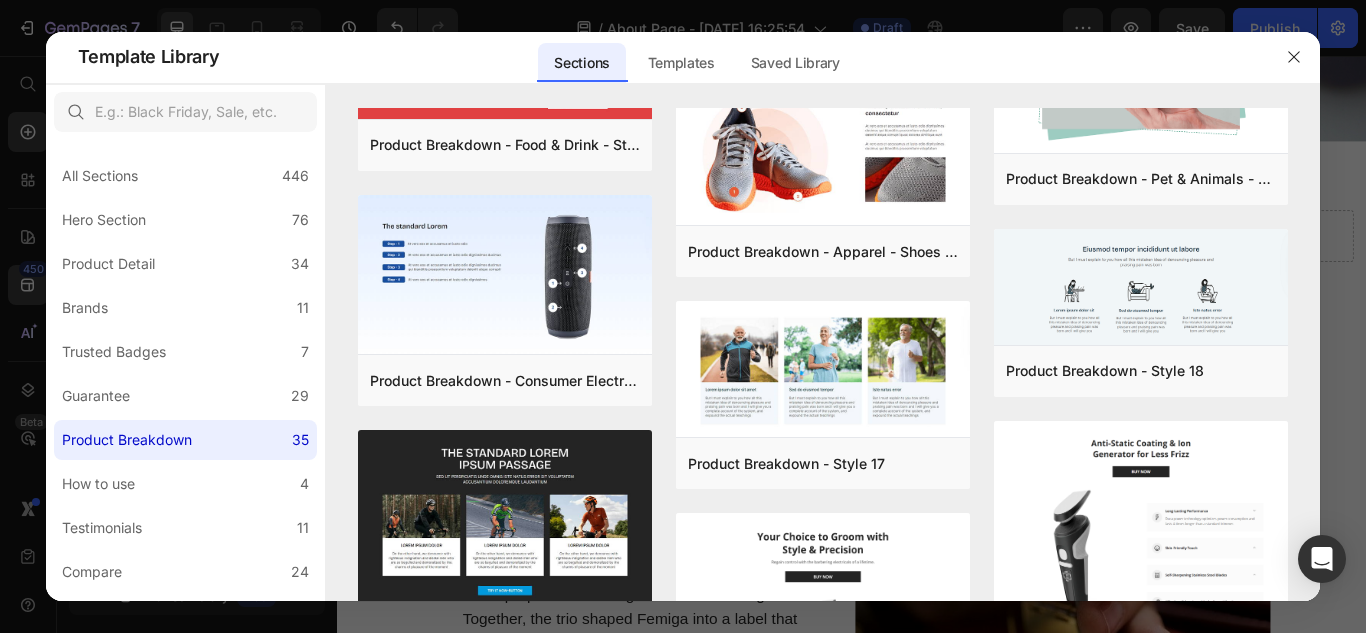 scroll, scrollTop: 0, scrollLeft: 0, axis: both 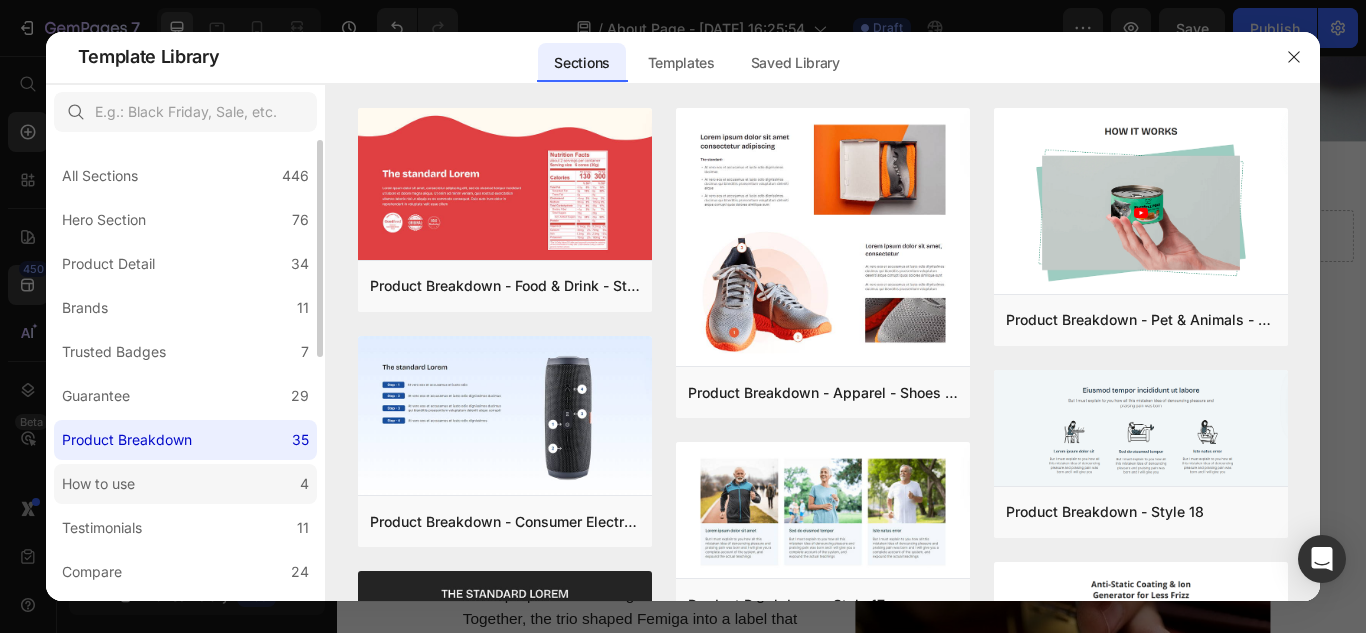 click on "How to use 4" 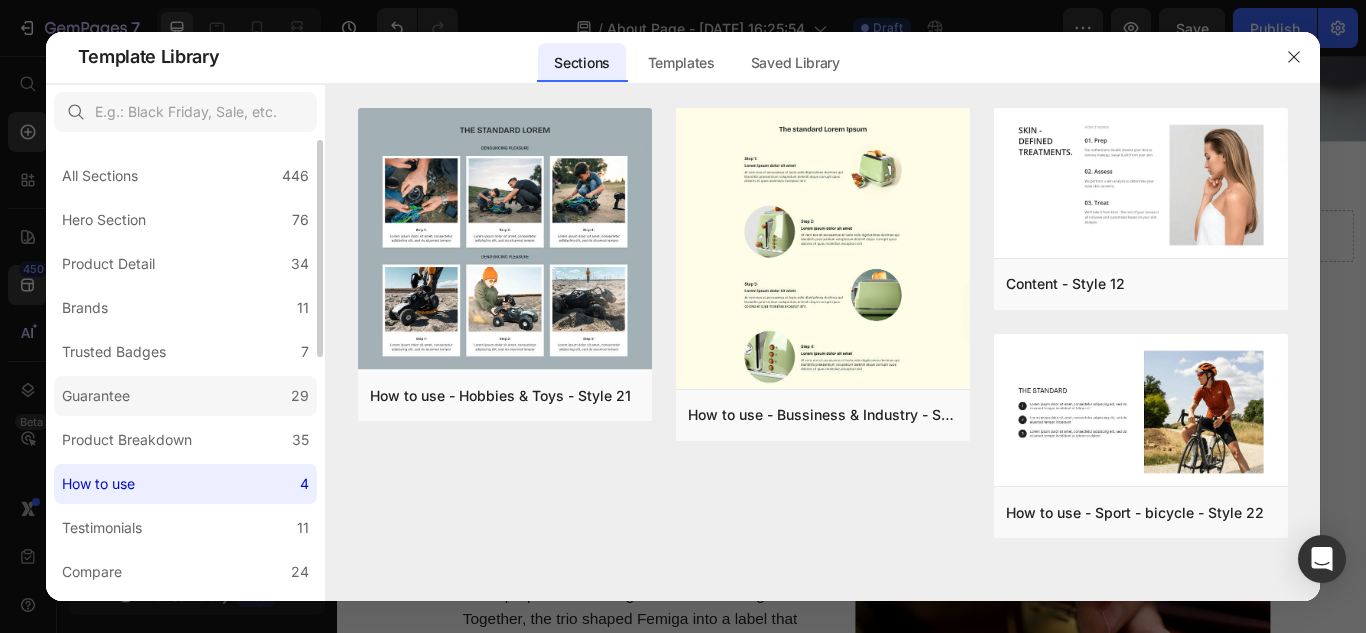 scroll, scrollTop: 100, scrollLeft: 0, axis: vertical 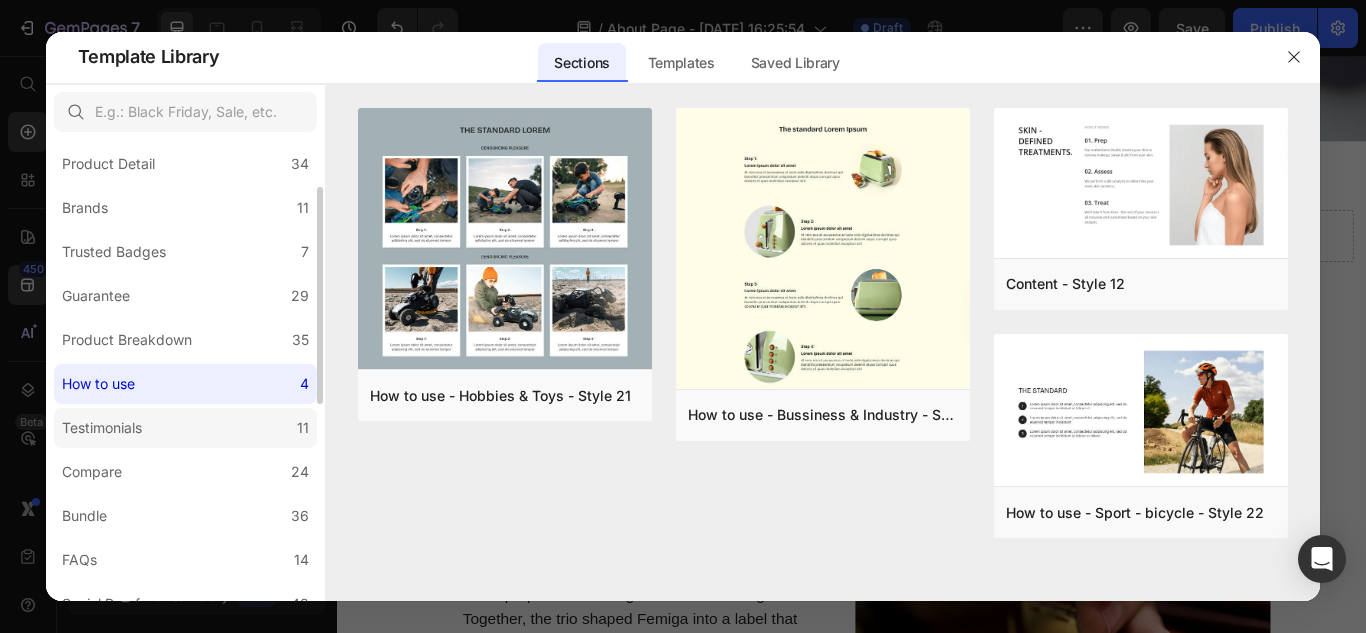 click on "Testimonials 11" 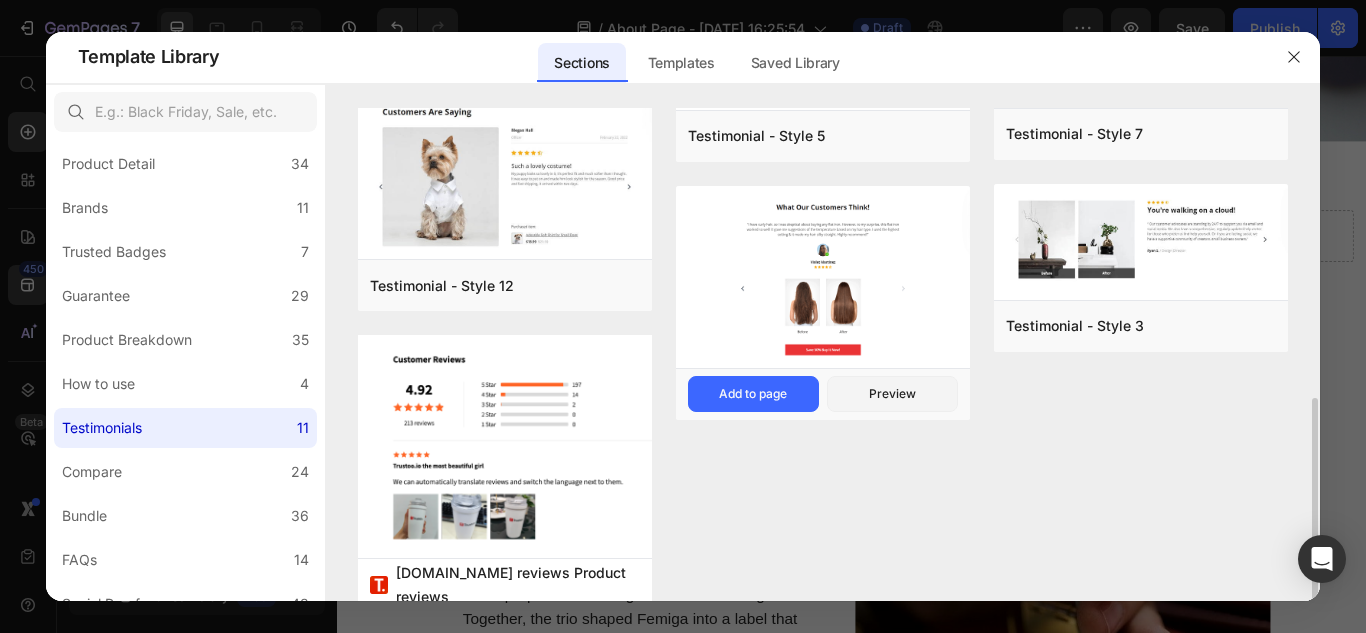 scroll, scrollTop: 533, scrollLeft: 0, axis: vertical 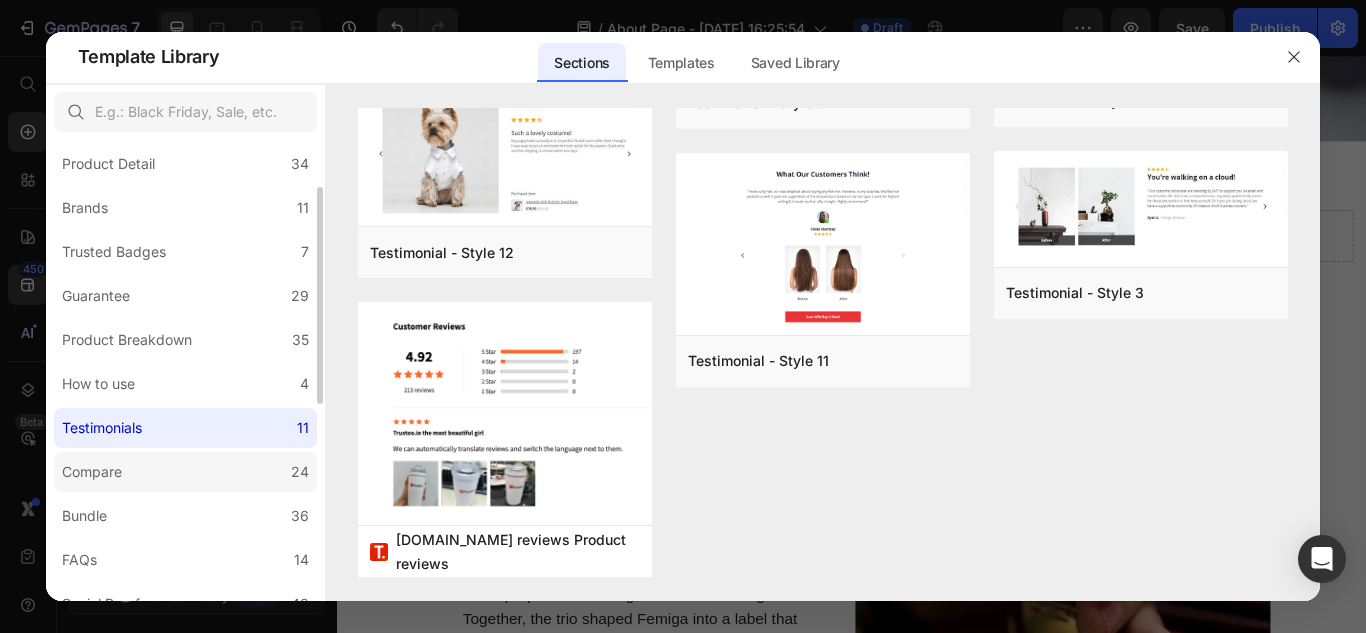 click on "Compare 24" 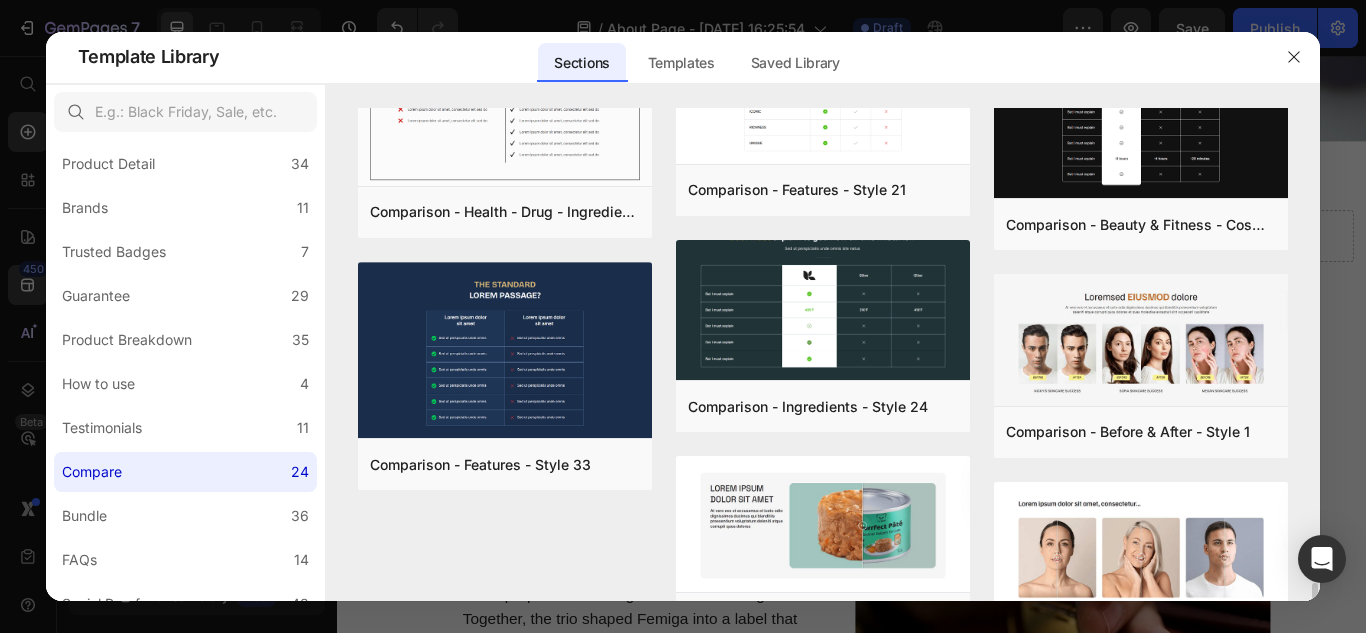 scroll, scrollTop: 1628, scrollLeft: 0, axis: vertical 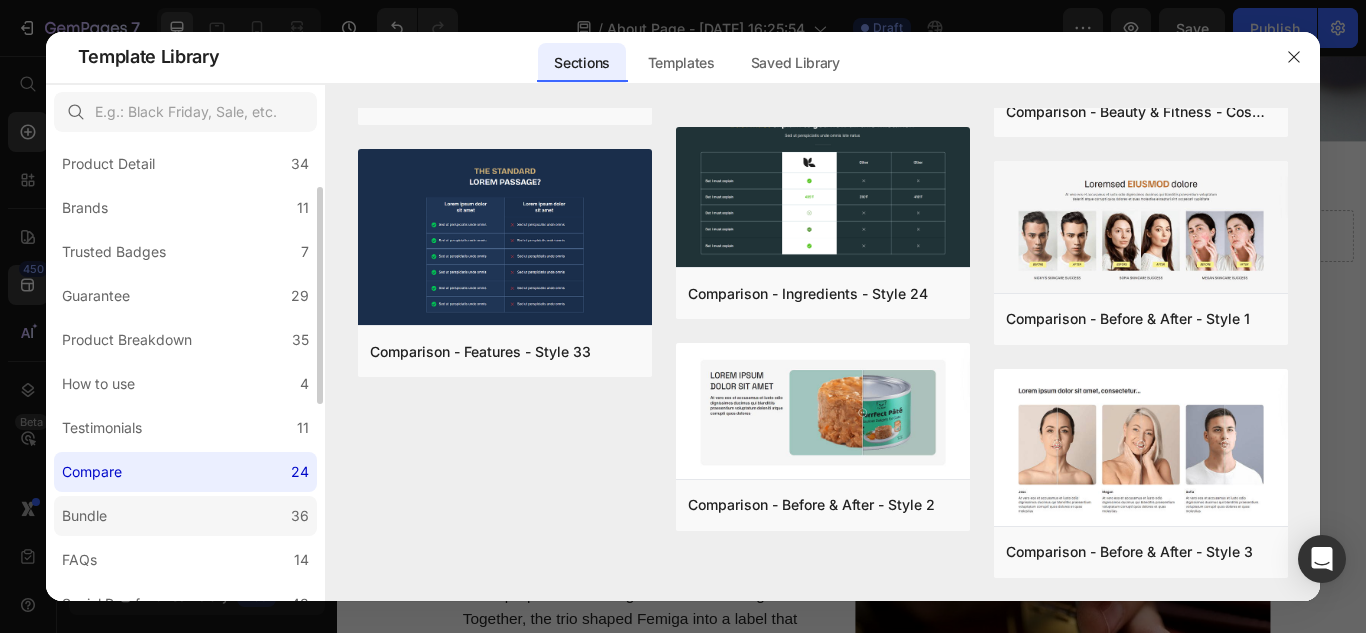 click on "Bundle 36" 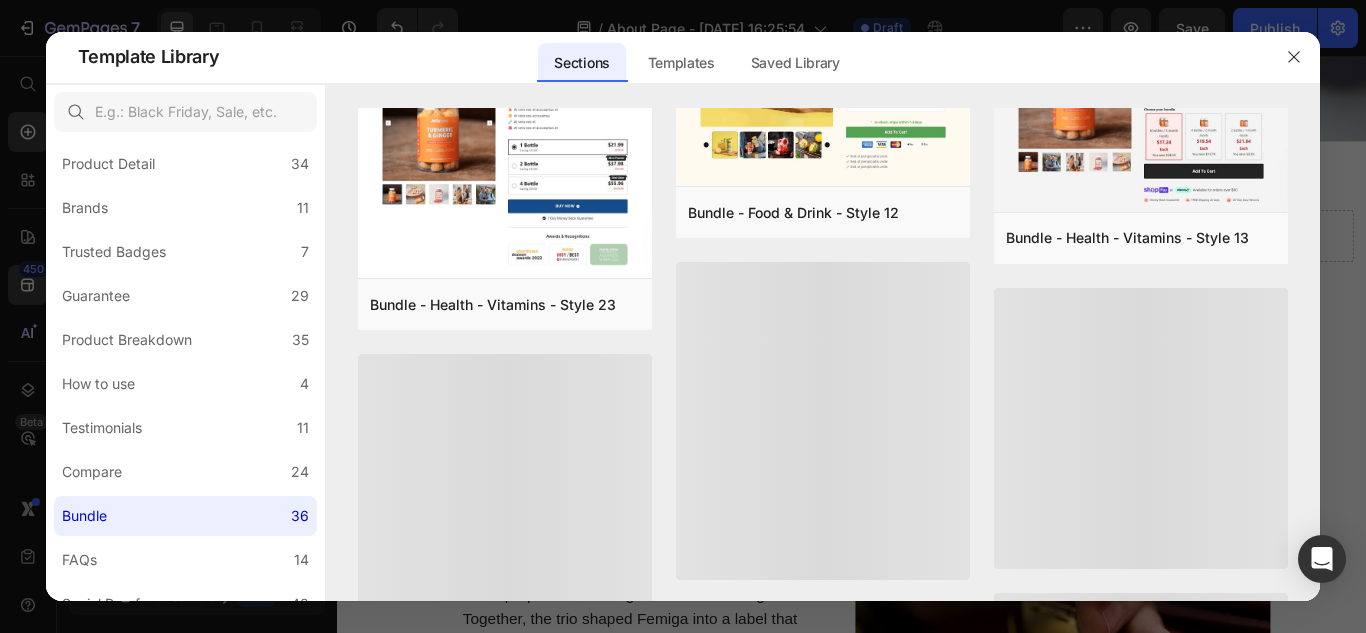 scroll, scrollTop: 1166, scrollLeft: 0, axis: vertical 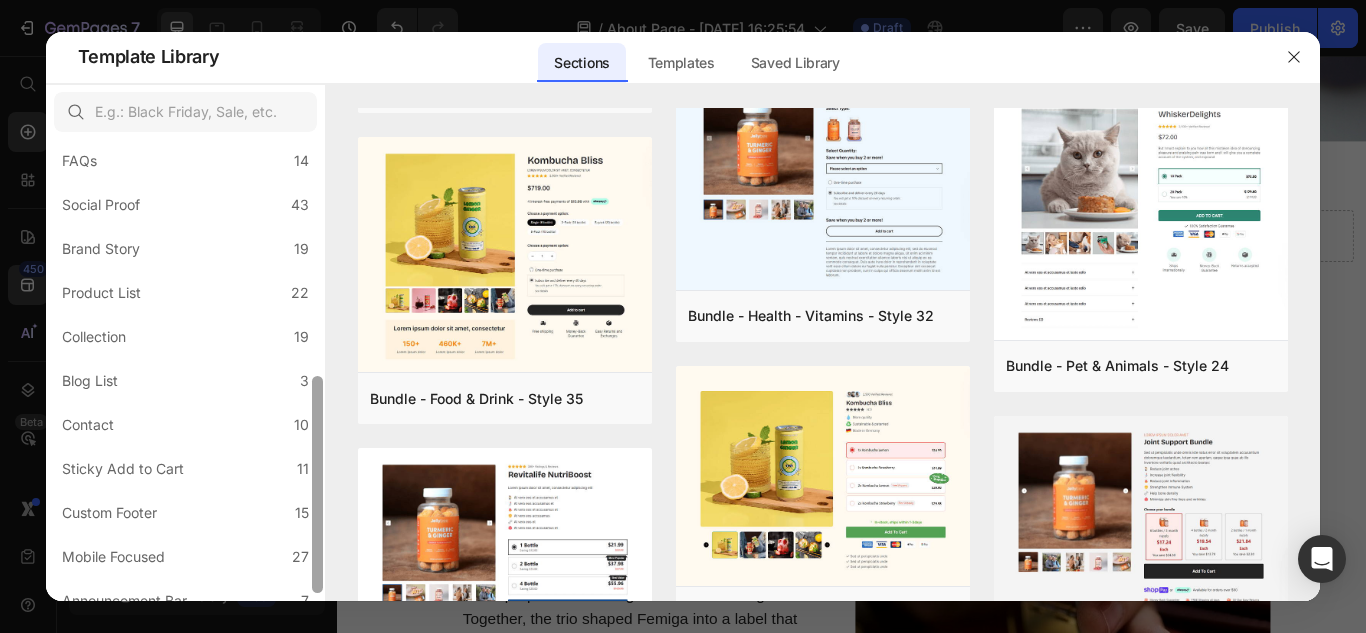 drag, startPoint x: 316, startPoint y: 305, endPoint x: 321, endPoint y: 399, distance: 94.13288 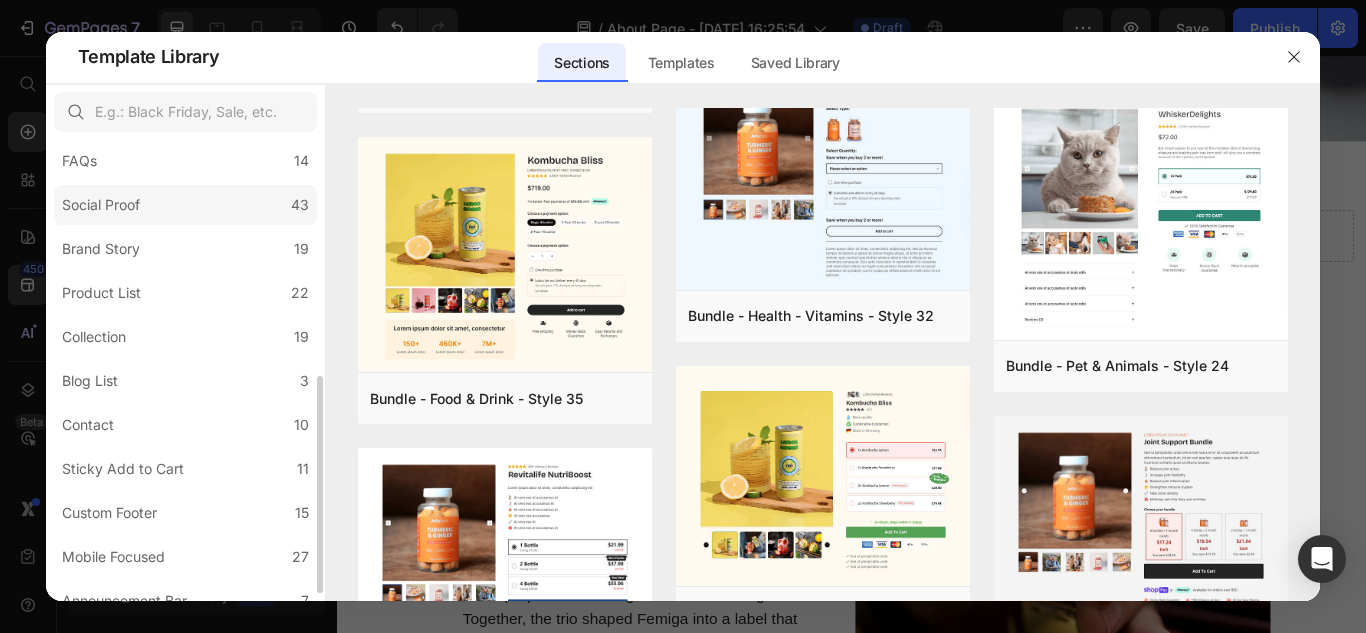 click on "Social Proof 43" 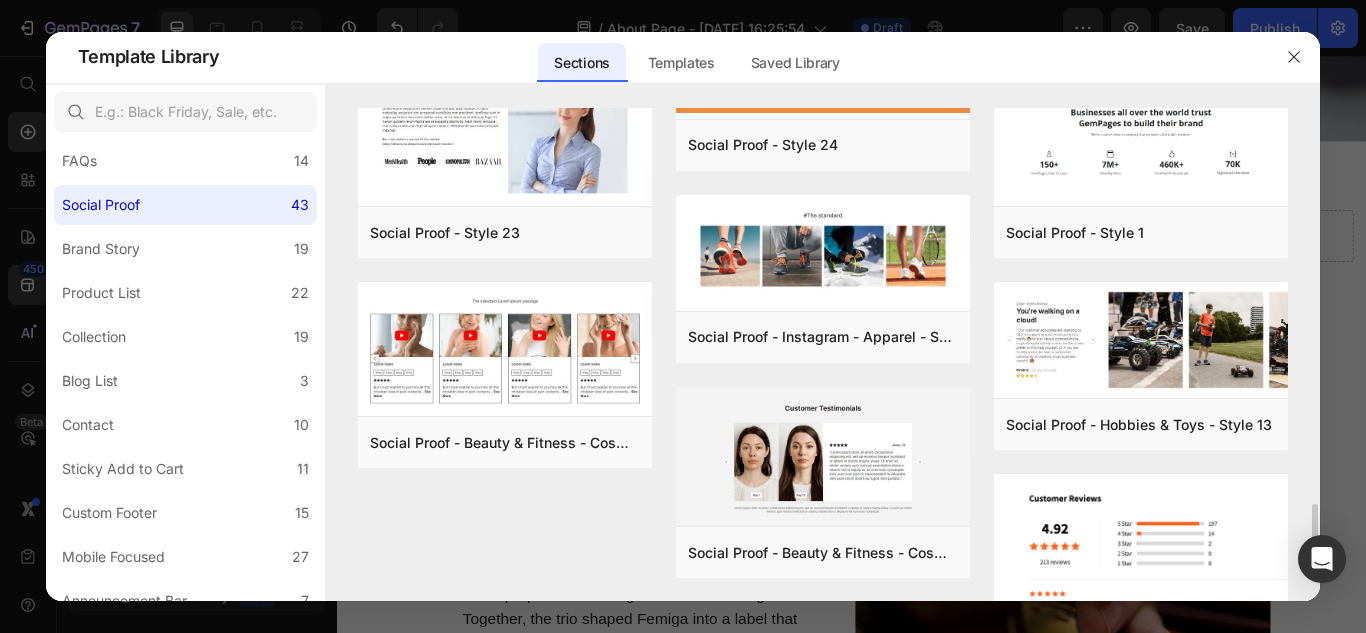 scroll, scrollTop: 2873, scrollLeft: 0, axis: vertical 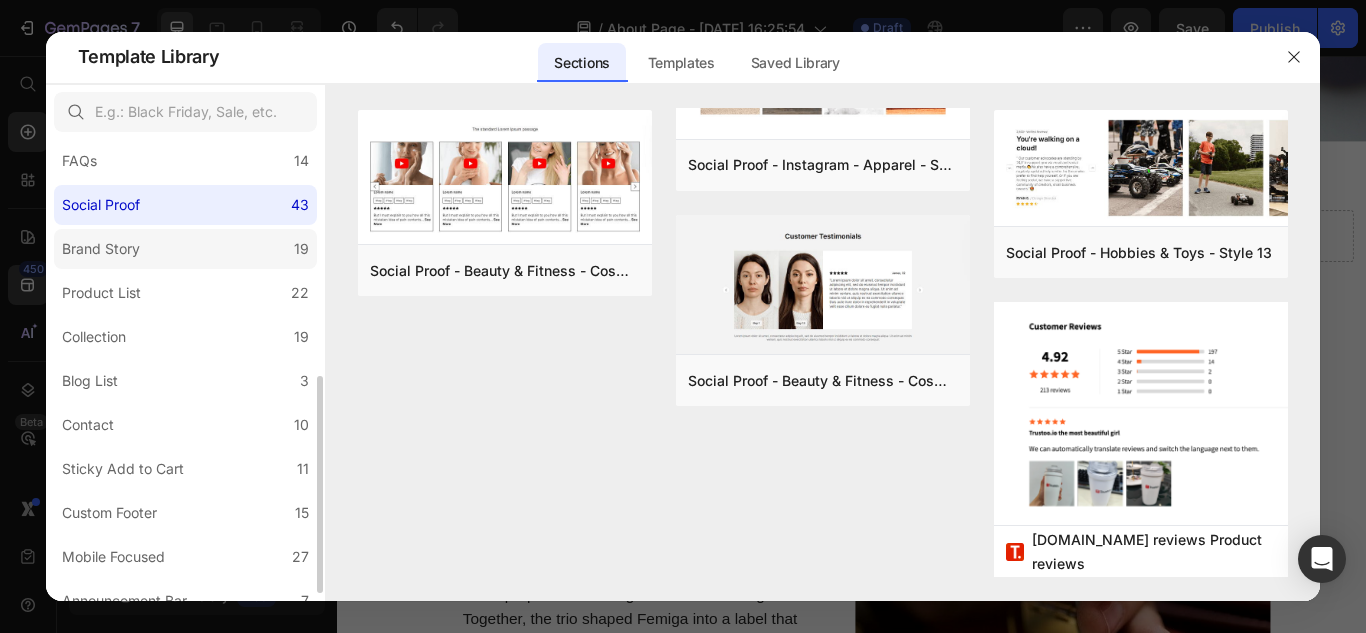 click on "Brand Story" at bounding box center [101, 249] 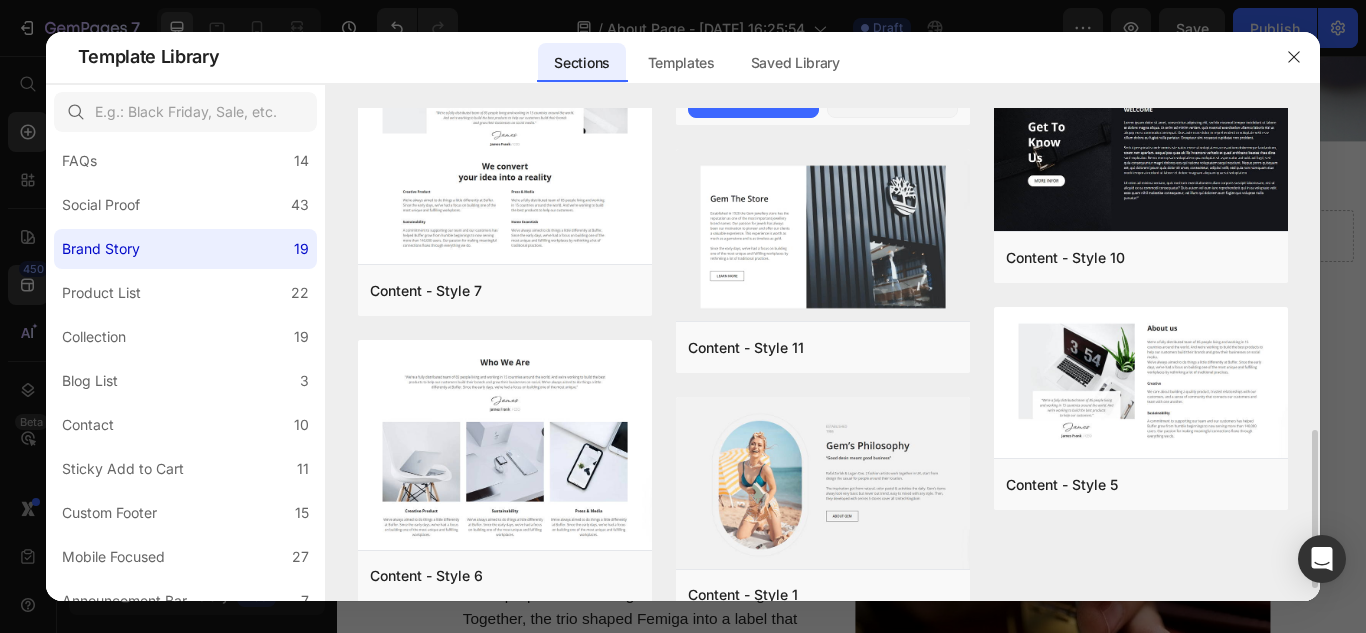 scroll, scrollTop: 1043, scrollLeft: 0, axis: vertical 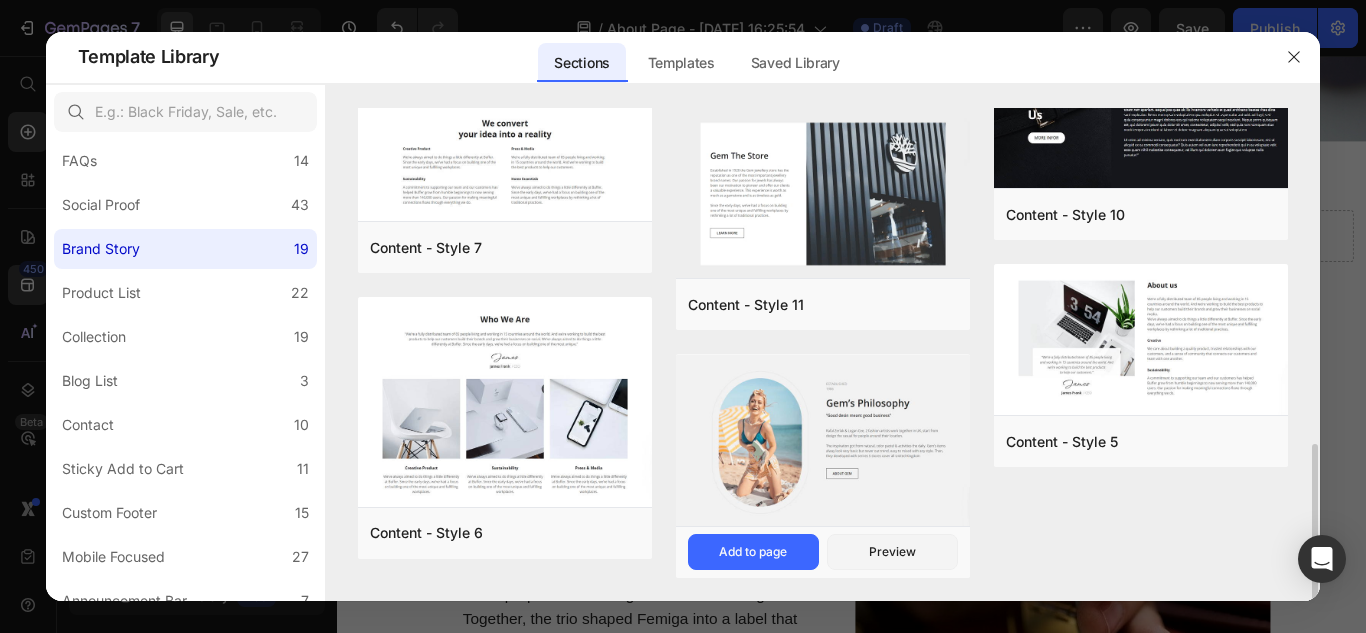 click at bounding box center (823, 443) 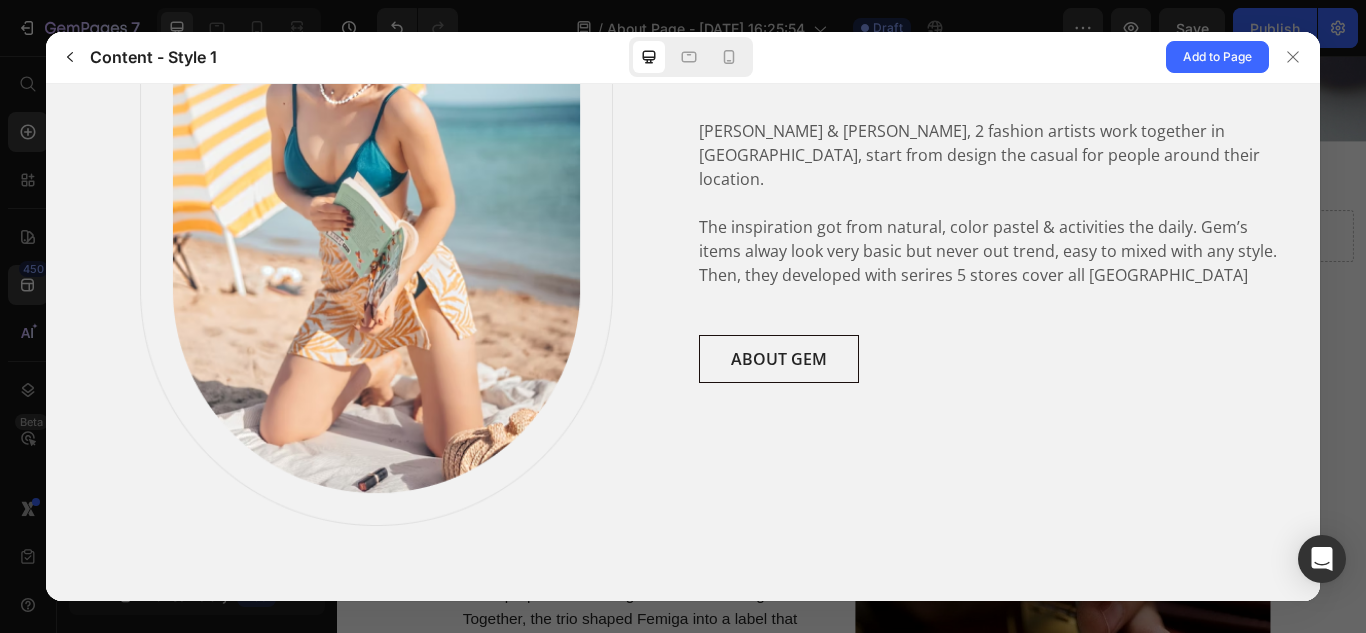scroll, scrollTop: 320, scrollLeft: 0, axis: vertical 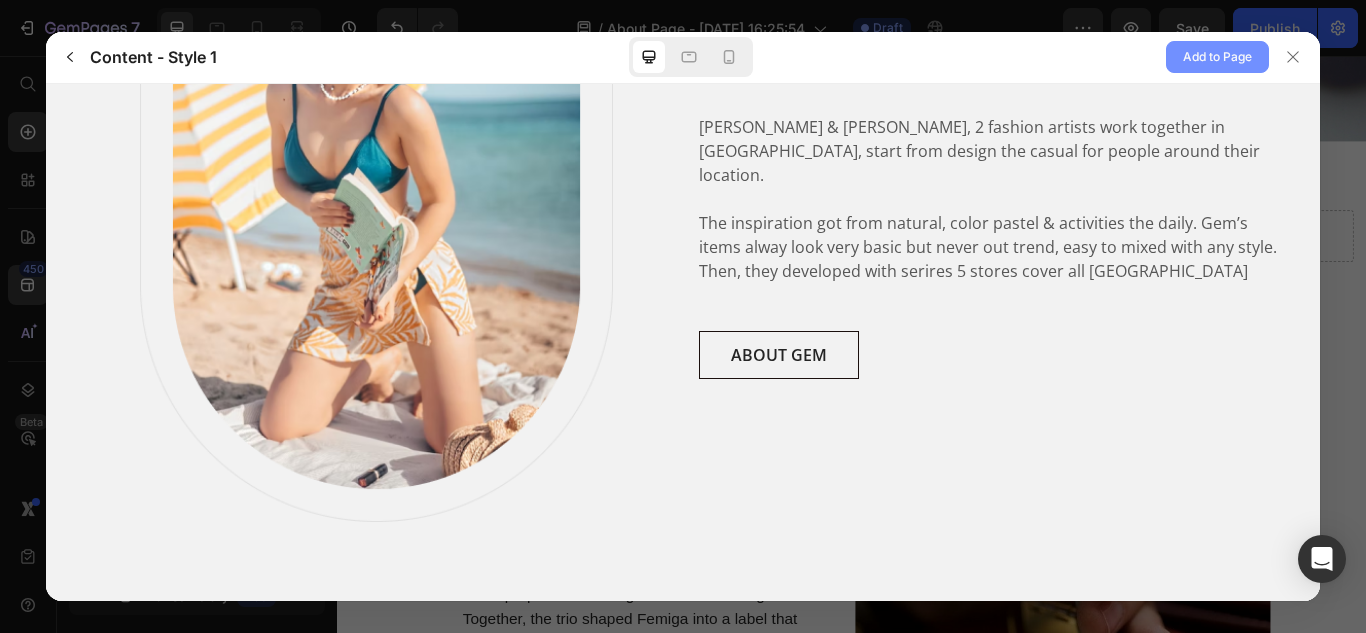 click on "Add to Page" 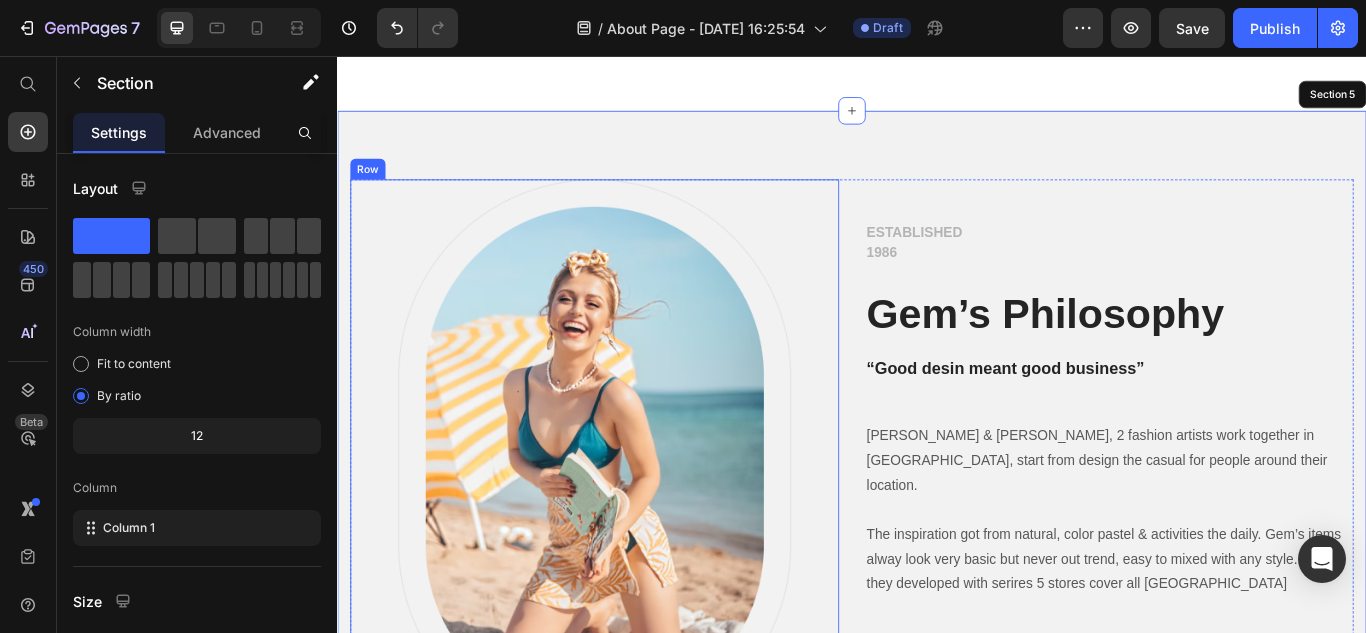 scroll, scrollTop: 1883, scrollLeft: 0, axis: vertical 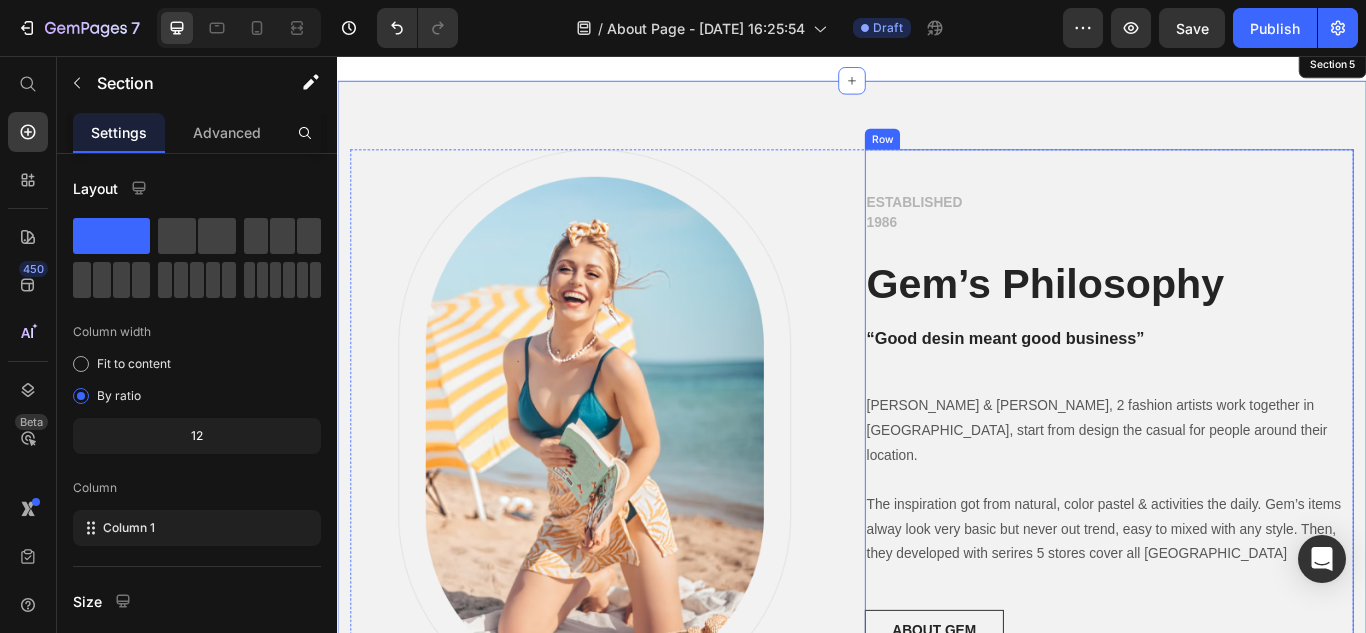 click on "ESTABLISHED  1986 Text block Gem’s Philosophy Heading “Good desin meant good business” Heading [PERSON_NAME] & [PERSON_NAME], 2 fashion artists work together in [GEOGRAPHIC_DATA], start from design the casual for people around their location.  The inspiration got from natural, color pastel & activities the daily. Gem’s items alway look very basic but never out trend, easy to mixed with any style. Then, they developed with serires 5 stores cover all [GEOGRAPHIC_DATA] Text block ABOUT GEM Button Row" at bounding box center (1237, 481) 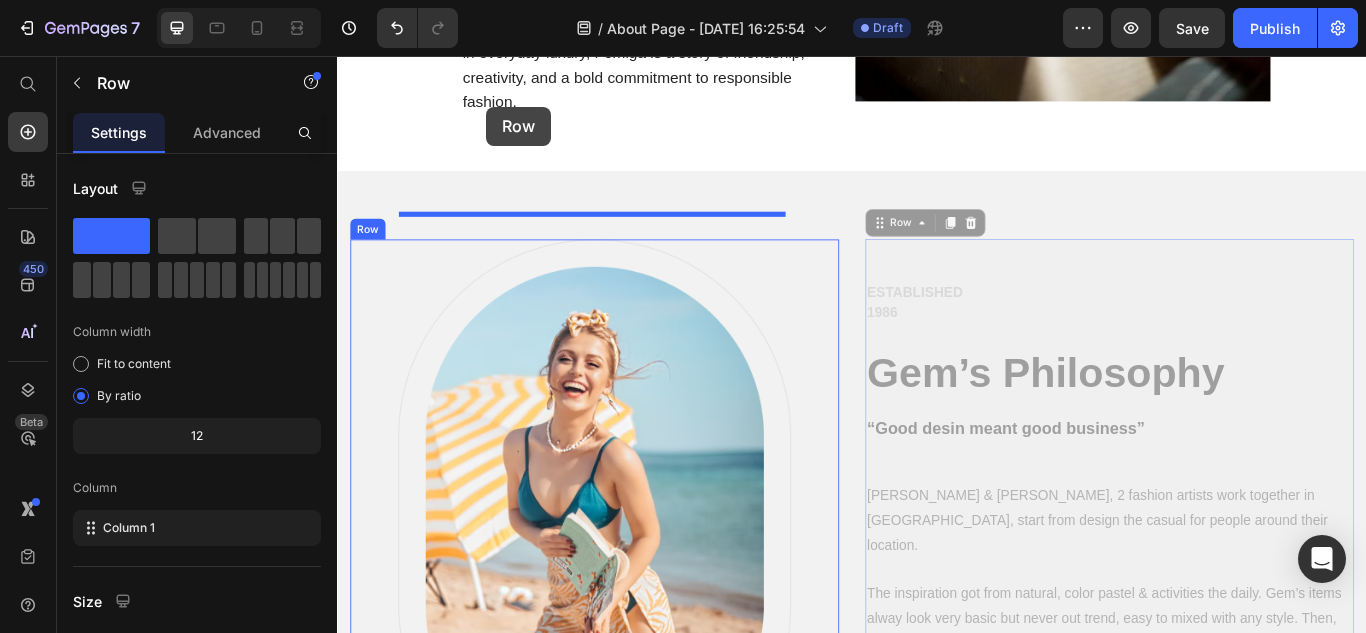 drag, startPoint x: 917, startPoint y: 150, endPoint x: 511, endPoint y: 115, distance: 407.50583 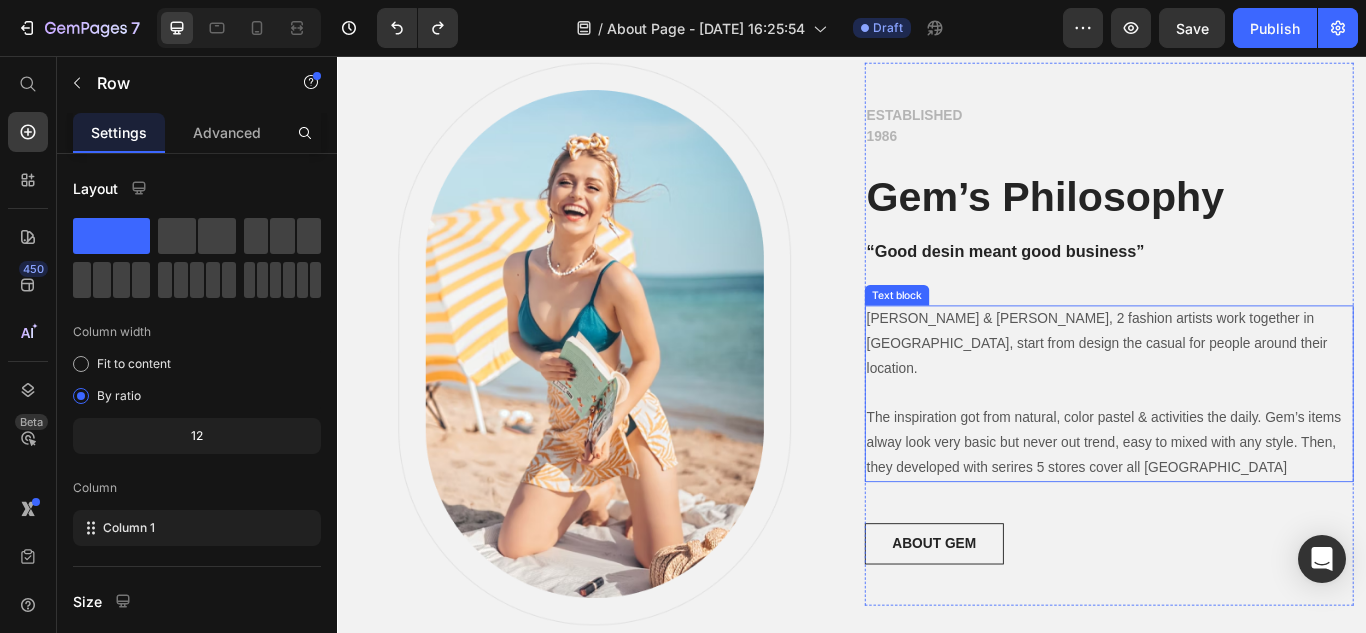 scroll, scrollTop: 1993, scrollLeft: 0, axis: vertical 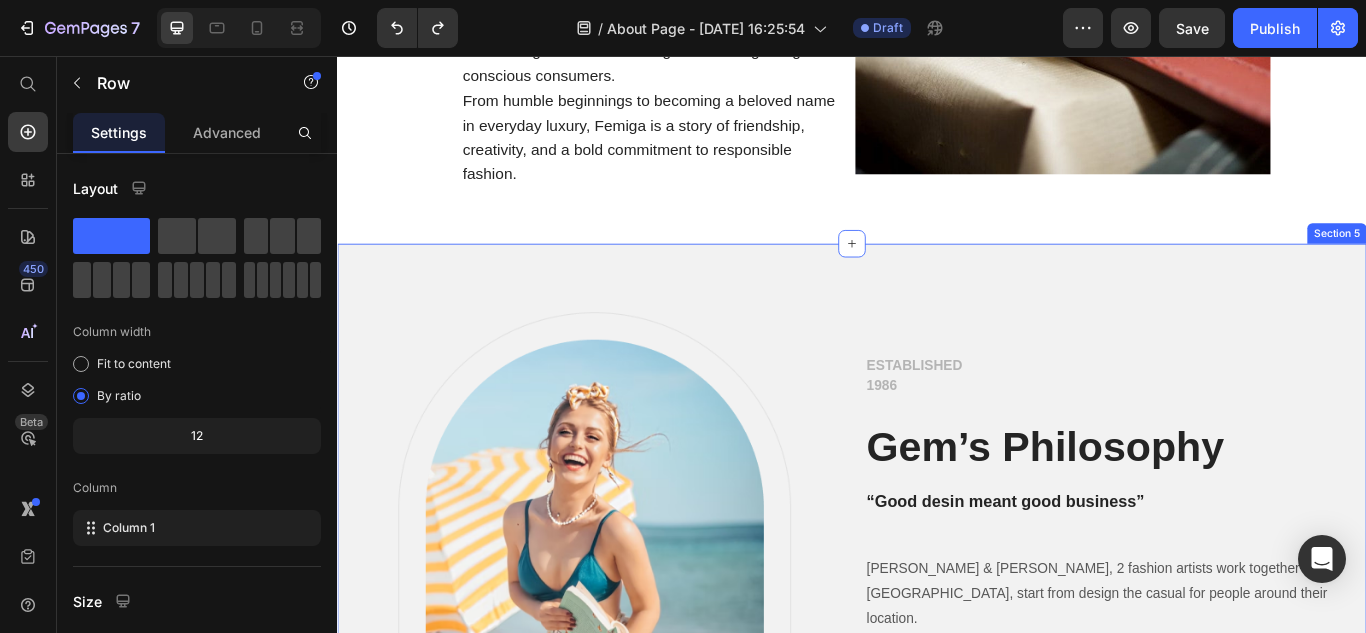 click on "Image Row ESTABLISHED  1986 Text block Gem’s Philosophy Heading “Good desin meant good business” Heading [PERSON_NAME] & [PERSON_NAME], 2 fashion artists work together in [GEOGRAPHIC_DATA], start from design the casual for people around their location.  The inspiration got from natural, color pastel & activities the daily. Gem’s items alway look very basic but never out trend, easy to mixed with any style. Then, they developed with serires 5 stores cover all [GEOGRAPHIC_DATA] Text block ABOUT GEM Button Row Row Section 5" at bounding box center (937, 683) 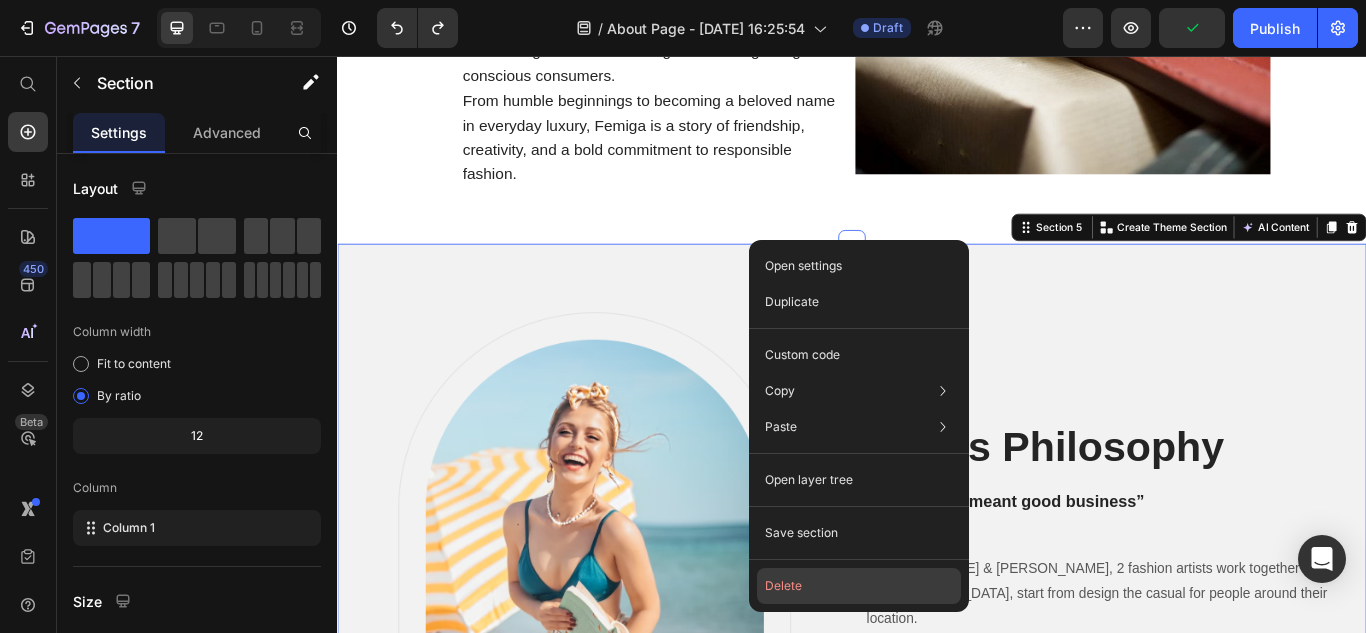 click on "Delete" 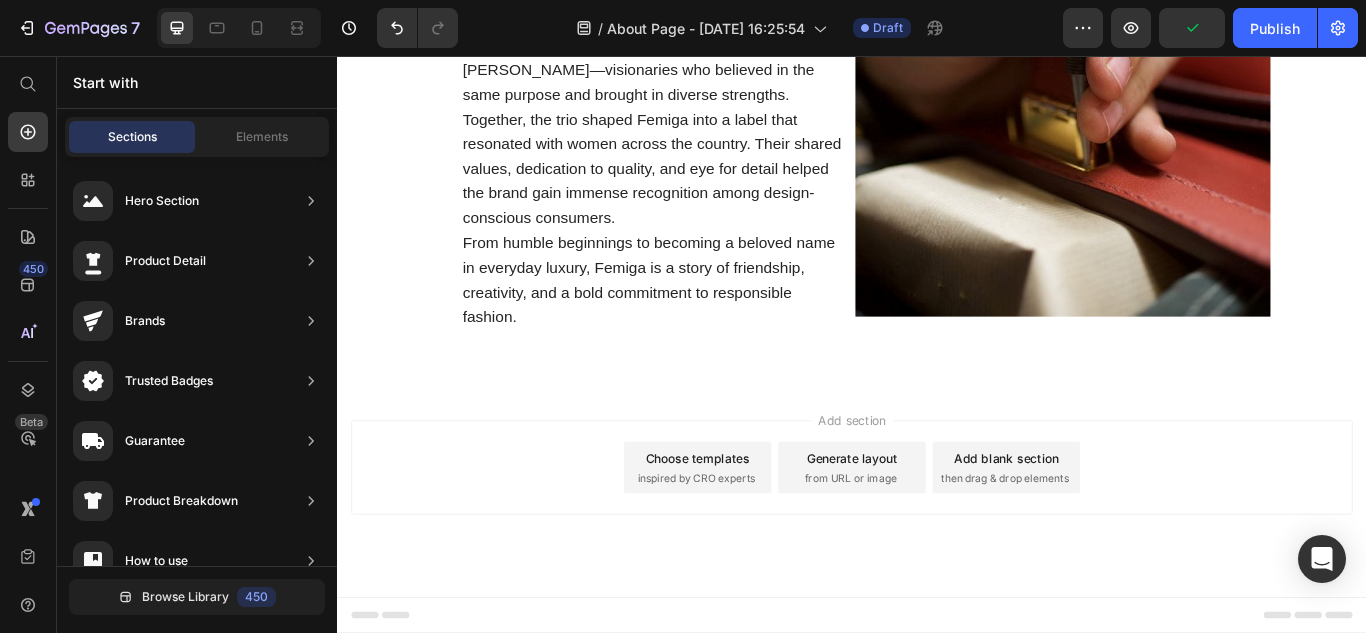 scroll, scrollTop: 1498, scrollLeft: 0, axis: vertical 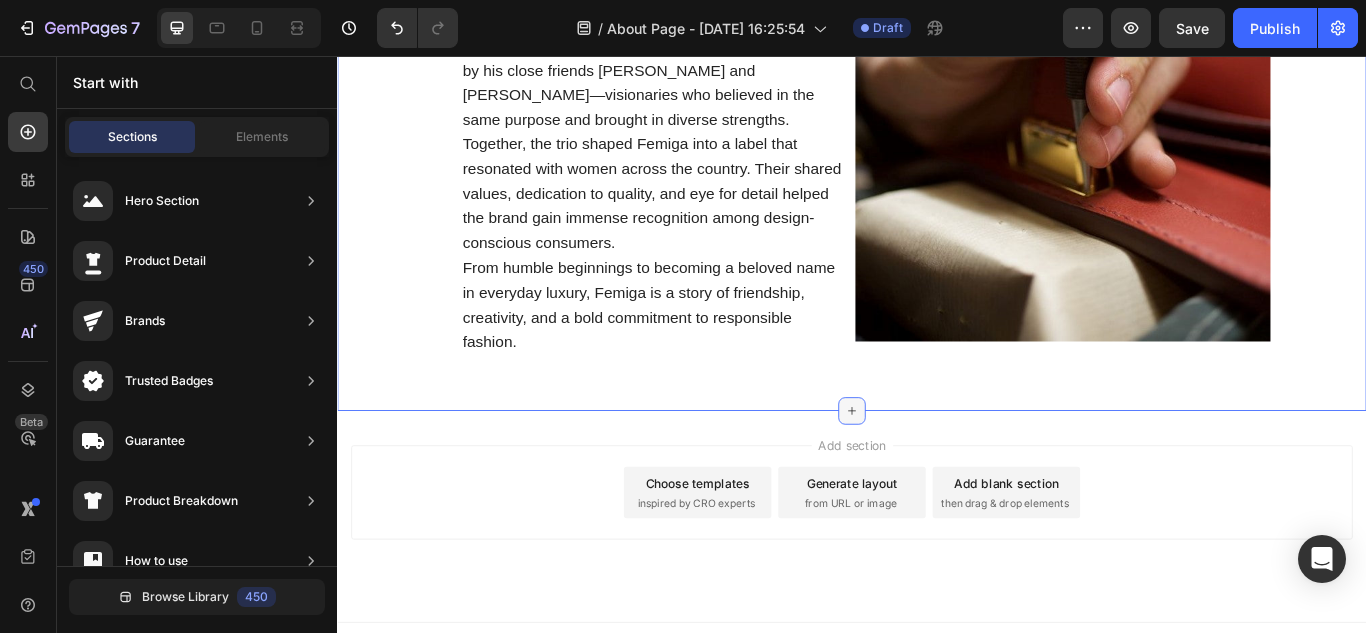 click 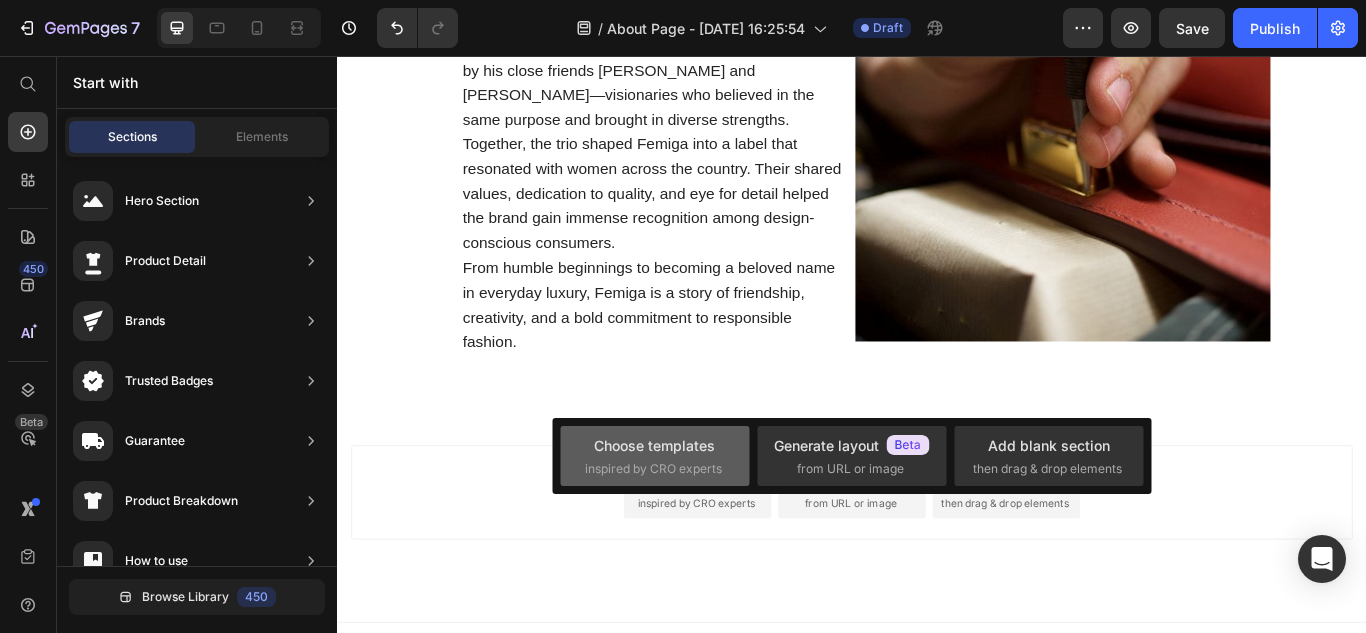 click on "Choose templates" at bounding box center (654, 445) 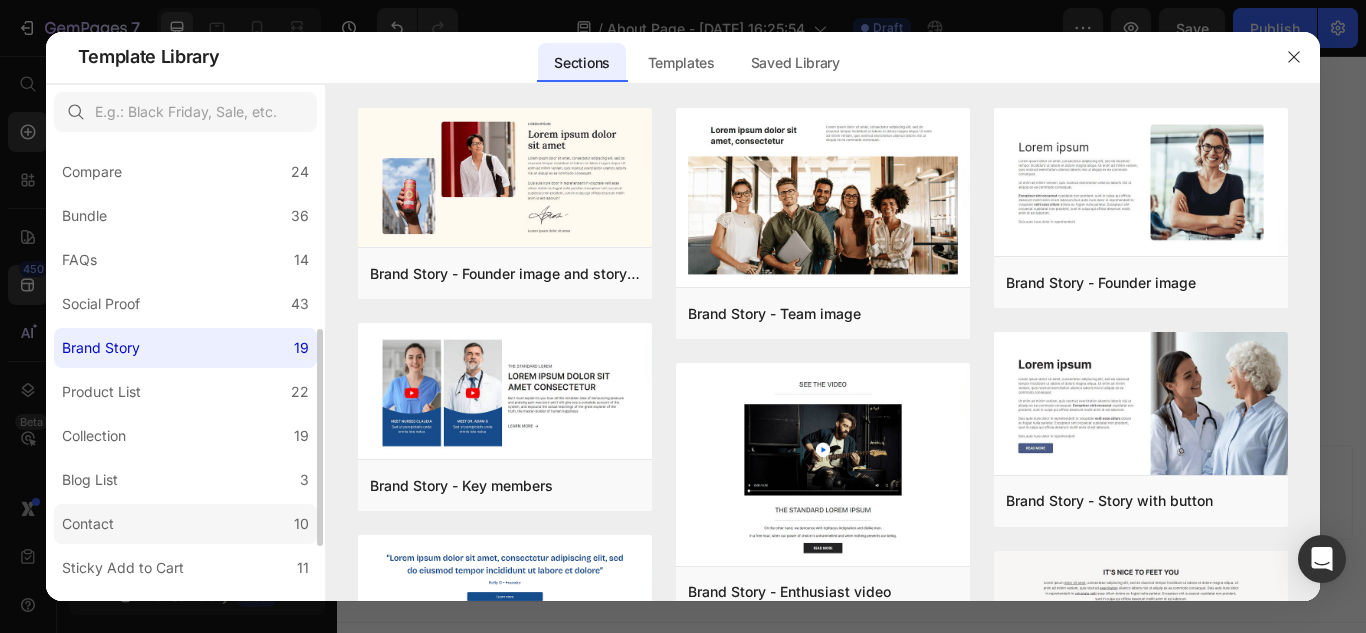 scroll, scrollTop: 518, scrollLeft: 0, axis: vertical 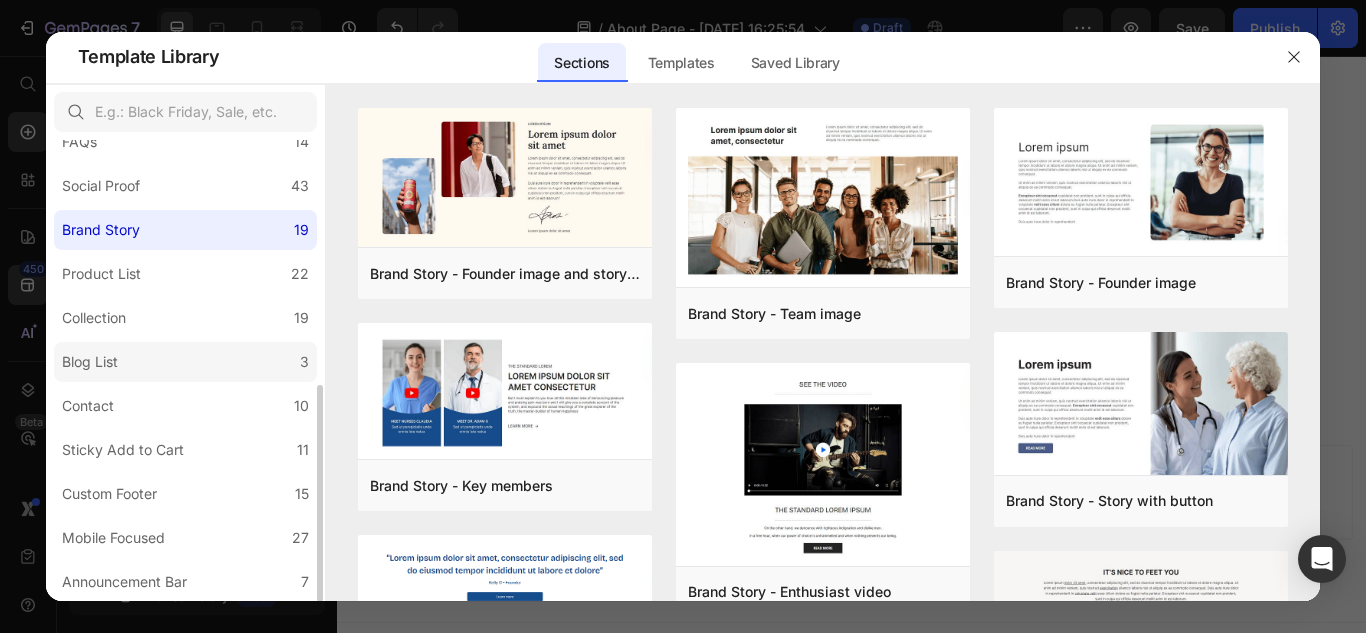 click on "Blog List 3" 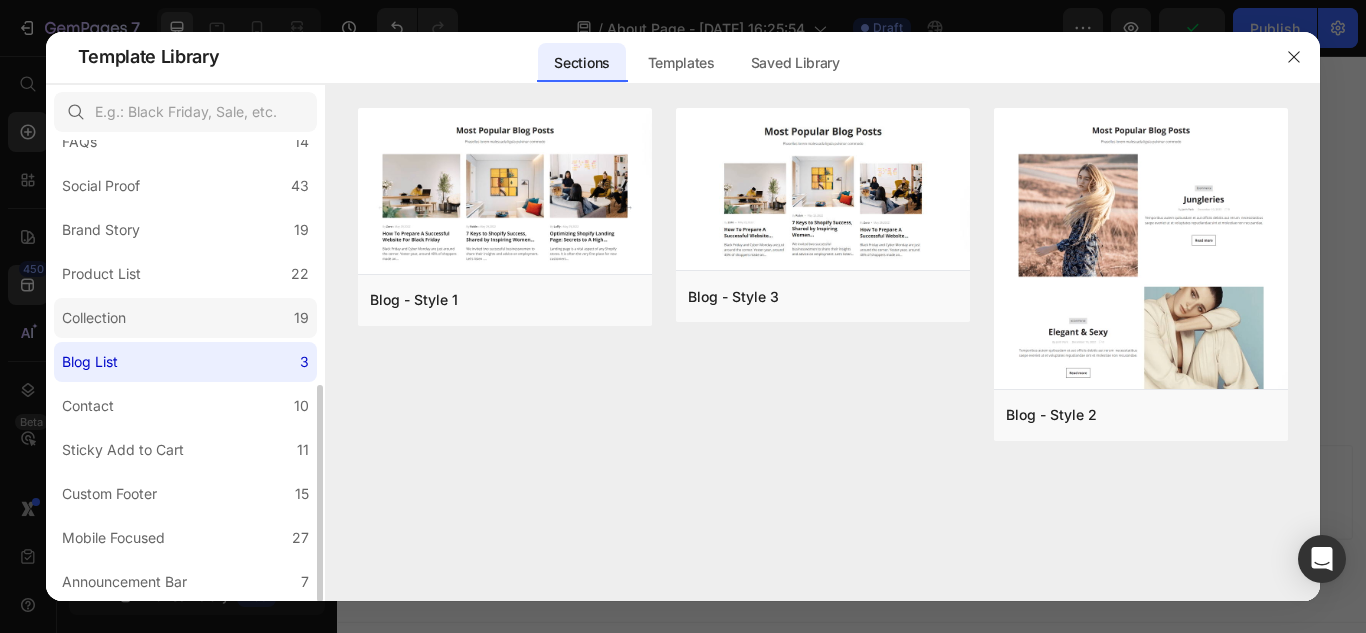 click on "Collection 19" 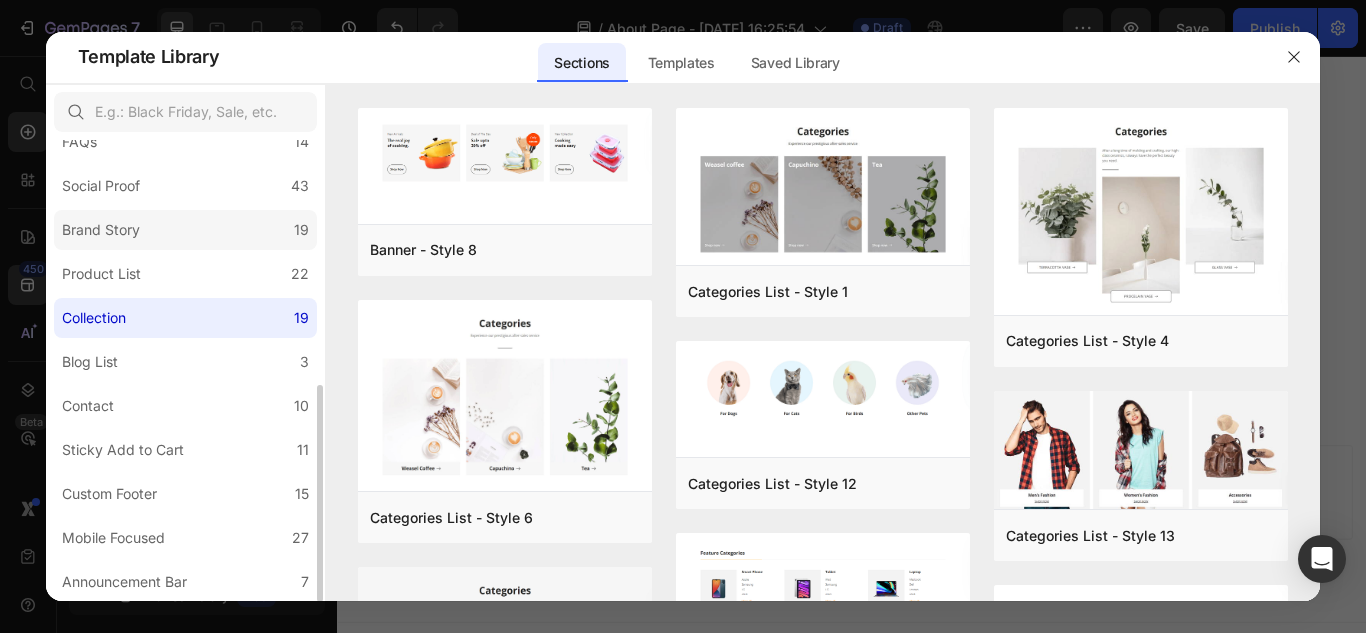 click on "Brand Story 19" 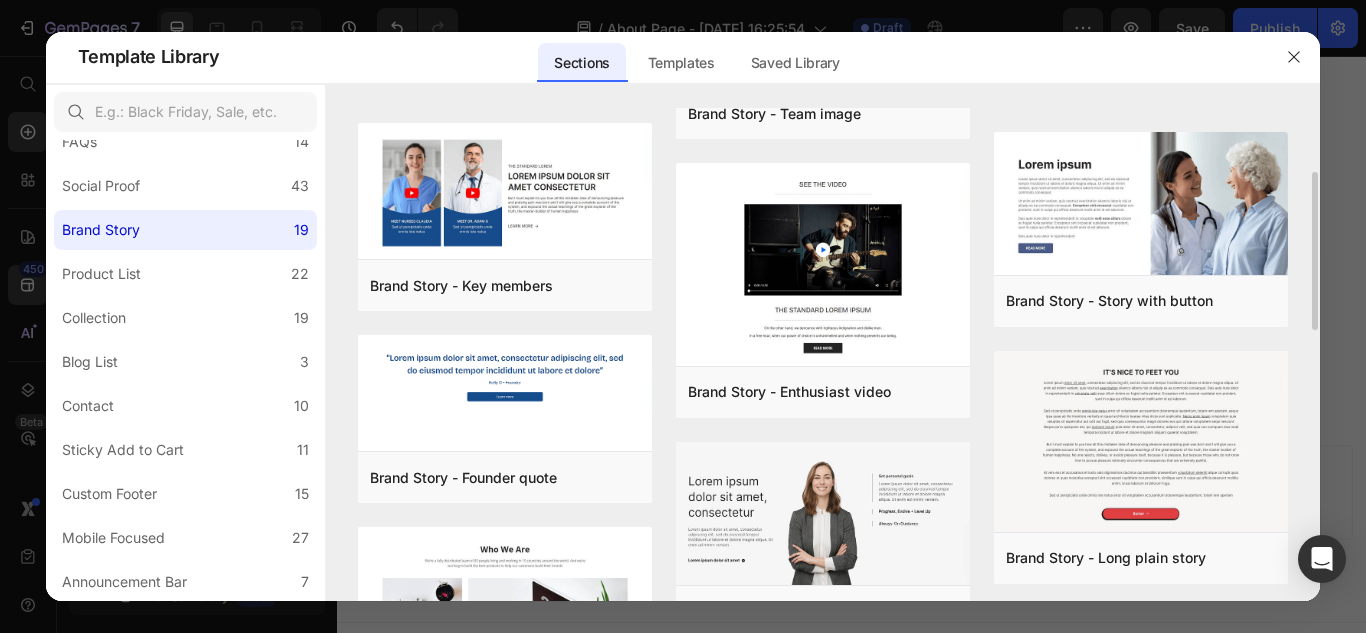 scroll, scrollTop: 0, scrollLeft: 0, axis: both 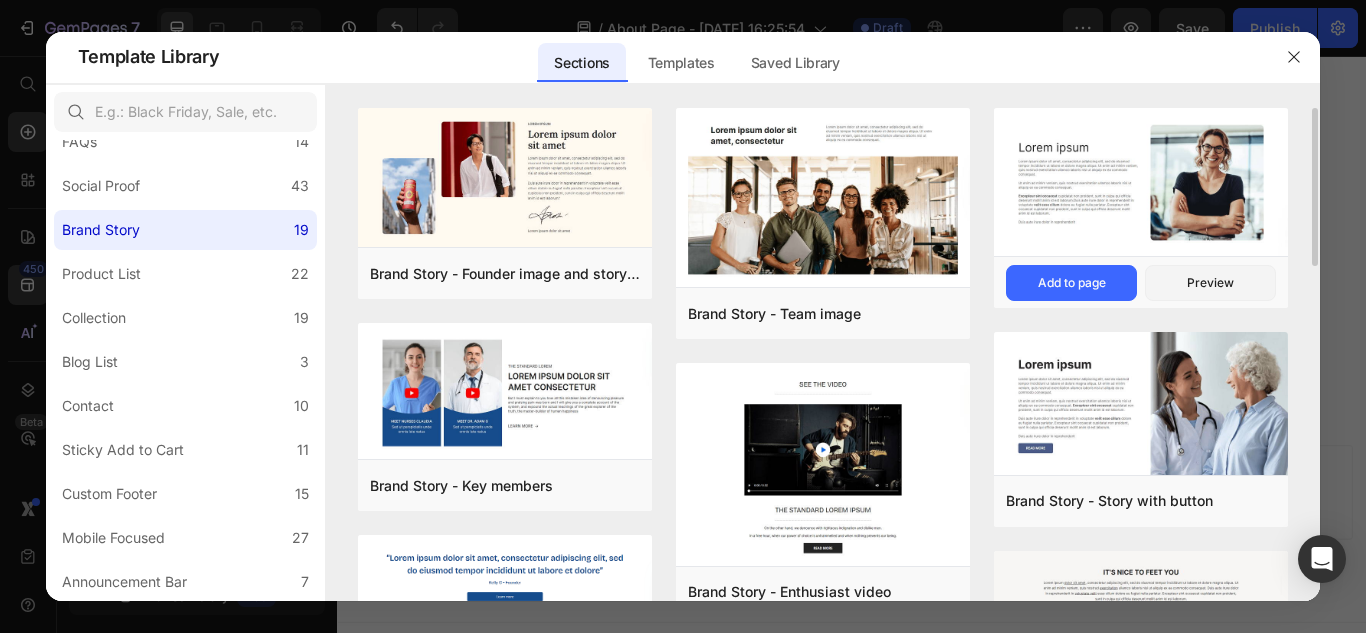 click at bounding box center (1141, 184) 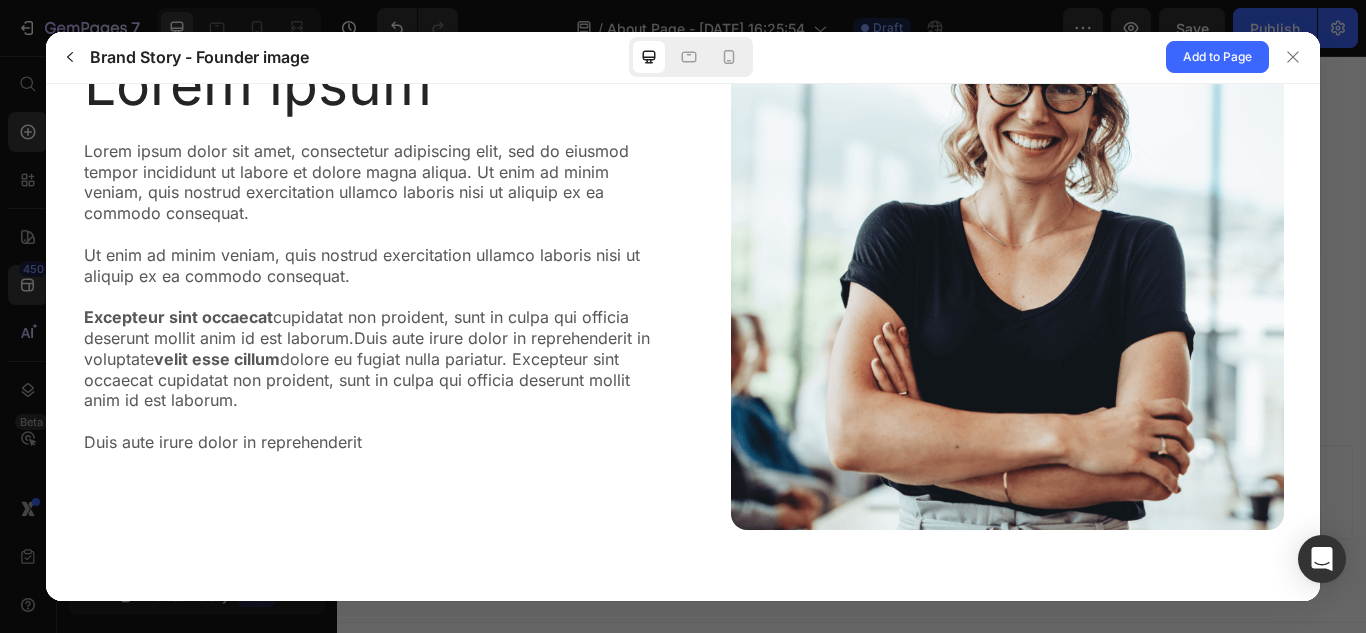 scroll, scrollTop: 211, scrollLeft: 0, axis: vertical 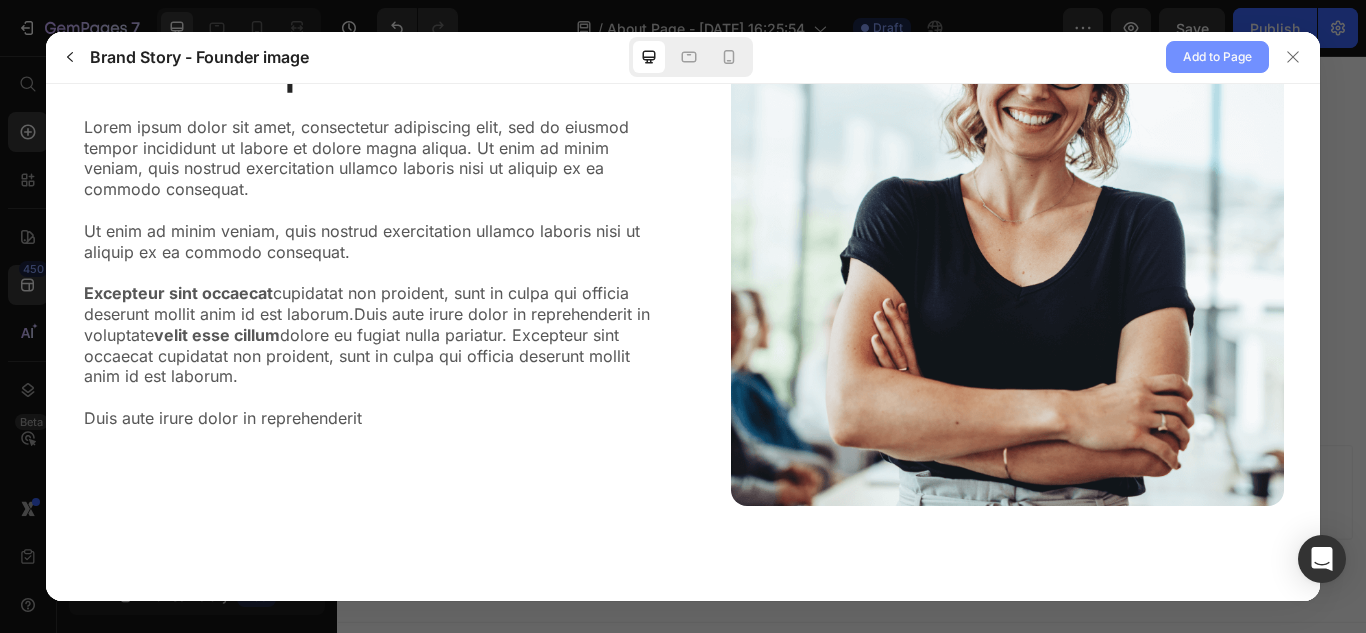 click on "Add to Page" 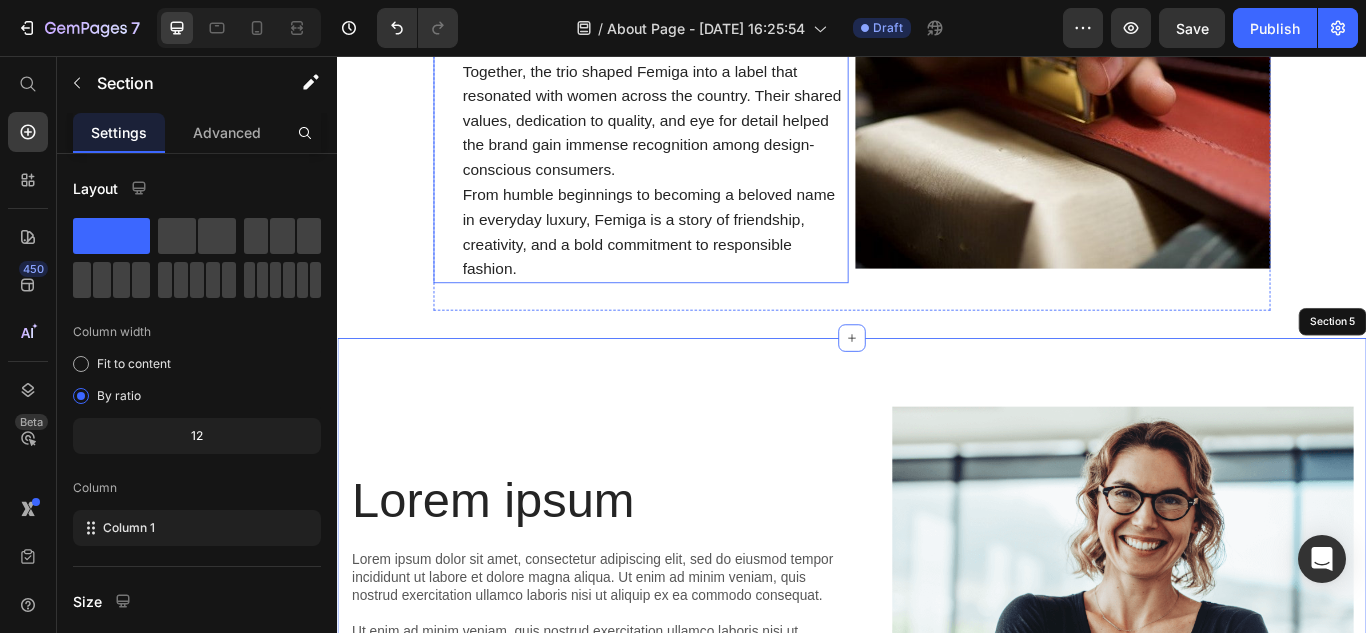 scroll, scrollTop: 1783, scrollLeft: 0, axis: vertical 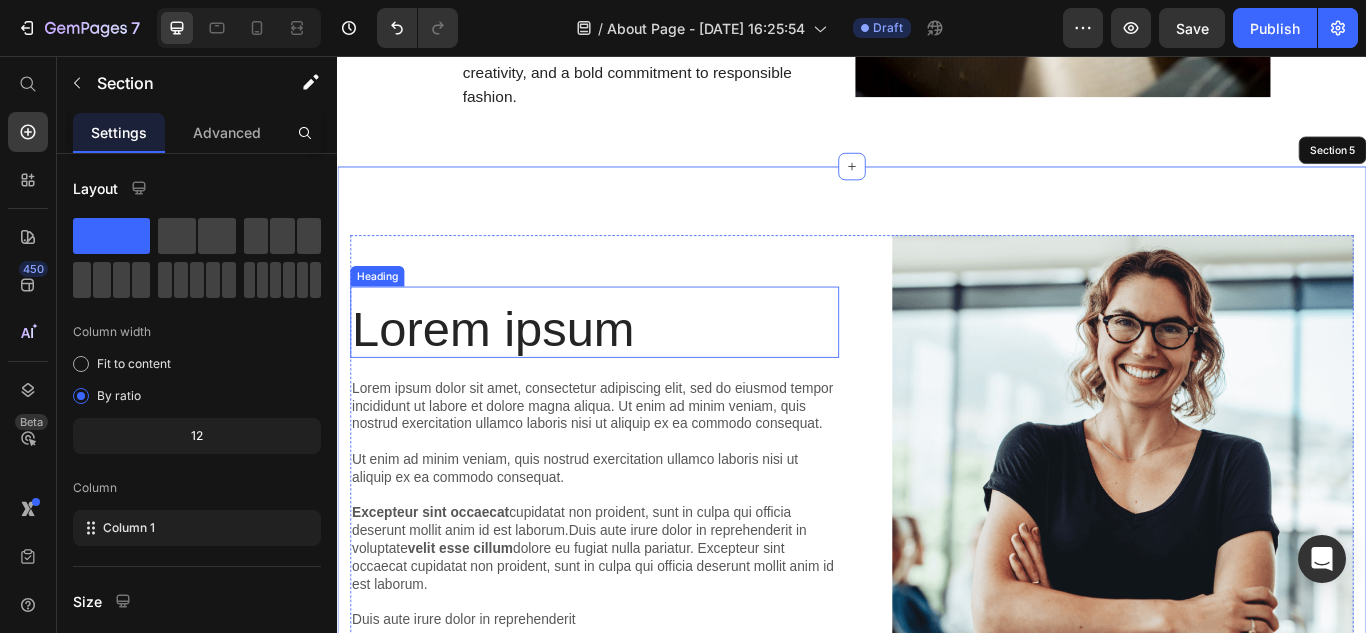 click on "Lorem ipsum" at bounding box center [637, 374] 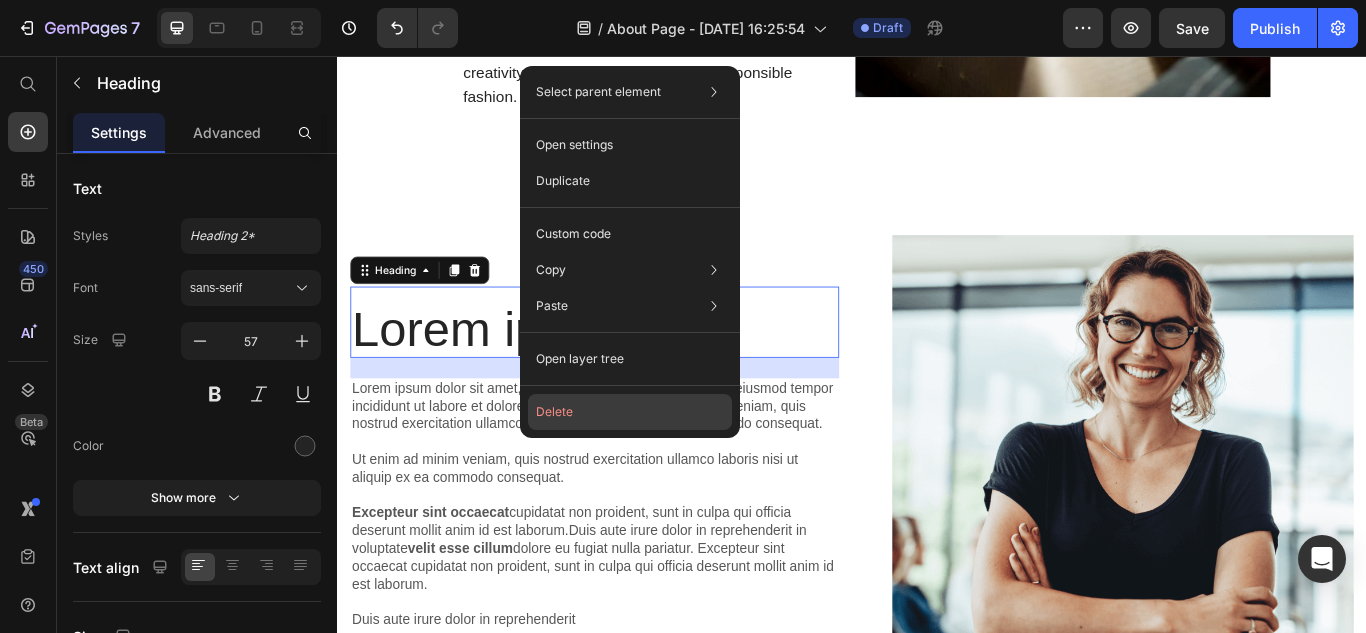 drag, startPoint x: 555, startPoint y: 415, endPoint x: 260, endPoint y: 396, distance: 295.61124 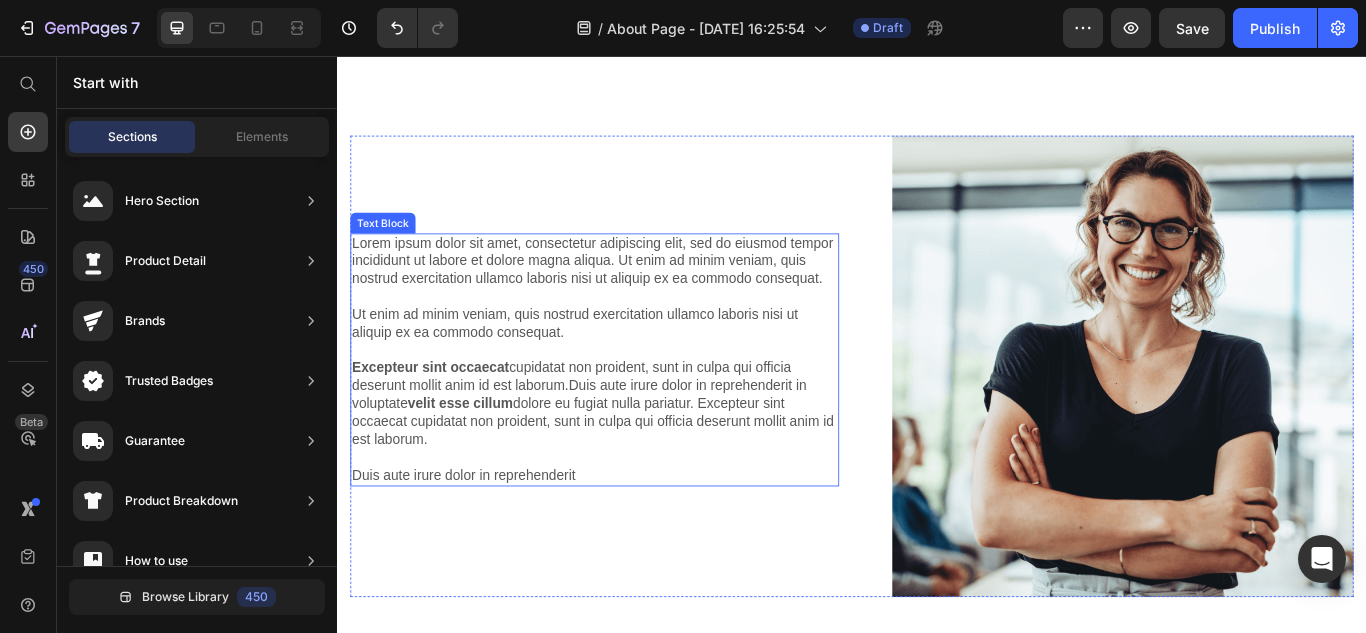 scroll, scrollTop: 2083, scrollLeft: 0, axis: vertical 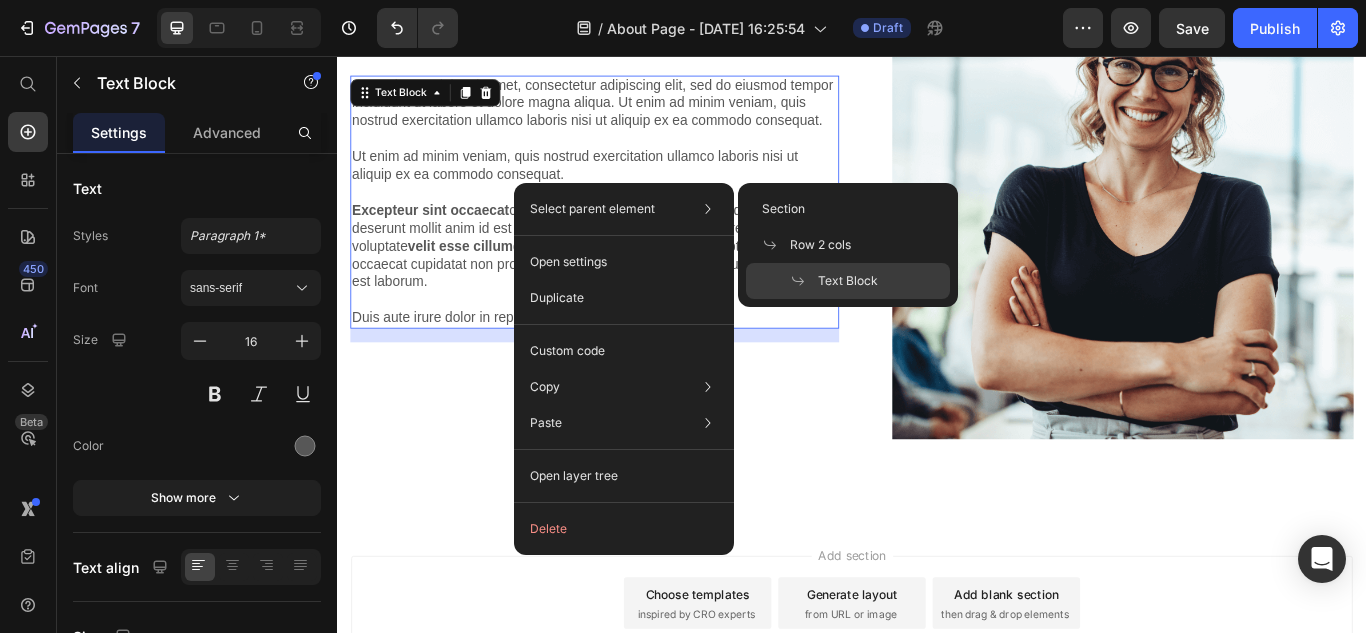 click on "Lorem ipsum dolor sit amet, consectetur adipiscing elit, sed do eiusmod tempor incididunt ut labore et dolore magna aliqua. Ut enim ad minim veniam, quis nostrud exercitation ullamco laboris nisi ut aliquip ex ea commodo consequat. Ut enim ad minim veniam, quis nostrud exercitation ullamco laboris nisi ut aliquip ex ea commodo consequat. Excepteur sint occaecat  cupidatat non proident, sunt in culpa qui officia deserunt mollit anim id est laborum.Duis aute irure dolor in reprehenderit in voluptate  velit esse cillum  dolore eu fugiat nulla pariatur. Excepteur sint occaecat cupidatat non proident, sunt in culpa qui officia deserunt mollit anim id est laborum. Duis aute irure dolor in reprehenderit" at bounding box center (637, 226) 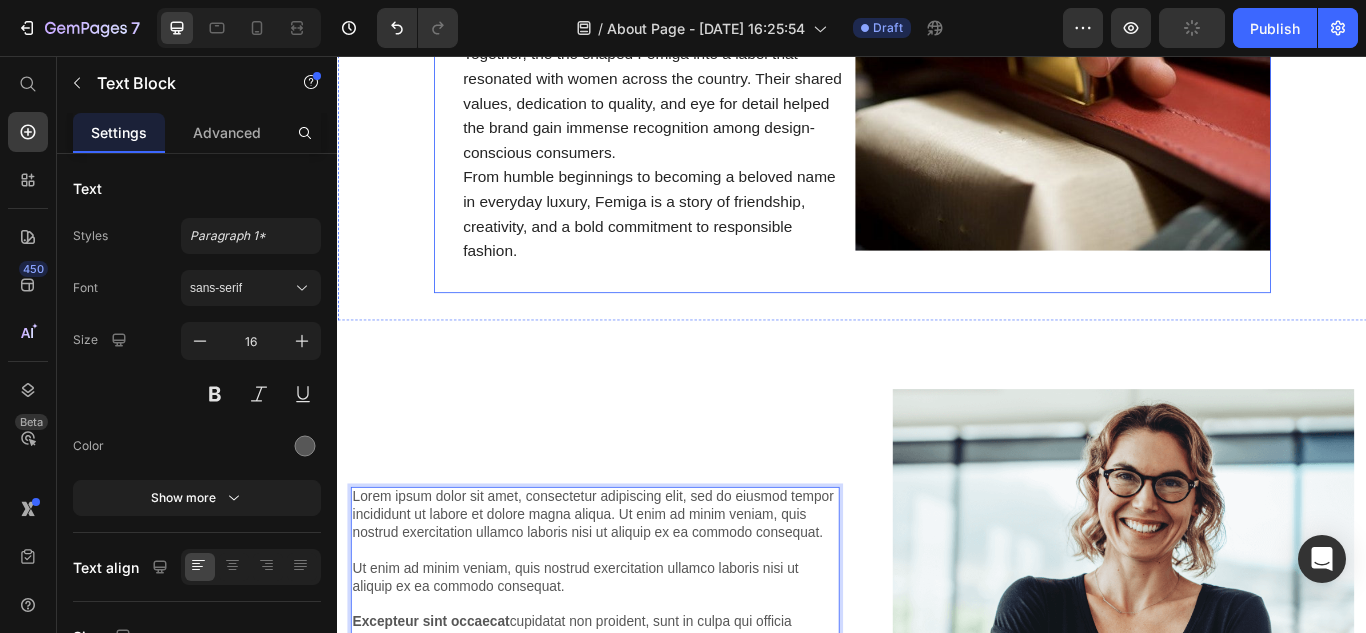 scroll, scrollTop: 1483, scrollLeft: 0, axis: vertical 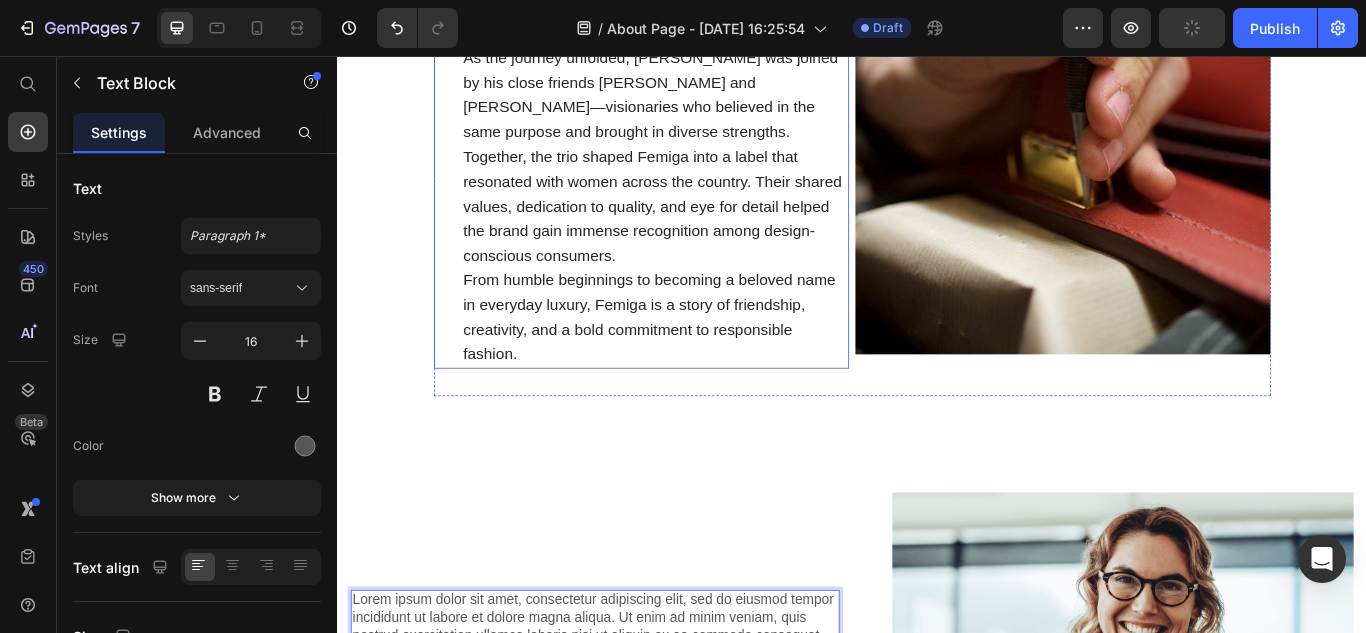 click on "As the journey unfolded, [PERSON_NAME] was joined by his close friends [PERSON_NAME] and [PERSON_NAME]—visionaries who believed in the same purpose and brought in diverse strengths. Together, the trio shaped Femiga into a label that resonated with women across the country. Their shared values, dedication to quality, and eye for detail helped the brand gain immense recognition among design-conscious consumers." at bounding box center (707, 174) 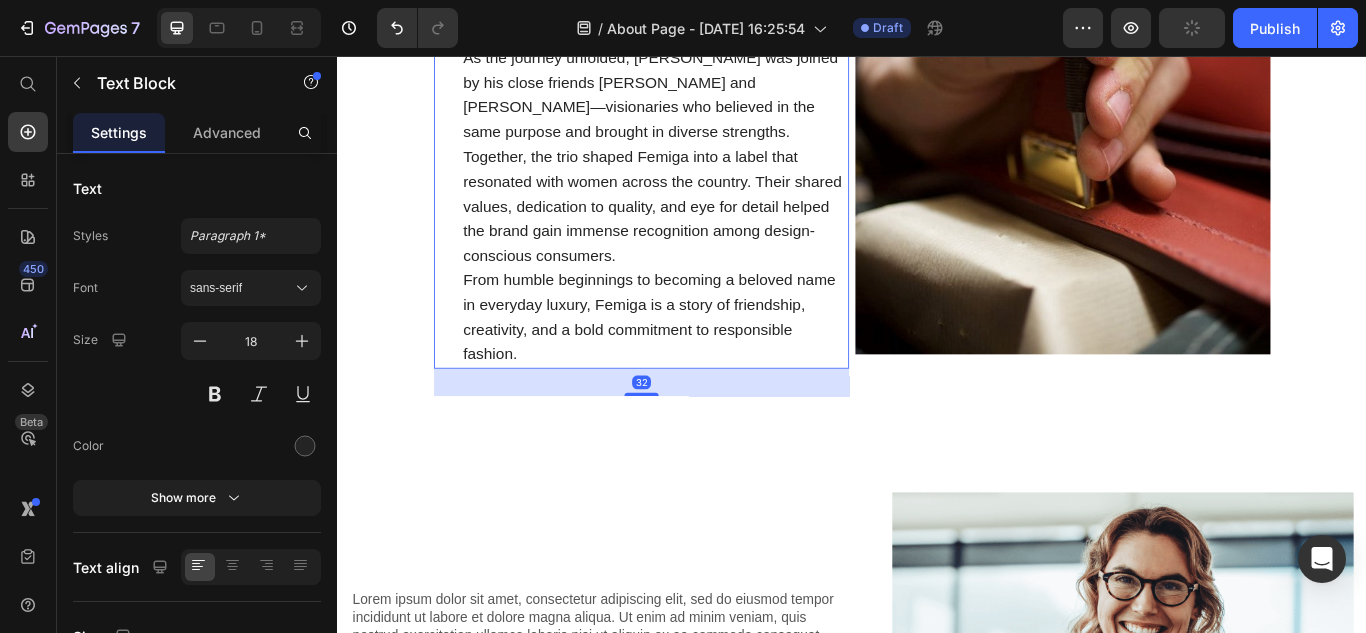 click on "As the journey unfolded, [PERSON_NAME] was joined by his close friends [PERSON_NAME] and [PERSON_NAME]—visionaries who believed in the same purpose and brought in diverse strengths. Together, the trio shaped Femiga into a label that resonated with women across the country. Their shared values, dedication to quality, and eye for detail helped the brand gain immense recognition among design-conscious consumers." at bounding box center [707, 174] 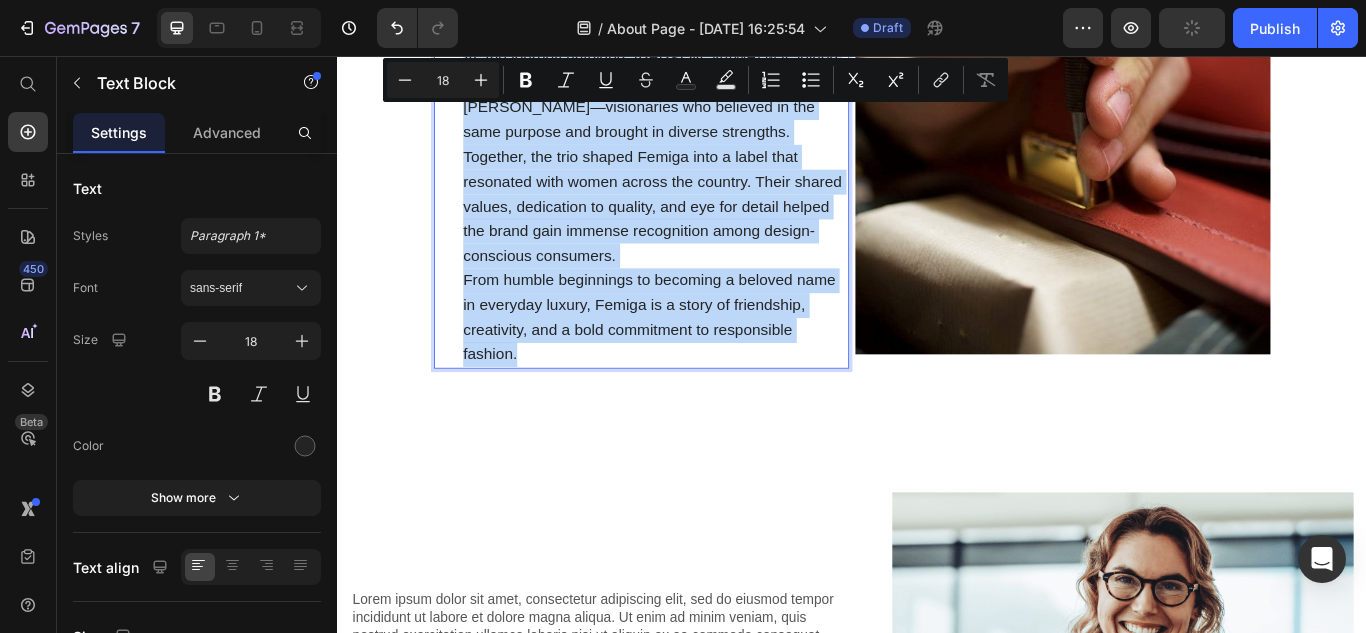 copy on "The story of Femiga began in [DATE], when founder [PERSON_NAME], inspired by a passion for refined design and ethical fashion, decided to create handbags that weren’t just stylish, but deeply meaningful. What started as a small atelier in [GEOGRAPHIC_DATA] quickly evolved into a brand known for elegant, responsibly made leather goods. As the journey unfolded, [PERSON_NAME] was joined by his close friends [PERSON_NAME] and [PERSON_NAME]—visionaries who believed in the same purpose and brought in diverse strengths. Together, the trio shaped Femiga into a label that resonated with women across the country. Their shared values, dedication to quality, and eye for detail helped the brand gain immense recognition among design-conscious consumers. From humble beginnings to becoming a beloved name in everyday luxury, Femiga is a story of friendship, creativity, and a bold commitment to responsible fashion." 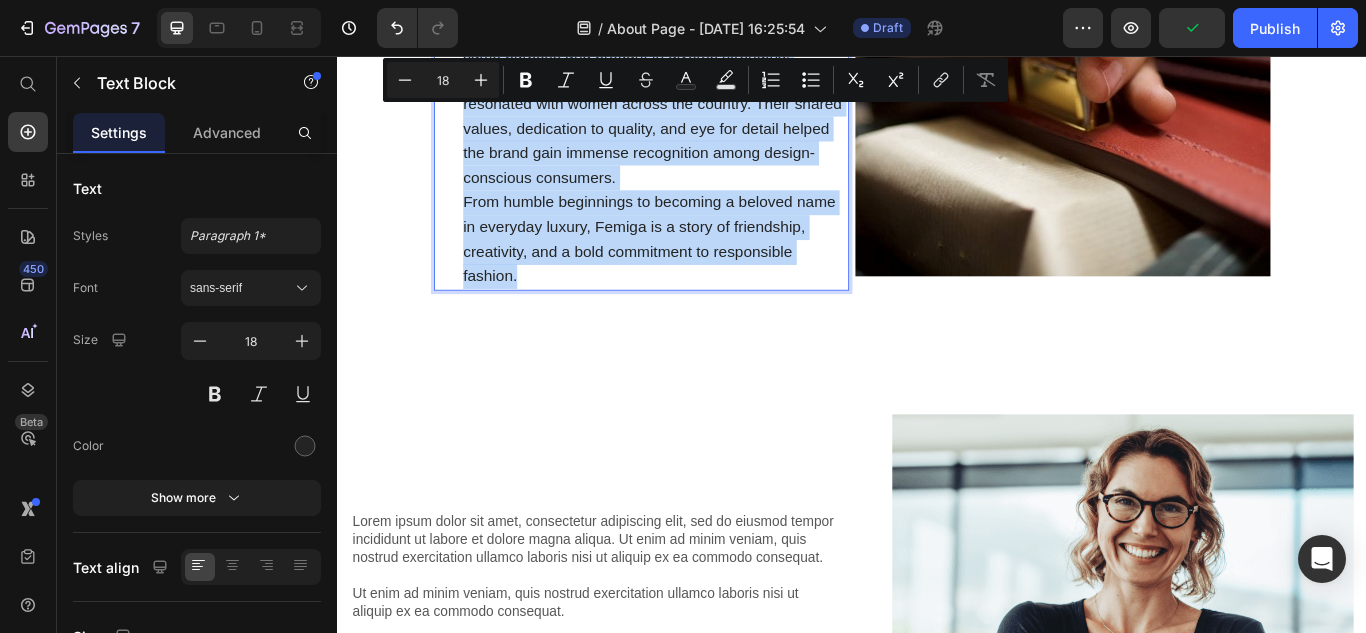 scroll, scrollTop: 1683, scrollLeft: 0, axis: vertical 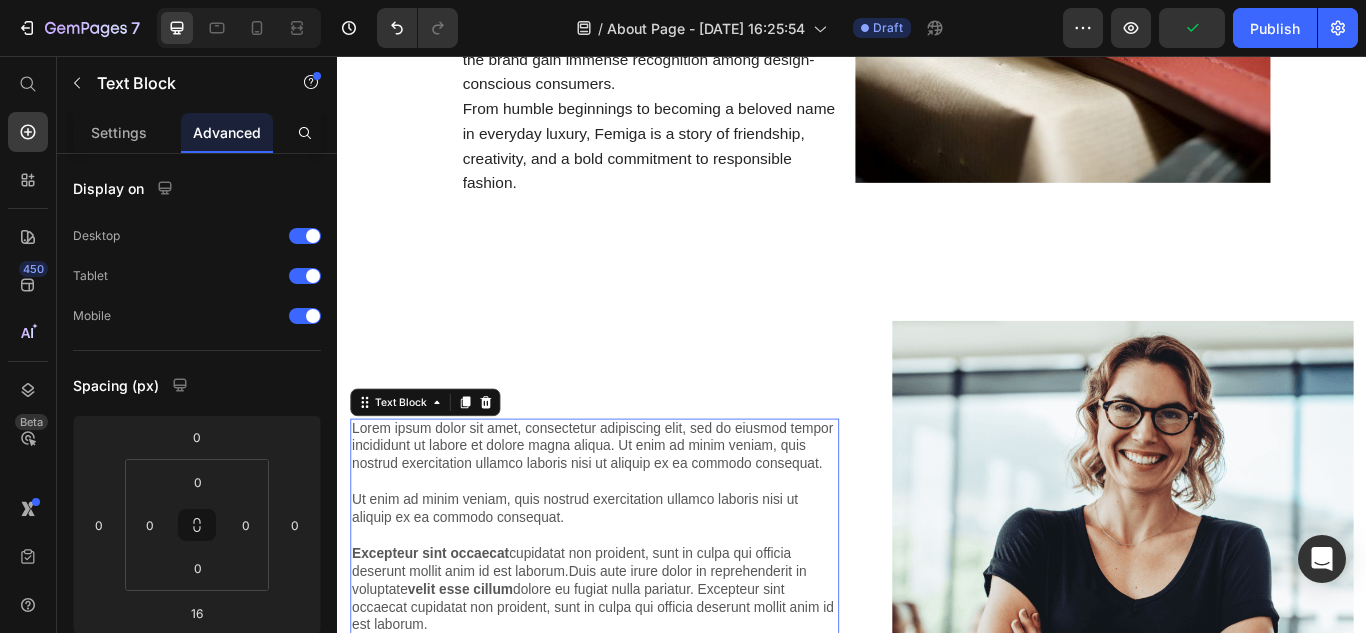click on "Lorem ipsum dolor sit amet, consectetur adipiscing elit, sed do eiusmod tempor incididunt ut labore et dolore magna aliqua. Ut enim ad minim veniam, quis nostrud exercitation ullamco laboris nisi ut aliquip ex ea commodo consequat. Ut enim ad minim veniam, quis nostrud exercitation ullamco laboris nisi ut aliquip ex ea commodo consequat. Excepteur sint occaecat  cupidatat non proident, sunt in culpa qui officia deserunt mollit anim id est laborum.Duis aute irure dolor in reprehenderit in voluptate  velit esse cillum  dolore eu fugiat nulla pariatur. Excepteur sint occaecat cupidatat non proident, sunt in culpa qui officia deserunt mollit anim id est laborum. Duis aute irure dolor in reprehenderit" at bounding box center (637, 626) 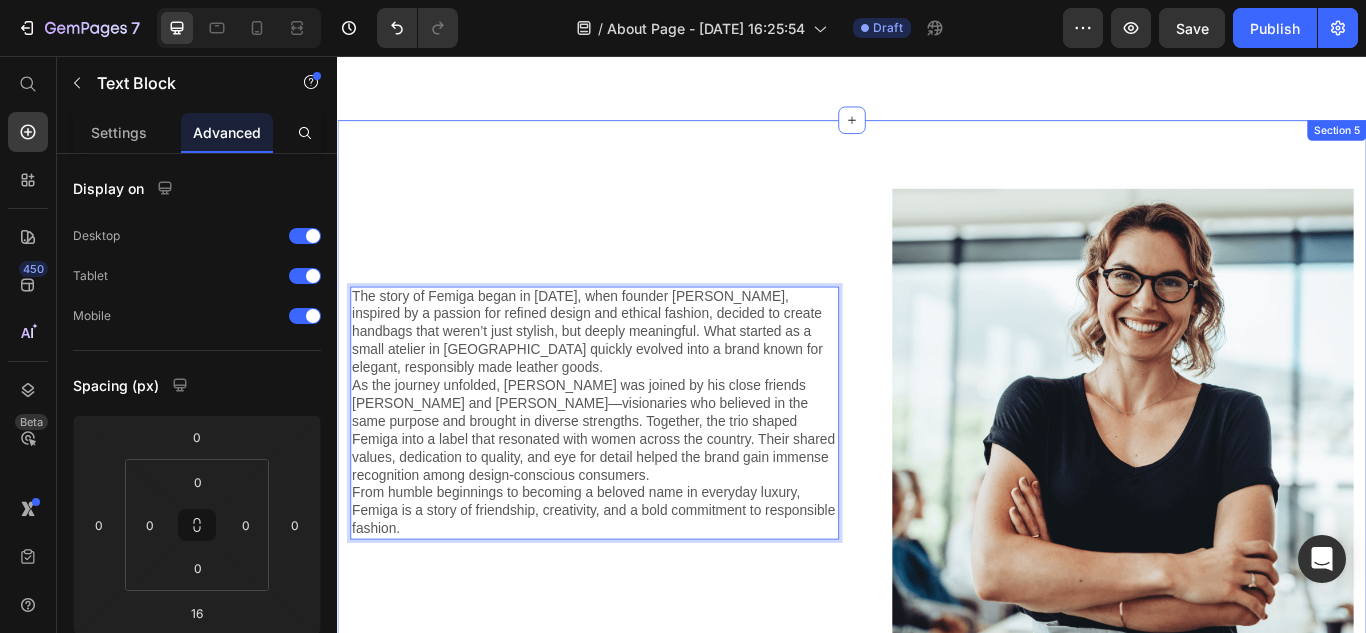 scroll, scrollTop: 1810, scrollLeft: 0, axis: vertical 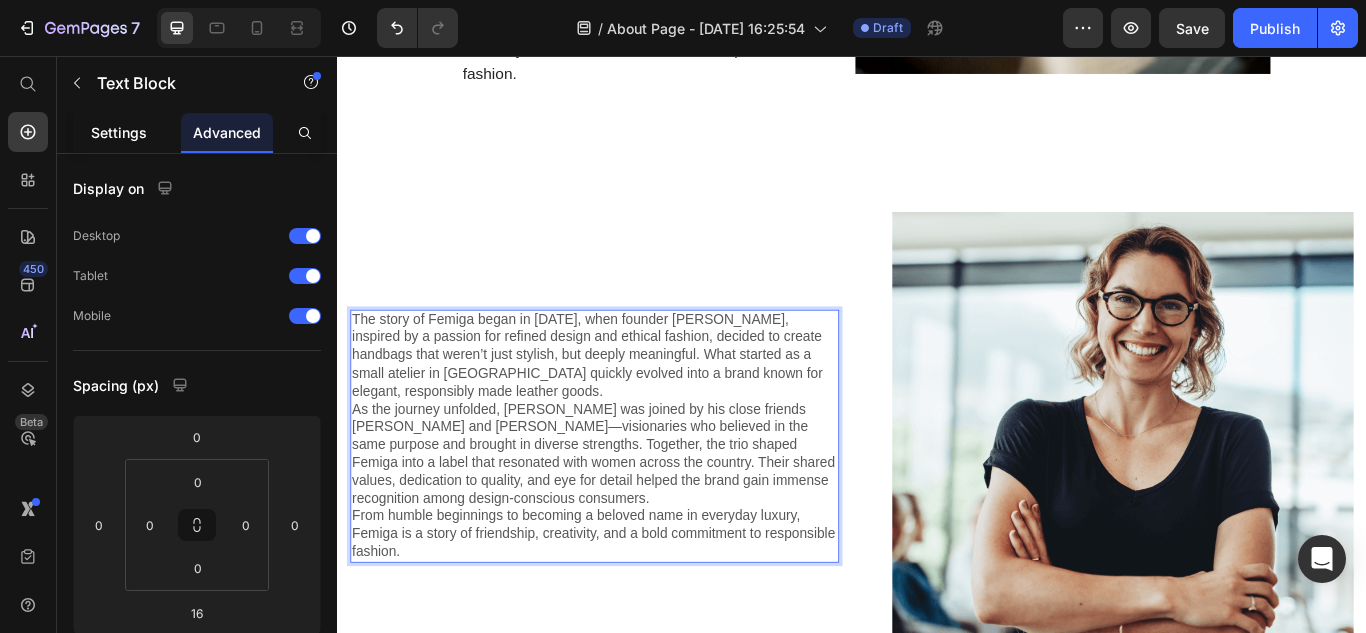 click on "Settings" 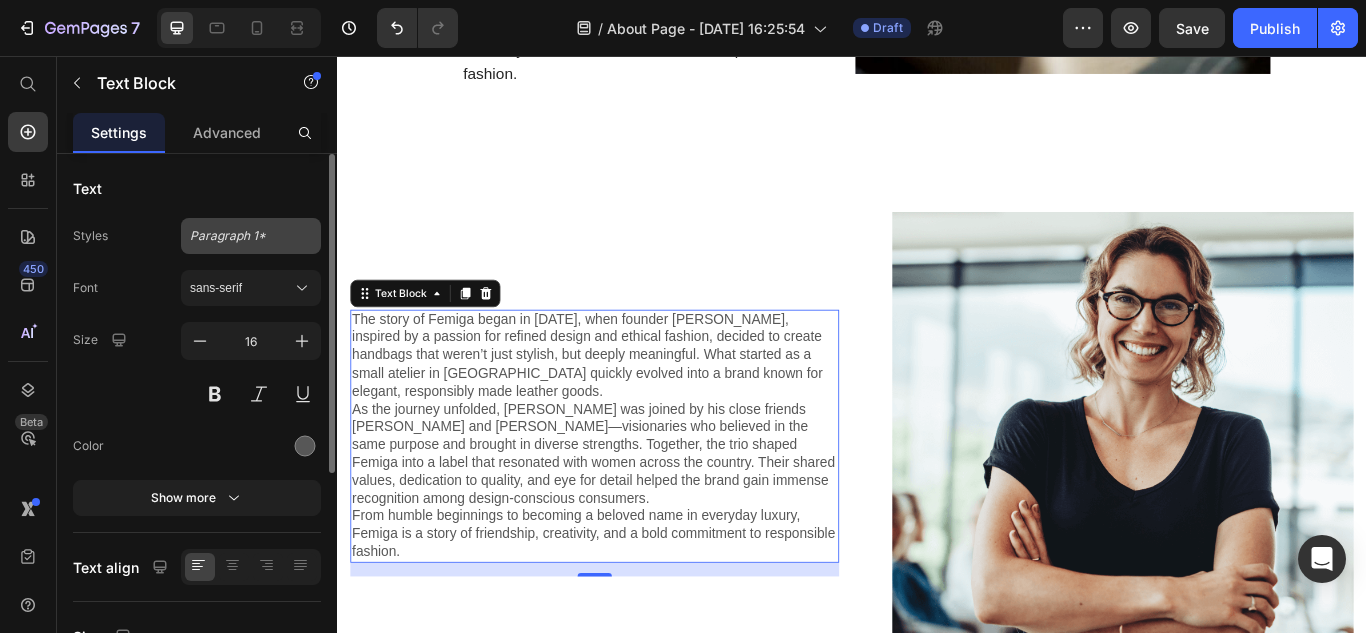 click on "Paragraph 1*" at bounding box center (251, 236) 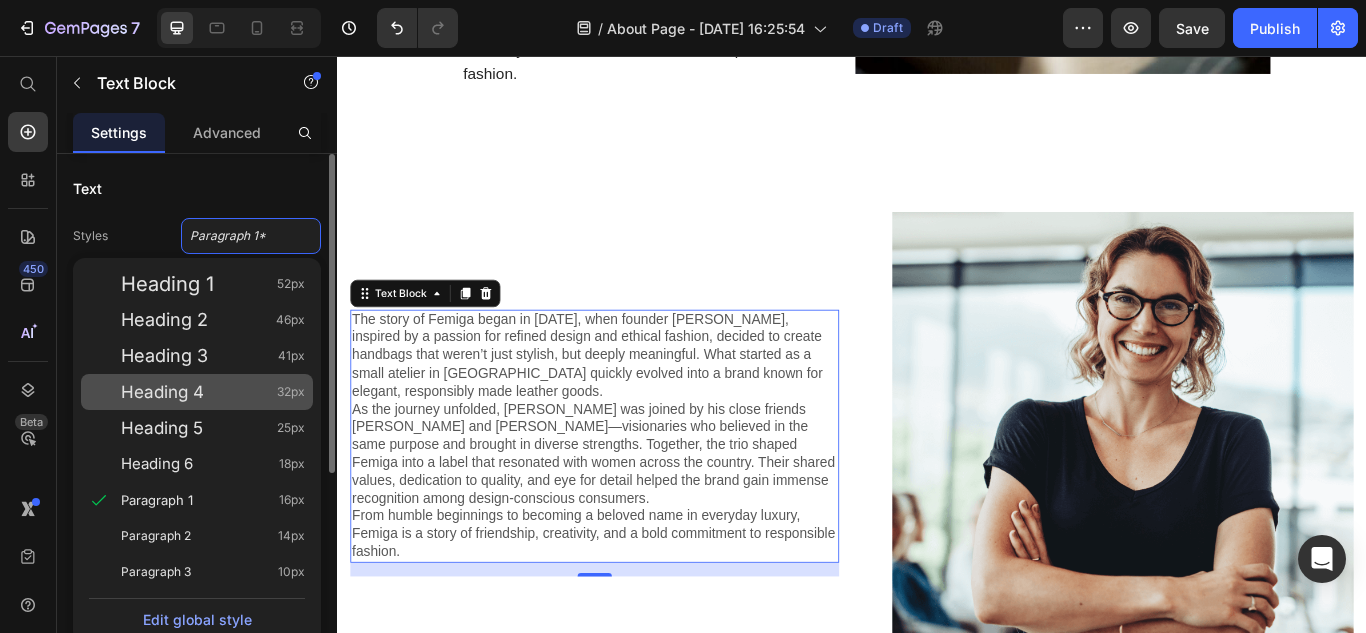 click on "Heading 4 32px" 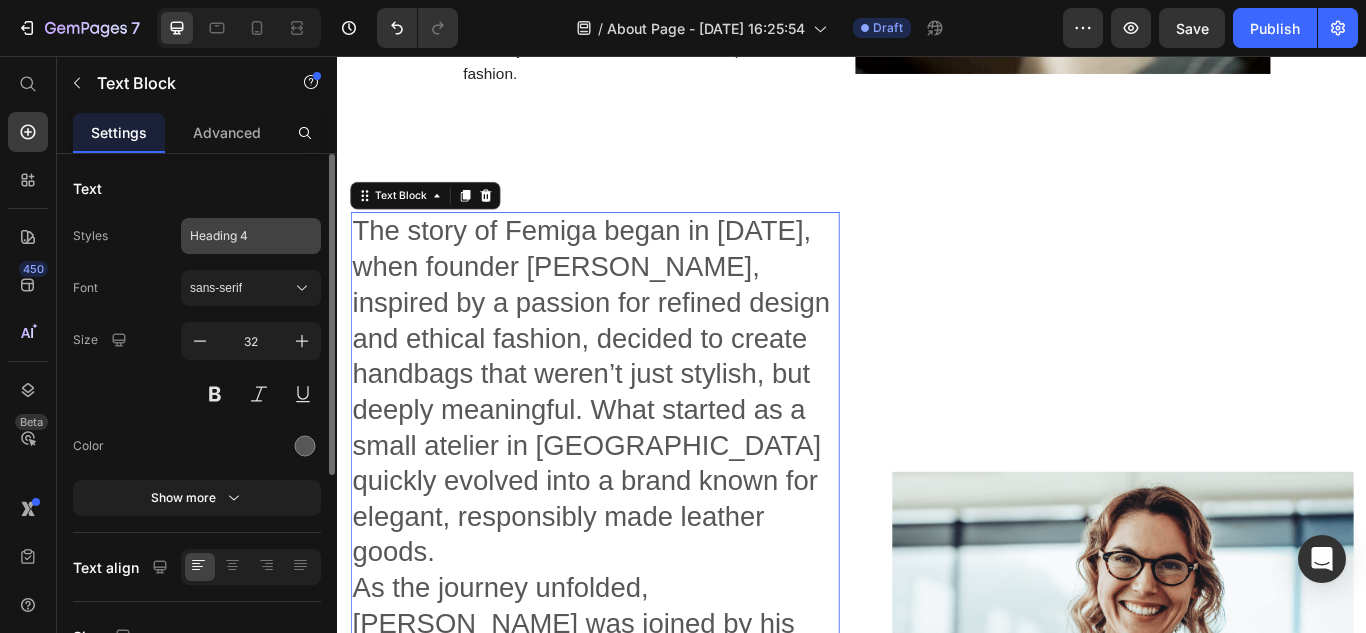 click on "Heading 4" at bounding box center [251, 236] 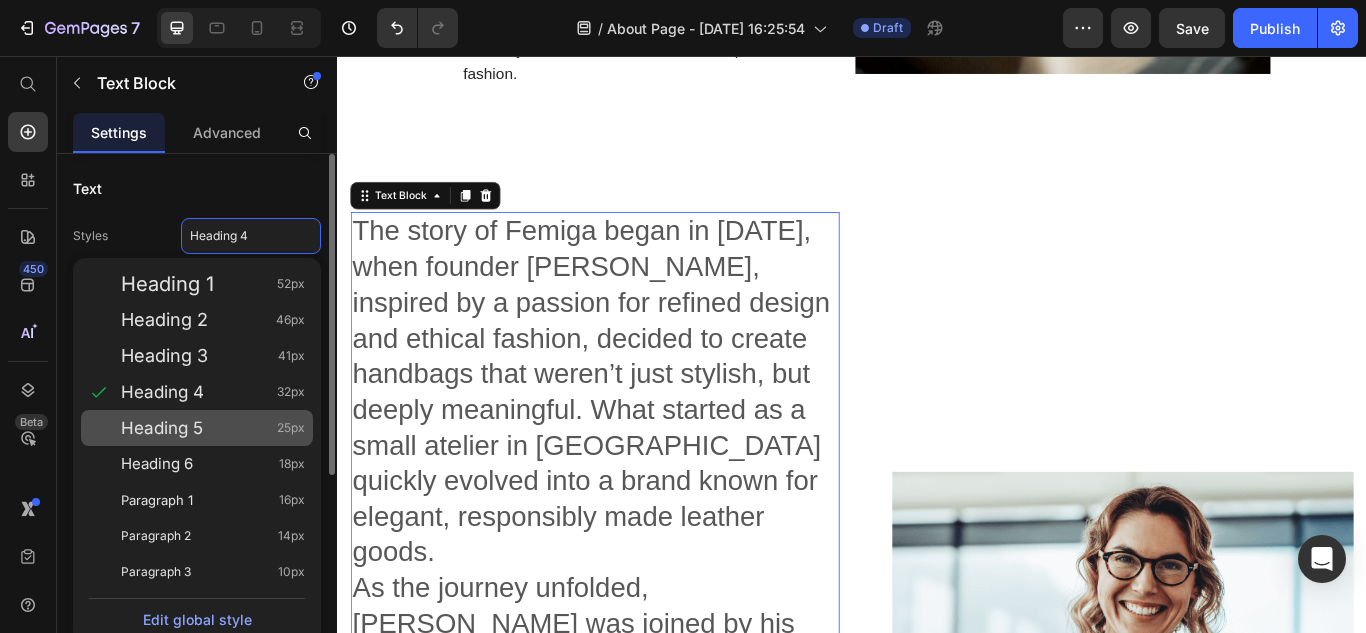 click on "Heading 5 25px" at bounding box center [213, 428] 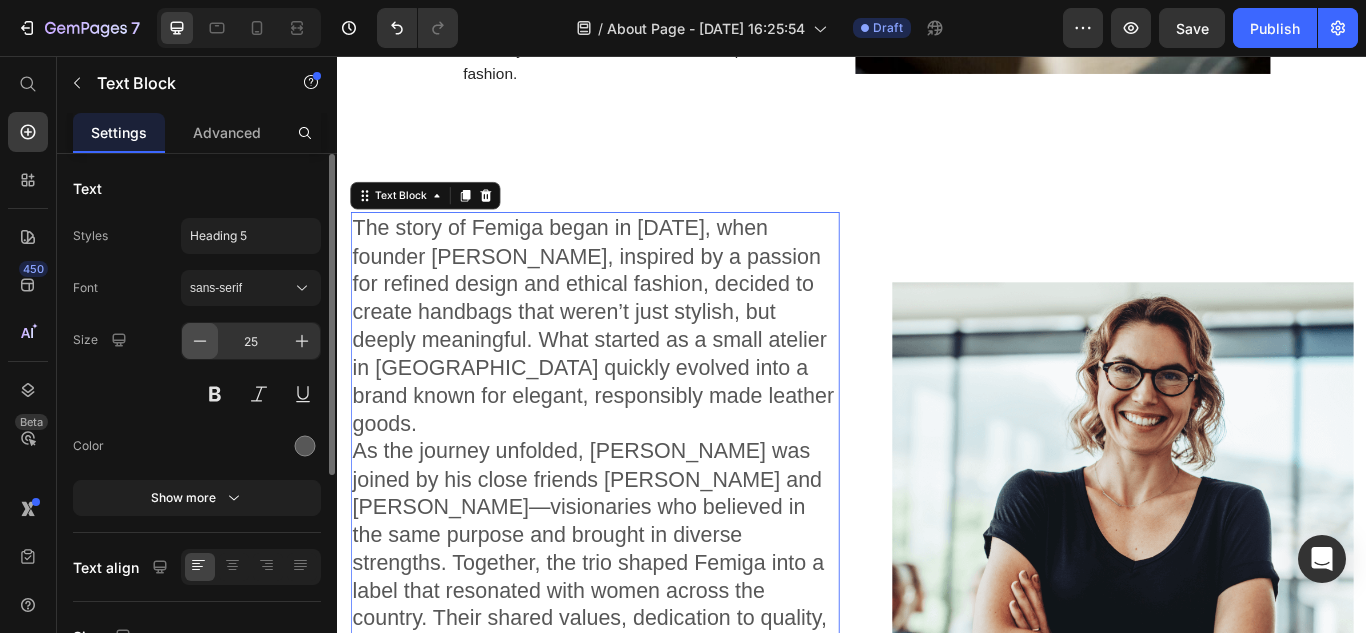 click 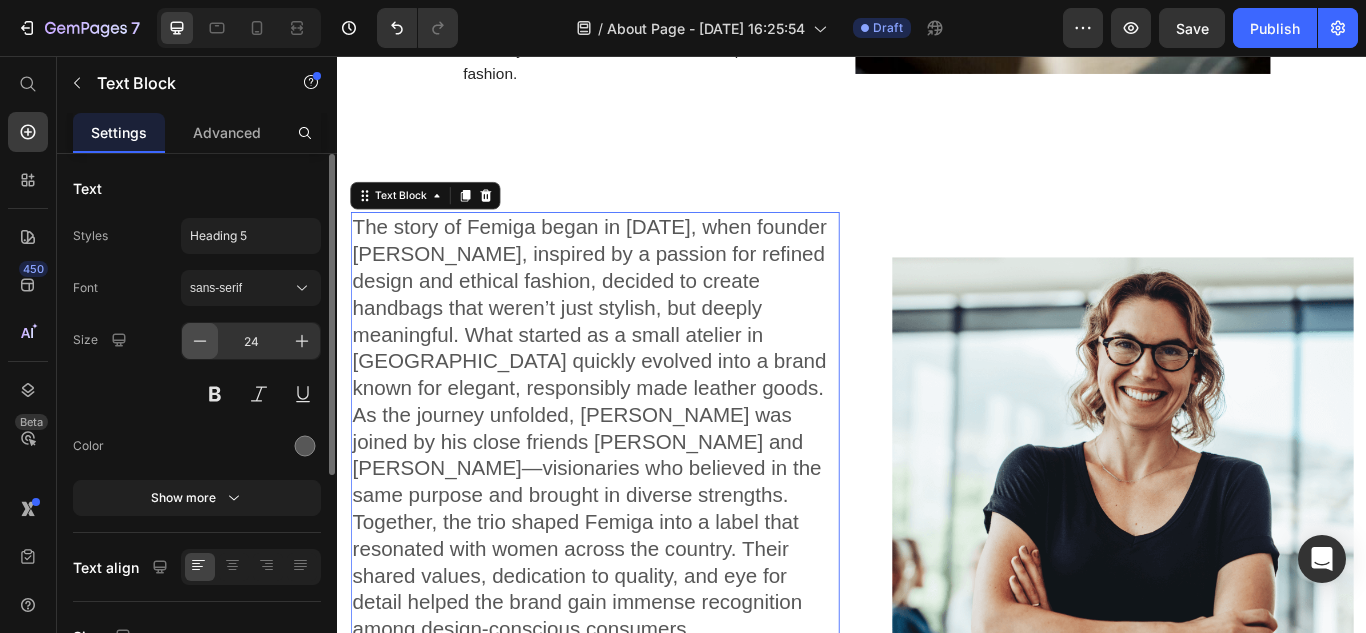 click 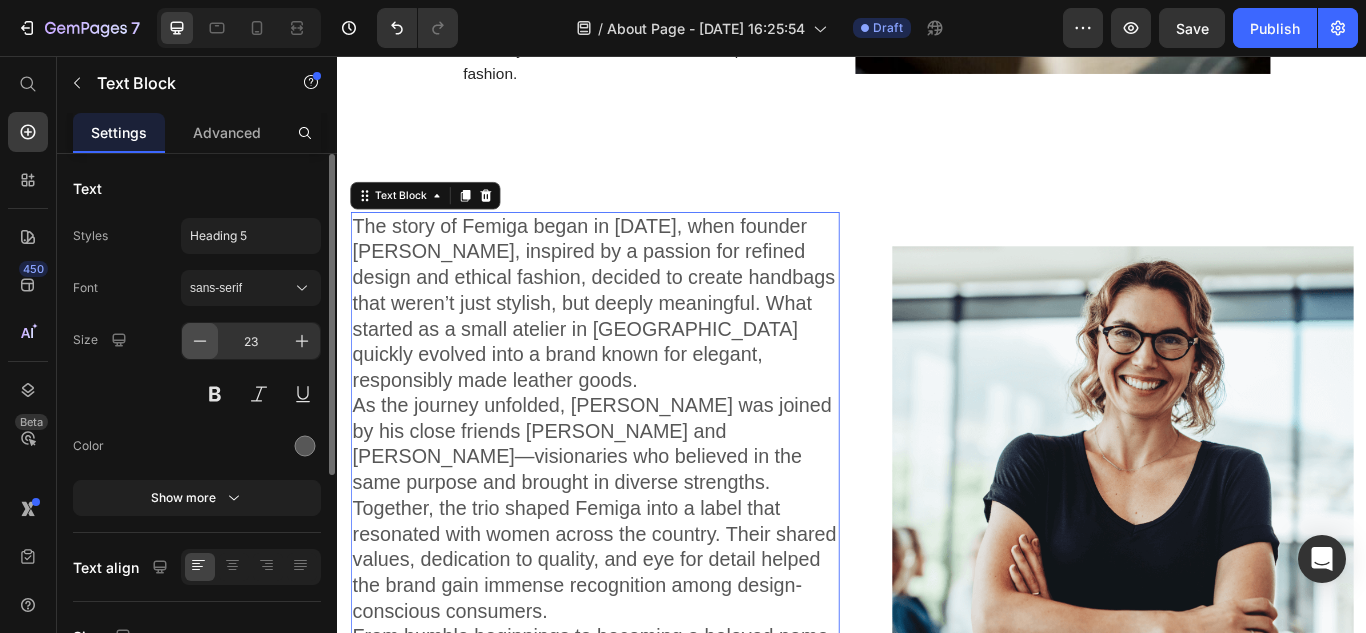 click 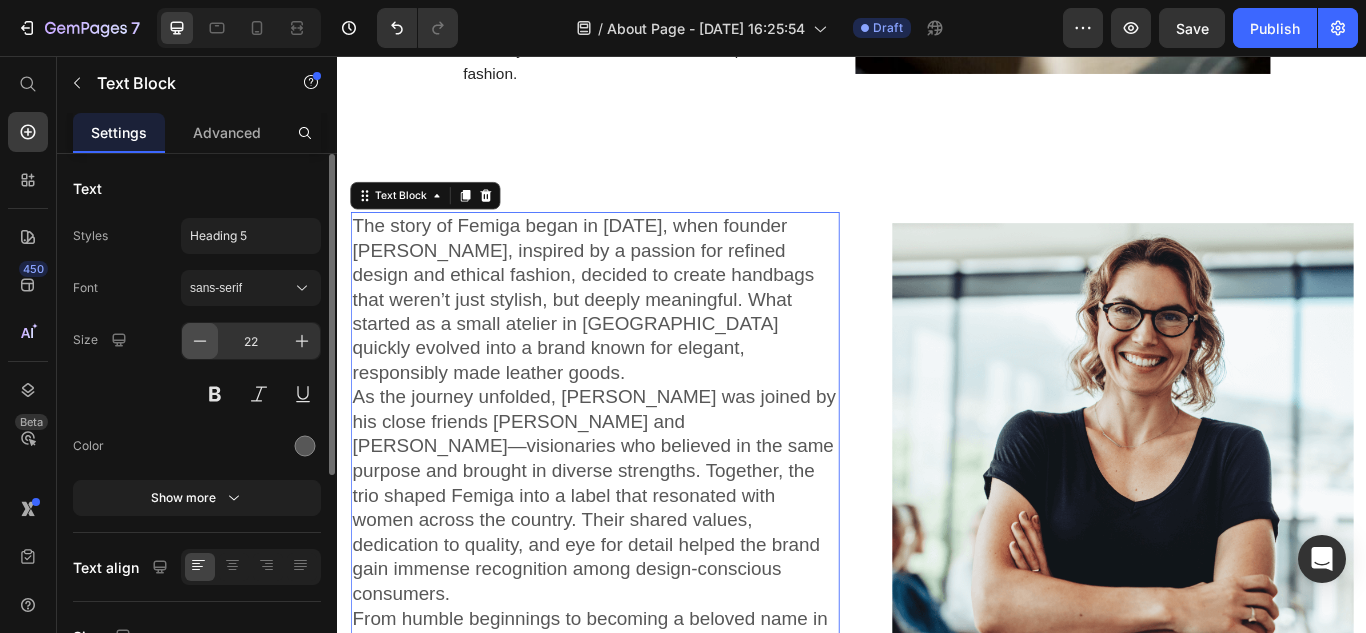 click 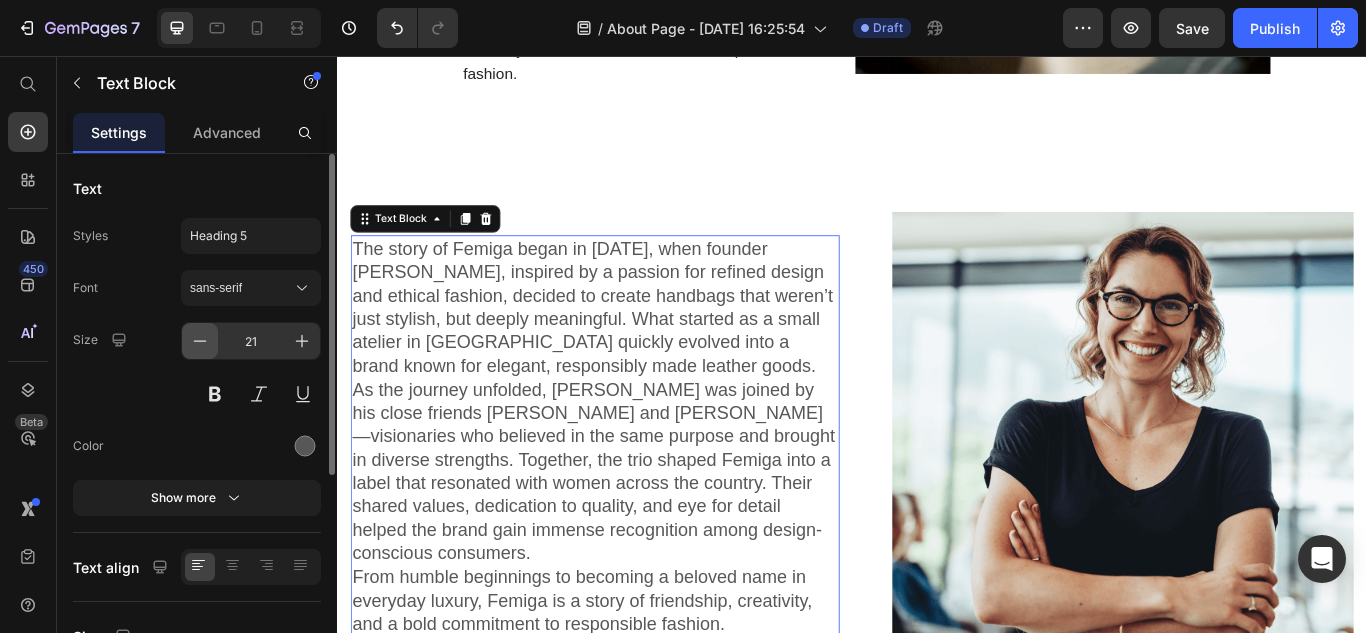click 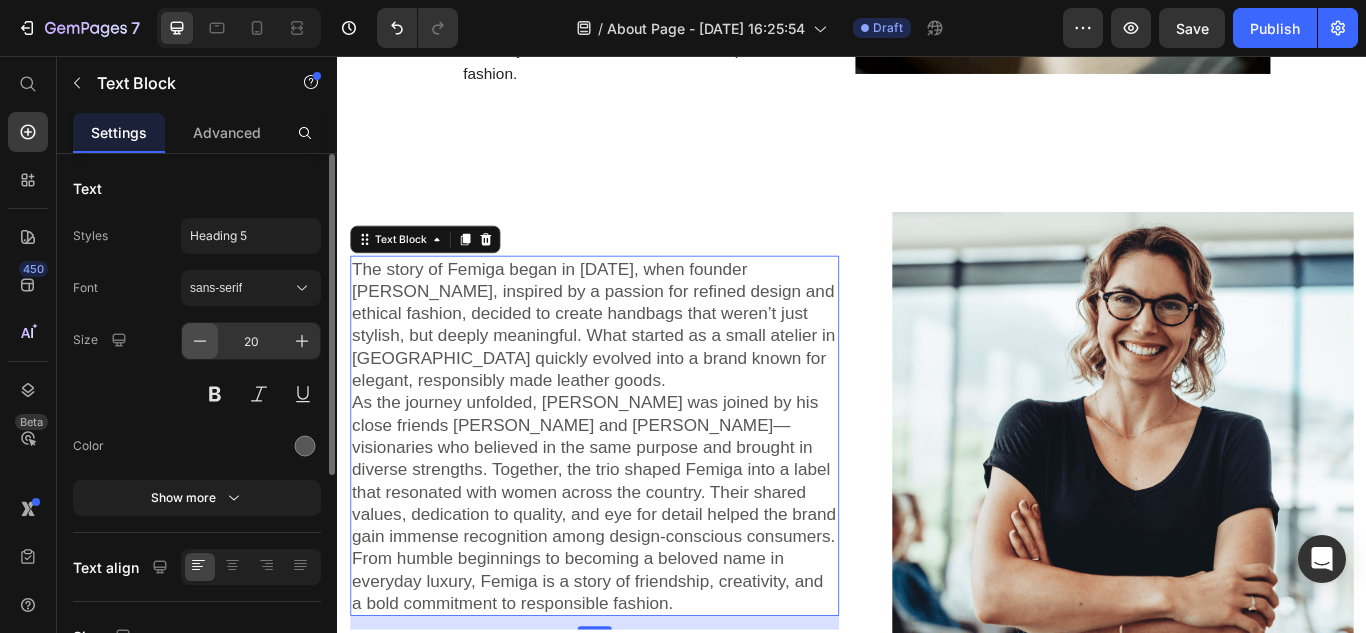 click 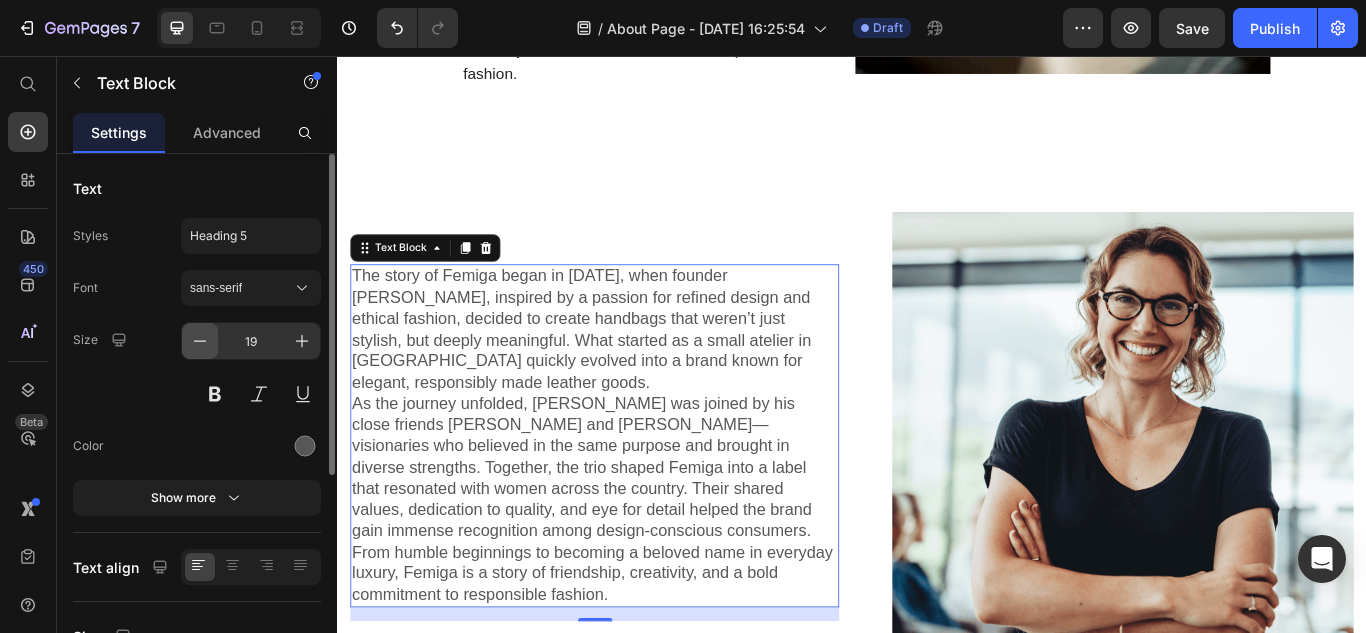 click 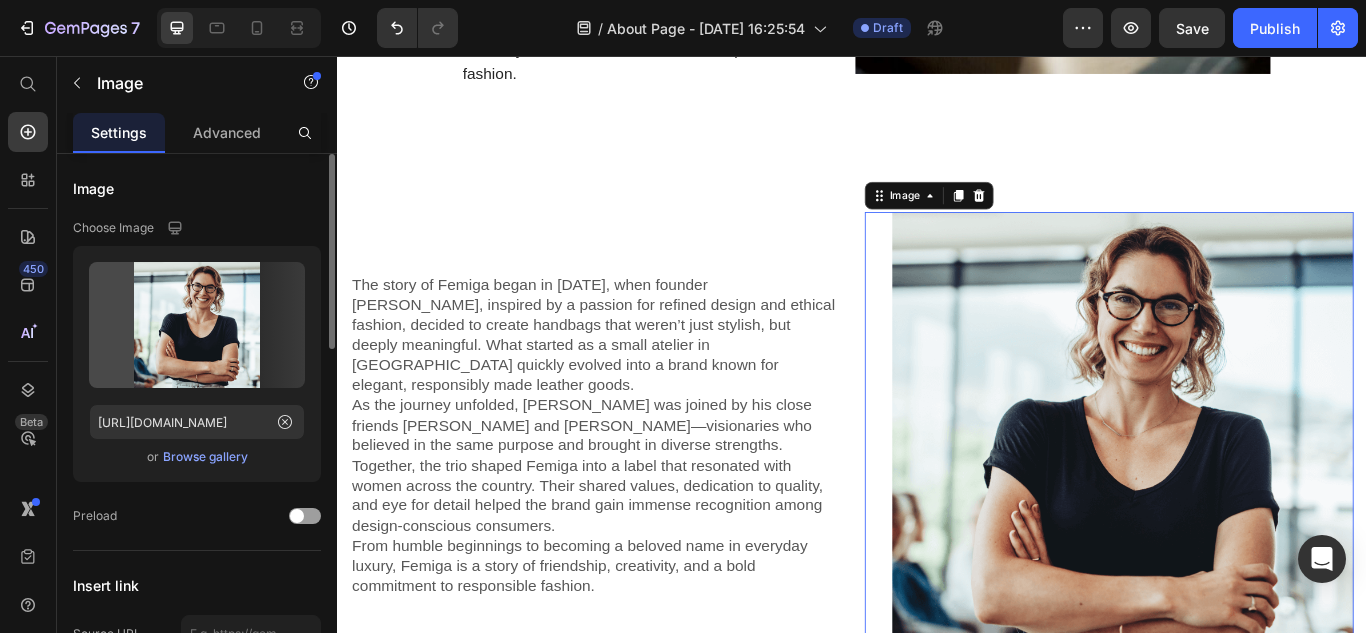 click at bounding box center [1237, 507] 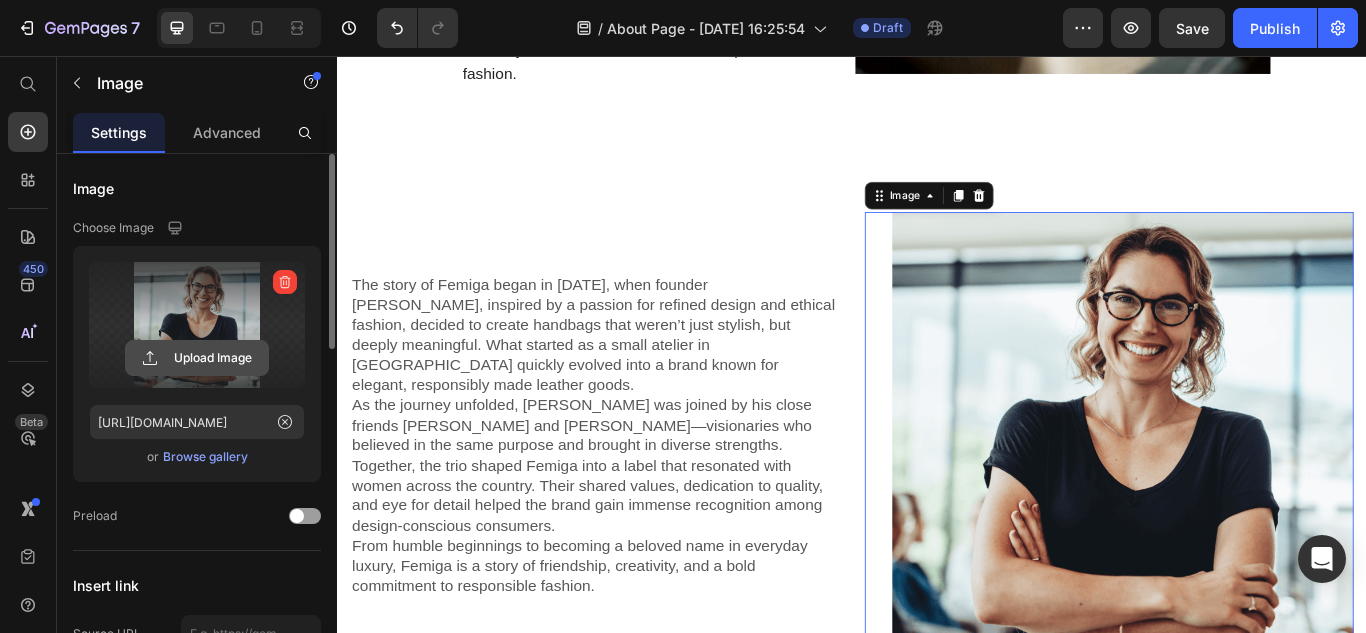 click 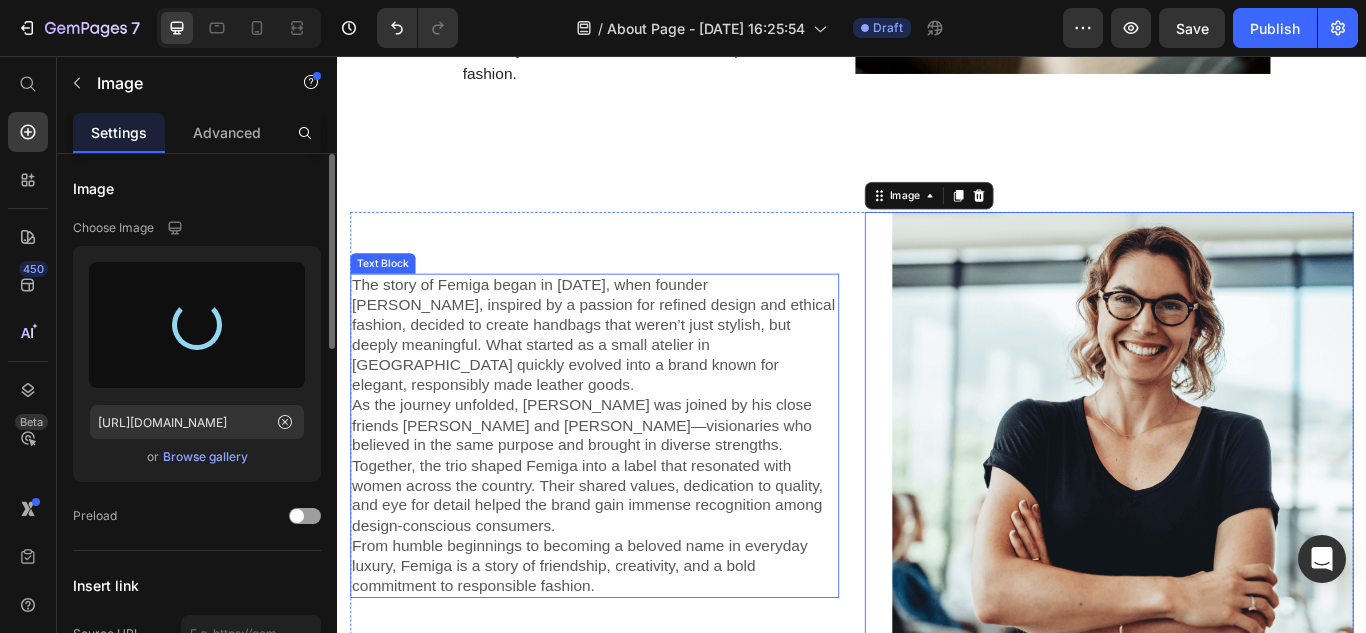 type on "[URL][DOMAIN_NAME]" 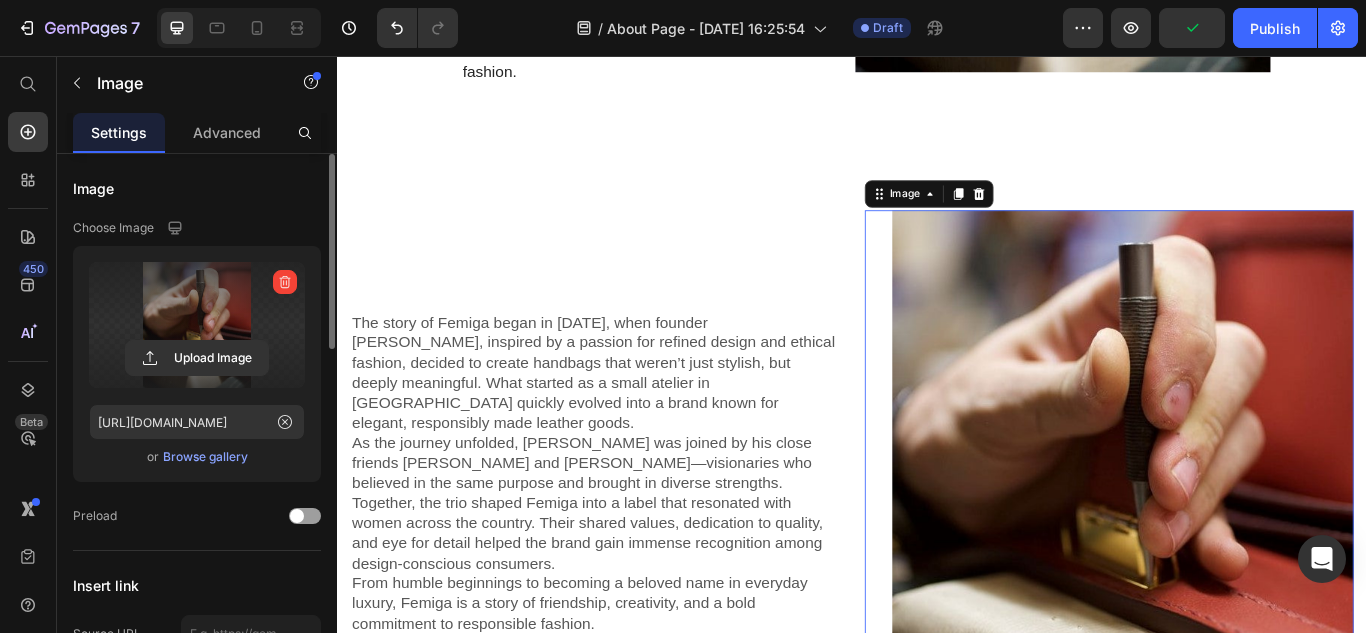 scroll, scrollTop: 1810, scrollLeft: 0, axis: vertical 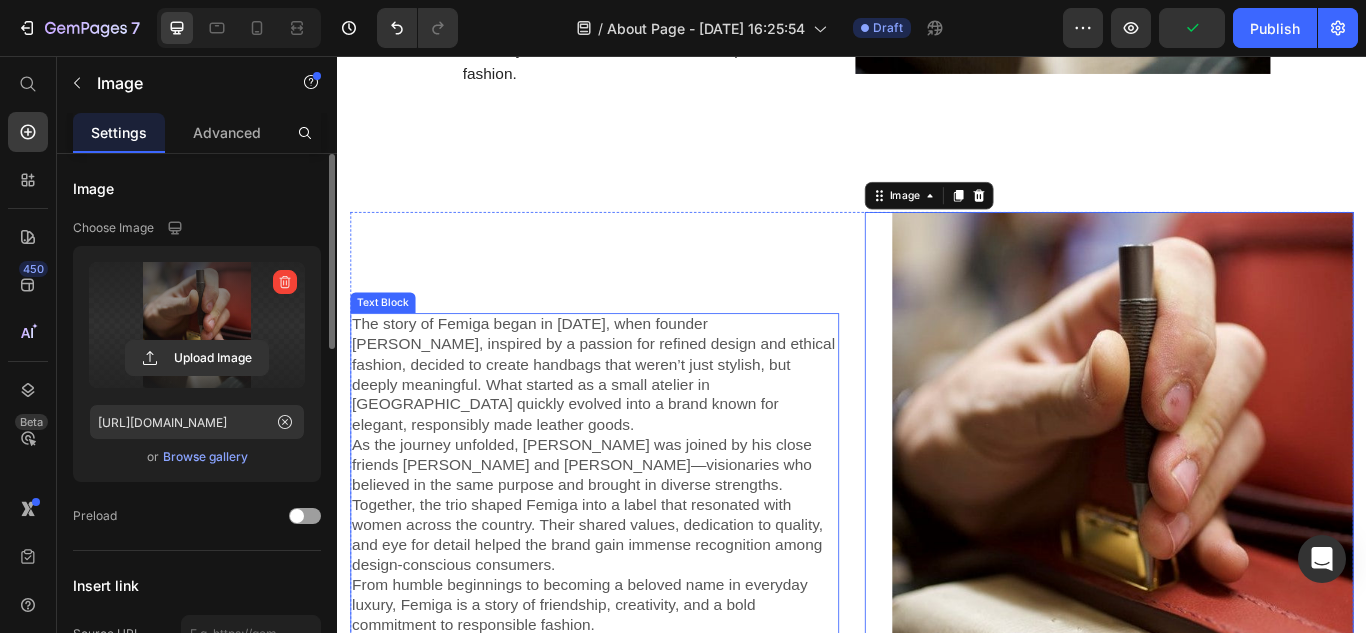 click on "The story of Femiga began in [DATE], when founder [PERSON_NAME], inspired by a passion for refined design and ethical fashion, decided to create handbags that weren’t just stylish, but deeply meaningful. What started as a small atelier in [GEOGRAPHIC_DATA] quickly evolved into a brand known for elegant, responsibly made leather goods." at bounding box center (637, 428) 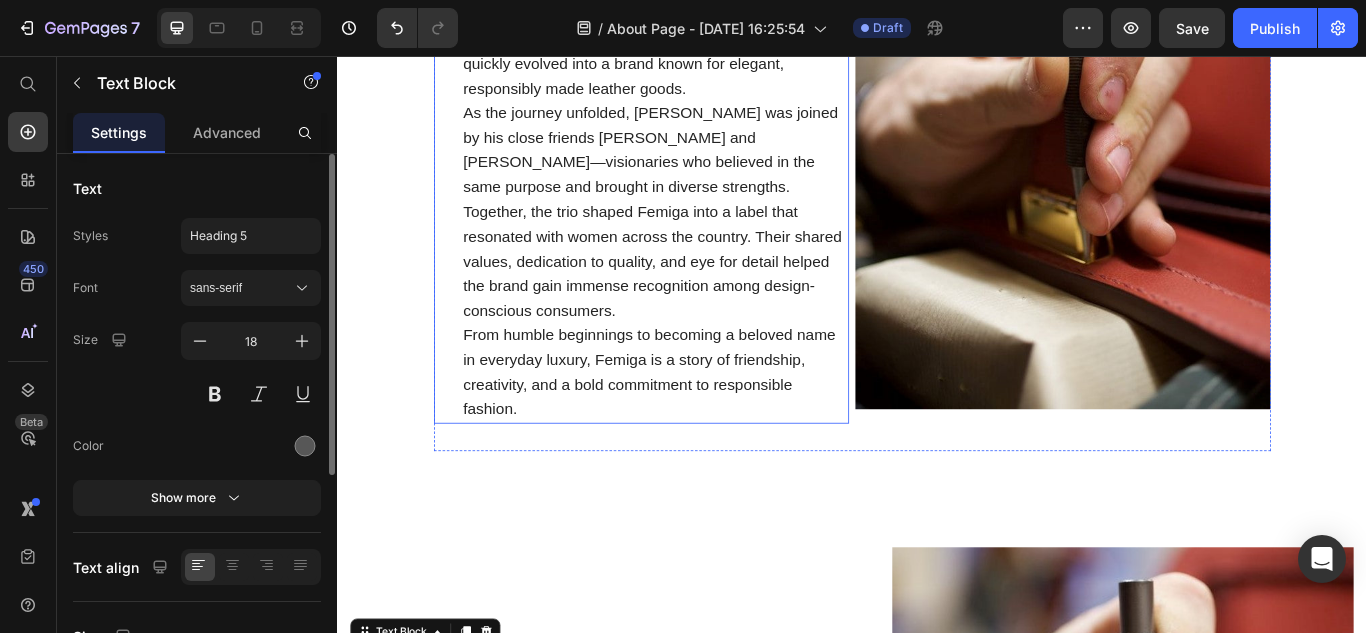 scroll, scrollTop: 1410, scrollLeft: 0, axis: vertical 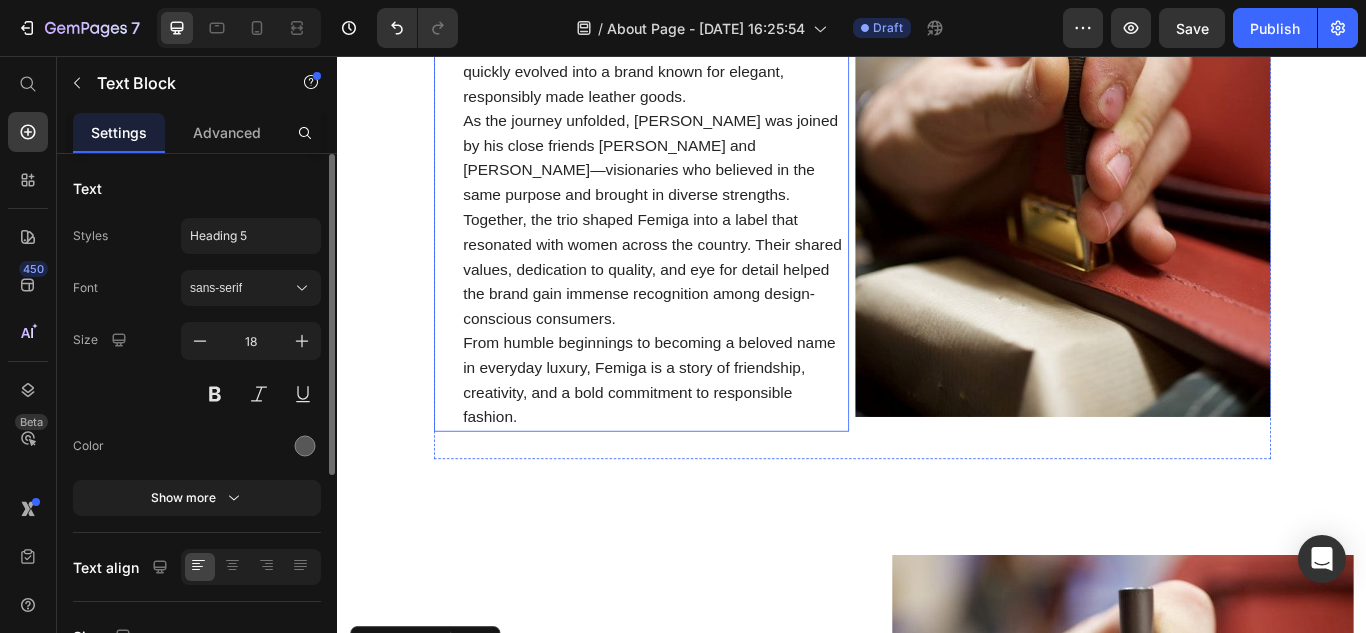 click on "As the journey unfolded, [PERSON_NAME] was joined by his close friends [PERSON_NAME] and [PERSON_NAME]—visionaries who believed in the same purpose and brought in diverse strengths. Together, the trio shaped Femiga into a label that resonated with women across the country. Their shared values, dedication to quality, and eye for detail helped the brand gain immense recognition among design-conscious consumers." at bounding box center (707, 247) 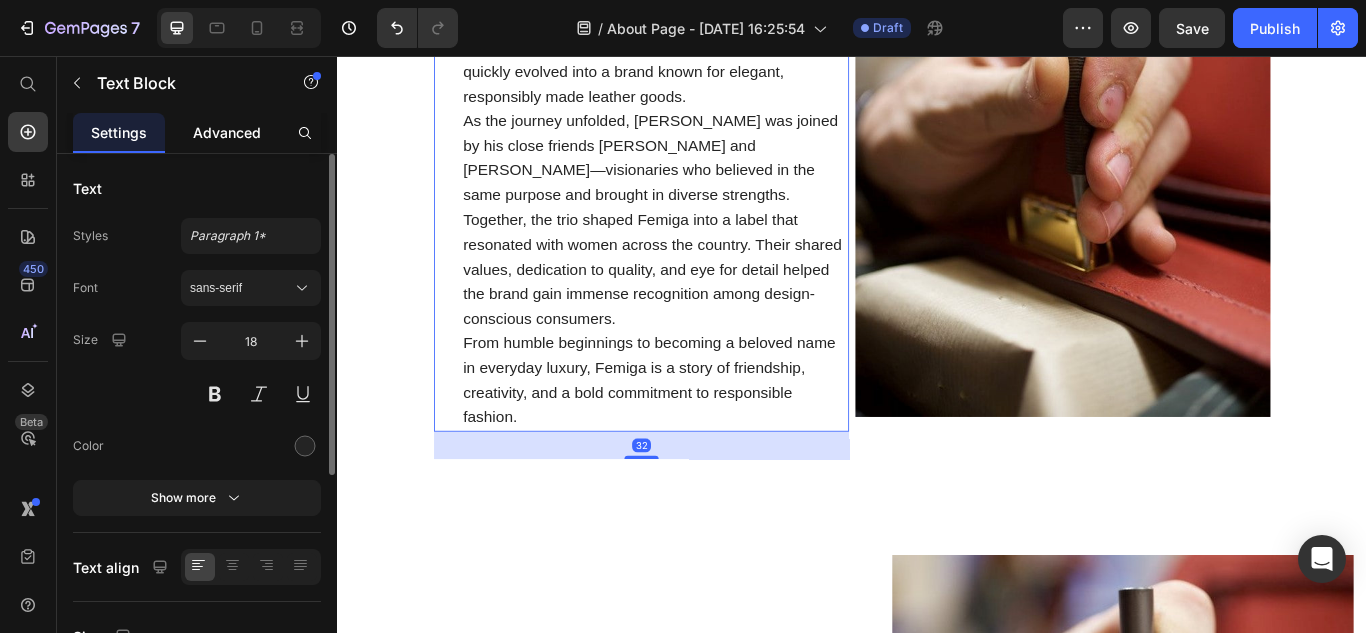 click on "Advanced" 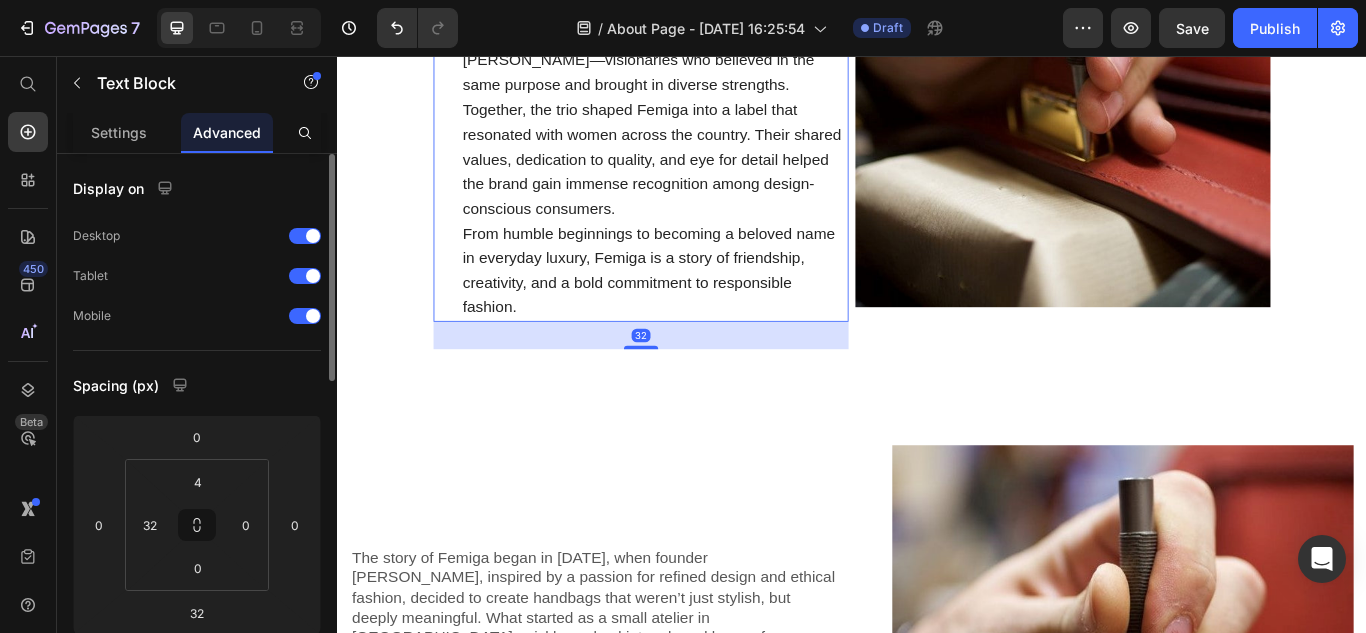 scroll, scrollTop: 1710, scrollLeft: 0, axis: vertical 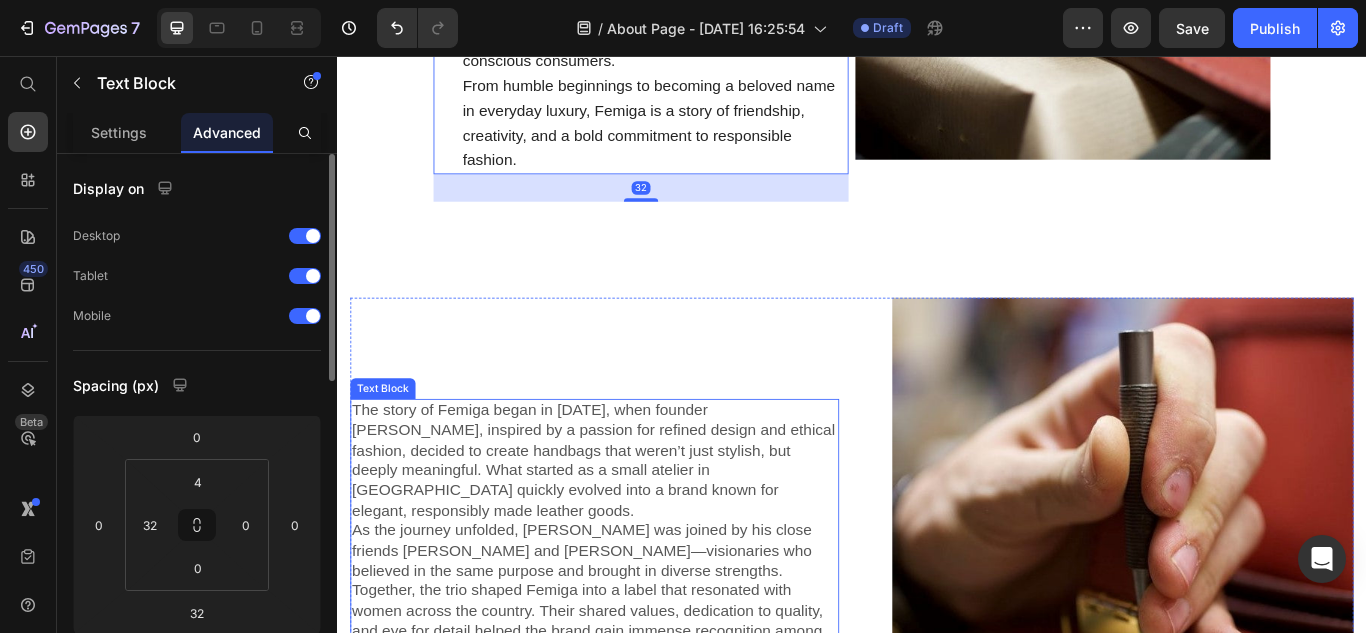 click on "The story of Femiga began in [DATE], when founder [PERSON_NAME], inspired by a passion for refined design and ethical fashion, decided to create handbags that weren’t just stylish, but deeply meaningful. What started as a small atelier in [GEOGRAPHIC_DATA] quickly evolved into a brand known for elegant, responsibly made leather goods." at bounding box center [637, 528] 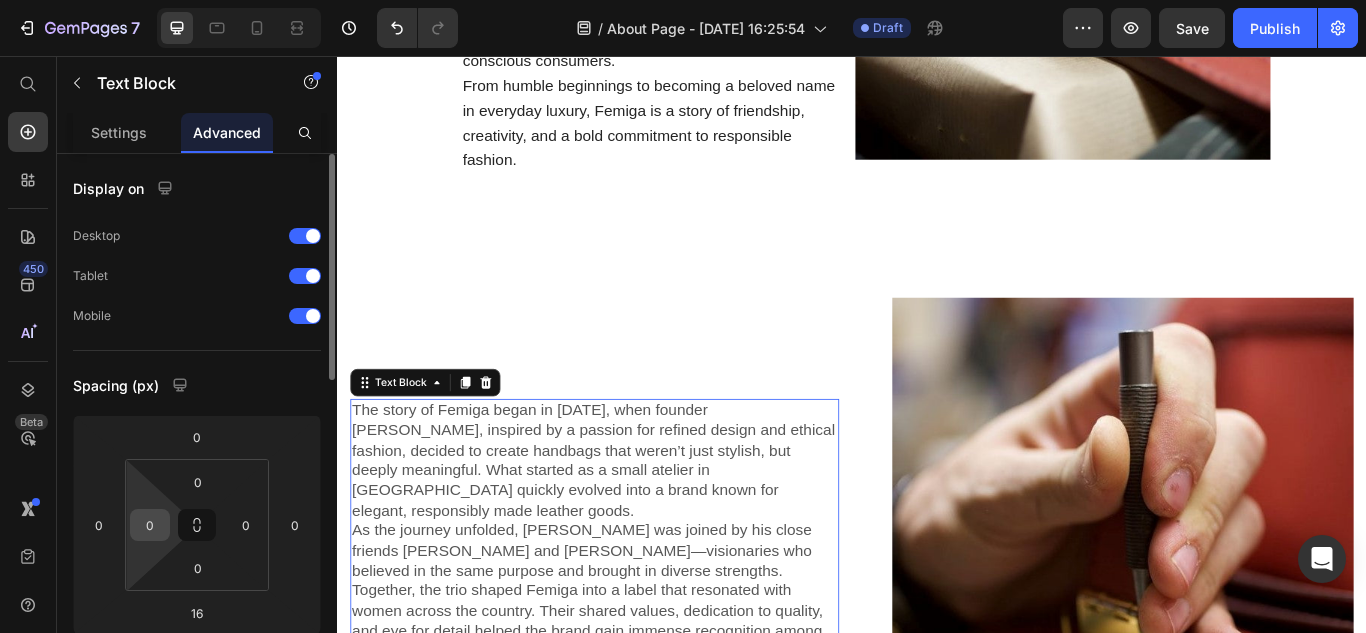 click on "0" at bounding box center [150, 525] 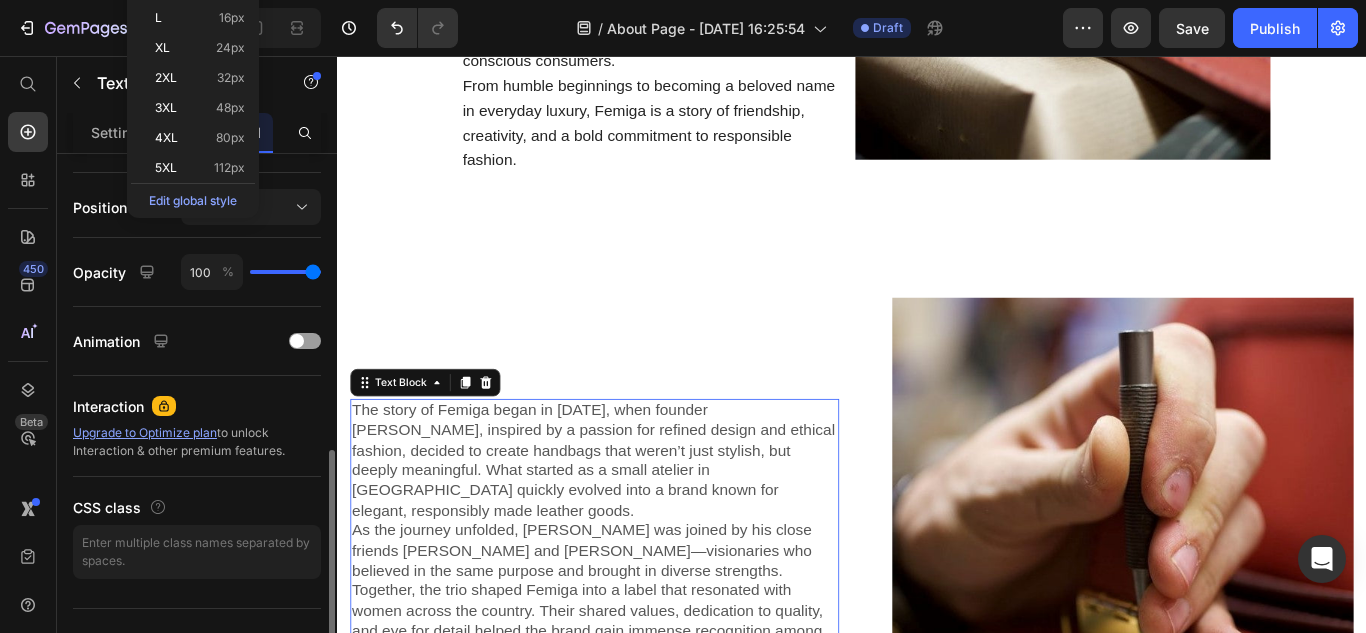 scroll, scrollTop: 500, scrollLeft: 0, axis: vertical 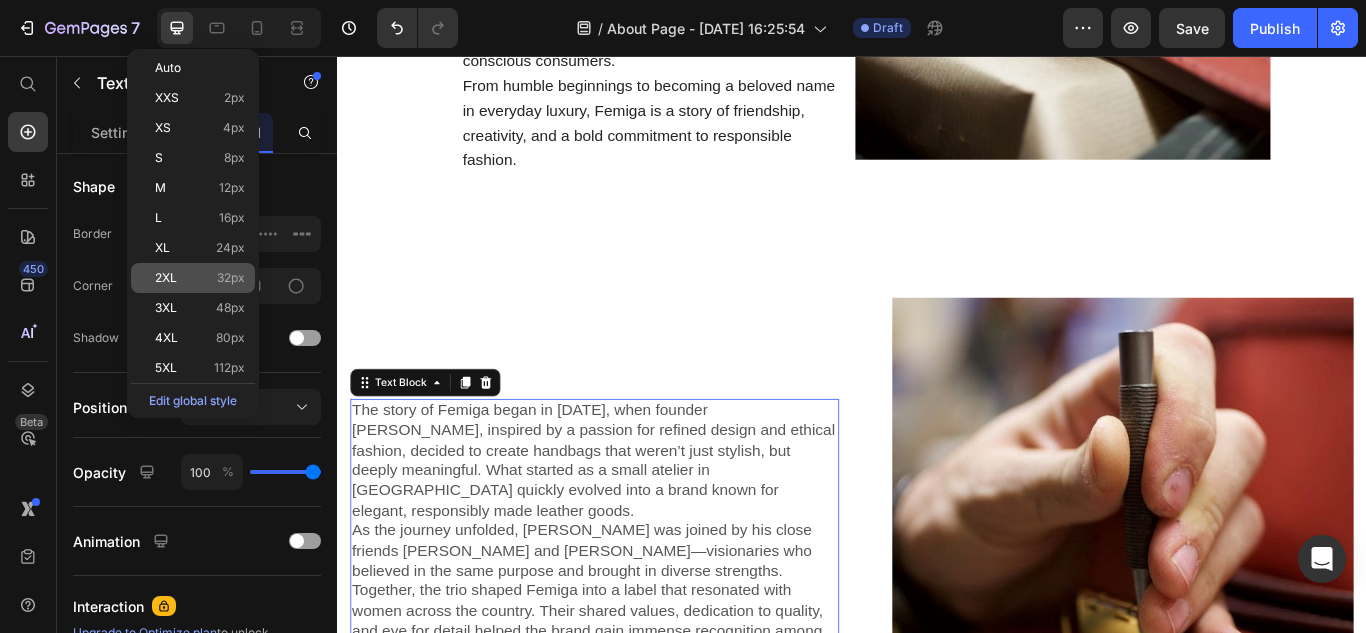 click on "32px" at bounding box center (231, 278) 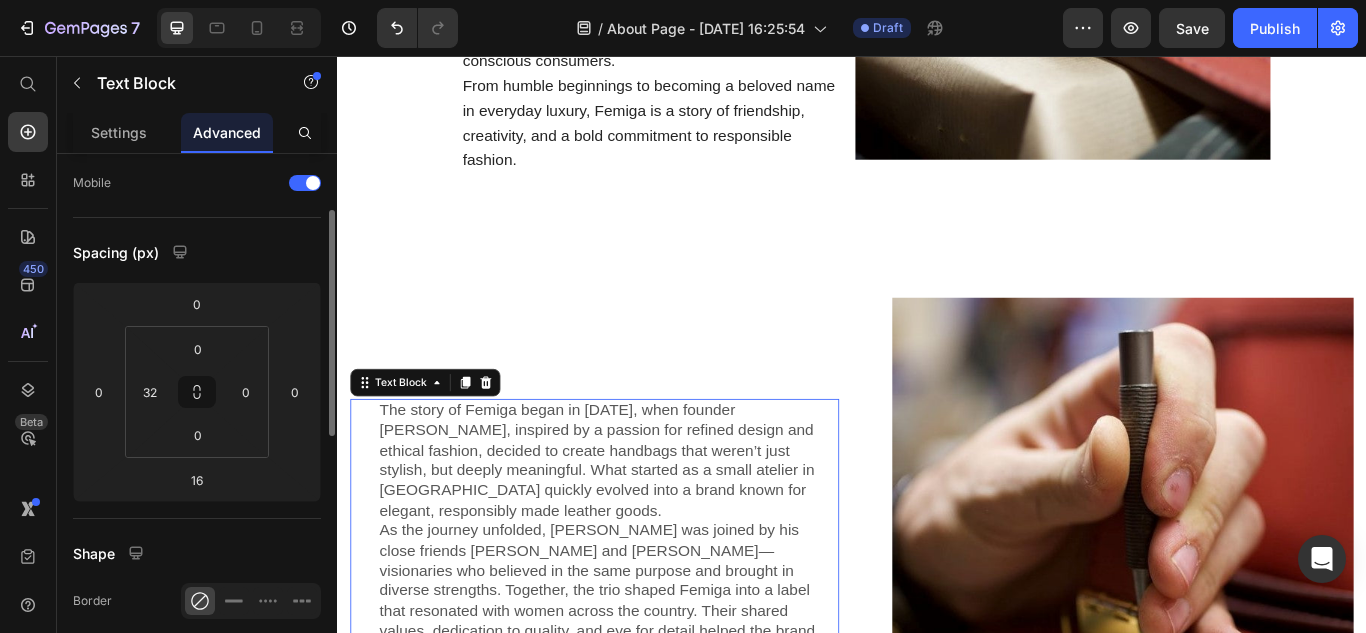 scroll, scrollTop: 0, scrollLeft: 0, axis: both 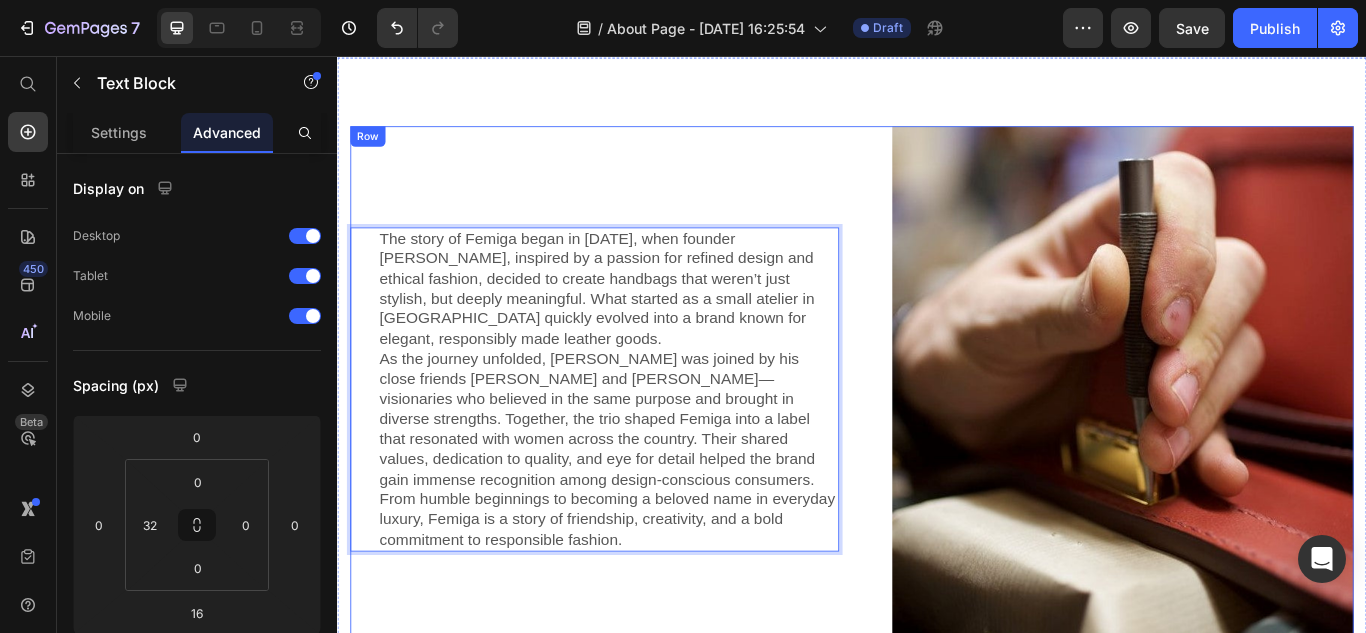 click on "The story of Femiga began in [DATE], when founder [PERSON_NAME], inspired by a passion for refined design and ethical fashion, decided to create handbags that weren’t just stylish, but deeply meaningful. What started as a small atelier in [GEOGRAPHIC_DATA] quickly evolved into a brand known for elegant, responsibly made leather goods. As the journey unfolded, [PERSON_NAME] was joined by his close friends [PERSON_NAME] and [PERSON_NAME]—visionaries who believed in the same purpose and brought in diverse strengths. Together, the trio shaped Femiga into a label that resonated with women across the country. Their shared values, dedication to quality, and eye for detail helped the brand gain immense recognition among design-conscious consumers. From humble beginnings to becoming a beloved name in everyday luxury, Femiga is a story of friendship, creativity, and a bold commitment to responsible fashion. Text Block   16" at bounding box center (637, 453) 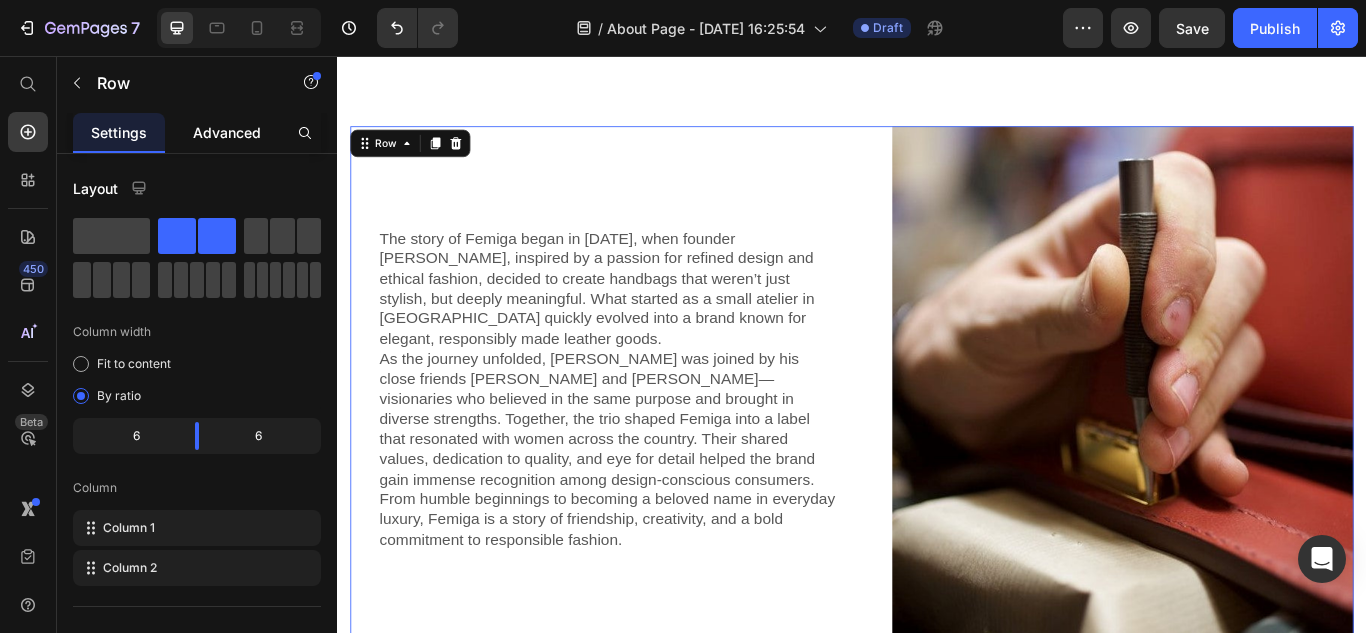 click on "Advanced" at bounding box center (227, 132) 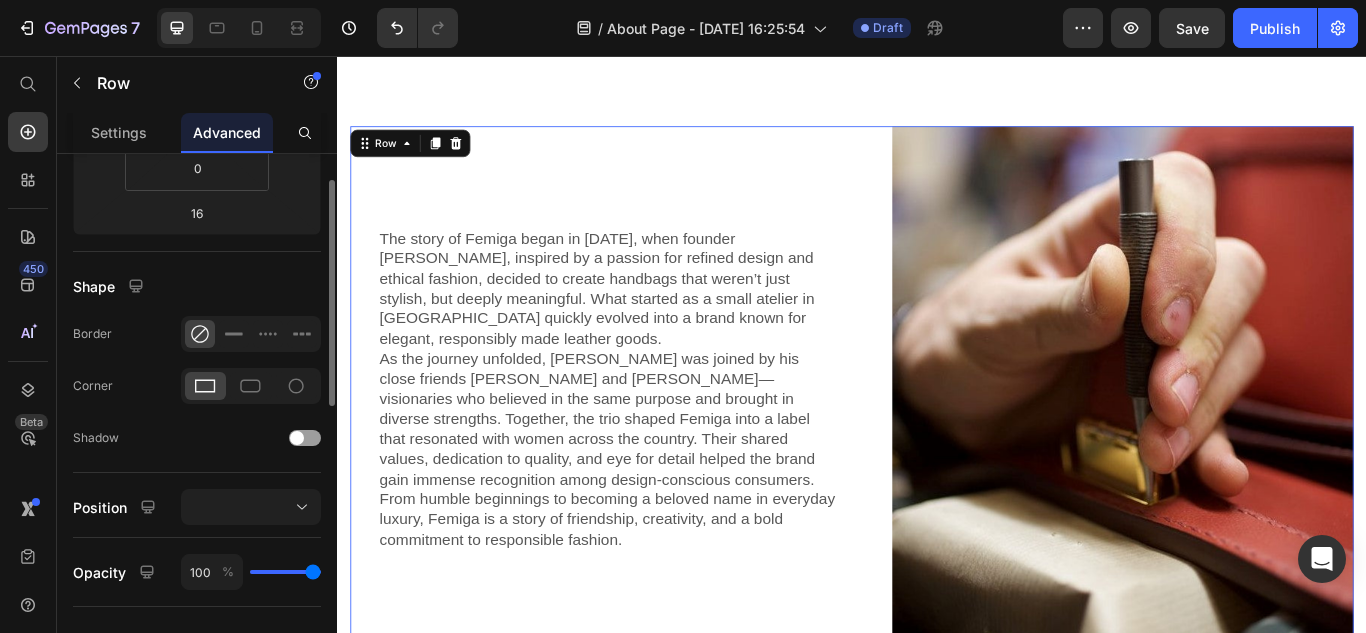 scroll, scrollTop: 300, scrollLeft: 0, axis: vertical 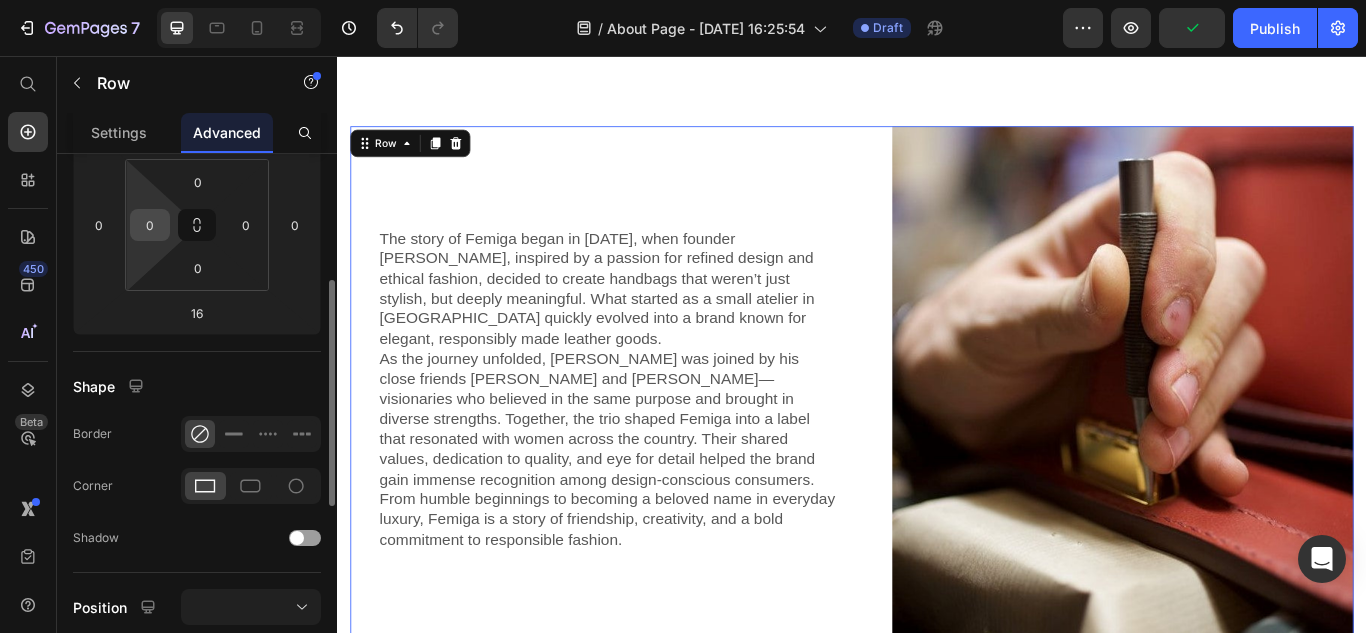 click on "0" at bounding box center [150, 225] 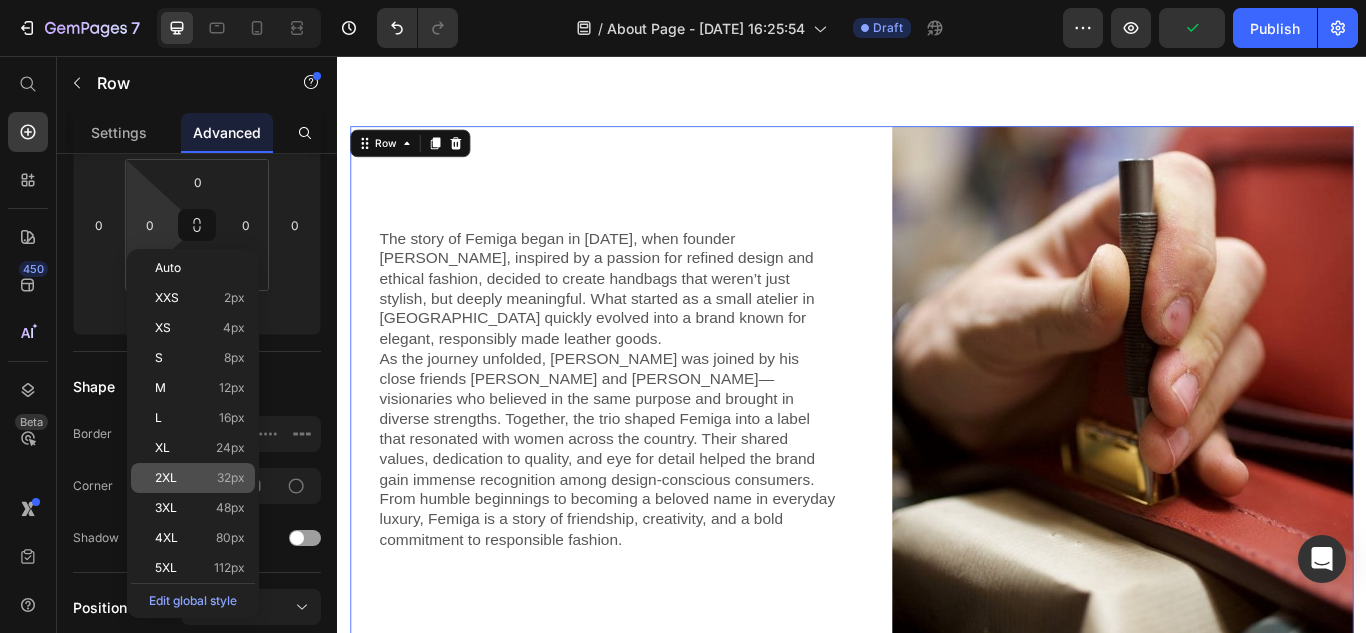 click on "2XL 32px" 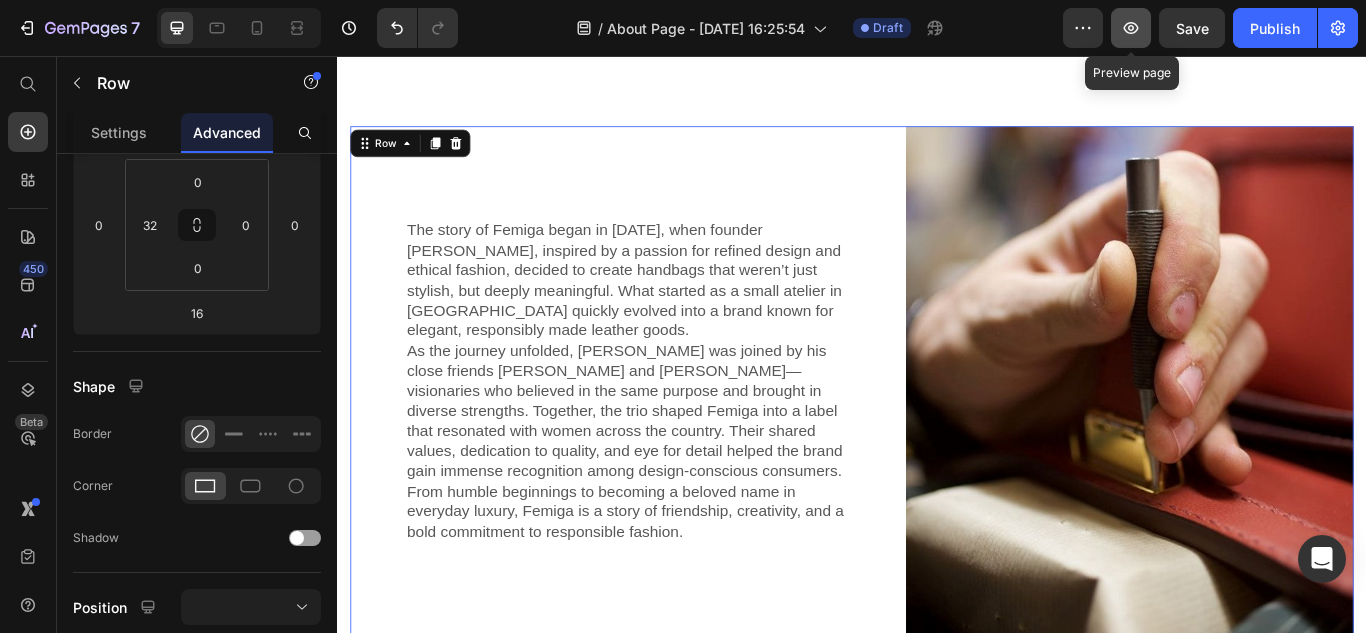 click 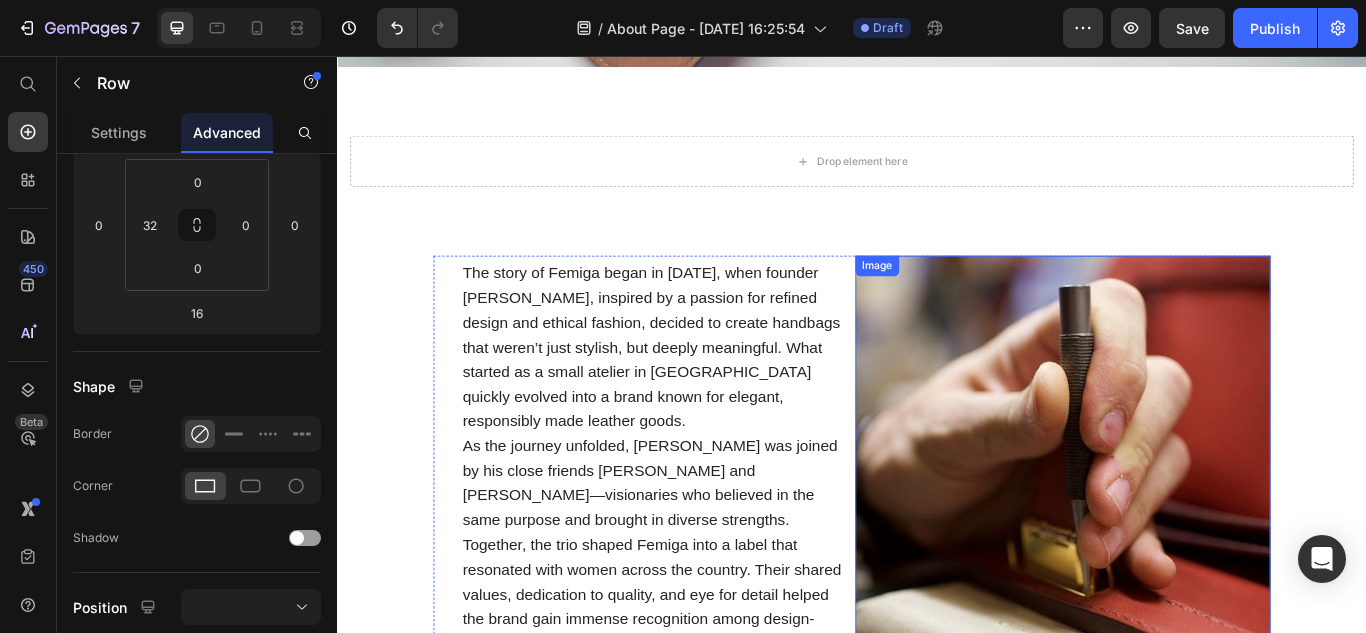 scroll, scrollTop: 1010, scrollLeft: 0, axis: vertical 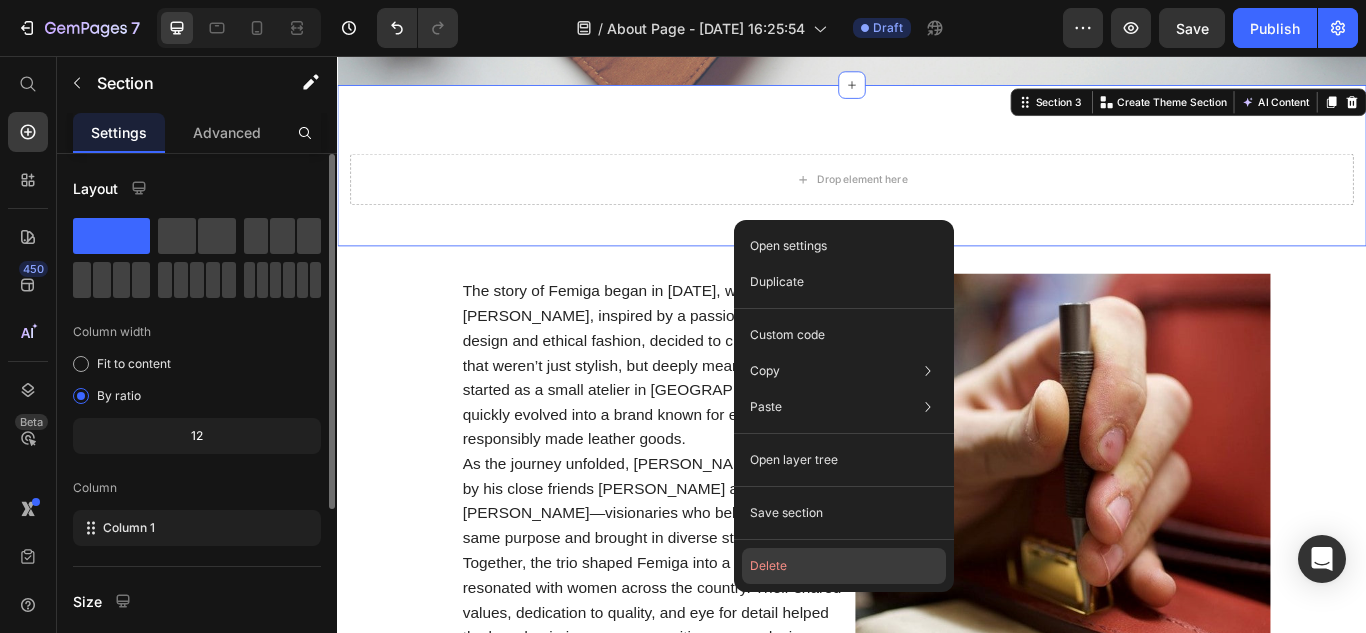 click on "Delete" 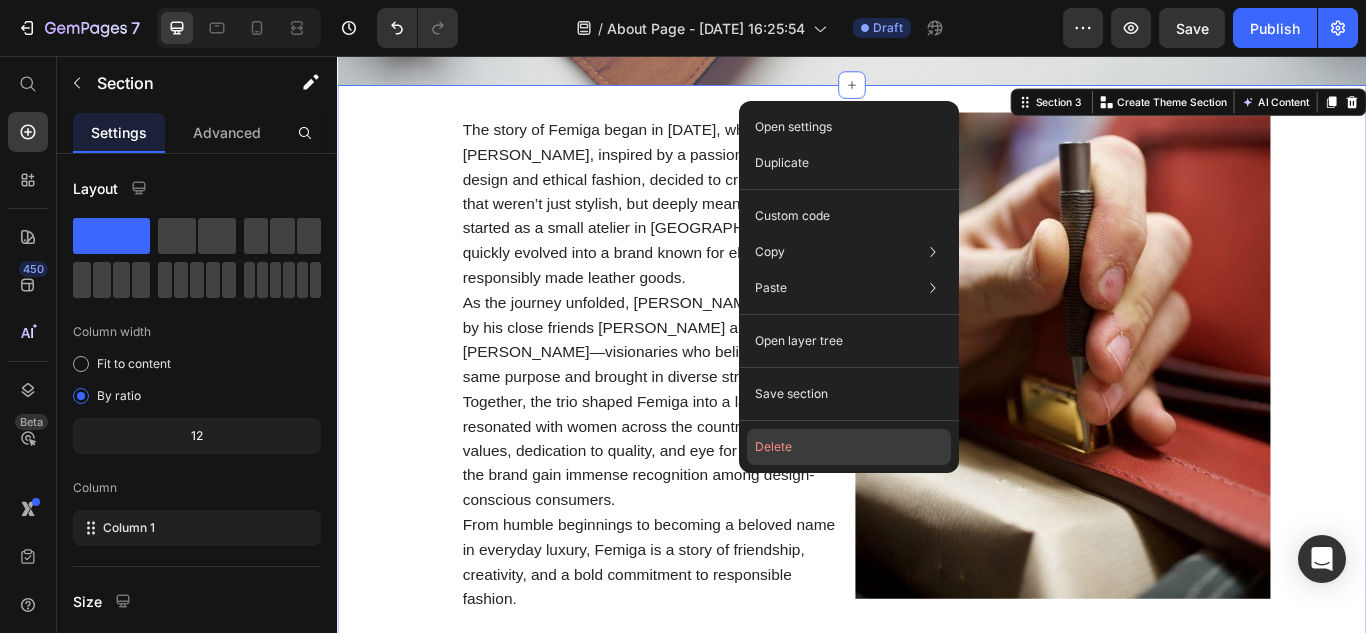 click on "Delete" 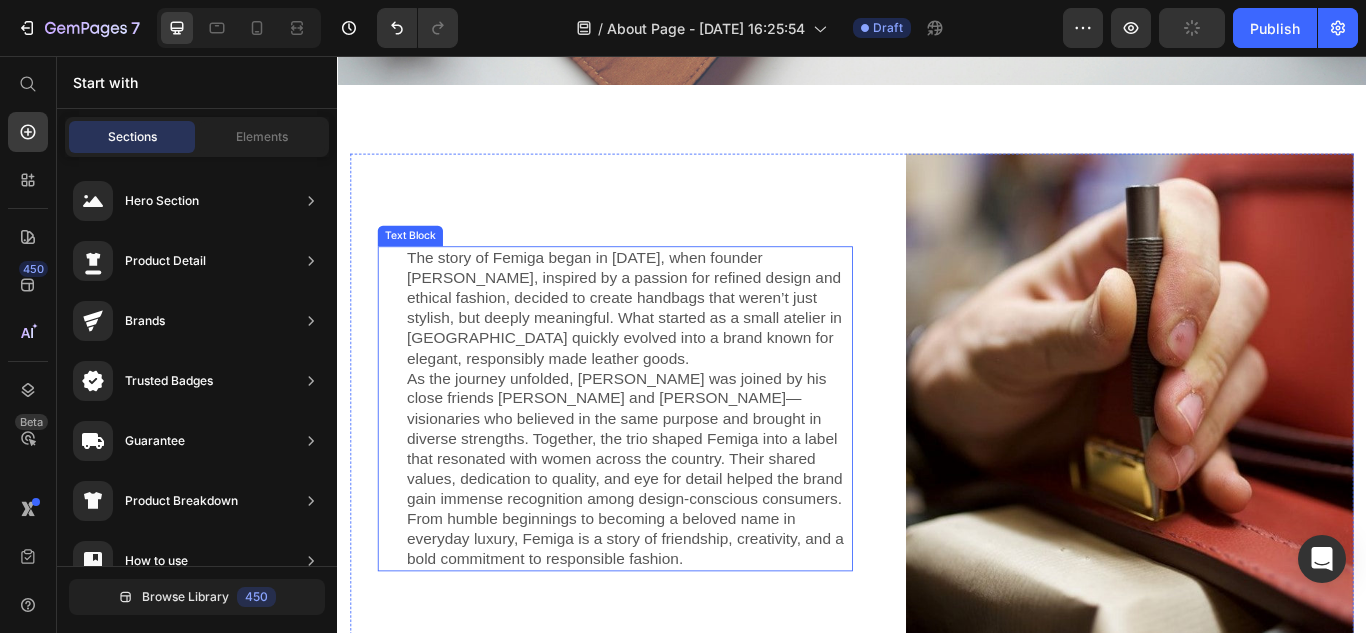 click on "The story of Femiga began in [DATE], when founder [PERSON_NAME], inspired by a passion for refined design and ethical fashion, decided to create handbags that weren’t just stylish, but deeply meaningful. What started as a small atelier in [GEOGRAPHIC_DATA] quickly evolved into a brand known for elegant, responsibly made leather goods." at bounding box center (677, 350) 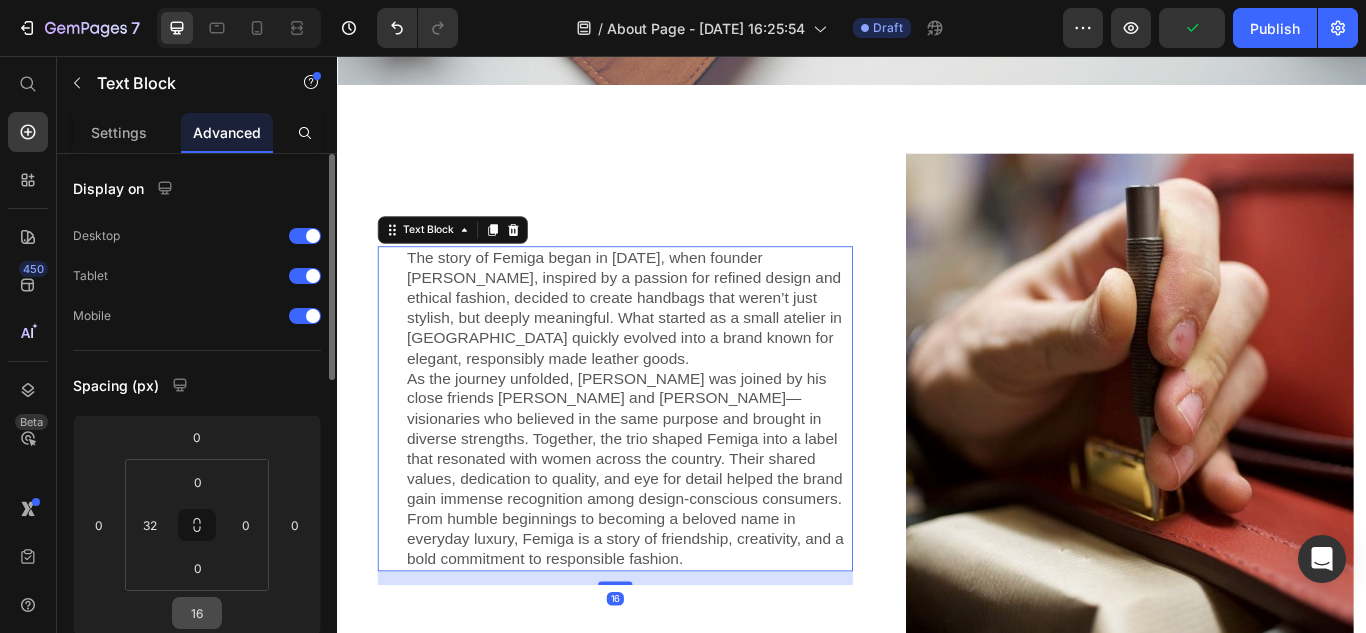 scroll, scrollTop: 200, scrollLeft: 0, axis: vertical 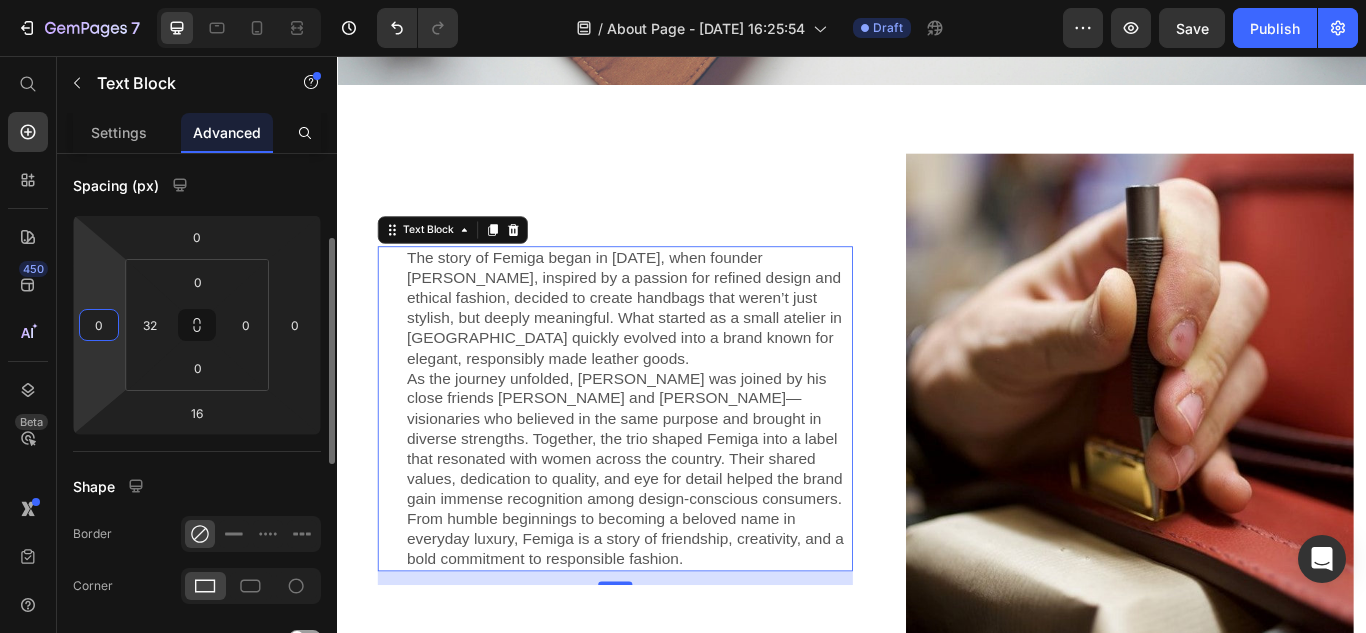 click on "0" at bounding box center (99, 325) 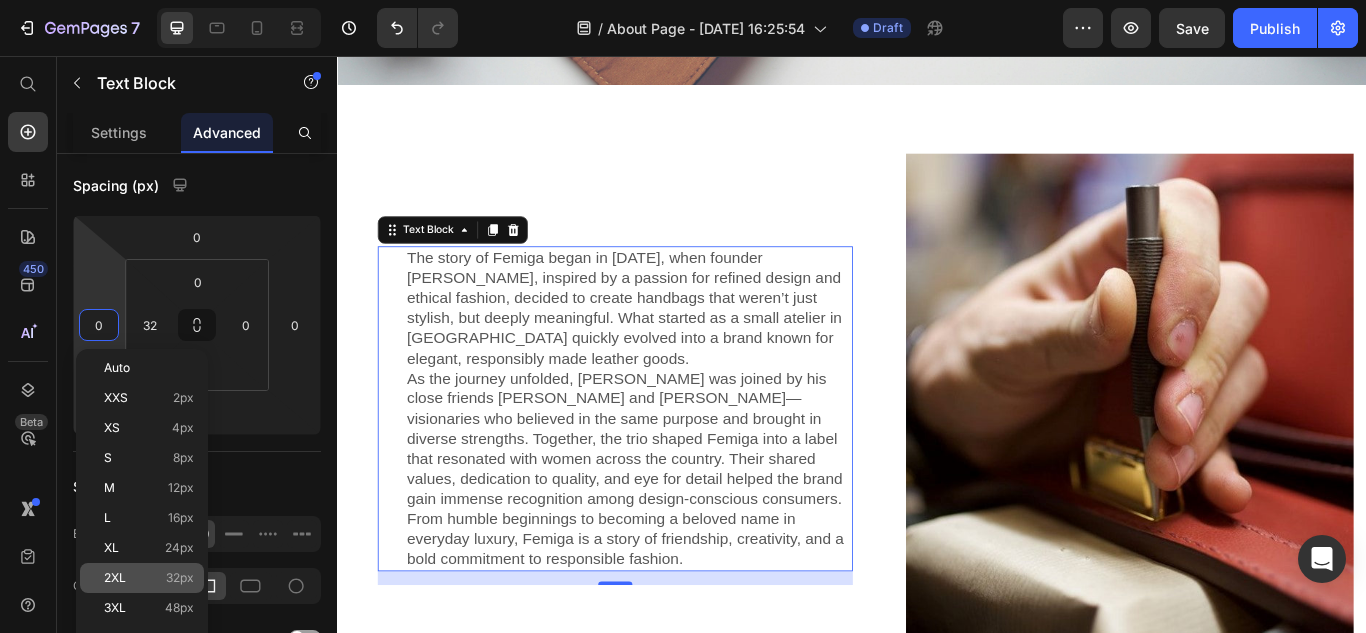 click on "32px" at bounding box center (180, 578) 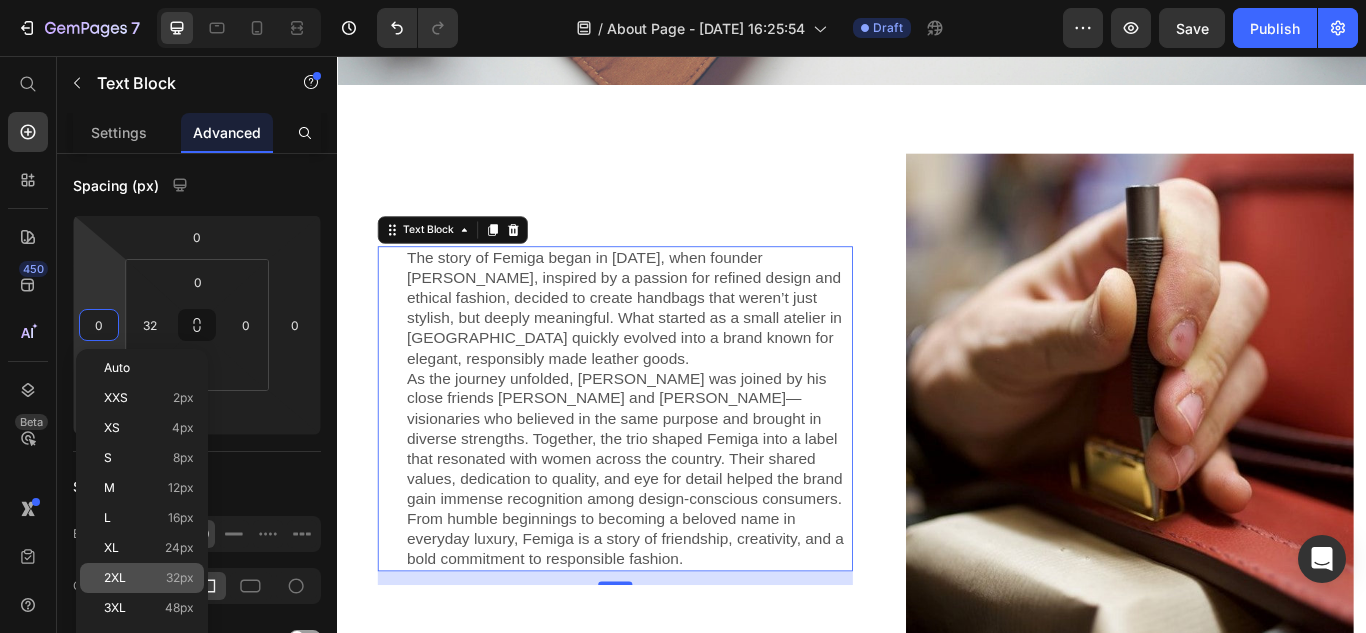 type on "32" 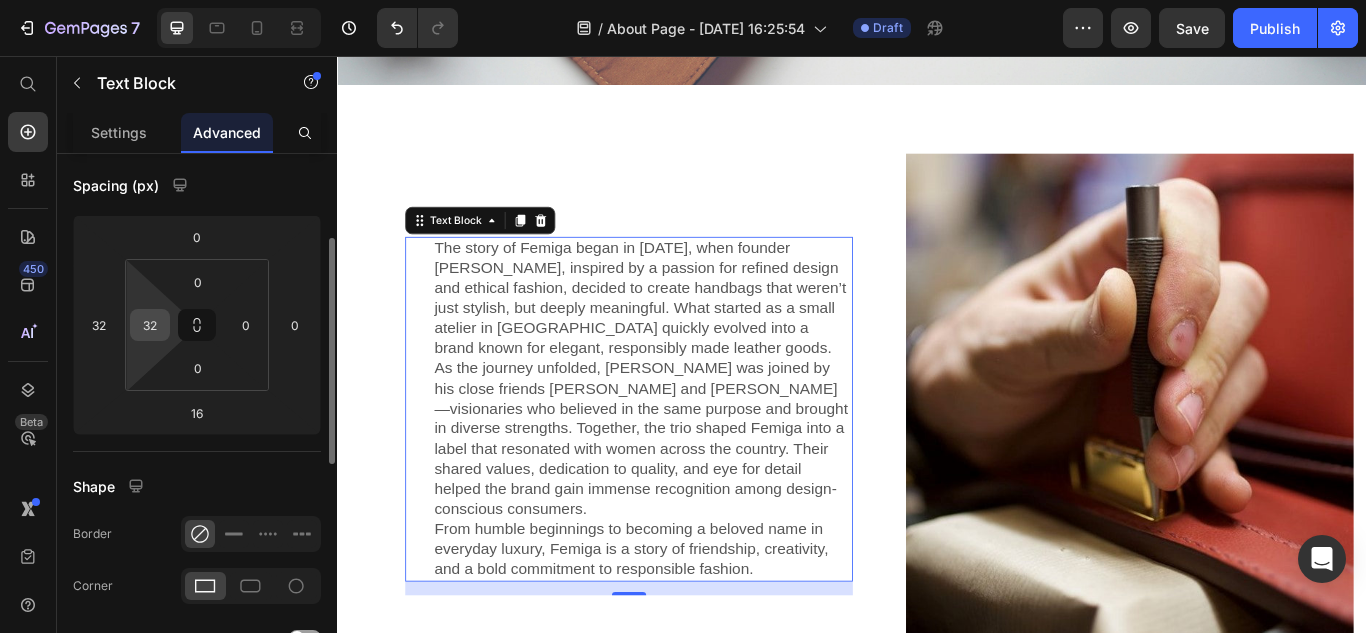 click on "32" at bounding box center (150, 325) 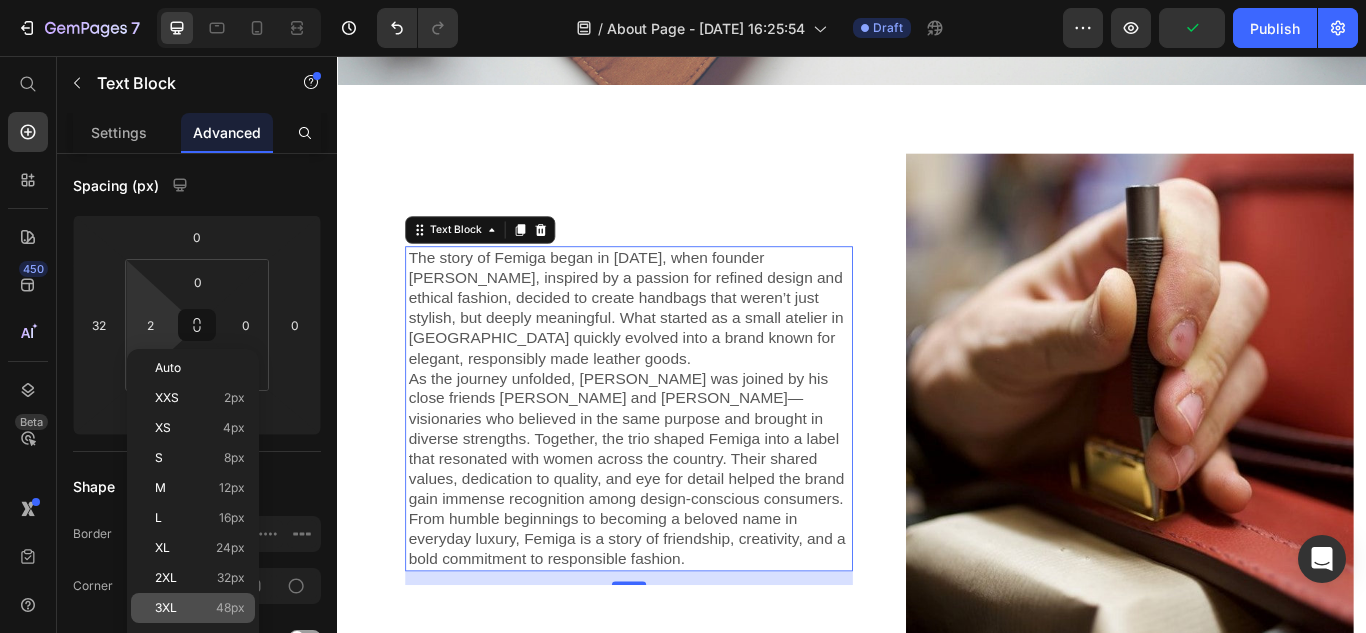 click on "3XL 48px" at bounding box center (200, 608) 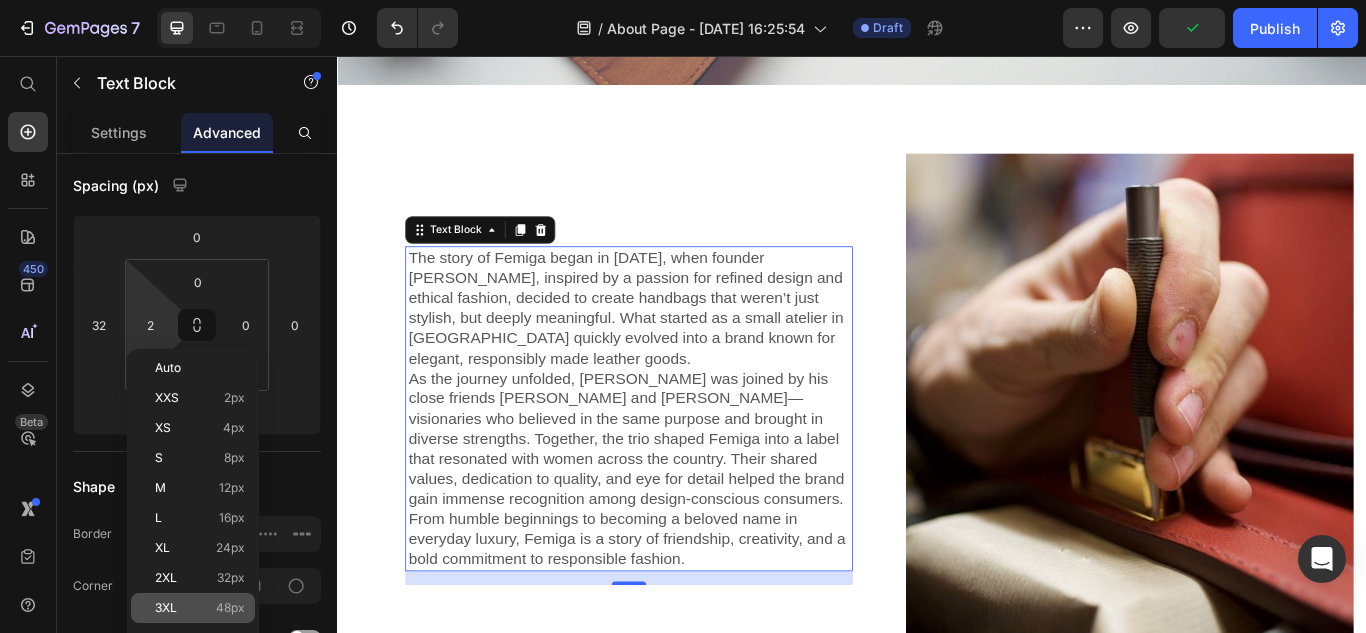 type on "48" 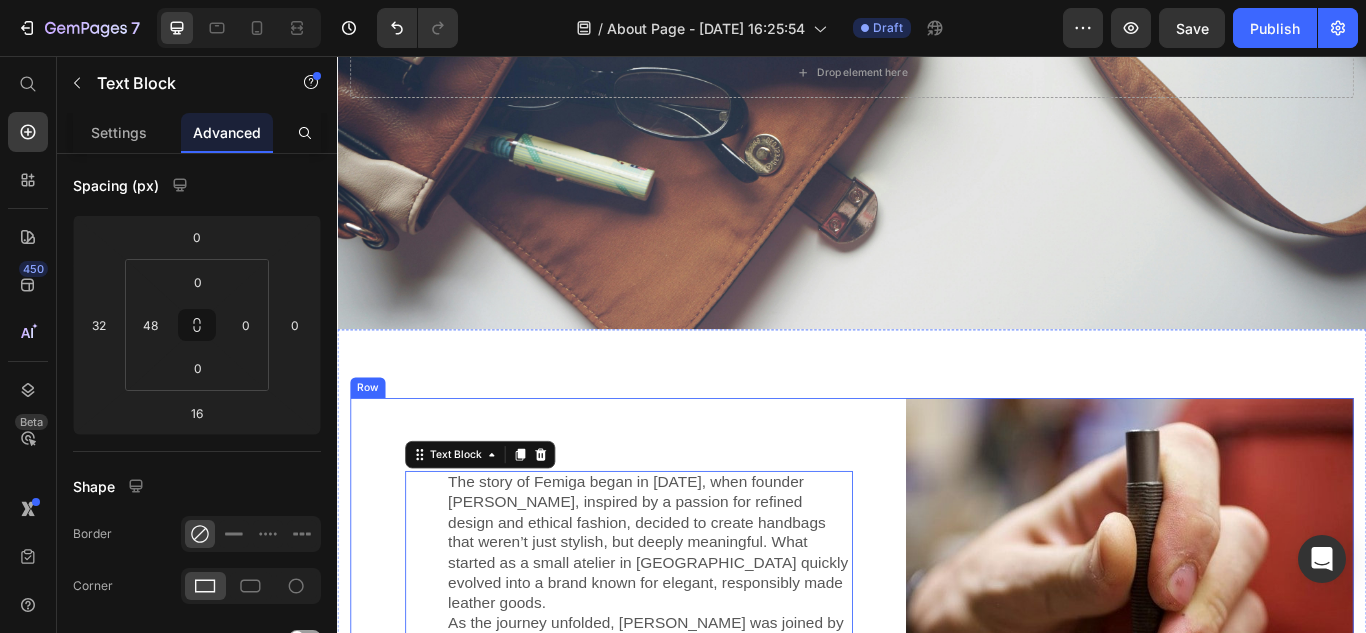 scroll, scrollTop: 910, scrollLeft: 0, axis: vertical 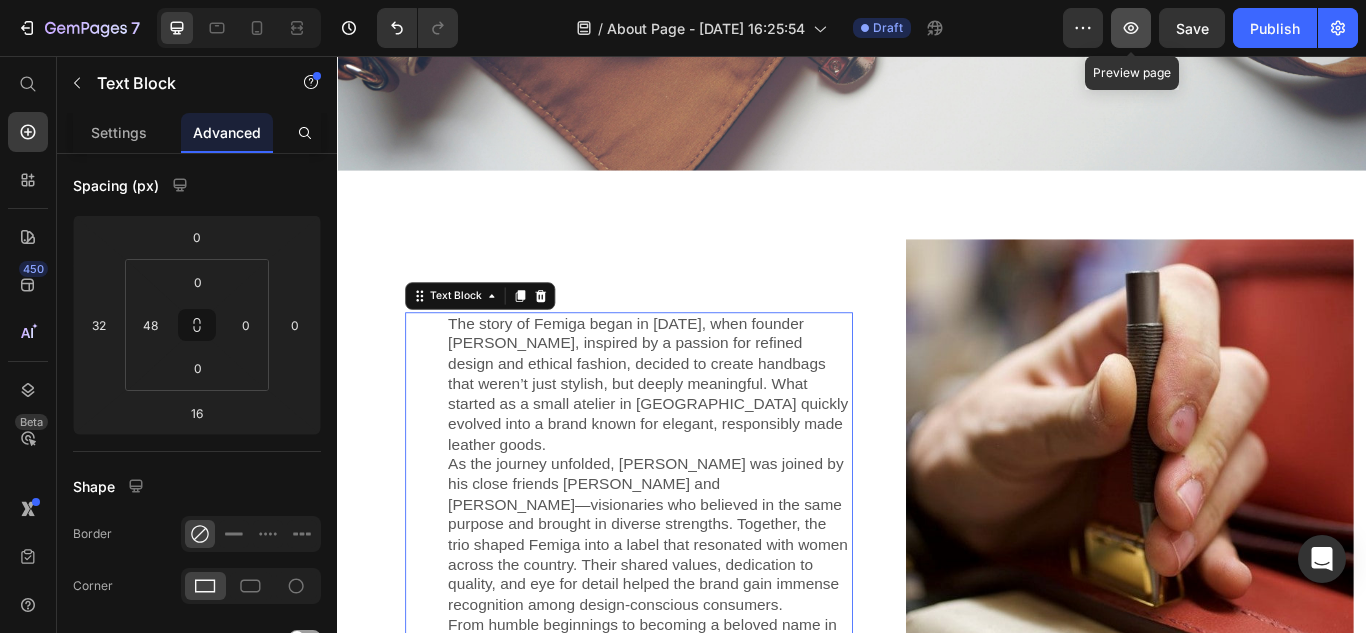 click 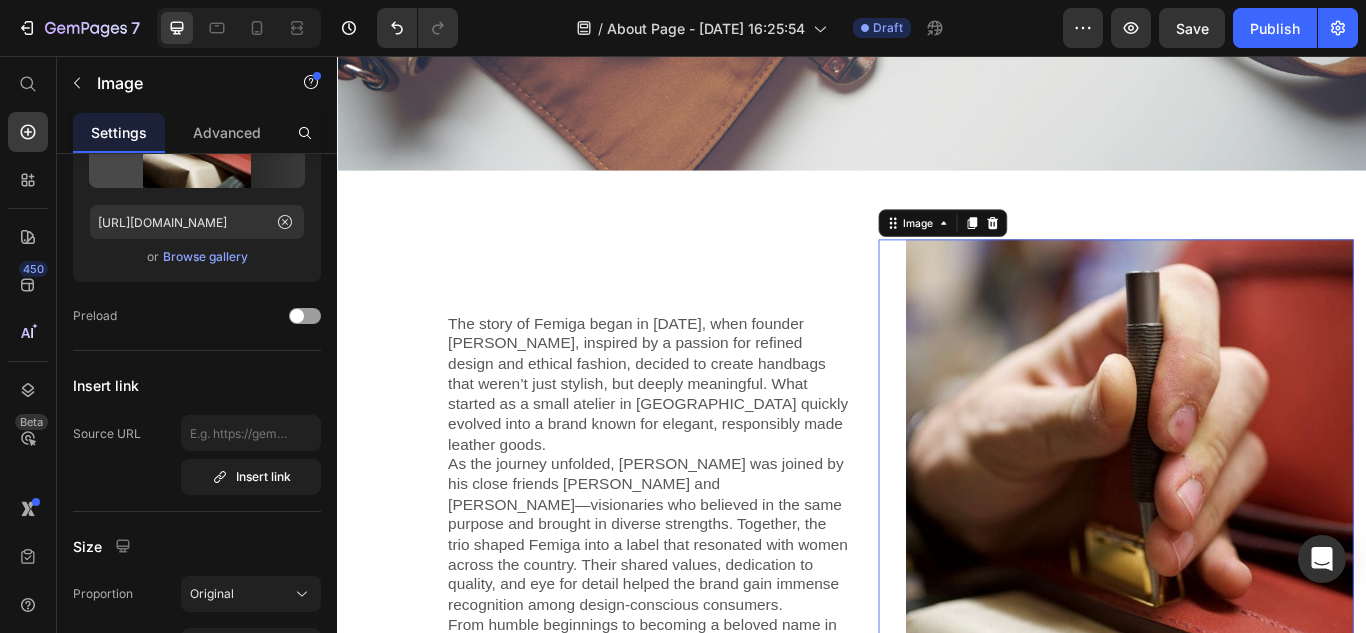 click at bounding box center (1245, 575) 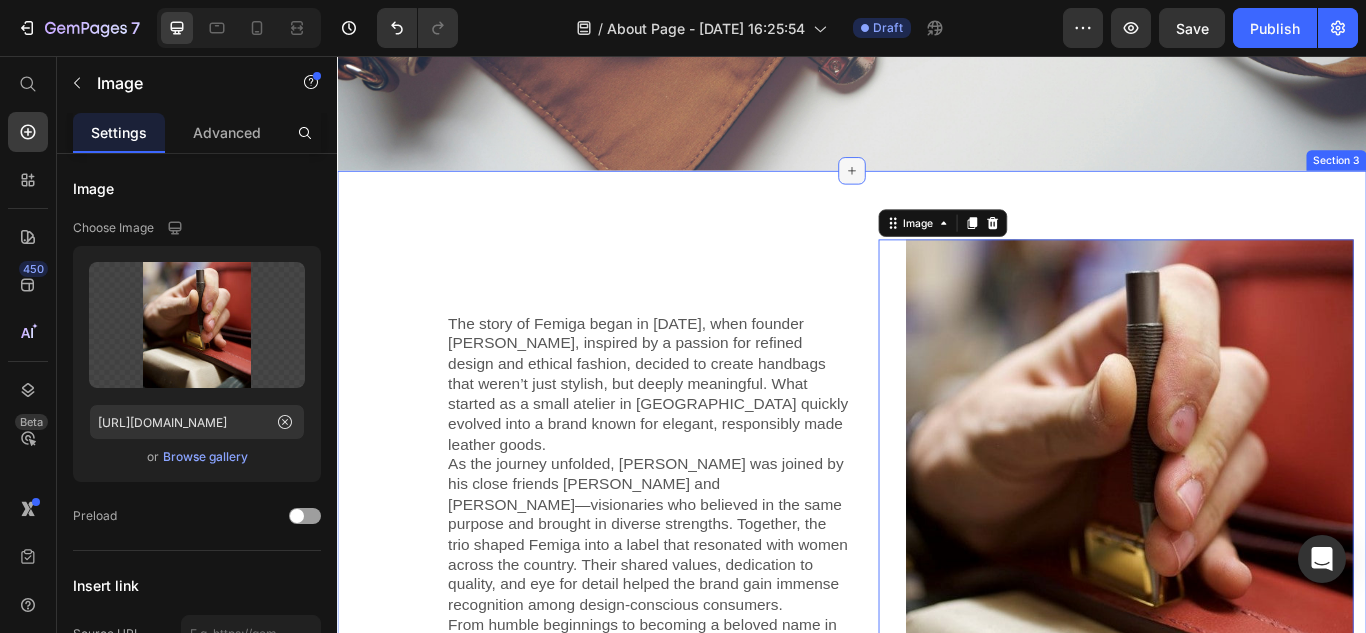 click 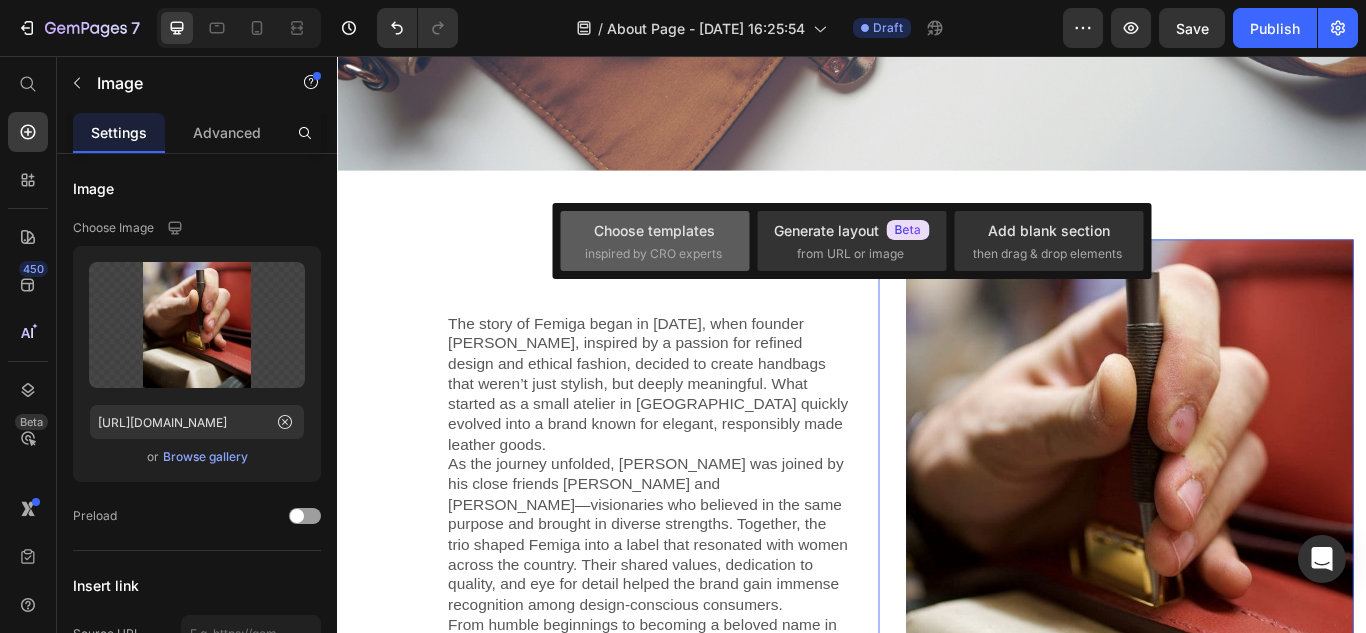 click on "Choose templates" at bounding box center (654, 230) 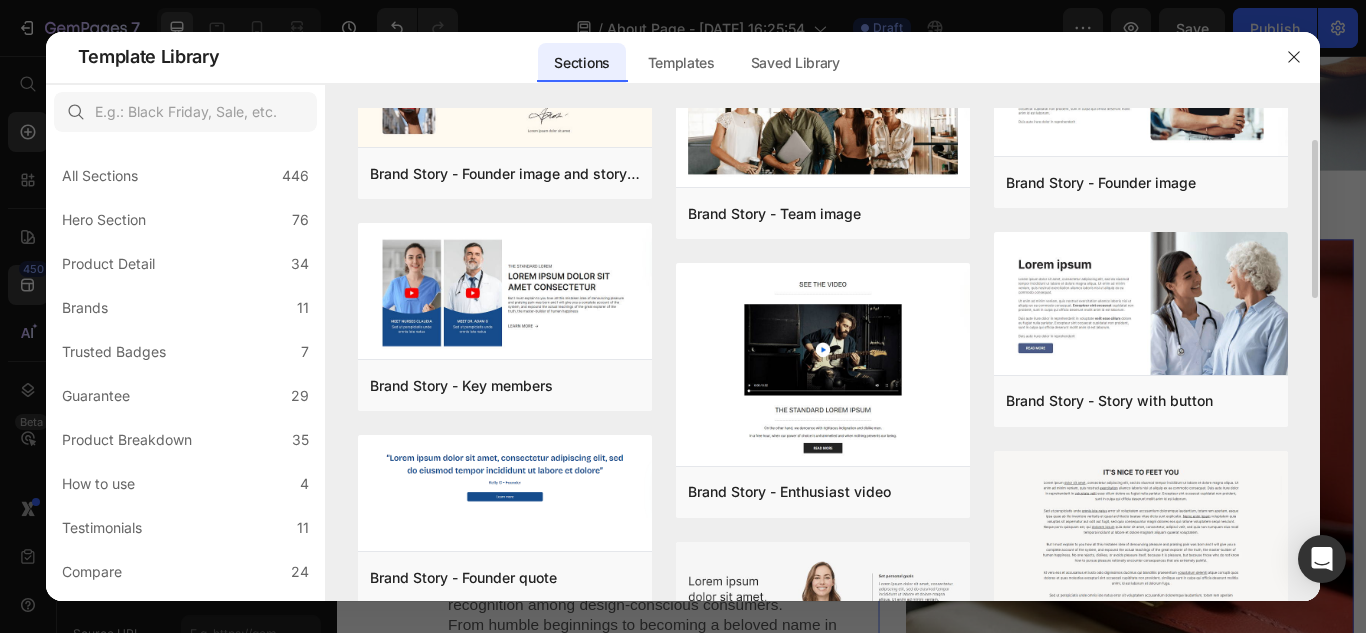 scroll, scrollTop: 500, scrollLeft: 0, axis: vertical 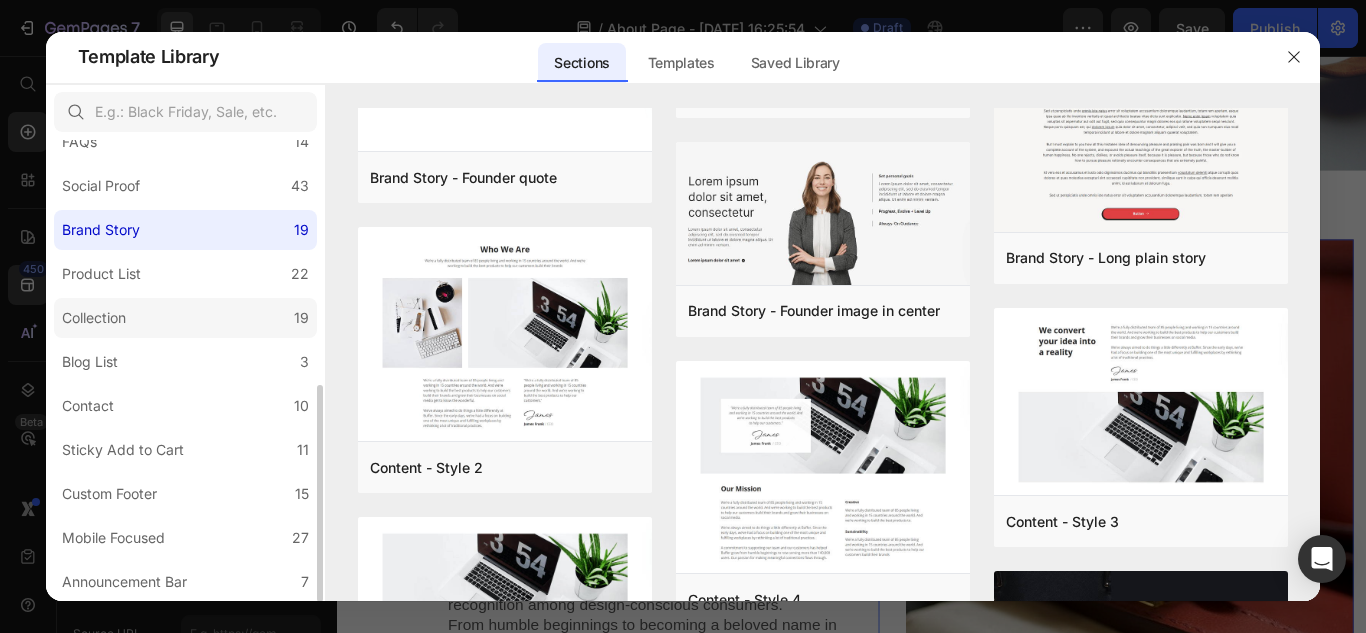 click on "Collection 19" 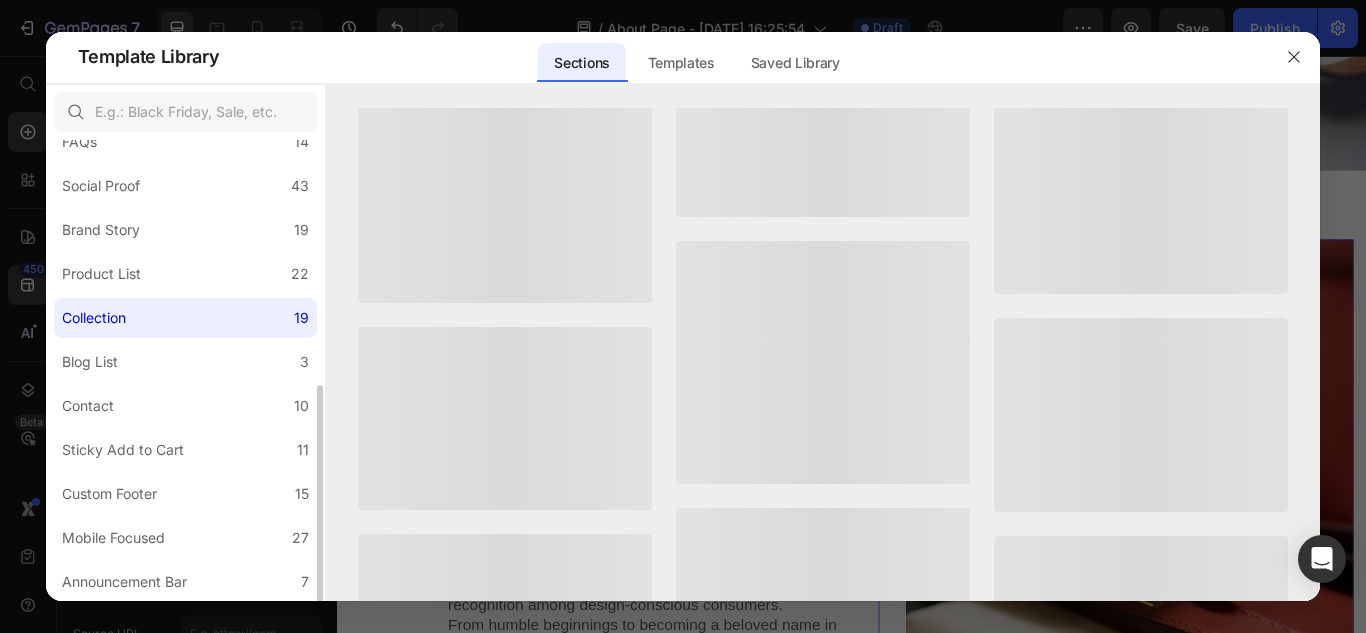 scroll, scrollTop: 0, scrollLeft: 0, axis: both 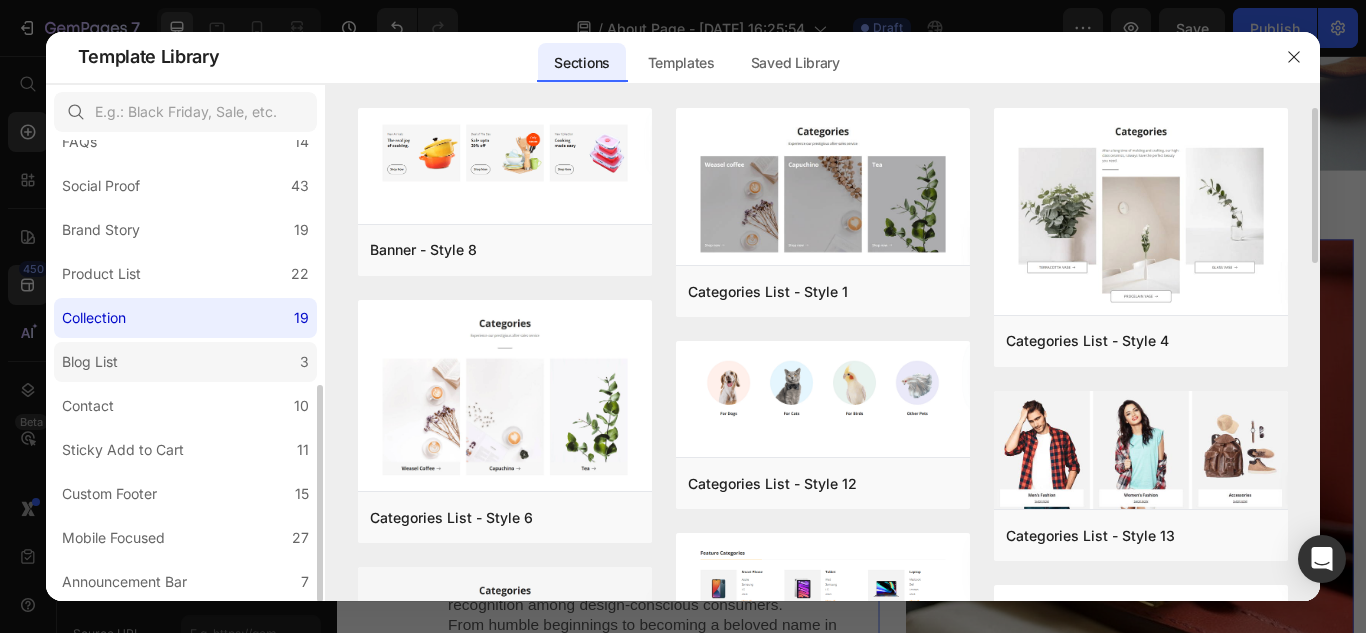 click on "Blog List 3" 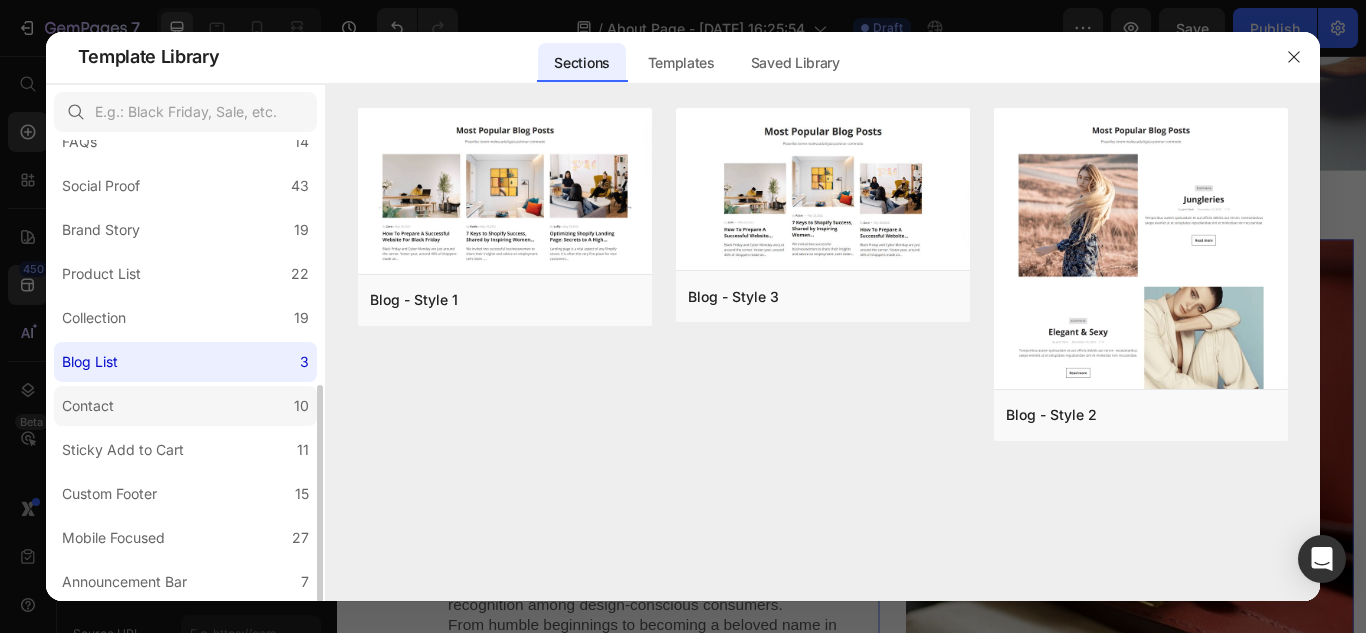 click on "Contact 10" 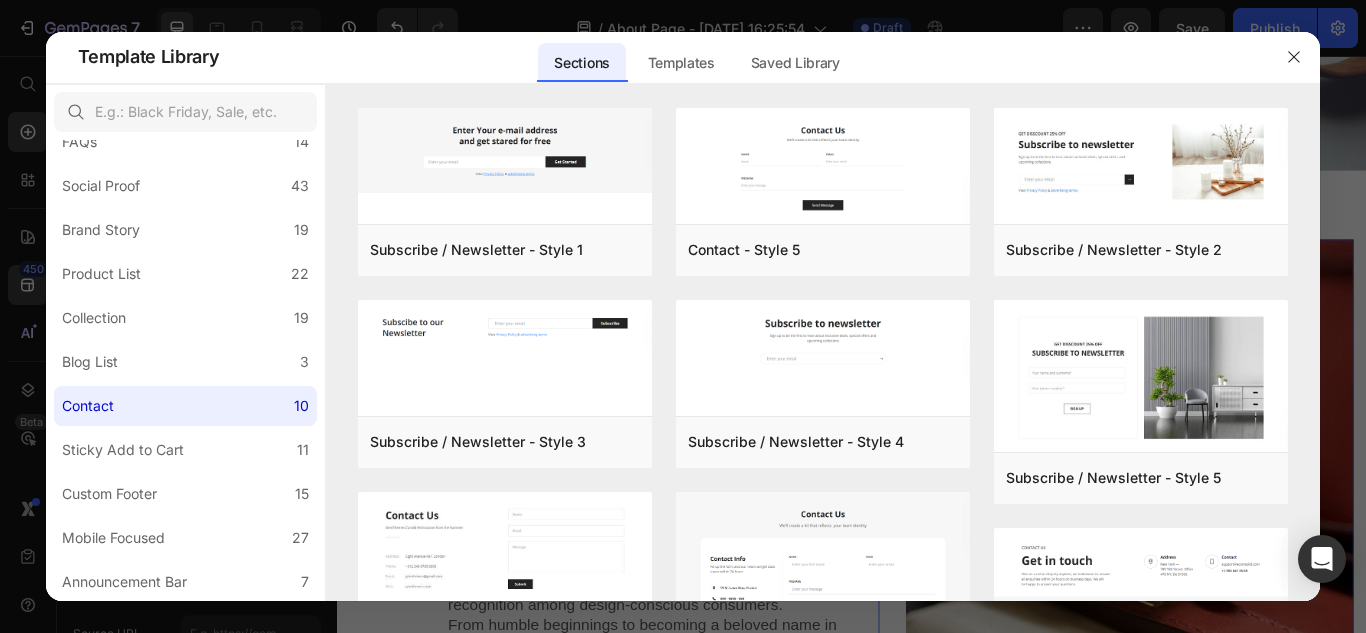 scroll, scrollTop: 320, scrollLeft: 0, axis: vertical 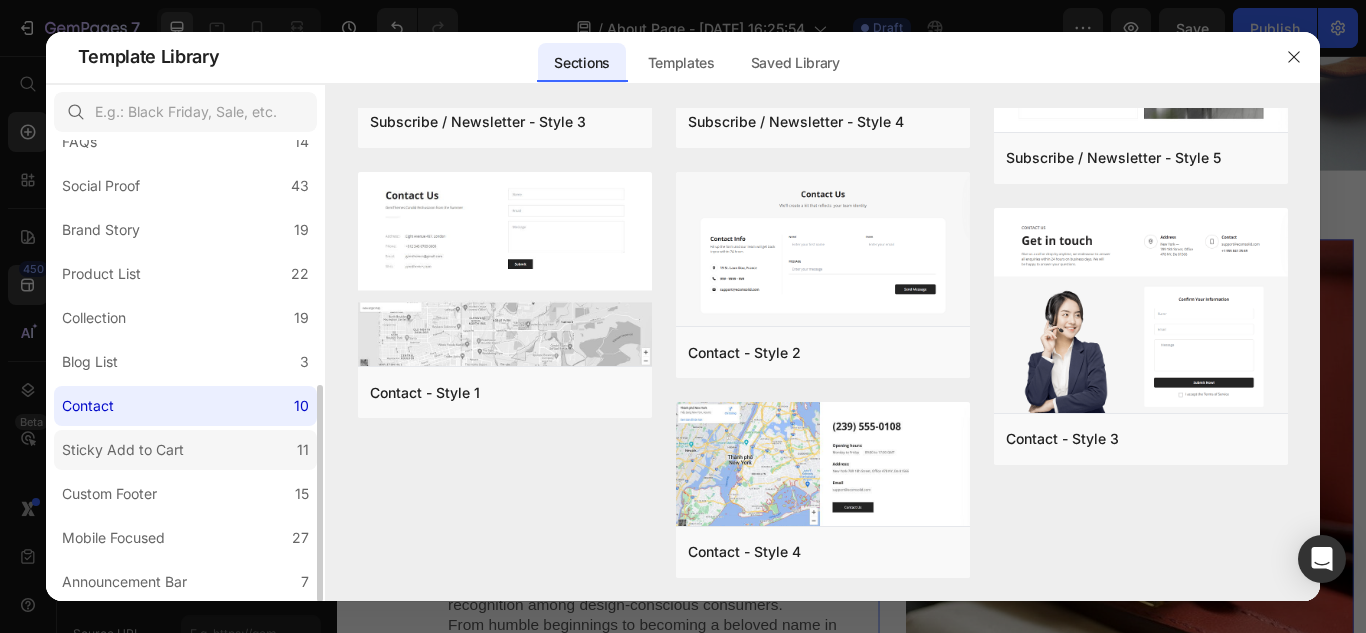 click on "Sticky Add to Cart 11" 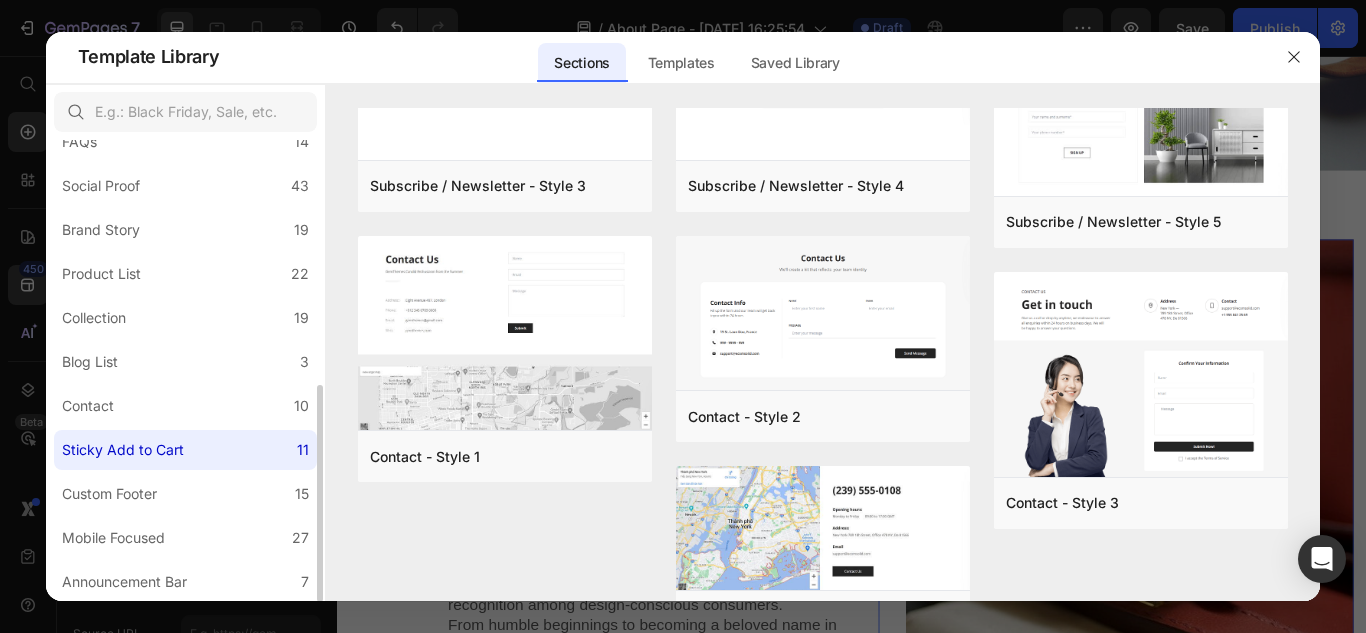 scroll, scrollTop: 0, scrollLeft: 0, axis: both 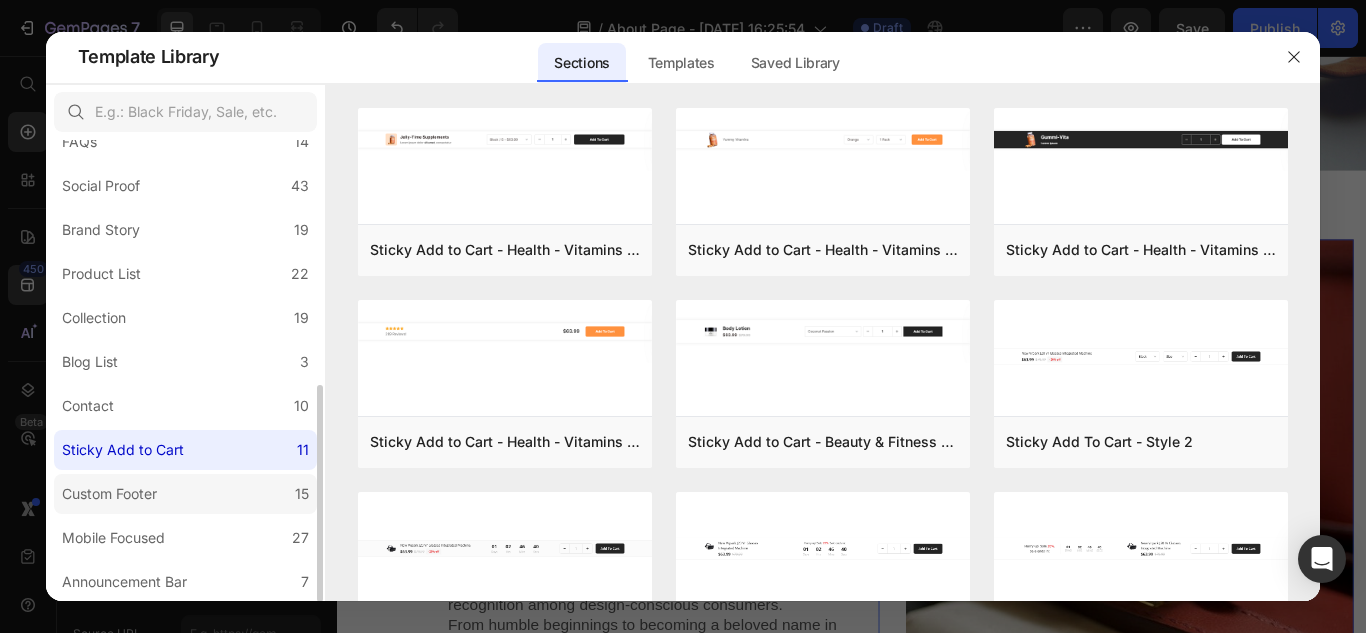 click on "Custom Footer" at bounding box center [109, 494] 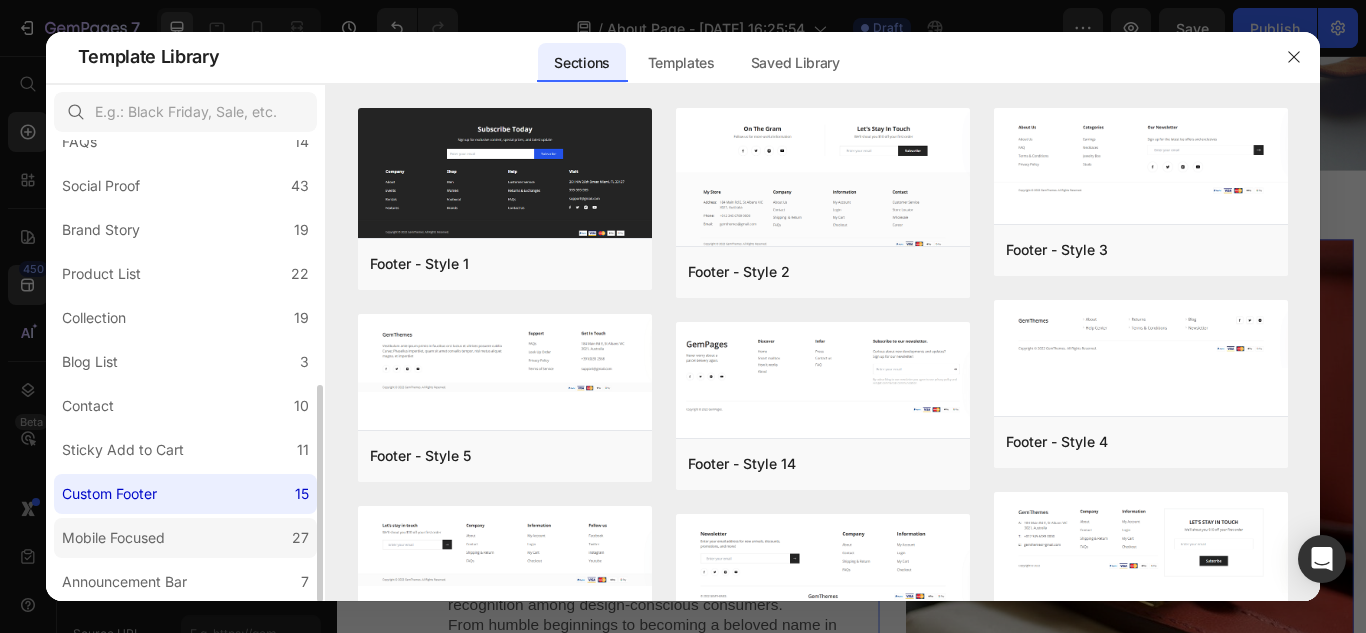 click on "Mobile Focused" at bounding box center [113, 538] 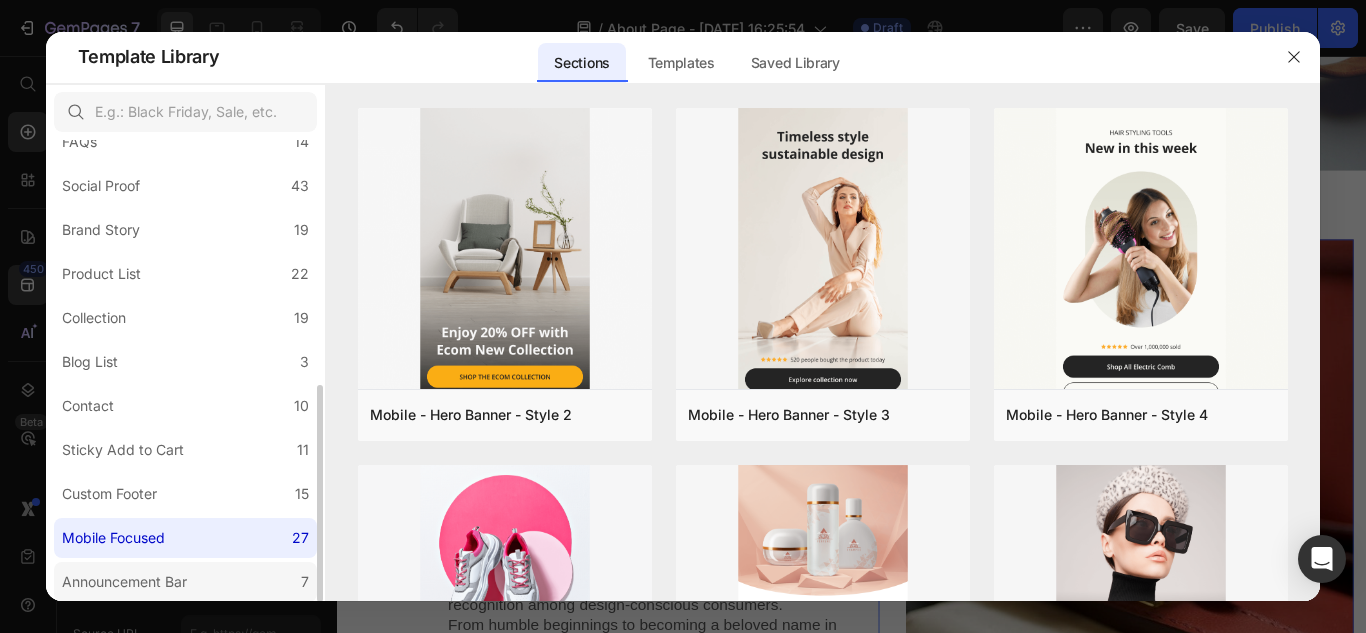 click on "Announcement Bar" at bounding box center [124, 582] 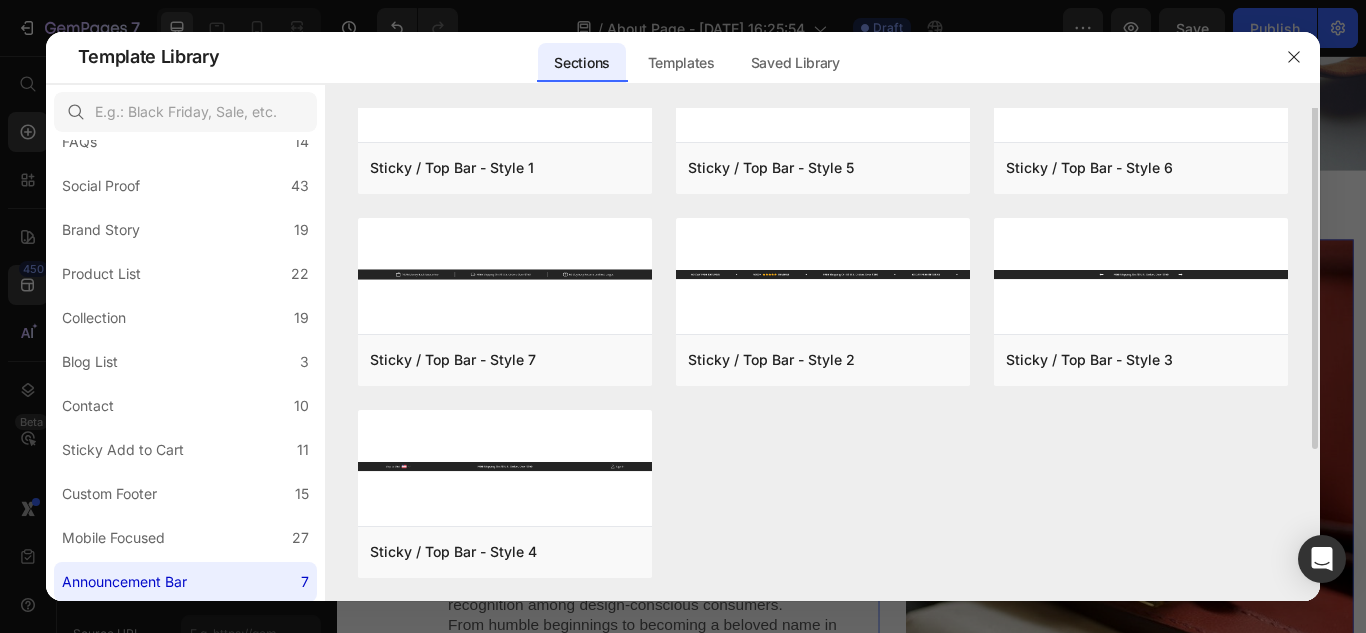 scroll, scrollTop: 0, scrollLeft: 0, axis: both 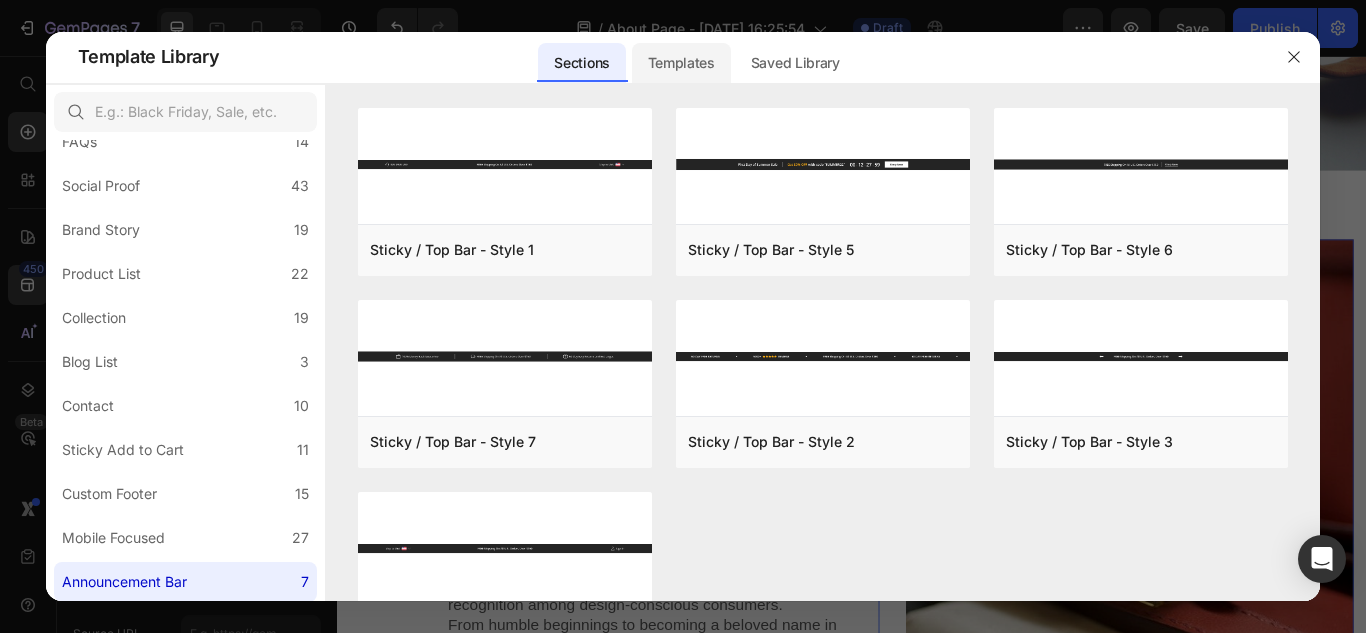 click on "Templates" 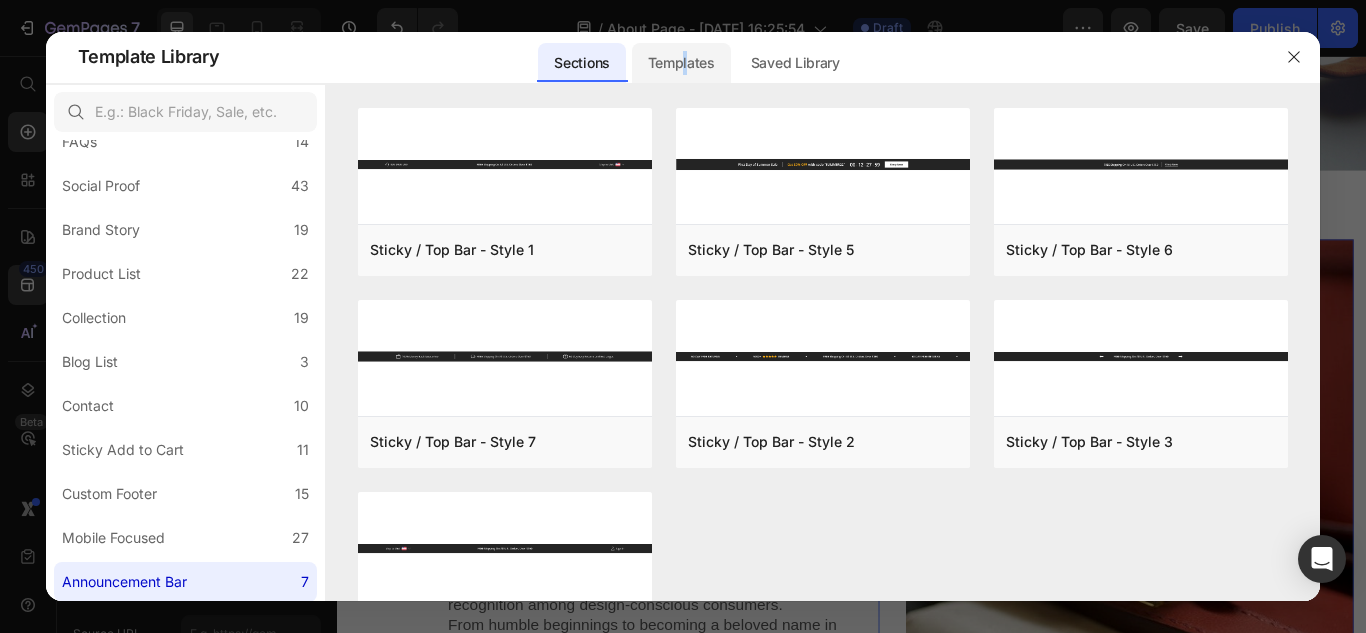 scroll, scrollTop: 254, scrollLeft: 0, axis: vertical 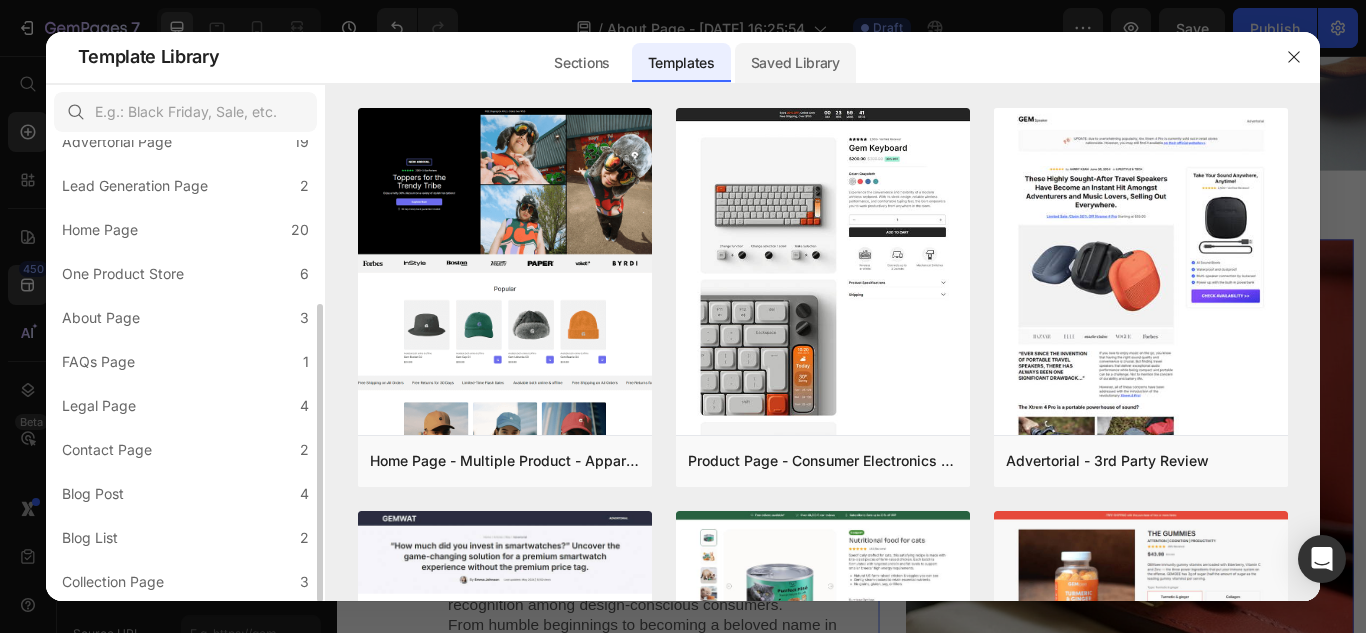 click on "Saved Library" 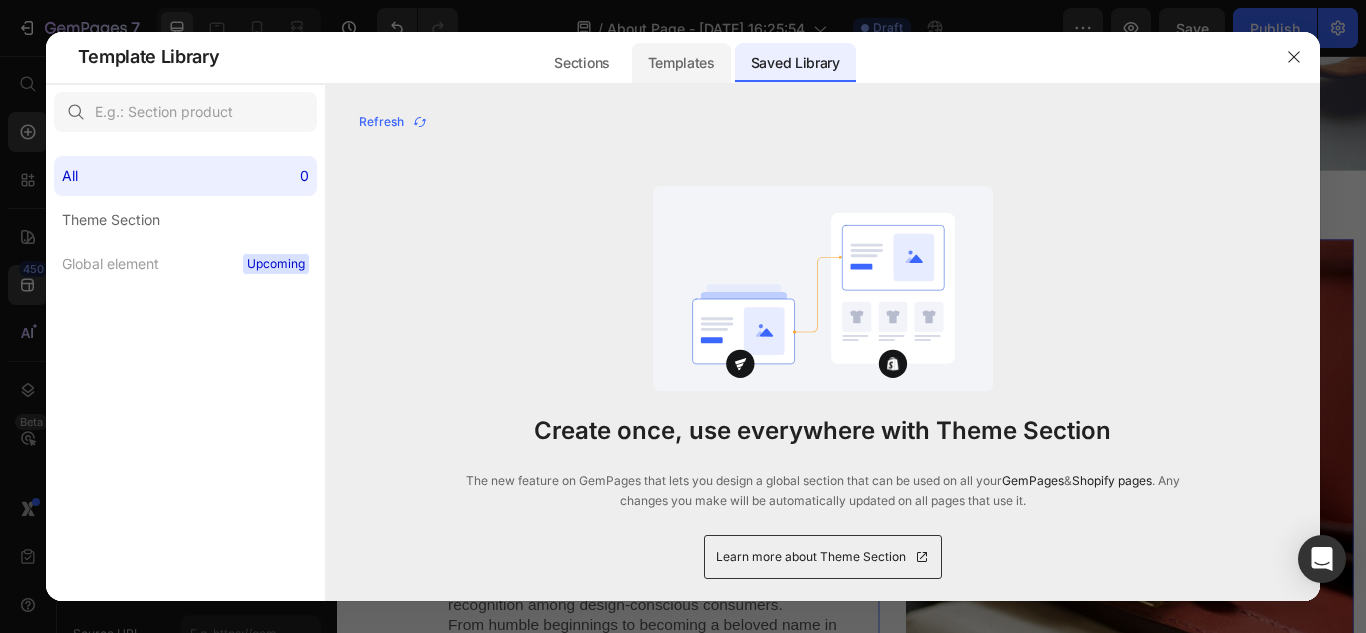 click on "Templates" 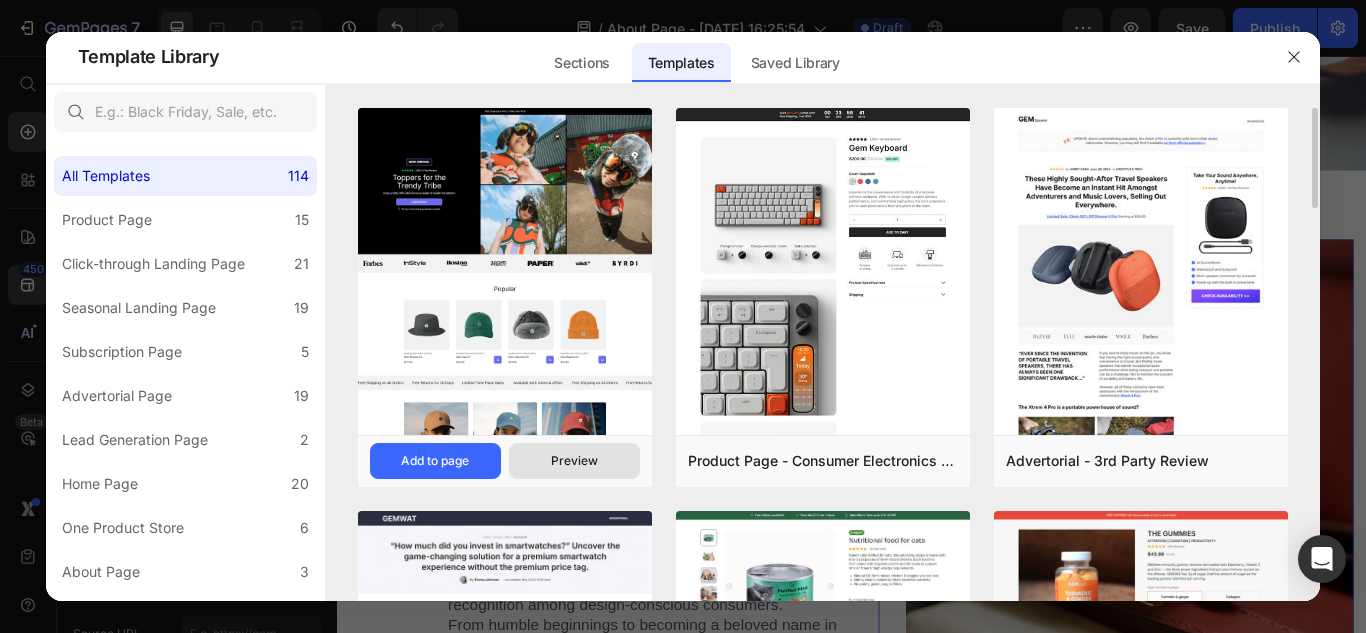 click on "Preview" at bounding box center (574, 461) 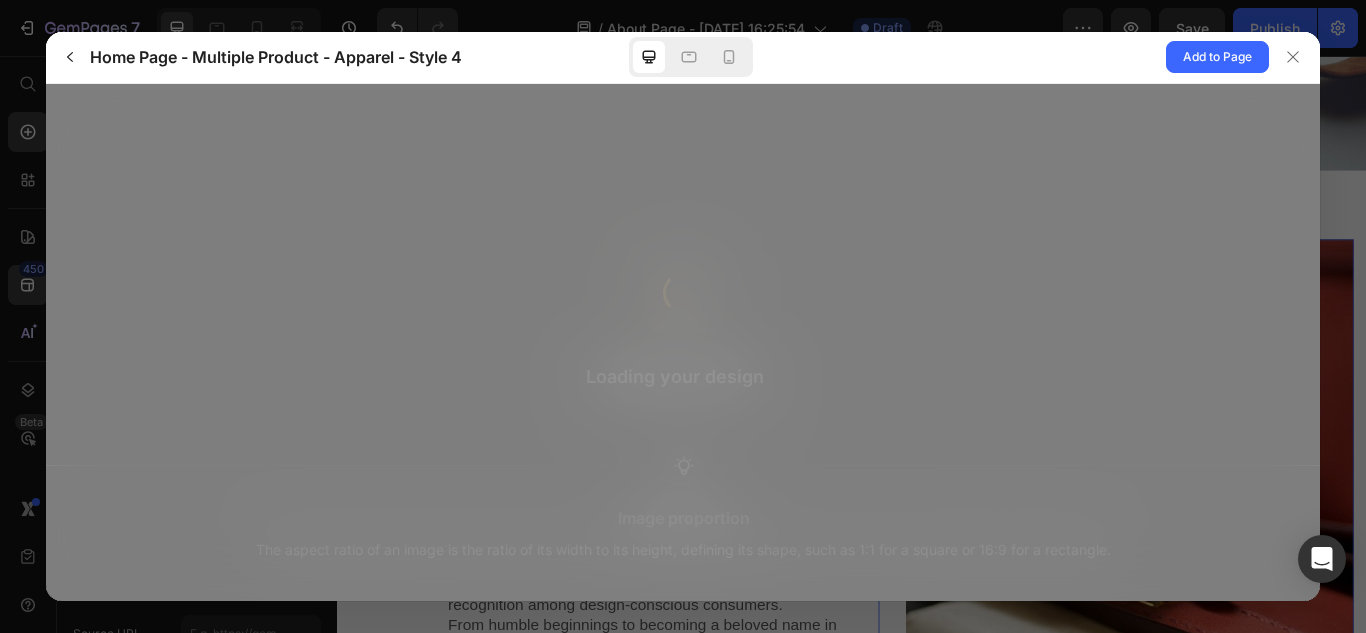 scroll, scrollTop: 0, scrollLeft: 0, axis: both 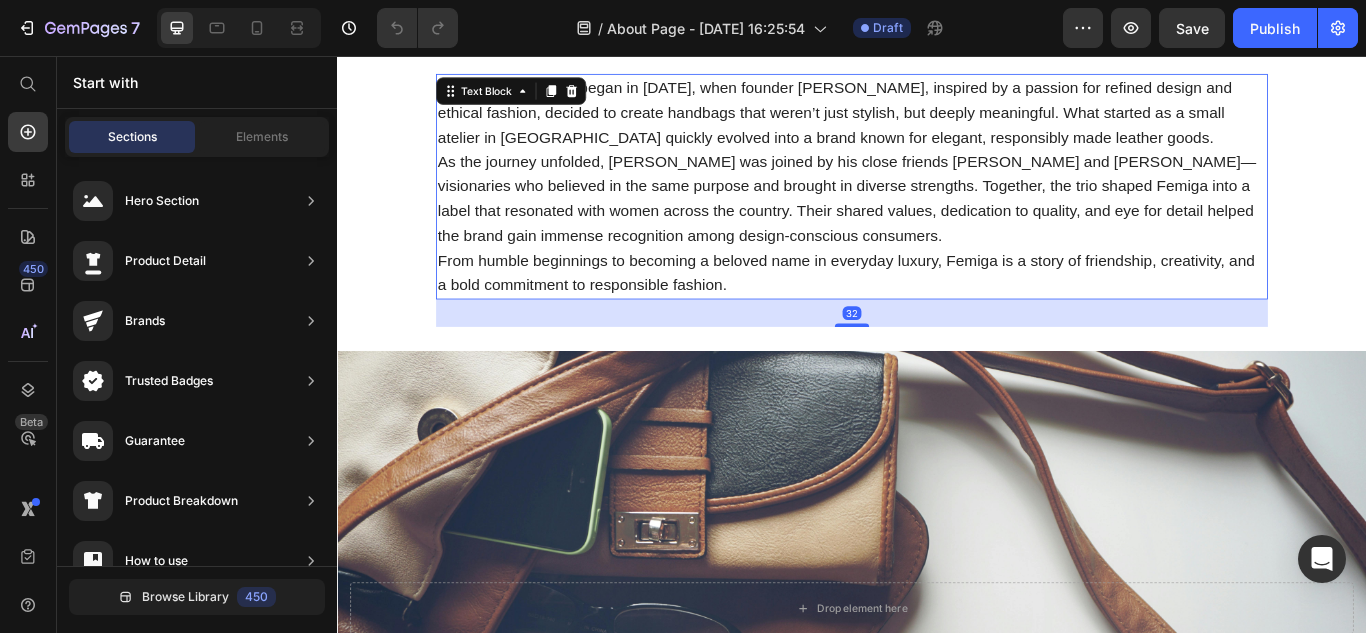 click on "As the journey unfolded, [PERSON_NAME] was joined by his close friends [PERSON_NAME] and [PERSON_NAME]—visionaries who believed in the same purpose and brought in diverse strengths. Together, the trio shaped Femiga into a label that resonated with women across the country. Their shared values, dedication to quality, and eye for detail helped the brand gain immense recognition among design-conscious consumers." at bounding box center [937, 222] 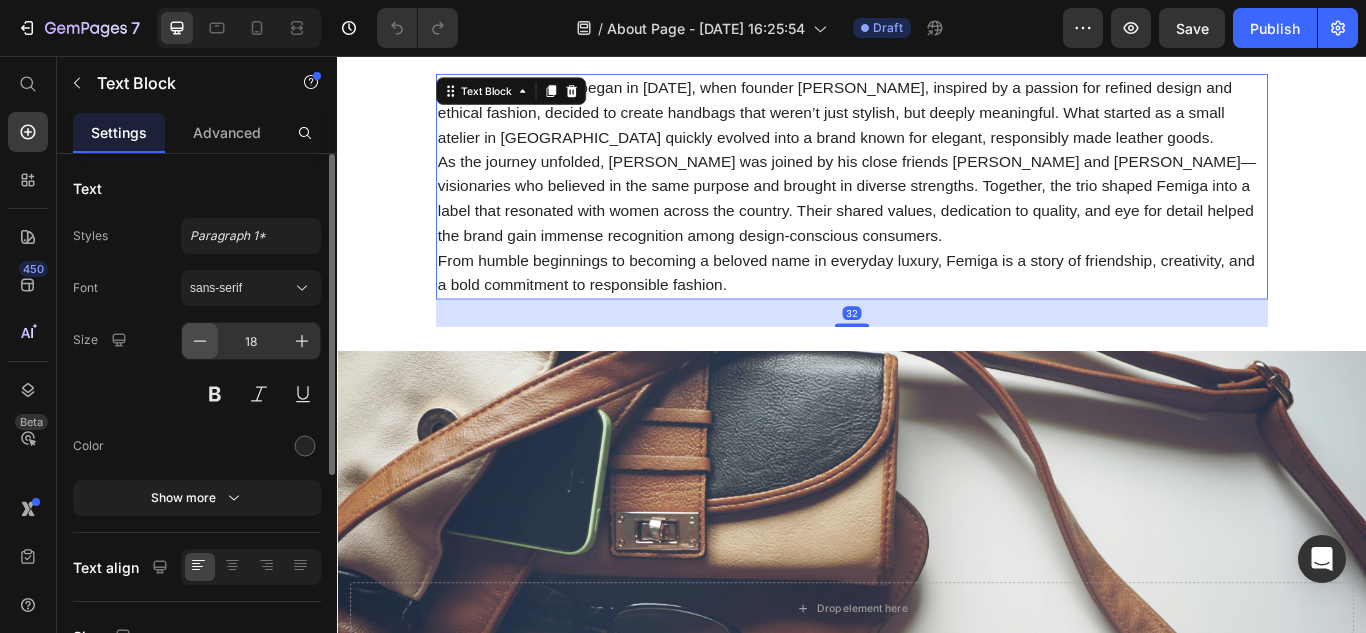 click 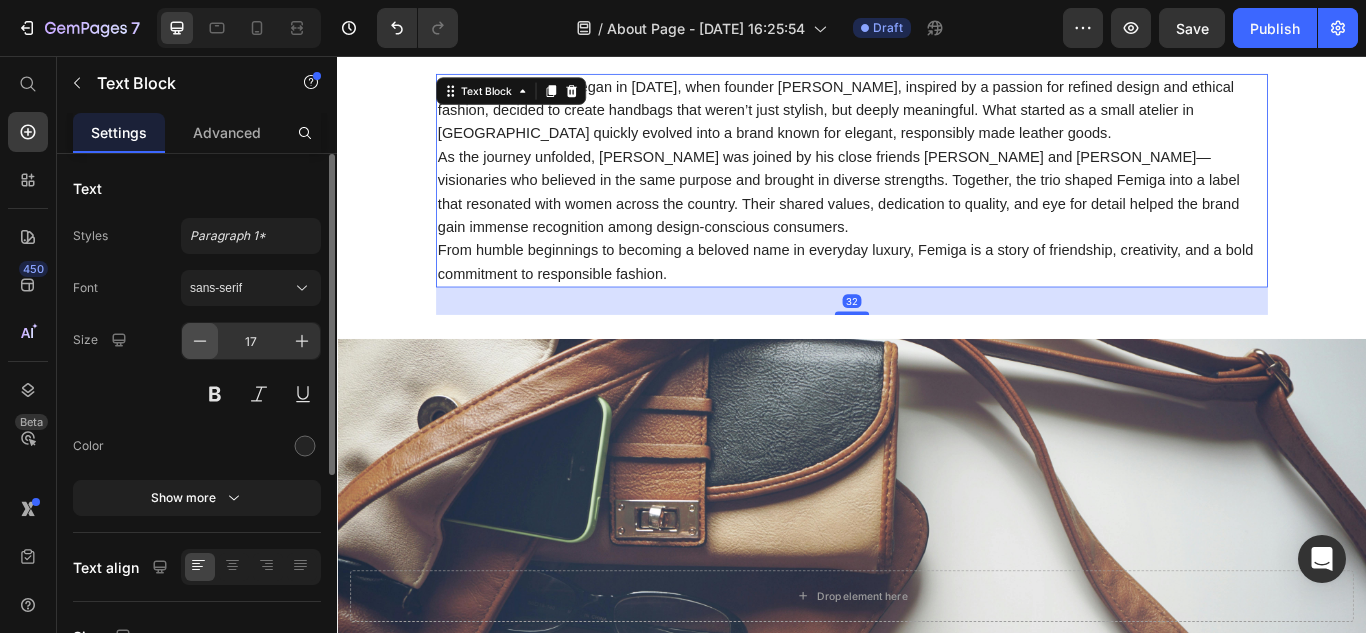 click 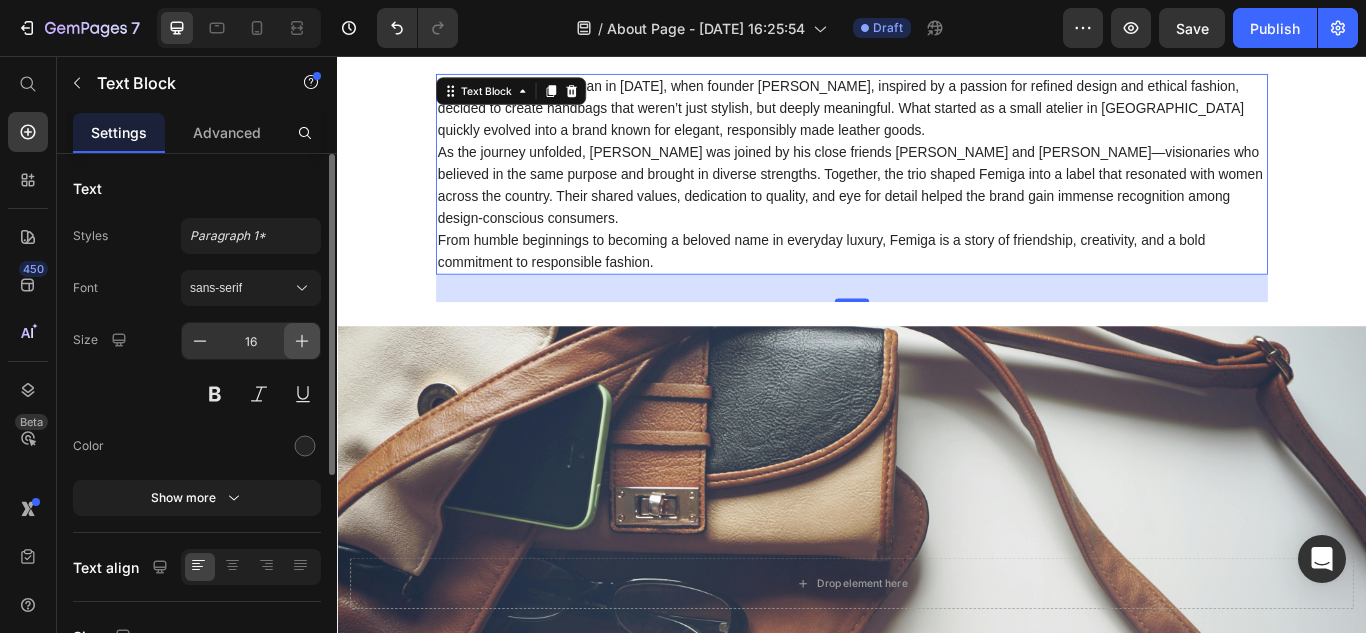 click 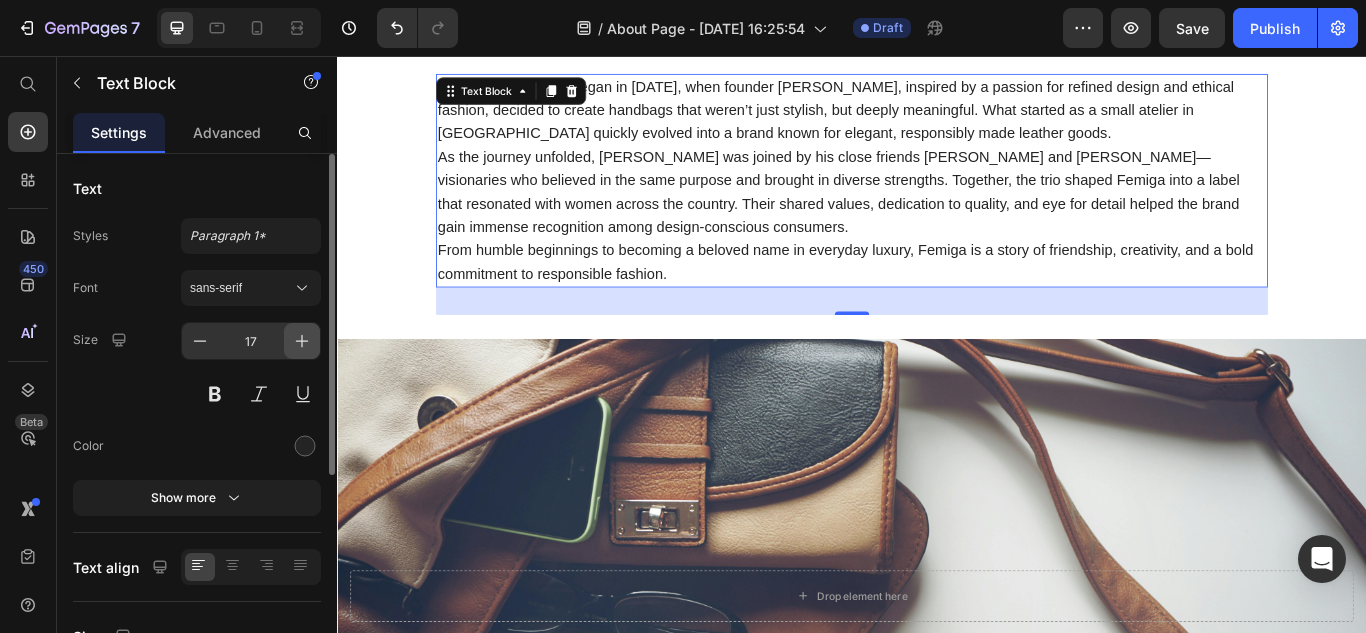 click 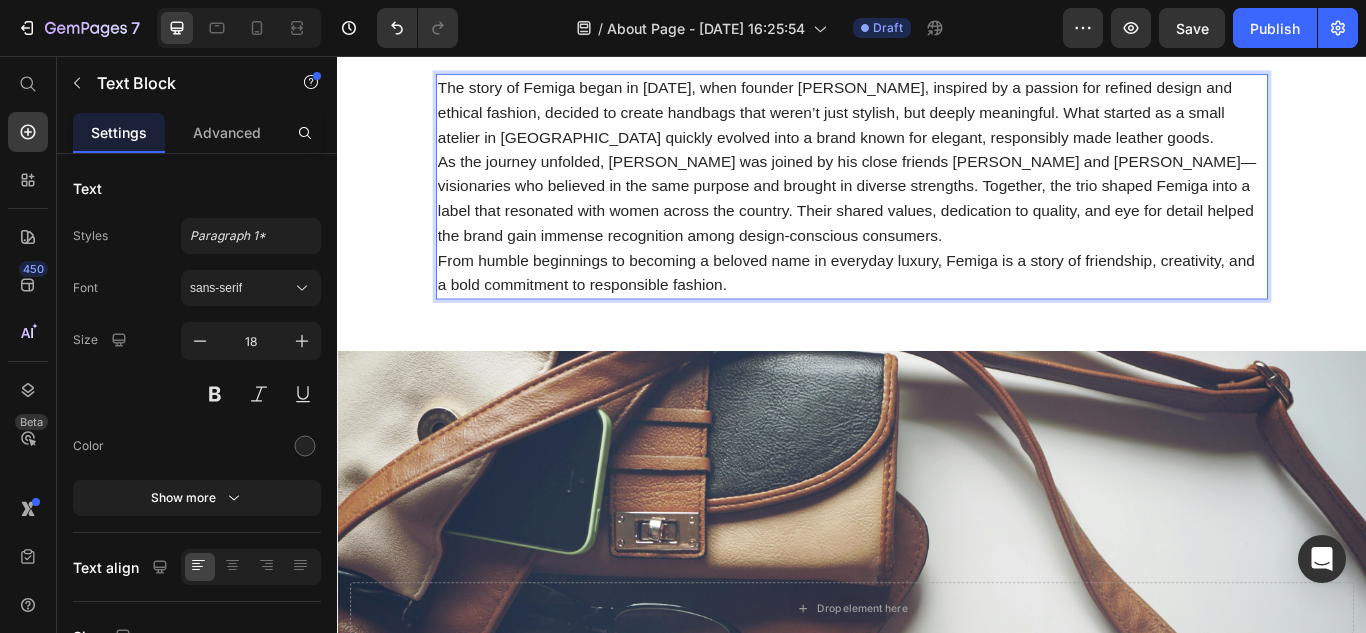 click on "The story of Femiga began in [DATE], when founder [PERSON_NAME], inspired by a passion for refined design and ethical fashion, decided to create handbags that weren’t just stylish, but deeply meaningful. What started as a small atelier in [GEOGRAPHIC_DATA] quickly evolved into a brand known for elegant, responsibly made leather goods." at bounding box center [937, 122] 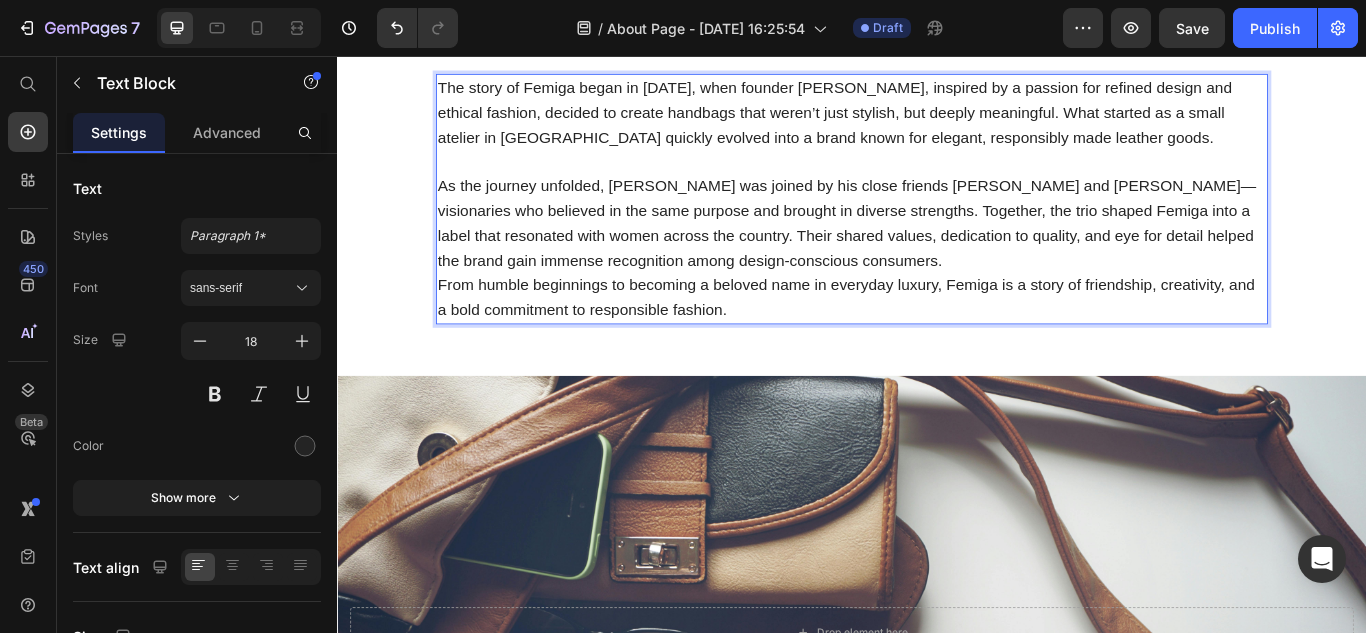 click on "As the journey unfolded, [PERSON_NAME] was joined by his close friends [PERSON_NAME] and [PERSON_NAME]—visionaries who believed in the same purpose and brought in diverse strengths. Together, the trio shaped Femiga into a label that resonated with women across the country. Their shared values, dedication to quality, and eye for detail helped the brand gain immense recognition among design-conscious consumers." at bounding box center (937, 251) 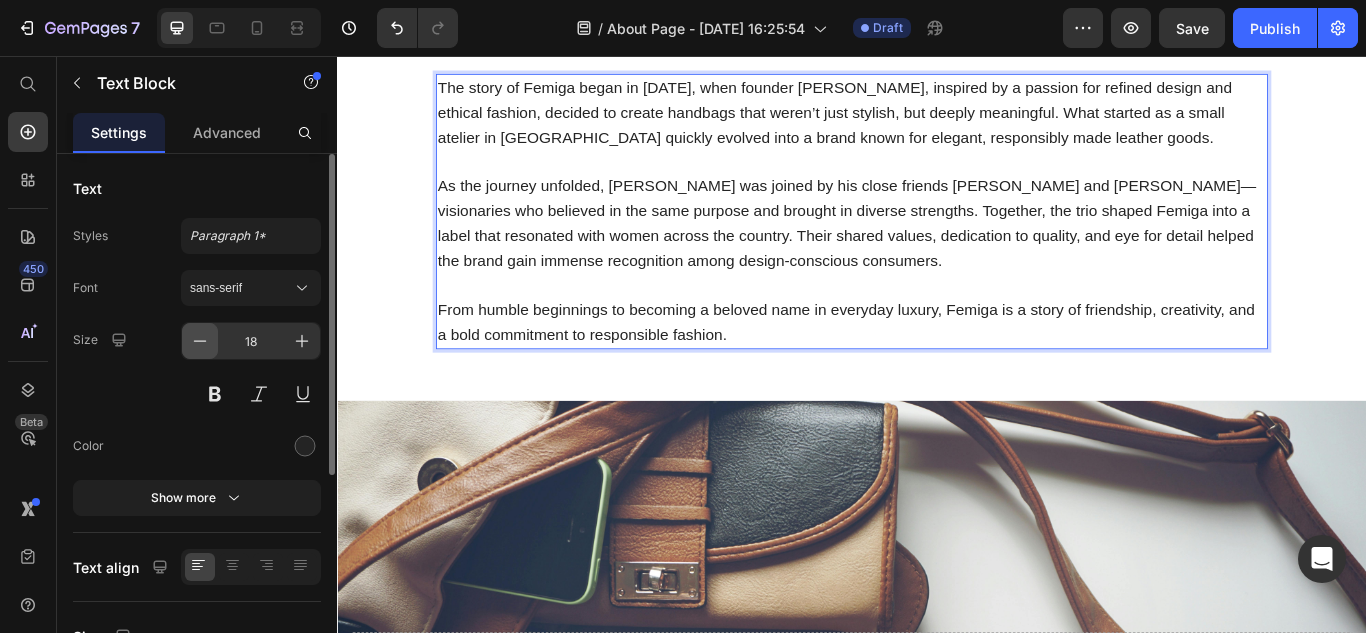 click 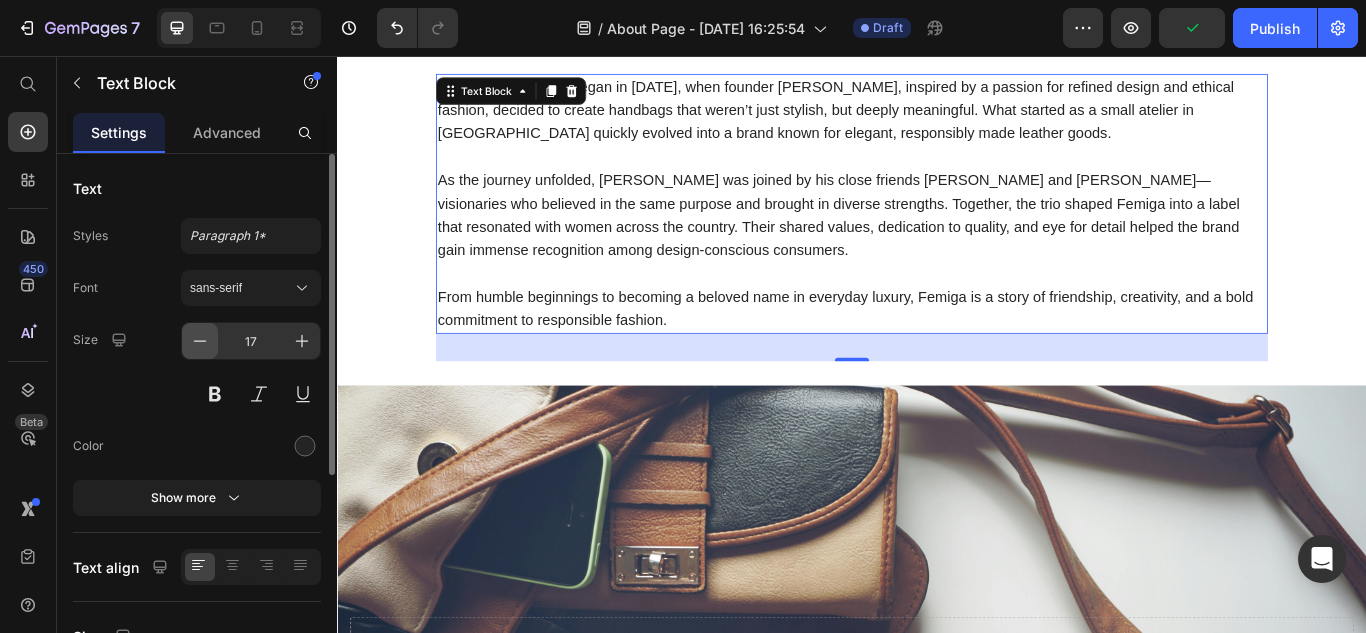 click 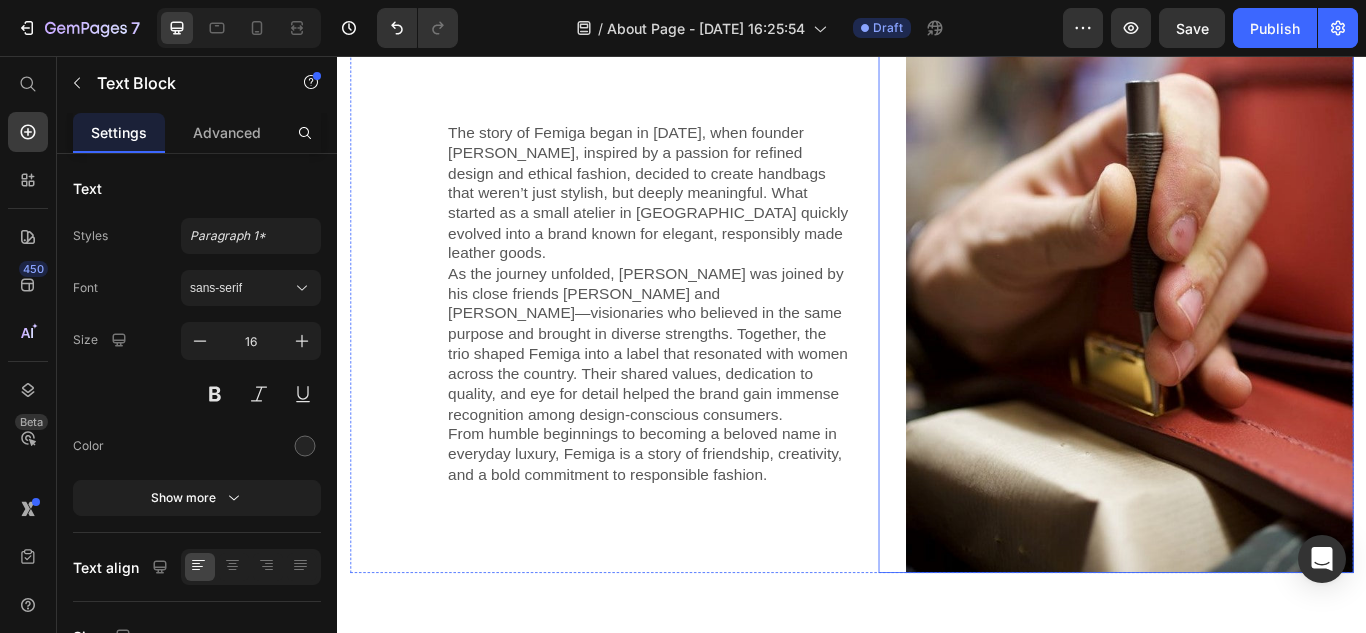 scroll, scrollTop: 1134, scrollLeft: 0, axis: vertical 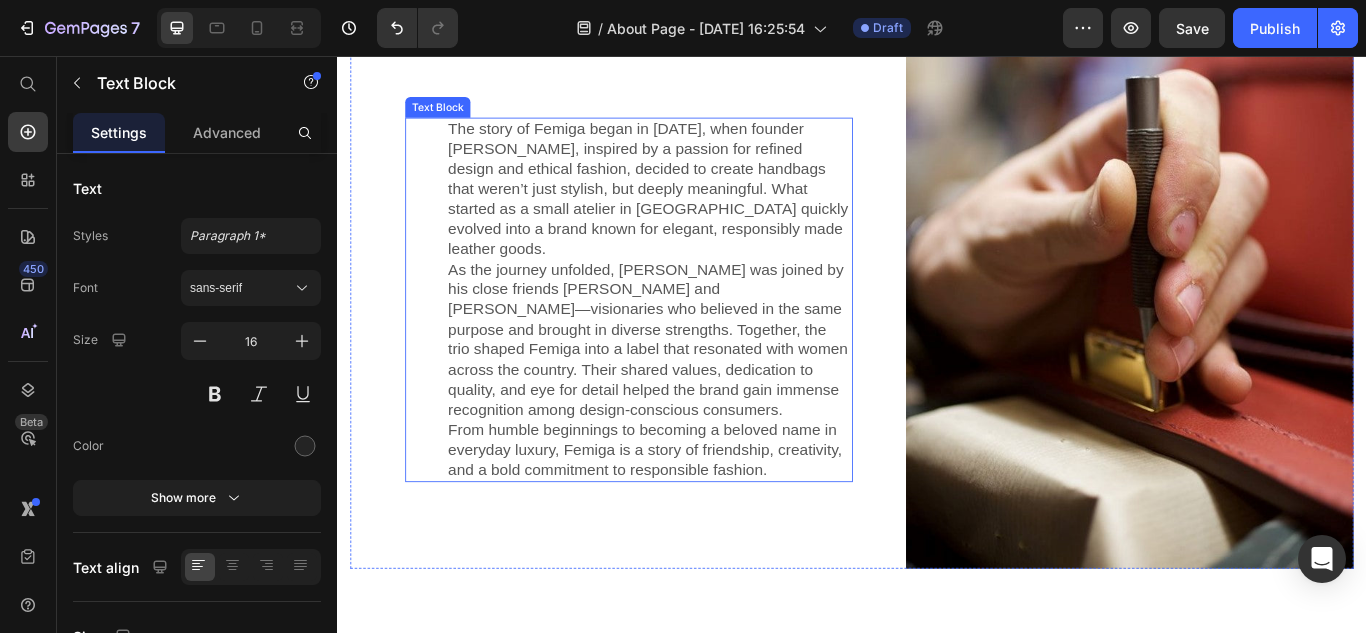 click on "As the journey unfolded, [PERSON_NAME] was joined by his close friends [PERSON_NAME] and [PERSON_NAME]—visionaries who believed in the same purpose and brought in diverse strengths. Together, the trio shaped Femiga into a label that resonated with women across the country. Their shared values, dedication to quality, and eye for detail helped the brand gain immense recognition among design-conscious consumers." at bounding box center [701, 387] 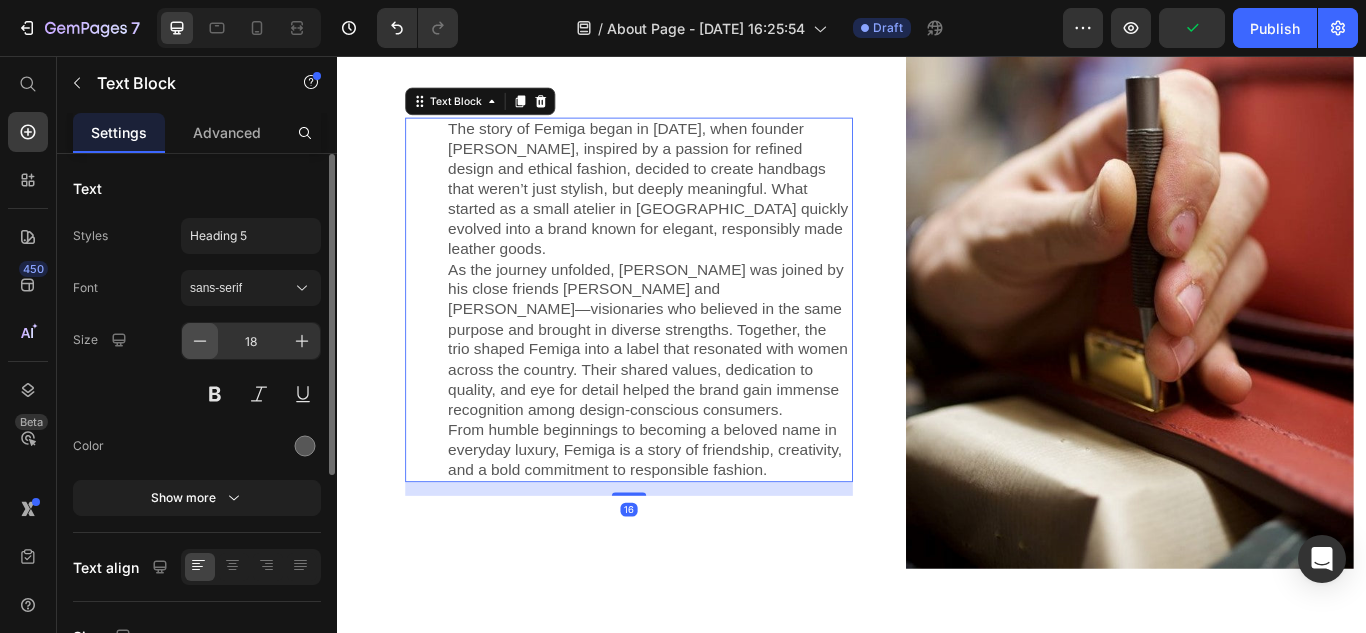 click 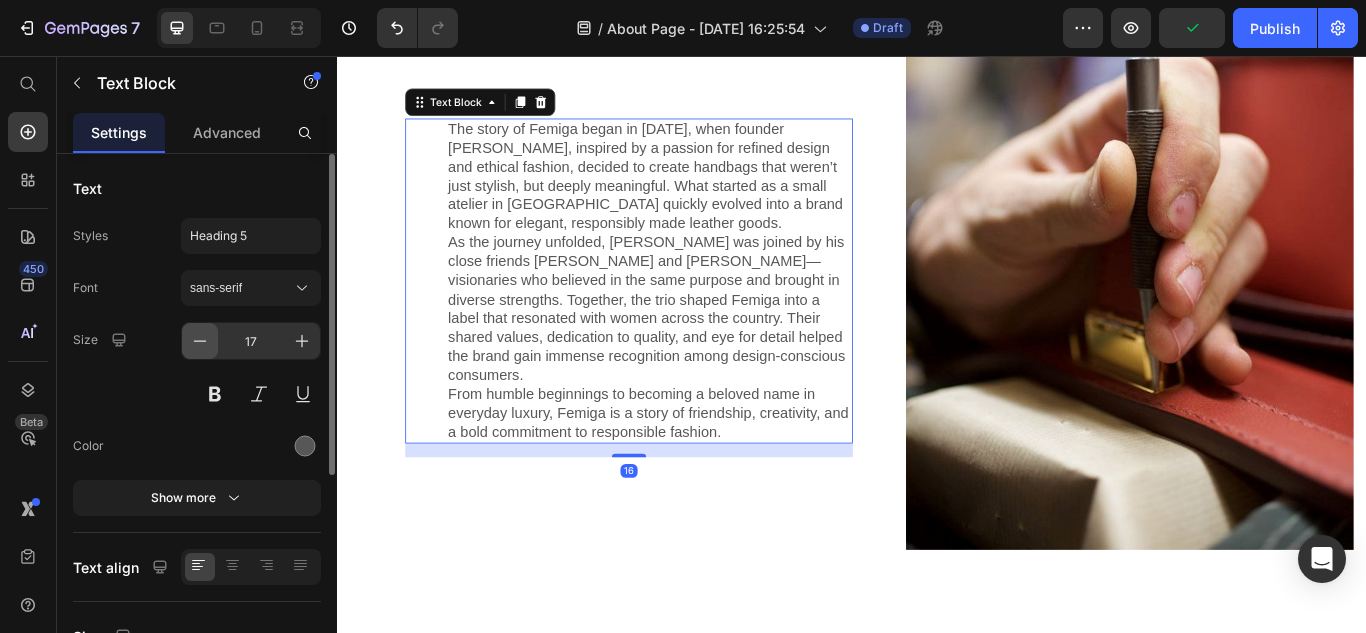 click 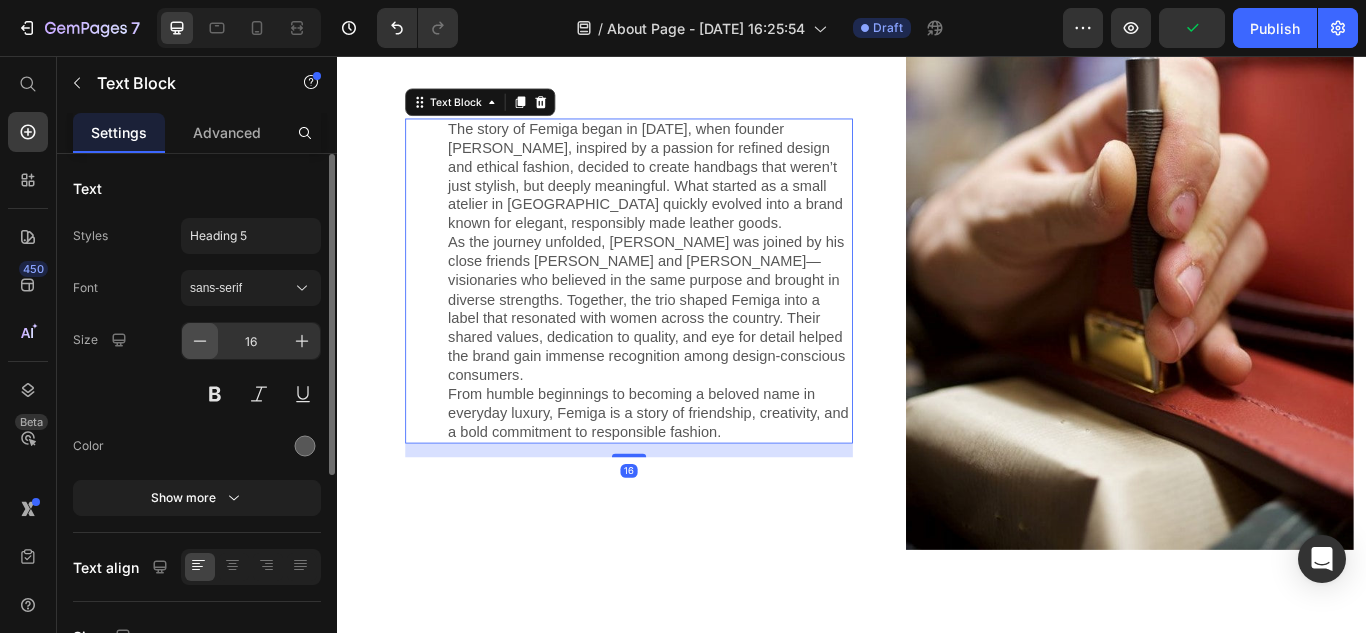 scroll, scrollTop: 1167, scrollLeft: 0, axis: vertical 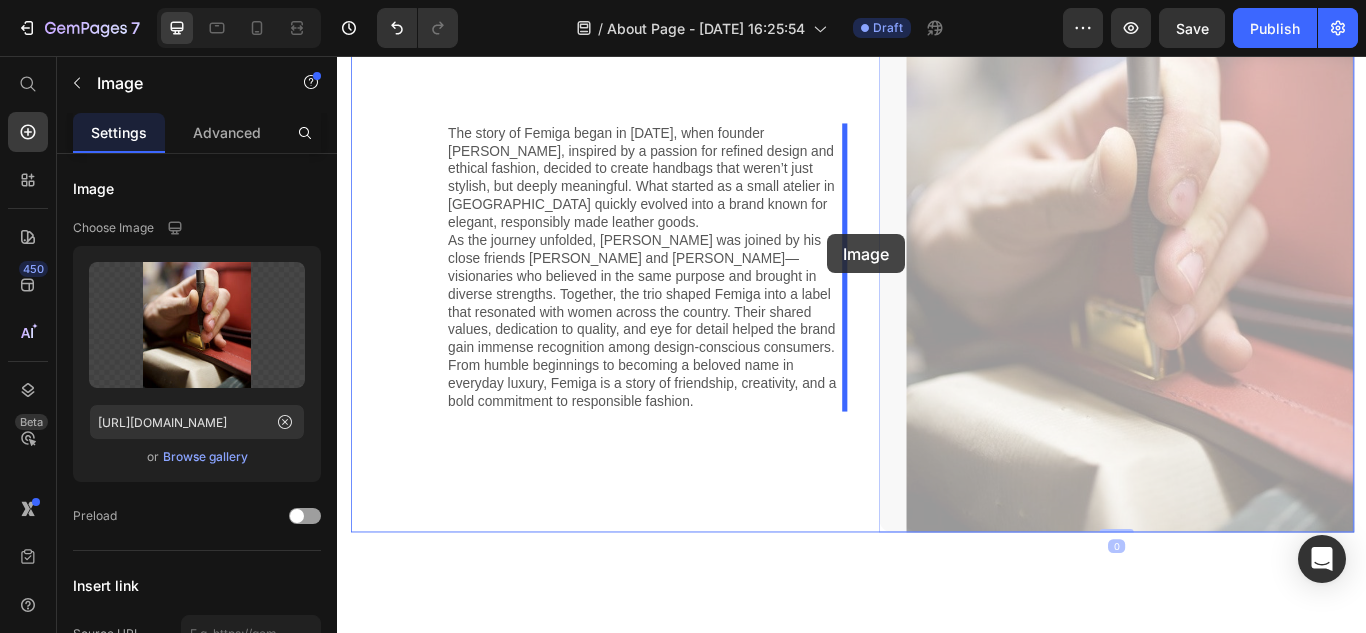 drag, startPoint x: 966, startPoint y: 257, endPoint x: 908, endPoint y: 264, distance: 58.420887 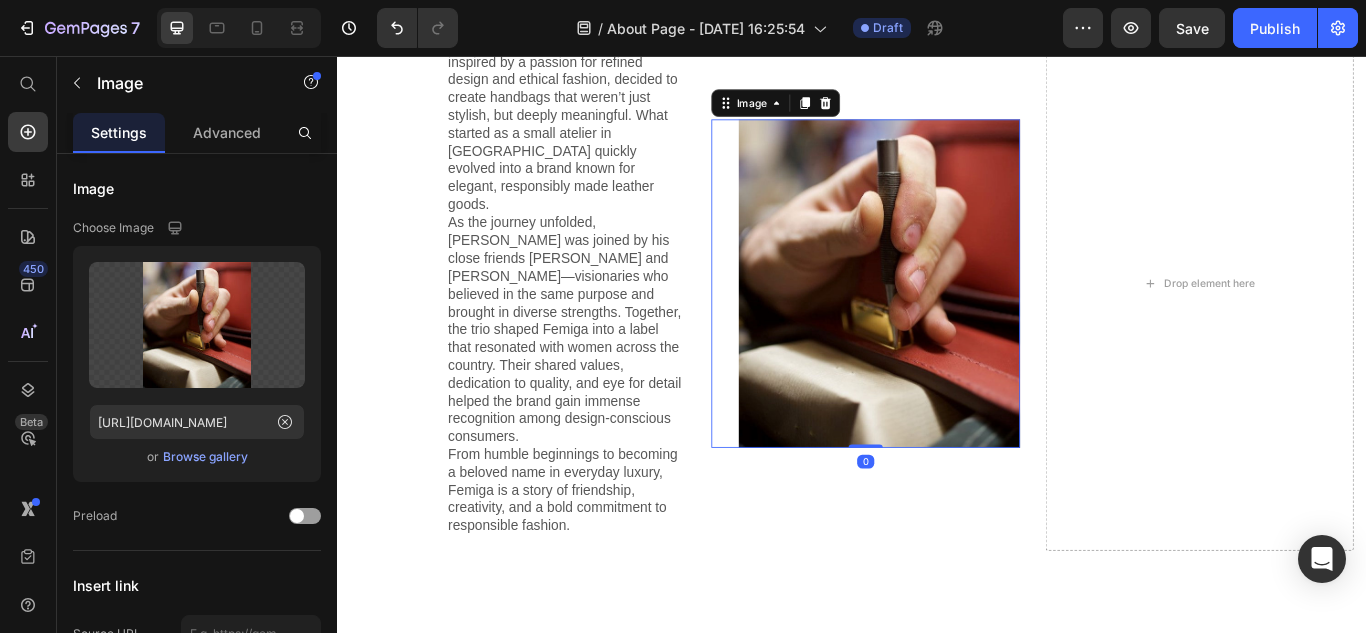 scroll, scrollTop: 1042, scrollLeft: 0, axis: vertical 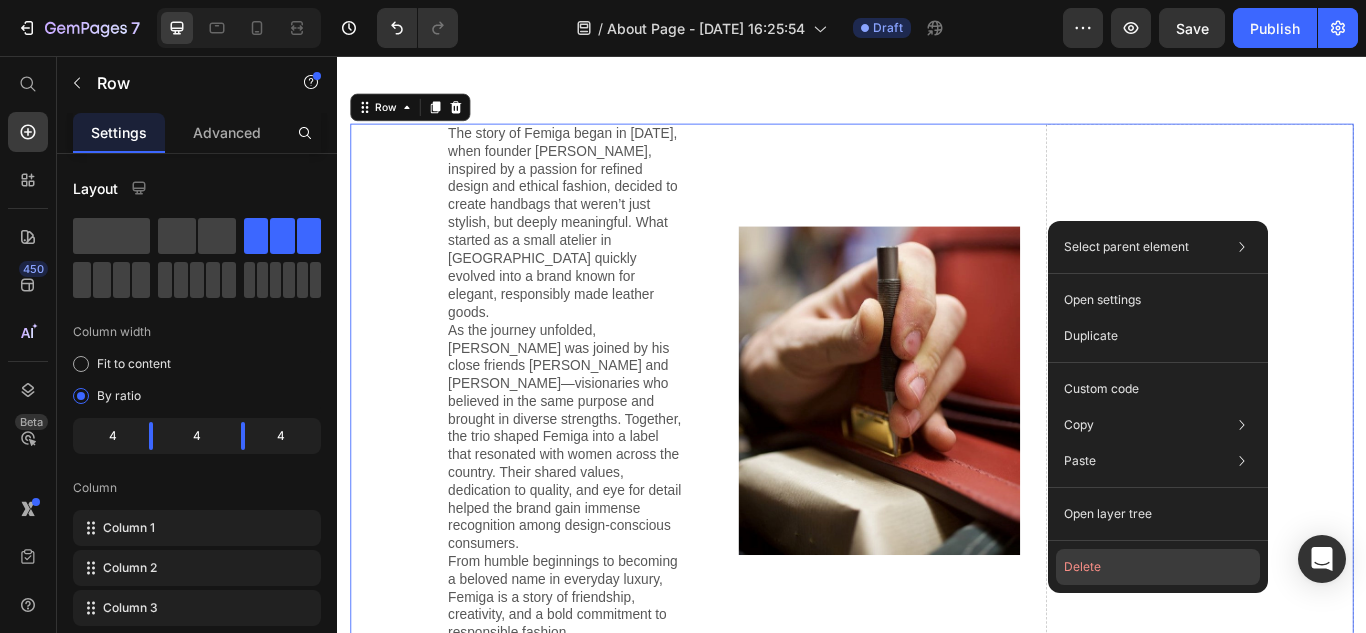 click on "Delete" 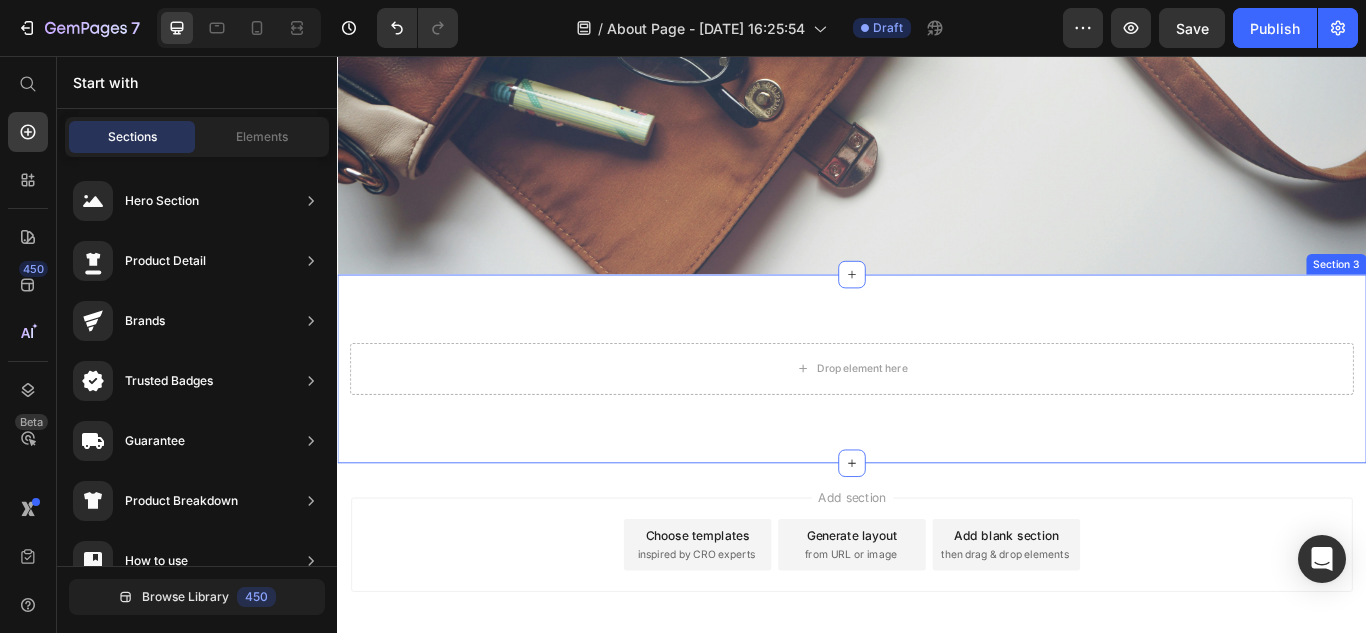 scroll, scrollTop: 776, scrollLeft: 0, axis: vertical 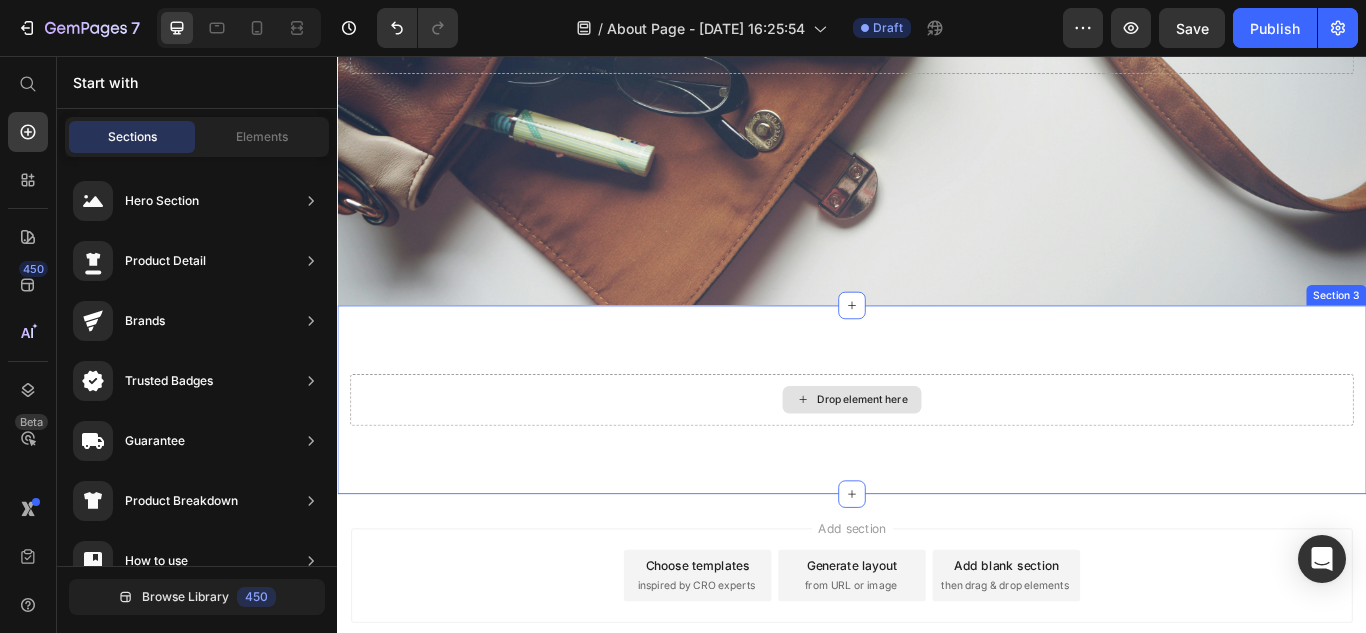 click on "Drop element here" at bounding box center [937, 457] 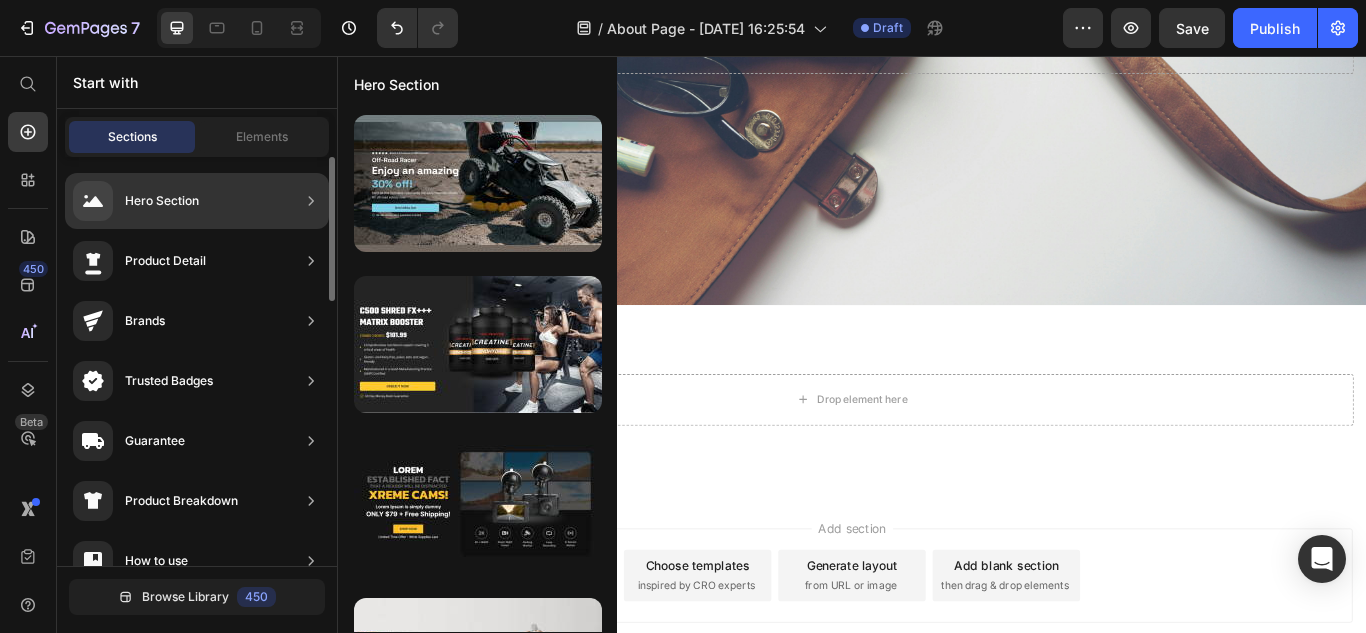 click on "Hero Section" 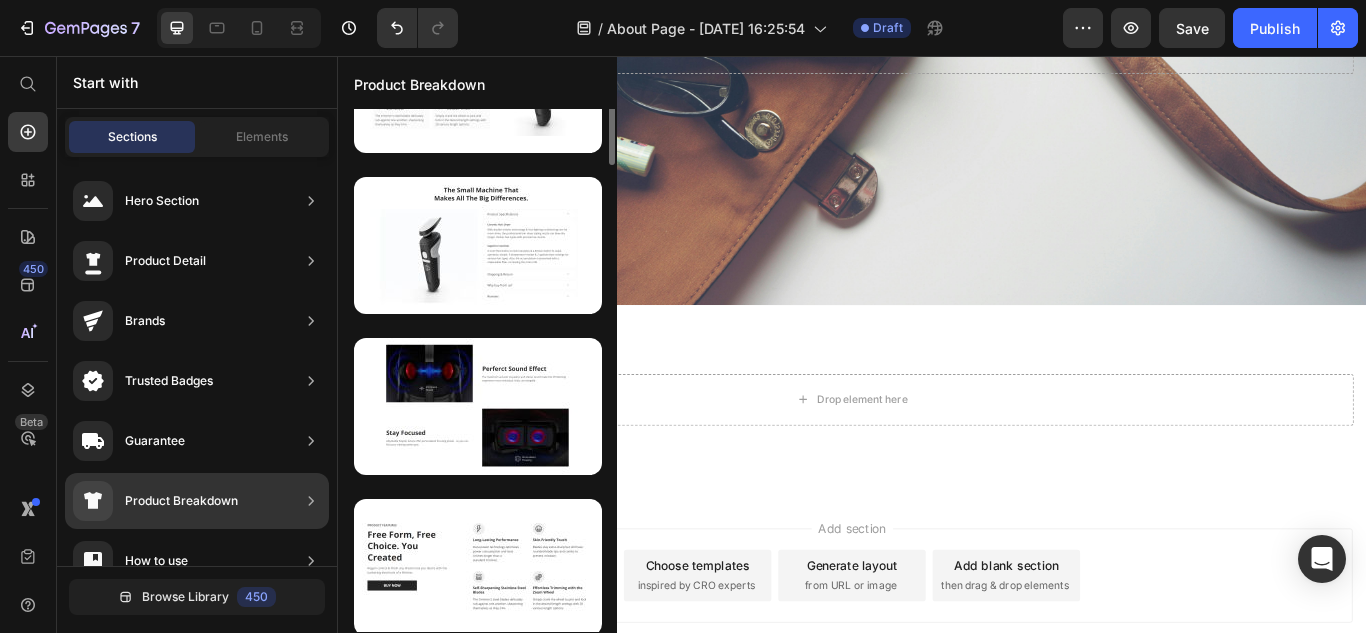 scroll, scrollTop: 2175, scrollLeft: 0, axis: vertical 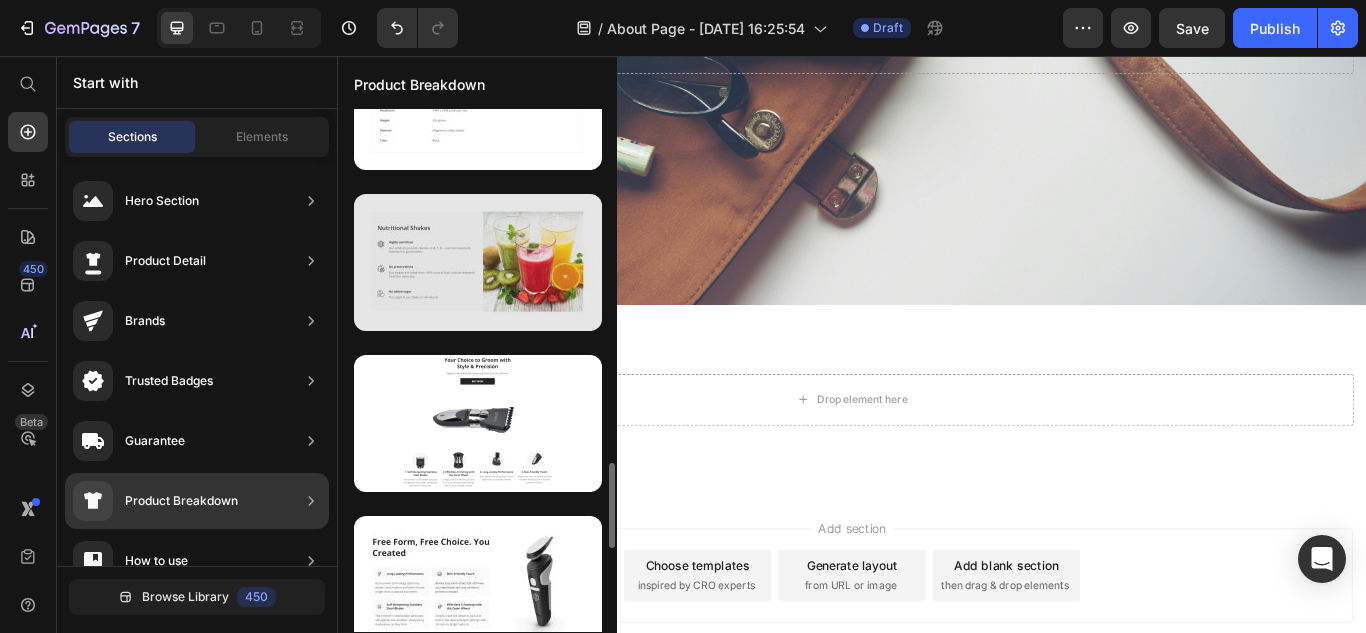 click at bounding box center [478, 262] 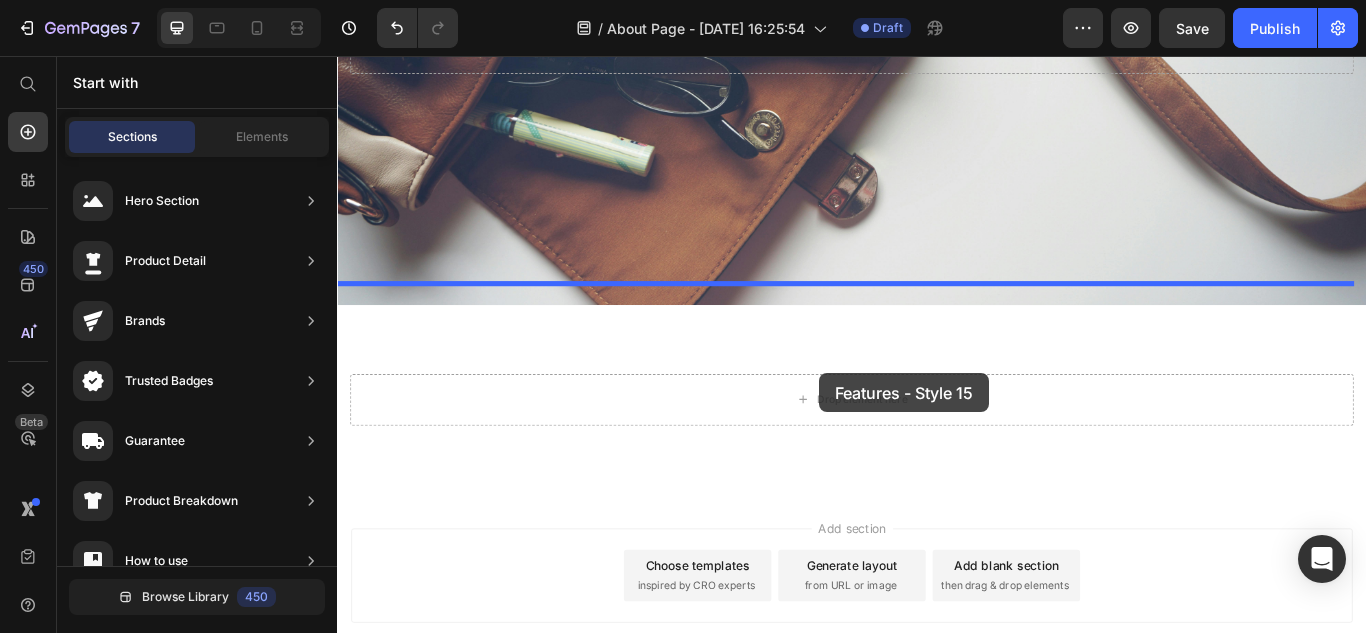 drag, startPoint x: 882, startPoint y: 341, endPoint x: 899, endPoint y: 426, distance: 86.683334 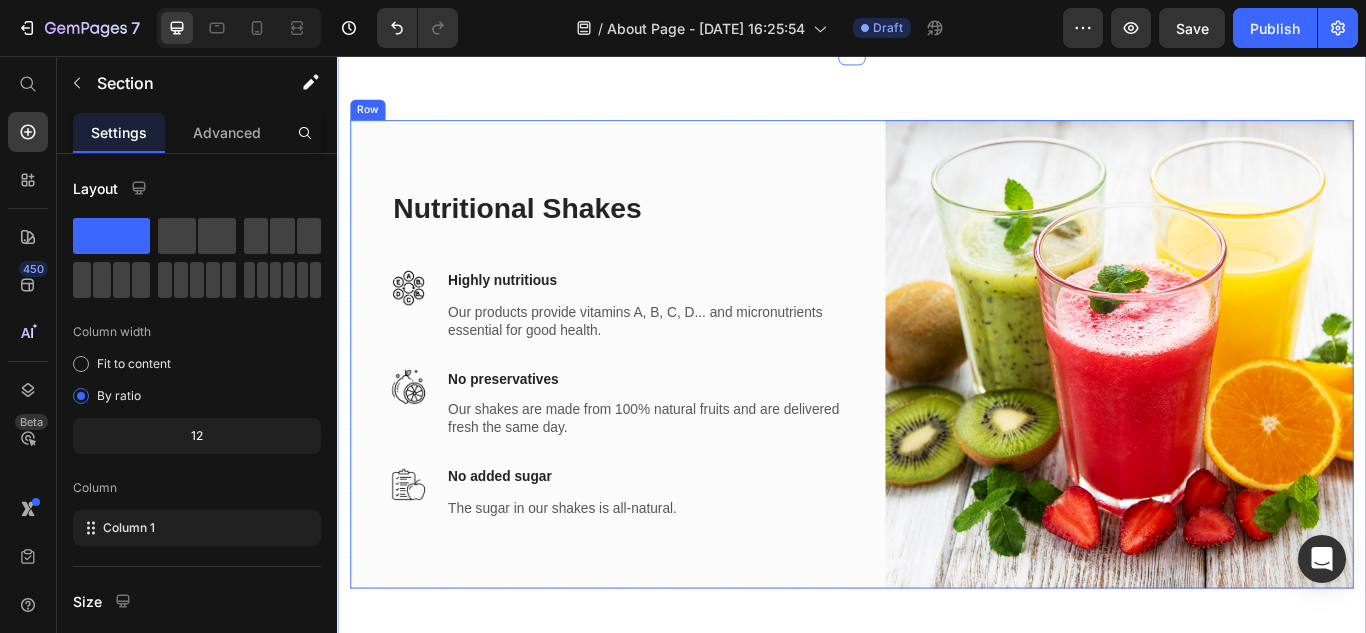 scroll, scrollTop: 1076, scrollLeft: 0, axis: vertical 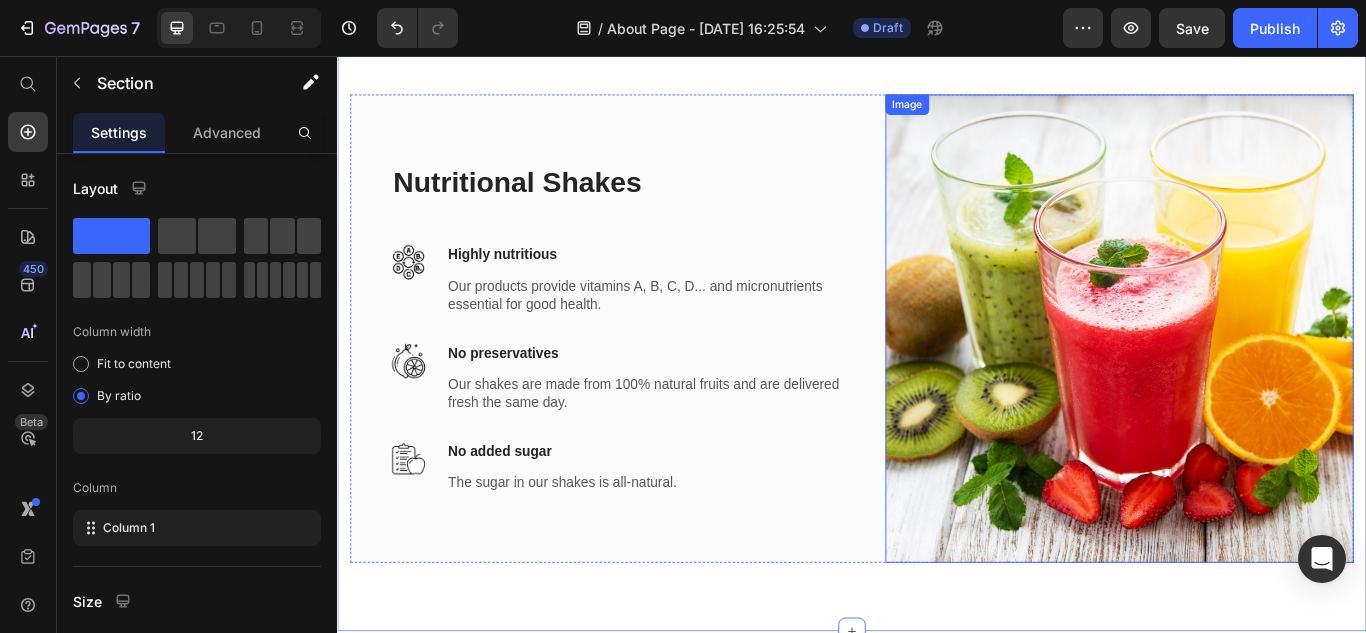click at bounding box center [1249, 374] 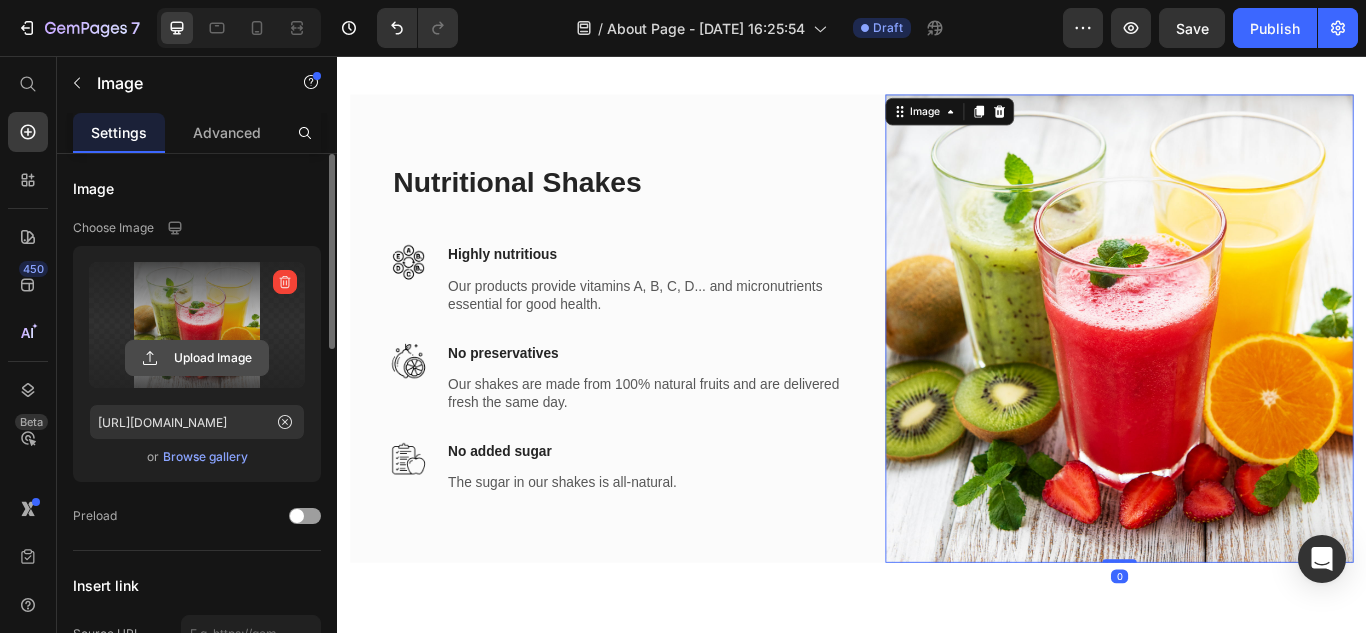 click 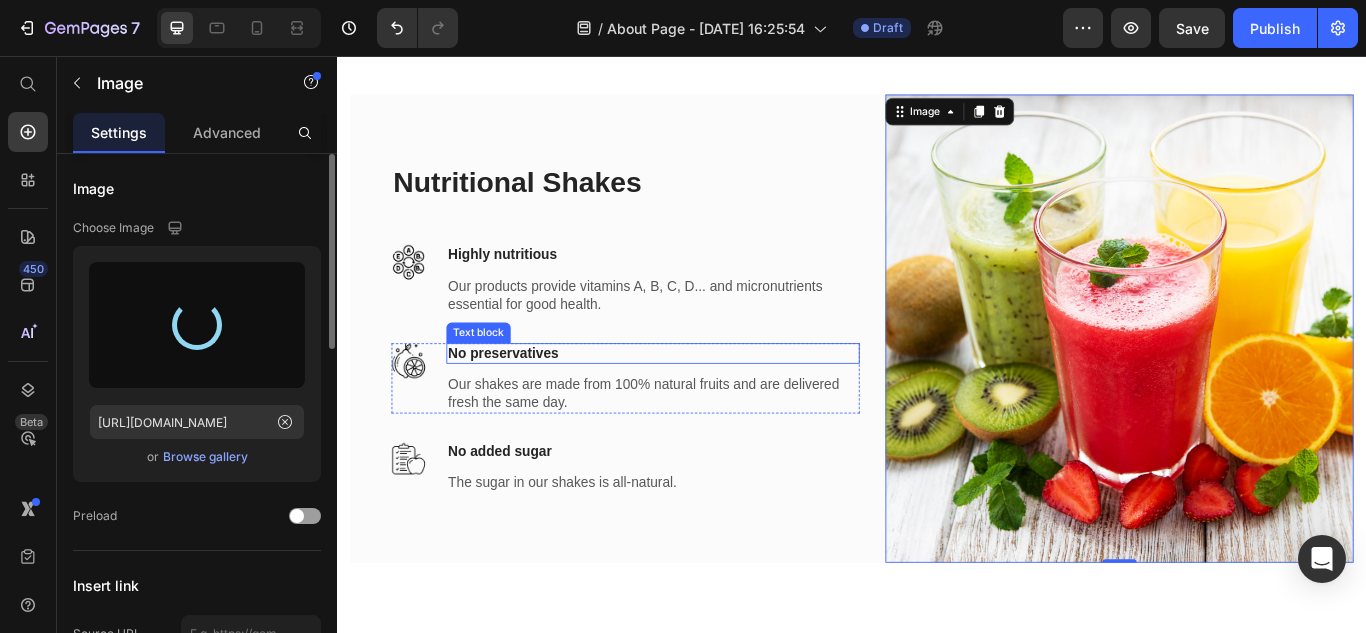 type on "[URL][DOMAIN_NAME]" 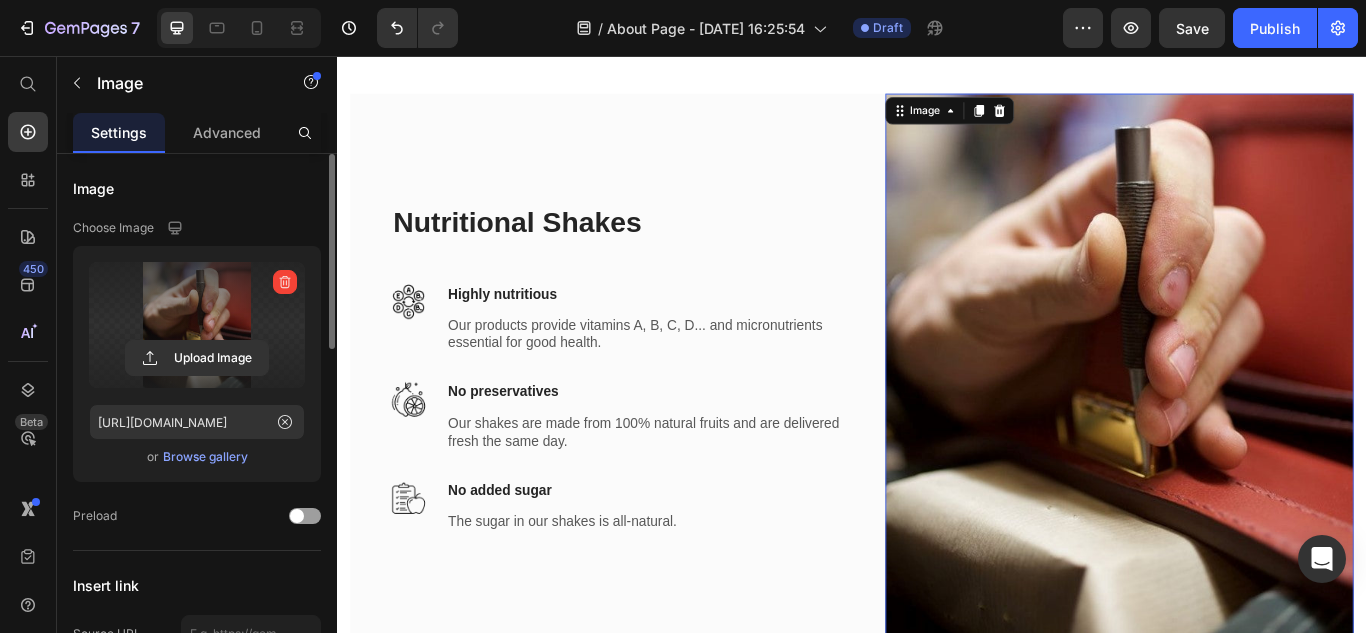 scroll, scrollTop: 1076, scrollLeft: 0, axis: vertical 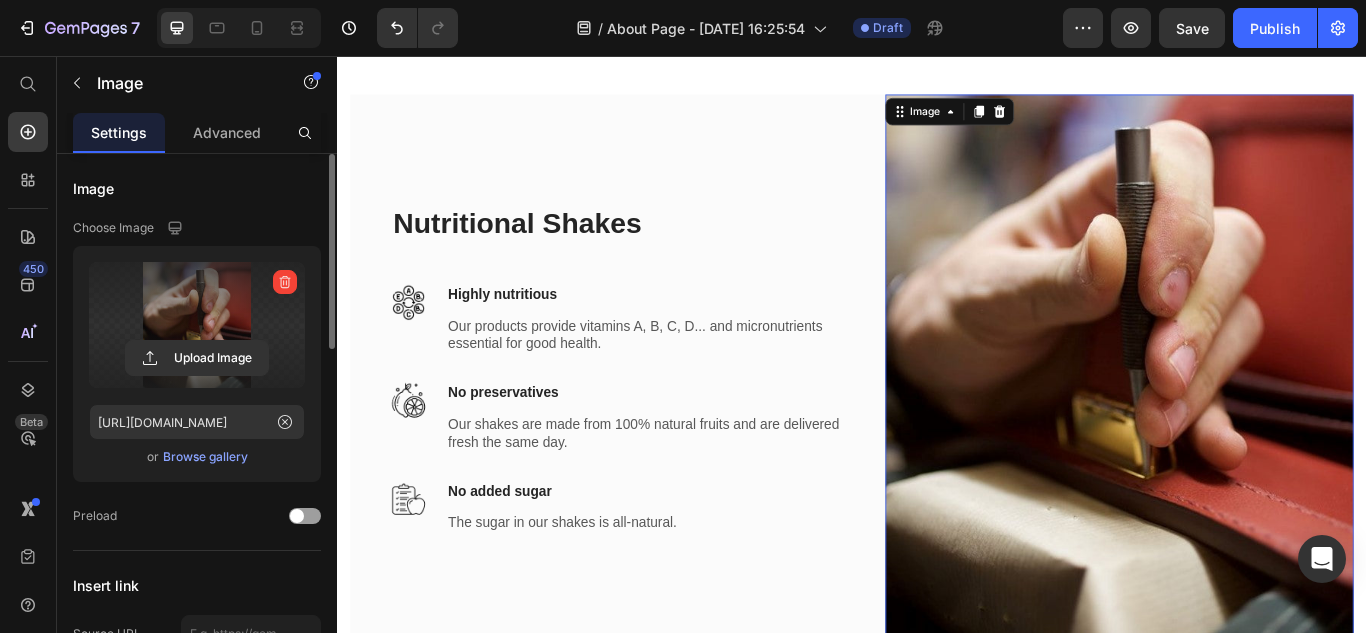 click at bounding box center (1249, 420) 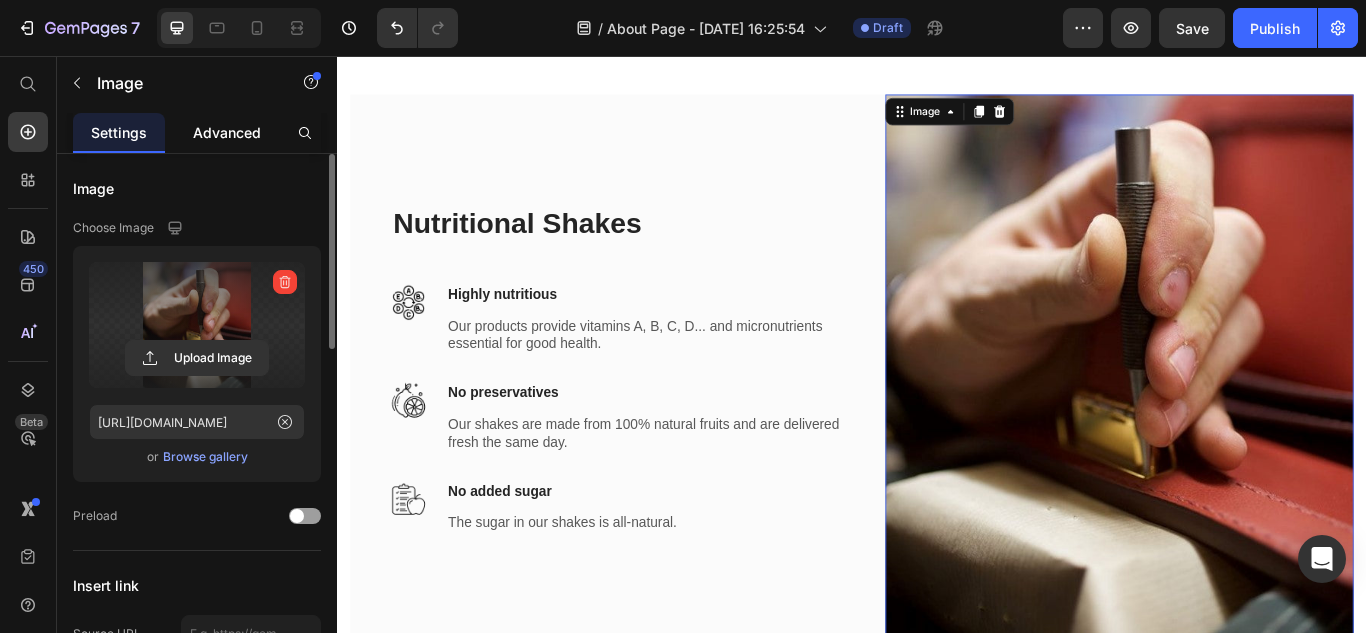 click on "Advanced" at bounding box center [227, 132] 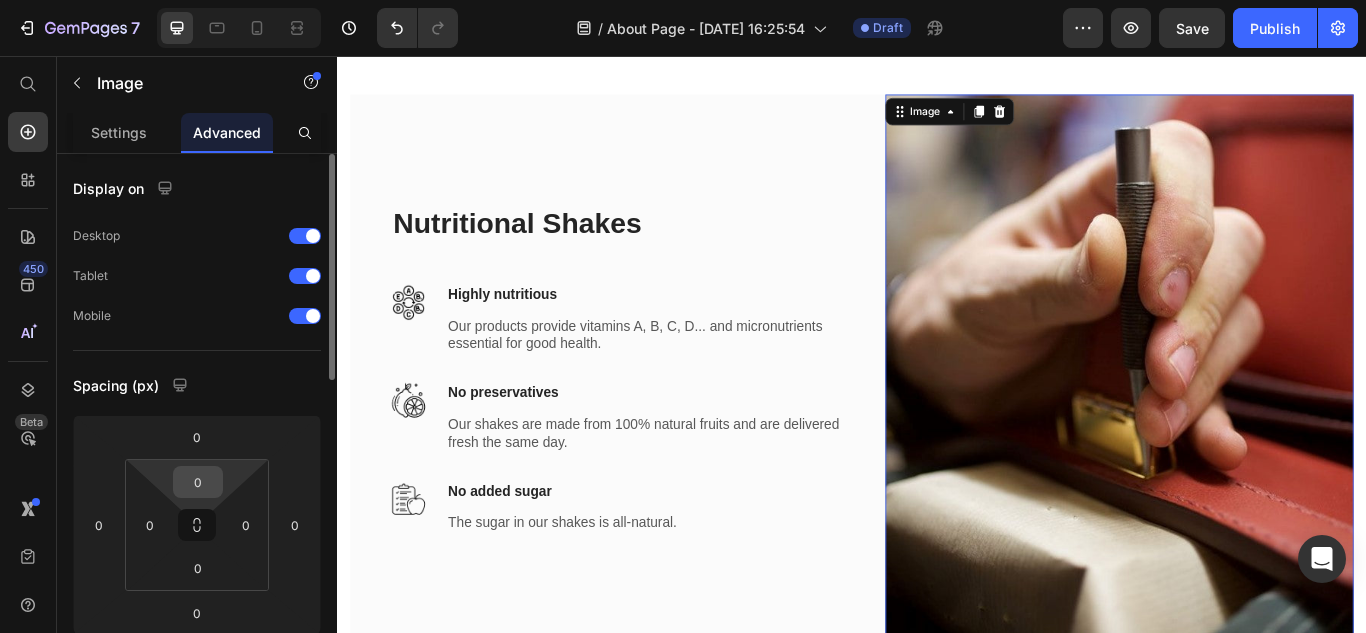 click on "0" at bounding box center [198, 482] 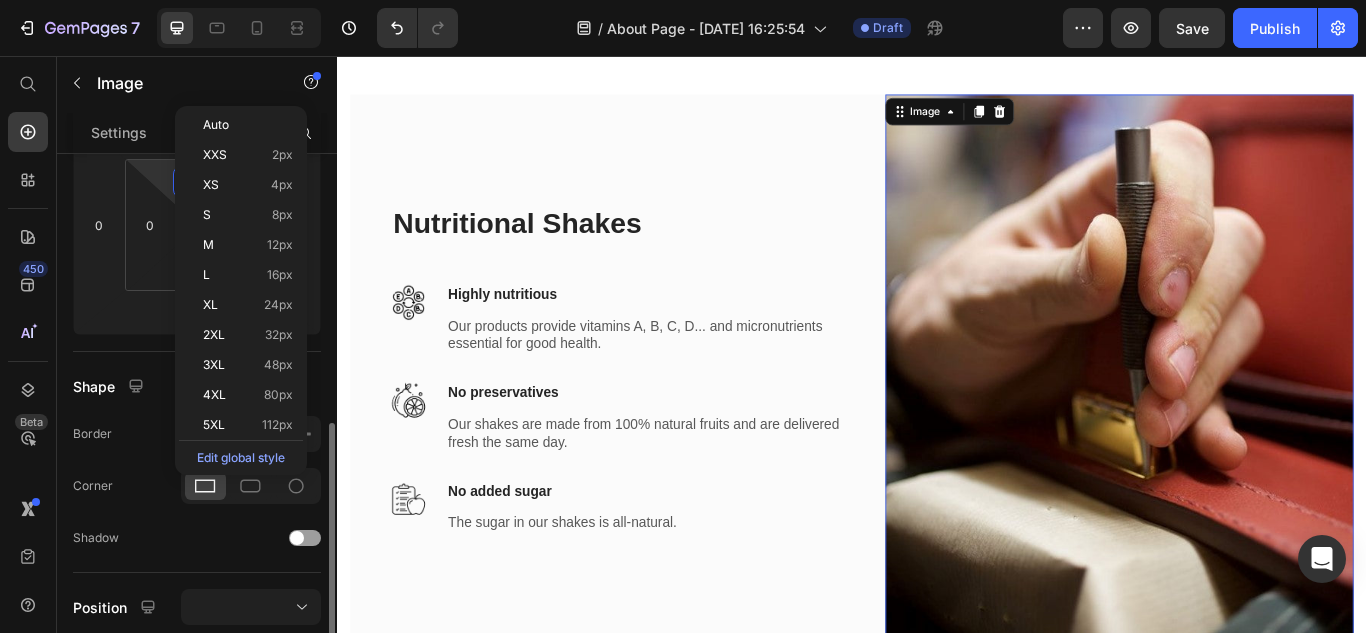 scroll, scrollTop: 400, scrollLeft: 0, axis: vertical 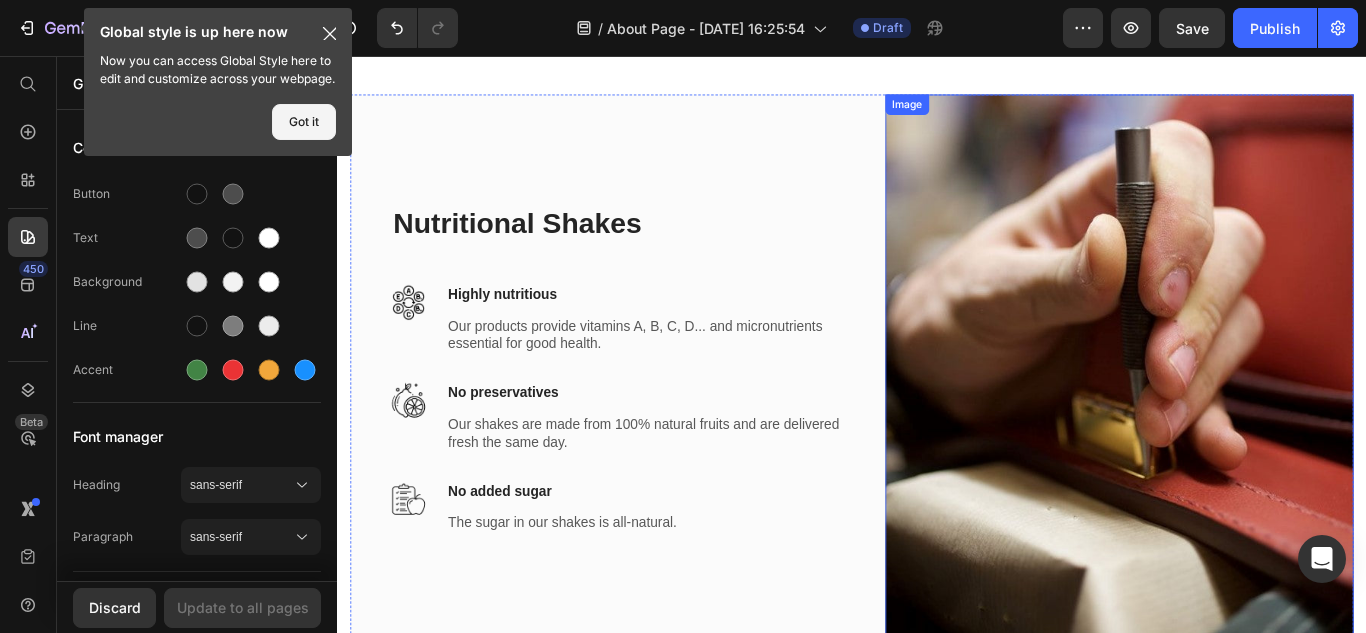 click at bounding box center (1249, 420) 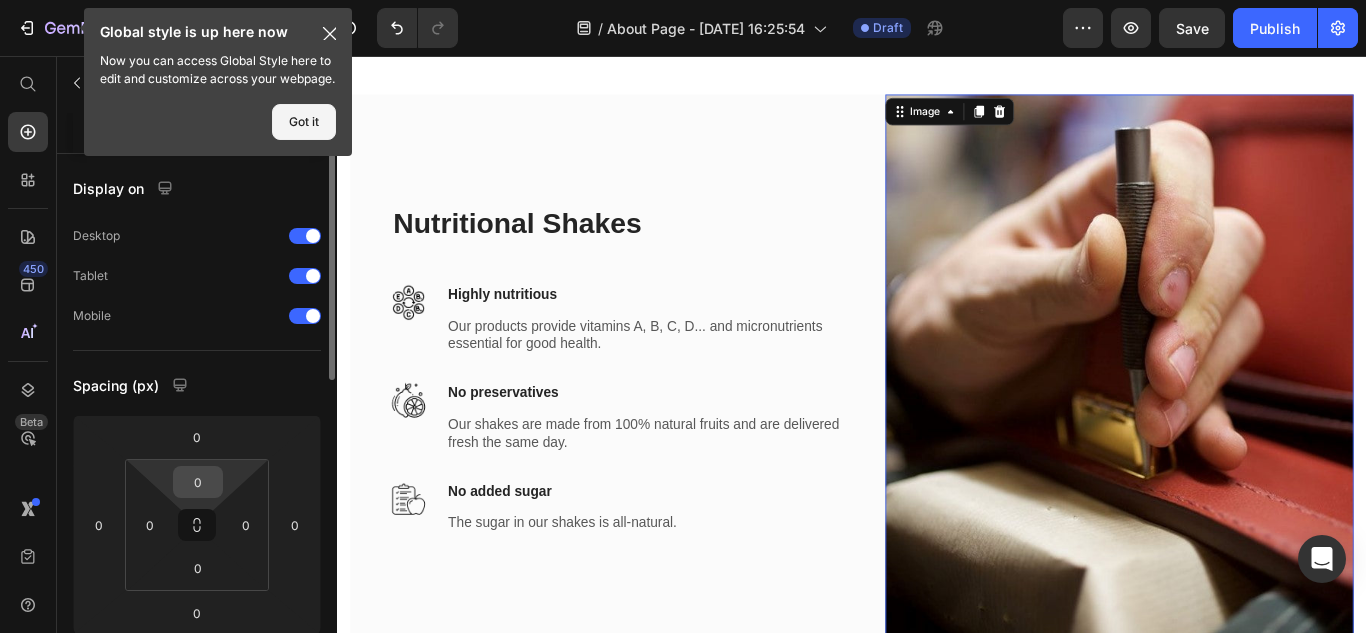 click on "0" at bounding box center [198, 482] 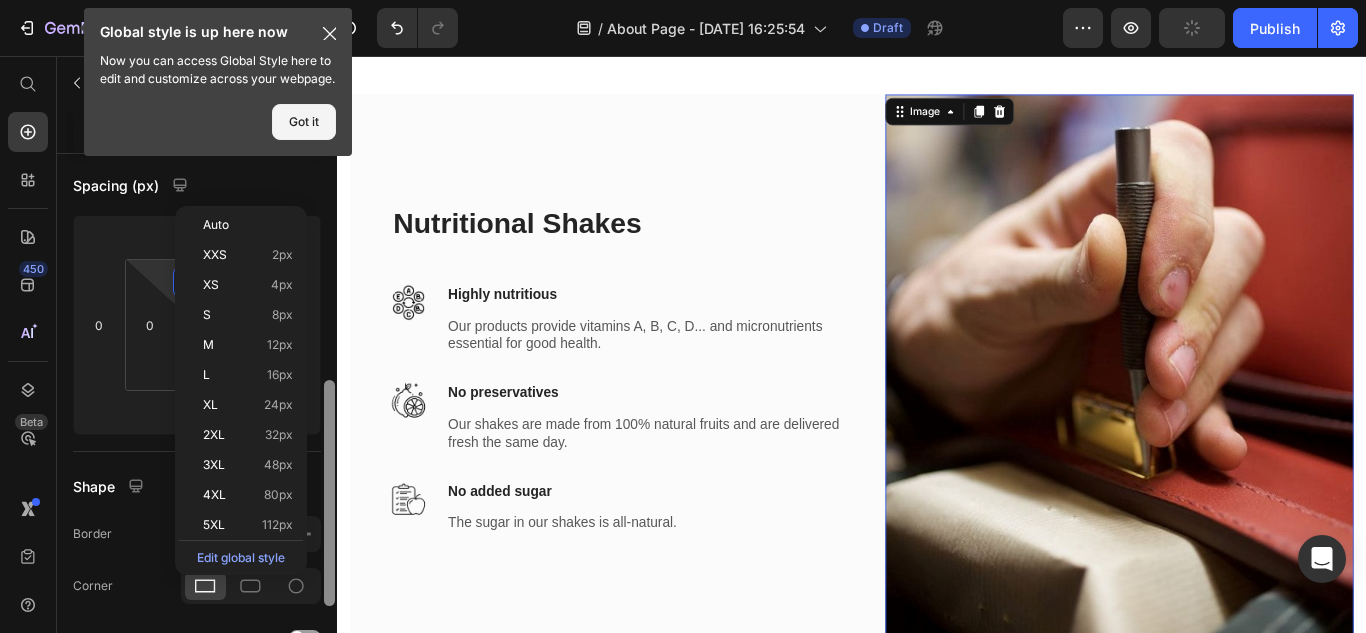 scroll, scrollTop: 300, scrollLeft: 0, axis: vertical 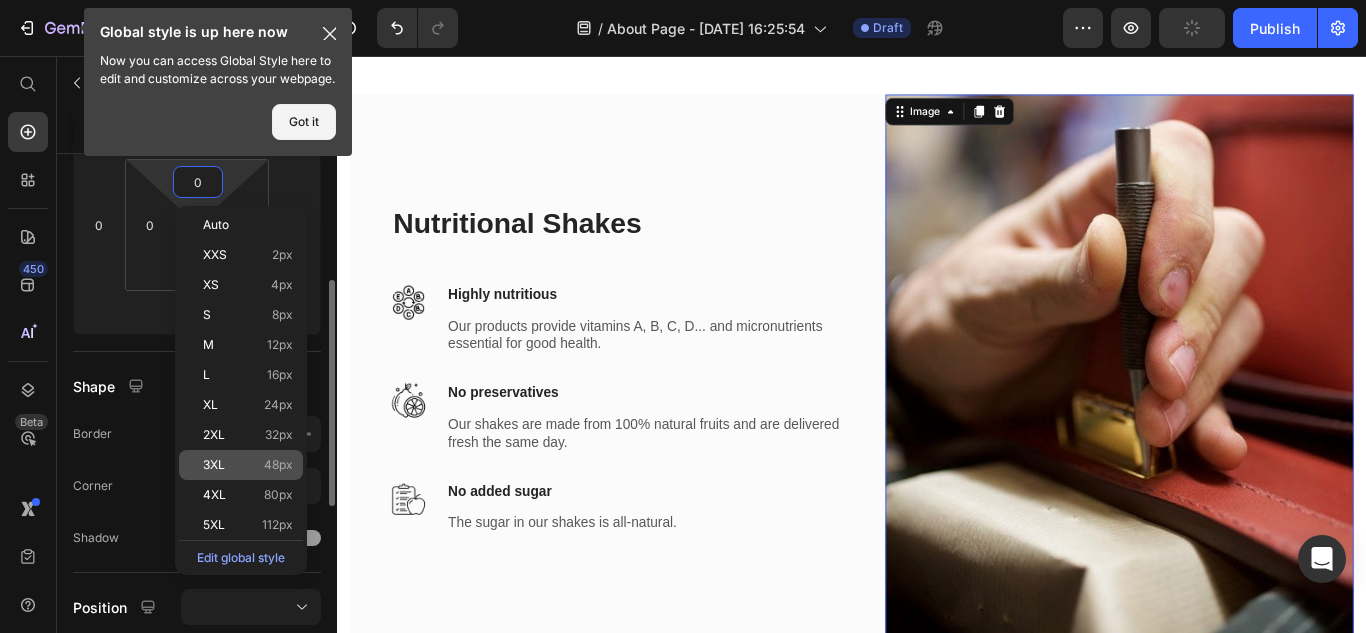 click on "48px" at bounding box center (278, 465) 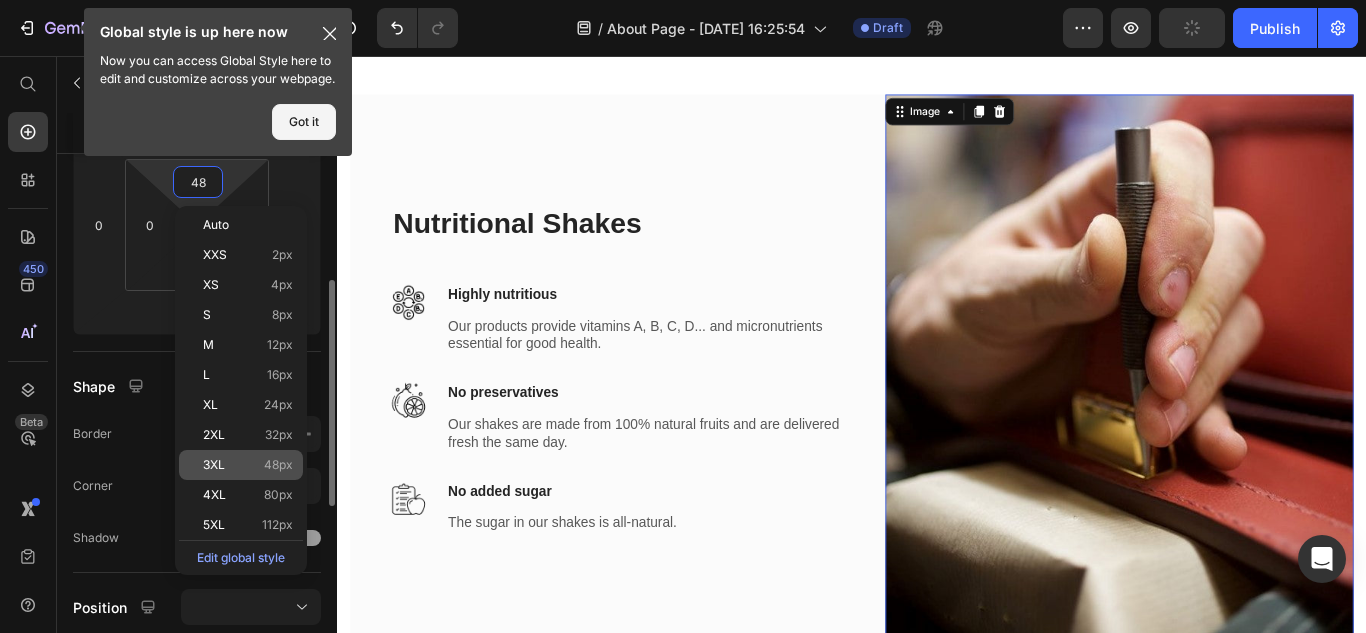 scroll, scrollTop: 1100, scrollLeft: 0, axis: vertical 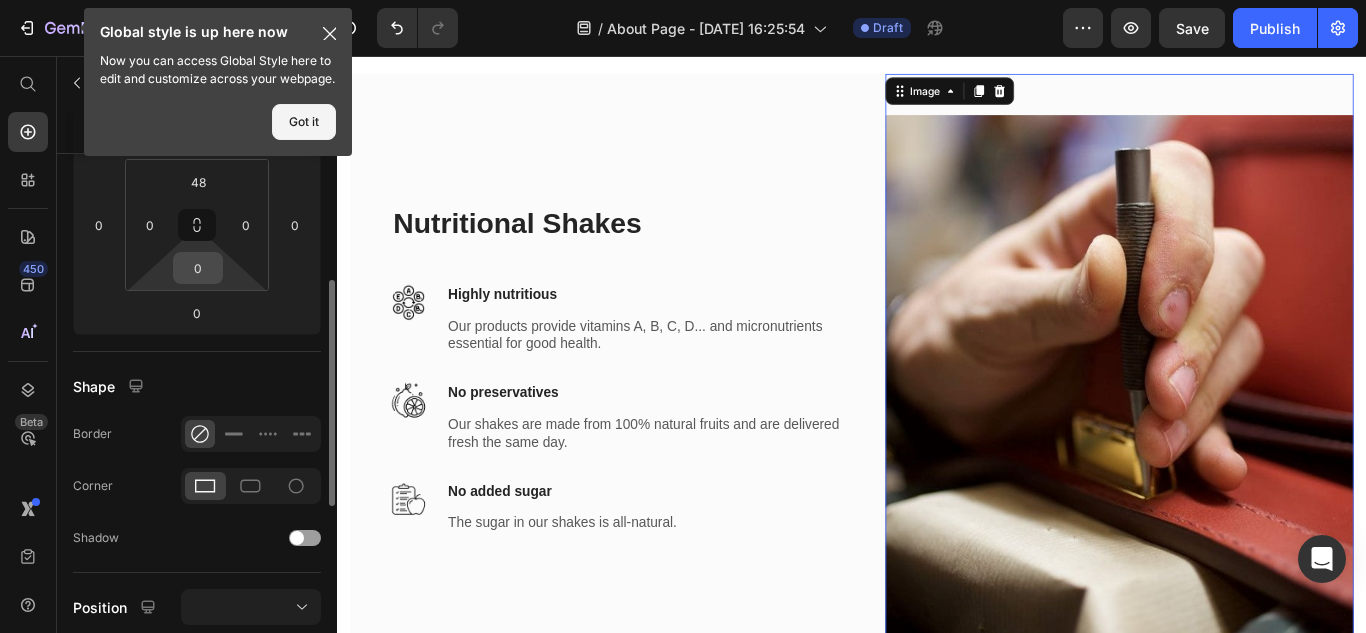 click on "0" at bounding box center (198, 268) 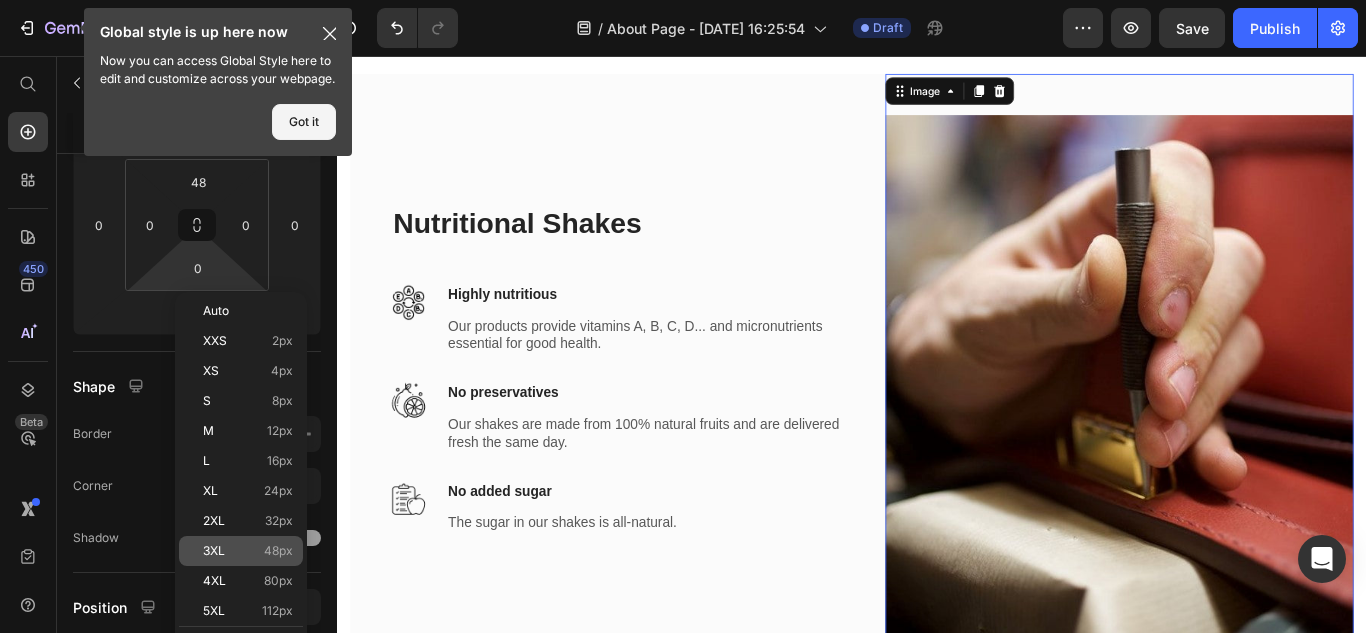 click on "48px" at bounding box center [278, 551] 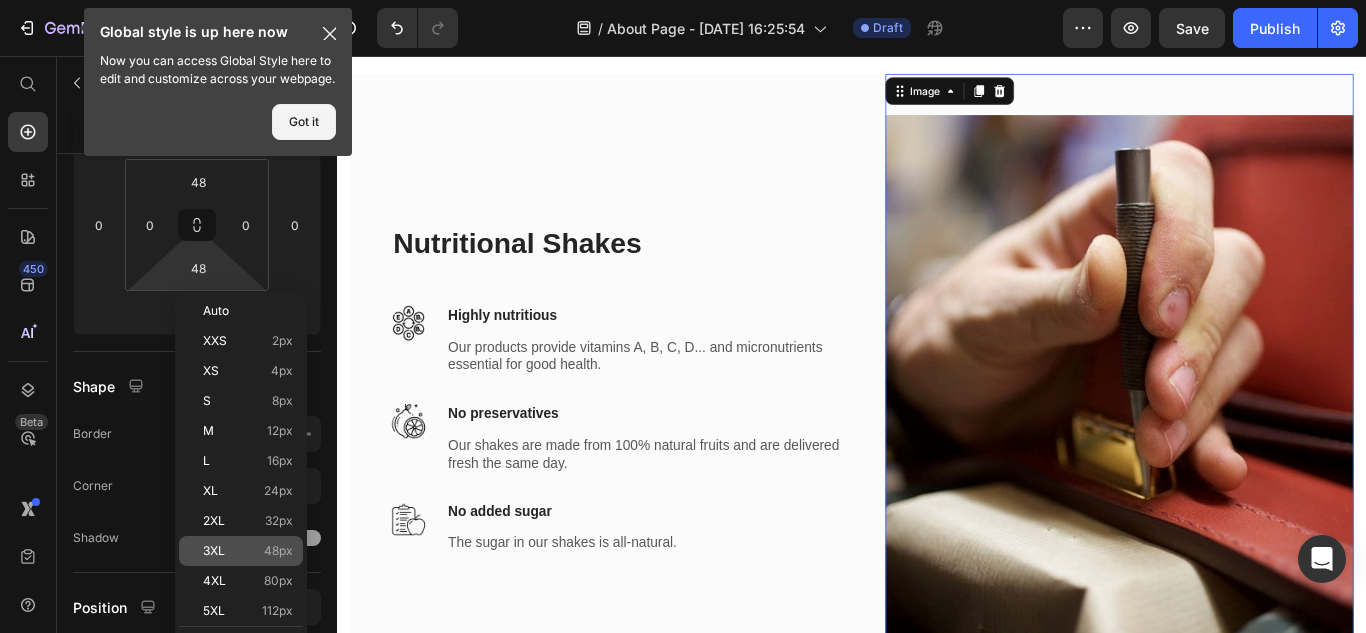 scroll, scrollTop: 1124, scrollLeft: 0, axis: vertical 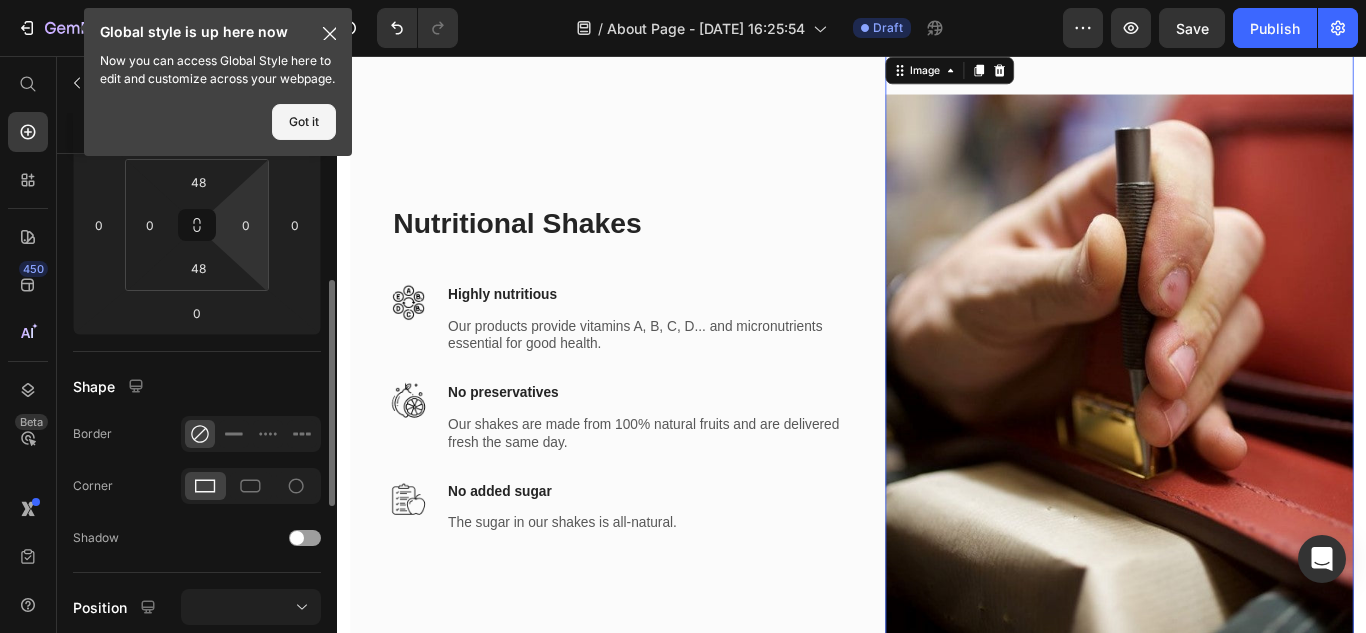 click on "7  Global style is up here now  Now you can access Global Style here to edit and customize across your webpage.  Got it Version history  /  About Page - Jul 10, 16:25:54 Draft Preview  Save   Publish  450 Beta Start with Sections Elements Hero Section Product Detail Brands Trusted Badges Guarantee Product Breakdown How to use Testimonials Compare Bundle FAQs Social Proof Brand Story Product List Collection Blog List Contact Sticky Add to Cart Custom Footer Browse Library 450 Layout
Row
Row
Row
Row Text
Heading
Text Block Button
Button
Button" at bounding box center (683, 0) 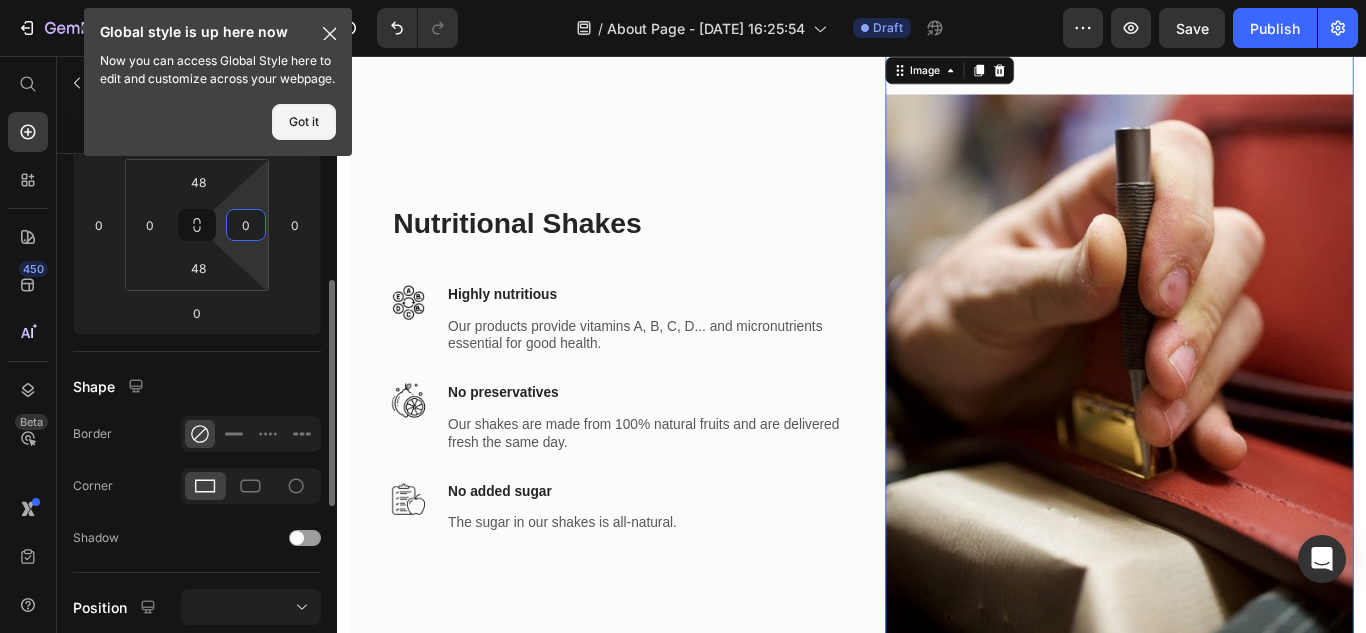 click on "0" at bounding box center (246, 225) 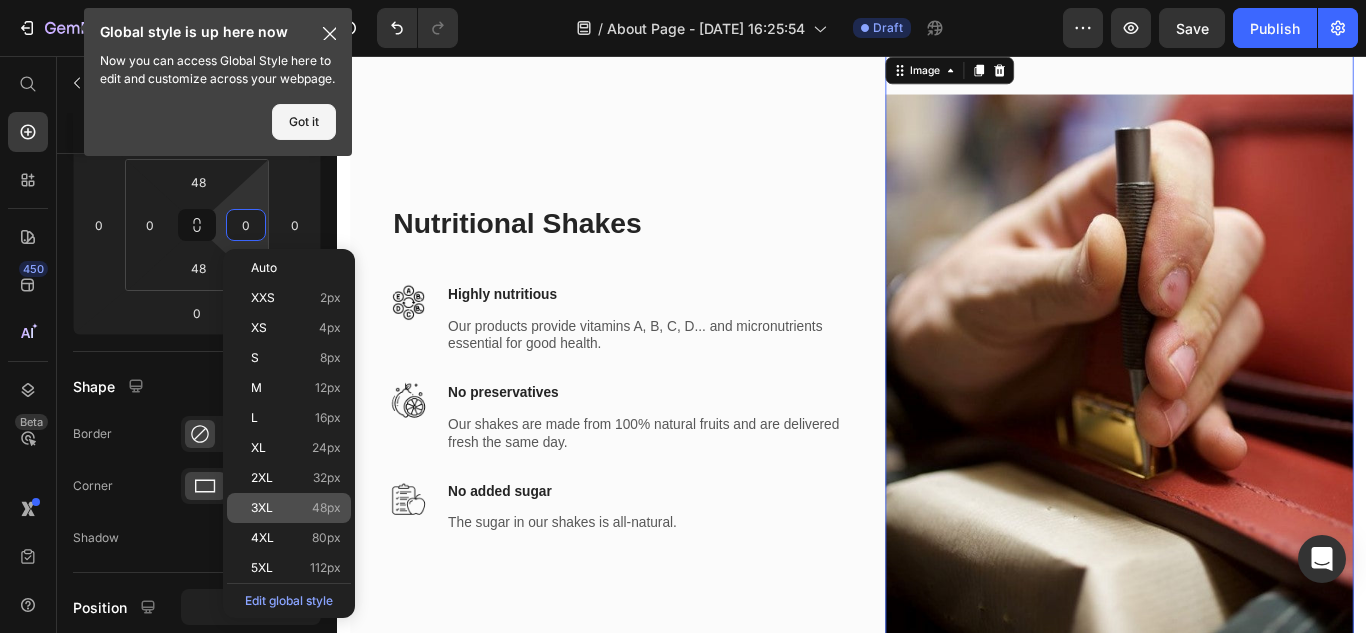 click on "48px" at bounding box center (326, 508) 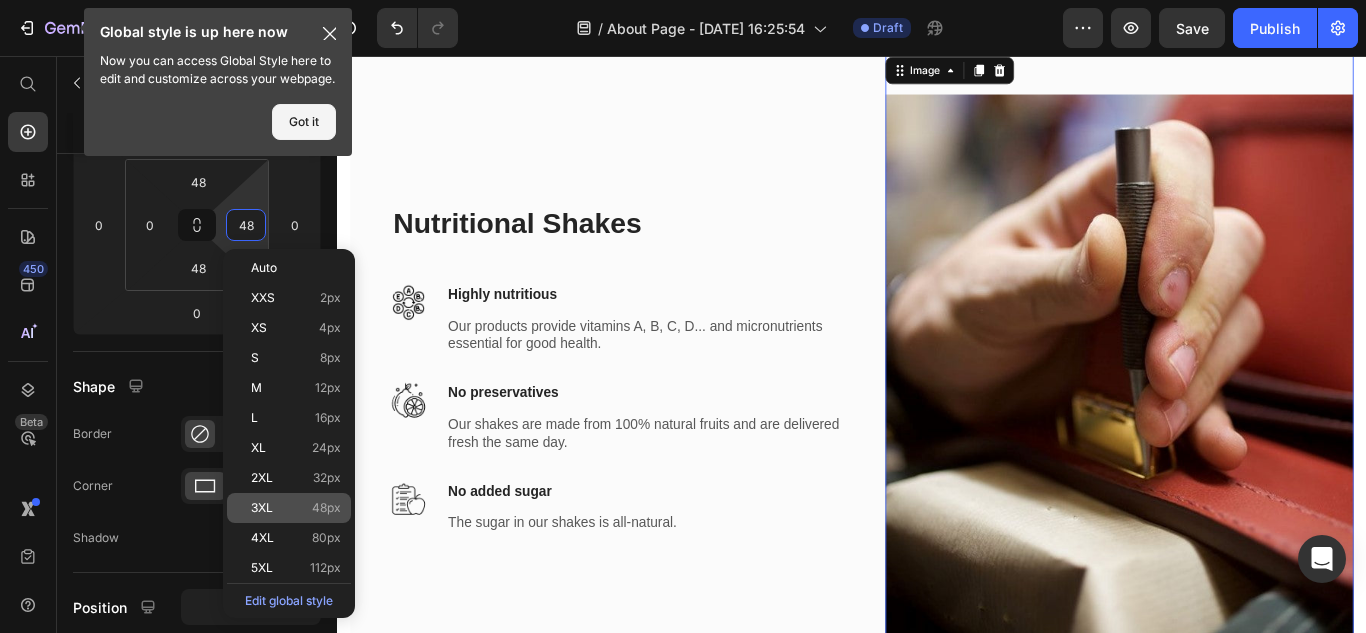 scroll, scrollTop: 1095, scrollLeft: 0, axis: vertical 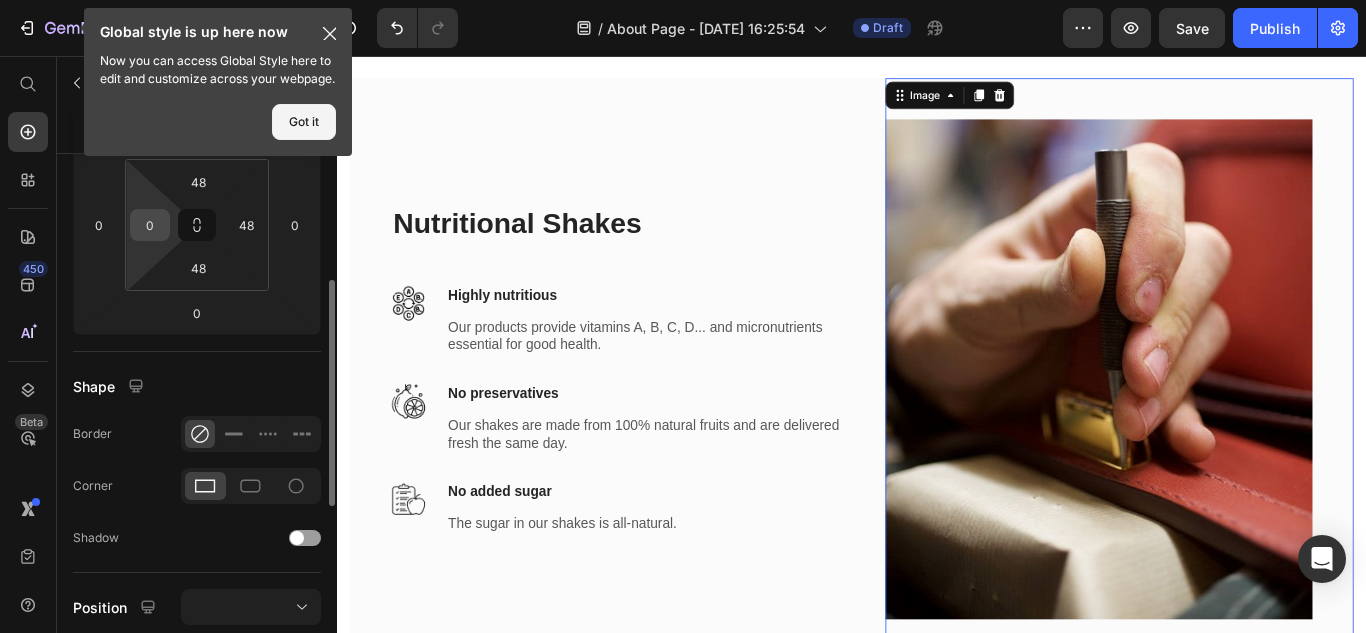 click on "0" at bounding box center [150, 225] 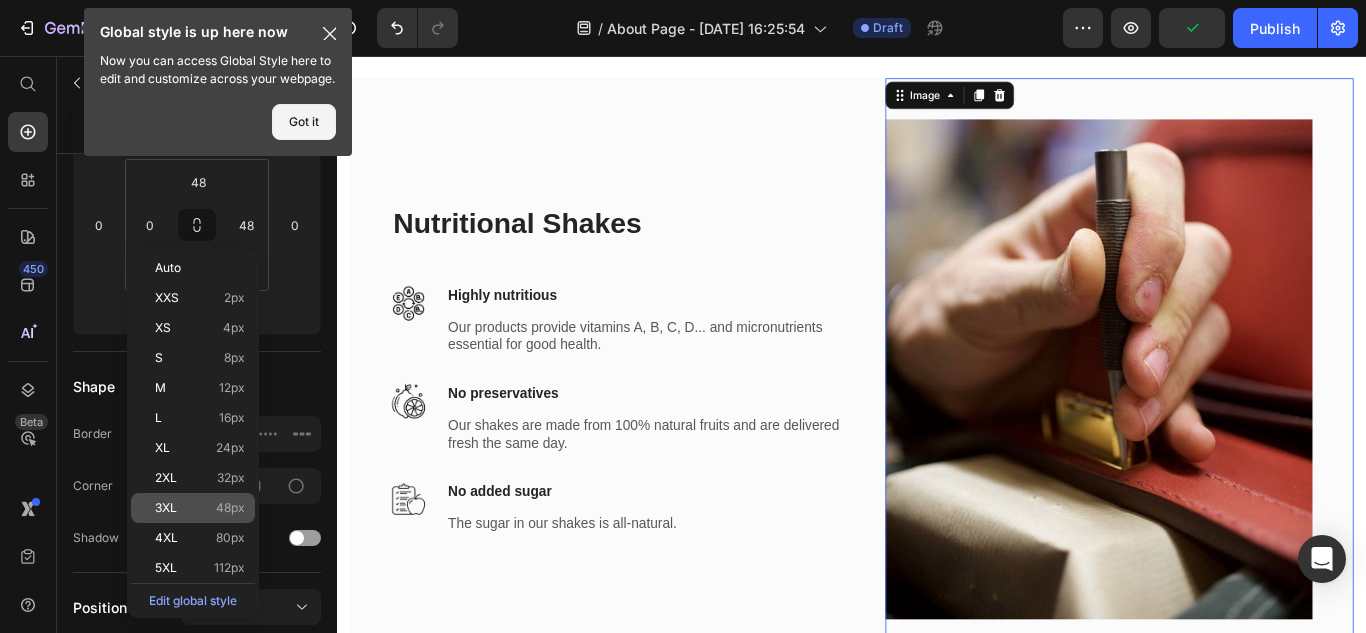 click on "3XL 48px" 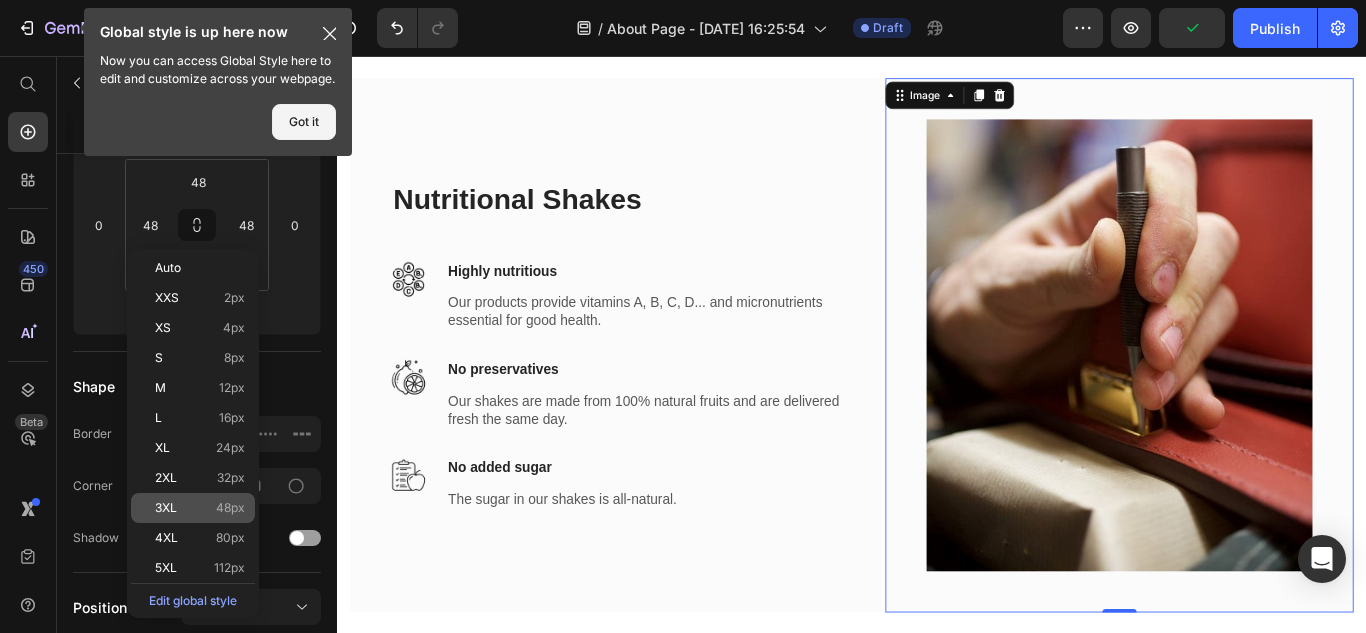 scroll, scrollTop: 1067, scrollLeft: 0, axis: vertical 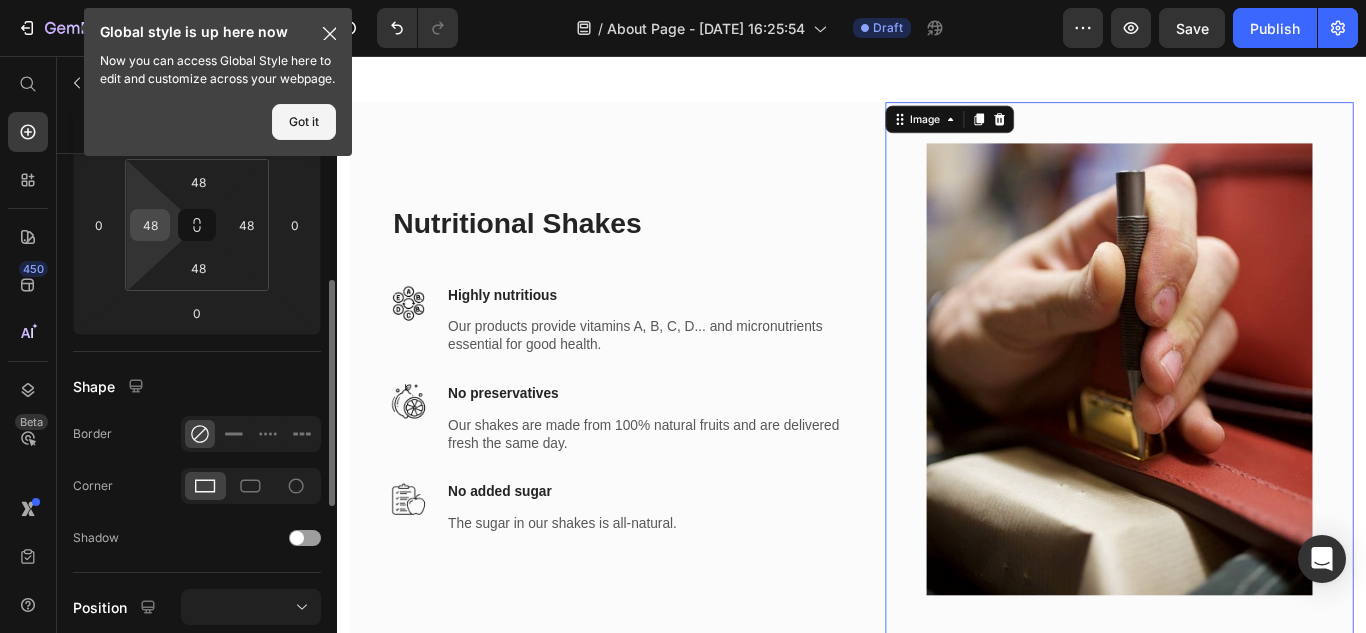 click on "48" at bounding box center (150, 225) 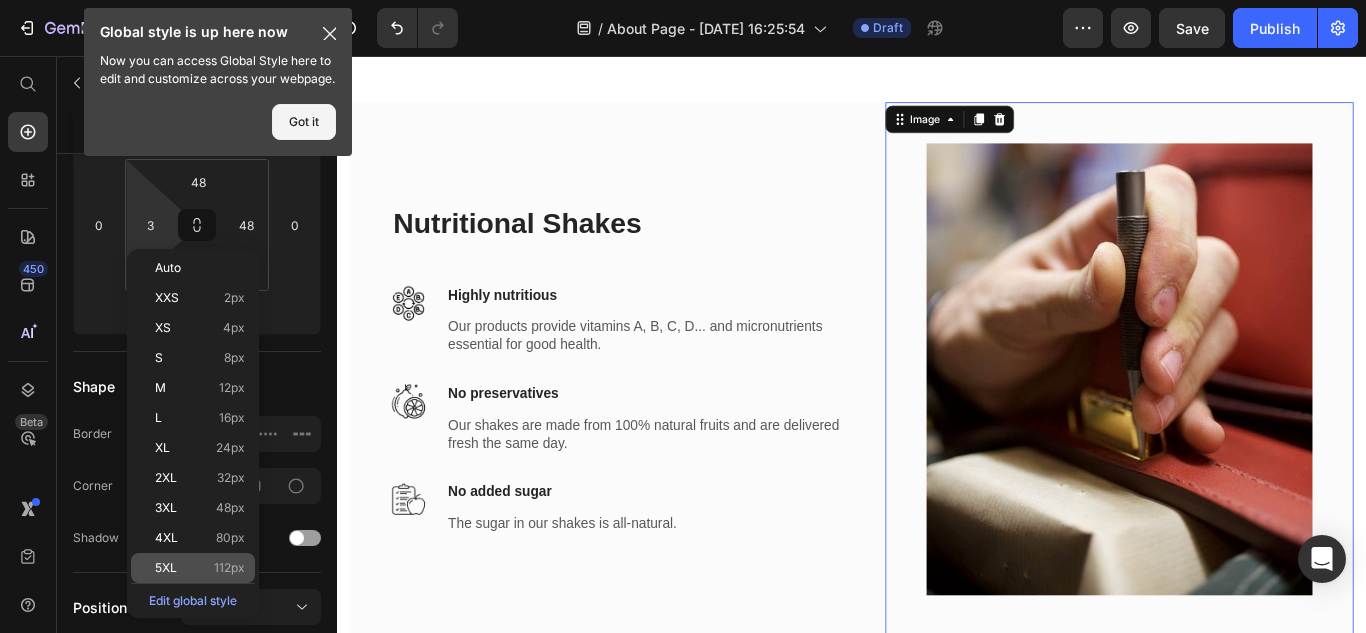 click on "112px" at bounding box center [229, 568] 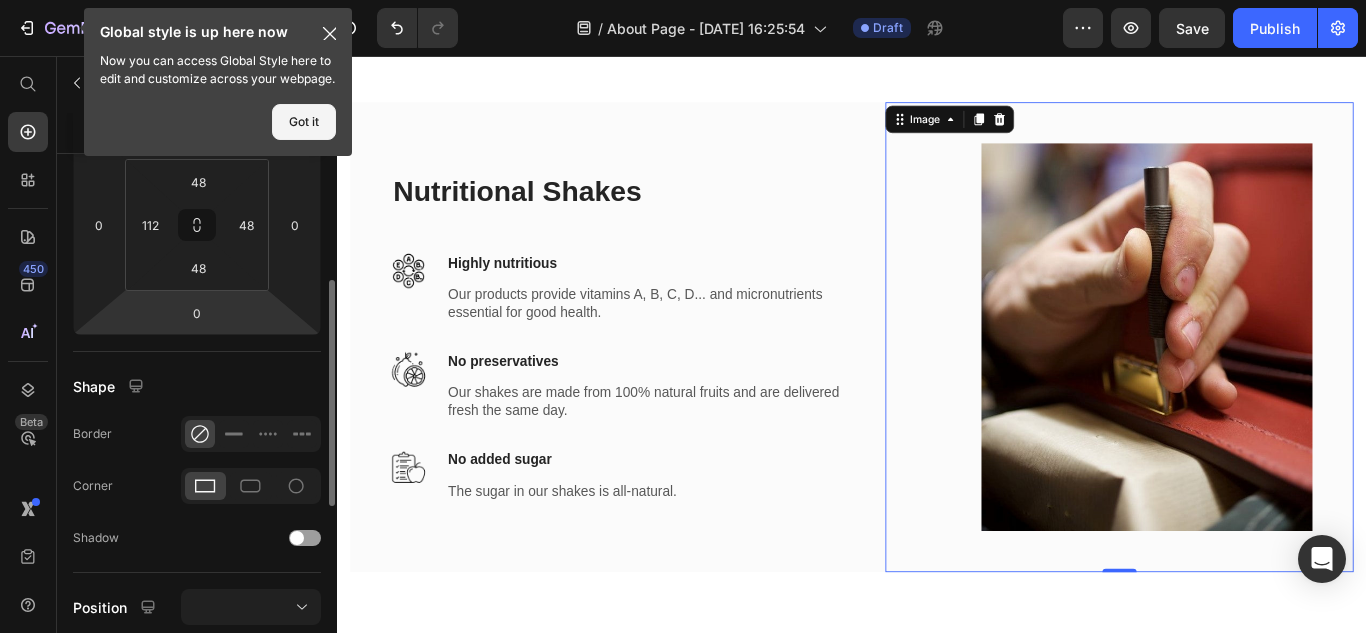 scroll, scrollTop: 1030, scrollLeft: 0, axis: vertical 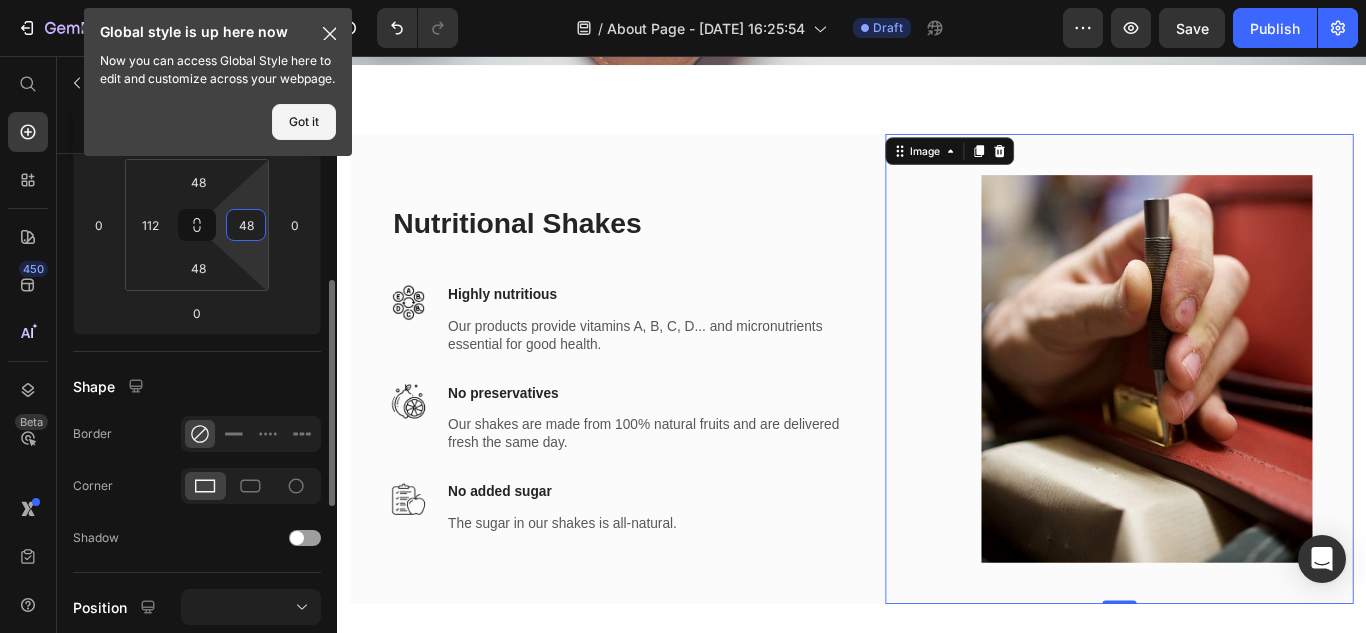 click on "48" at bounding box center (246, 225) 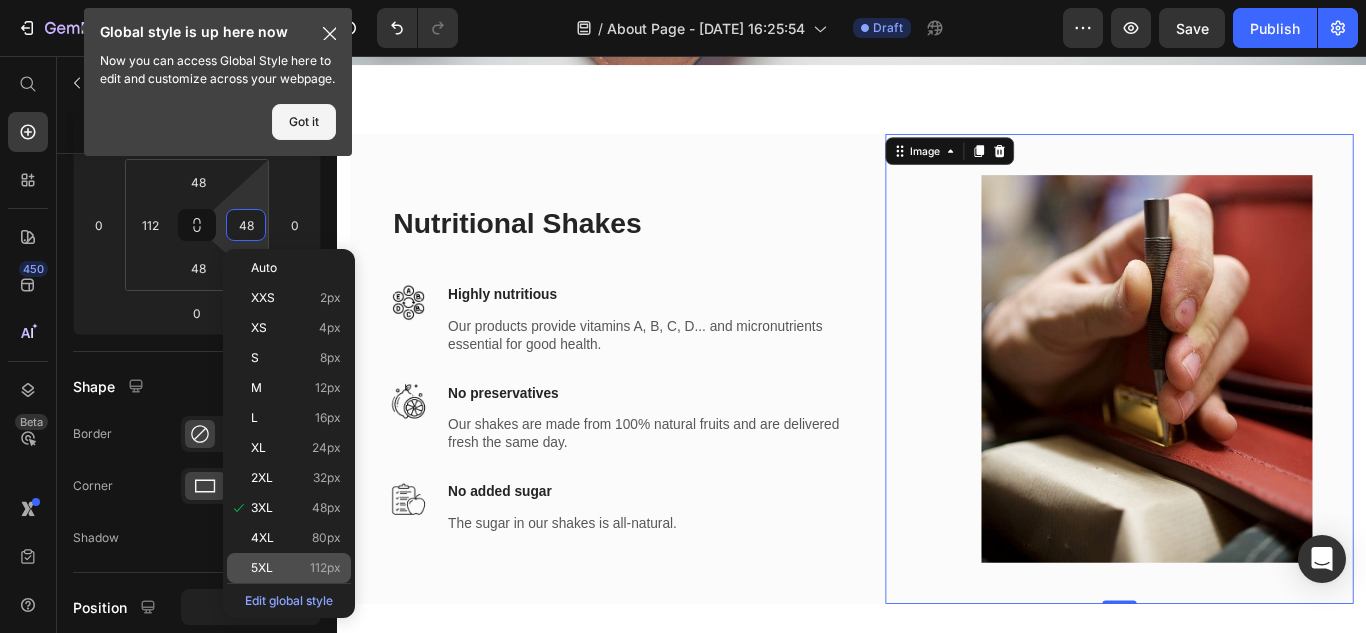 scroll, scrollTop: 992, scrollLeft: 0, axis: vertical 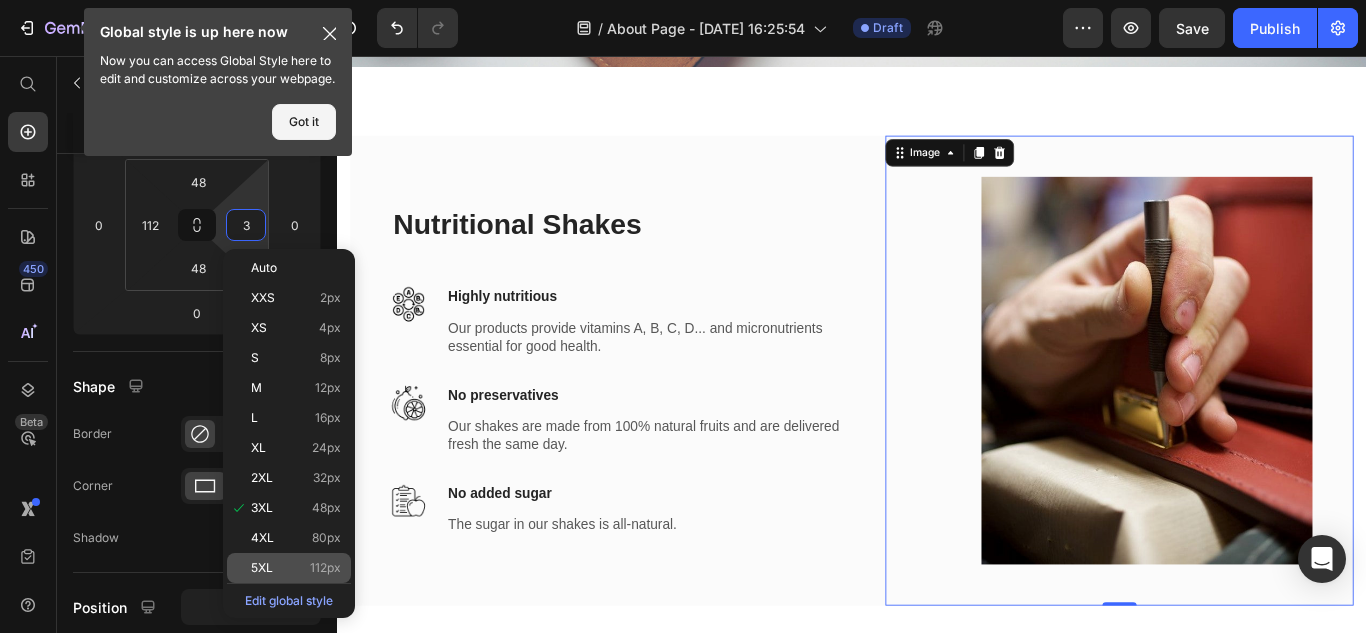 click on "5XL 112px" at bounding box center [296, 568] 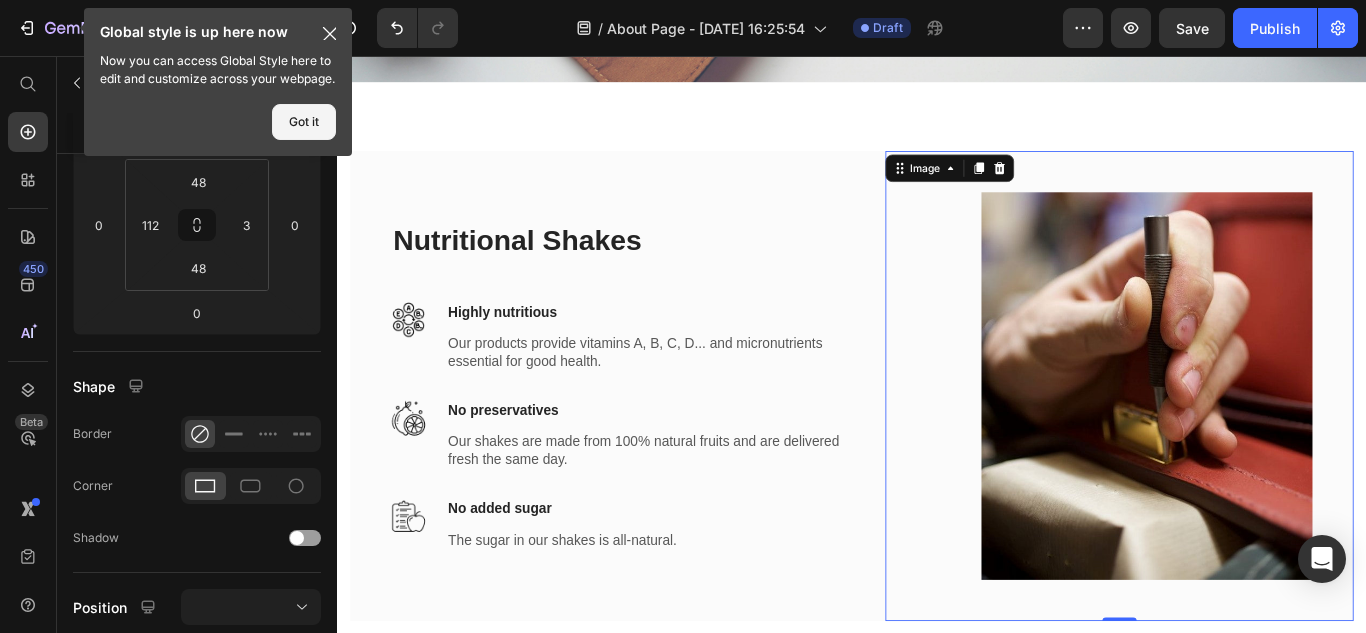 type on "112" 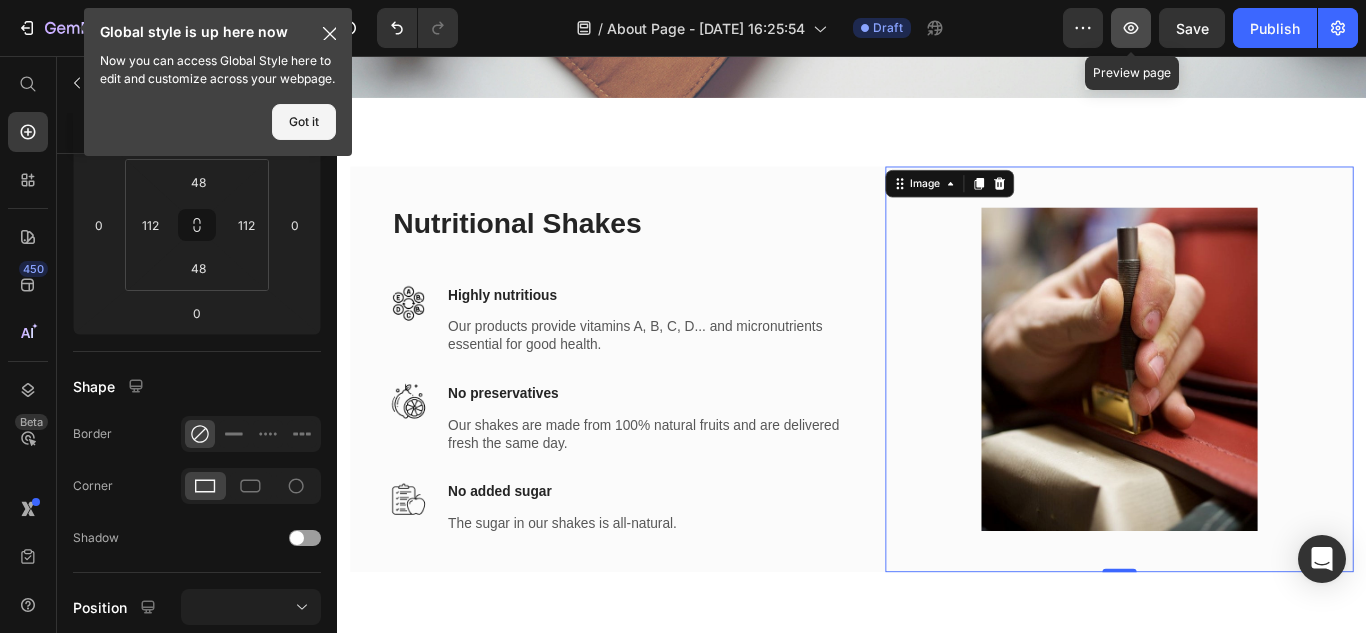 click 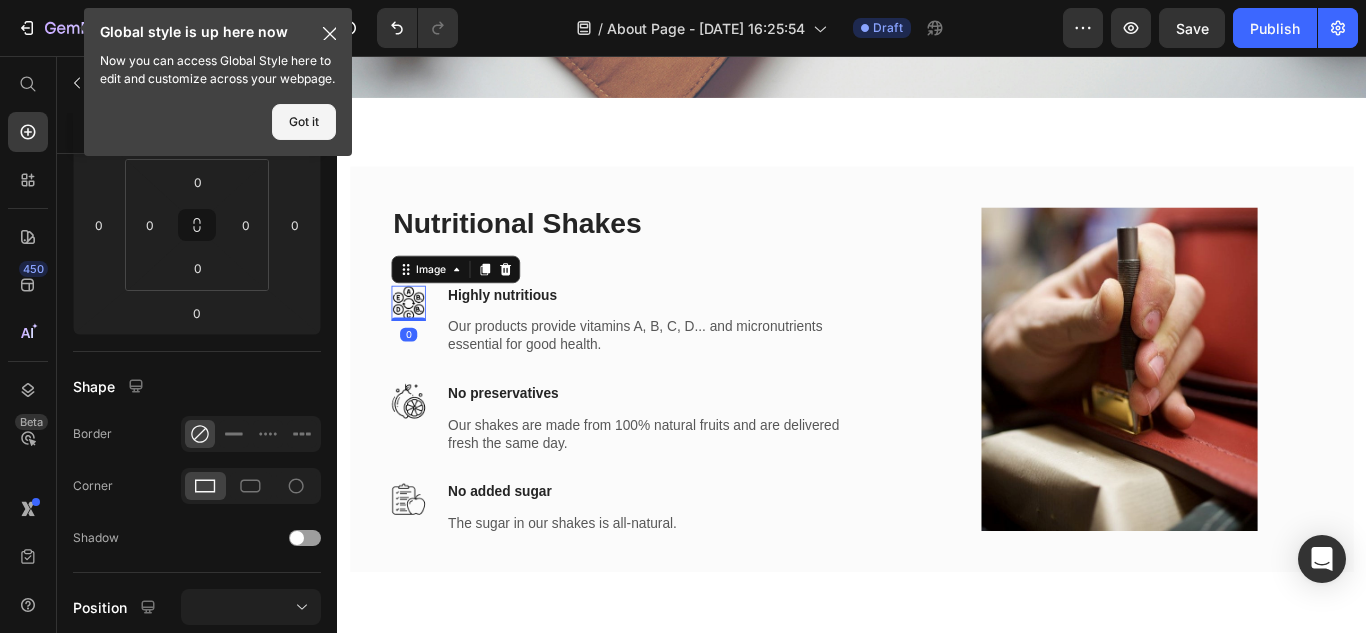 click at bounding box center [420, 344] 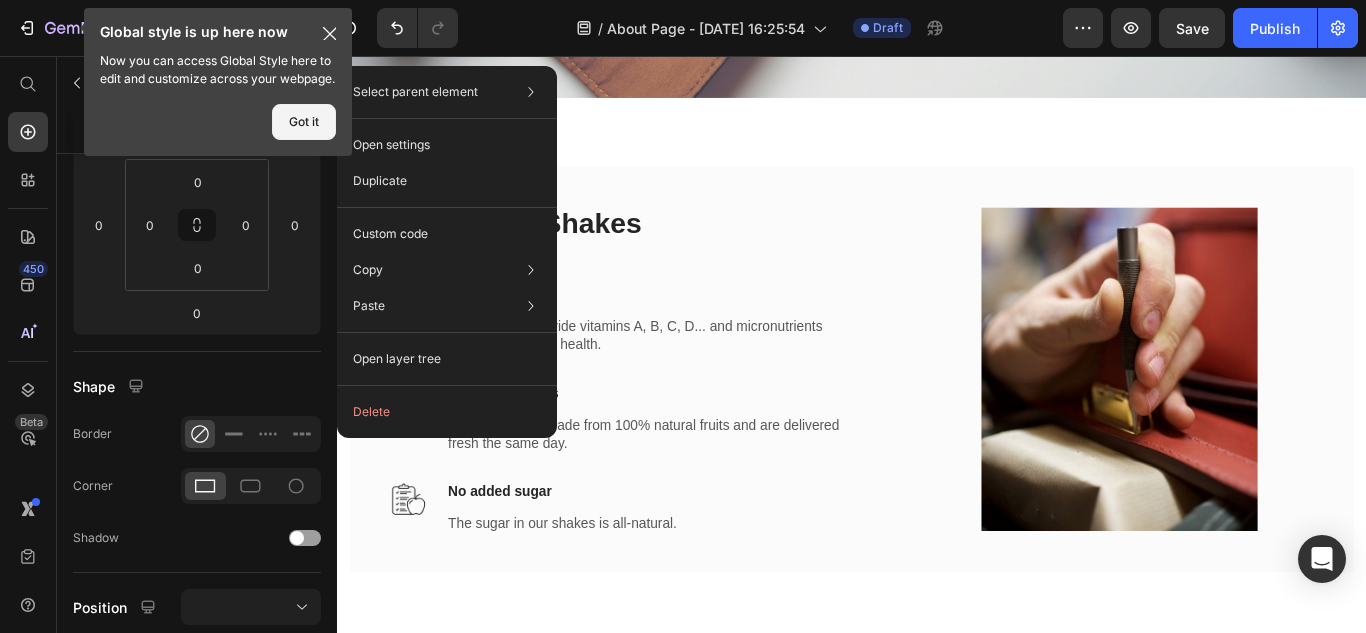 click on "Select parent element Row 2 cols Row 1 col Row 2 cols Image Open settings Duplicate Custom code Copy Copy element  Ctrl + C Copy style  Copy class  .gZRgKZdB9n Paste Paste element  Ctrl + V Paste style  Ctrl + Shift + V  Please allow access tp clipboard to paste content from other pages  Allow Access Open layer tree  Delete" at bounding box center [447, 252] 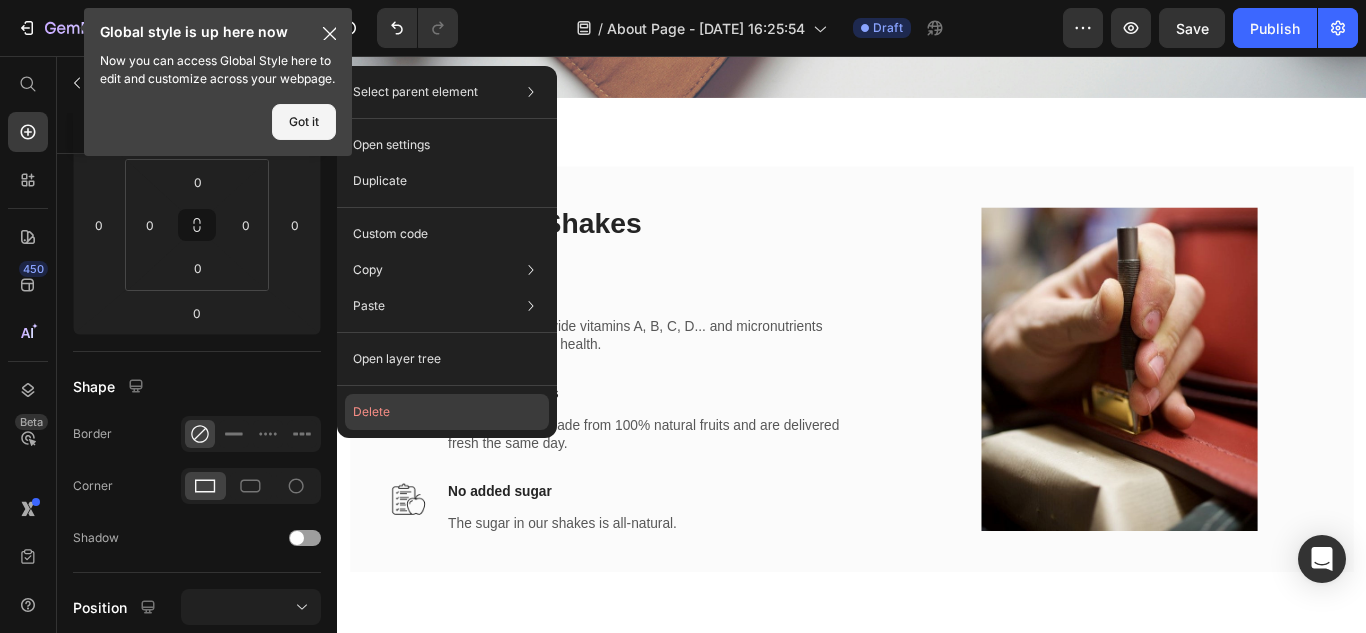 click on "Delete" 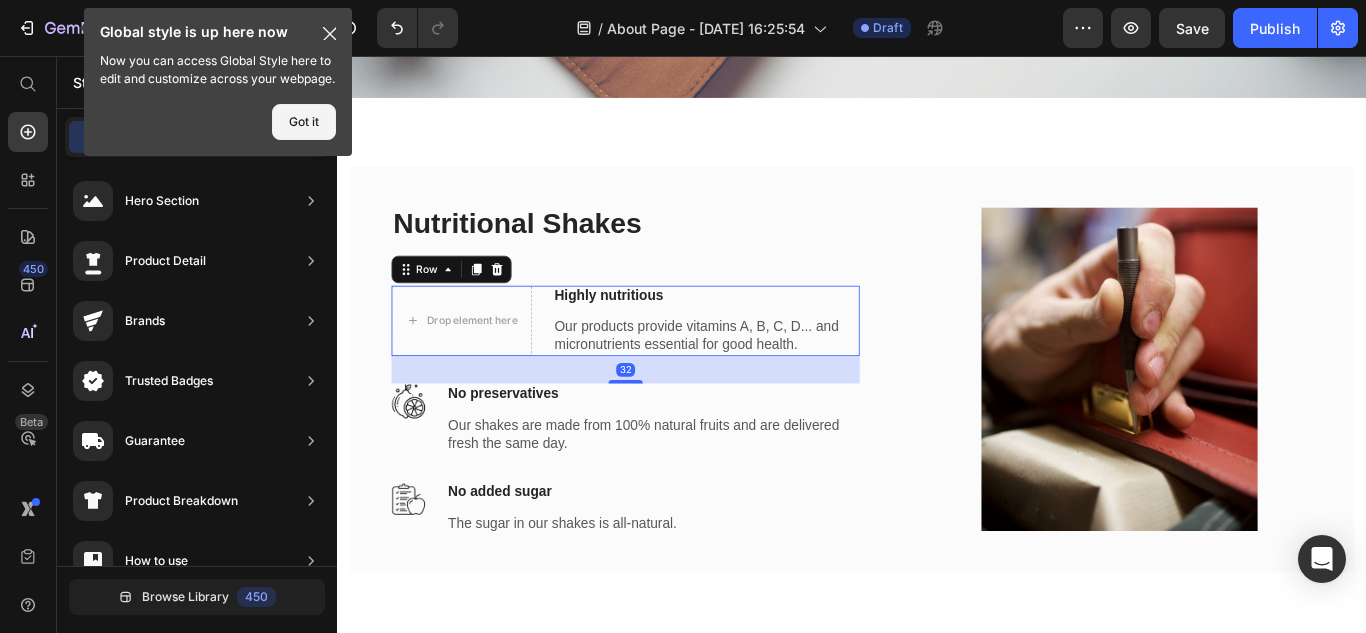 scroll, scrollTop: 0, scrollLeft: 0, axis: both 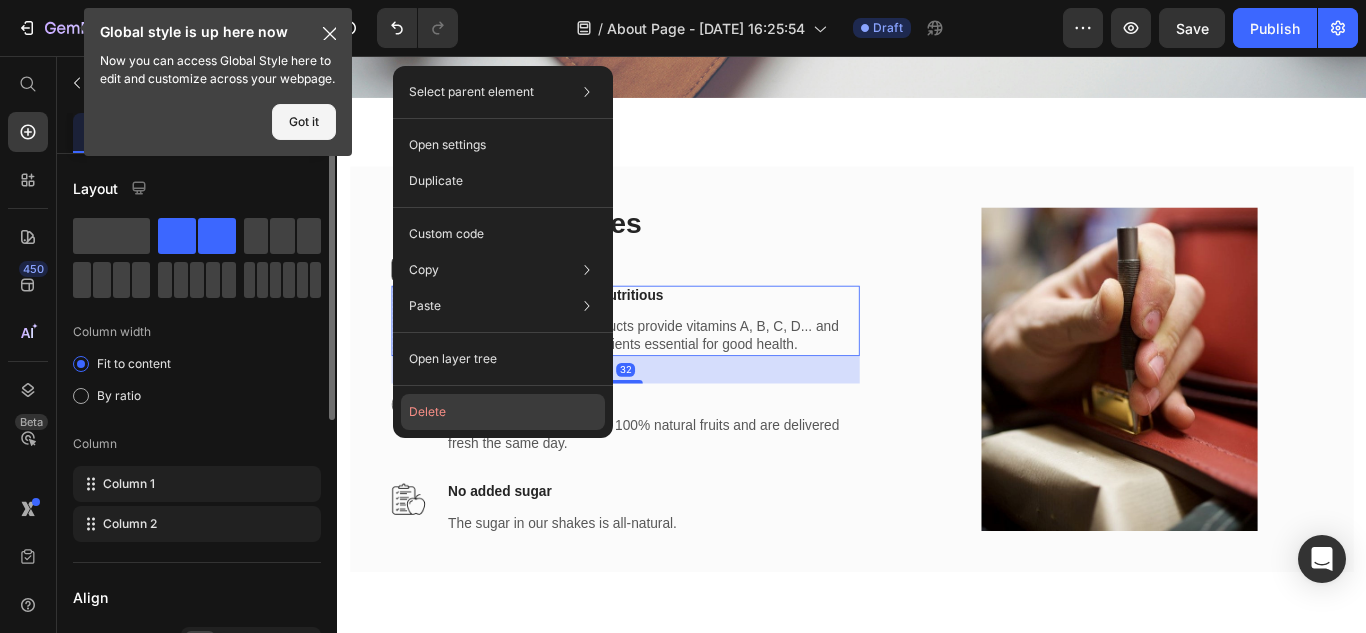 click on "Delete" 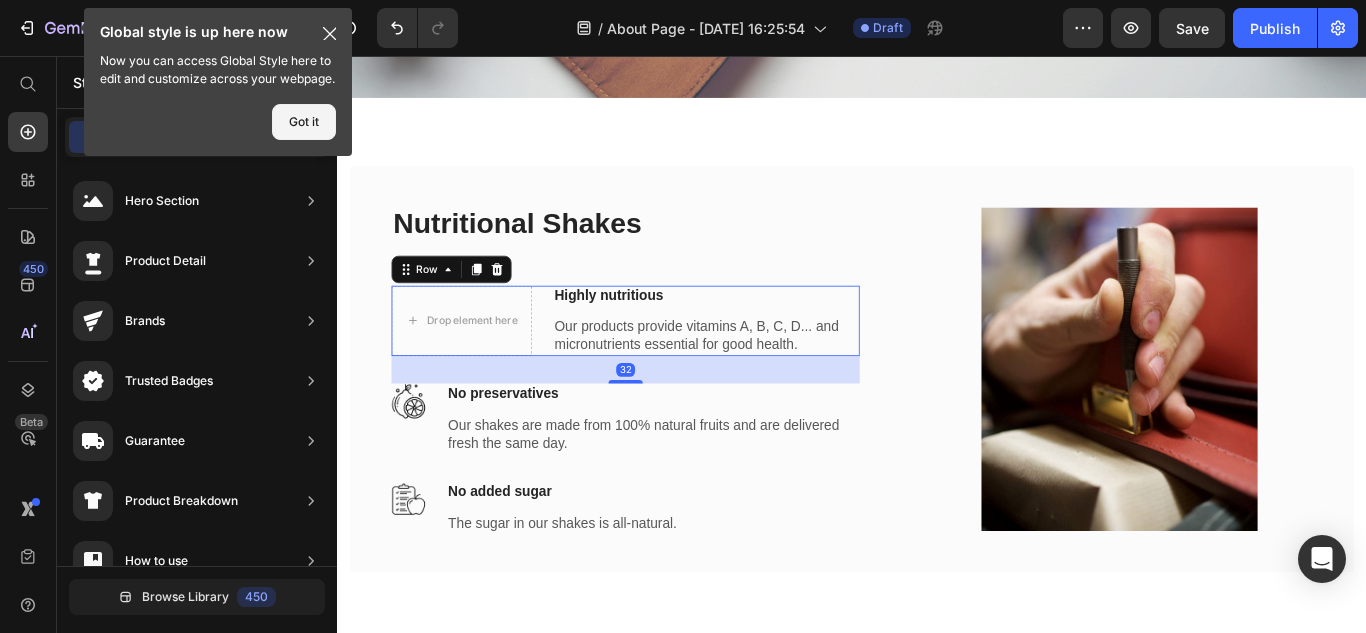 scroll, scrollTop: 1050, scrollLeft: 0, axis: vertical 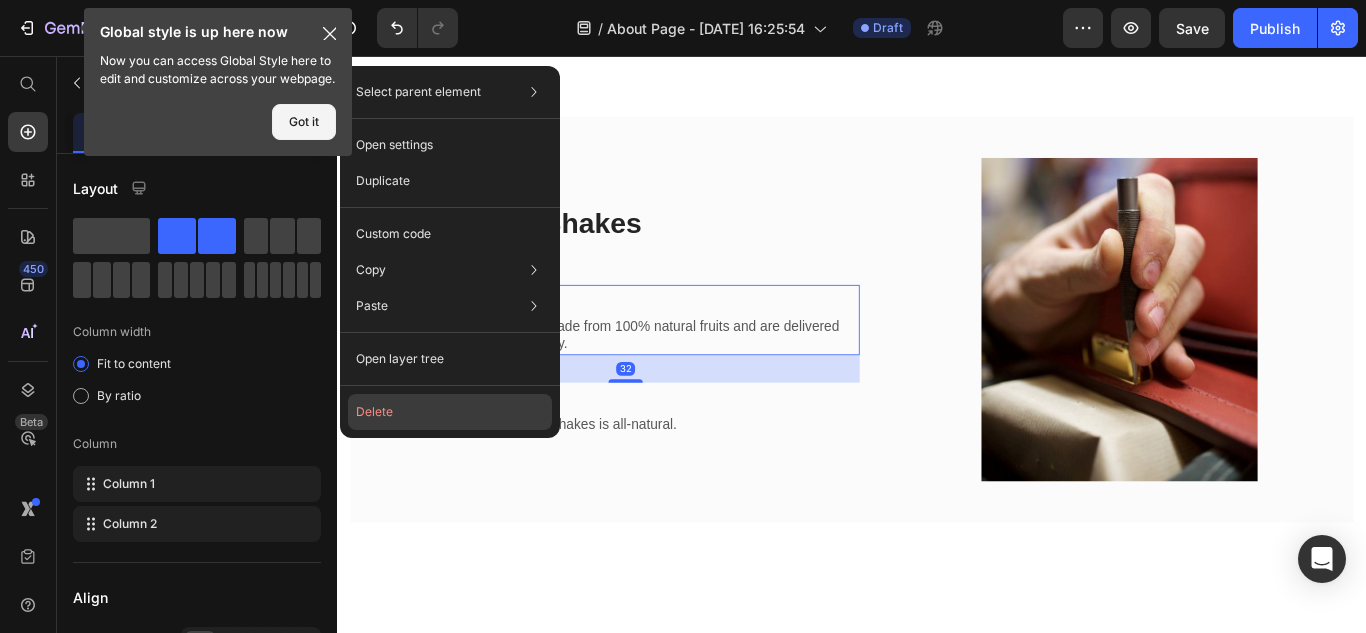 click on "Delete" 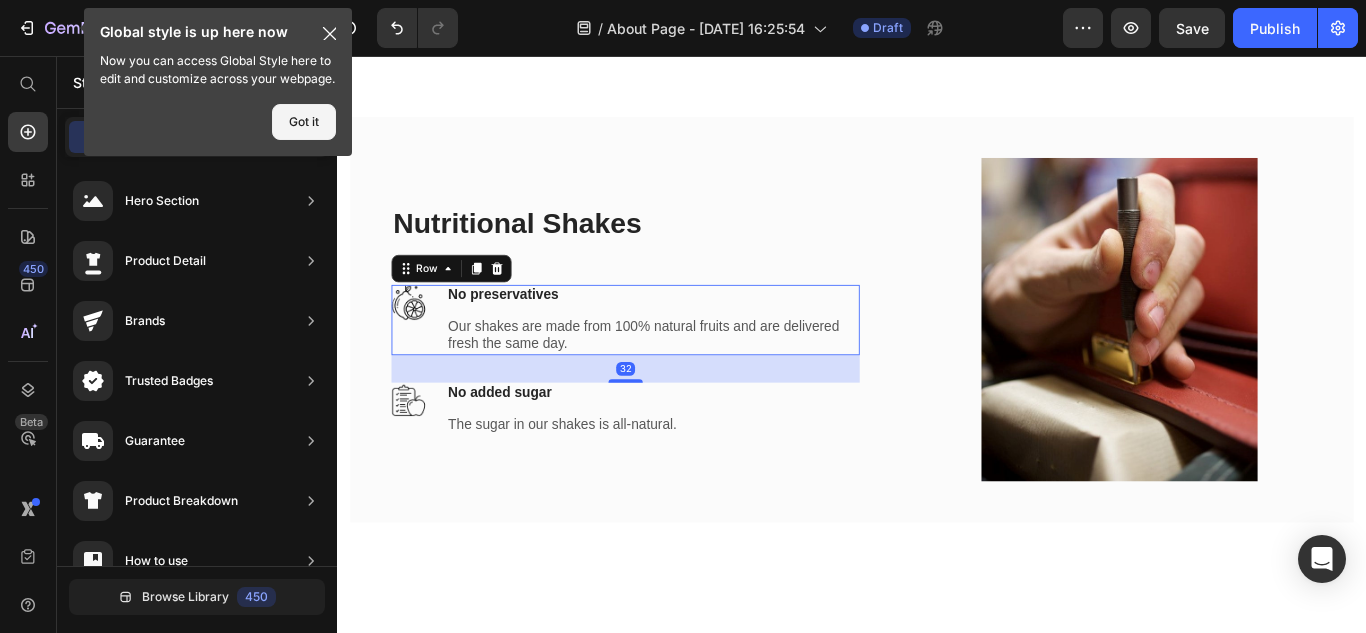 scroll, scrollTop: 1107, scrollLeft: 0, axis: vertical 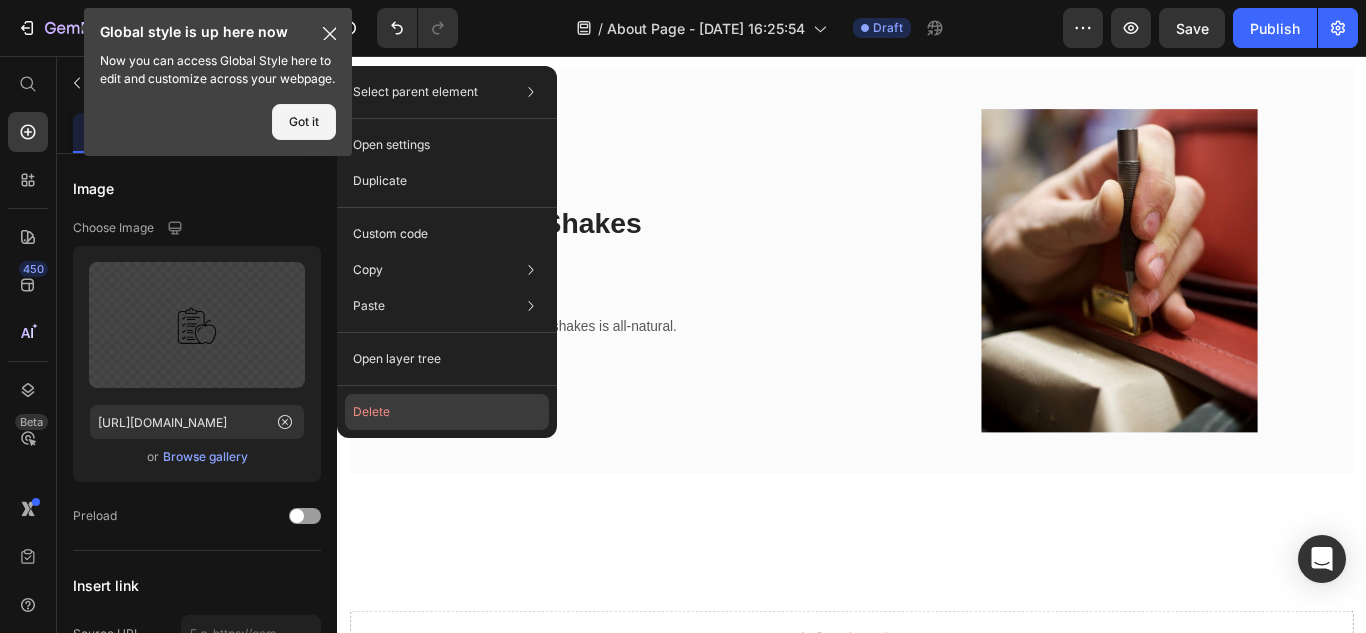 click on "Delete" 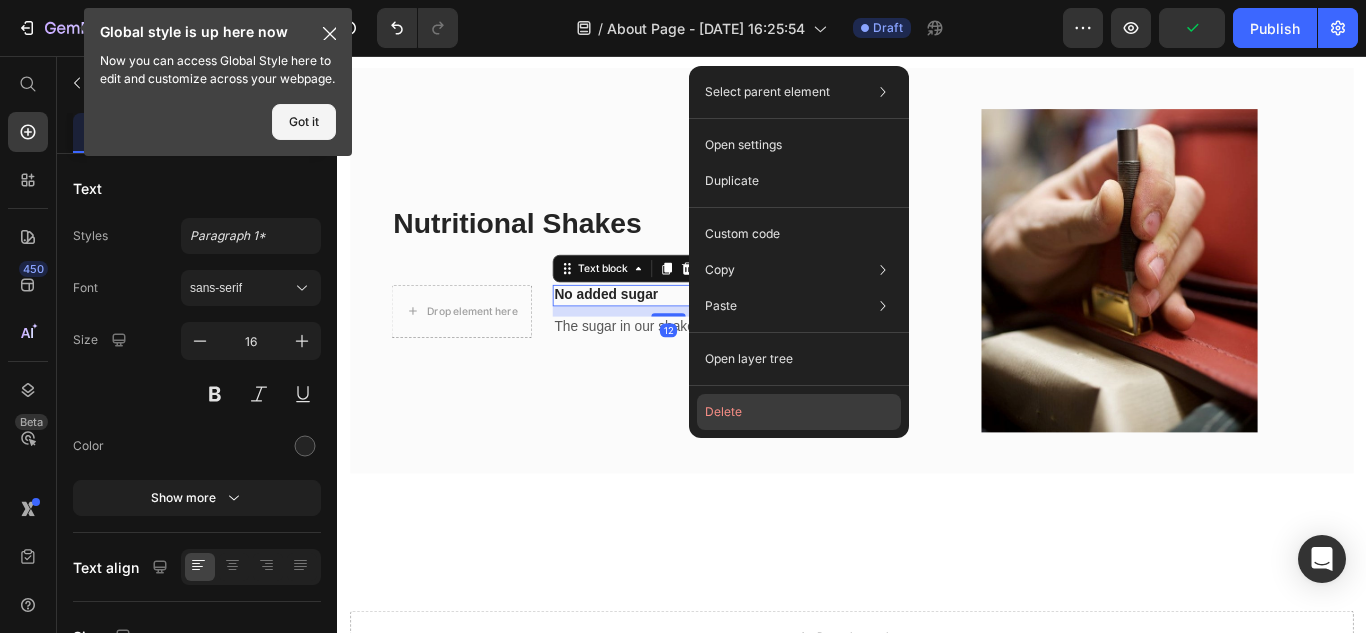 click on "Delete" 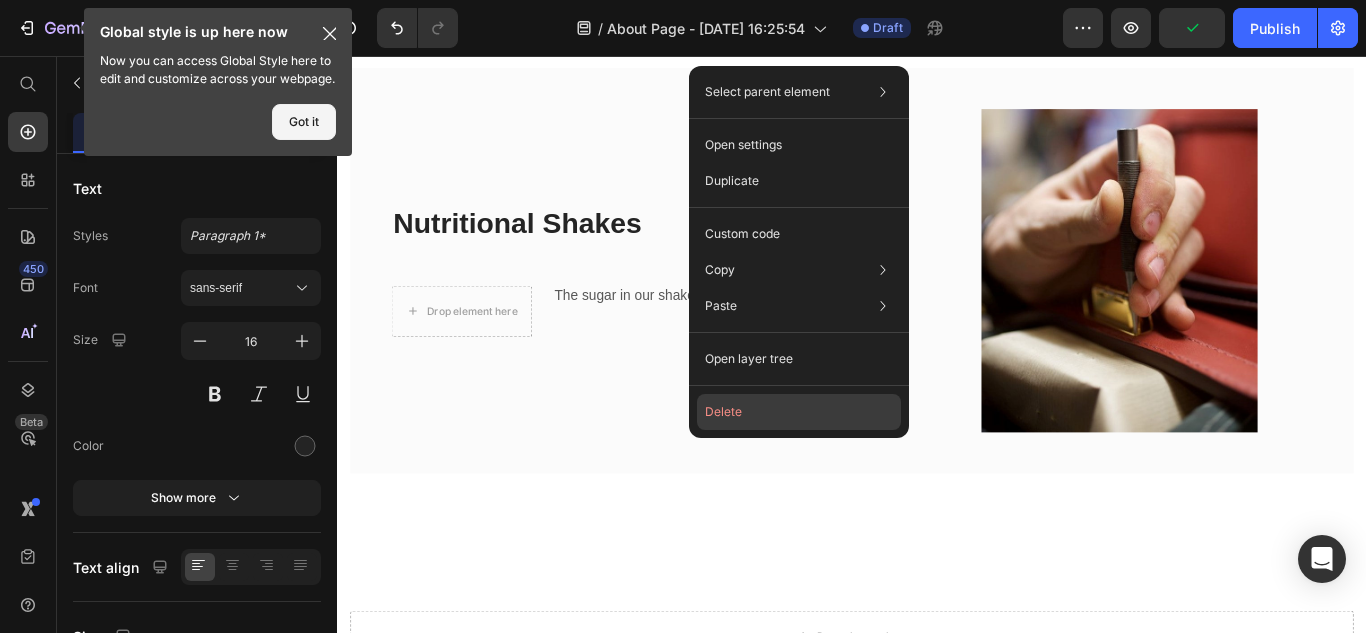 scroll, scrollTop: 1108, scrollLeft: 0, axis: vertical 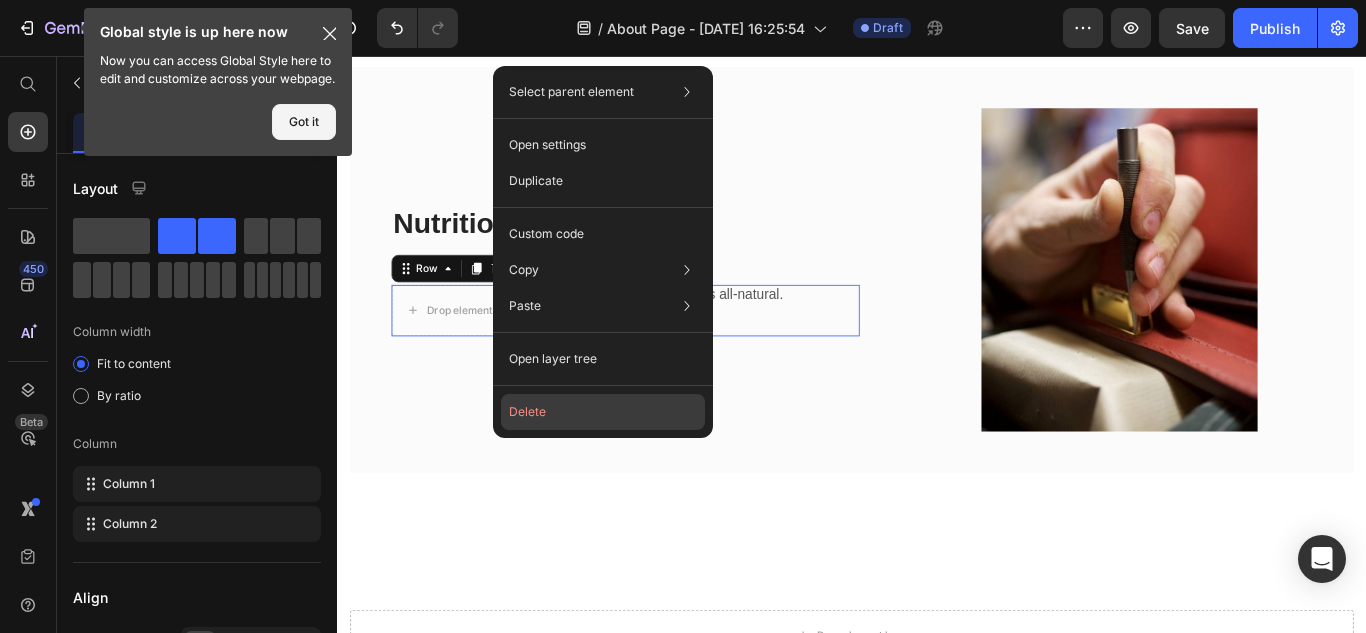 click on "Delete" 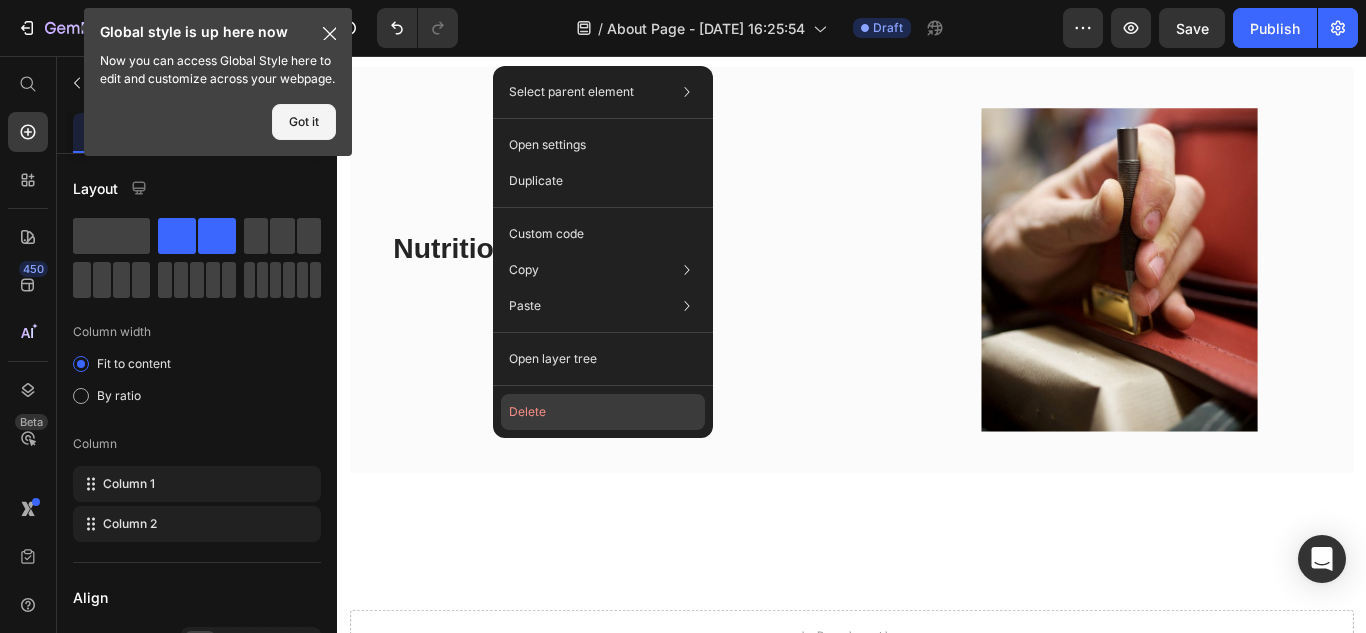 scroll, scrollTop: 1138, scrollLeft: 0, axis: vertical 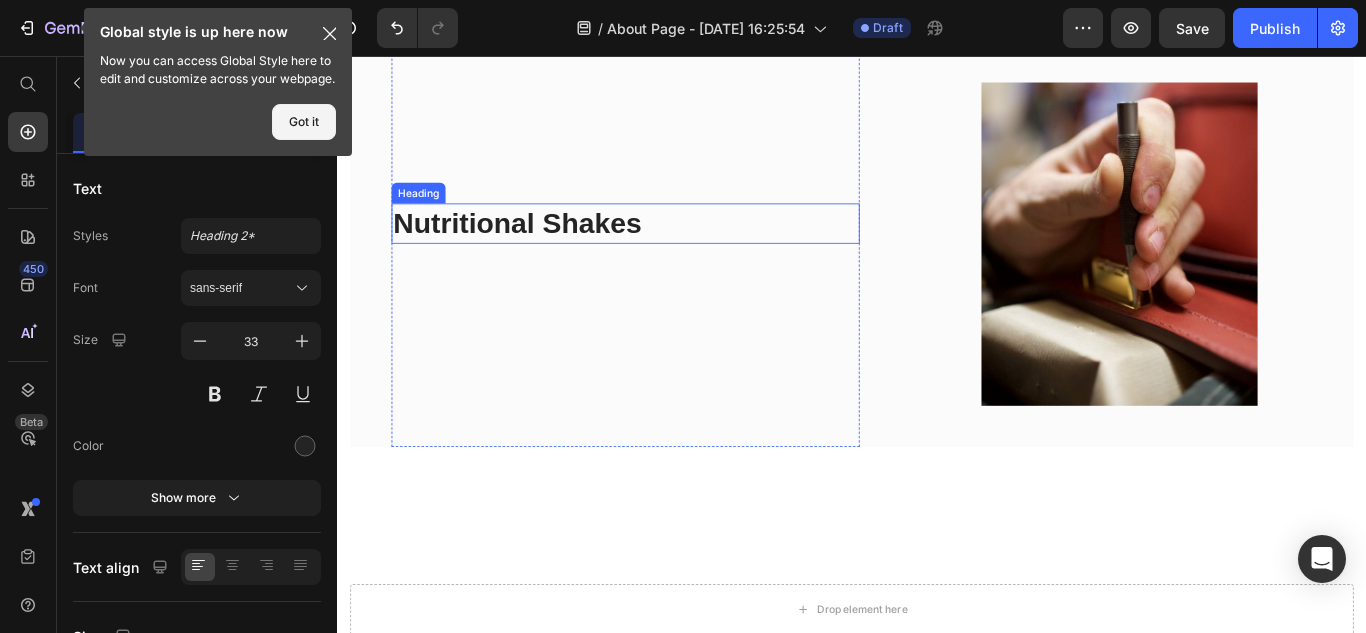 click on "Nutritional Shakes" at bounding box center (673, 251) 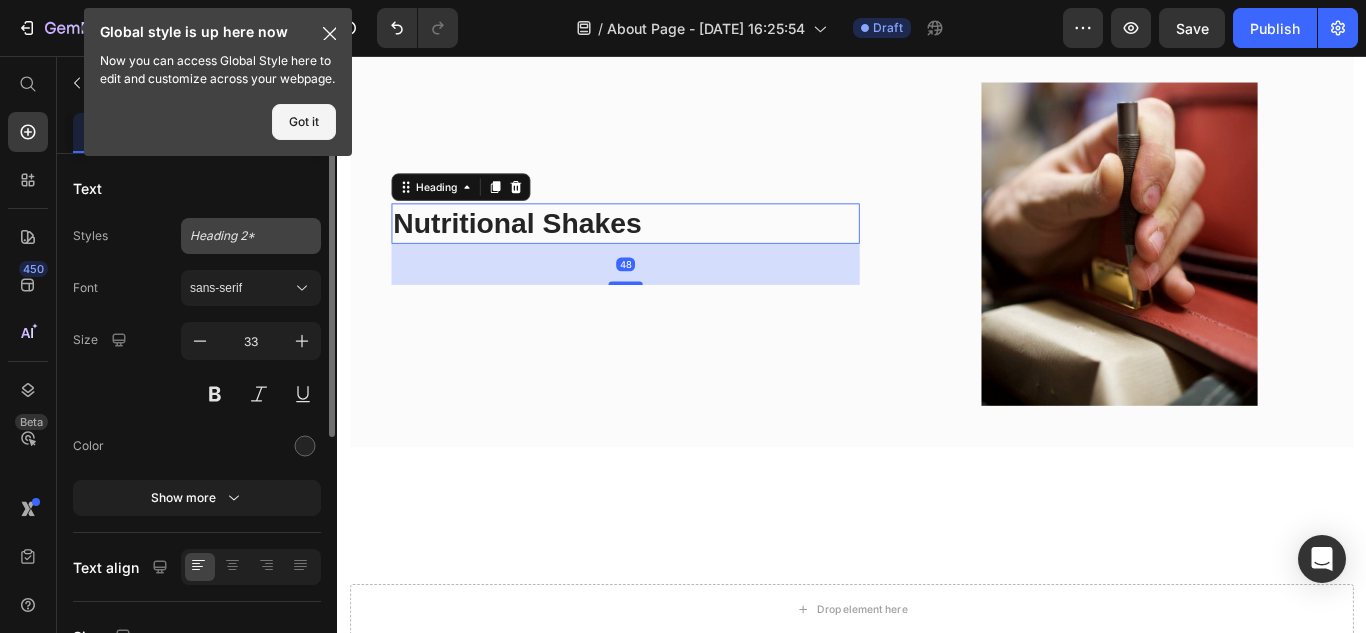 click on "Heading 2*" at bounding box center [239, 236] 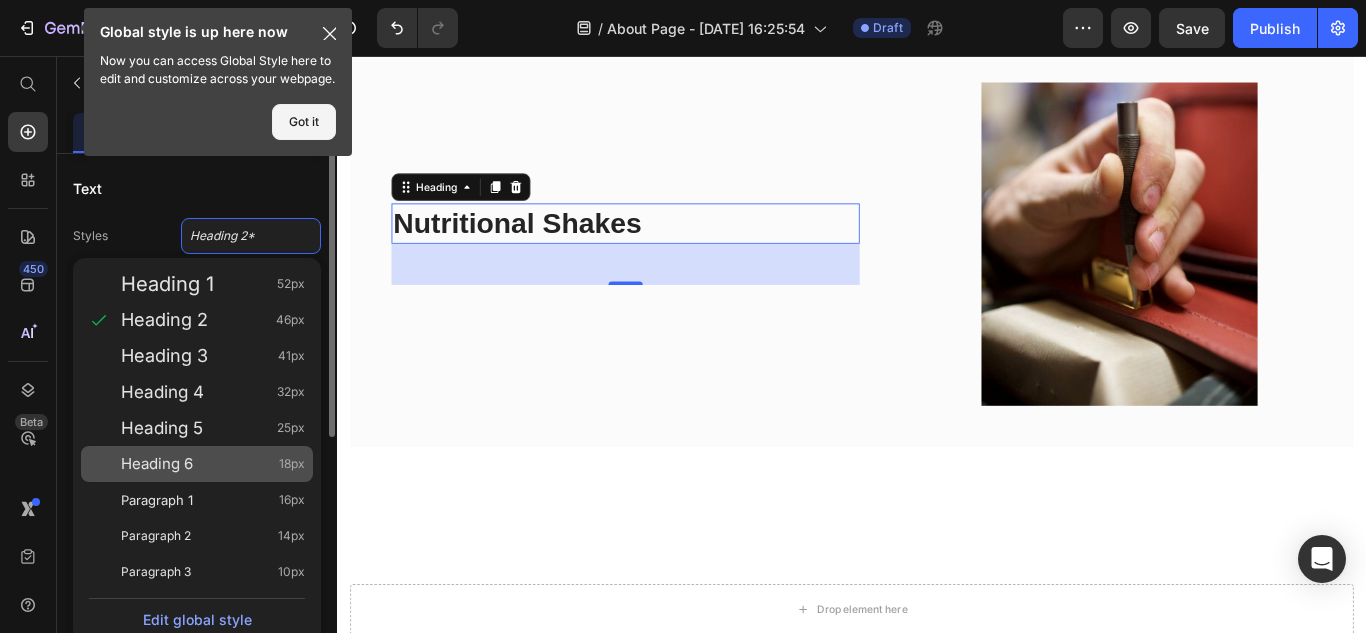 click on "Heading 6 18px" 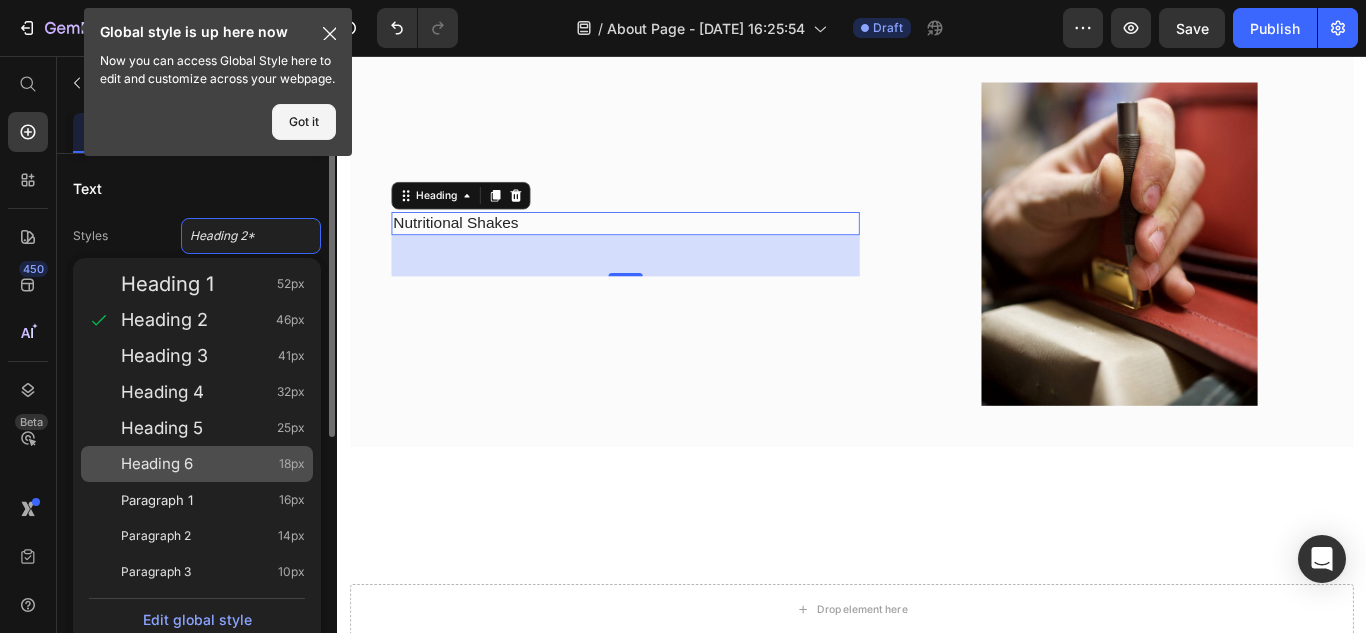 scroll, scrollTop: 1147, scrollLeft: 0, axis: vertical 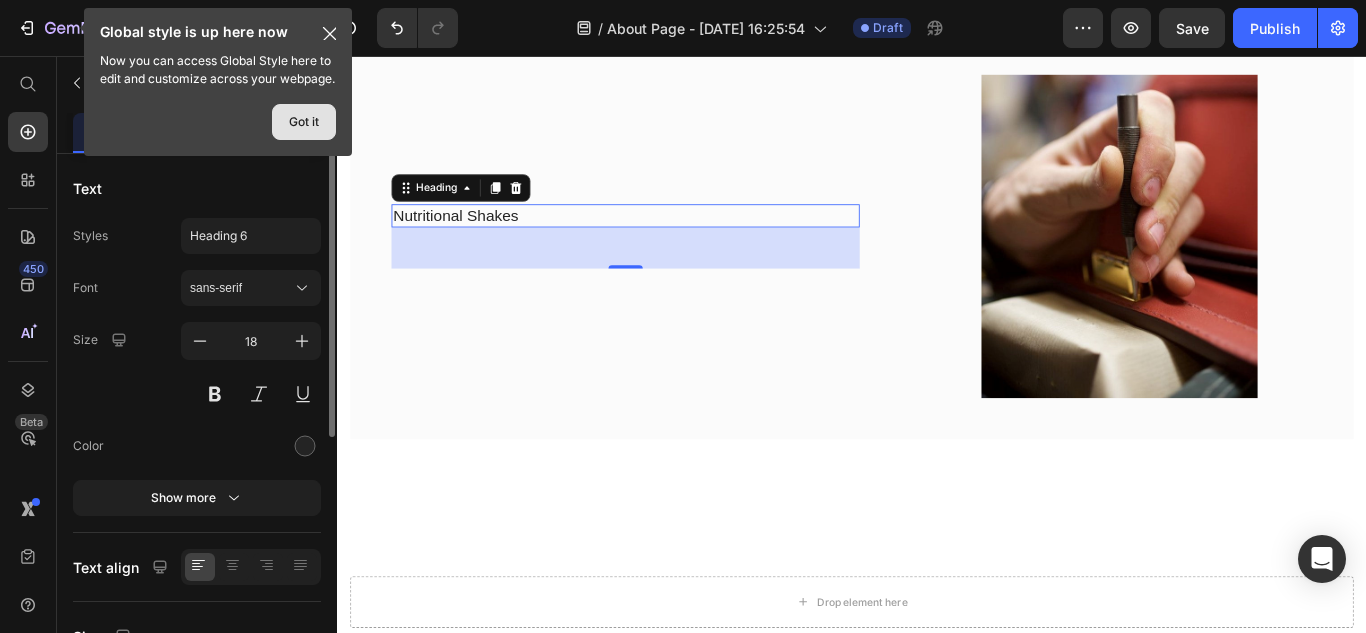 click on "Got it" at bounding box center (304, 122) 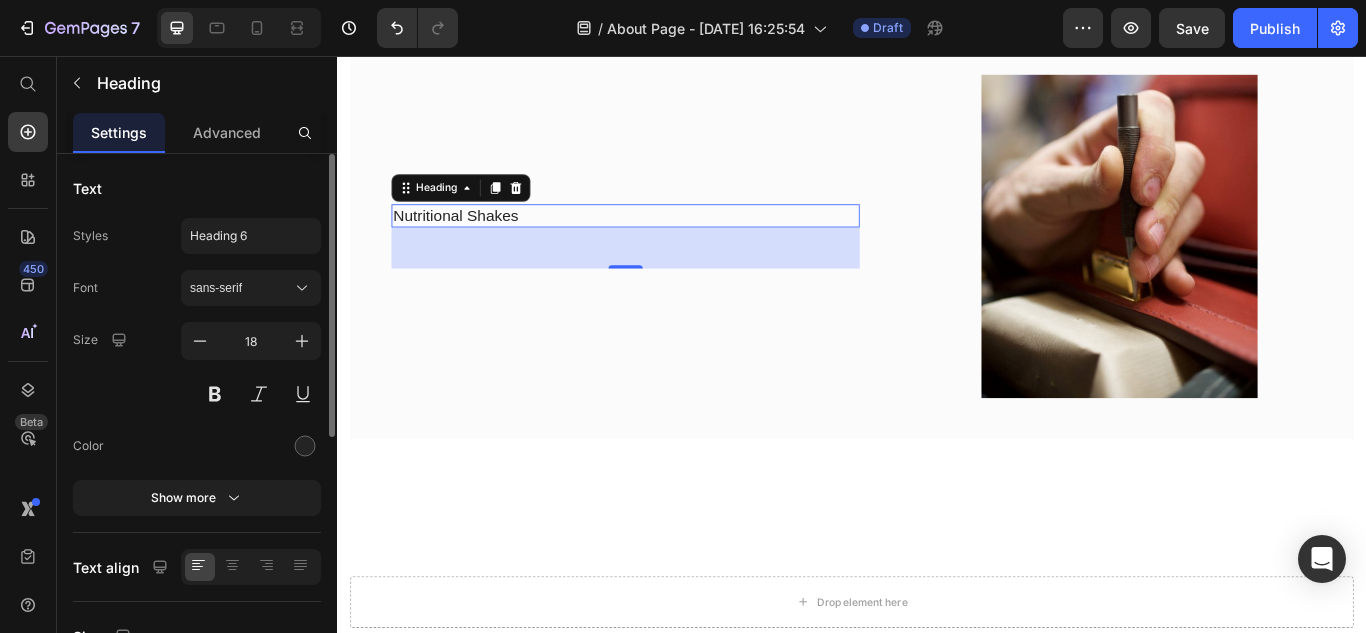 click on "Nutritional Shakes" at bounding box center [673, 242] 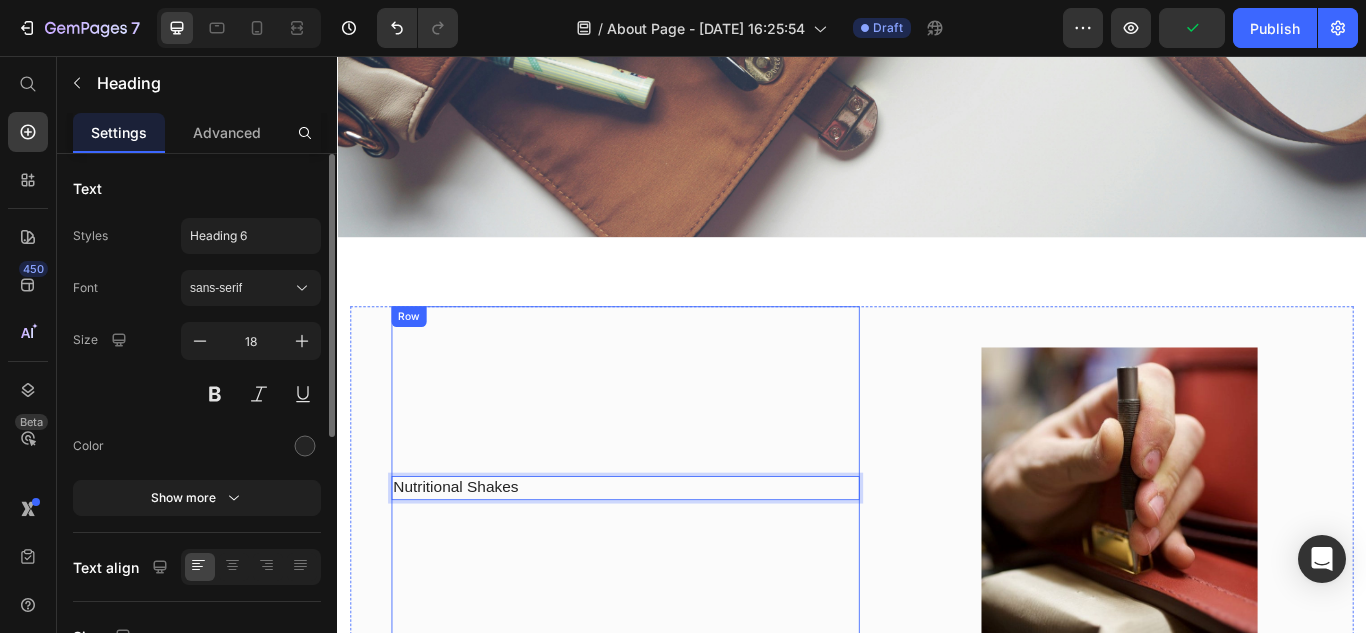 scroll, scrollTop: 847, scrollLeft: 0, axis: vertical 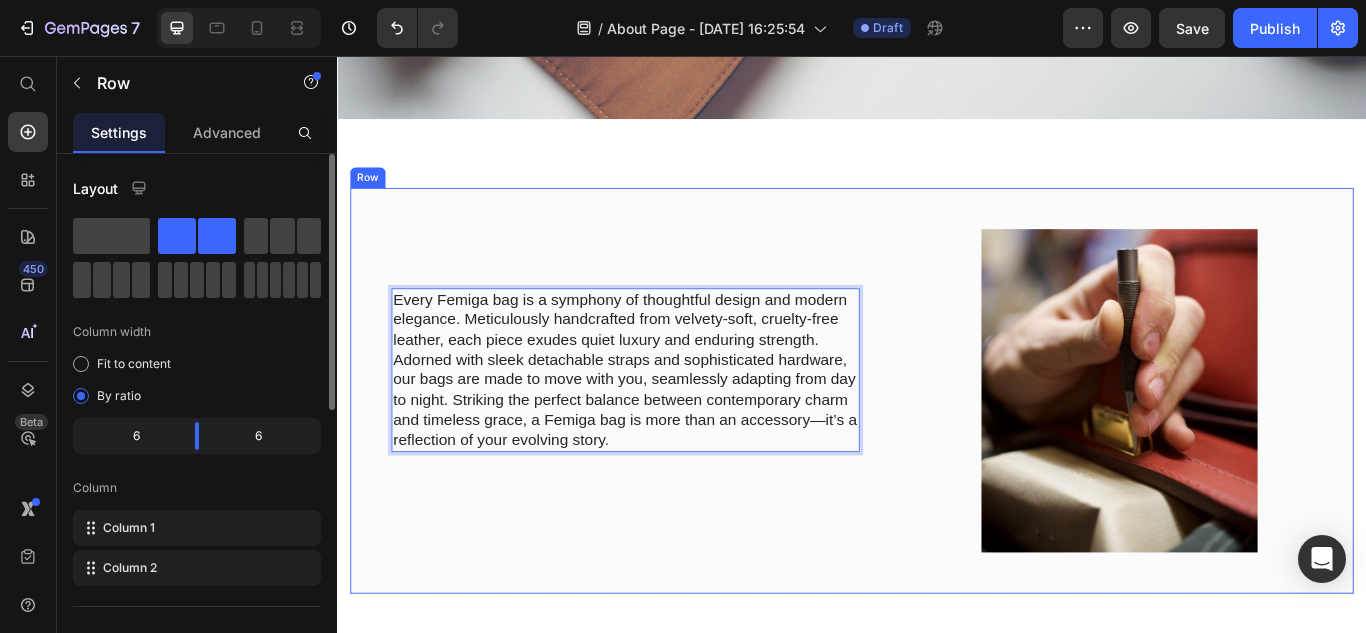 click on "Every Femiga bag is a symphony of thoughtful design and modern elegance. Meticulously handcrafted from velvety-soft, cruelty-free leather, each piece exudes quiet luxury and enduring strength. Adorned with sleek detachable straps and sophisticated hardware, our bags are made to move with you, seamlessly adapting from day to night. Striking the perfect balance between contemporary charm and timeless grace, a Femiga bag is more than an accessory—it’s a reflection of your evolving story. Heading   48 Row" at bounding box center (673, 446) 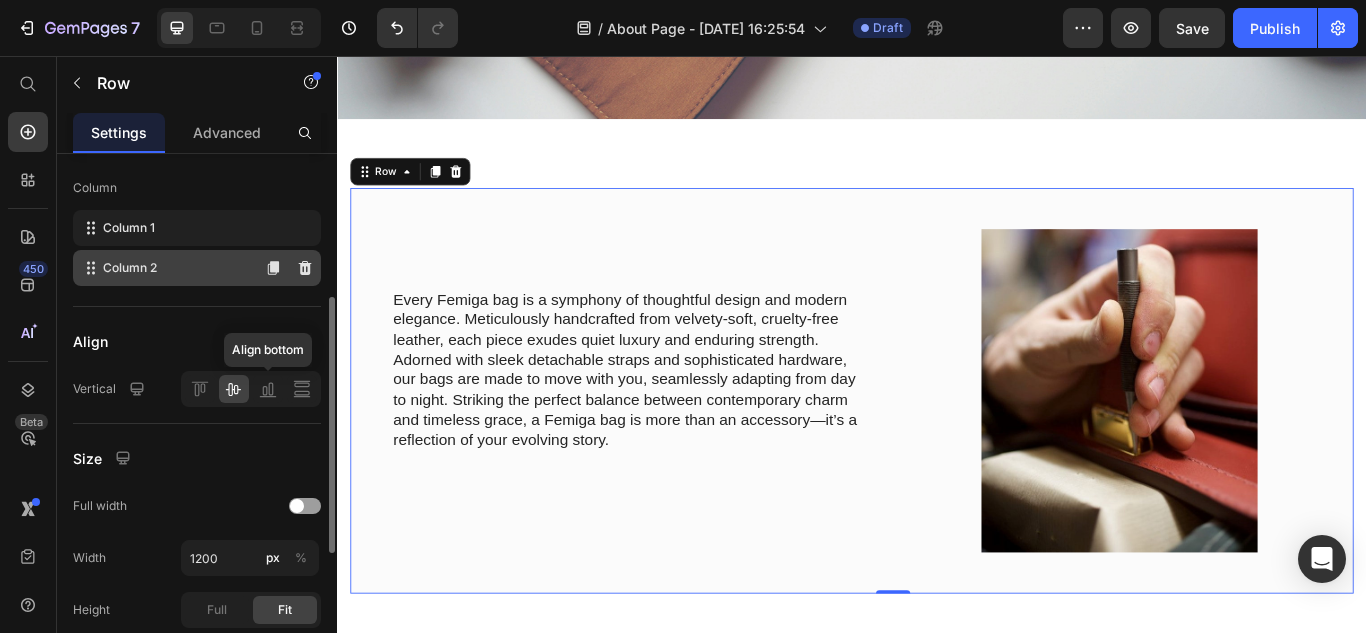 scroll, scrollTop: 585, scrollLeft: 0, axis: vertical 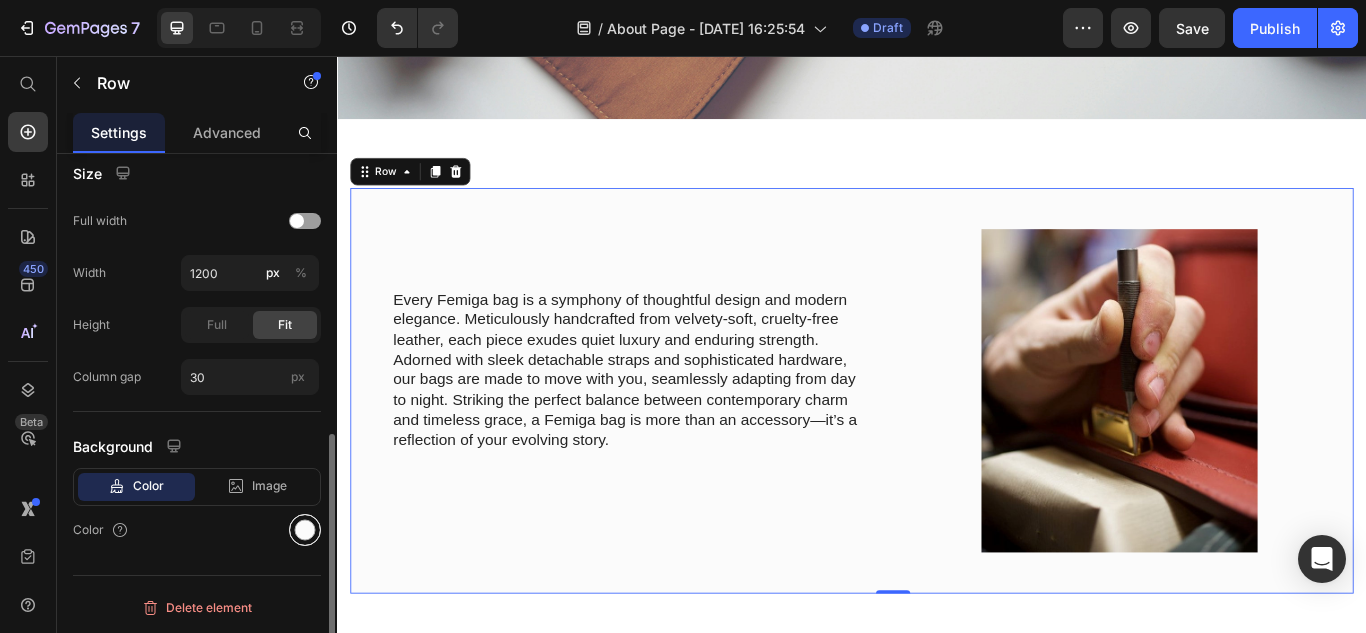 click at bounding box center [305, 530] 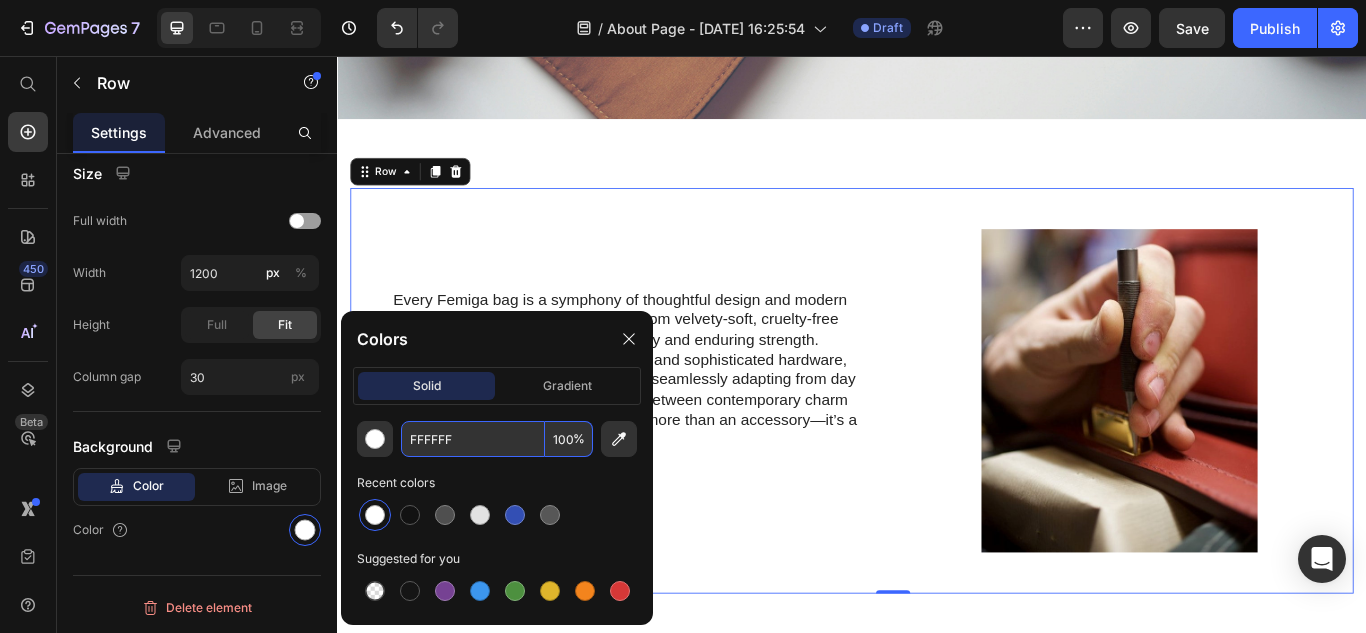 type on "FFFFFF" 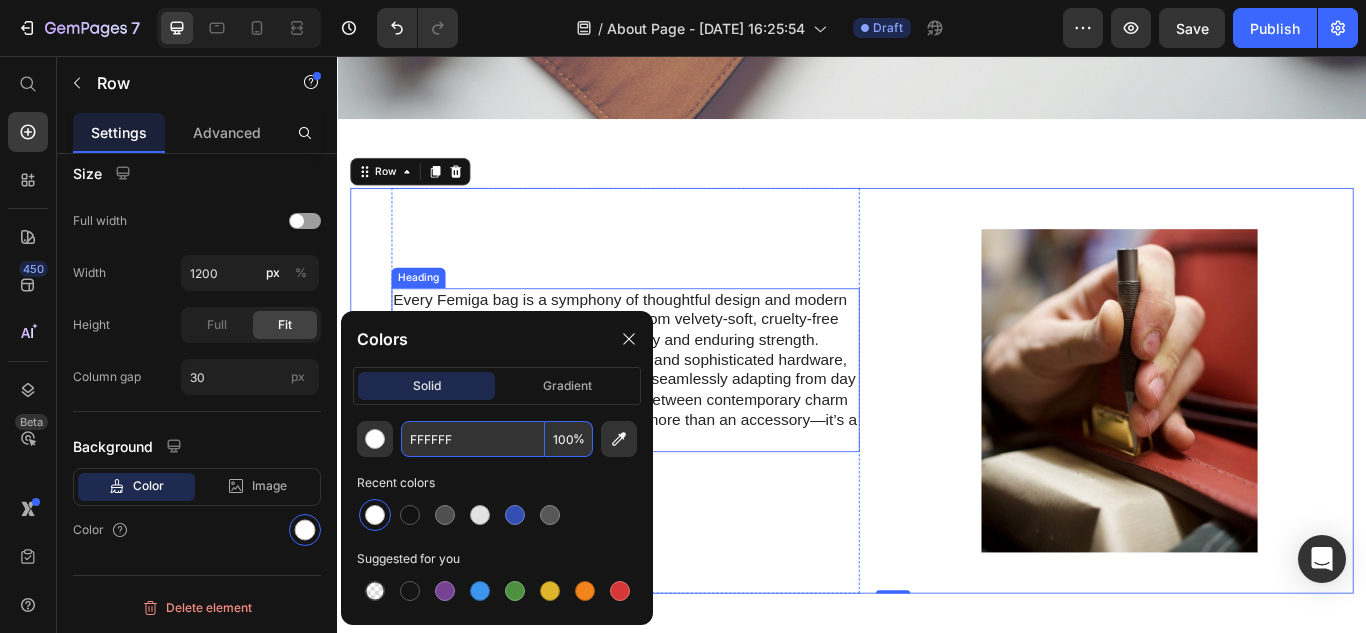 click on "Every Femiga bag is a symphony of thoughtful design and modern elegance. Meticulously handcrafted from velvety-soft, cruelty-free leather, each piece exudes quiet luxury and enduring strength. Adorned with sleek detachable straps and sophisticated hardware, our bags are made to move with you, seamlessly adapting from day to night. Striking the perfect balance between contemporary charm and timeless grace, a Femiga bag is more than an accessory—it’s a reflection of your evolving story." at bounding box center [673, 422] 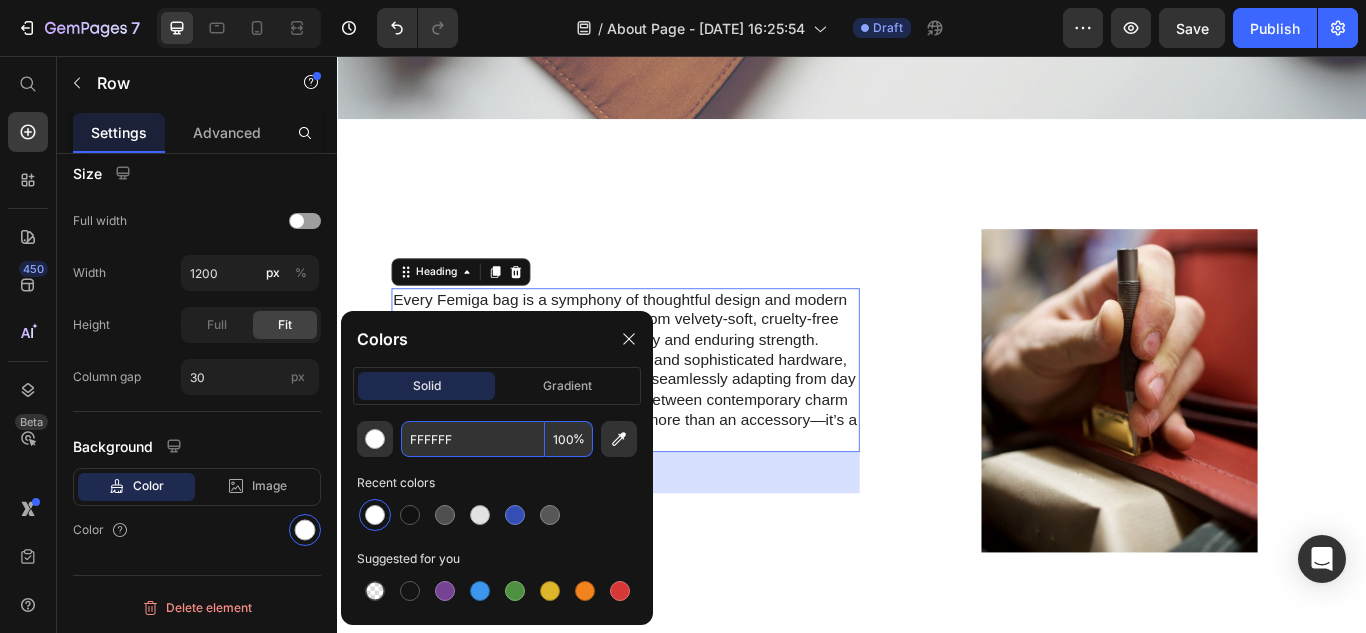 scroll, scrollTop: 0, scrollLeft: 0, axis: both 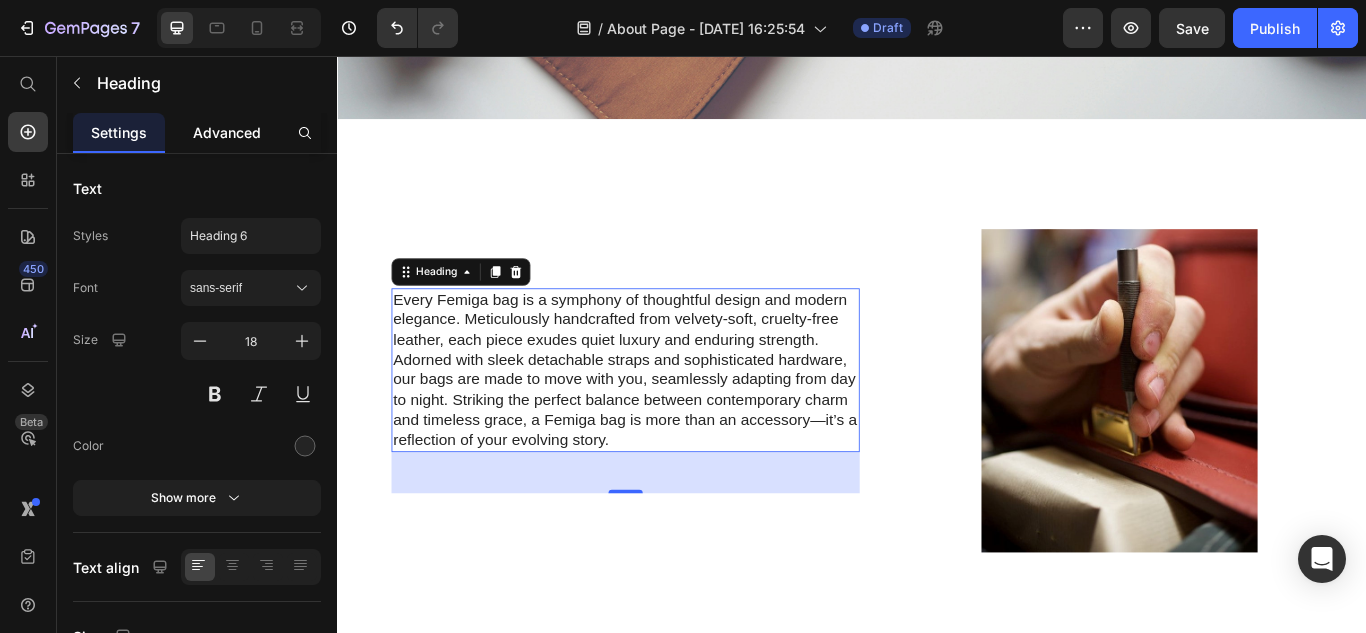 click on "Advanced" at bounding box center [227, 132] 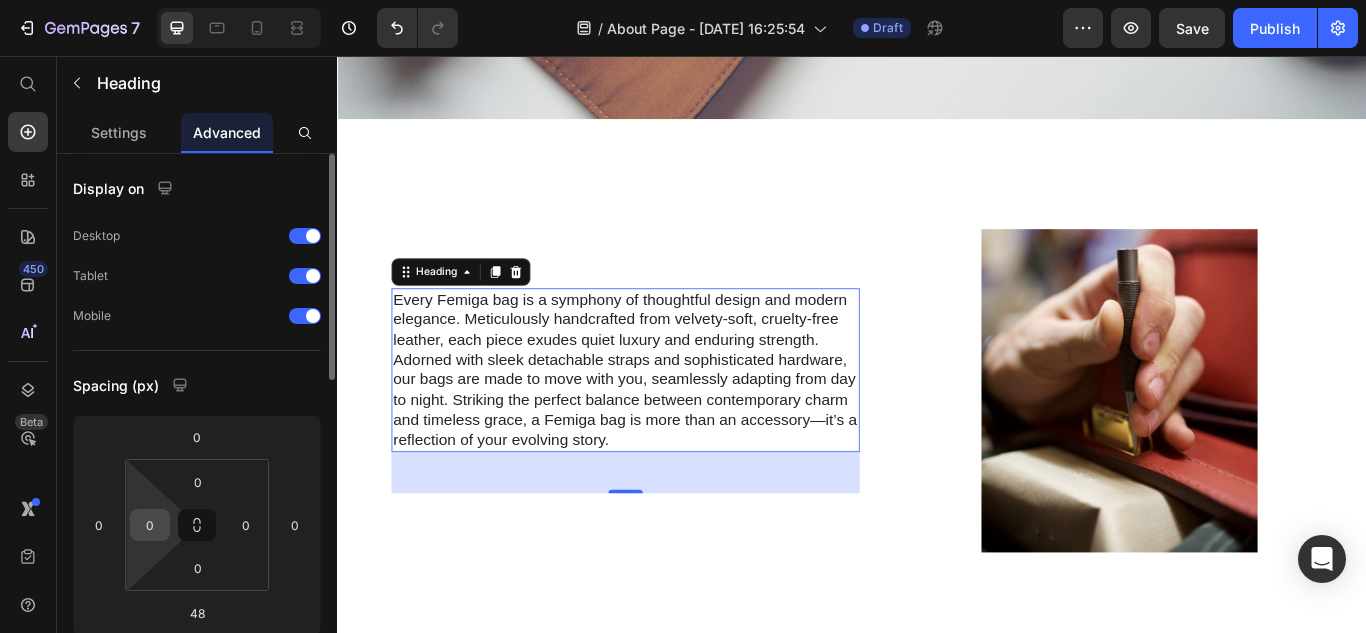 click on "0" at bounding box center (150, 525) 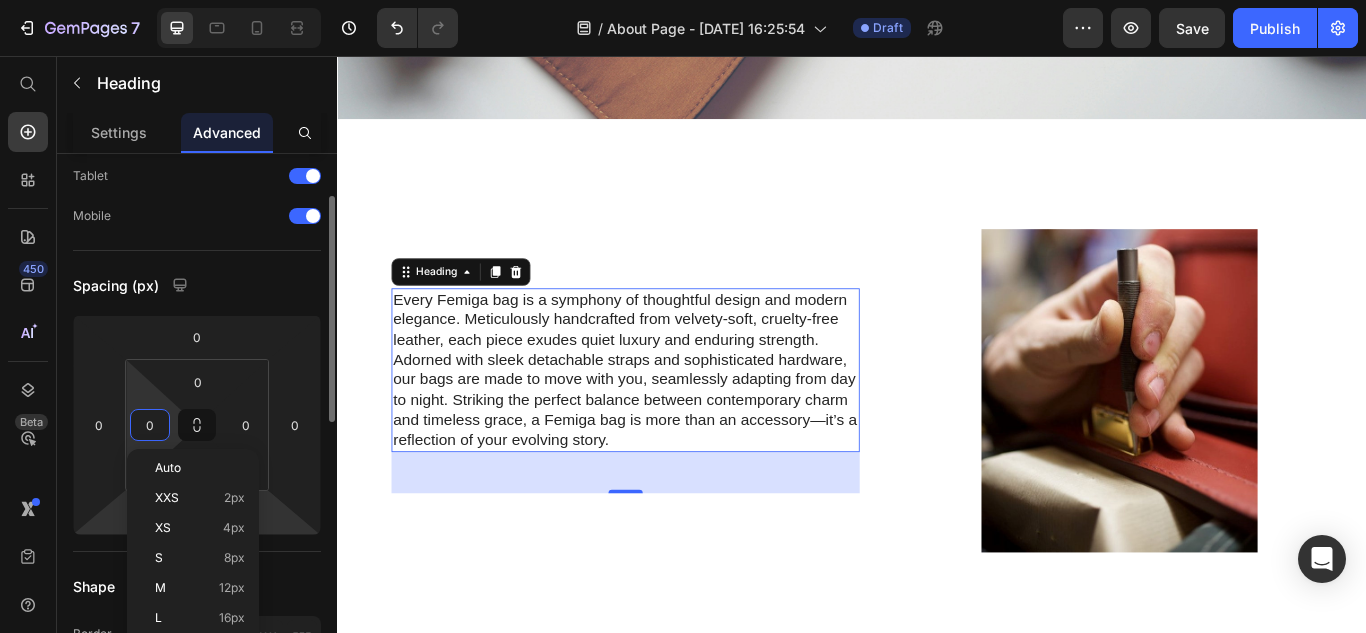 scroll, scrollTop: 400, scrollLeft: 0, axis: vertical 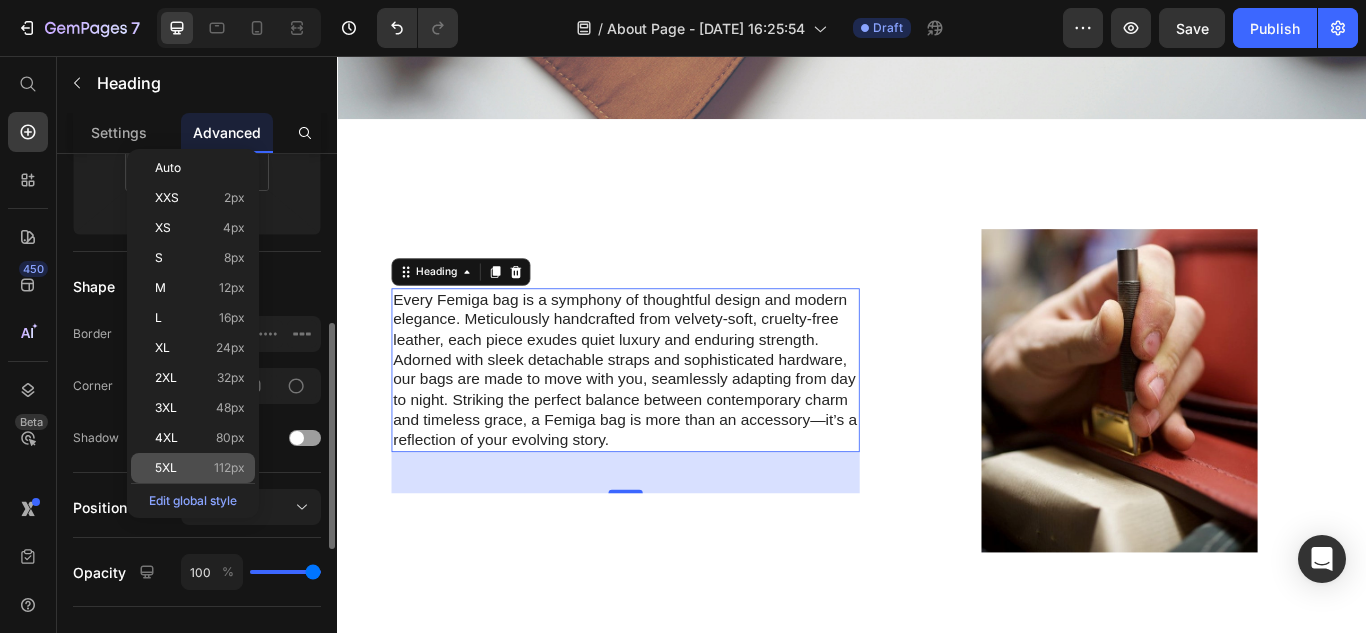 click on "112px" at bounding box center (229, 468) 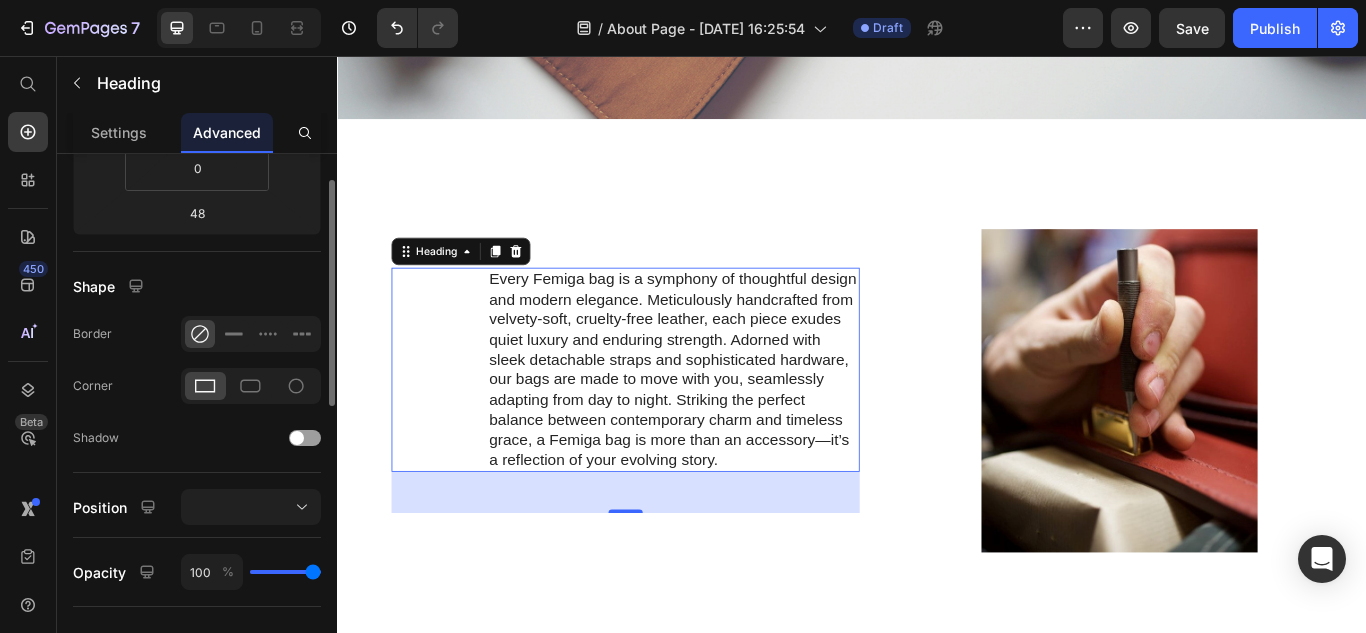 scroll, scrollTop: 200, scrollLeft: 0, axis: vertical 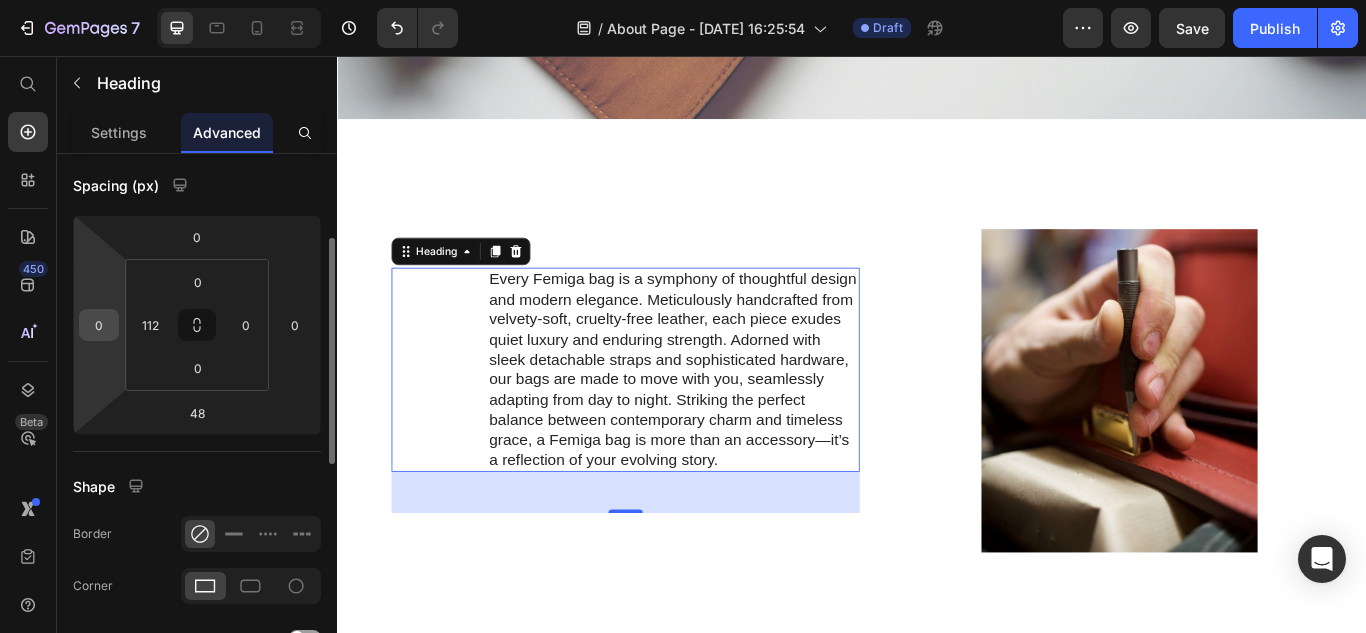 click on "0" at bounding box center [99, 325] 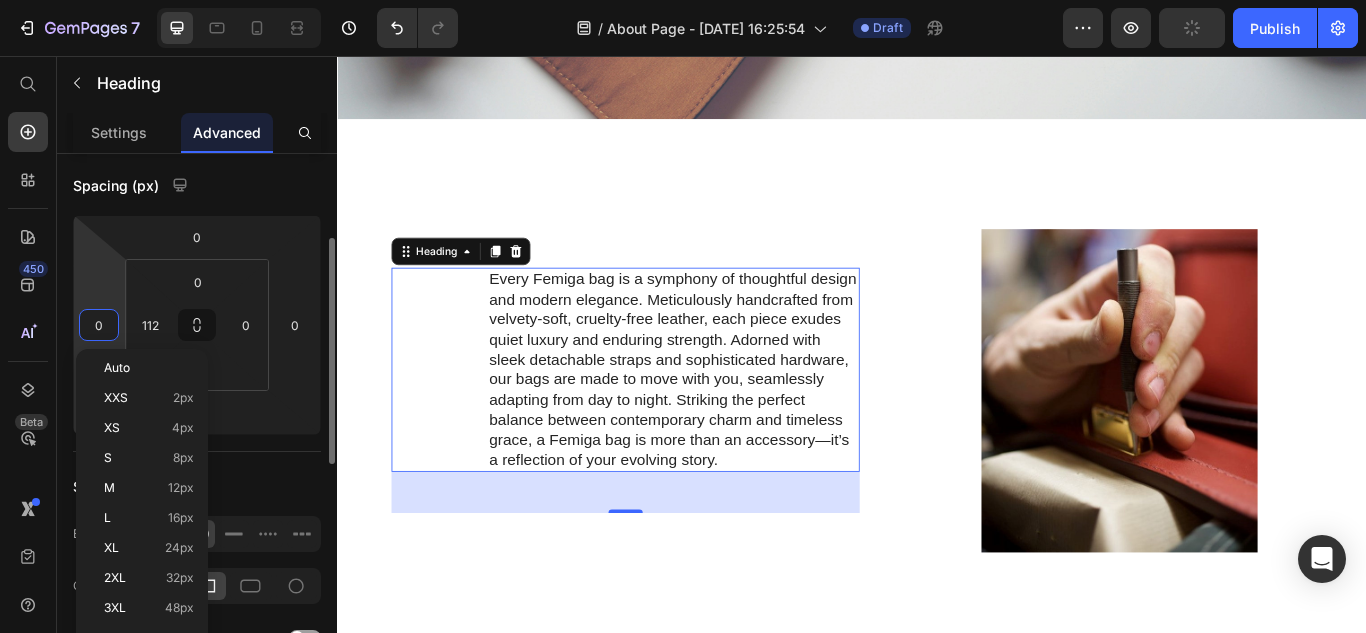 scroll, scrollTop: 500, scrollLeft: 0, axis: vertical 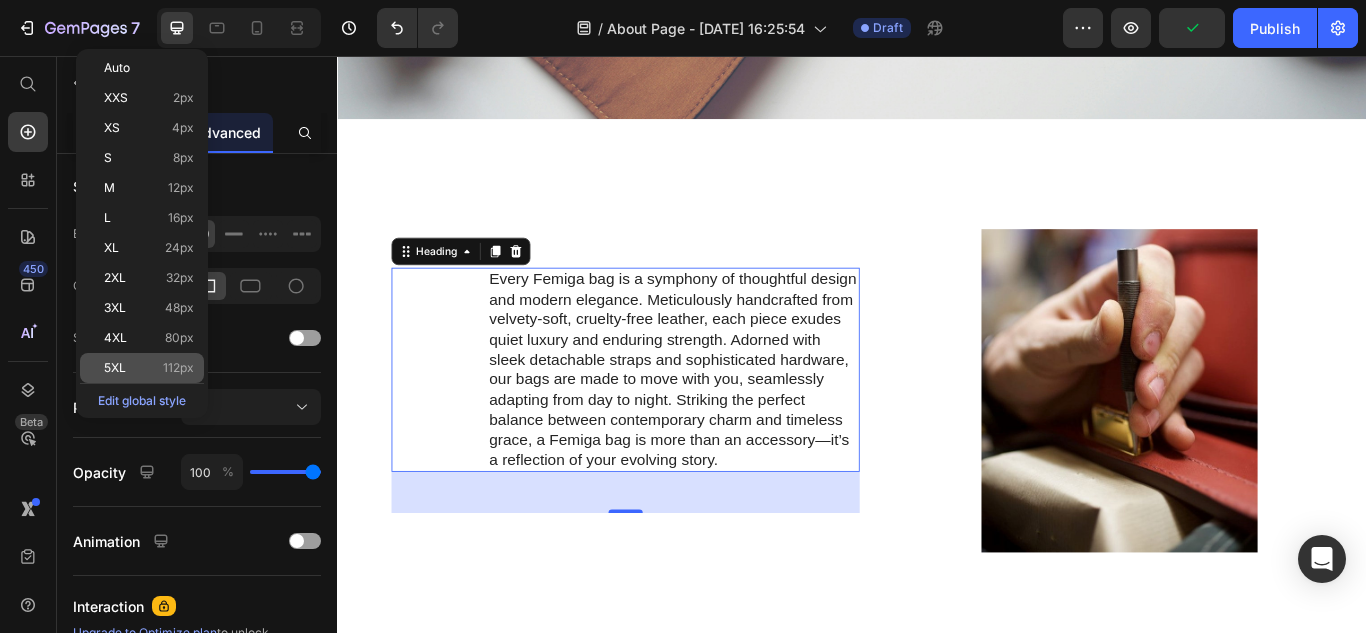 click on "5XL 112px" at bounding box center [149, 368] 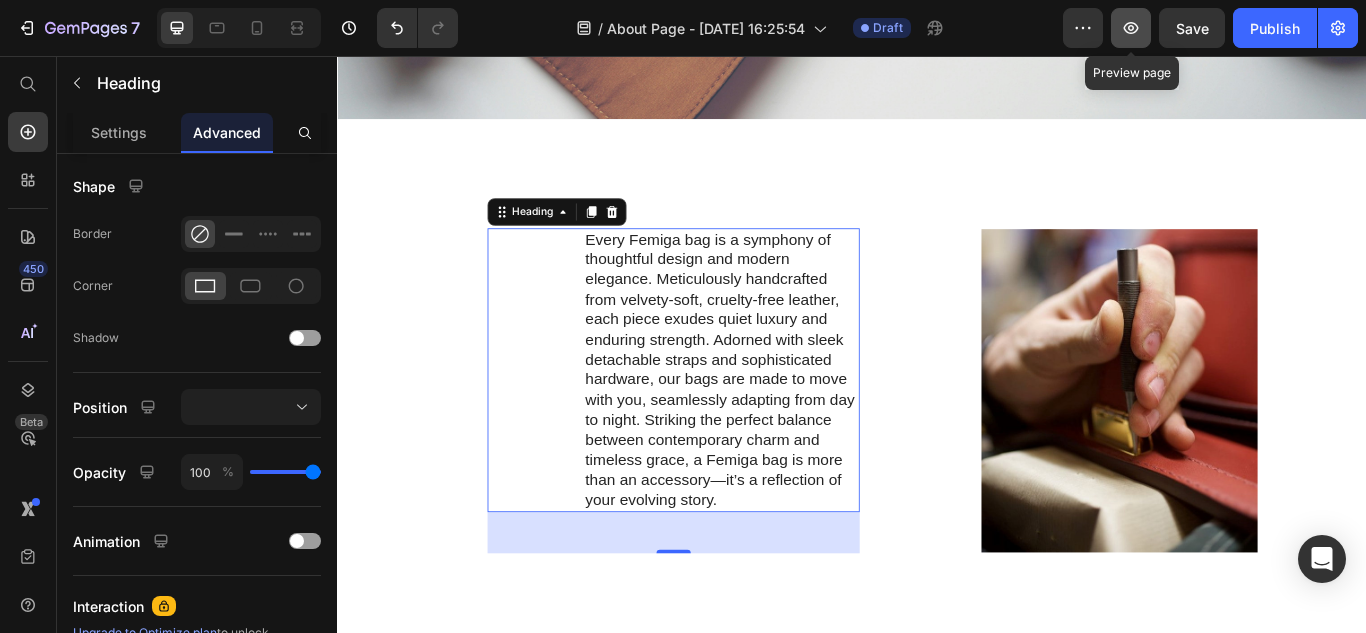 click 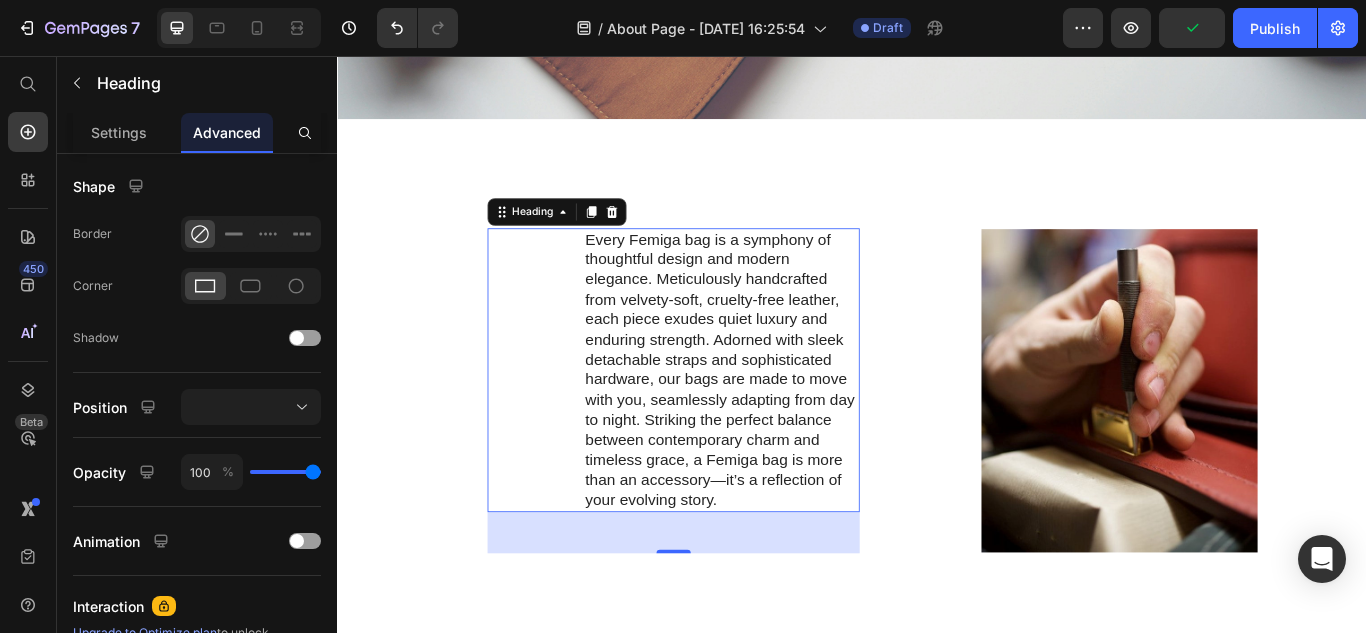 click on "Advanced" 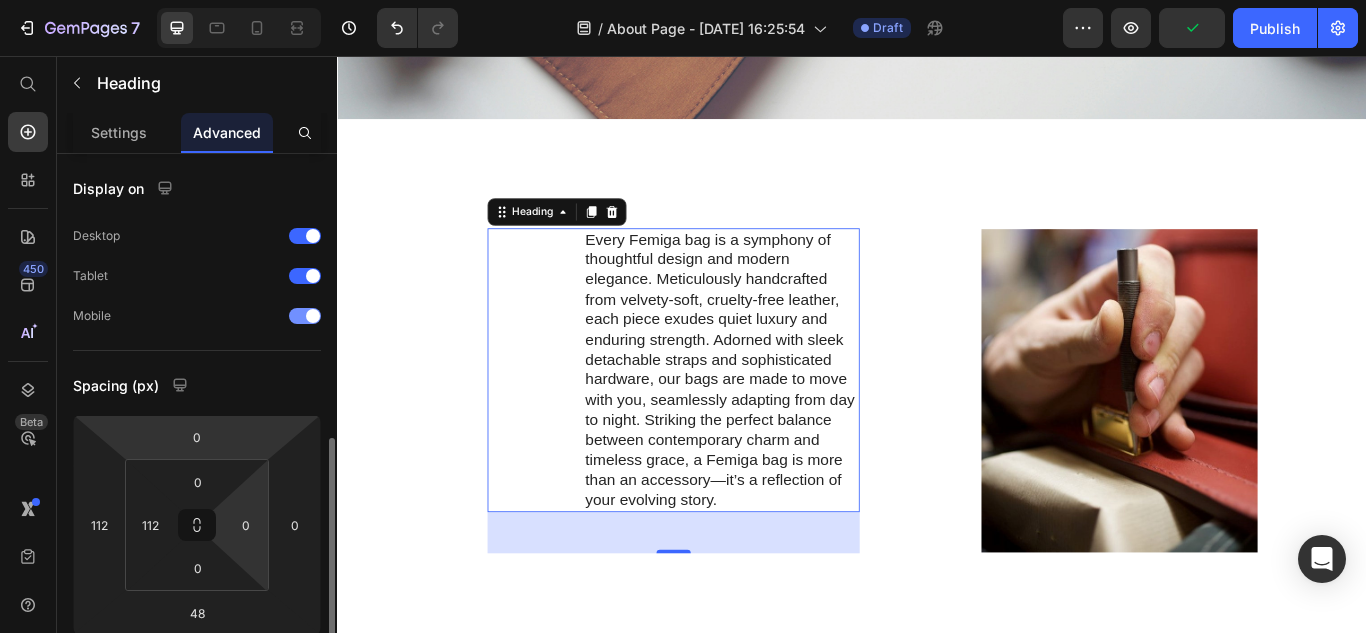scroll, scrollTop: 200, scrollLeft: 0, axis: vertical 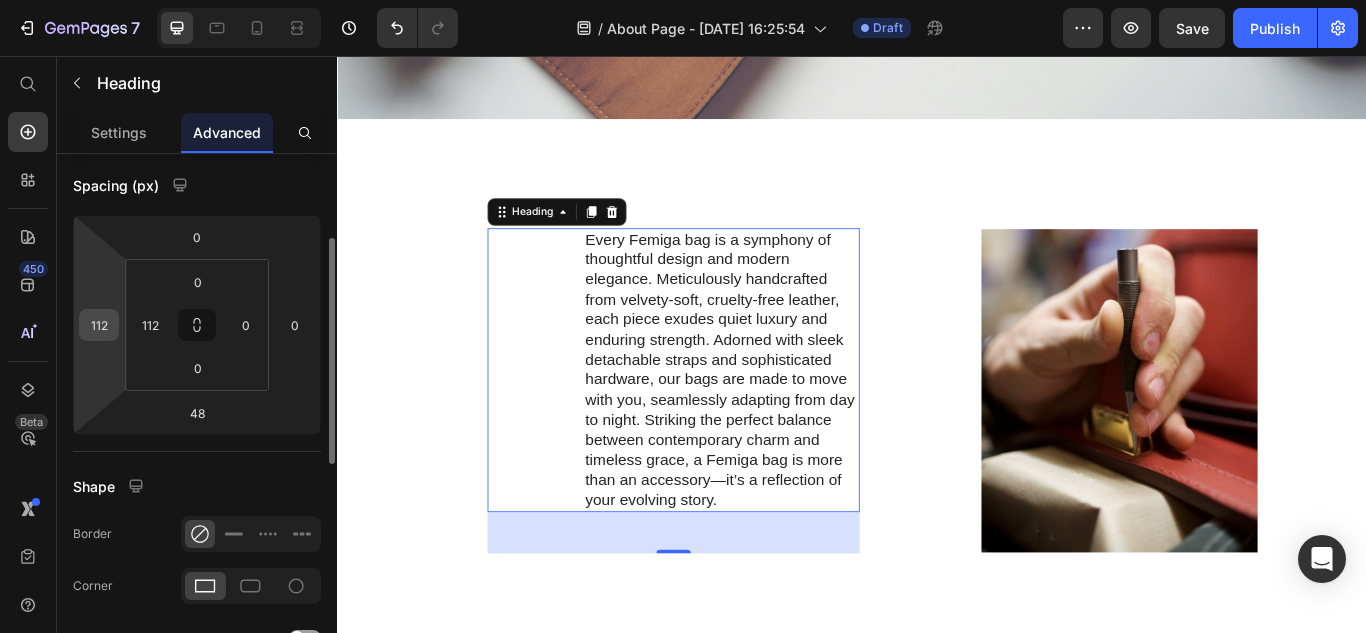 click on "112" at bounding box center (99, 325) 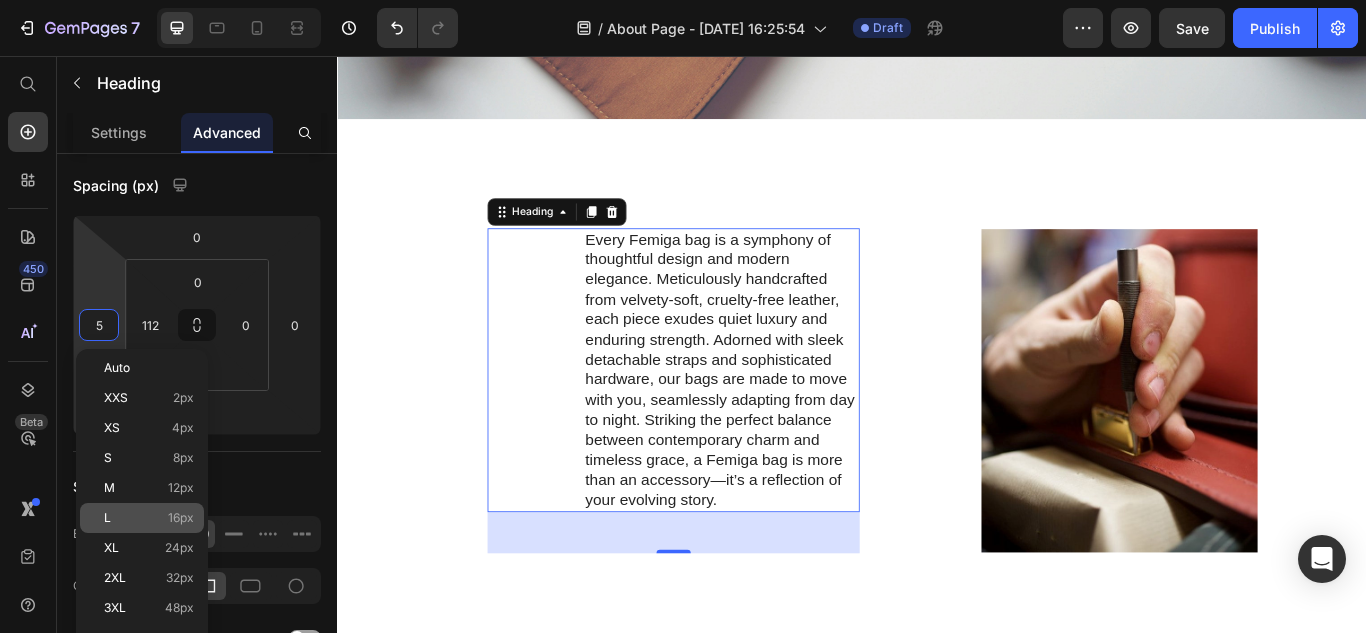 click on "L 16px" 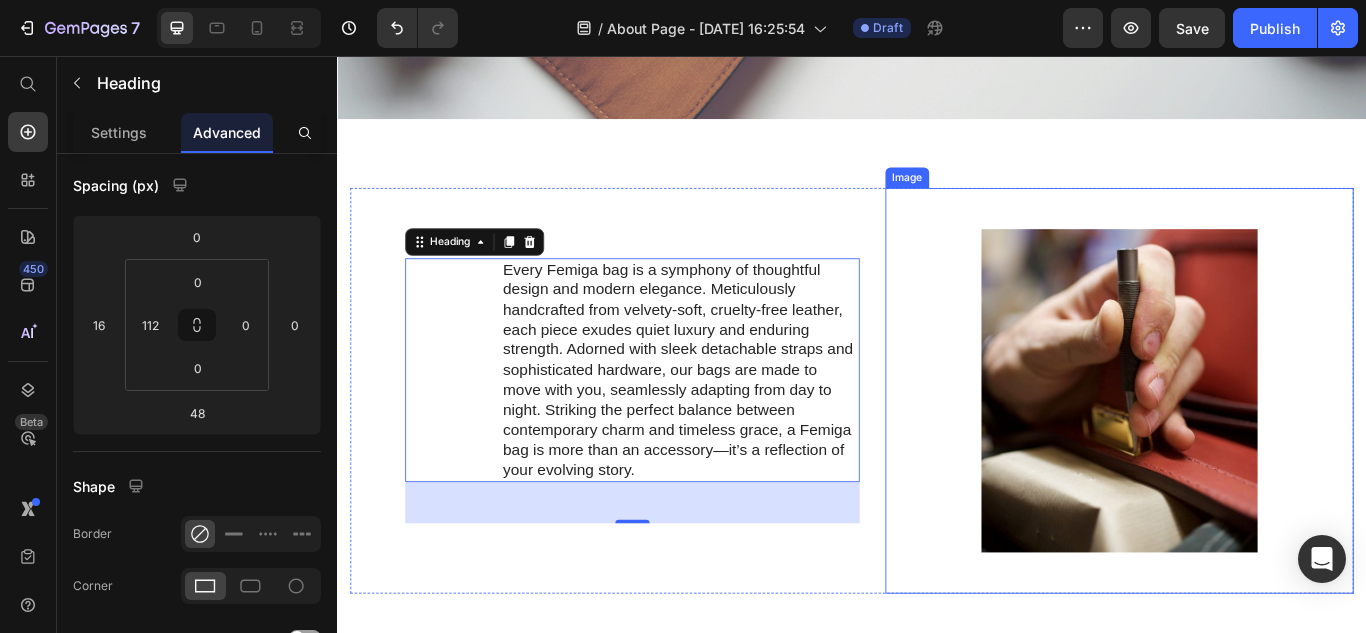 click at bounding box center [1249, 446] 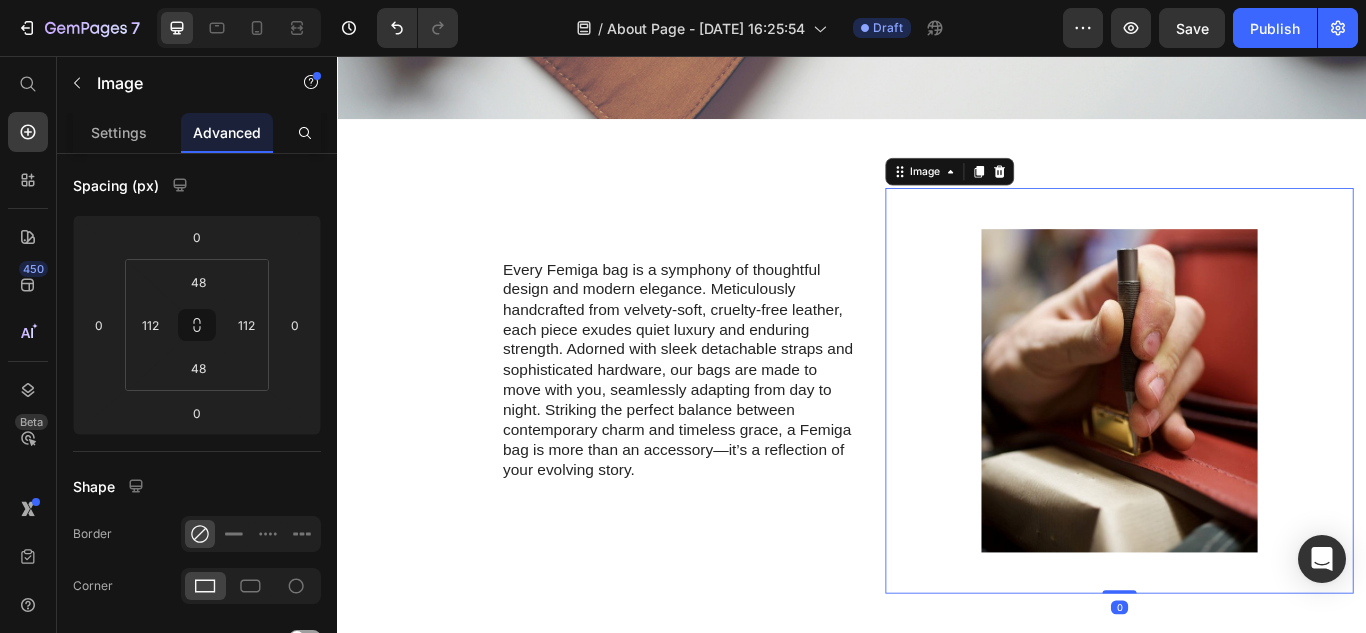scroll, scrollTop: 0, scrollLeft: 0, axis: both 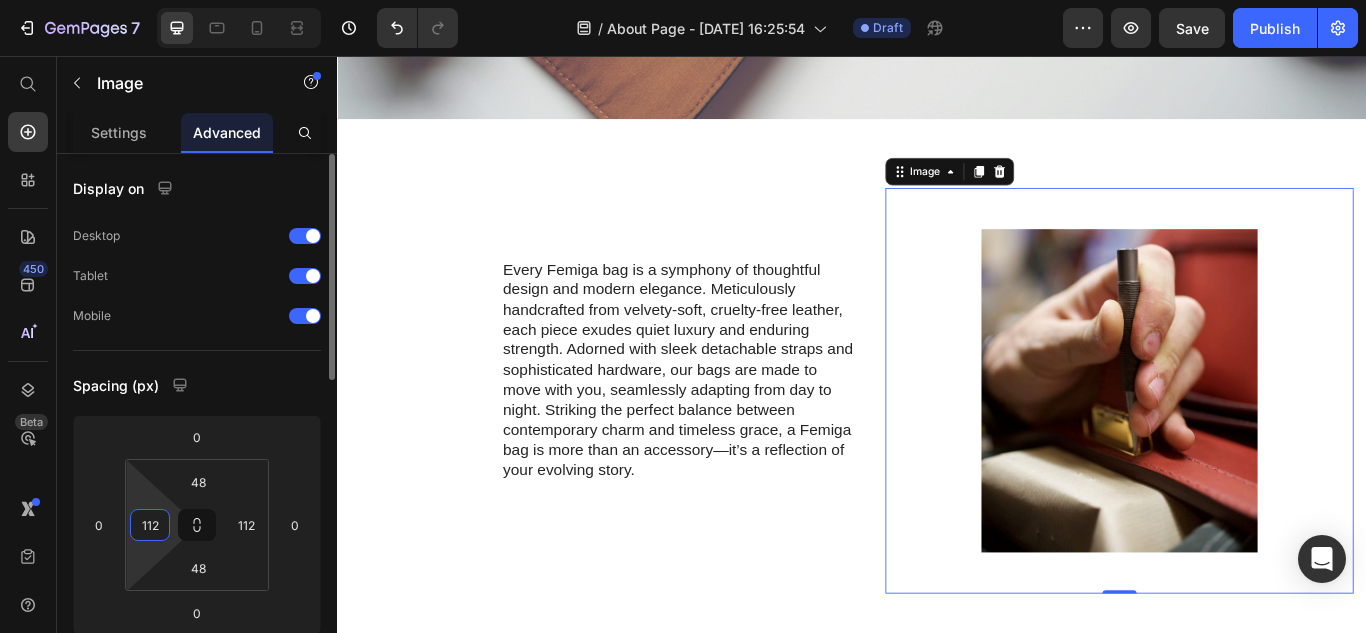 click on "112" at bounding box center (150, 525) 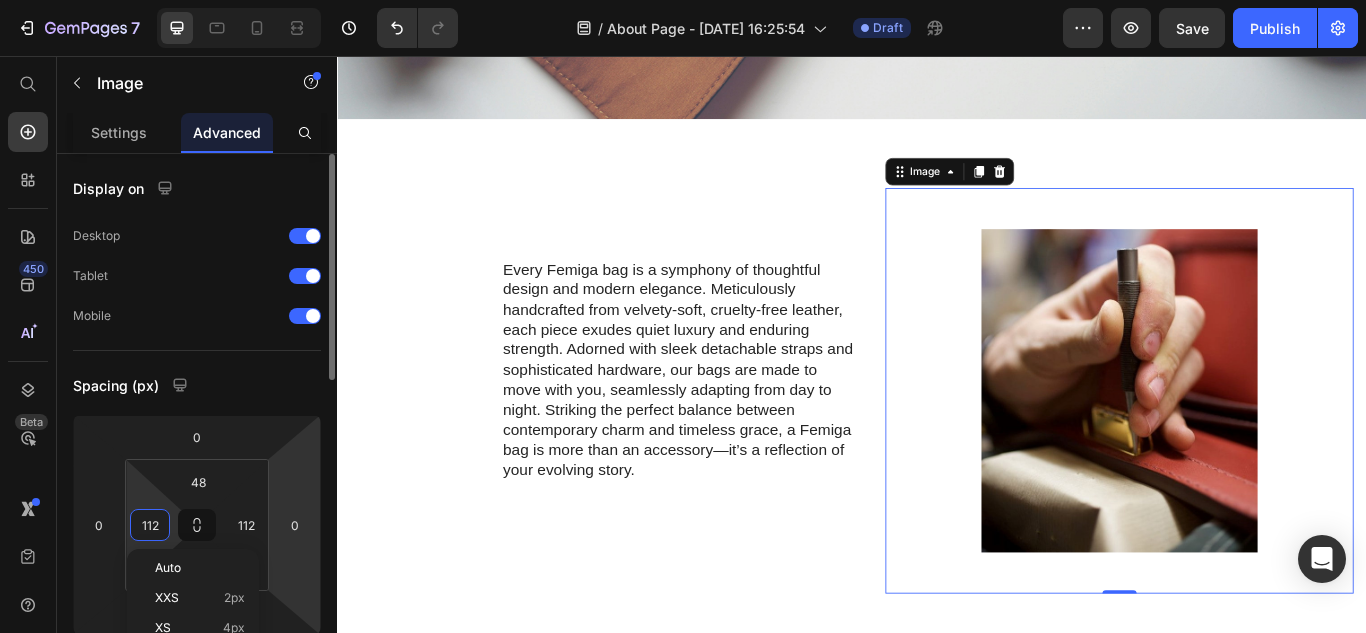 scroll, scrollTop: 100, scrollLeft: 0, axis: vertical 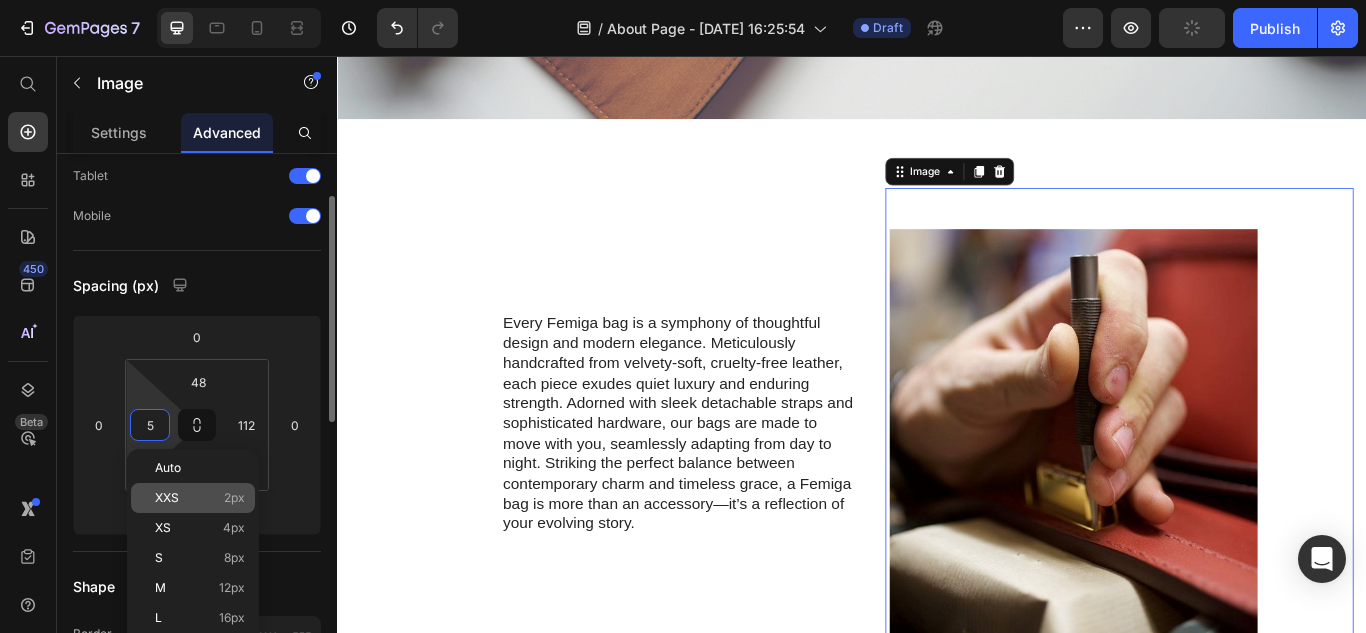 click on "XXS 2px" at bounding box center (200, 498) 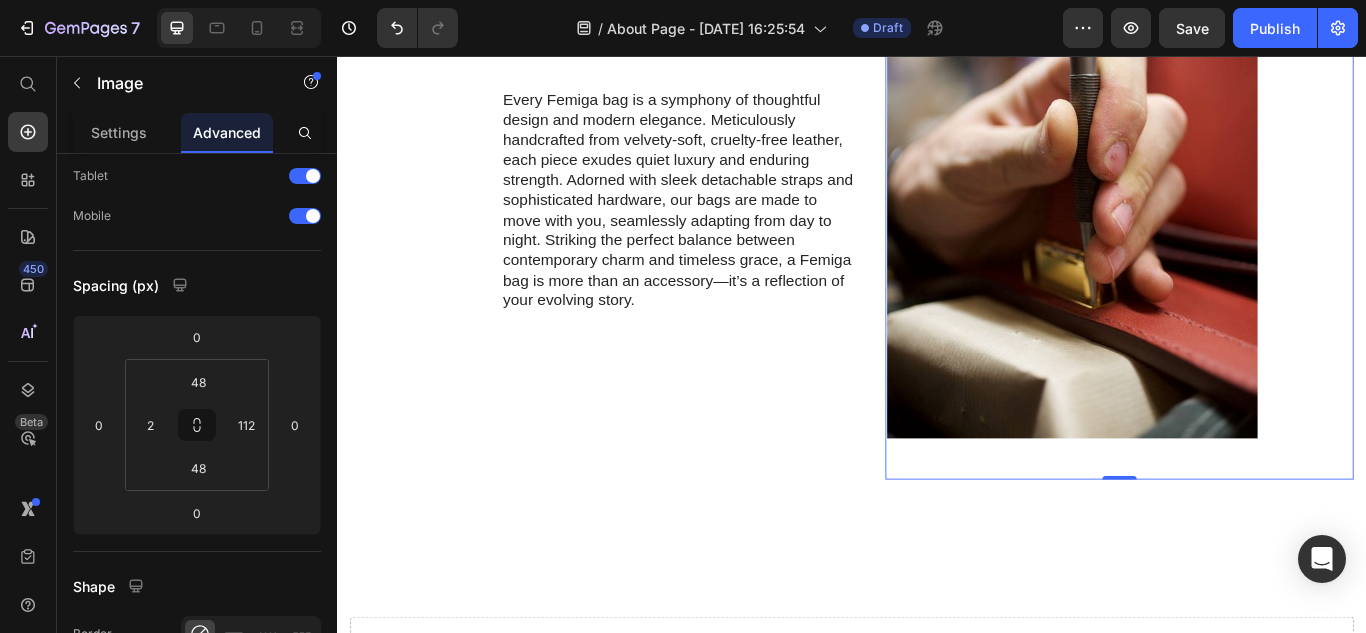 scroll, scrollTop: 1367, scrollLeft: 0, axis: vertical 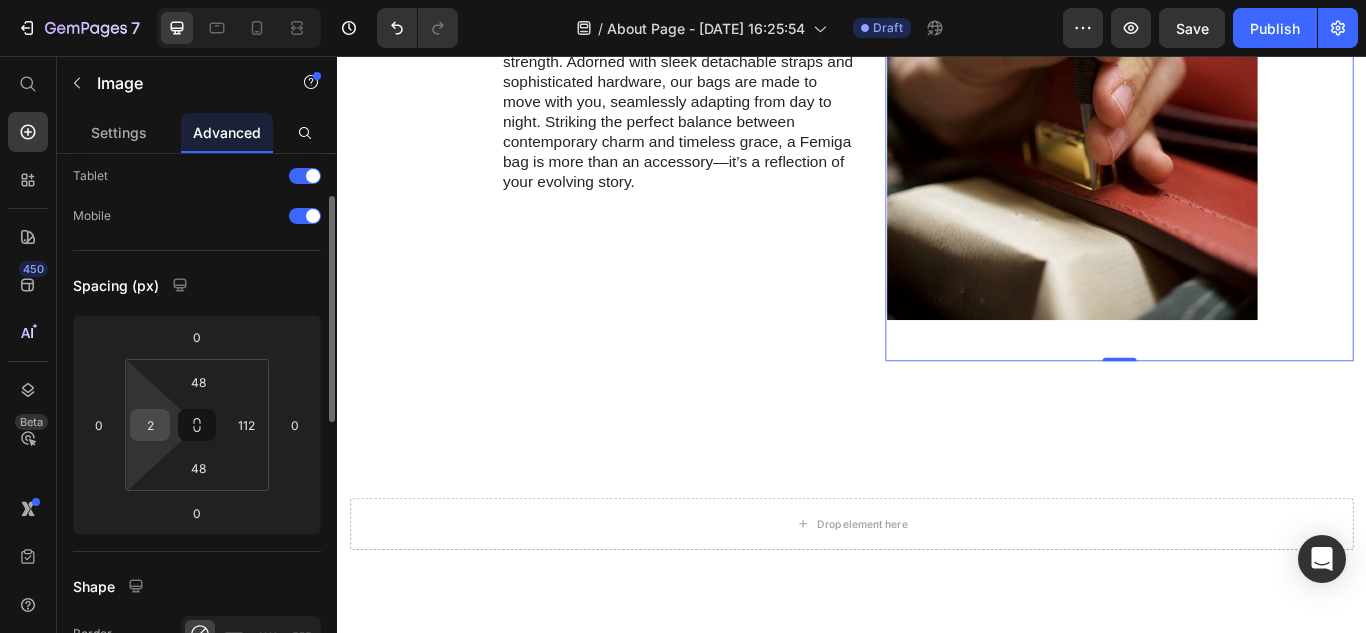 click on "2" at bounding box center [150, 425] 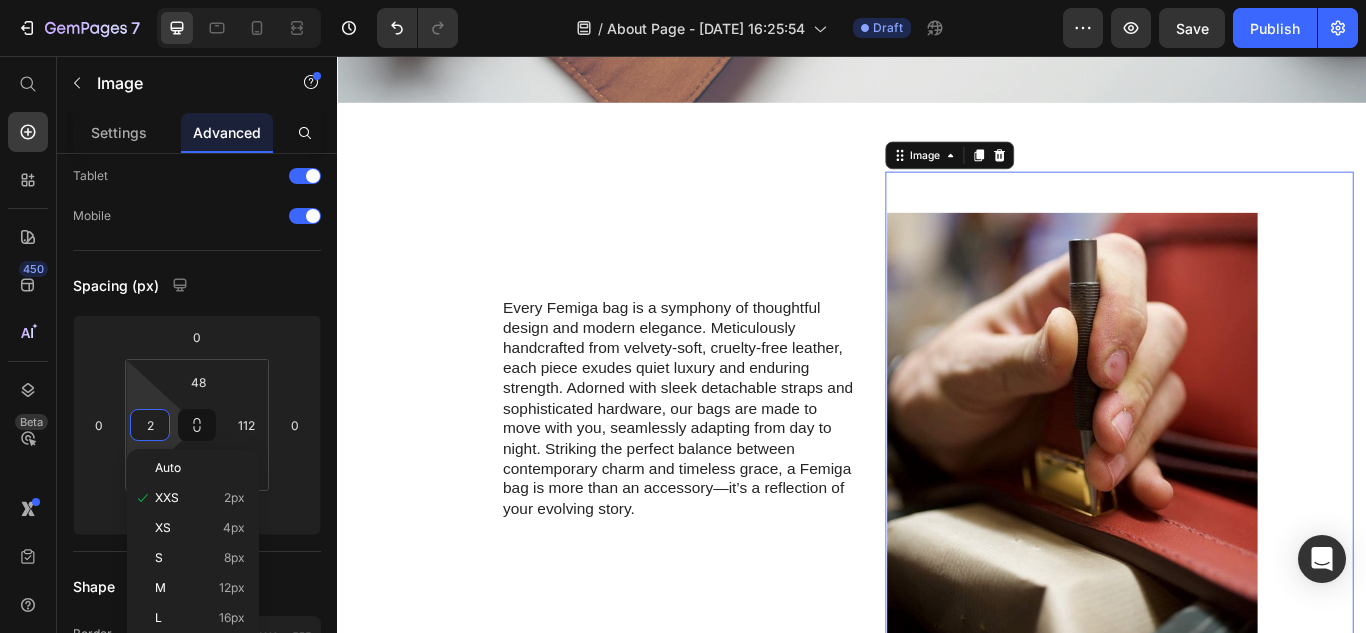scroll, scrollTop: 867, scrollLeft: 0, axis: vertical 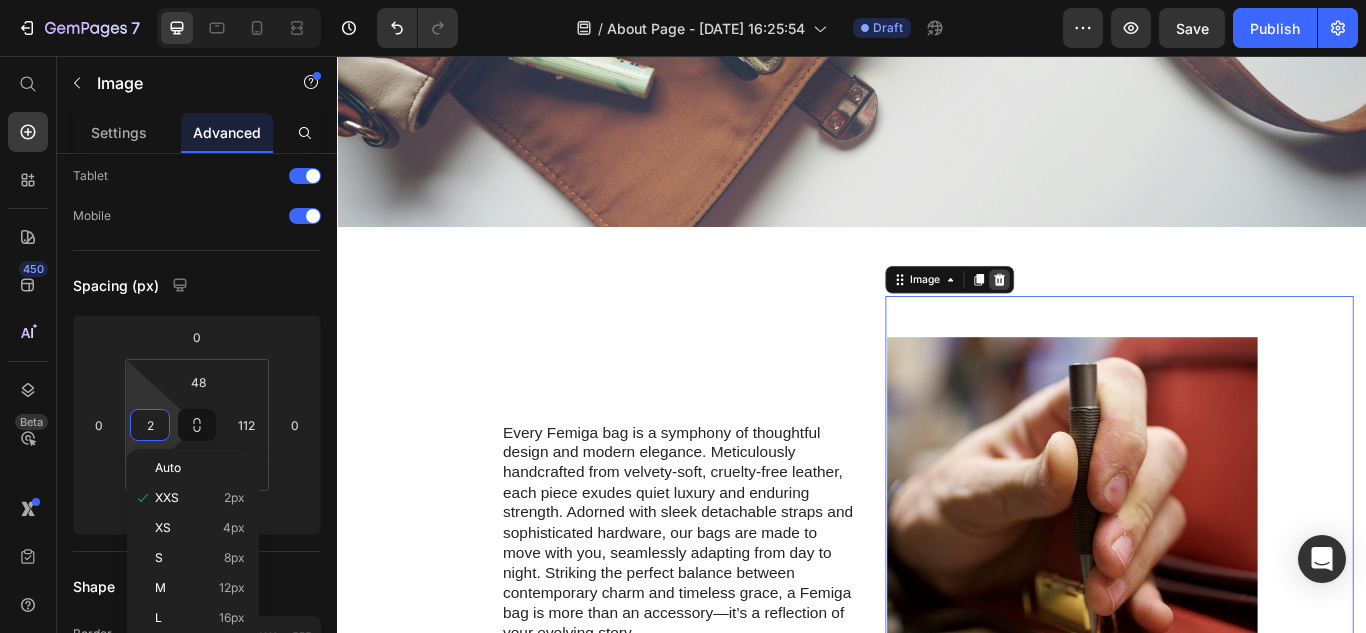 click 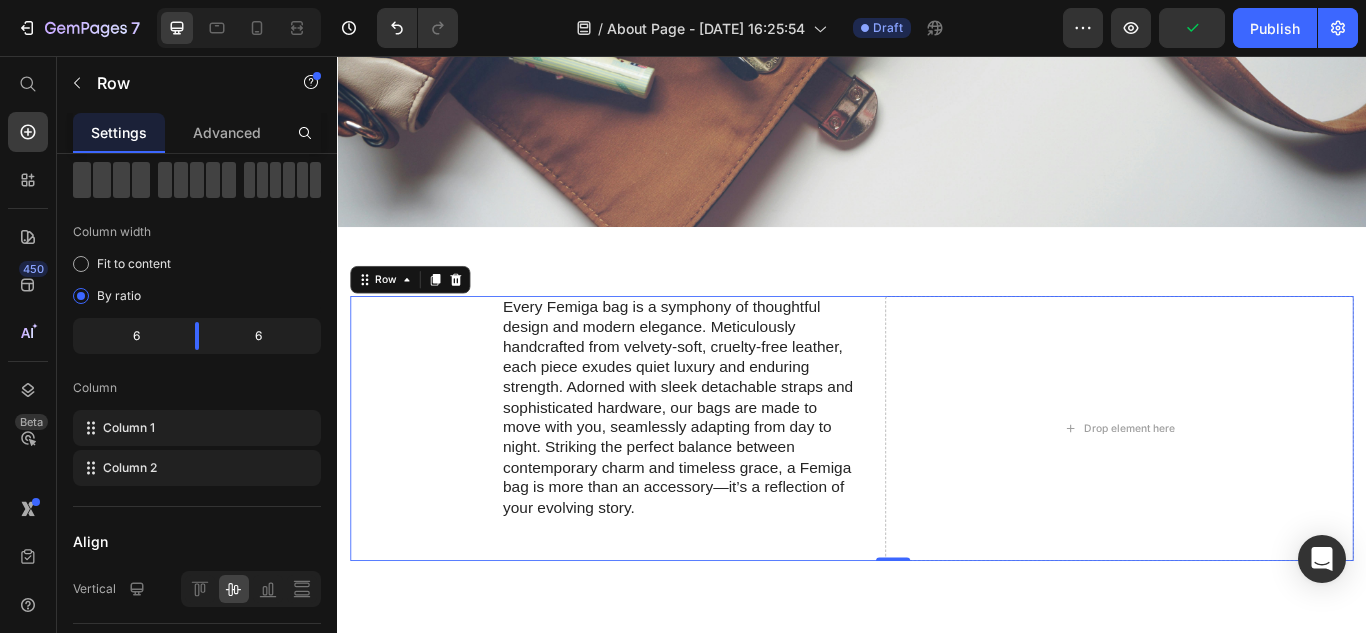 scroll, scrollTop: 0, scrollLeft: 0, axis: both 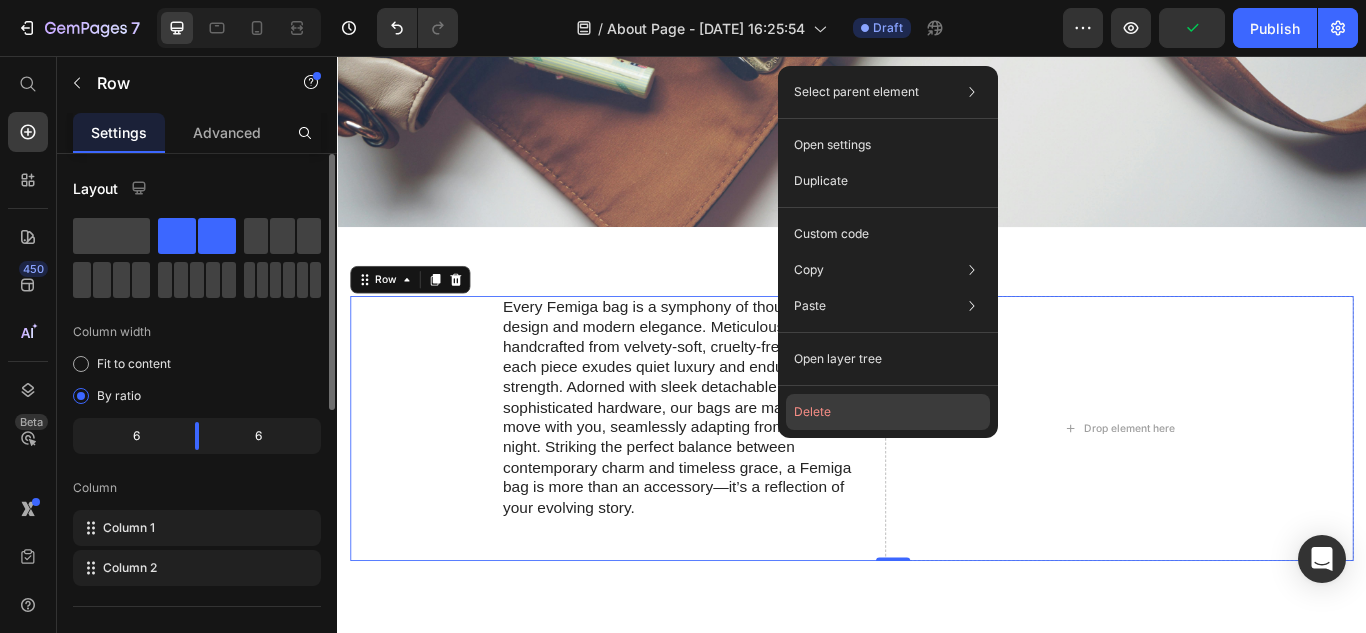 click on "Delete" 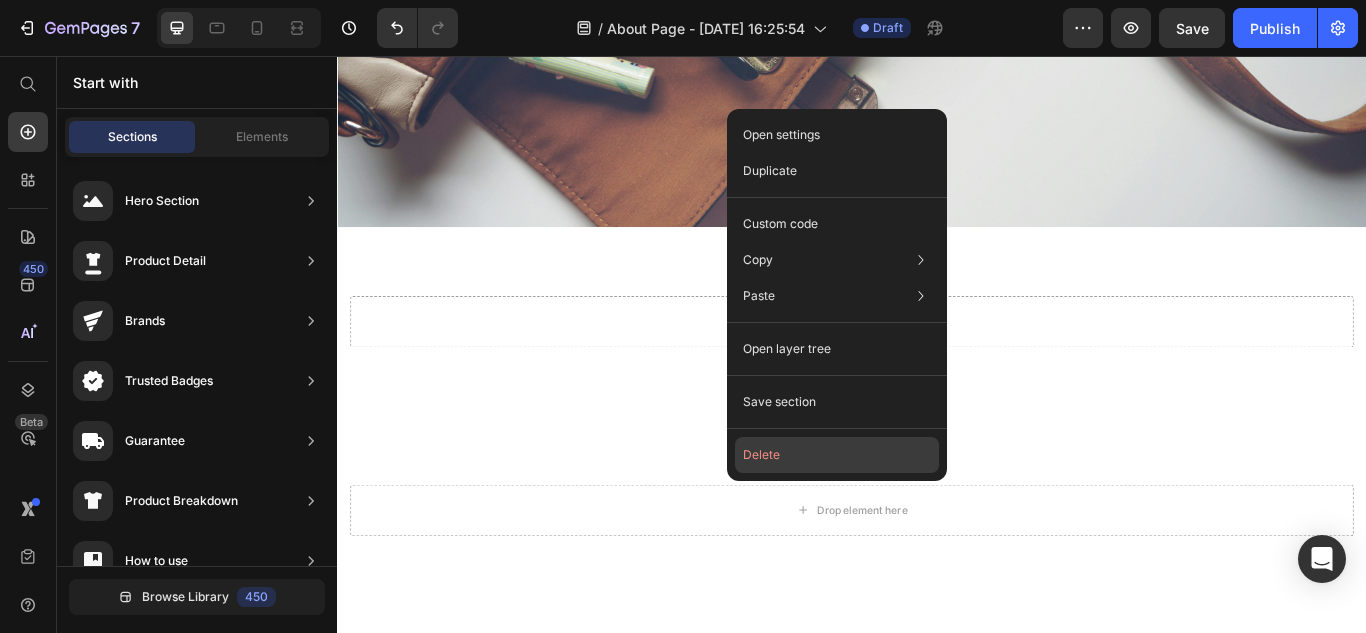 click on "Delete" 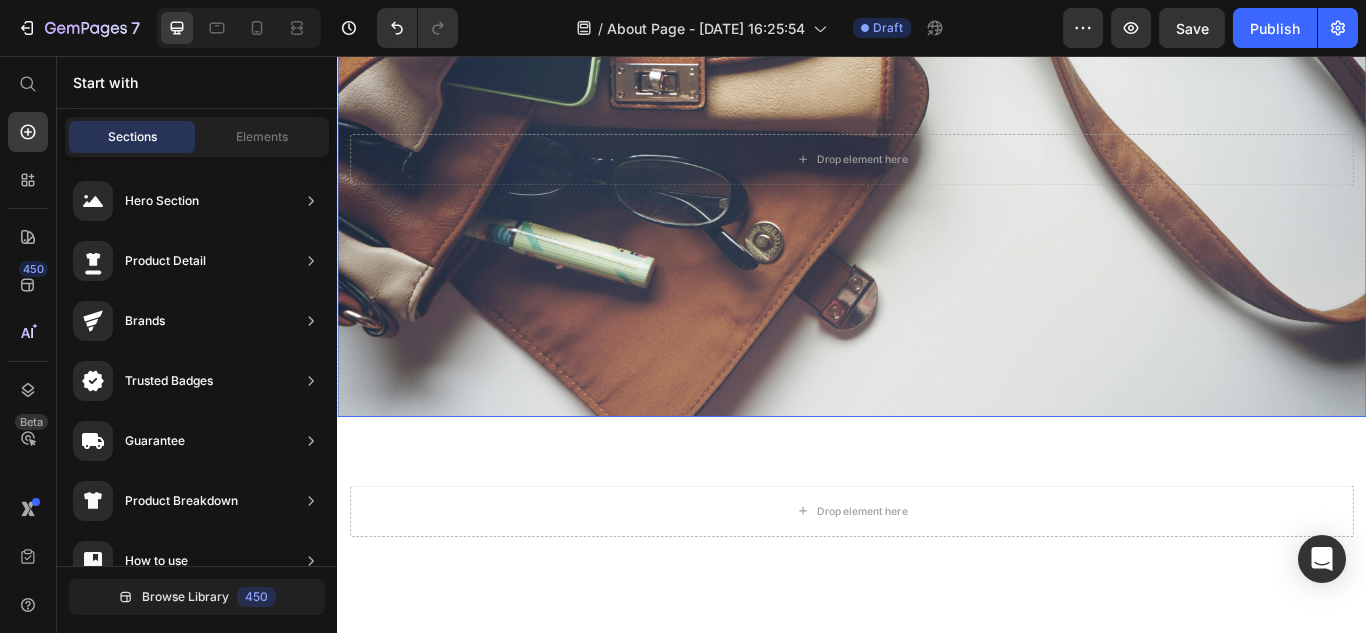 scroll, scrollTop: 800, scrollLeft: 0, axis: vertical 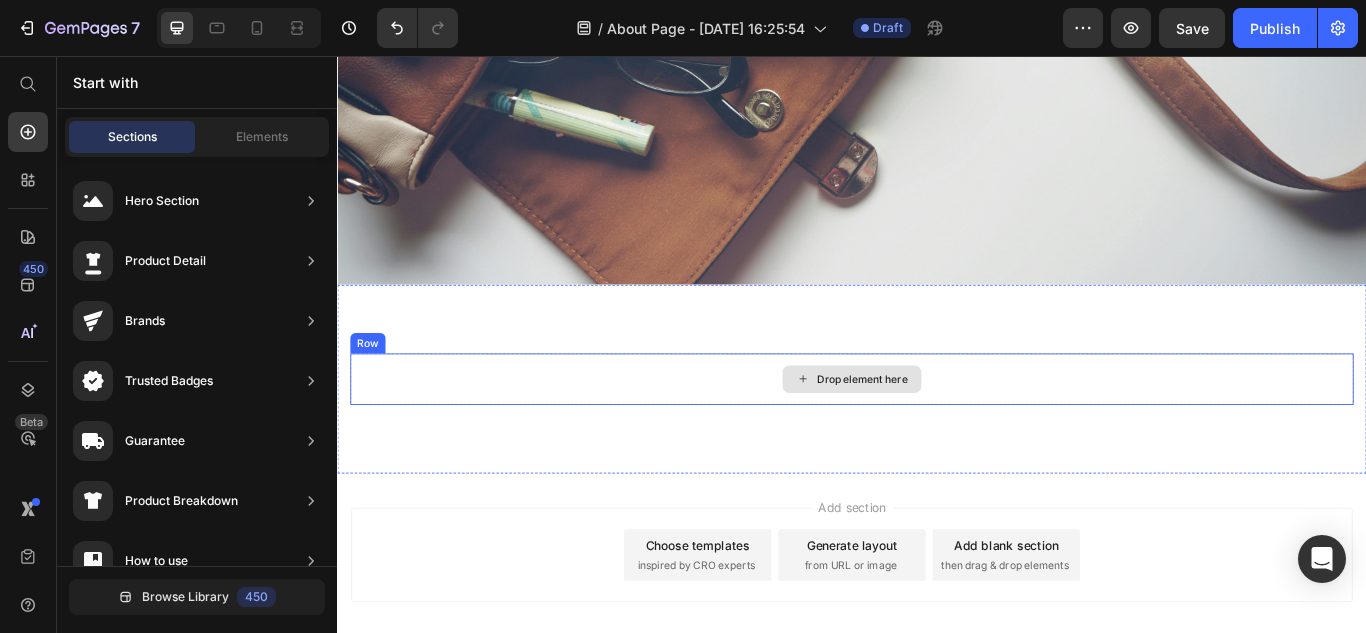 click on "Drop element here" at bounding box center [949, 433] 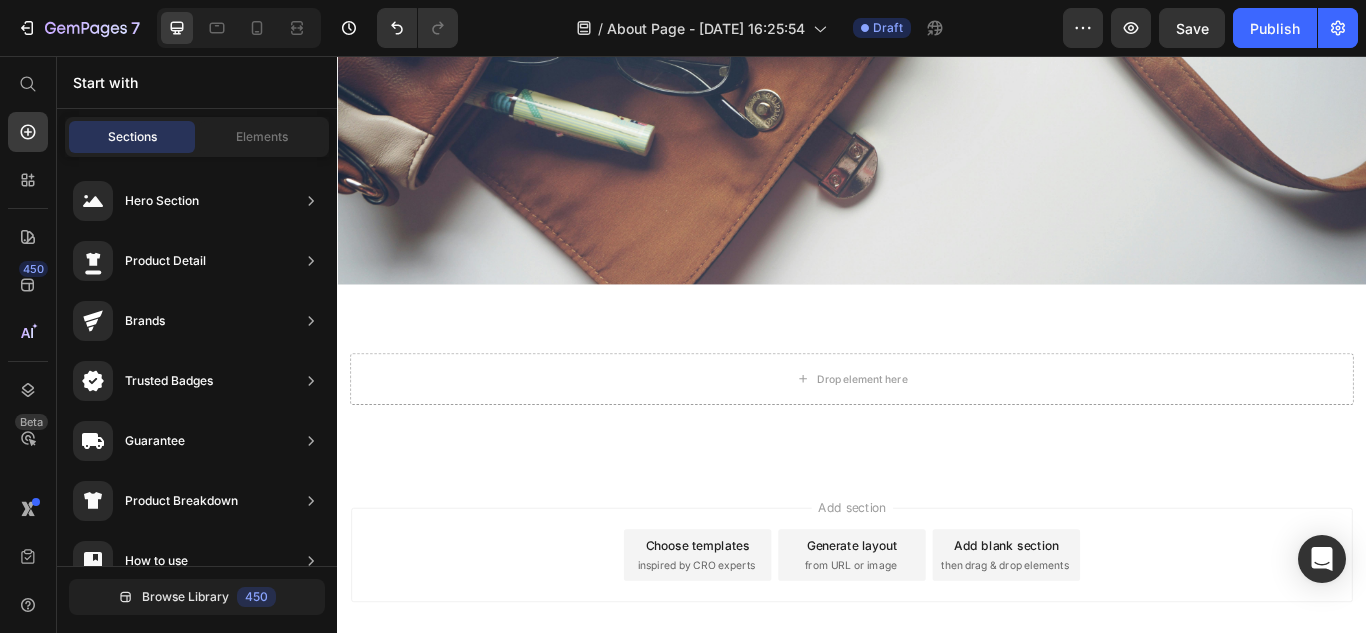 scroll, scrollTop: 1075, scrollLeft: 0, axis: vertical 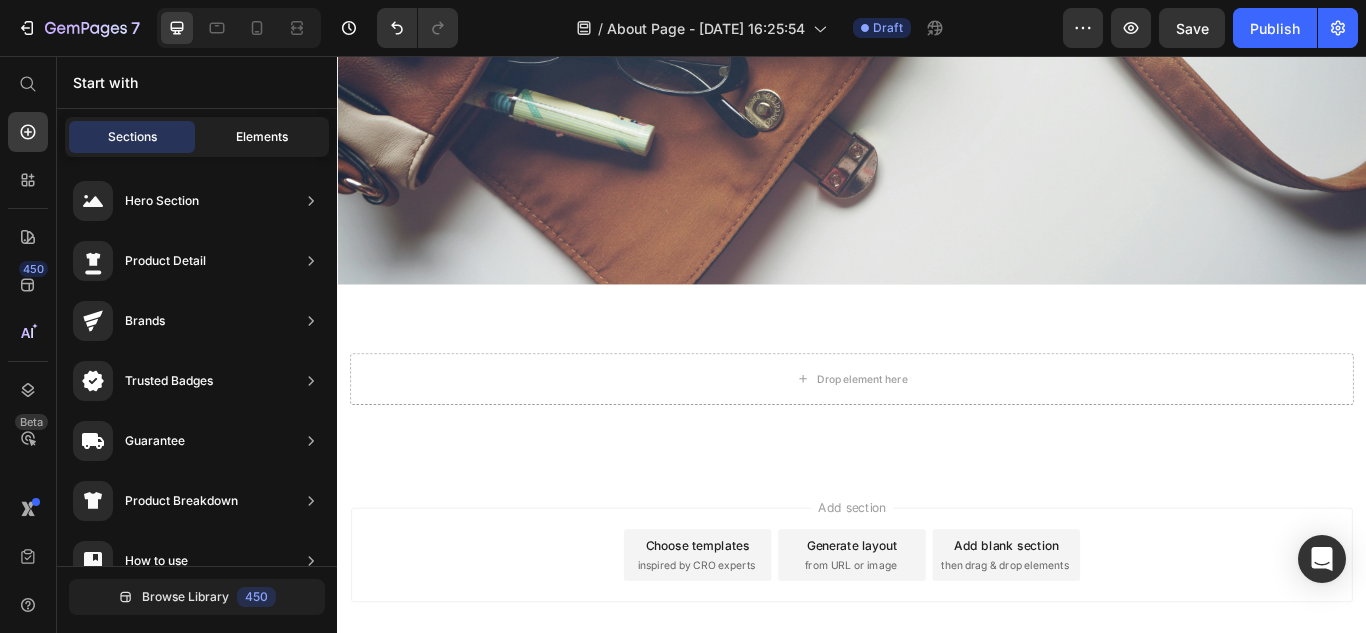click on "Elements" 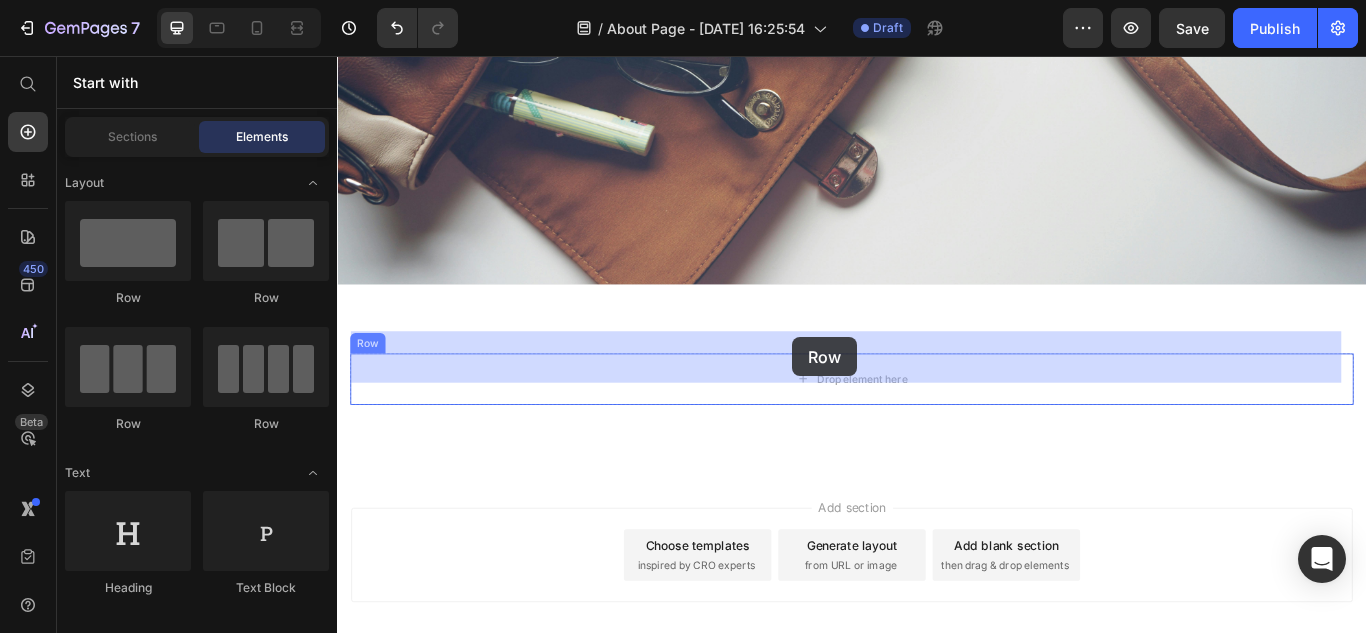 drag, startPoint x: 601, startPoint y: 288, endPoint x: 868, endPoint y: 384, distance: 283.73404 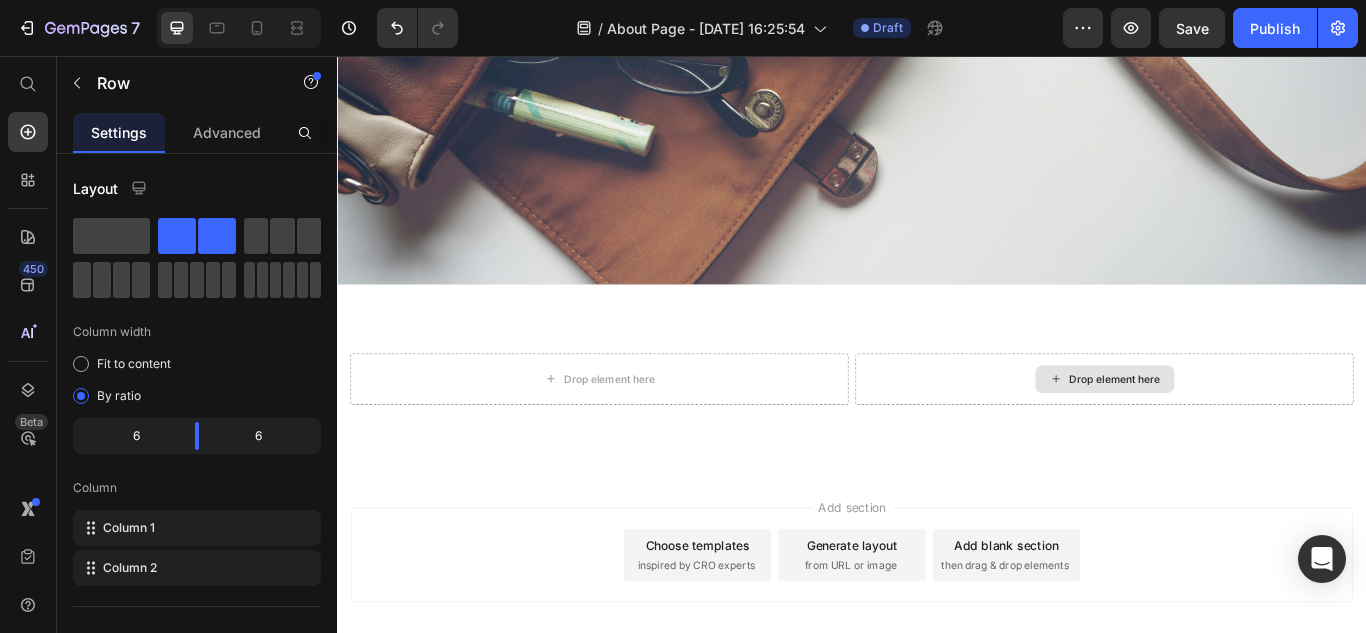 click on "Drop element here" at bounding box center (1244, 433) 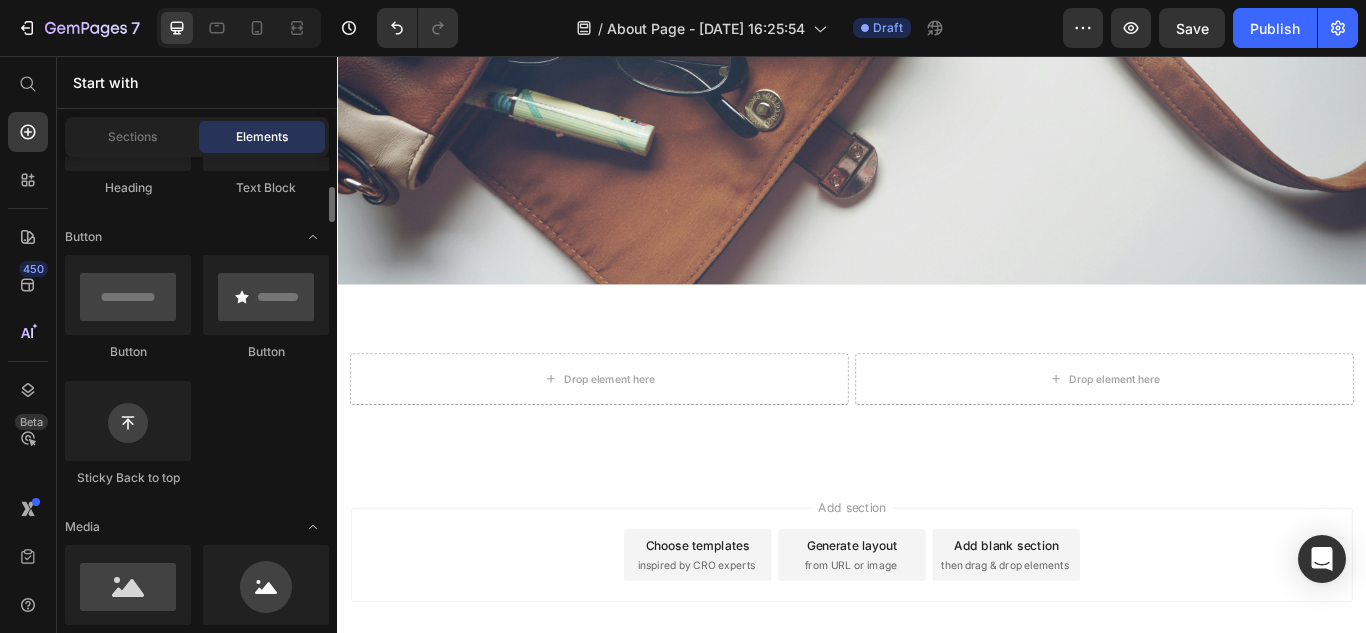 scroll, scrollTop: 700, scrollLeft: 0, axis: vertical 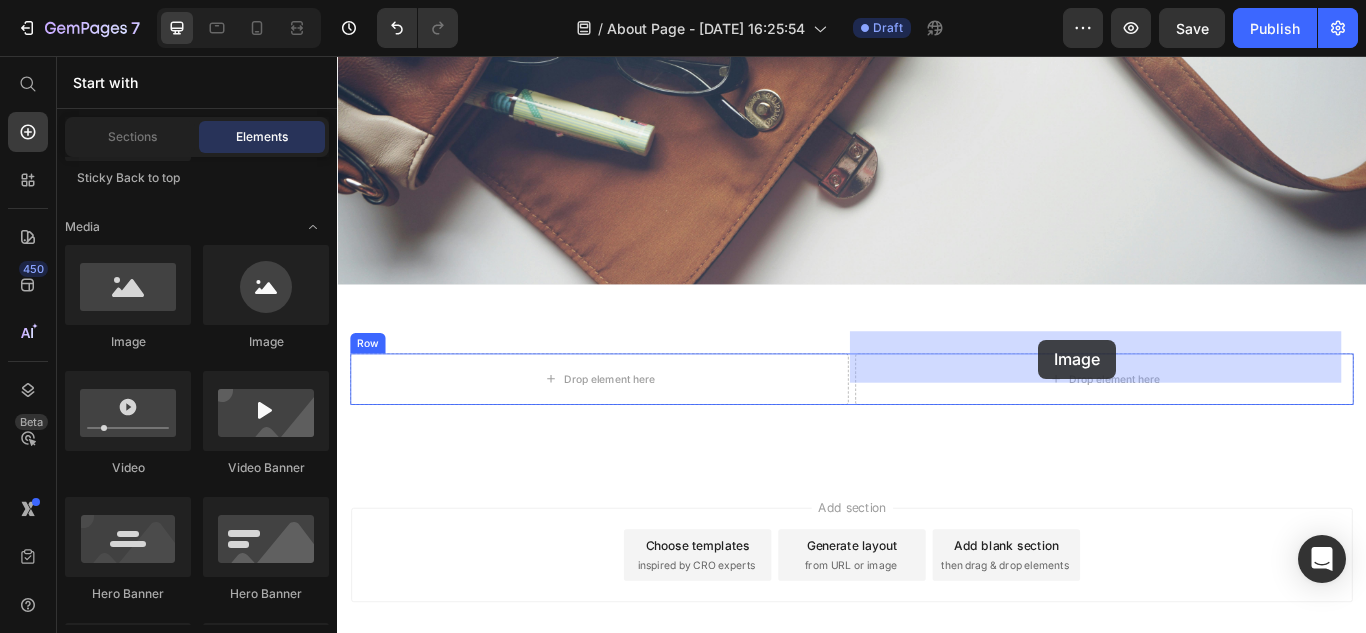 drag, startPoint x: 483, startPoint y: 353, endPoint x: 1154, endPoint y: 387, distance: 671.86084 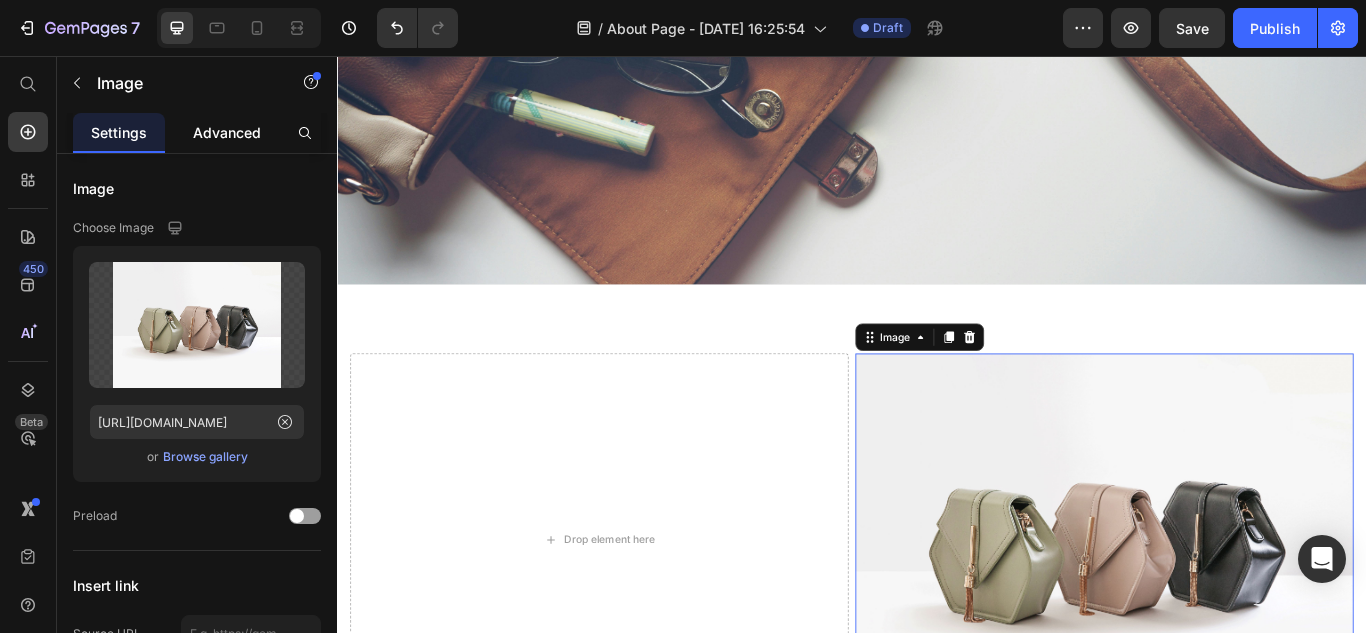 click on "Advanced" at bounding box center [227, 132] 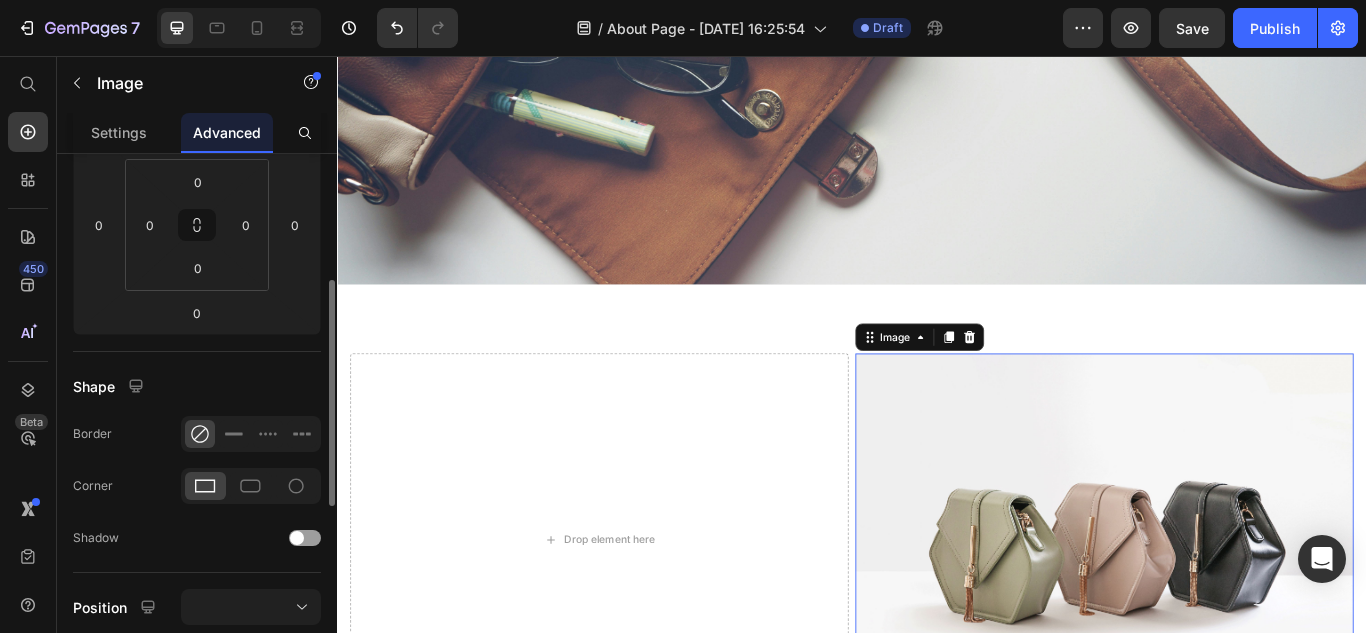 scroll, scrollTop: 600, scrollLeft: 0, axis: vertical 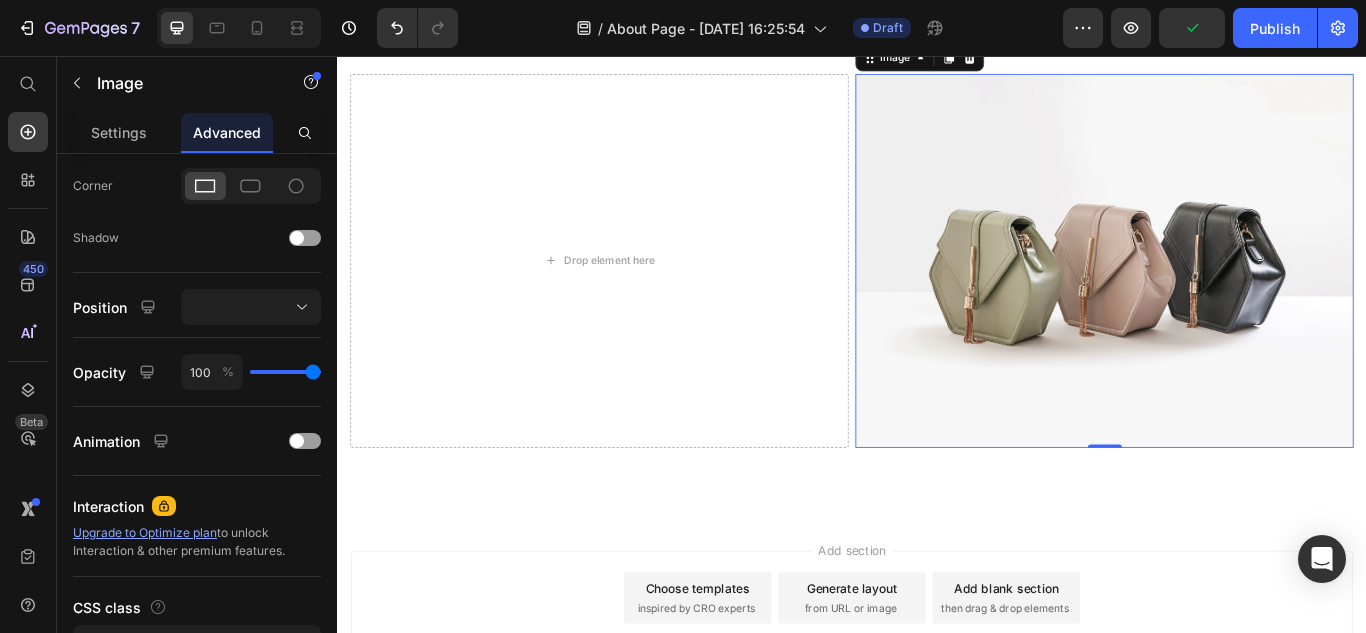 click at bounding box center (1231, 295) 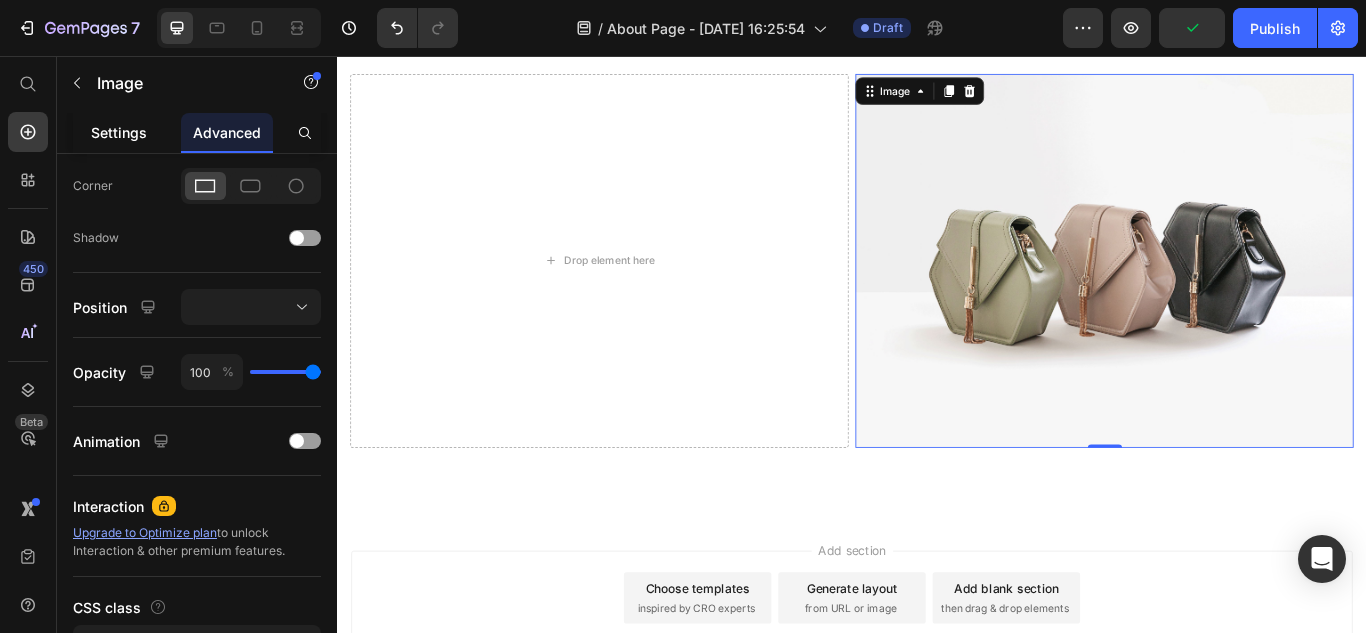 click on "Settings" at bounding box center (119, 132) 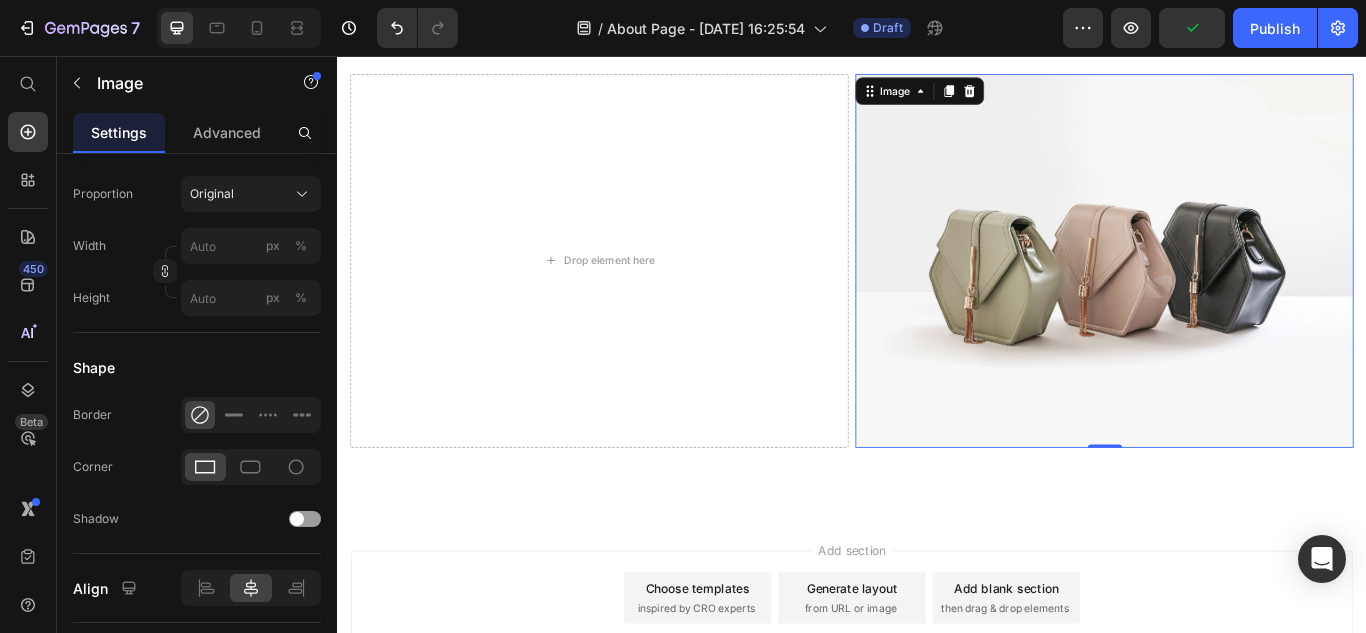 scroll, scrollTop: 0, scrollLeft: 0, axis: both 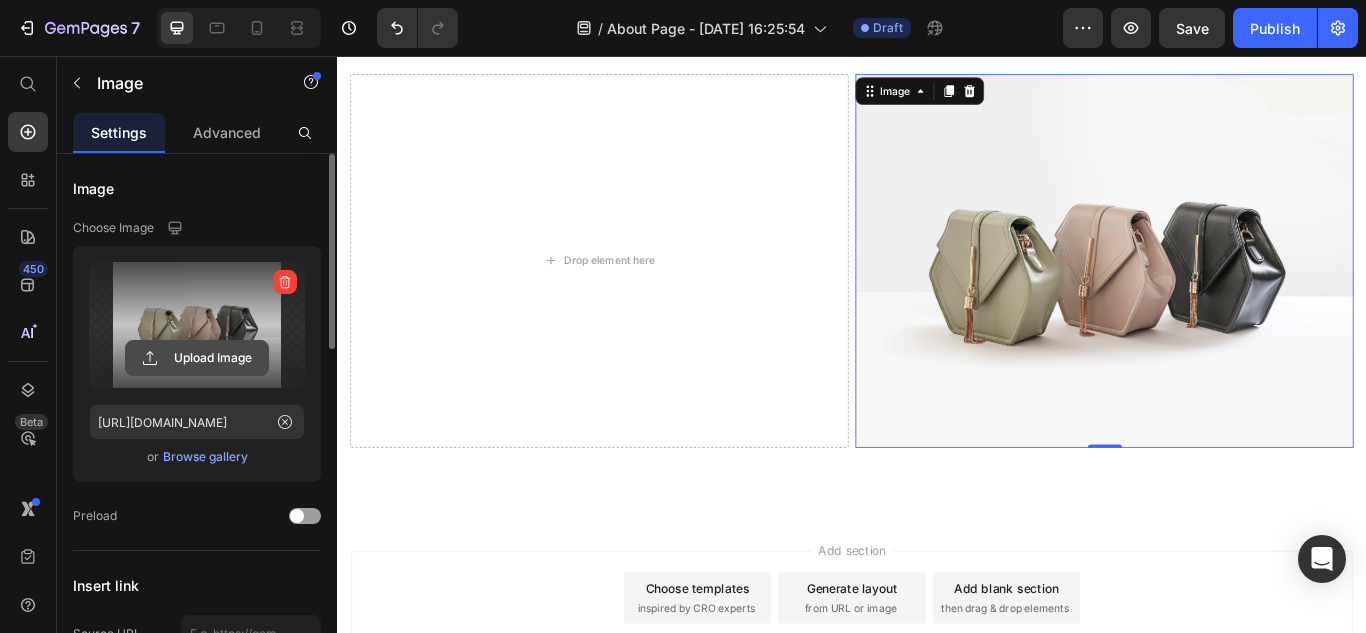 click 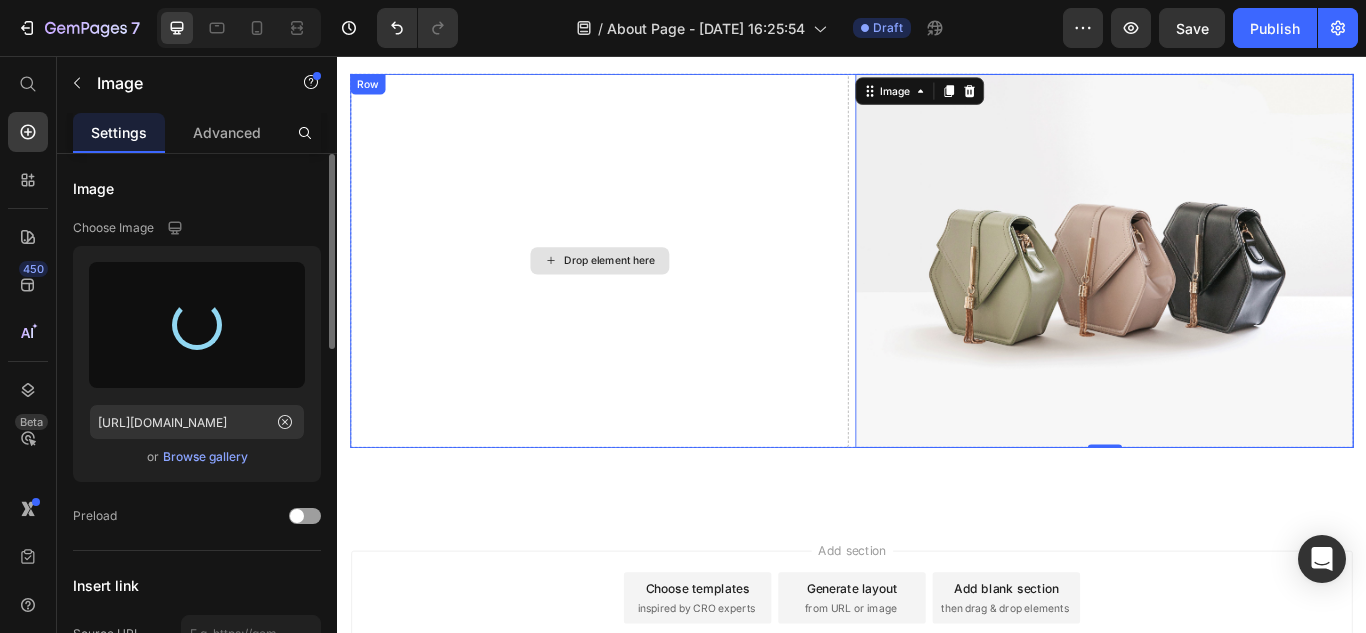 type on "[URL][DOMAIN_NAME]" 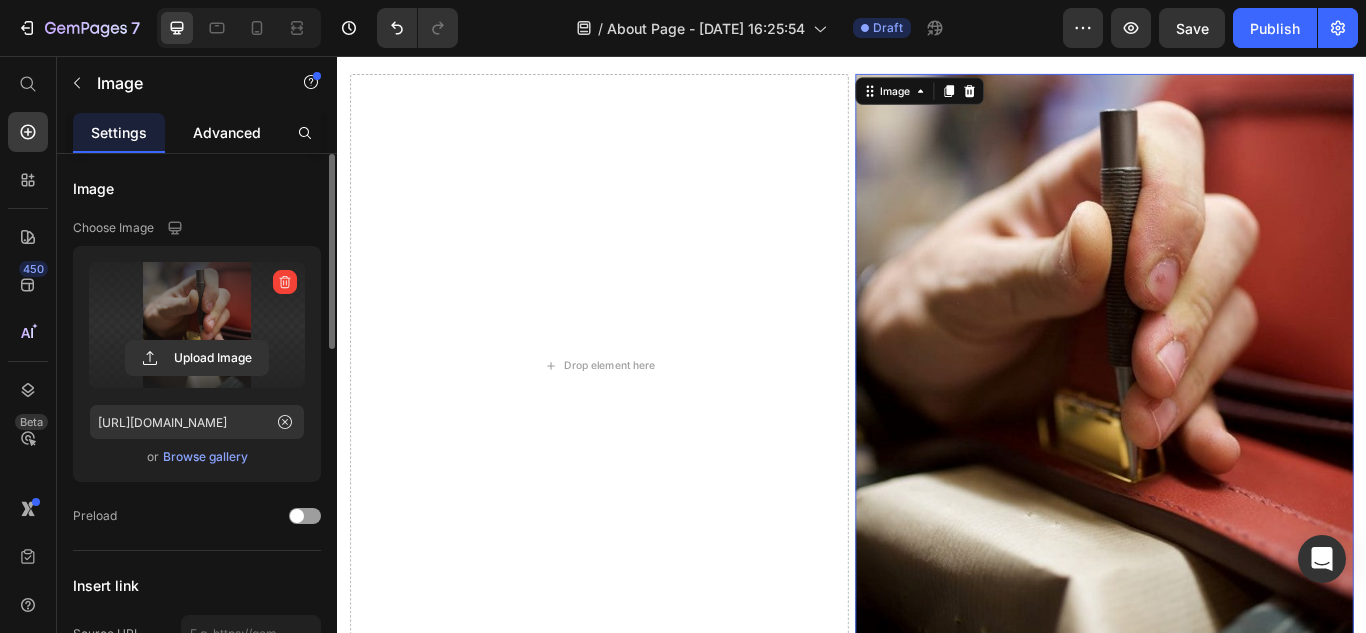 click on "Advanced" at bounding box center [227, 132] 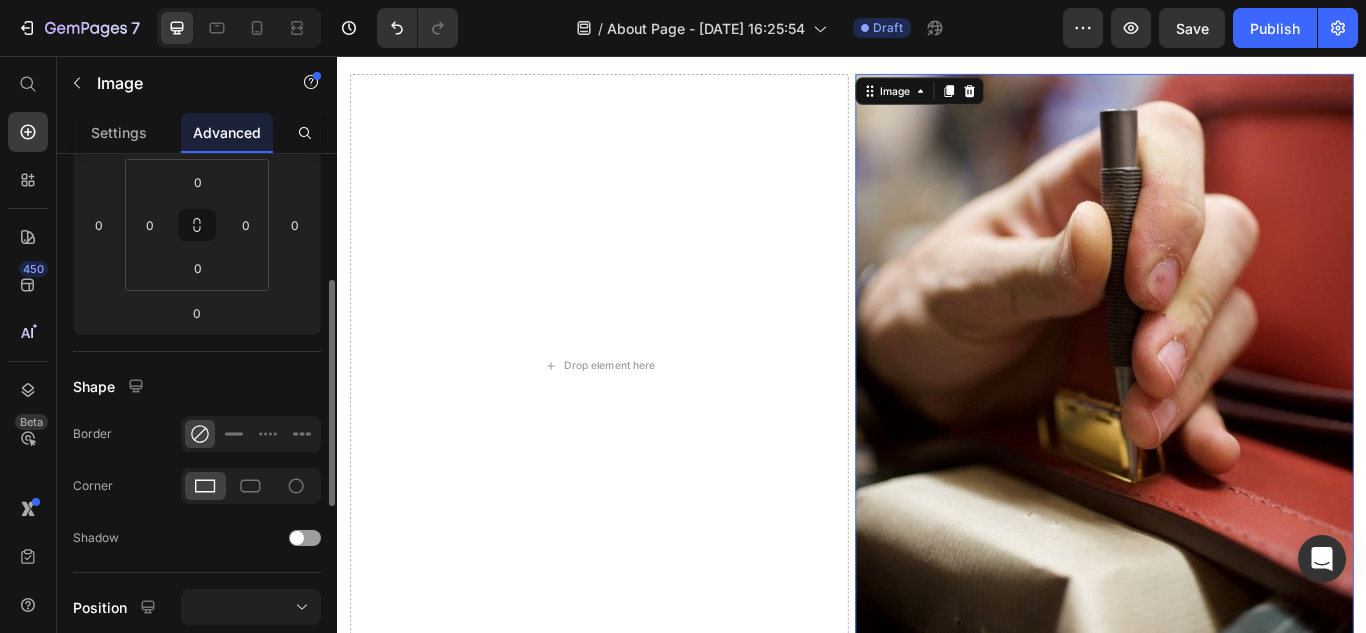 scroll, scrollTop: 400, scrollLeft: 0, axis: vertical 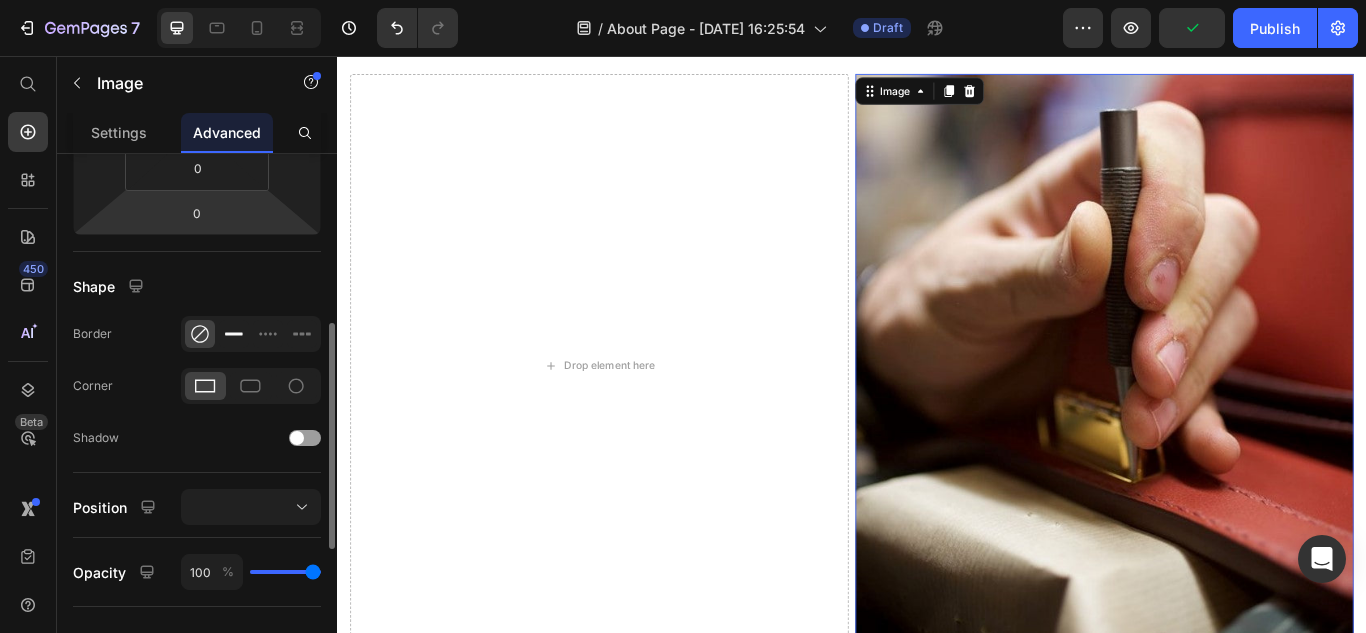click 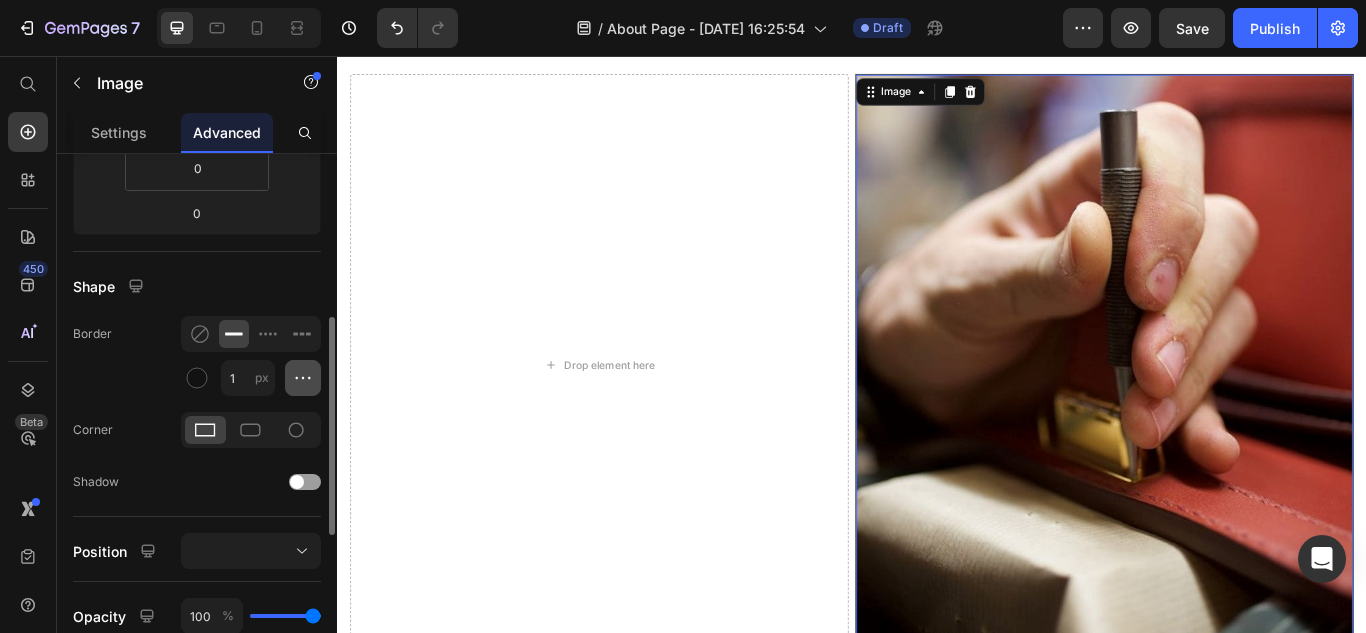 click 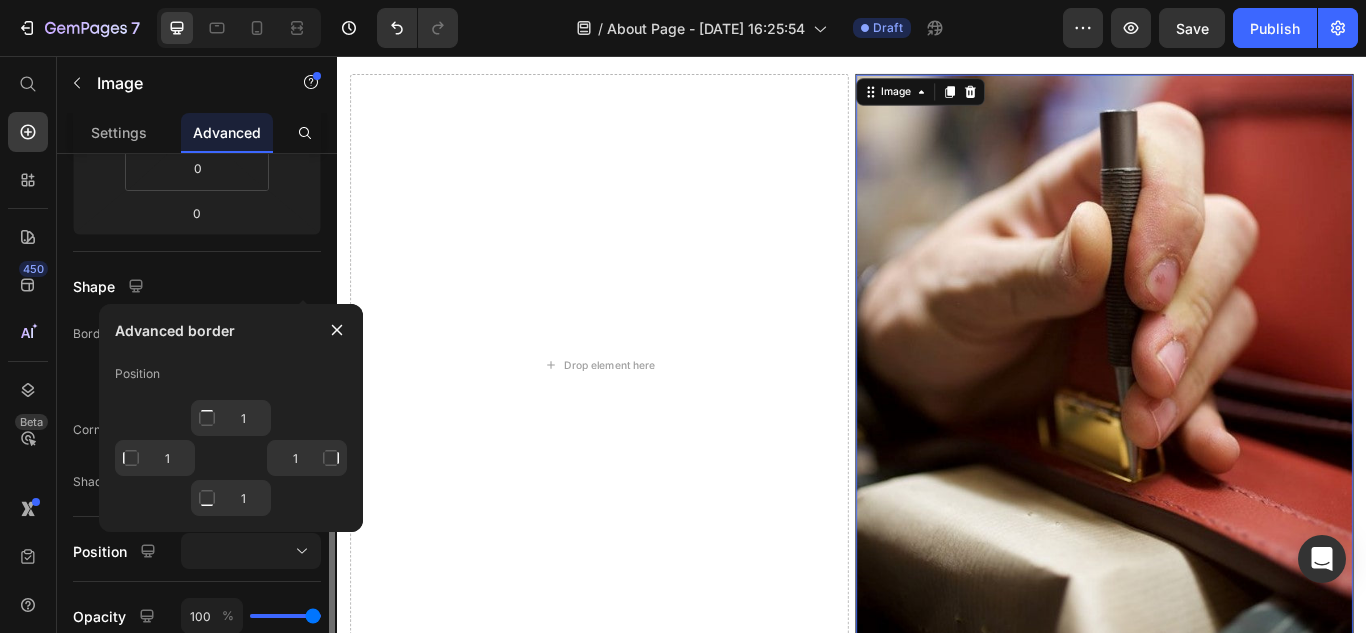 scroll, scrollTop: 500, scrollLeft: 0, axis: vertical 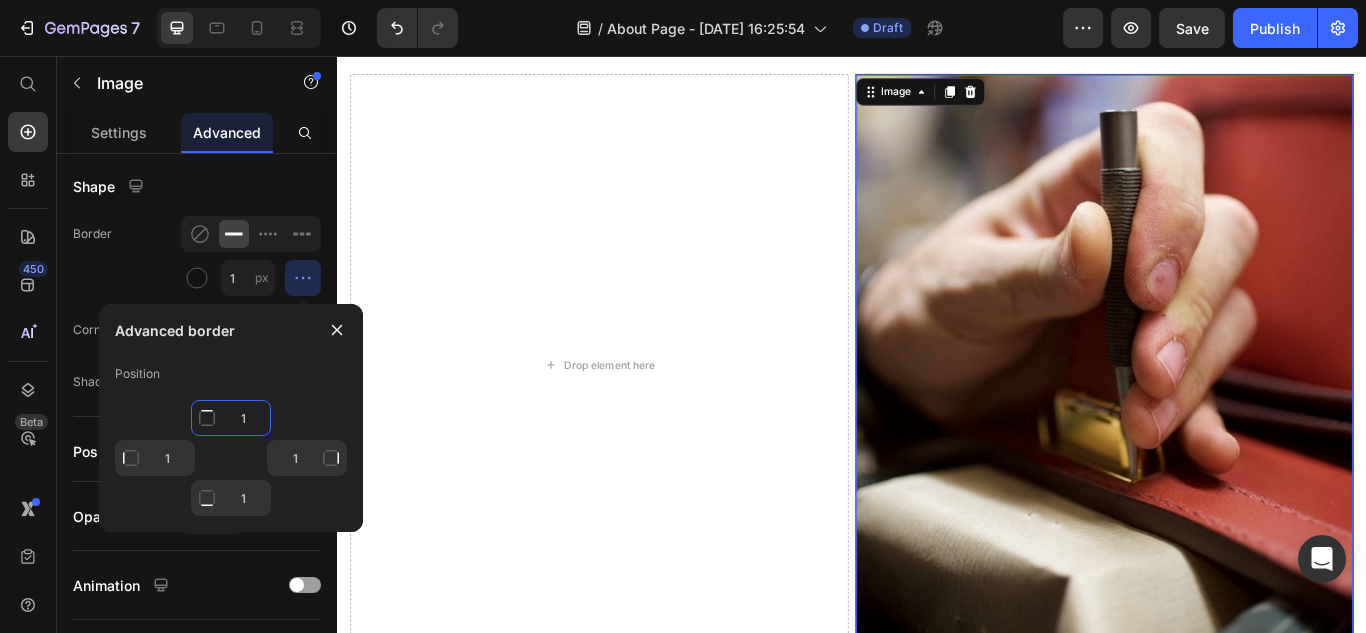 click on "1" 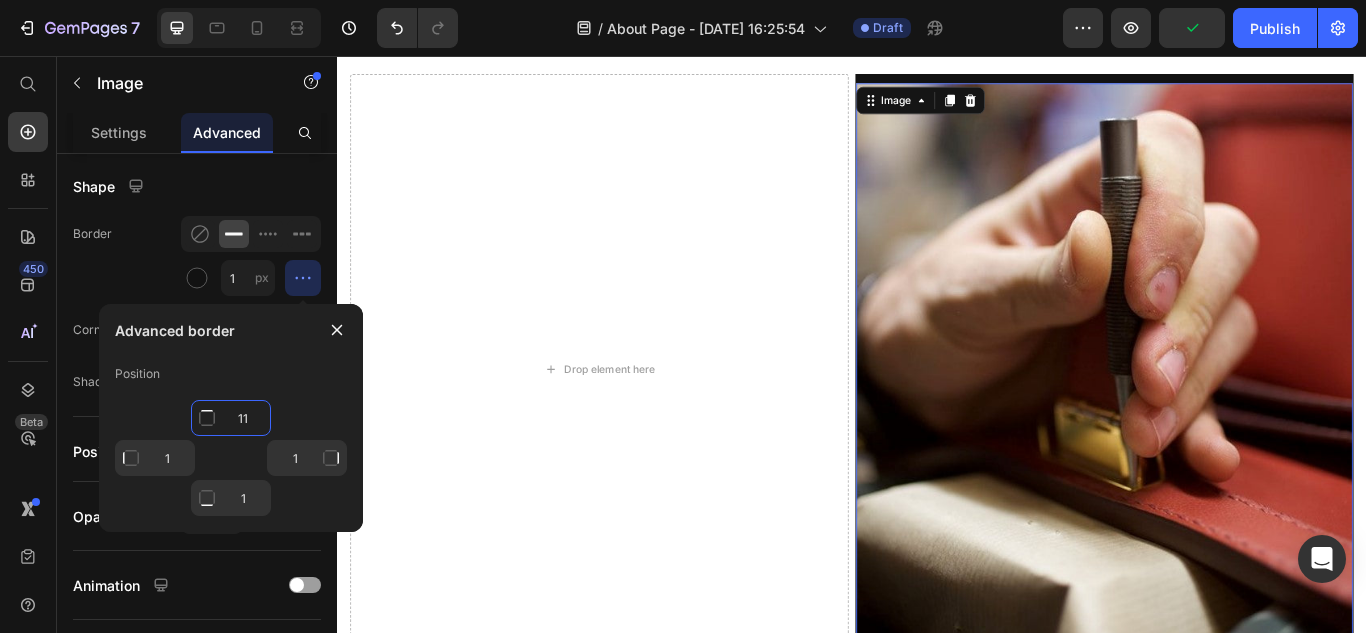 type on "1" 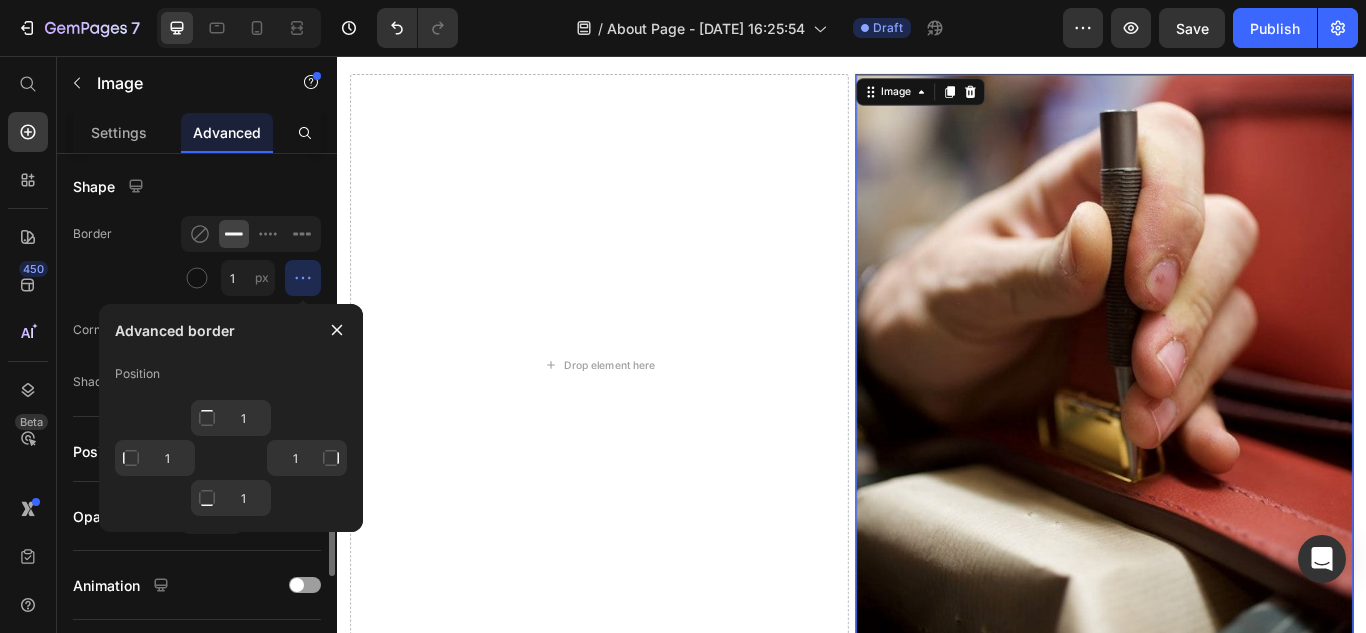 click on "Border 1 px" 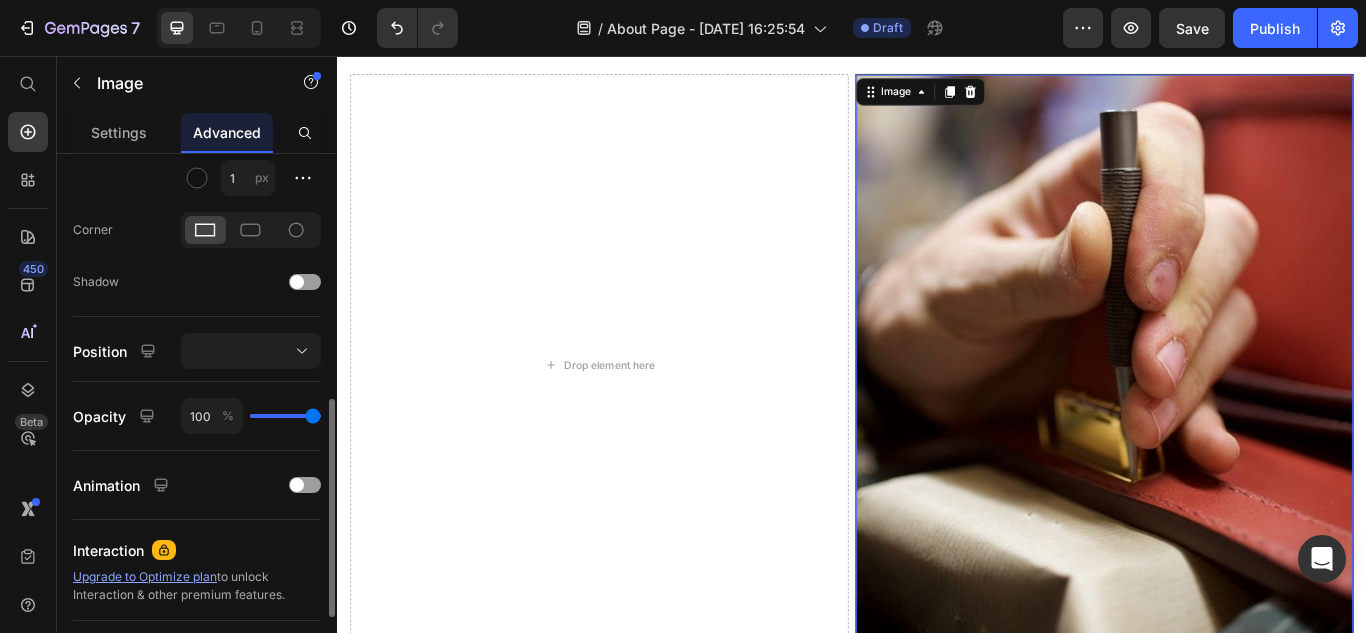 scroll, scrollTop: 500, scrollLeft: 0, axis: vertical 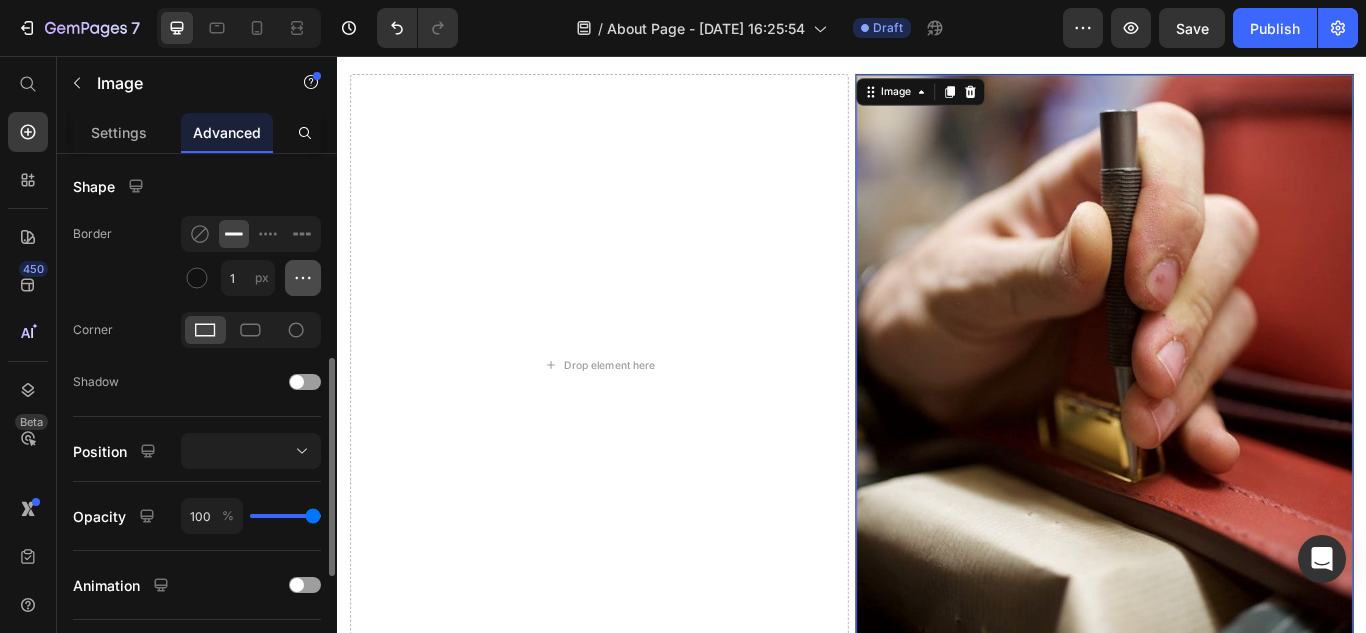 click 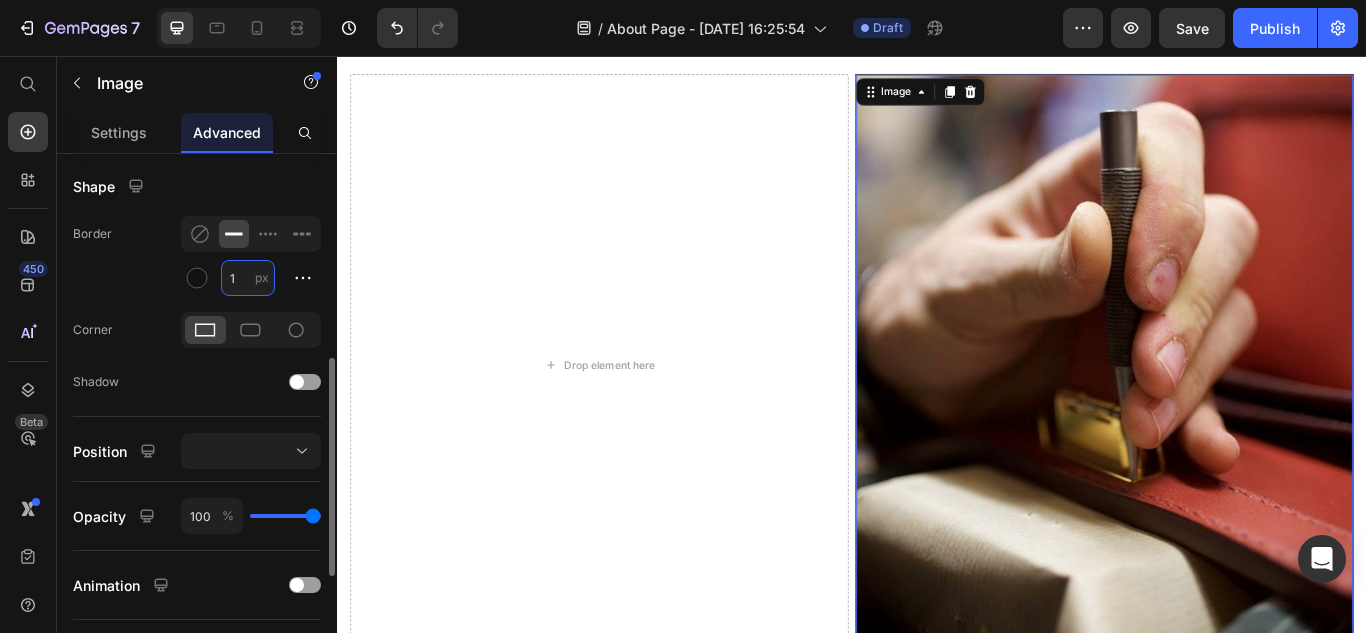 click on "1" at bounding box center (248, 278) 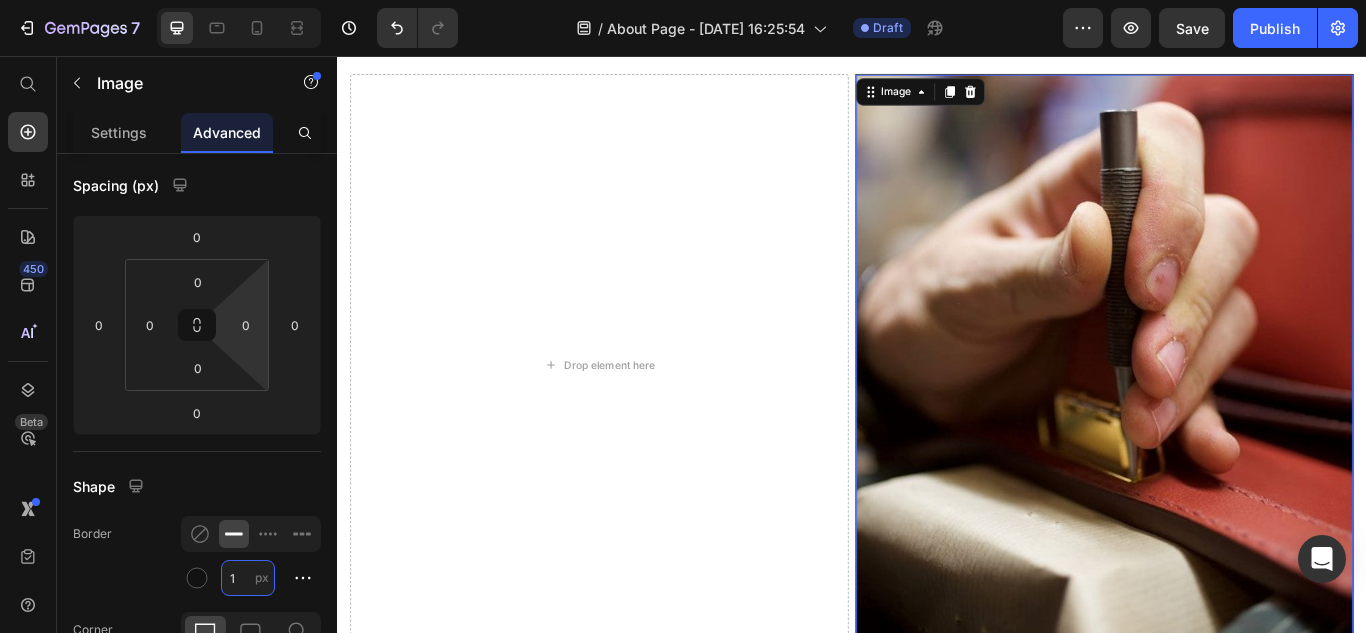 scroll, scrollTop: 500, scrollLeft: 0, axis: vertical 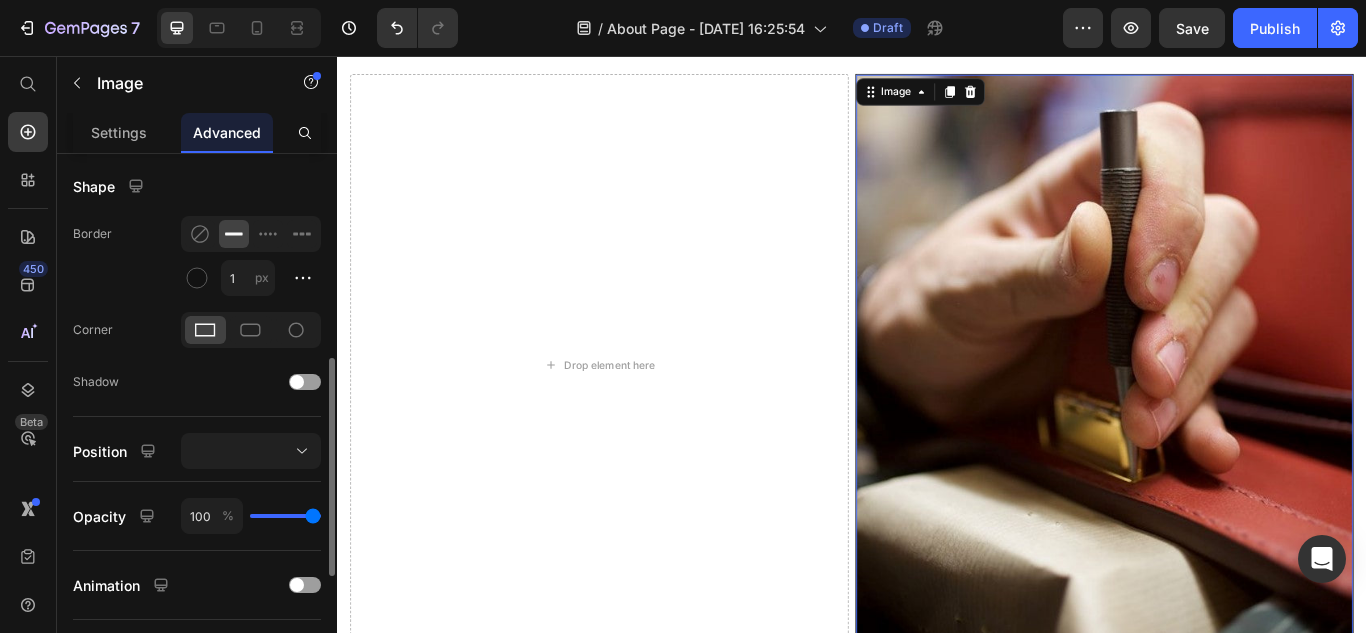 click on "Corner" 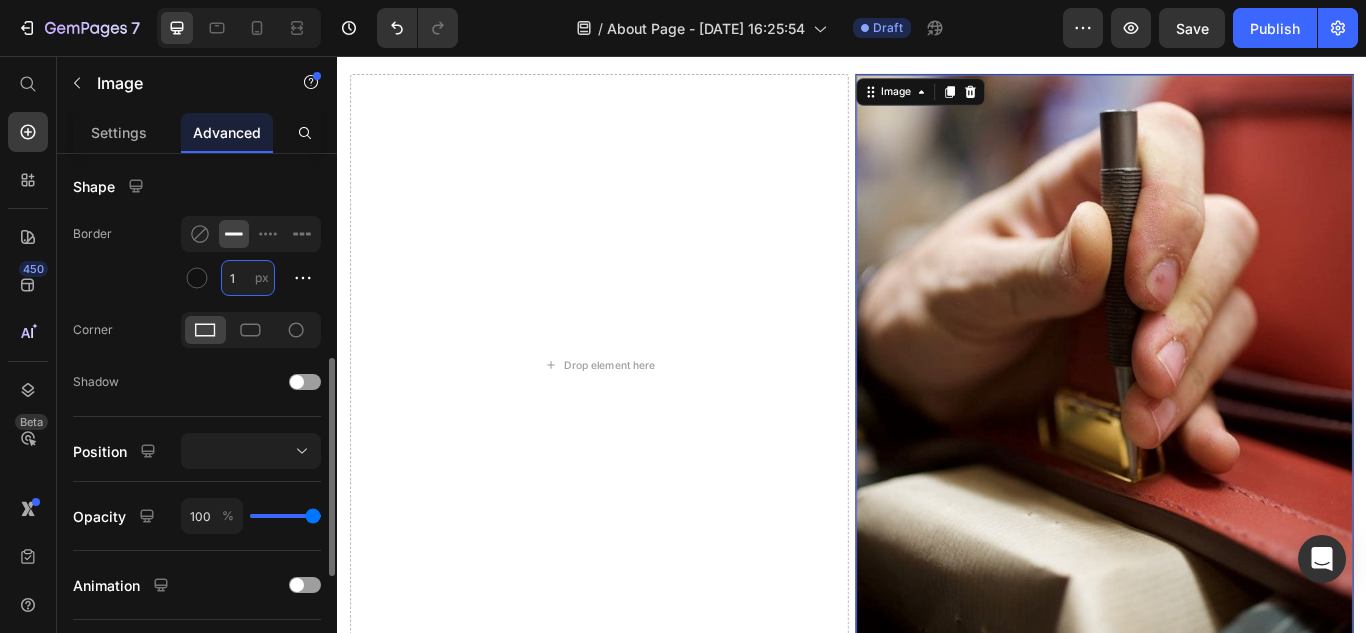 click on "1" at bounding box center (248, 278) 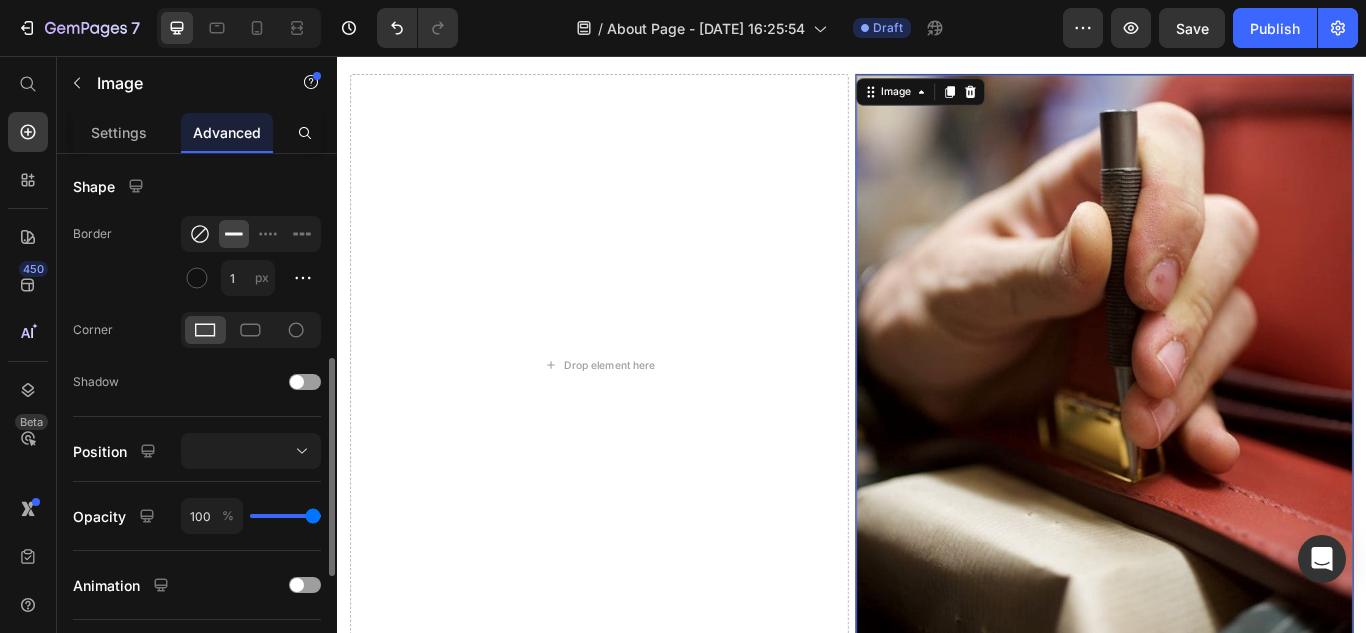 click 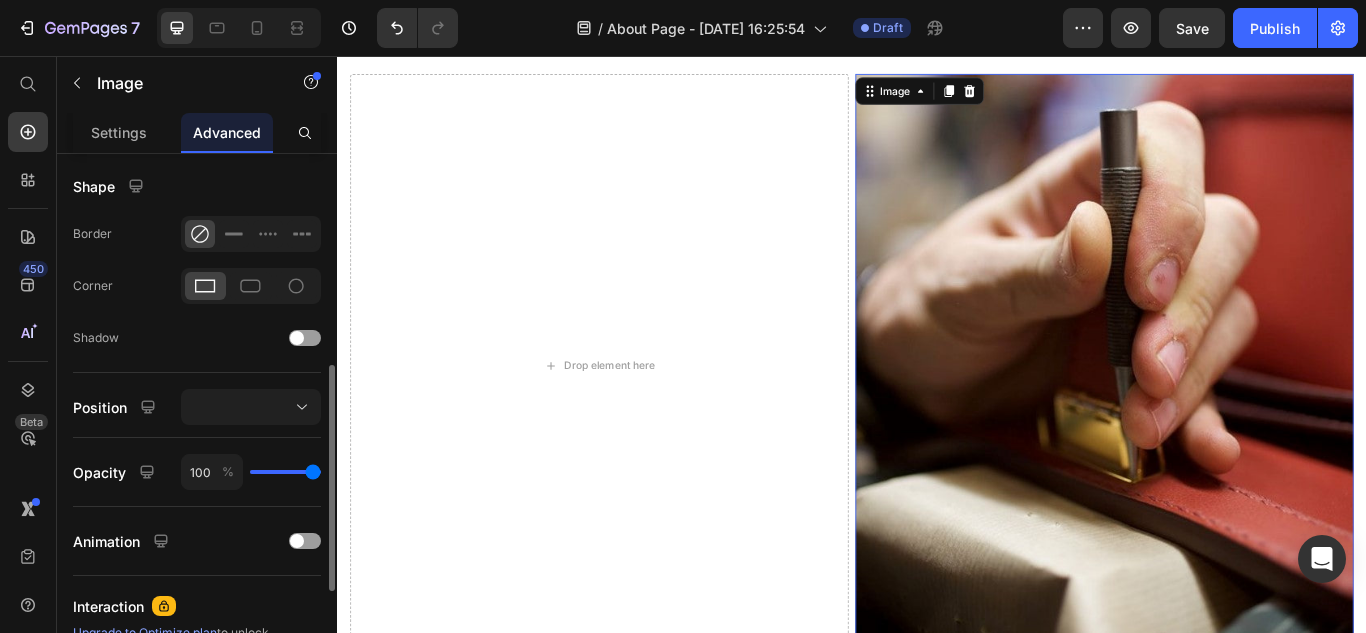 click on "Corner" at bounding box center (93, 286) 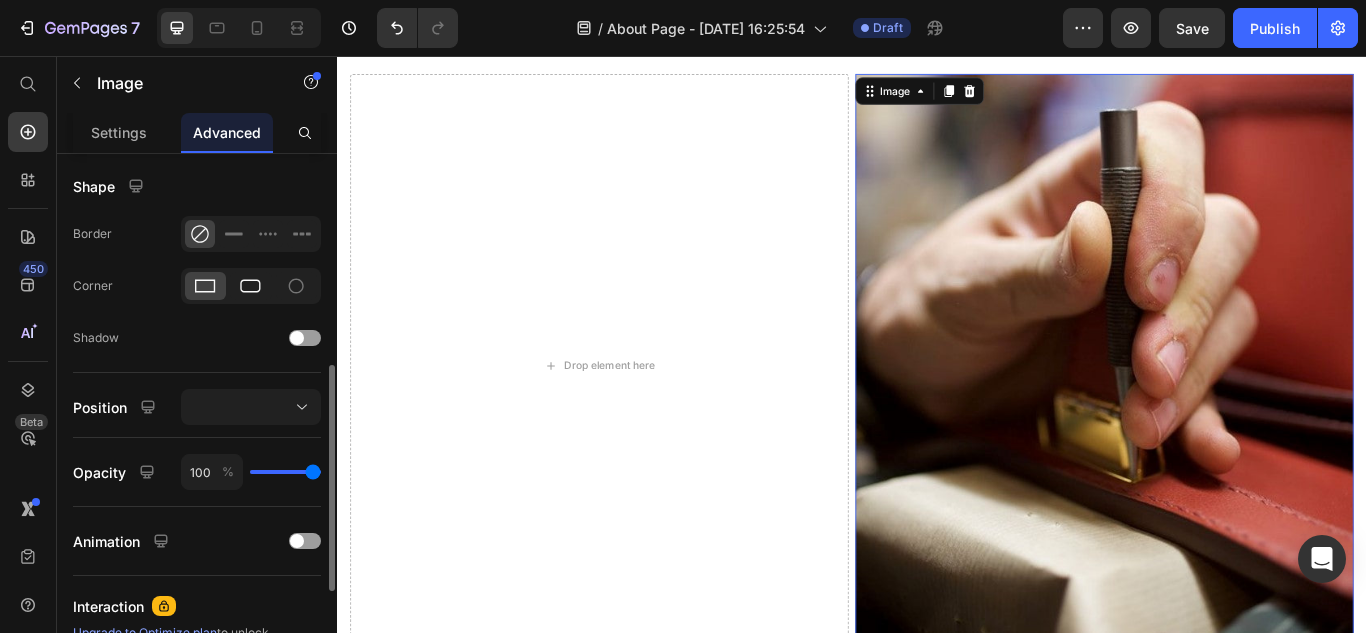 click 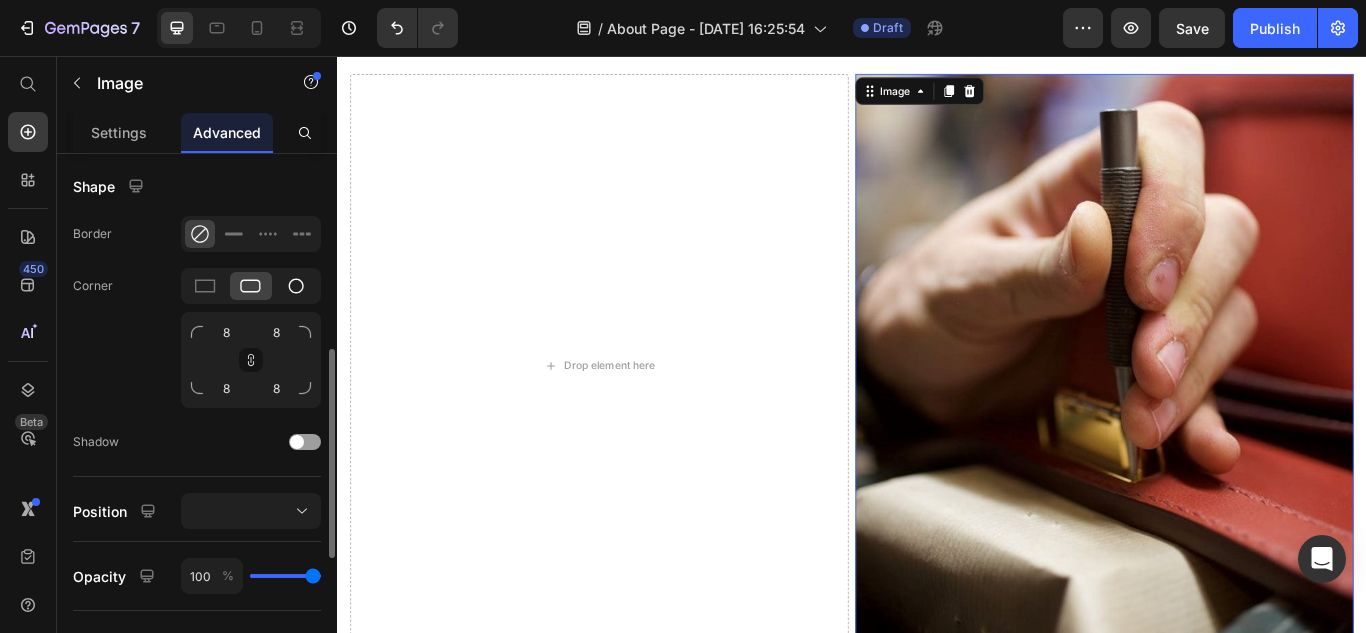click 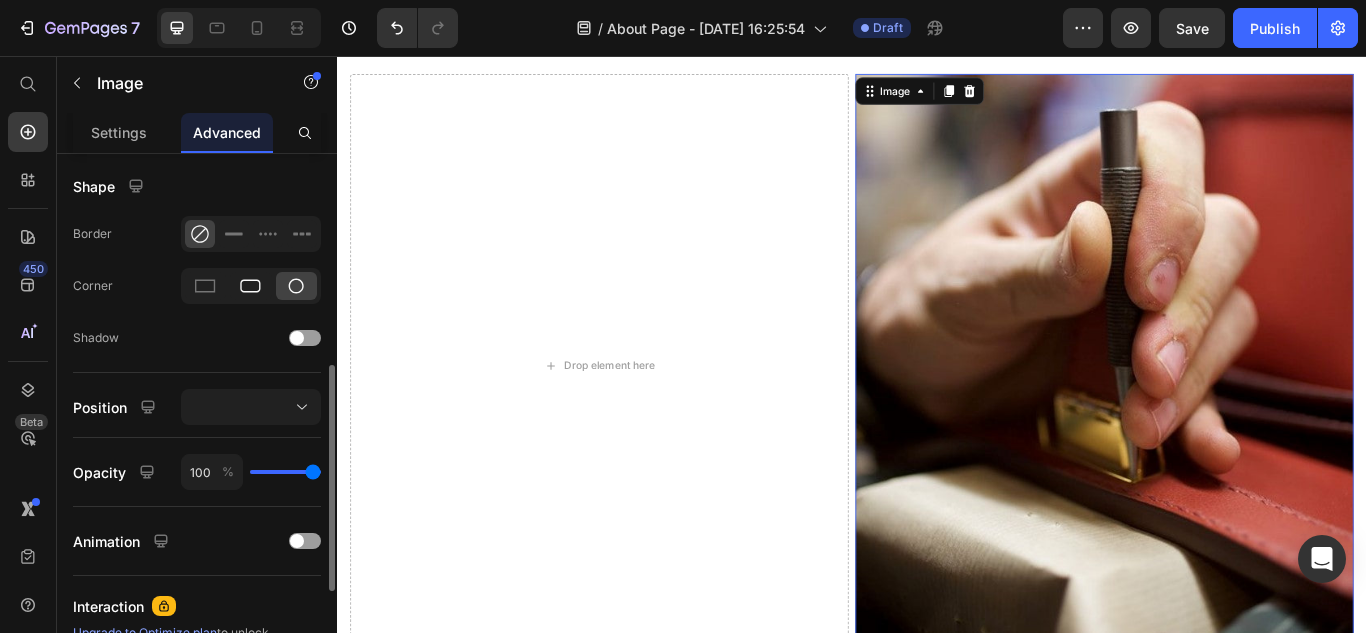 click 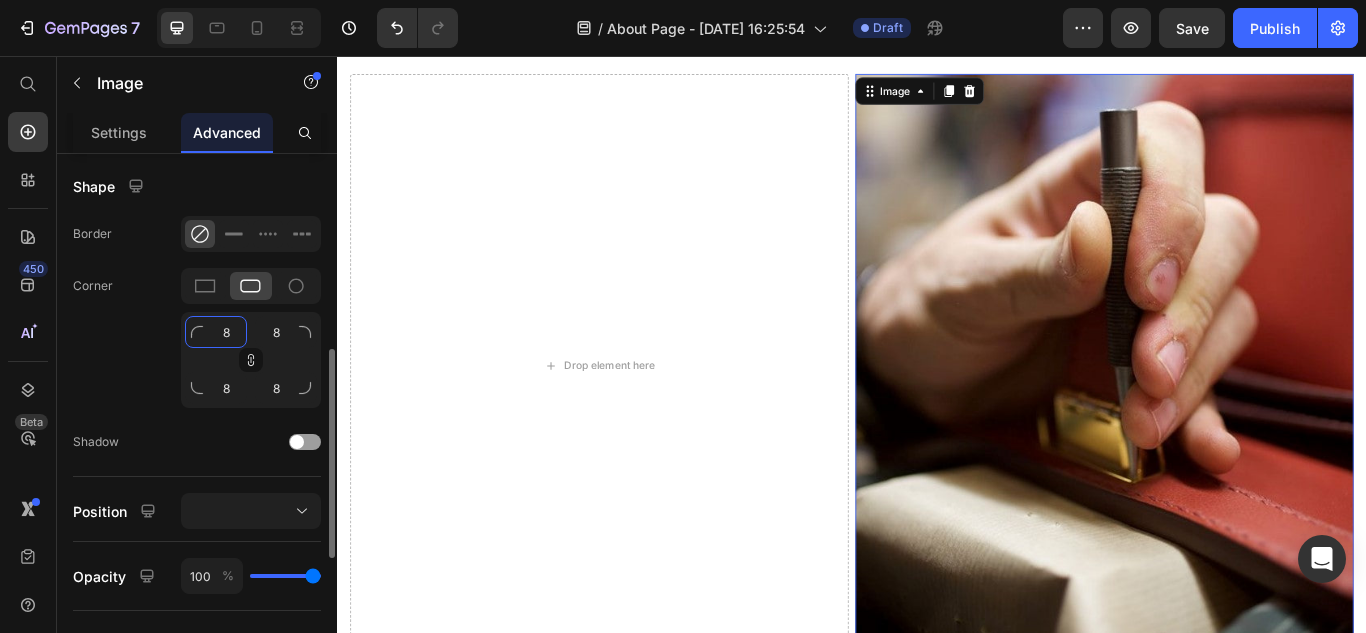 click on "8" 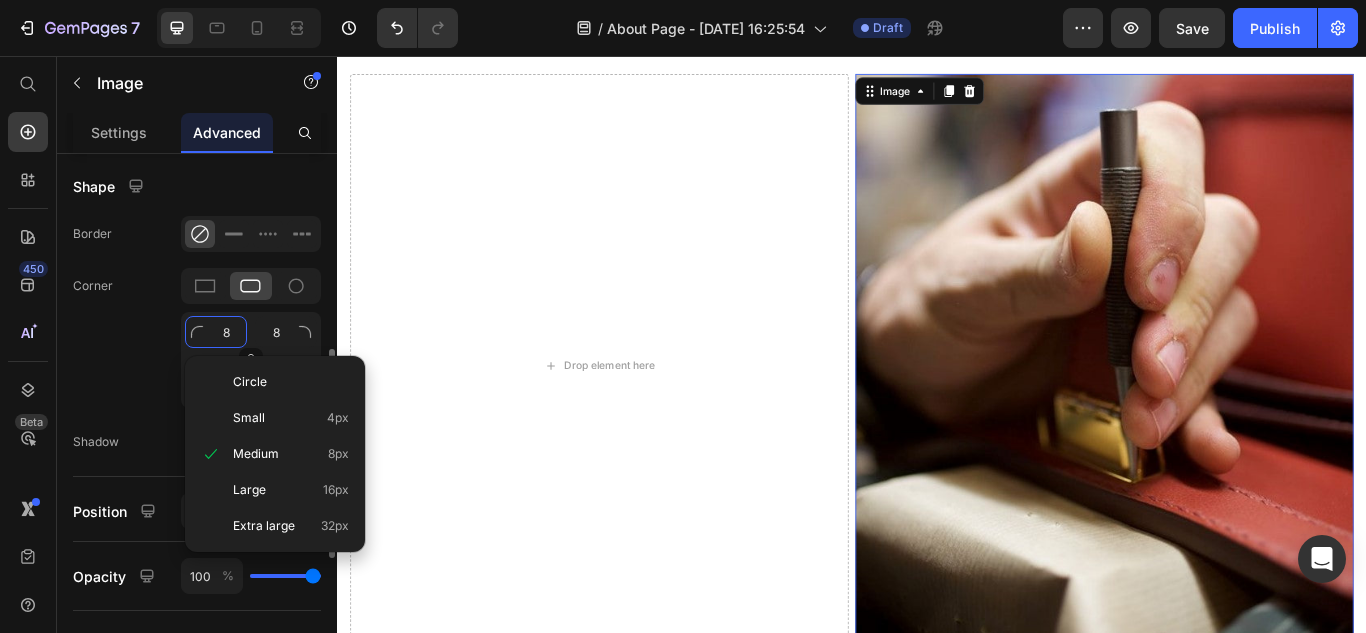 type 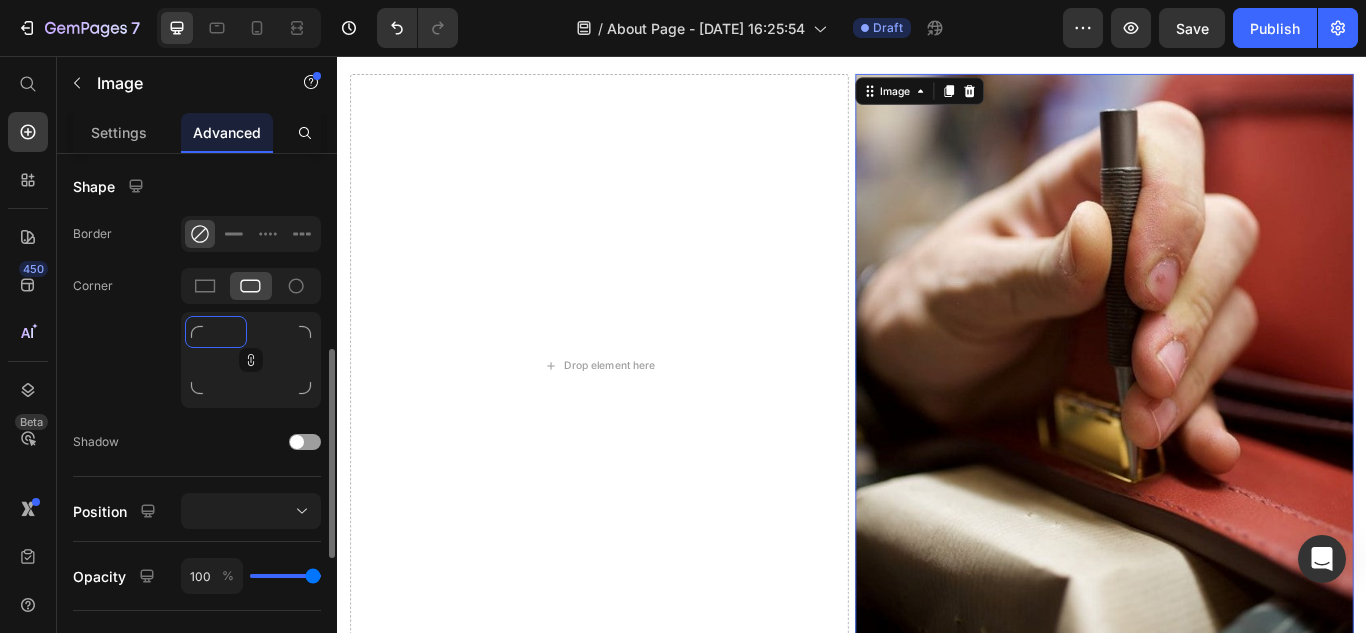 type on "0" 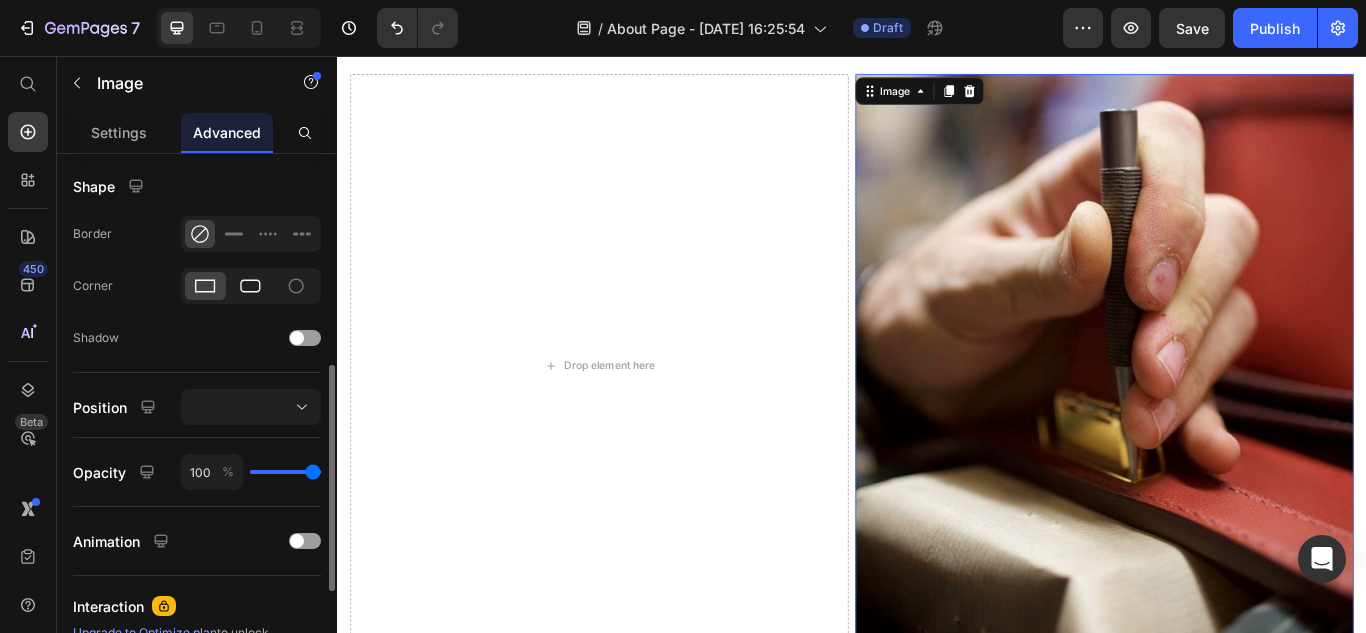click 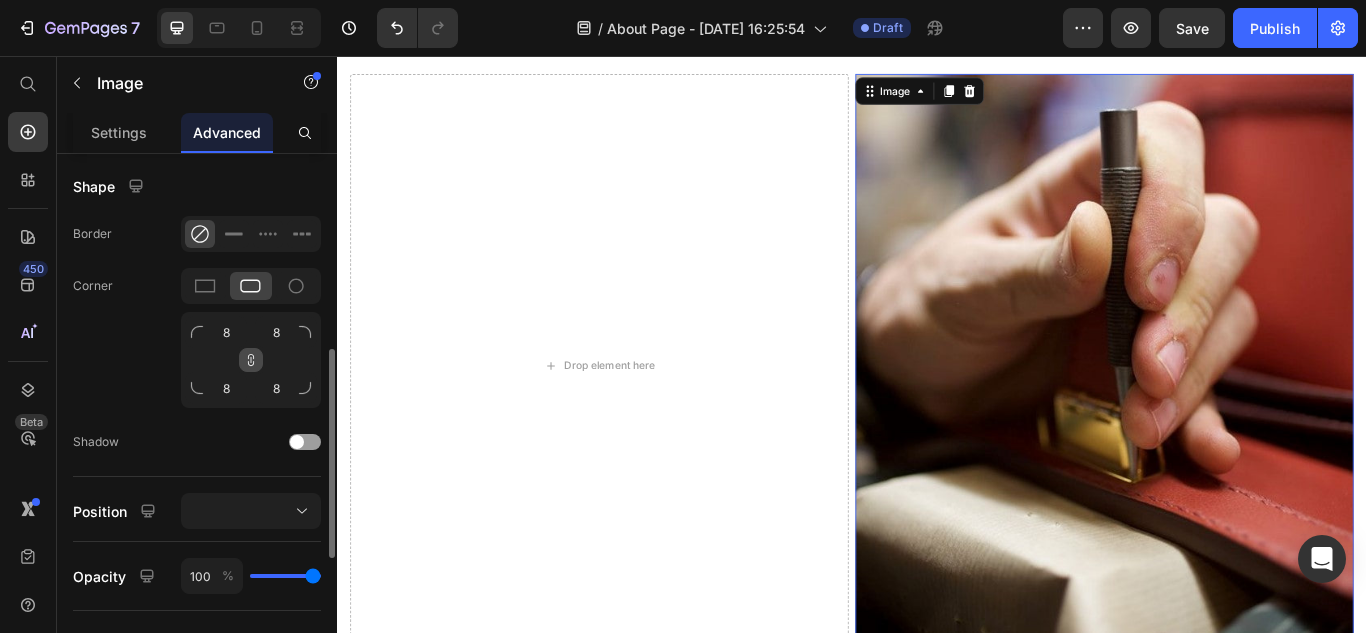 click 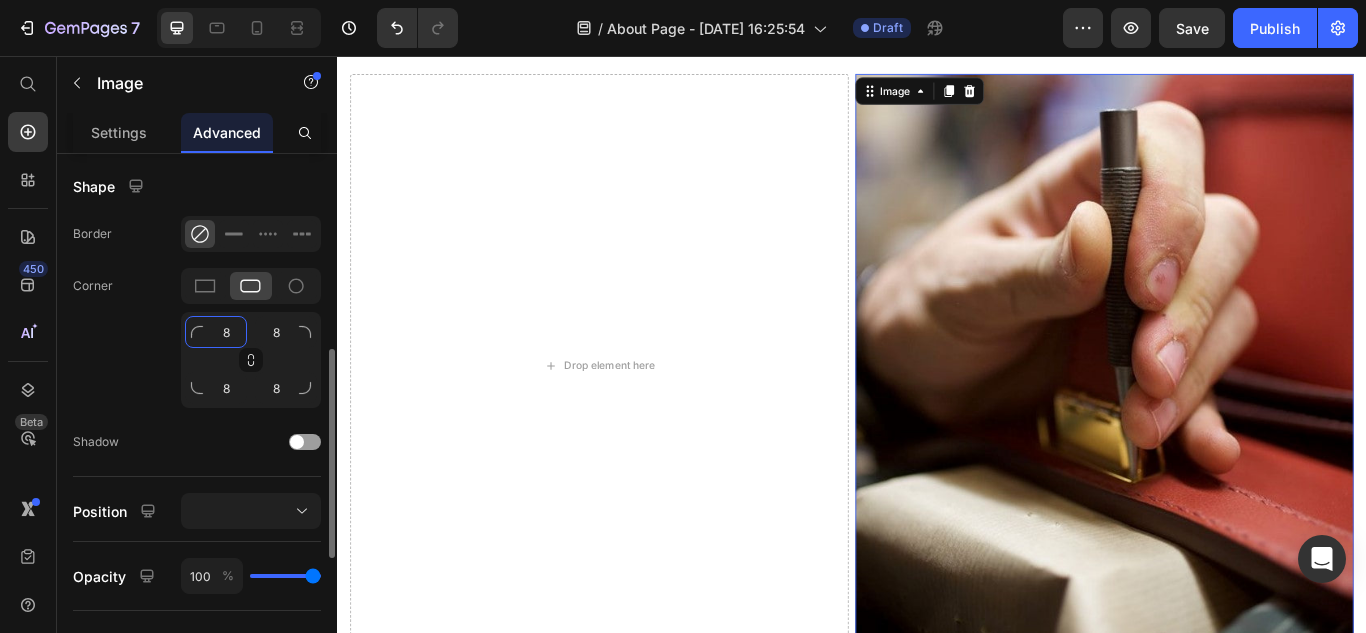 click on "8" 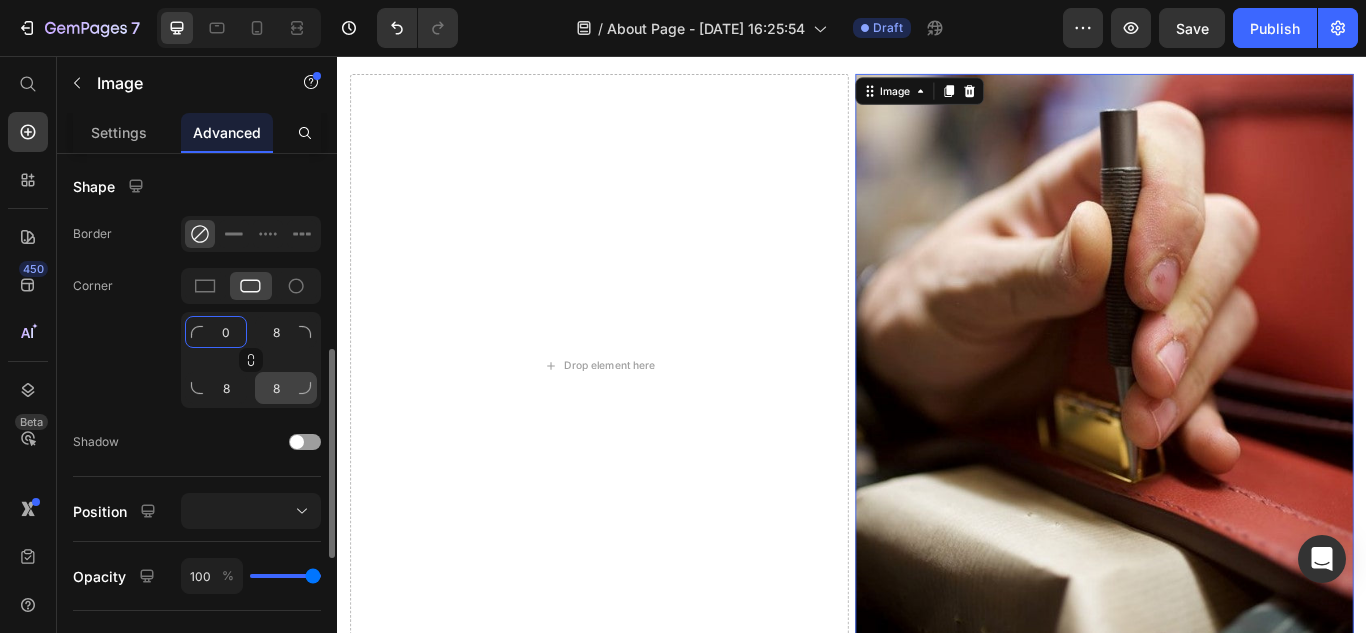 type on "0" 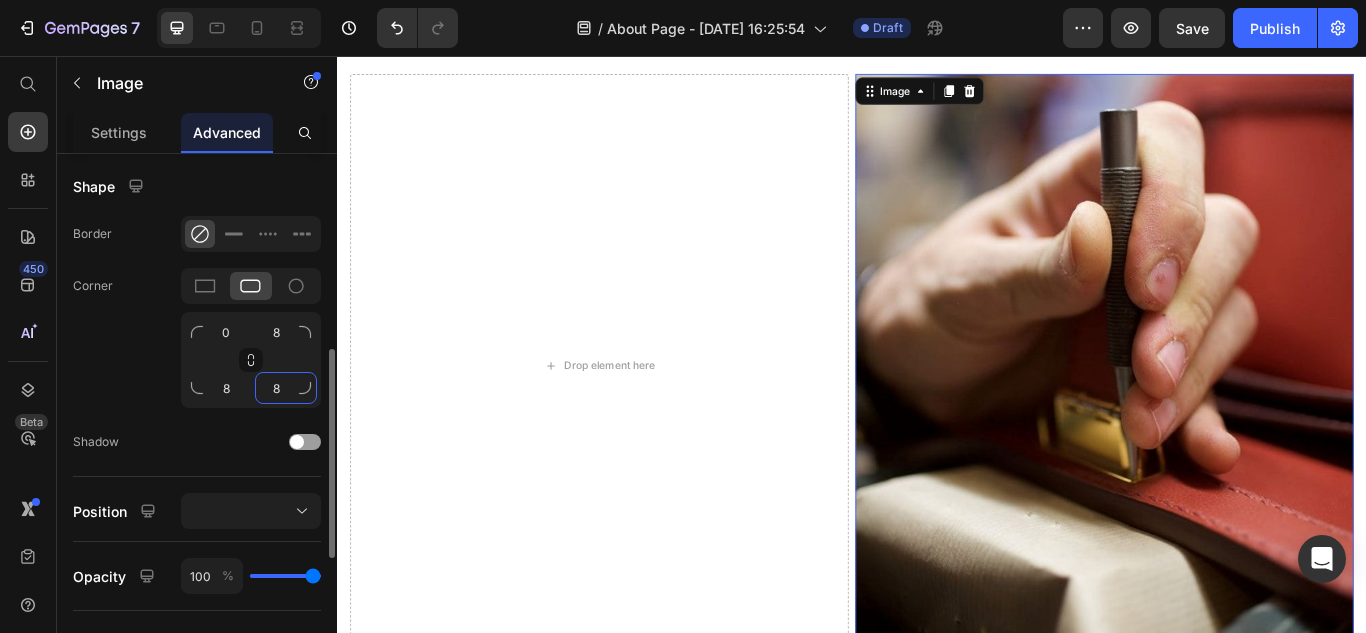click on "8" 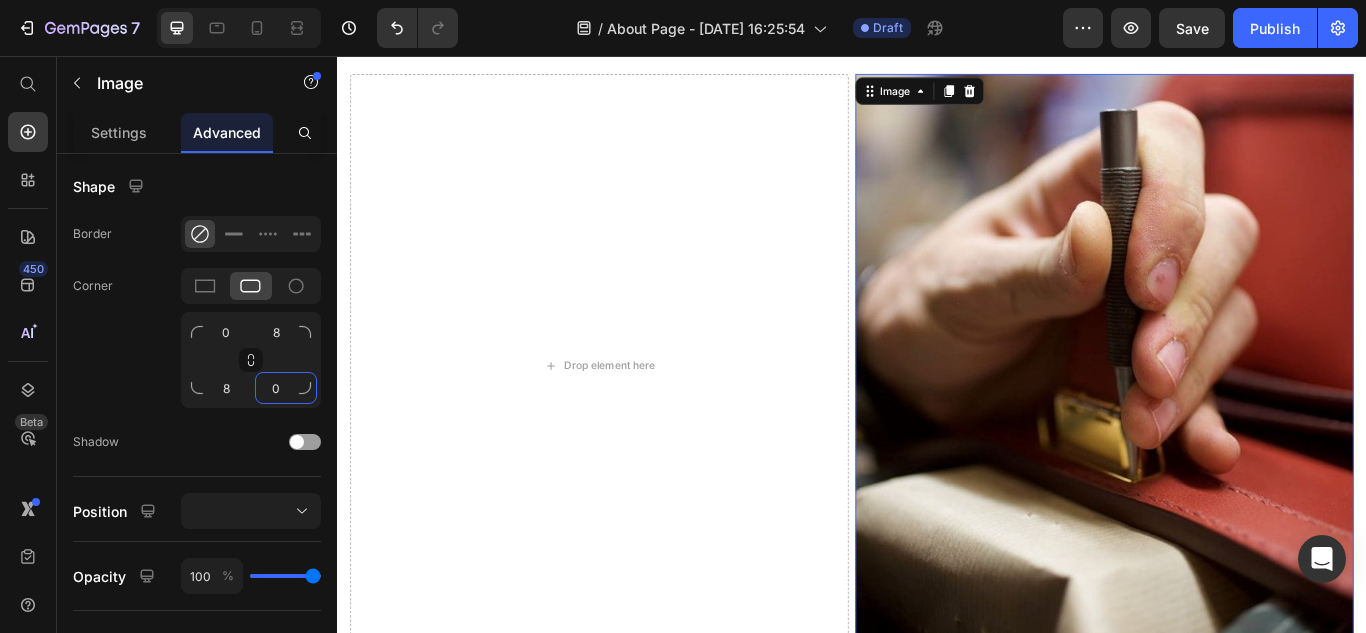 type on "0" 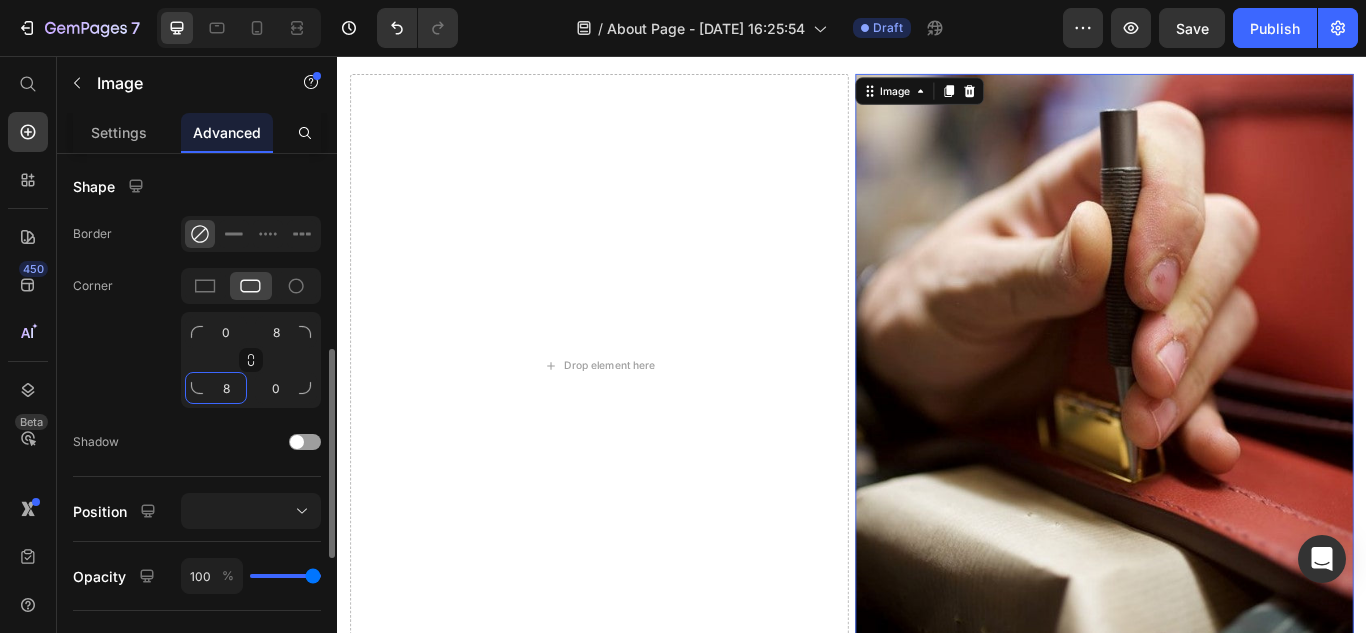 click on "8" 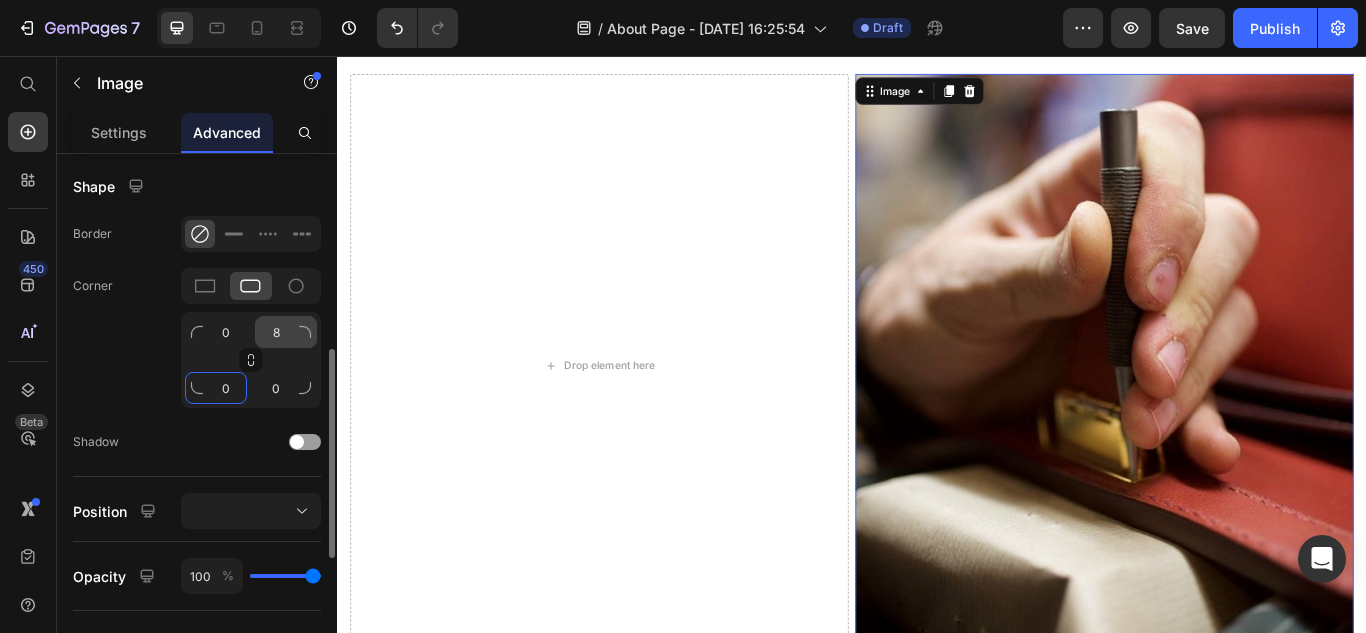 type on "0" 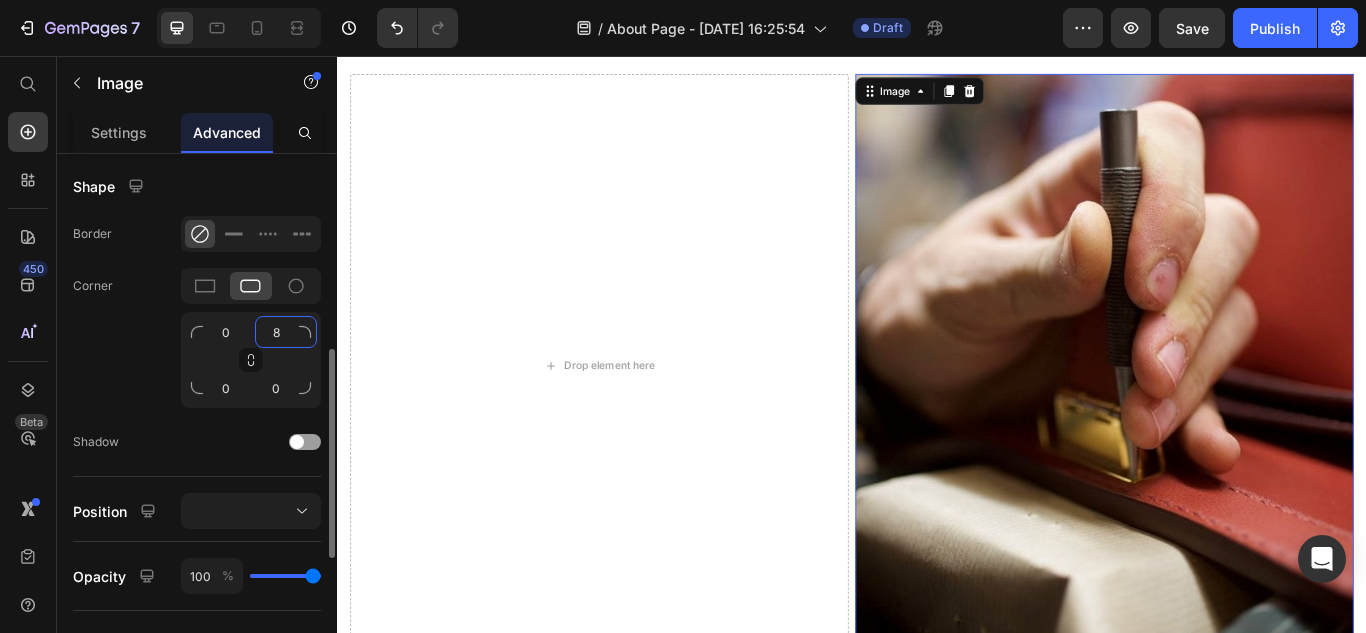 click on "8" 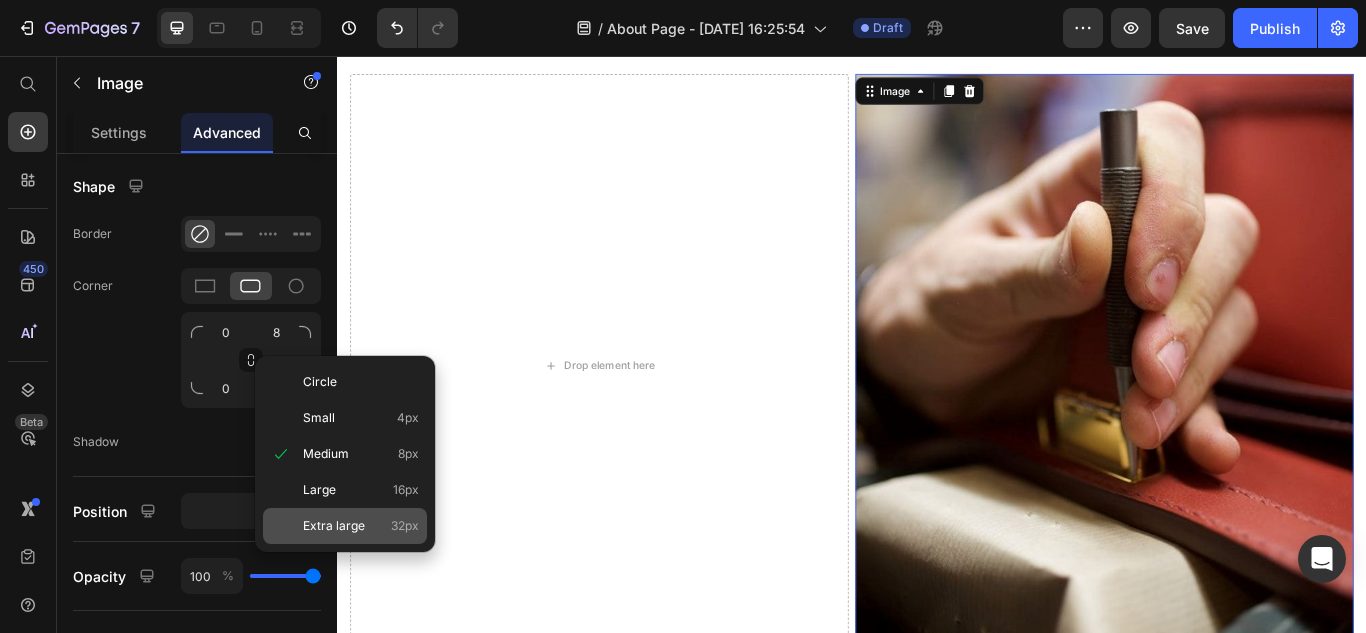 click on "32px" at bounding box center (405, 526) 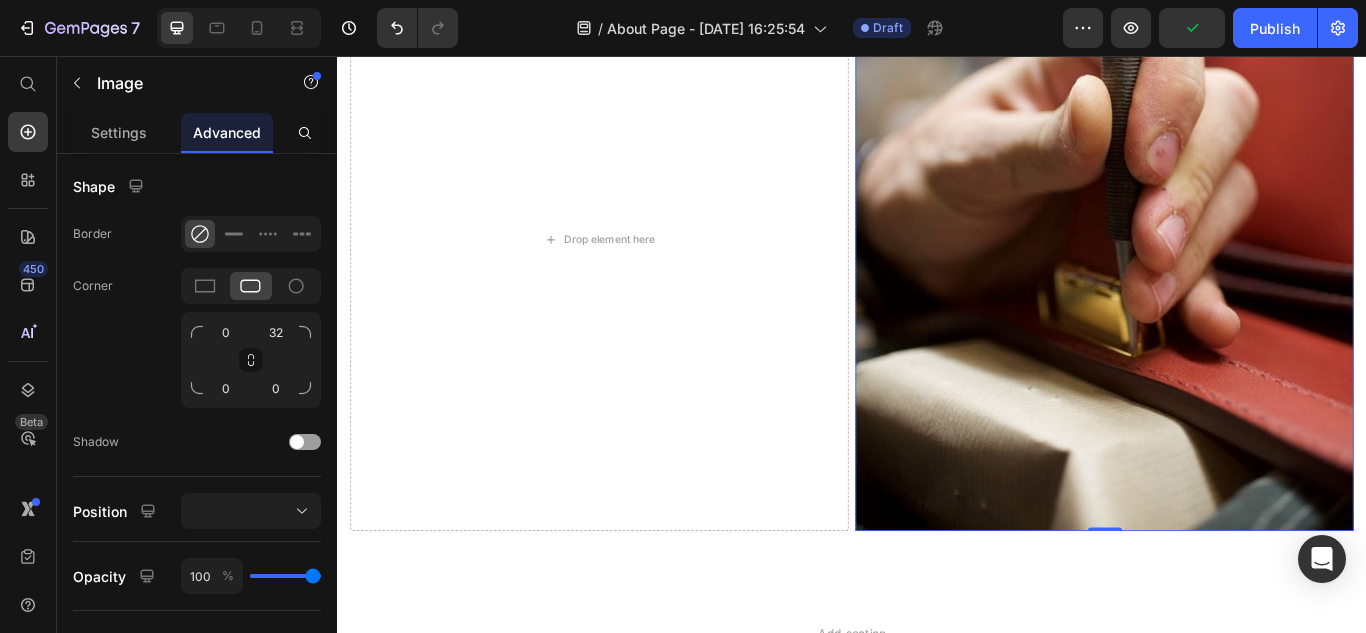 scroll, scrollTop: 1200, scrollLeft: 0, axis: vertical 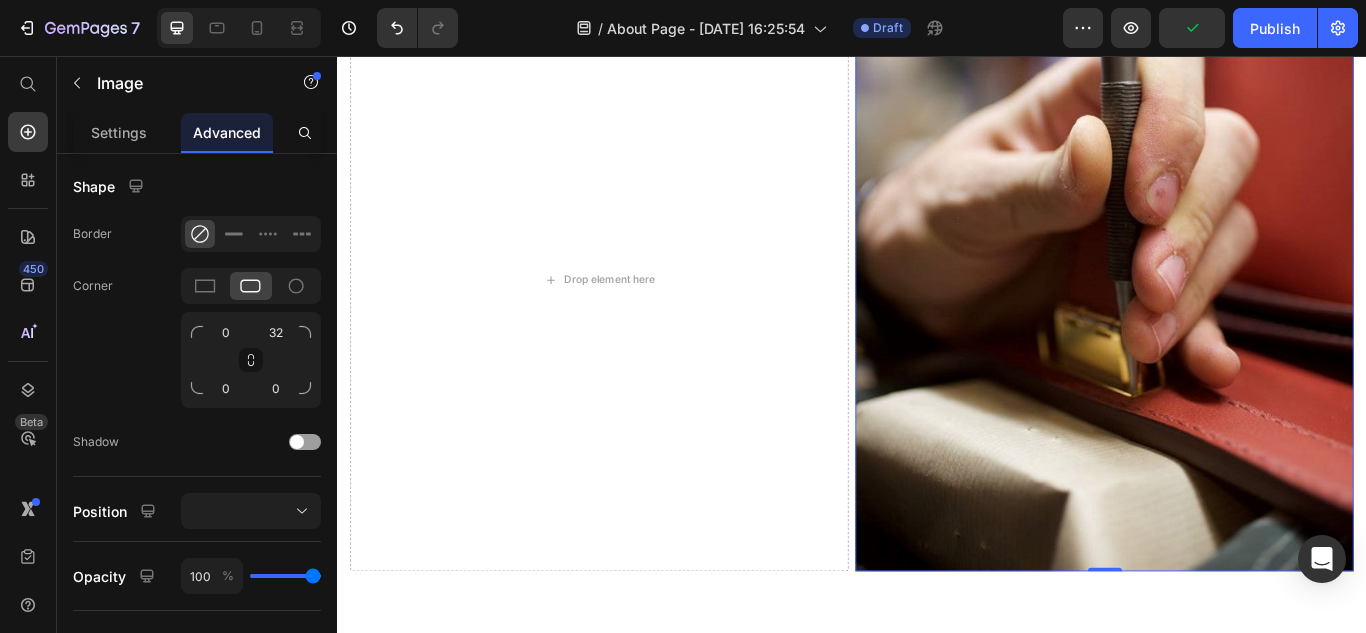 click at bounding box center [1231, 317] 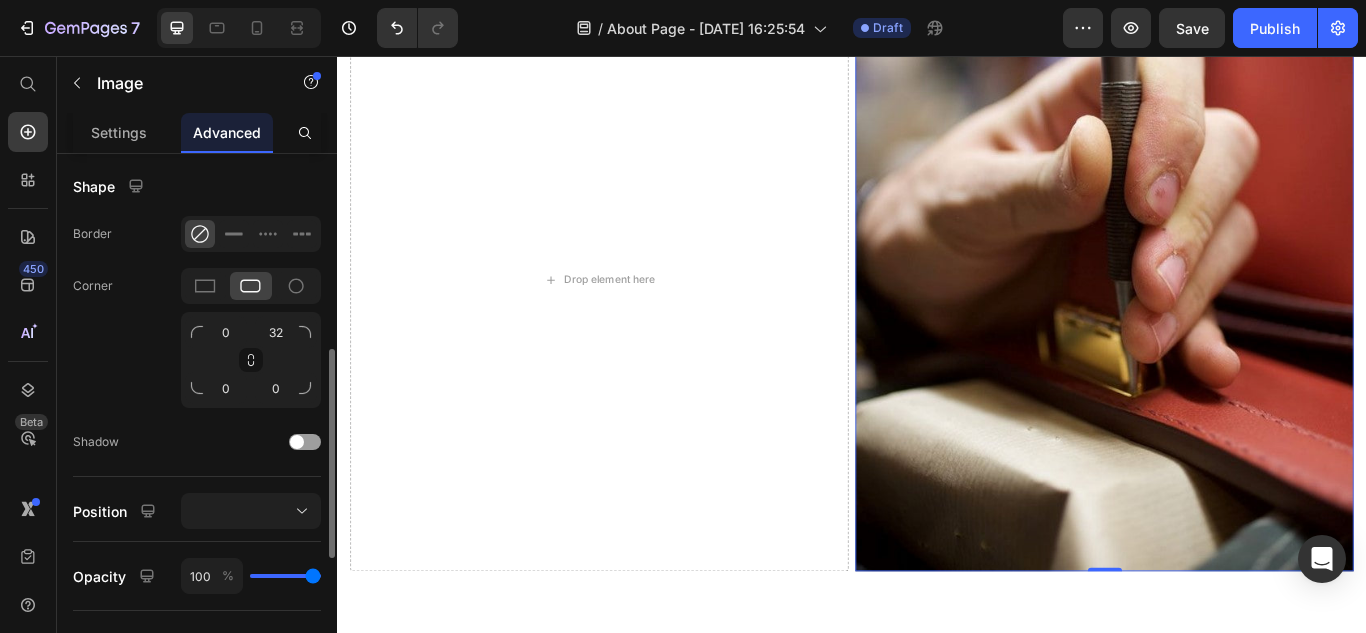 scroll, scrollTop: 600, scrollLeft: 0, axis: vertical 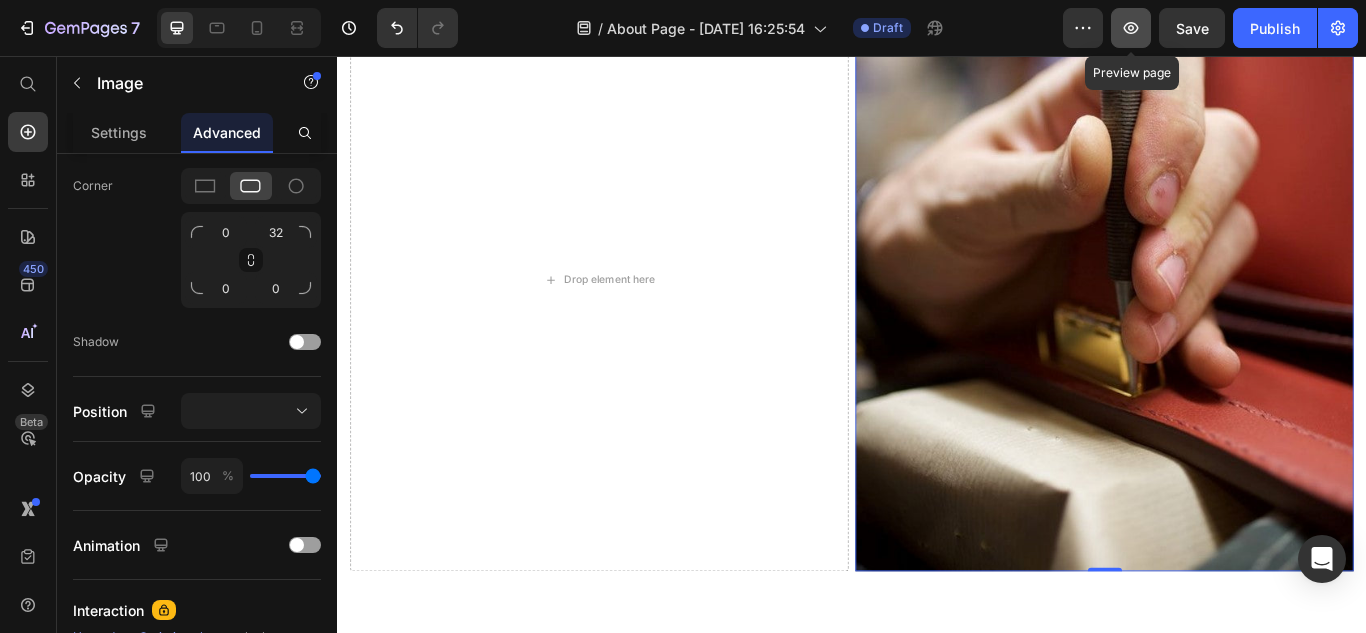 click 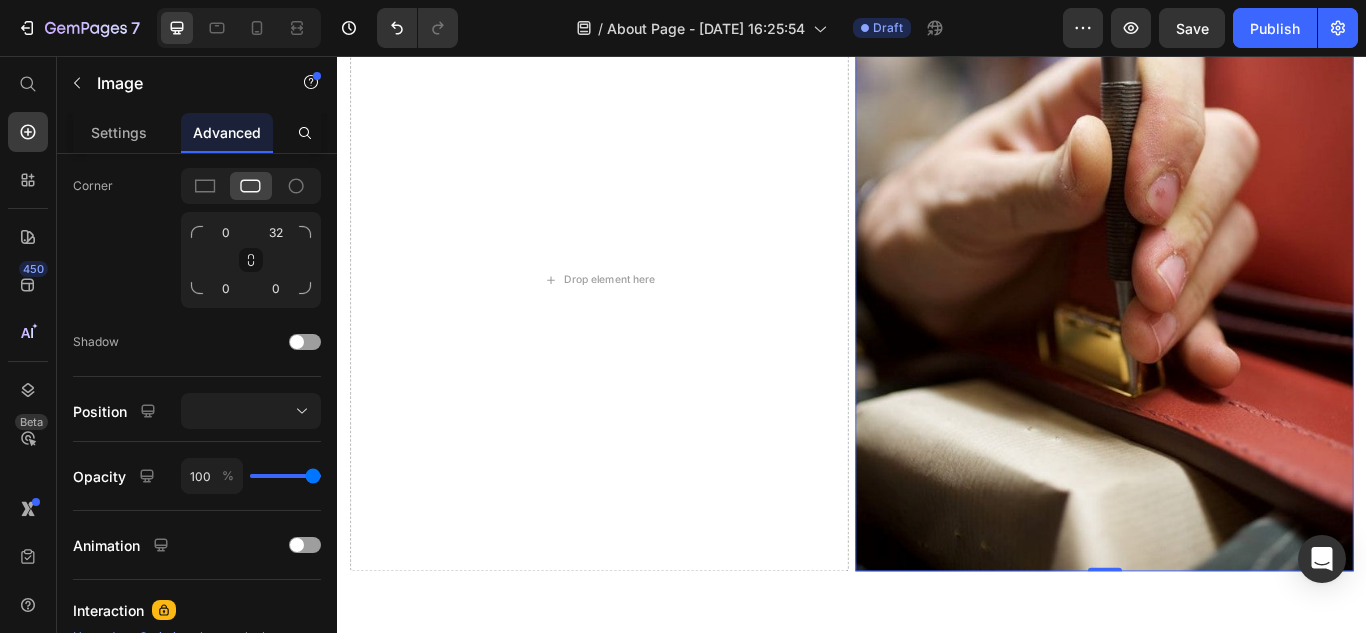 click at bounding box center (1231, 317) 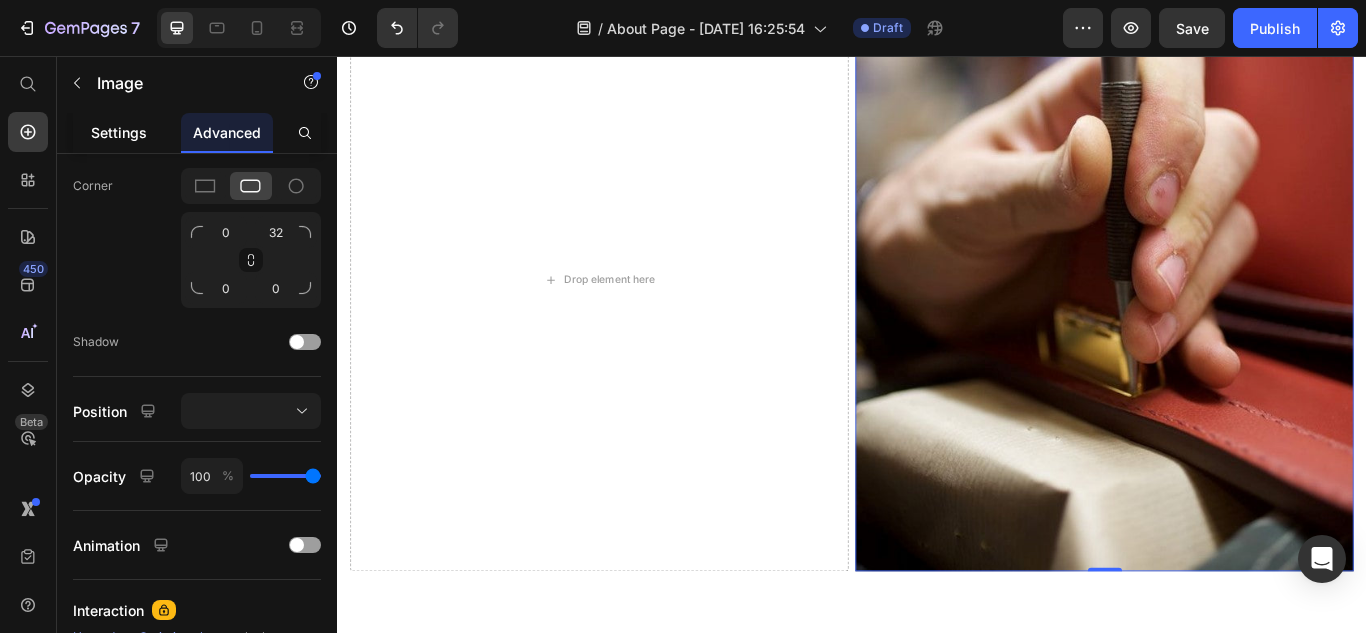 click on "Settings" 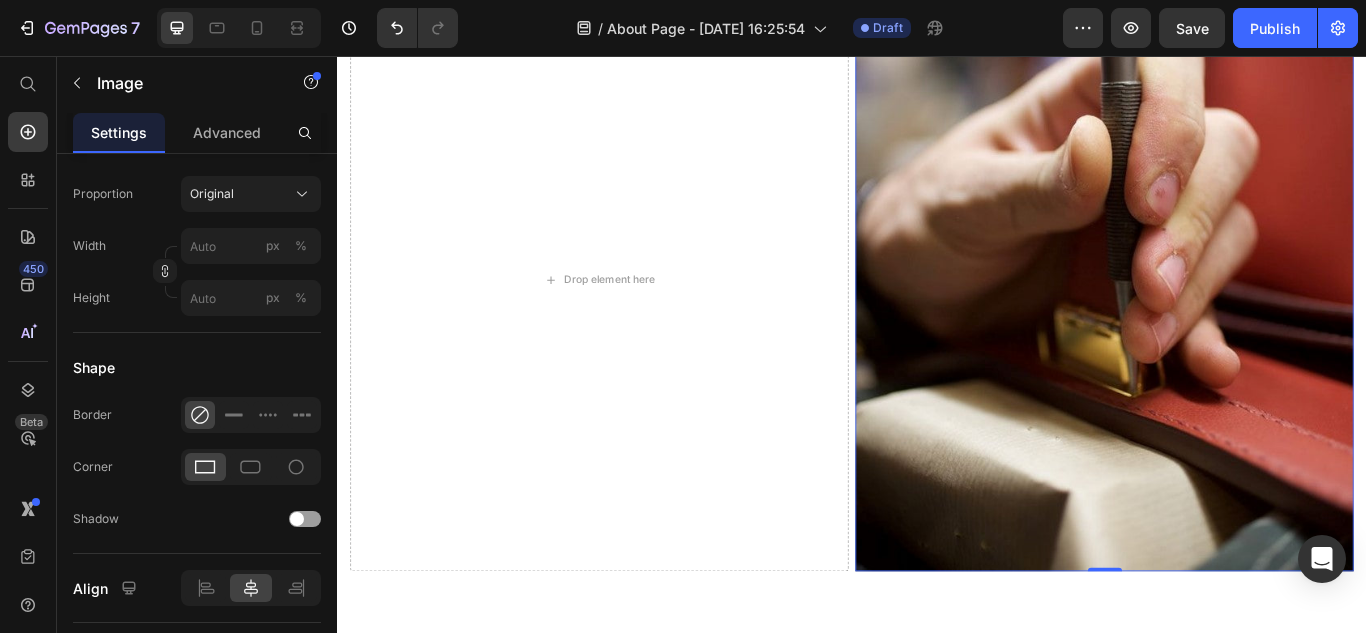 scroll, scrollTop: 0, scrollLeft: 0, axis: both 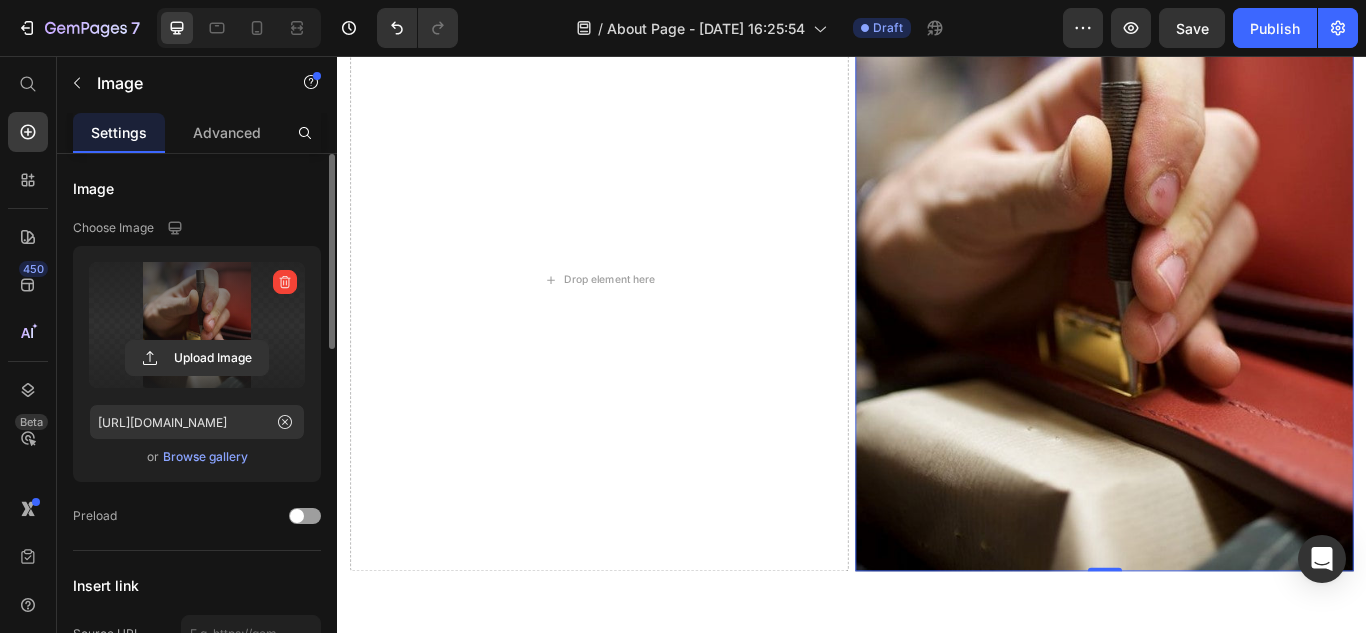click at bounding box center [197, 325] 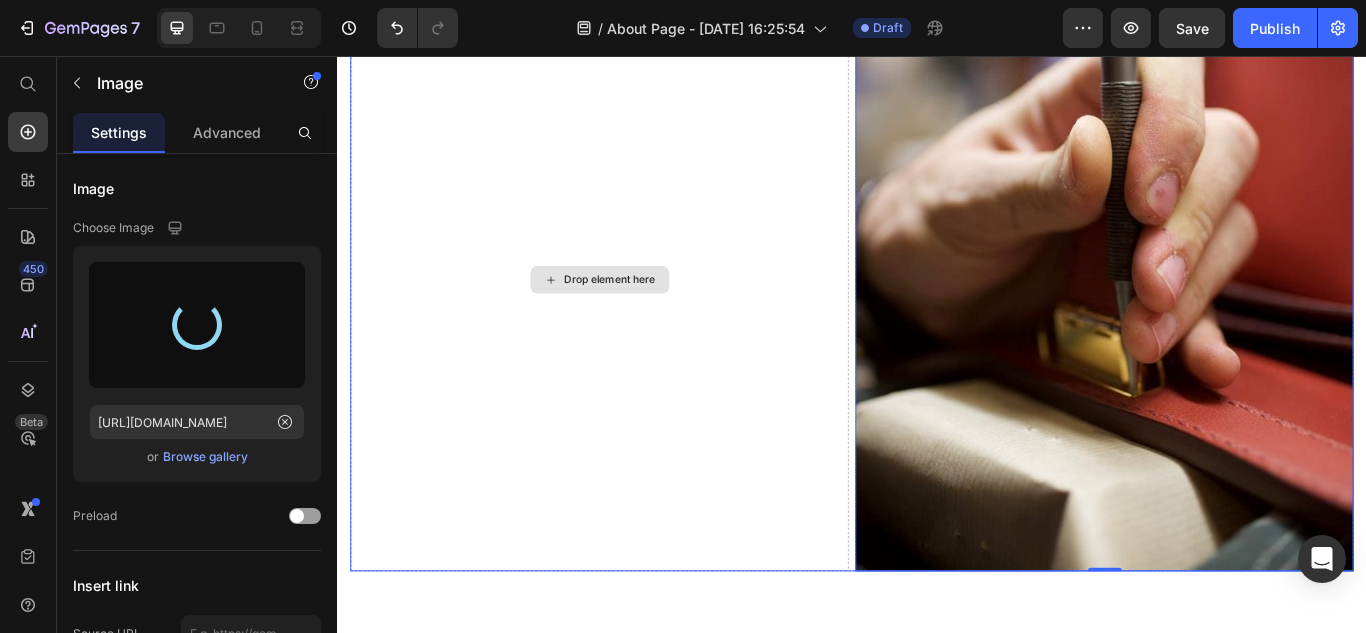 type on "https://cdn.shopify.com/s/files/1/0751/5589/8590/files/gempages_573524599011017635-f686a3e4-b638-457f-b84e-3e474ca75224.png" 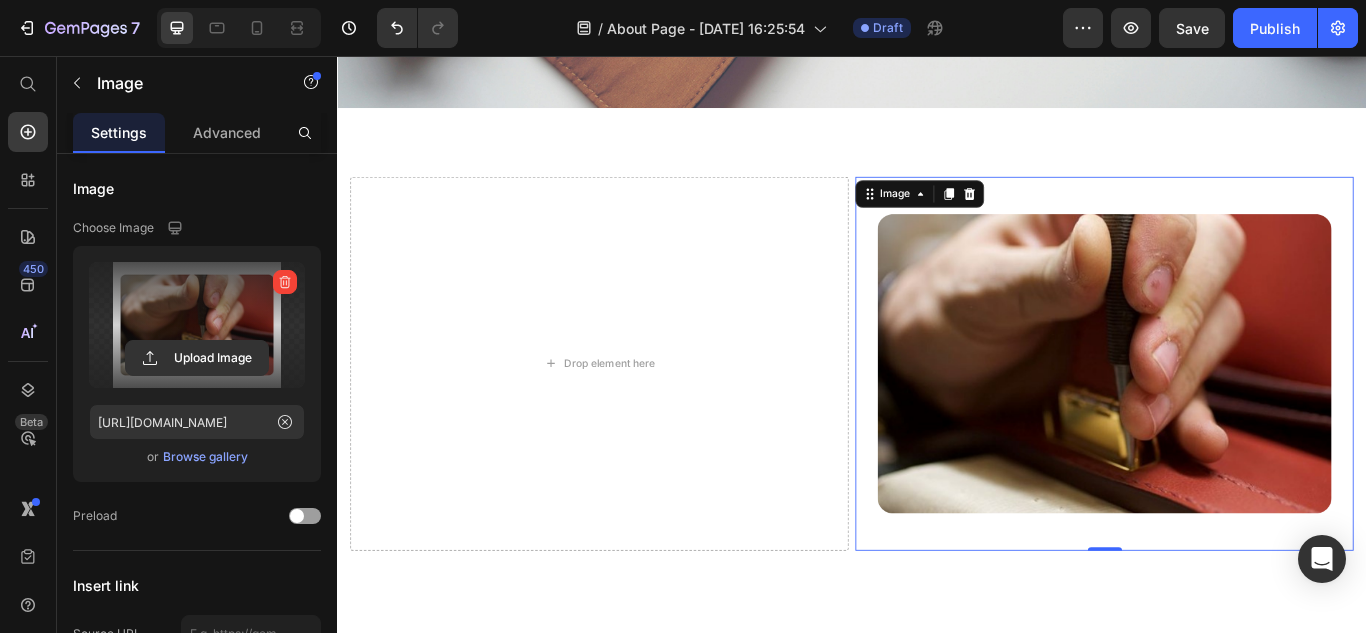 scroll, scrollTop: 979, scrollLeft: 0, axis: vertical 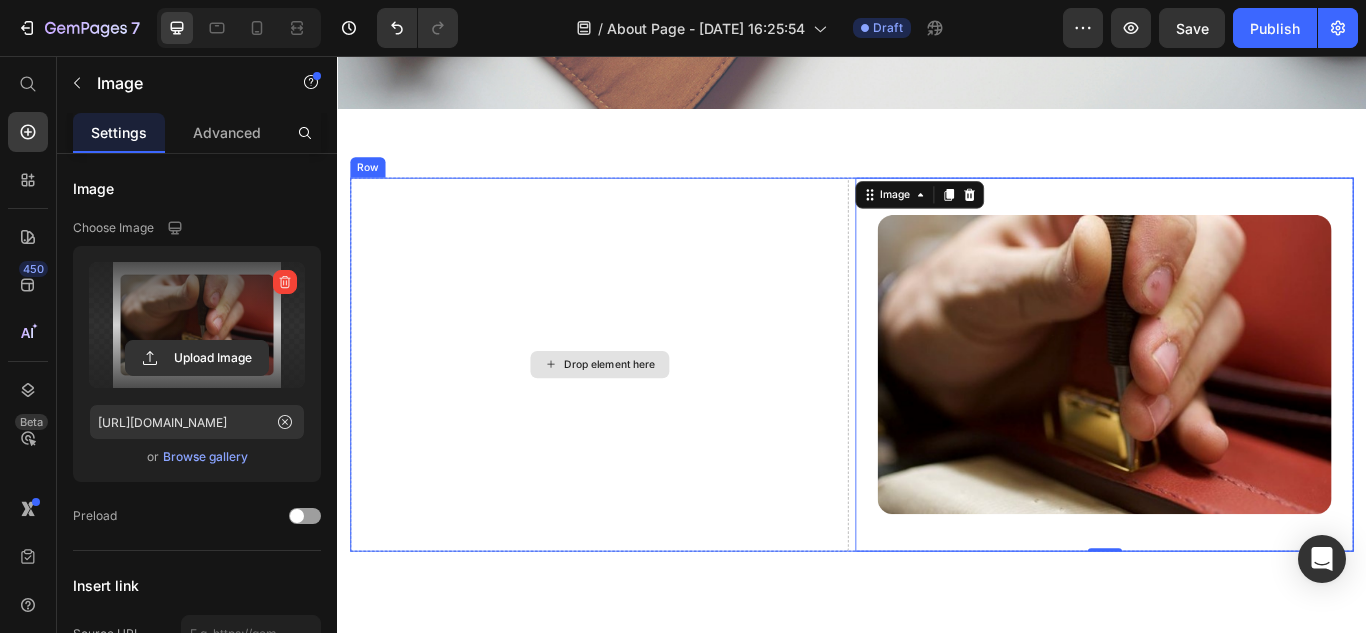 click on "Drop element here" at bounding box center (655, 416) 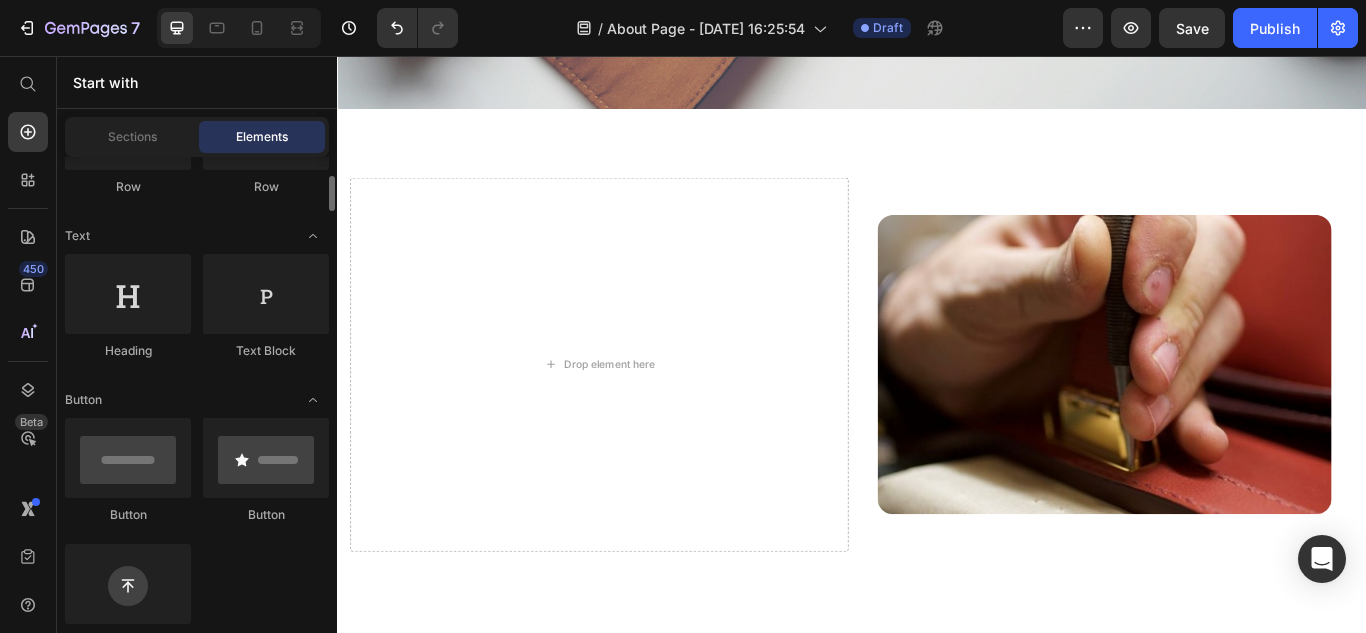 scroll, scrollTop: 238, scrollLeft: 0, axis: vertical 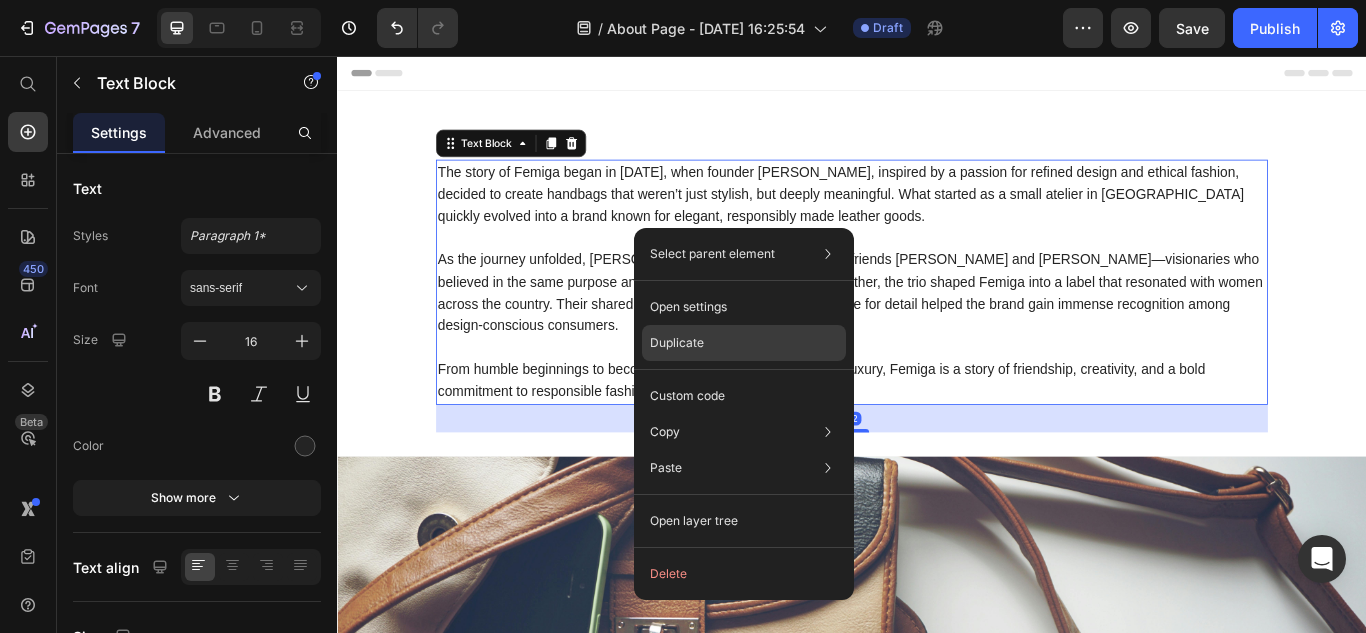 click on "Duplicate" at bounding box center (677, 343) 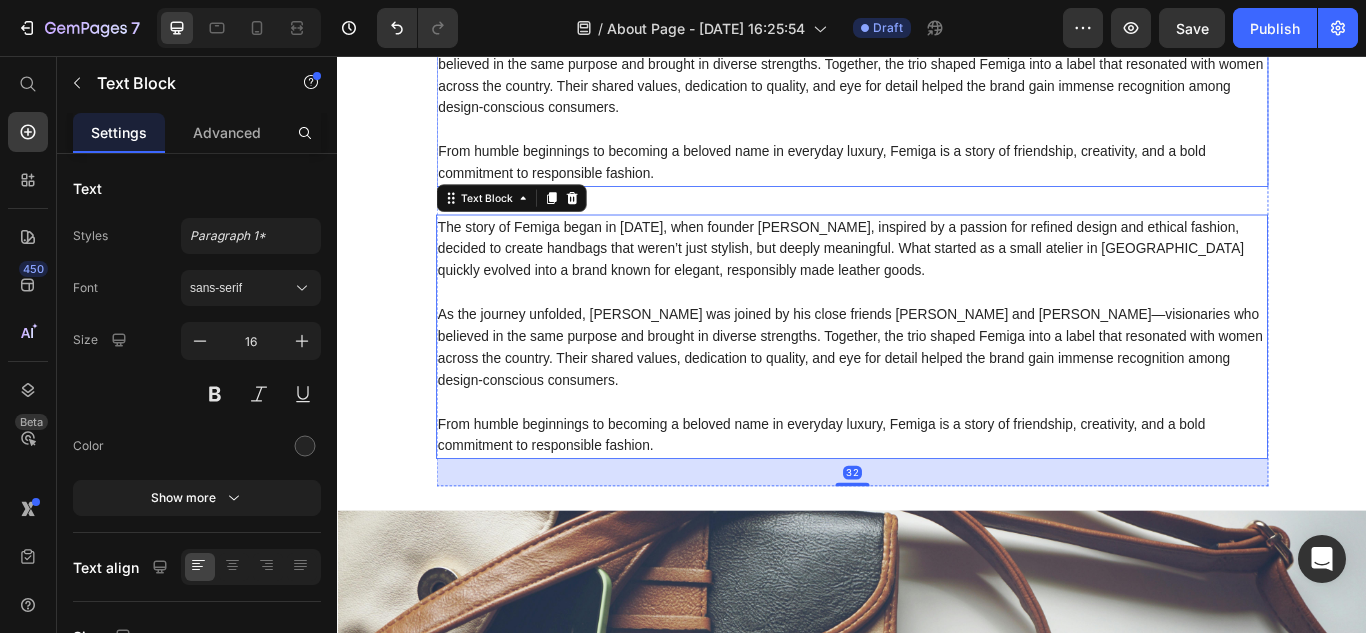 scroll, scrollTop: 300, scrollLeft: 0, axis: vertical 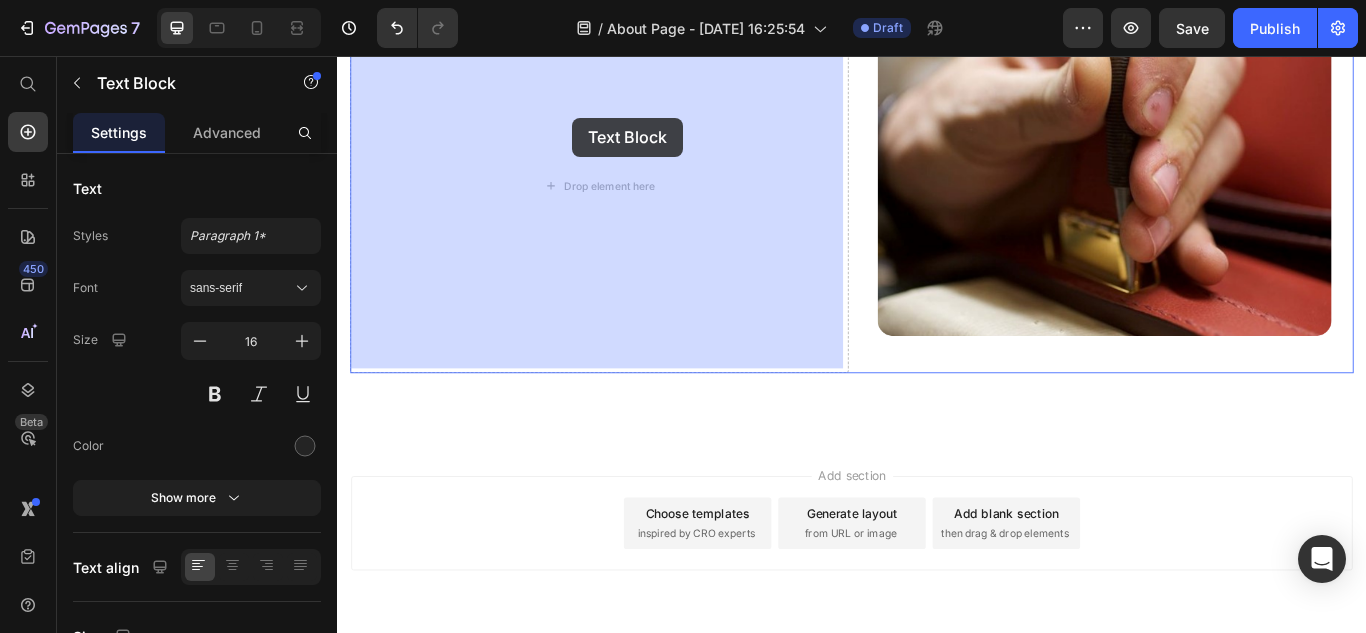 drag, startPoint x: 769, startPoint y: 278, endPoint x: 611, endPoint y: 128, distance: 217.86234 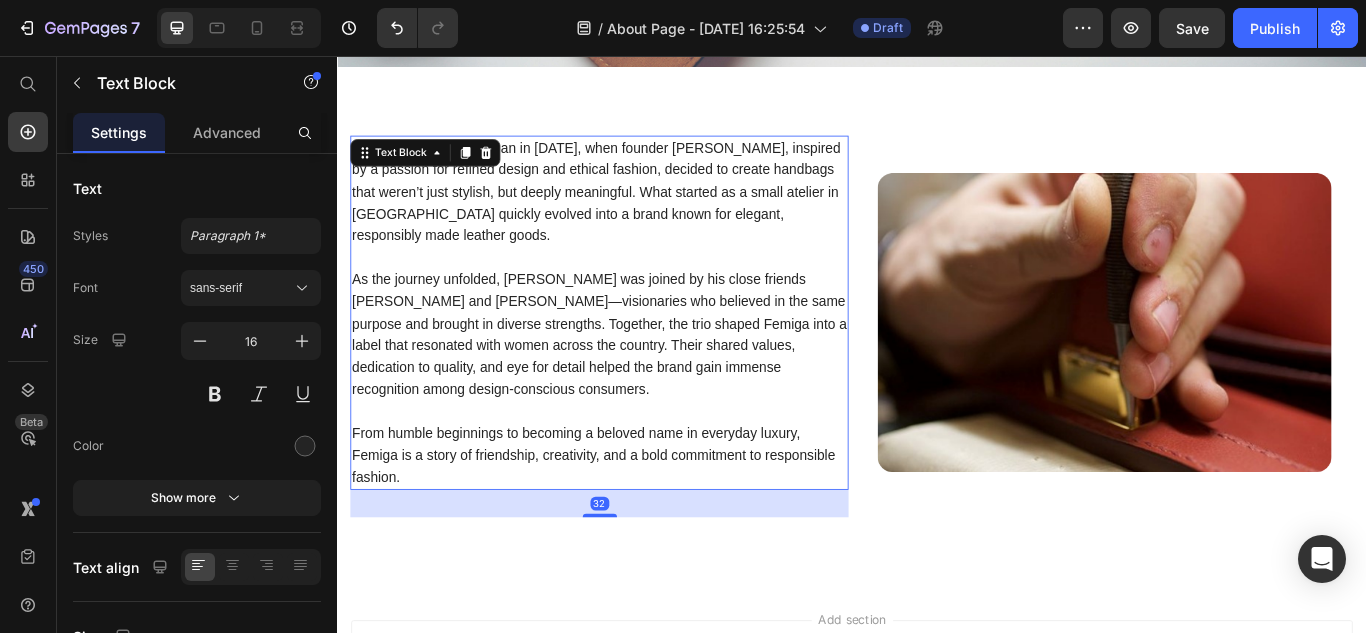 scroll, scrollTop: 1271, scrollLeft: 0, axis: vertical 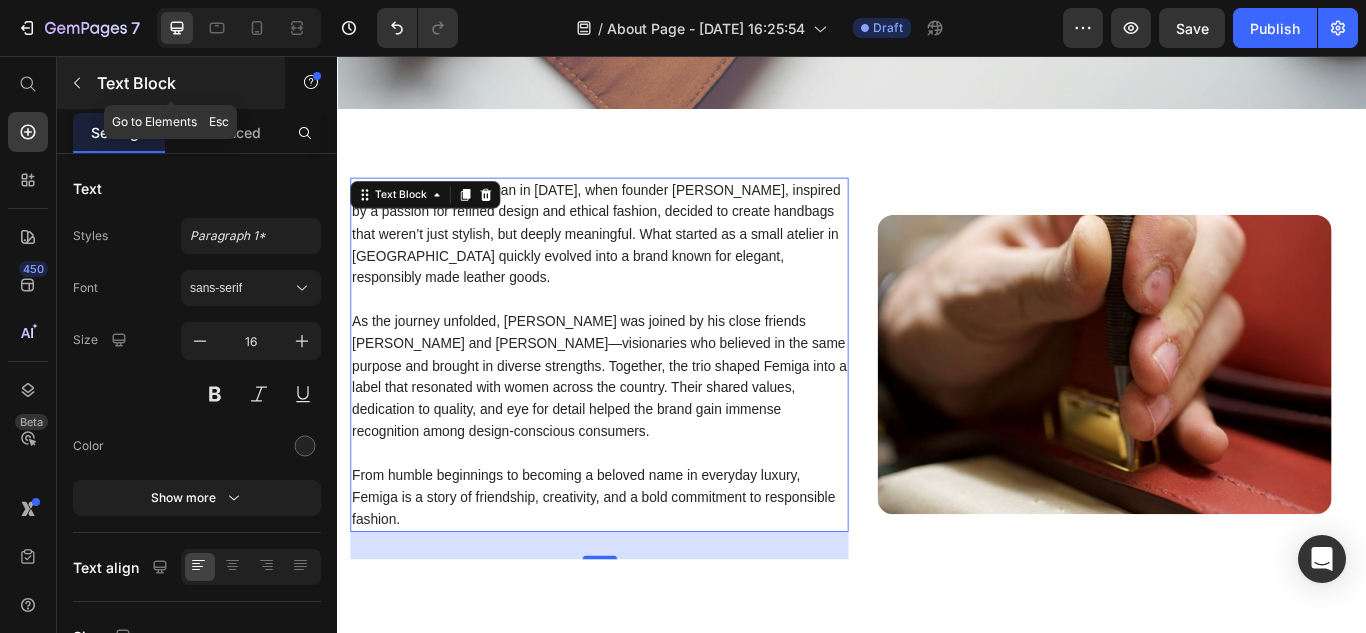 click on "Text Block" at bounding box center [182, 83] 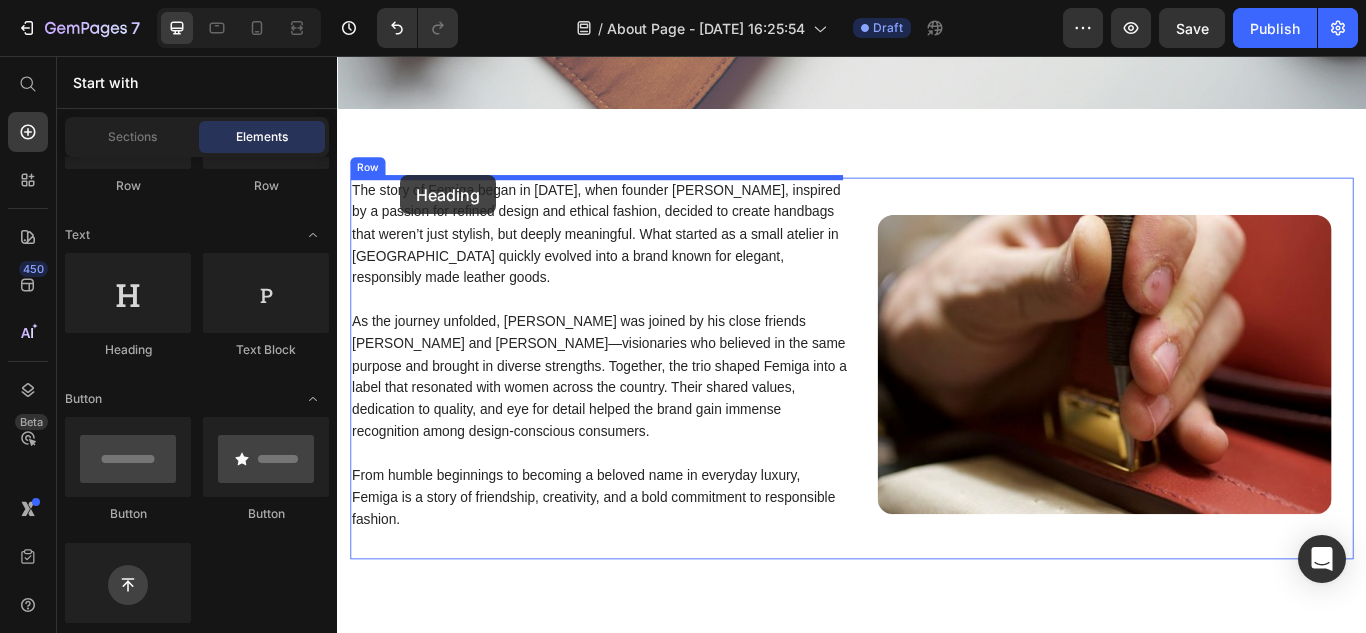drag, startPoint x: 475, startPoint y: 347, endPoint x: 411, endPoint y: 195, distance: 164.92422 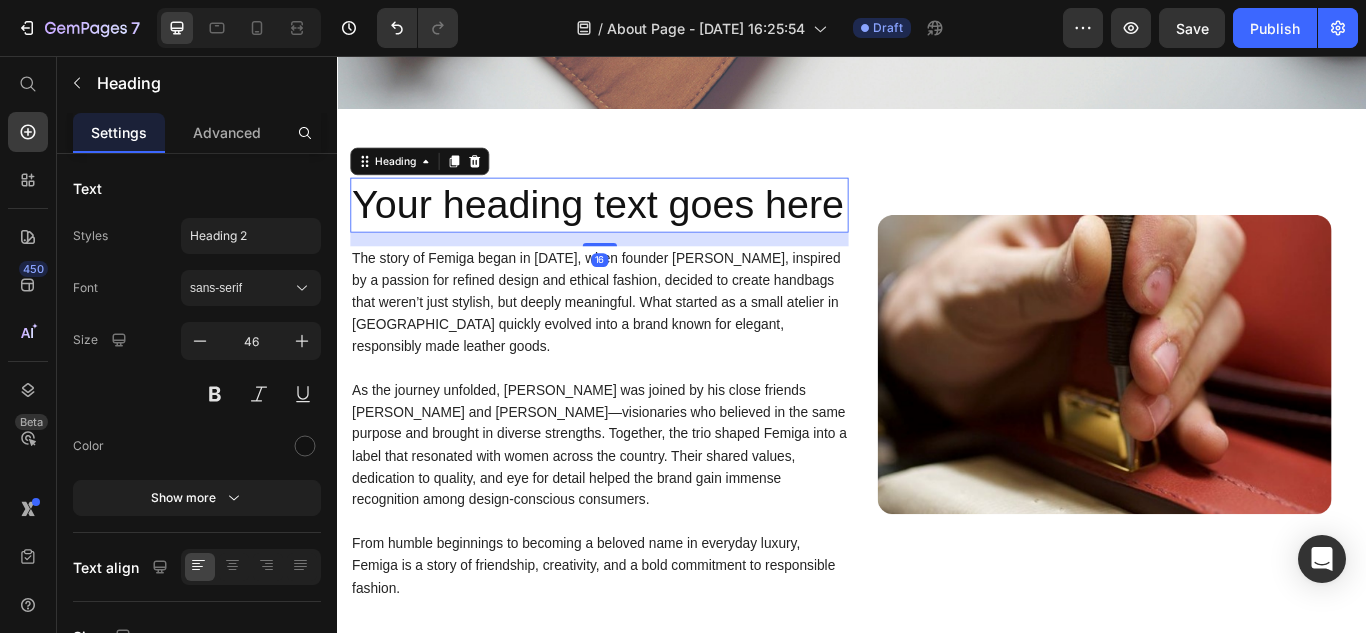 click on "Your heading text goes here" at bounding box center [642, 230] 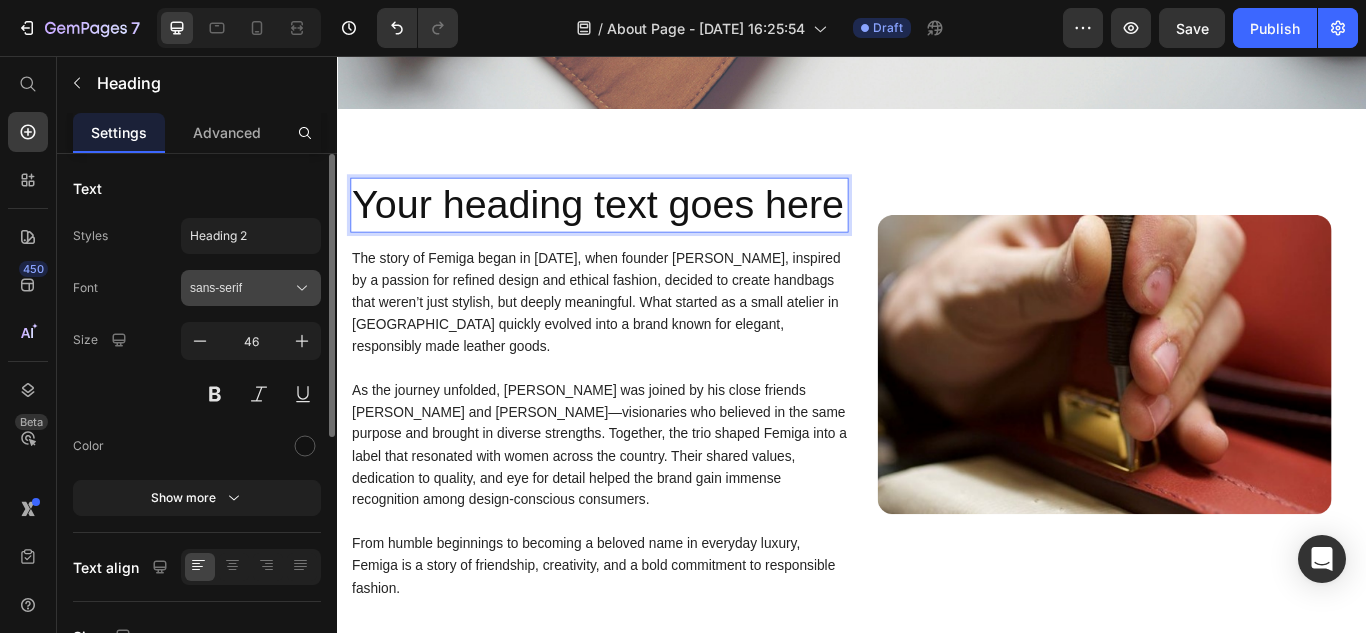 click on "sans-serif" at bounding box center (241, 288) 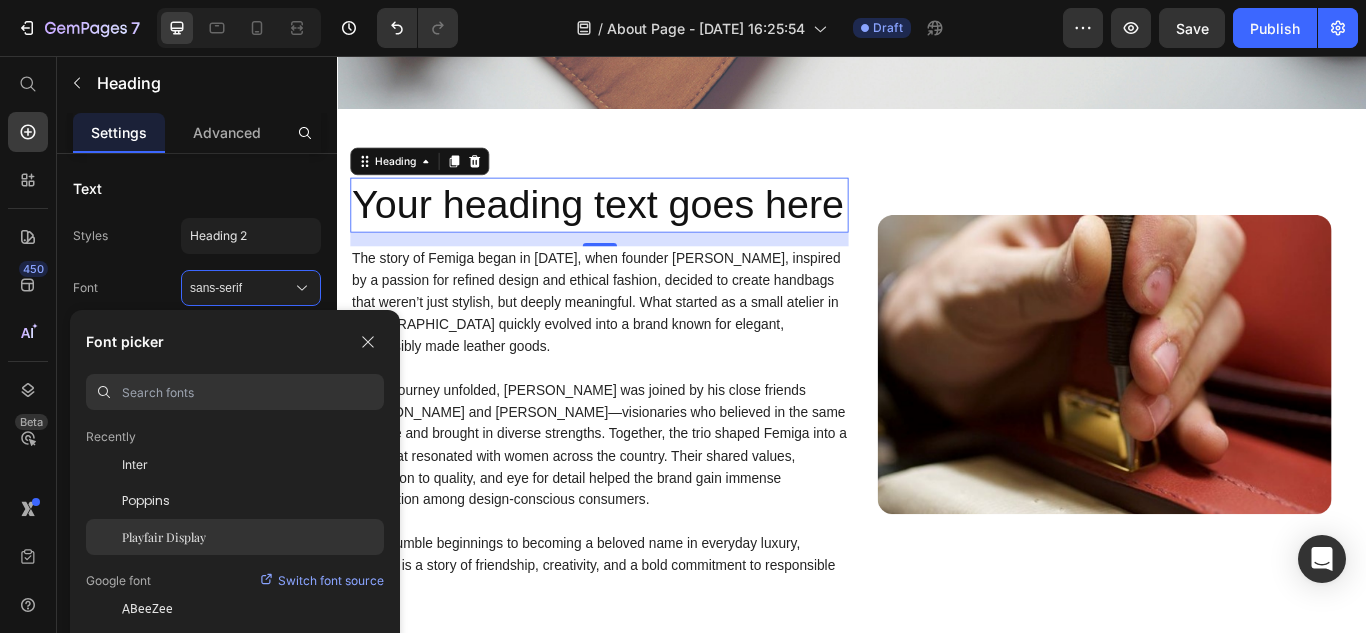 scroll, scrollTop: 100, scrollLeft: 0, axis: vertical 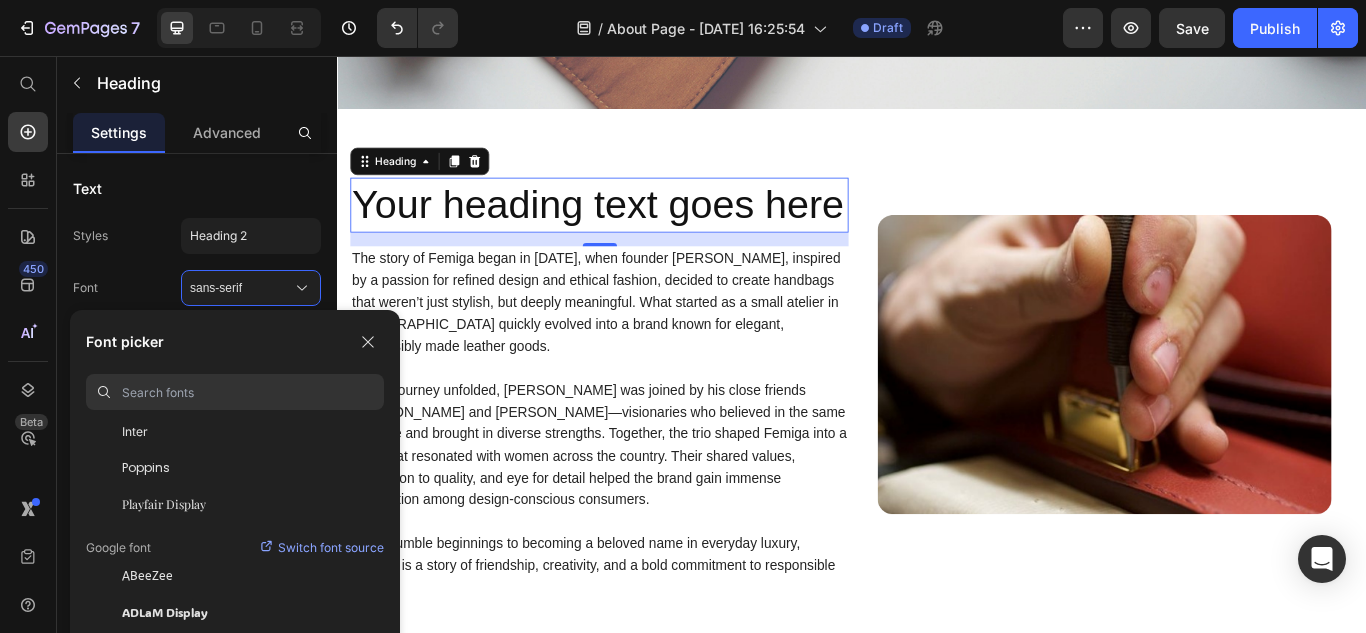 click at bounding box center (253, 392) 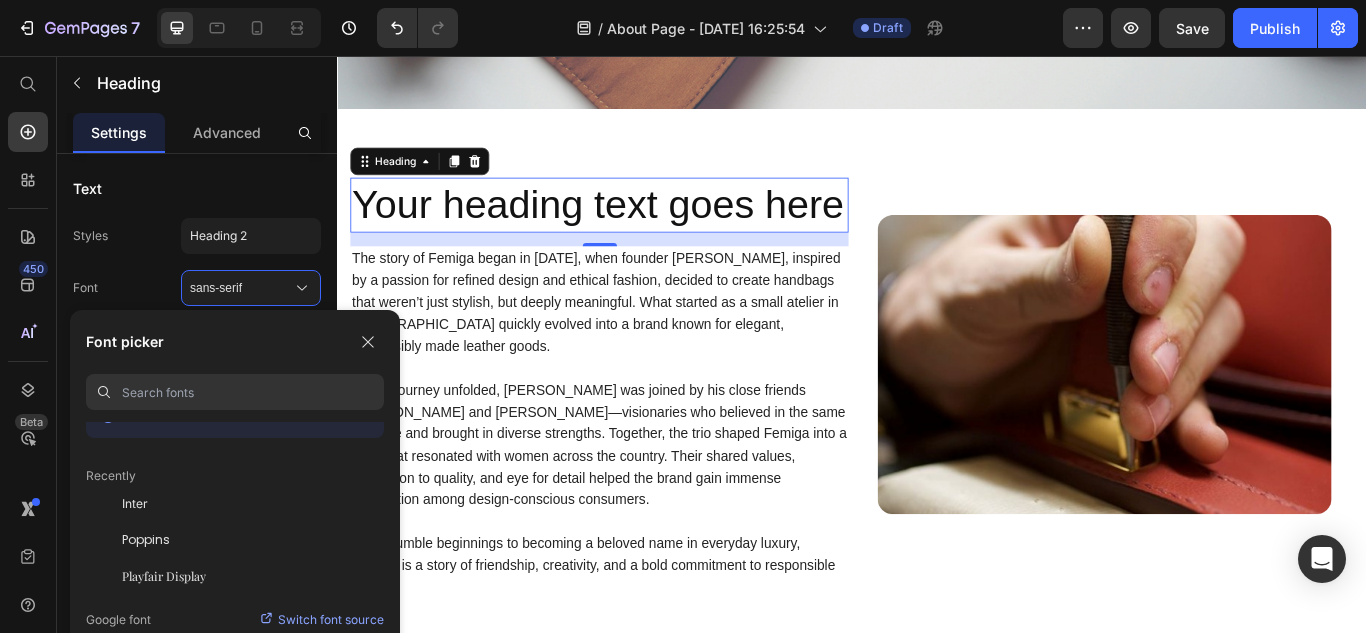 scroll, scrollTop: 0, scrollLeft: 0, axis: both 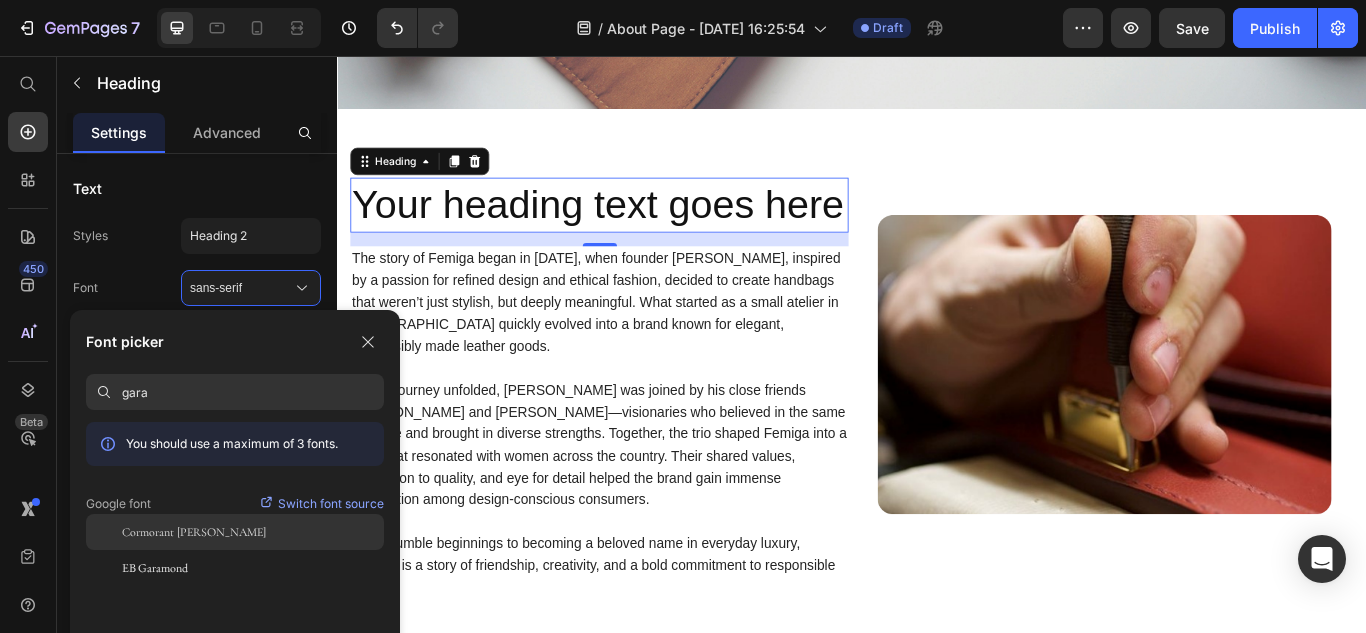 type on "gara" 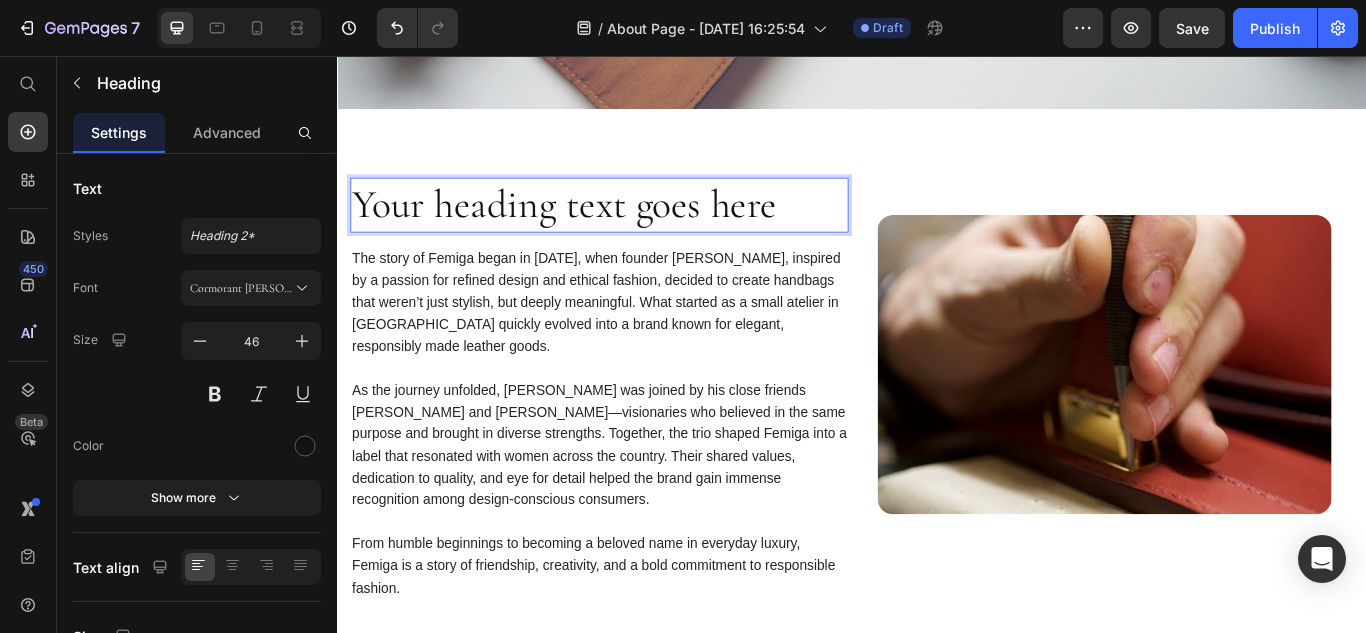 click on "Your heading text goes here" at bounding box center (642, 230) 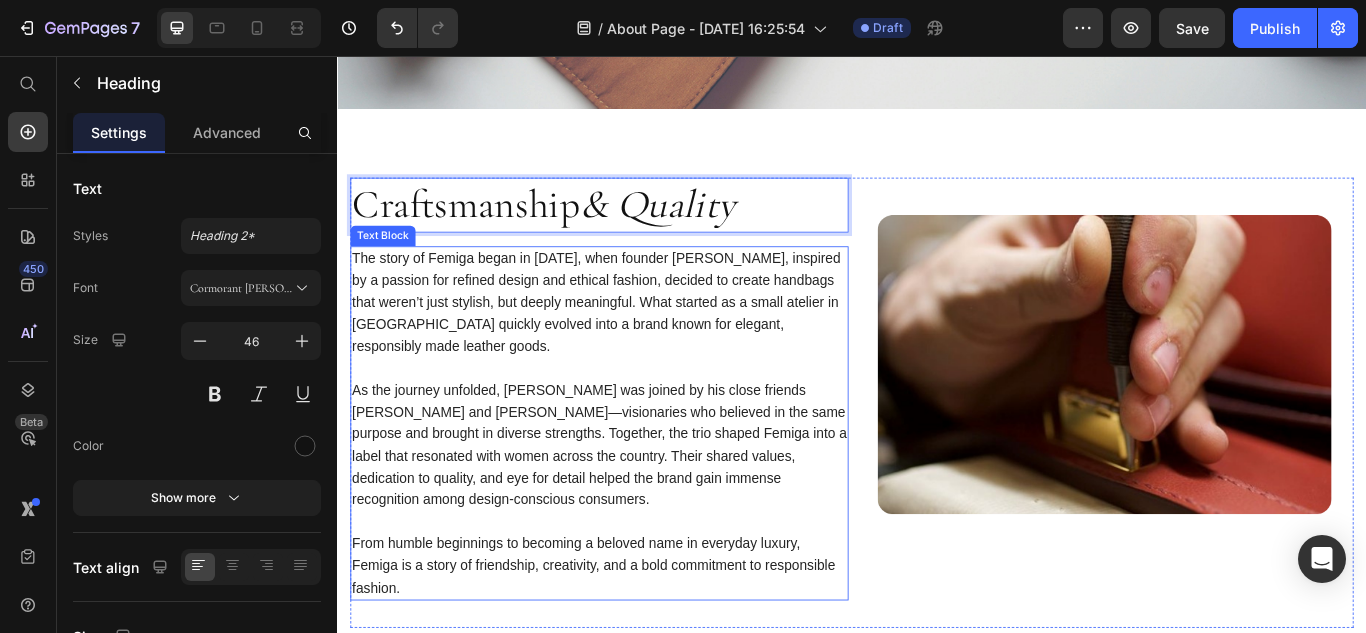 click on "The story of Femiga began in [DATE], when founder [PERSON_NAME], inspired by a passion for refined design and ethical fashion, decided to create handbags that weren’t just stylish, but deeply meaningful. What started as a small atelier in [GEOGRAPHIC_DATA] quickly evolved into a brand known for elegant, responsibly made leather goods." at bounding box center (642, 344) 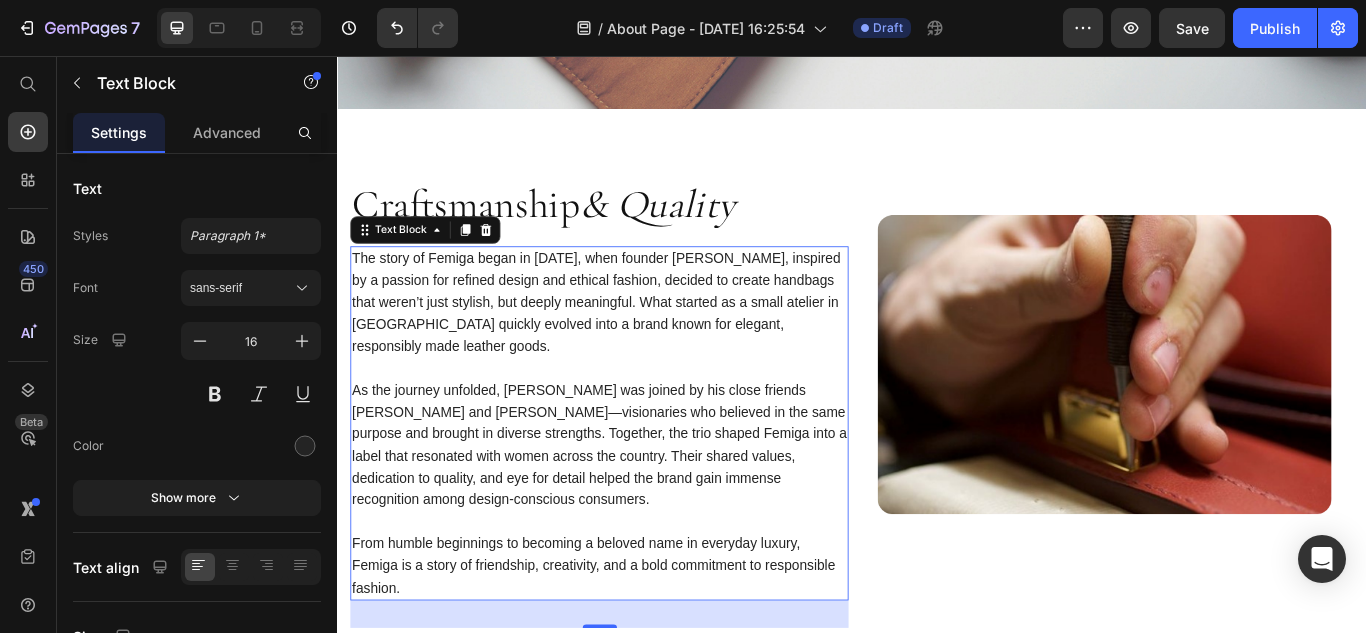 click on "As the journey unfolded, [PERSON_NAME] was joined by his close friends [PERSON_NAME] and [PERSON_NAME]—visionaries who believed in the same purpose and brought in diverse strengths. Together, the trio shaped Femiga into a label that resonated with women across the country. Their shared values, dedication to quality, and eye for detail helped the brand gain immense recognition among design-conscious consumers." at bounding box center [642, 510] 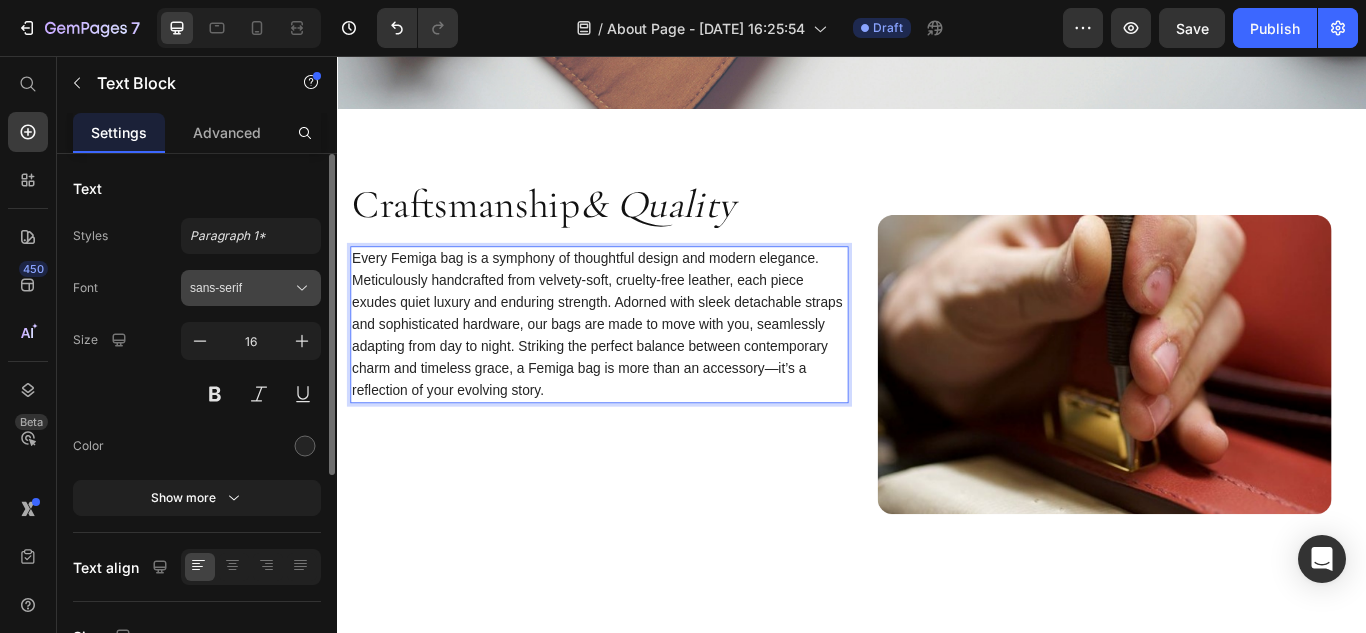click on "sans-serif" at bounding box center [241, 288] 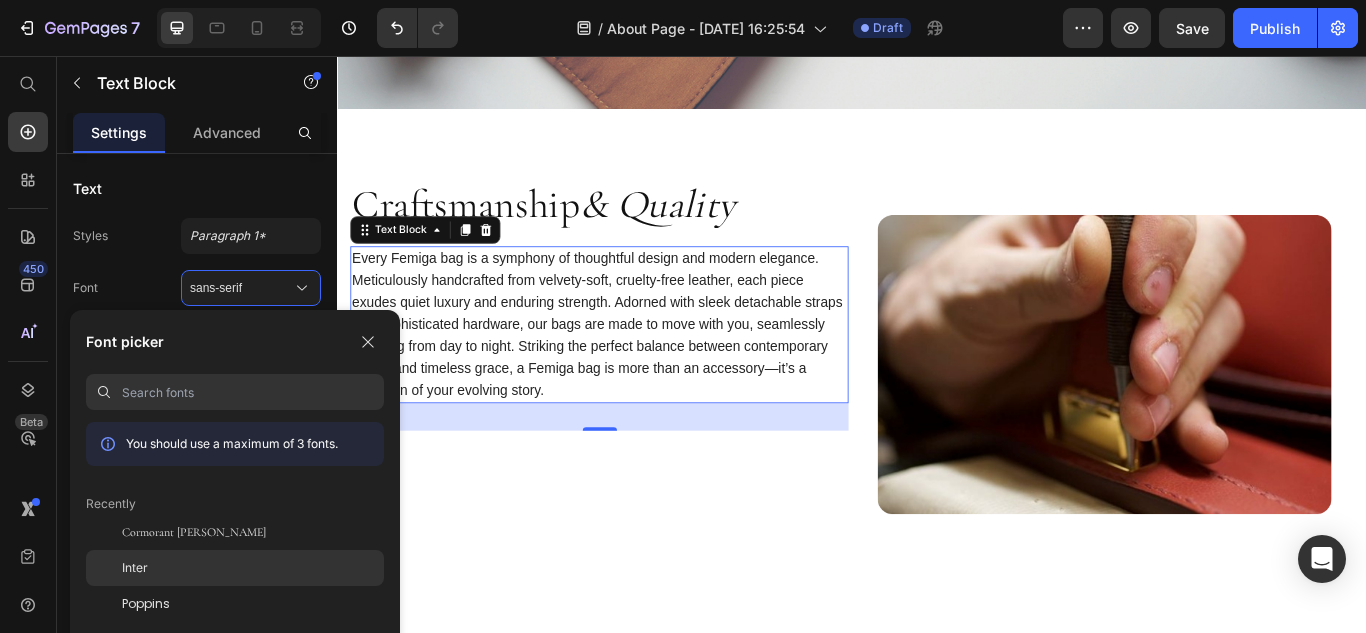 click on "Inter" 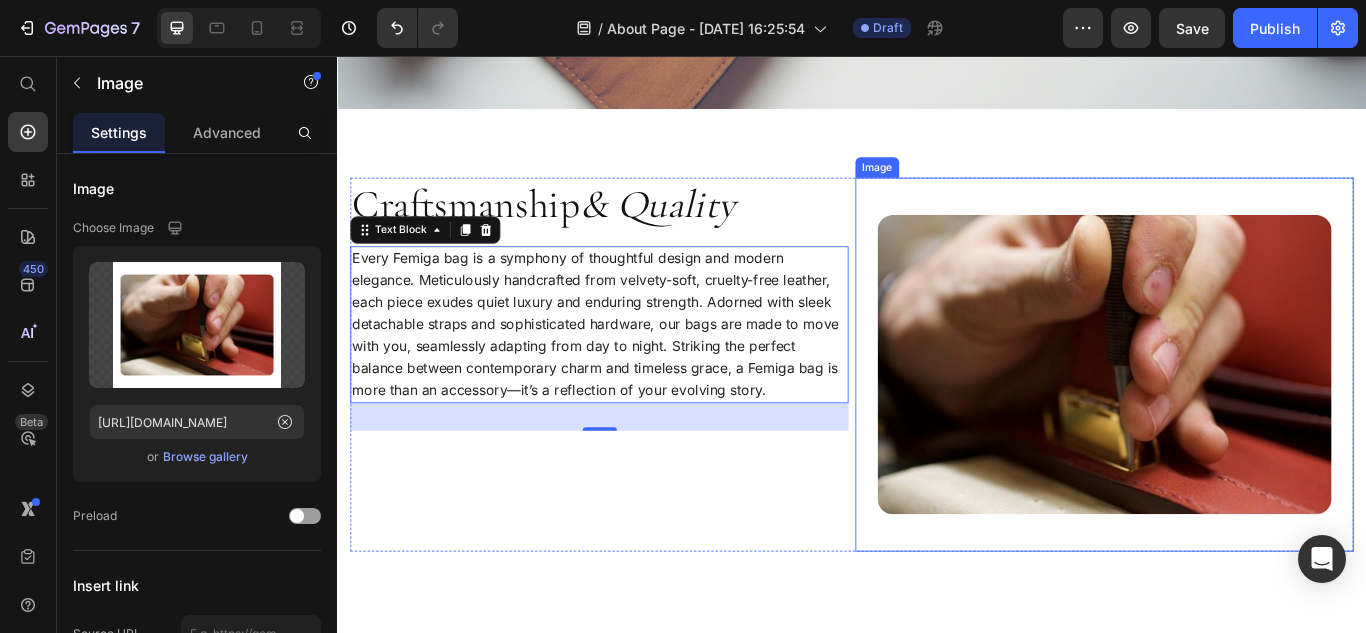 click at bounding box center (1231, 416) 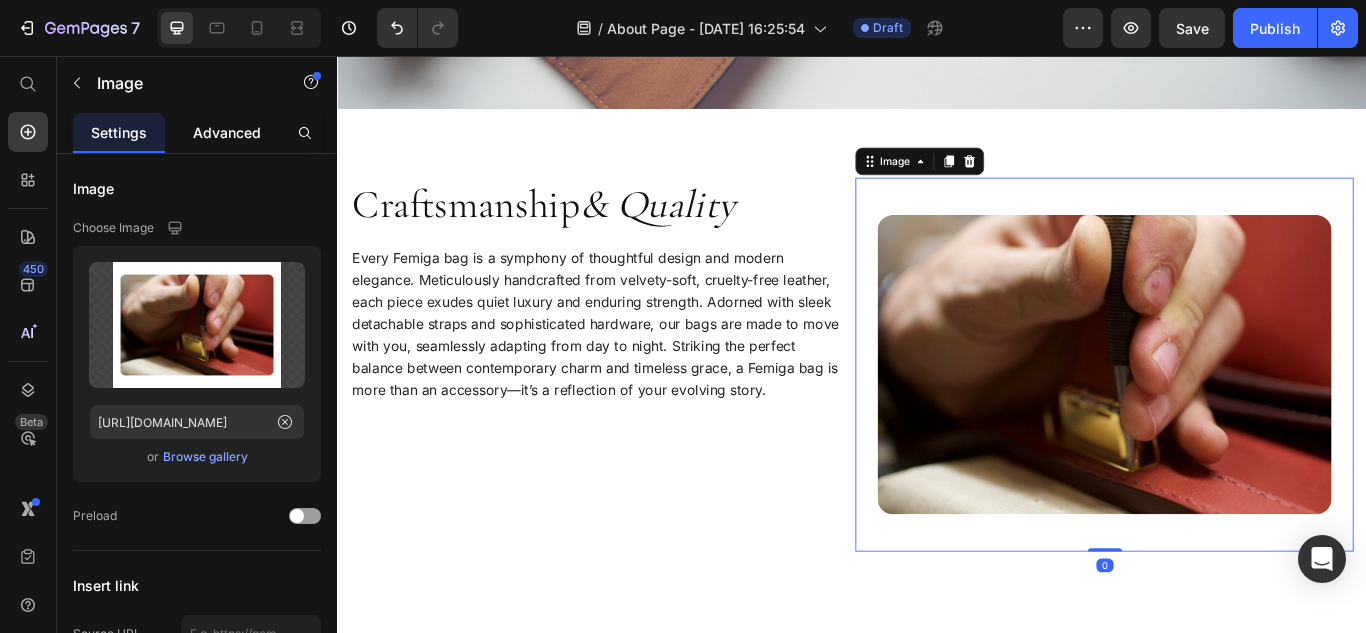 click on "Advanced" at bounding box center (227, 132) 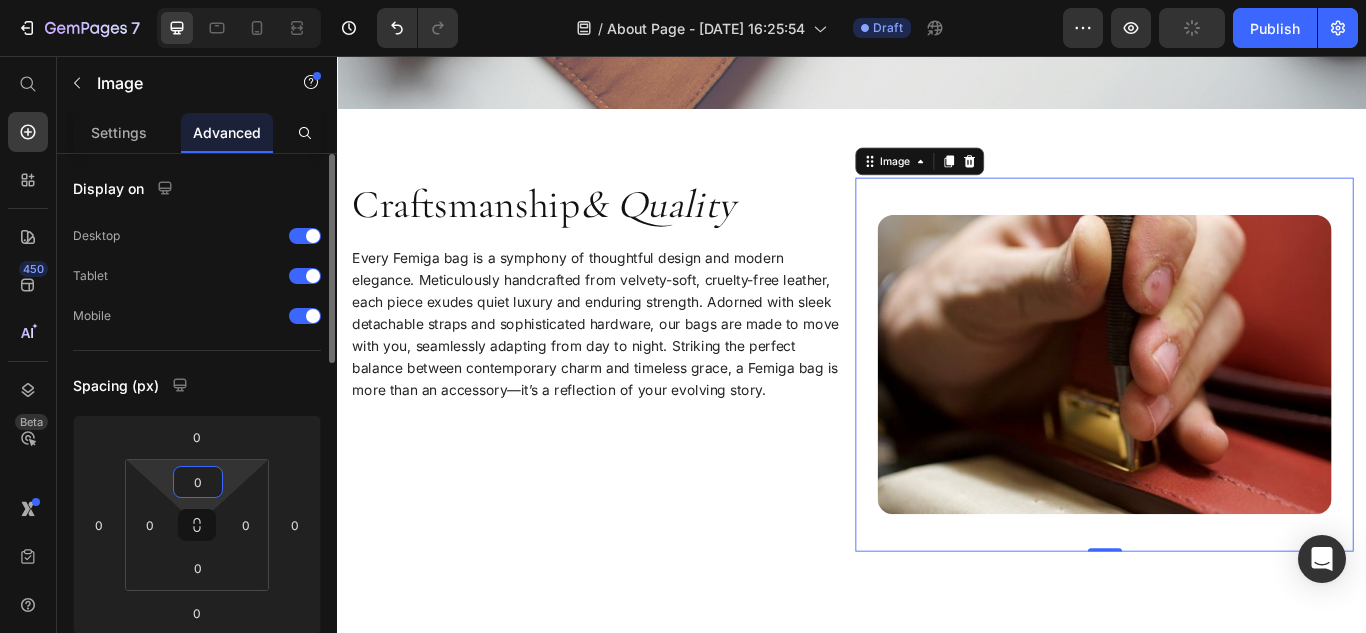 click on "0" at bounding box center (198, 482) 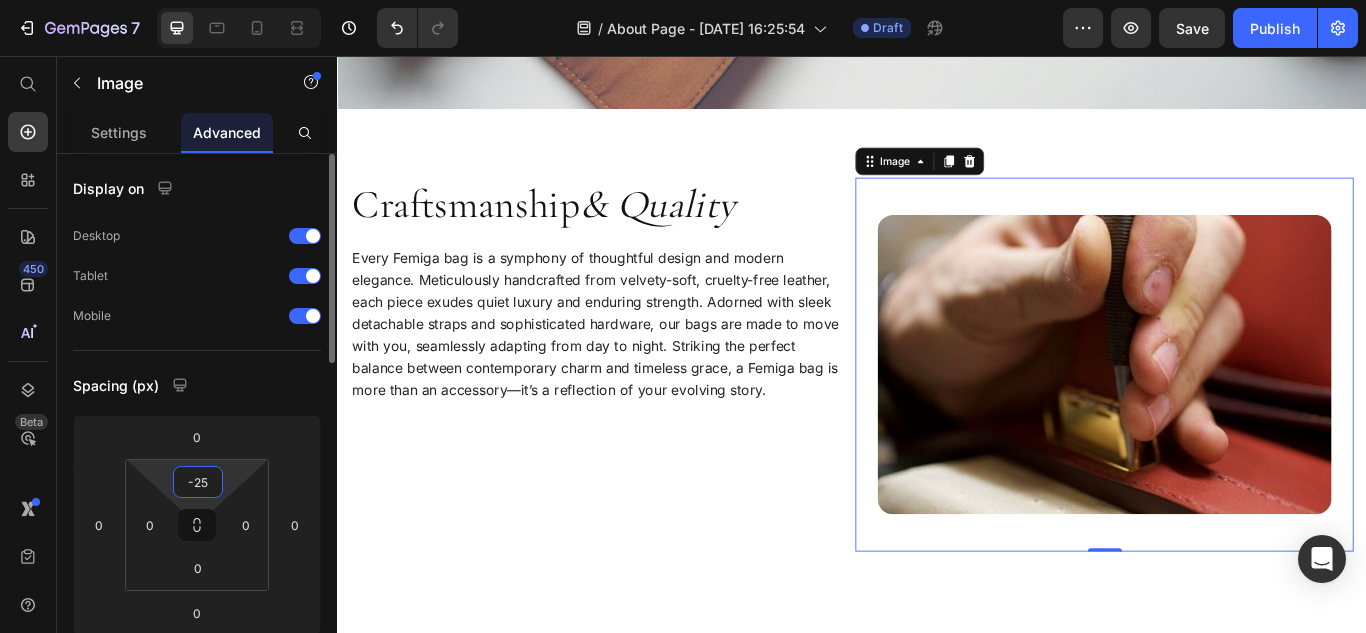 type on "-2" 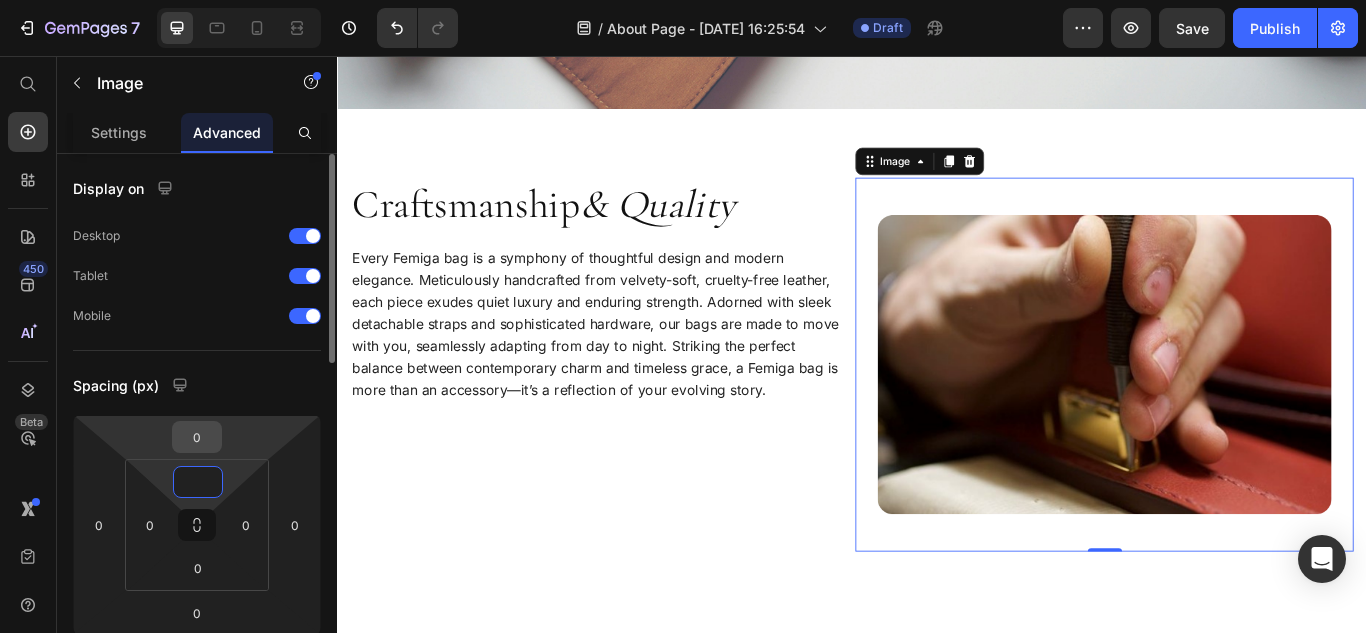 type on "0" 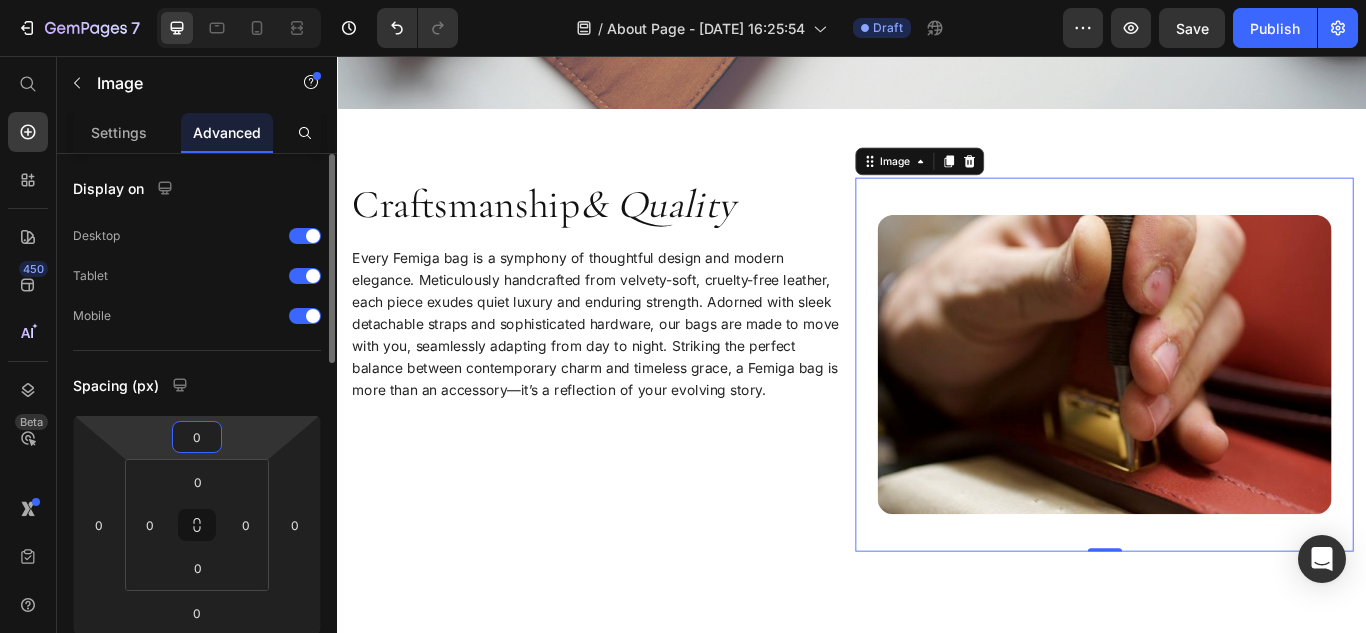 click on "0" at bounding box center (197, 437) 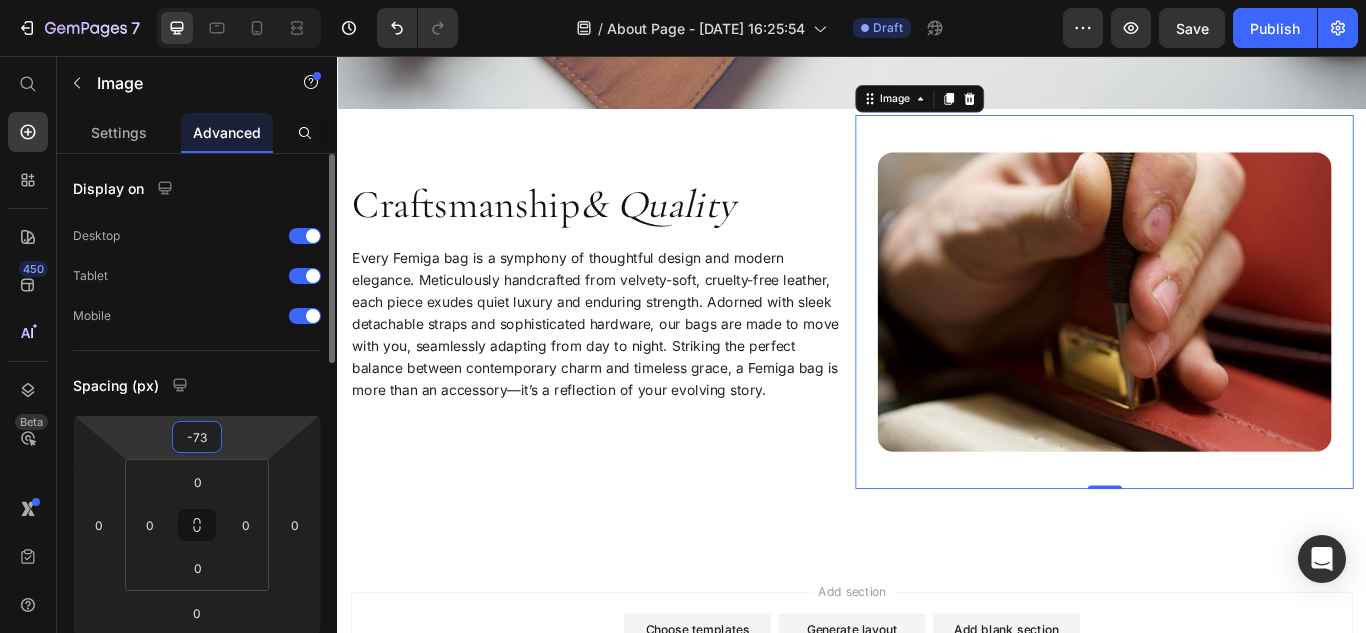 type on "-74" 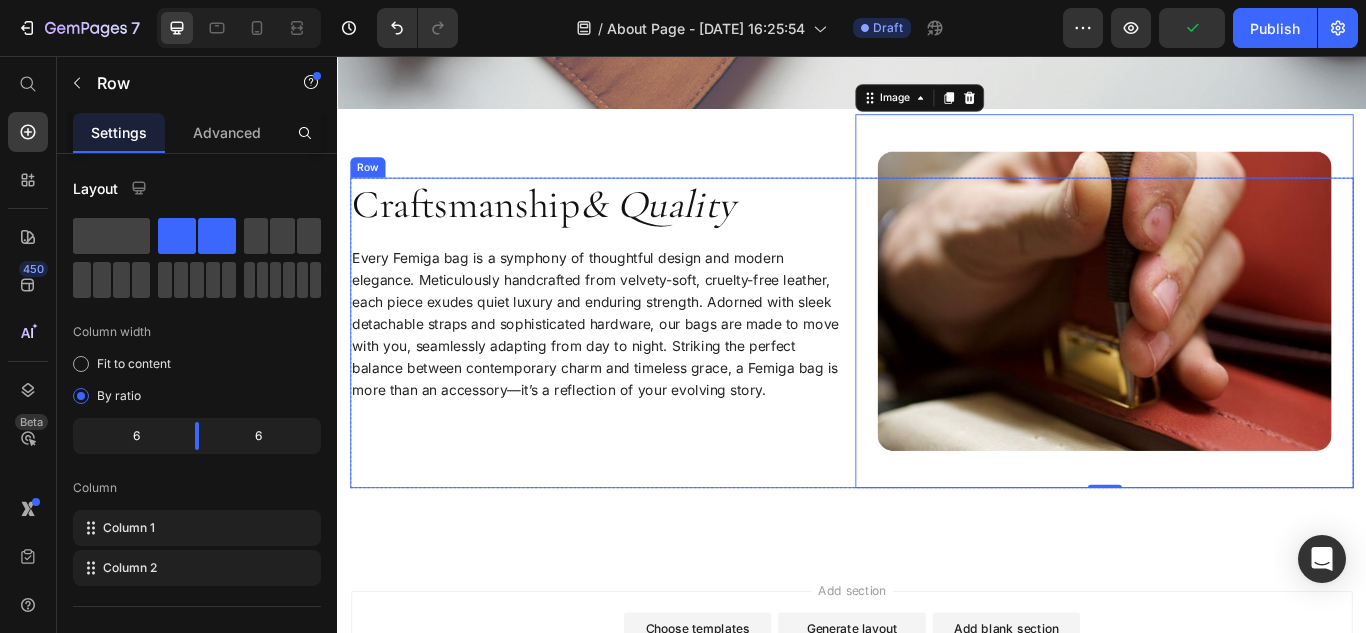 click on "Craftsmanship  & Quality Heading Every Femiga bag is a symphony of thoughtful design and modern elegance. Meticulously handcrafted from velvety-soft, cruelty-free leather, each piece exudes quiet luxury and enduring strength. Adorned with sleek detachable straps and sophisticated hardware, our bags are made to move with you, seamlessly adapting from day to night. Striking the perfect balance between contemporary charm and timeless grace, a Femiga bag is more than an accessory—it’s a reflection of your evolving story. Text Block" at bounding box center [642, 379] 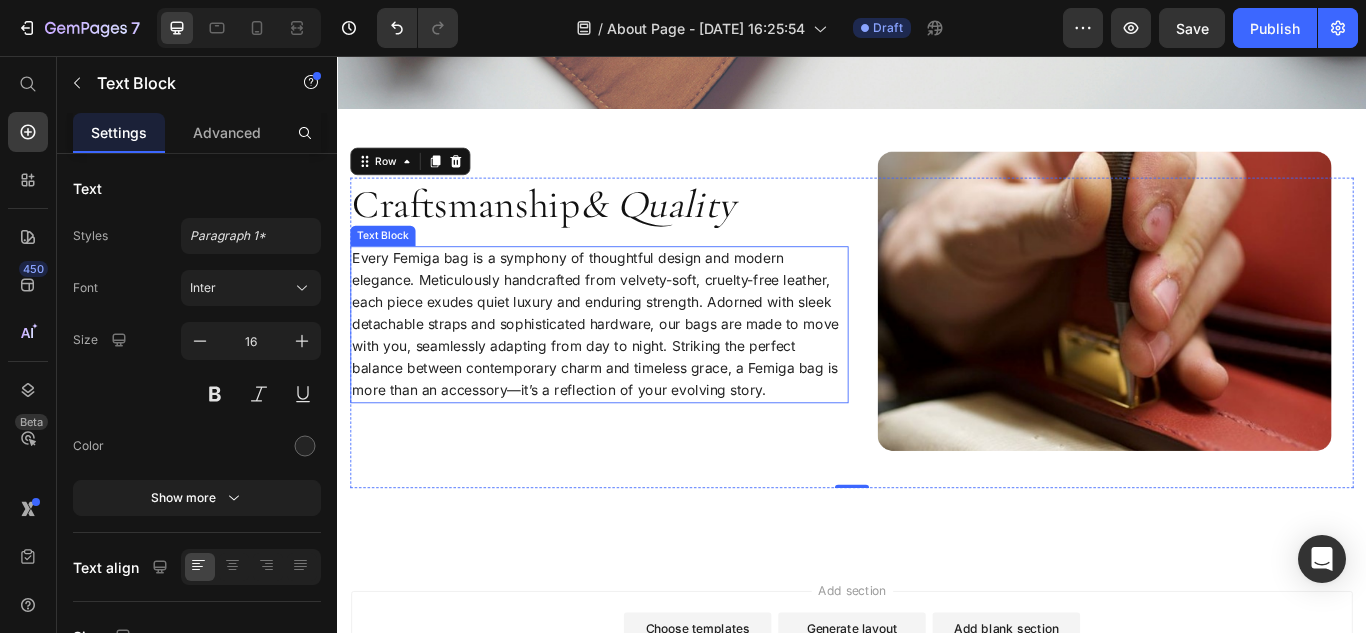 click on "Every Femiga bag is a symphony of thoughtful design and modern elegance. Meticulously handcrafted from velvety-soft, cruelty-free leather, each piece exudes quiet luxury and enduring strength. Adorned with sleek detachable straps and sophisticated hardware, our bags are made to move with you, seamlessly adapting from day to night. Striking the perfect balance between contemporary charm and timeless grace, a Femiga bag is more than an accessory—it’s a reflection of your evolving story." at bounding box center [642, 369] 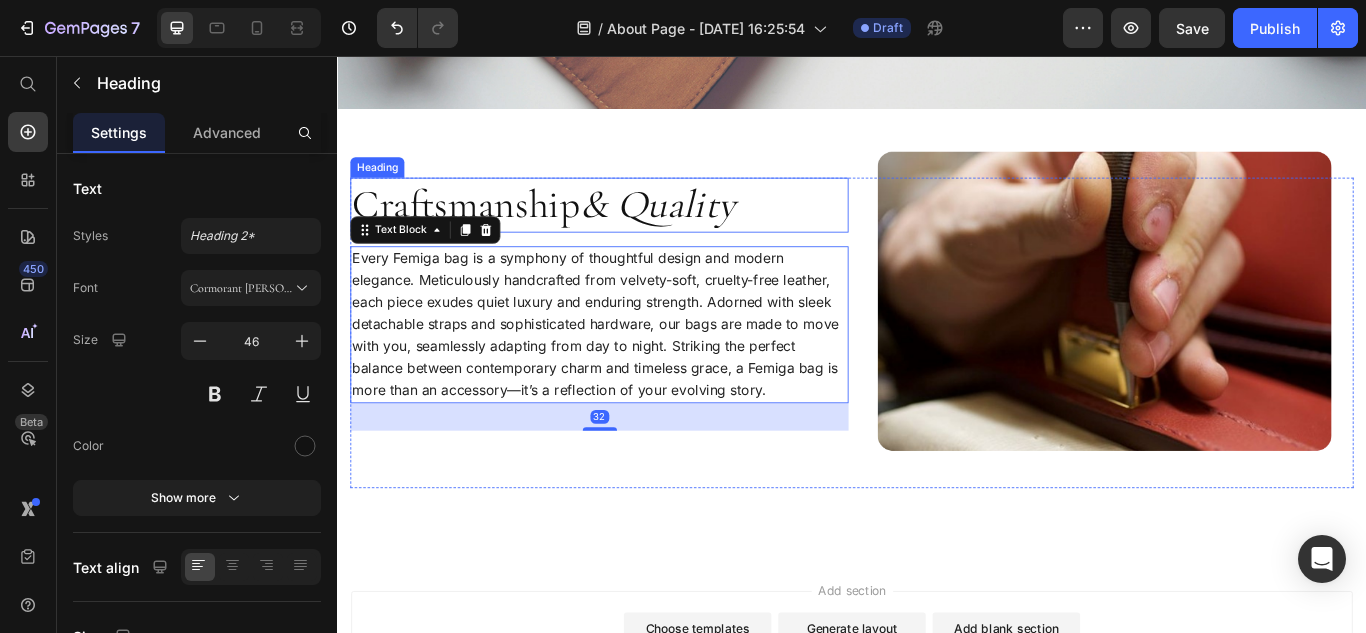 click on "Craftsmanship  & Quality" at bounding box center (642, 230) 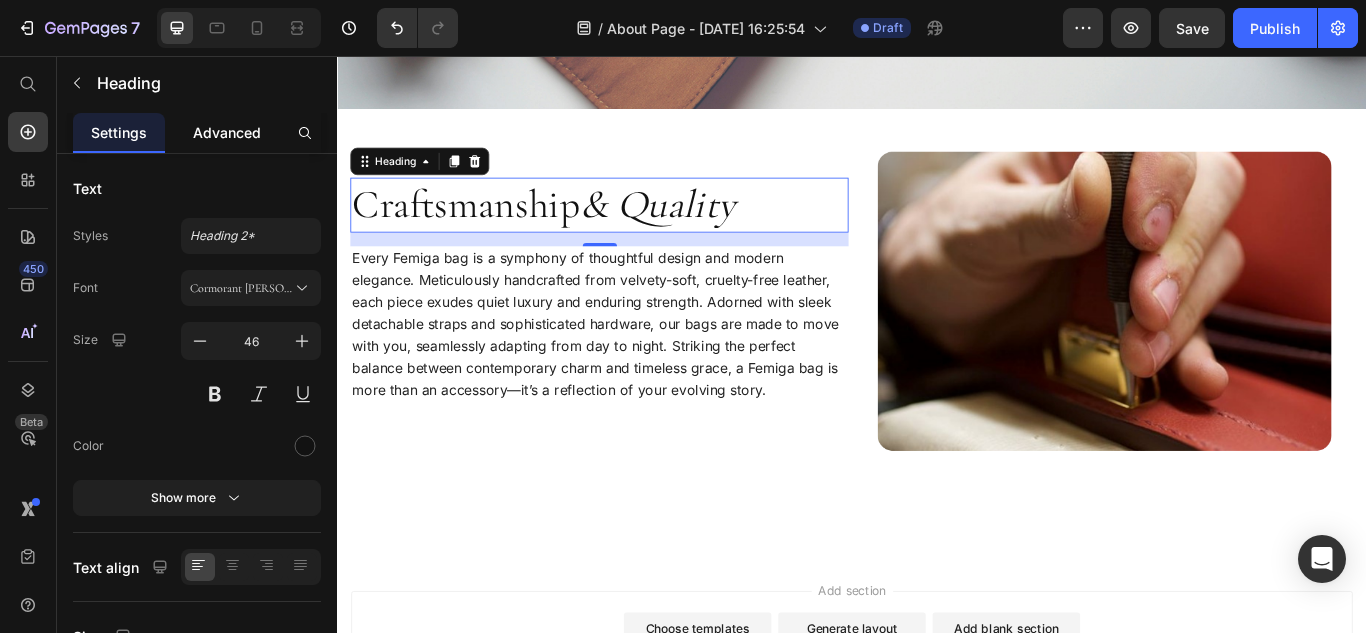 click on "Advanced" at bounding box center (227, 132) 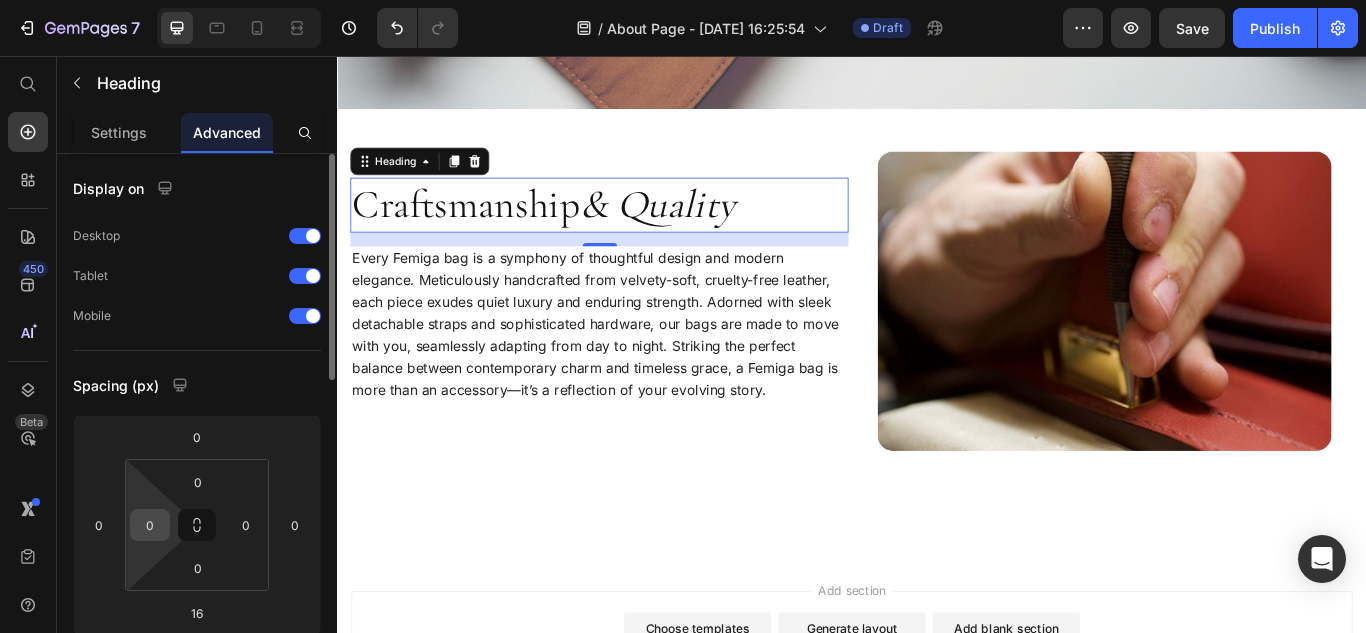 click on "0" at bounding box center (150, 525) 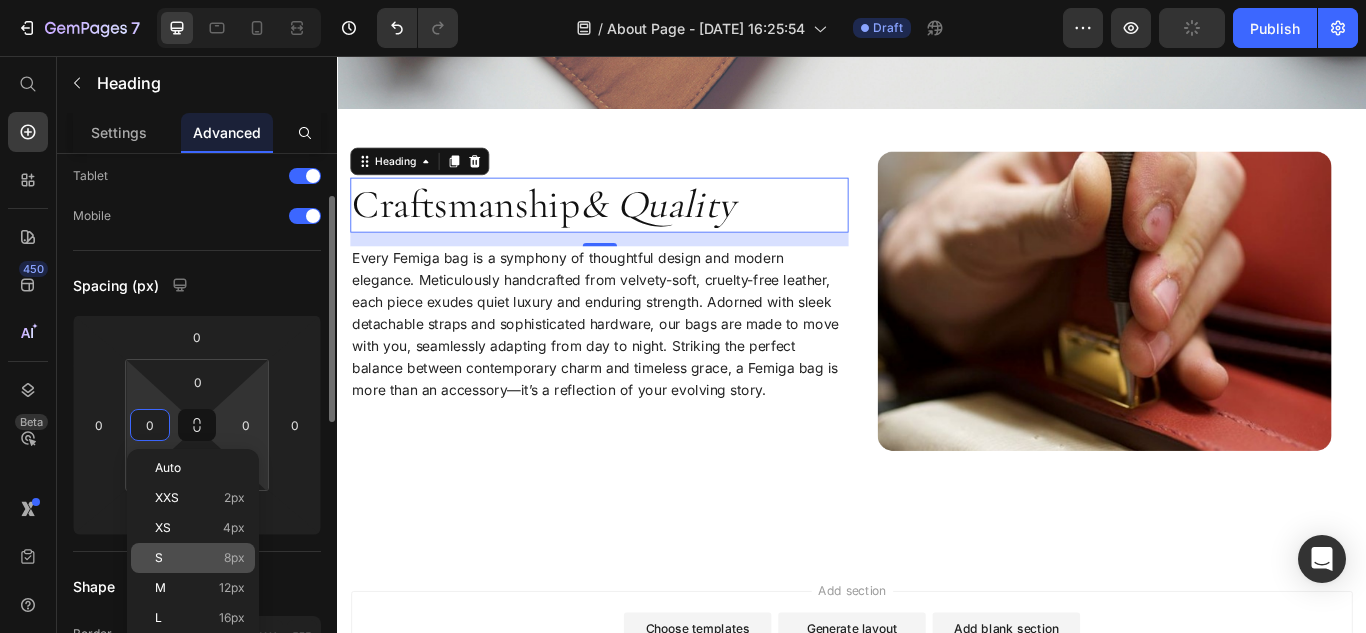 scroll, scrollTop: 200, scrollLeft: 0, axis: vertical 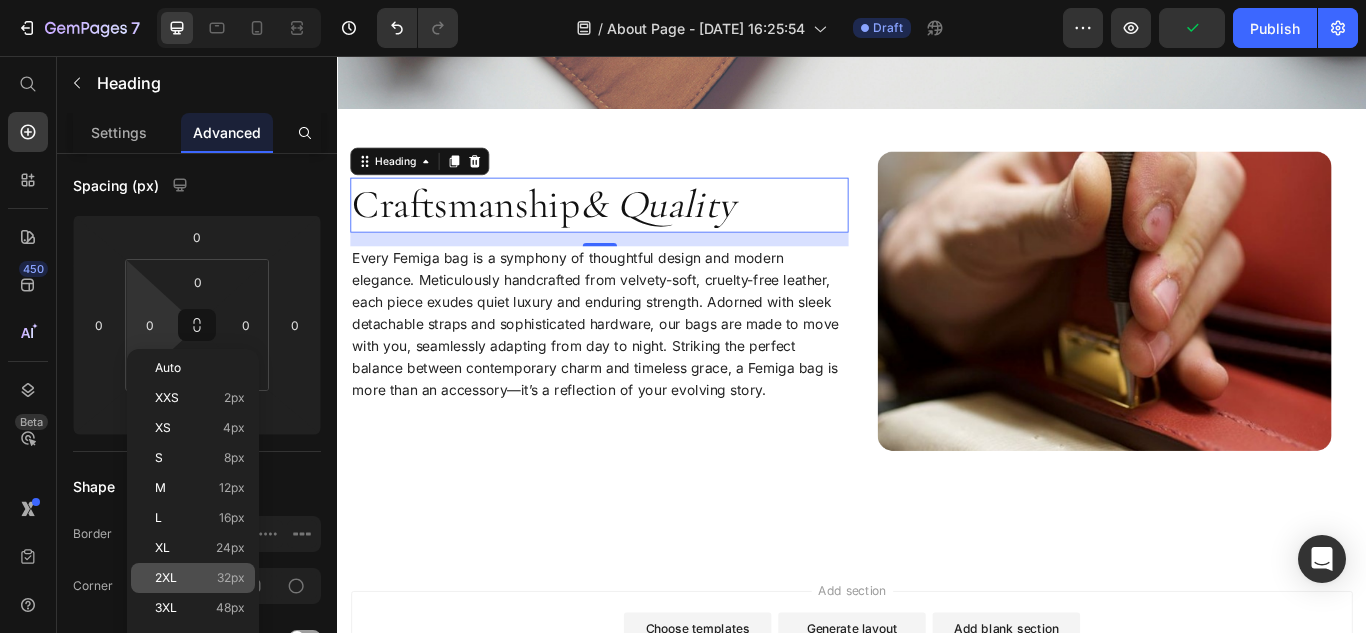 click on "32px" at bounding box center [231, 578] 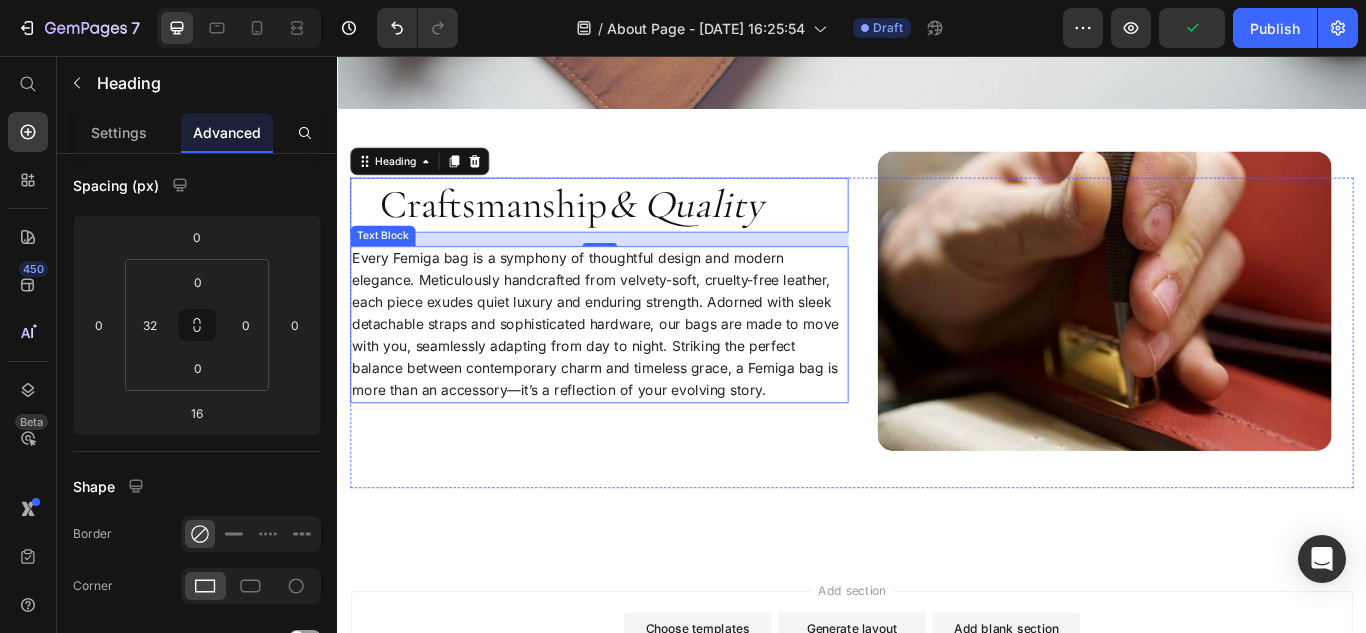 click on "Every Femiga bag is a symphony of thoughtful design and modern elegance. Meticulously handcrafted from velvety-soft, cruelty-free leather, each piece exudes quiet luxury and enduring strength. Adorned with sleek detachable straps and sophisticated hardware, our bags are made to move with you, seamlessly adapting from day to night. Striking the perfect balance between contemporary charm and timeless grace, a Femiga bag is more than an accessory—it’s a reflection of your evolving story." at bounding box center [642, 369] 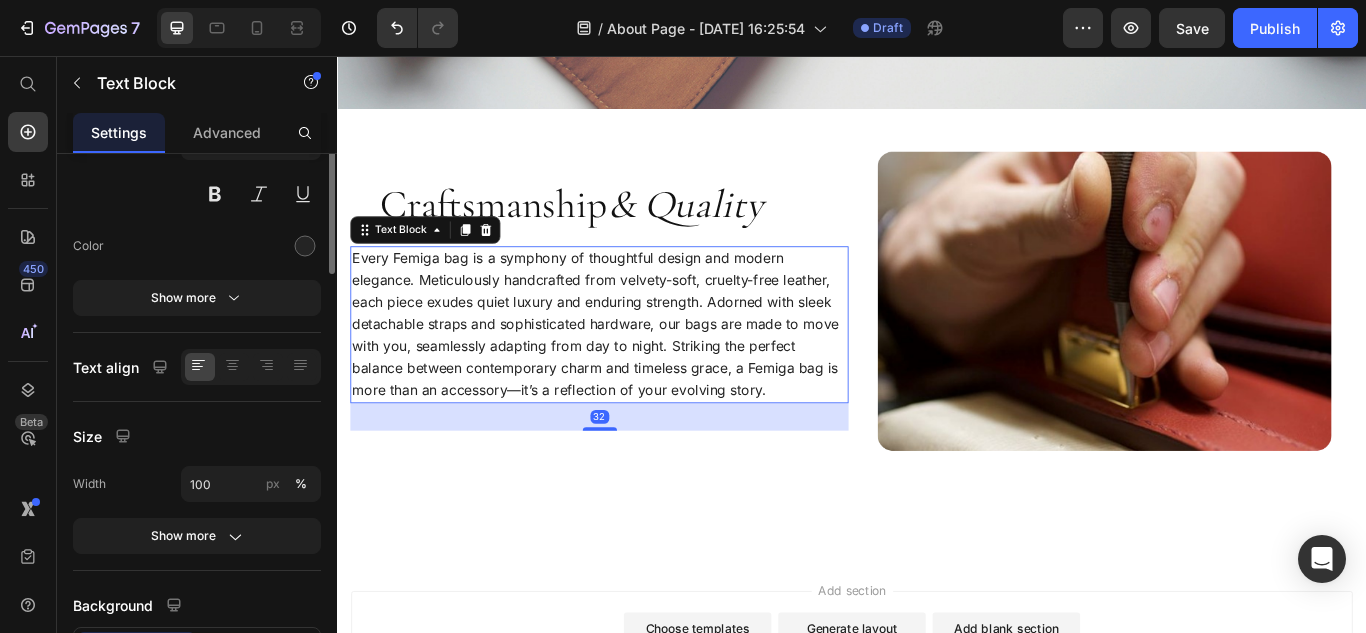 scroll, scrollTop: 0, scrollLeft: 0, axis: both 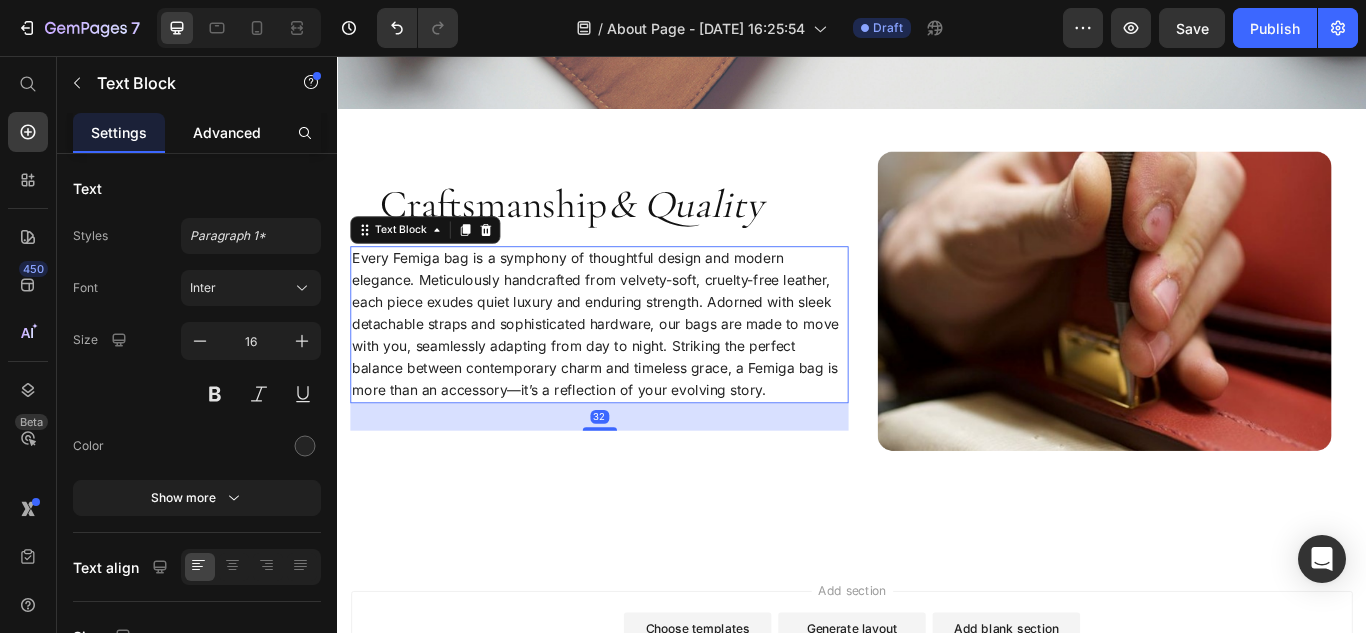 click on "Advanced" at bounding box center (227, 132) 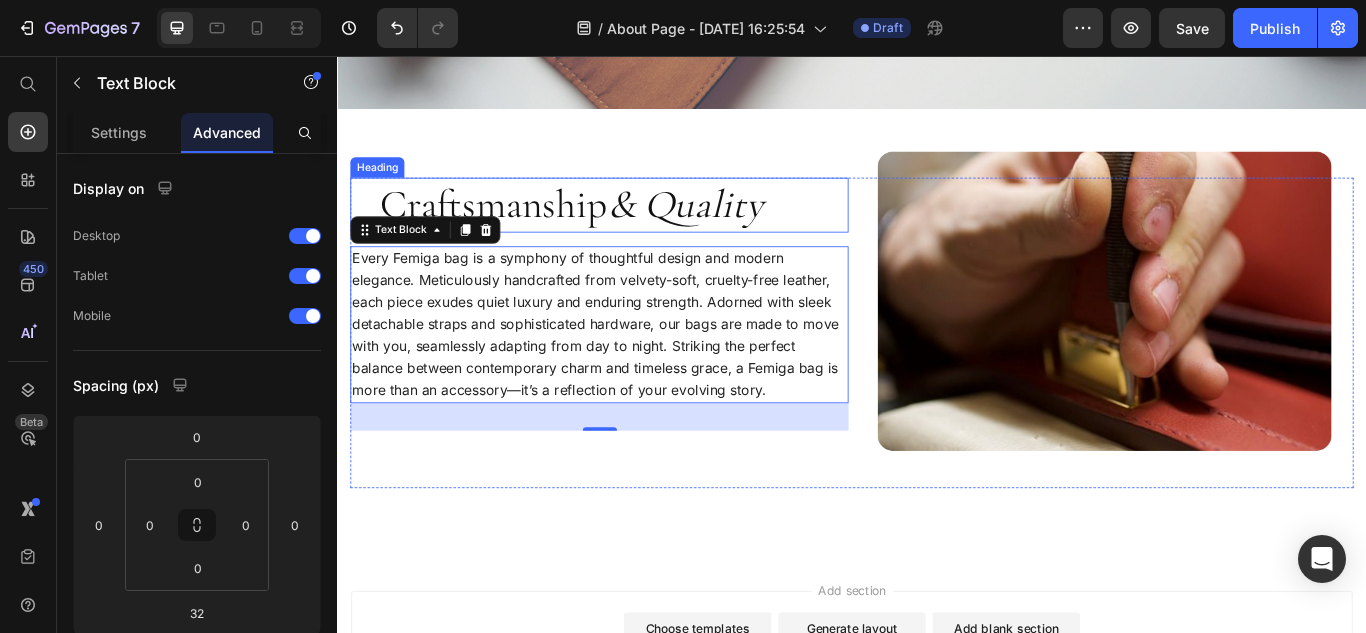 click on "Craftsmanship  & Quality" at bounding box center (658, 230) 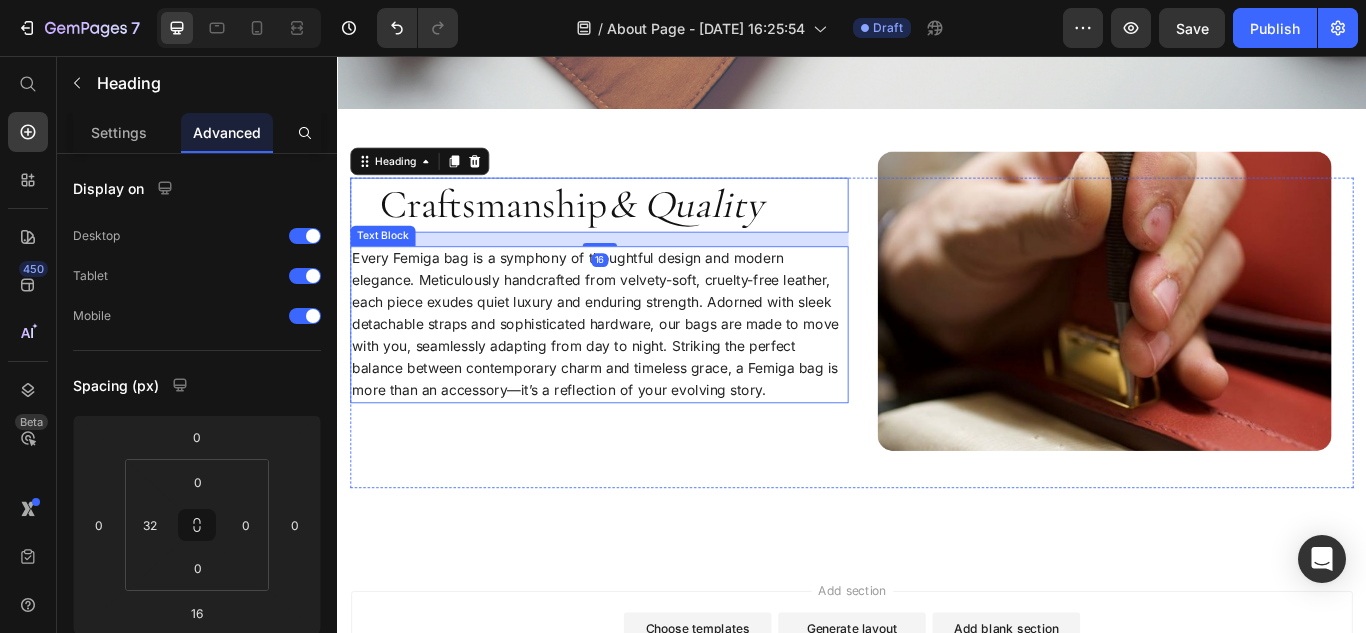 click on "Every Femiga bag is a symphony of thoughtful design and modern elegance. Meticulously handcrafted from velvety-soft, cruelty-free leather, each piece exudes quiet luxury and enduring strength. Adorned with sleek detachable straps and sophisticated hardware, our bags are made to move with you, seamlessly adapting from day to night. Striking the perfect balance between contemporary charm and timeless grace, a Femiga bag is more than an accessory—it’s a reflection of your evolving story." at bounding box center (642, 369) 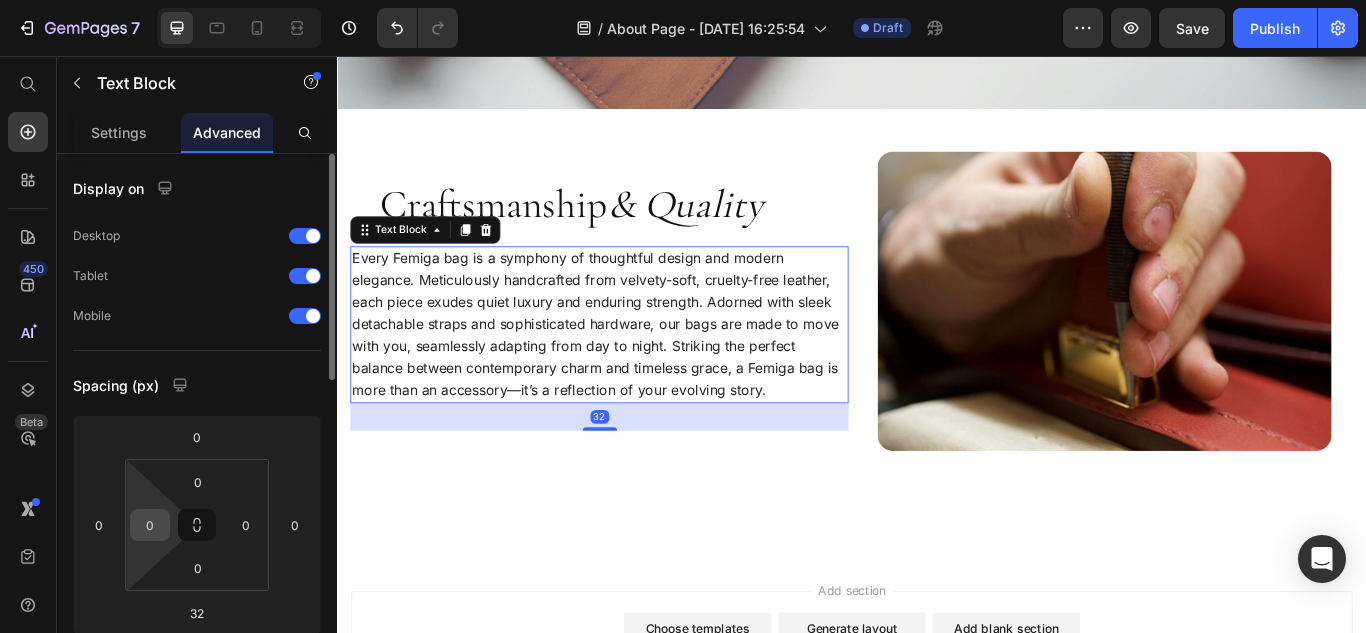 click on "0" at bounding box center [150, 525] 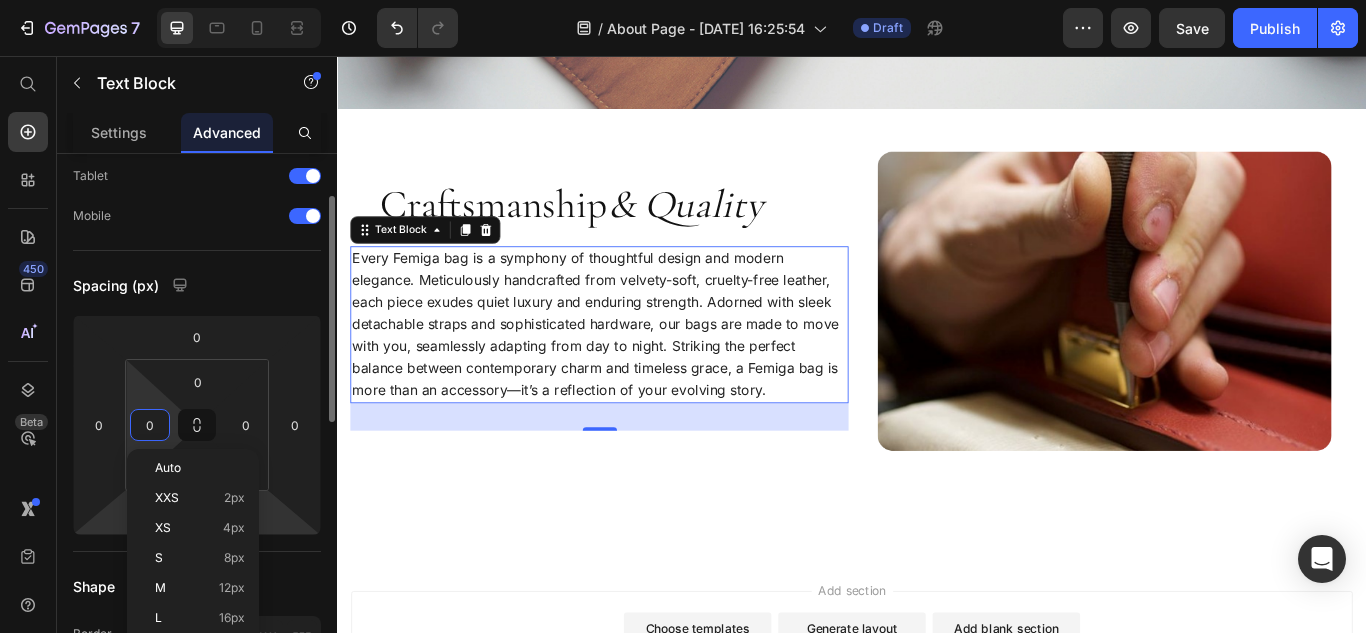 scroll, scrollTop: 300, scrollLeft: 0, axis: vertical 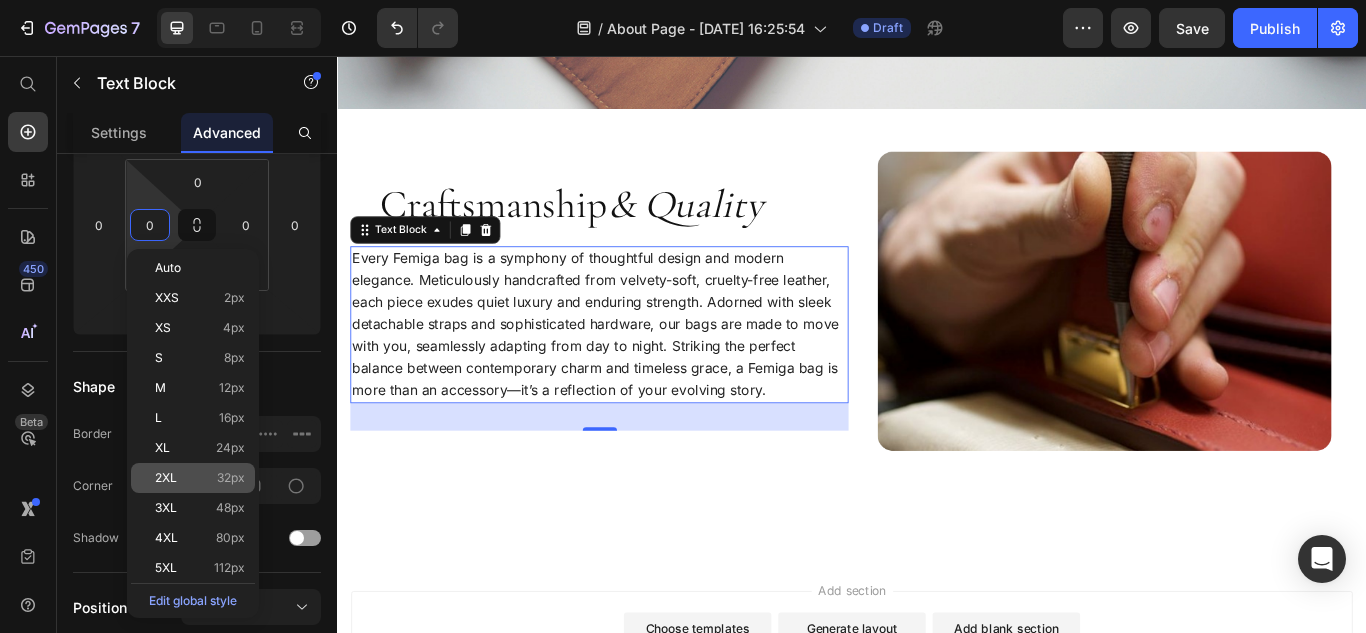click on "32px" at bounding box center (231, 478) 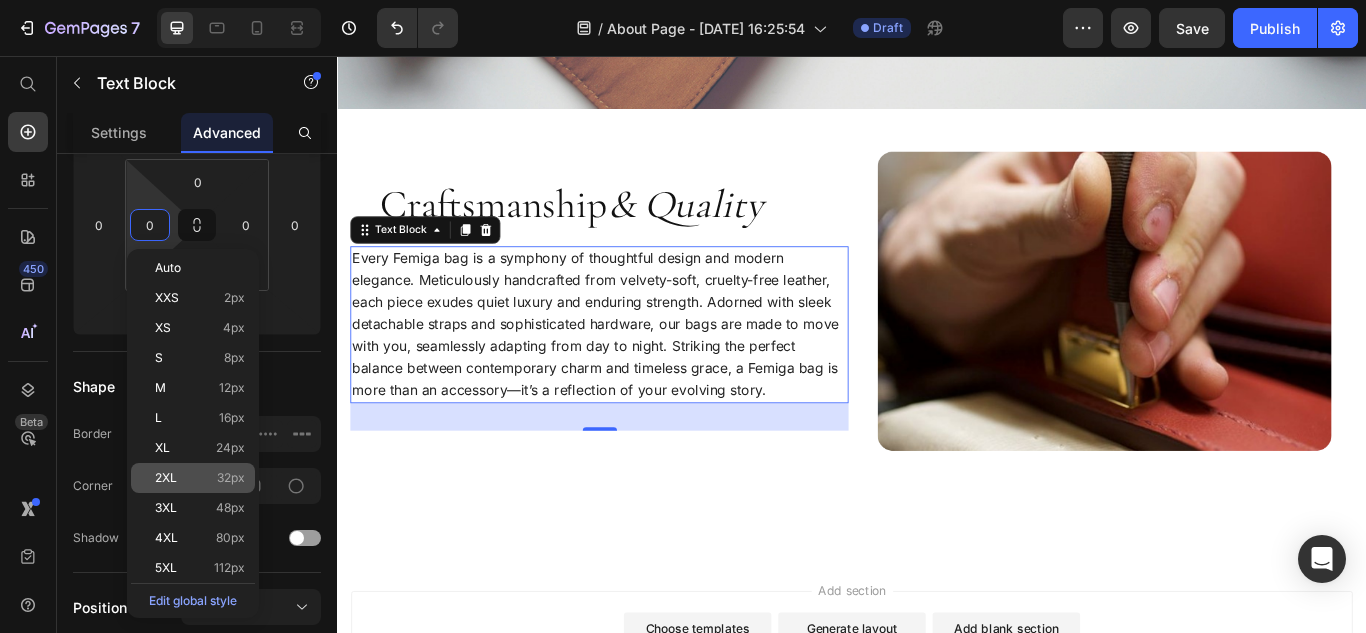 type on "32" 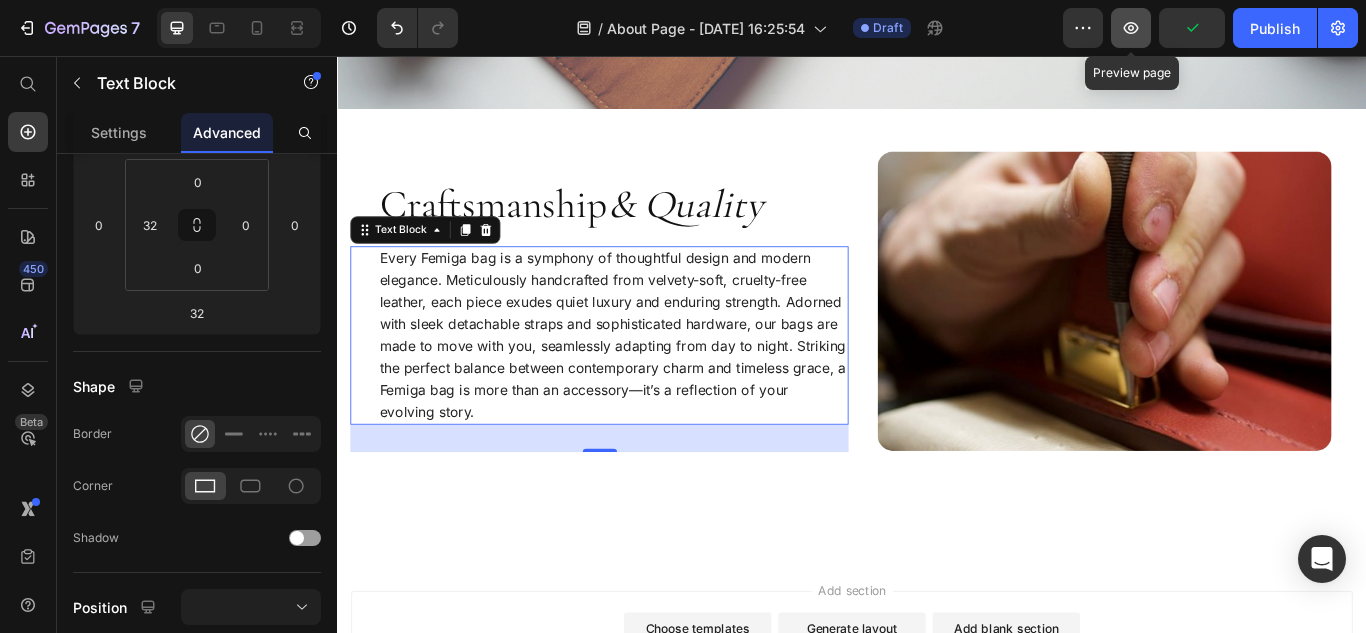 click 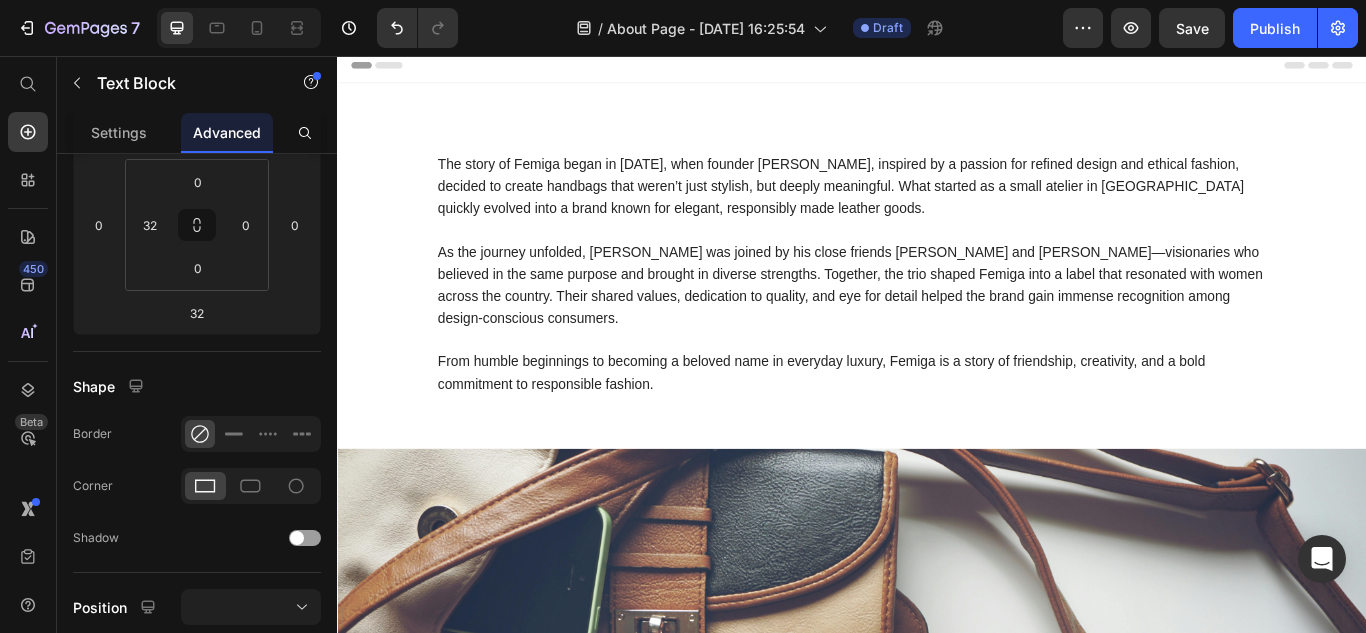 scroll, scrollTop: 0, scrollLeft: 0, axis: both 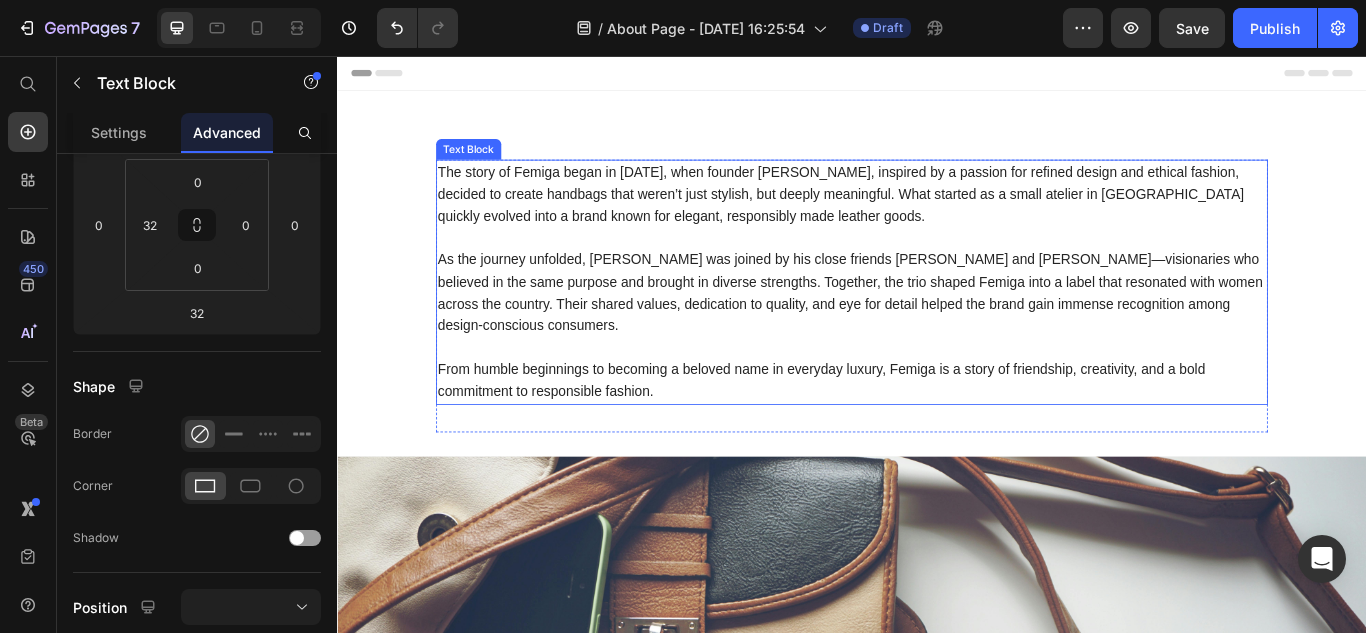 click on "As the journey unfolded, [PERSON_NAME] was joined by his close friends [PERSON_NAME] and [PERSON_NAME]—visionaries who believed in the same purpose and brought in diverse strengths. Together, the trio shaped Femiga into a label that resonated with women across the country. Their shared values, dedication to quality, and eye for detail helped the brand gain immense recognition among design-conscious consumers." at bounding box center [937, 332] 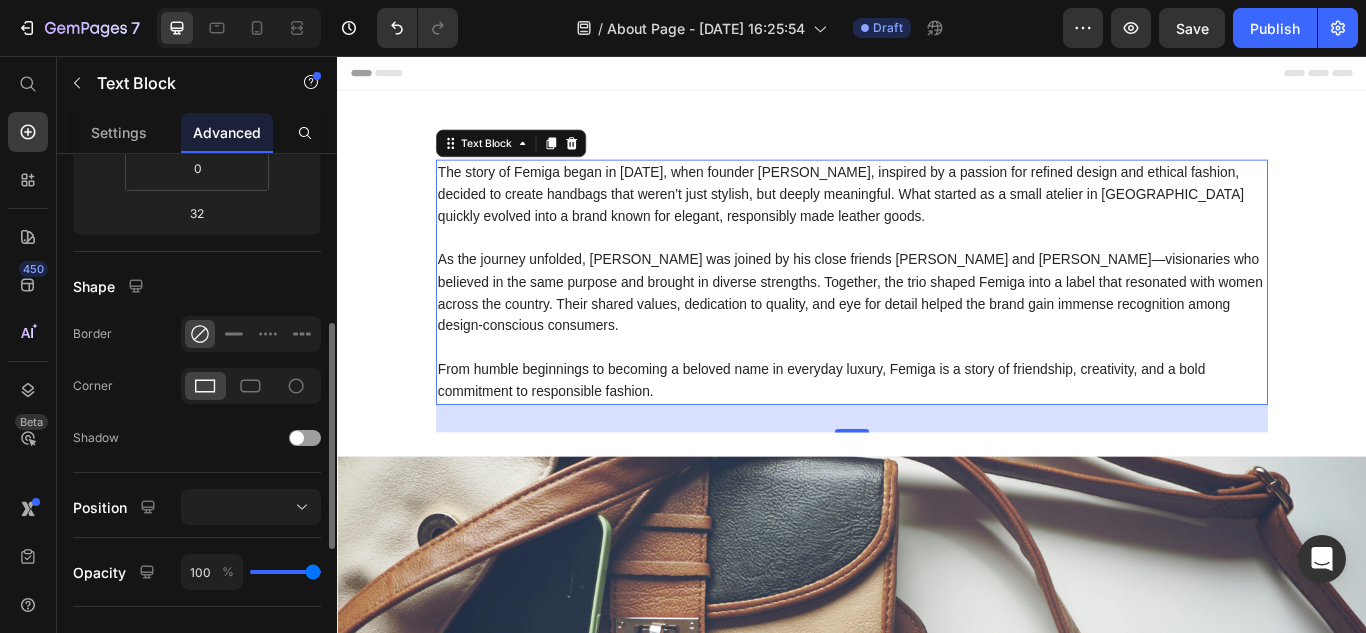 scroll, scrollTop: 200, scrollLeft: 0, axis: vertical 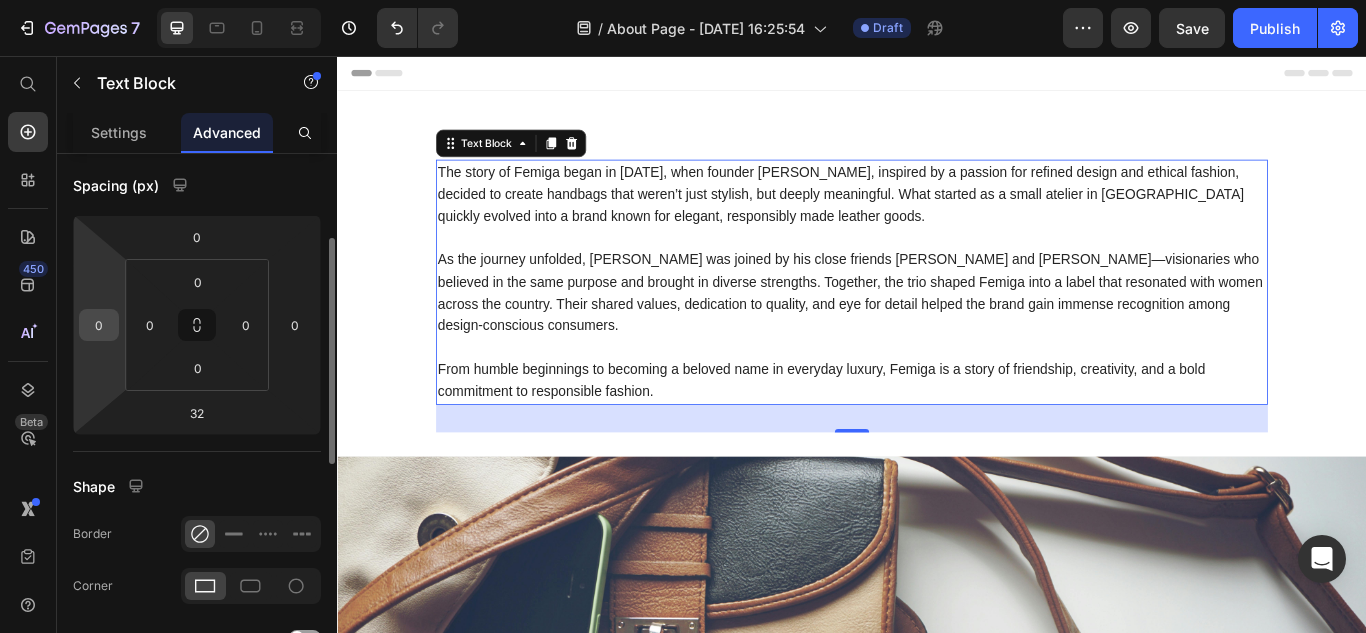 click on "0" at bounding box center (99, 325) 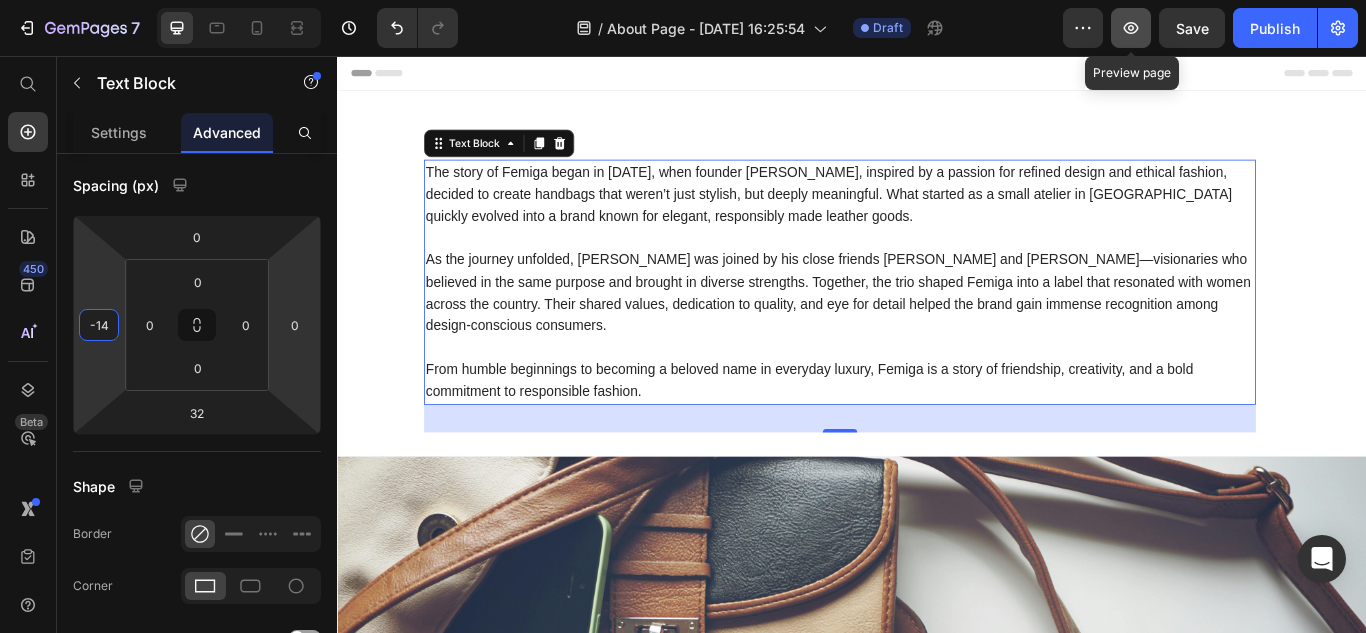click 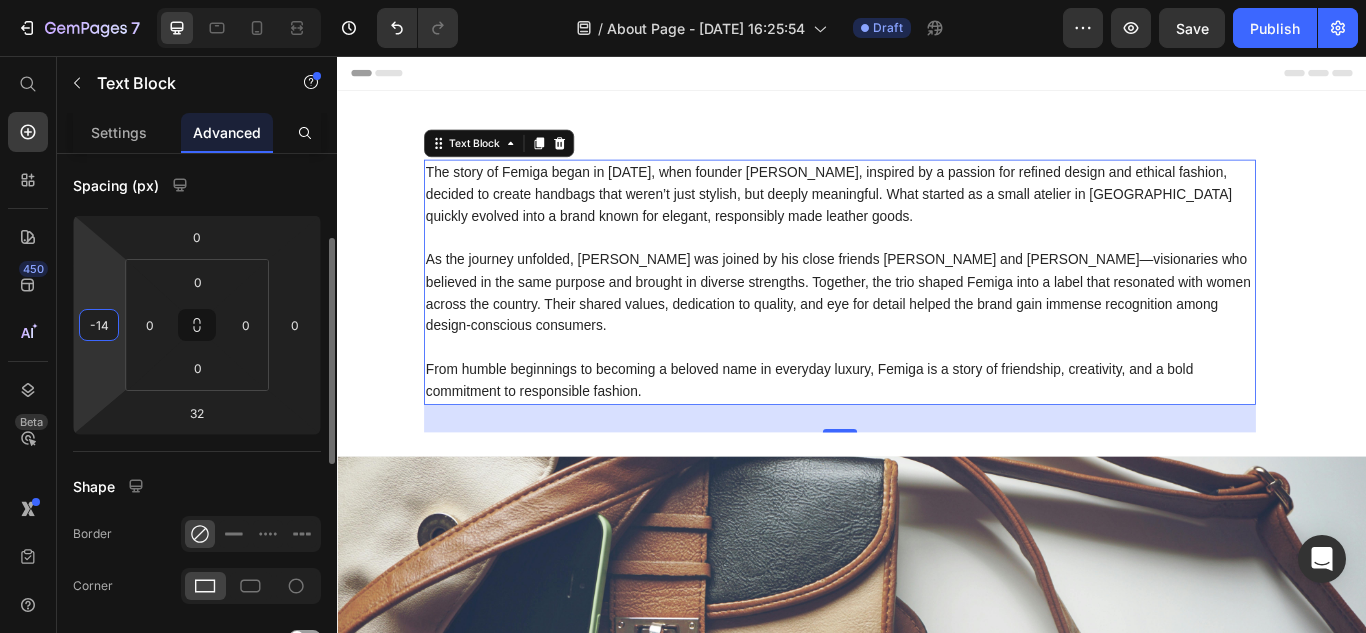 click on "-14" at bounding box center (99, 325) 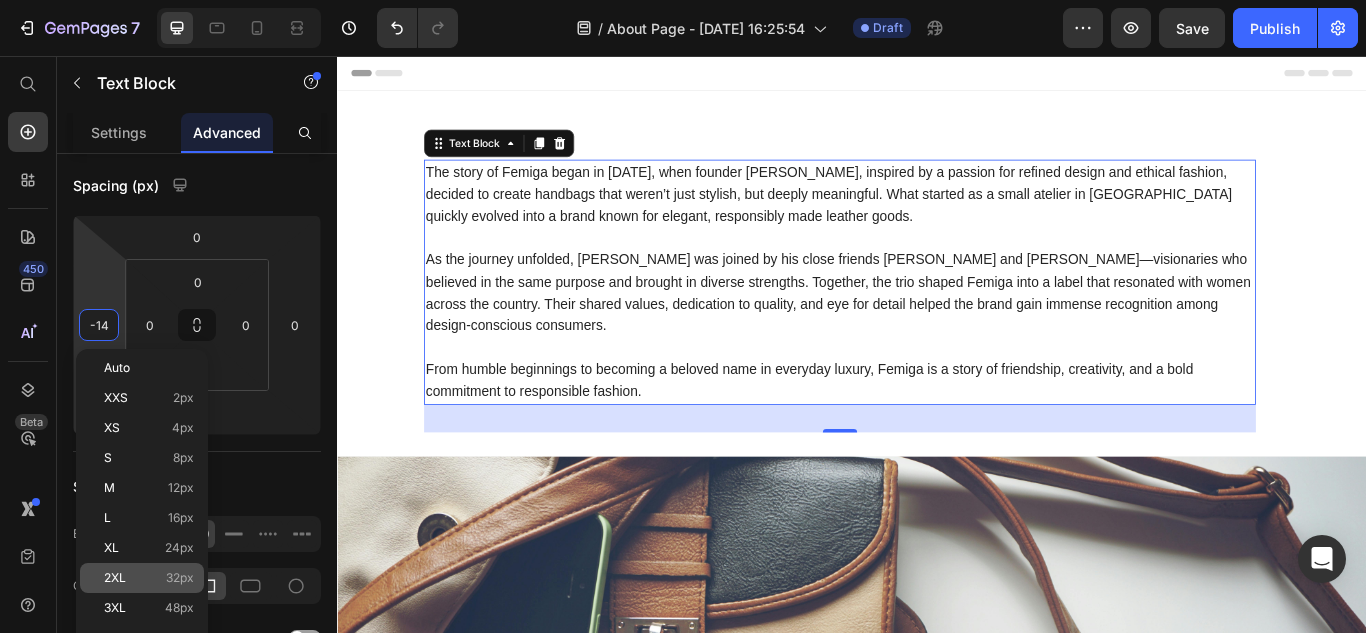 click on "32px" at bounding box center (180, 578) 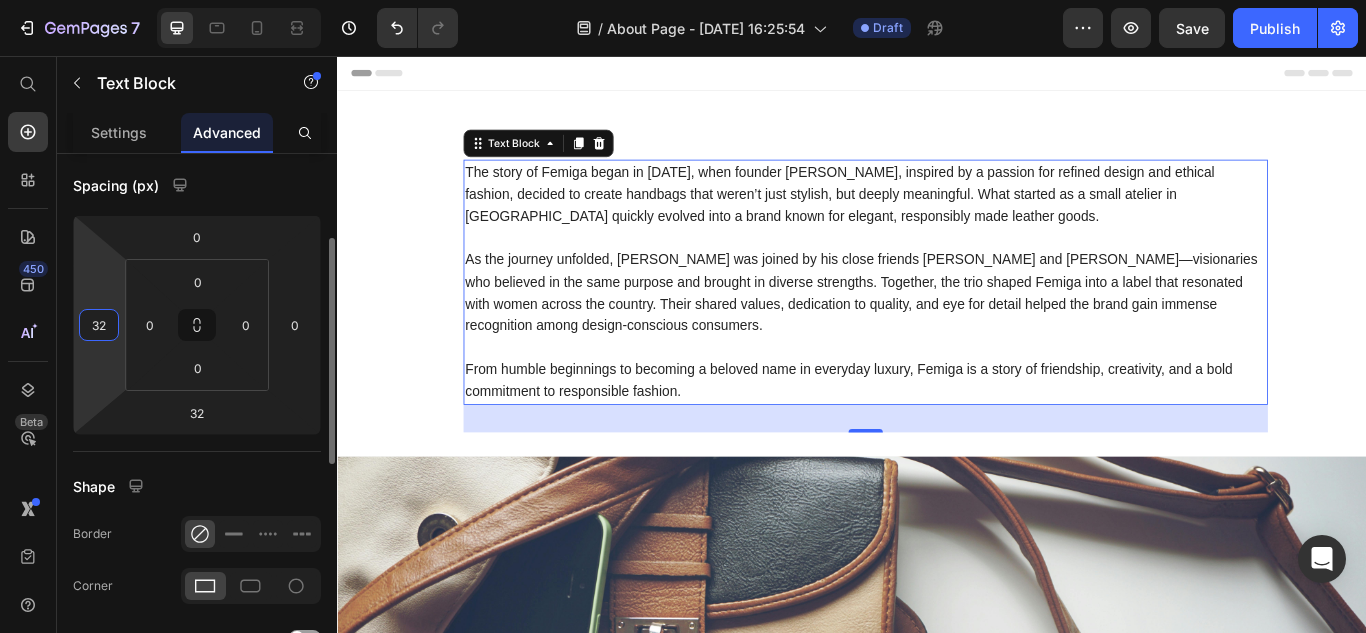 click on "32" at bounding box center (99, 325) 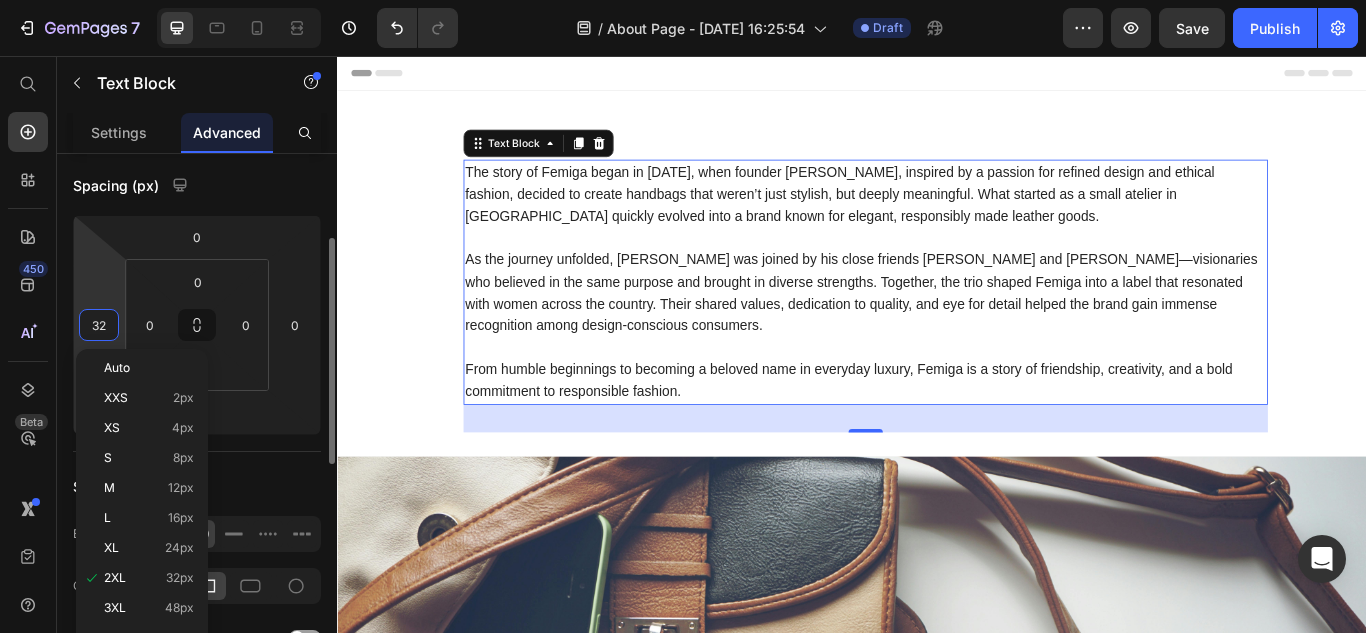 click on "32" at bounding box center [99, 325] 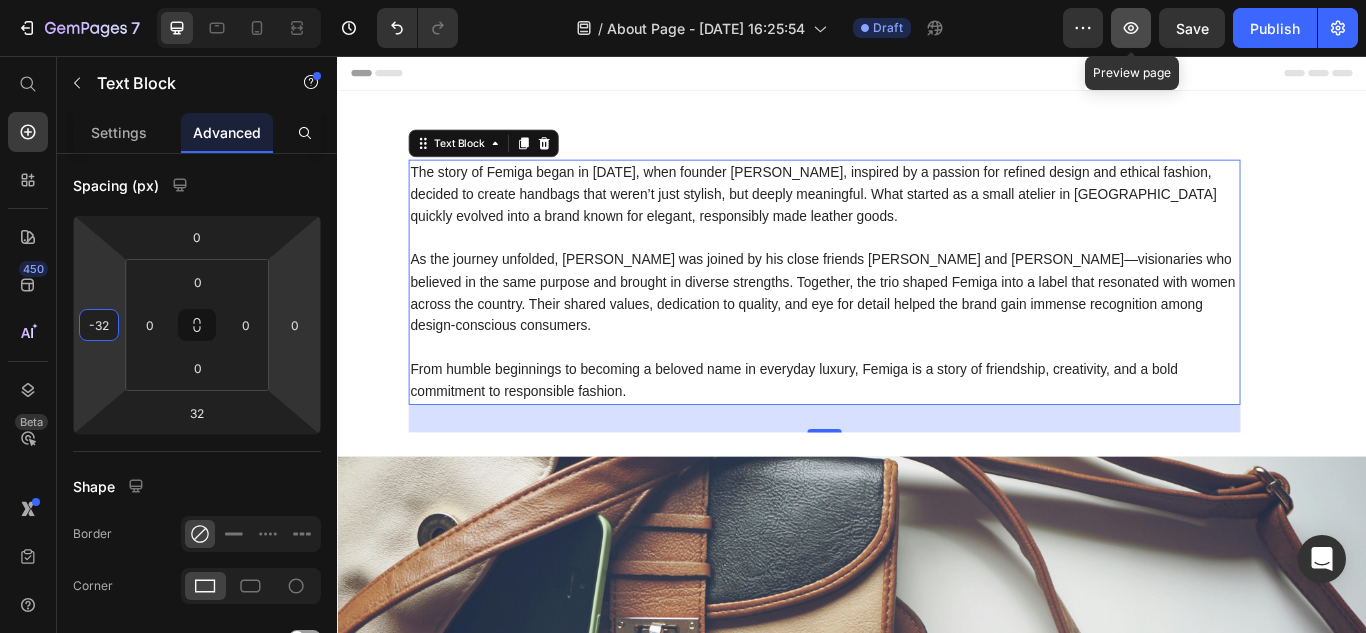 type on "-32" 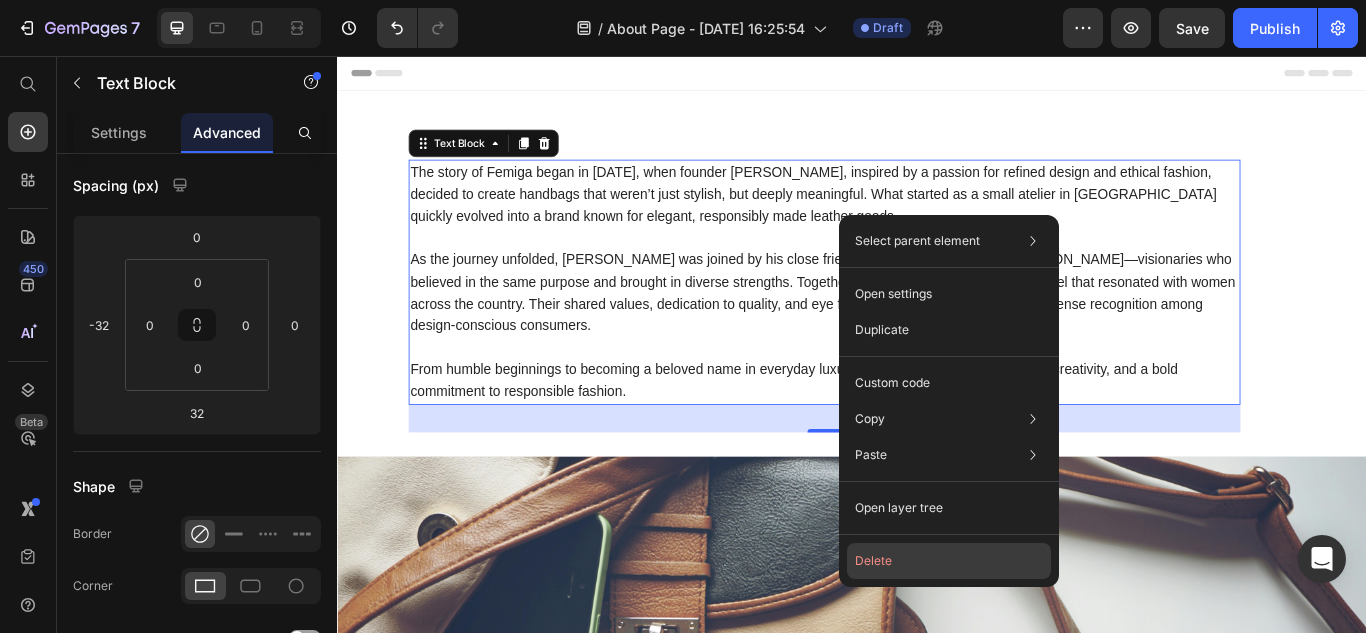 click on "Delete" 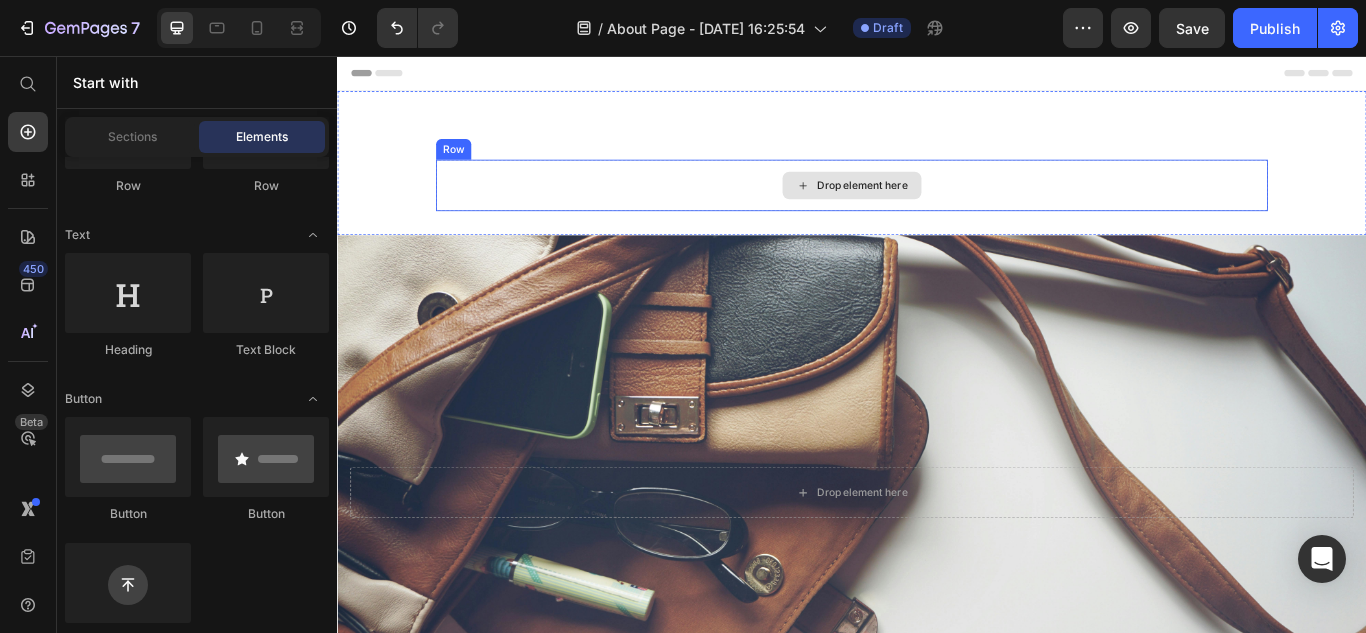 click on "Drop element here" at bounding box center (937, 207) 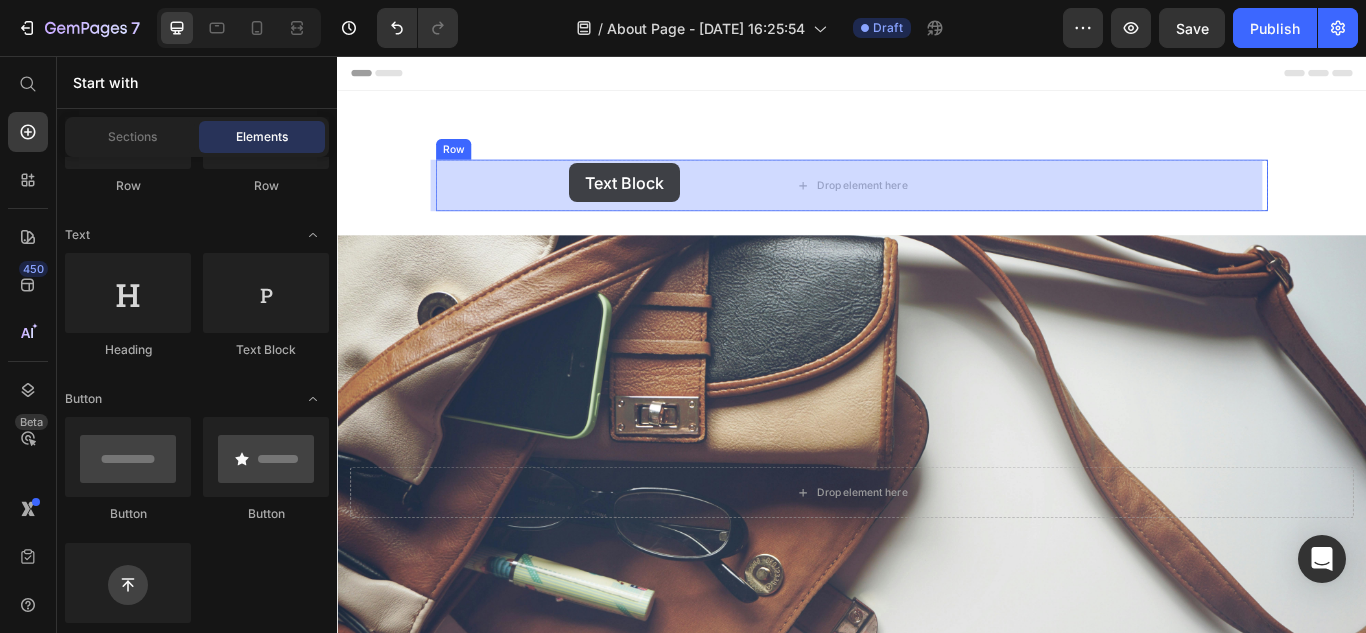 drag, startPoint x: 587, startPoint y: 374, endPoint x: 608, endPoint y: 181, distance: 194.13913 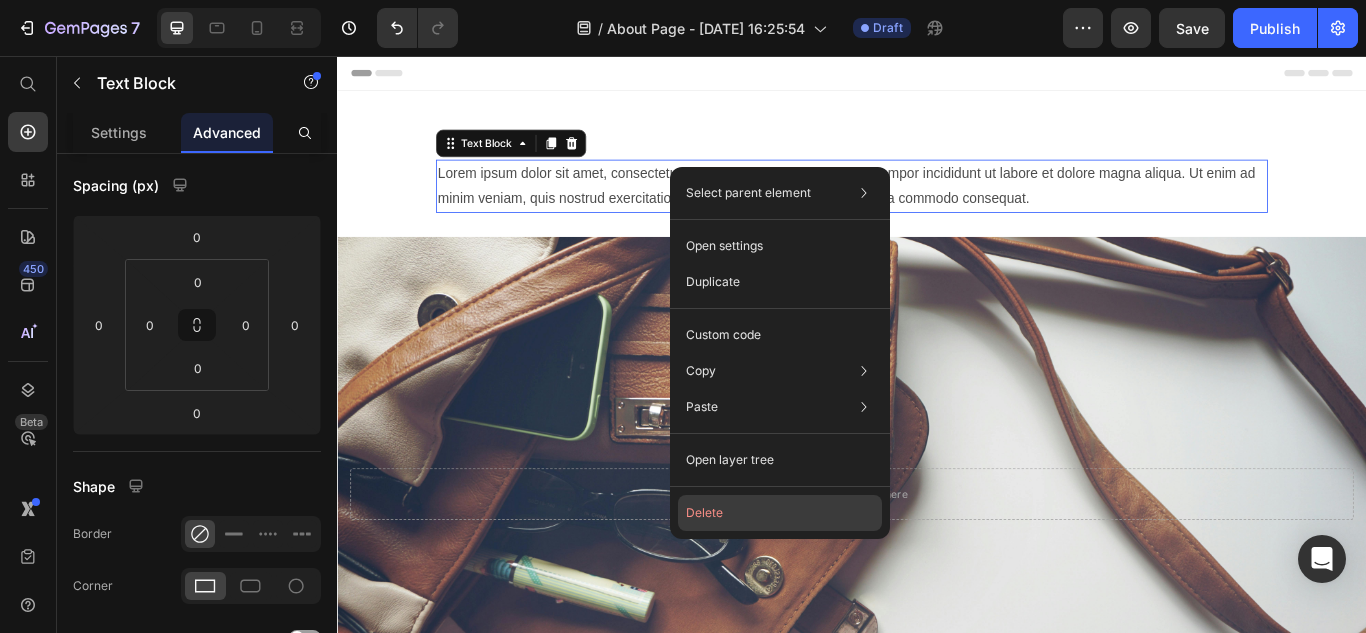 drag, startPoint x: 711, startPoint y: 516, endPoint x: 434, endPoint y: 522, distance: 277.06497 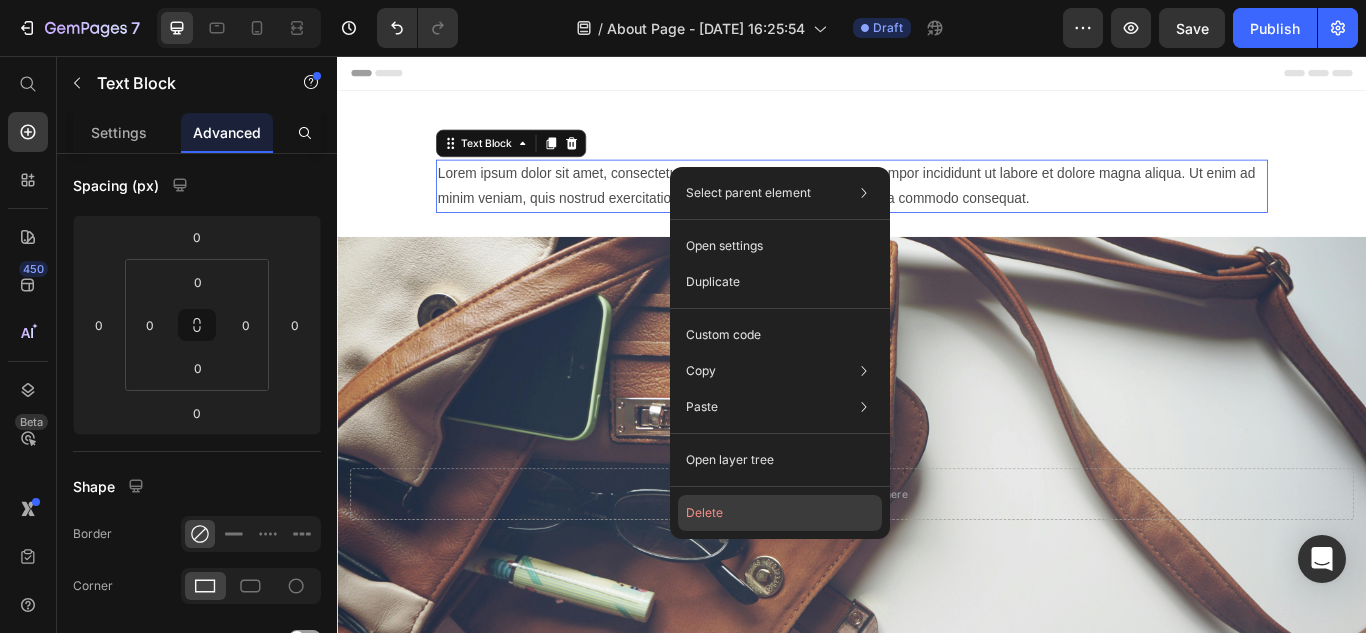 click on "Delete" 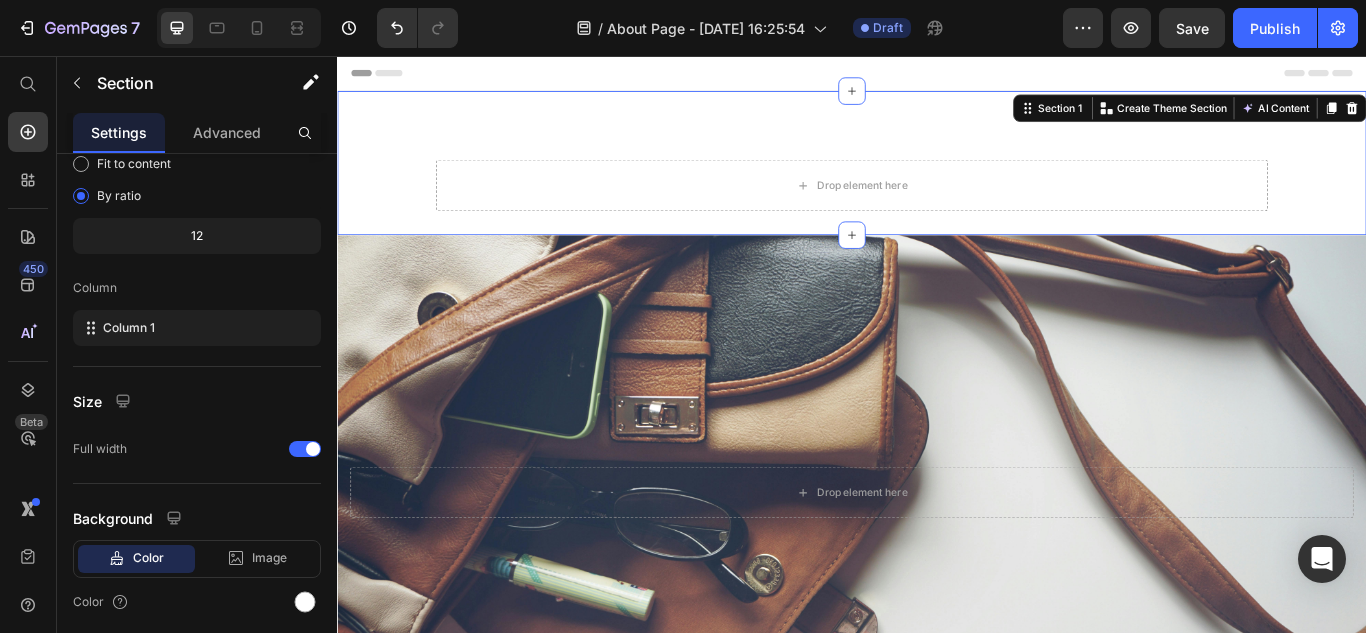 scroll, scrollTop: 0, scrollLeft: 0, axis: both 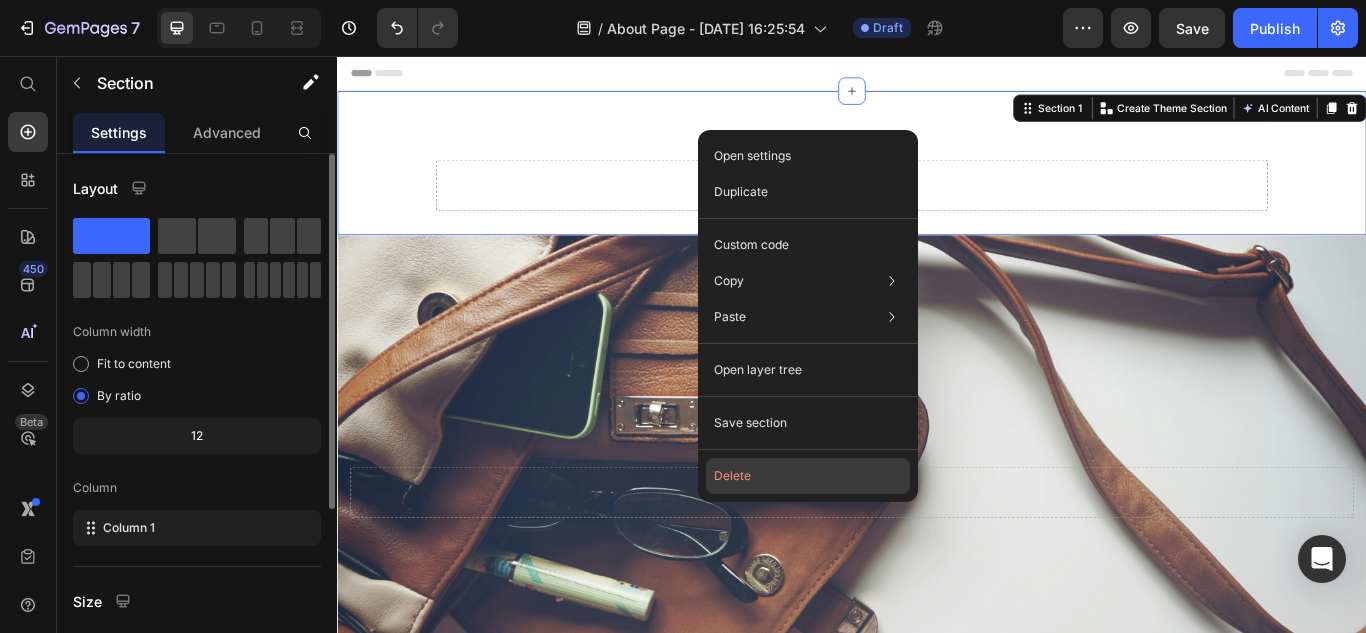 click on "Delete" 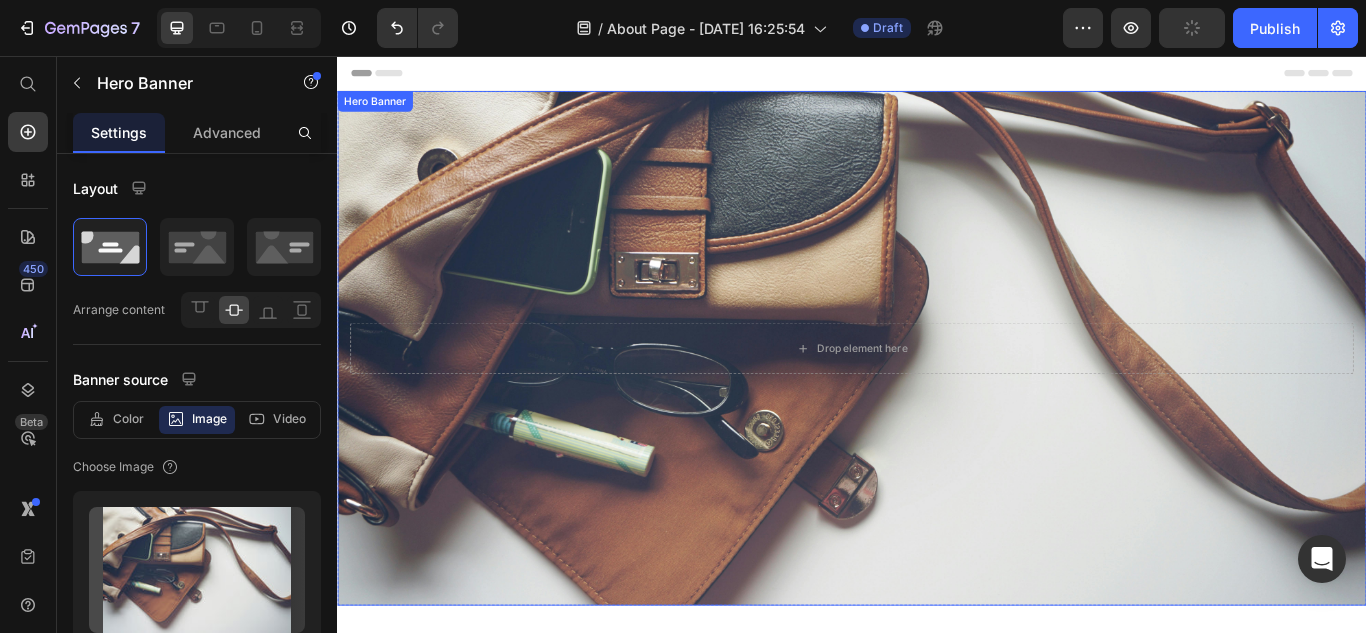 click at bounding box center [937, 397] 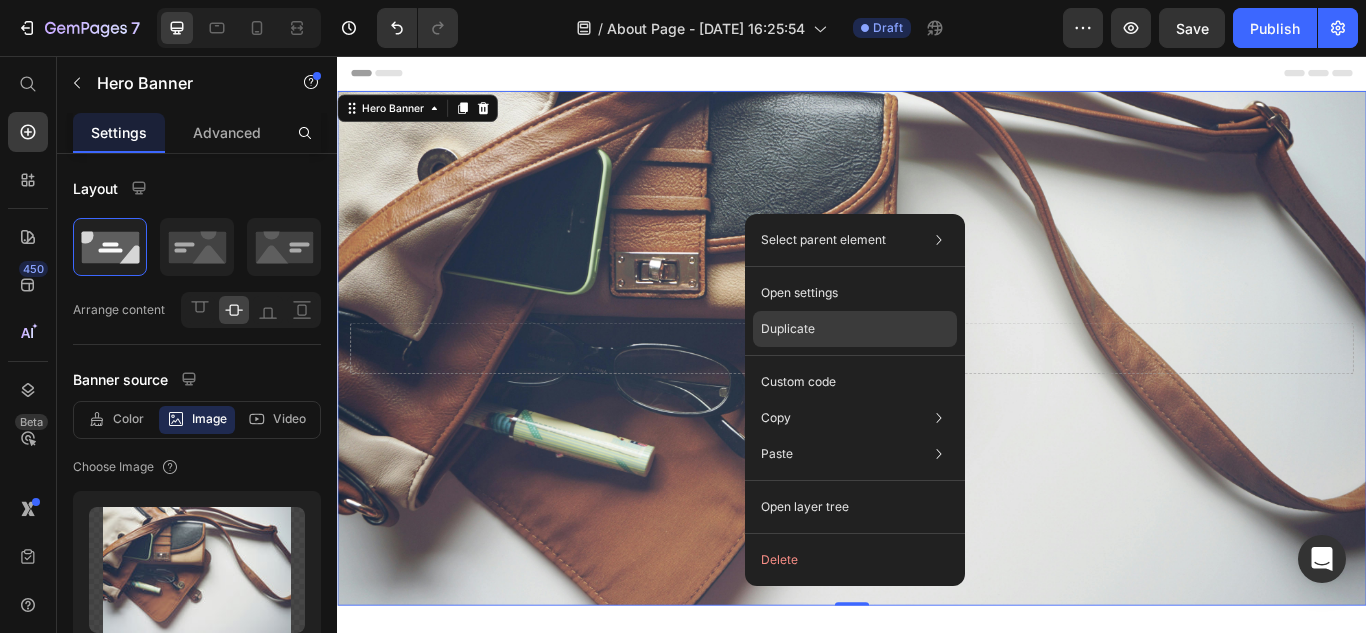 click on "Duplicate" 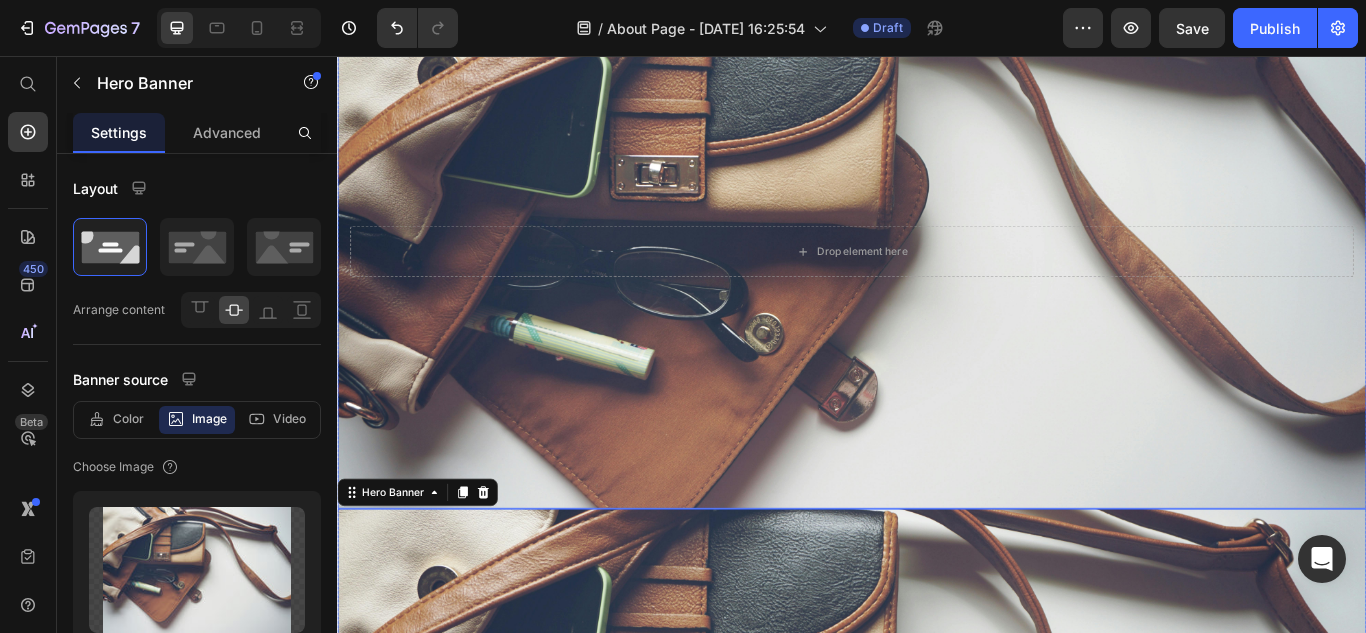 scroll, scrollTop: 69, scrollLeft: 0, axis: vertical 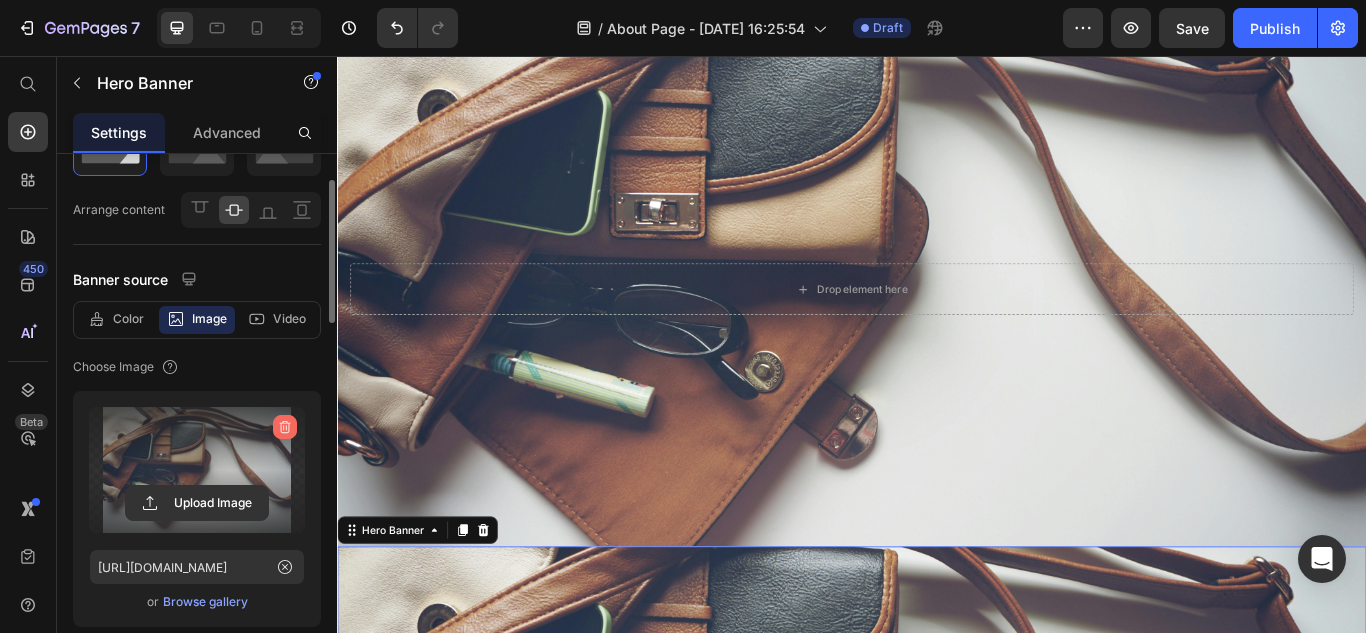 click at bounding box center [285, 427] 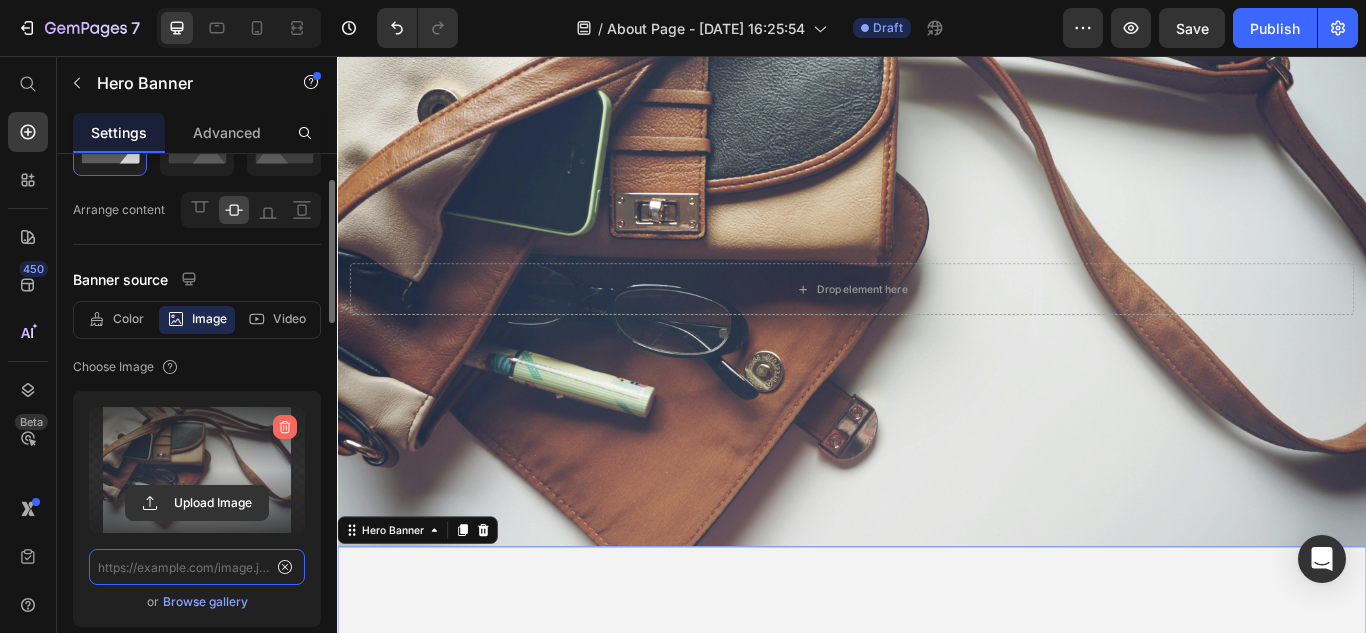 scroll, scrollTop: 0, scrollLeft: 0, axis: both 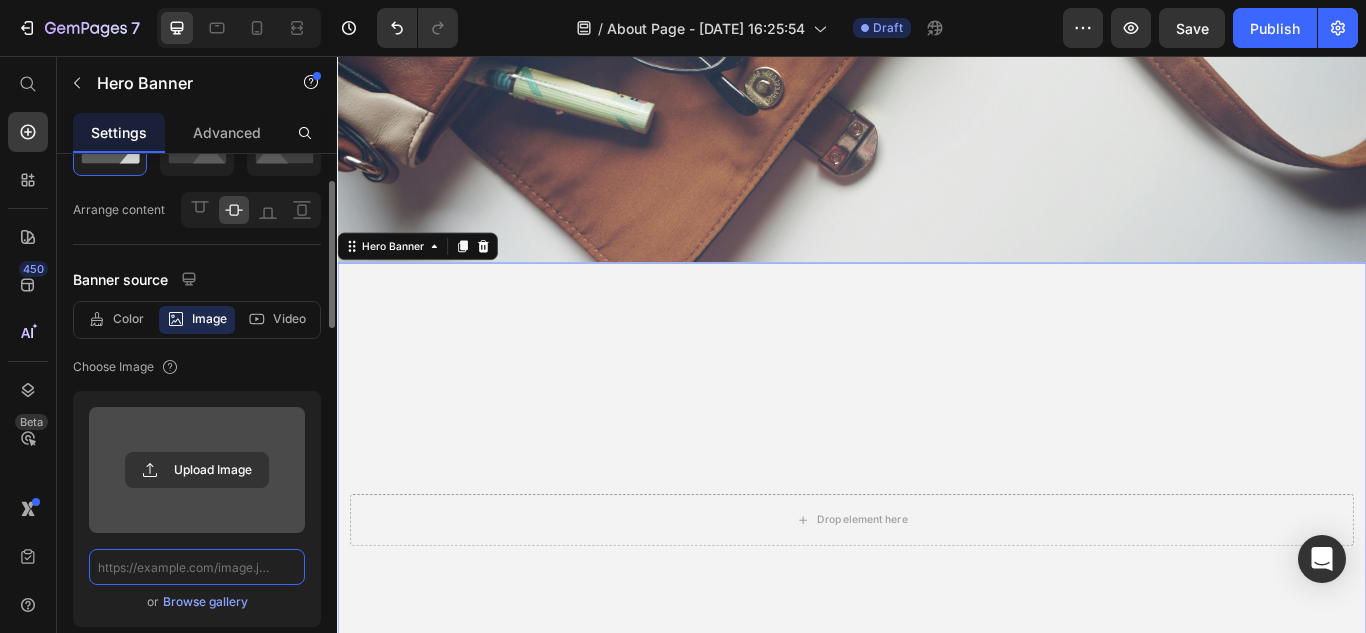 type on "[URL][DOMAIN_NAME]" 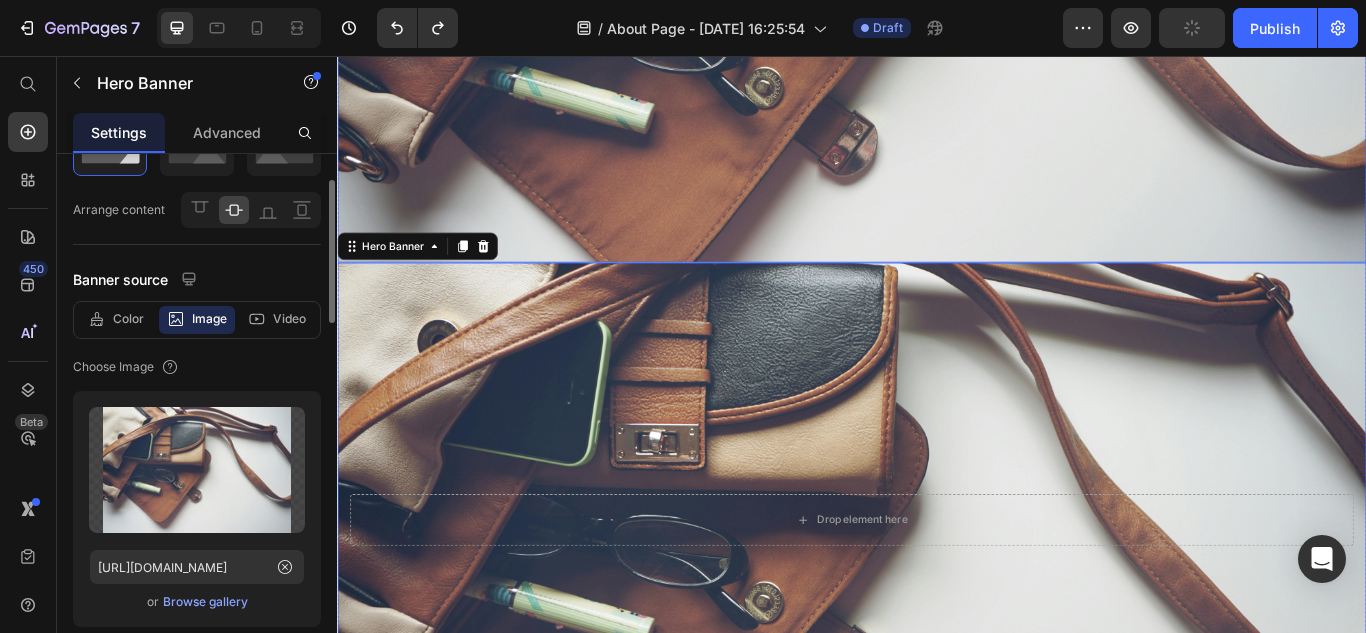 click at bounding box center [937, -3] 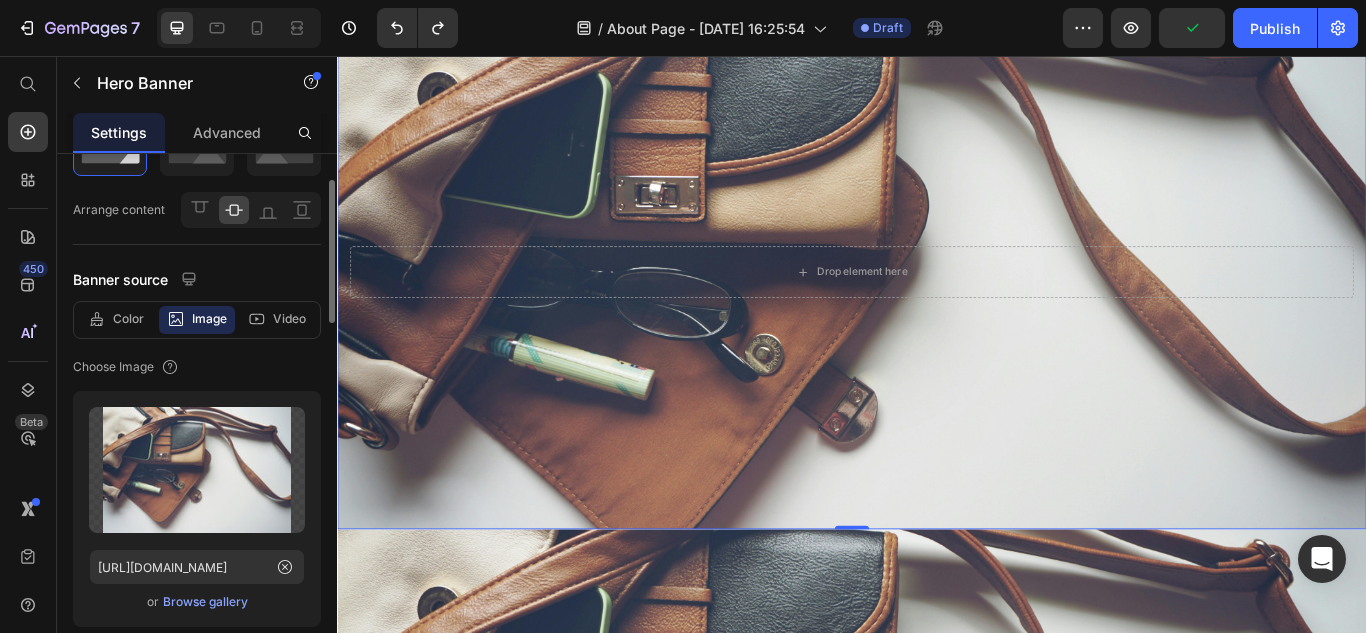 scroll, scrollTop: 0, scrollLeft: 0, axis: both 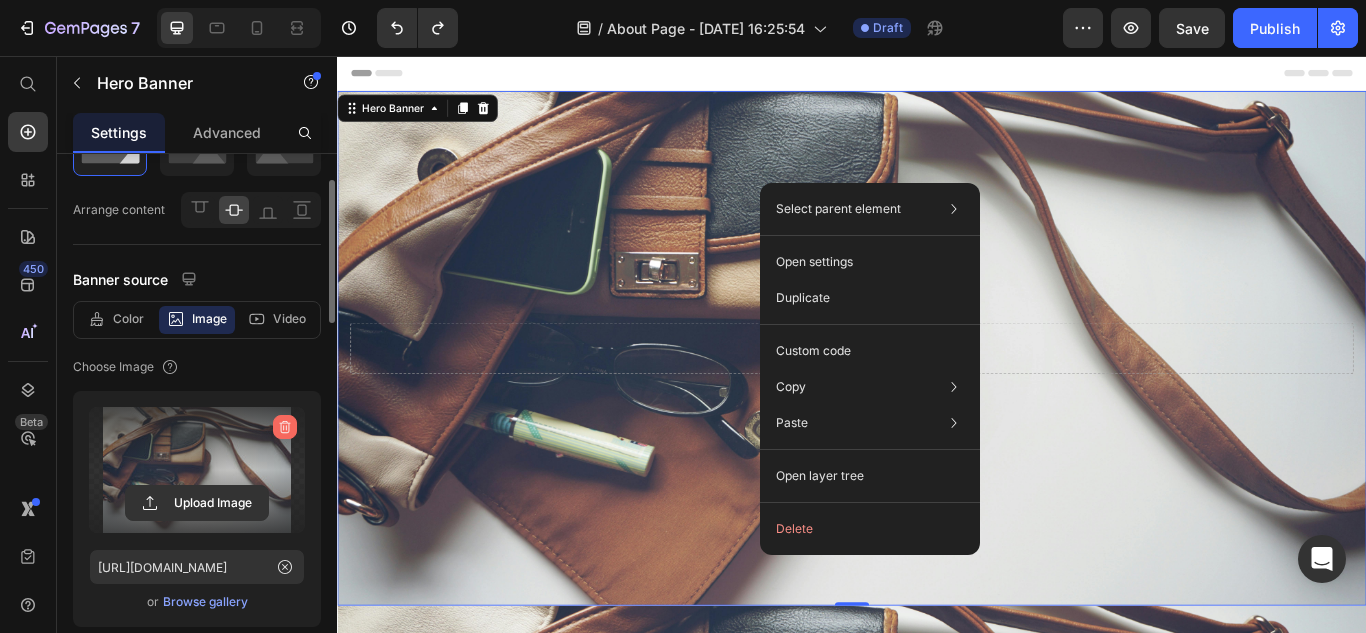 click 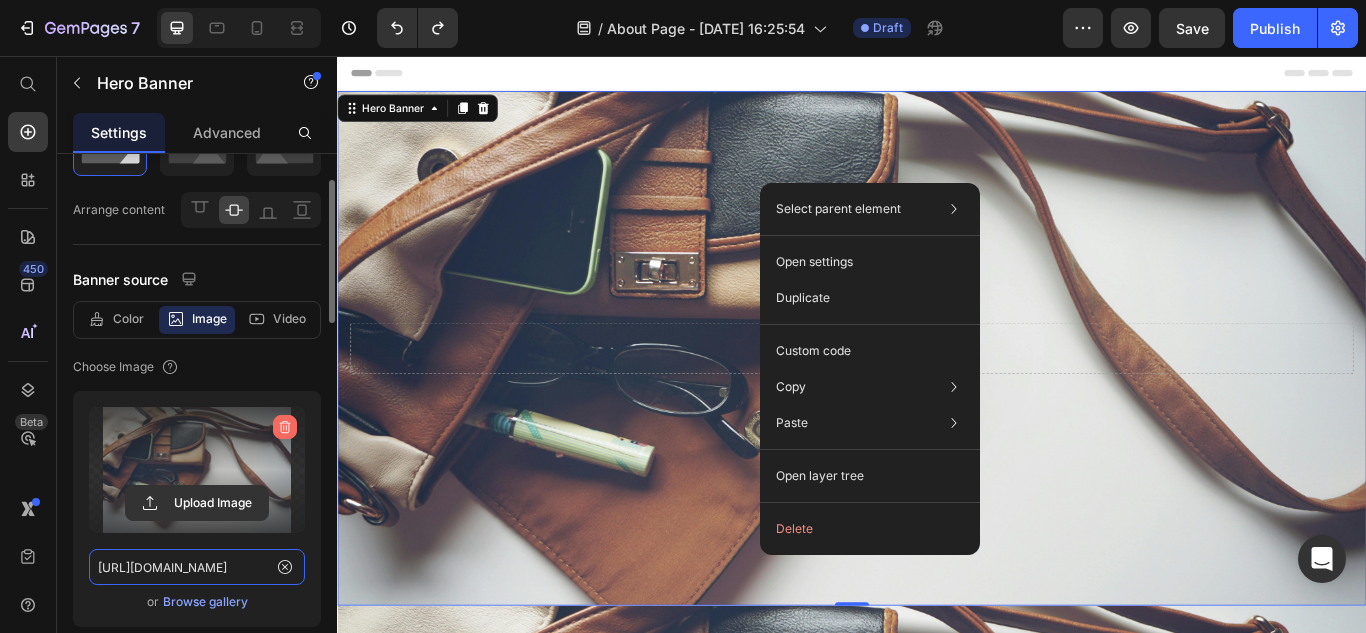 type 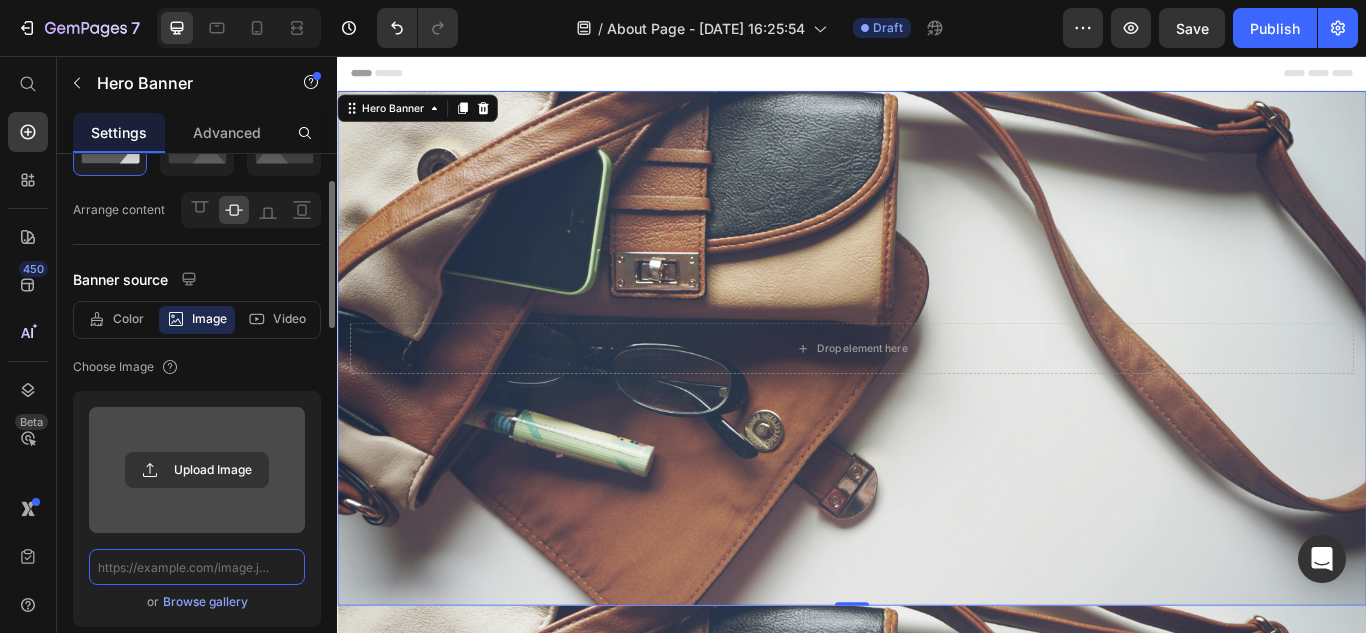 scroll, scrollTop: 0, scrollLeft: 0, axis: both 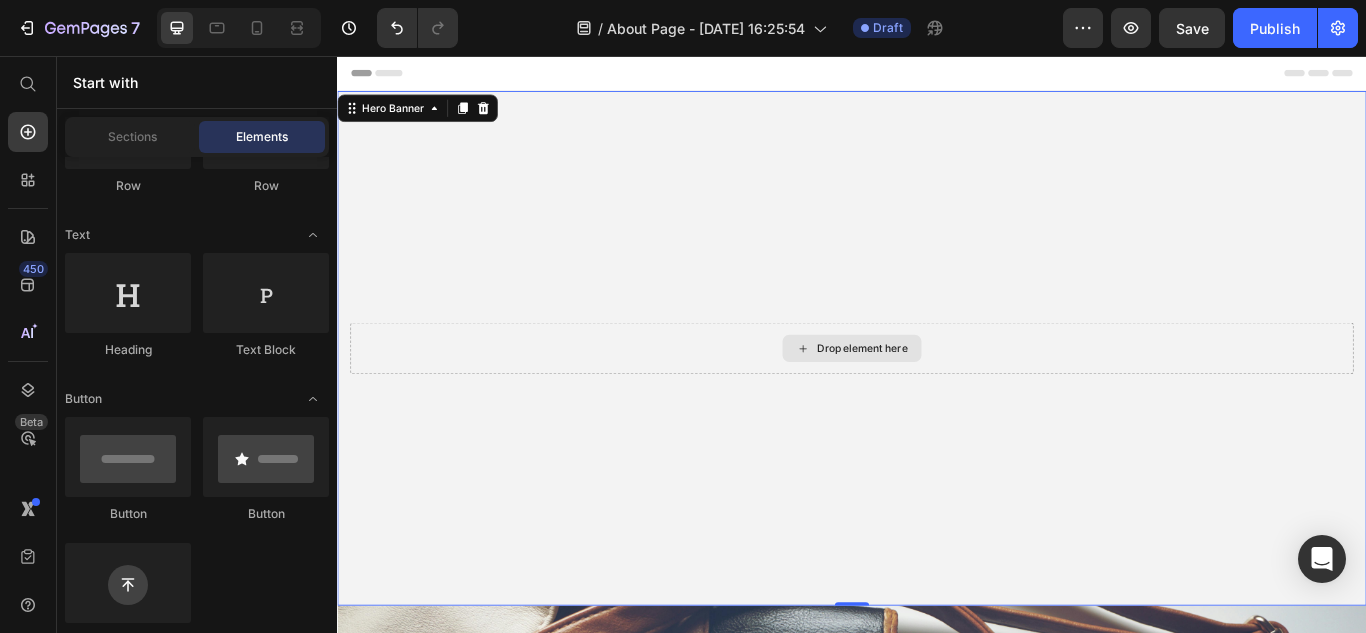 click on "Drop element here" at bounding box center [949, 397] 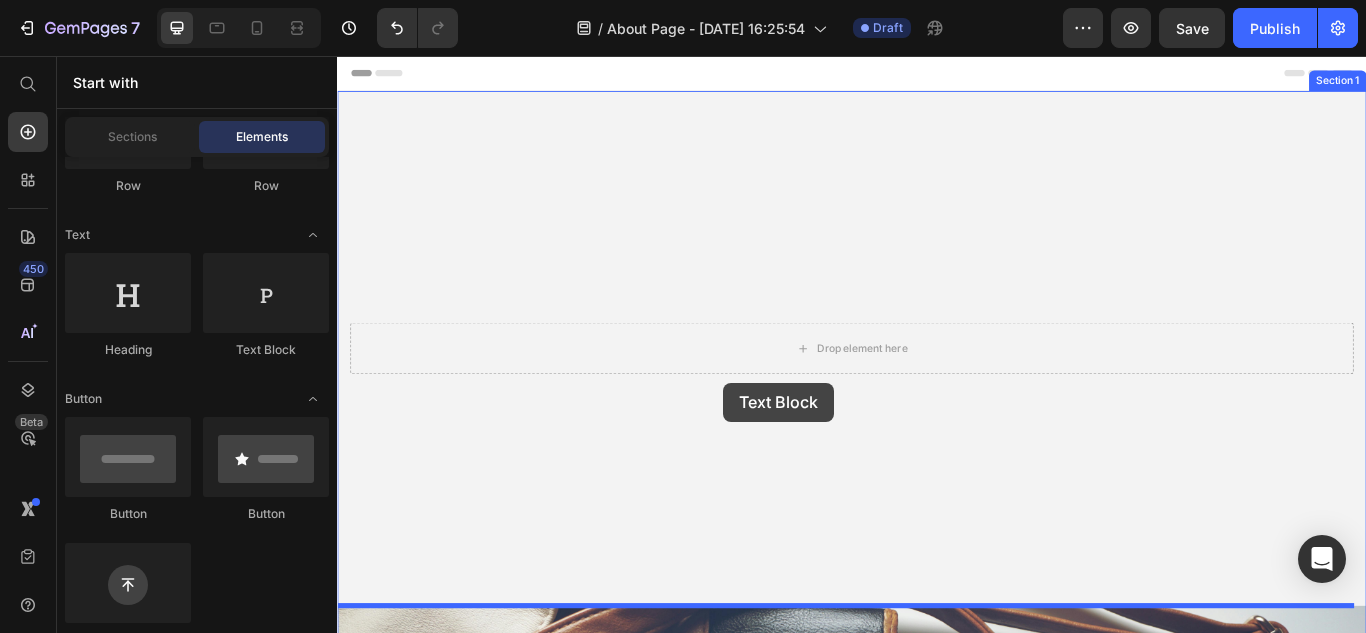 drag, startPoint x: 599, startPoint y: 366, endPoint x: 851, endPoint y: 443, distance: 263.50143 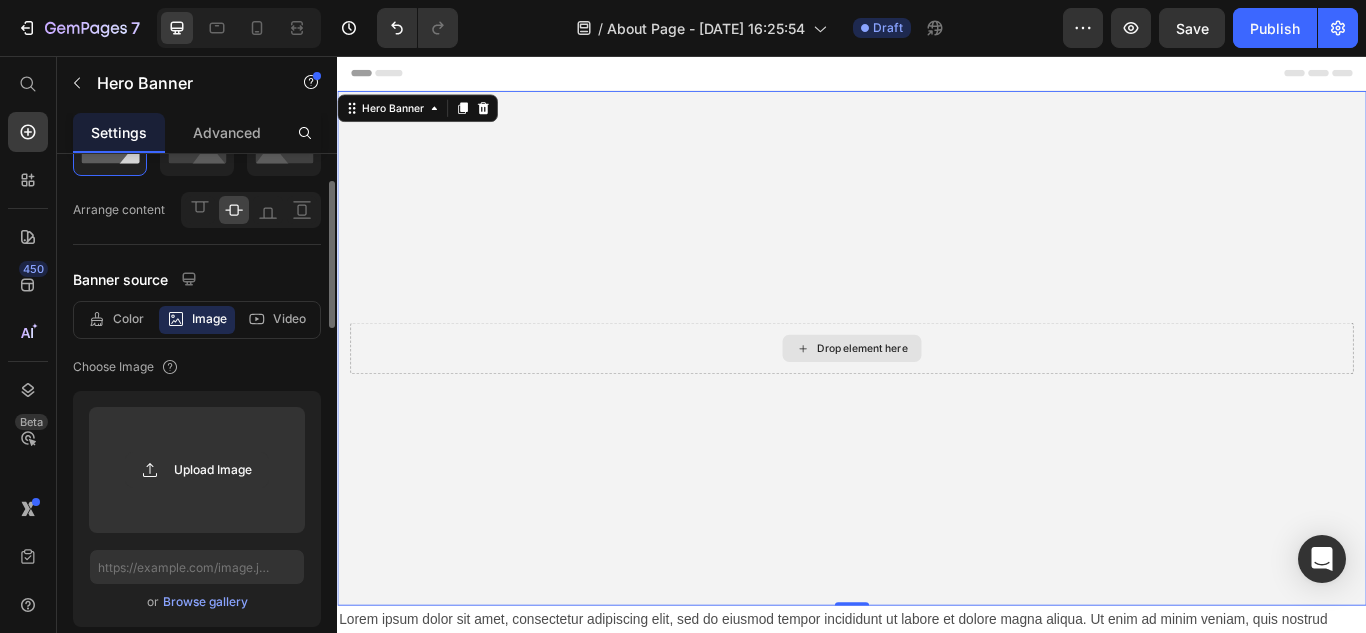 scroll, scrollTop: 0, scrollLeft: 0, axis: both 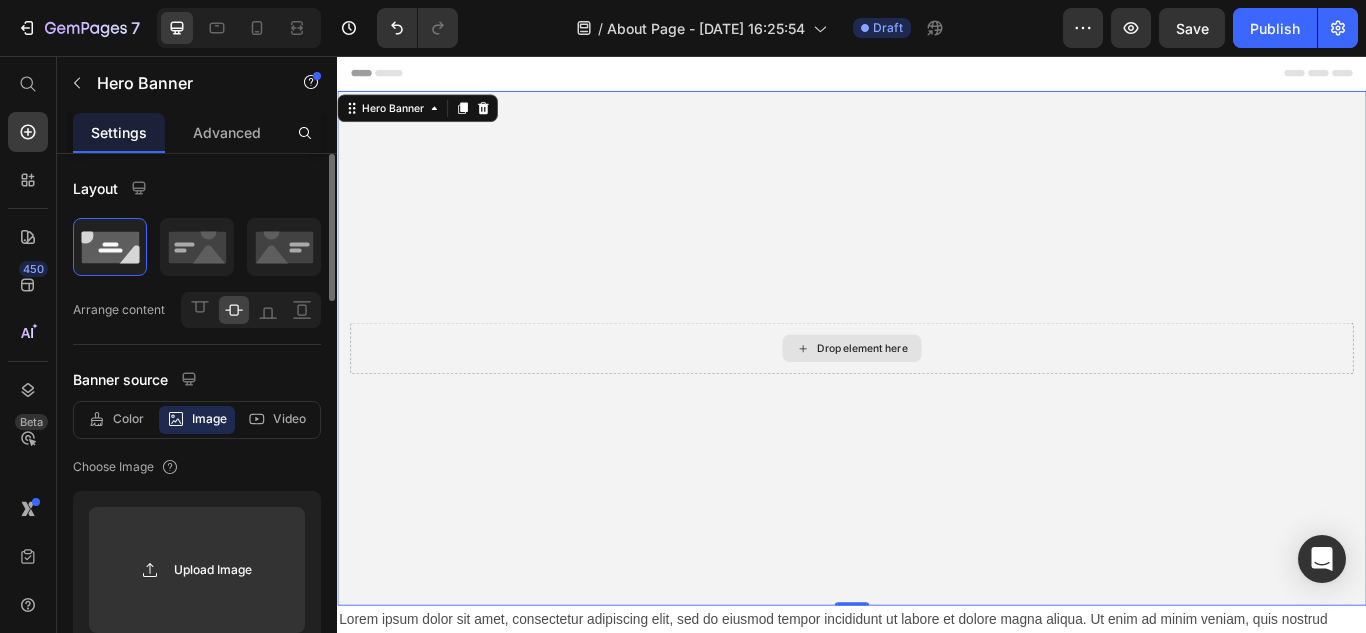 click on "Drop element here" at bounding box center (937, 397) 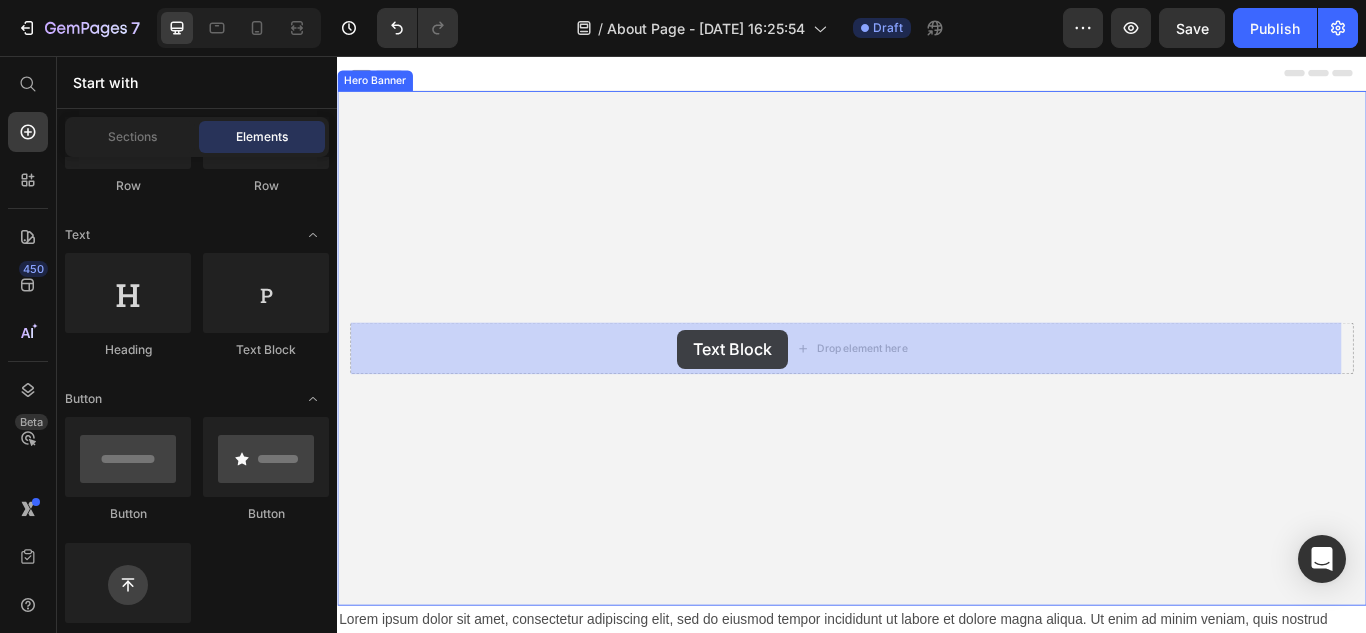 drag, startPoint x: 591, startPoint y: 374, endPoint x: 733, endPoint y: 375, distance: 142.00352 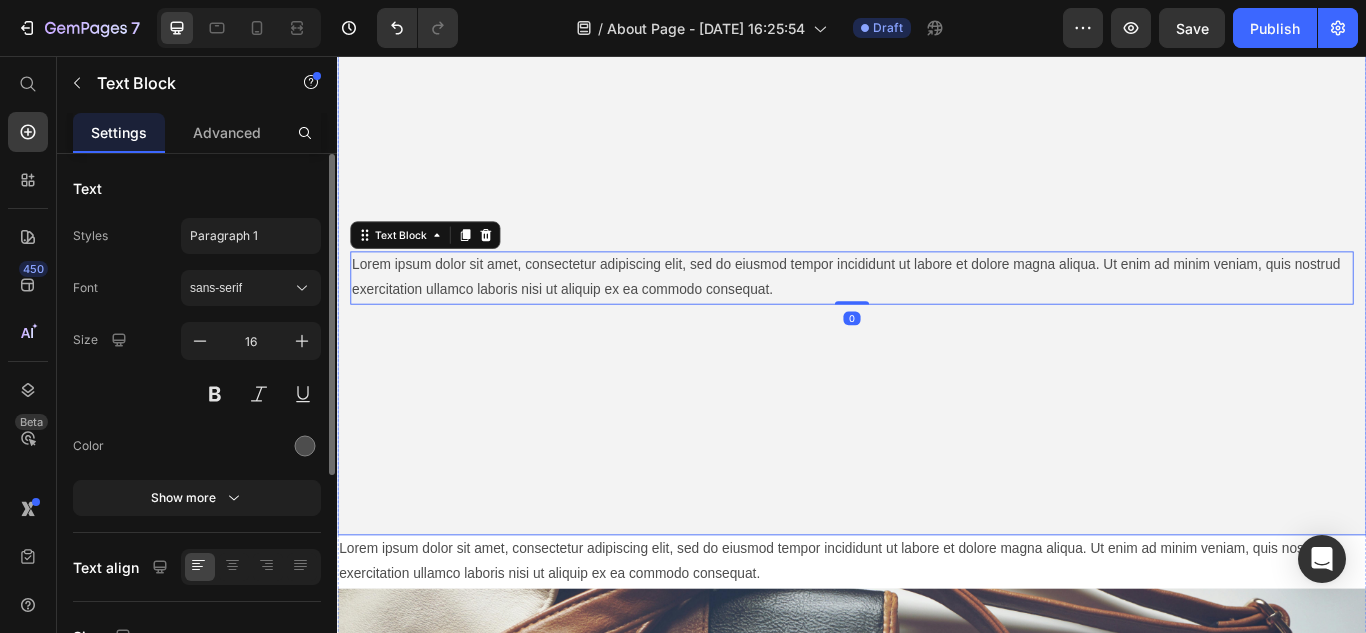 scroll, scrollTop: 300, scrollLeft: 0, axis: vertical 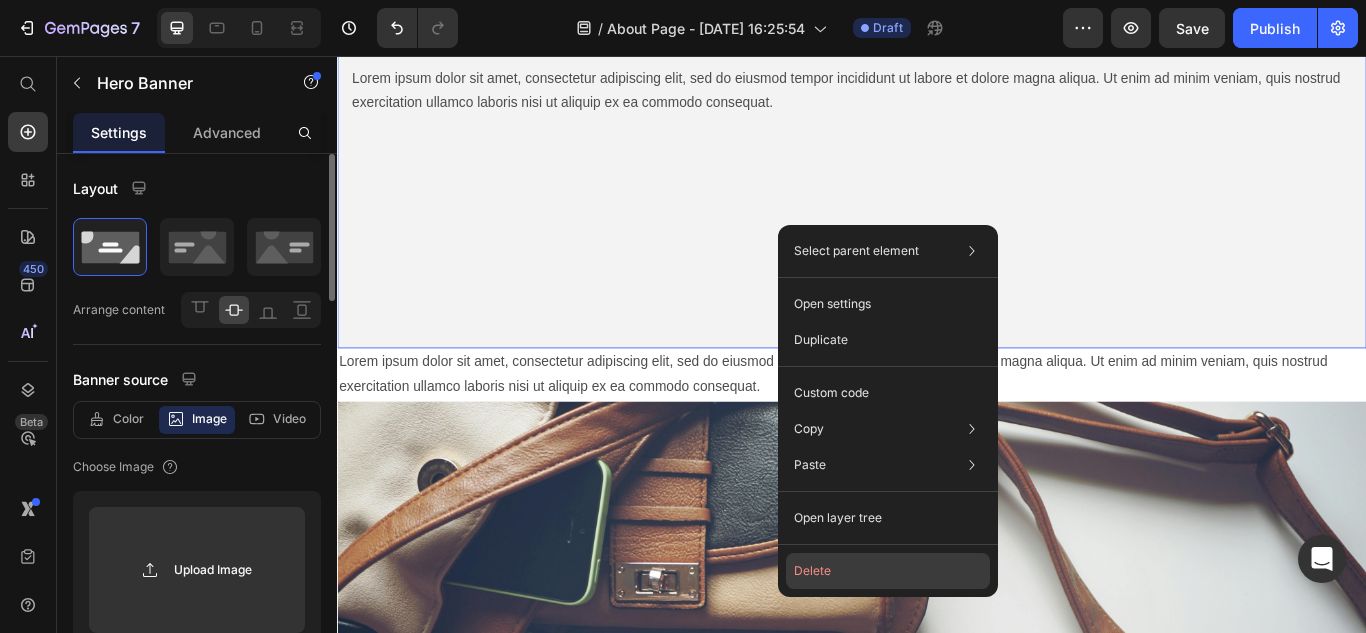 click on "Delete" 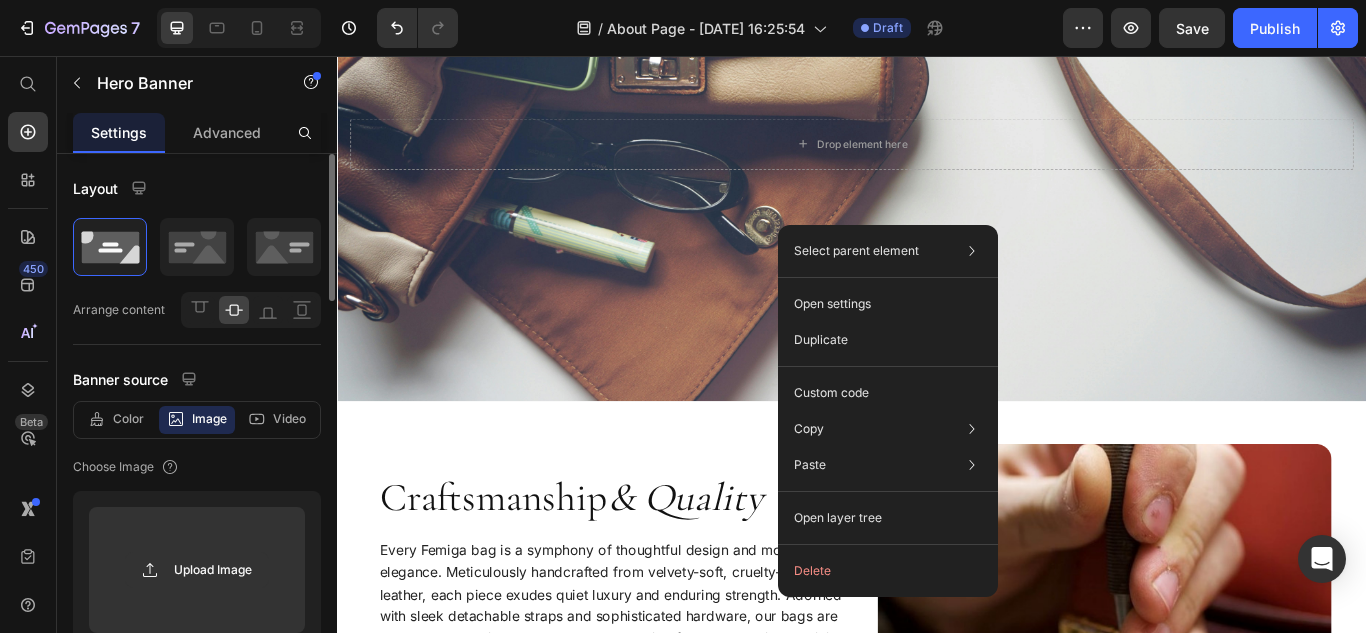 scroll, scrollTop: 0, scrollLeft: 0, axis: both 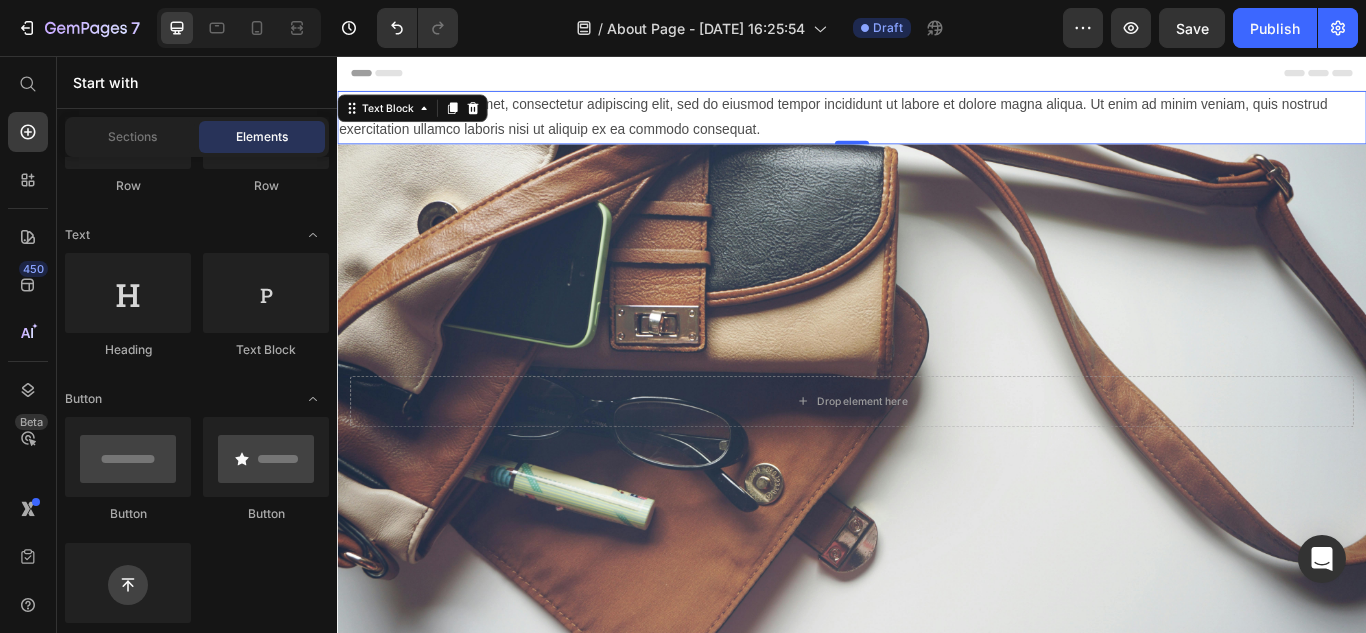 click on "Lorem ipsum dolor sit amet, consectetur adipiscing elit, sed do eiusmod tempor incididunt ut labore et dolore magna aliqua. Ut enim ad minim veniam, quis nostrud exercitation ullamco laboris nisi ut aliquip ex ea commodo consequat." at bounding box center [937, 128] 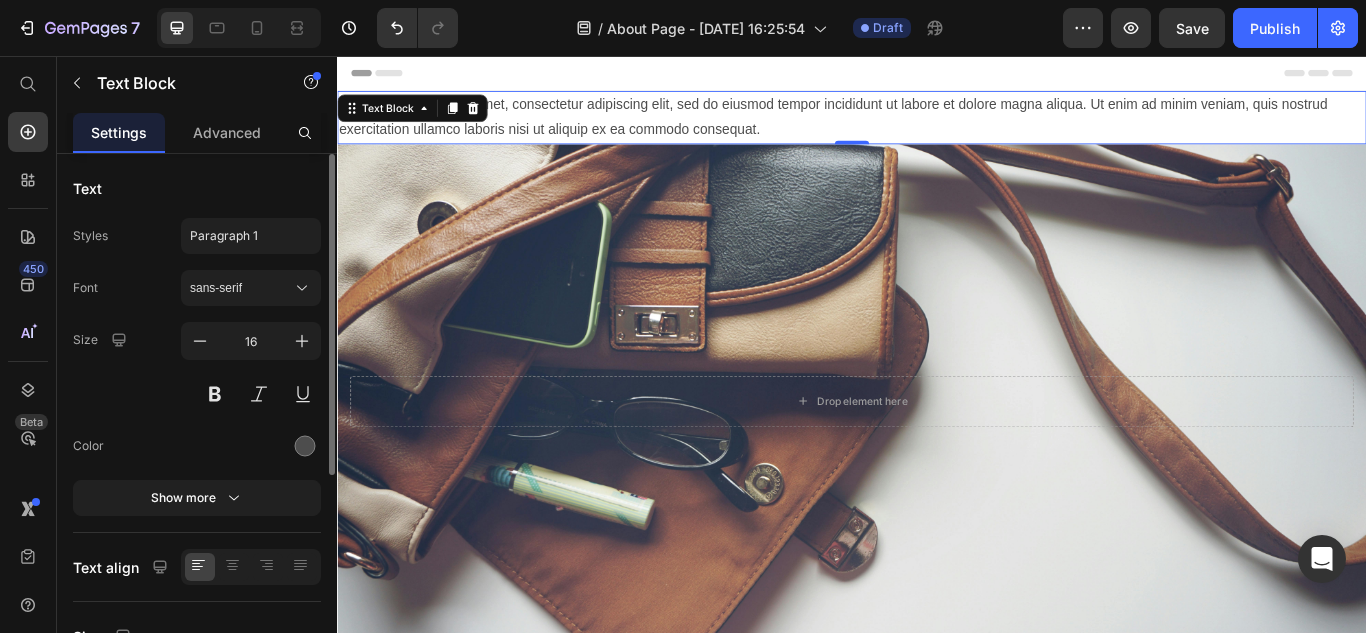 click on "Lorem ipsum dolor sit amet, consectetur adipiscing elit, sed do eiusmod tempor incididunt ut labore et dolore magna aliqua. Ut enim ad minim veniam, quis nostrud exercitation ullamco laboris nisi ut aliquip ex ea commodo consequat." at bounding box center [937, 128] 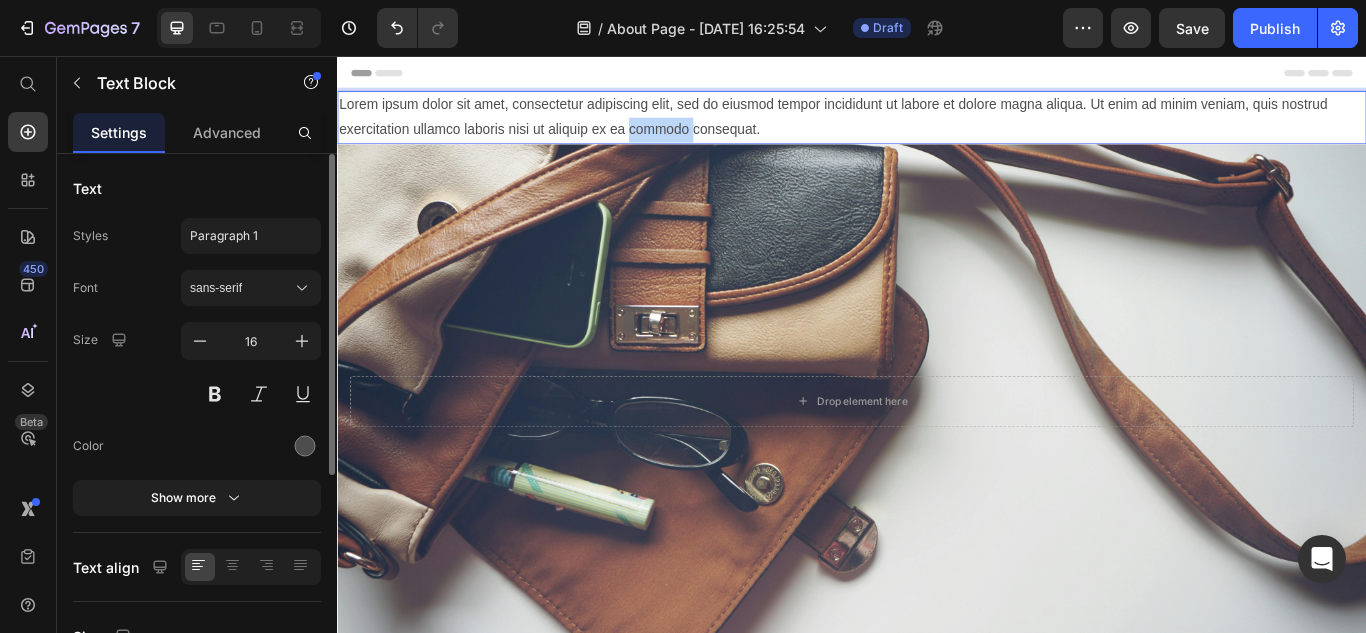 click on "Lorem ipsum dolor sit amet, consectetur adipiscing elit, sed do eiusmod tempor incididunt ut labore et dolore magna aliqua. Ut enim ad minim veniam, quis nostrud exercitation ullamco laboris nisi ut aliquip ex ea commodo consequat." at bounding box center [937, 128] 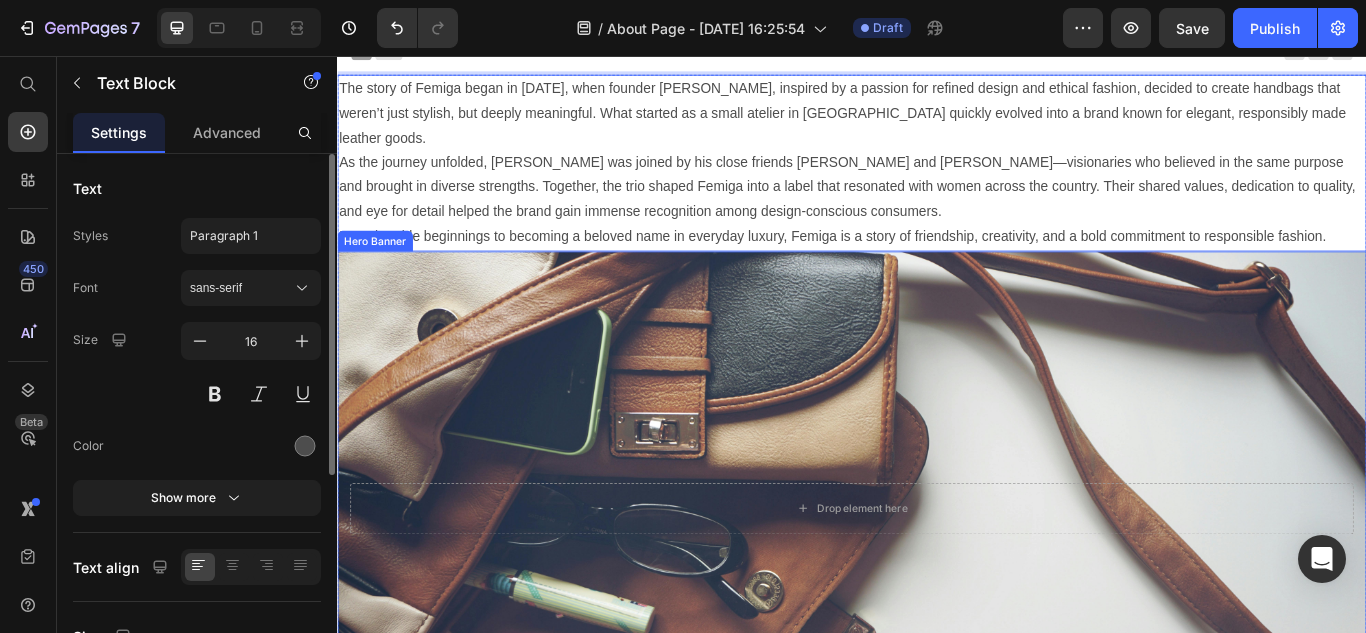 scroll, scrollTop: 0, scrollLeft: 0, axis: both 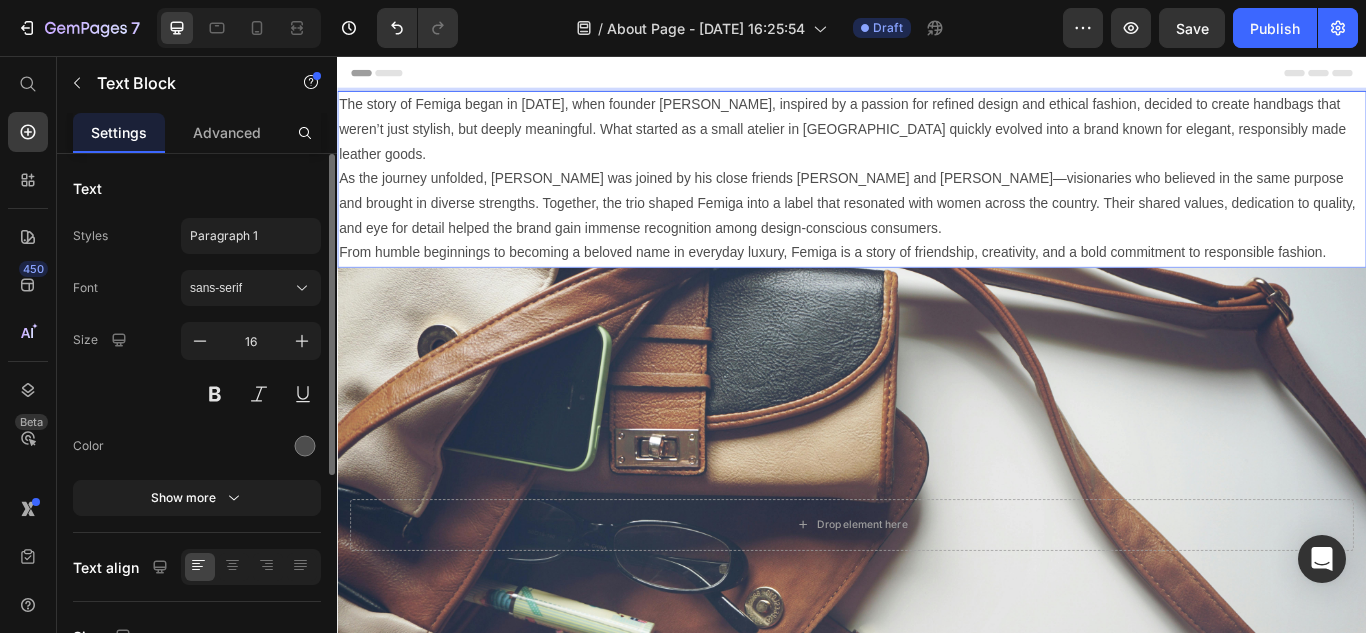 drag, startPoint x: 1026, startPoint y: 169, endPoint x: 778, endPoint y: 162, distance: 248.09877 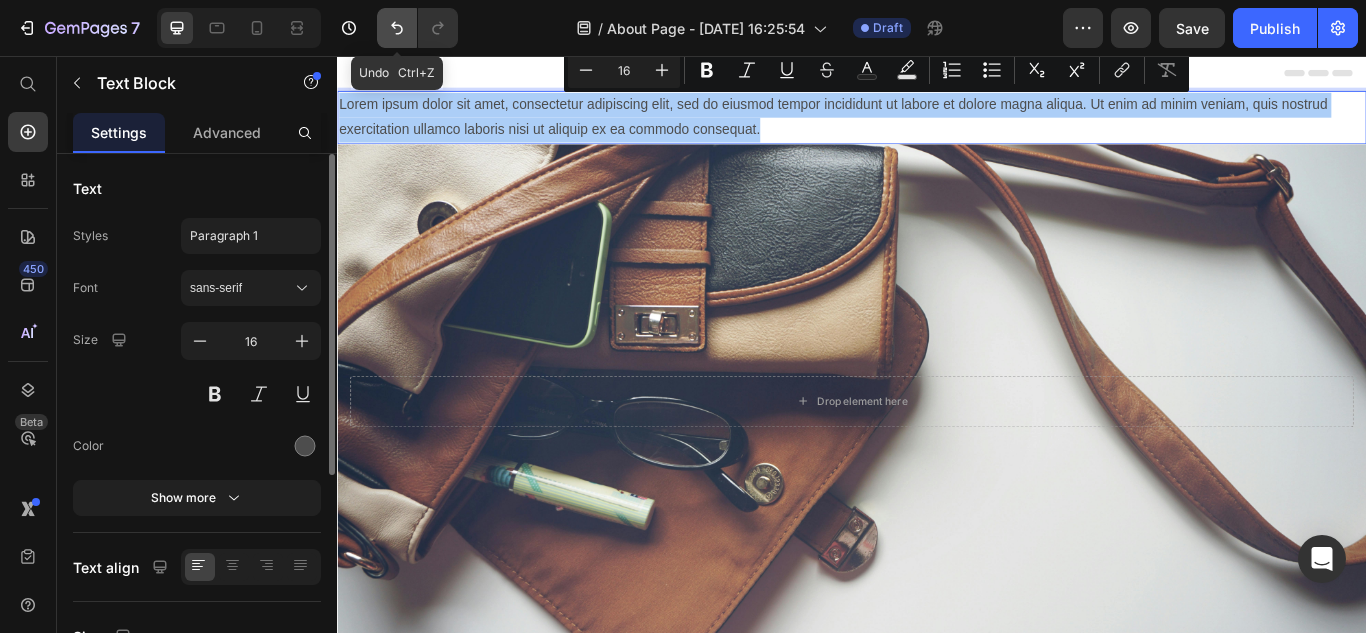 click 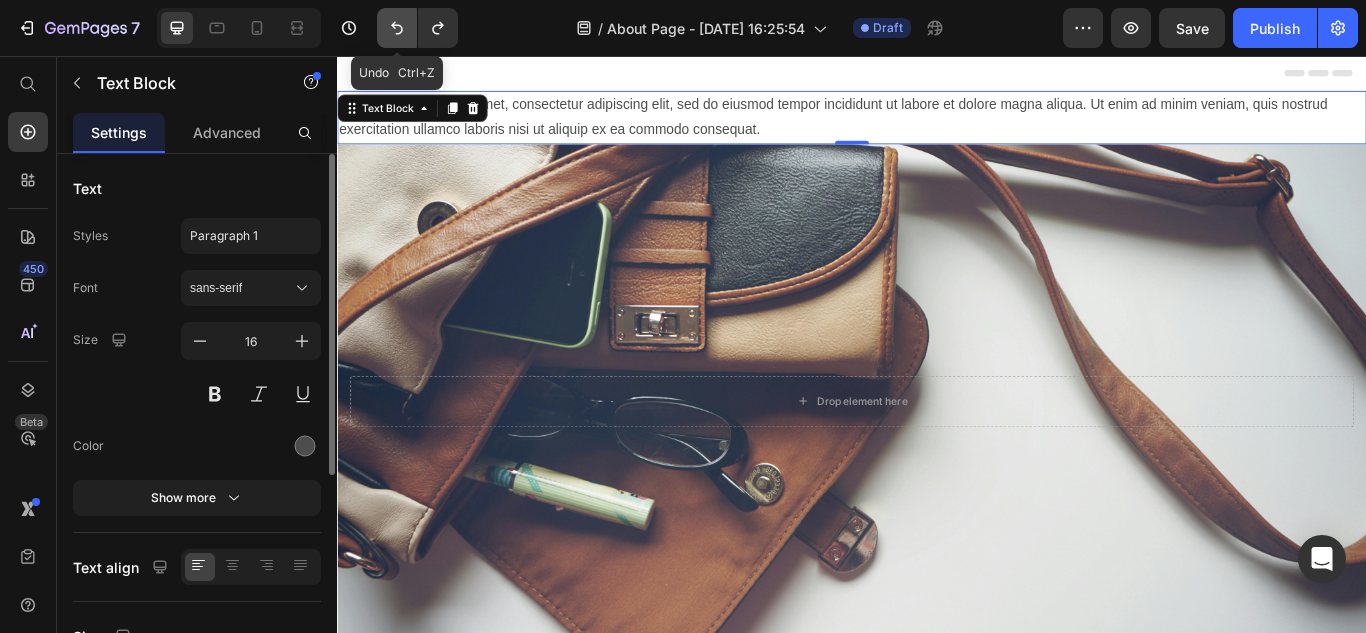 click 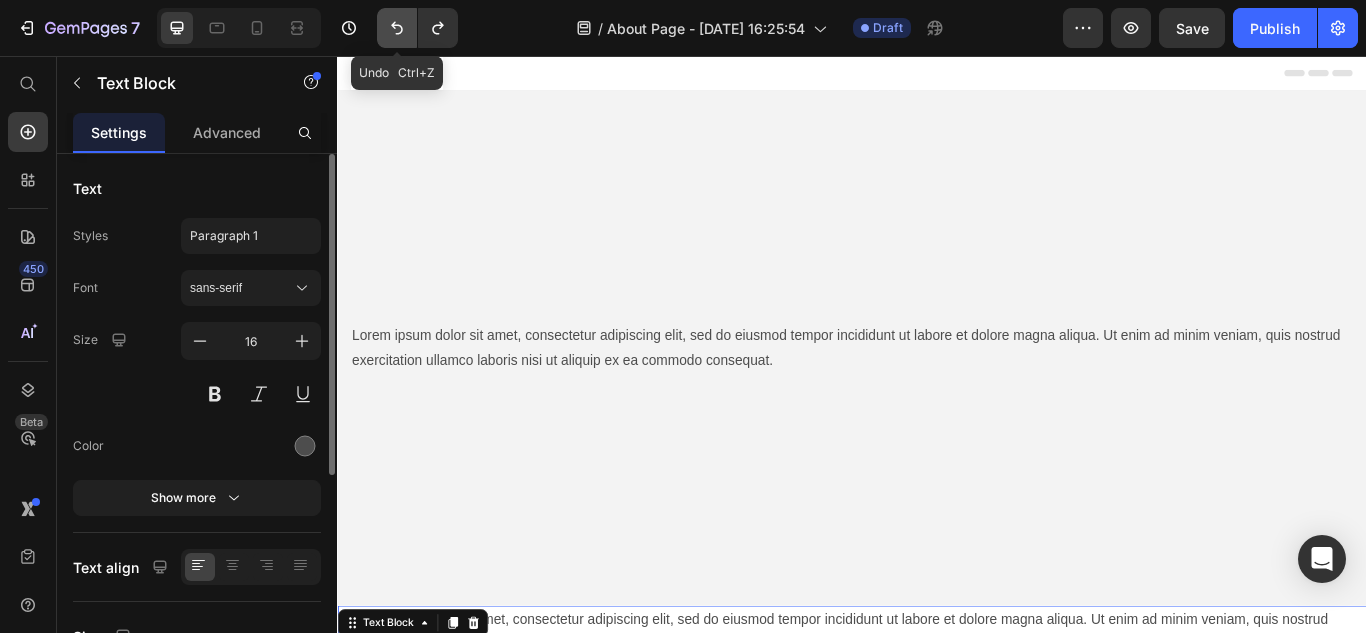 click 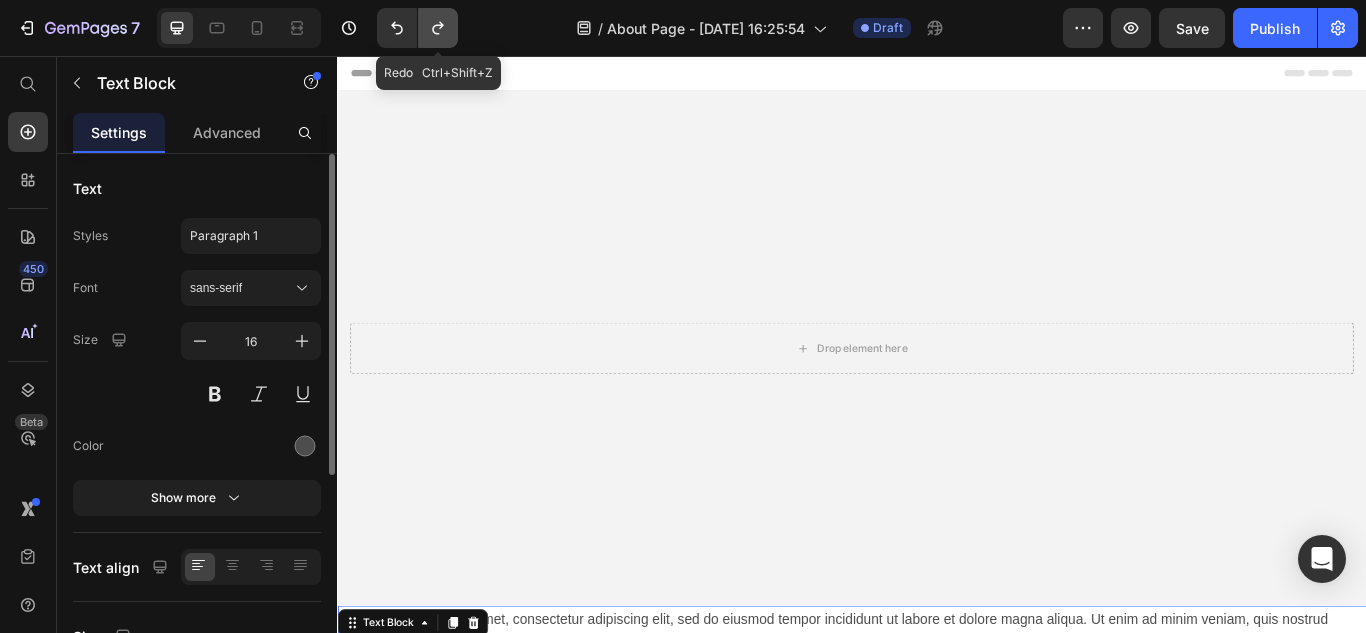 click 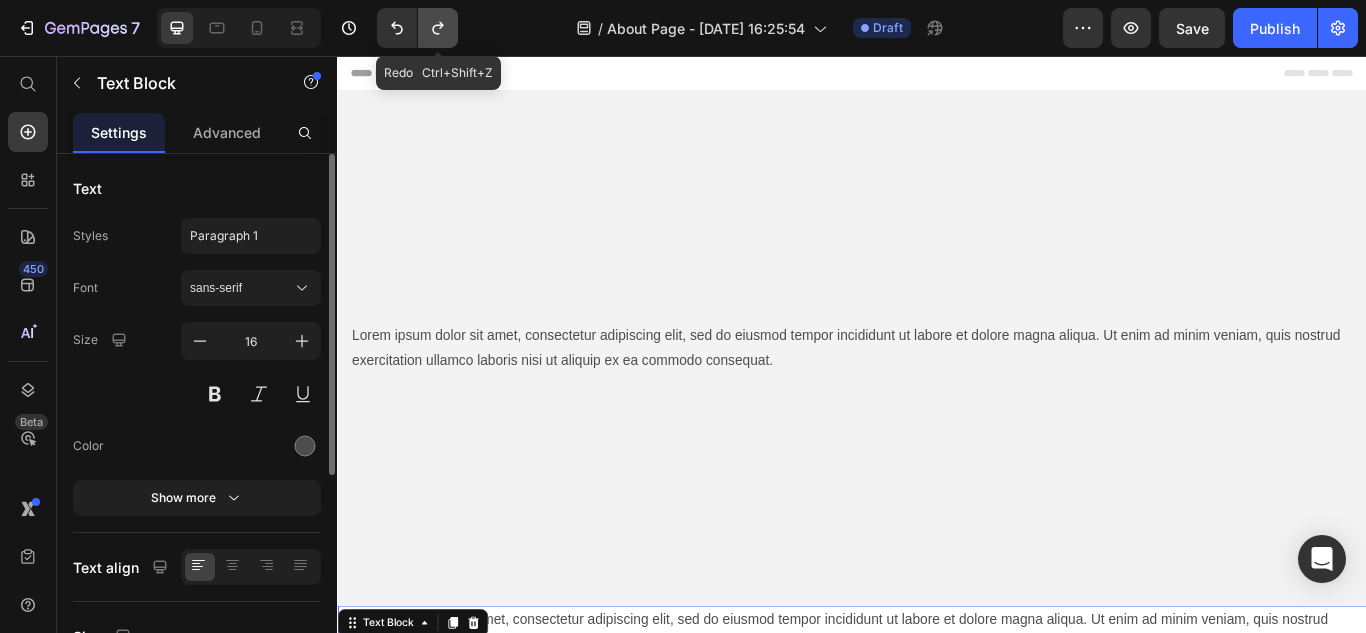 click 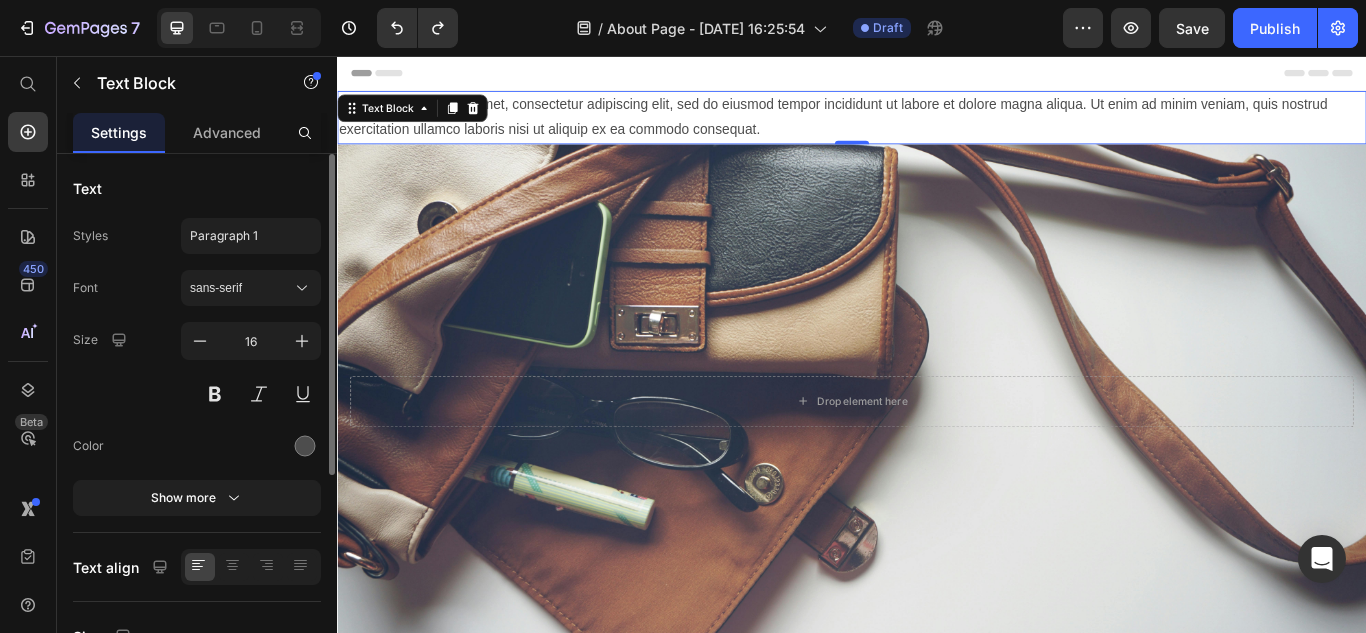 click on "Lorem ipsum dolor sit amet, consectetur adipiscing elit, sed do eiusmod tempor incididunt ut labore et dolore magna aliqua. Ut enim ad minim veniam, quis nostrud exercitation ullamco laboris nisi ut aliquip ex ea commodo consequat." at bounding box center (937, 128) 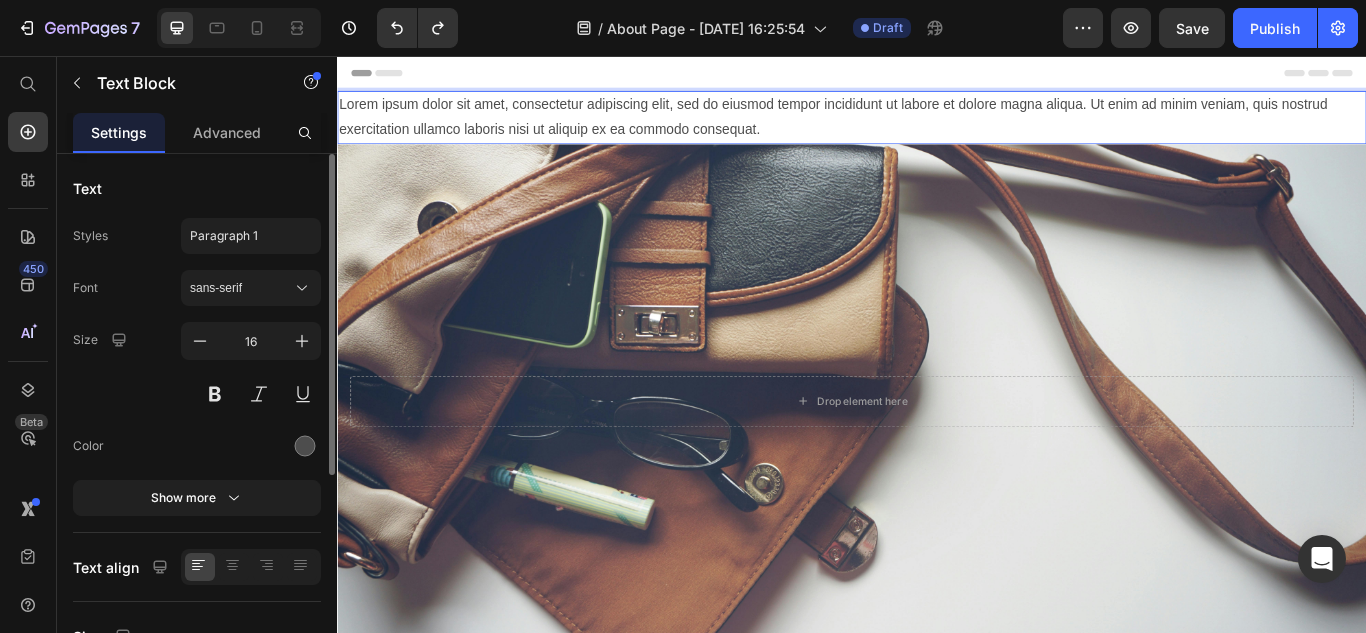 click on "Lorem ipsum dolor sit amet, consectetur adipiscing elit, sed do eiusmod tempor incididunt ut labore et dolore magna aliqua. Ut enim ad minim veniam, quis nostrud exercitation ullamco laboris nisi ut aliquip ex ea commodo consequat." at bounding box center [937, 128] 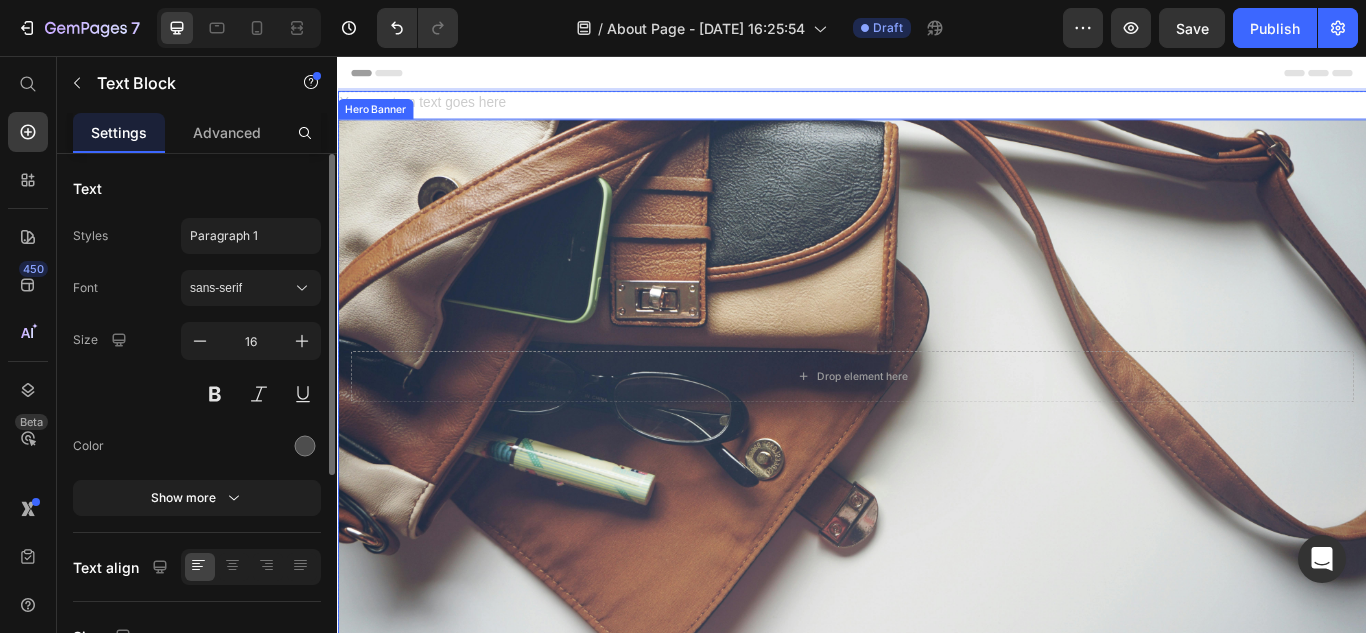 click at bounding box center [937, 430] 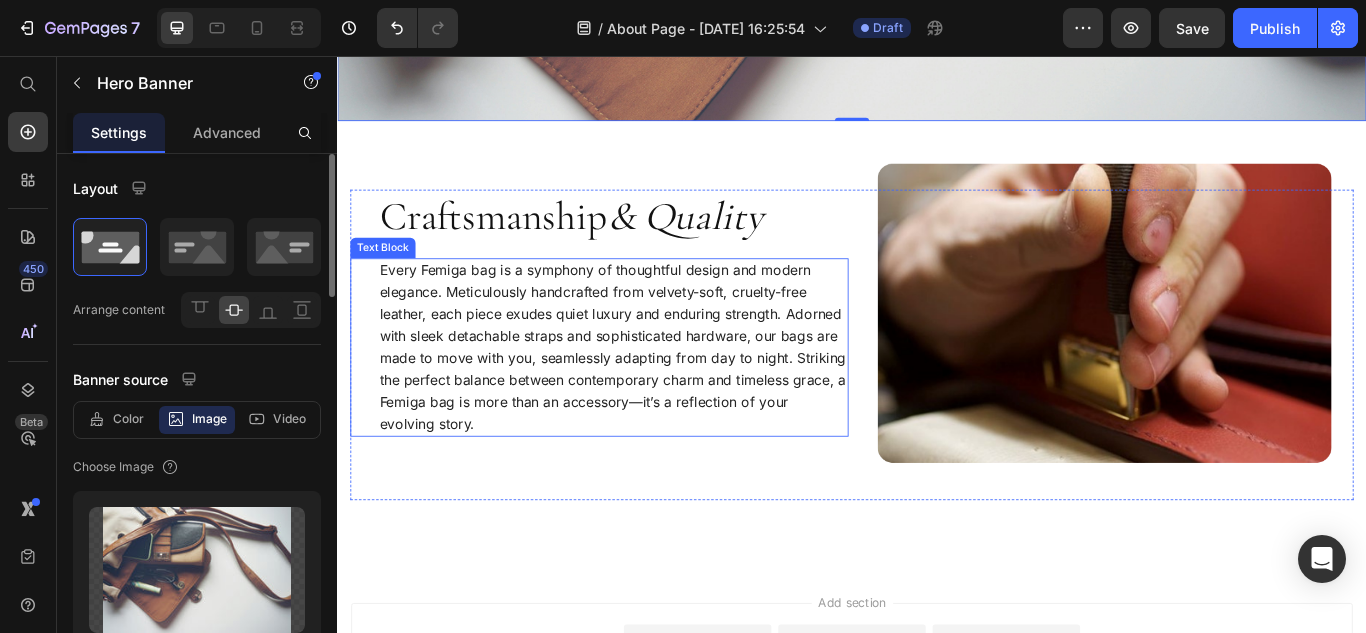 scroll, scrollTop: 600, scrollLeft: 0, axis: vertical 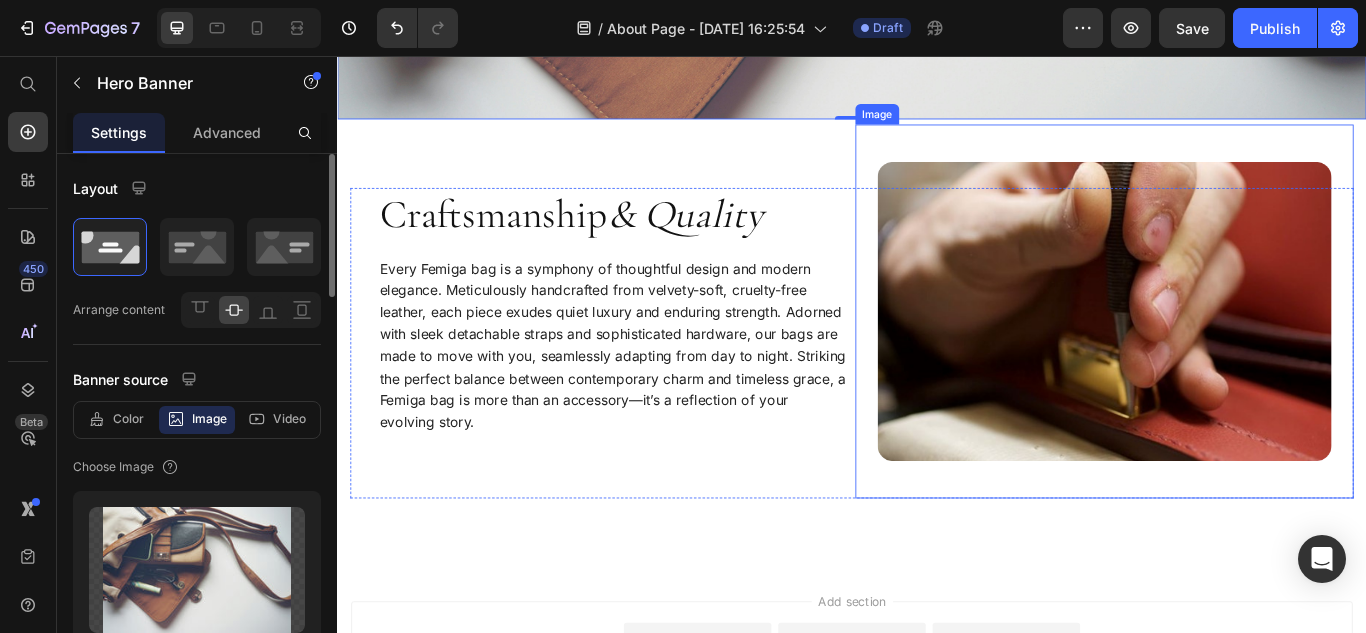 click at bounding box center (1231, 354) 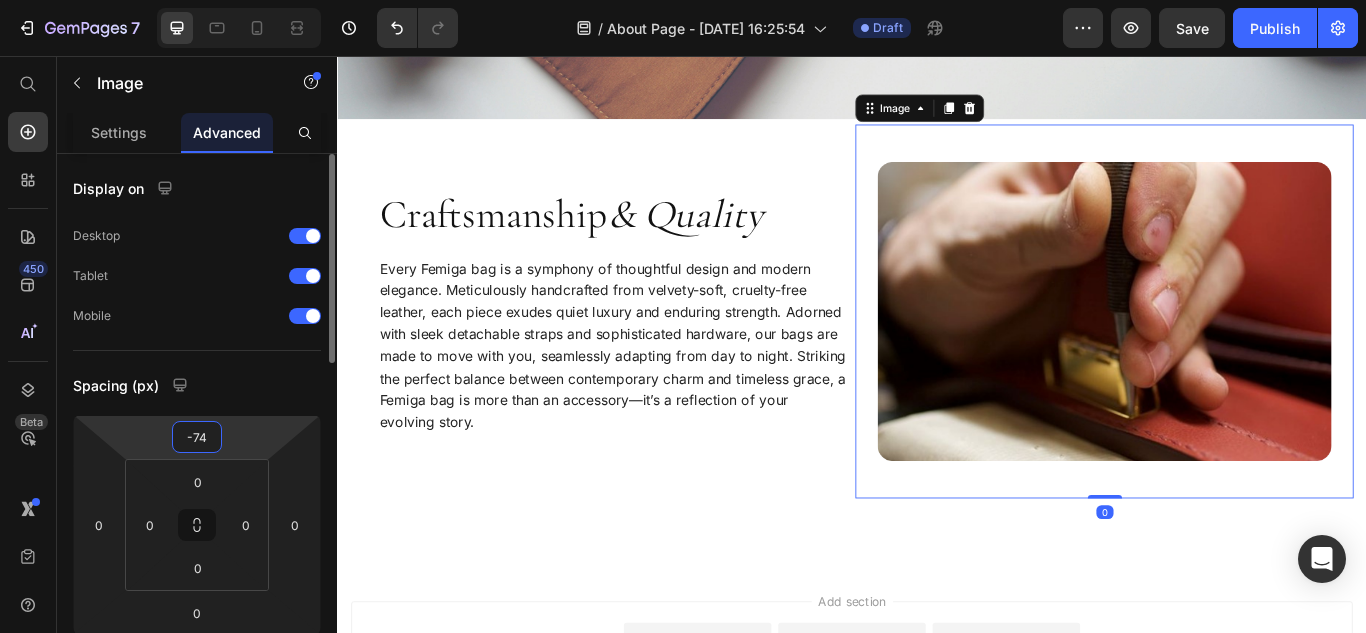 click on "-74" at bounding box center (197, 437) 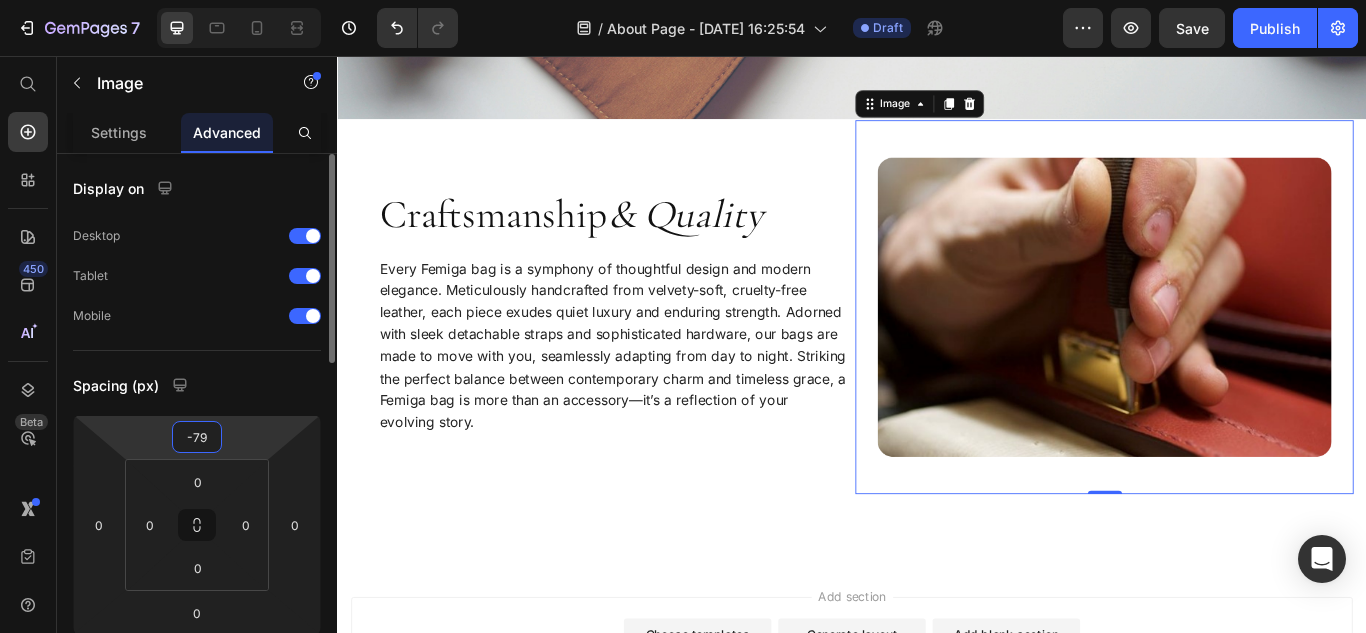 type on "-80" 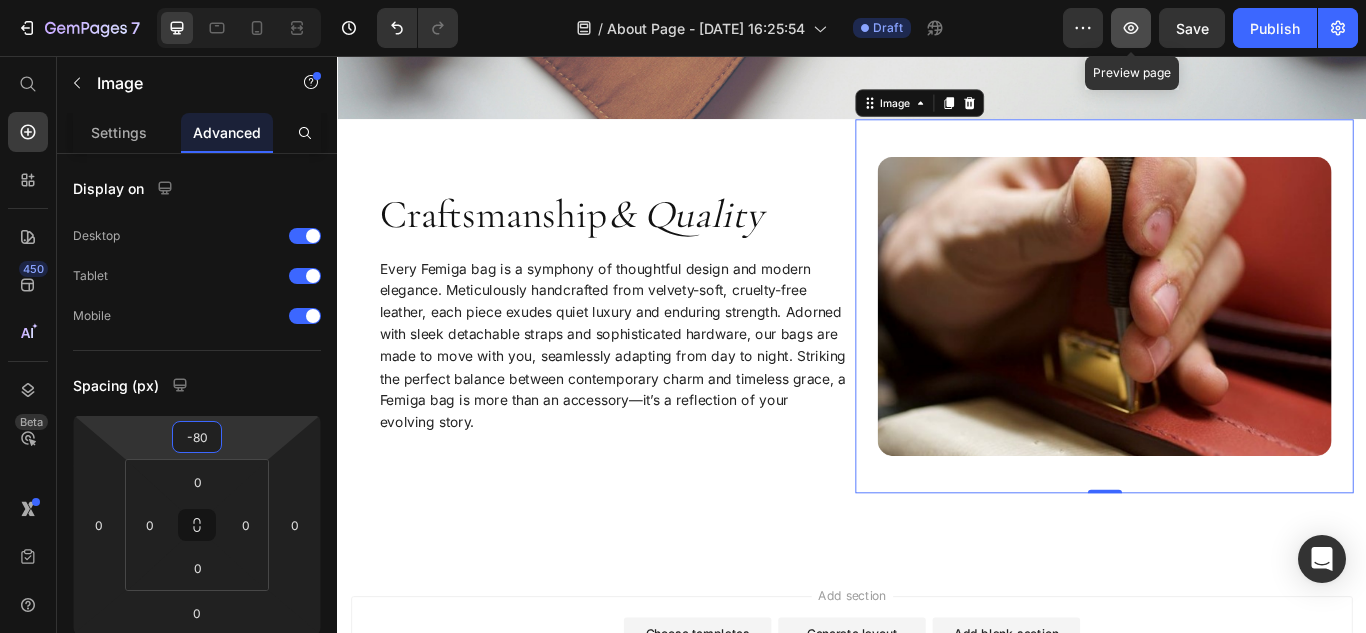 click 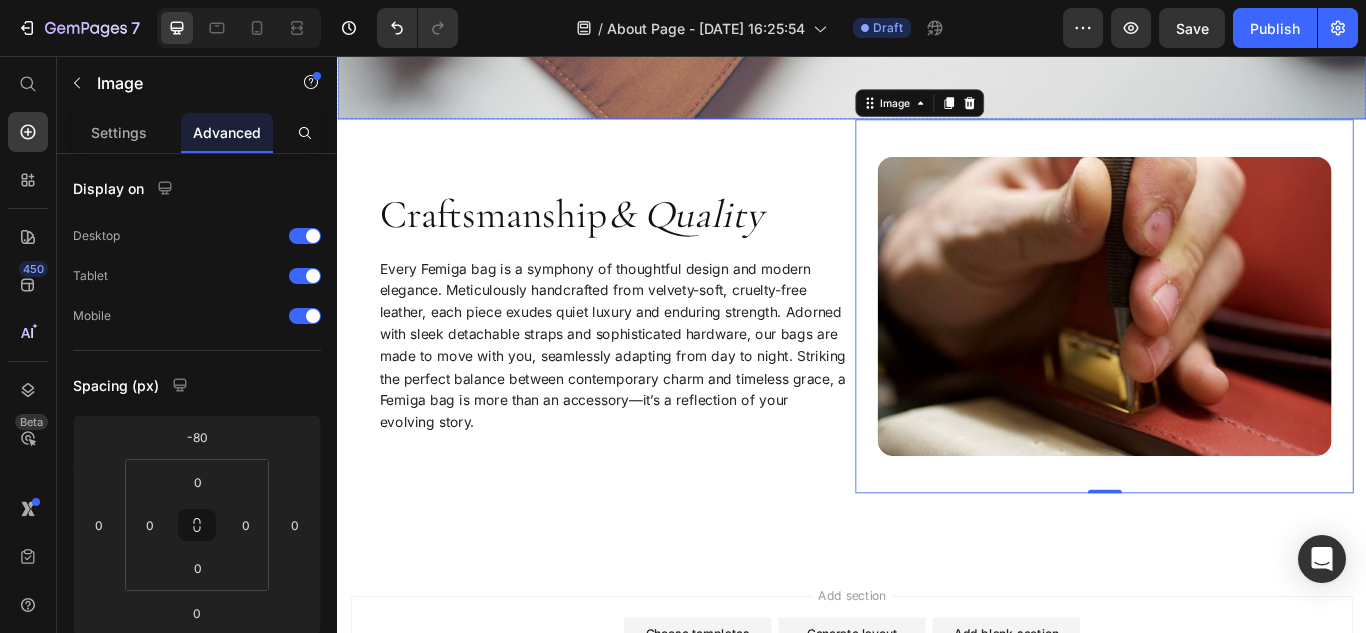 click at bounding box center [937, -170] 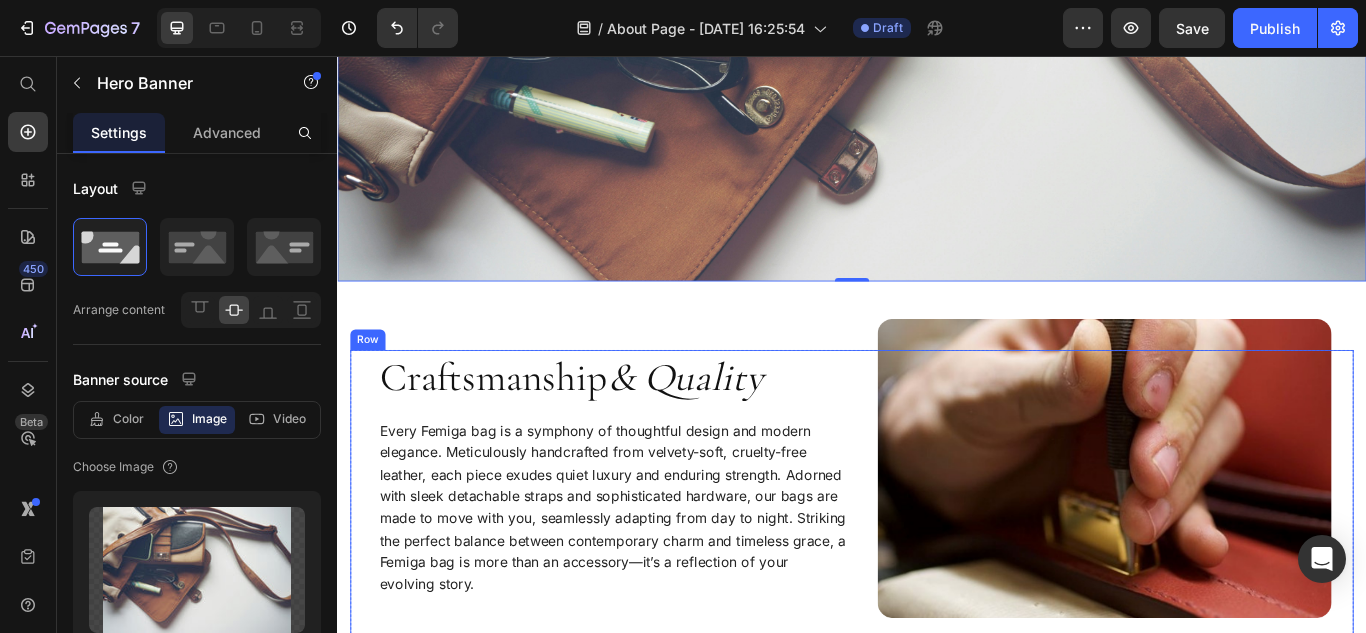 scroll, scrollTop: 400, scrollLeft: 0, axis: vertical 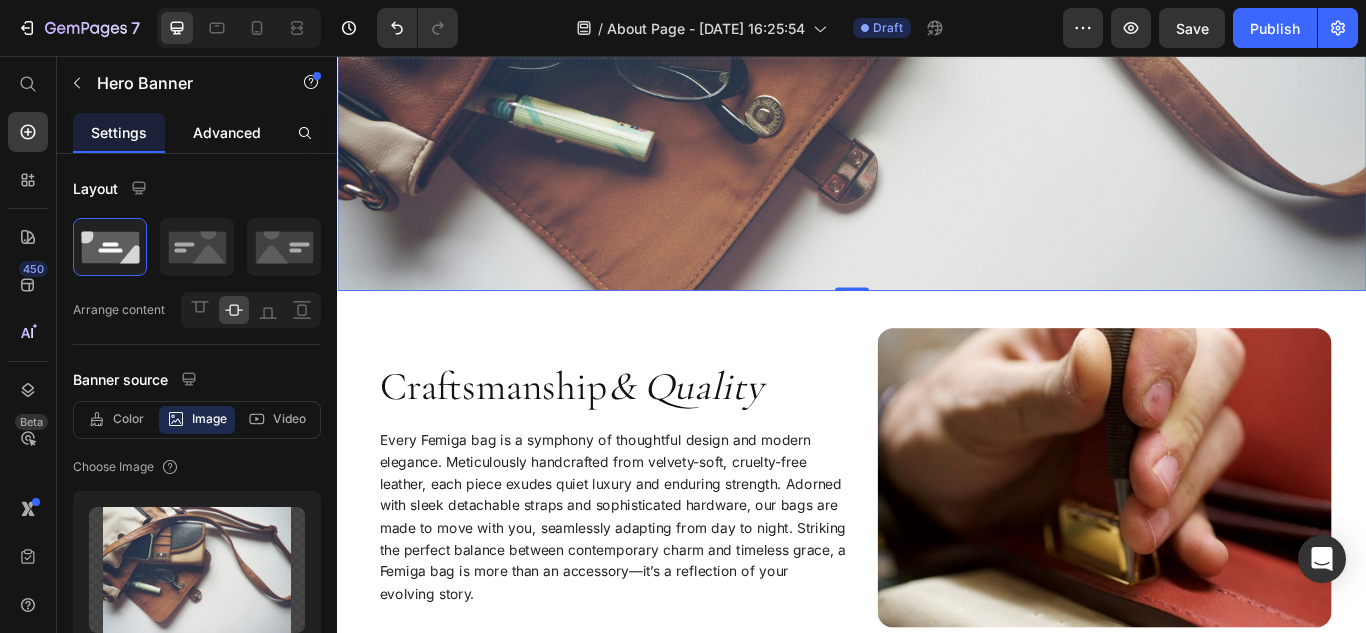click on "Advanced" at bounding box center (227, 132) 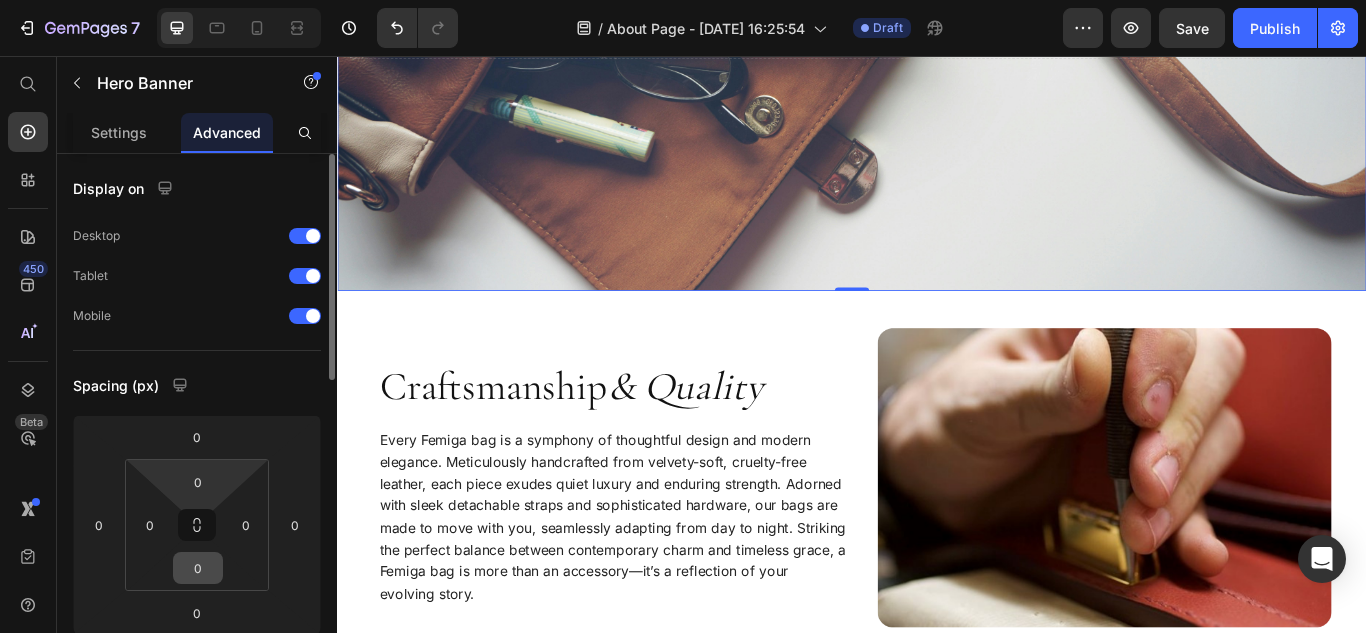 scroll, scrollTop: 100, scrollLeft: 0, axis: vertical 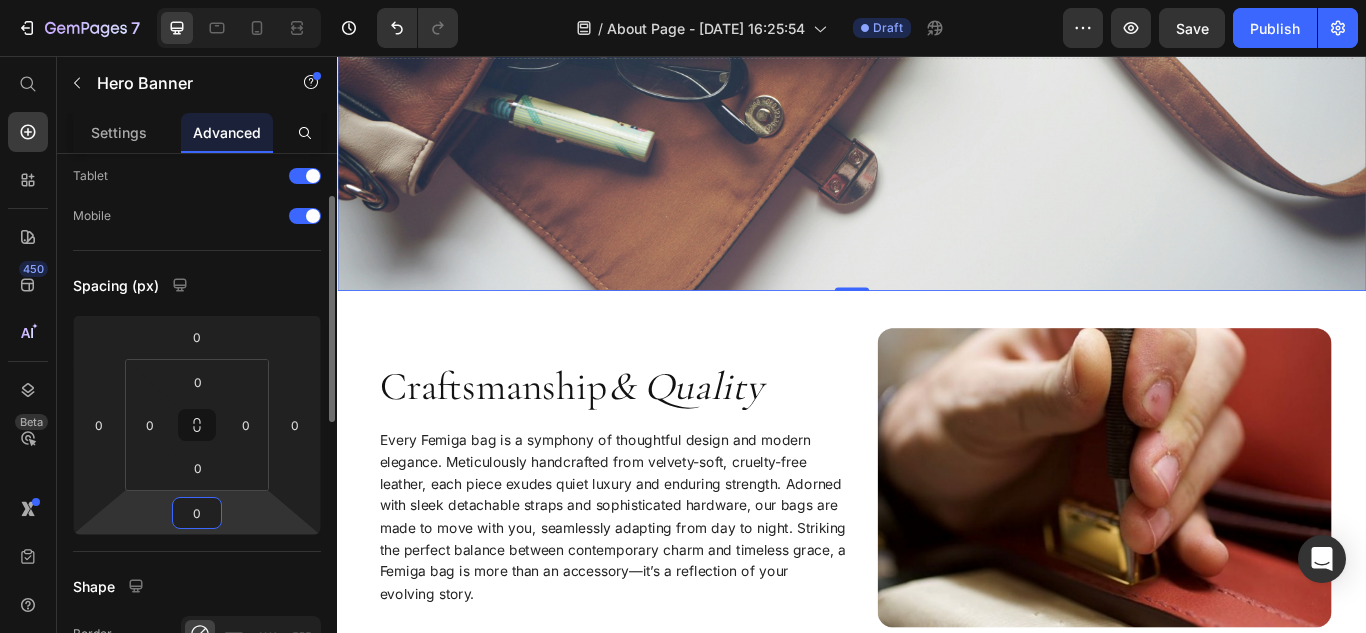 click on "0" at bounding box center (197, 513) 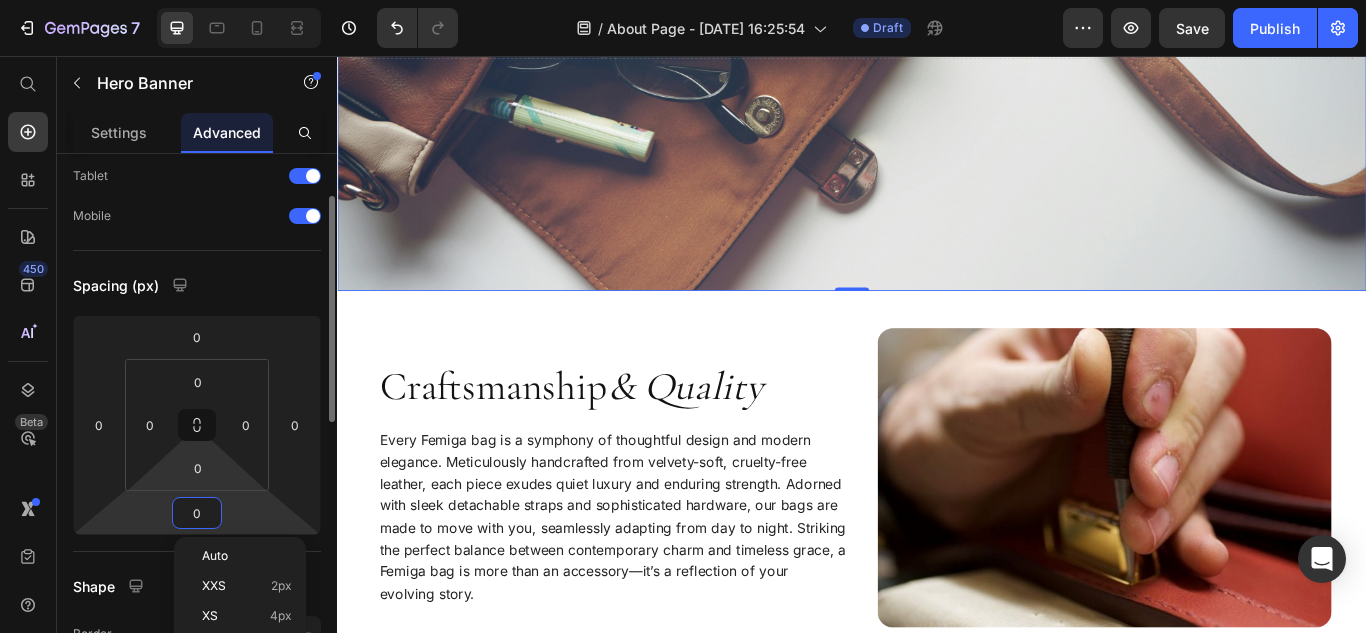scroll, scrollTop: 200, scrollLeft: 0, axis: vertical 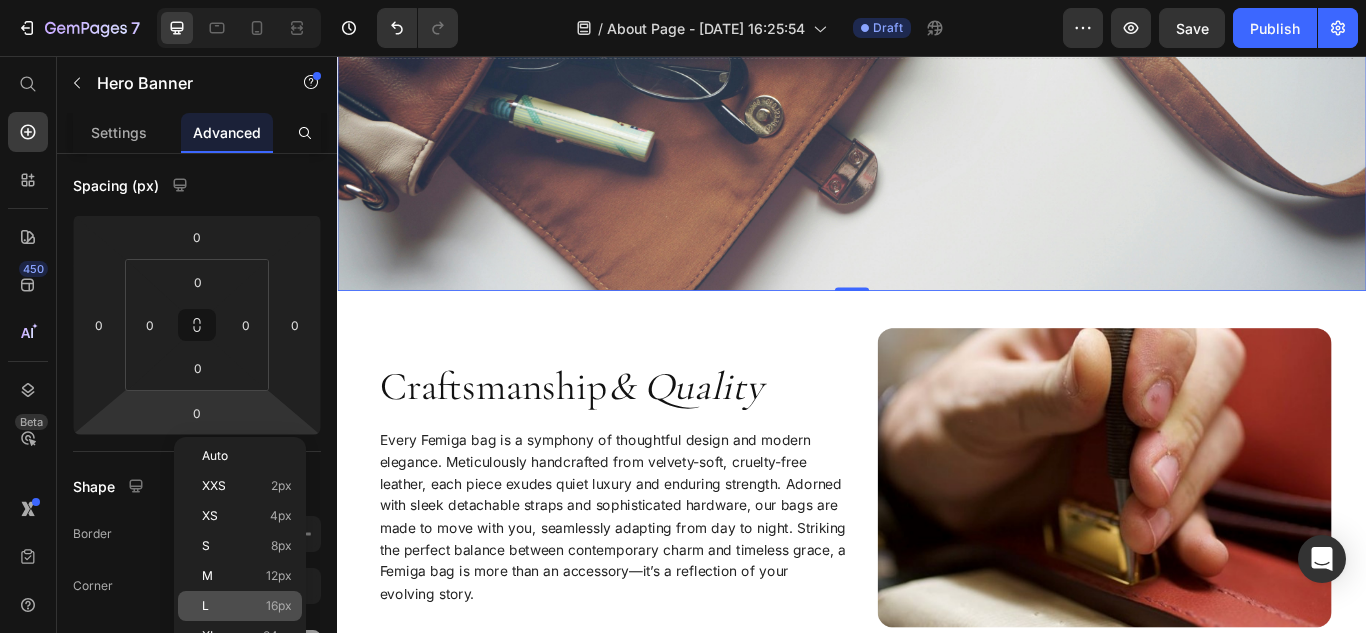 click on "16px" at bounding box center (279, 606) 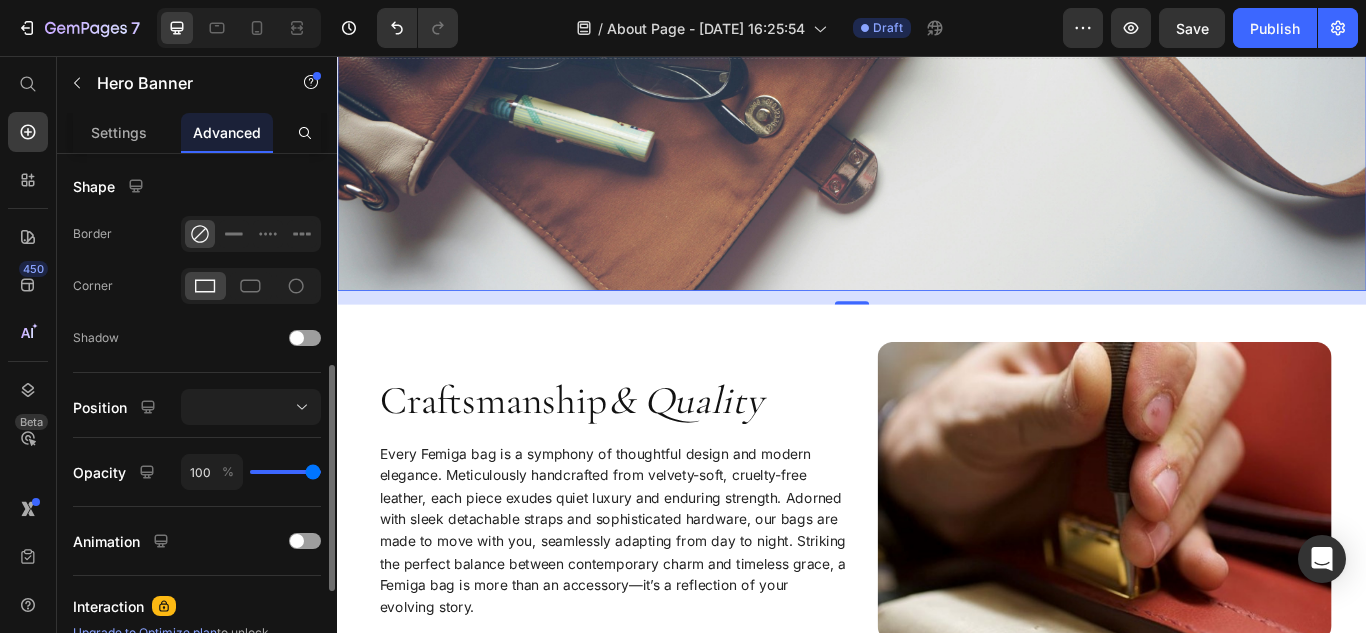 scroll, scrollTop: 300, scrollLeft: 0, axis: vertical 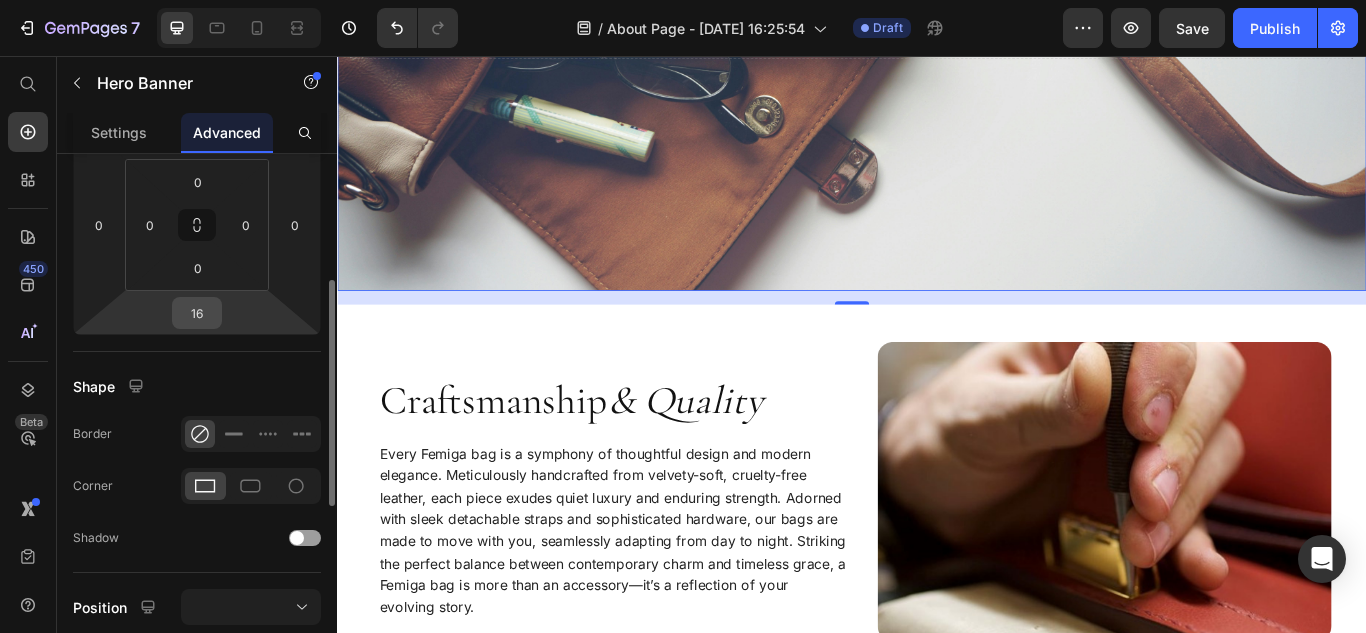 click on "16" at bounding box center (197, 313) 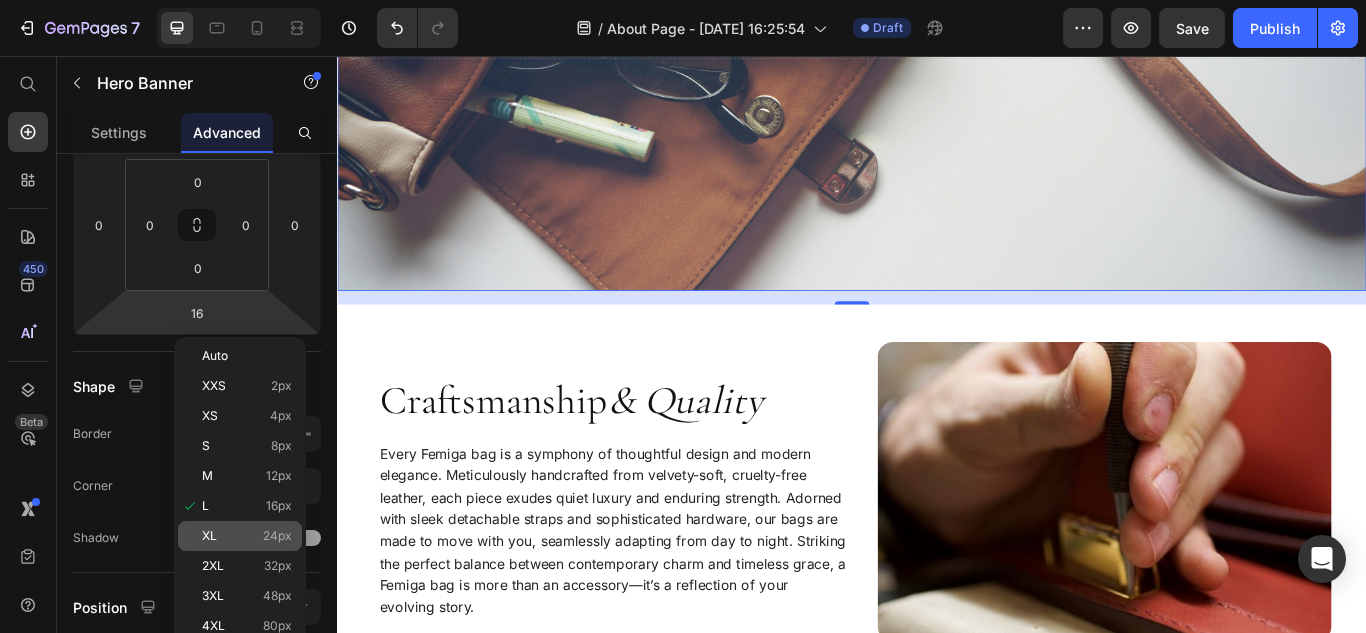 click on "24px" at bounding box center [277, 536] 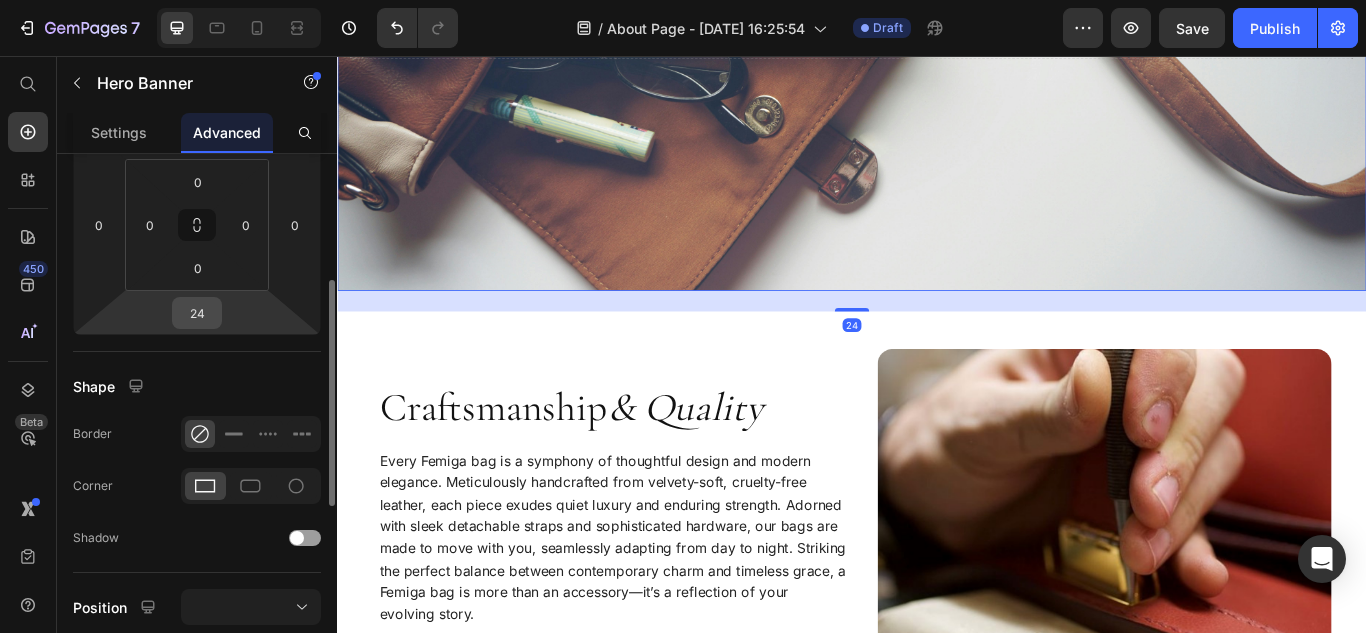 click on "24" at bounding box center (197, 313) 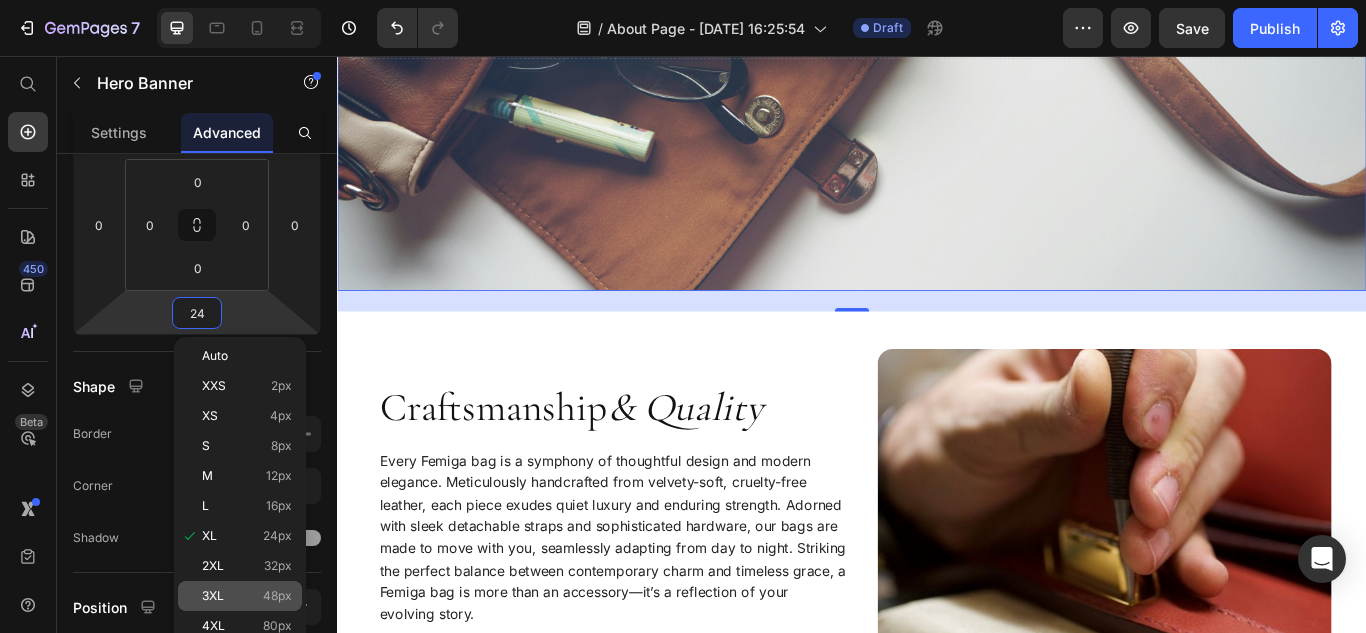 click on "3XL 48px" 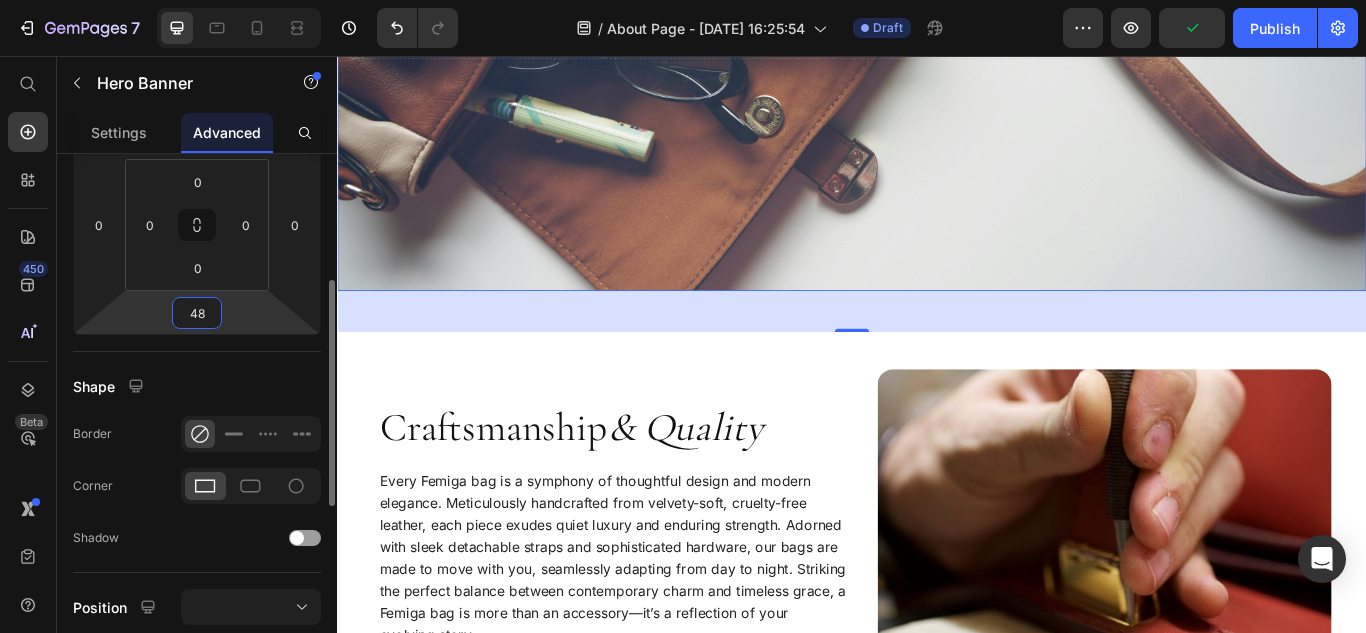 click on "48" at bounding box center (197, 313) 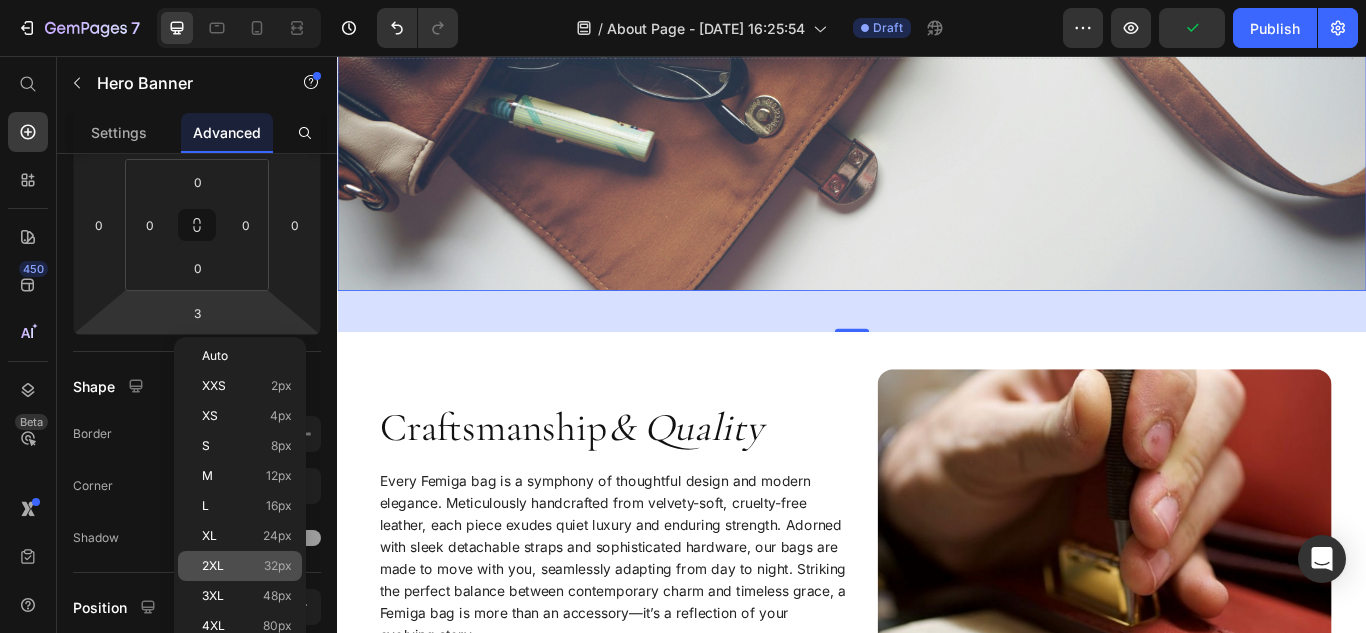 click on "2XL 32px" 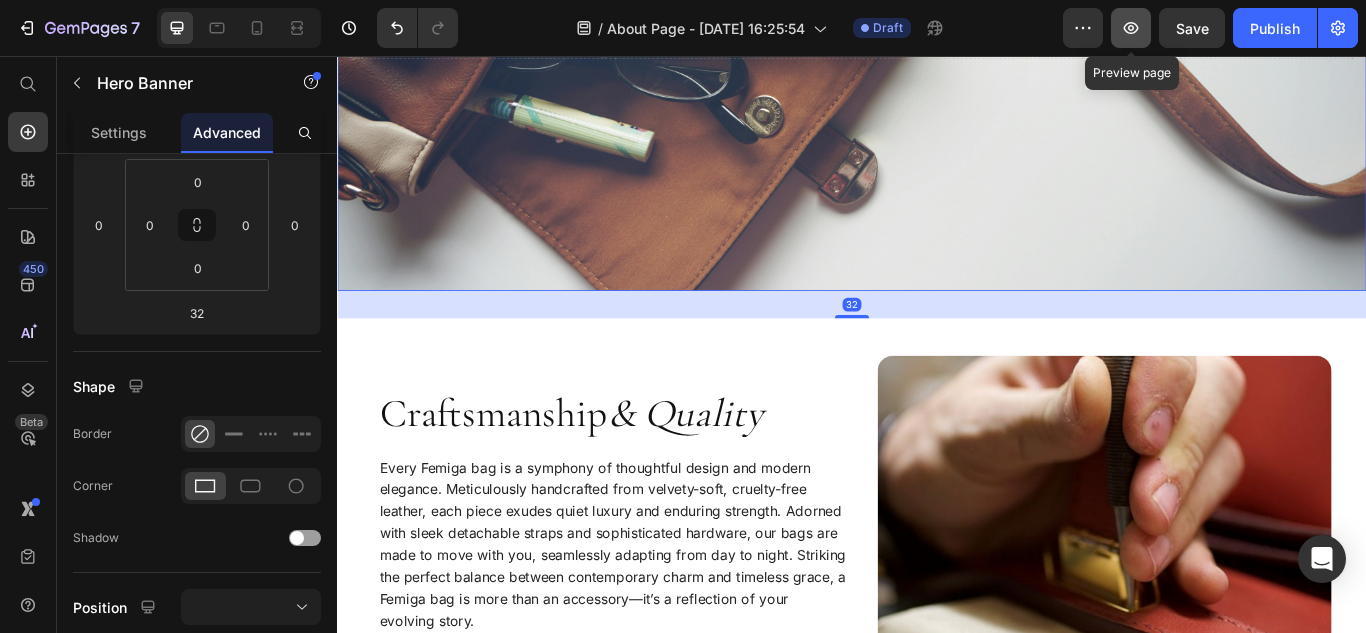 click 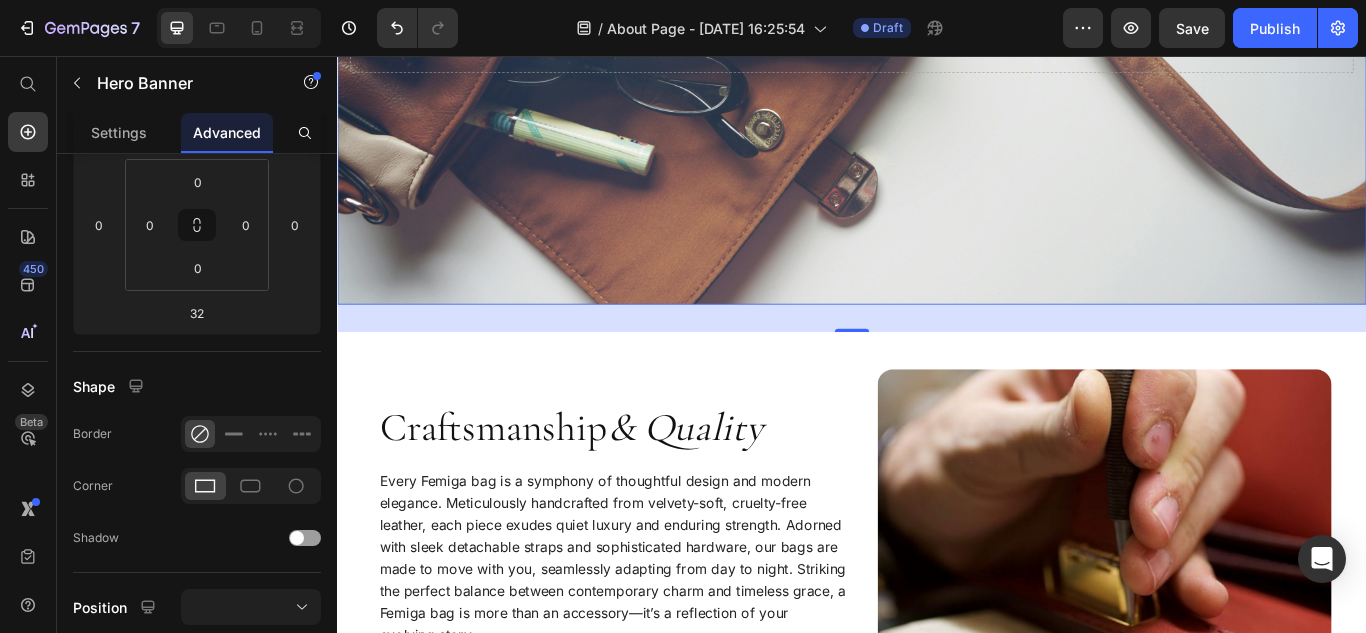 scroll, scrollTop: 0, scrollLeft: 0, axis: both 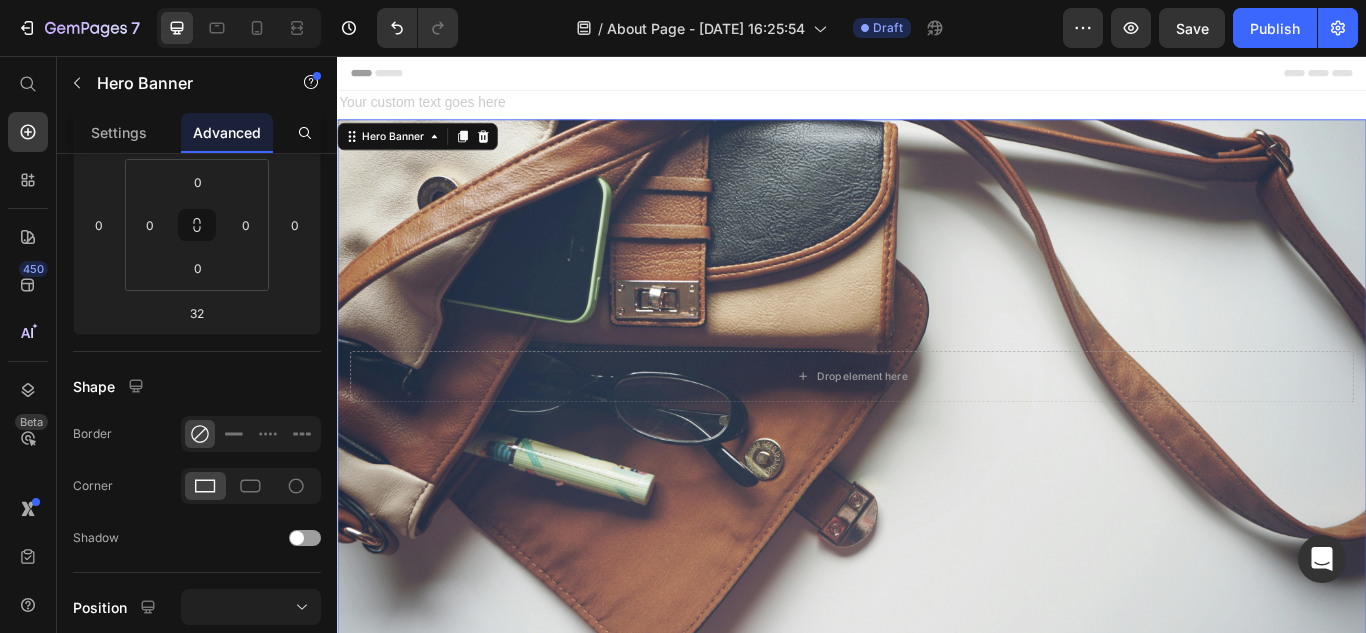 click at bounding box center [937, 113] 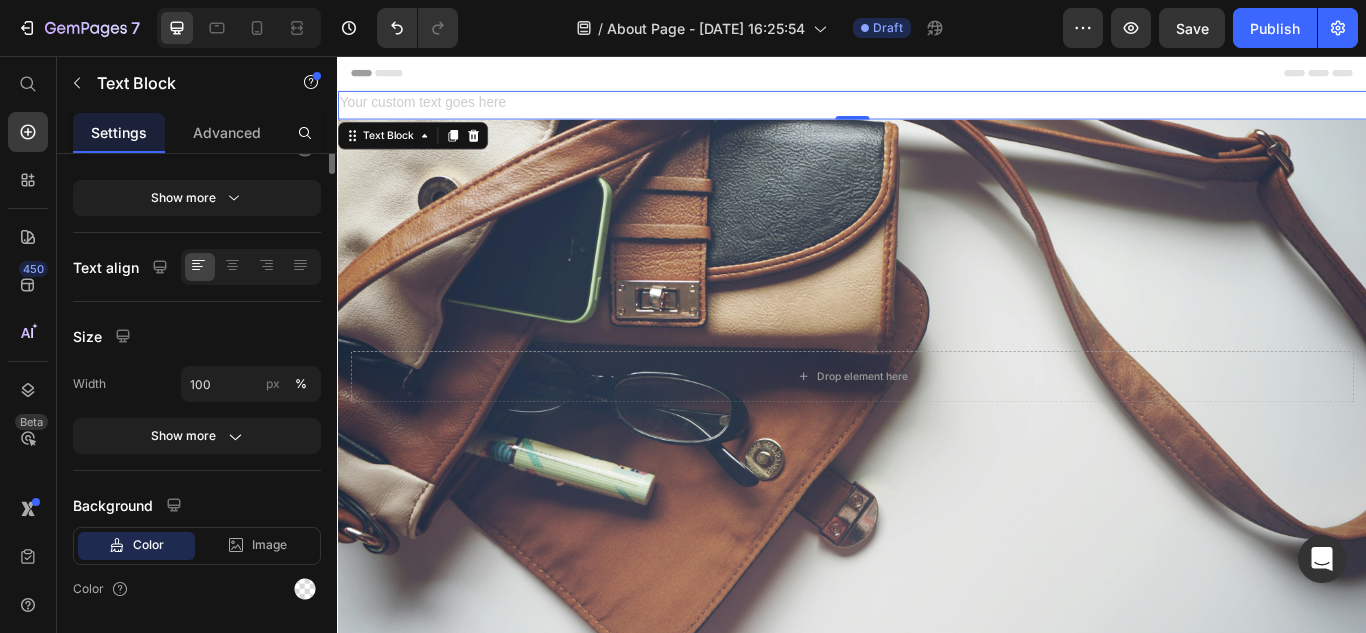 scroll, scrollTop: 0, scrollLeft: 0, axis: both 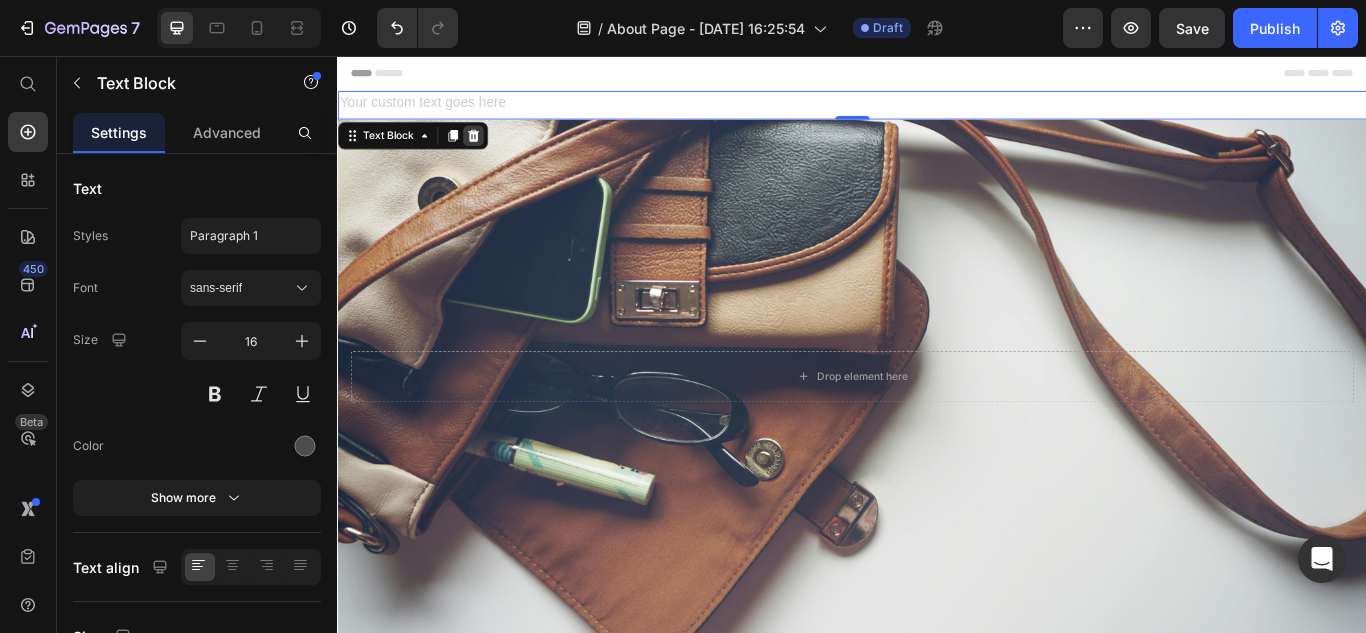 click 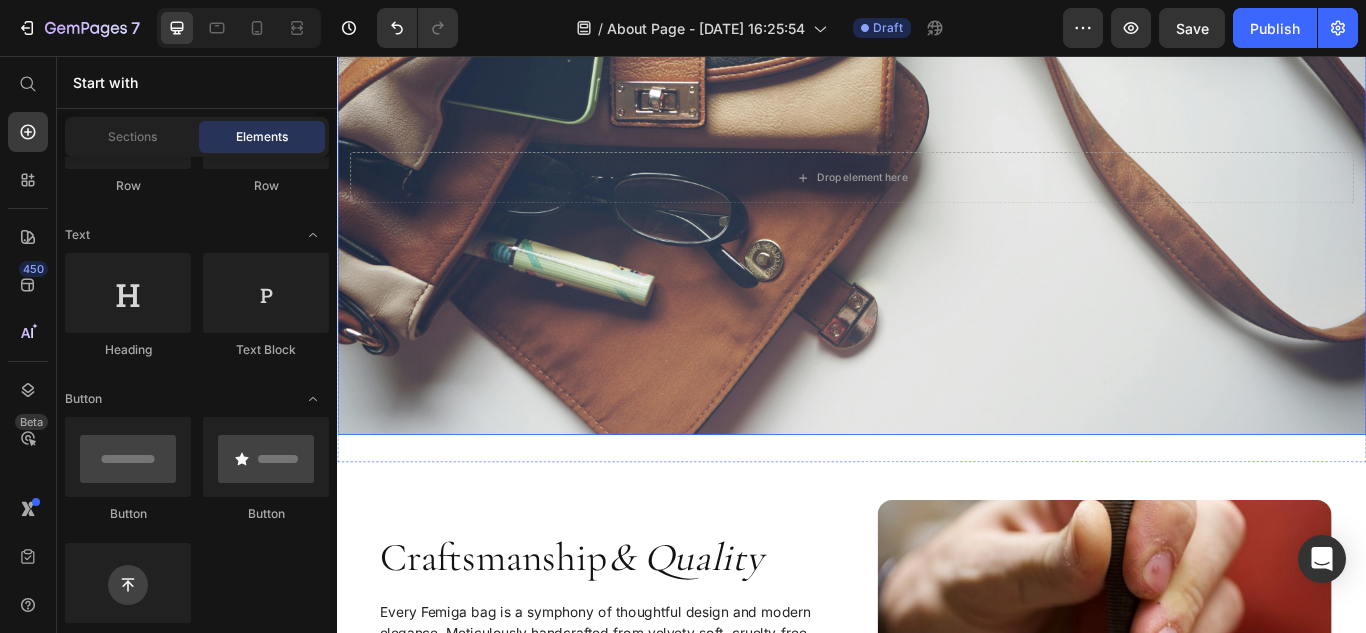scroll, scrollTop: 0, scrollLeft: 0, axis: both 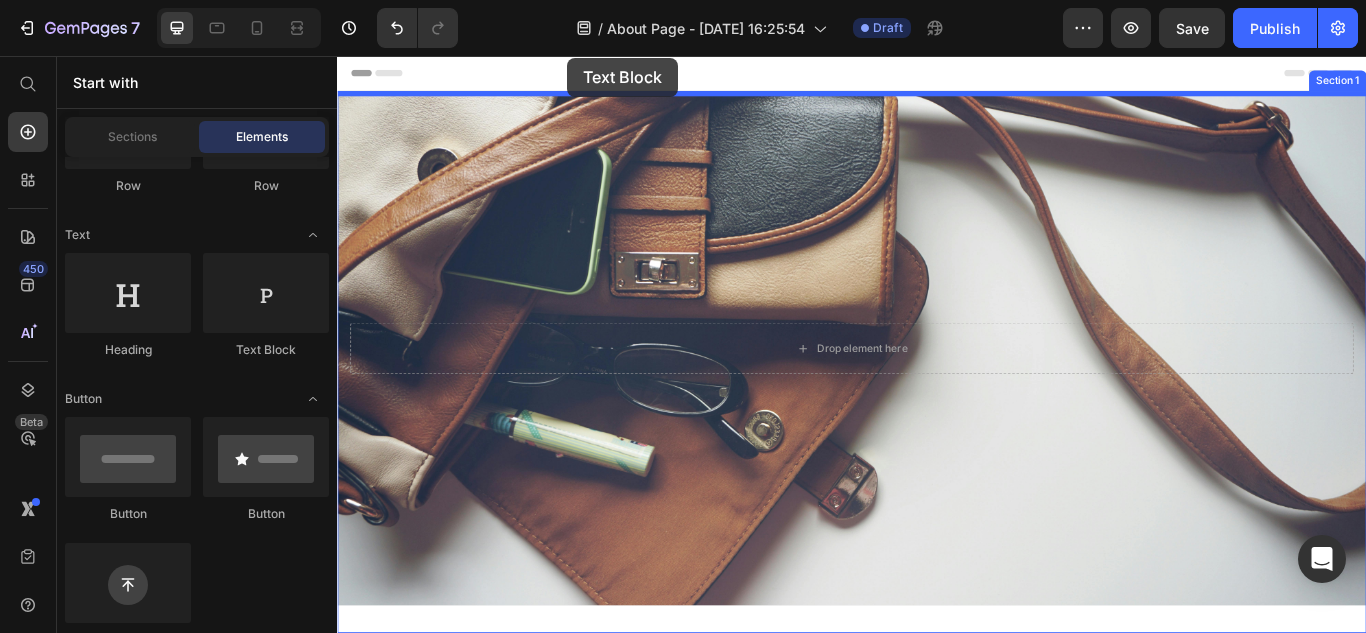 drag, startPoint x: 573, startPoint y: 349, endPoint x: 605, endPoint y: 58, distance: 292.75415 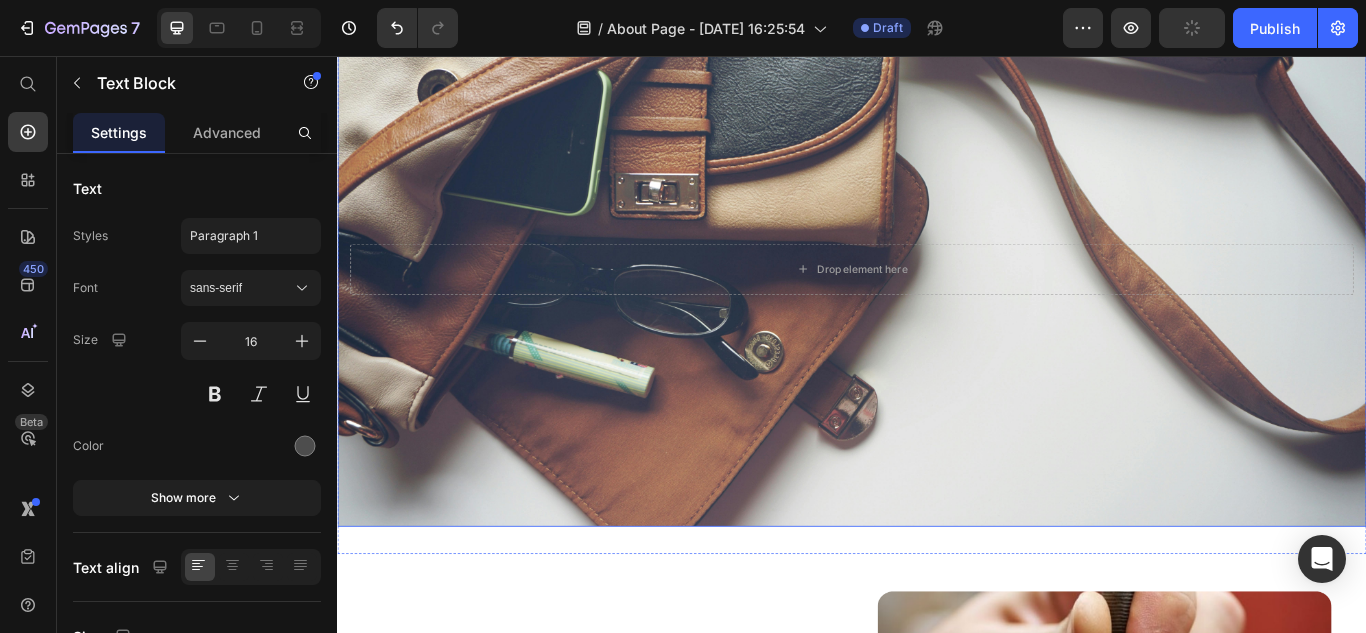 scroll, scrollTop: 500, scrollLeft: 0, axis: vertical 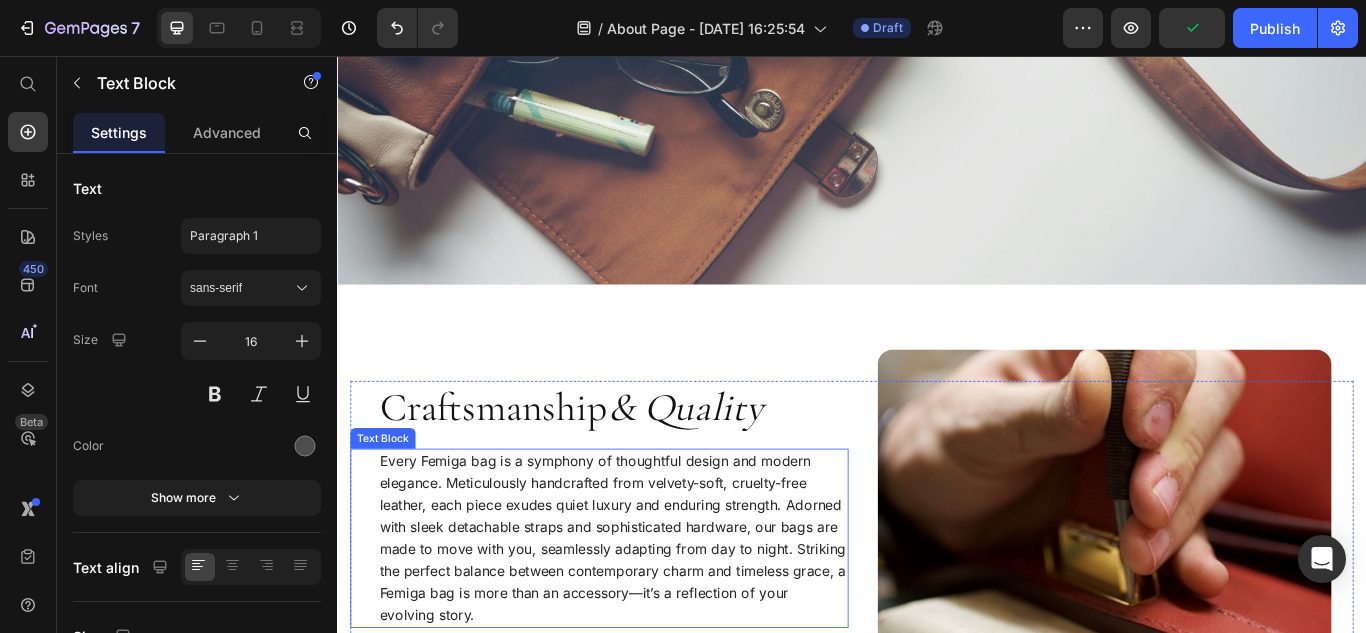 click on "Every Femiga bag is a symphony of thoughtful design and modern elegance. Meticulously handcrafted from velvety-soft, cruelty-free leather, each piece exudes quiet luxury and enduring strength. Adorned with sleek detachable straps and sophisticated hardware, our bags are made to move with you, seamlessly adapting from day to night. Striking the perfect balance between contemporary charm and timeless grace, a Femiga bag is more than an accessory—it’s a reflection of your evolving story." at bounding box center [658, 618] 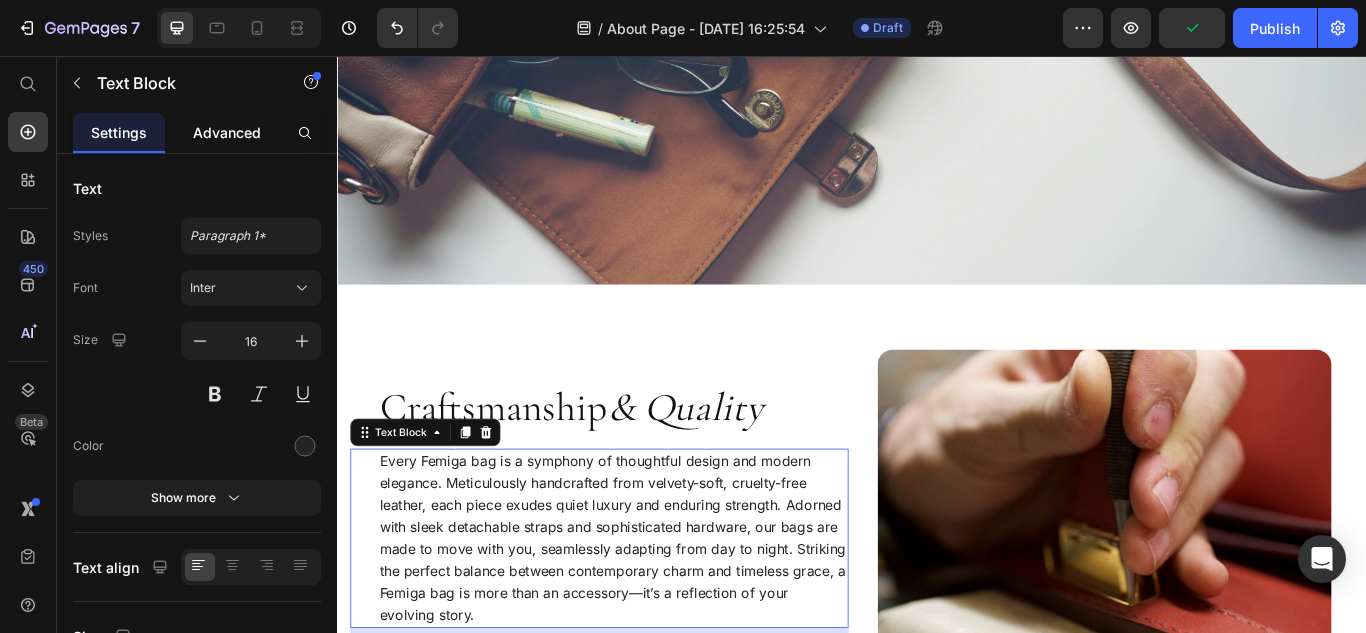 click on "Advanced" 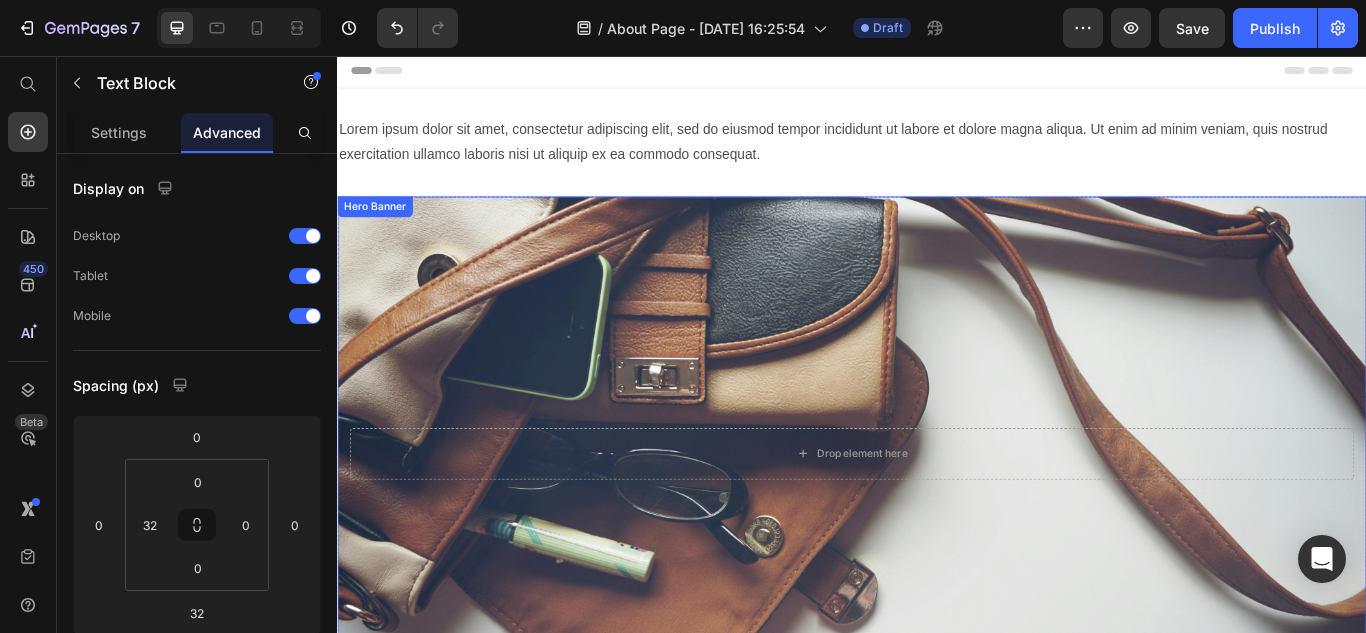 scroll, scrollTop: 0, scrollLeft: 0, axis: both 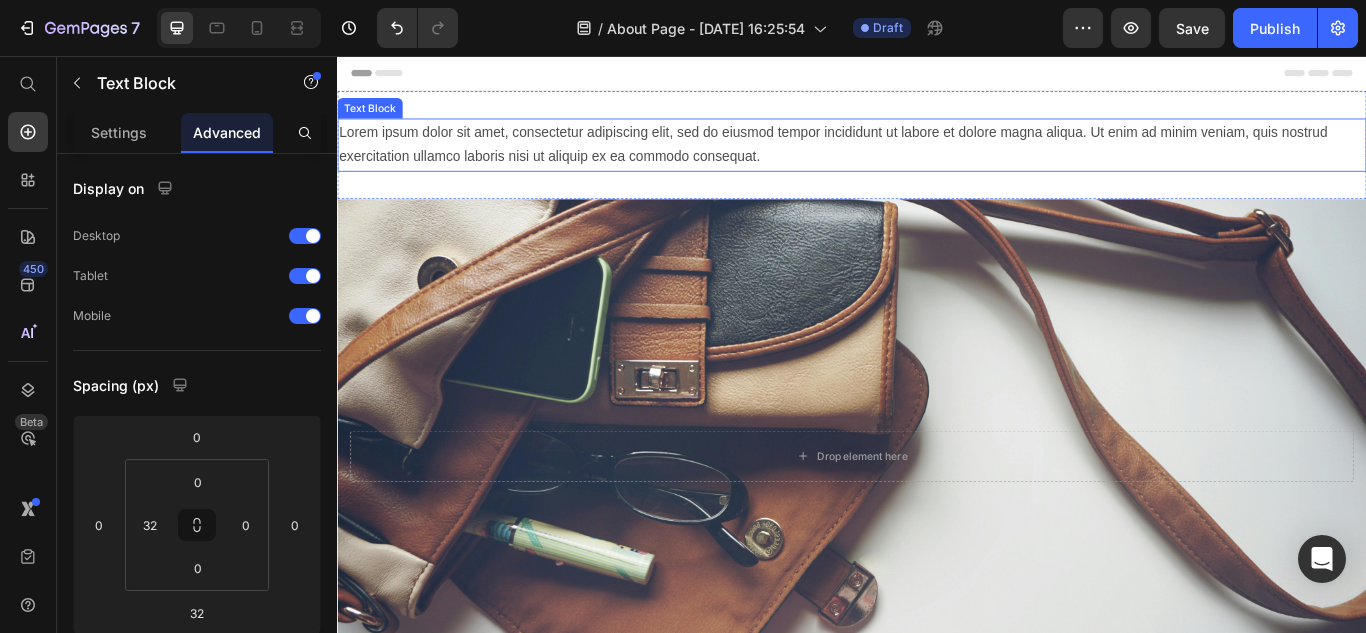 click on "Lorem ipsum dolor sit amet, consectetur adipiscing elit, sed do eiusmod tempor incididunt ut labore et dolore magna aliqua. Ut enim ad minim veniam, quis nostrud exercitation ullamco laboris nisi ut aliquip ex ea commodo consequat." at bounding box center [937, 160] 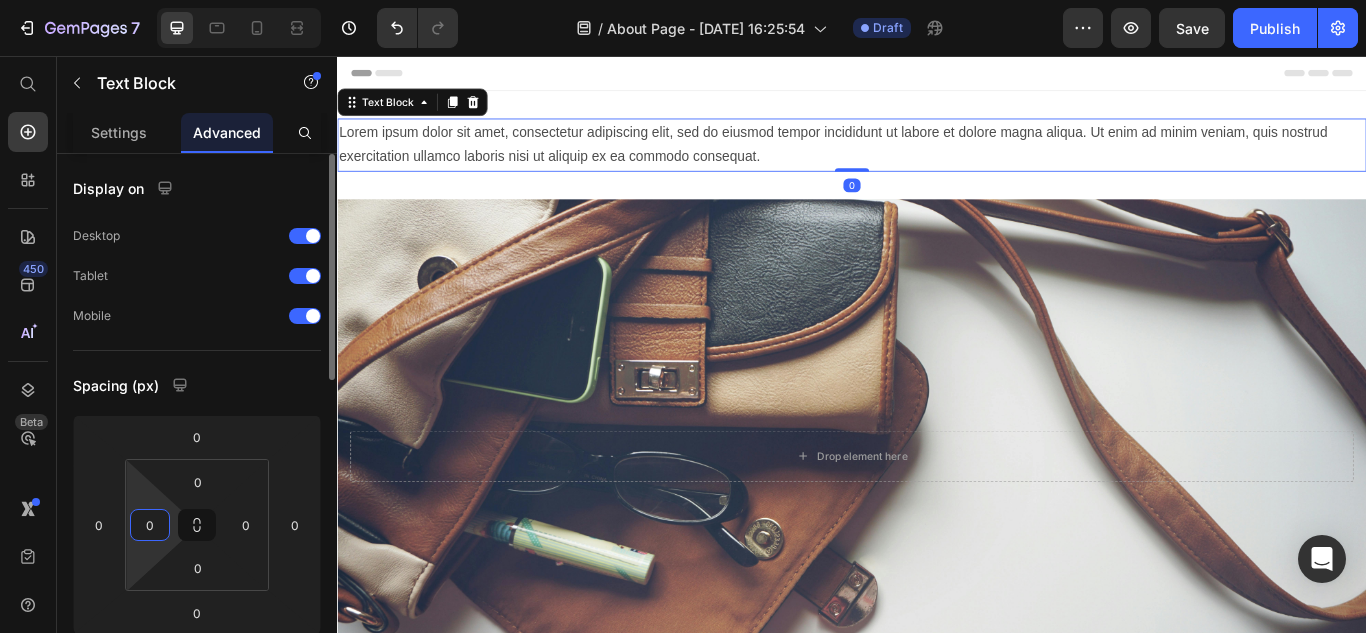 click on "0" at bounding box center [150, 525] 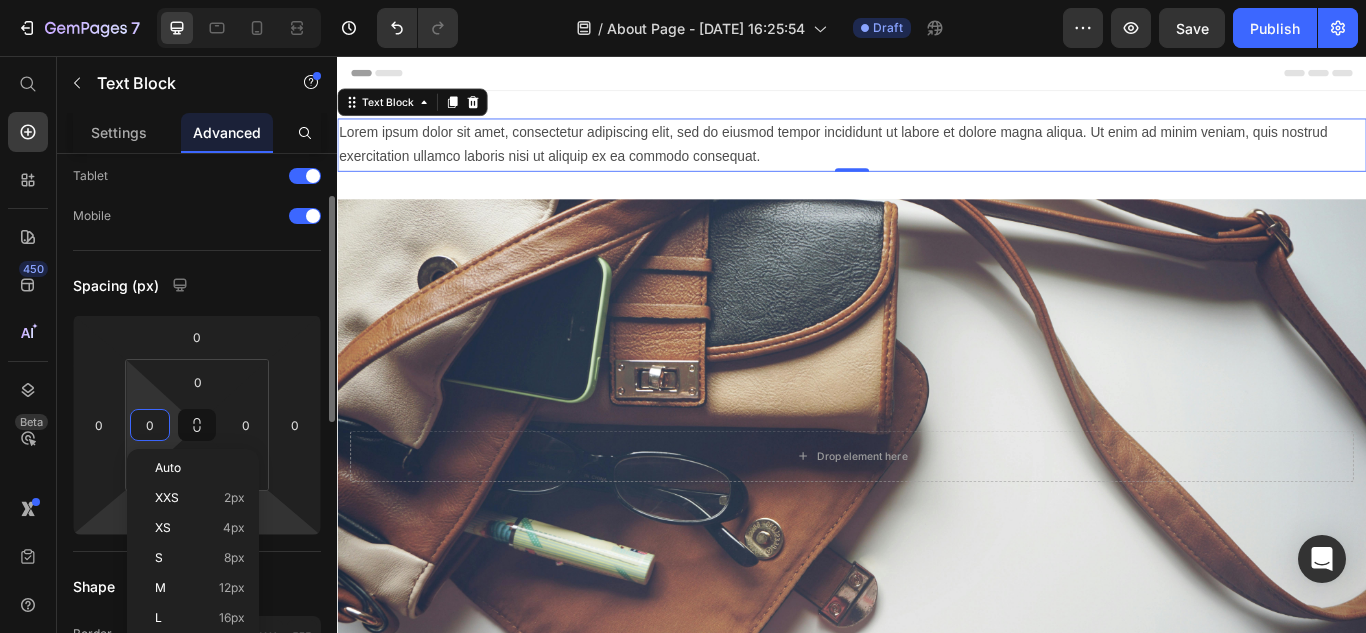 scroll, scrollTop: 400, scrollLeft: 0, axis: vertical 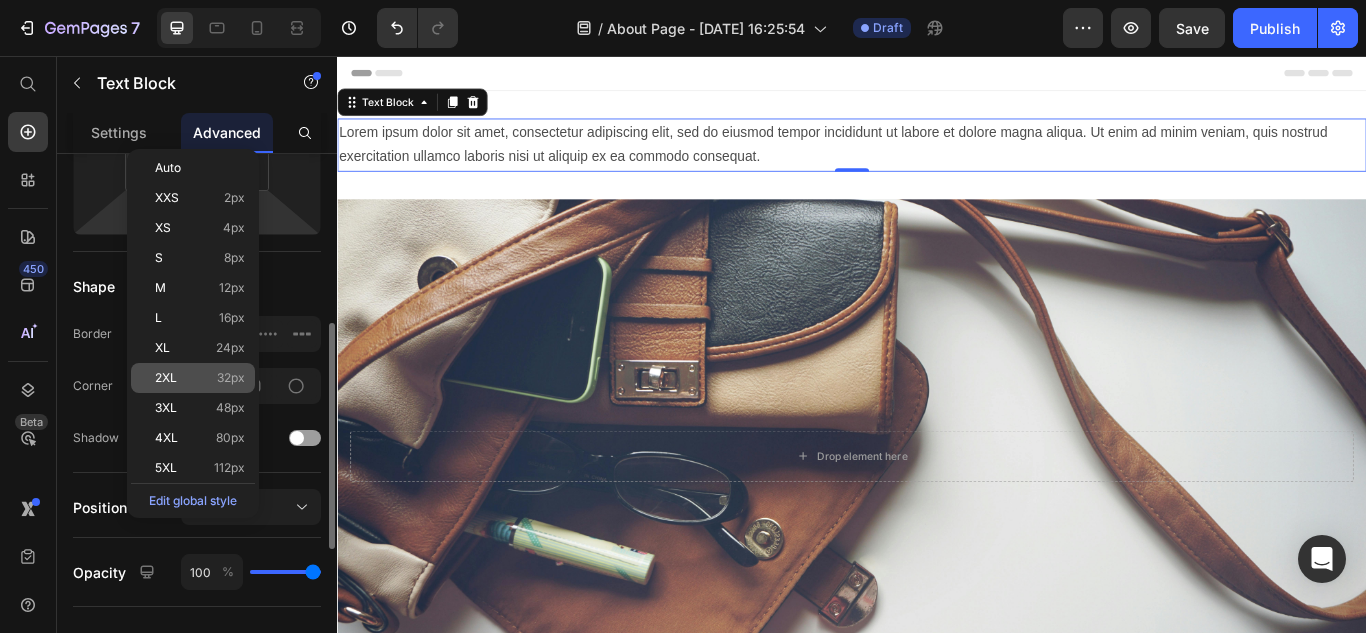 click on "32px" at bounding box center (231, 378) 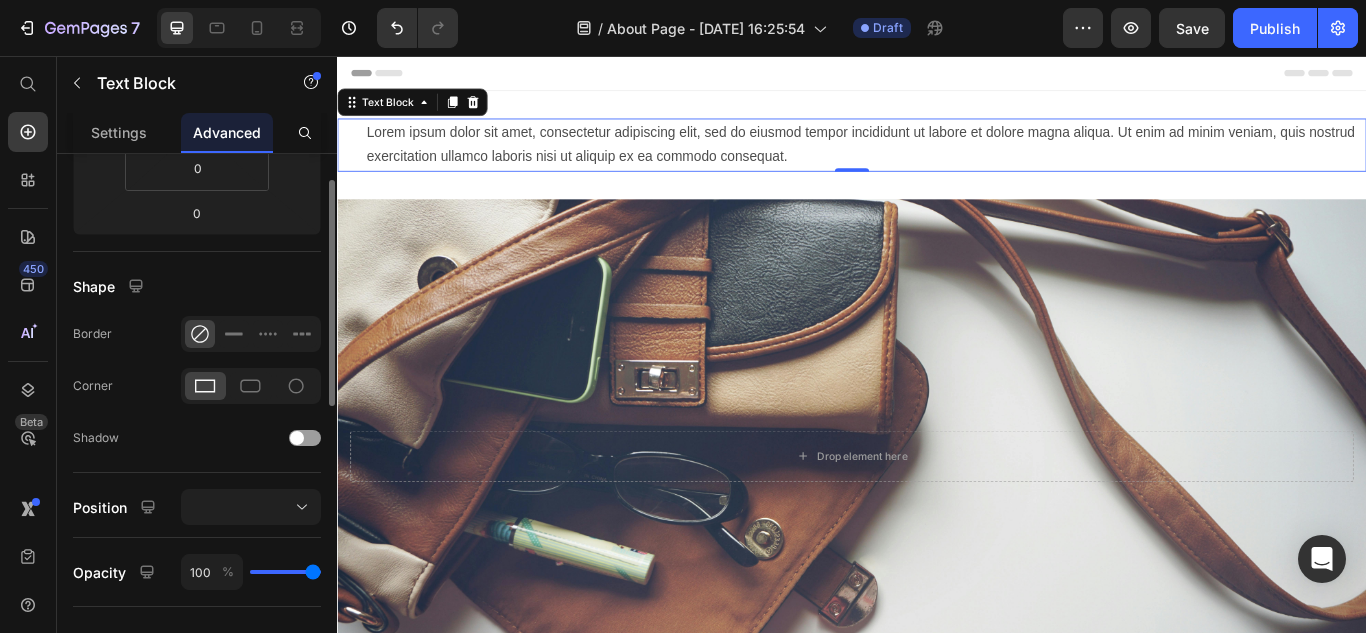 scroll, scrollTop: 300, scrollLeft: 0, axis: vertical 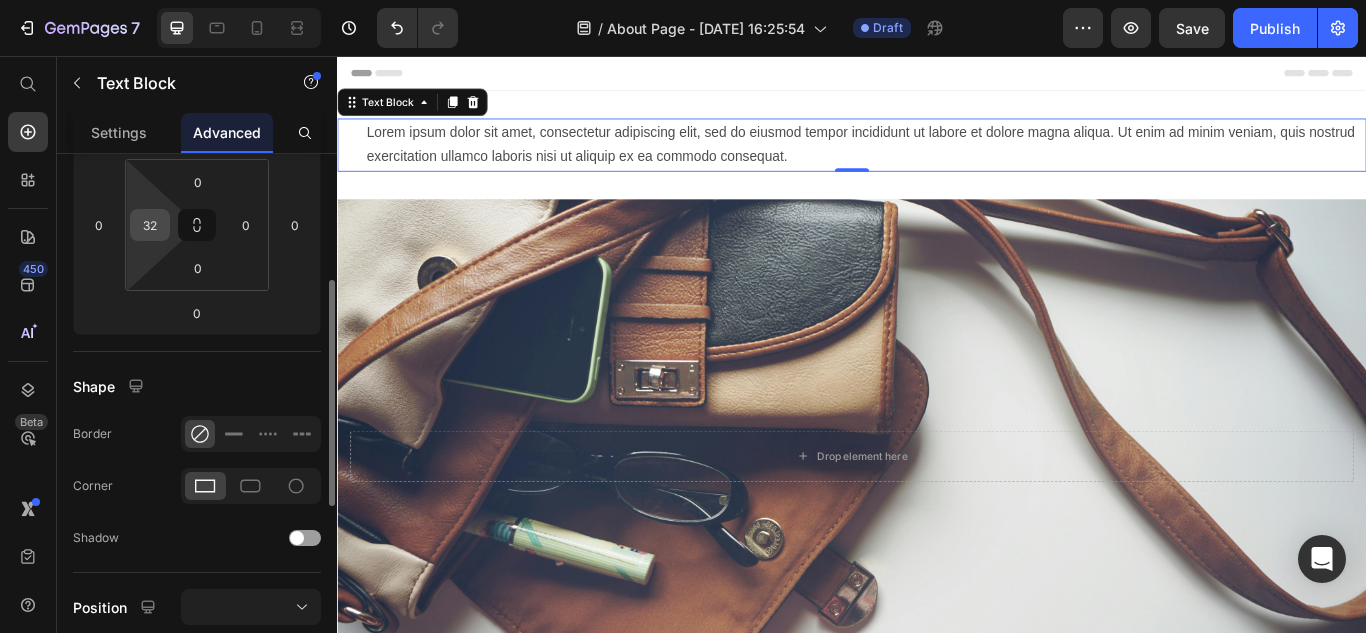 click on "32" at bounding box center [150, 225] 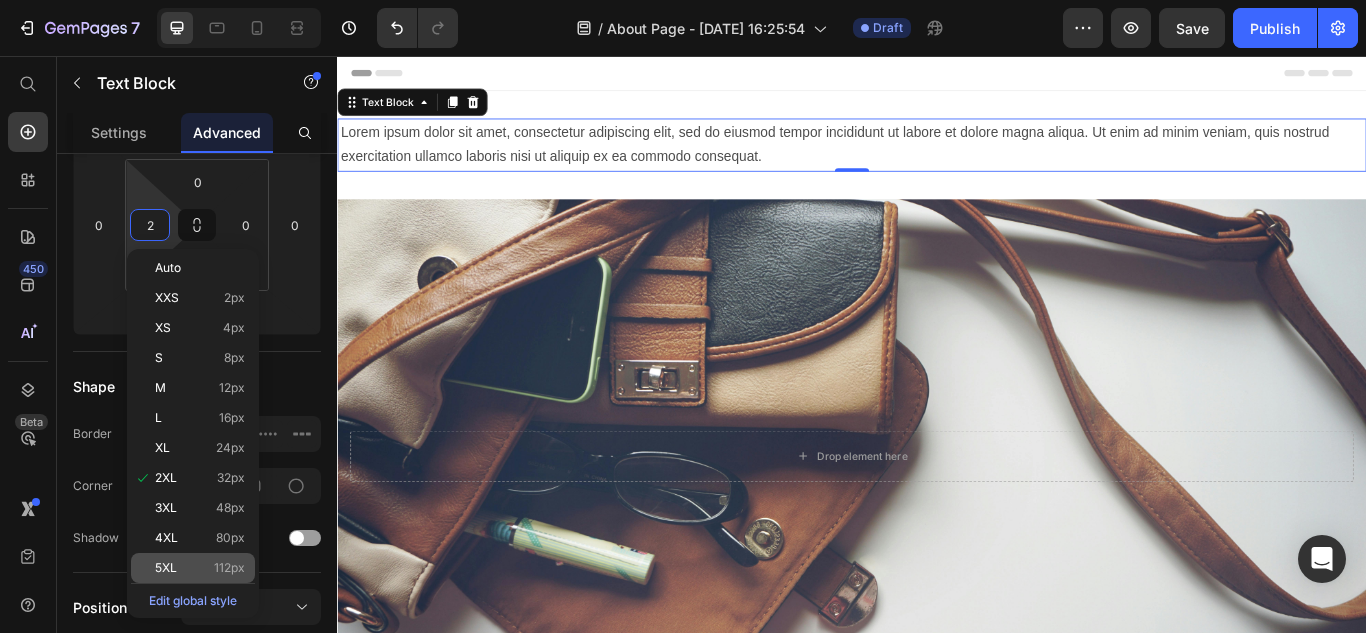 click on "5XL 112px" 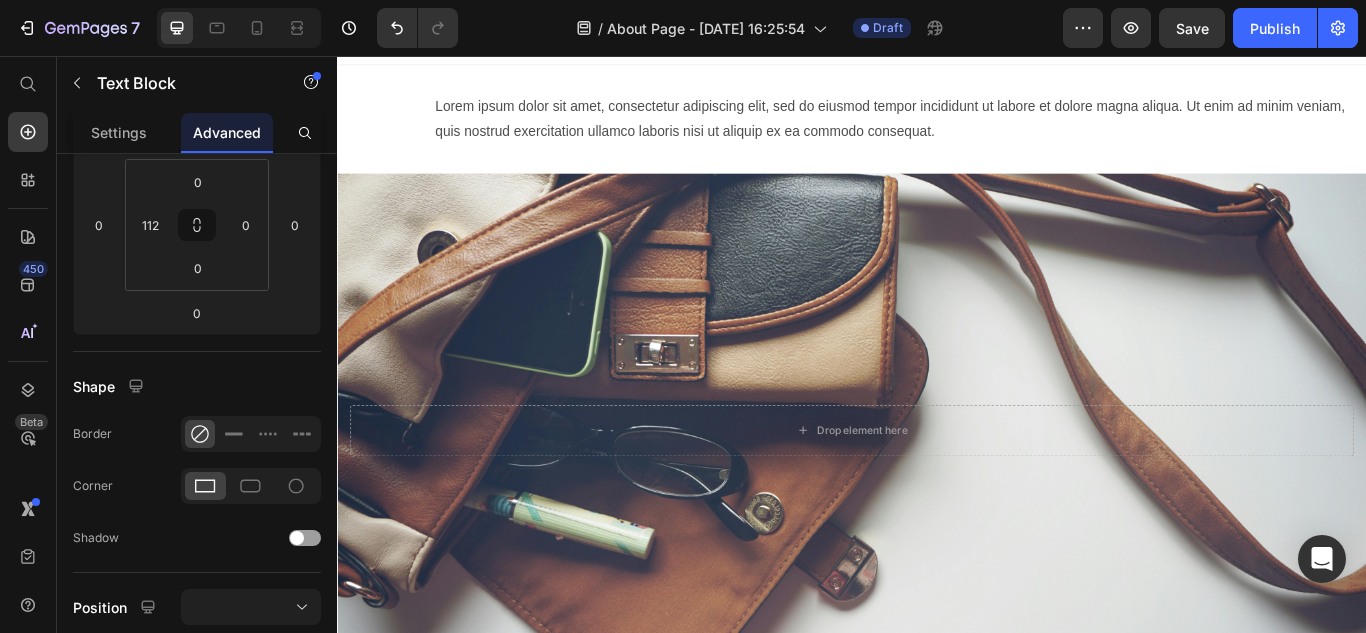 scroll, scrollTop: 0, scrollLeft: 0, axis: both 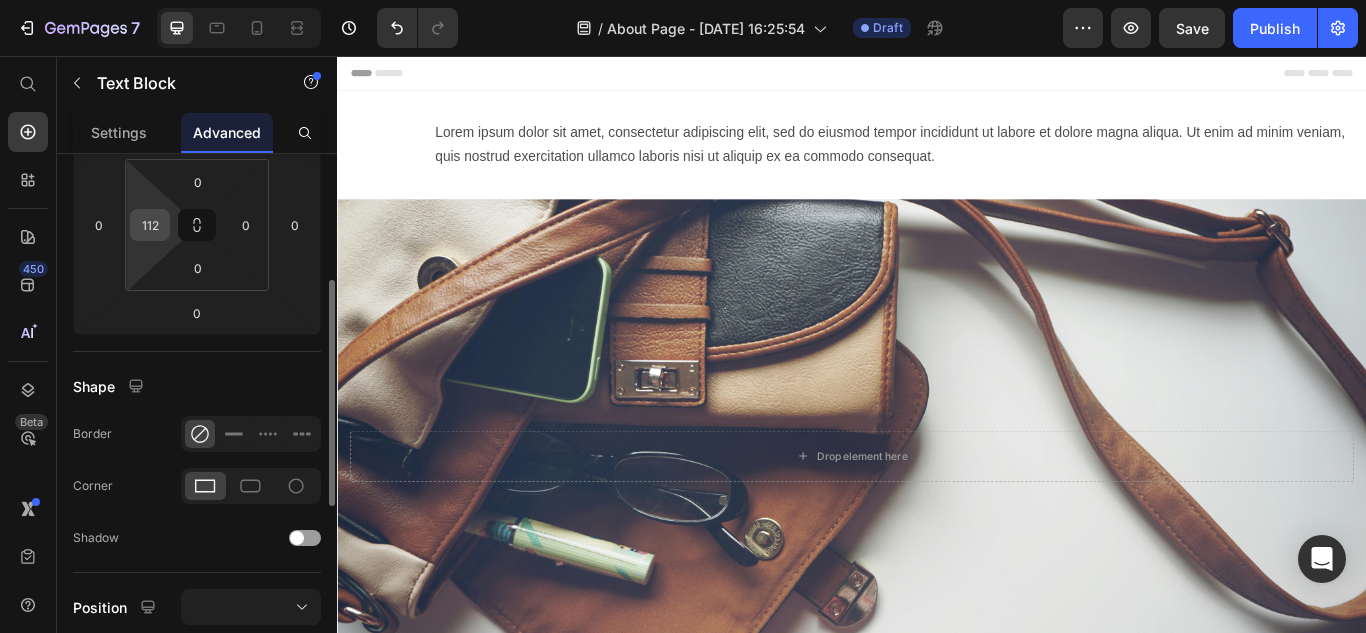 click on "112" at bounding box center (150, 225) 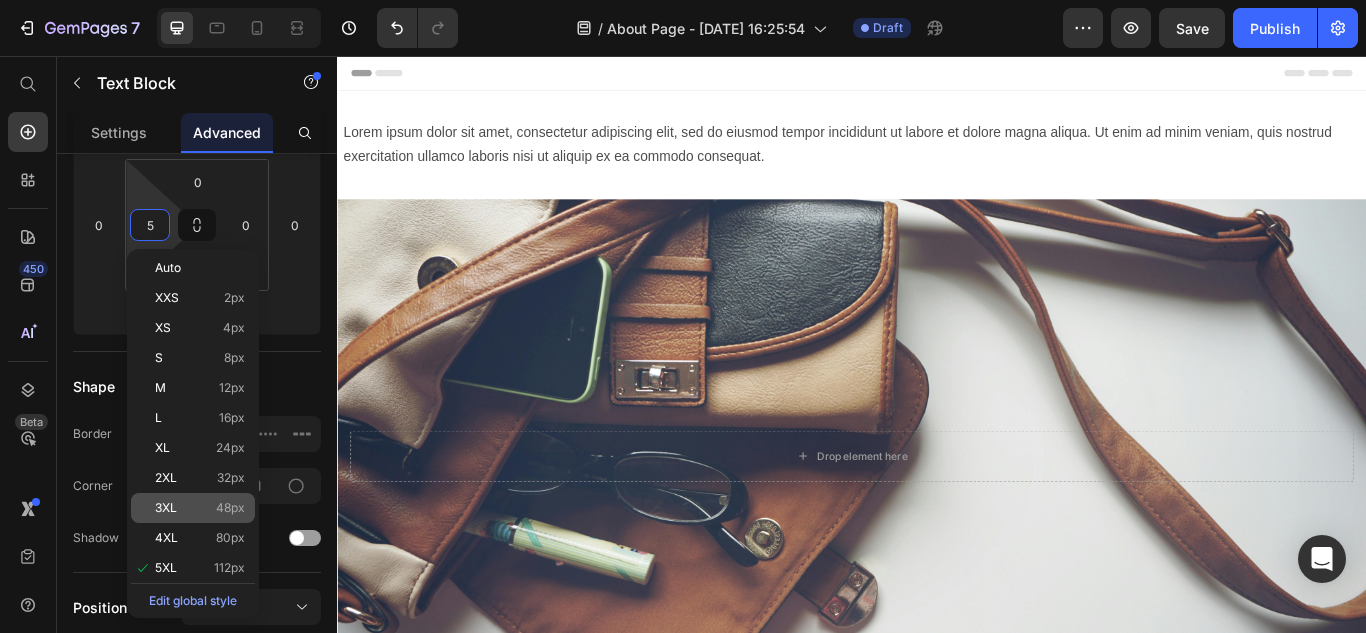 click on "3XL 48px" 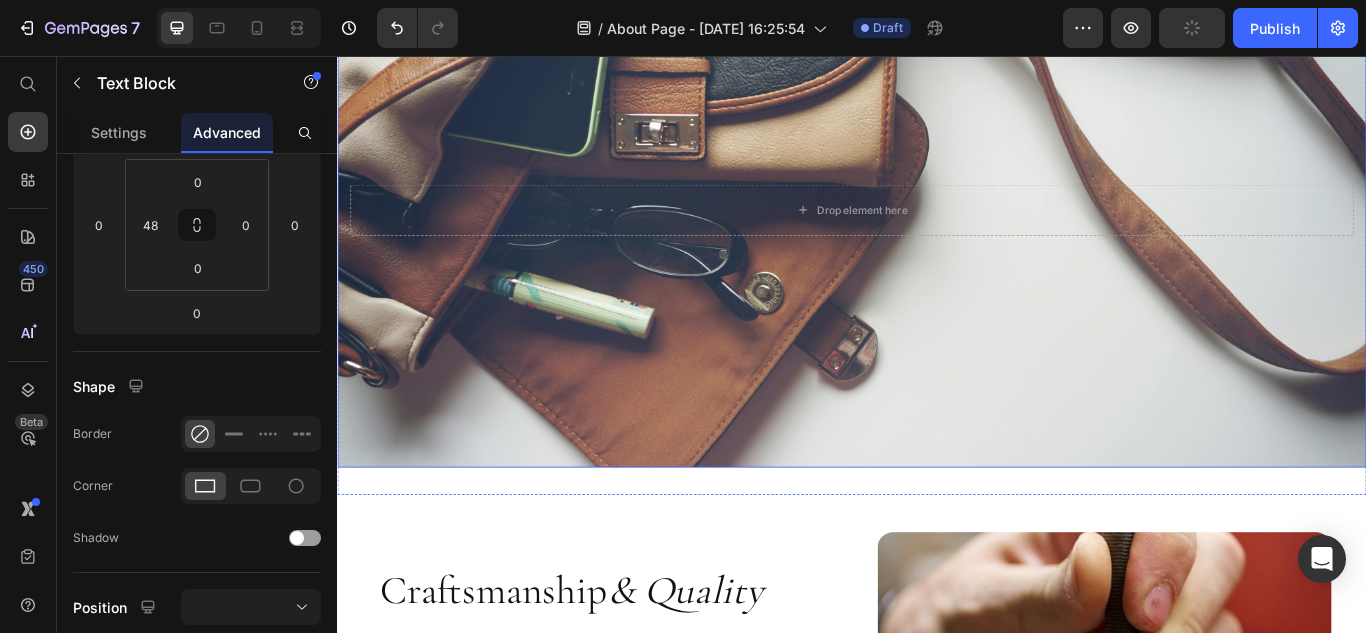 scroll, scrollTop: 0, scrollLeft: 0, axis: both 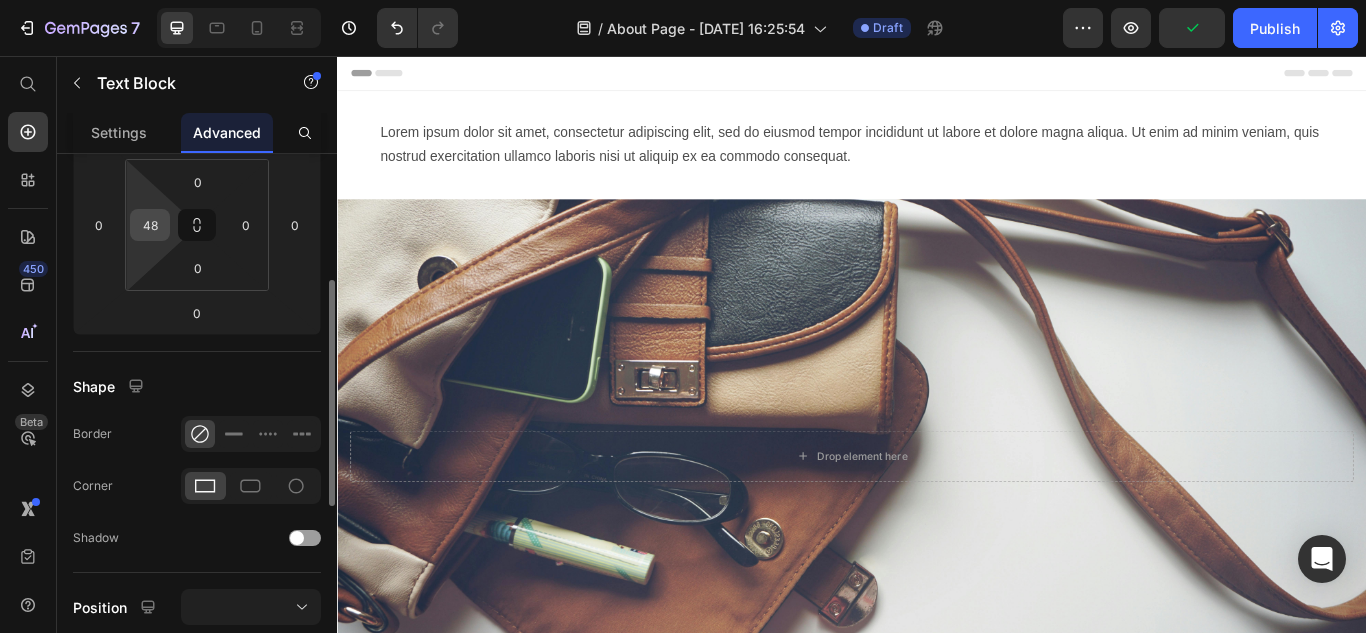 click on "48" at bounding box center [150, 225] 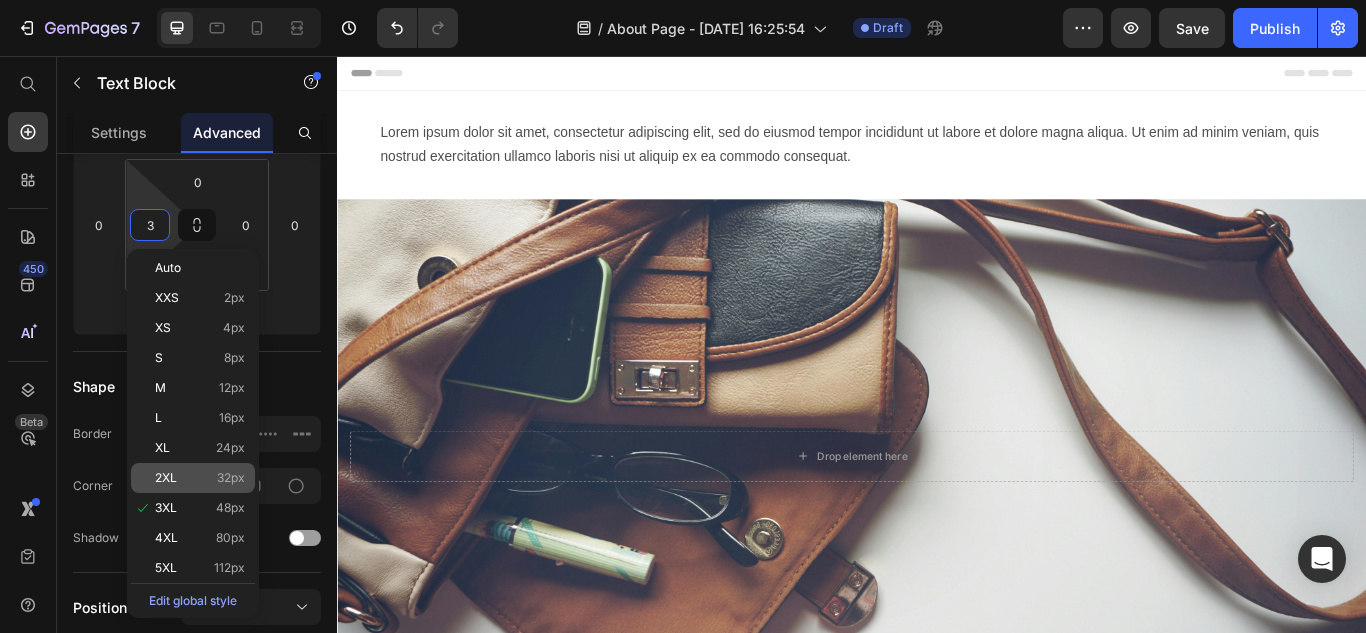click on "32px" at bounding box center [231, 478] 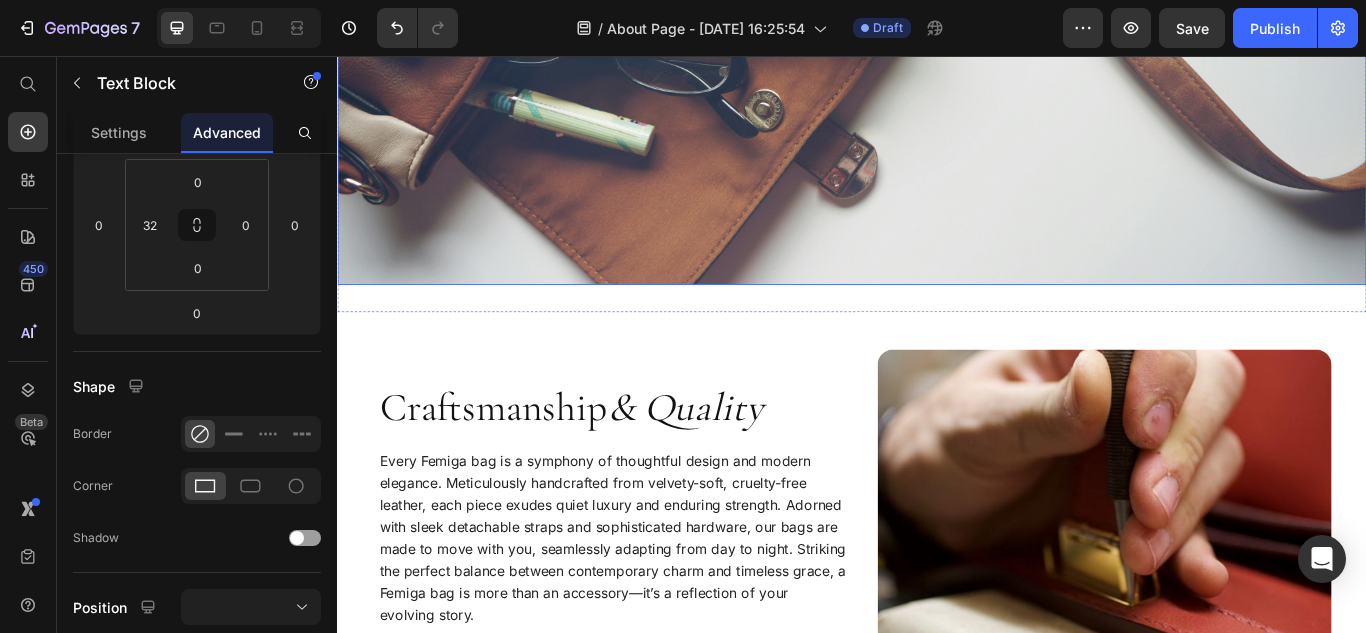 scroll, scrollTop: 0, scrollLeft: 0, axis: both 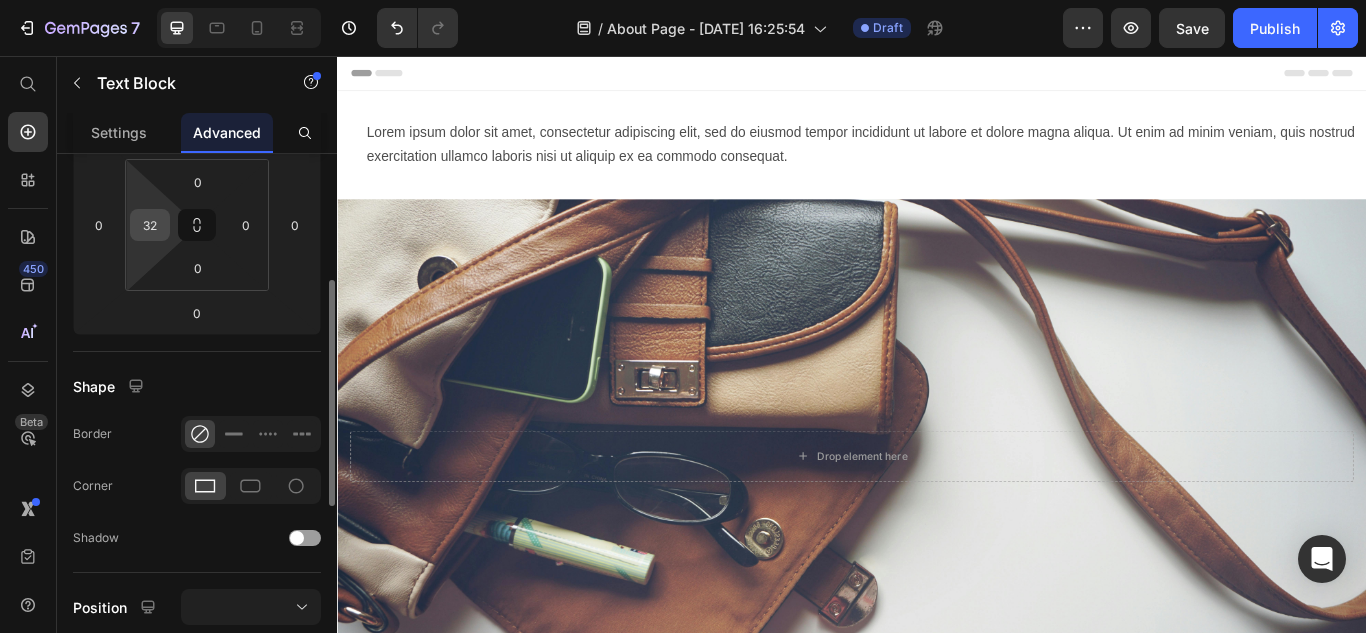 click on "32" at bounding box center [150, 225] 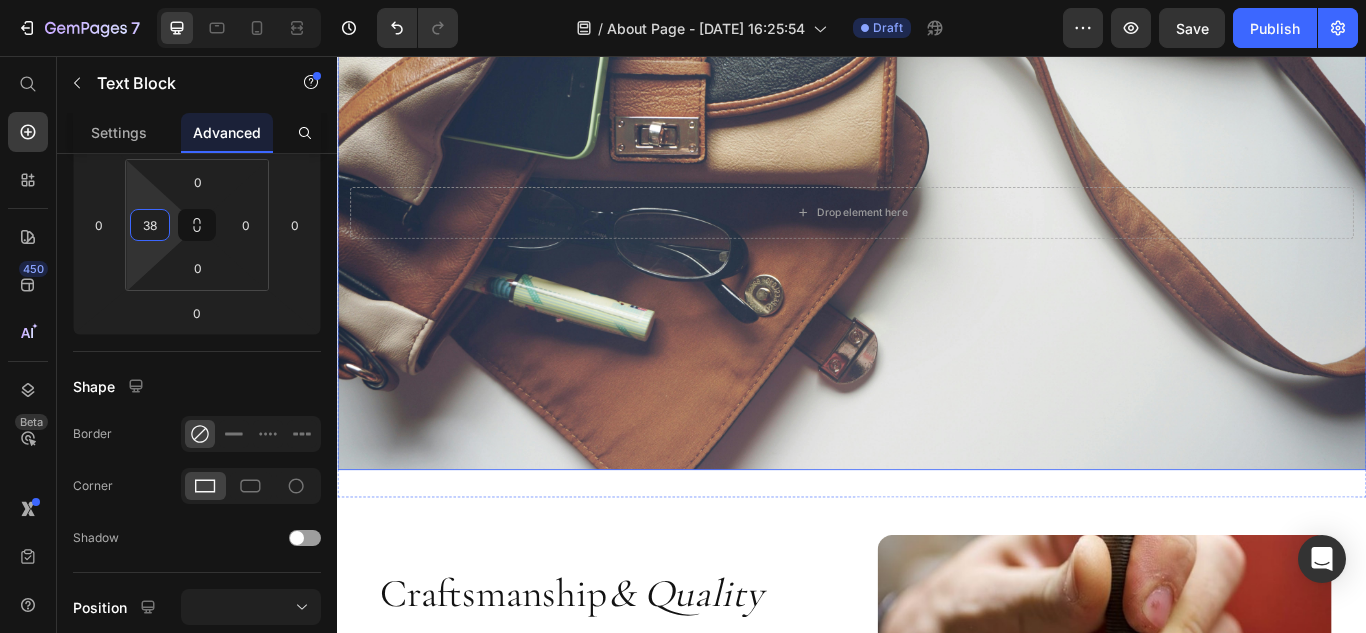 scroll, scrollTop: 0, scrollLeft: 0, axis: both 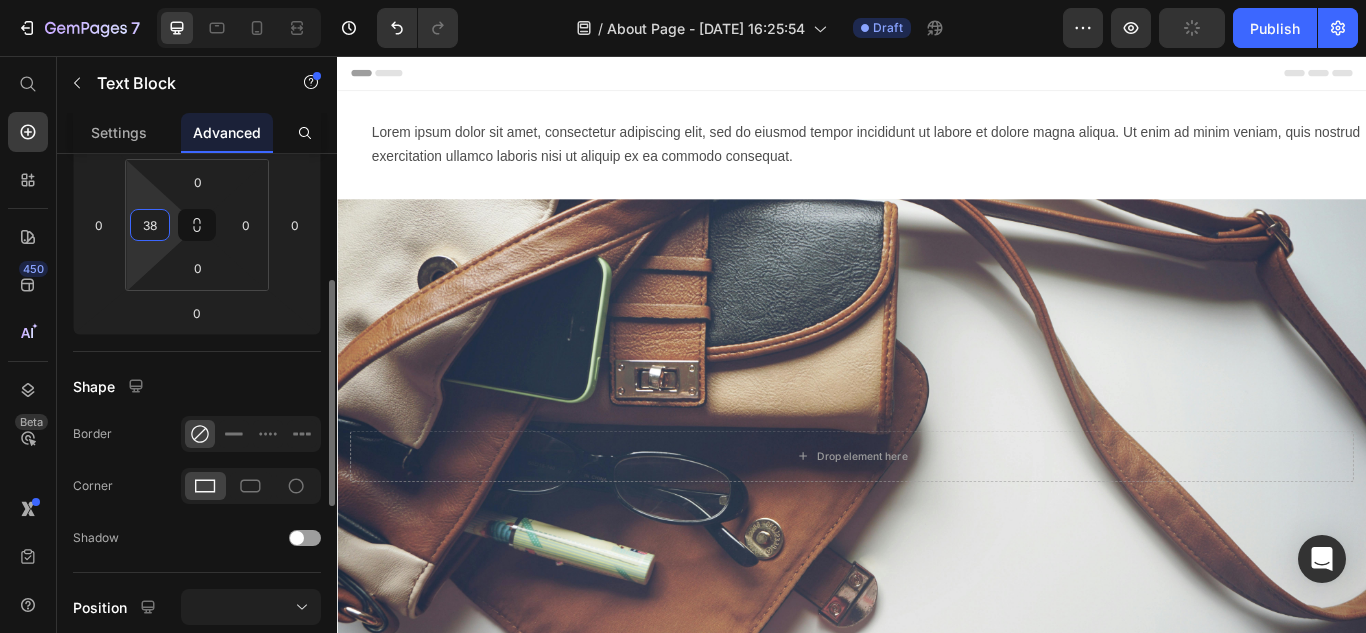 type on "39" 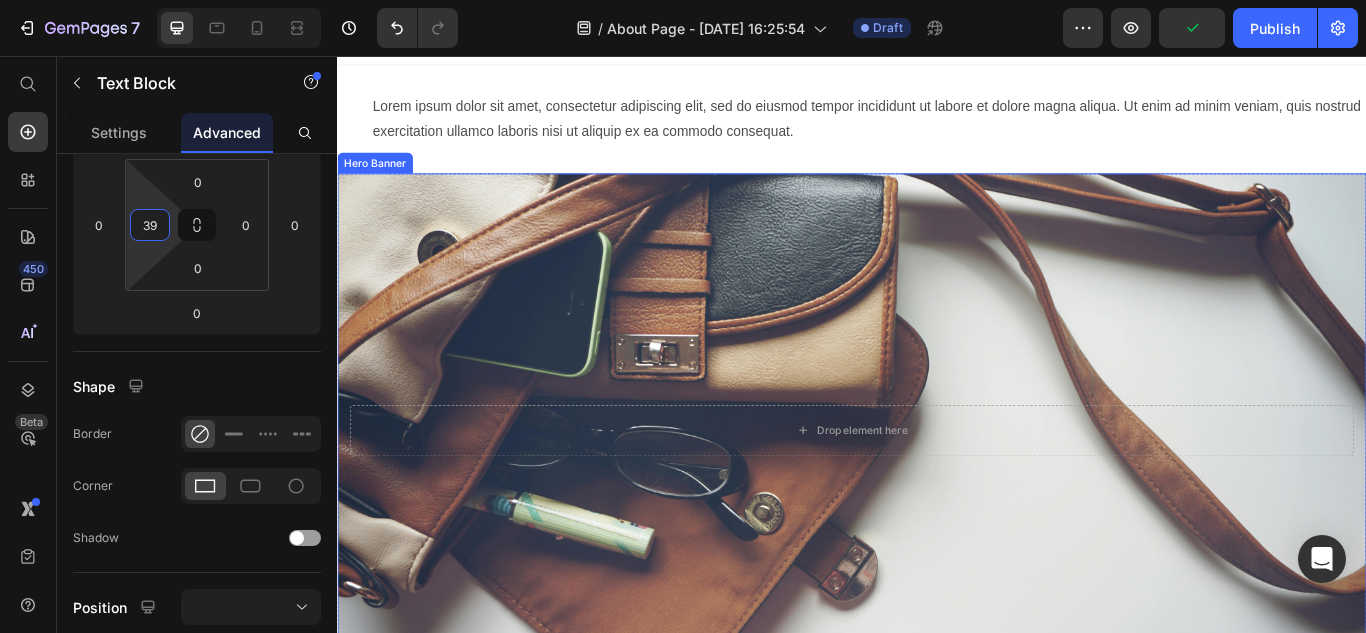 scroll, scrollTop: 0, scrollLeft: 0, axis: both 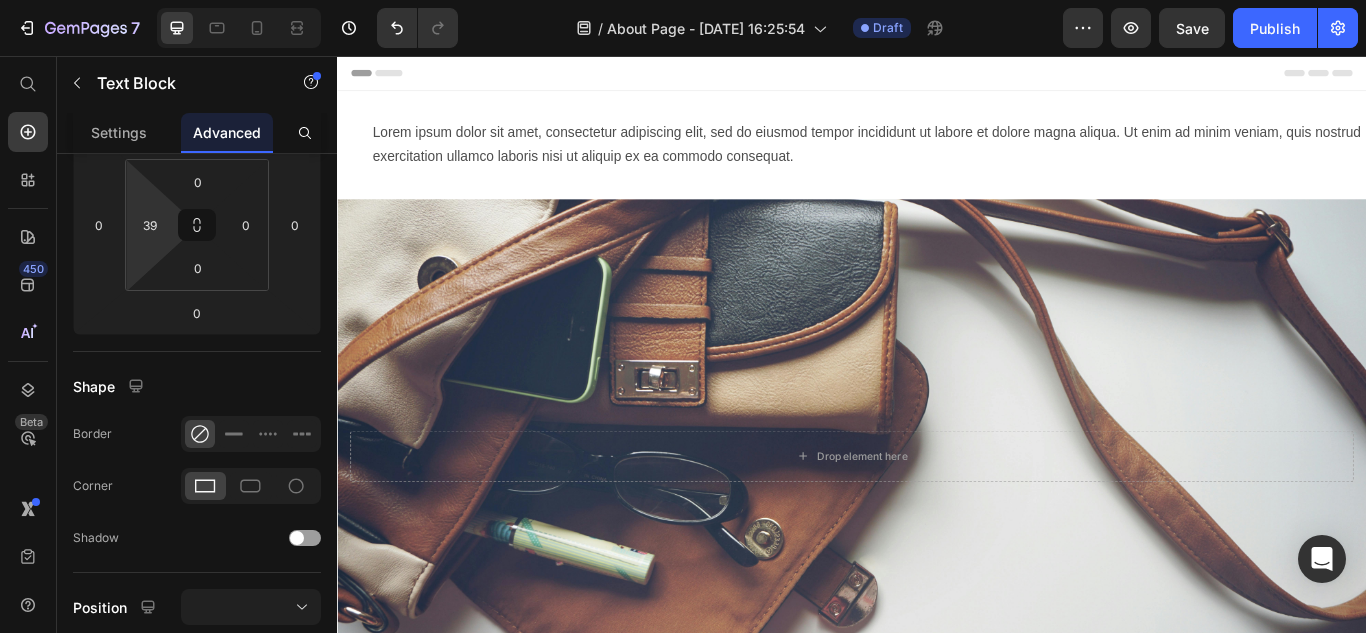 click on "Lorem ipsum dolor sit amet, consectetur adipiscing elit, sed do eiusmod tempor incididunt ut labore et dolore magna aliqua. Ut enim ad minim veniam, quis nostrud exercitation ullamco laboris nisi ut aliquip ex ea commodo consequat." at bounding box center [956, 160] 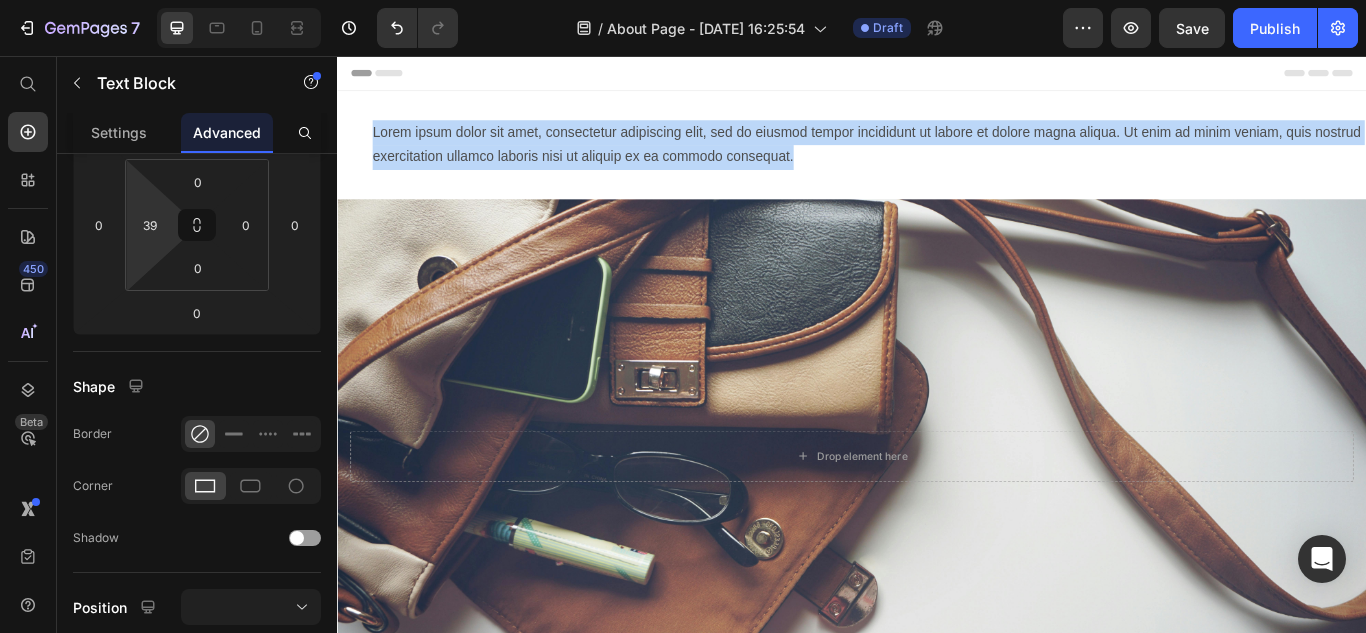drag, startPoint x: 929, startPoint y: 176, endPoint x: 378, endPoint y: 128, distance: 553.0868 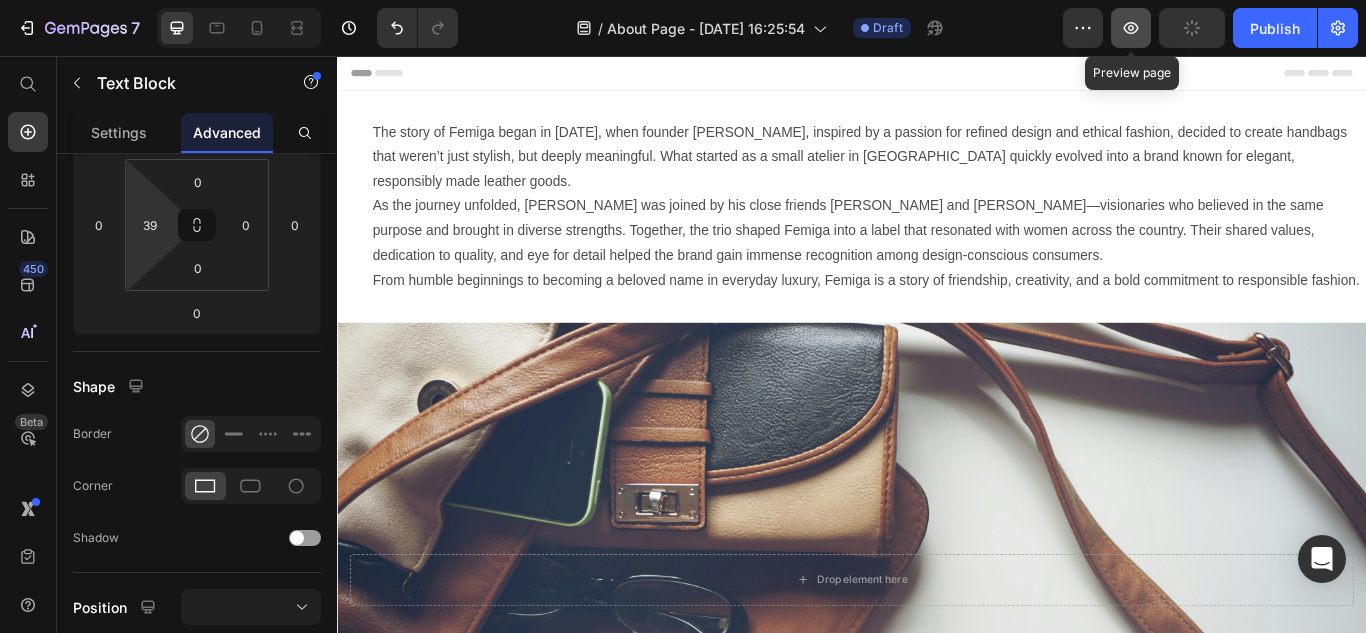 click 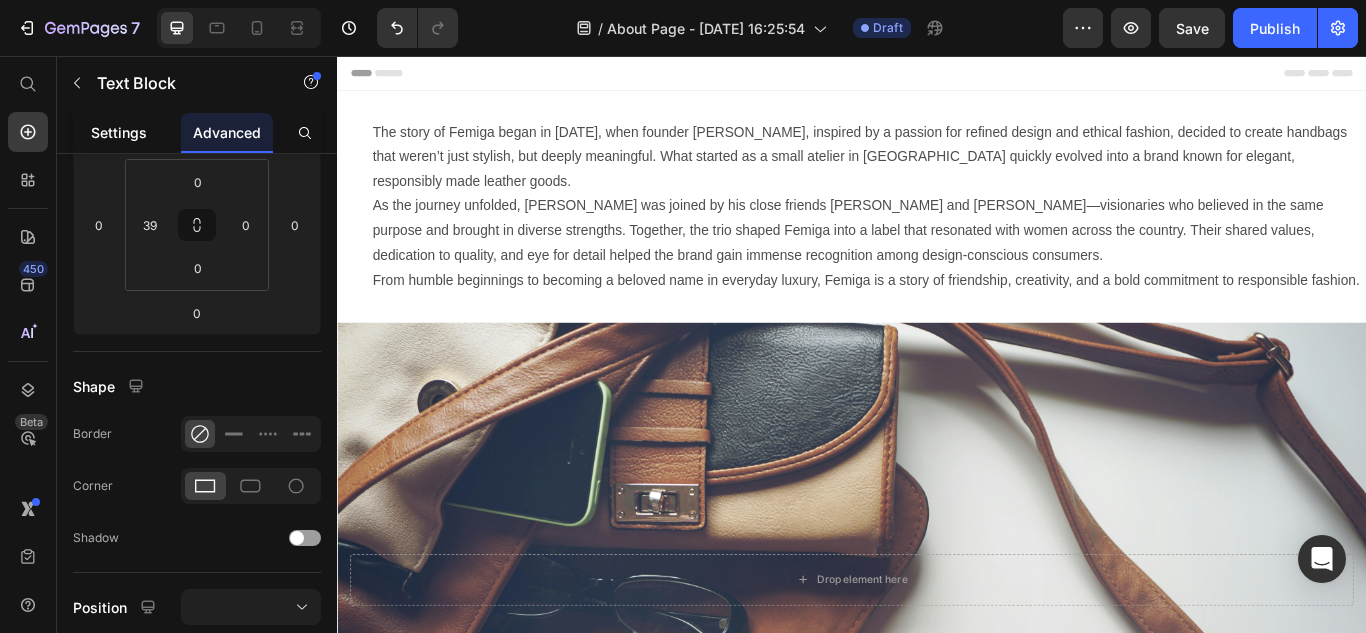 click on "Settings" 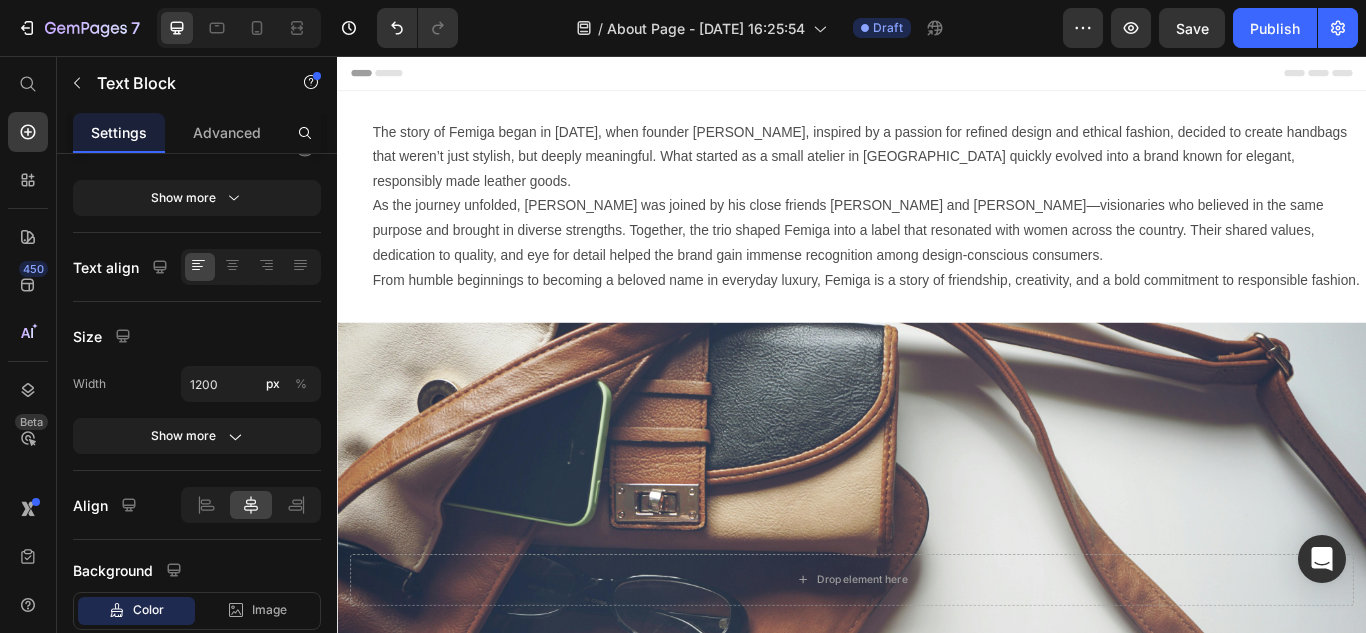 scroll, scrollTop: 0, scrollLeft: 0, axis: both 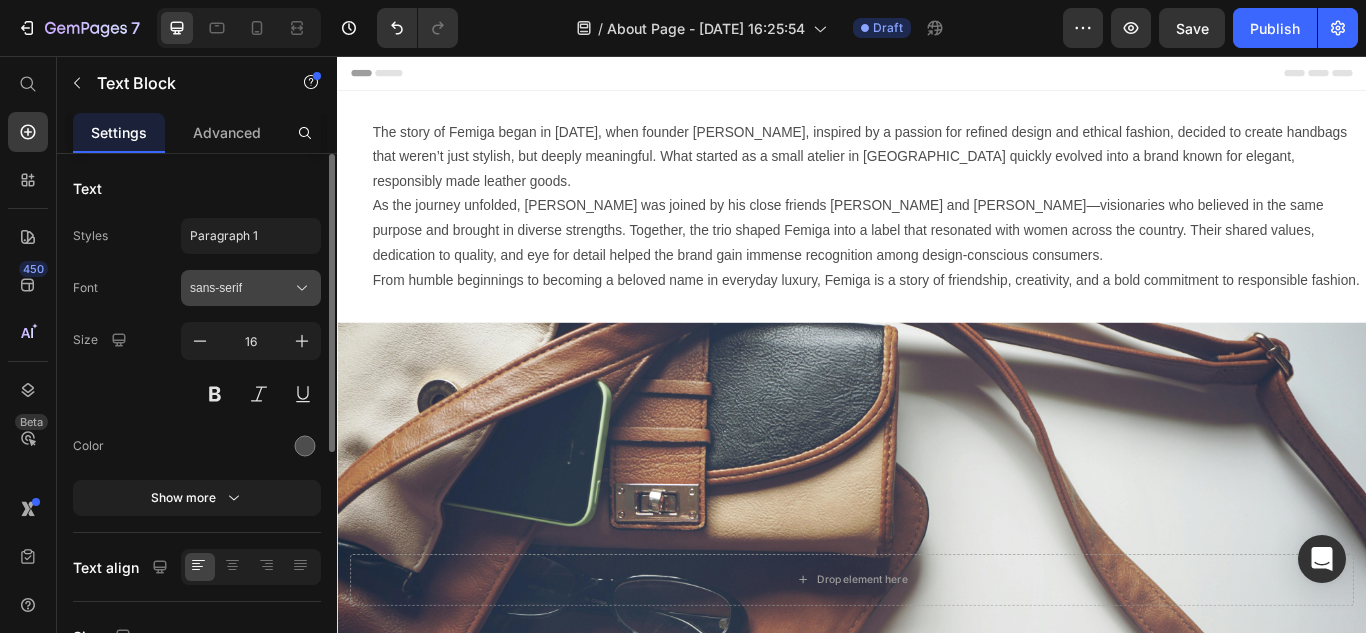 click on "sans-serif" at bounding box center (241, 288) 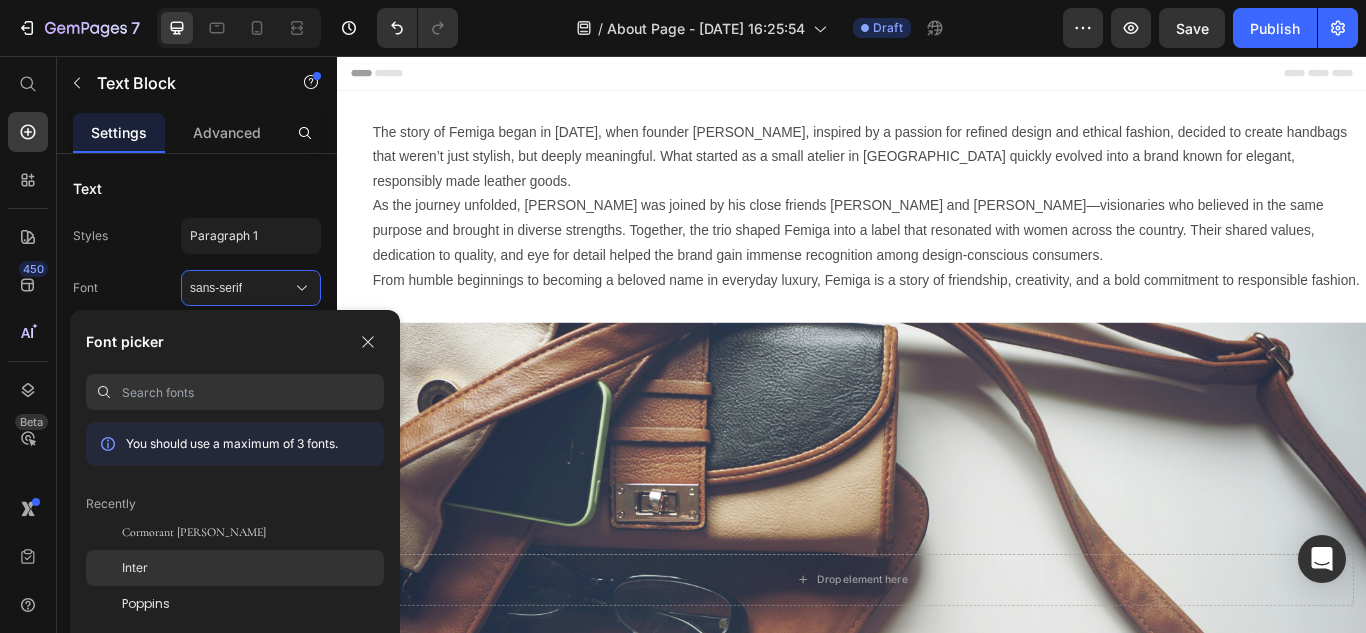 click on "Inter" 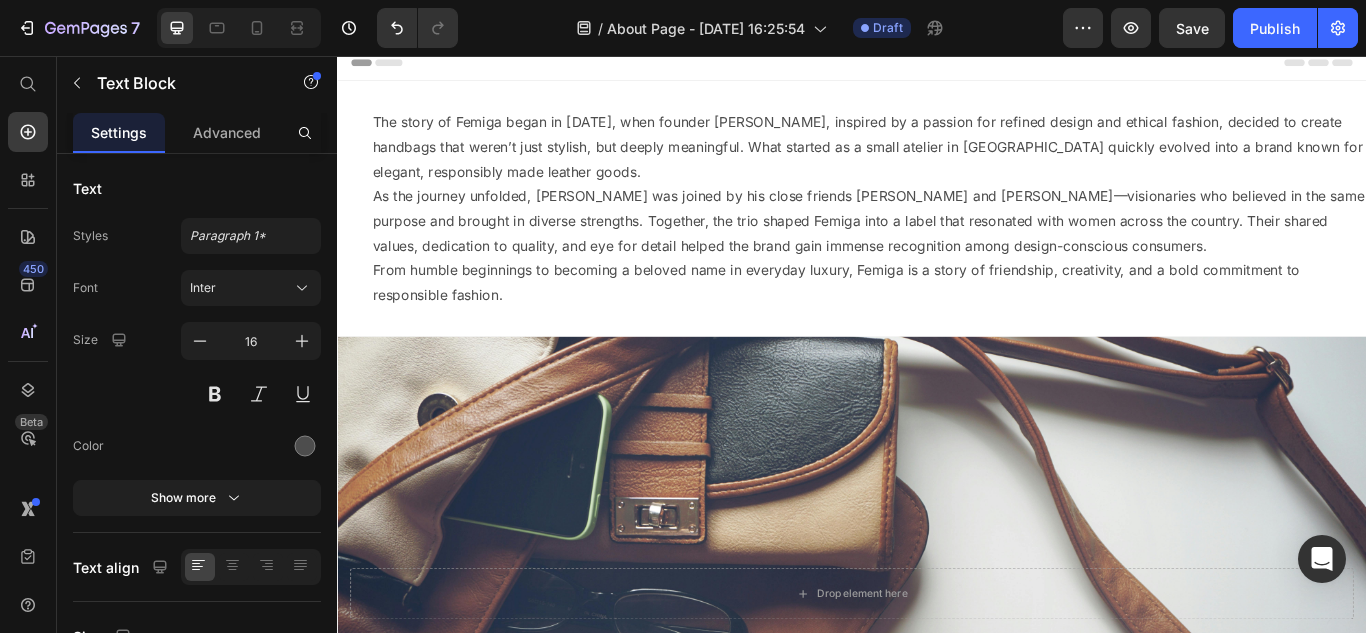 scroll, scrollTop: 0, scrollLeft: 0, axis: both 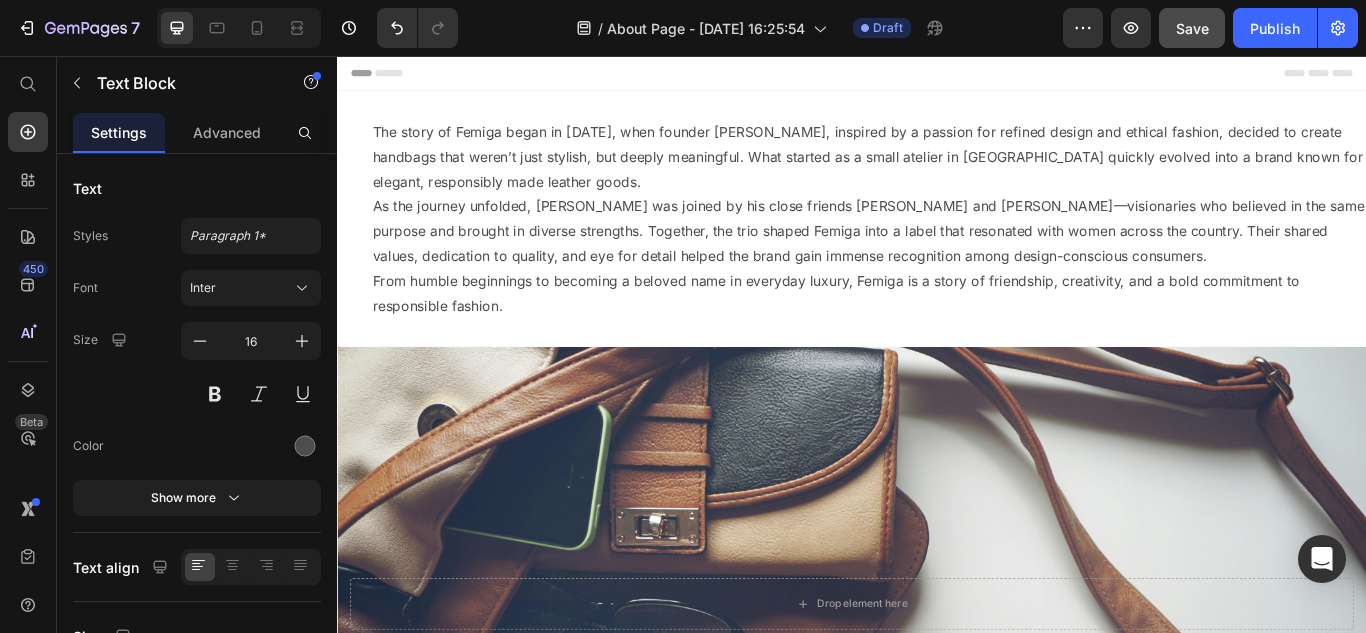 click on "Save" at bounding box center (1192, 28) 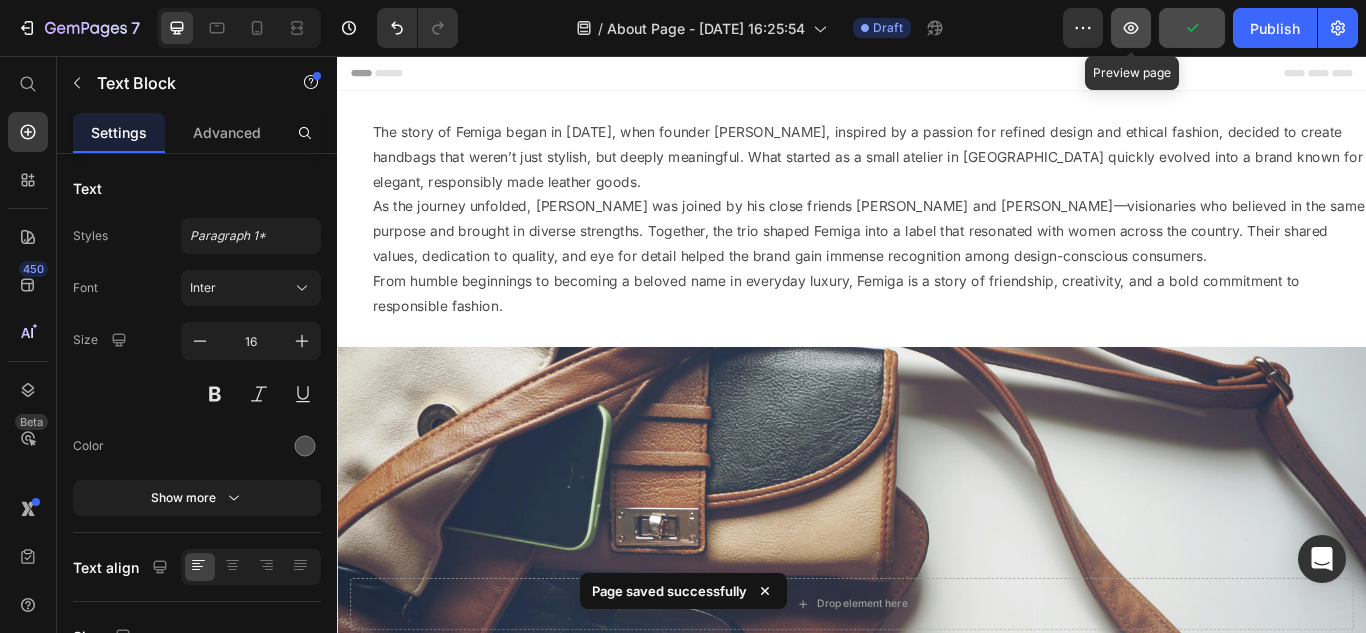 click 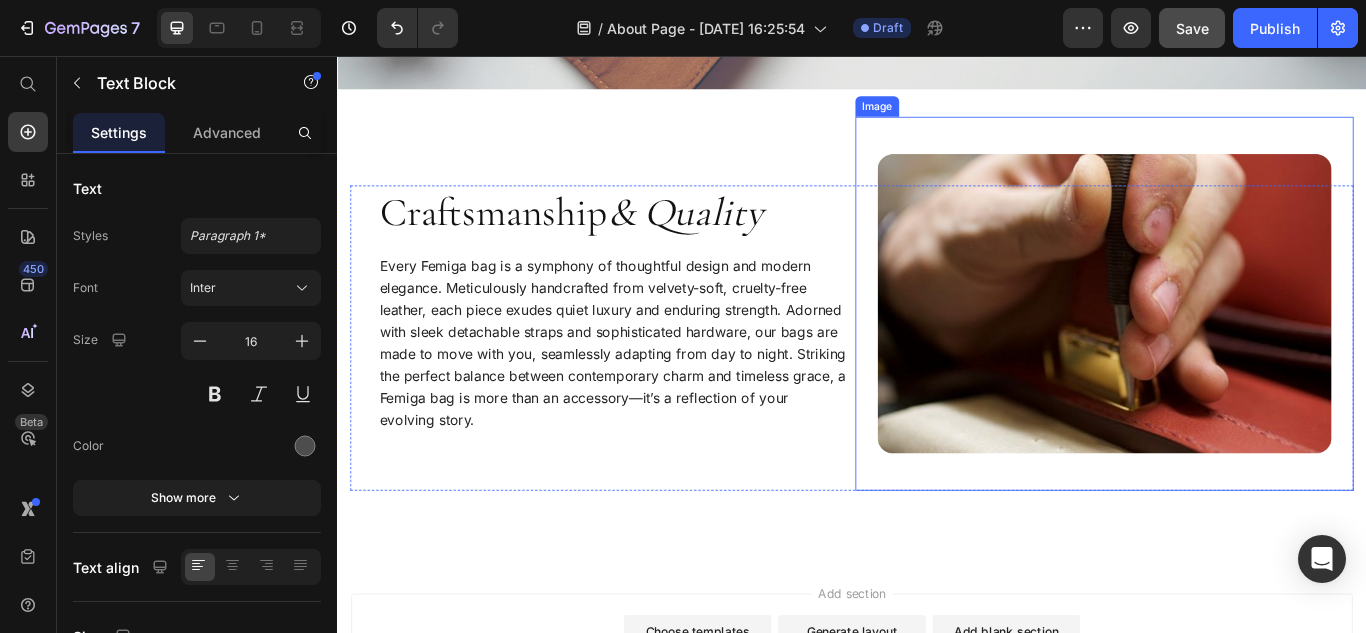 scroll, scrollTop: 1097, scrollLeft: 0, axis: vertical 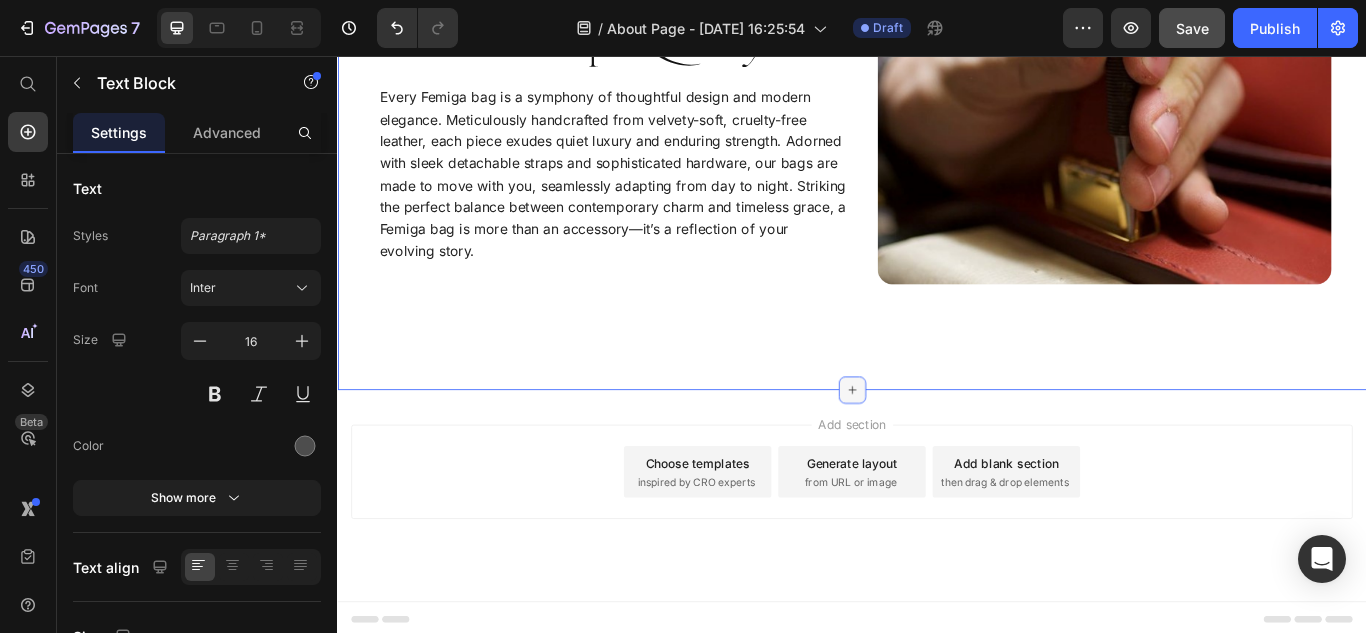 click at bounding box center (937, 446) 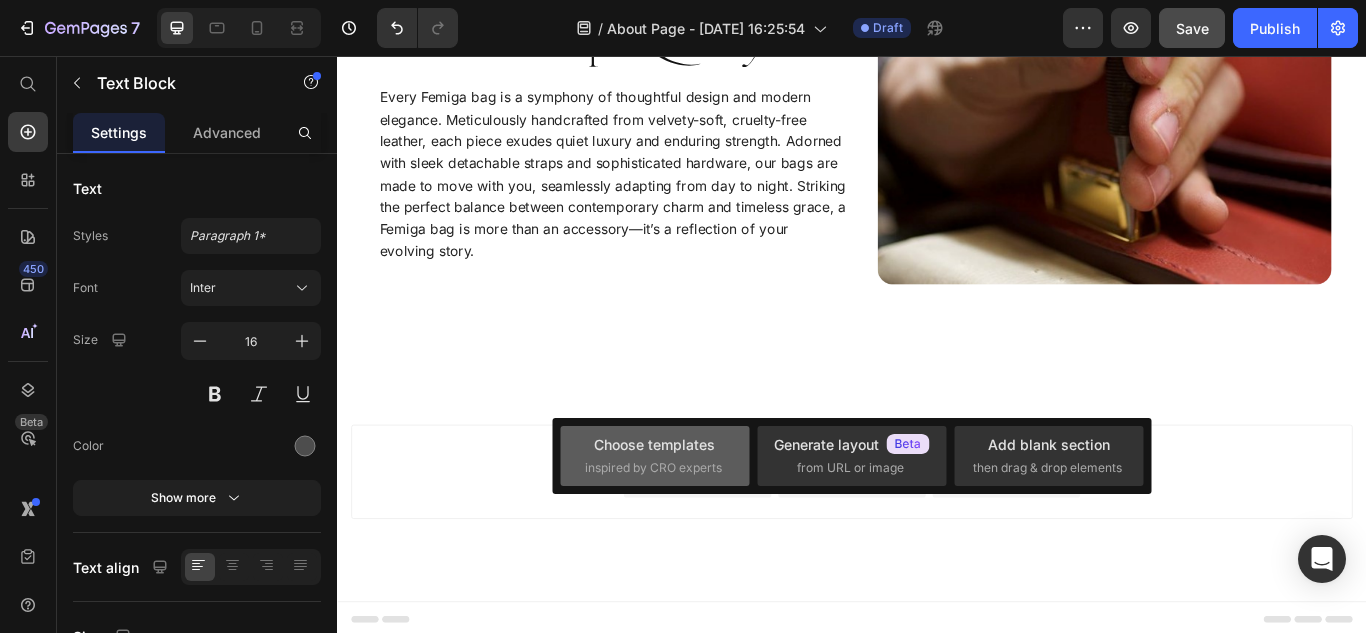 click on "Choose templates" at bounding box center (654, 444) 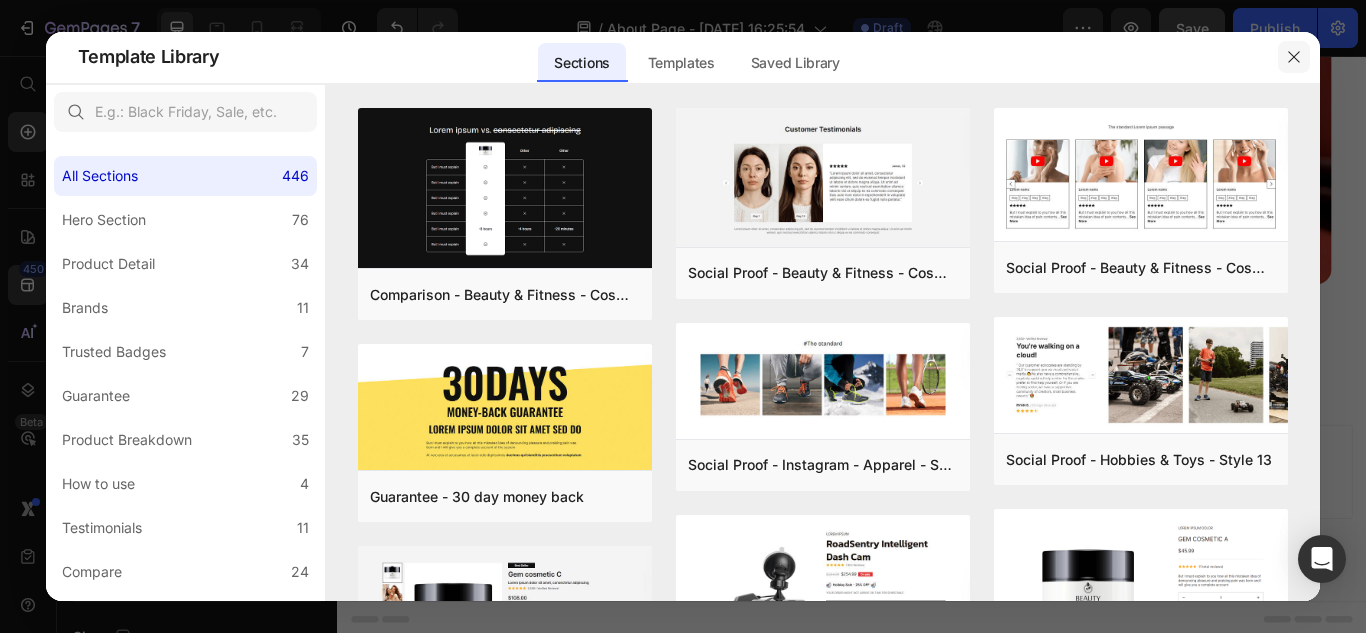 click 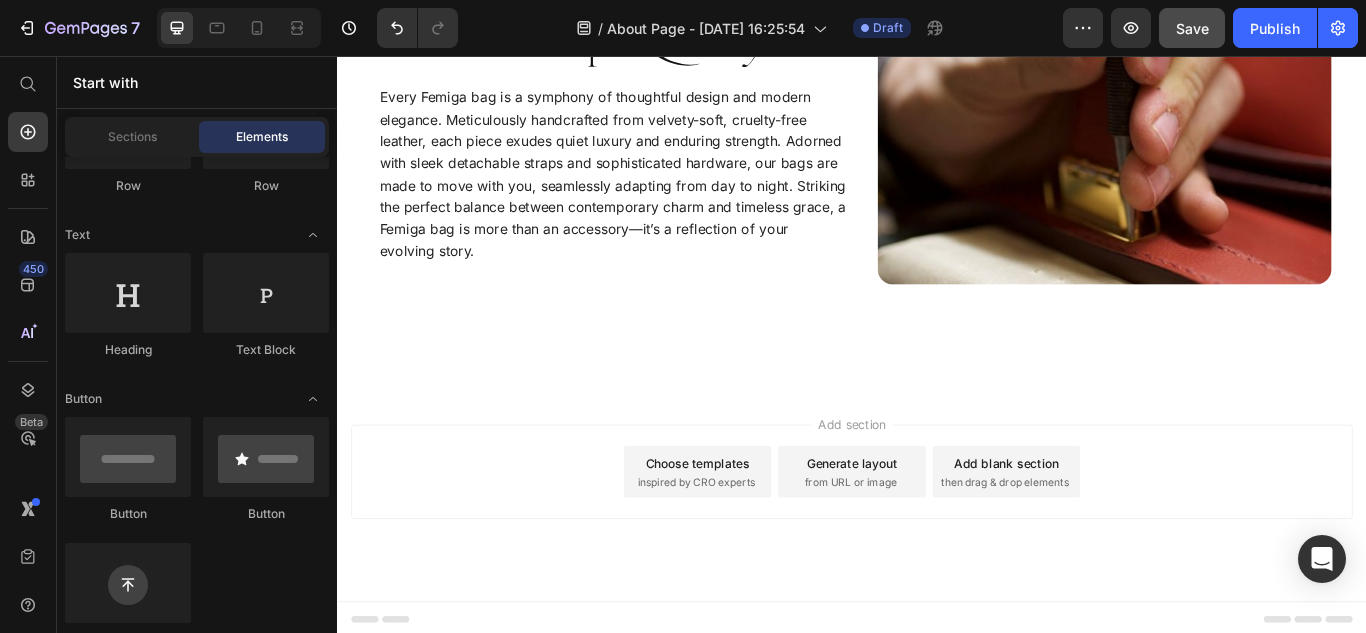click on "Add blank section" at bounding box center (1117, 530) 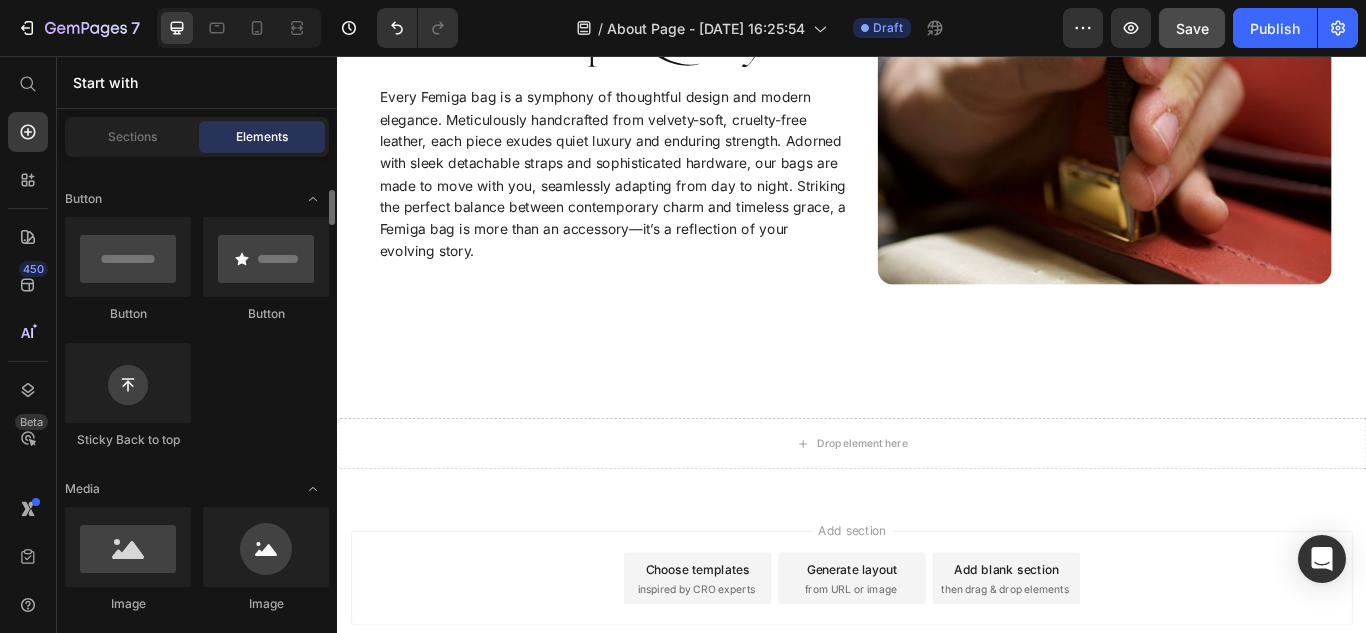 scroll, scrollTop: 38, scrollLeft: 0, axis: vertical 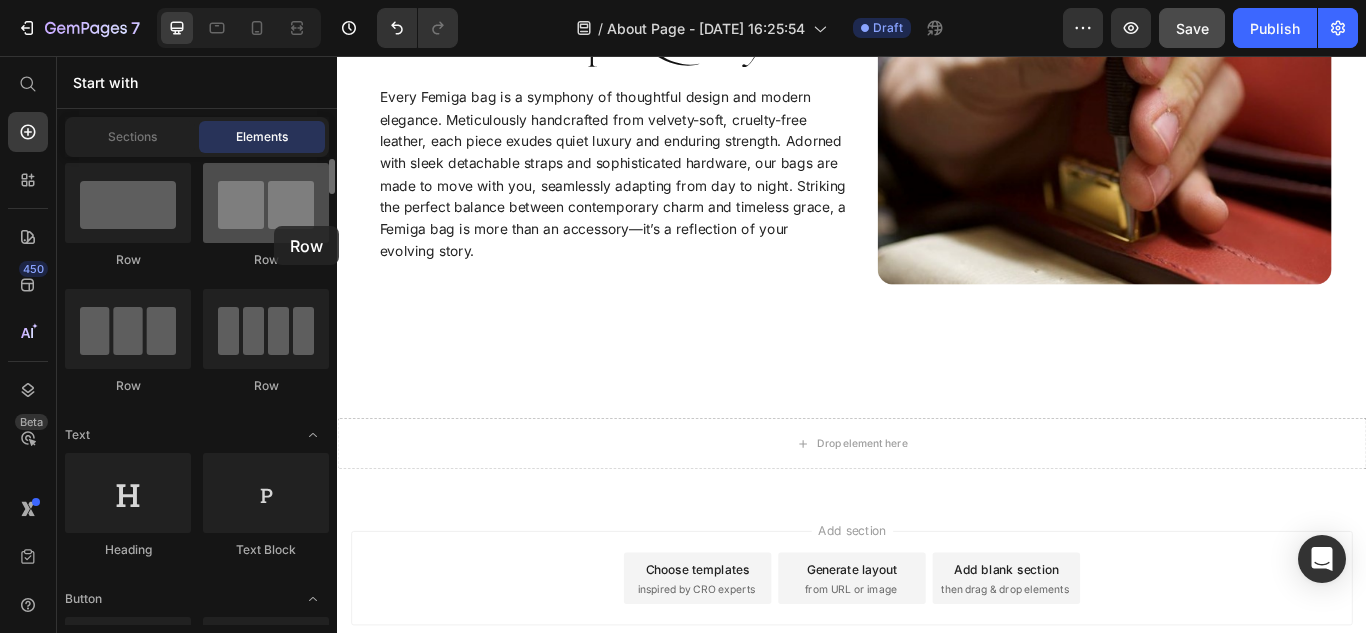 drag, startPoint x: 263, startPoint y: 222, endPoint x: 274, endPoint y: 226, distance: 11.7046995 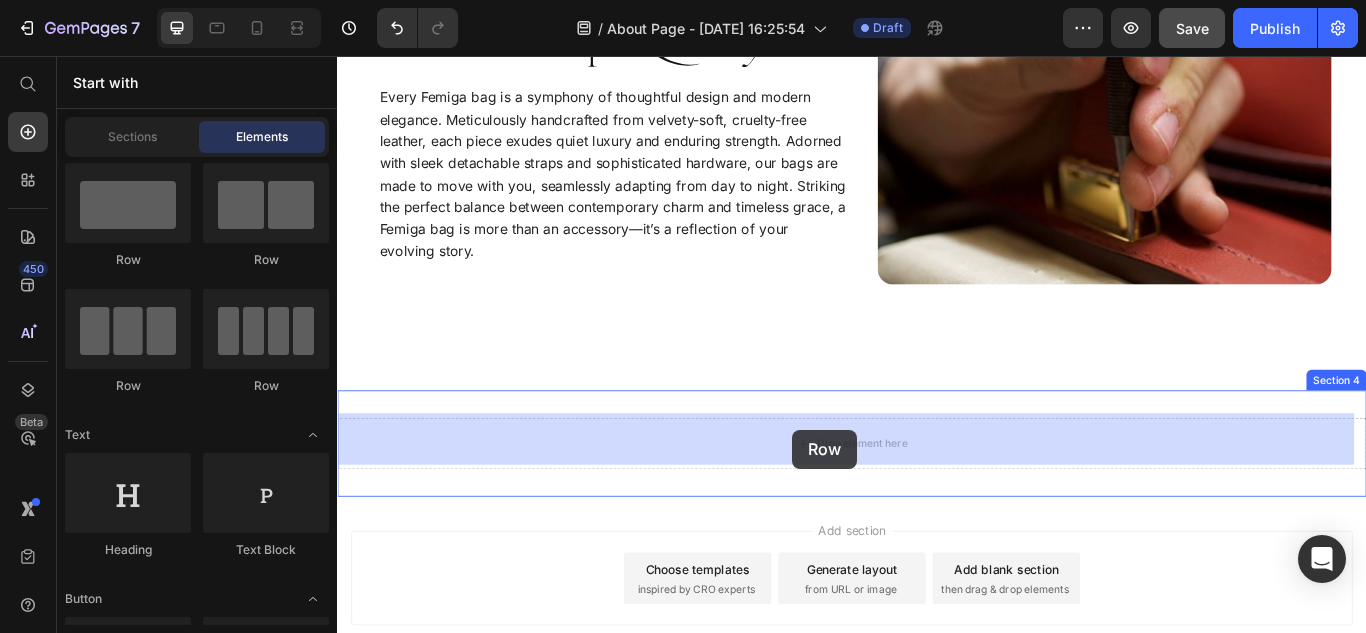 drag, startPoint x: 611, startPoint y: 276, endPoint x: 868, endPoint y: 492, distance: 335.71567 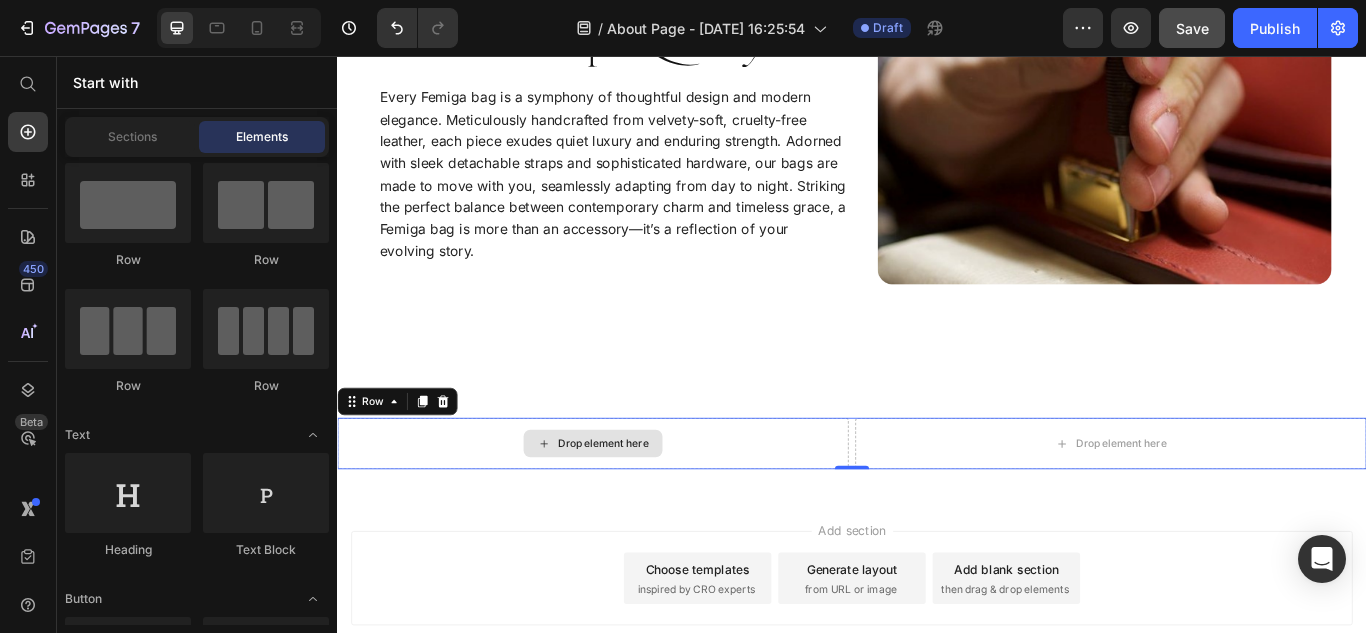 click on "Drop element here" at bounding box center [647, 508] 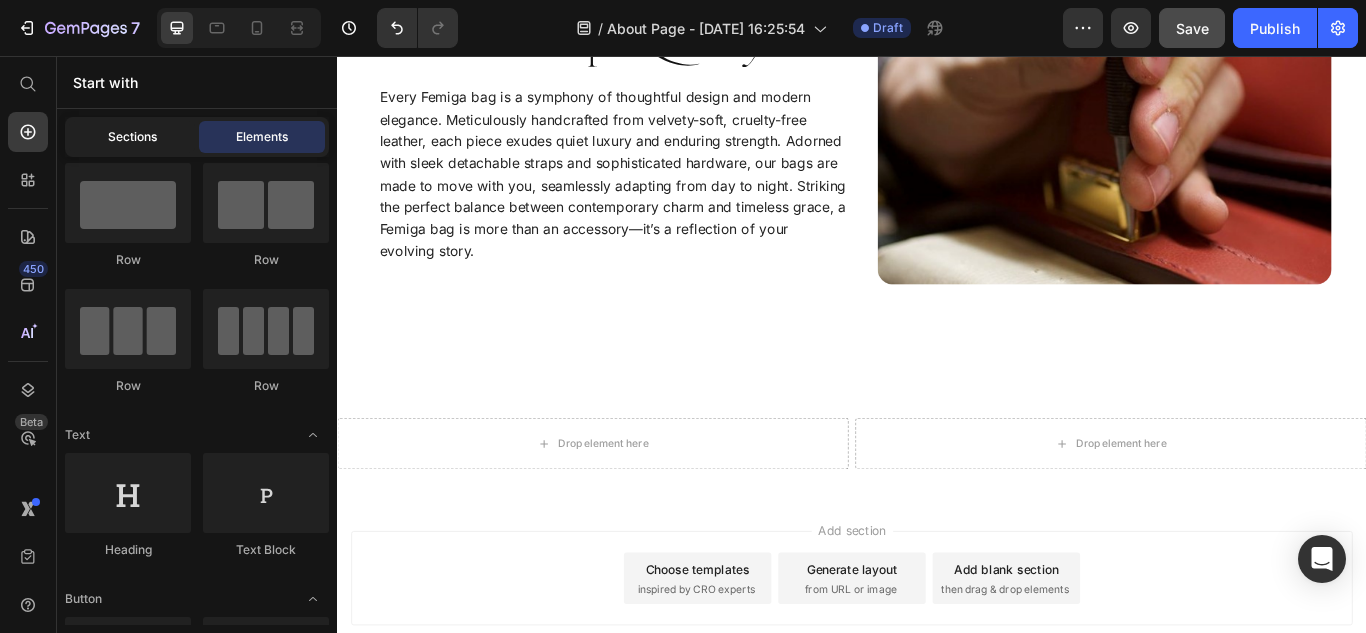 click on "Sections" at bounding box center (132, 137) 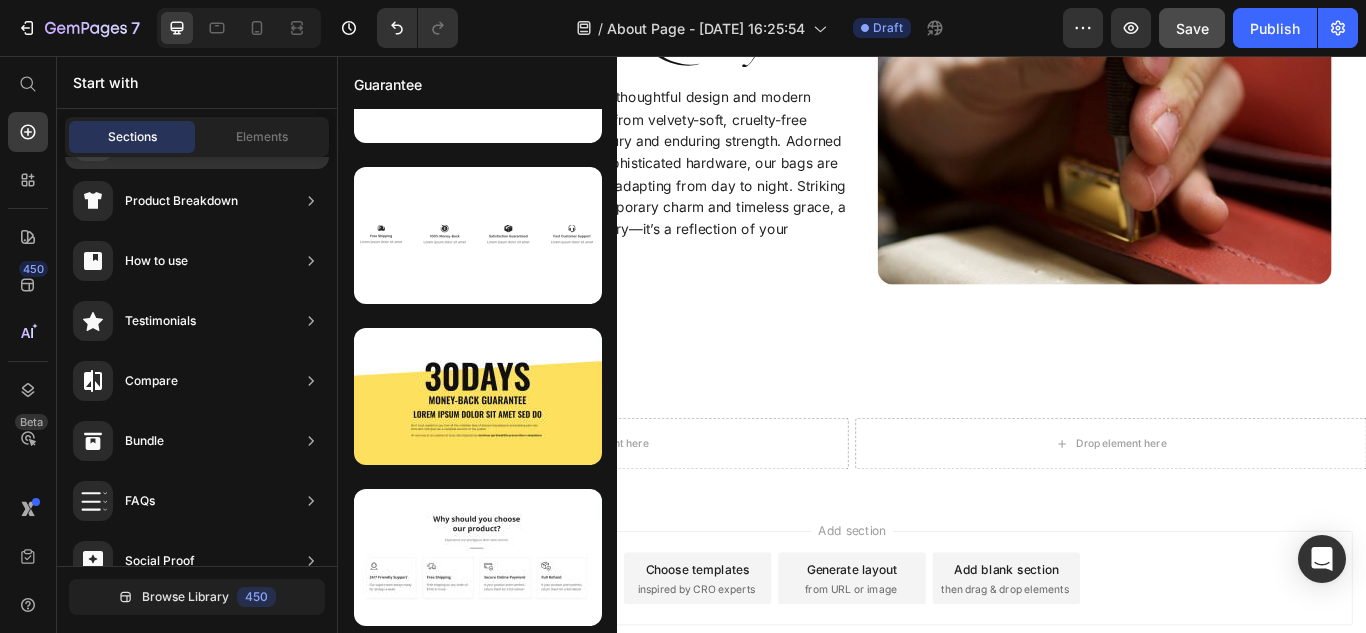 scroll, scrollTop: 0, scrollLeft: 0, axis: both 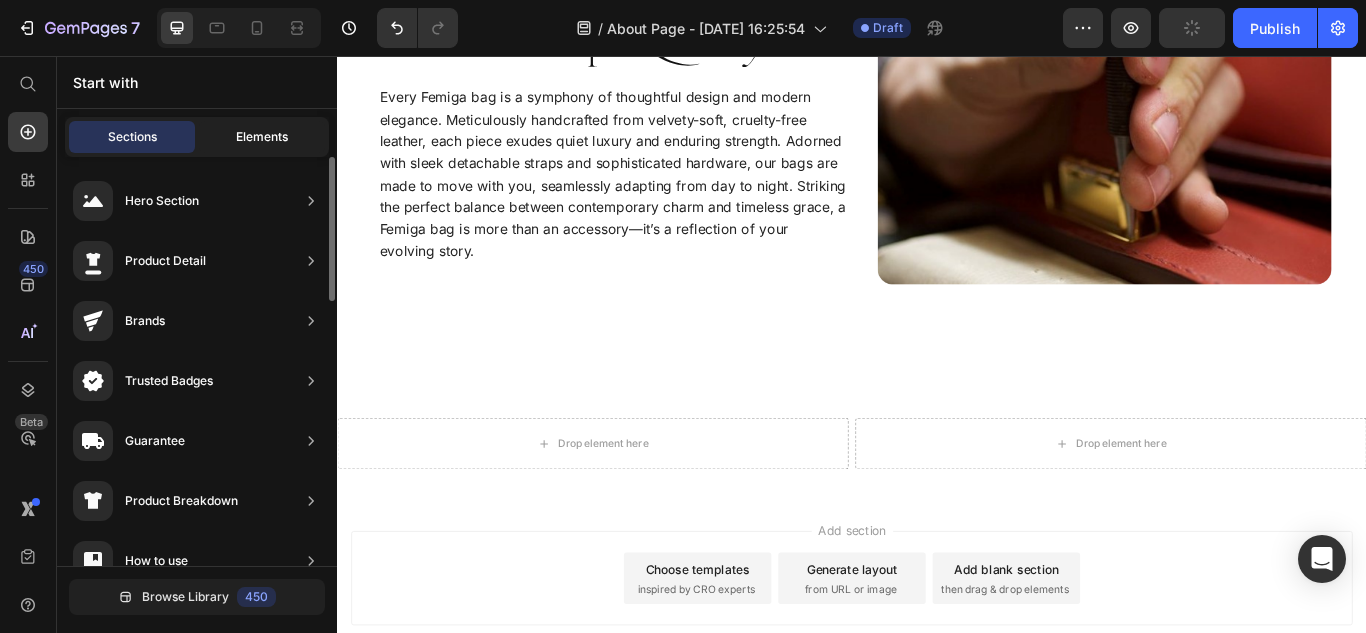 click on "Elements" at bounding box center (262, 137) 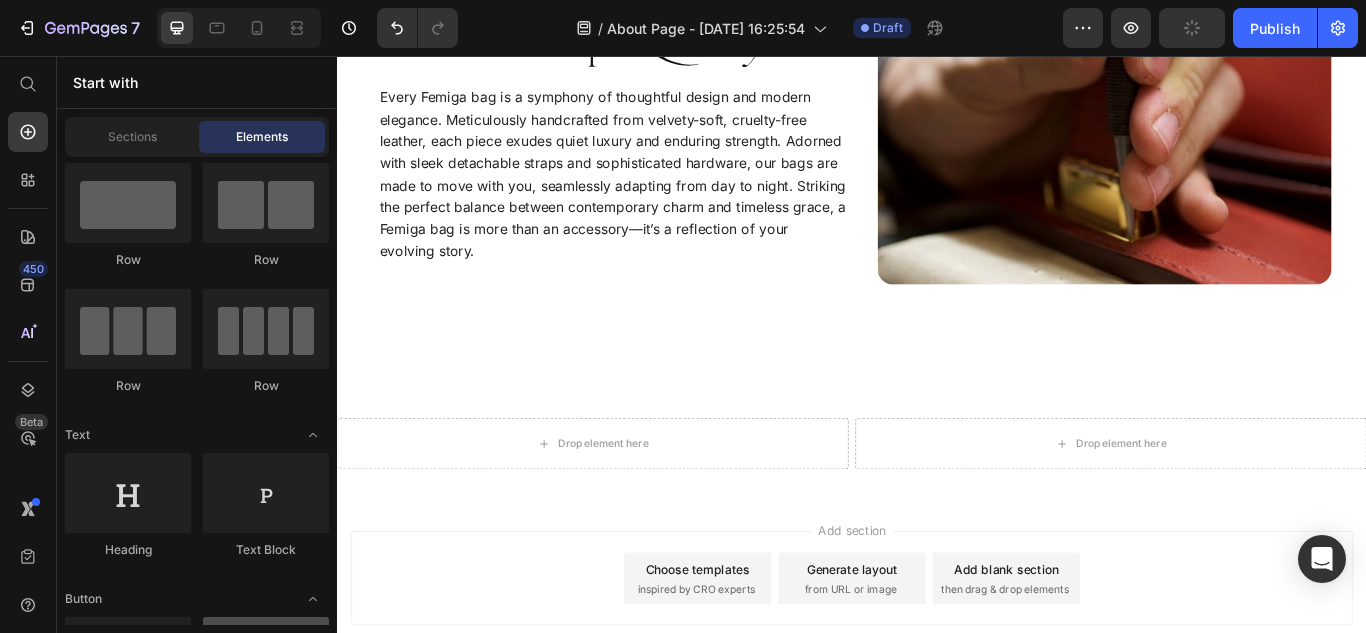 scroll, scrollTop: 438, scrollLeft: 0, axis: vertical 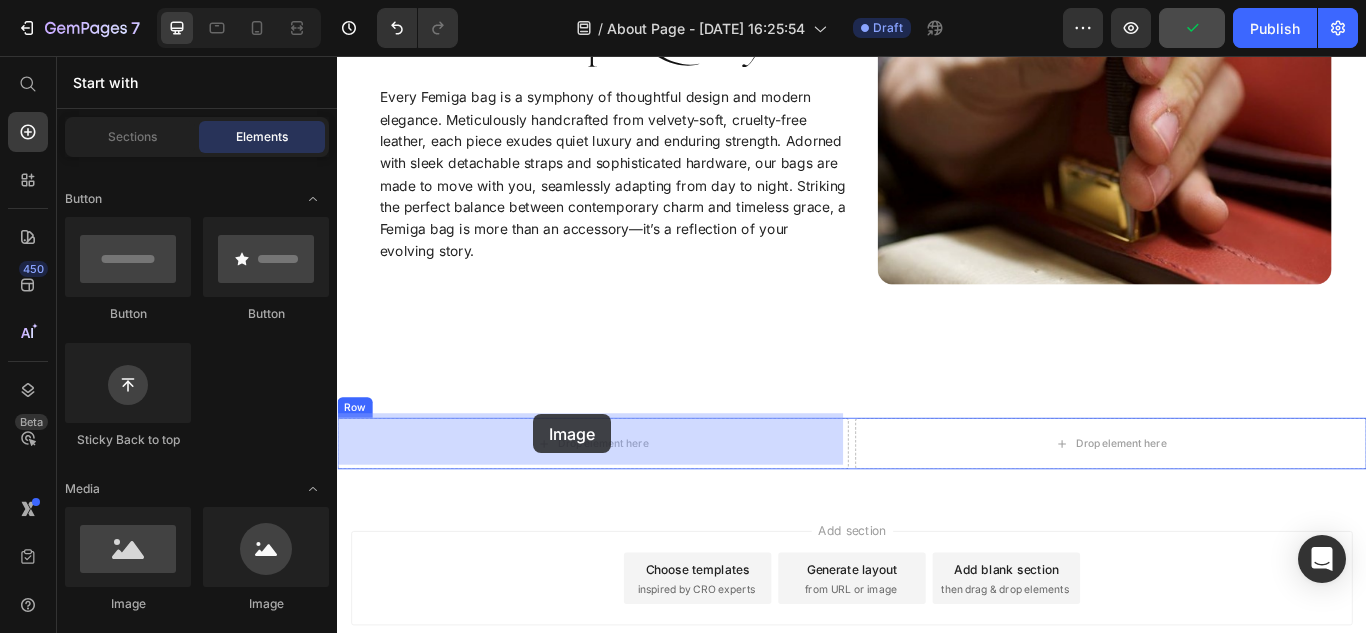 drag, startPoint x: 479, startPoint y: 605, endPoint x: 565, endPoint y: 474, distance: 156.70673 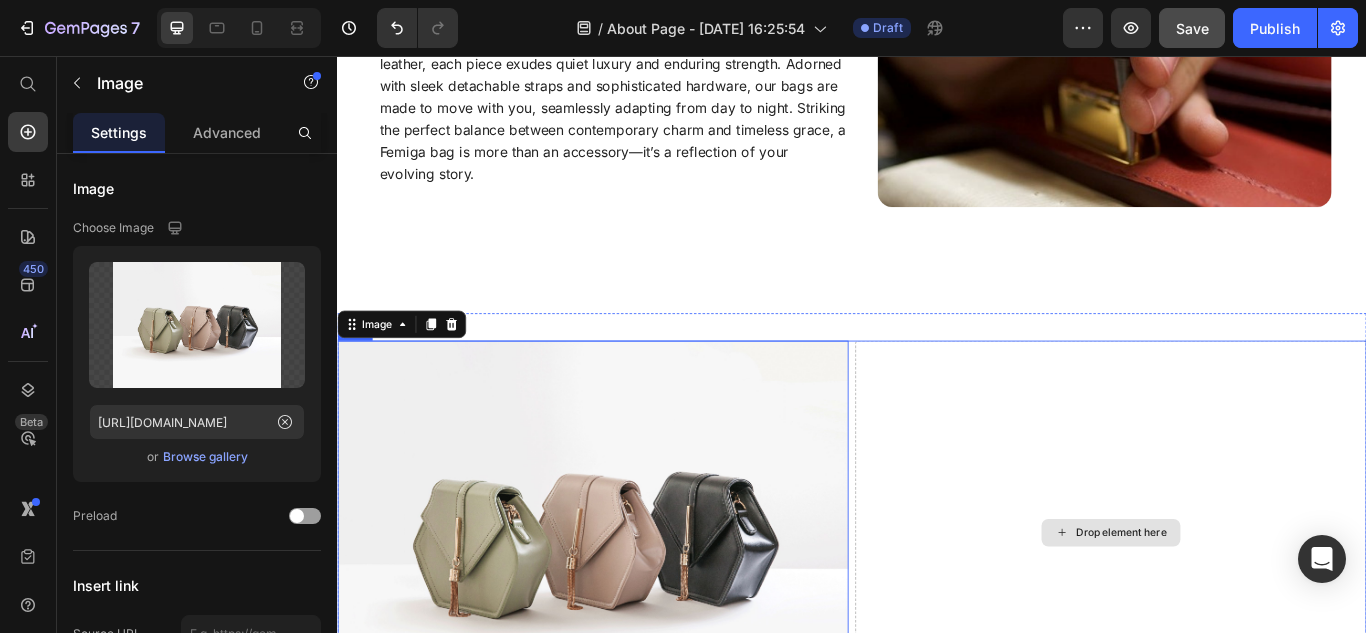 scroll, scrollTop: 1497, scrollLeft: 0, axis: vertical 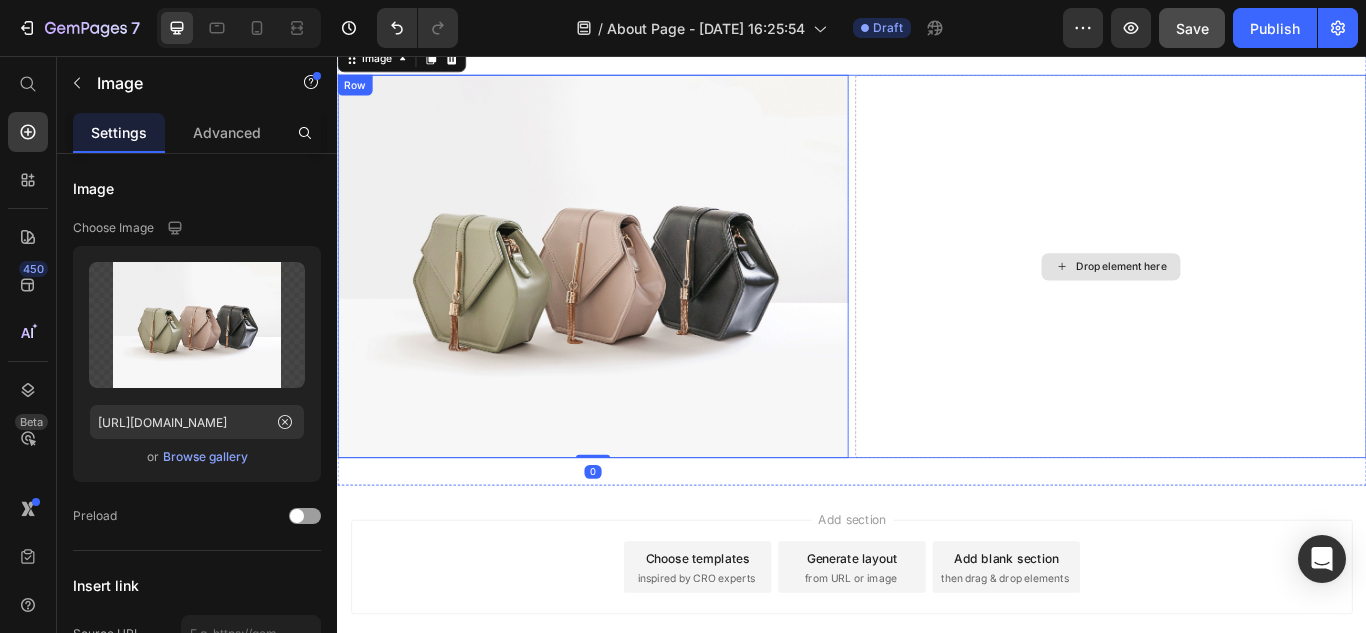 click on "Drop element here" at bounding box center (1251, 302) 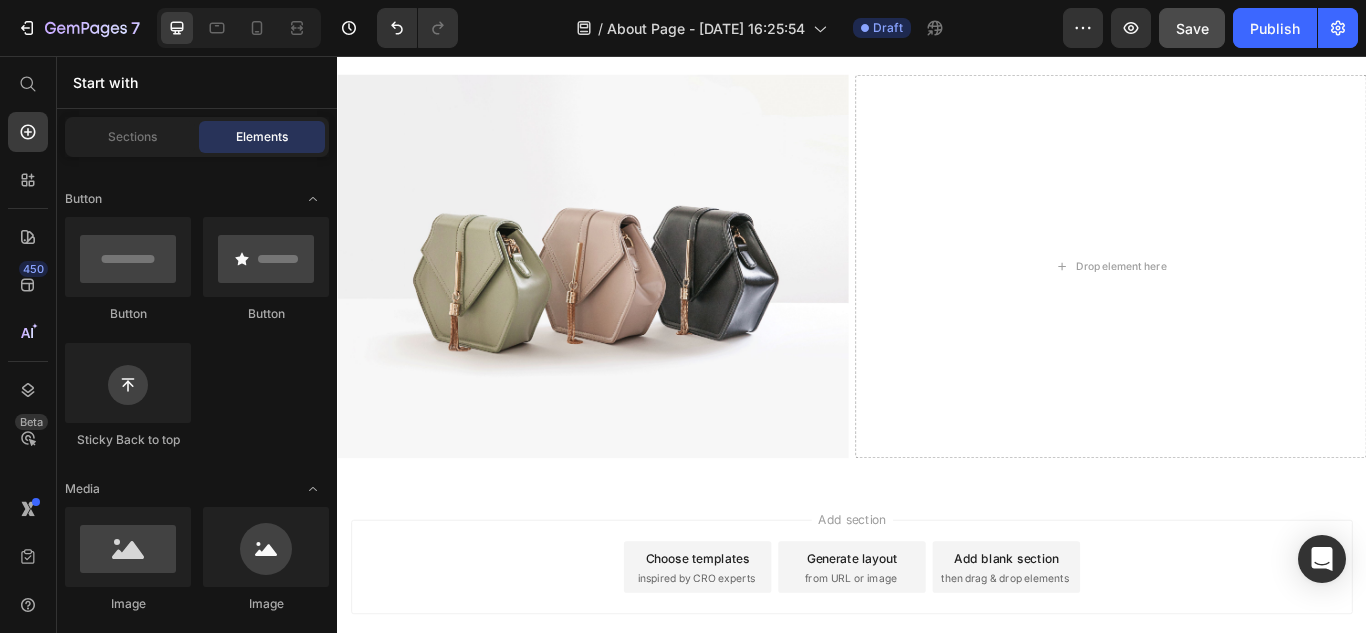 scroll, scrollTop: 138, scrollLeft: 0, axis: vertical 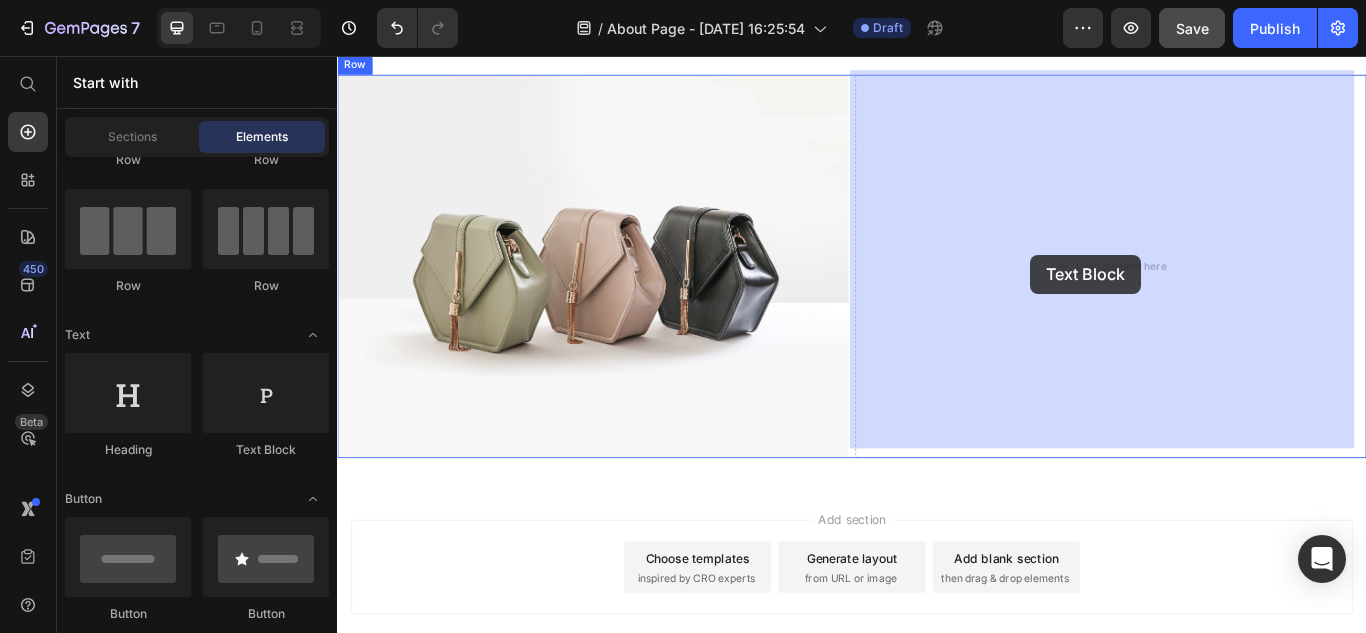 drag, startPoint x: 597, startPoint y: 484, endPoint x: 1145, endPoint y: 288, distance: 581.9966 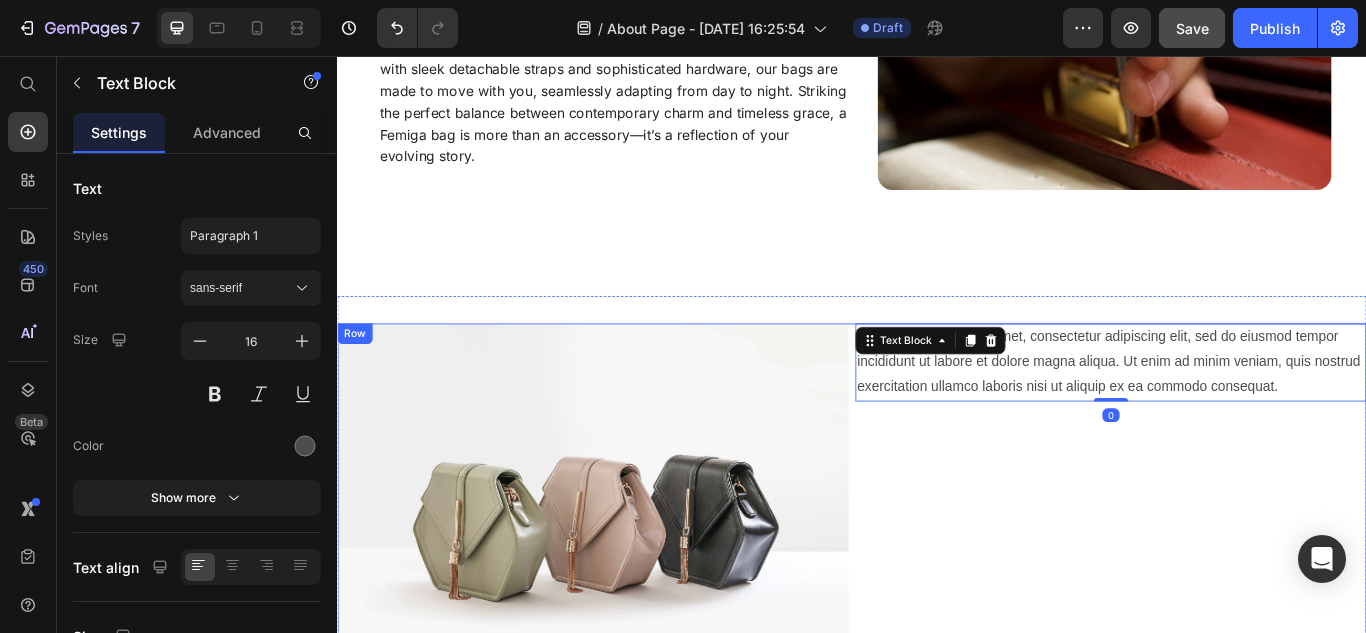 scroll, scrollTop: 1197, scrollLeft: 0, axis: vertical 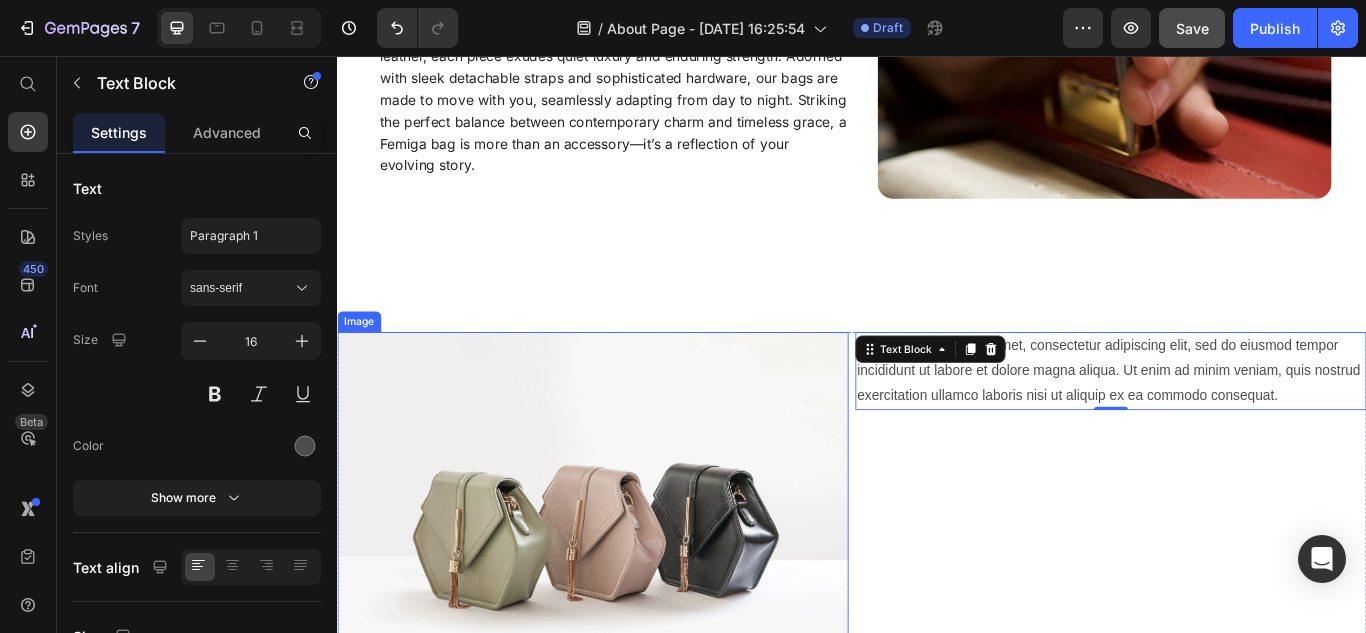click at bounding box center (635, 601) 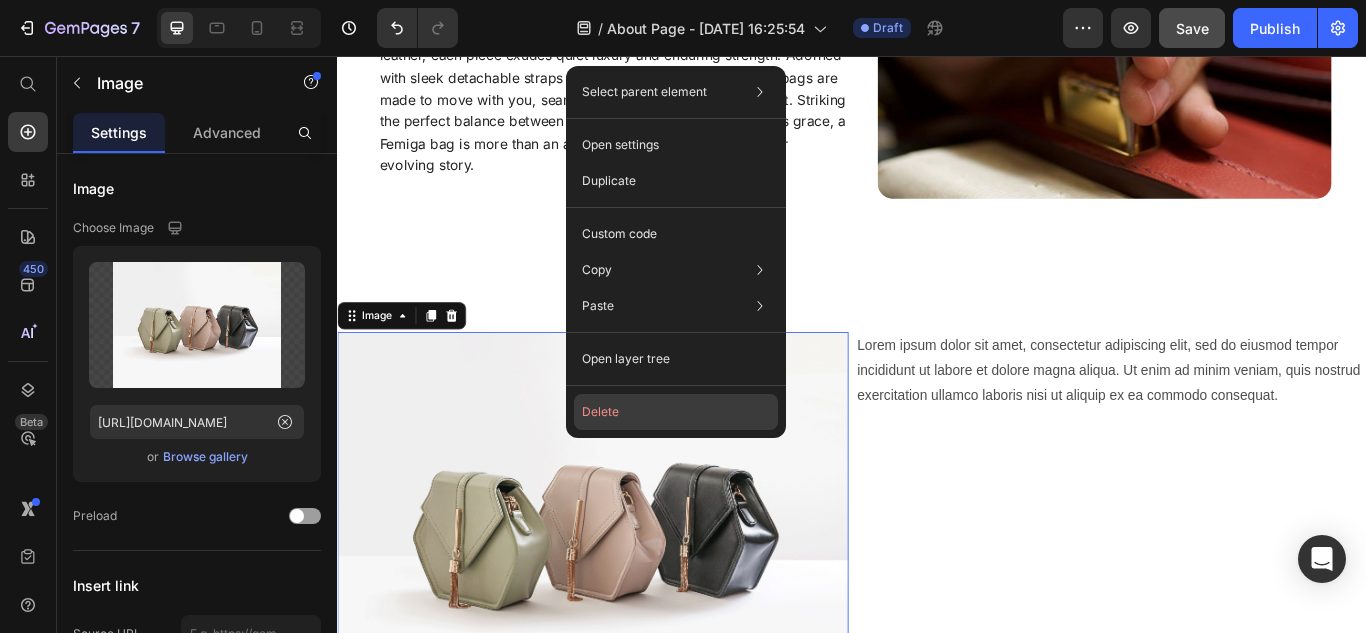 click on "Delete" 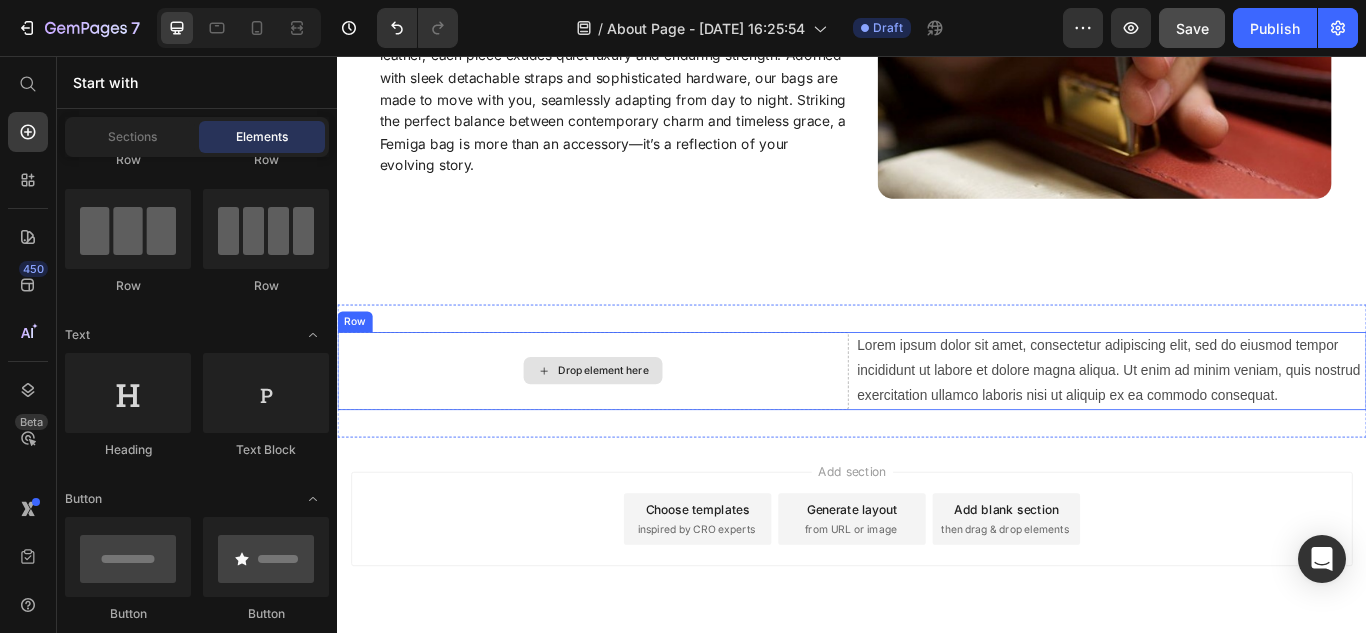 click on "Drop element here" at bounding box center (647, 423) 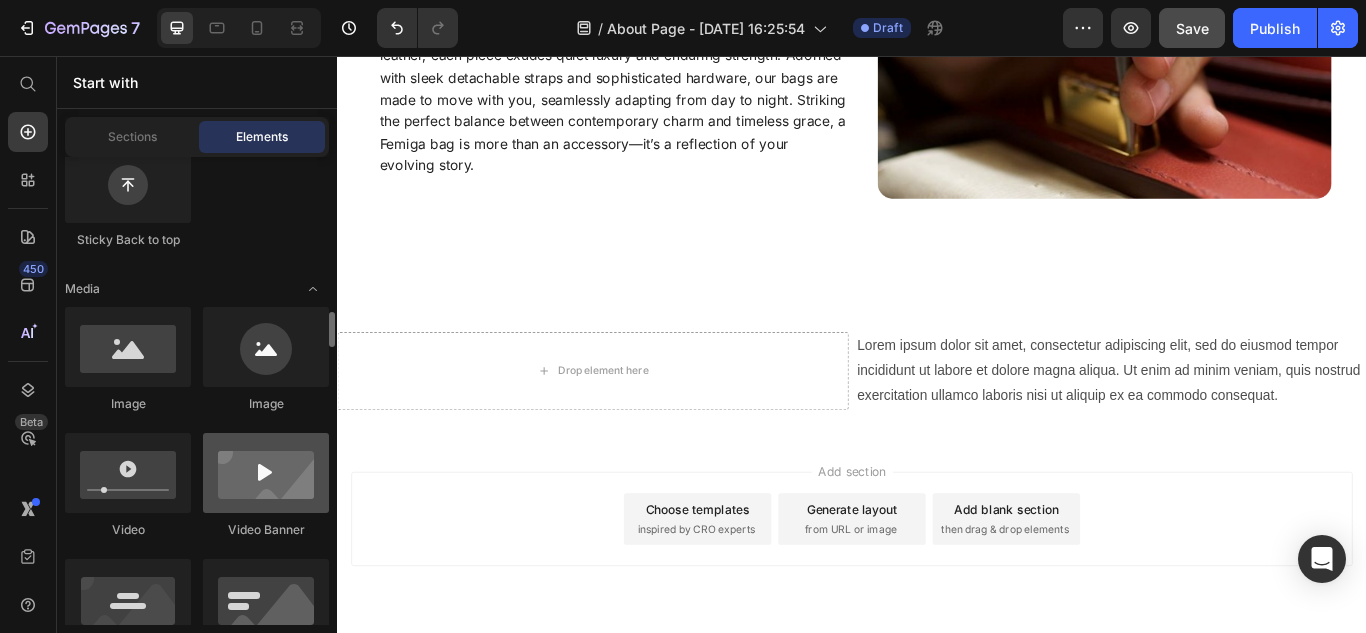 scroll, scrollTop: 738, scrollLeft: 0, axis: vertical 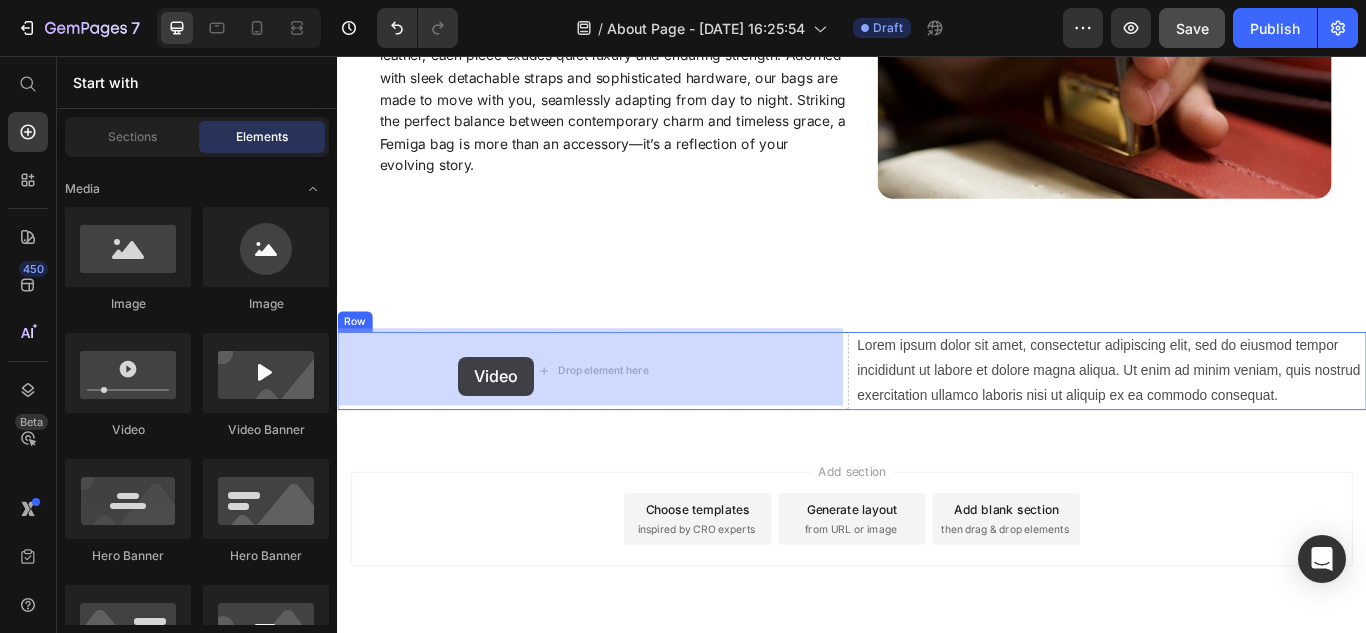 drag, startPoint x: 470, startPoint y: 432, endPoint x: 360, endPoint y: 422, distance: 110.45361 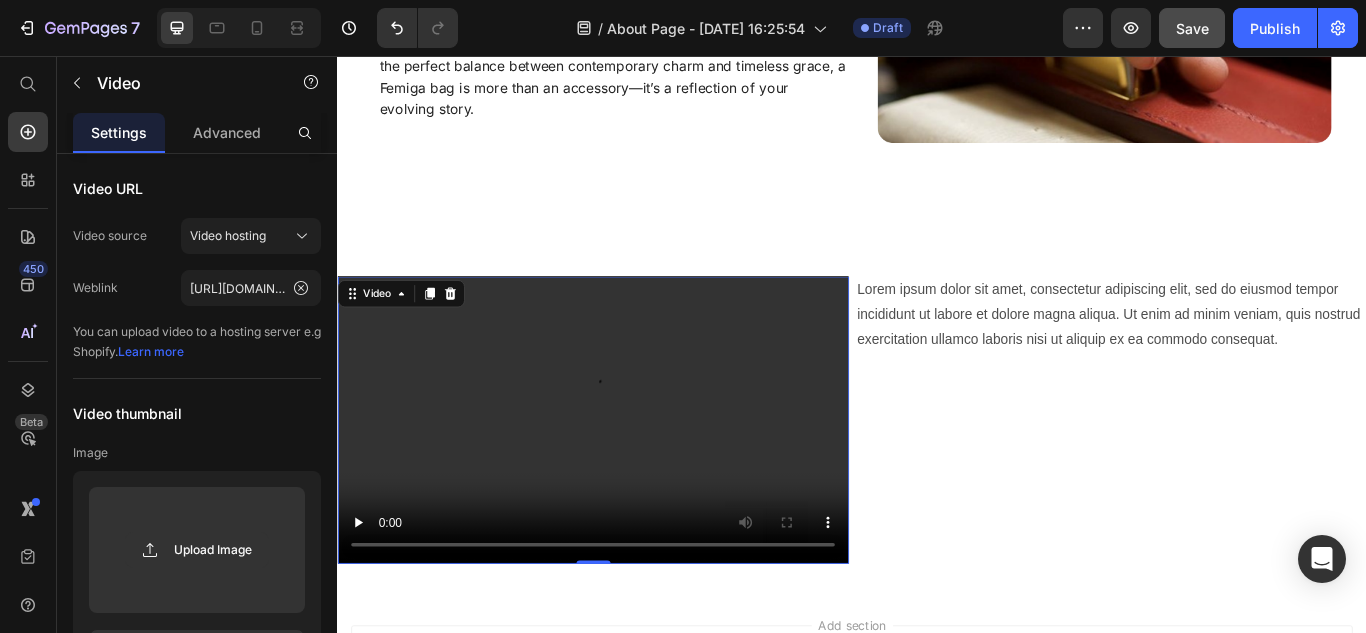 scroll, scrollTop: 1297, scrollLeft: 0, axis: vertical 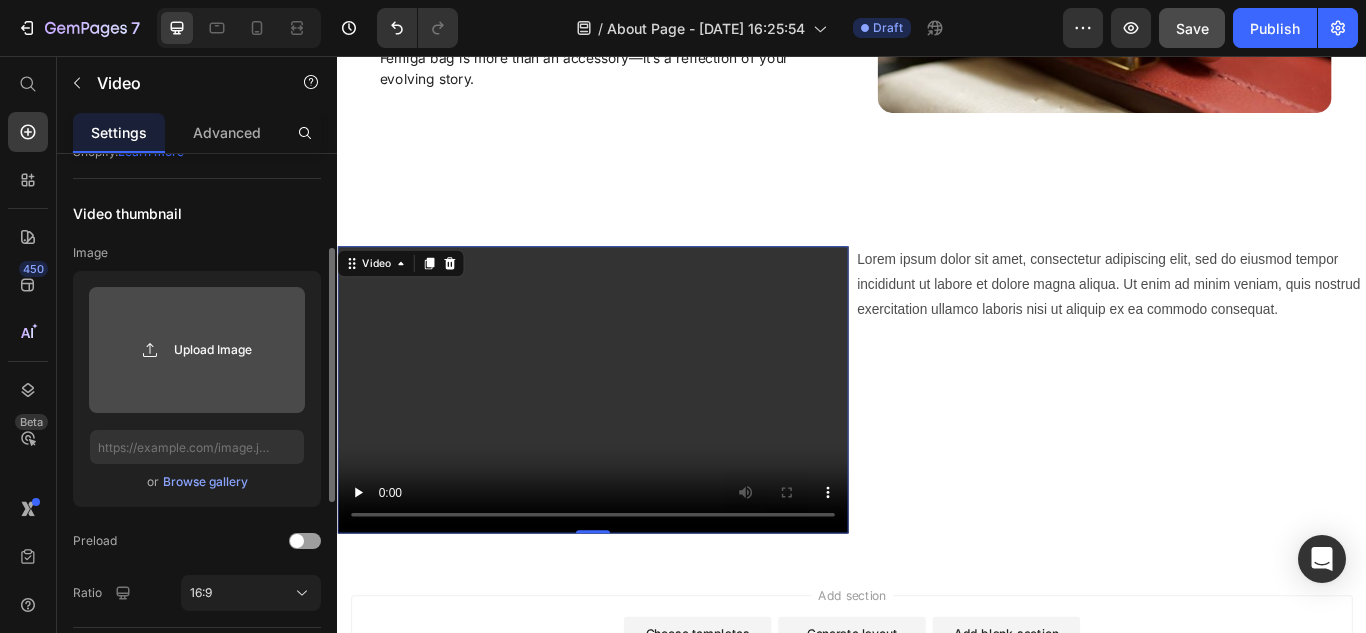 click 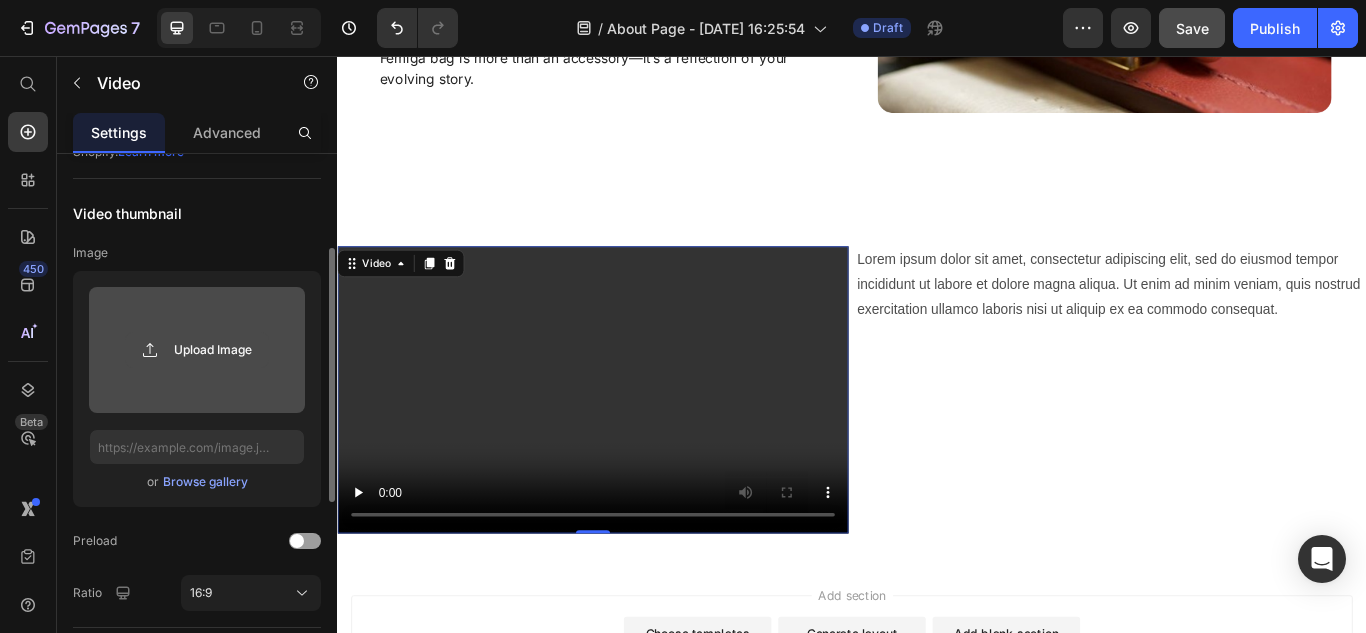 type on "C:\fakepath\Untitled design (3).mp4" 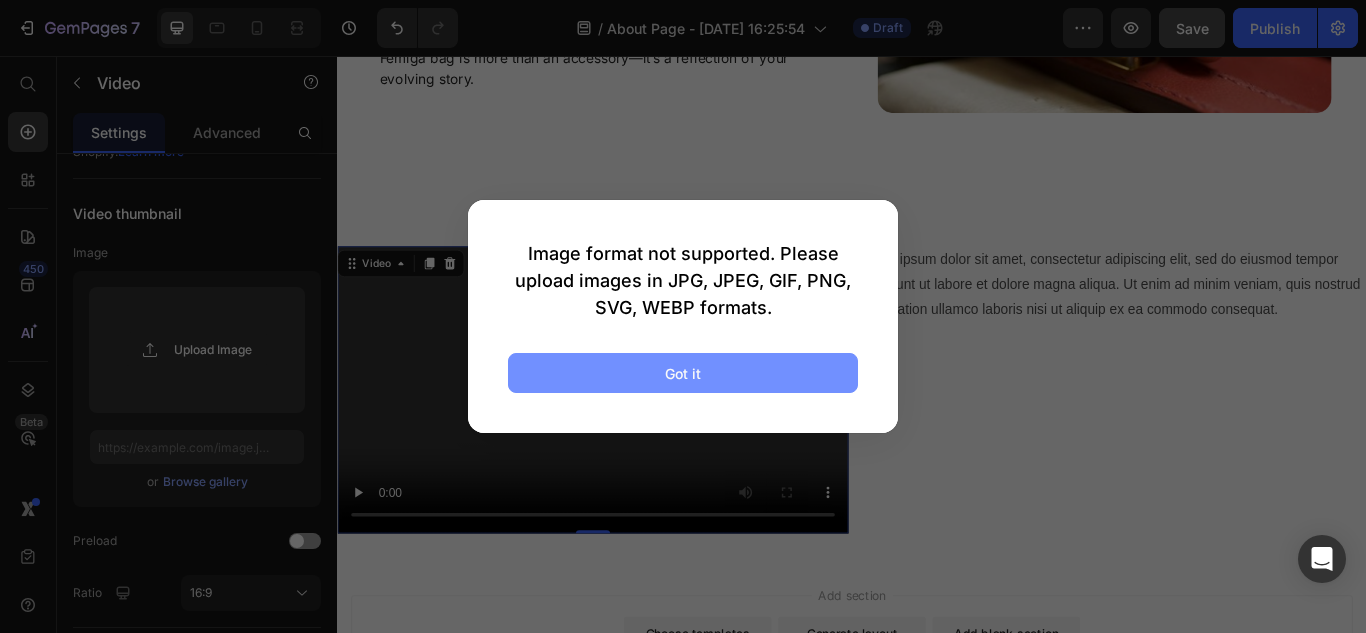 click on "Got it" at bounding box center [683, 373] 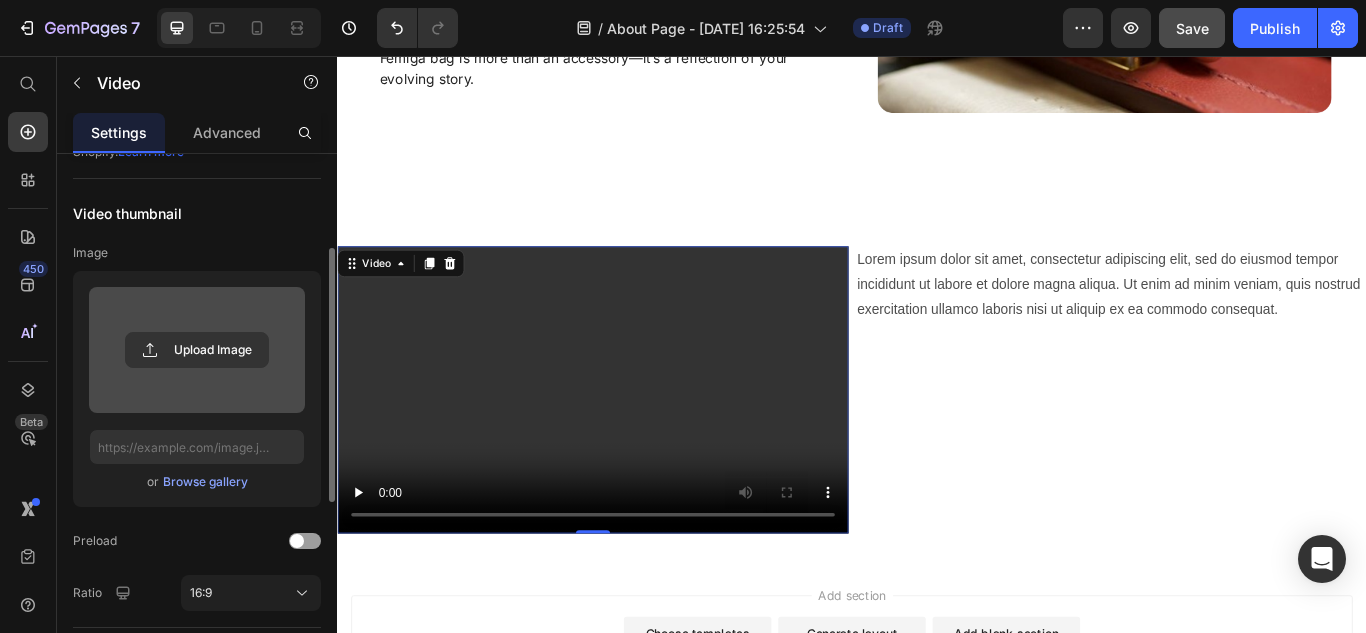 scroll, scrollTop: 0, scrollLeft: 0, axis: both 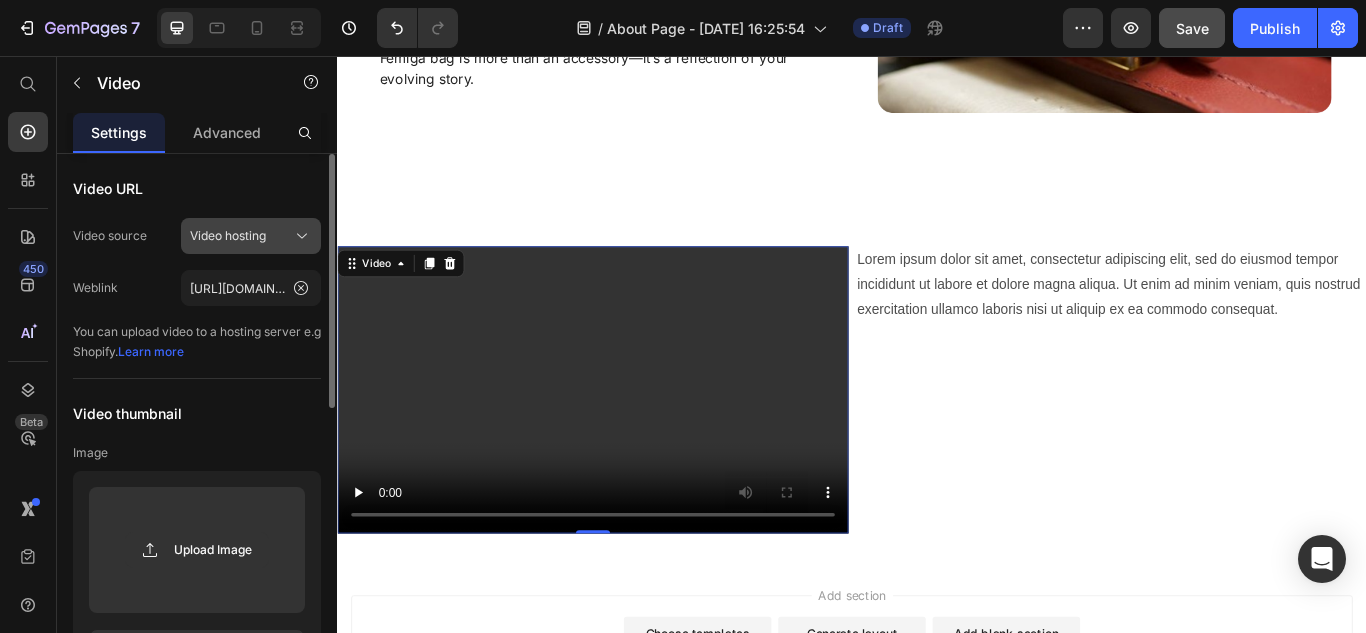 click on "Video hosting" 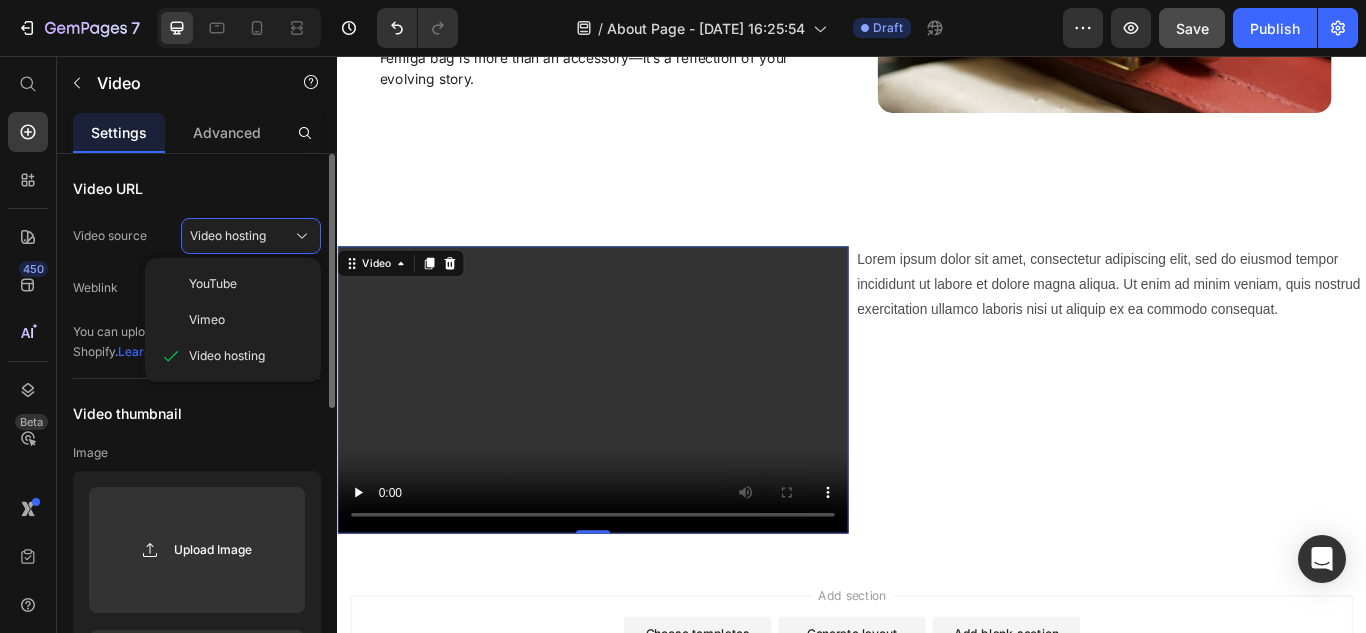 click on "Video URL" at bounding box center [197, 188] 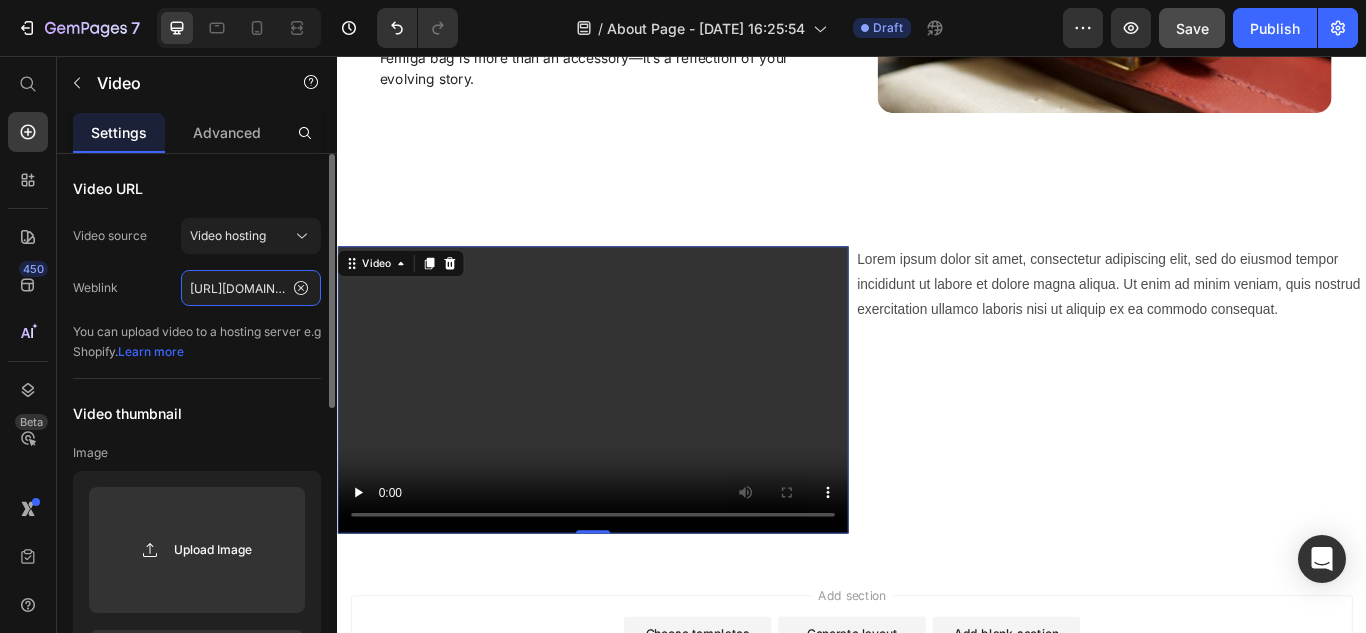click on "https://media.w3.org/2010/05/sintel/trailer.mp4" 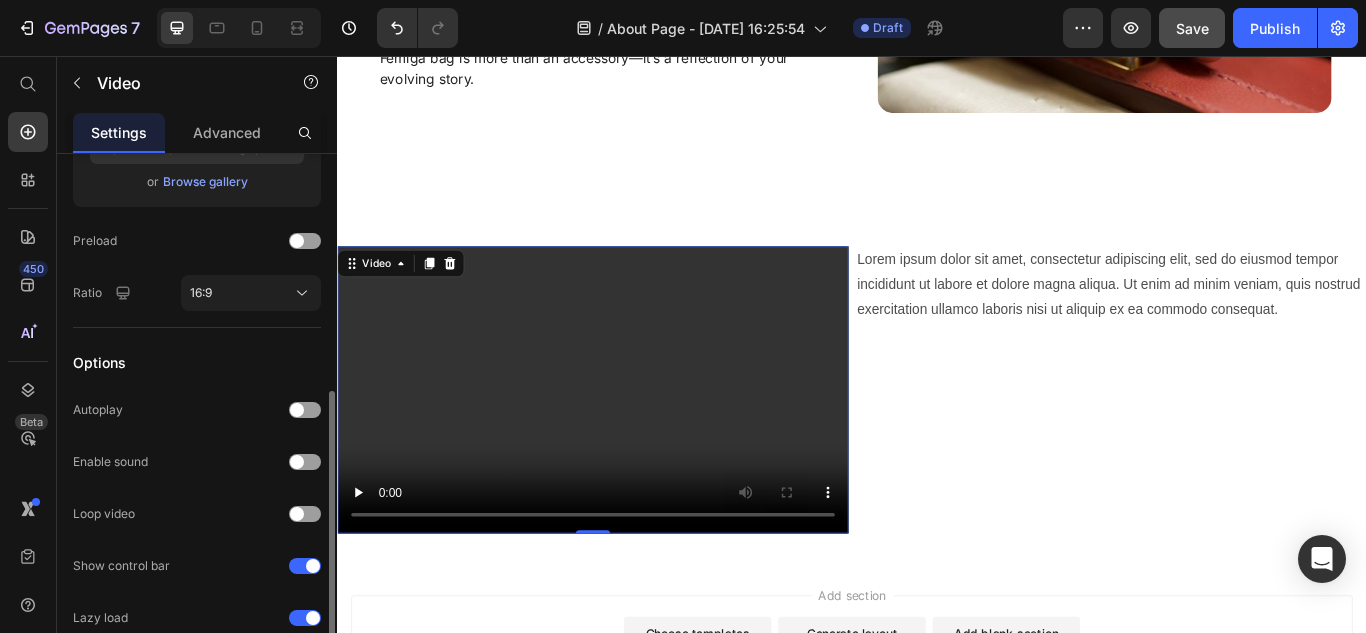 scroll, scrollTop: 594, scrollLeft: 0, axis: vertical 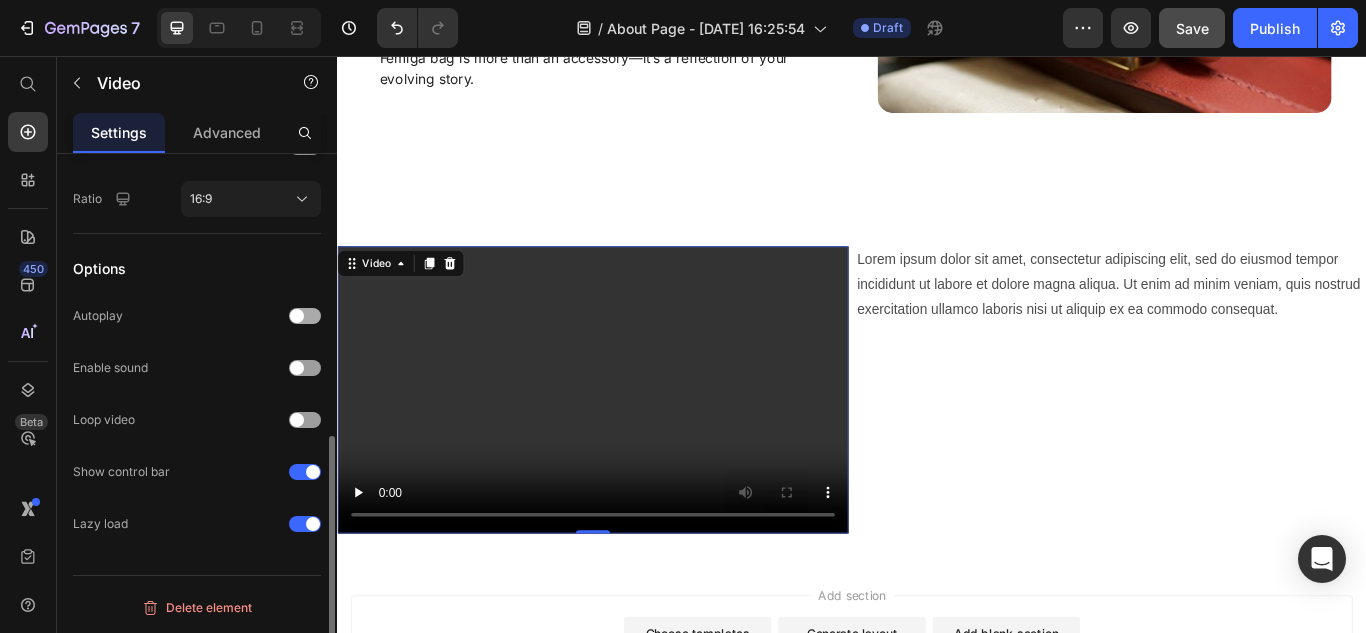 click at bounding box center (305, 316) 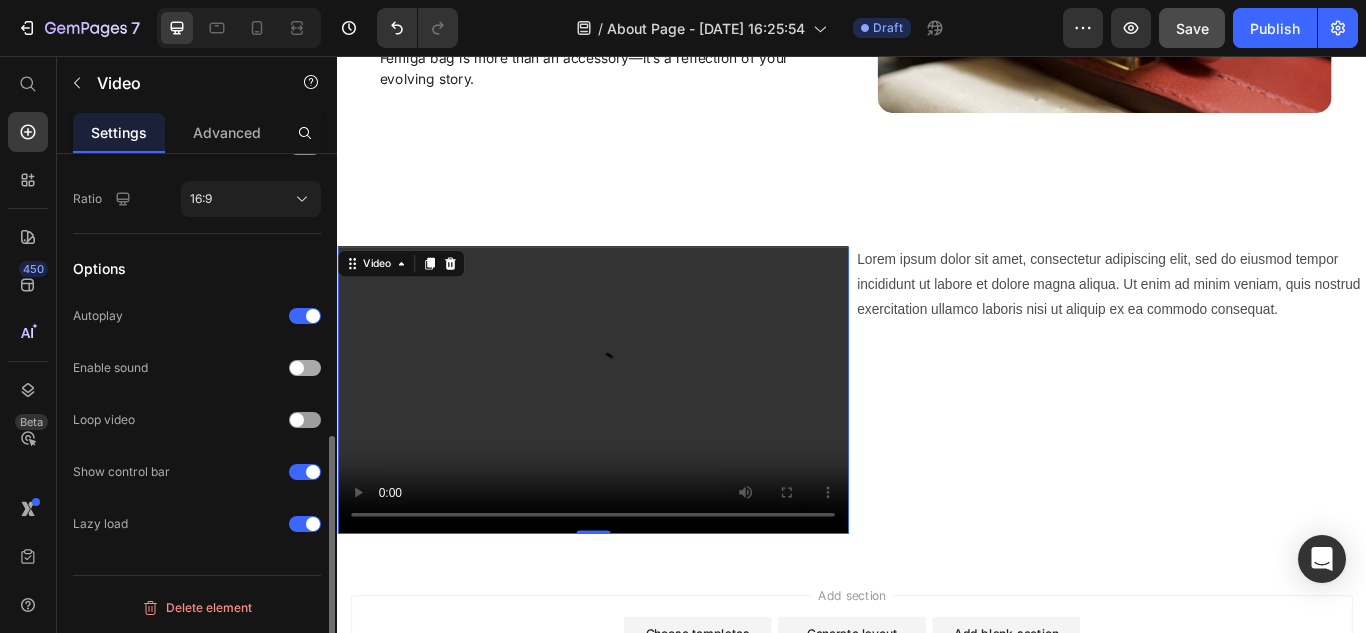 scroll, scrollTop: 294, scrollLeft: 0, axis: vertical 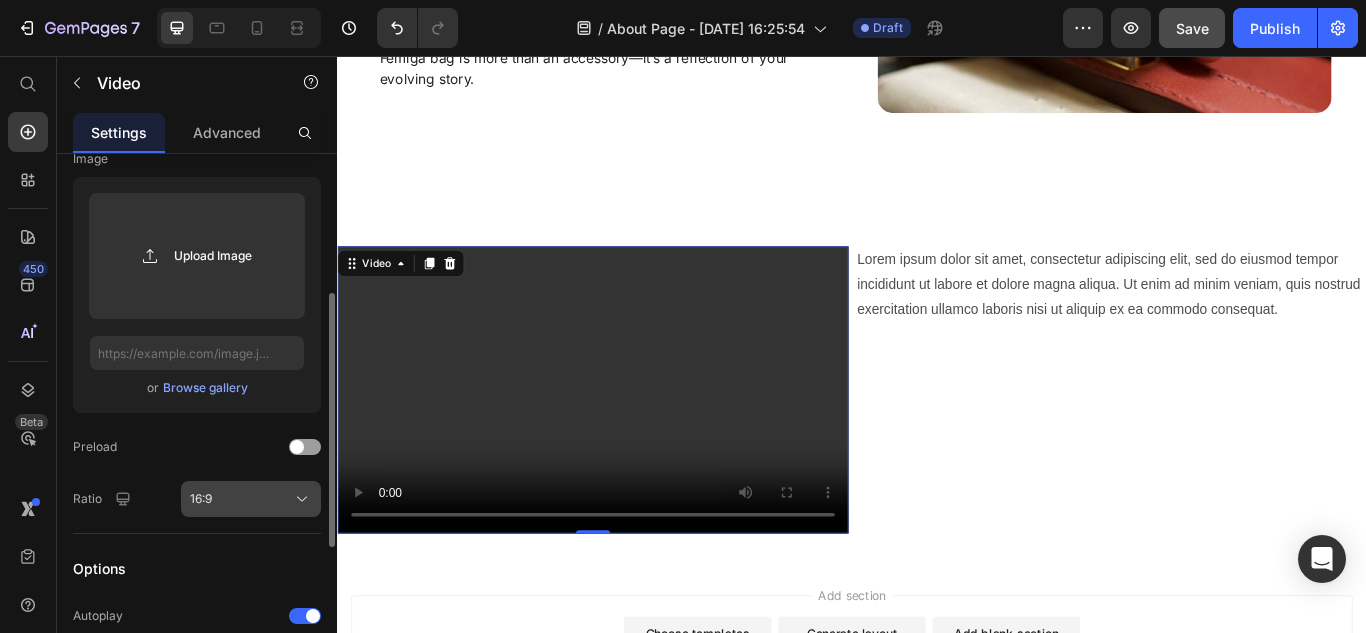 click on "16:9" 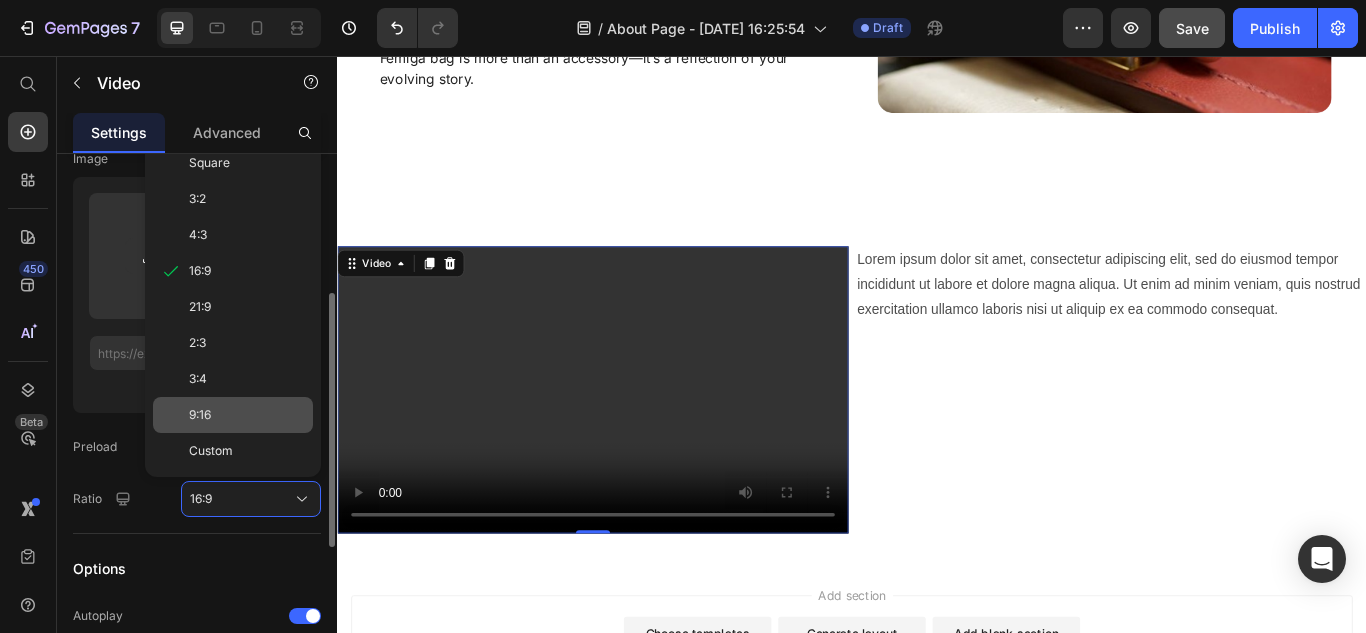 click on "9:16" at bounding box center (247, 415) 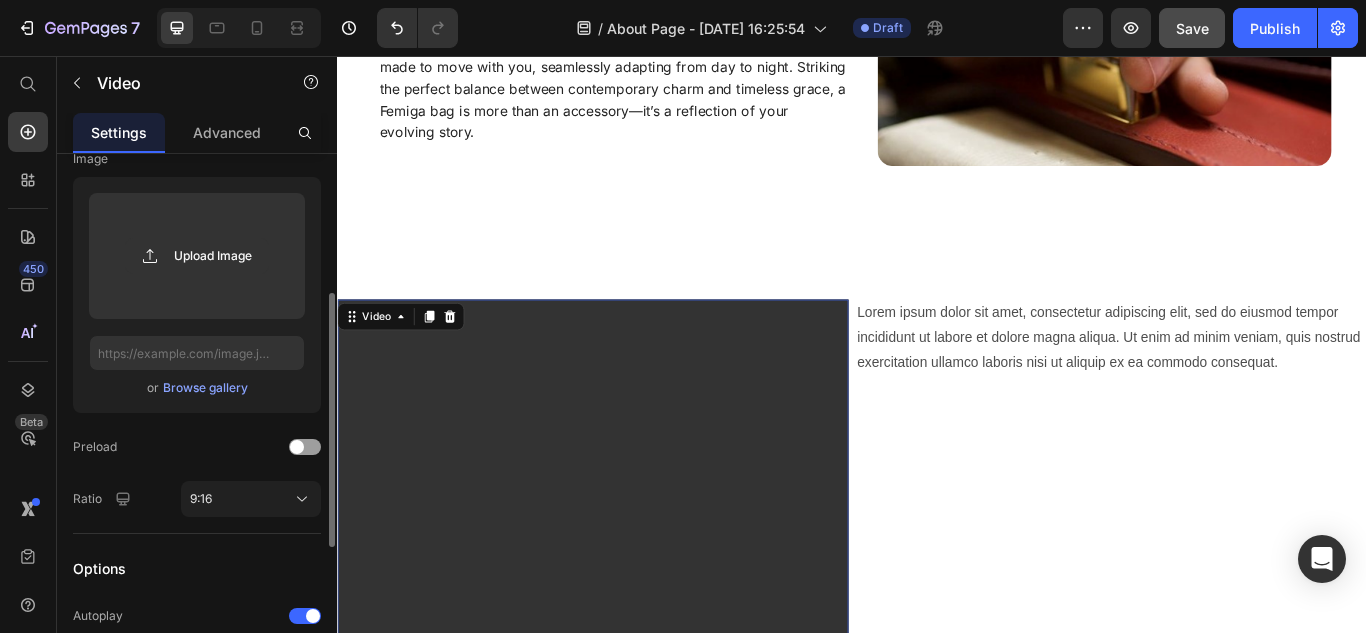 scroll, scrollTop: 1197, scrollLeft: 0, axis: vertical 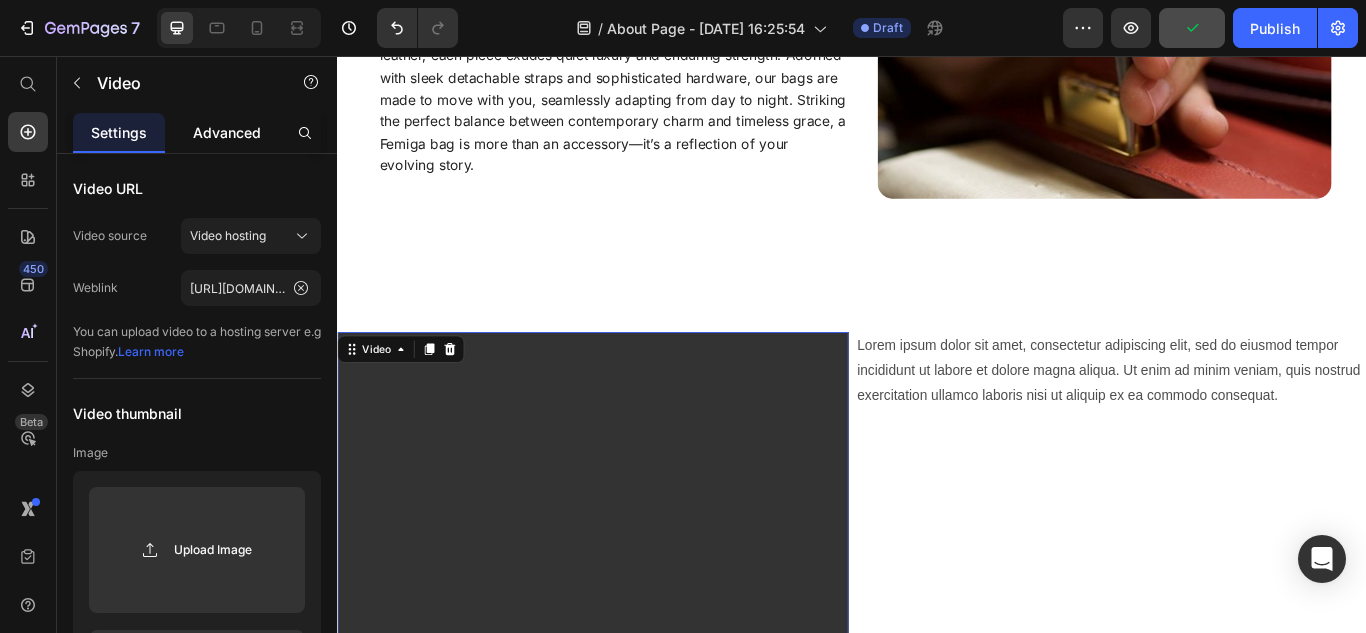 click on "Advanced" at bounding box center (227, 132) 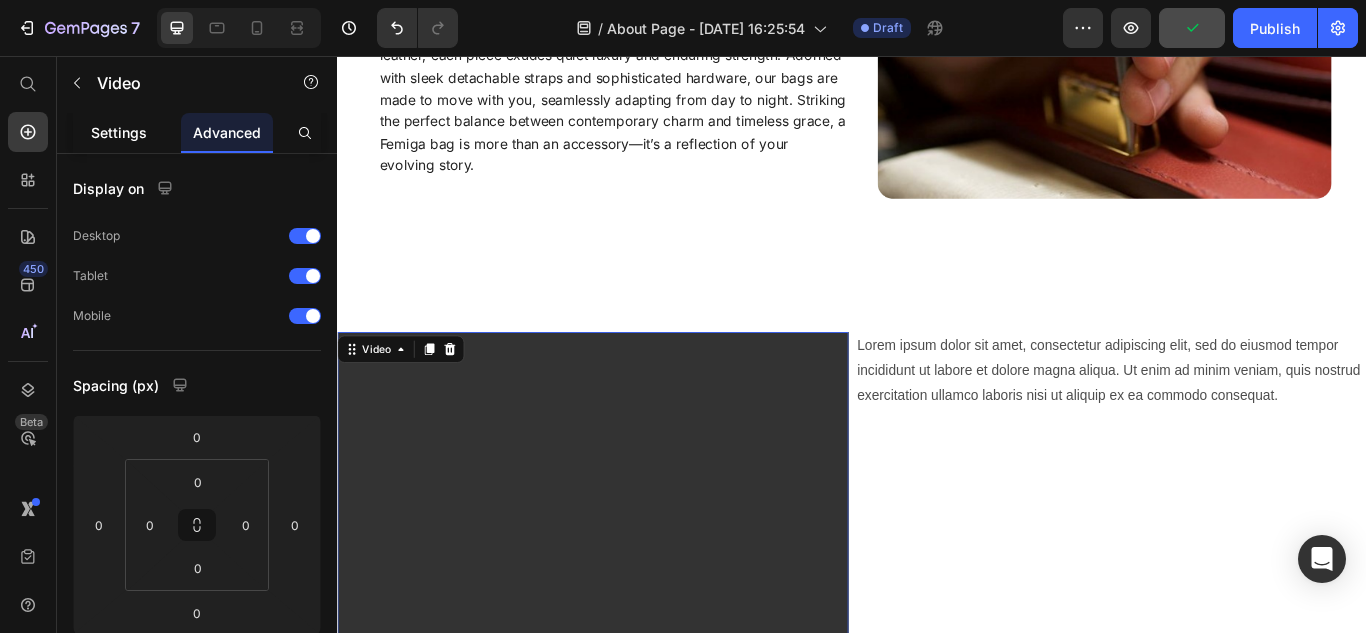 click on "Settings" at bounding box center [119, 132] 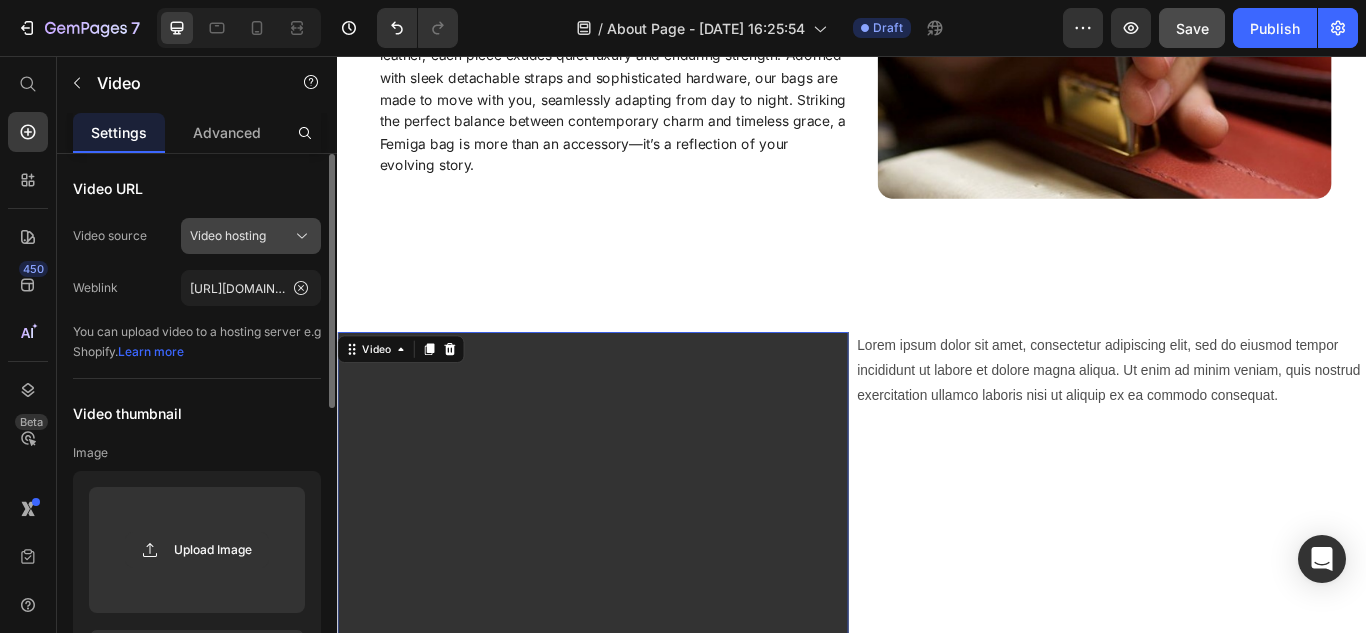 click on "Video hosting" 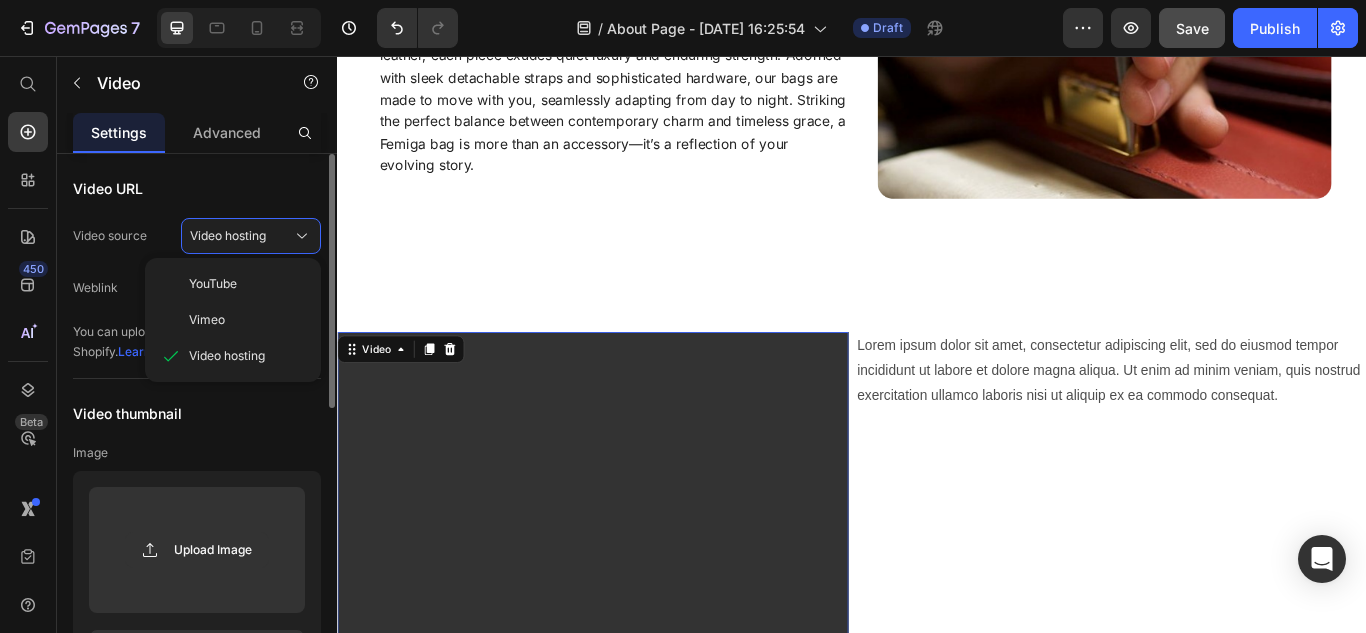 click on "Video URL" at bounding box center (197, 188) 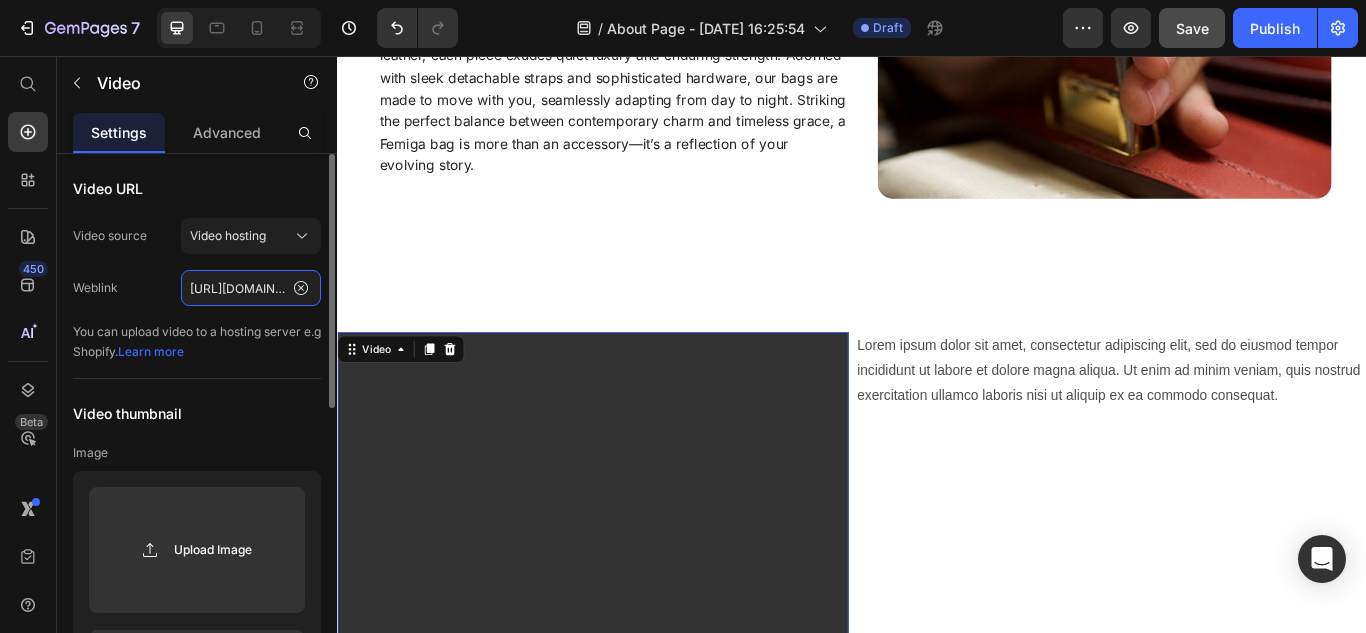click on "https://media.w3.org/2010/05/sintel/trailer.mp4" 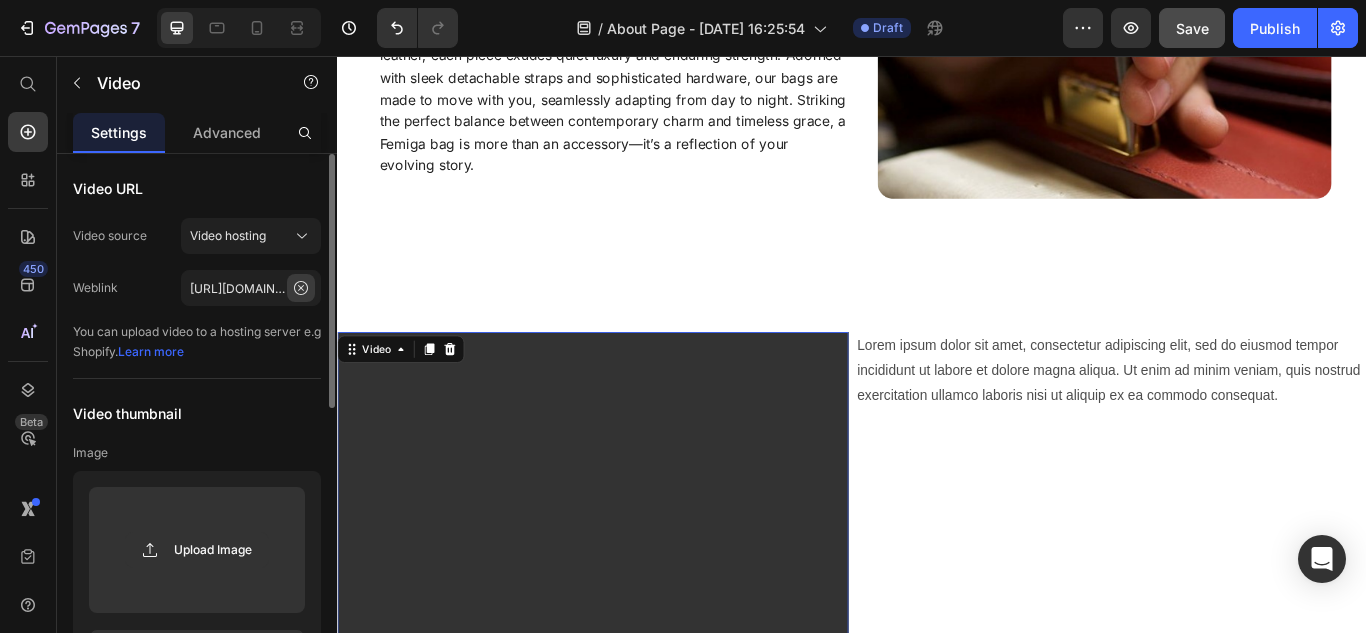 click 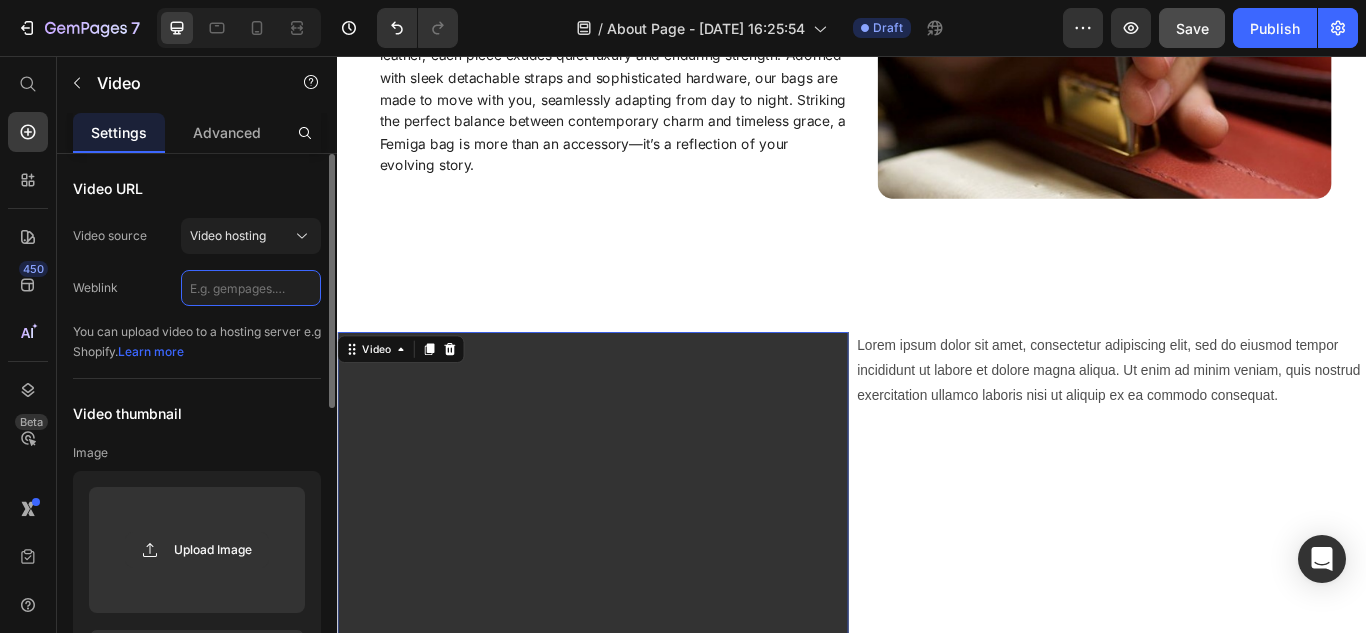 click 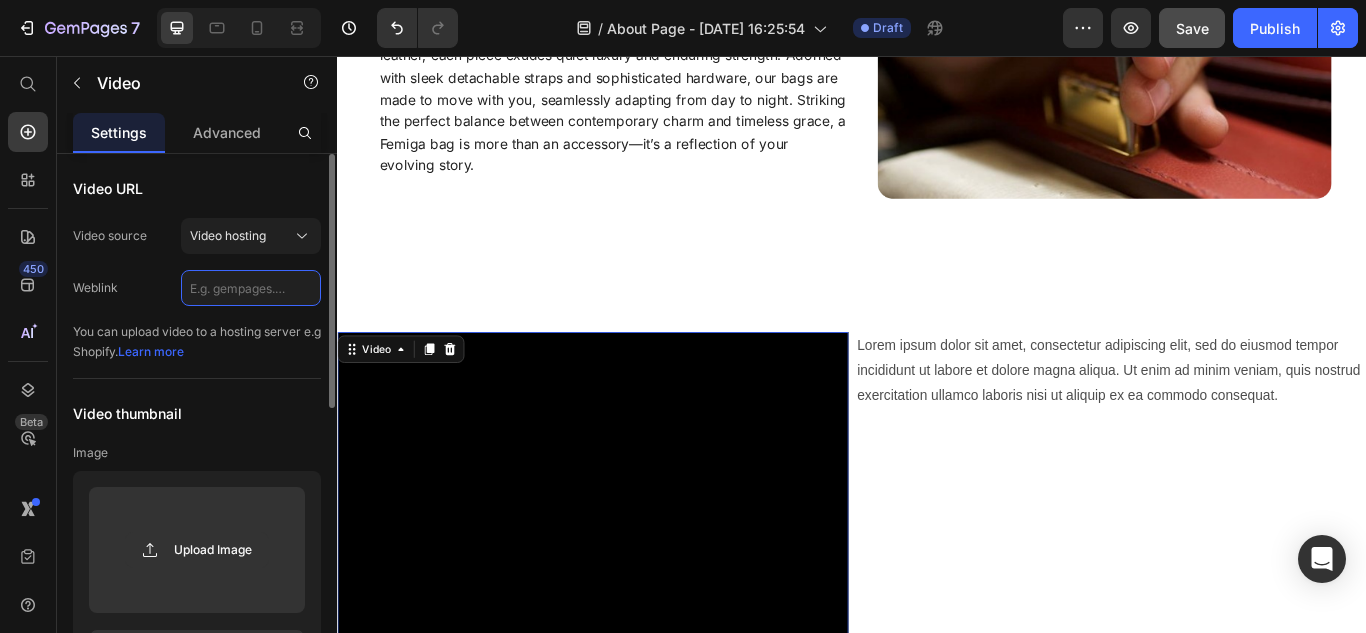 paste on "https://cdn.shopify.com/videos/c/o/v/7498291a2e344926b4e6c140cdafcab2.mp4" 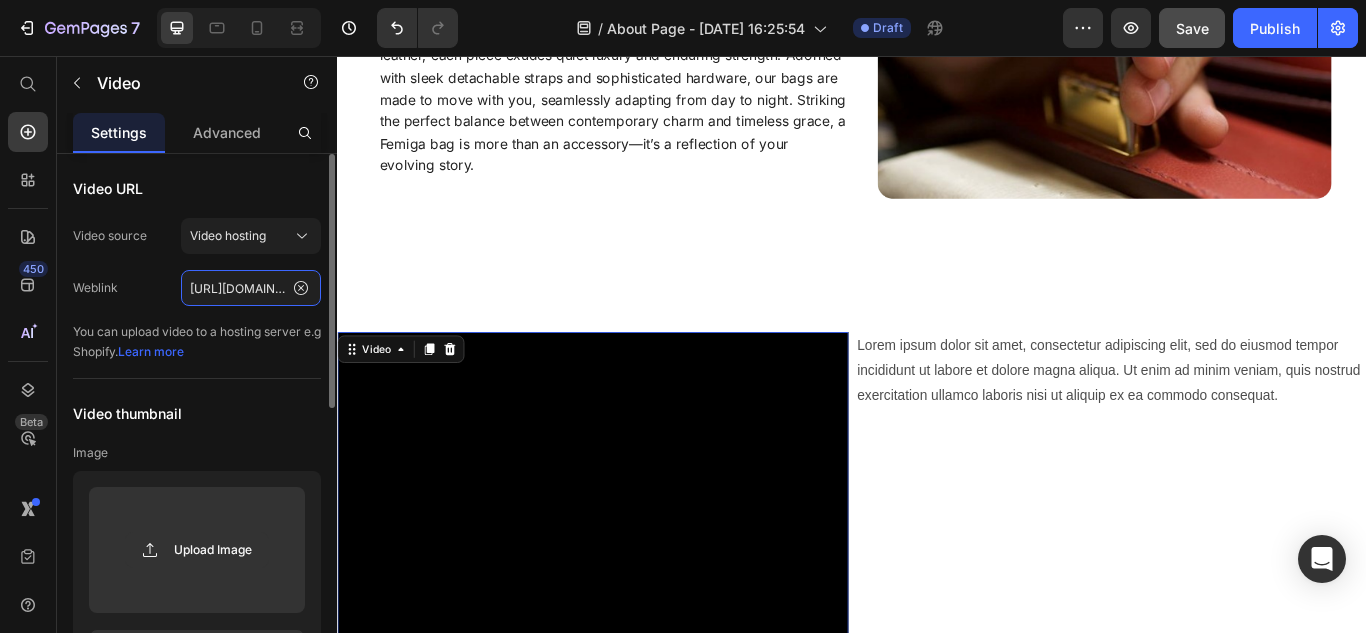 scroll, scrollTop: 0, scrollLeft: 369, axis: horizontal 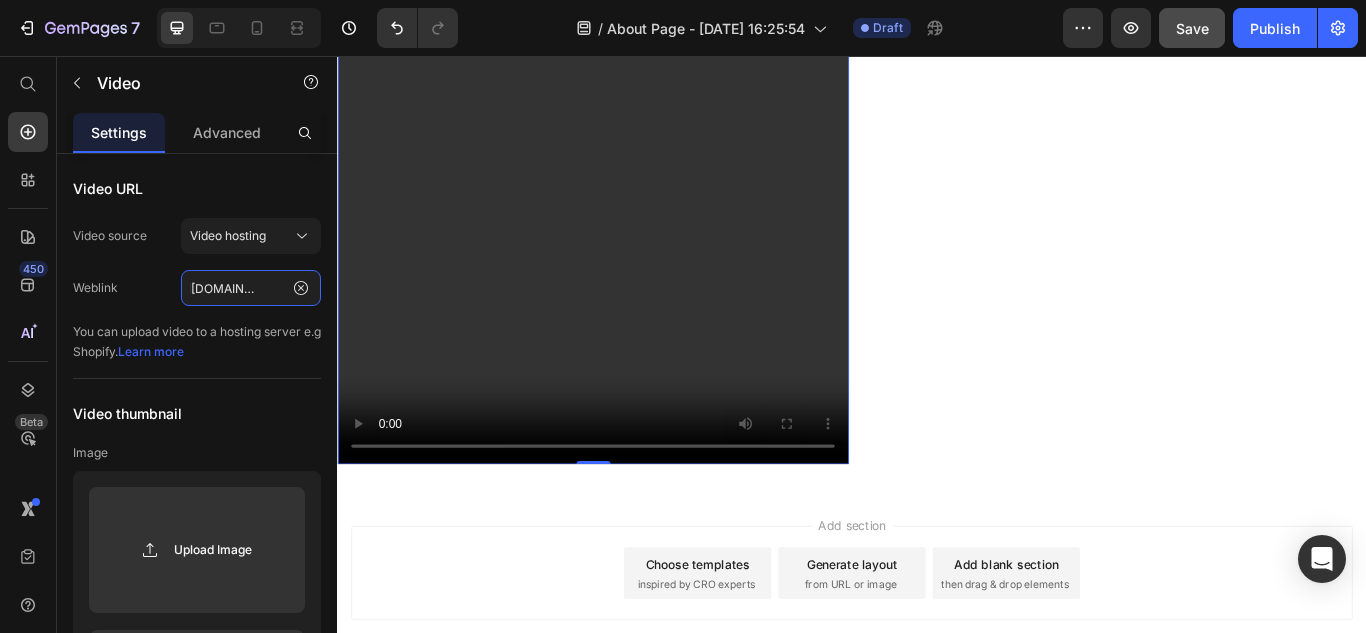 type on "https://cdn.shopify.com/videos/c/o/v/7498291a2e344926b4e6c140cdafcab2.mp4" 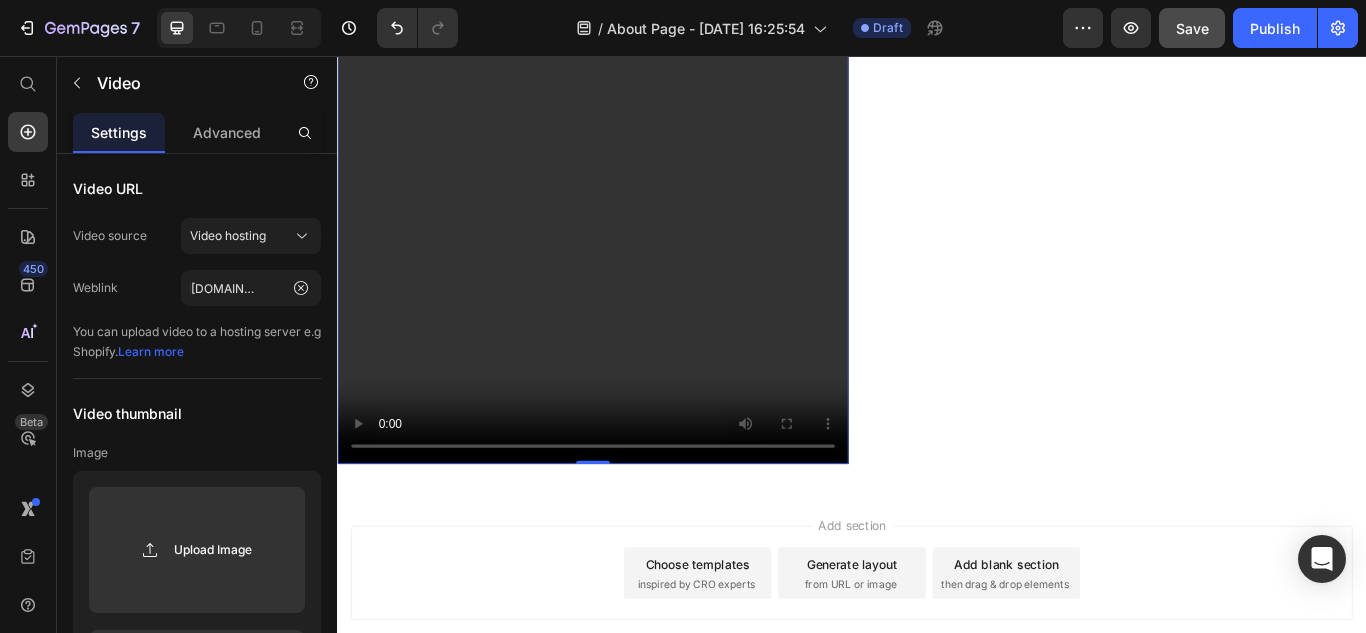 scroll, scrollTop: 0, scrollLeft: 0, axis: both 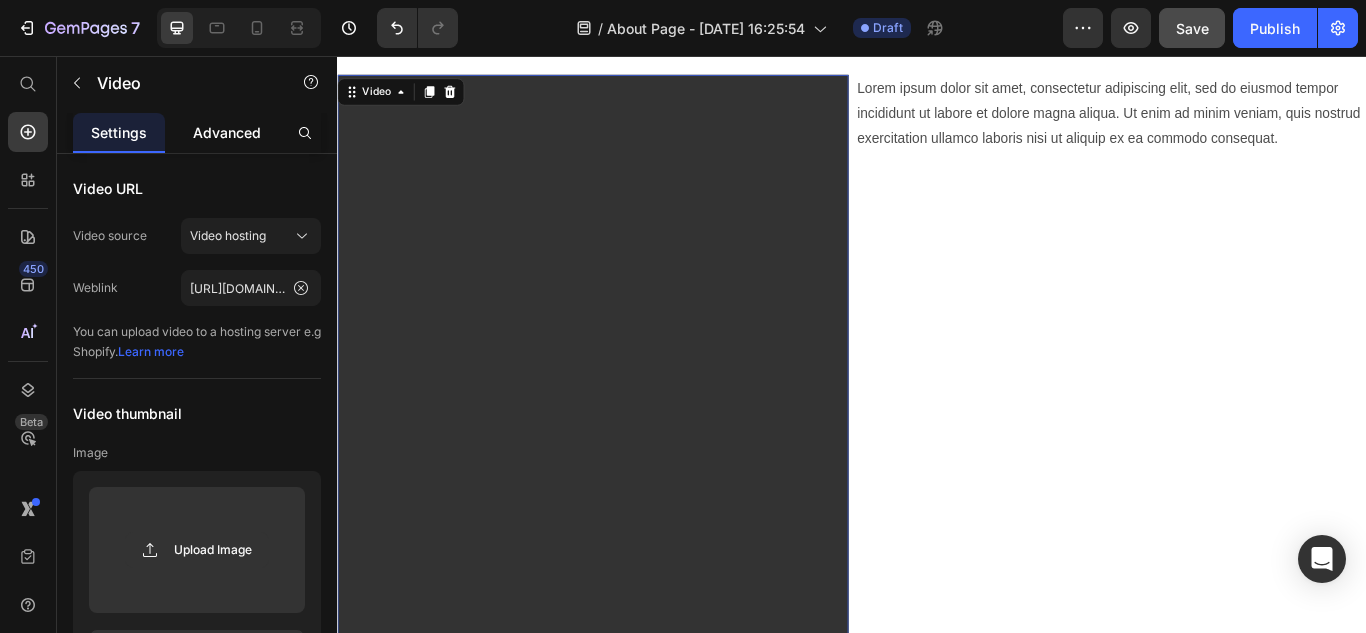 click on "Advanced" at bounding box center [227, 132] 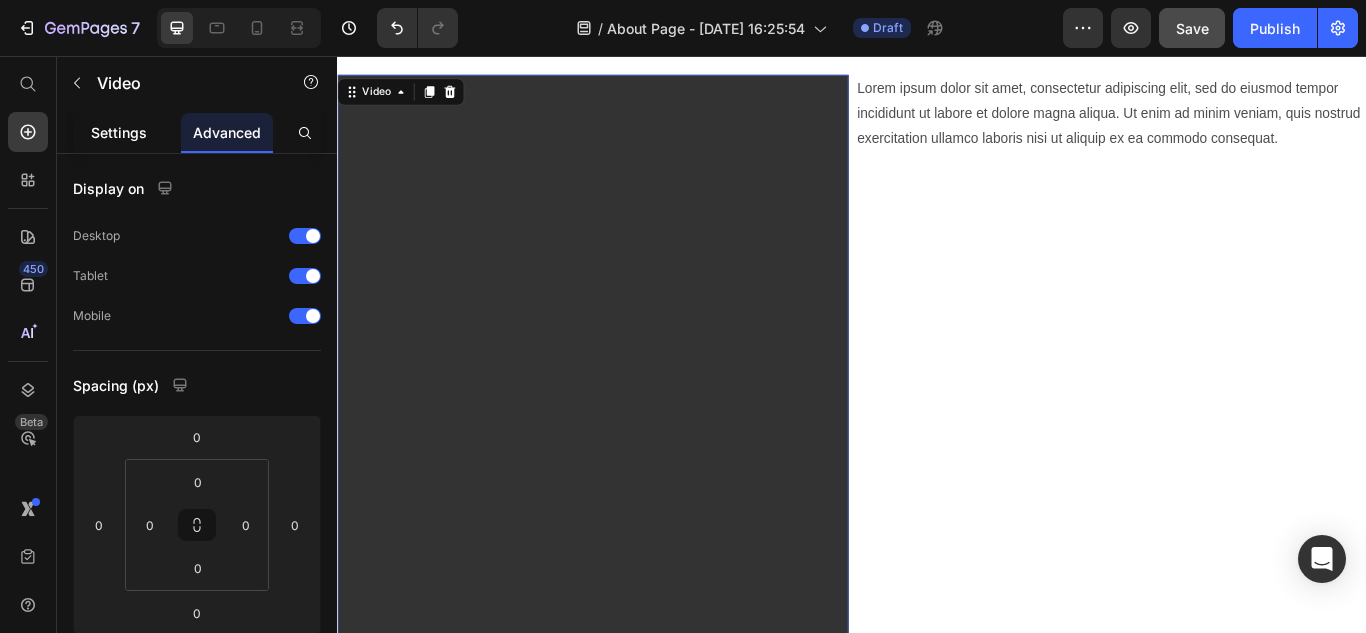 click on "Settings" at bounding box center (119, 132) 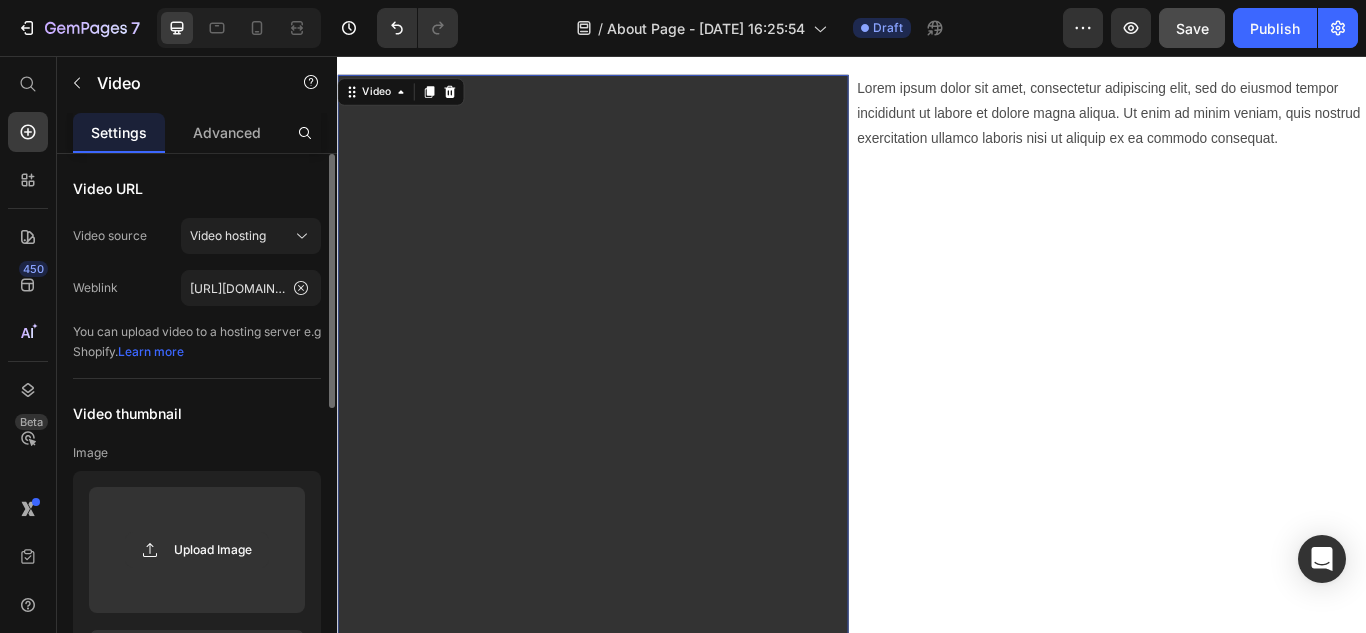 scroll, scrollTop: 300, scrollLeft: 0, axis: vertical 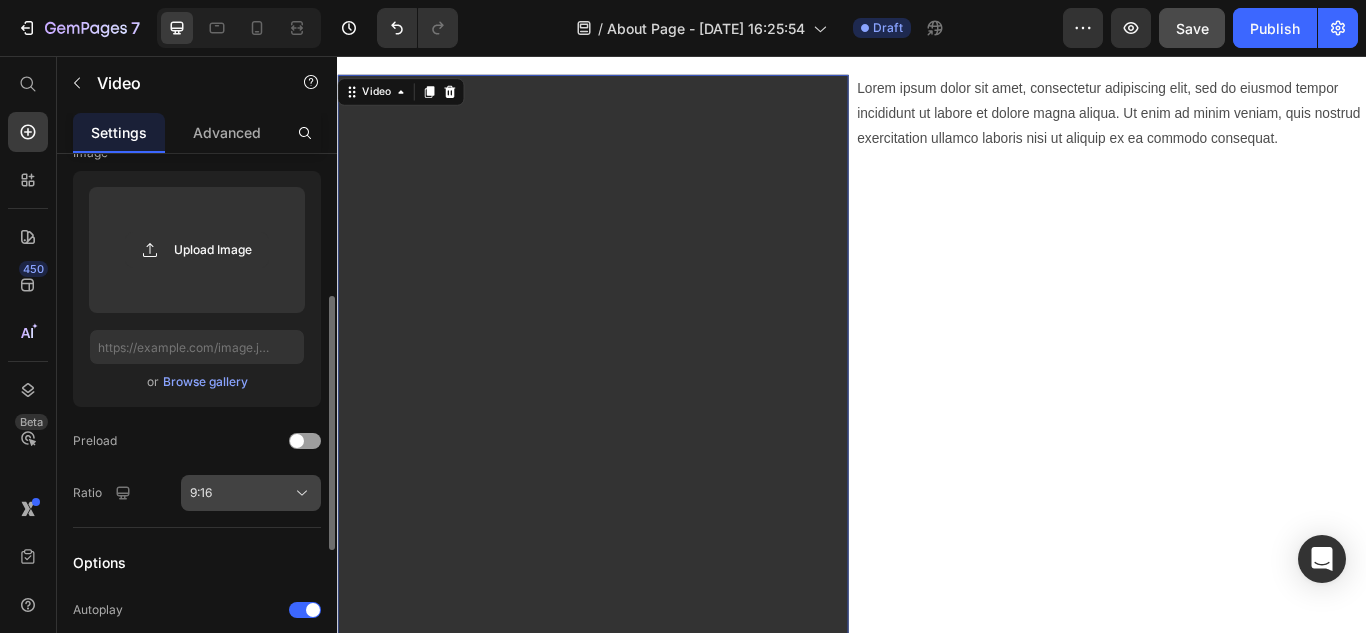 click on "9:16" 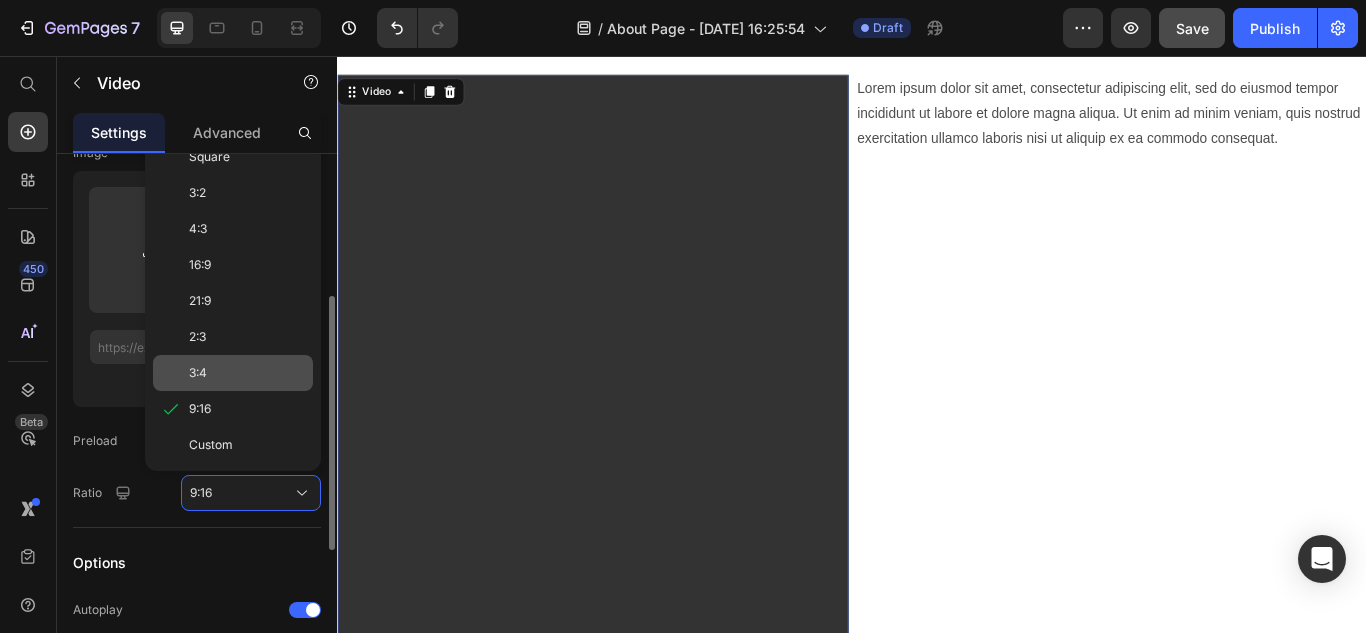 click on "3:4" 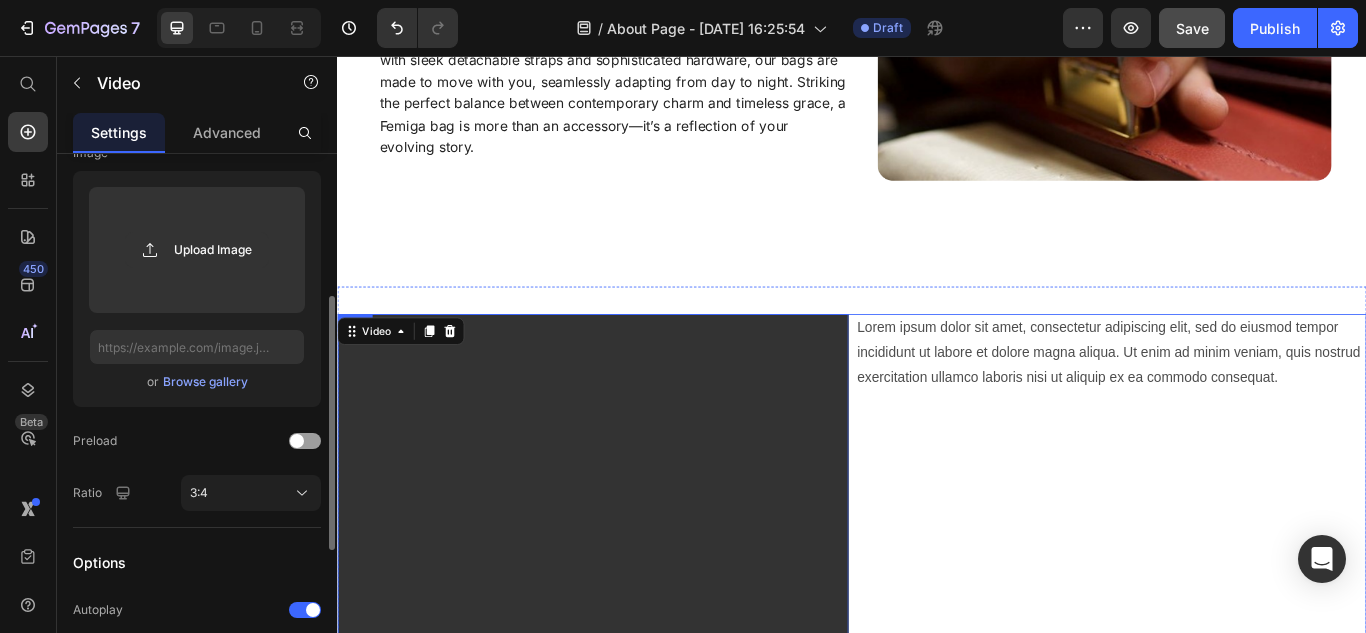 scroll, scrollTop: 1197, scrollLeft: 0, axis: vertical 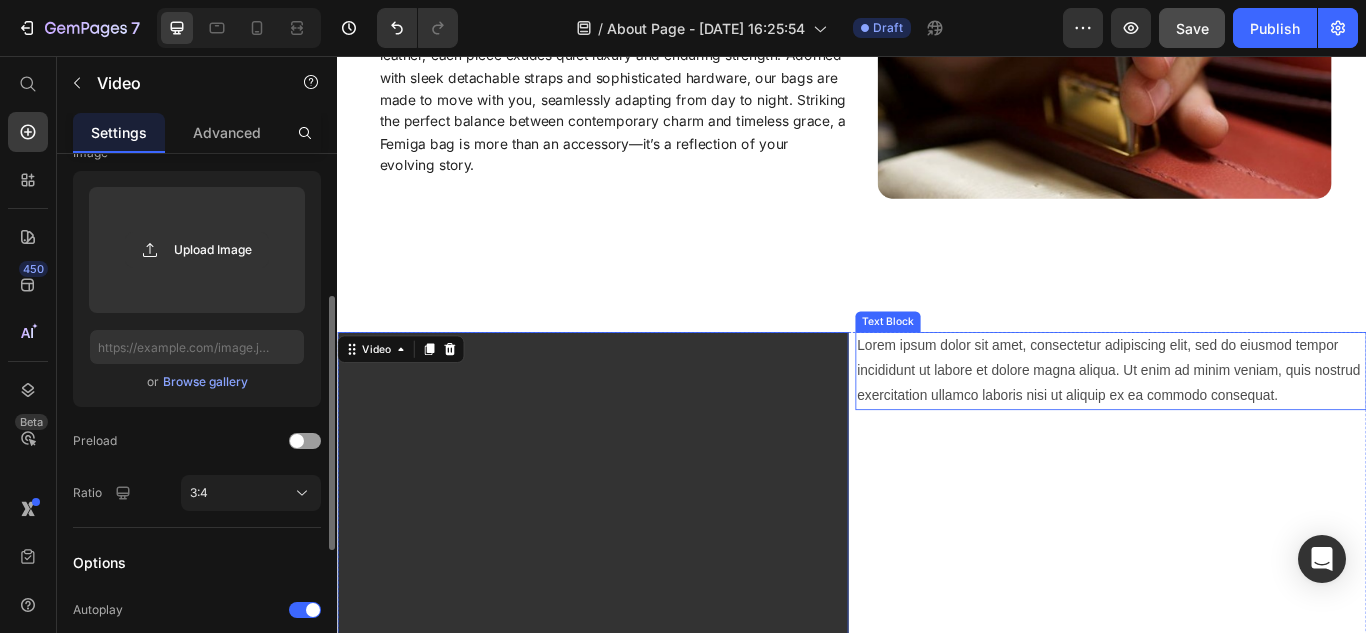 click on "Lorem ipsum dolor sit amet, consectetur adipiscing elit, sed do eiusmod tempor incididunt ut labore et dolore magna aliqua. Ut enim ad minim veniam, quis nostrud exercitation ullamco laboris nisi ut aliquip ex ea commodo consequat." at bounding box center [1239, 423] 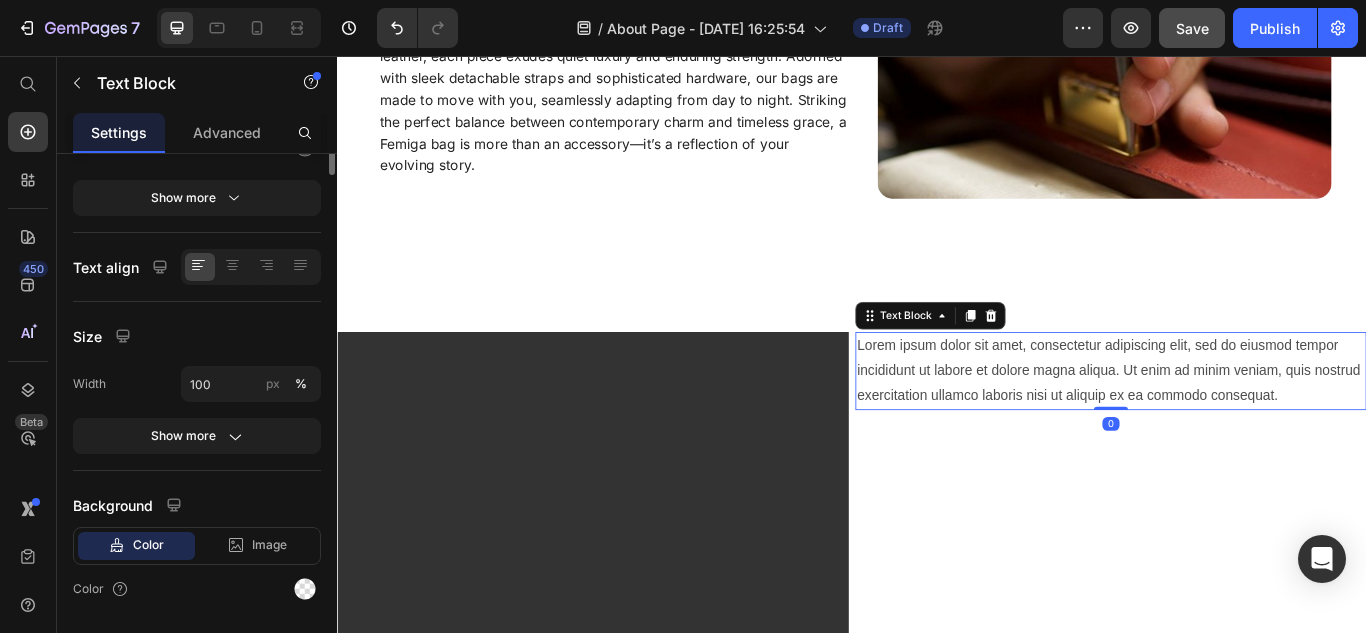 scroll, scrollTop: 0, scrollLeft: 0, axis: both 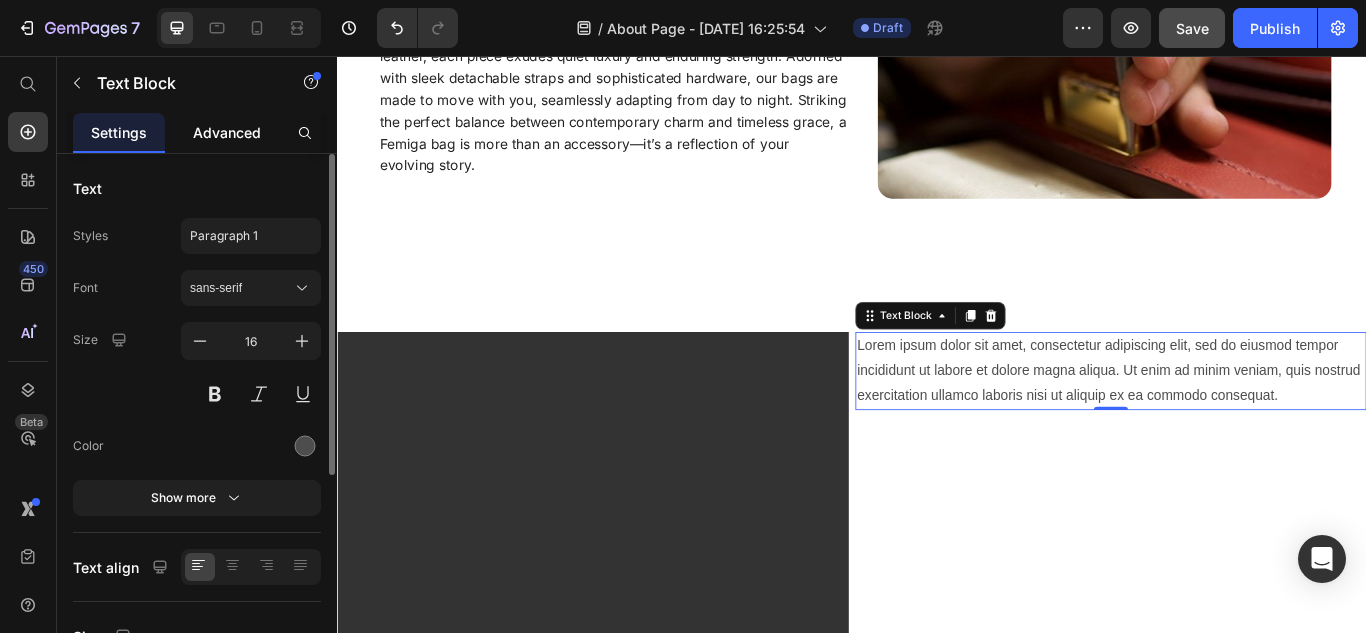 click on "Advanced" at bounding box center (227, 132) 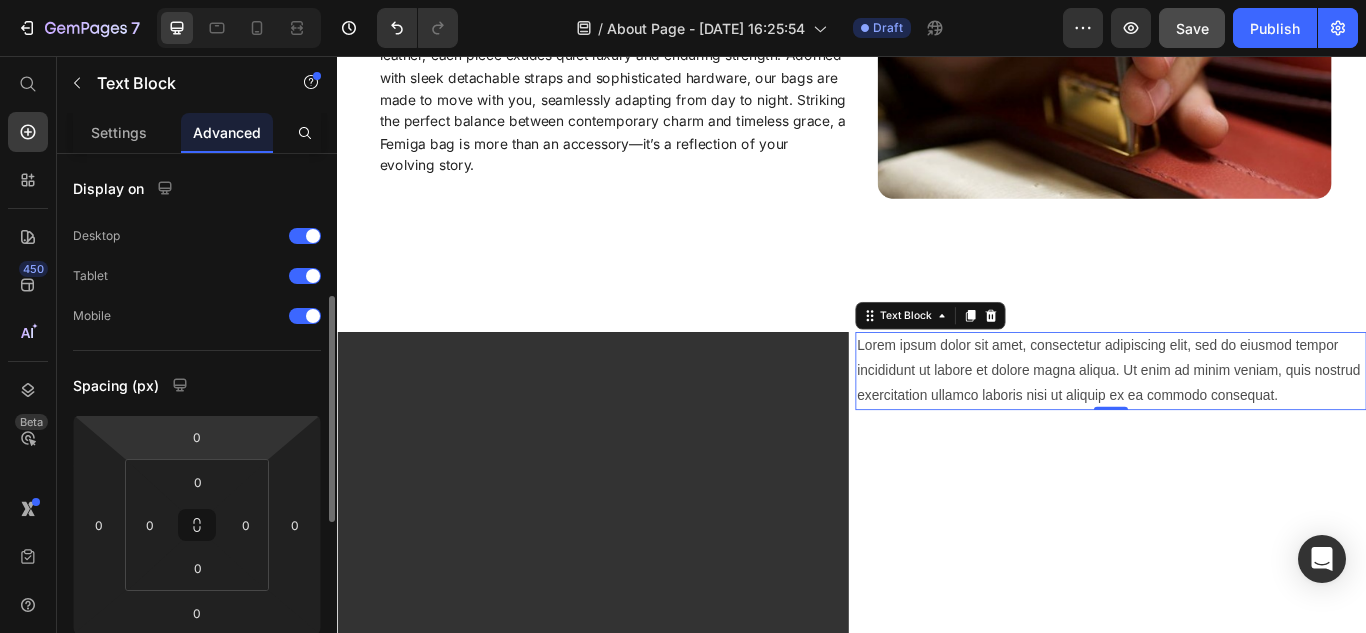 scroll, scrollTop: 100, scrollLeft: 0, axis: vertical 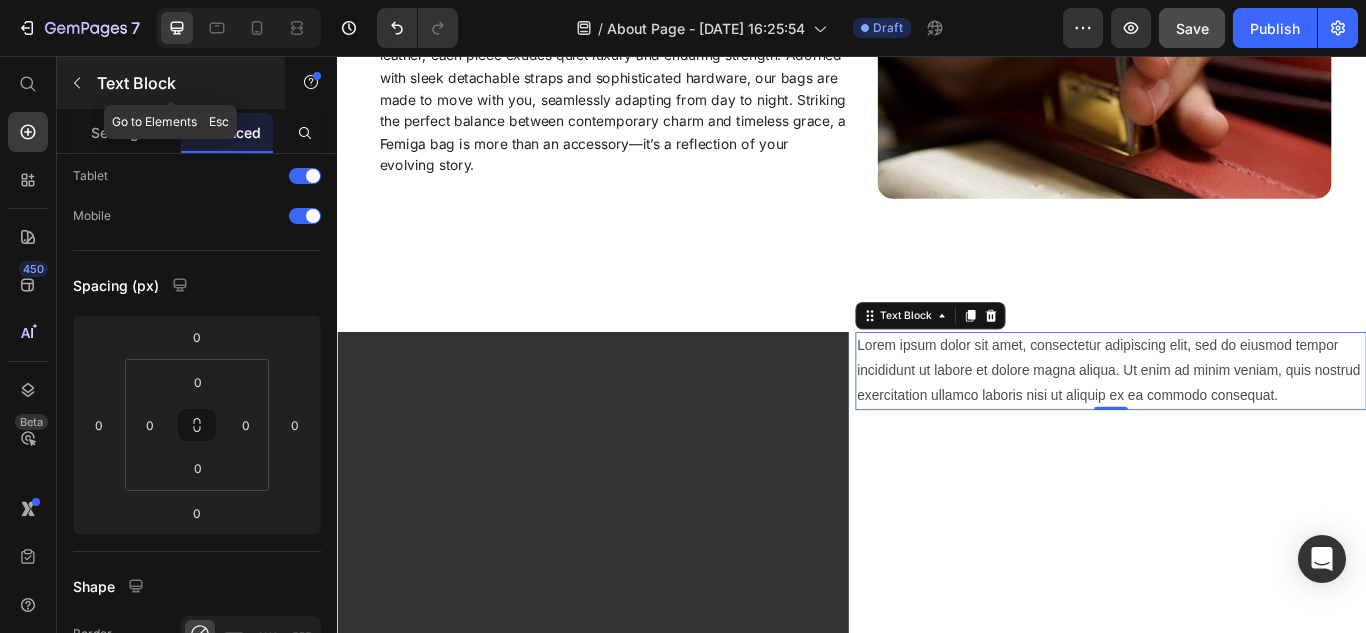 click 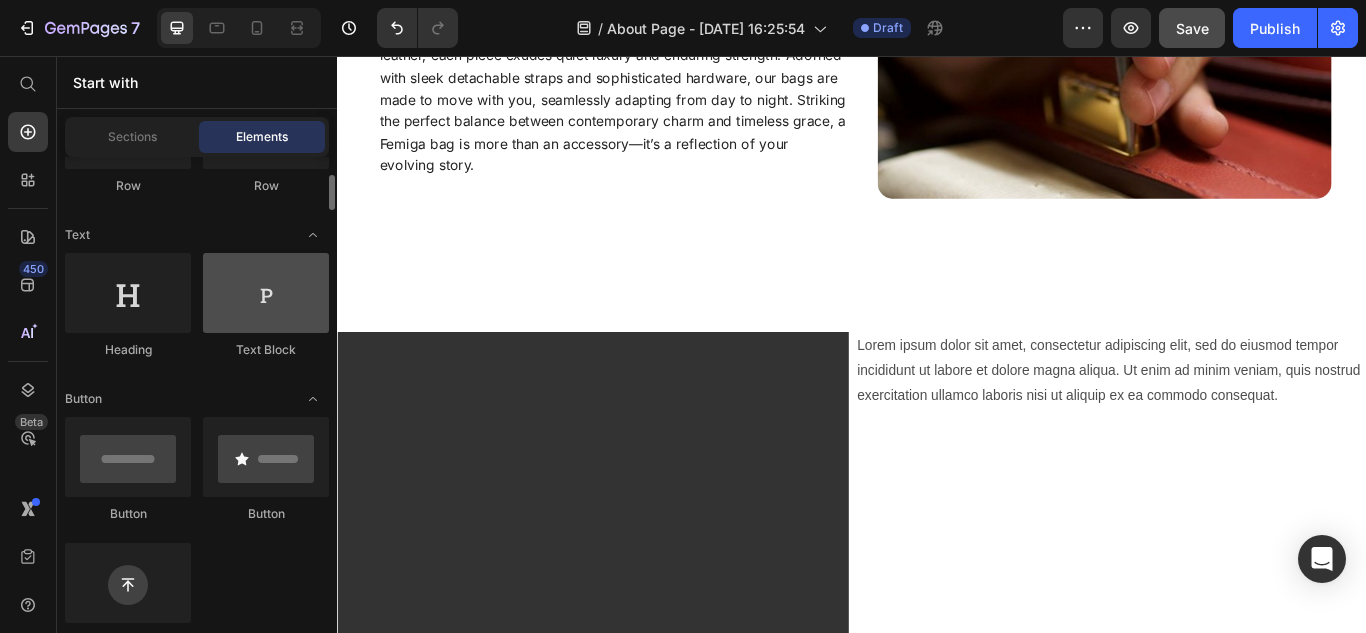 scroll, scrollTop: 138, scrollLeft: 0, axis: vertical 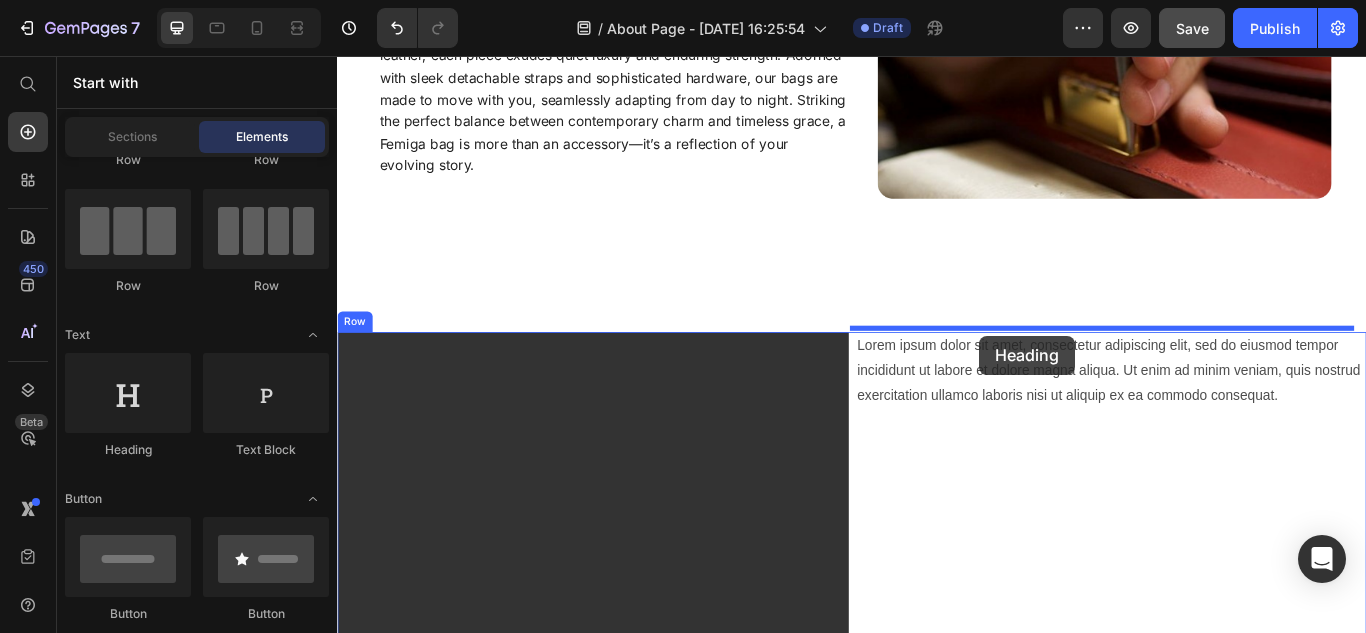 drag, startPoint x: 470, startPoint y: 447, endPoint x: 1086, endPoint y: 382, distance: 619.41986 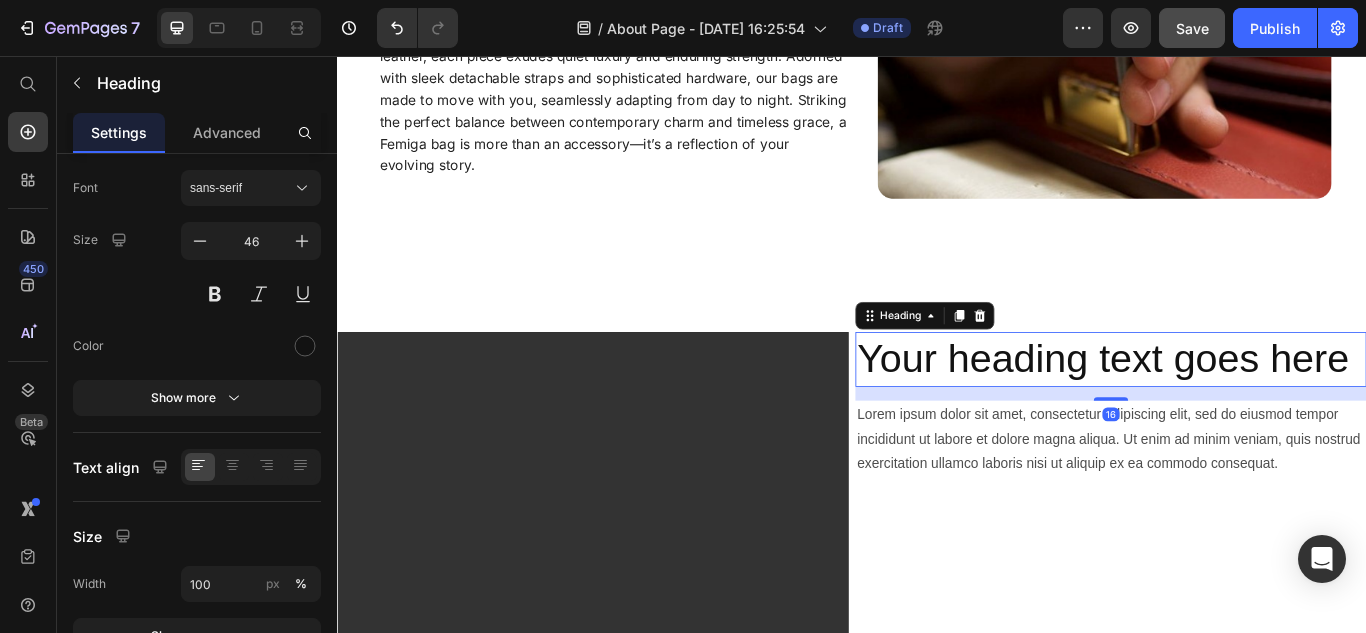 scroll, scrollTop: 0, scrollLeft: 0, axis: both 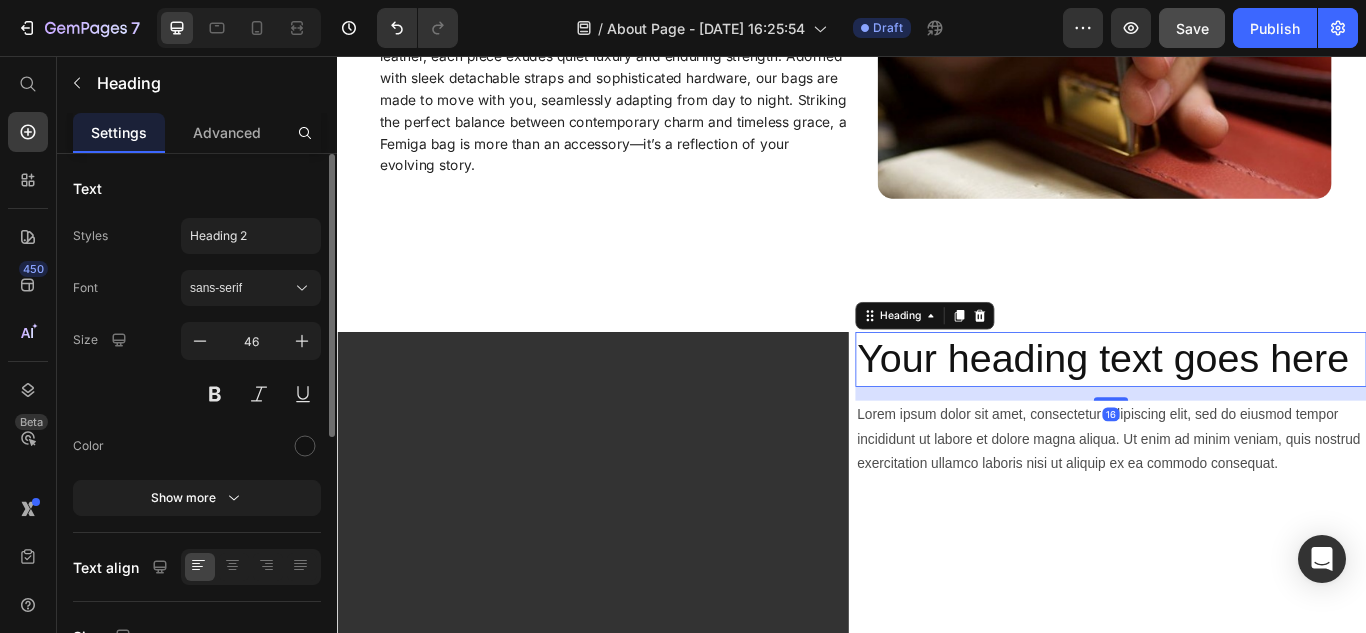 click on "Your heading text goes here" at bounding box center (1239, 410) 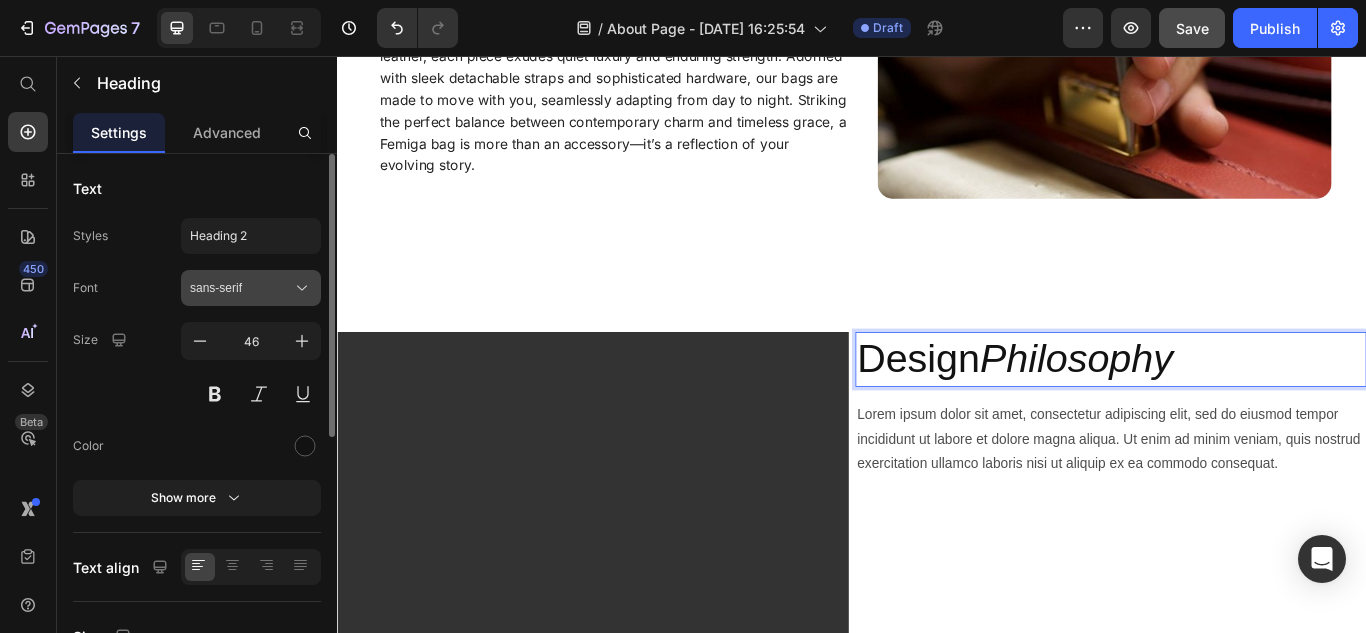 click on "sans-serif" at bounding box center (241, 288) 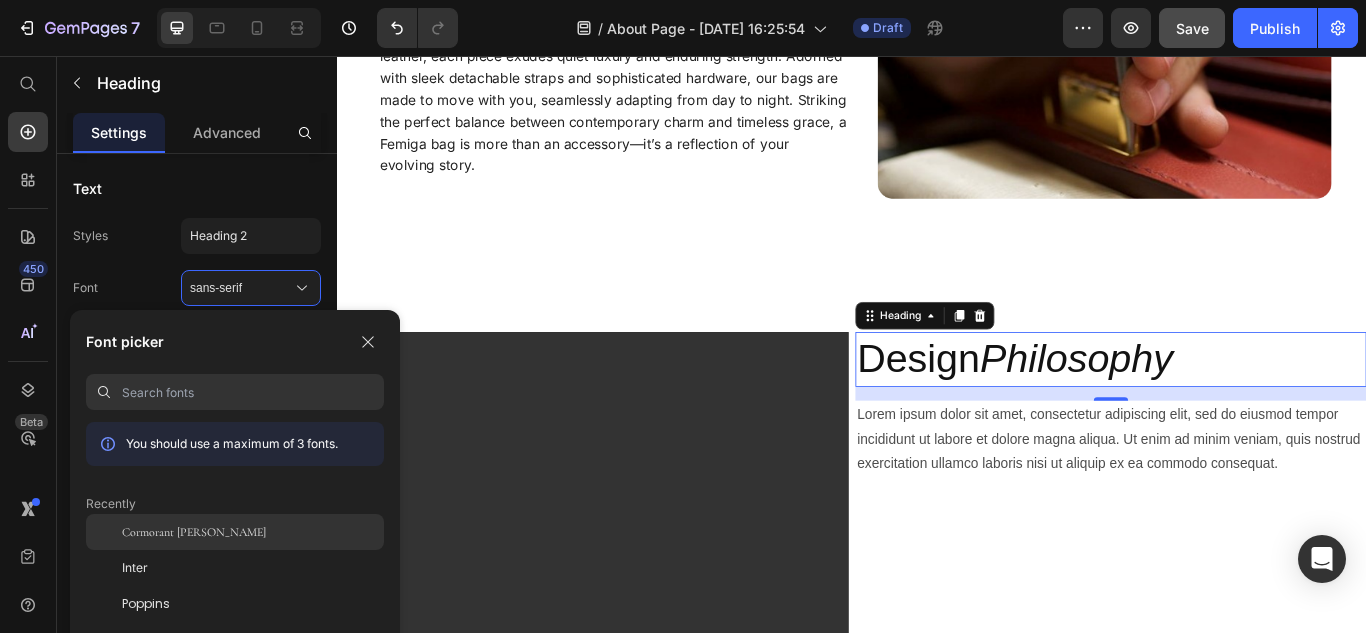 click on "Cormorant Garamond" 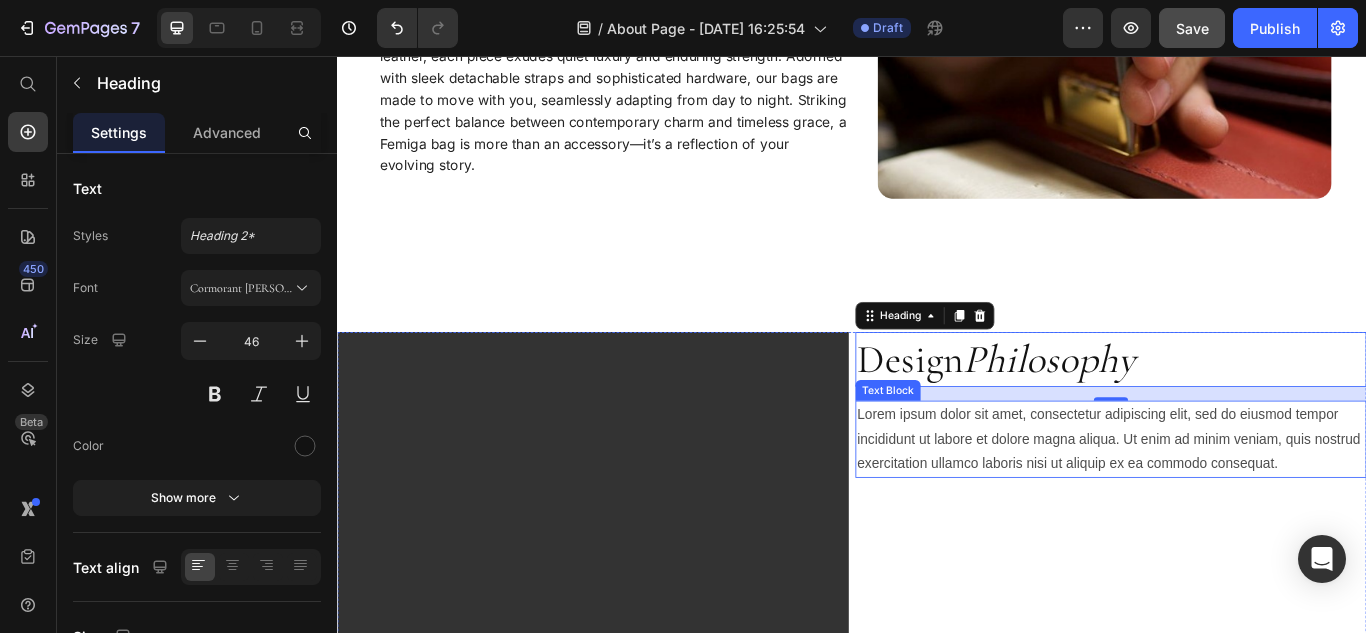 click on "Lorem ipsum dolor sit amet, consectetur adipiscing elit, sed do eiusmod tempor incididunt ut labore et dolore magna aliqua. Ut enim ad minim veniam, quis nostrud exercitation ullamco laboris nisi ut aliquip ex ea commodo consequat." at bounding box center [1239, 503] 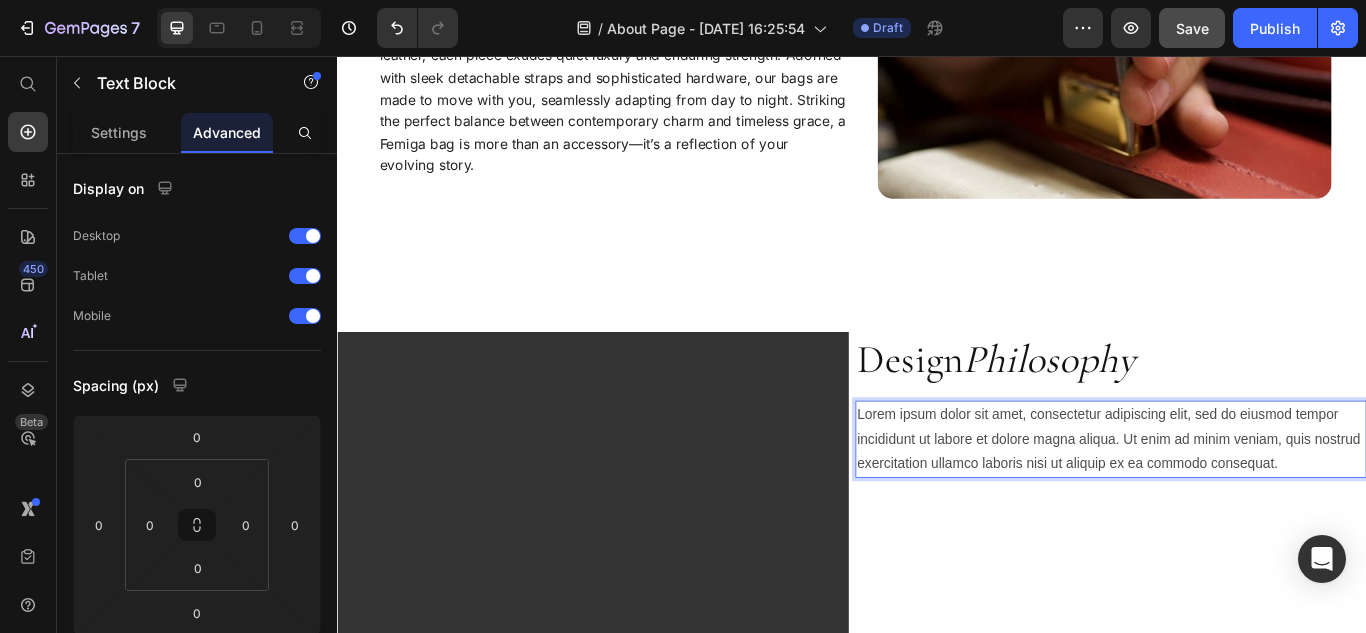 click on "Lorem ipsum dolor sit amet, consectetur adipiscing elit, sed do eiusmod tempor incididunt ut labore et dolore magna aliqua. Ut enim ad minim veniam, quis nostrud exercitation ullamco laboris nisi ut aliquip ex ea commodo consequat." at bounding box center (1239, 503) 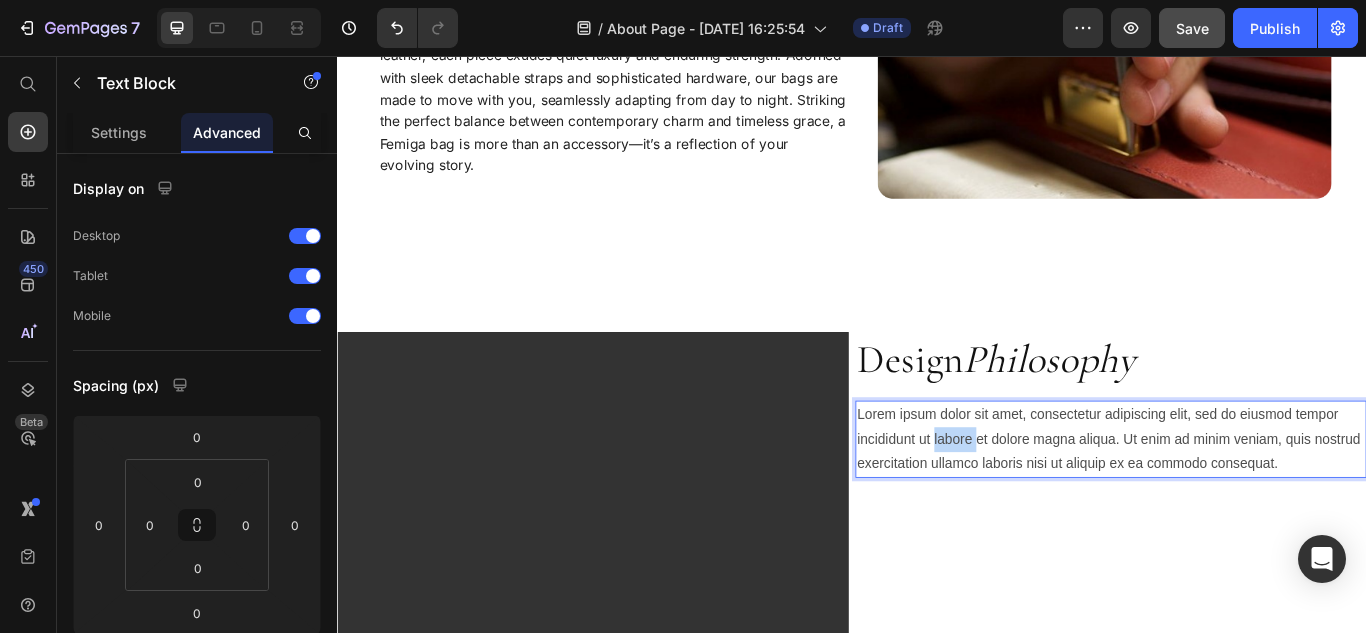 click on "Lorem ipsum dolor sit amet, consectetur adipiscing elit, sed do eiusmod tempor incididunt ut labore et dolore magna aliqua. Ut enim ad minim veniam, quis nostrud exercitation ullamco laboris nisi ut aliquip ex ea commodo consequat." at bounding box center [1239, 503] 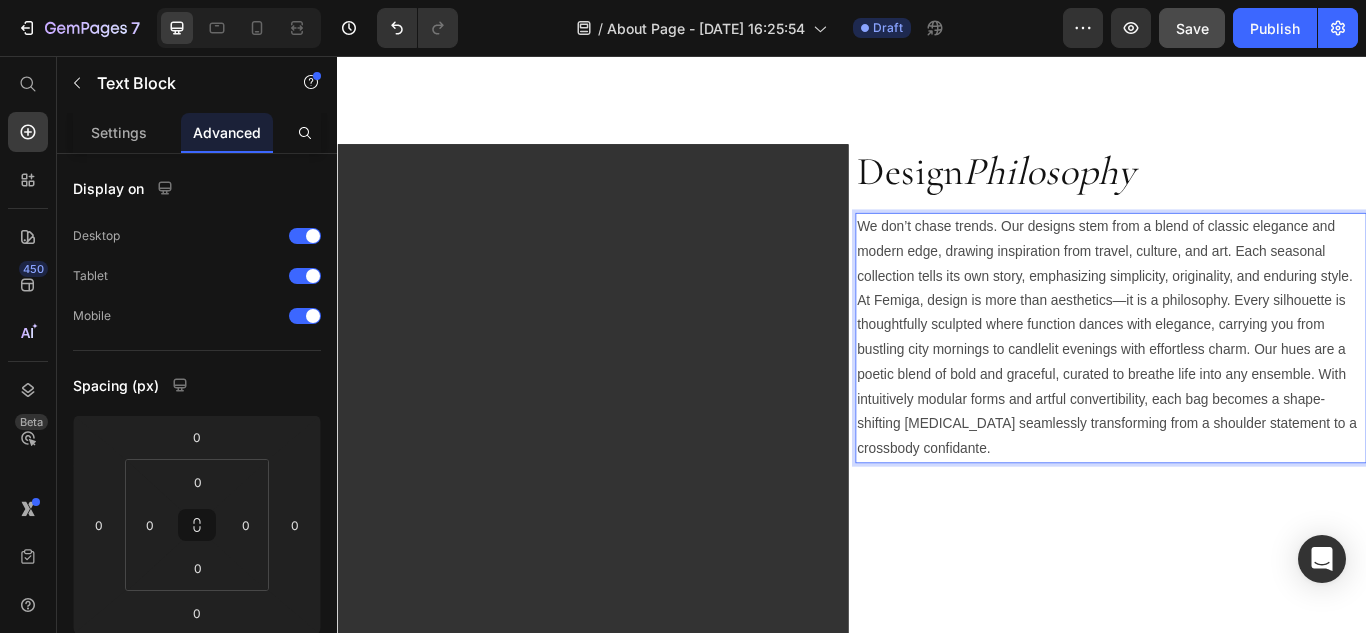 scroll, scrollTop: 1423, scrollLeft: 0, axis: vertical 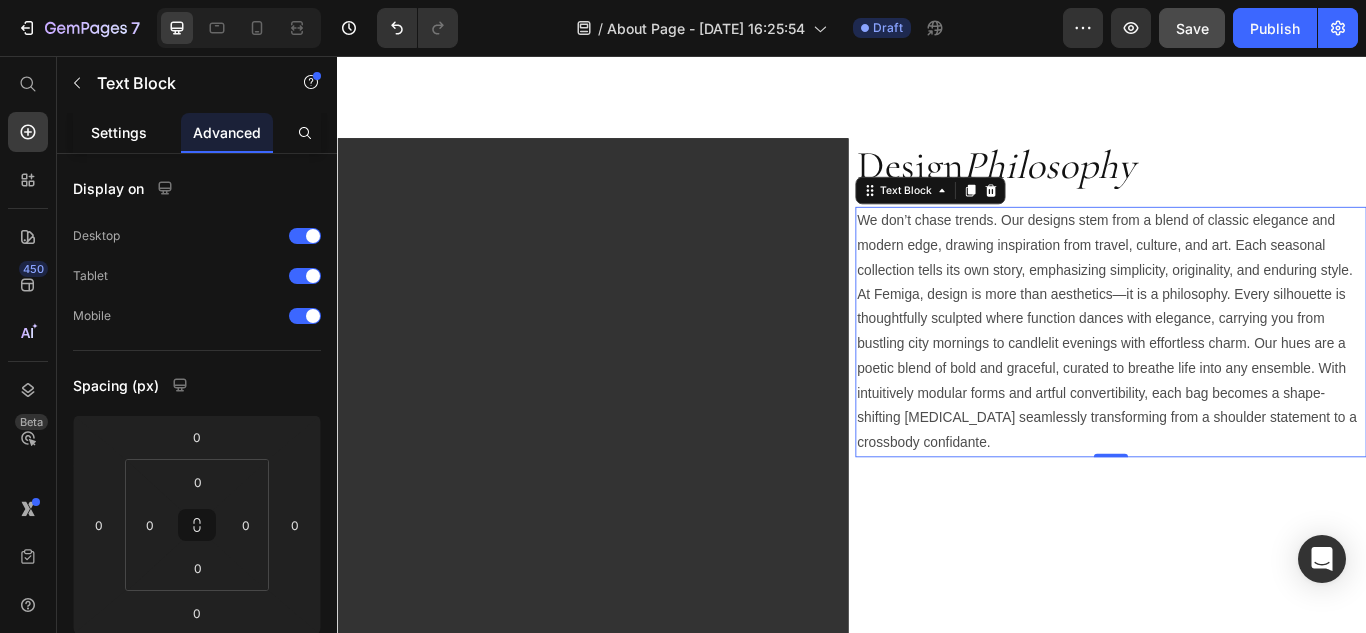 click on "Settings" at bounding box center (119, 132) 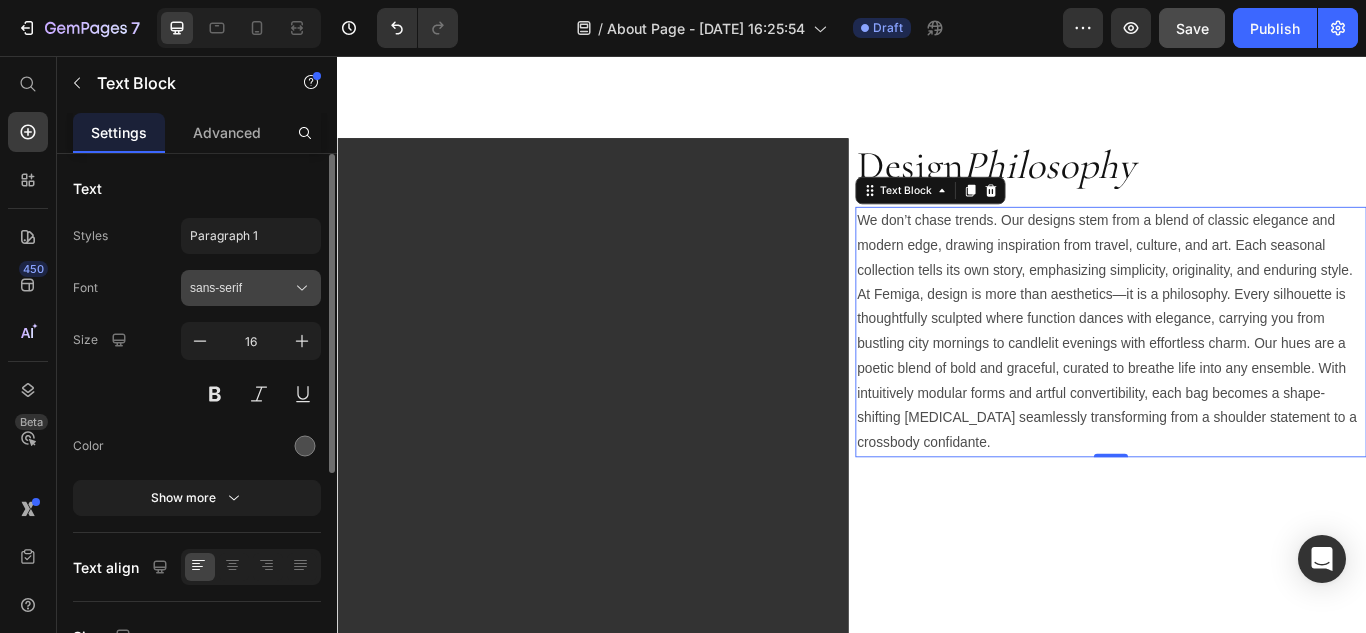 click on "sans-serif" at bounding box center [241, 288] 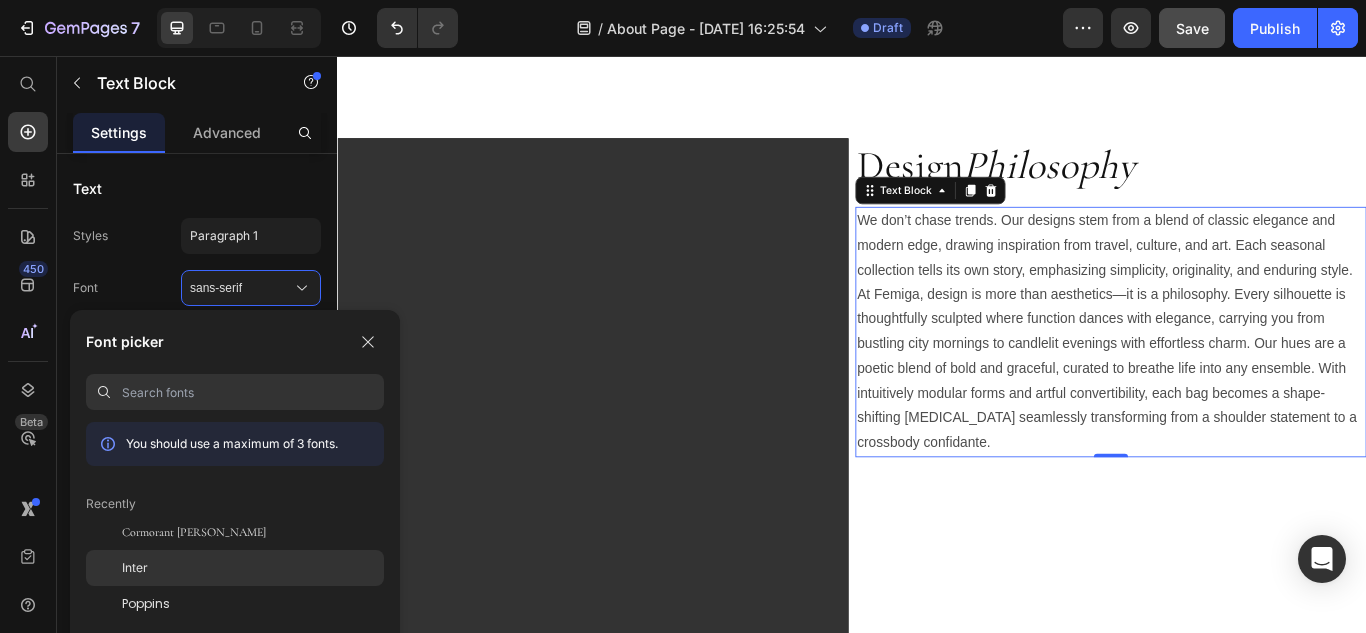 click on "Inter" 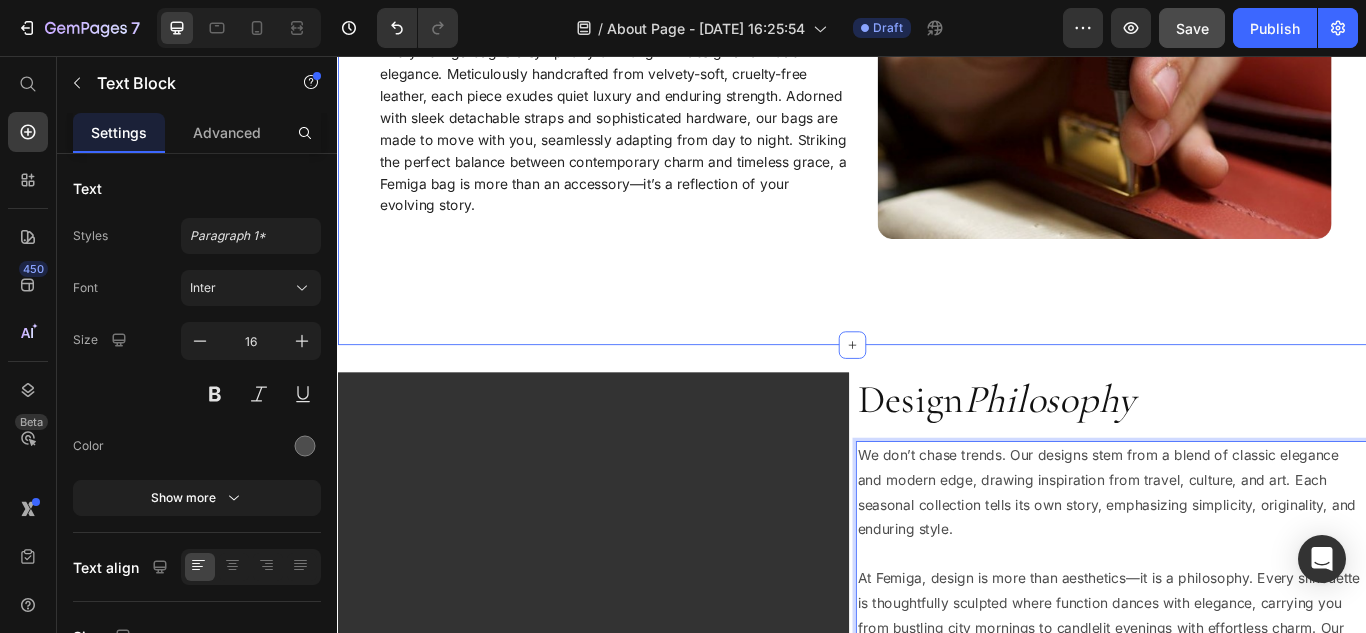 scroll, scrollTop: 1123, scrollLeft: 0, axis: vertical 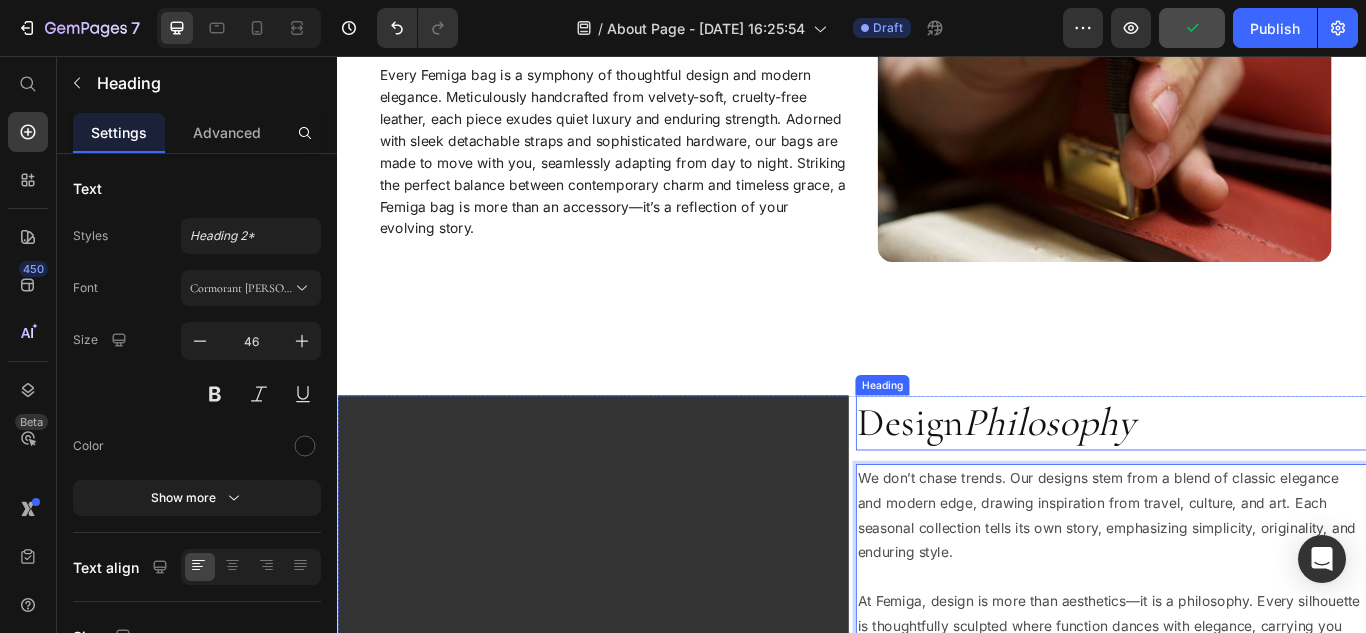 click on "Philosophy" at bounding box center [1167, 483] 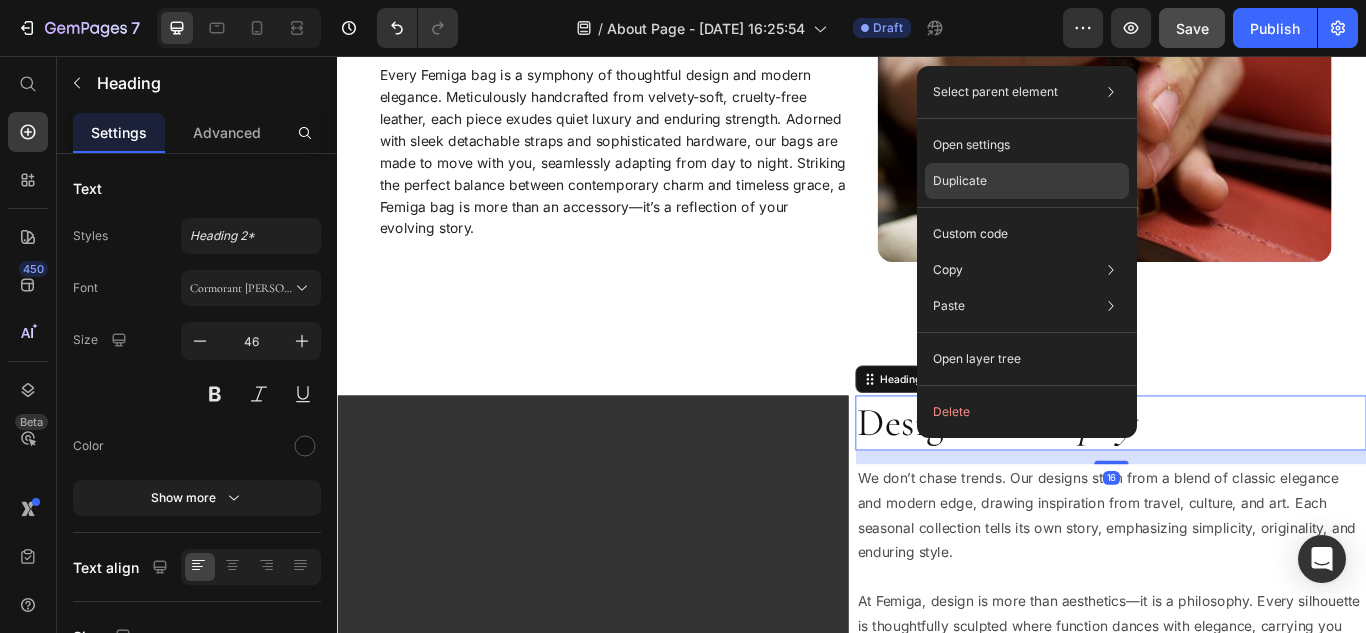 click on "Duplicate" at bounding box center (960, 181) 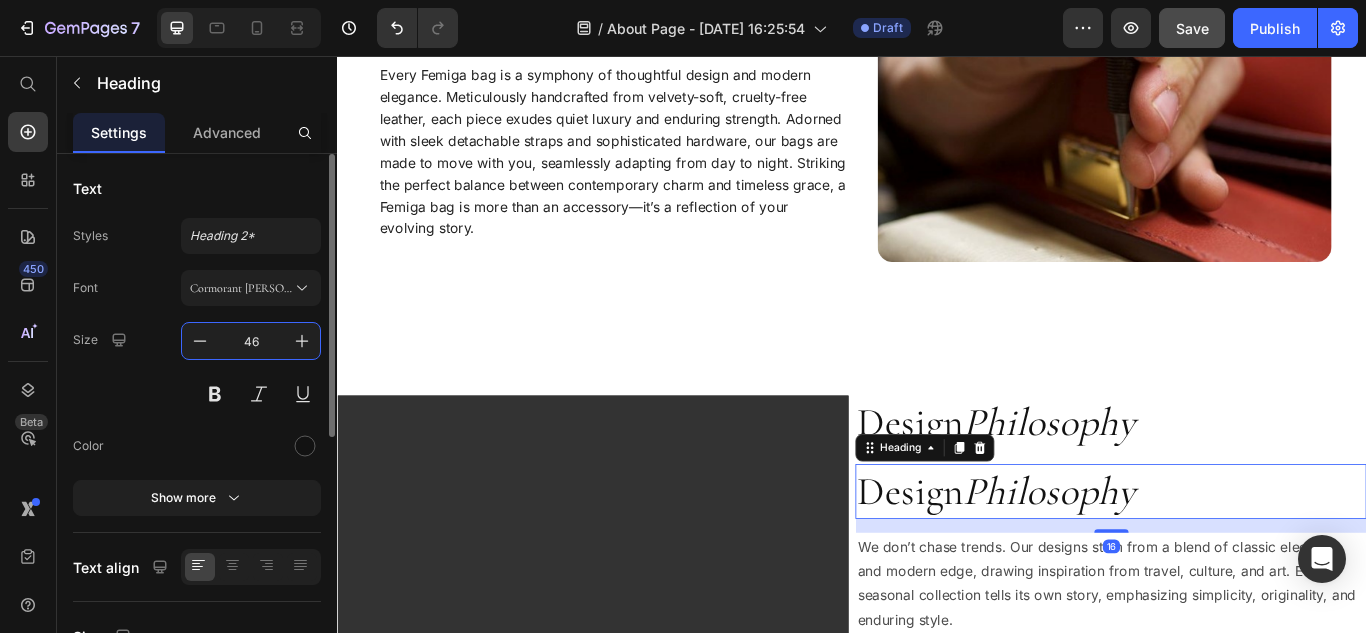 click on "46" at bounding box center [251, 341] 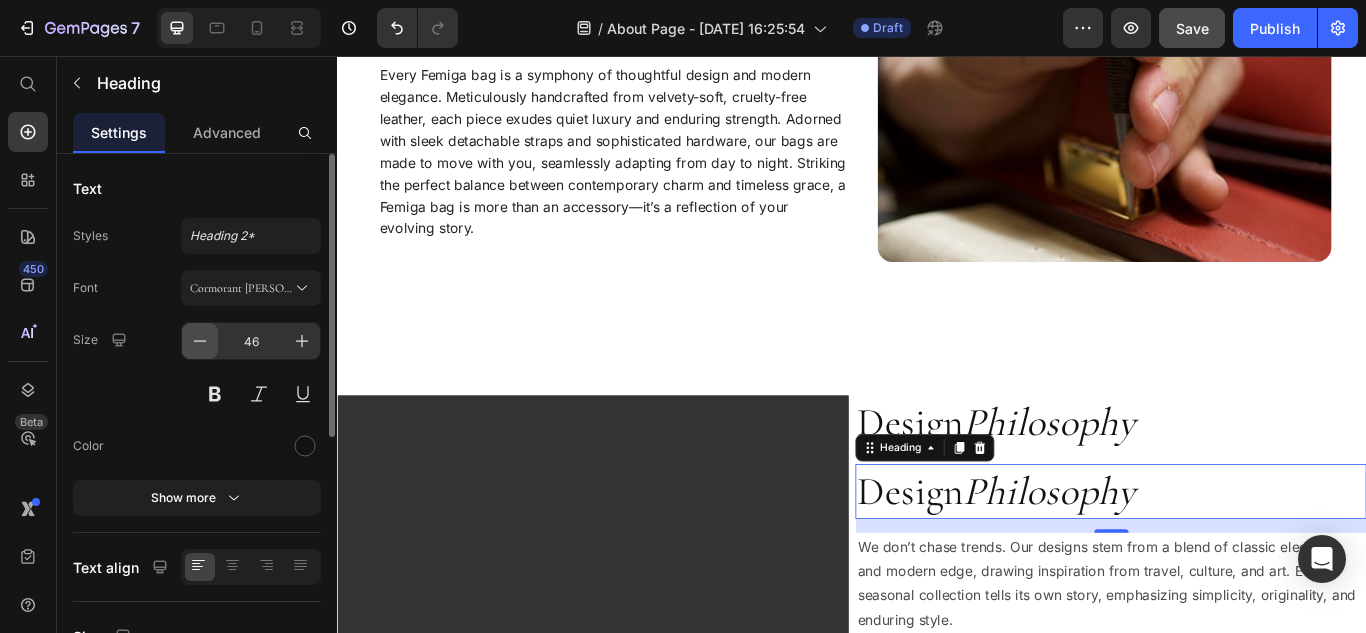 click 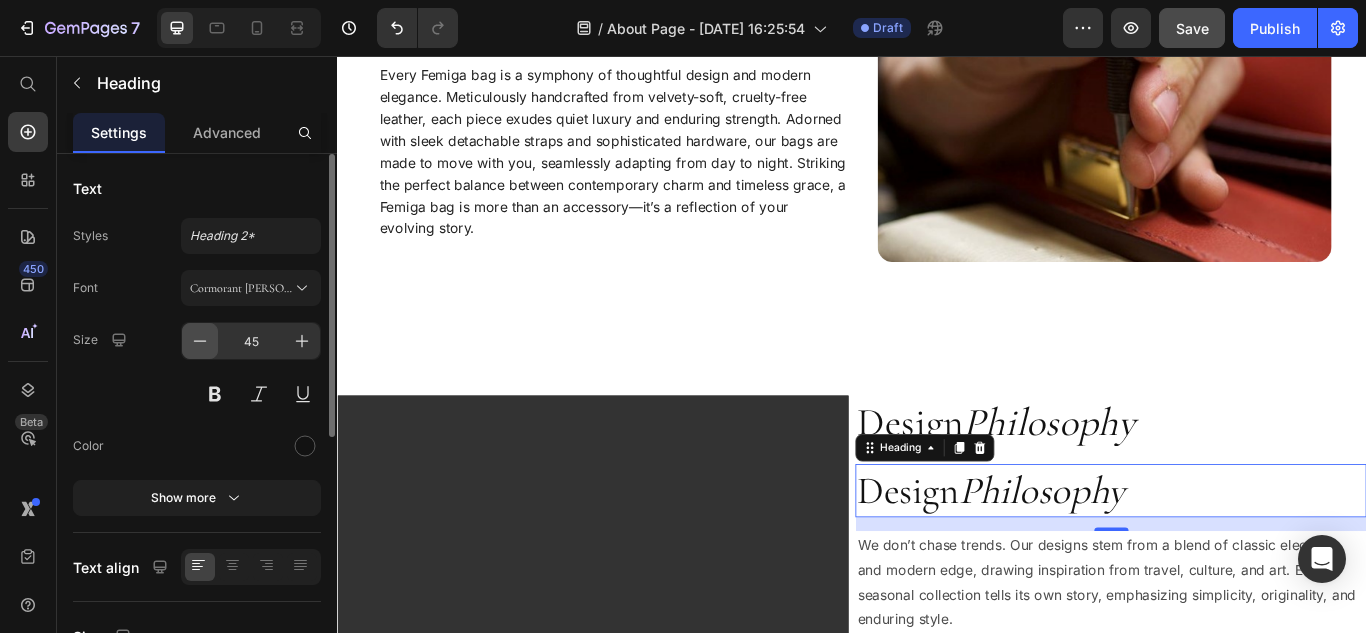click 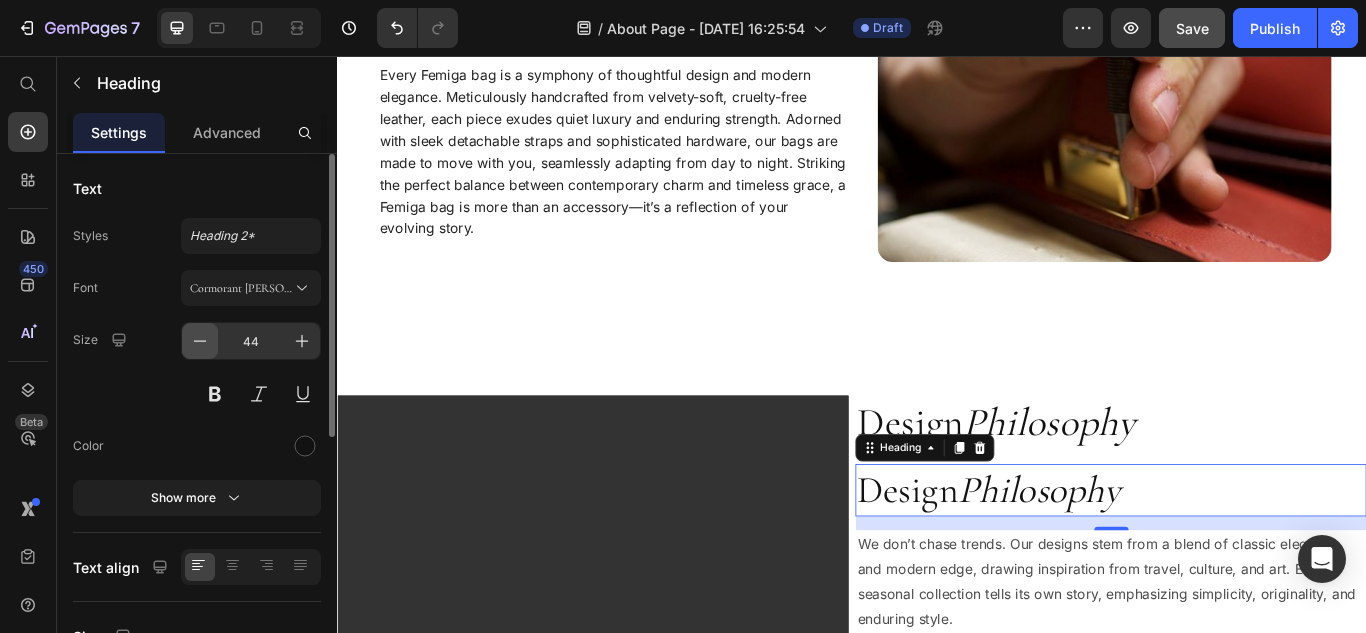click 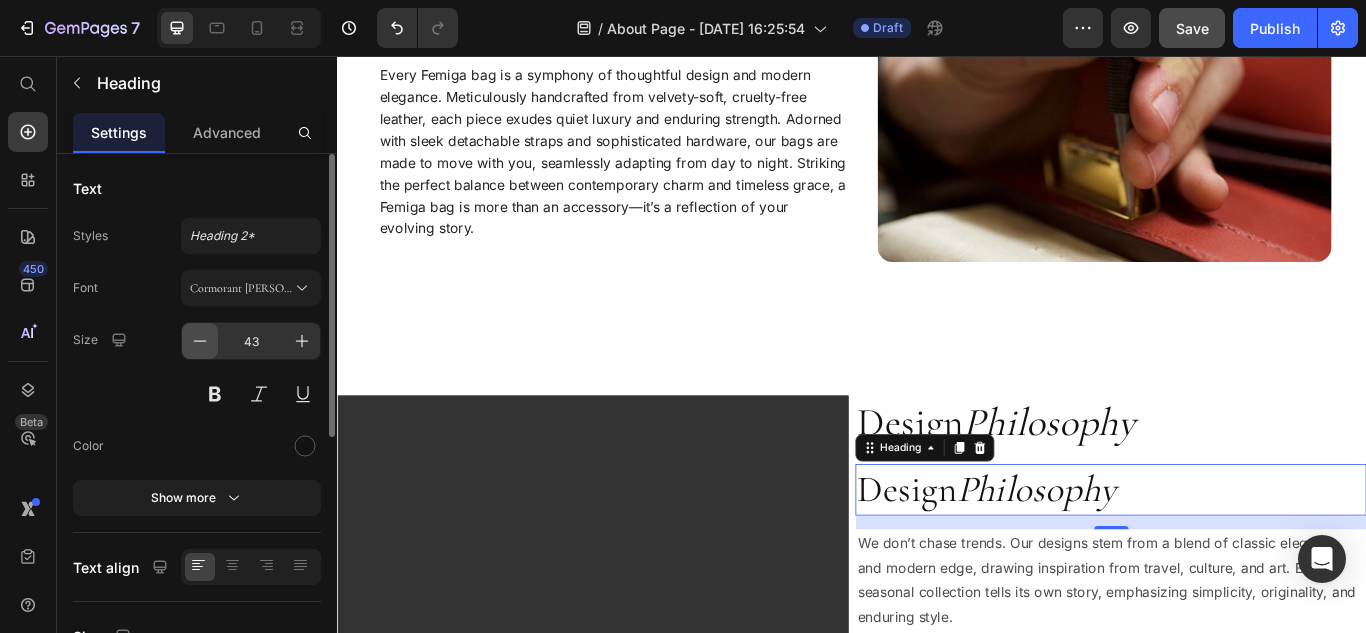 click 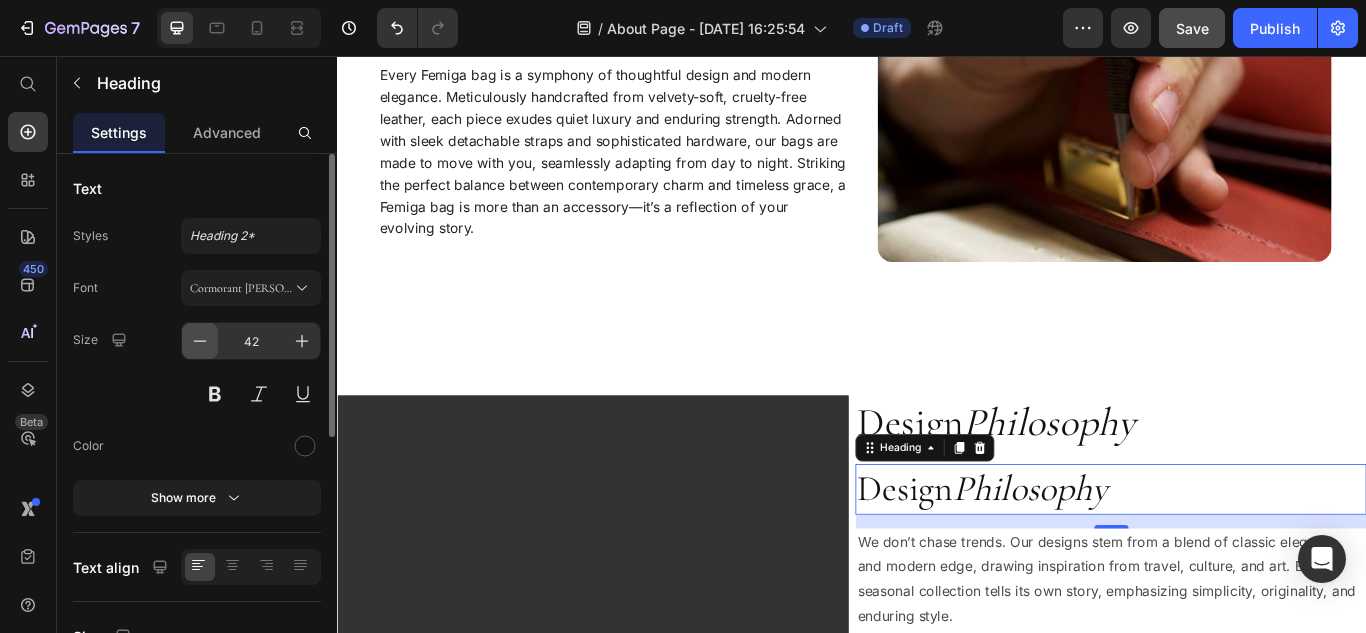 click 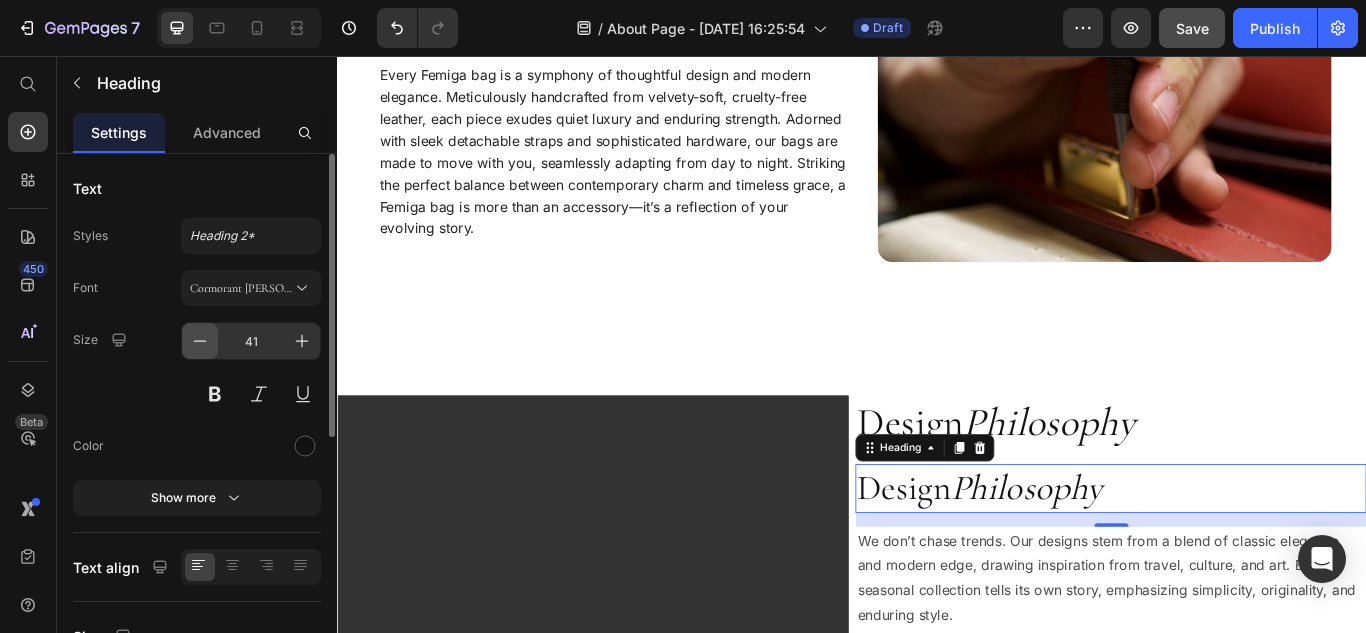 click 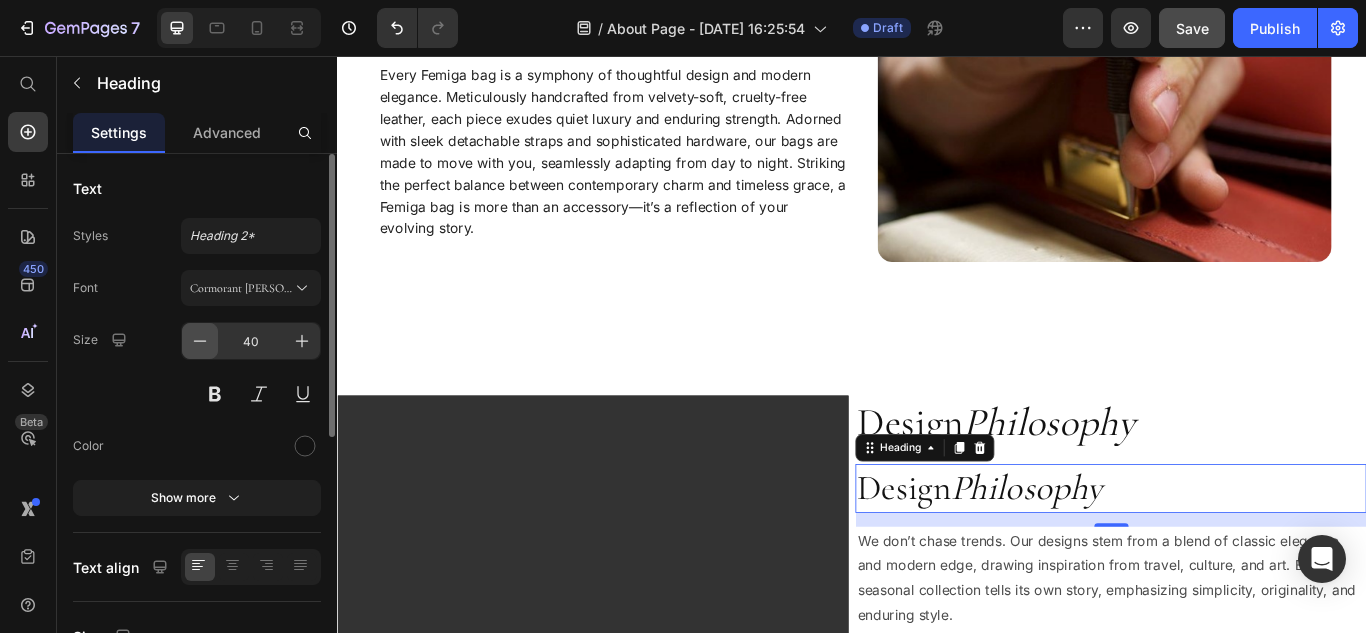 click 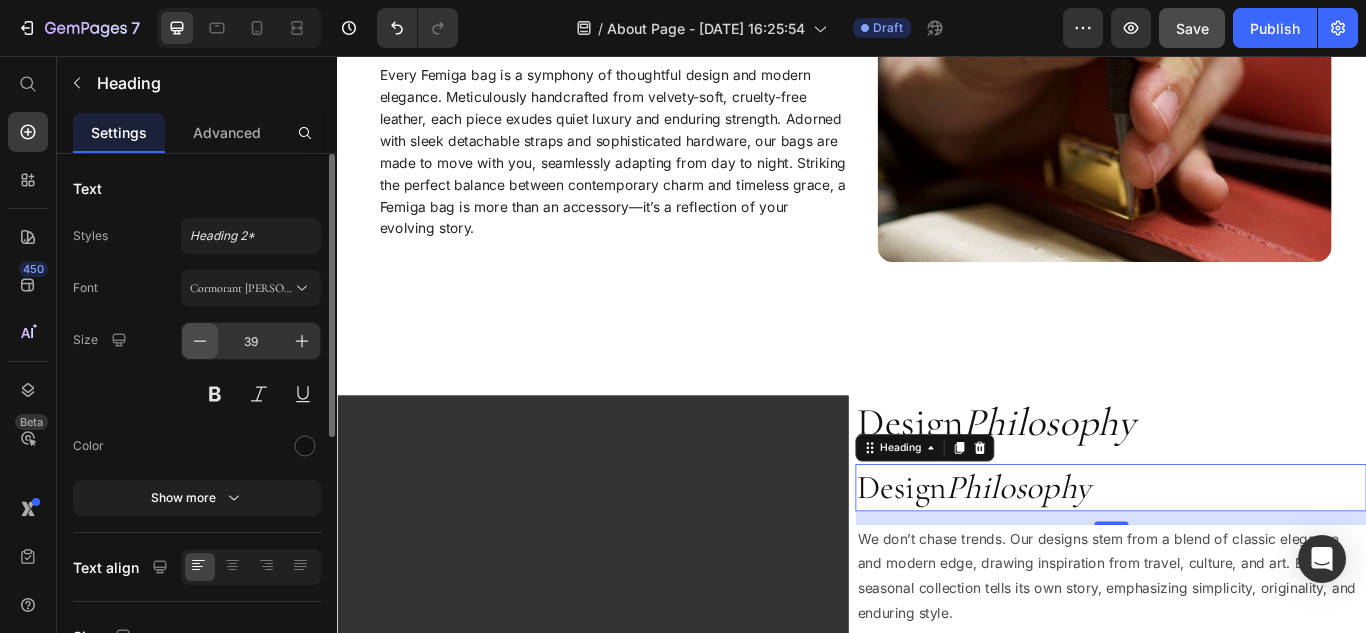 click 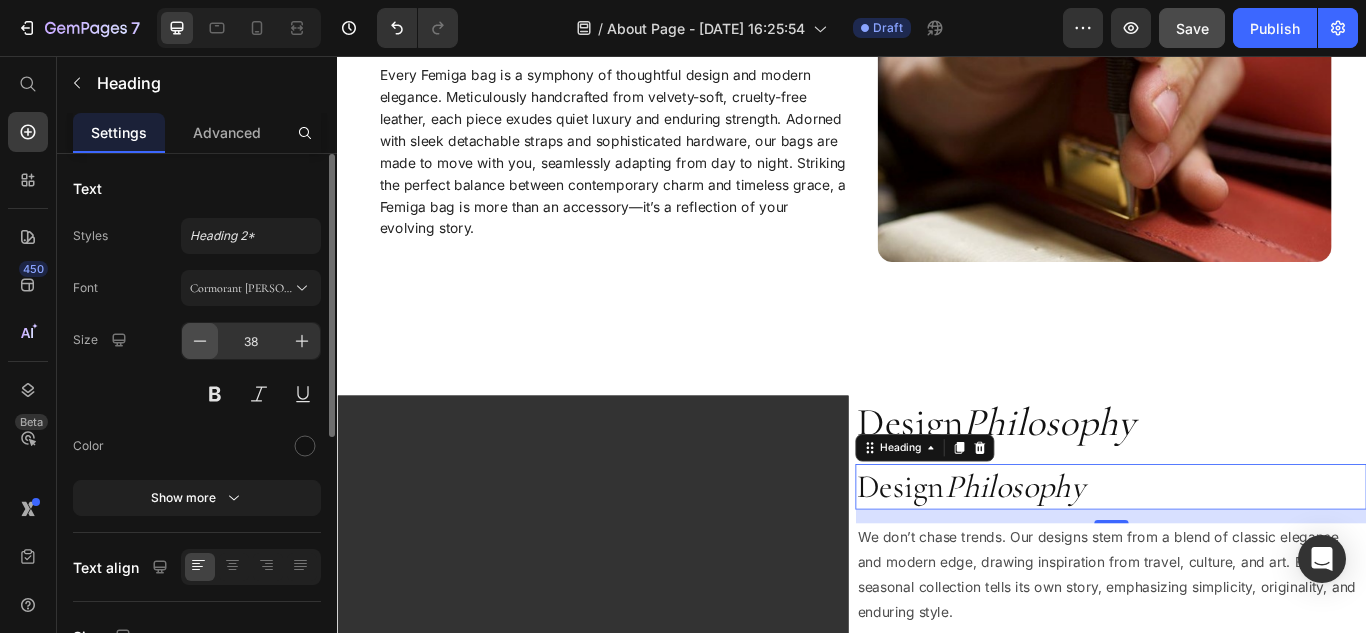 click 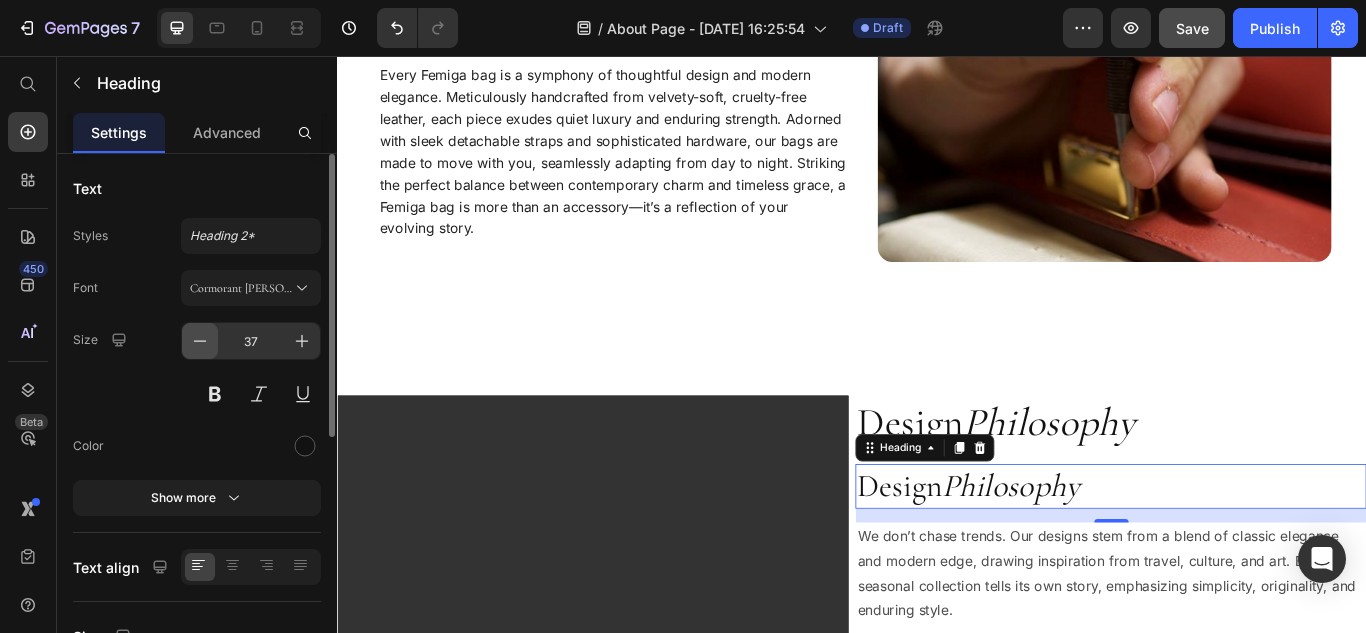 click 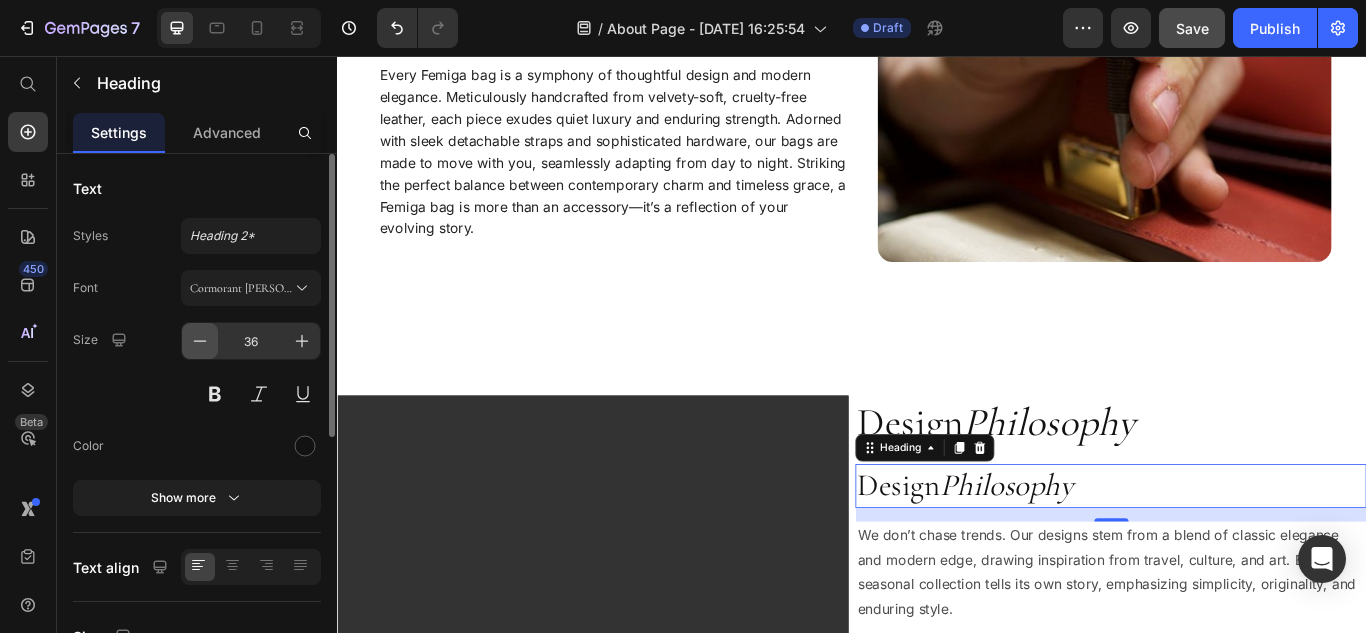 click 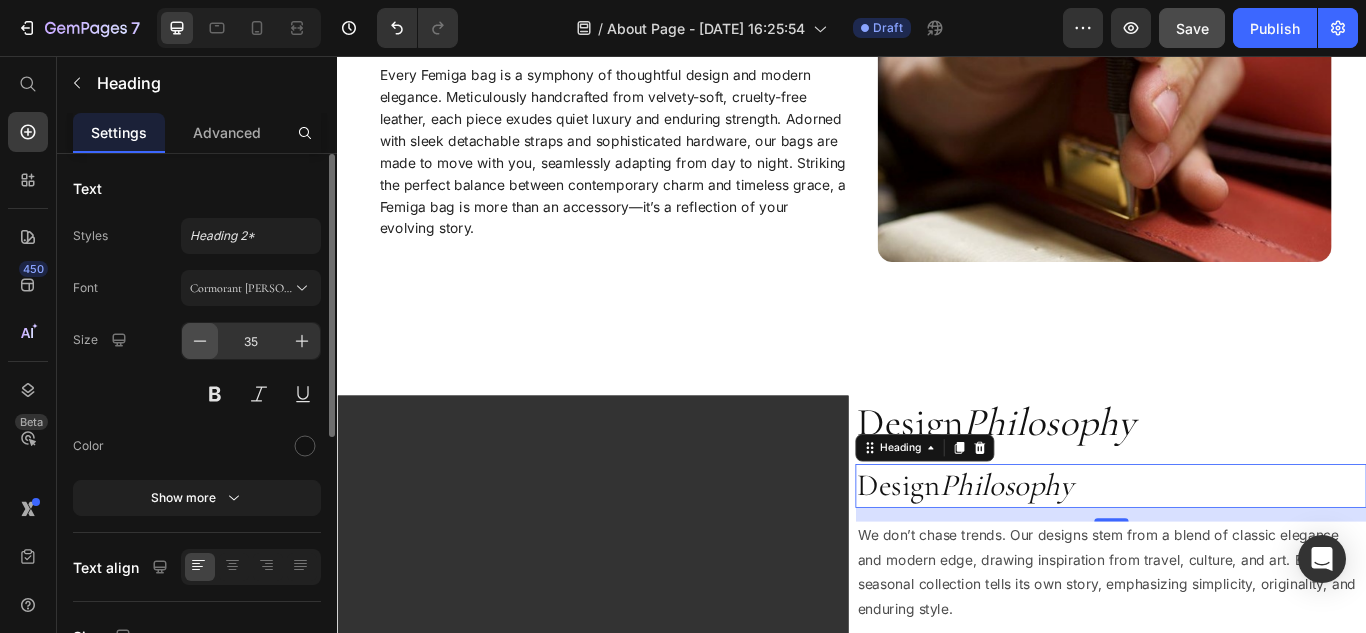 click 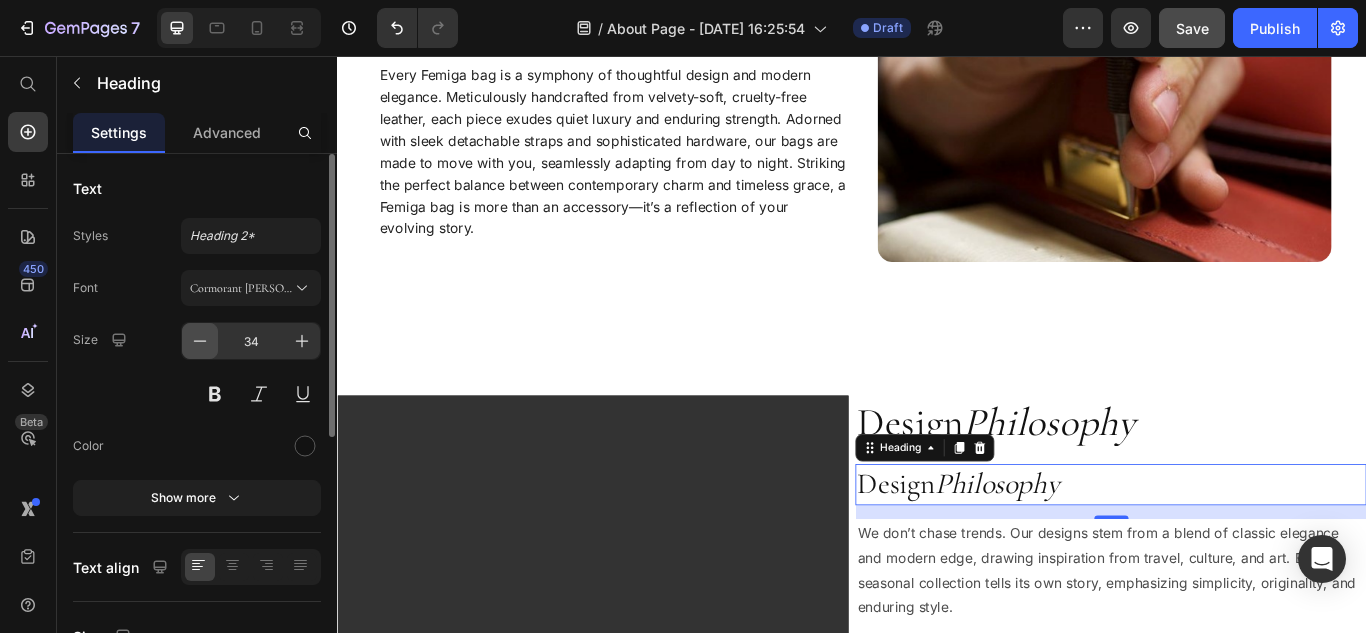 click 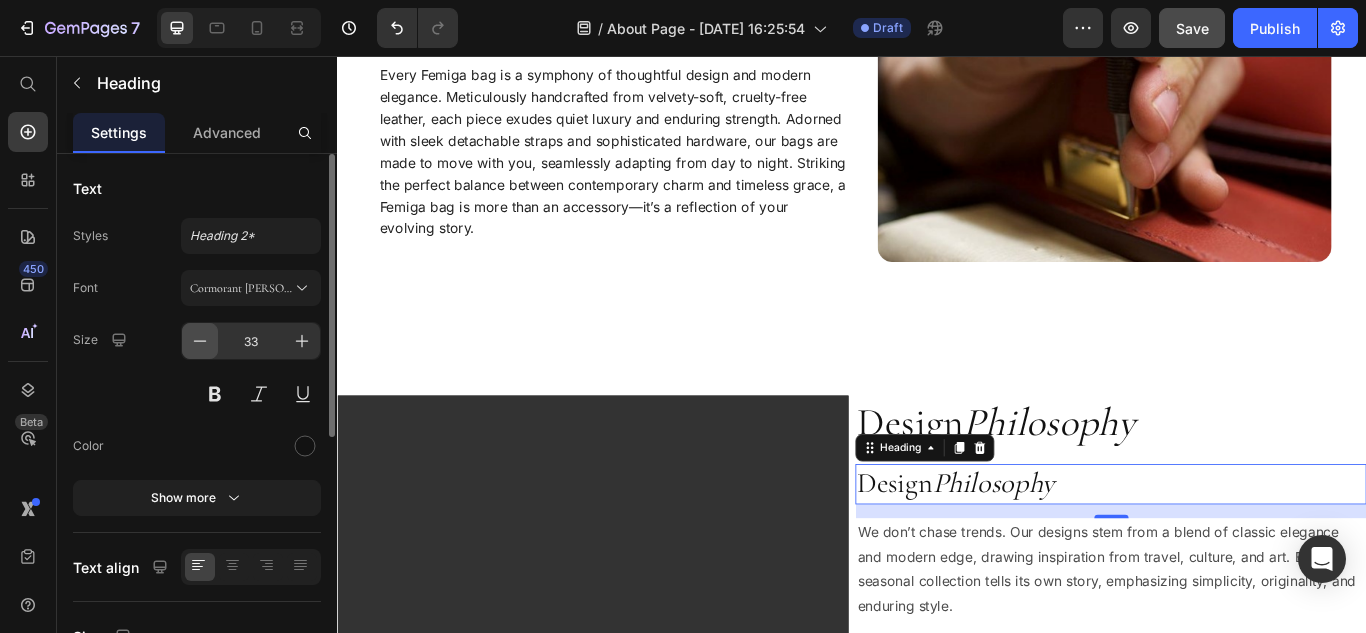 click 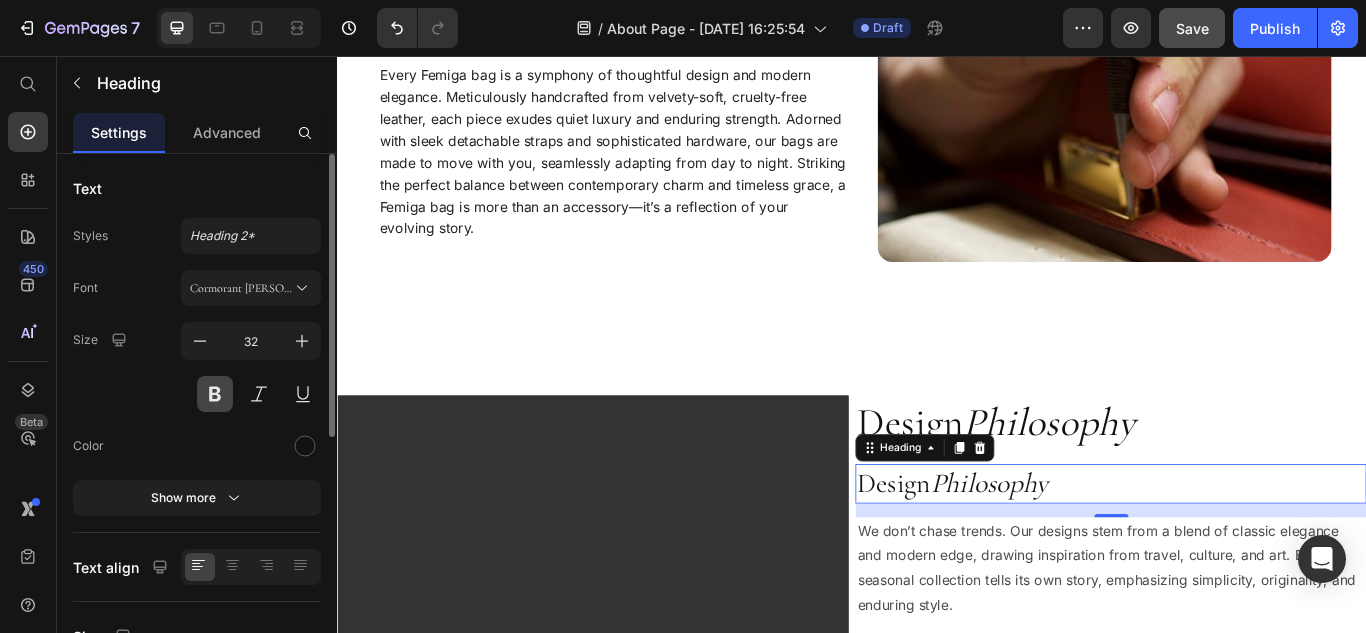 click at bounding box center [215, 394] 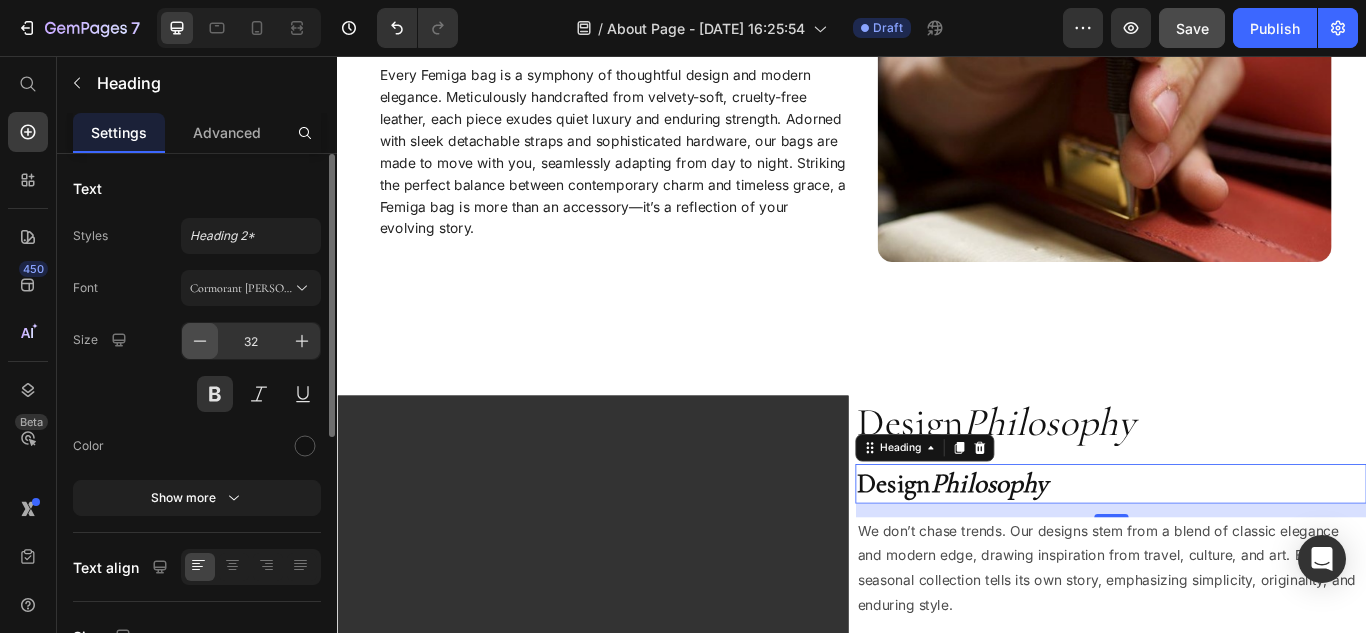 click 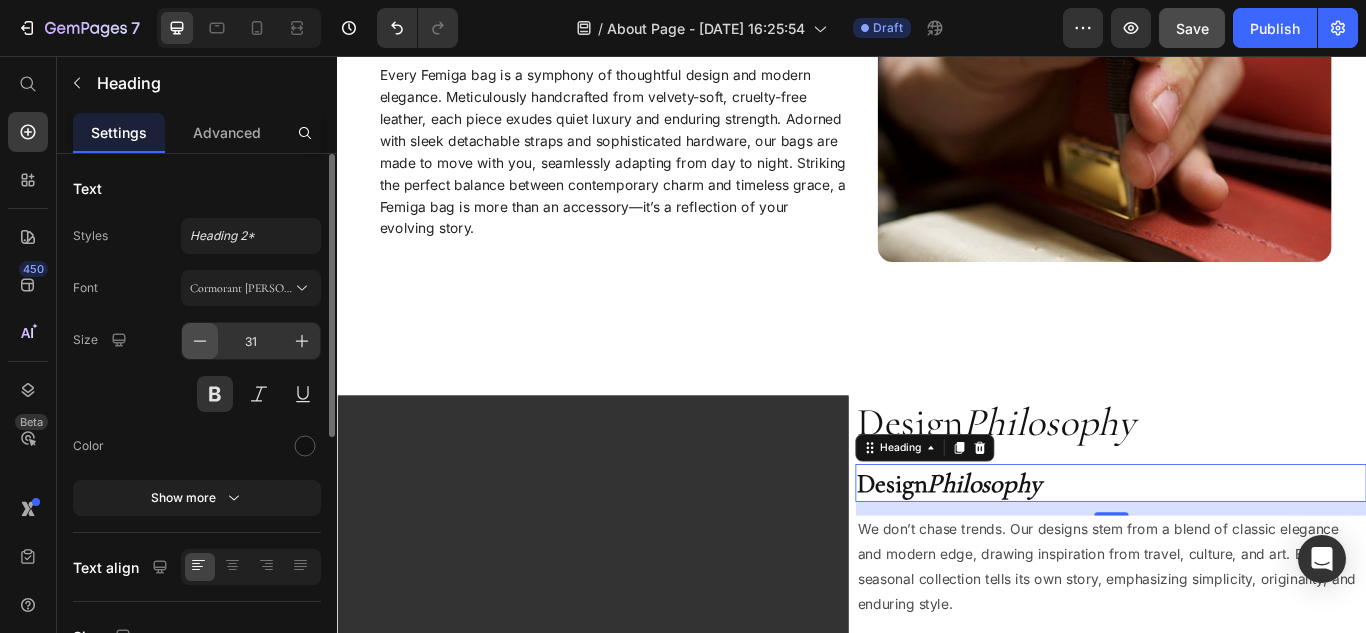 click 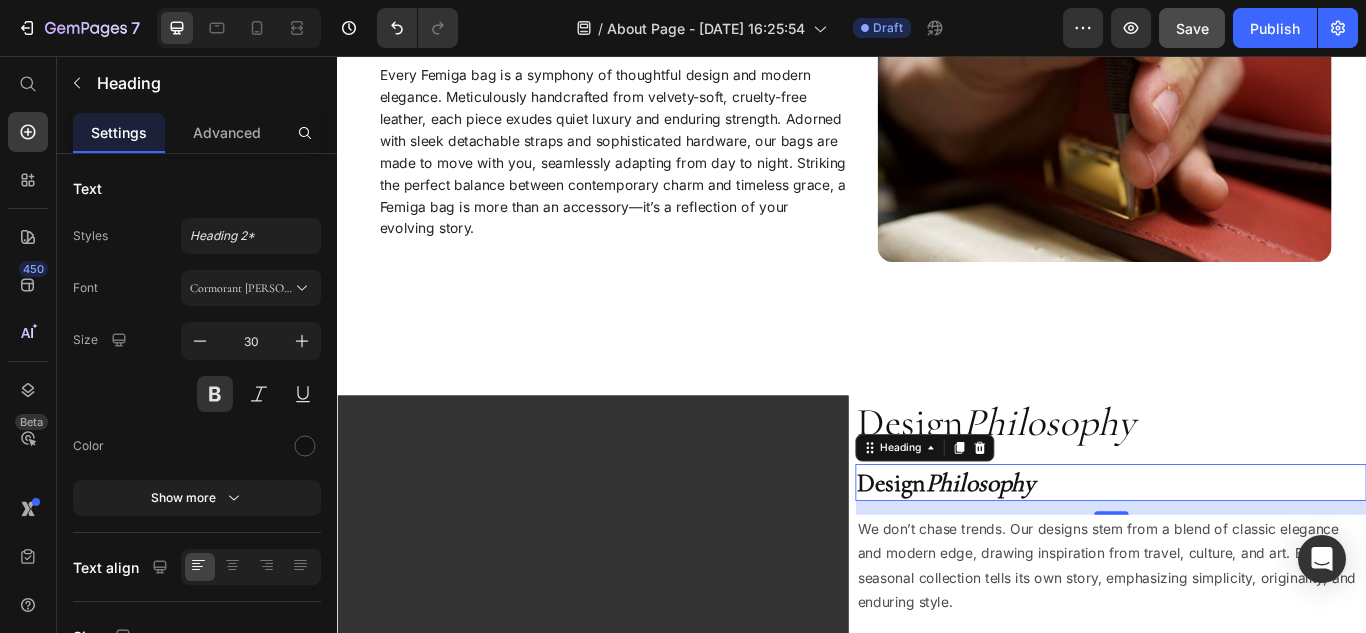 click on "Design  Philosophy" at bounding box center [1239, 553] 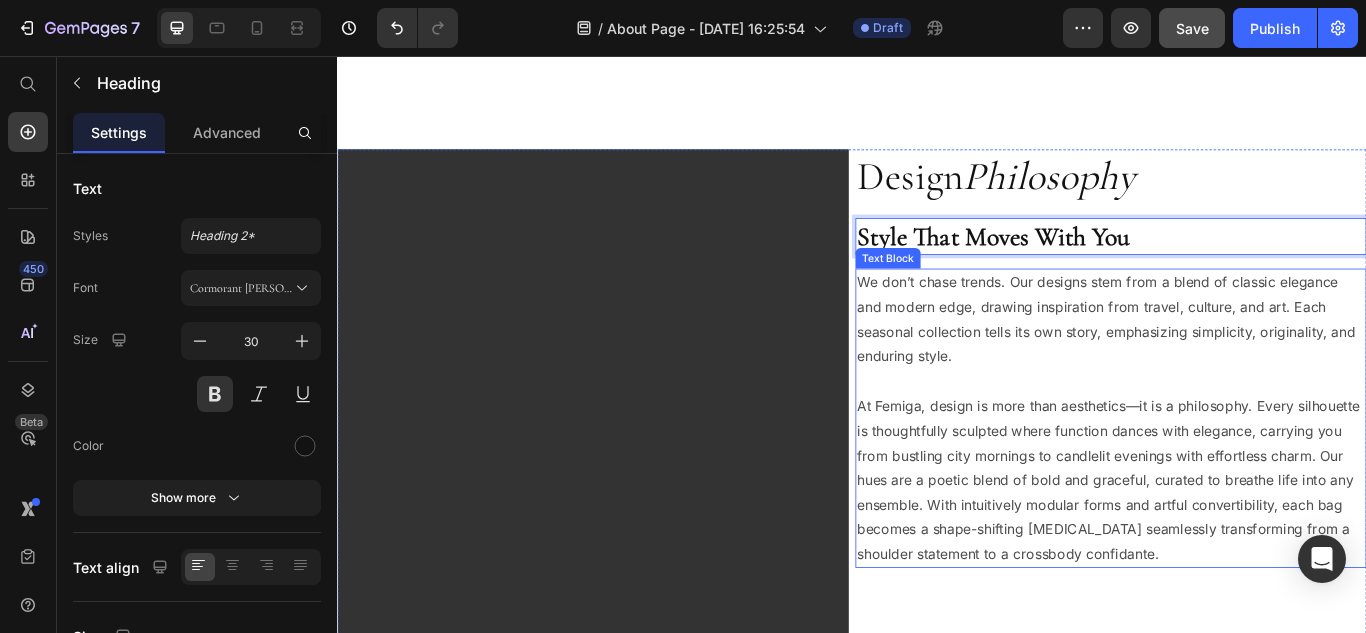 scroll, scrollTop: 1423, scrollLeft: 0, axis: vertical 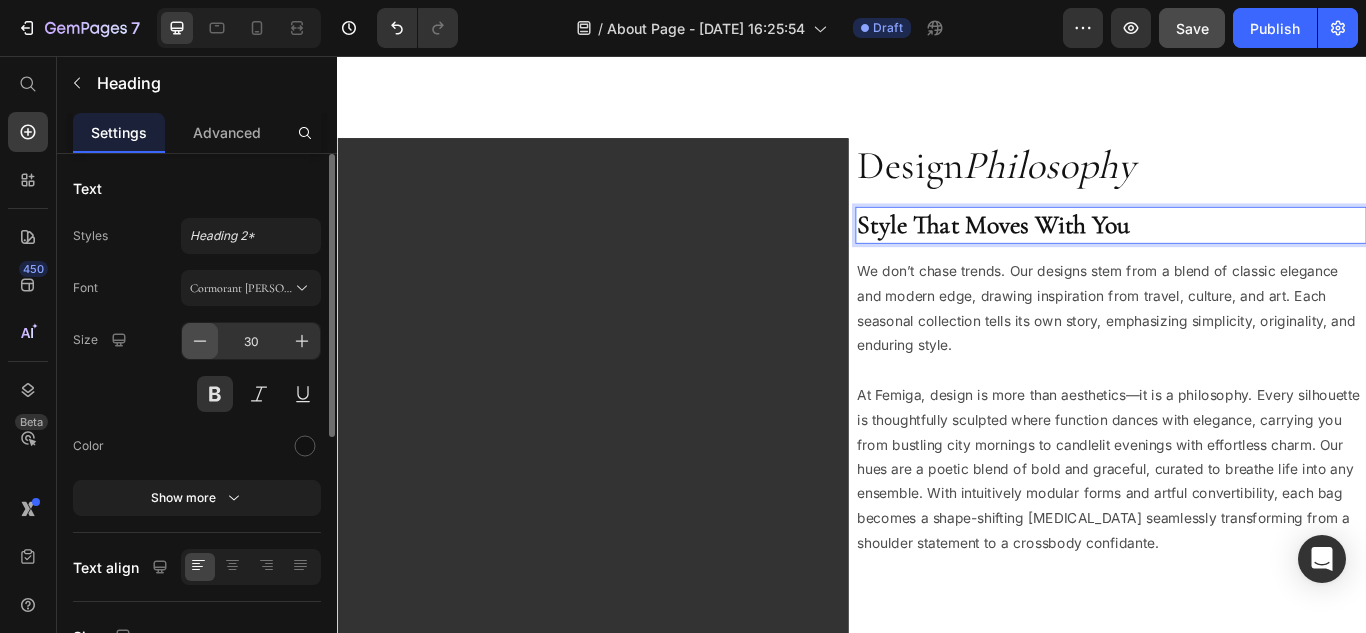 click 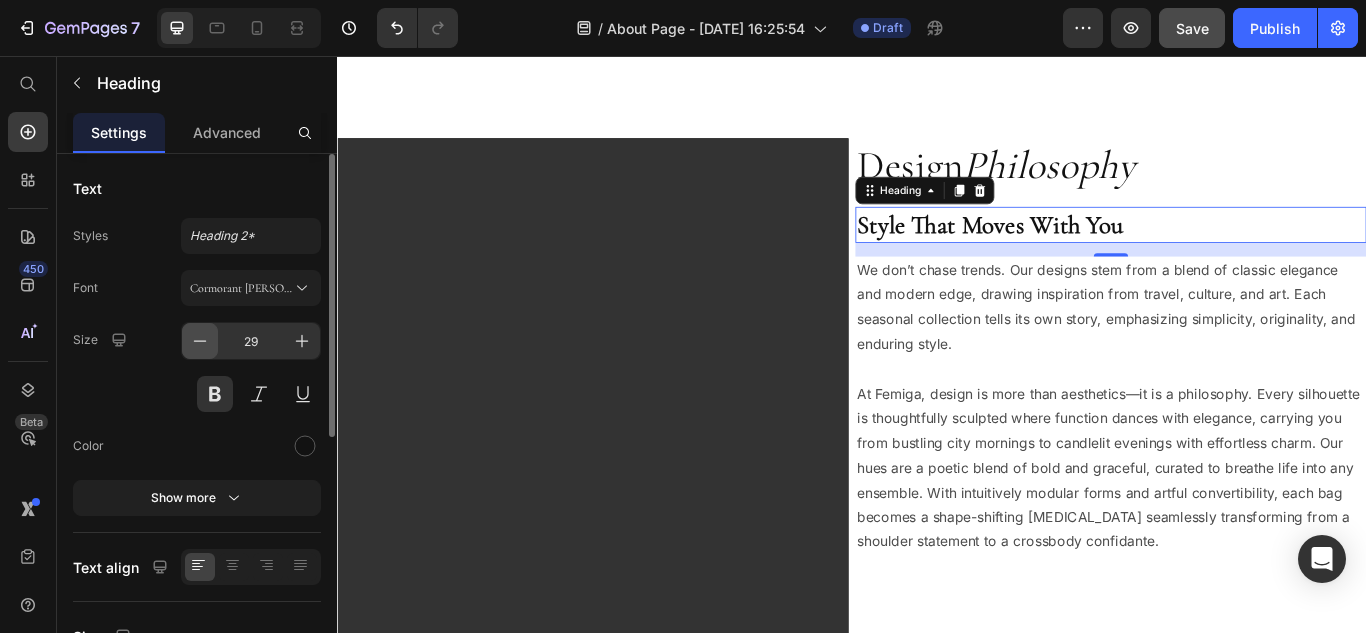 click 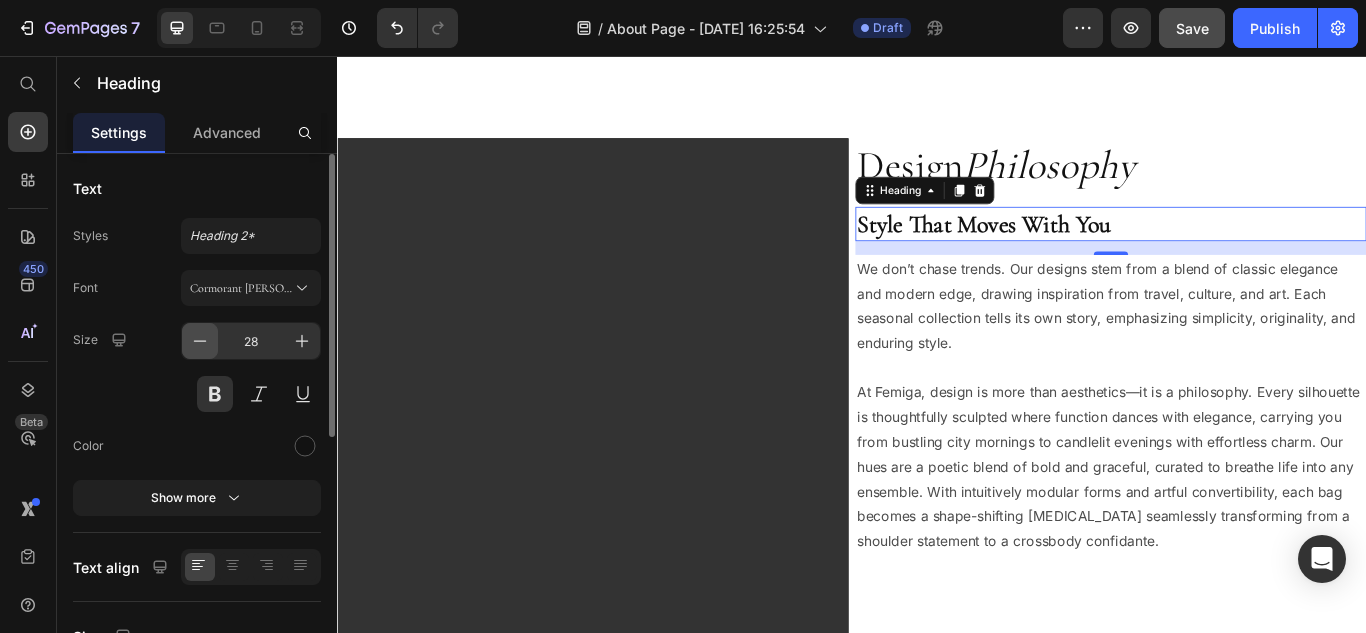 click 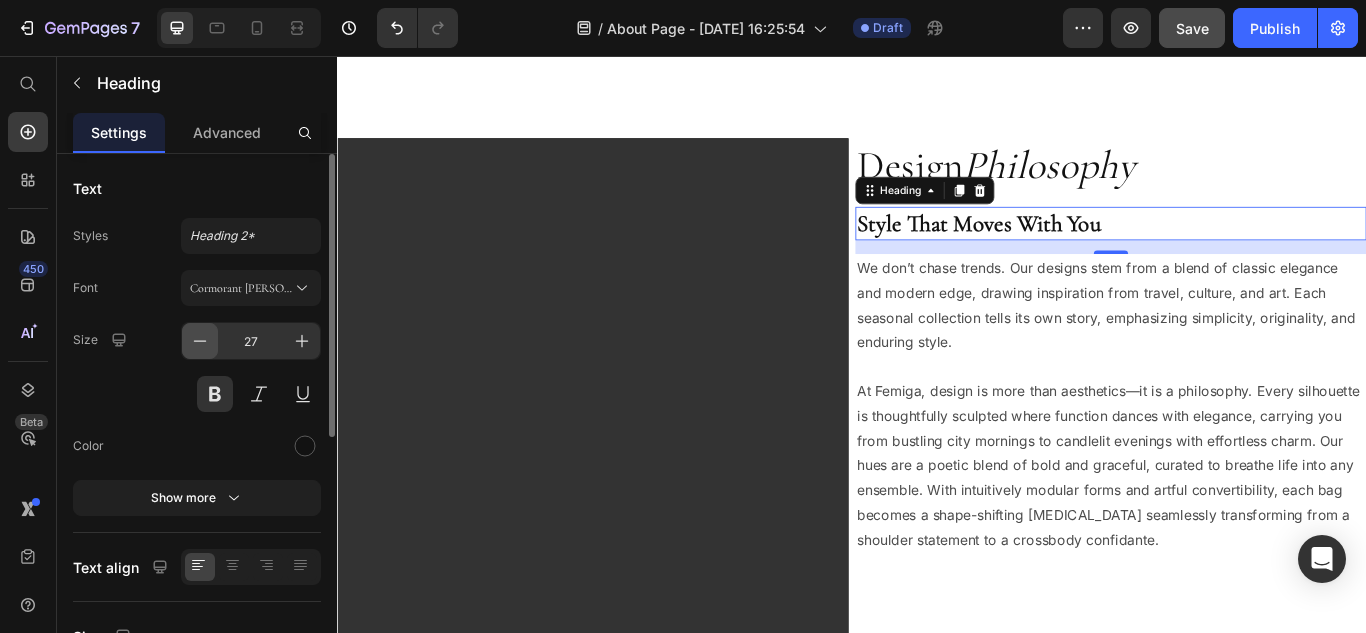 click 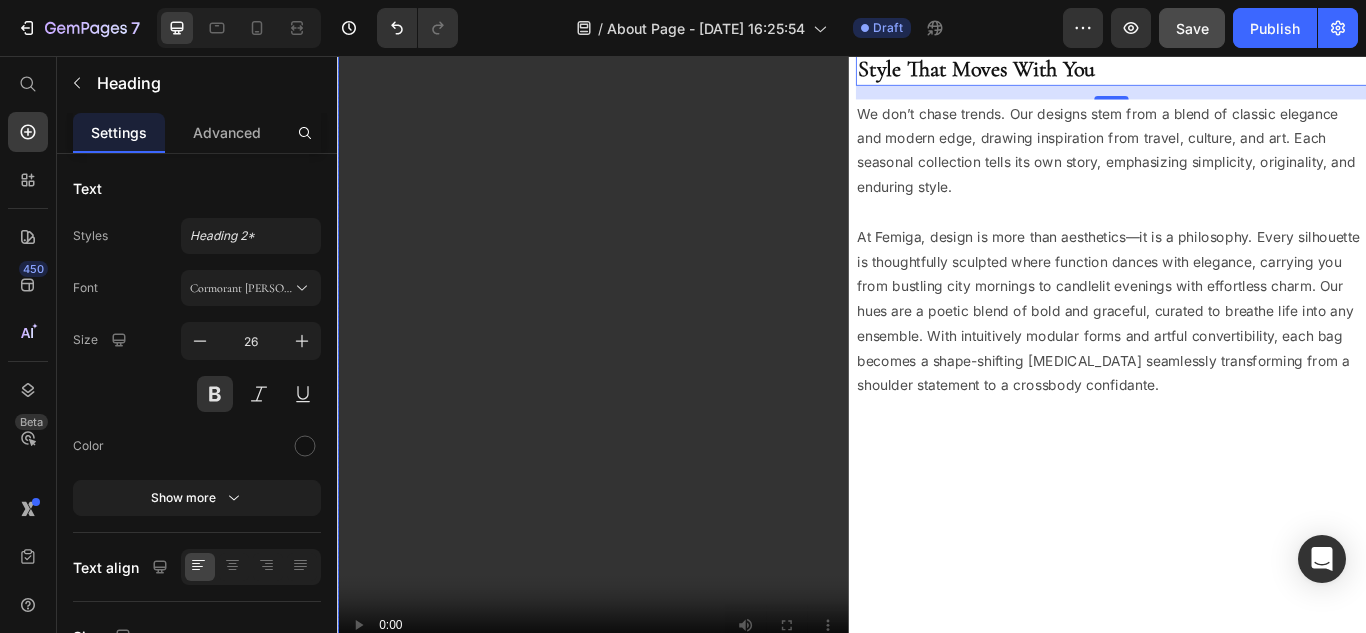 scroll, scrollTop: 1623, scrollLeft: 0, axis: vertical 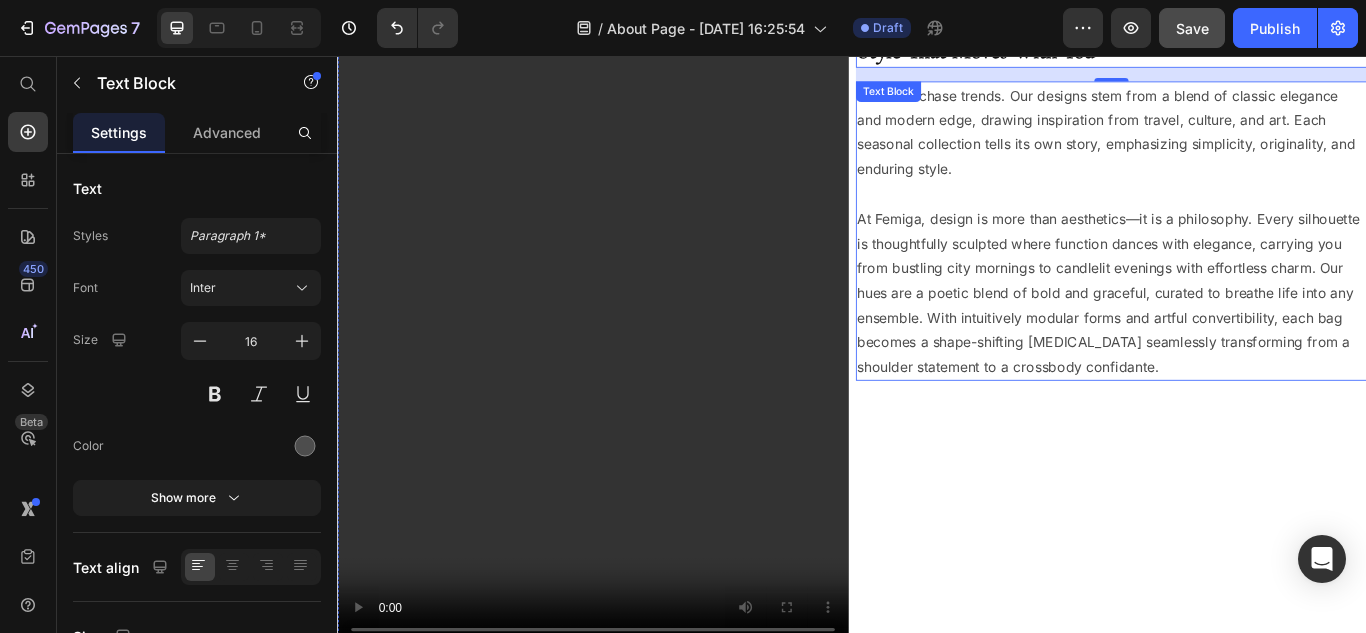 click on "At Femiga, design is more than aesthetics—it is a philosophy. Every silhouette is thoughtfully sculpted where function dances with elegance, carrying you from bustling city mornings to candlelit evenings with effortless charm. Our hues are a poetic blend of bold and graceful, curated to breathe life into any ensemble. With intuitively modular forms and artful convertibility, each bag becomes a shape-shifting muse seamlessly transforming from a shoulder statement to a crossbody confidante." at bounding box center (1239, 333) 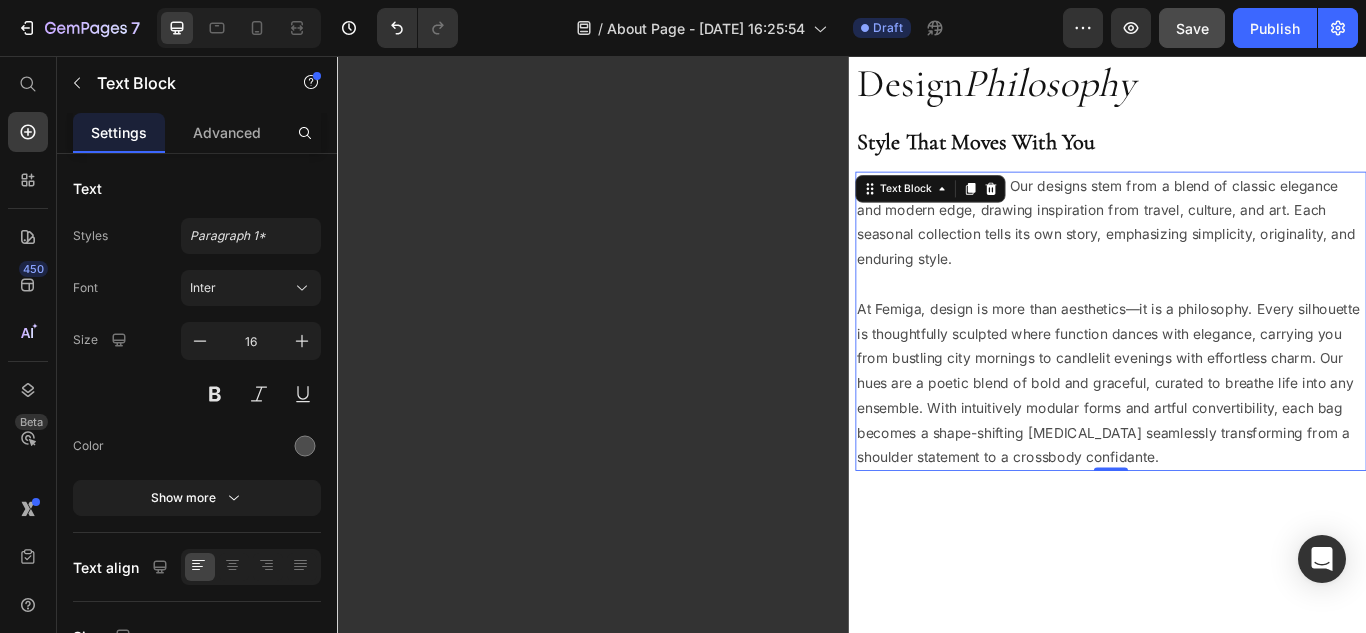 scroll, scrollTop: 1623, scrollLeft: 0, axis: vertical 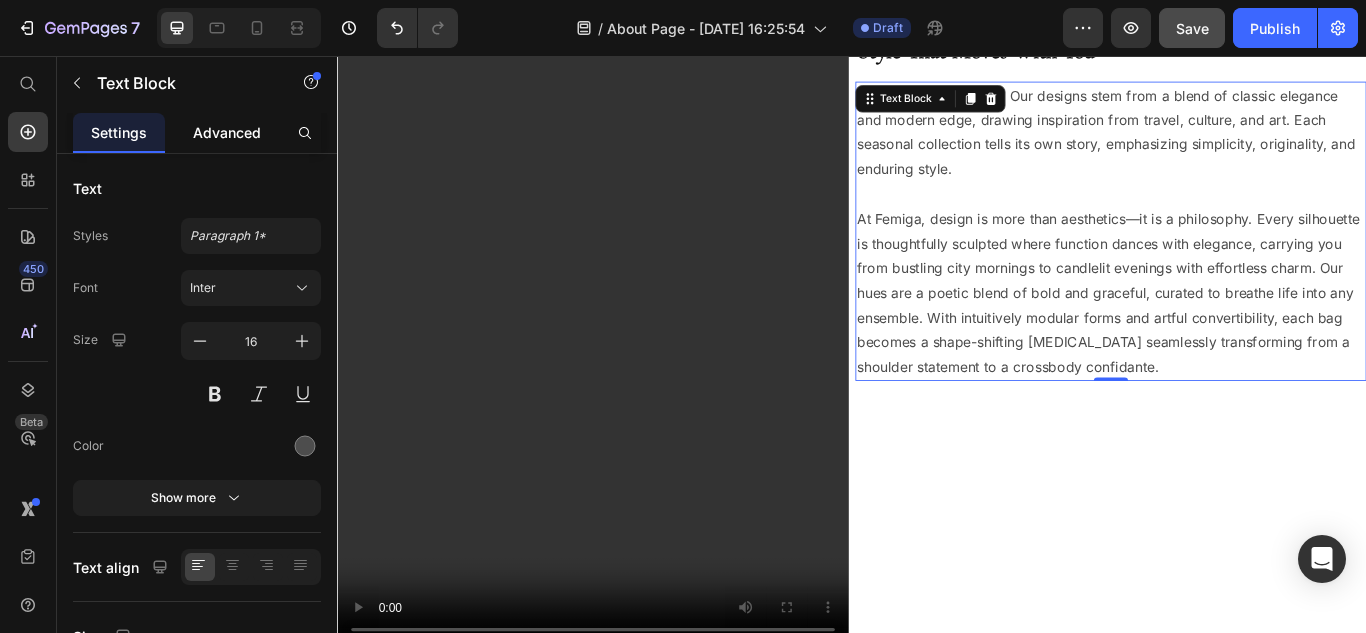 click on "Advanced" at bounding box center (227, 132) 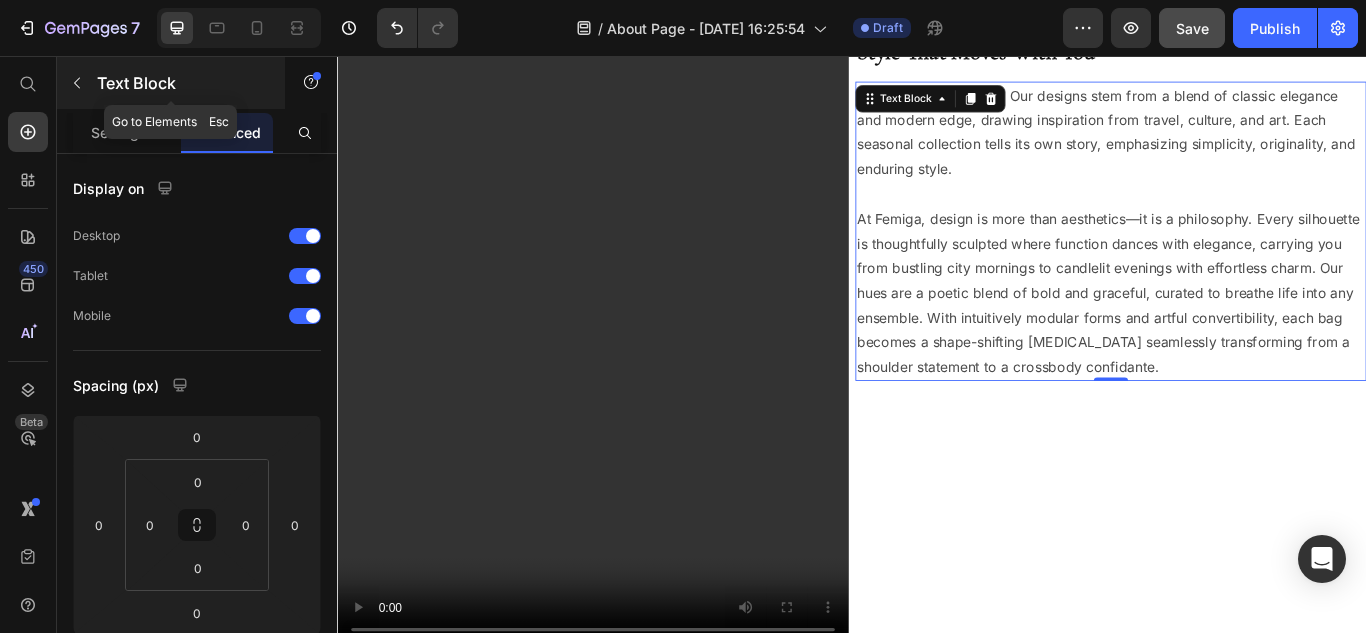 click at bounding box center [77, 83] 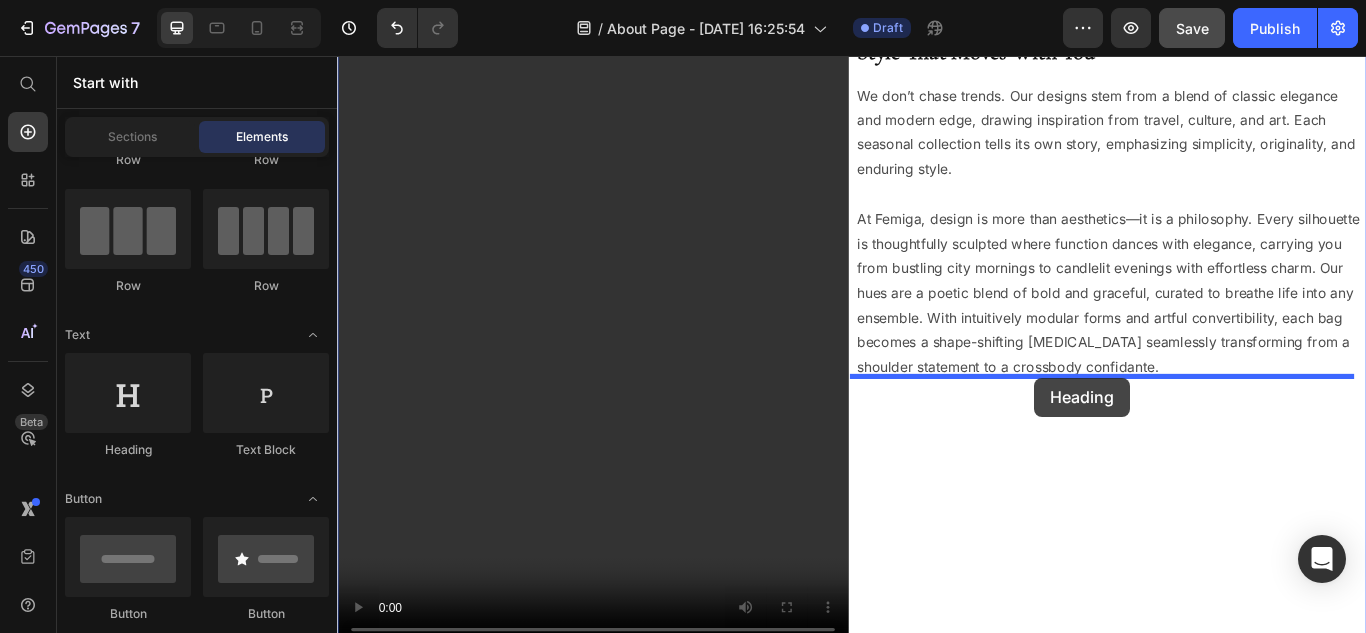 drag, startPoint x: 461, startPoint y: 455, endPoint x: 1150, endPoint y: 431, distance: 689.41785 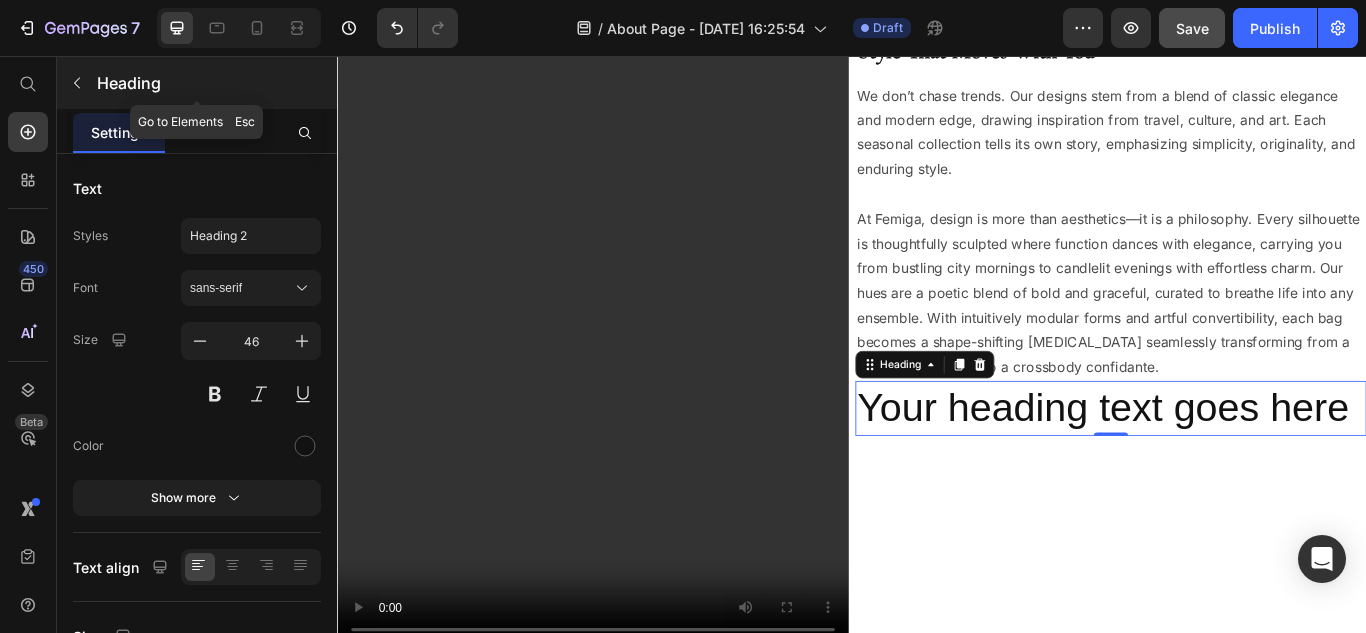 click 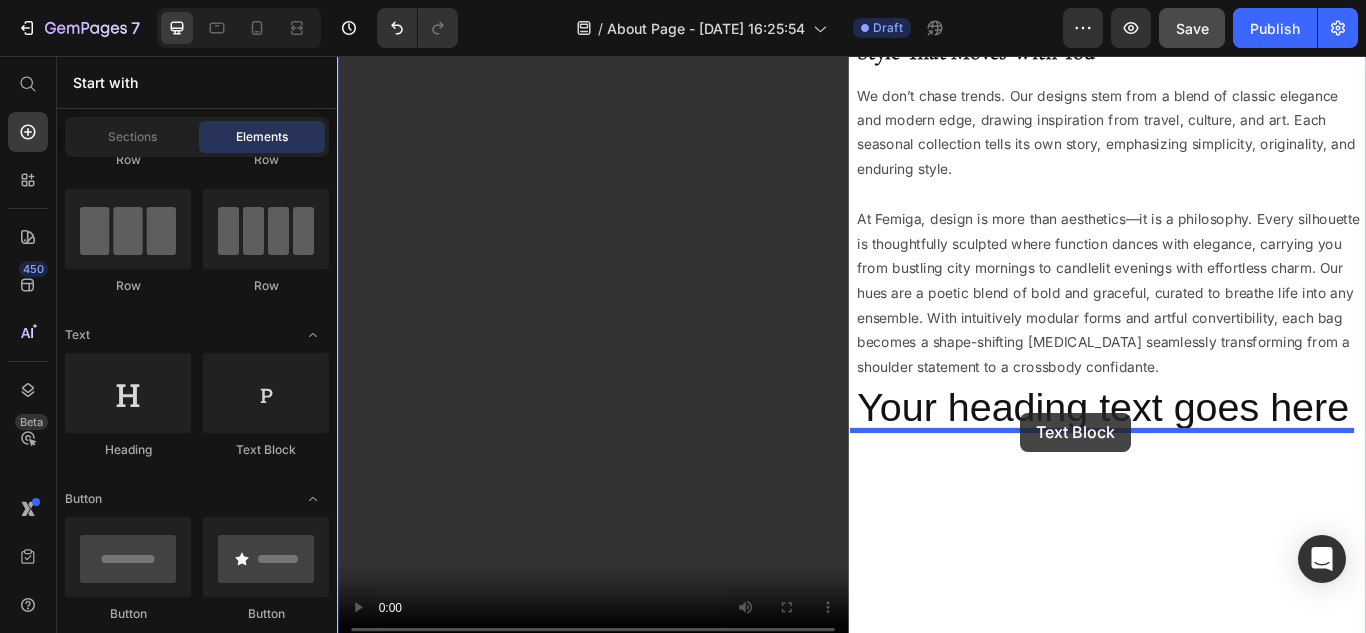 drag, startPoint x: 584, startPoint y: 488, endPoint x: 1134, endPoint y: 472, distance: 550.23267 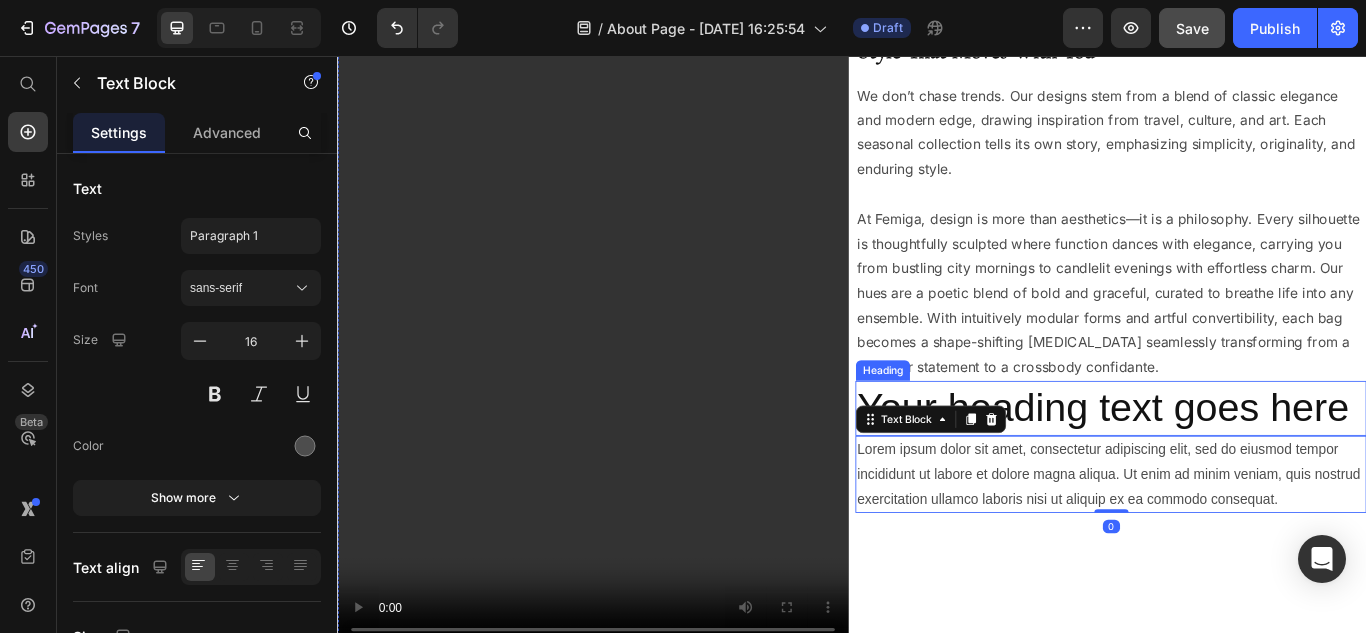 click on "Your heading text goes here" at bounding box center [1239, 467] 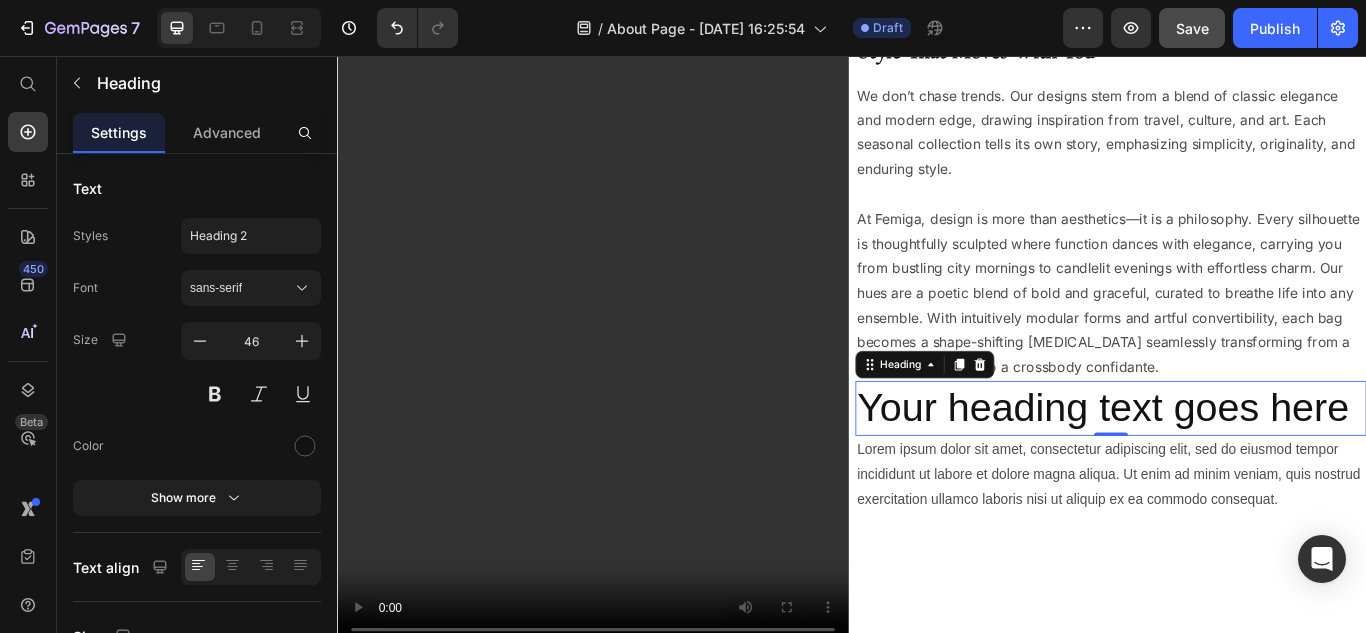 click on "Your heading text goes here" at bounding box center [1239, 467] 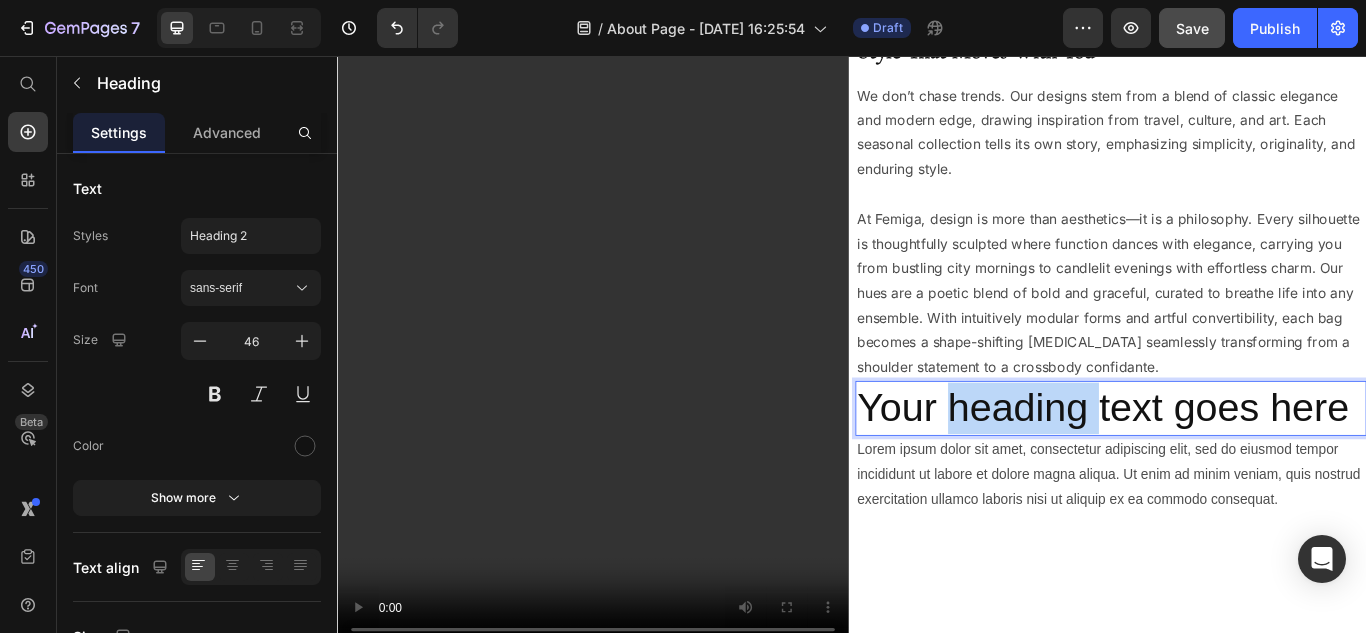 click on "Your heading text goes here" at bounding box center (1239, 467) 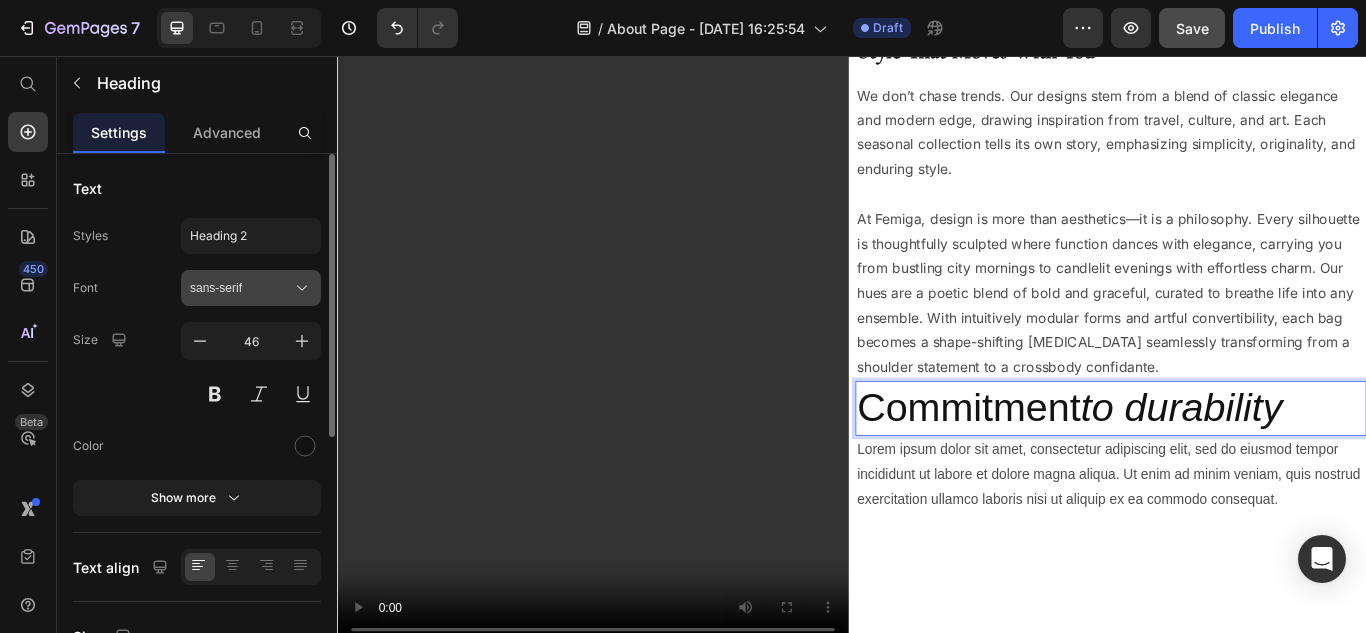 click on "sans-serif" at bounding box center (241, 288) 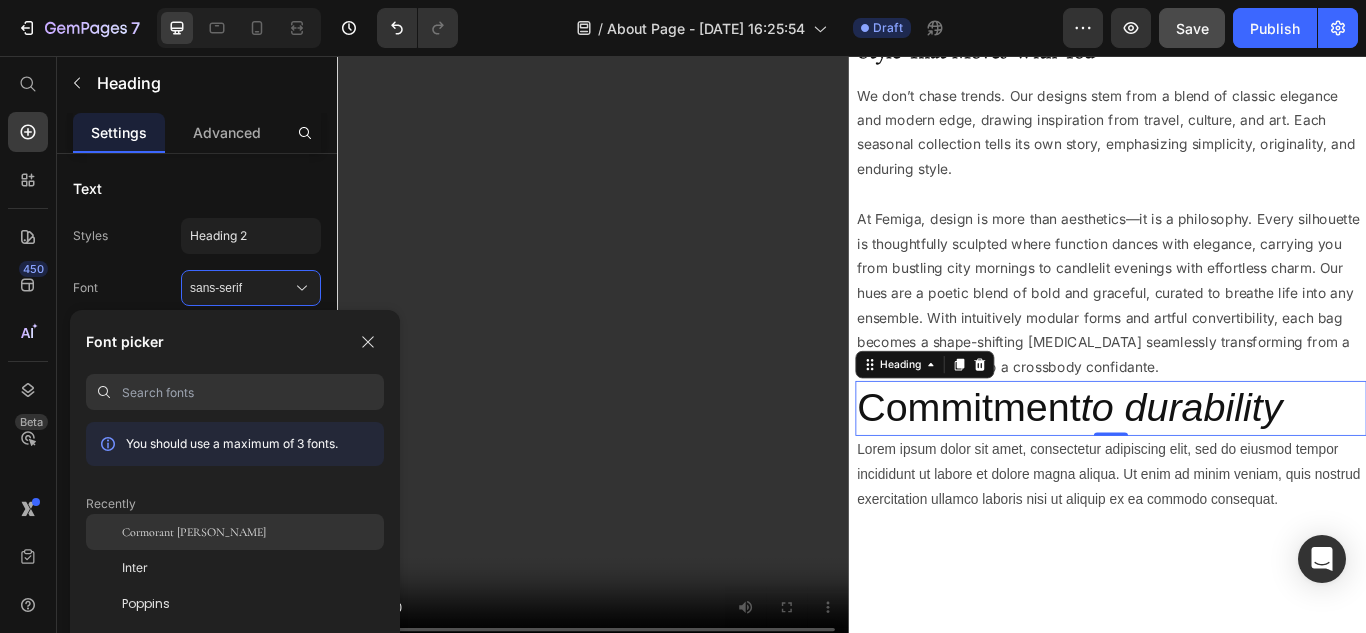 click on "Cormorant Garamond" at bounding box center (194, 532) 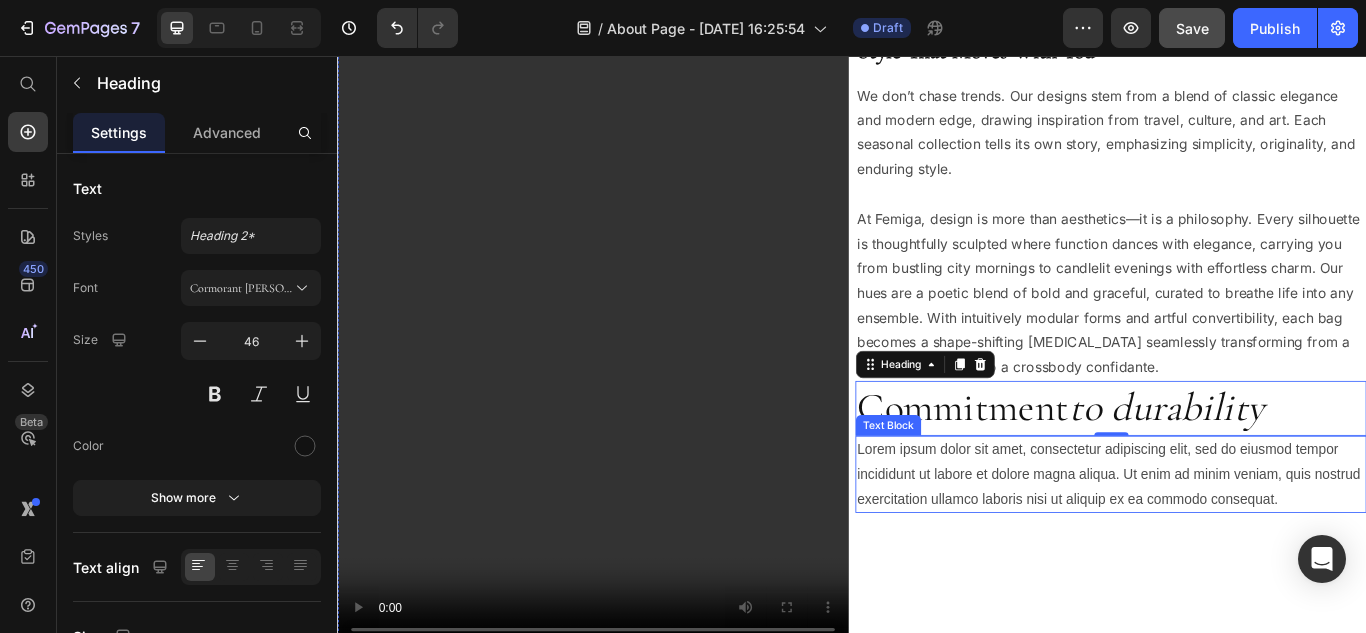 click on "Lorem ipsum dolor sit amet, consectetur adipiscing elit, sed do eiusmod tempor incididunt ut labore et dolore magna aliqua. Ut enim ad minim veniam, quis nostrud exercitation ullamco laboris nisi ut aliquip ex ea commodo consequat." at bounding box center (1239, 544) 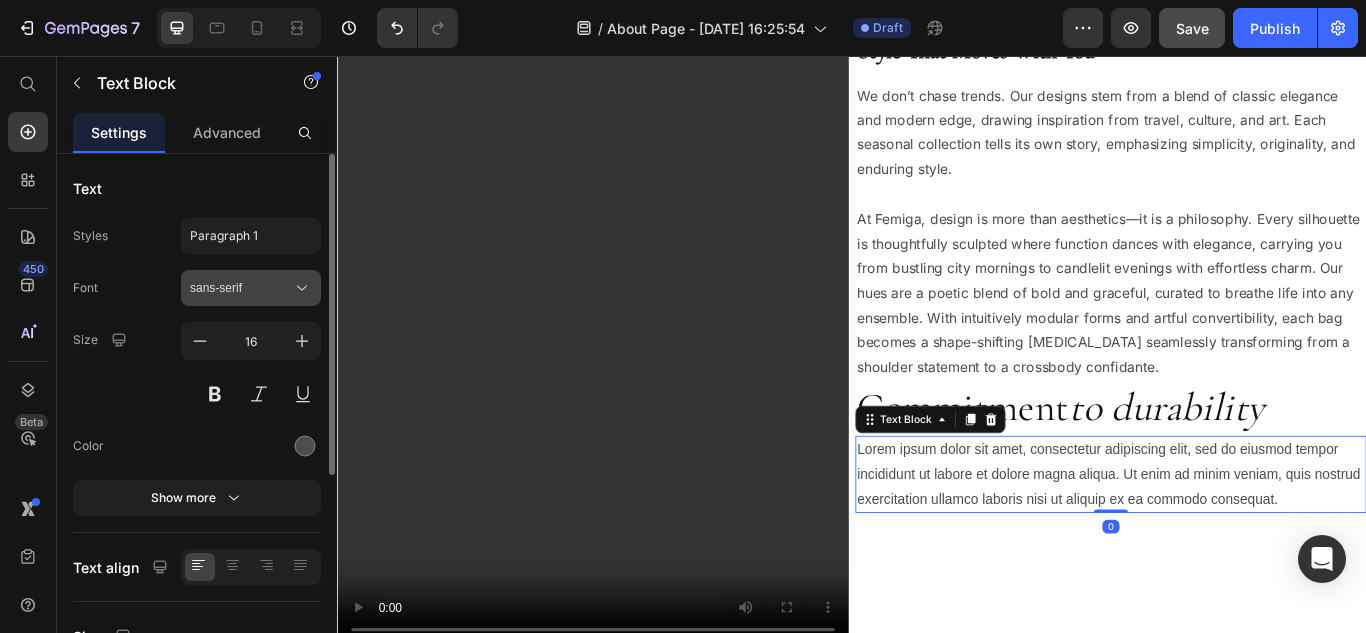 click on "sans-serif" at bounding box center [241, 288] 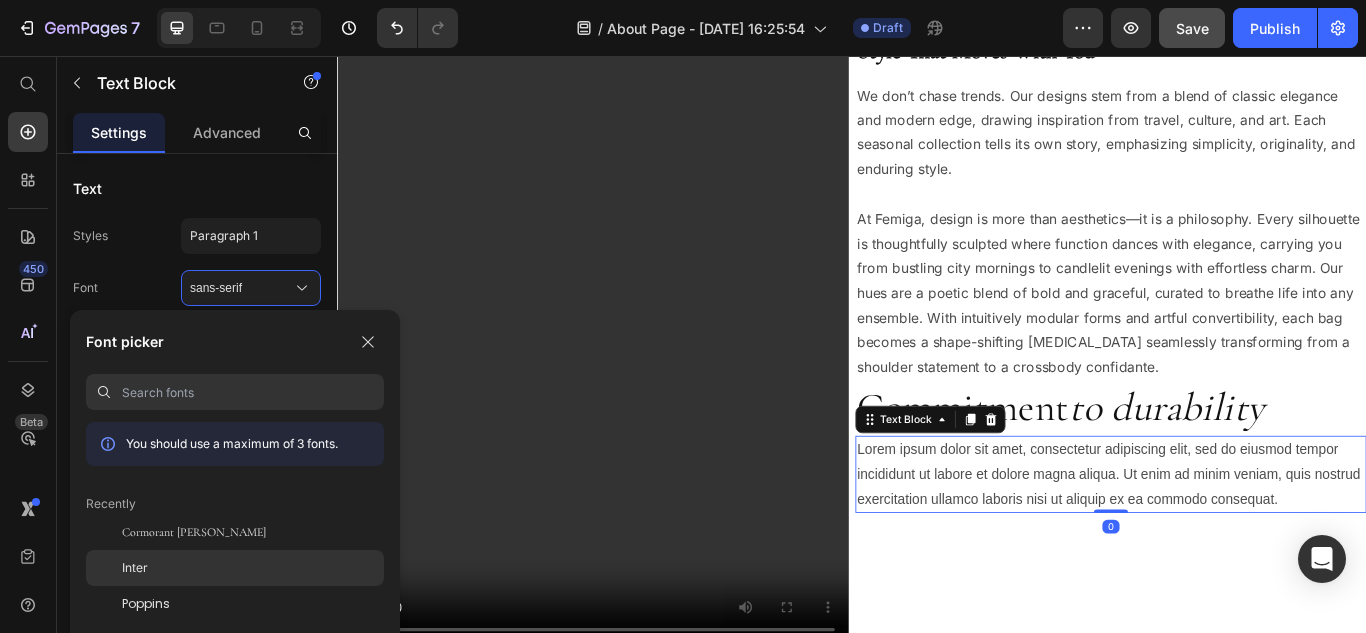 click on "Inter" 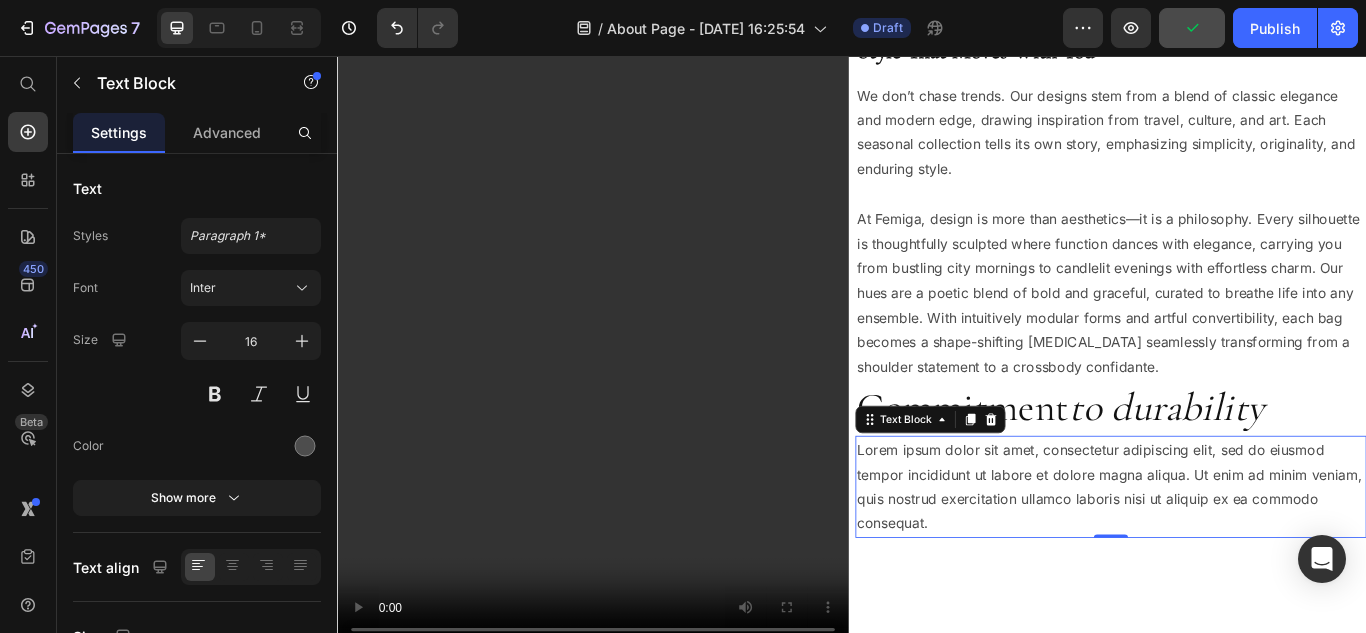 click on "Lorem ipsum dolor sit amet, consectetur adipiscing elit, sed do eiusmod tempor incididunt ut labore et dolore magna aliqua. Ut enim ad minim veniam, quis nostrud exercitation ullamco laboris nisi ut aliquip ex ea commodo consequat." at bounding box center [1239, 558] 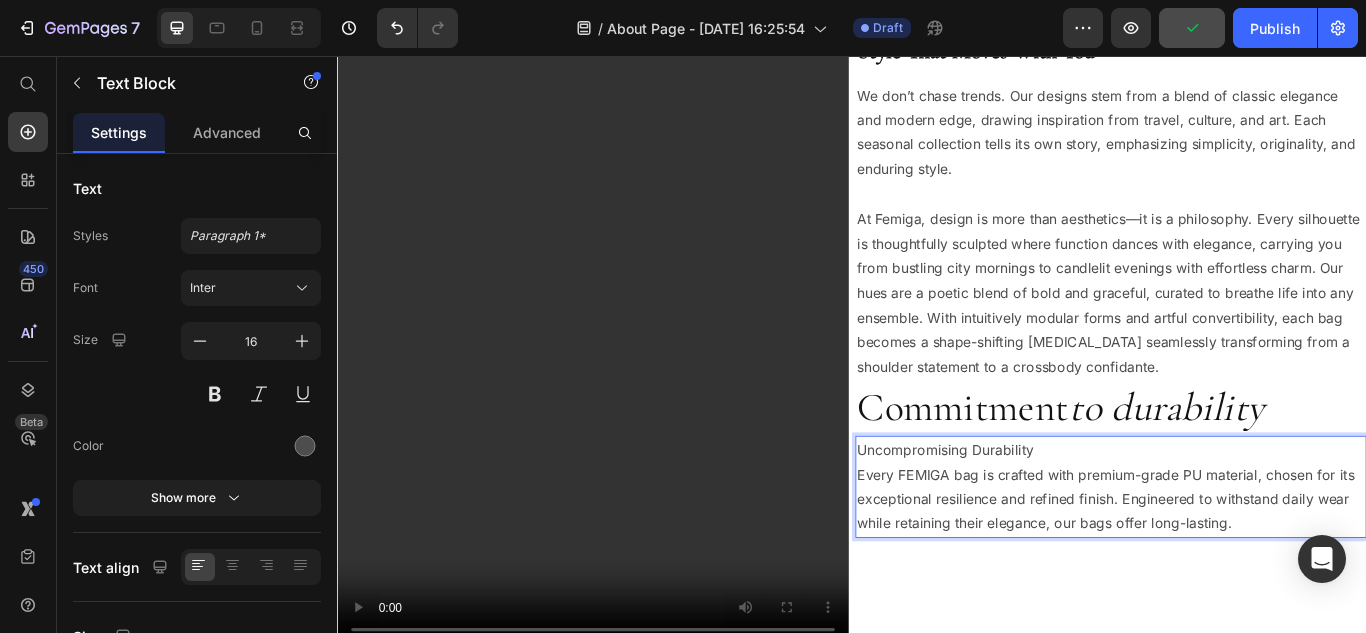 click on "Uncompromising Durability Every FEMIGA bag is crafted with premium-grade PU material, chosen for its exceptional resilience and refined finish. Engineered to withstand daily wear while retaining their elegance, our bags offer long-lasting." at bounding box center (1239, 558) 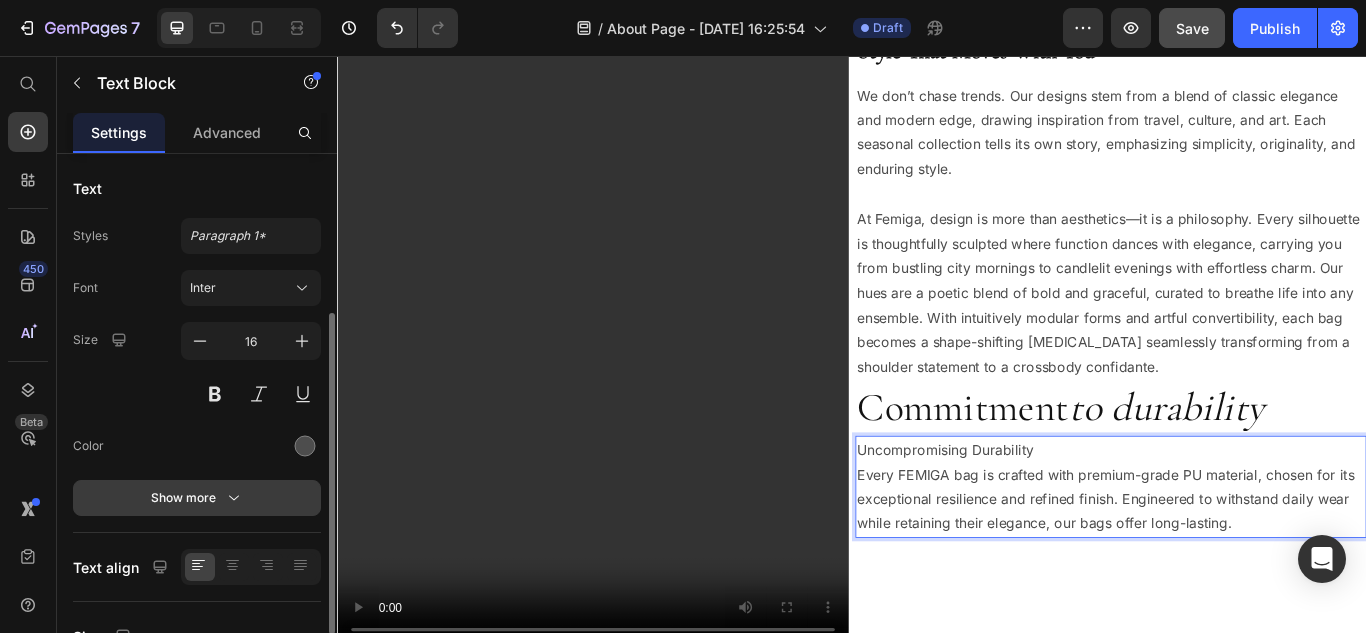 scroll, scrollTop: 200, scrollLeft: 0, axis: vertical 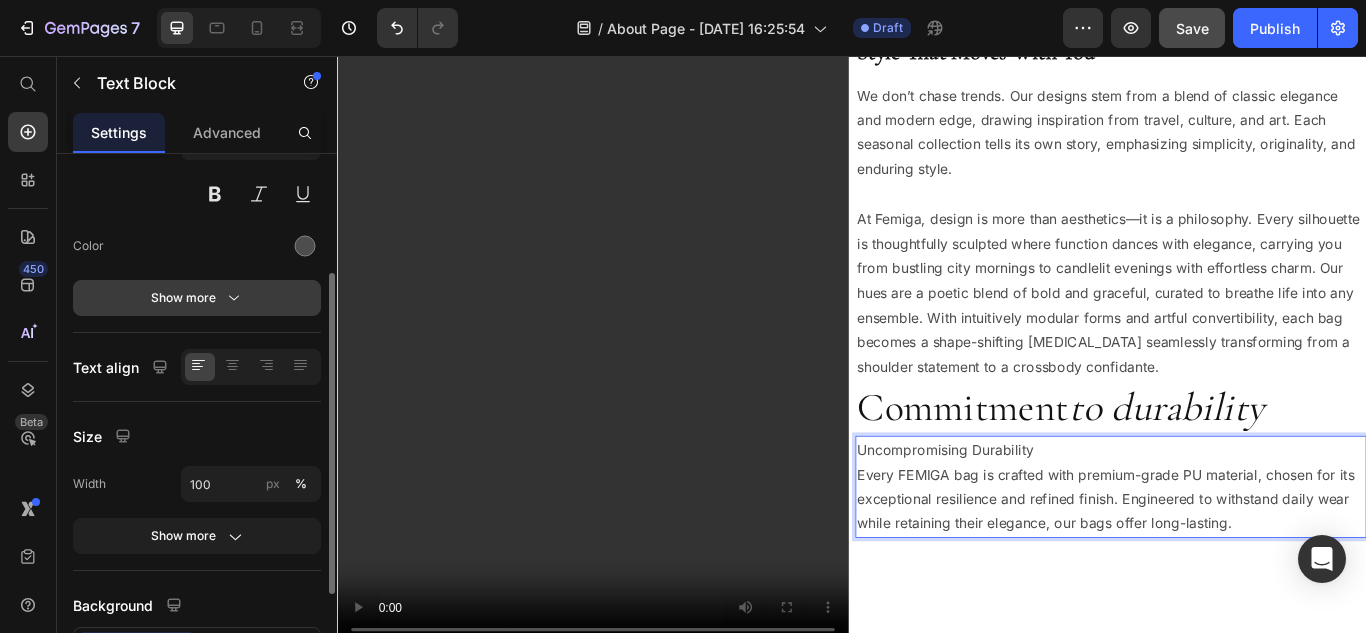 click on "Show more" at bounding box center (197, 298) 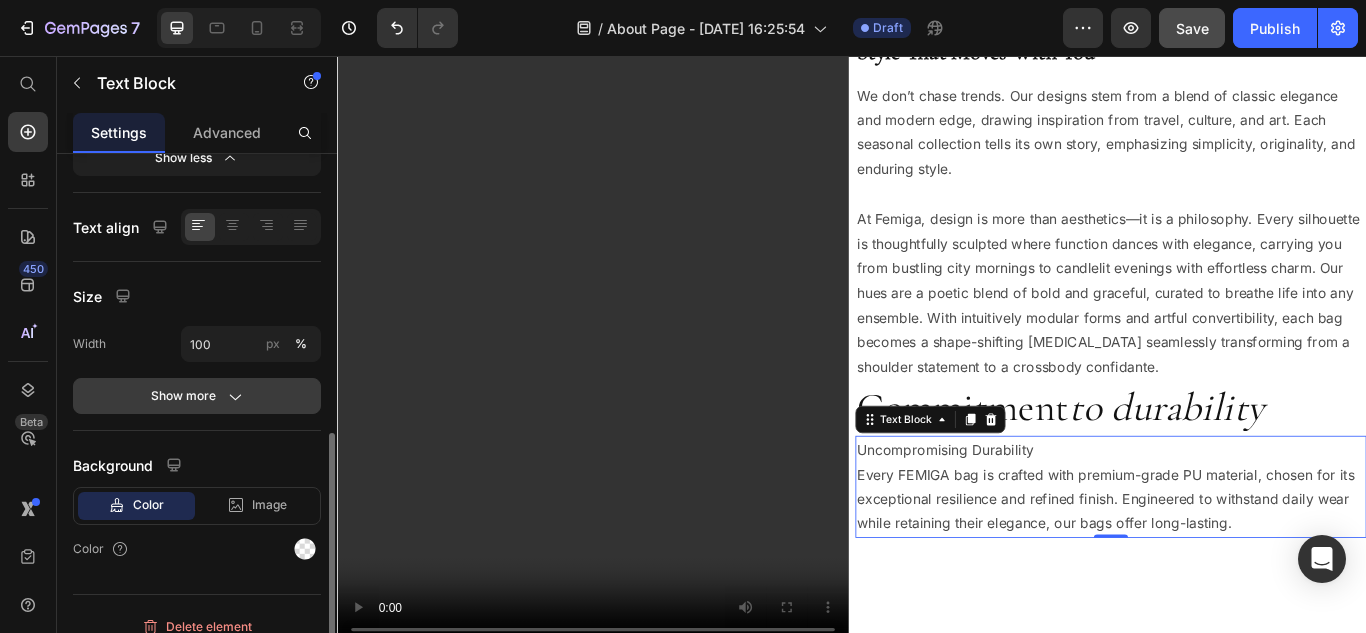scroll, scrollTop: 619, scrollLeft: 0, axis: vertical 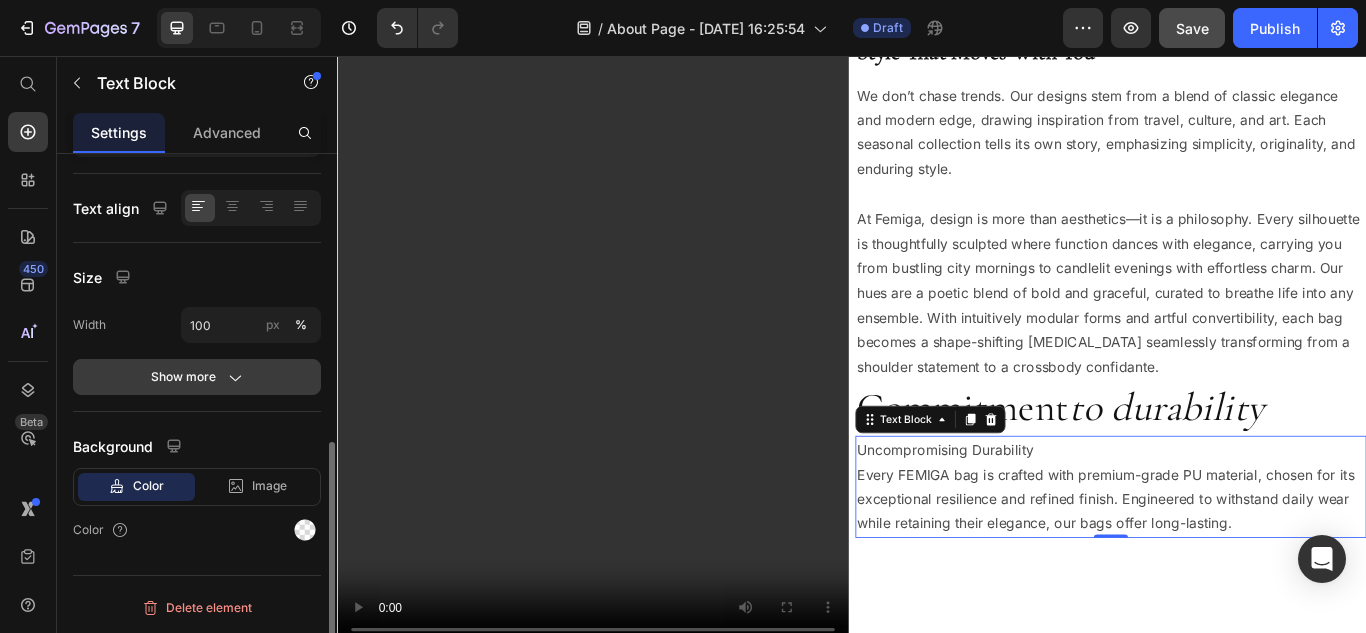 click on "Show more" 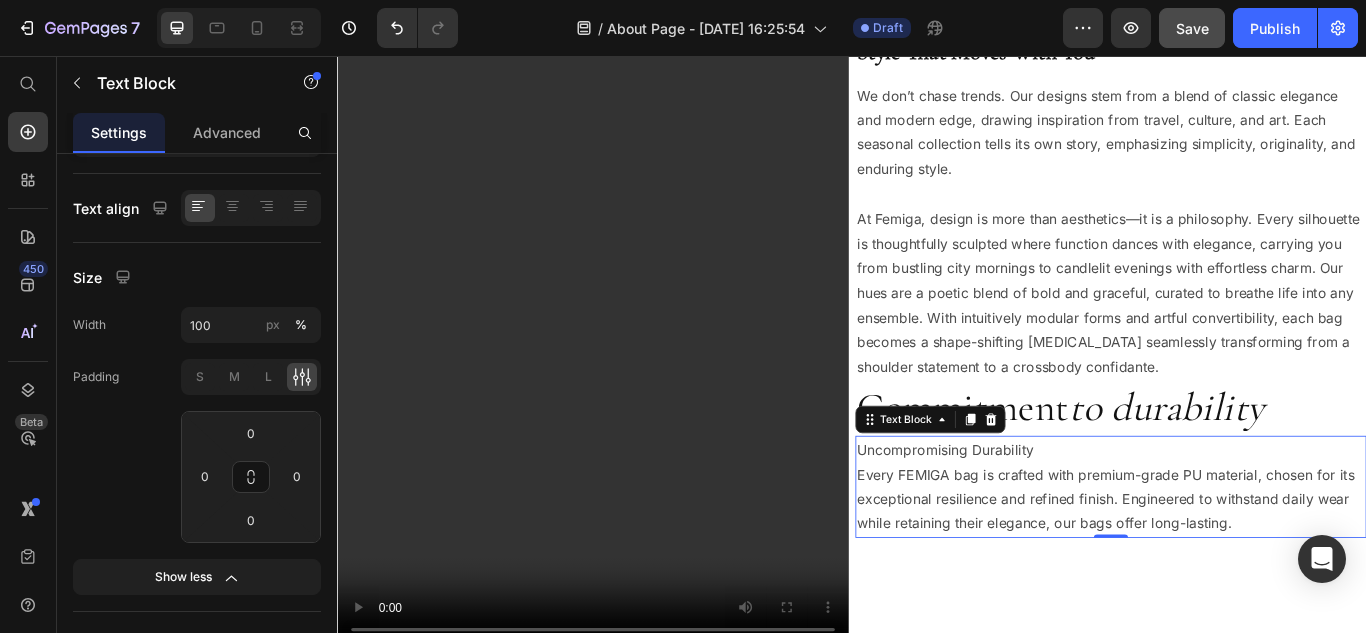 scroll, scrollTop: 819, scrollLeft: 0, axis: vertical 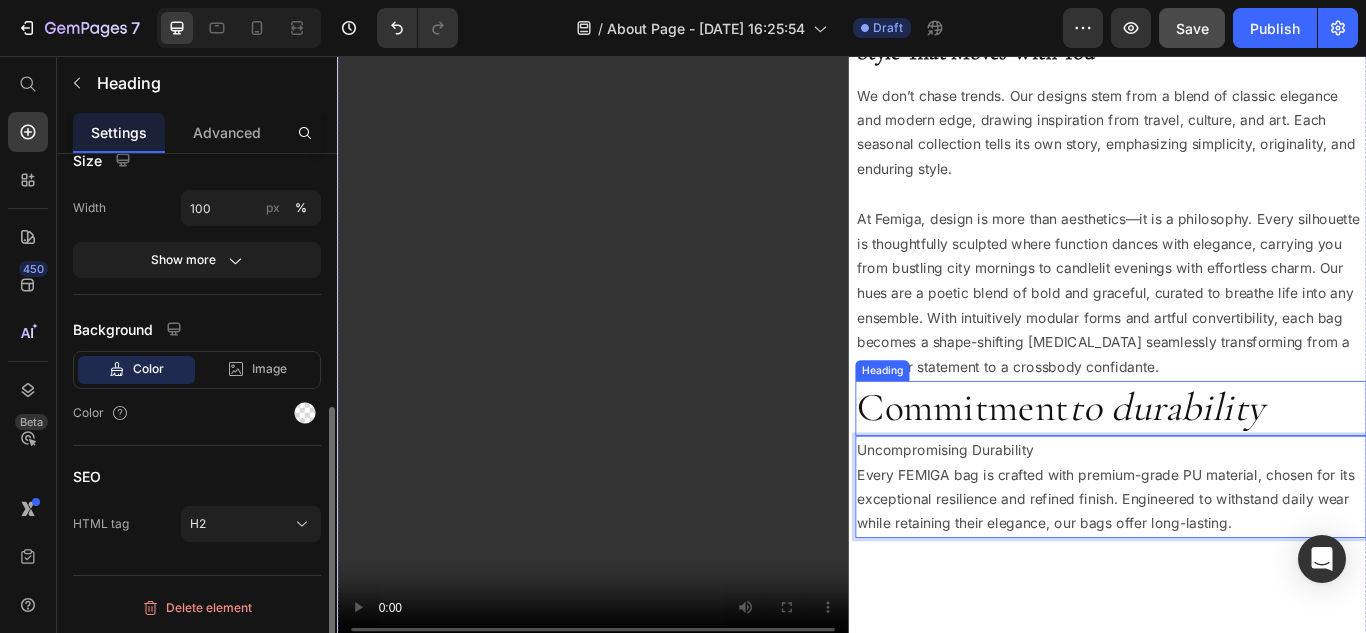 click on "Commitment  to durability" at bounding box center [1239, 467] 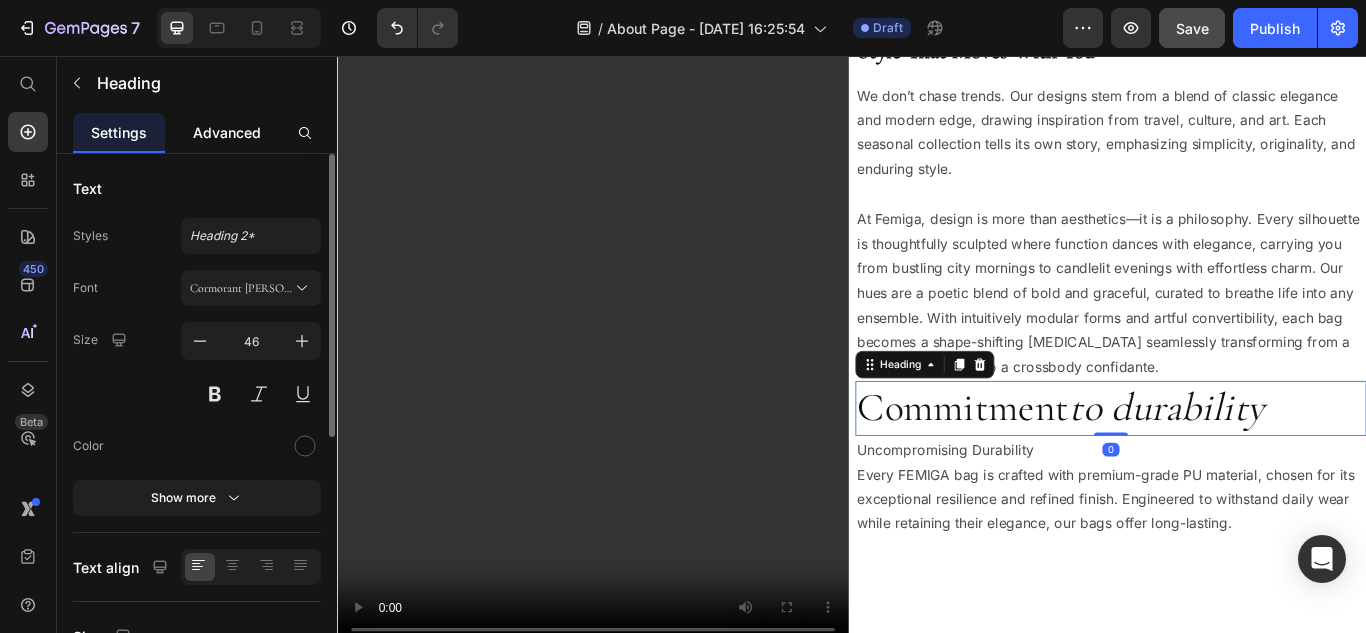 click on "Advanced" 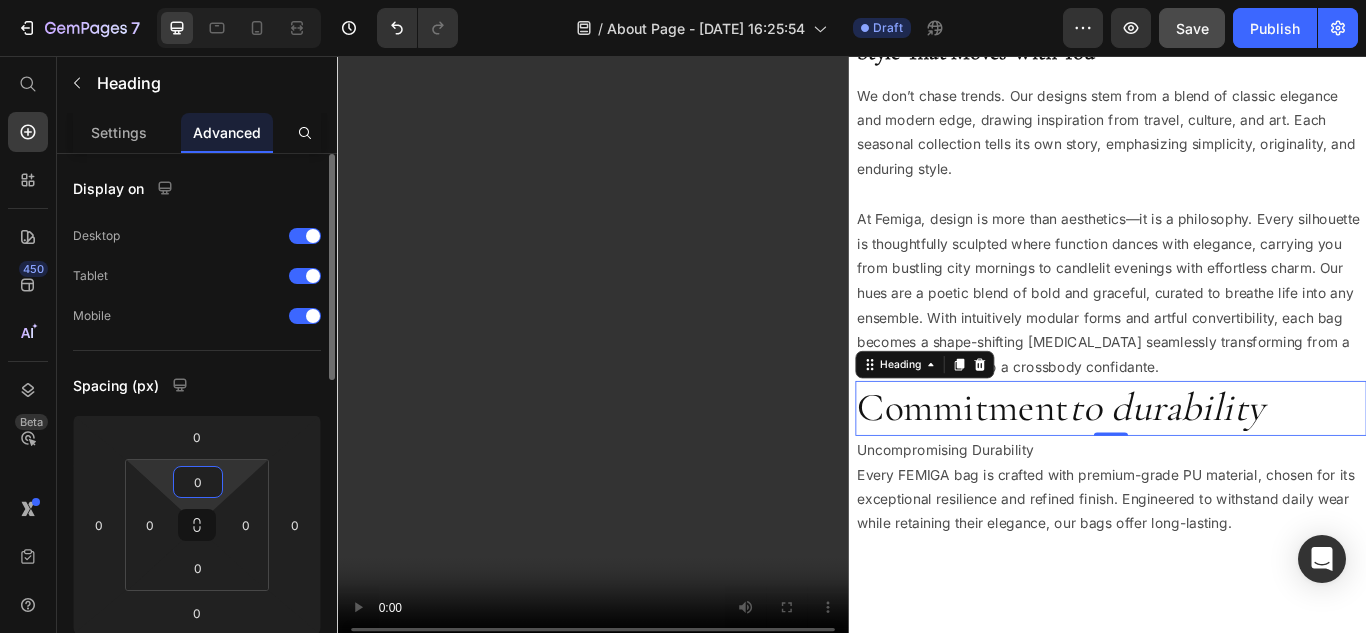 click on "0" at bounding box center (198, 482) 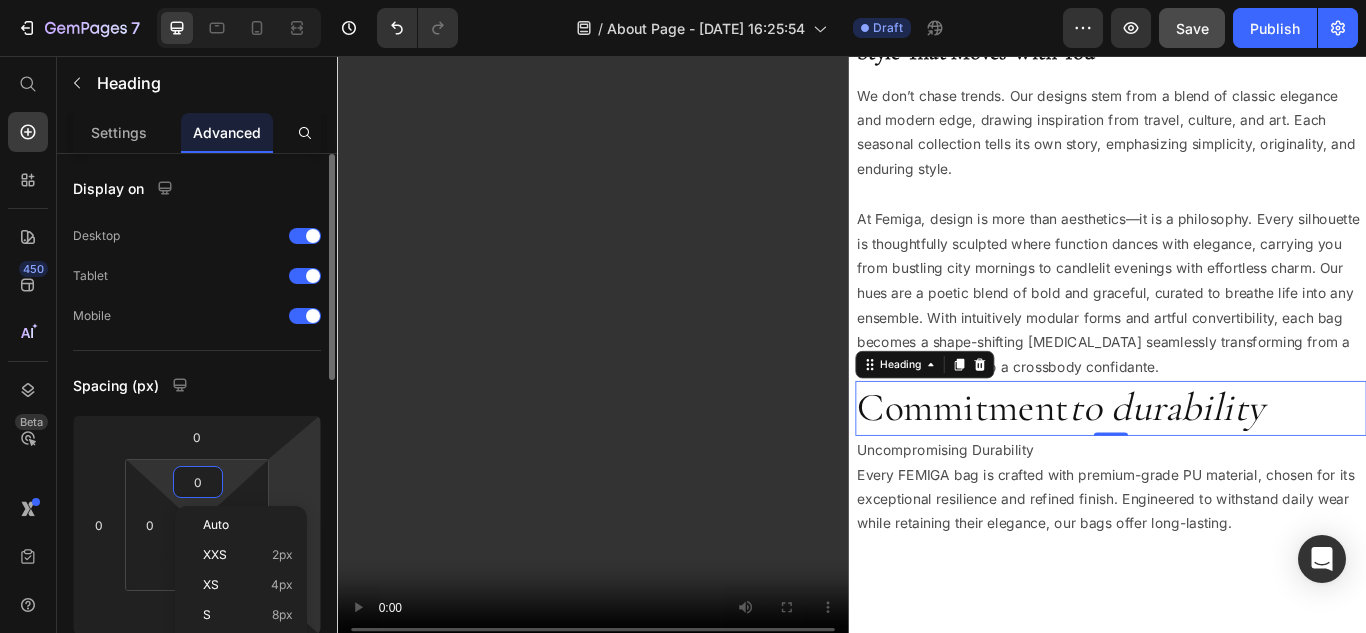 scroll, scrollTop: 400, scrollLeft: 0, axis: vertical 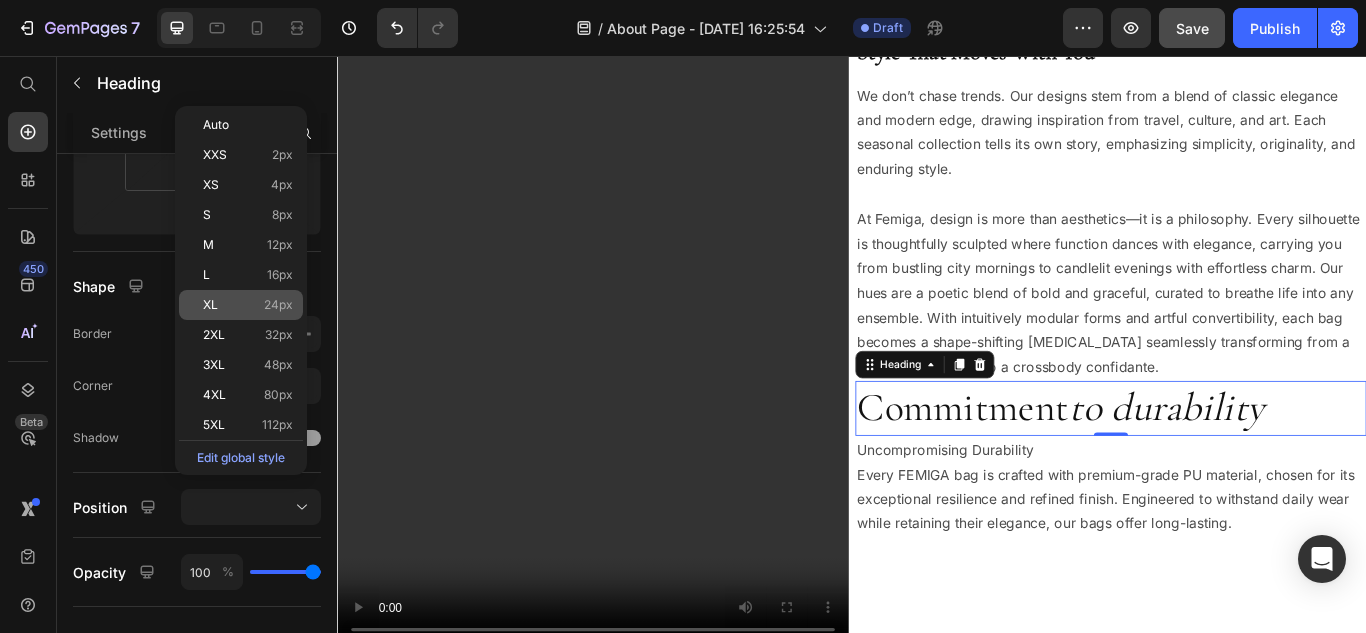 click on "24px" at bounding box center (278, 305) 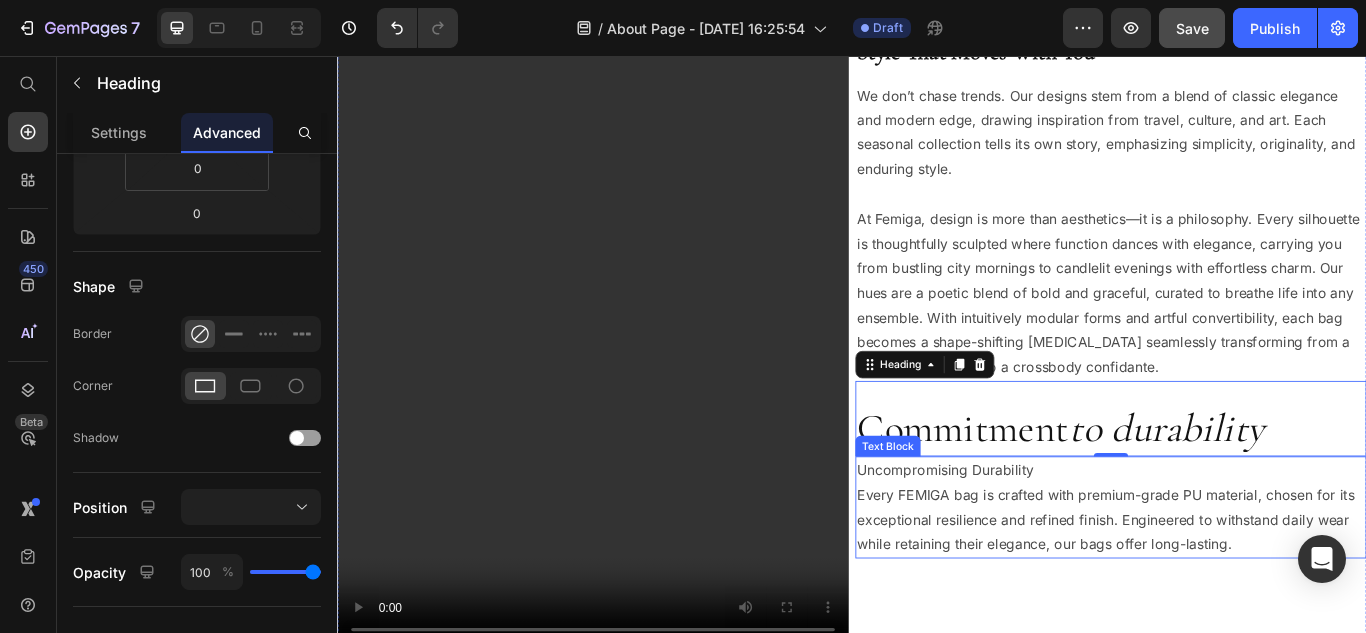 click on "Uncompromising Durability Every FEMIGA bag is crafted with premium-grade PU material, chosen for its exceptional resilience and refined finish. Engineered to withstand daily wear while retaining their elegance, our bags offer long-lasting." at bounding box center (1239, 582) 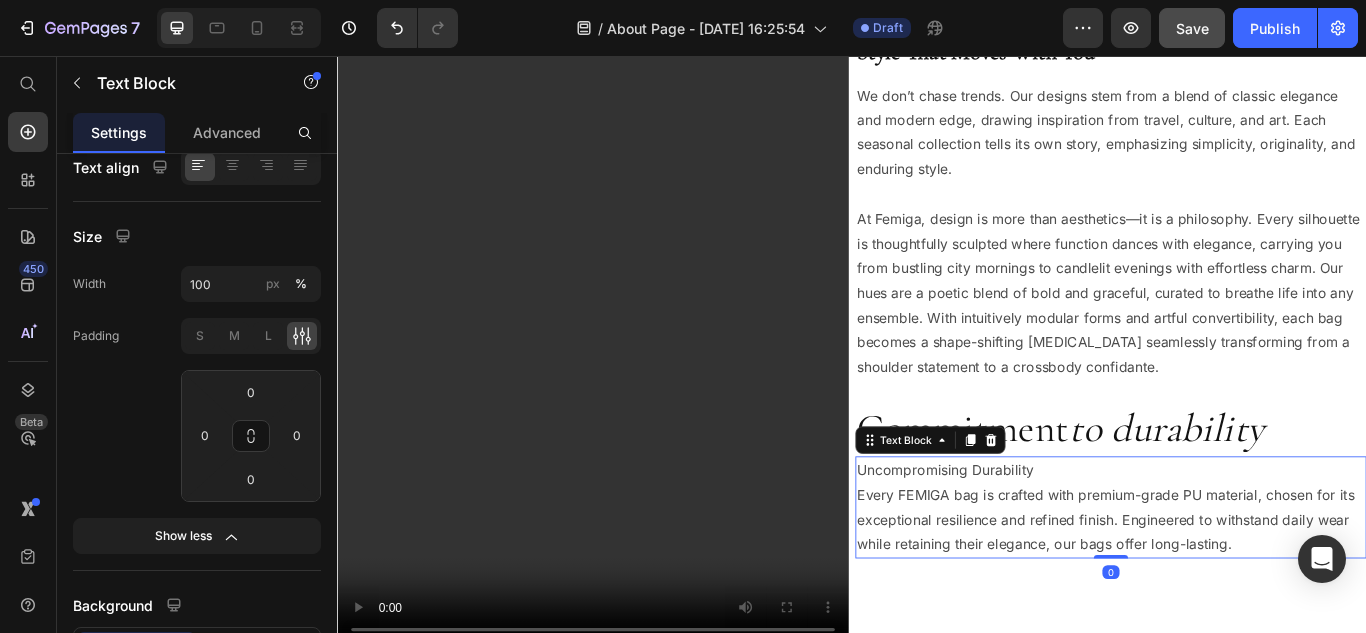 scroll, scrollTop: 0, scrollLeft: 0, axis: both 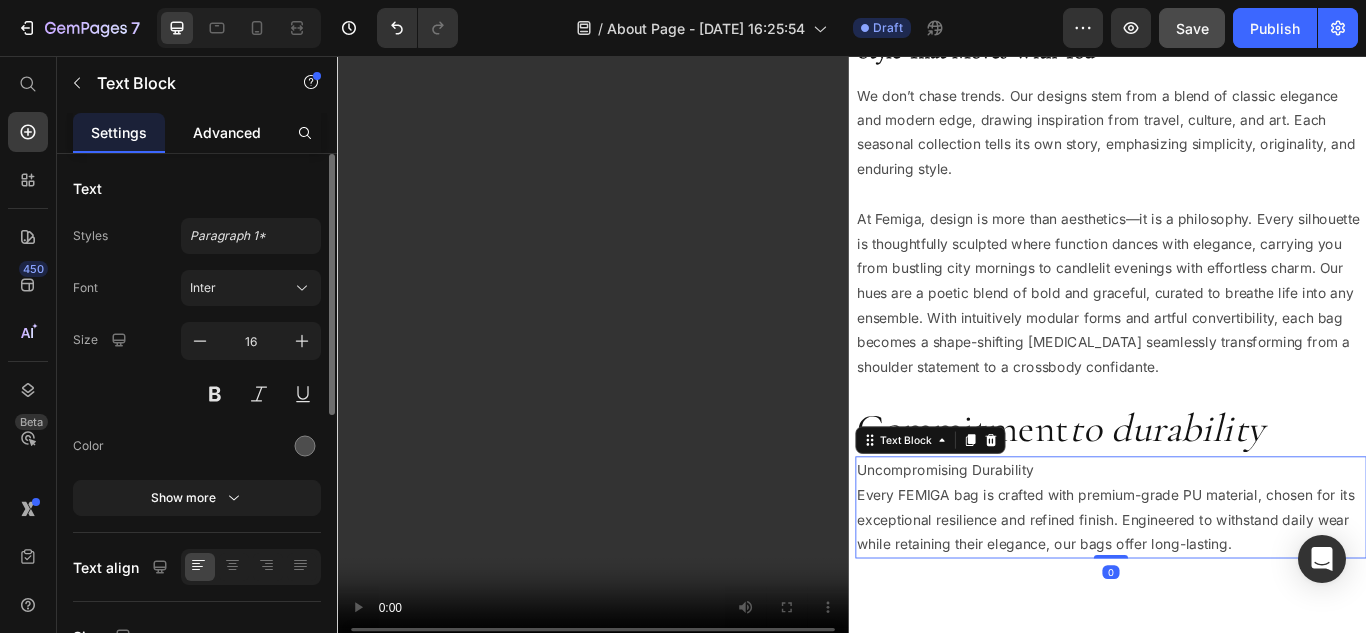 click on "Advanced" at bounding box center [227, 132] 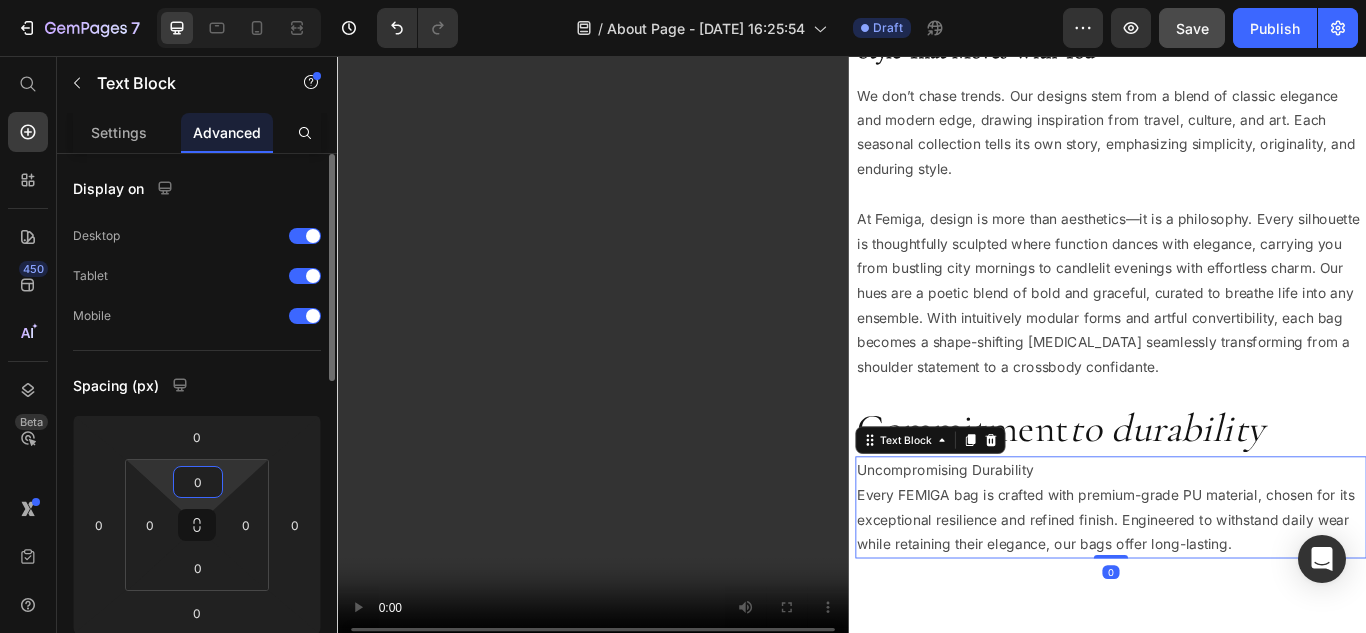 click on "0" at bounding box center (198, 482) 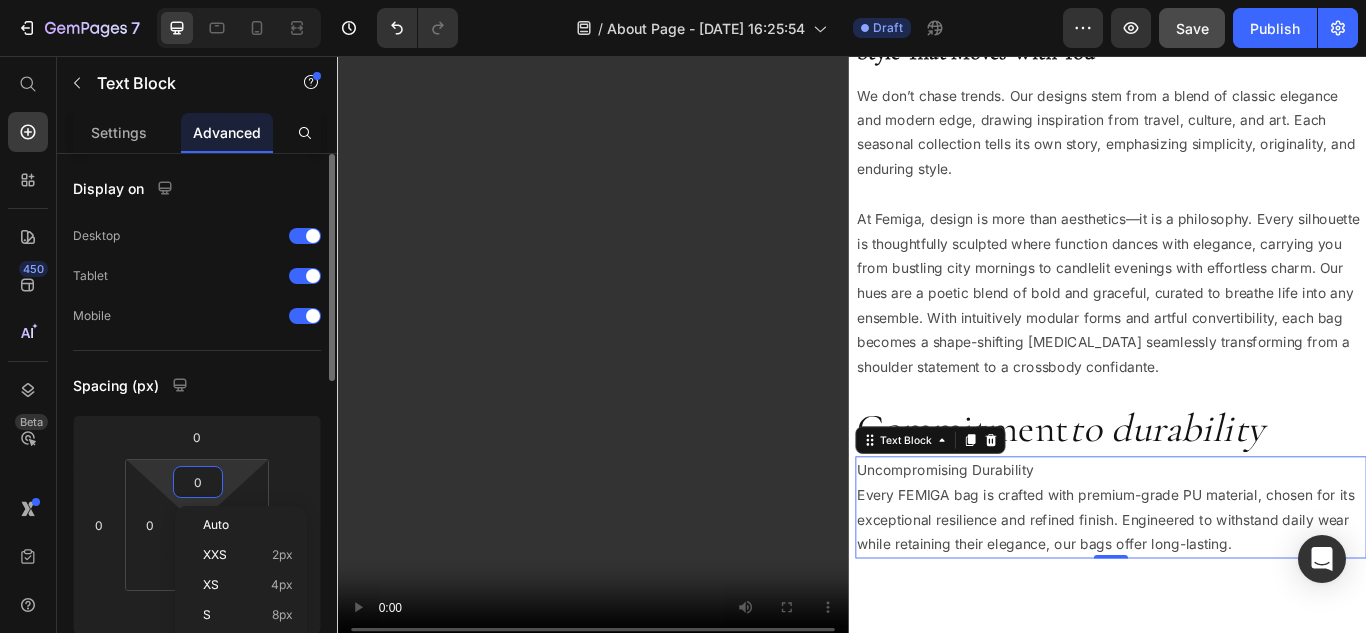 scroll, scrollTop: 200, scrollLeft: 0, axis: vertical 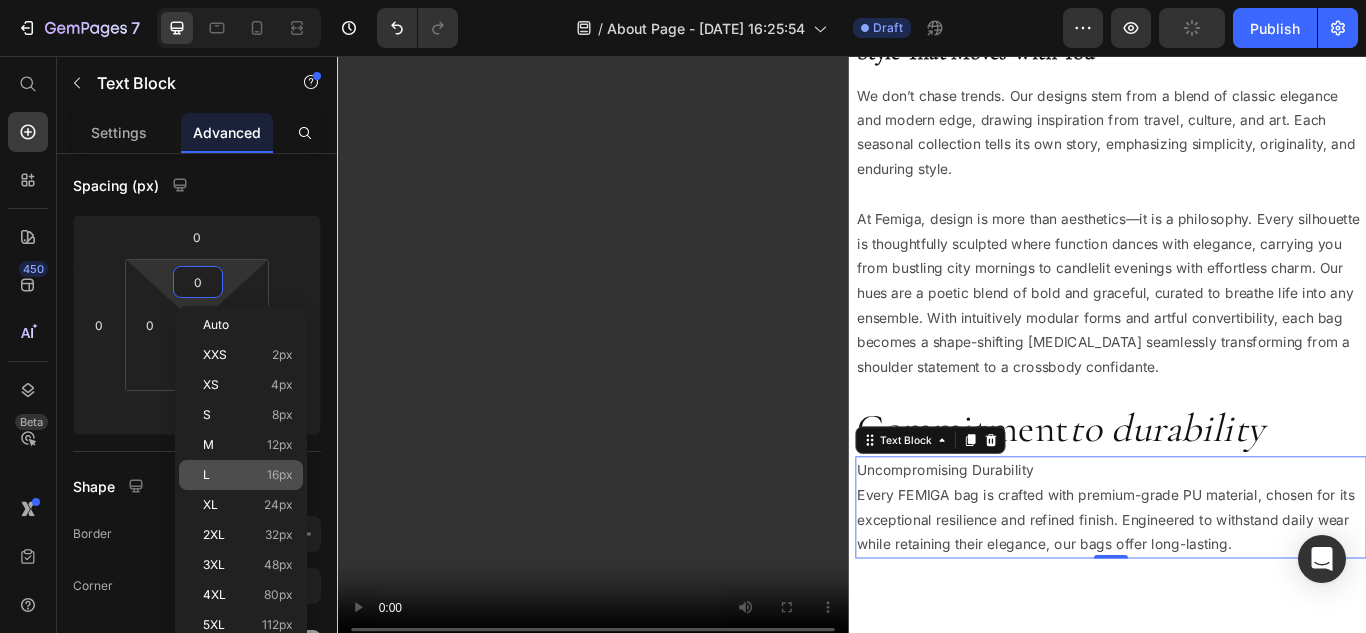 click on "16px" at bounding box center (280, 475) 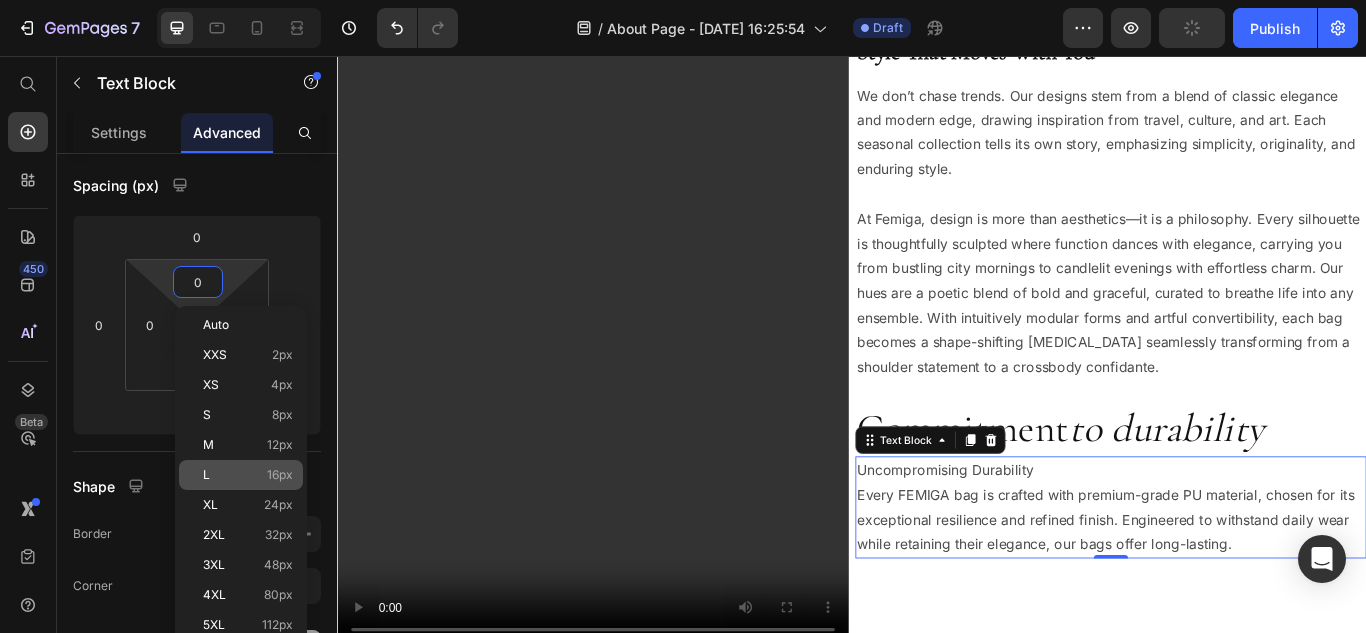 type on "16" 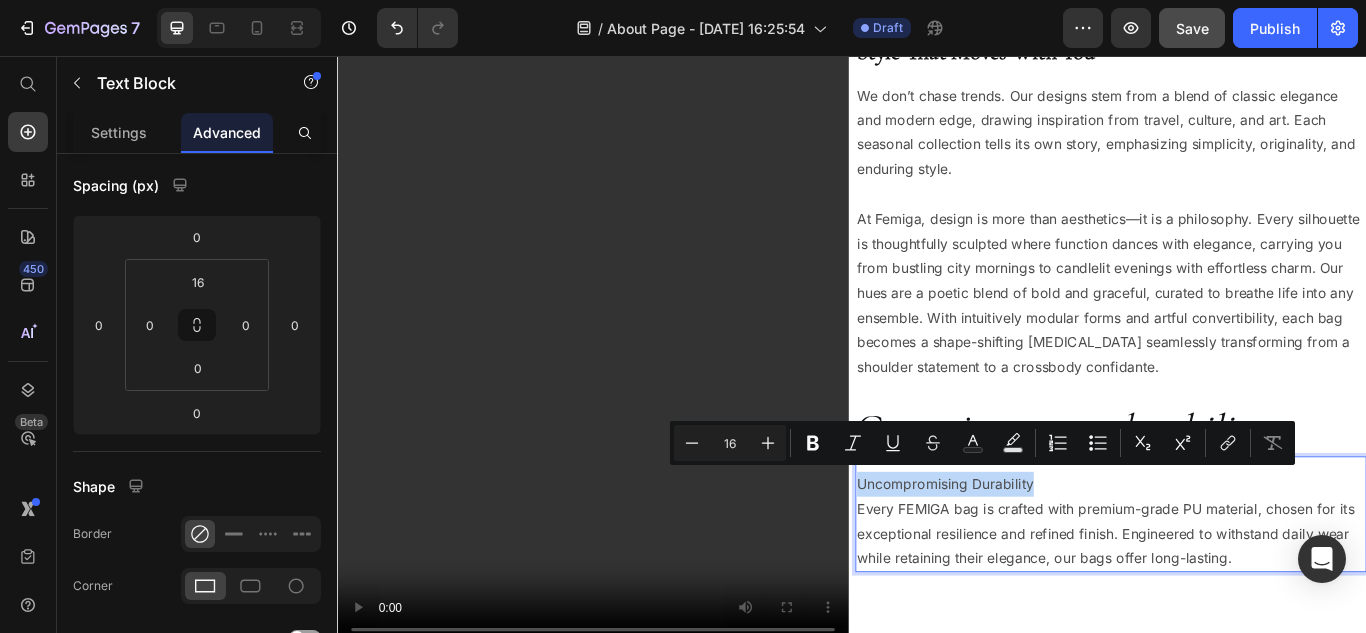 drag, startPoint x: 1148, startPoint y: 550, endPoint x: 941, endPoint y: 536, distance: 207.47289 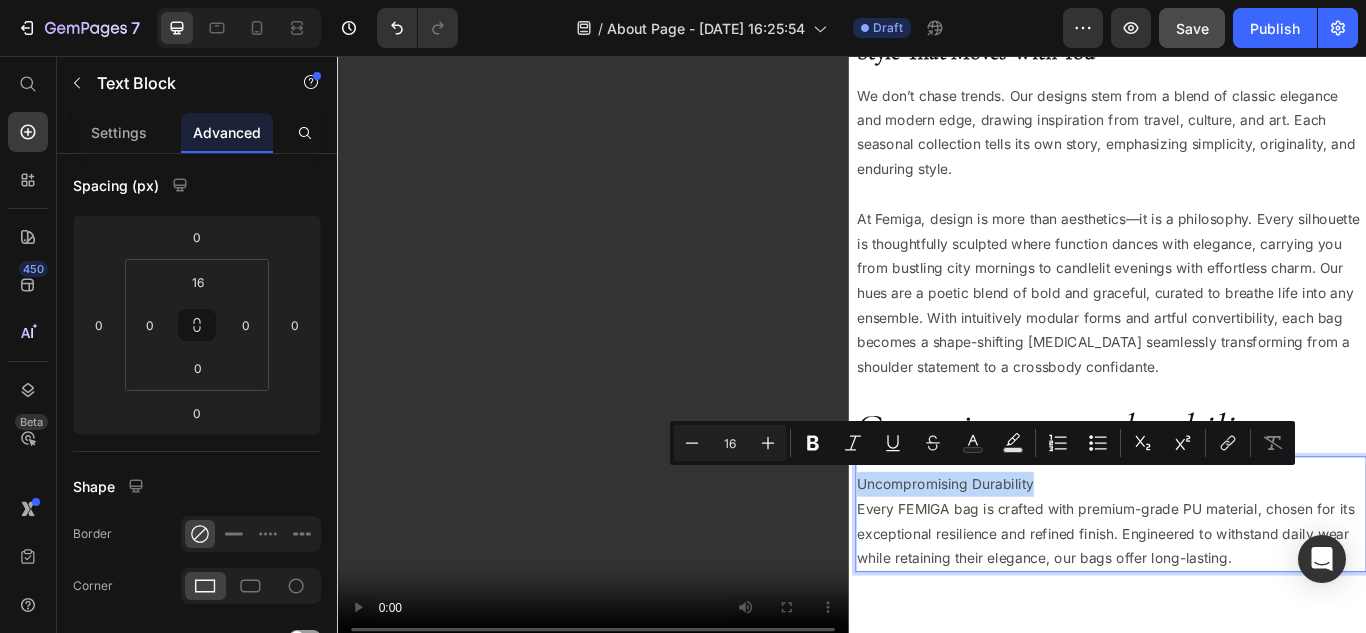 click on "Uncompromising Durability Every FEMIGA bag is crafted with premium-grade PU material, chosen for its exceptional resilience and refined finish. Engineered to withstand daily wear while retaining their elegance, our bags offer long-lasting." at bounding box center (1239, 598) 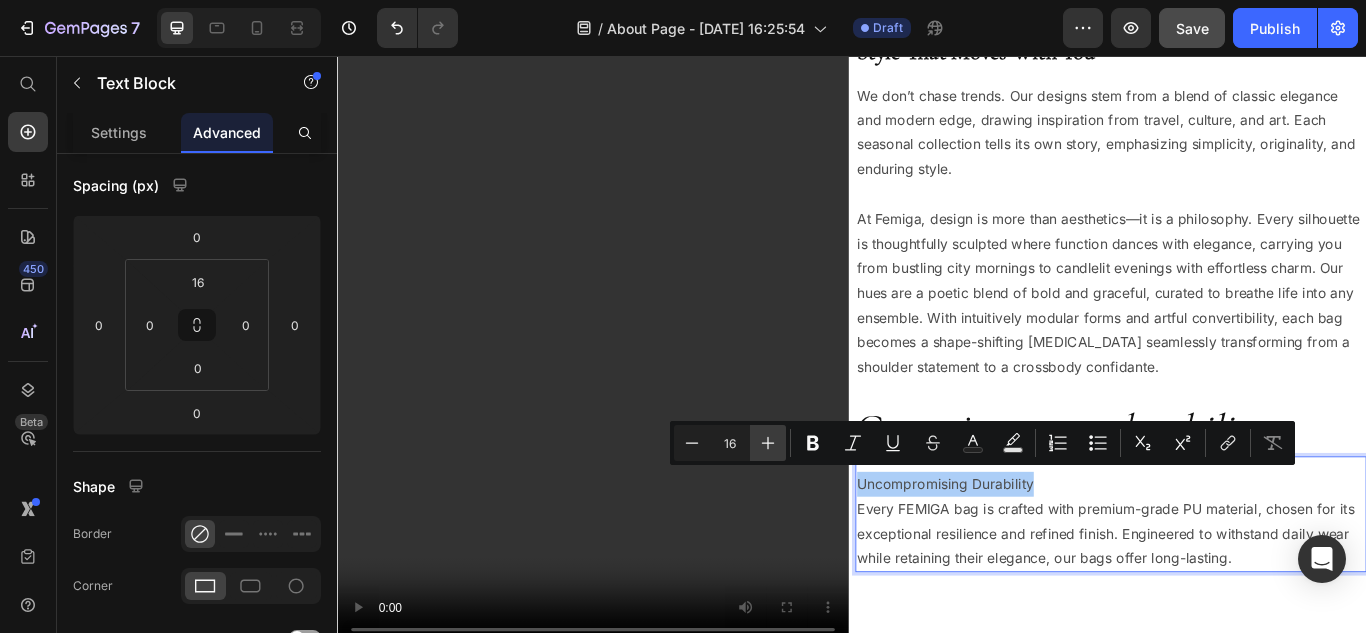 click 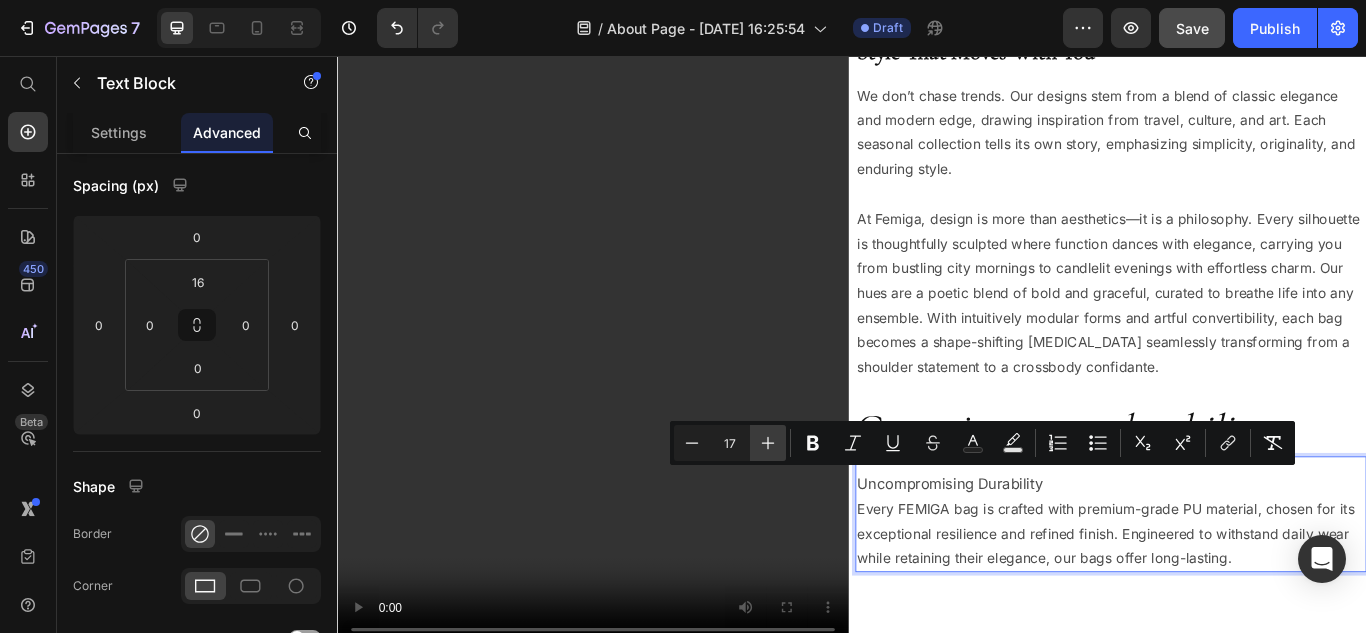 click 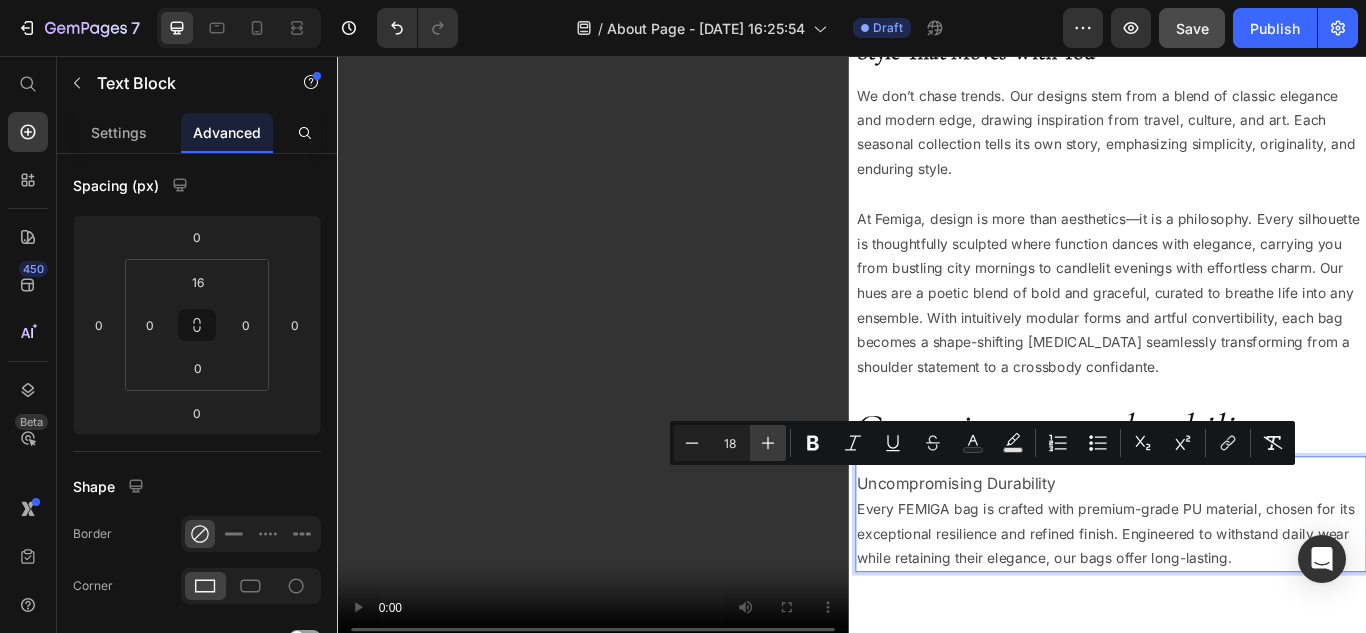click 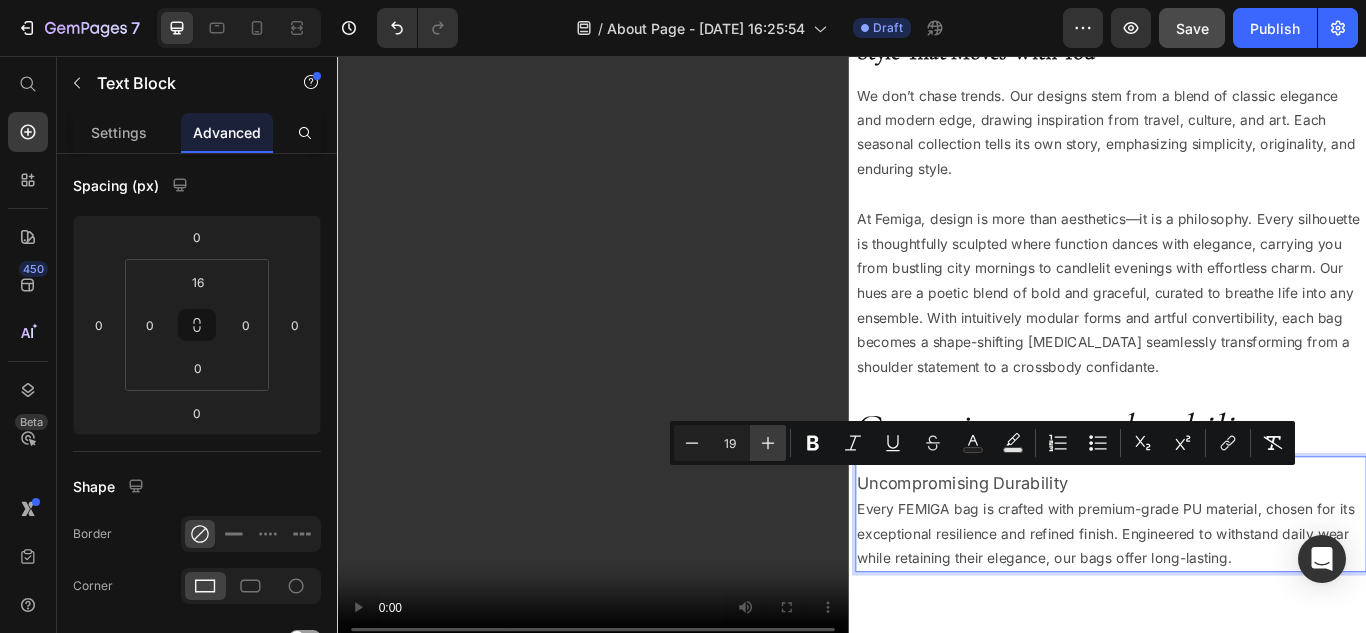 click 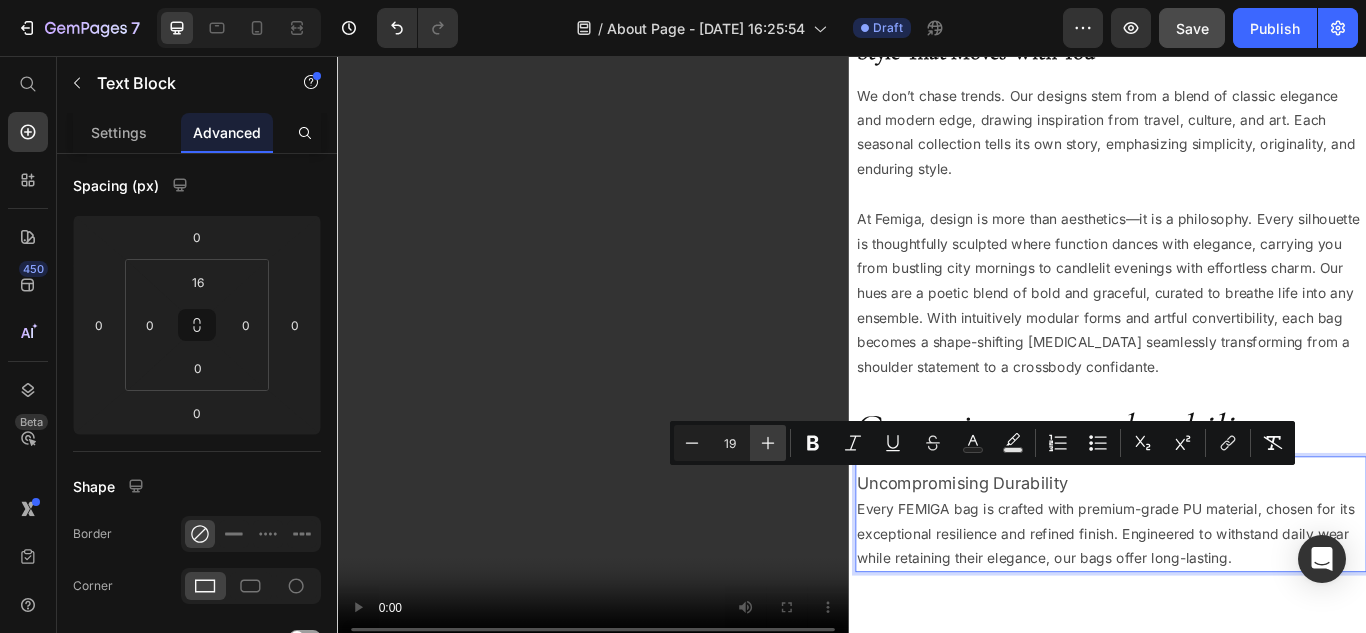 type on "20" 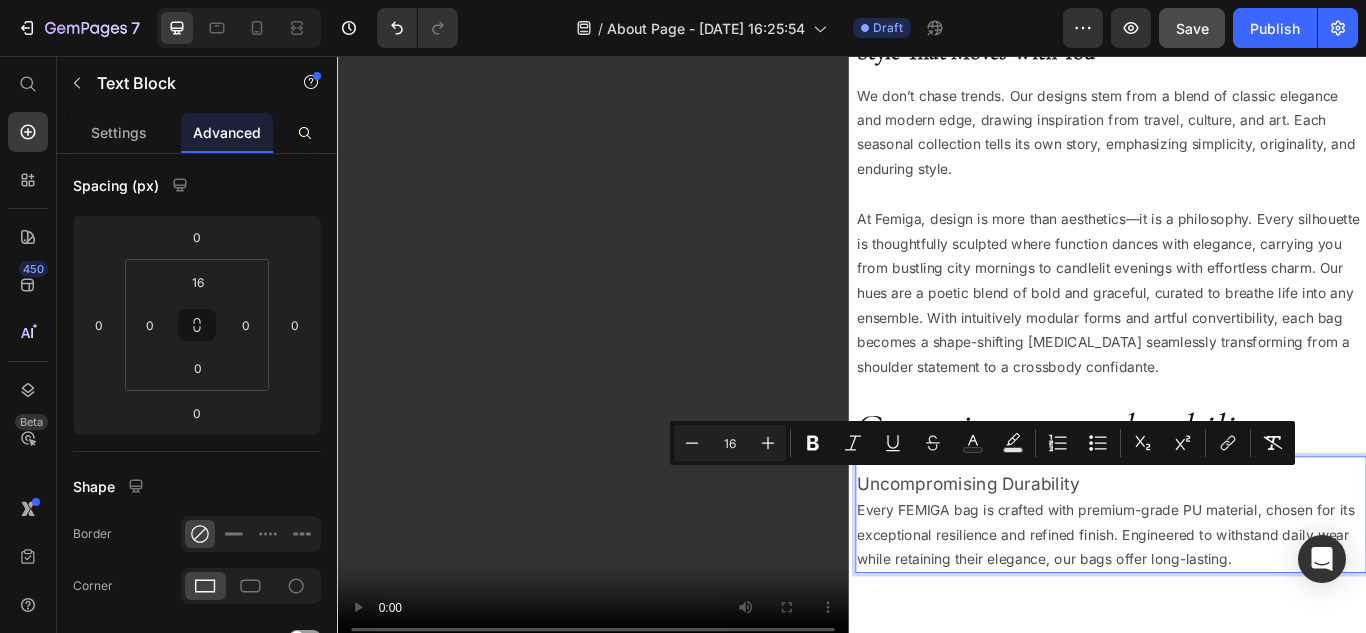 click on "Uncompromising Durability Every FEMIGA bag is crafted with premium-grade PU material, chosen for its exceptional resilience and refined finish. Engineered to withstand daily wear while retaining their elegance, our bags offer long-lasting." at bounding box center [1239, 599] 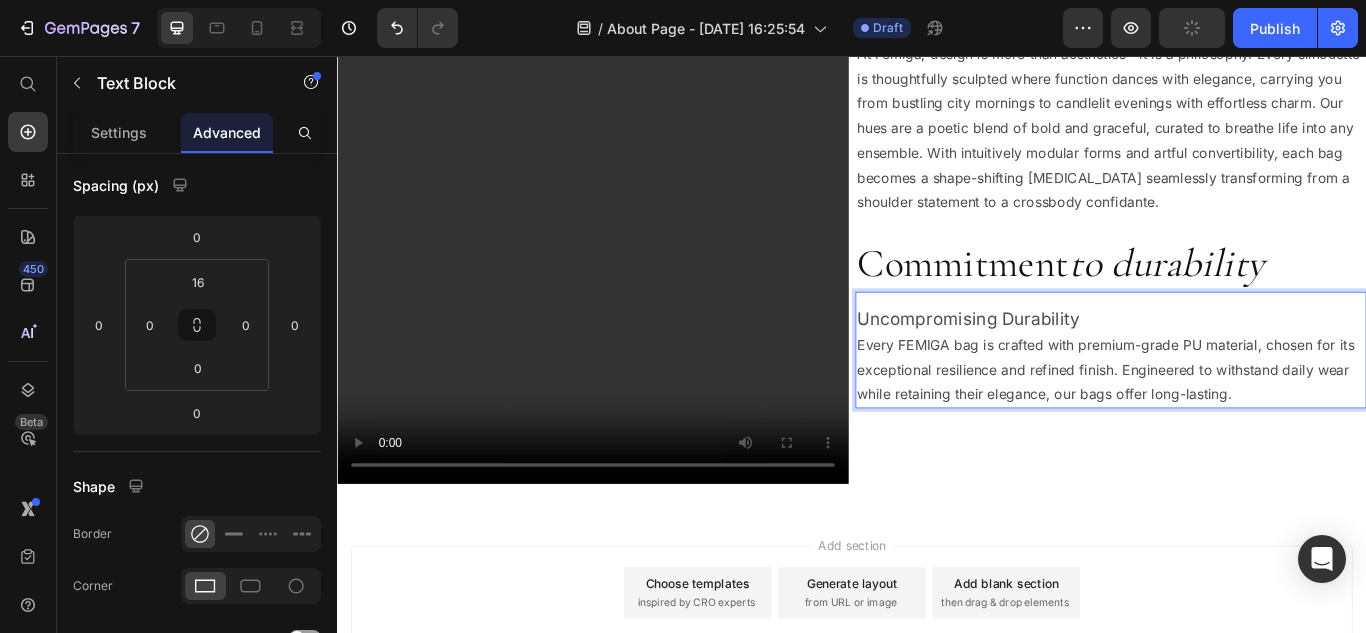 scroll, scrollTop: 1823, scrollLeft: 0, axis: vertical 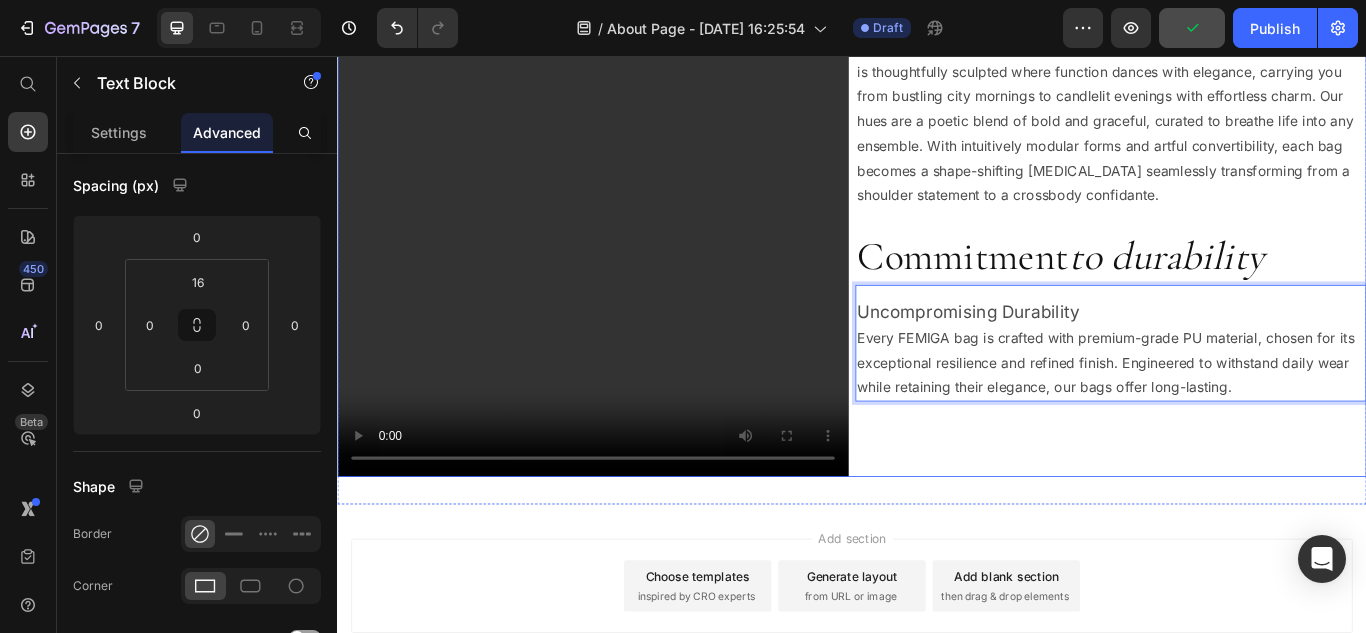 click on "Design  Philosophy Heading Style That Moves With You Heading We don’t chase trends. Our designs stem from a blend of classic elegance and modern edge, drawing inspiration from travel, culture, and art. Each seasonal collection tells its own story, emphasizing simplicity, originality, and enduring style. At Femiga, design is more than aesthetics—it is a philosophy. Every silhouette is thoughtfully sculpted where function dances with elegance, carrying you from bustling city mornings to candlelit evenings with effortless charm. Our hues are a poetic blend of bold and graceful, curated to breathe life into any ensemble. With intuitively modular forms and artful convertibility, each bag becomes a shape-shifting muse seamlessly transforming from a shoulder statement to a crossbody confidante. Text Block Commitment  to durability Heading Uncompromising Durability Text Block   0" at bounding box center (1239, 149) 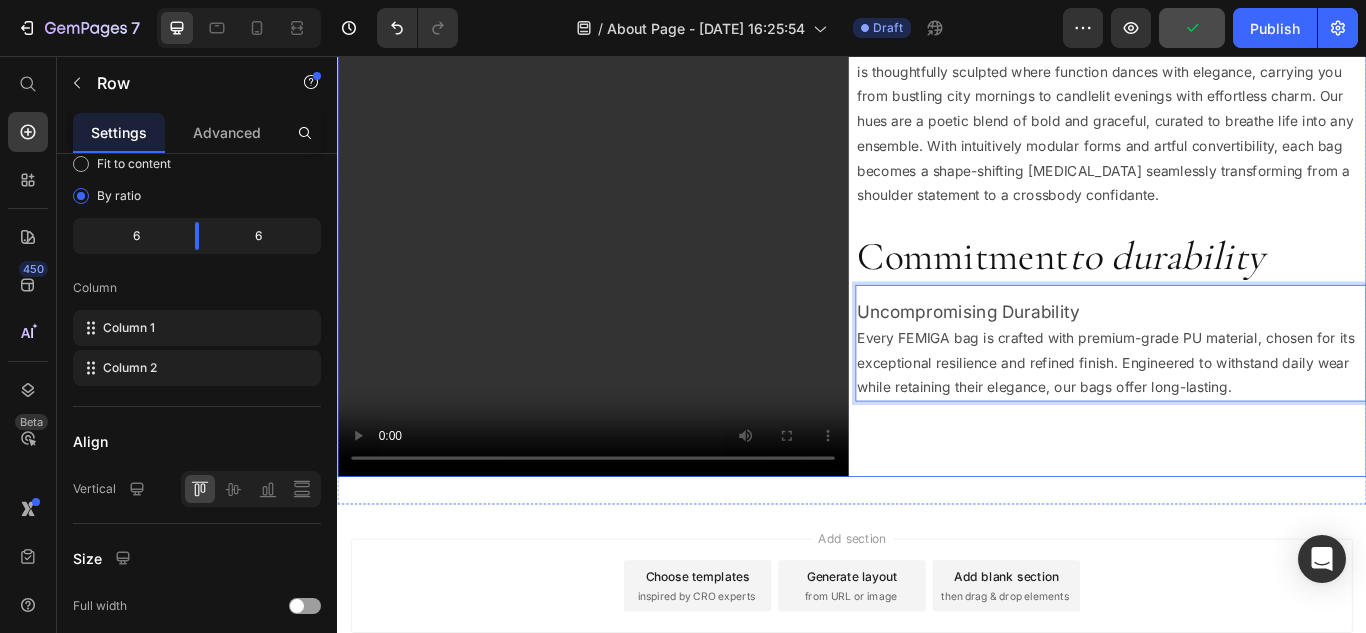 scroll, scrollTop: 0, scrollLeft: 0, axis: both 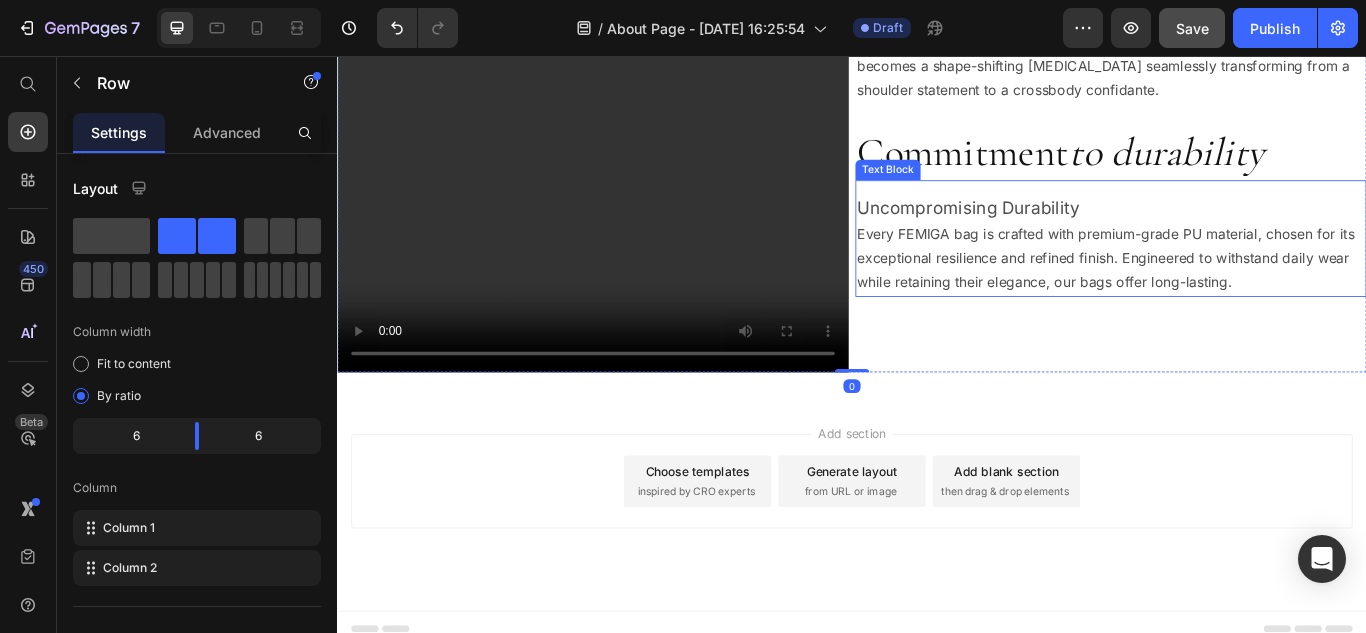 click on "Uncompromising Durability Every FEMIGA bag is crafted with premium-grade PU material, chosen for its exceptional resilience and refined finish. Engineered to withstand daily wear while retaining their elegance, our bags offer long-lasting." at bounding box center [1239, 277] 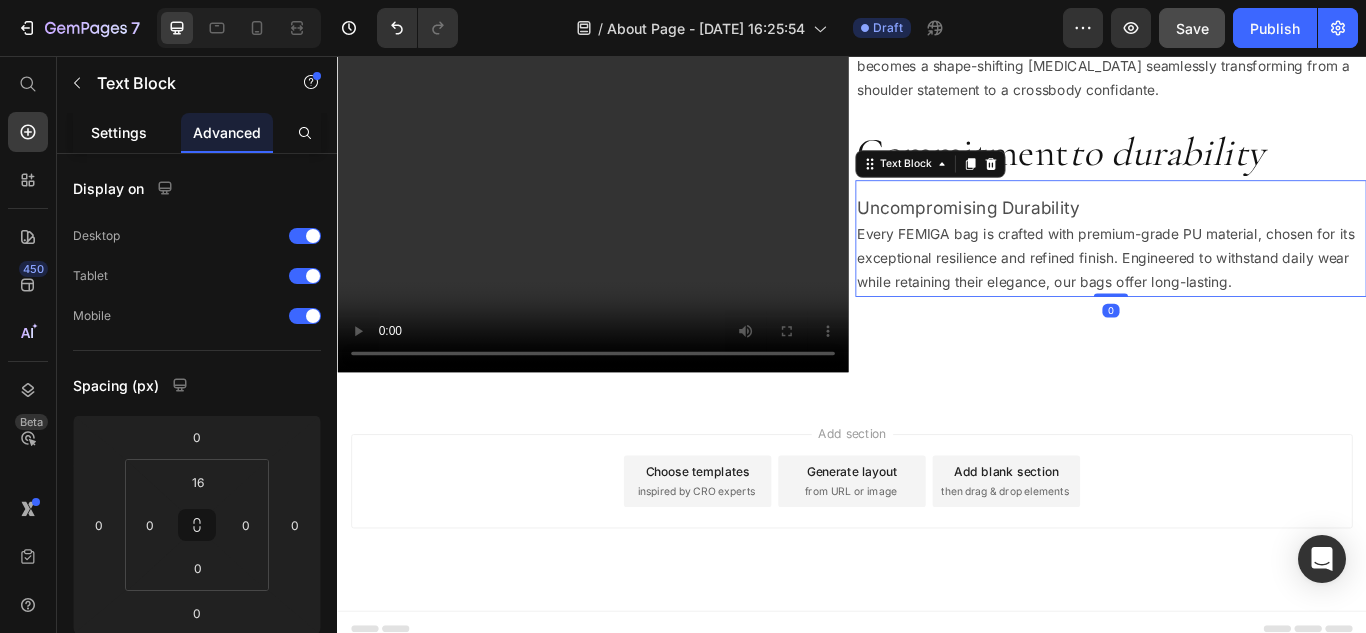 click on "Settings" 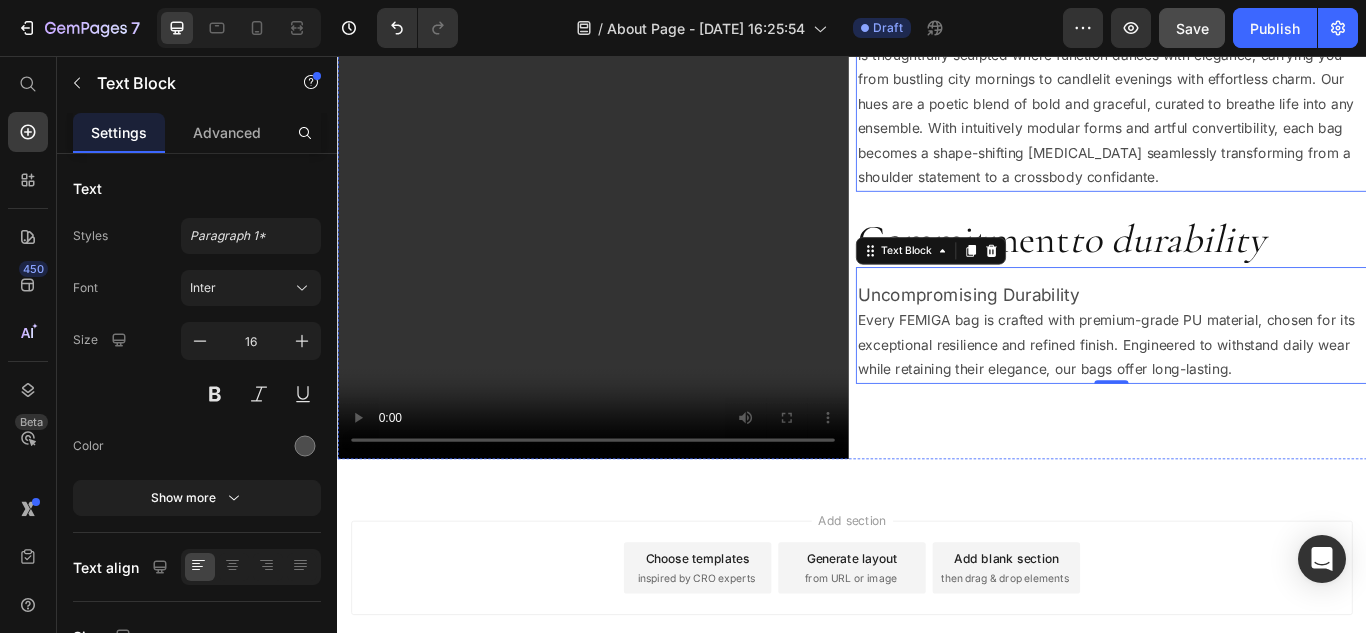 scroll, scrollTop: 1845, scrollLeft: 0, axis: vertical 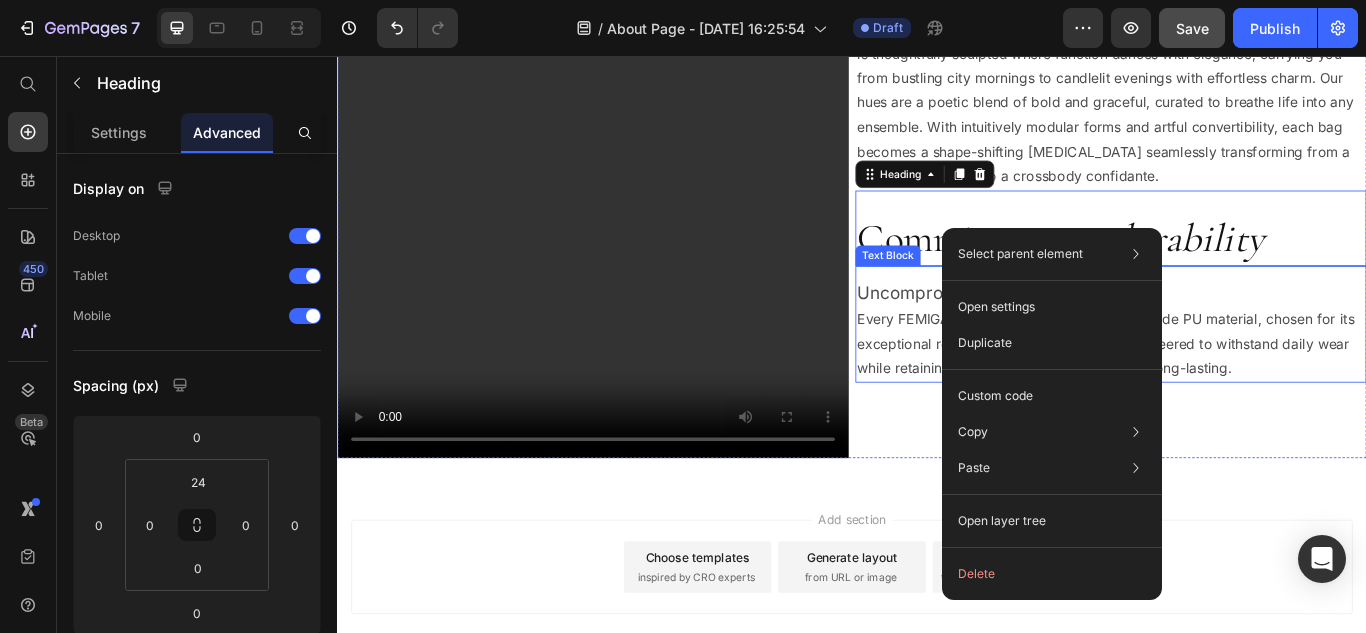 click on "Uncompromising Durability" at bounding box center [1072, 333] 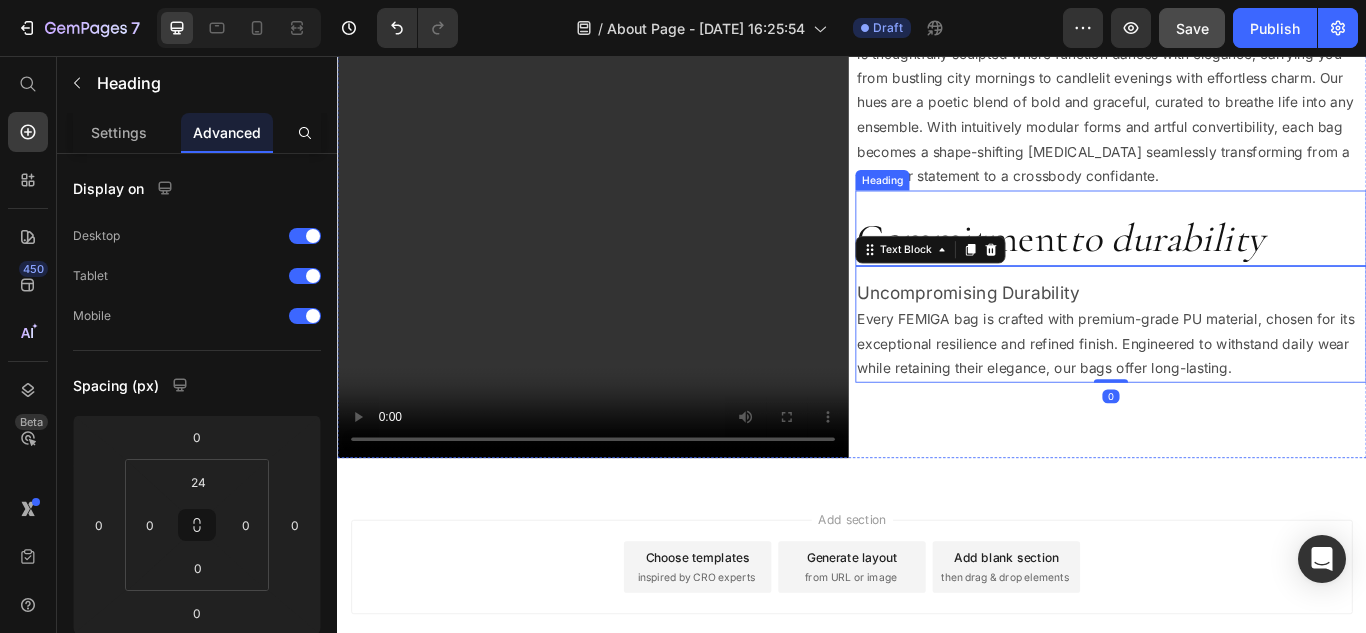 click on "Commitment  to durability Heading" at bounding box center [1239, 257] 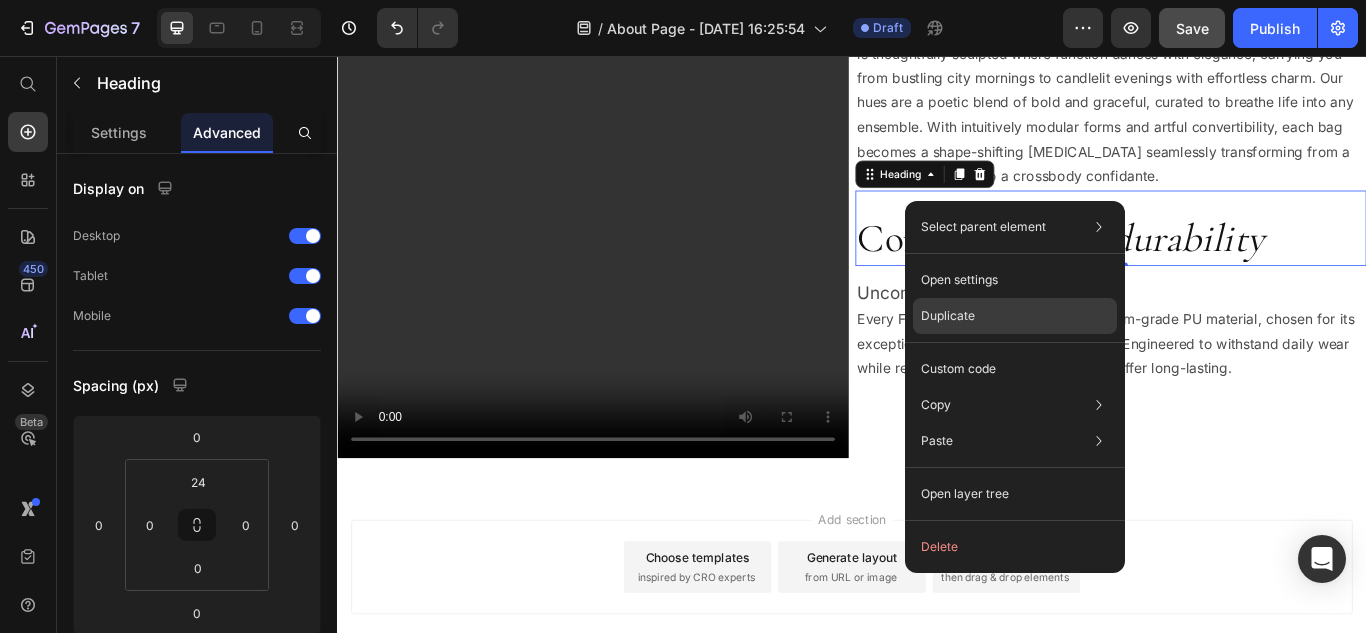 click on "Duplicate" at bounding box center [948, 316] 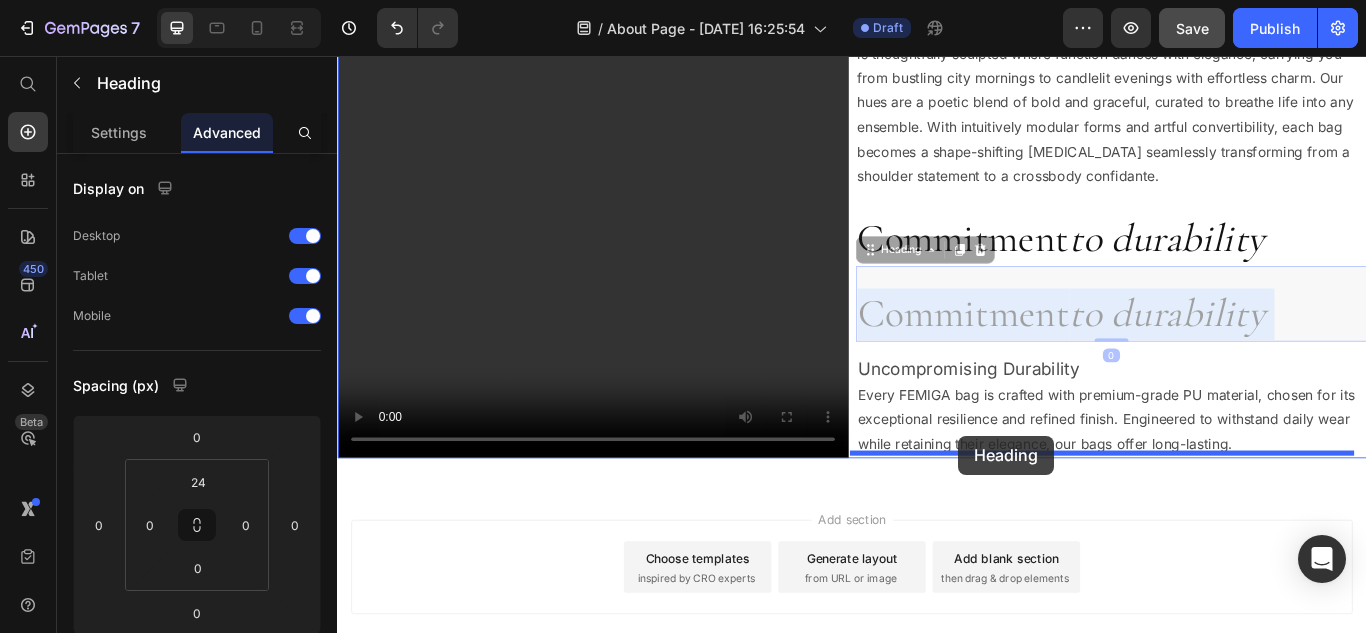 drag, startPoint x: 1046, startPoint y: 325, endPoint x: 1061, endPoint y: 499, distance: 174.64536 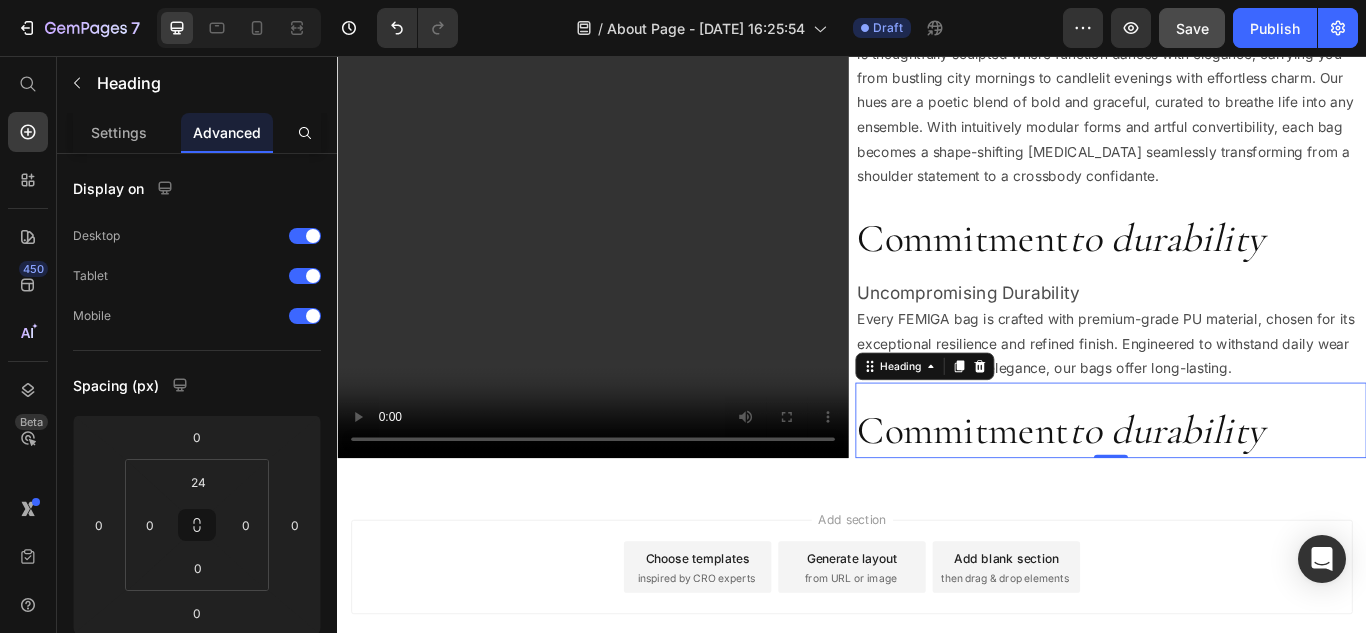 click on "Commitment  to durability Heading   0" at bounding box center (1239, 481) 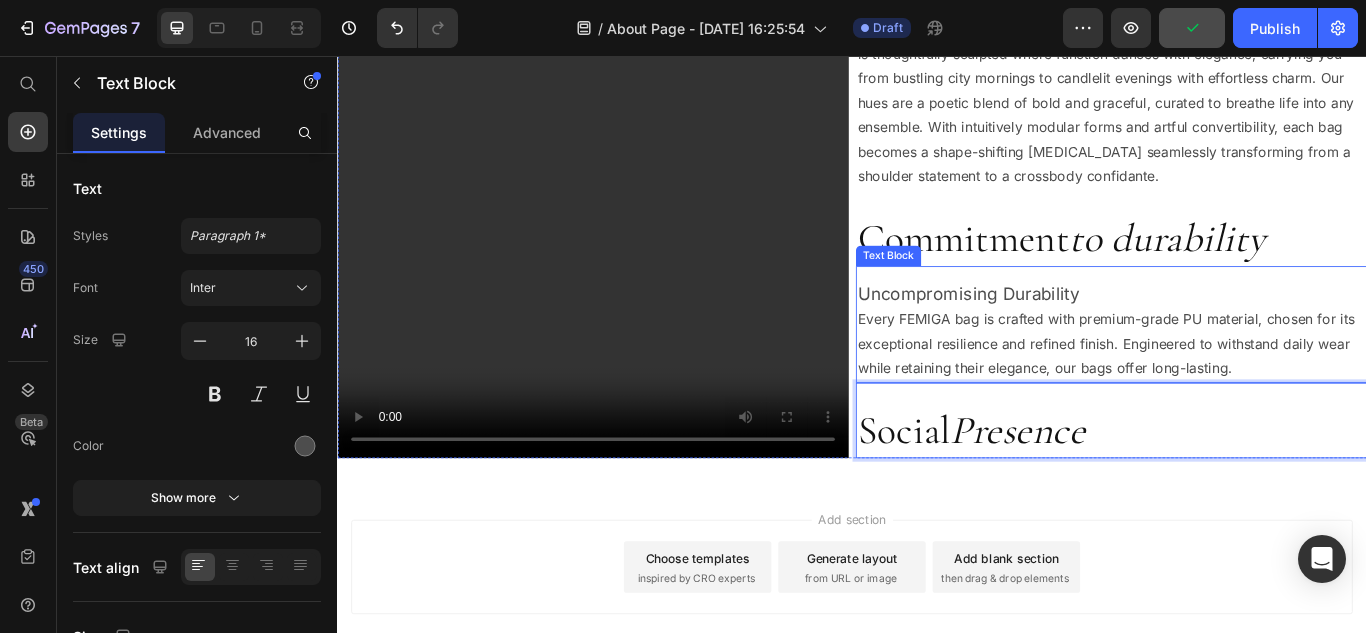 click on "Uncompromising Durability Every FEMIGA bag is crafted with premium-grade PU material, chosen for its exceptional resilience and refined finish. Engineered to withstand daily wear while retaining their elegance, our bags offer long-lasting." at bounding box center [1239, 377] 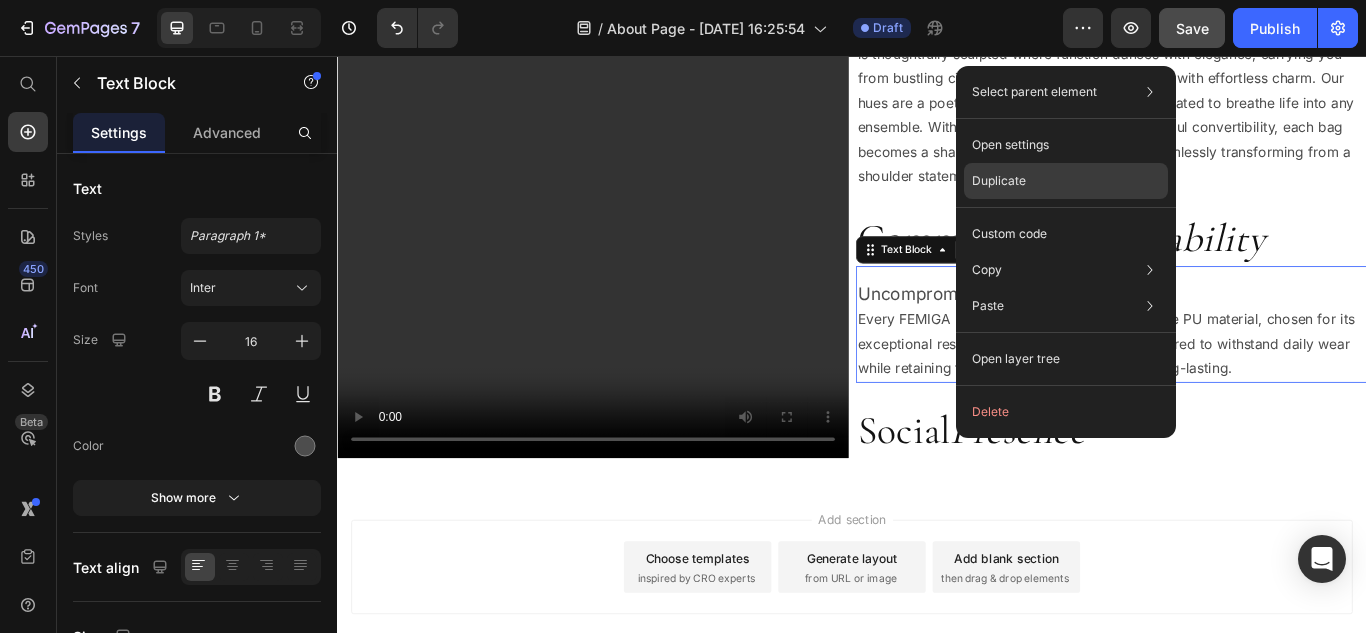 click on "Duplicate" at bounding box center (999, 181) 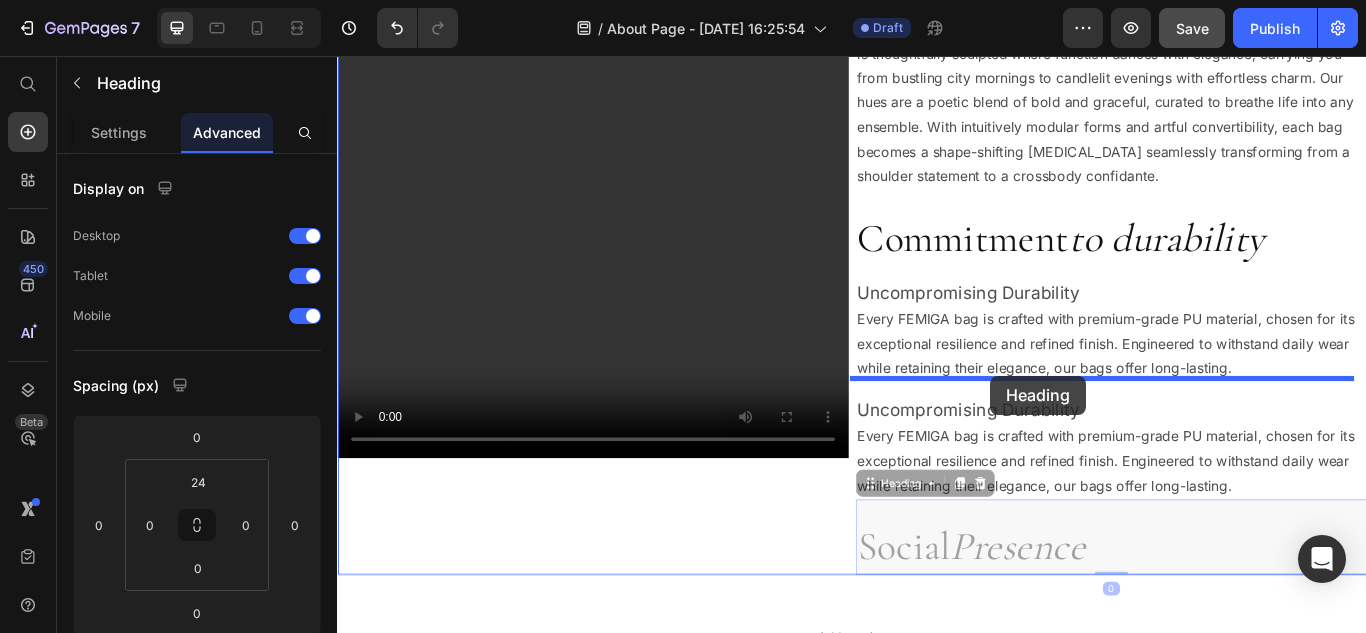 drag, startPoint x: 1125, startPoint y: 609, endPoint x: 1098, endPoint y: 429, distance: 182.01373 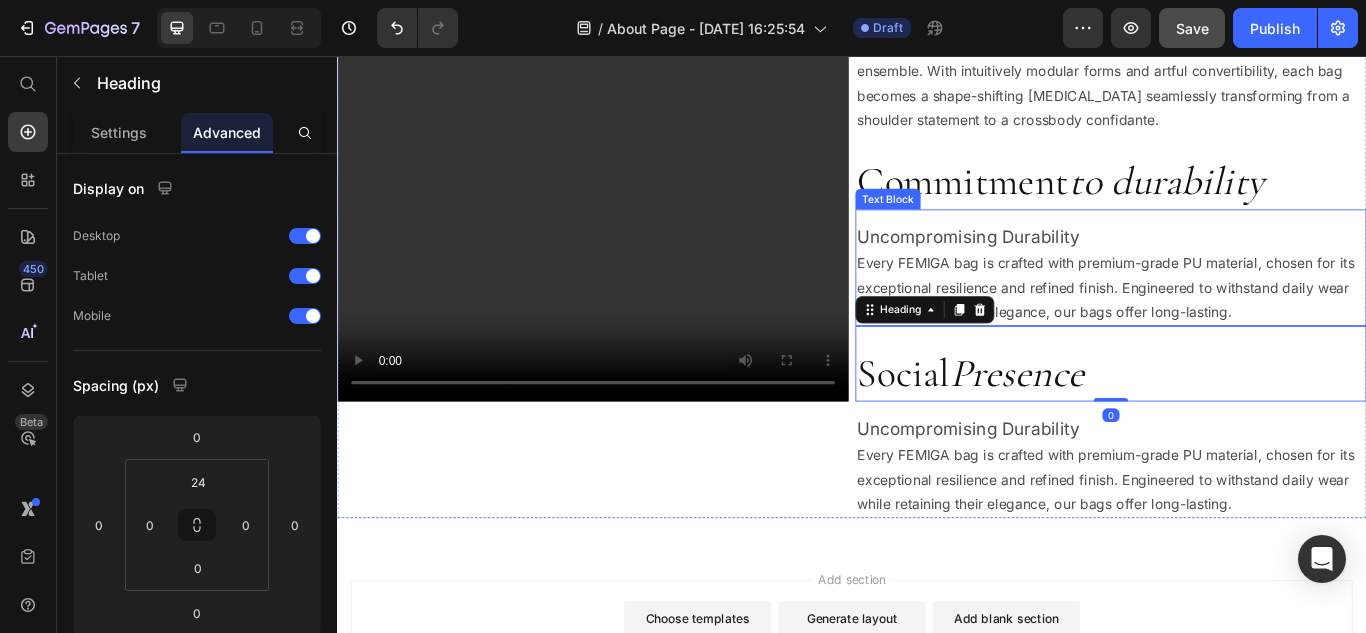 scroll, scrollTop: 2045, scrollLeft: 0, axis: vertical 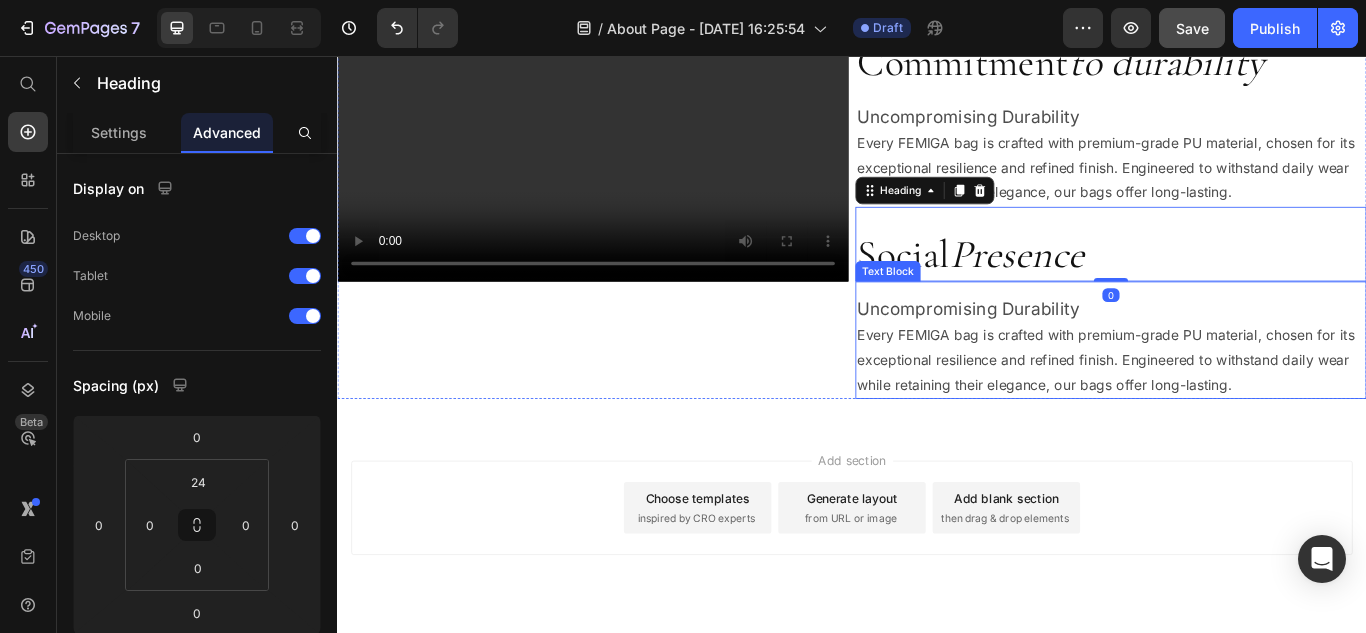 click on "Uncompromising Durability Every FEMIGA bag is crafted with premium-grade PU material, chosen for its exceptional resilience and refined finish. Engineered to withstand daily wear while retaining their elegance, our bags offer long-lasting." at bounding box center (1239, 395) 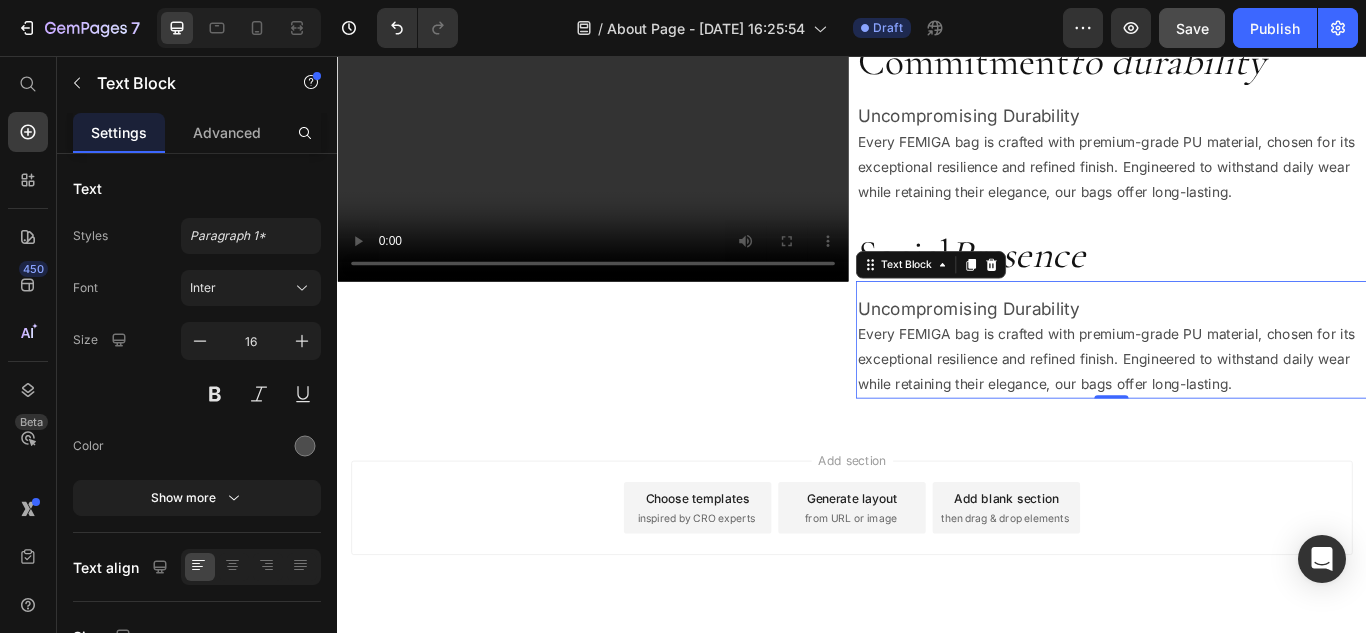 click on "Uncompromising Durability Every FEMIGA bag is crafted with premium-grade PU material, chosen for its exceptional resilience and refined finish. Engineered to withstand daily wear while retaining their elegance, our bags offer long-lasting." at bounding box center (1239, 395) 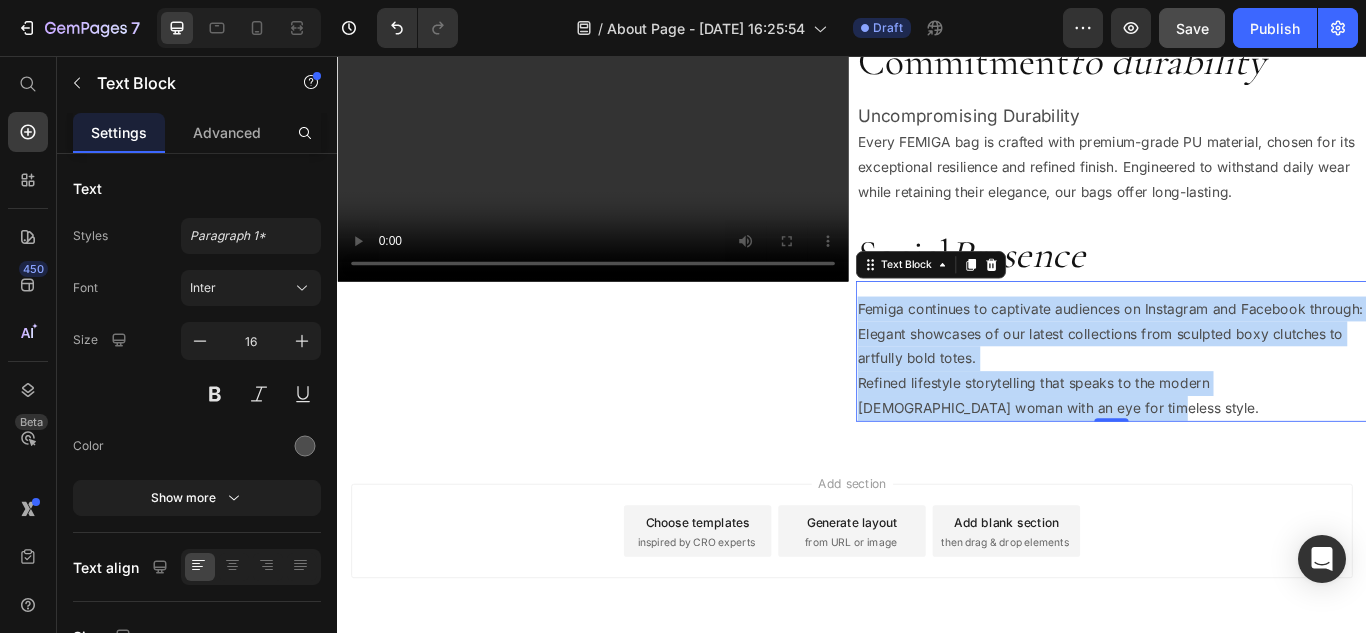 click on "Femiga continues to captivate audiences on Instagram and Facebook through:" at bounding box center (1239, 351) 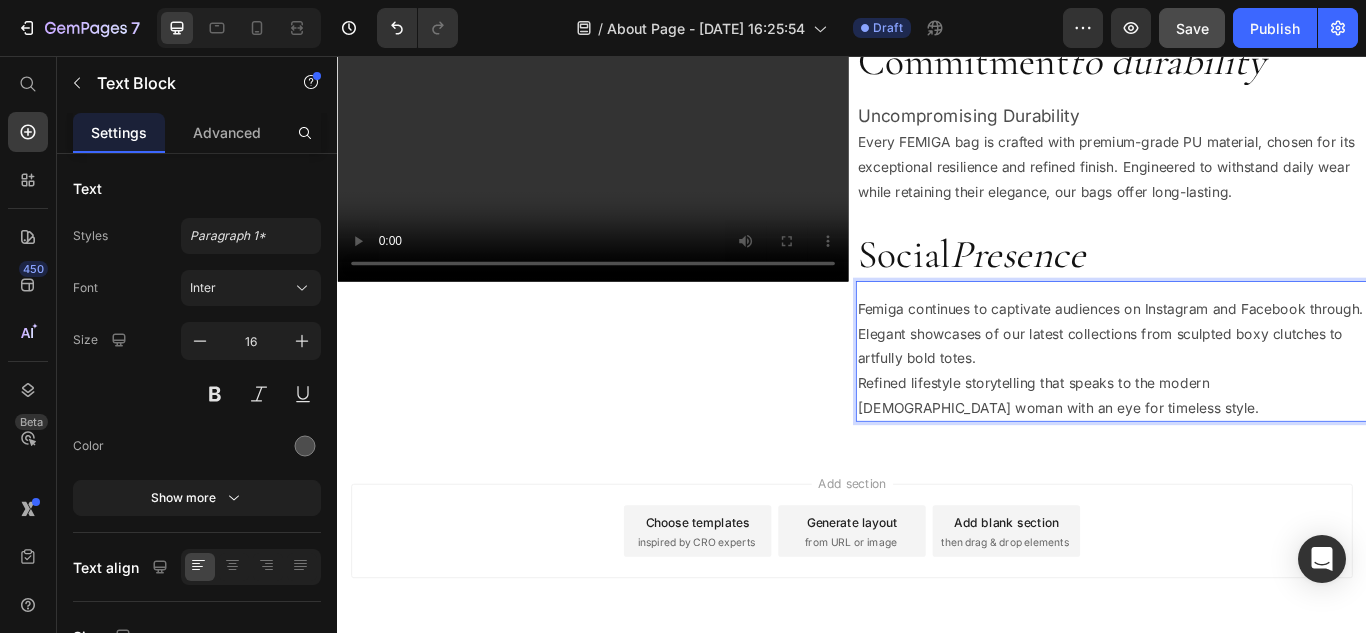 click on "Refined lifestyle storytelling that speaks to the modern Indian woman with an eye for timeless style." at bounding box center (1239, 453) 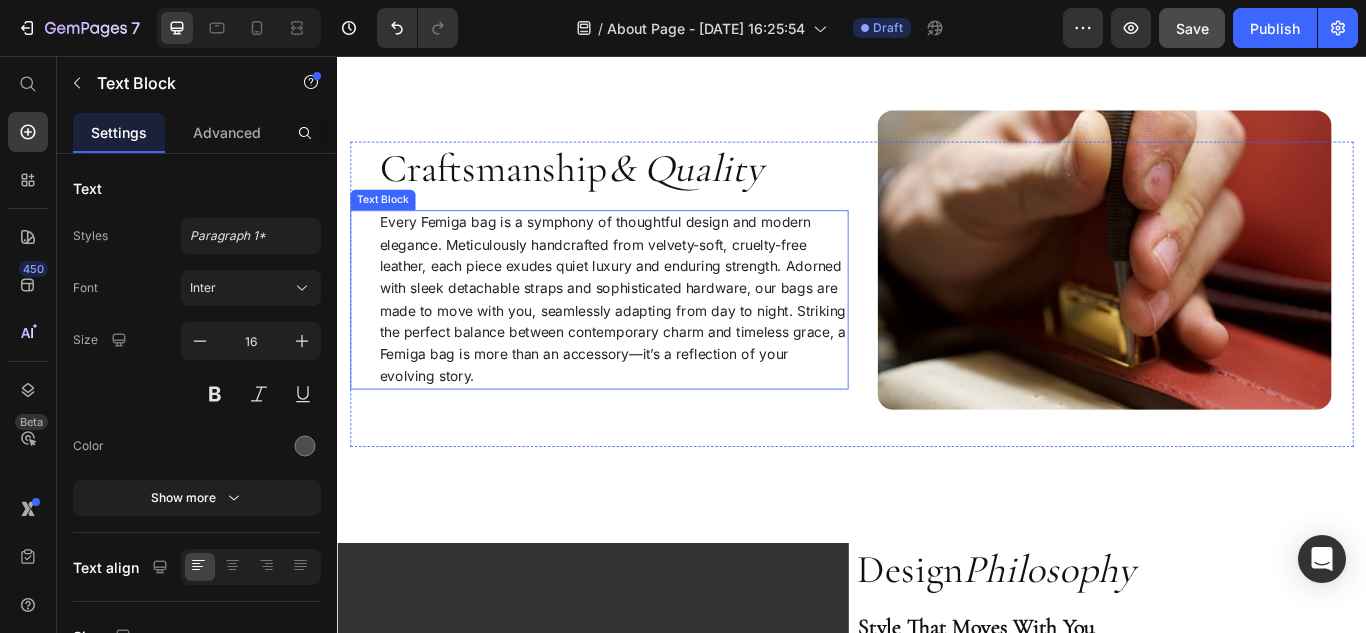 scroll, scrollTop: 945, scrollLeft: 0, axis: vertical 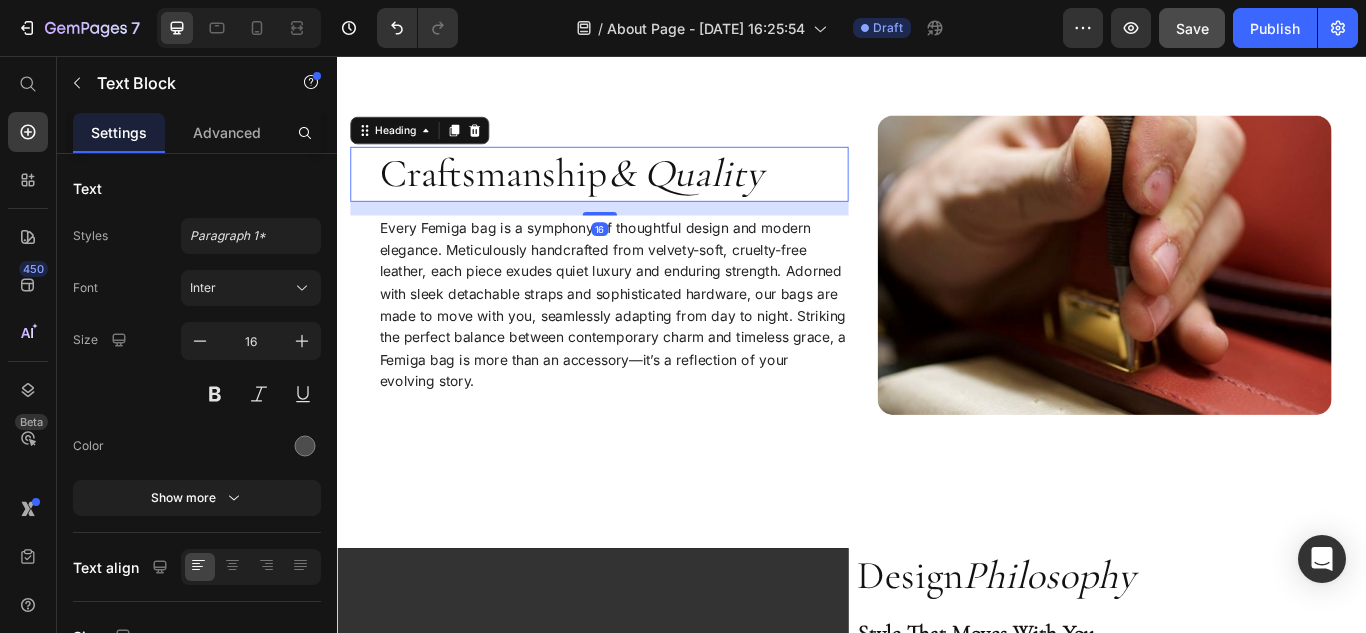 click on "Craftsmanship  & Quality" at bounding box center [658, 194] 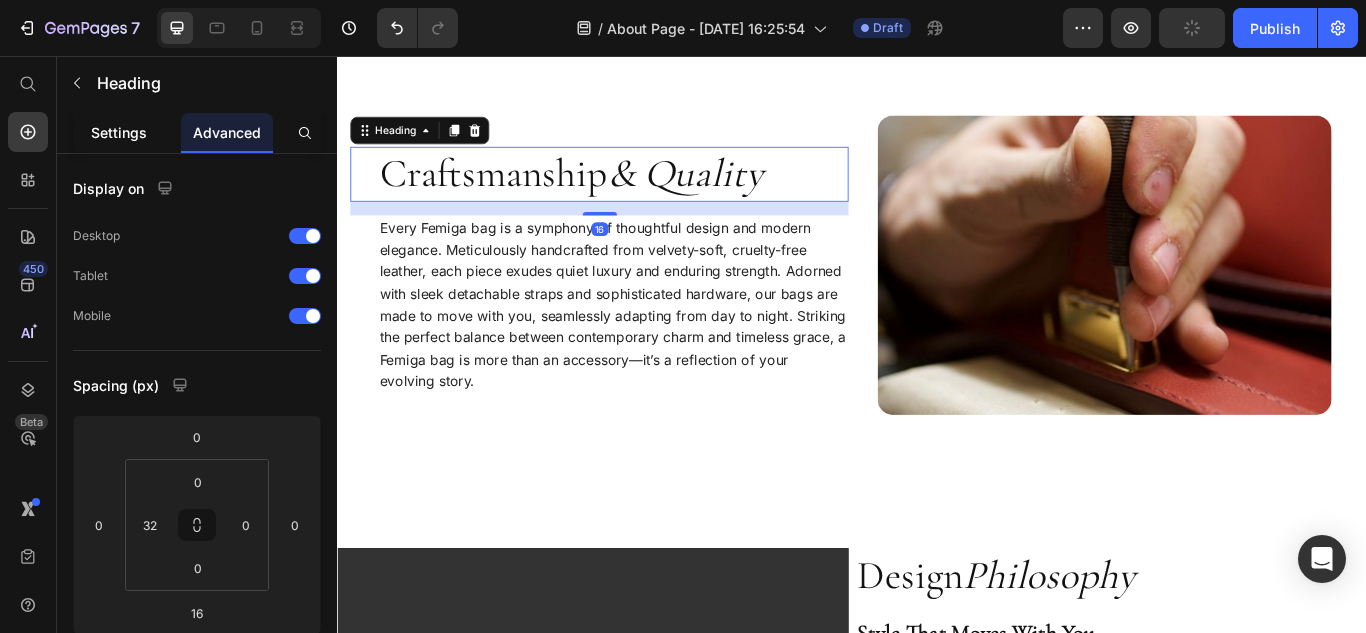 click on "Settings" 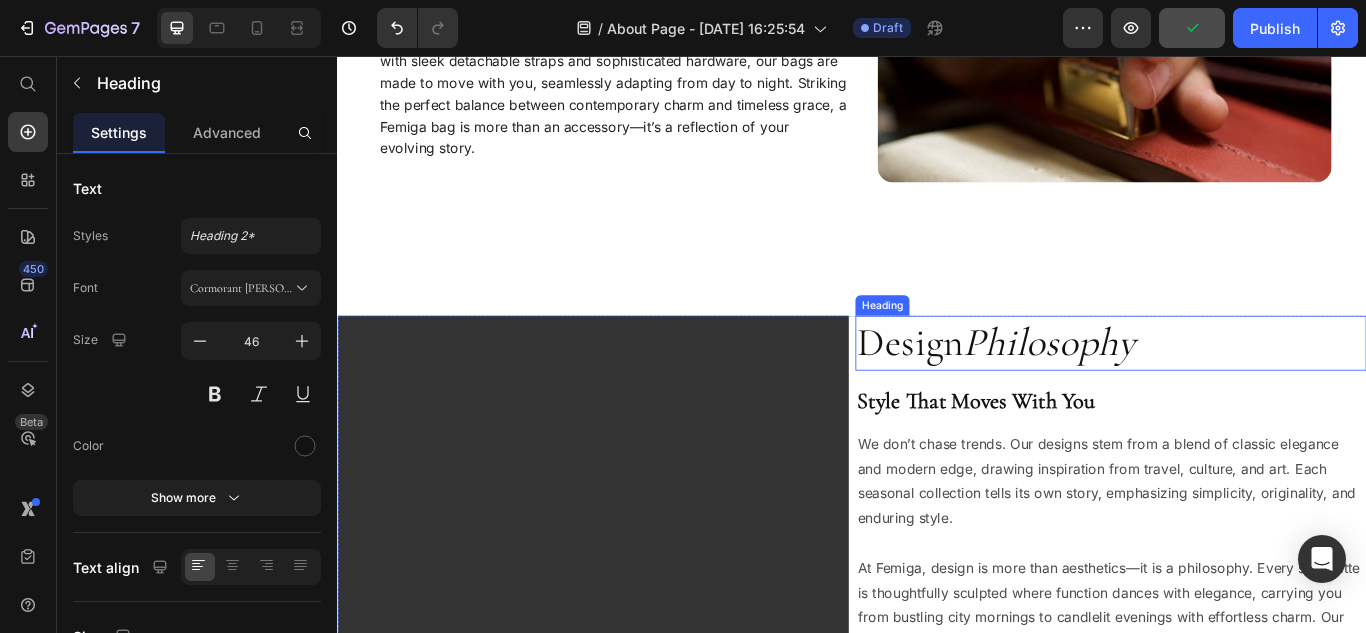 scroll, scrollTop: 1245, scrollLeft: 0, axis: vertical 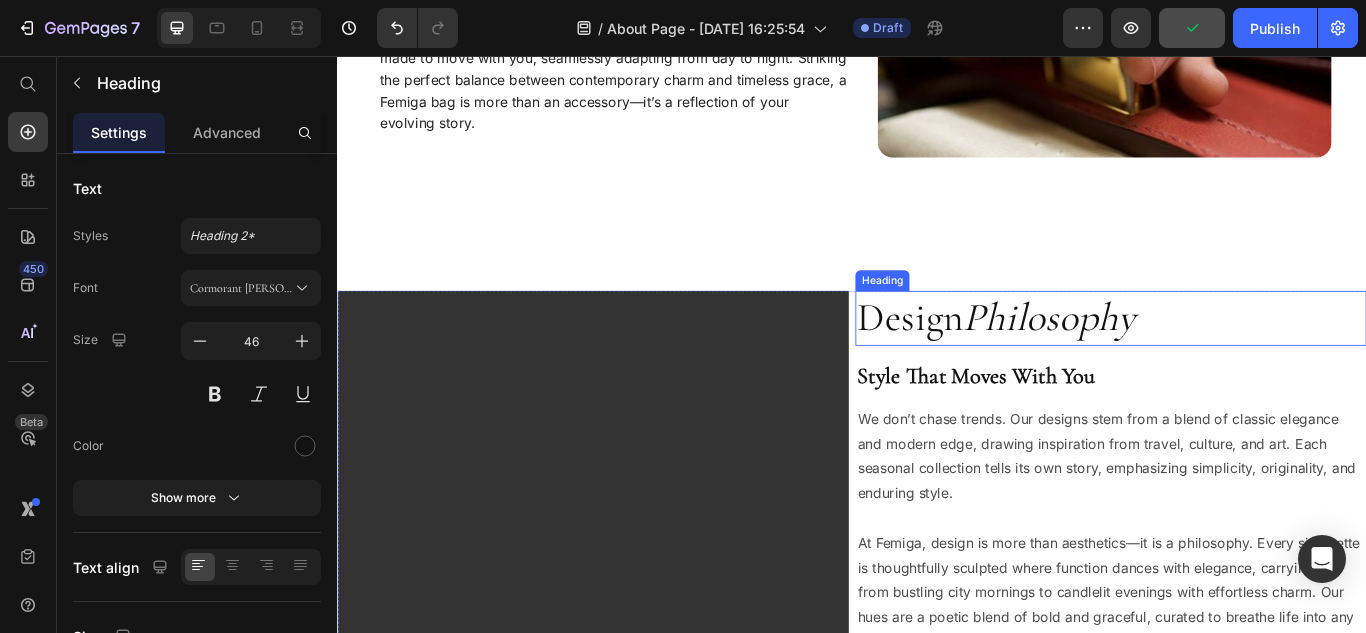 click on "Philosophy" at bounding box center (1167, 361) 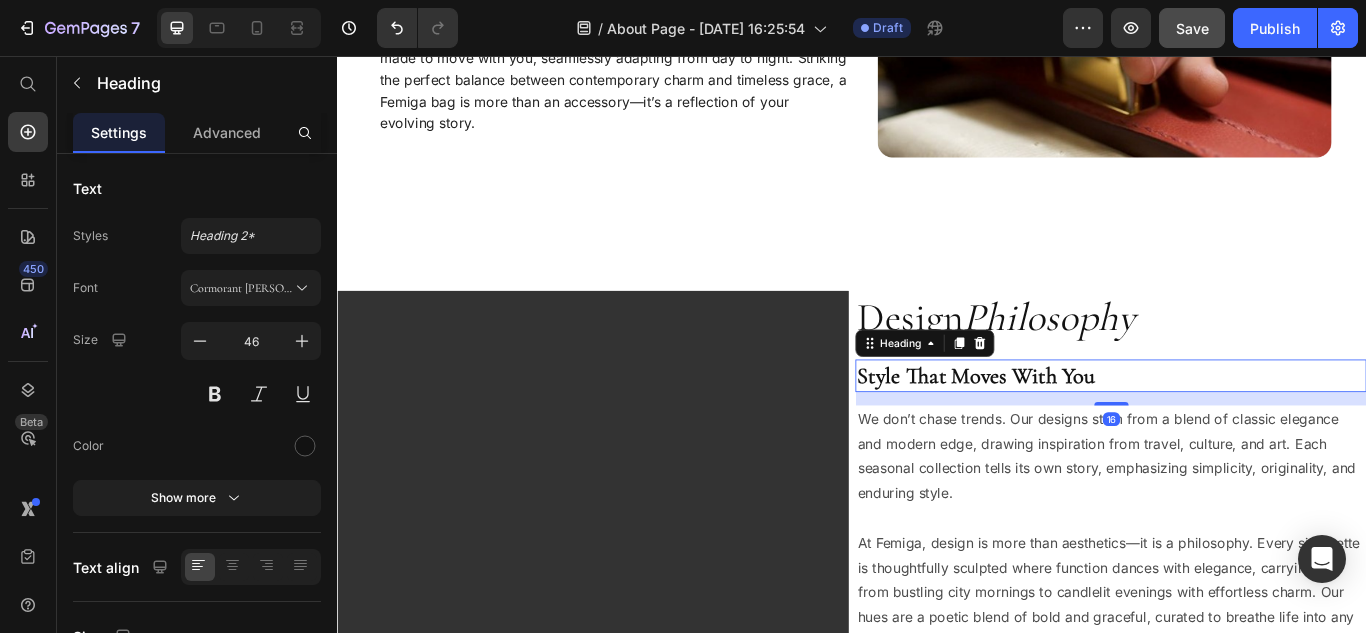 click on "Style That Moves With You" at bounding box center (1239, 429) 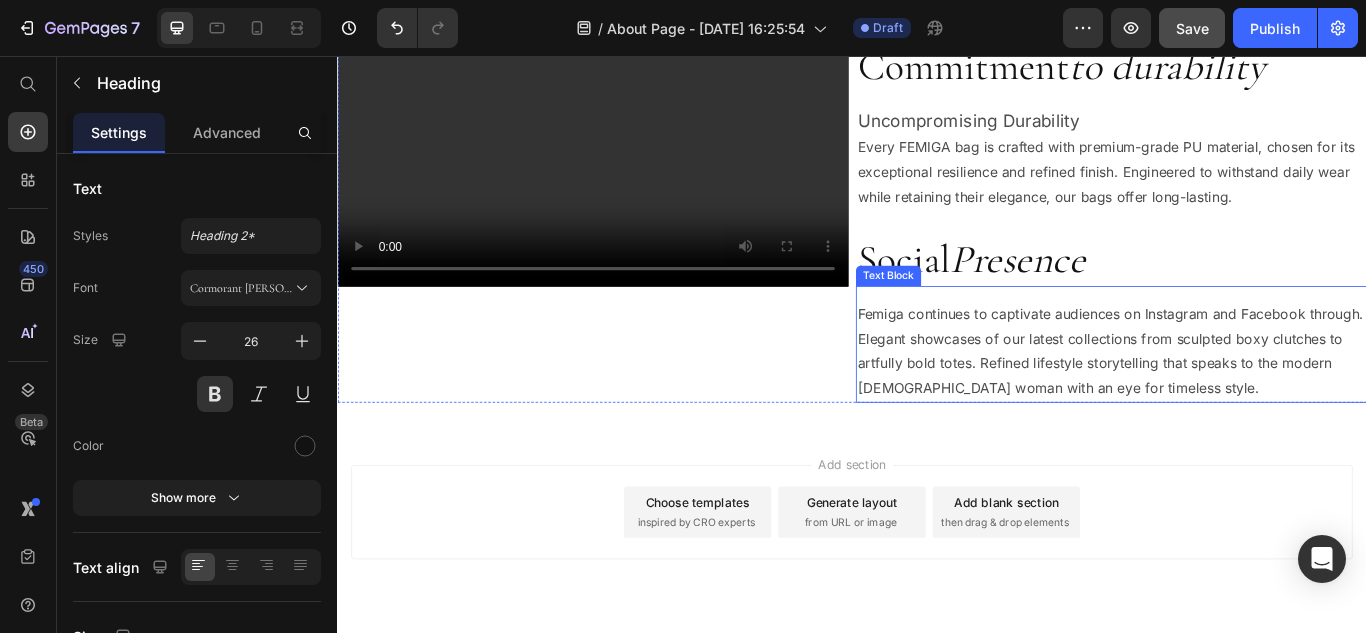 scroll, scrollTop: 2045, scrollLeft: 0, axis: vertical 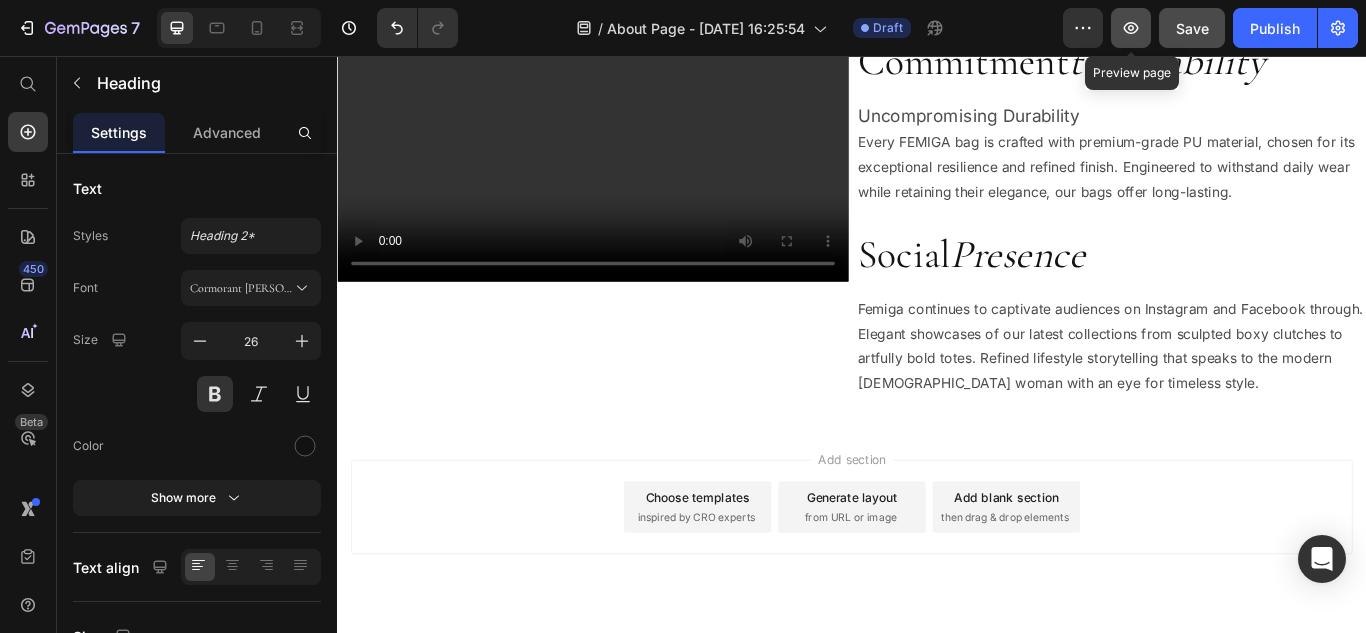 click 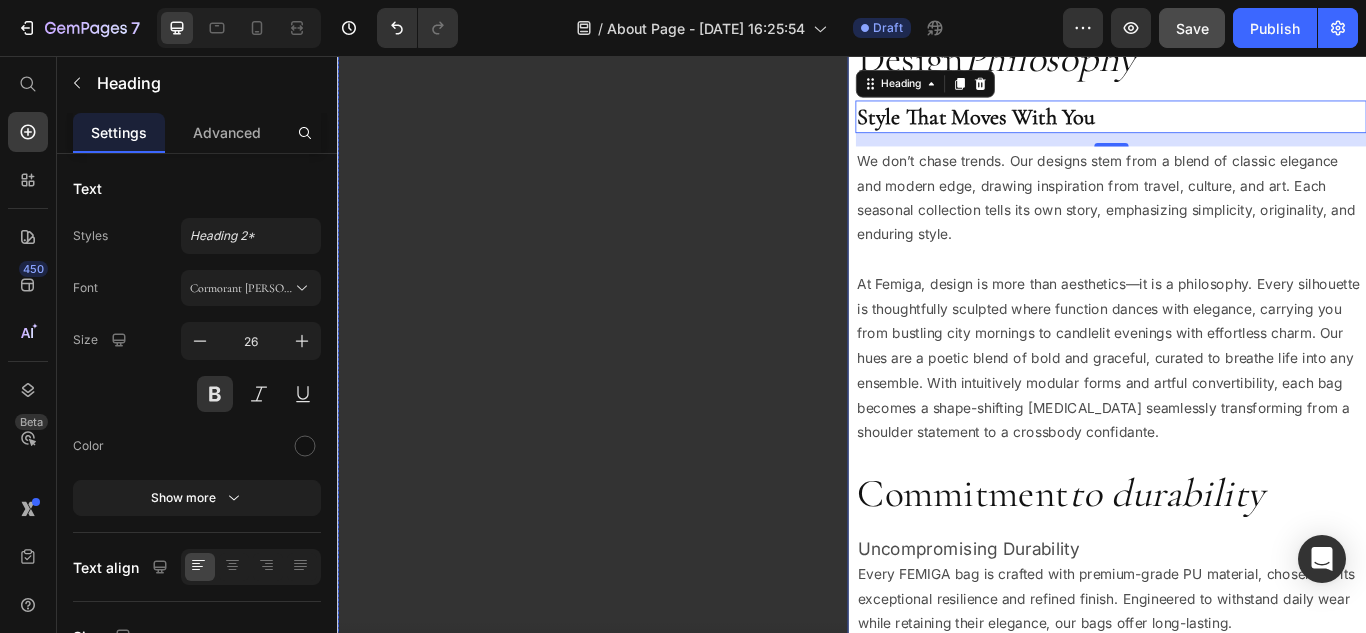 scroll, scrollTop: 1545, scrollLeft: 0, axis: vertical 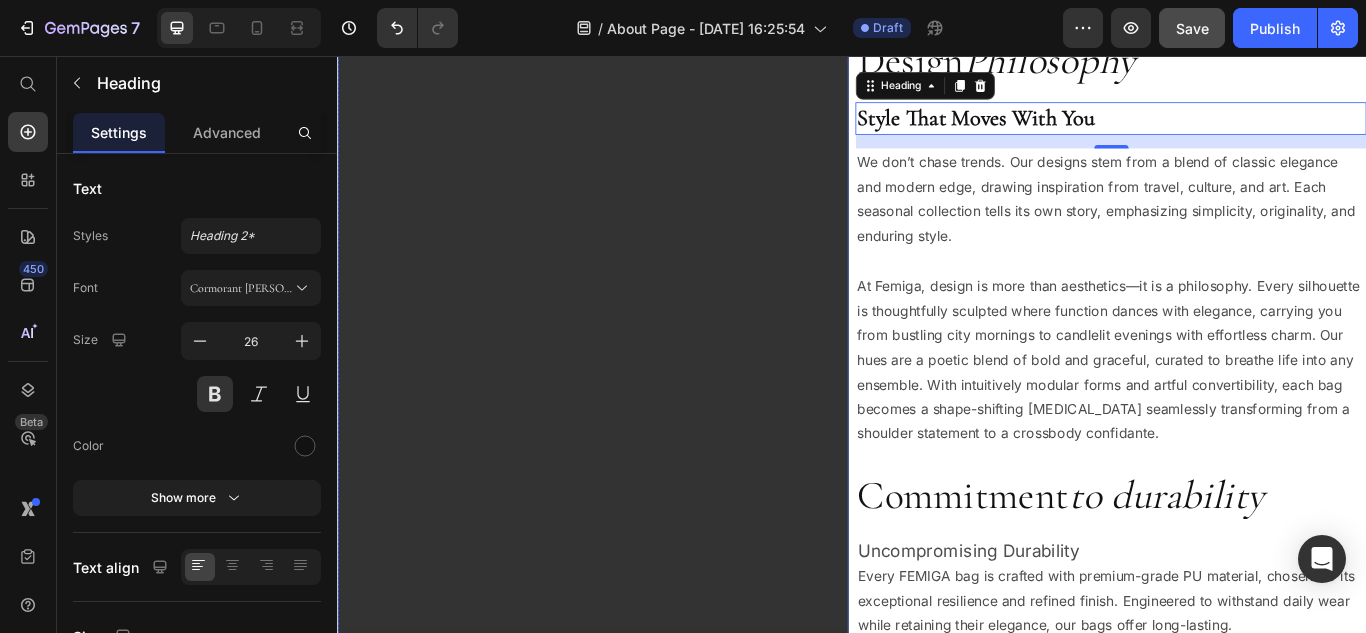 click at bounding box center [635, 427] 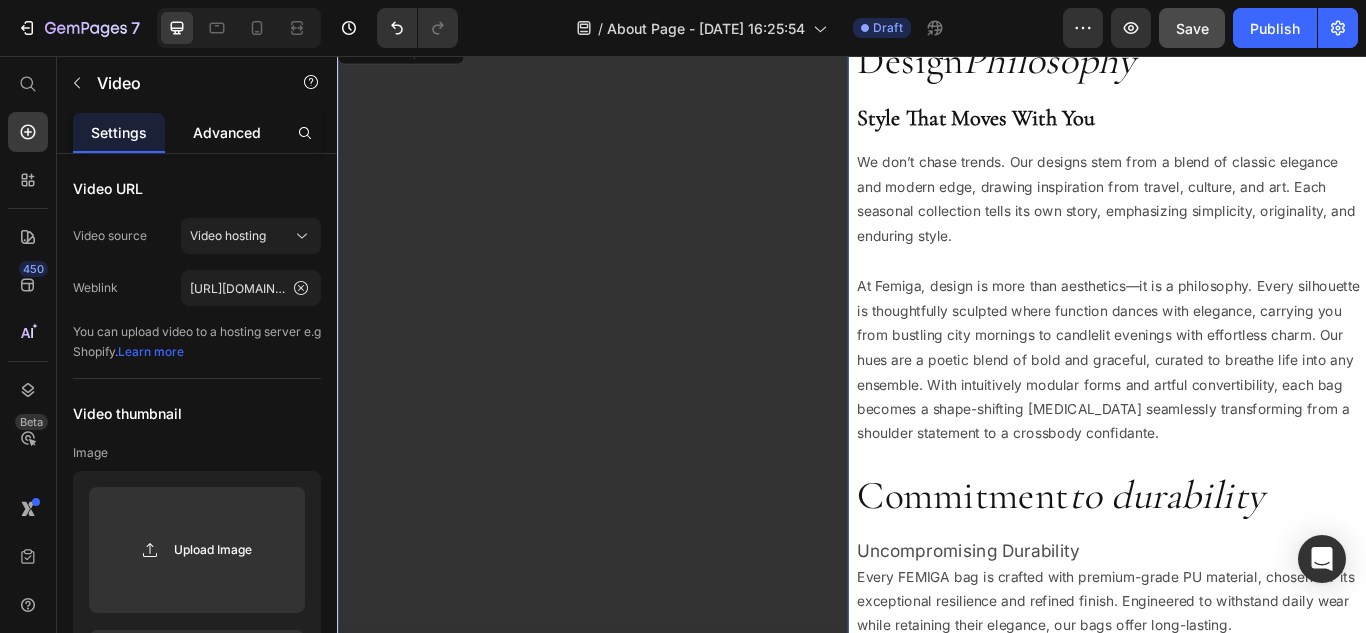 click on "Advanced" at bounding box center [227, 132] 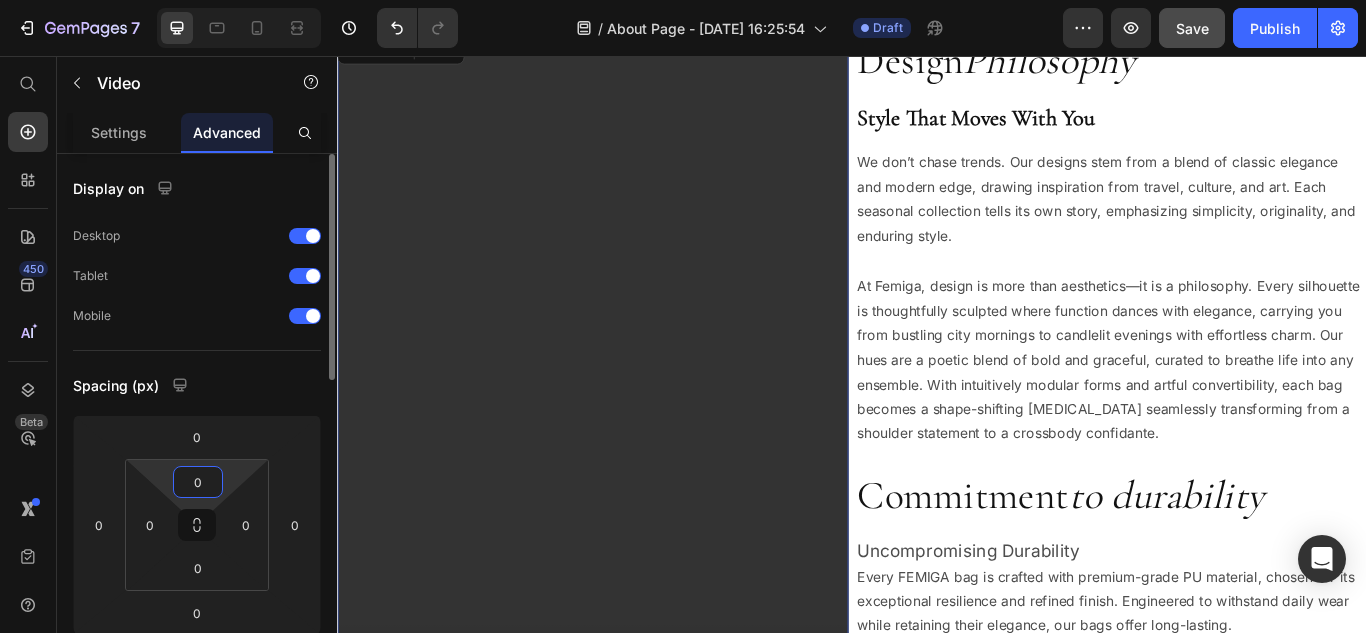 click on "0" at bounding box center [198, 482] 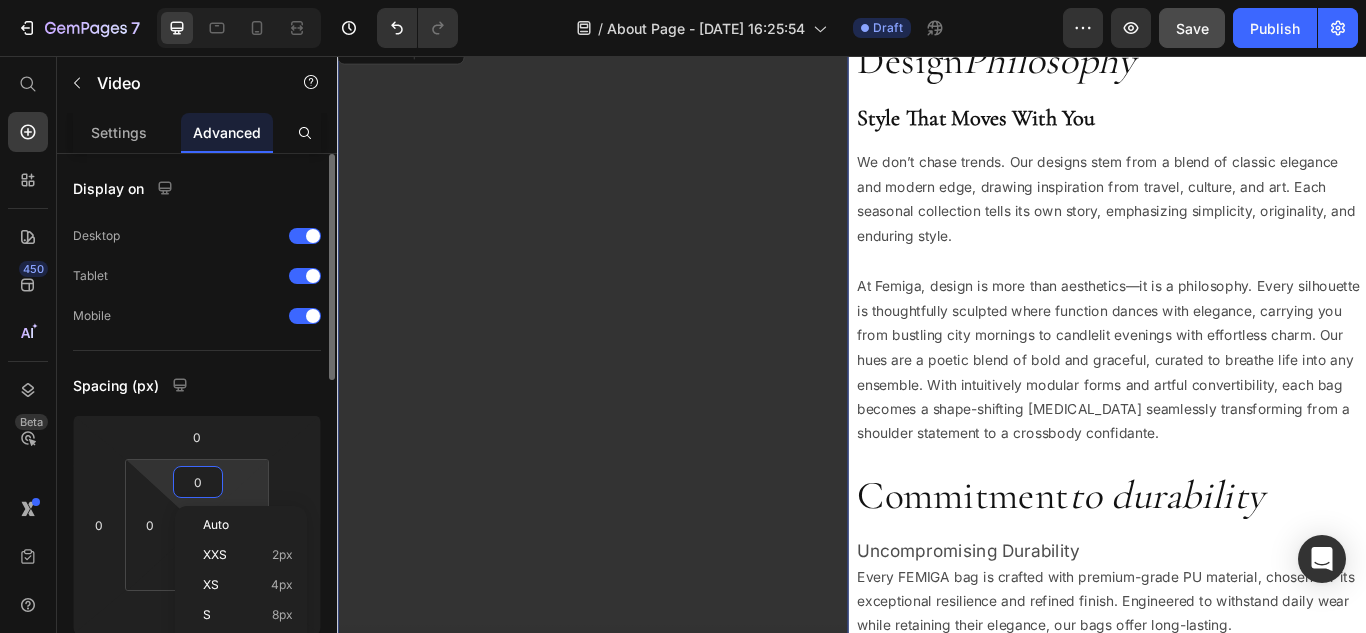 scroll, scrollTop: 100, scrollLeft: 0, axis: vertical 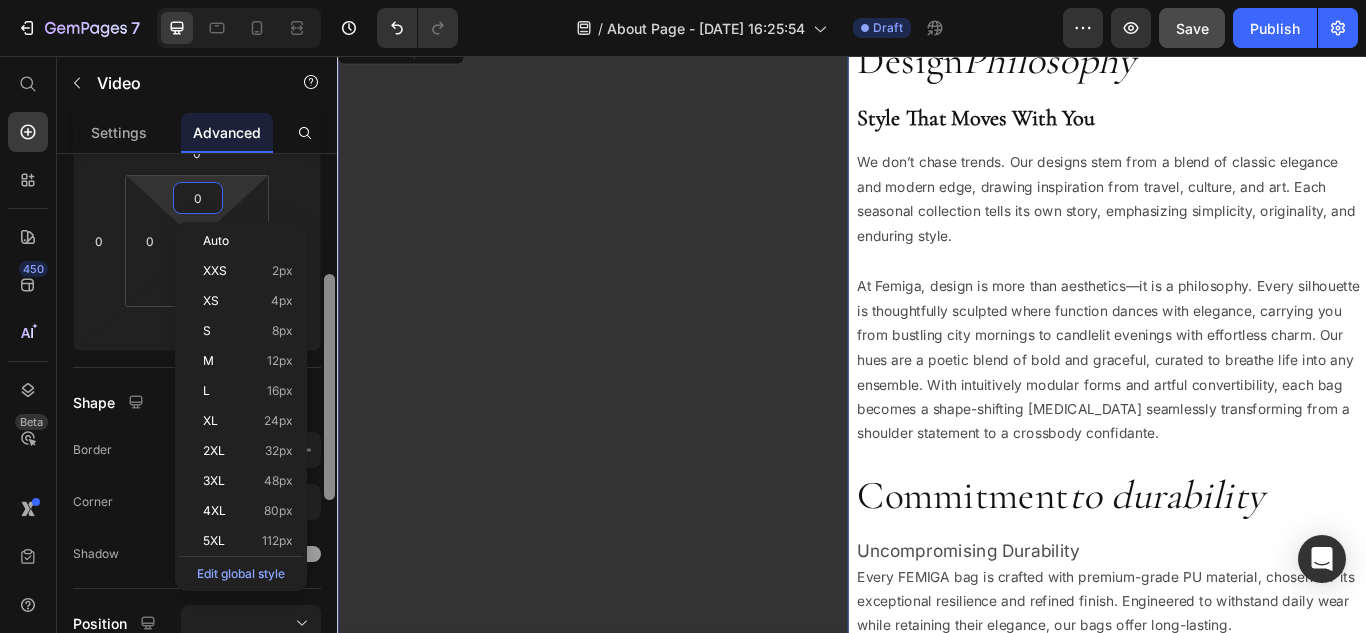 drag, startPoint x: 332, startPoint y: 325, endPoint x: 334, endPoint y: 403, distance: 78.025635 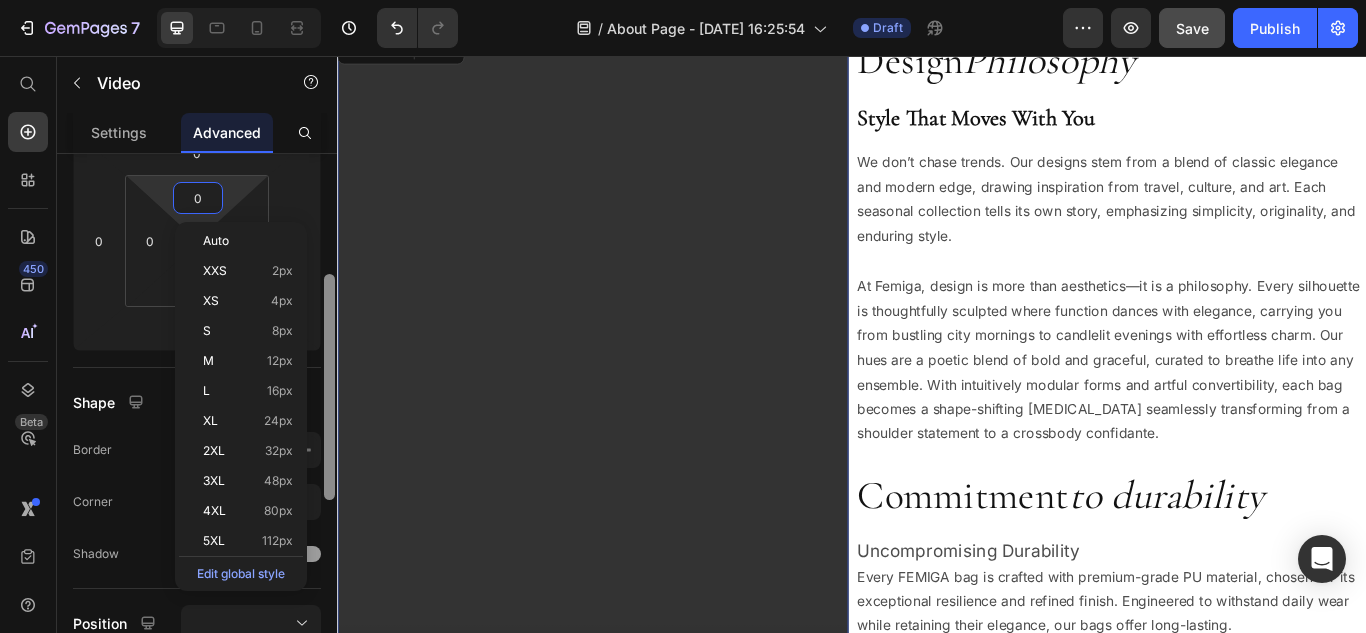 click at bounding box center (329, 387) 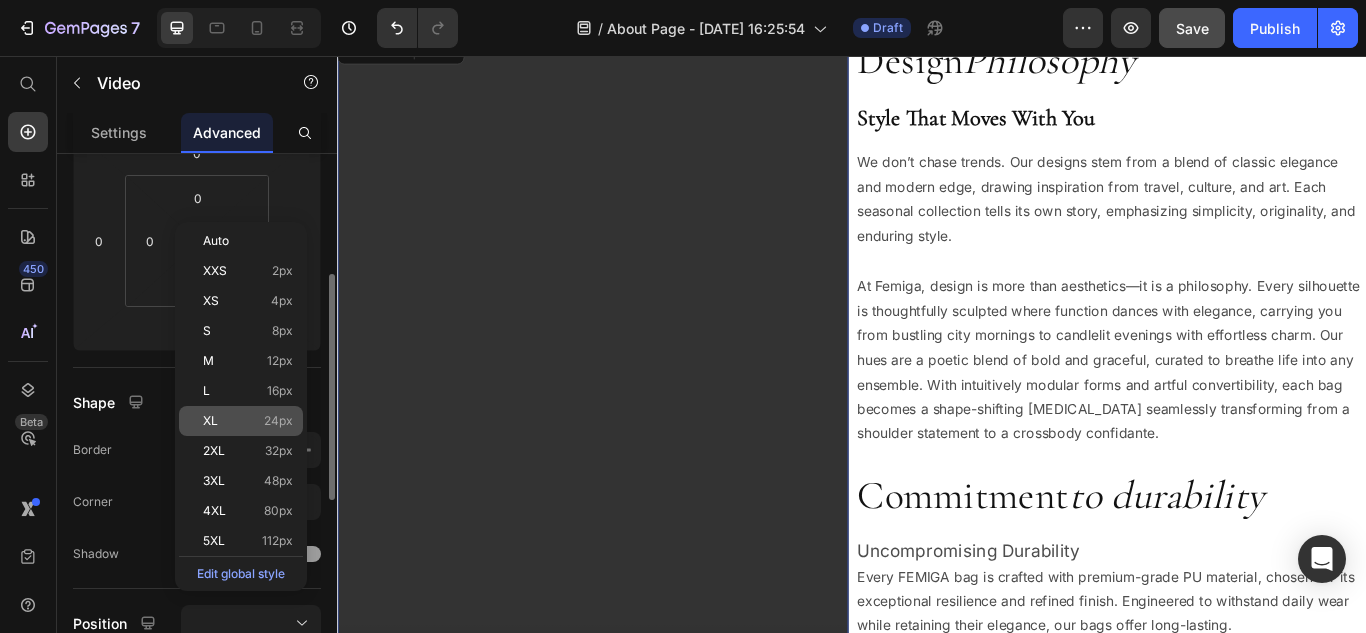 click on "24px" at bounding box center (278, 421) 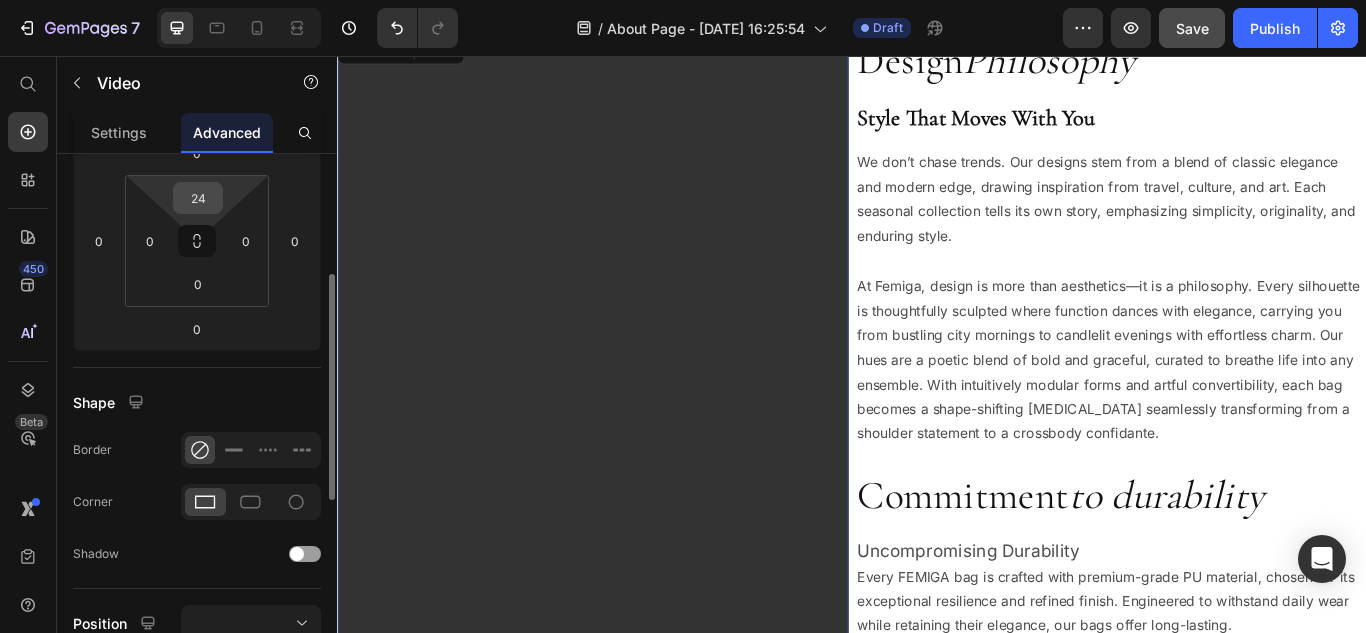 click on "24" at bounding box center (198, 198) 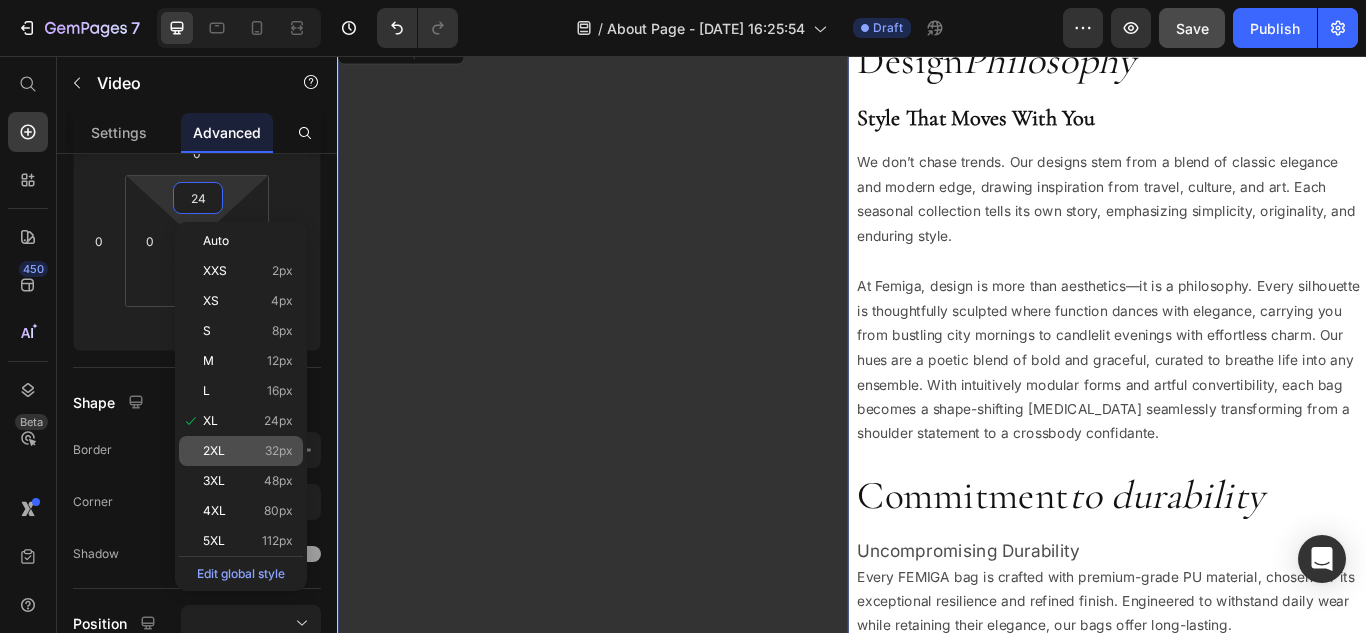 click on "32px" at bounding box center (279, 451) 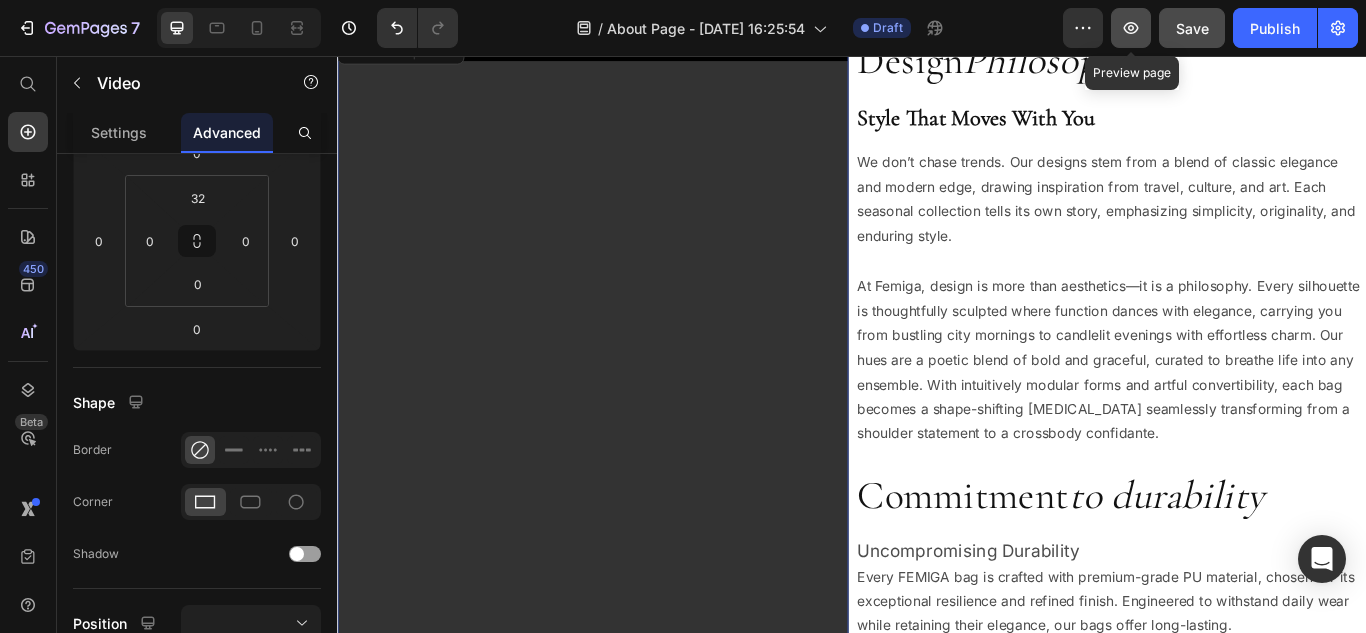 click 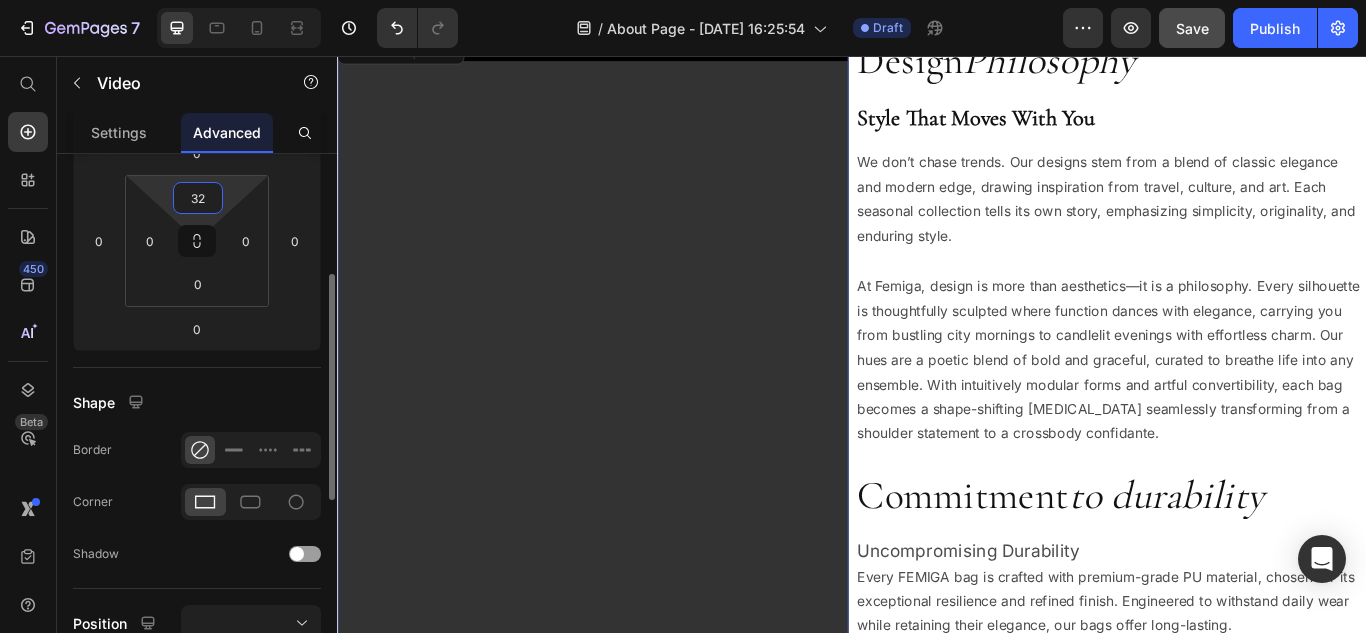 click on "32" at bounding box center [198, 198] 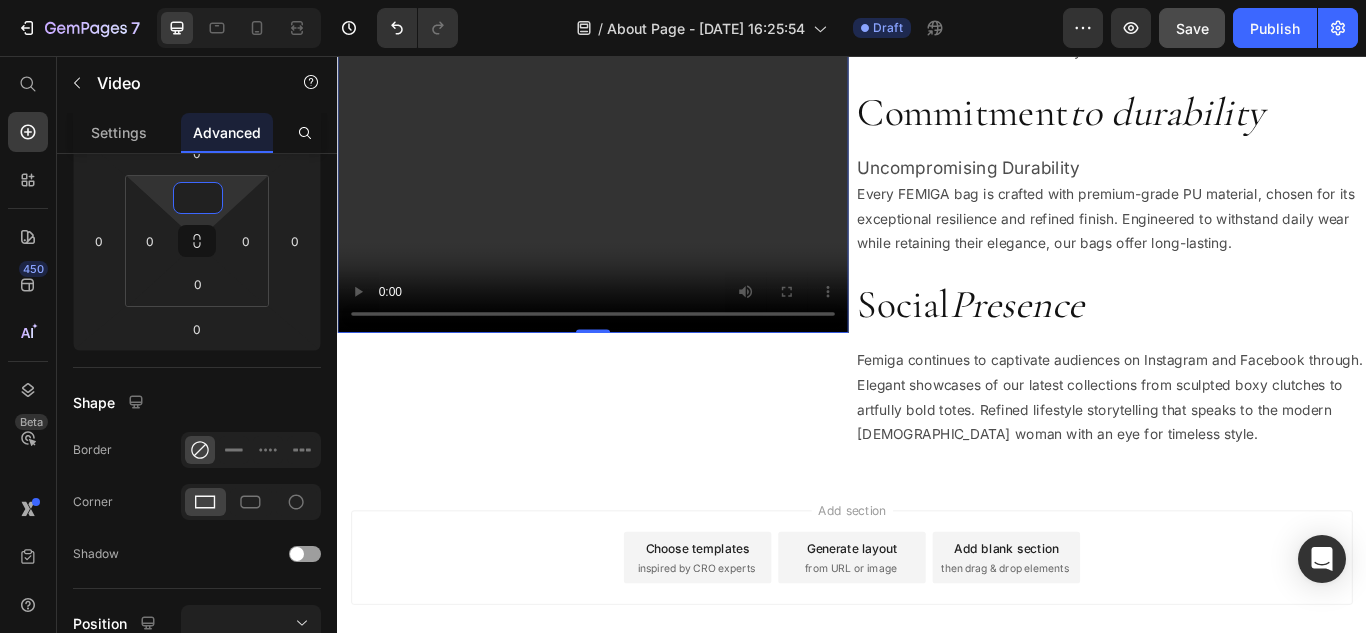 scroll, scrollTop: 2045, scrollLeft: 0, axis: vertical 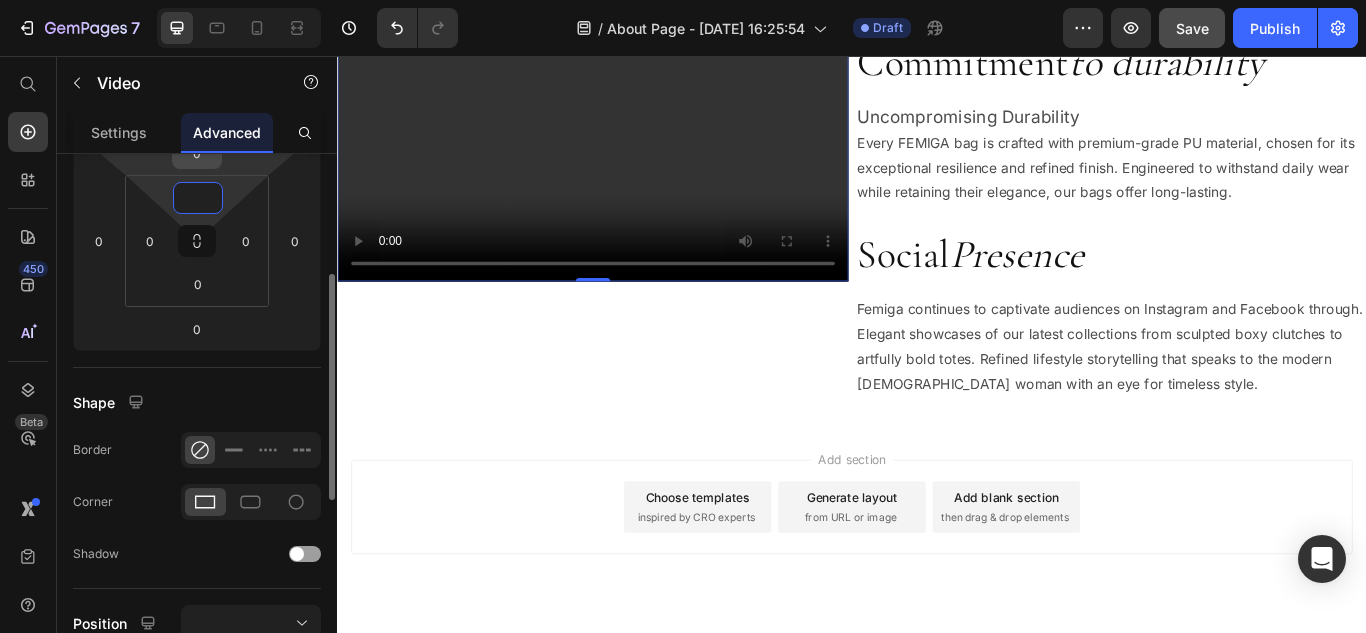 type on "0" 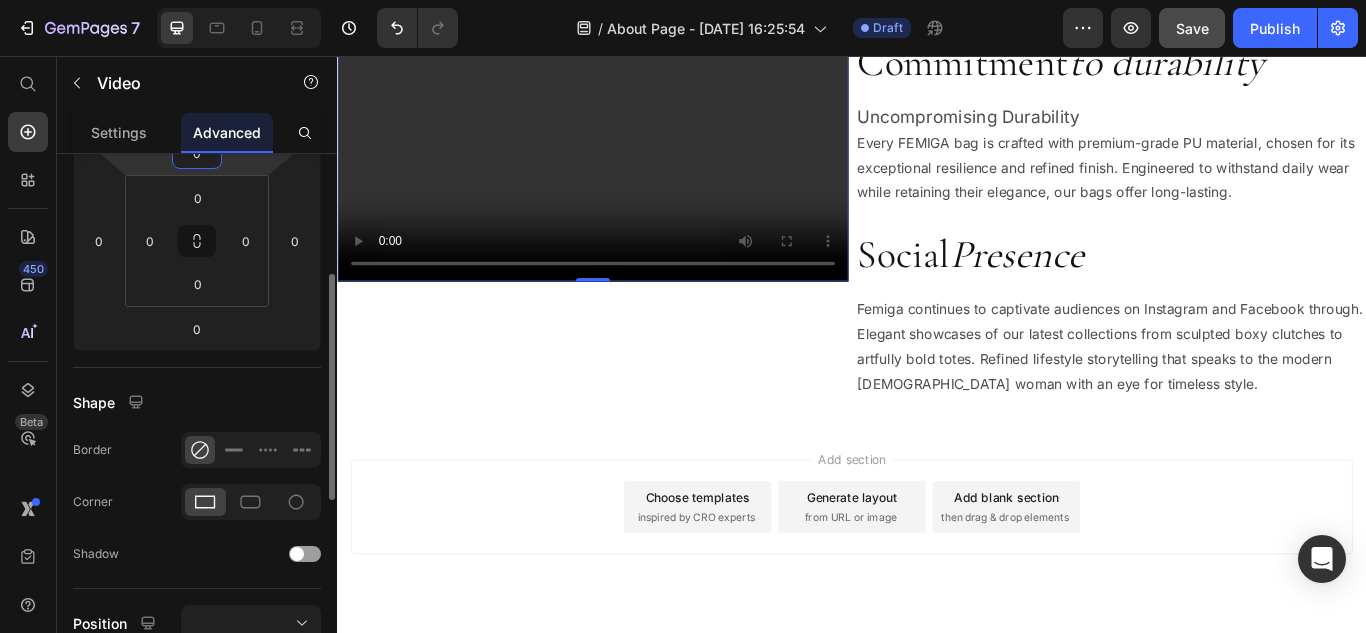 click on "0" at bounding box center [197, 153] 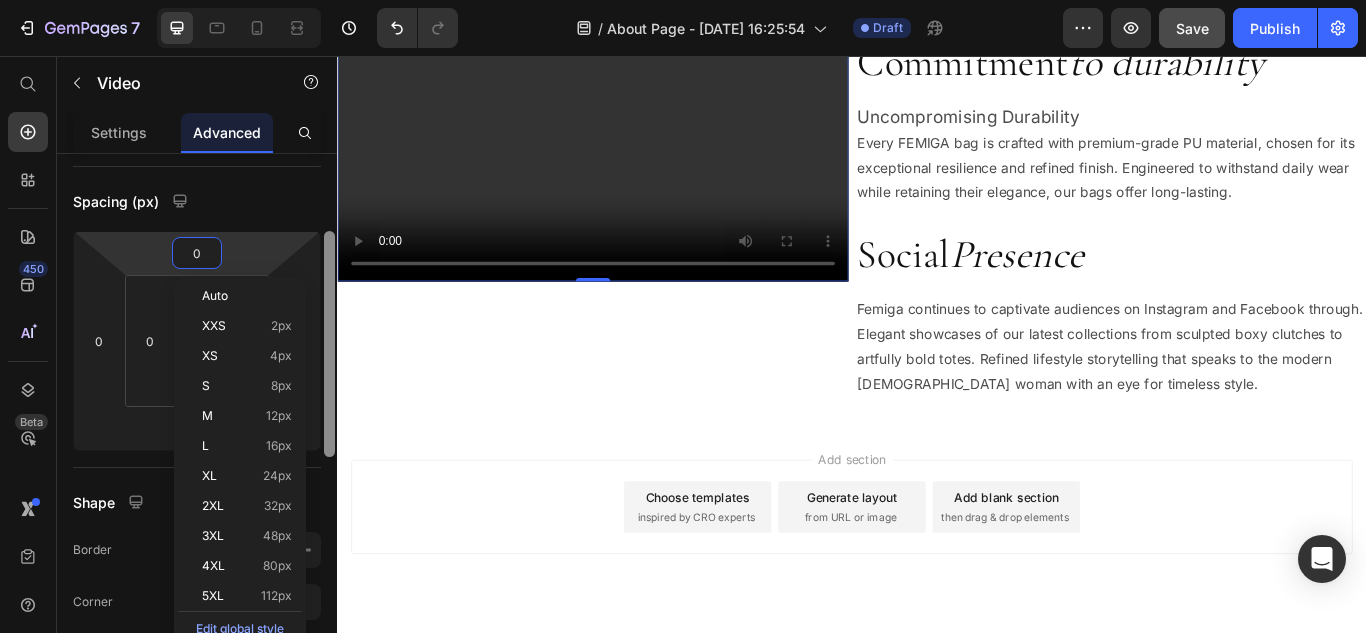 scroll, scrollTop: 284, scrollLeft: 0, axis: vertical 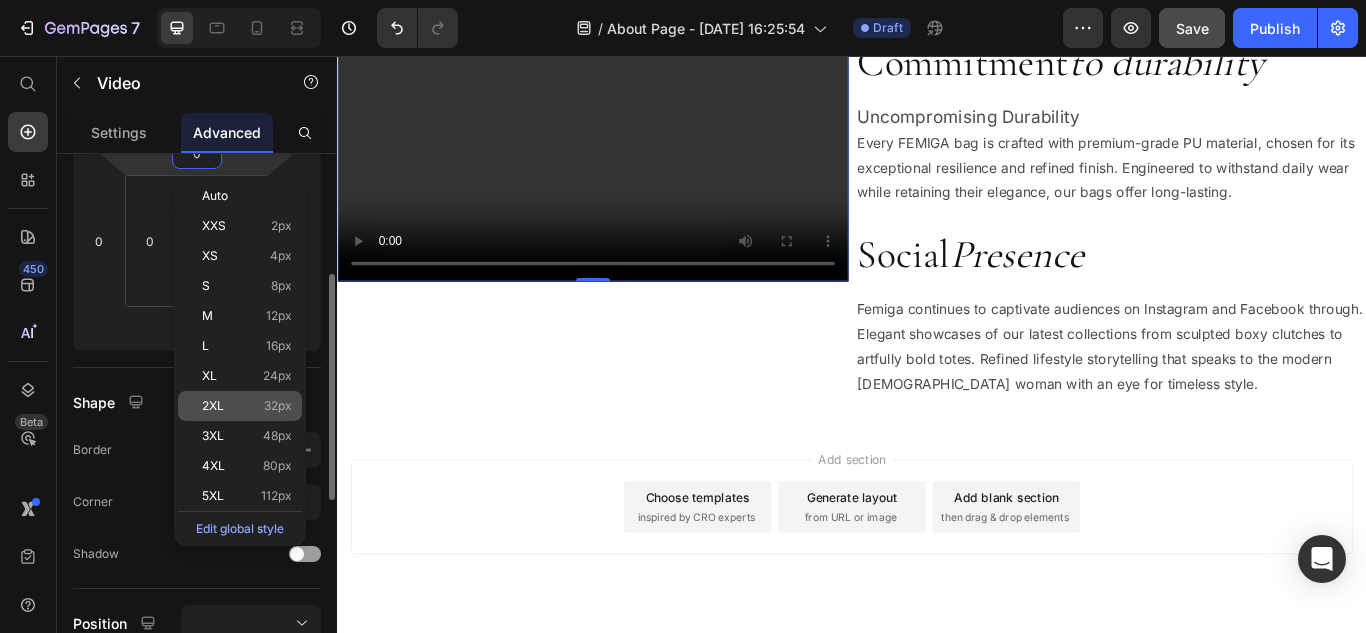 click on "32px" at bounding box center (278, 406) 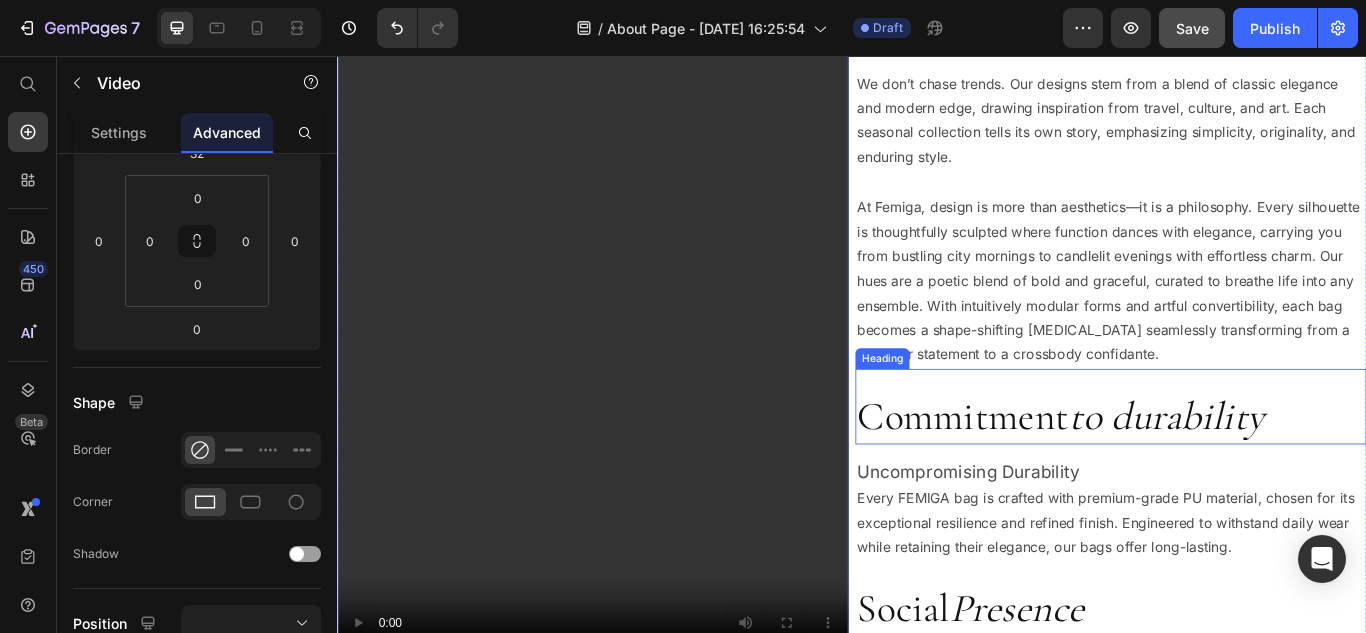 scroll, scrollTop: 1645, scrollLeft: 0, axis: vertical 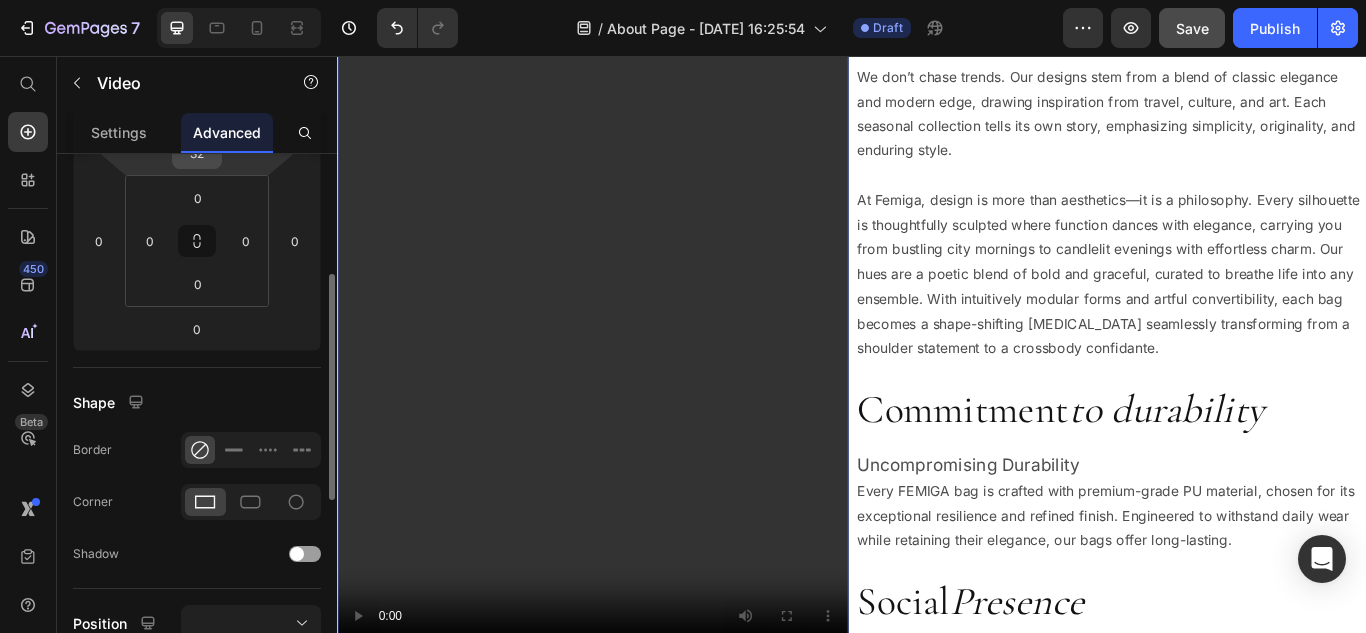 click on "32" at bounding box center [197, 153] 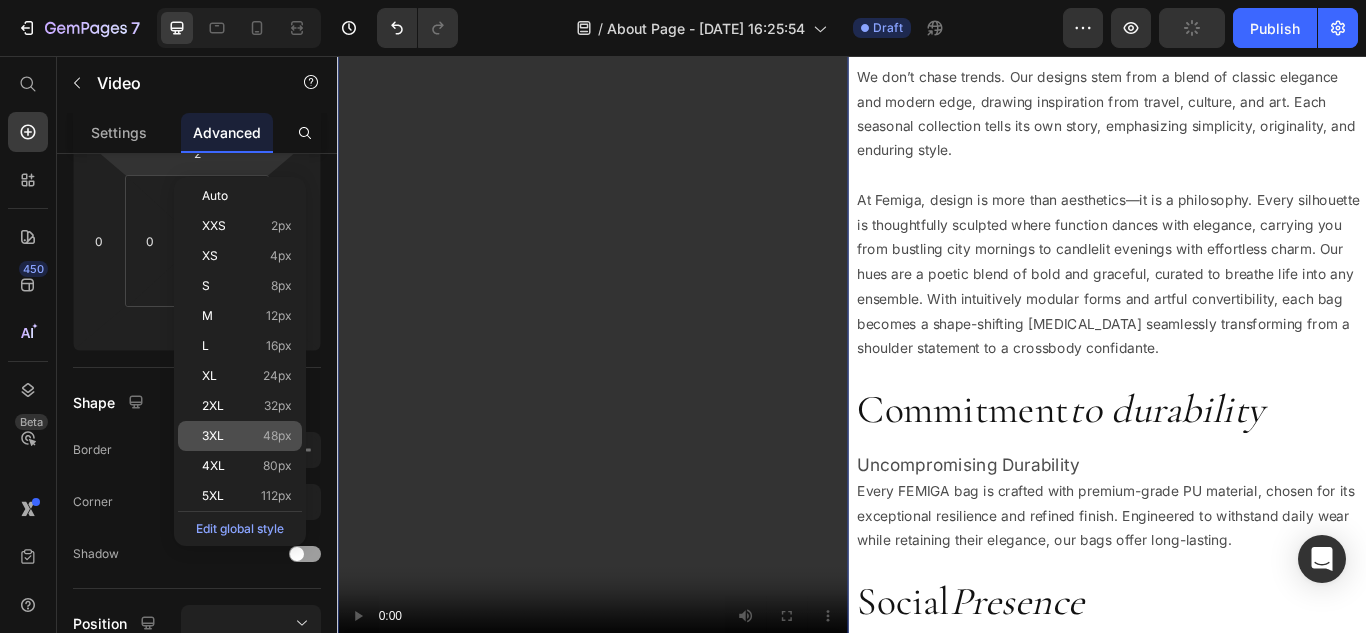 click on "3XL 48px" 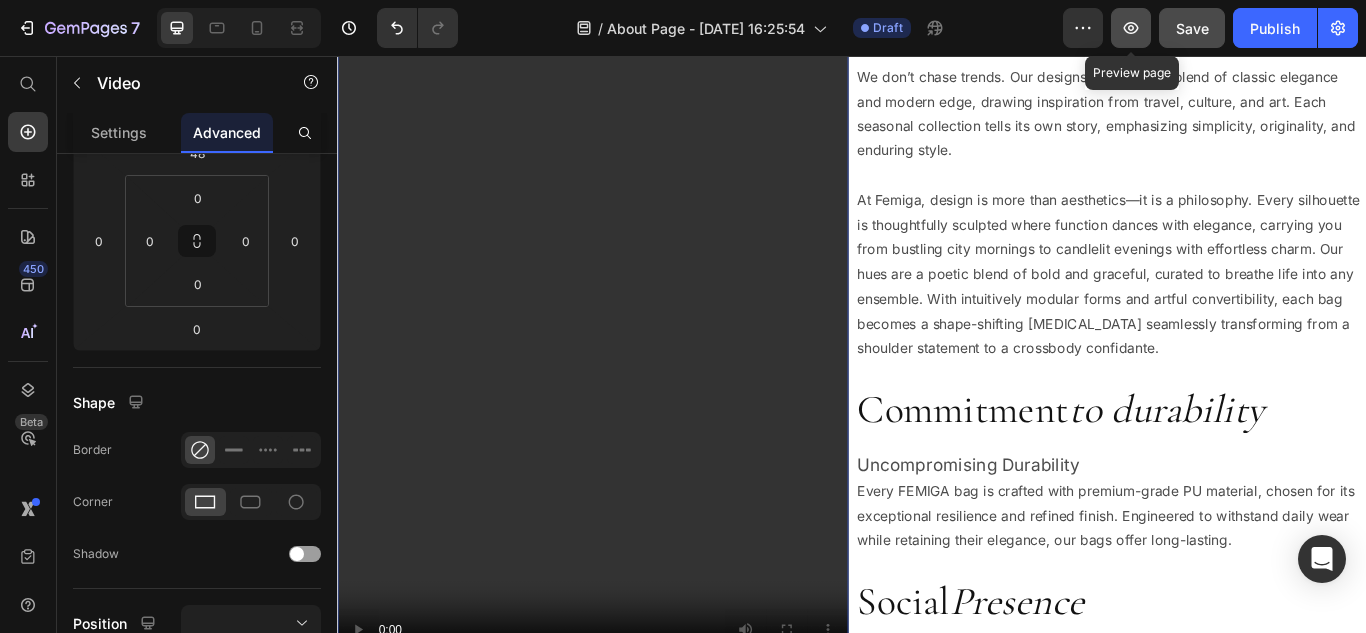 click 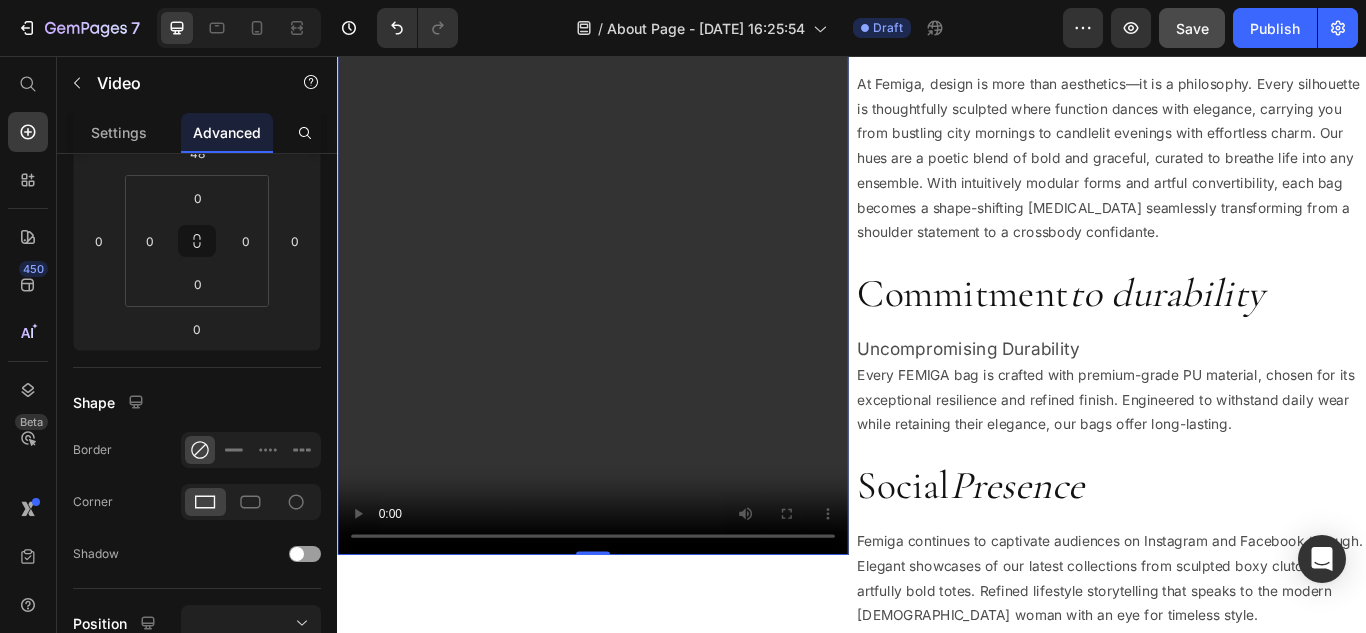 scroll, scrollTop: 1745, scrollLeft: 0, axis: vertical 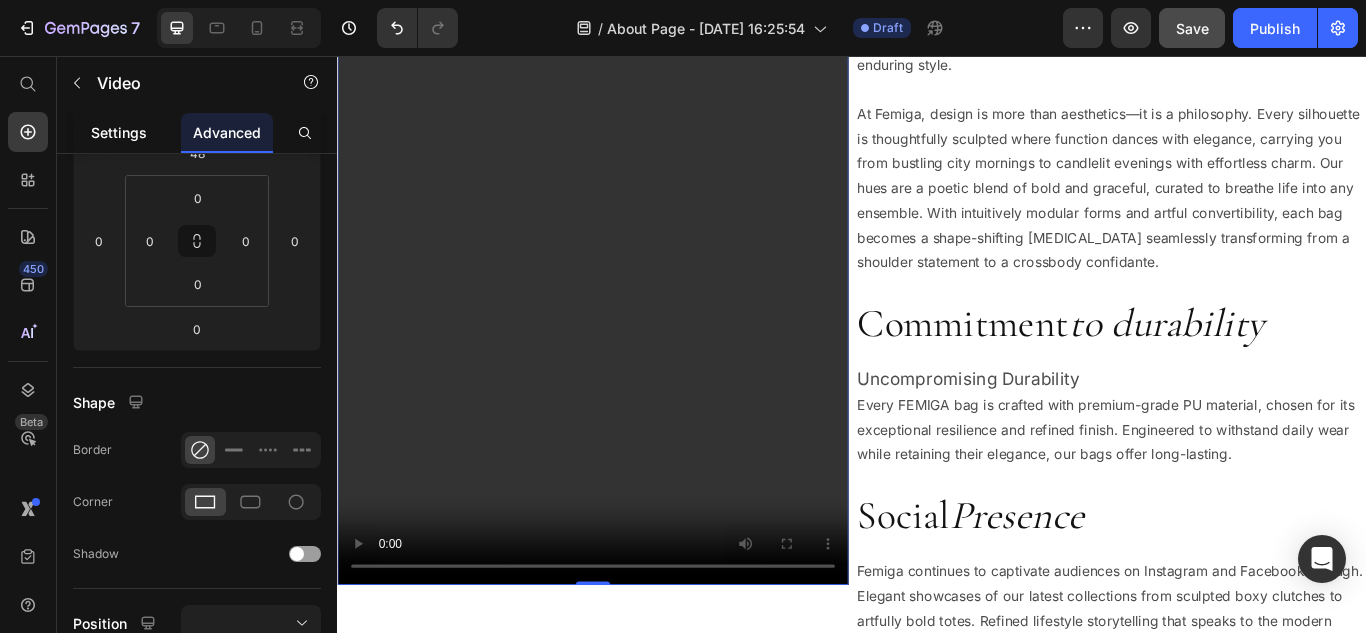 click on "Settings" at bounding box center (119, 132) 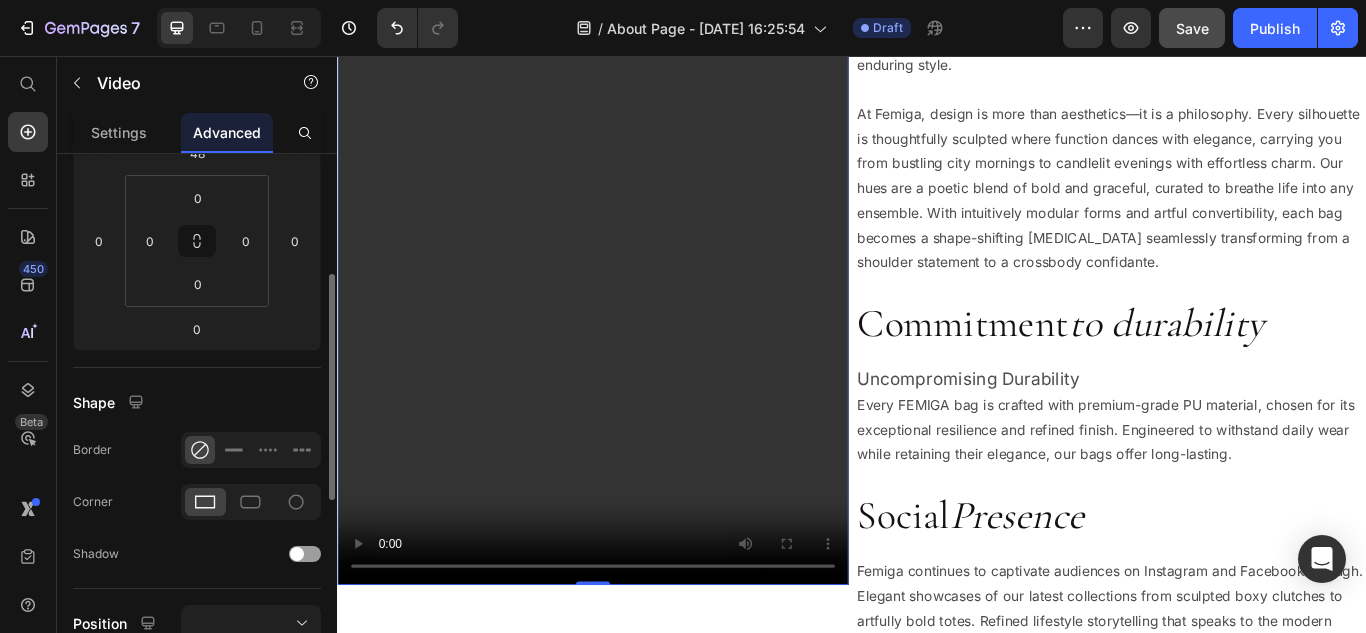 scroll, scrollTop: 0, scrollLeft: 0, axis: both 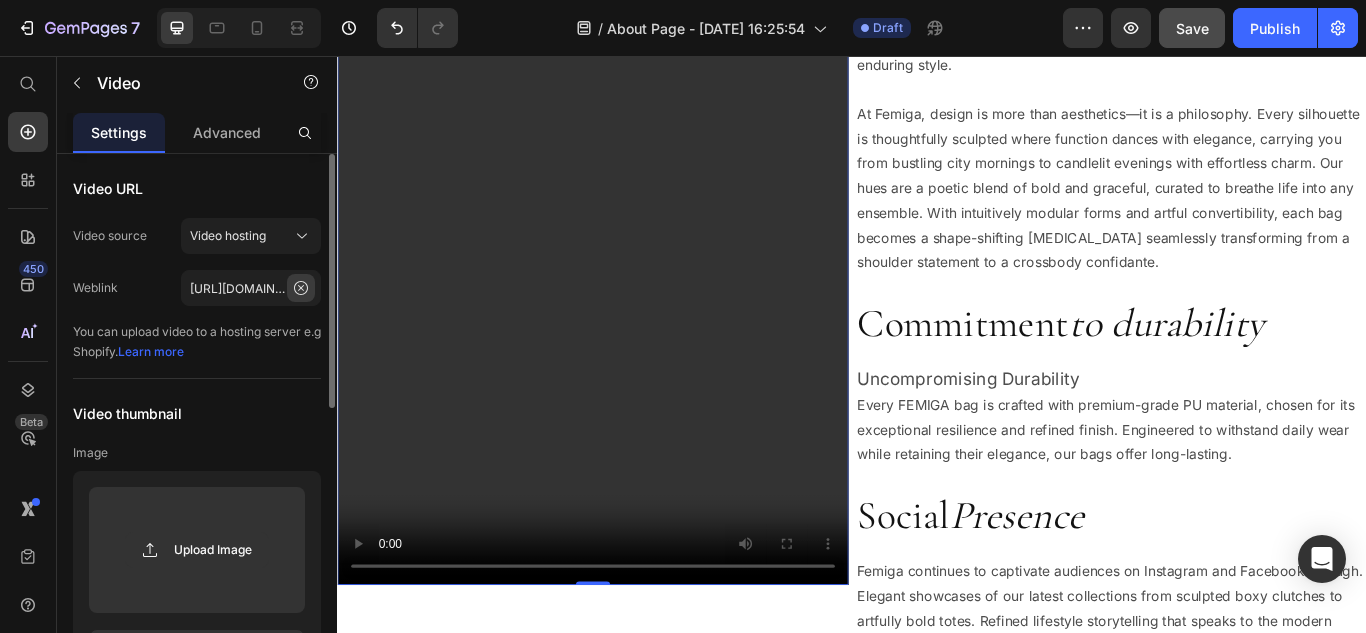 click 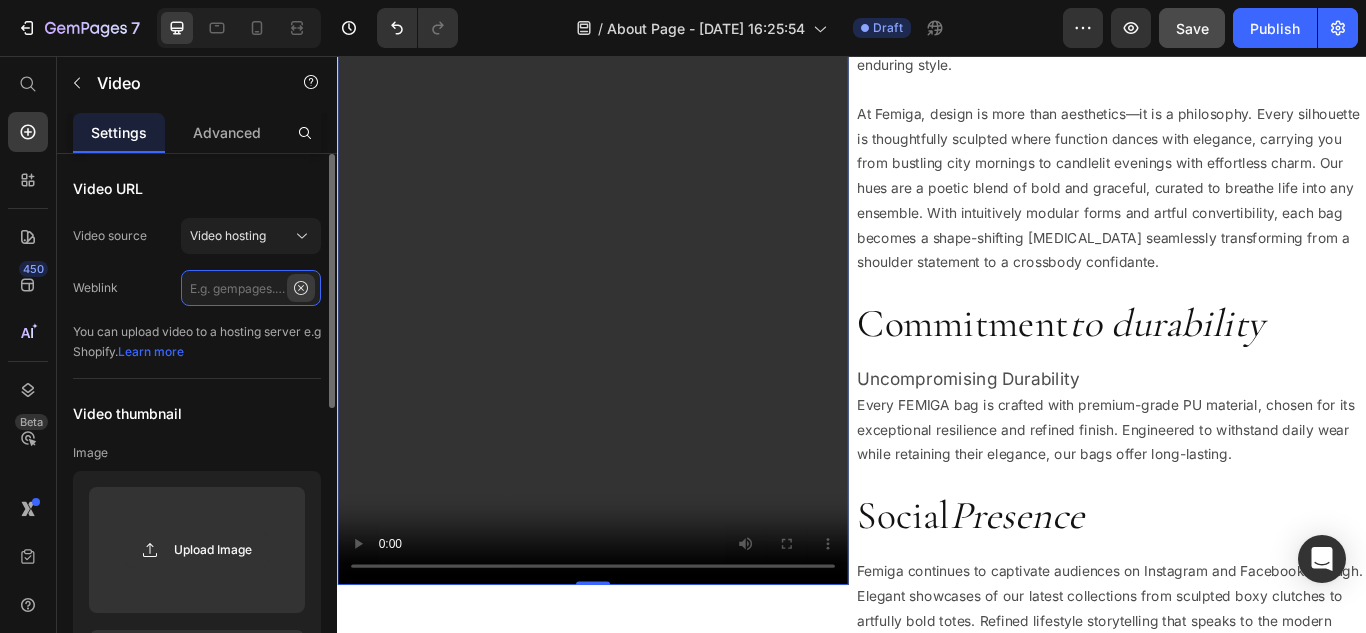 scroll, scrollTop: 0, scrollLeft: 0, axis: both 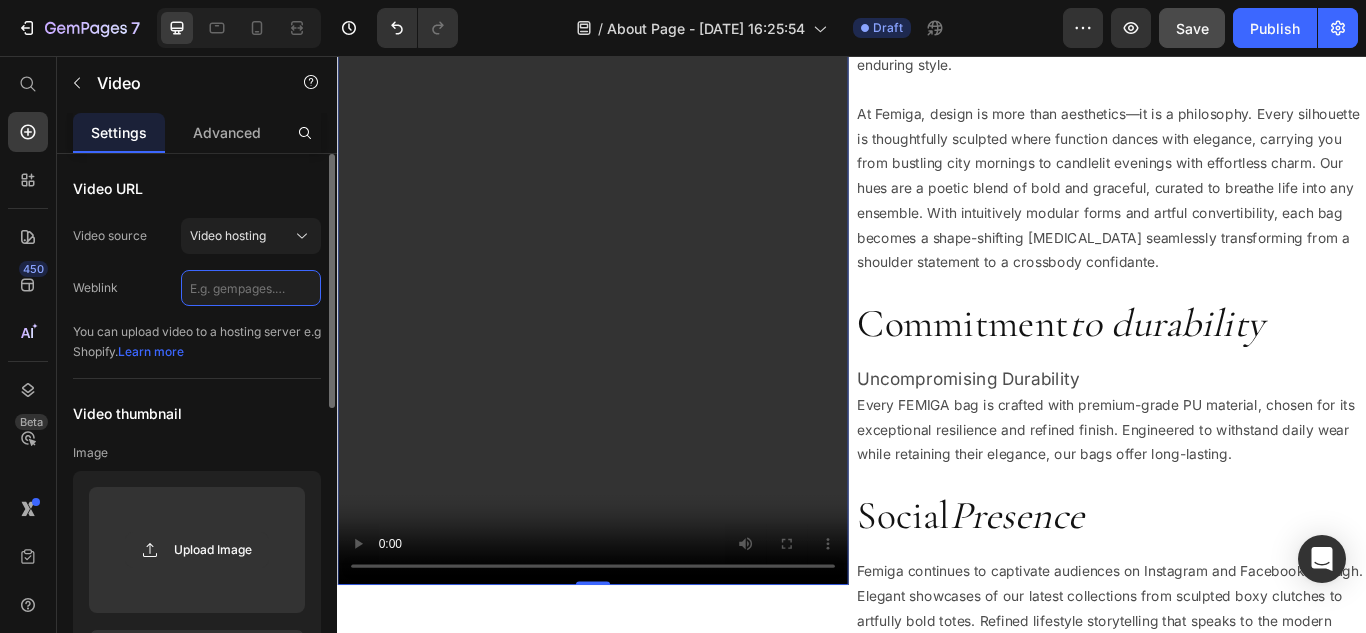 paste on "https://cdn.shopify.com/videos/c/o/v/d8d824634f4344179df5d9c052fb06ac.mp4" 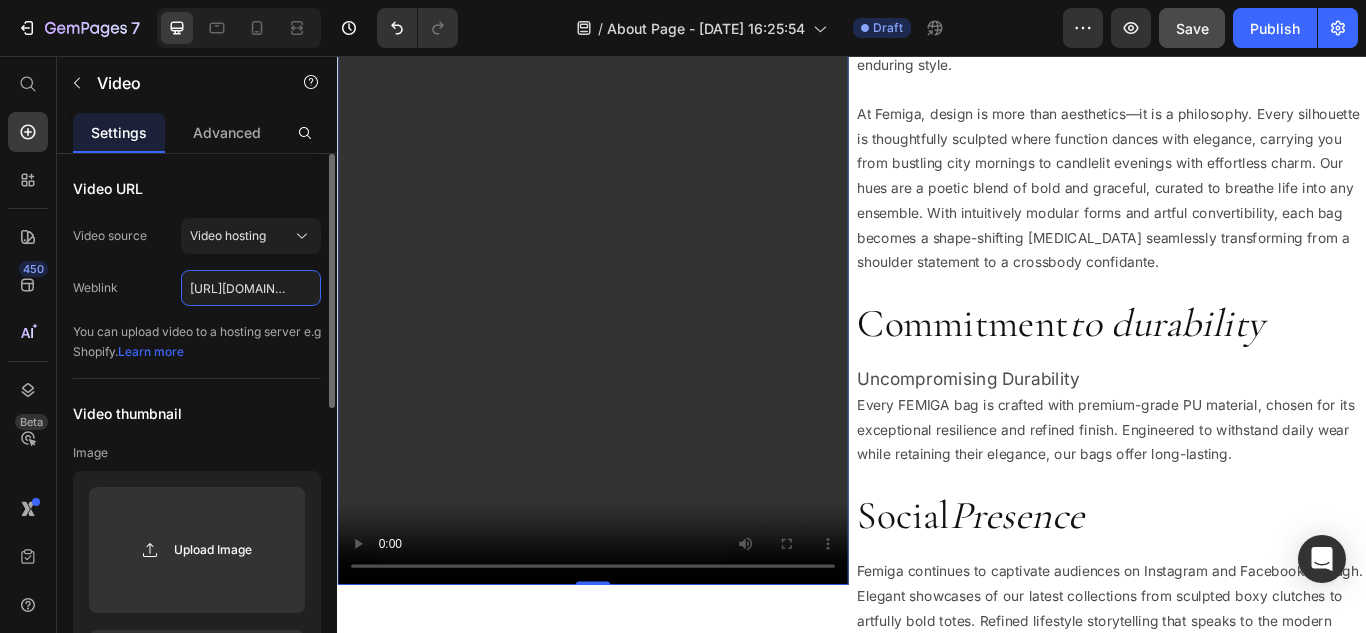 scroll, scrollTop: 0, scrollLeft: 368, axis: horizontal 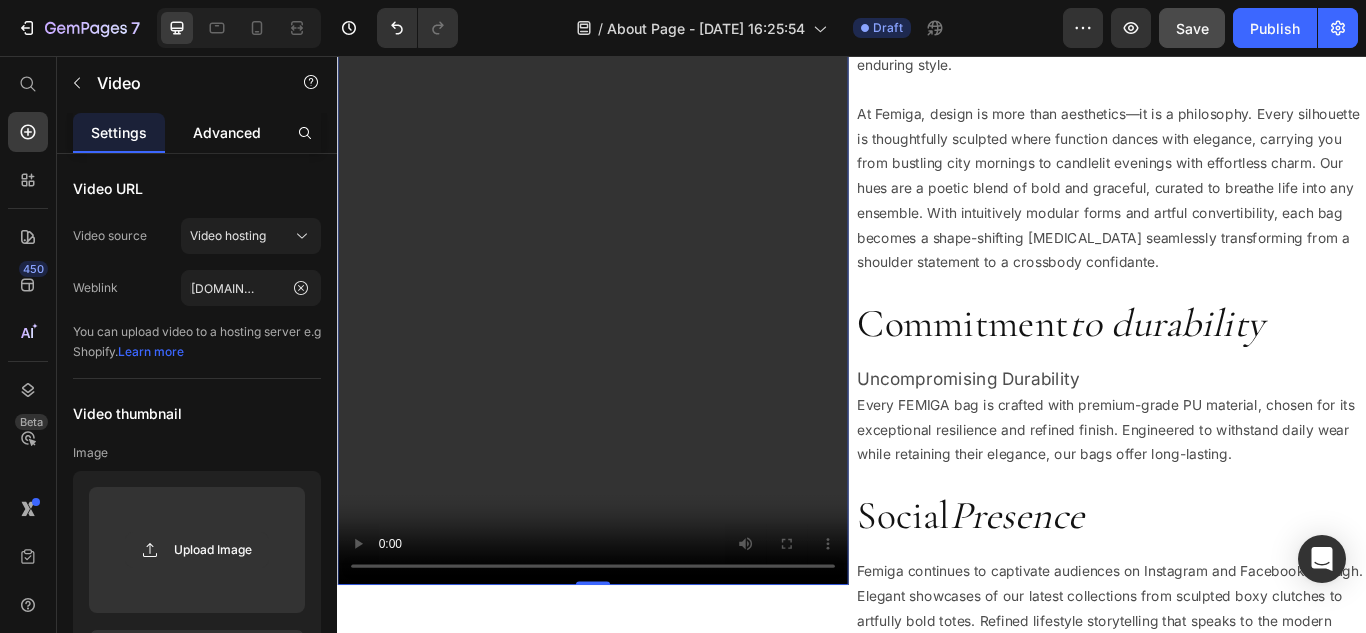 click on "Advanced" 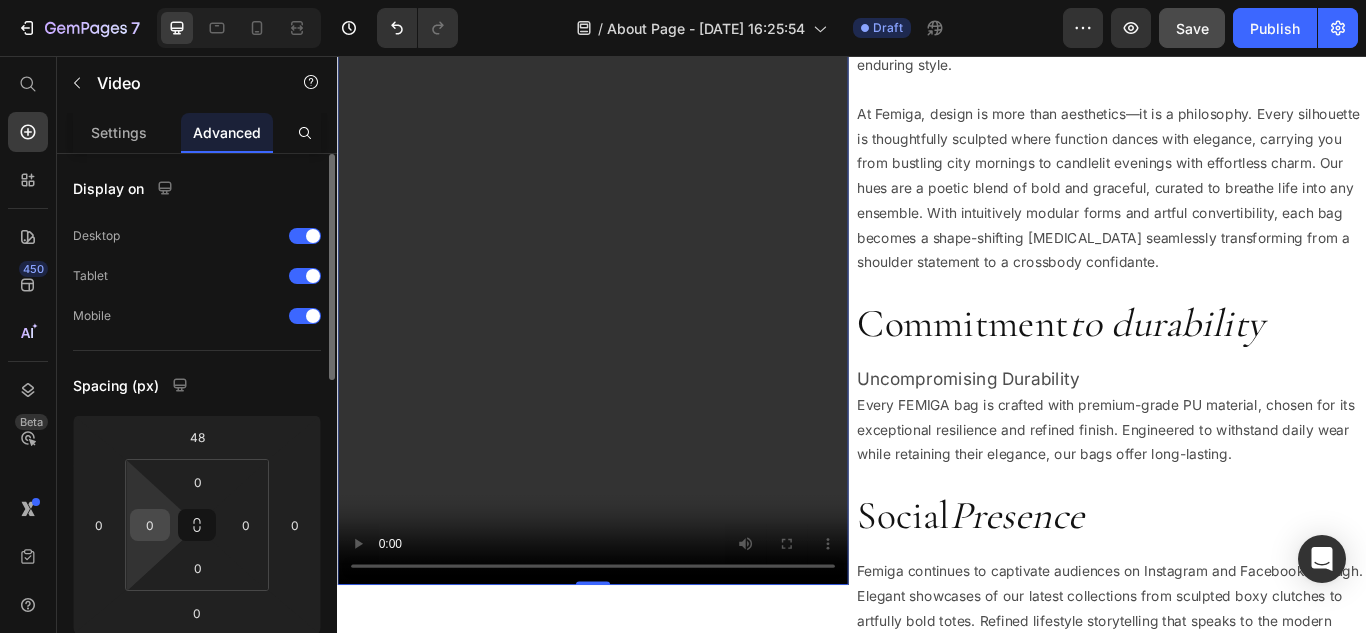 click on "0" at bounding box center (150, 525) 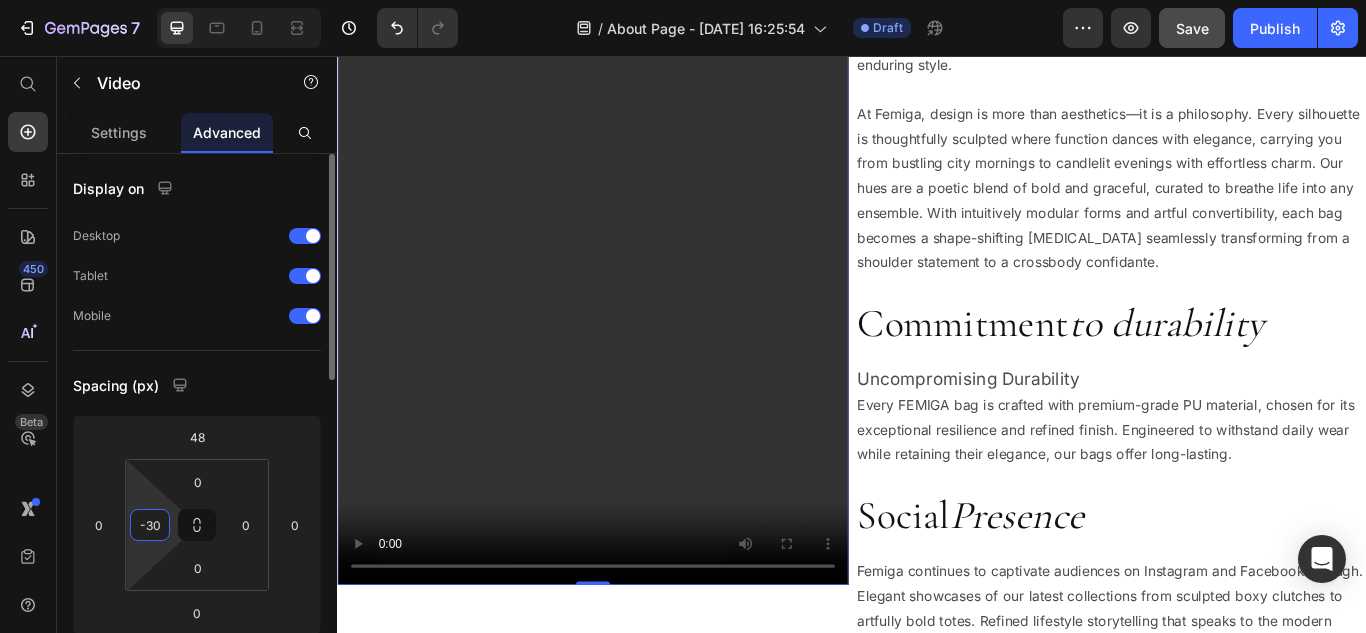 type on "-3" 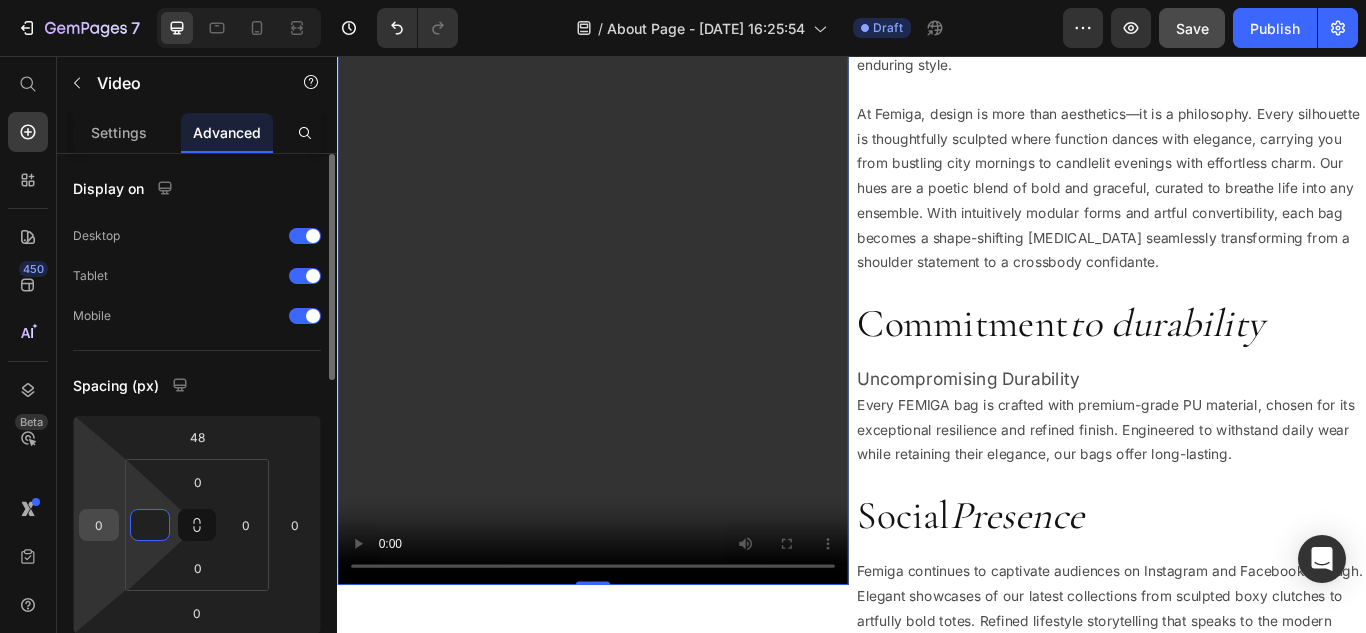 type on "0" 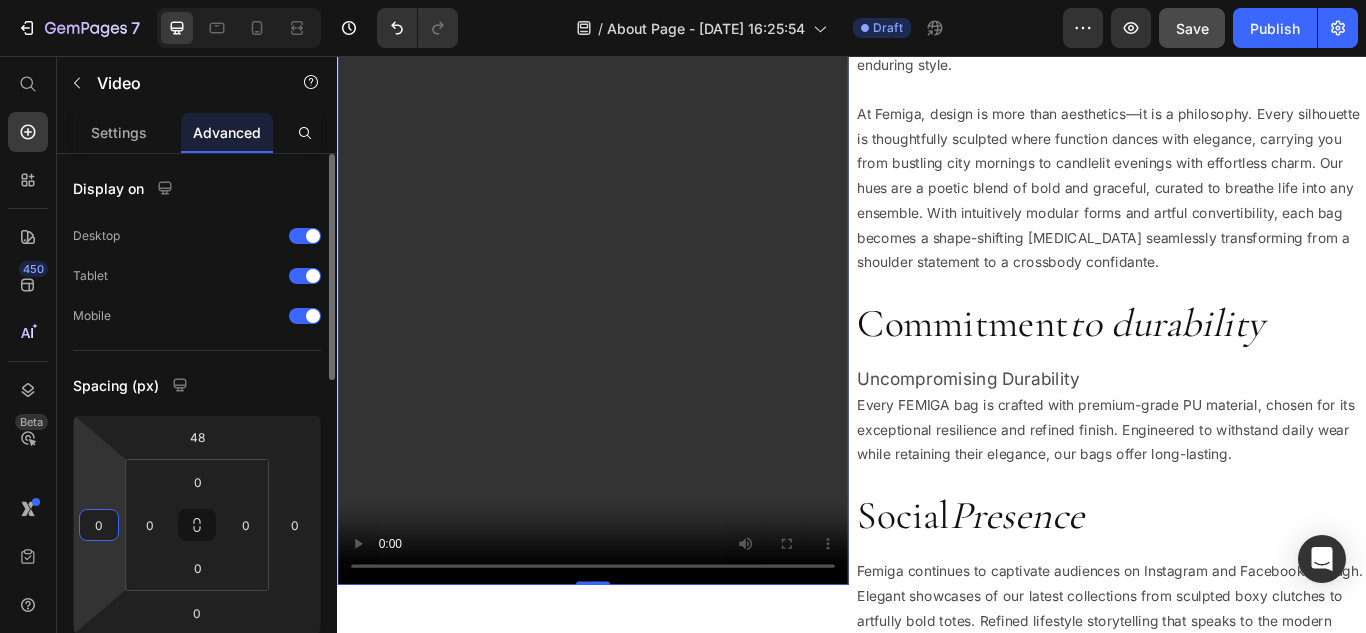 click on "0" at bounding box center [99, 525] 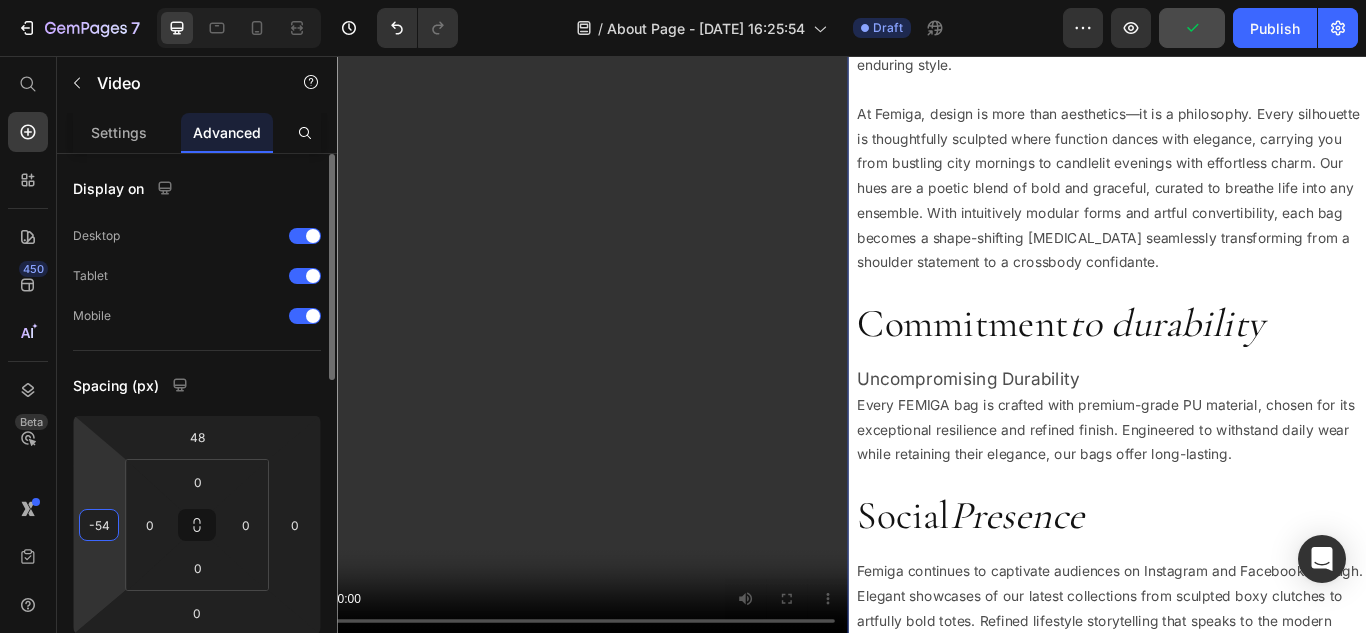 type on "-55" 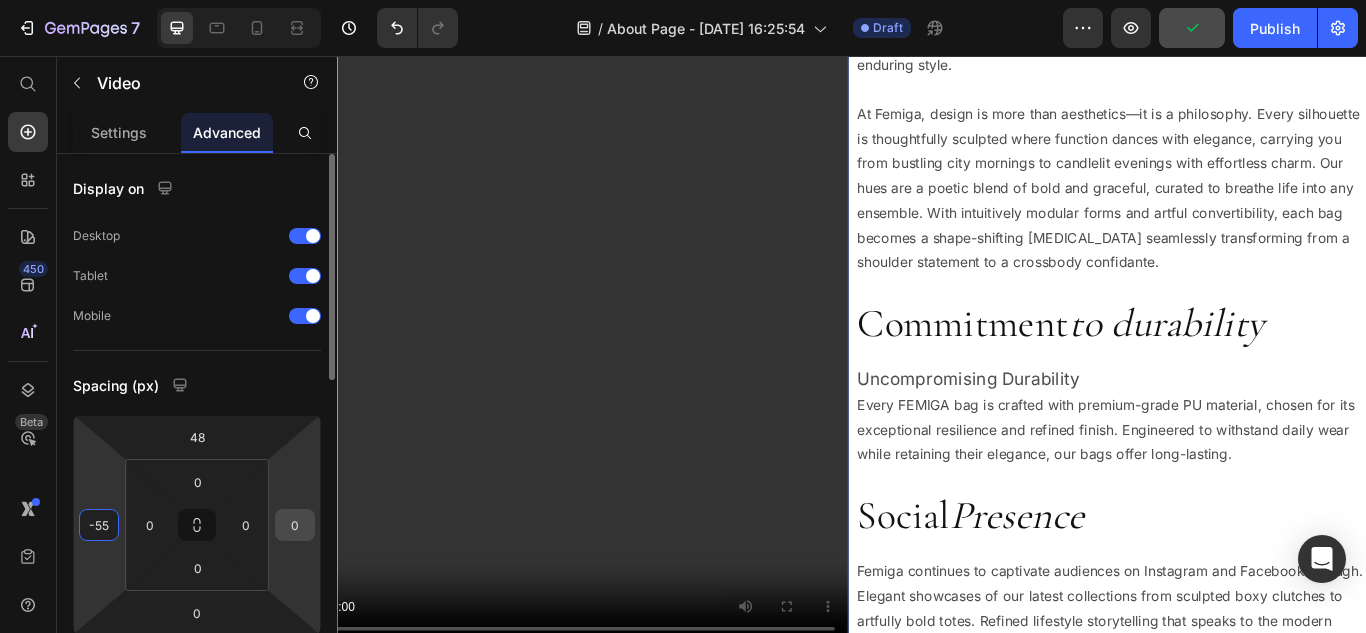 click on "0" at bounding box center [295, 525] 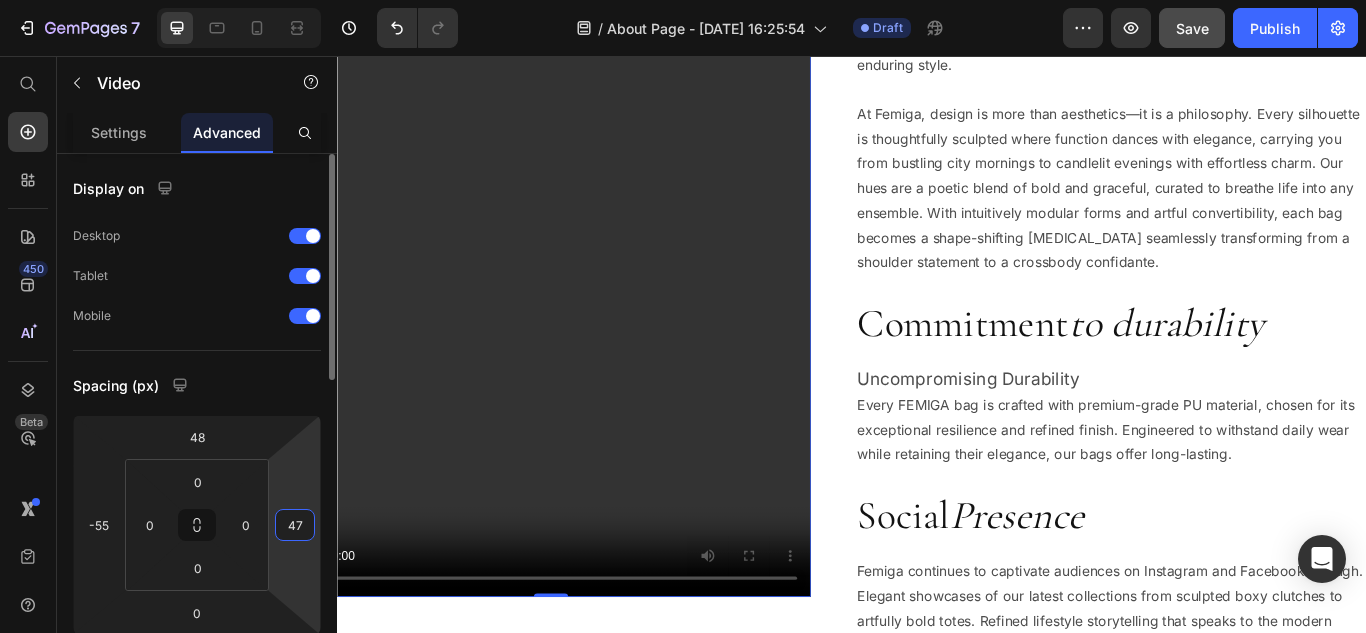 type on "48" 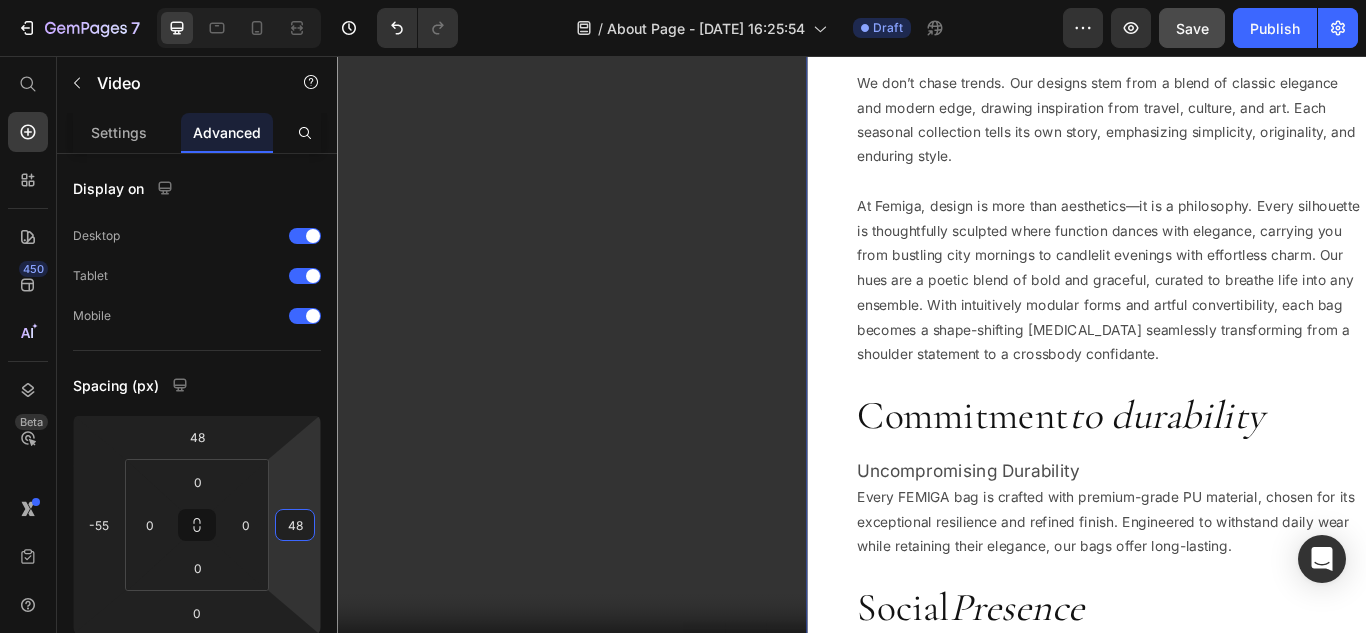 scroll, scrollTop: 1645, scrollLeft: 0, axis: vertical 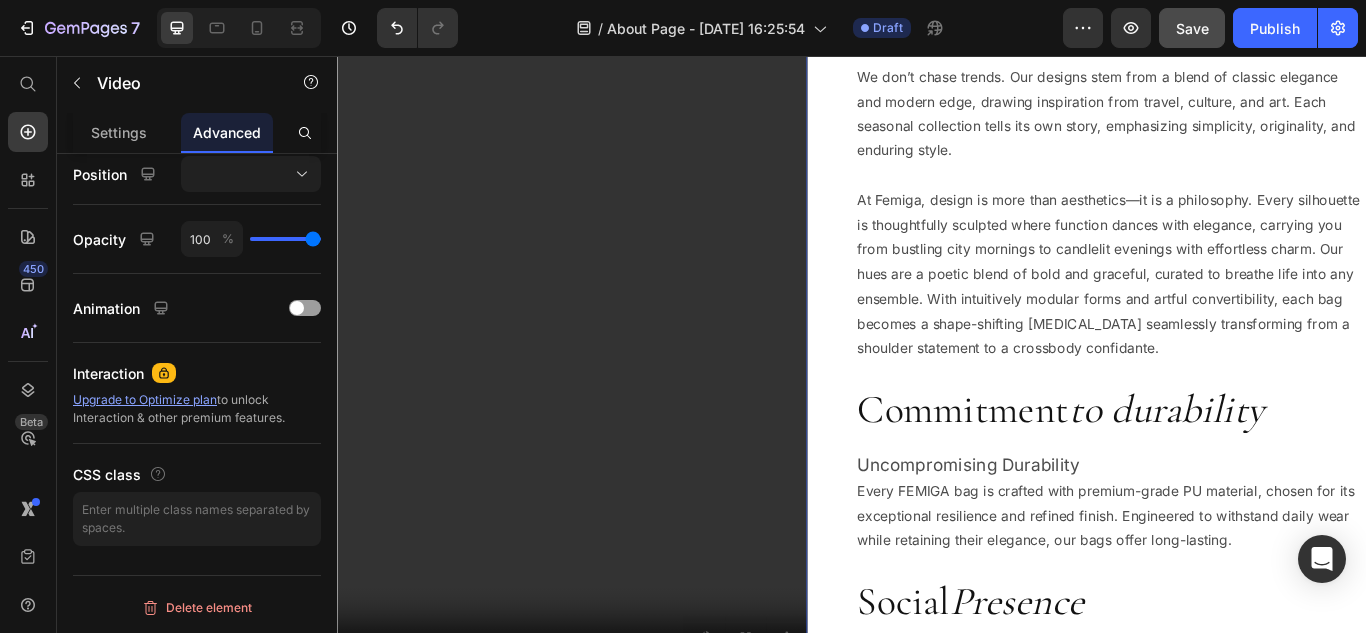 click at bounding box center [583, 380] 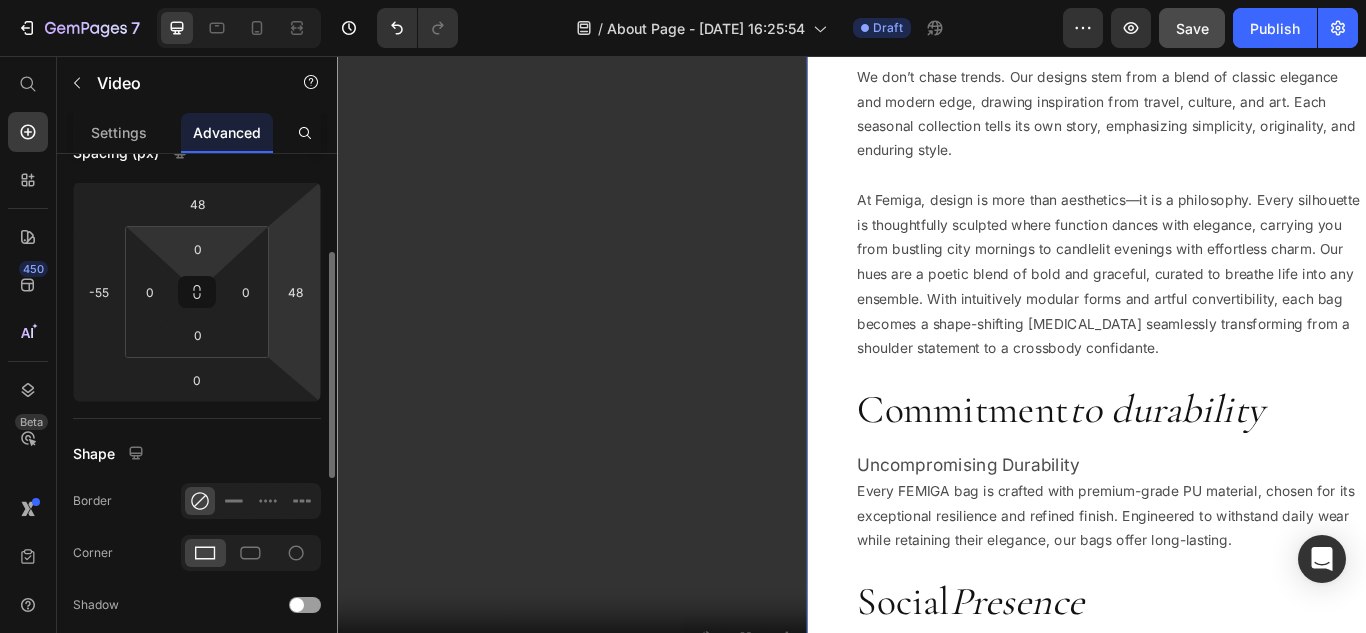 scroll, scrollTop: 0, scrollLeft: 0, axis: both 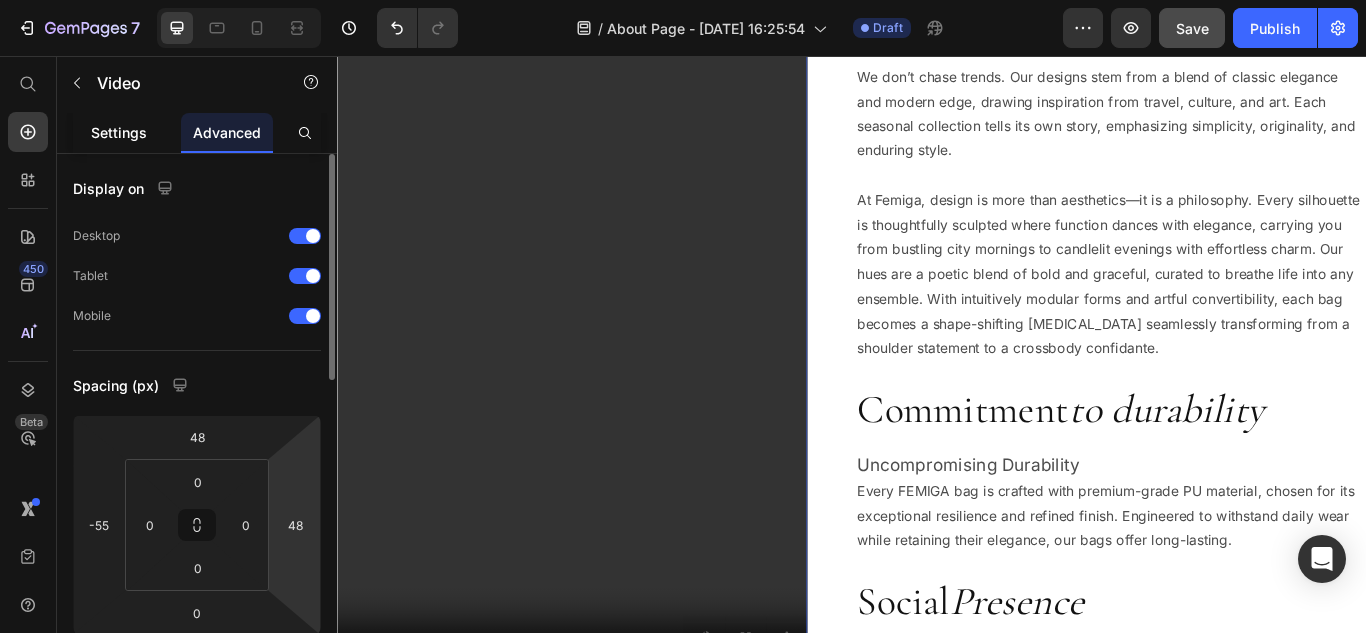 click on "Settings" at bounding box center [119, 132] 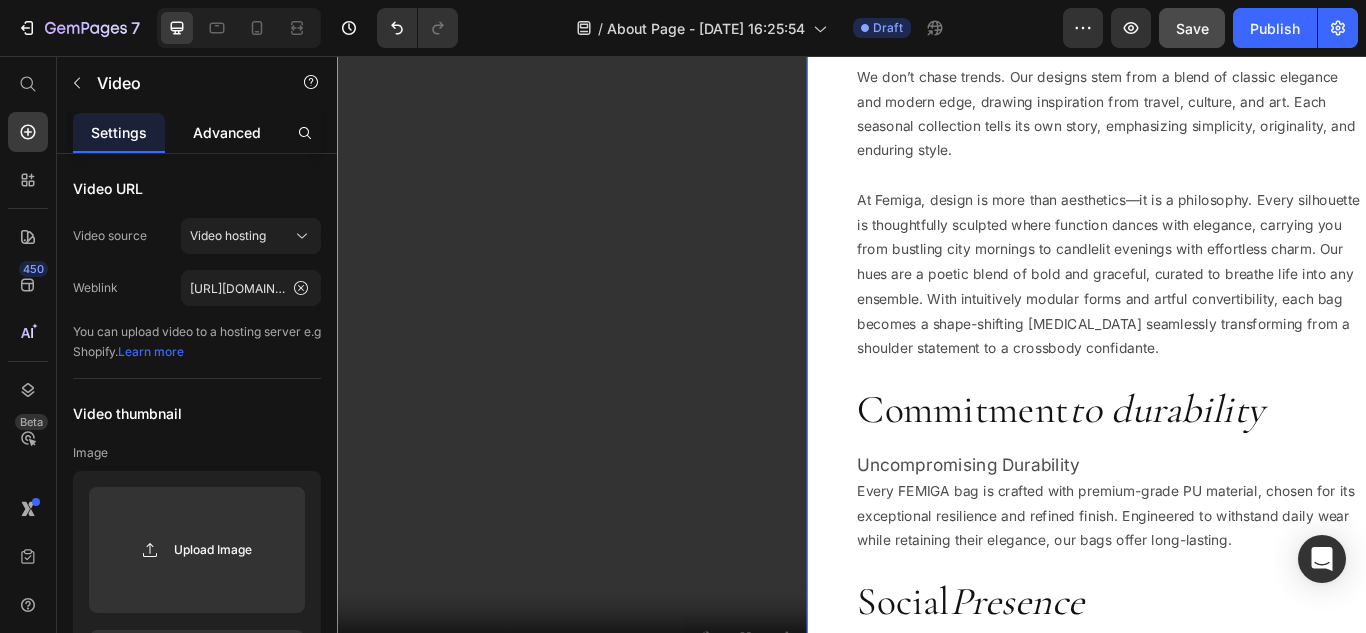 click on "Advanced" at bounding box center [227, 132] 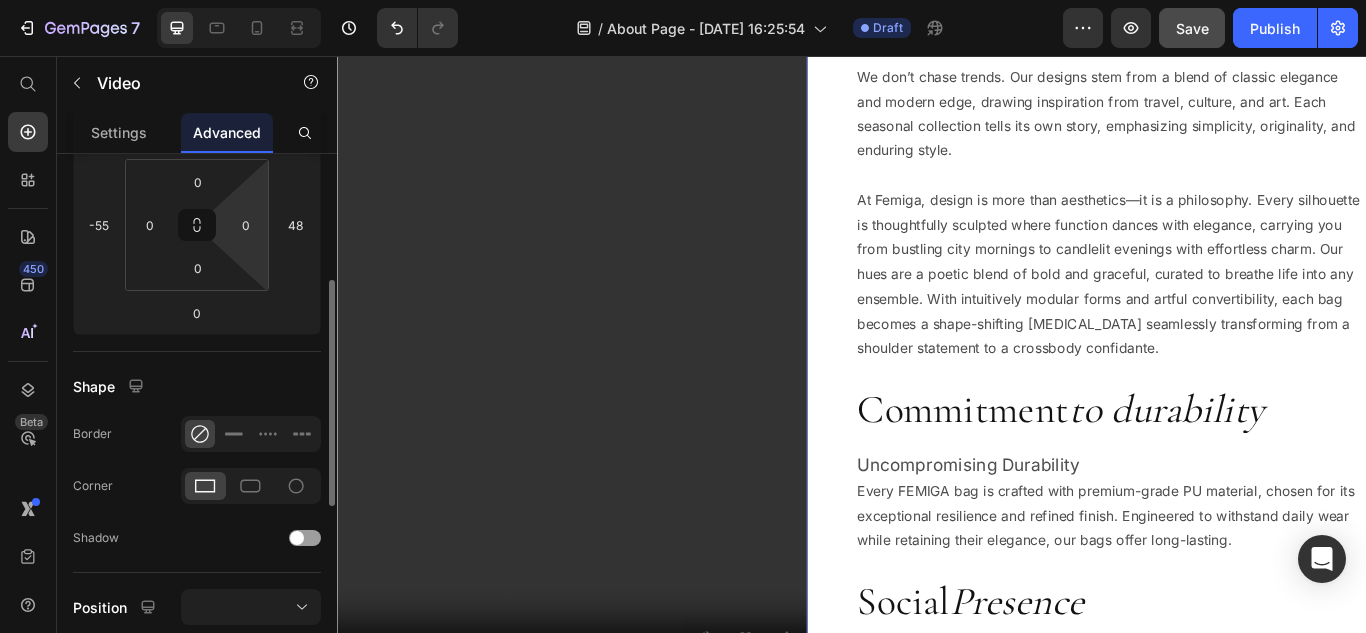 scroll, scrollTop: 100, scrollLeft: 0, axis: vertical 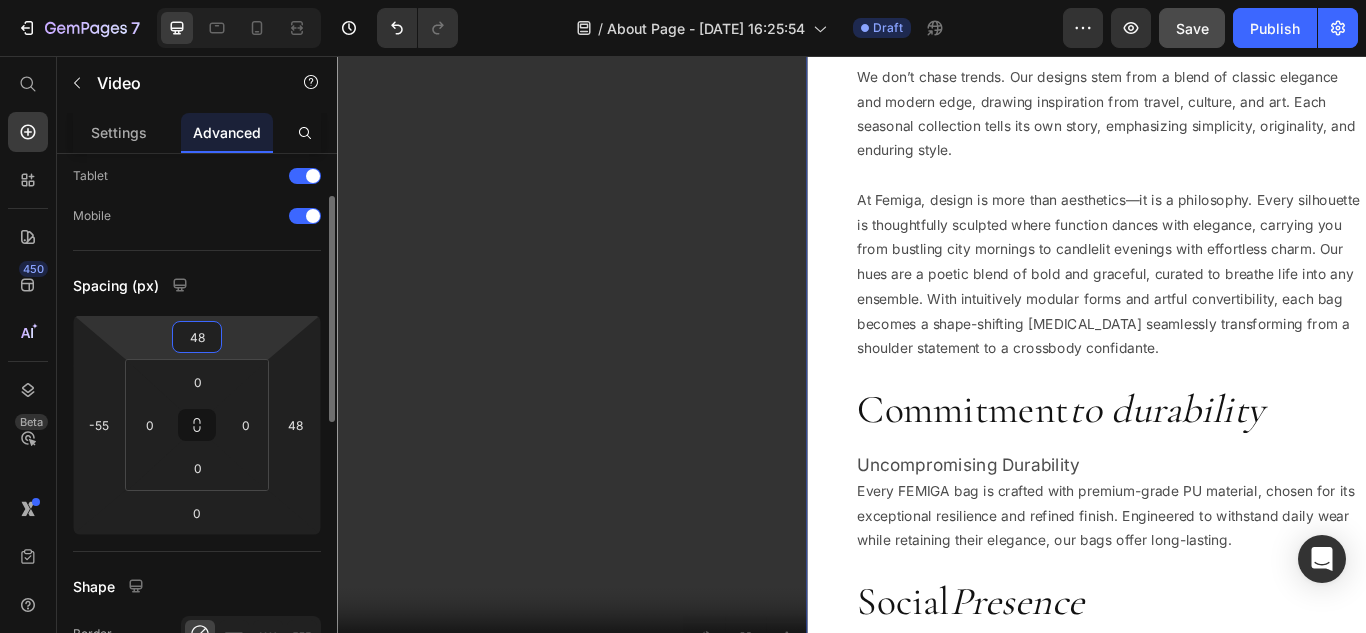 click on "48" at bounding box center (197, 337) 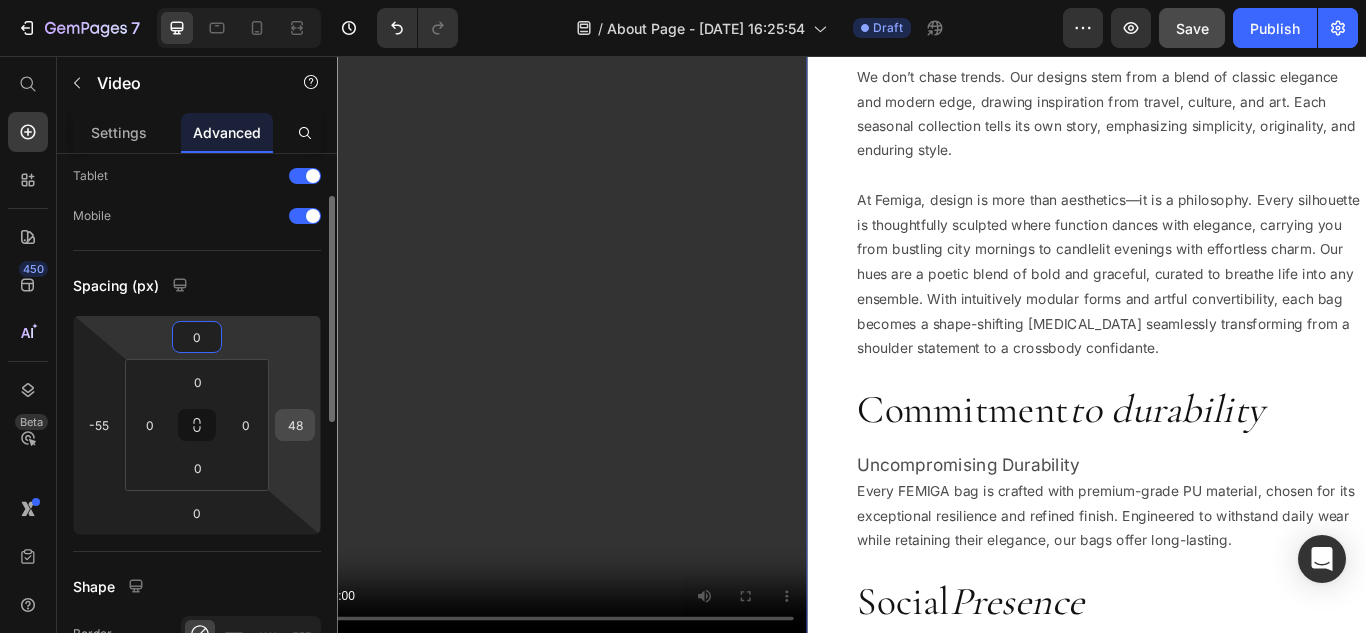 type on "0" 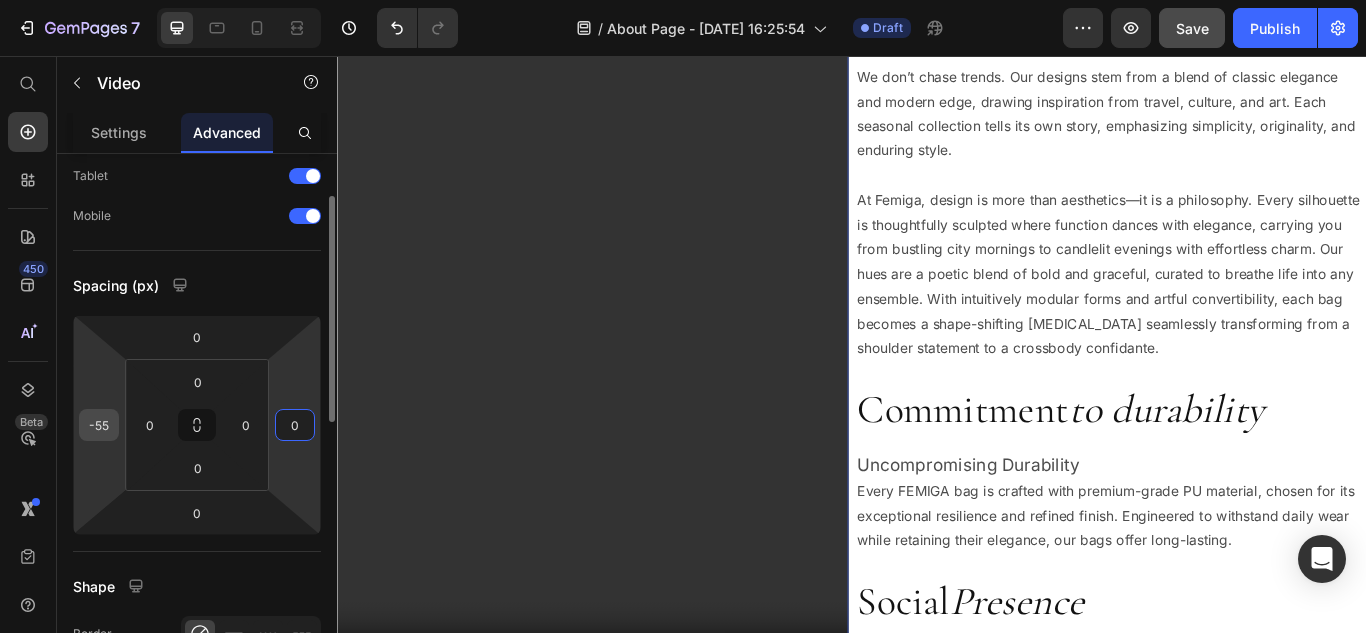 type on "0" 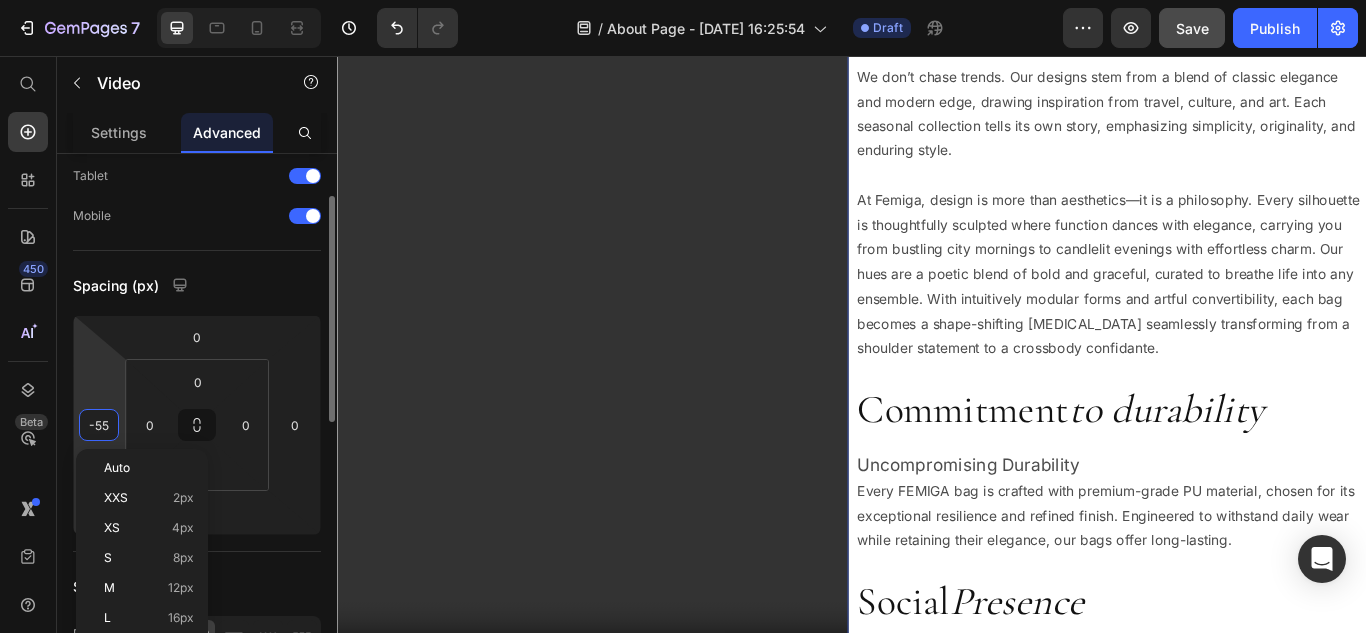 type on "0" 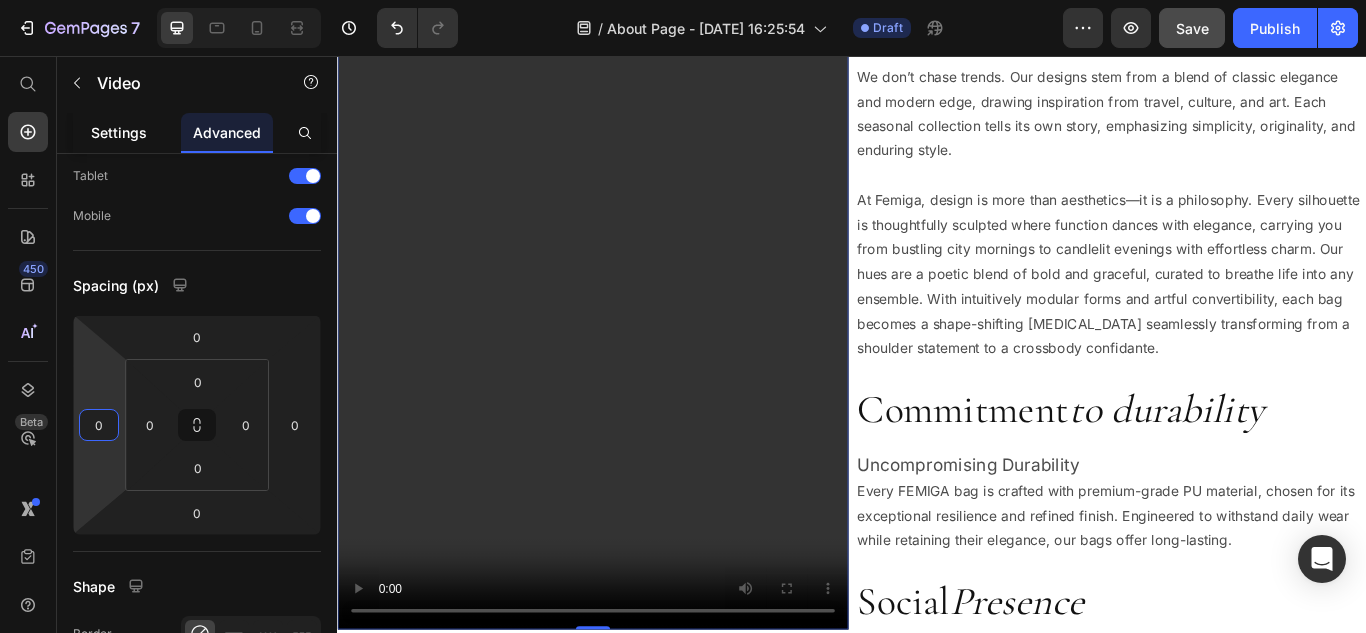 click on "Settings" at bounding box center [119, 132] 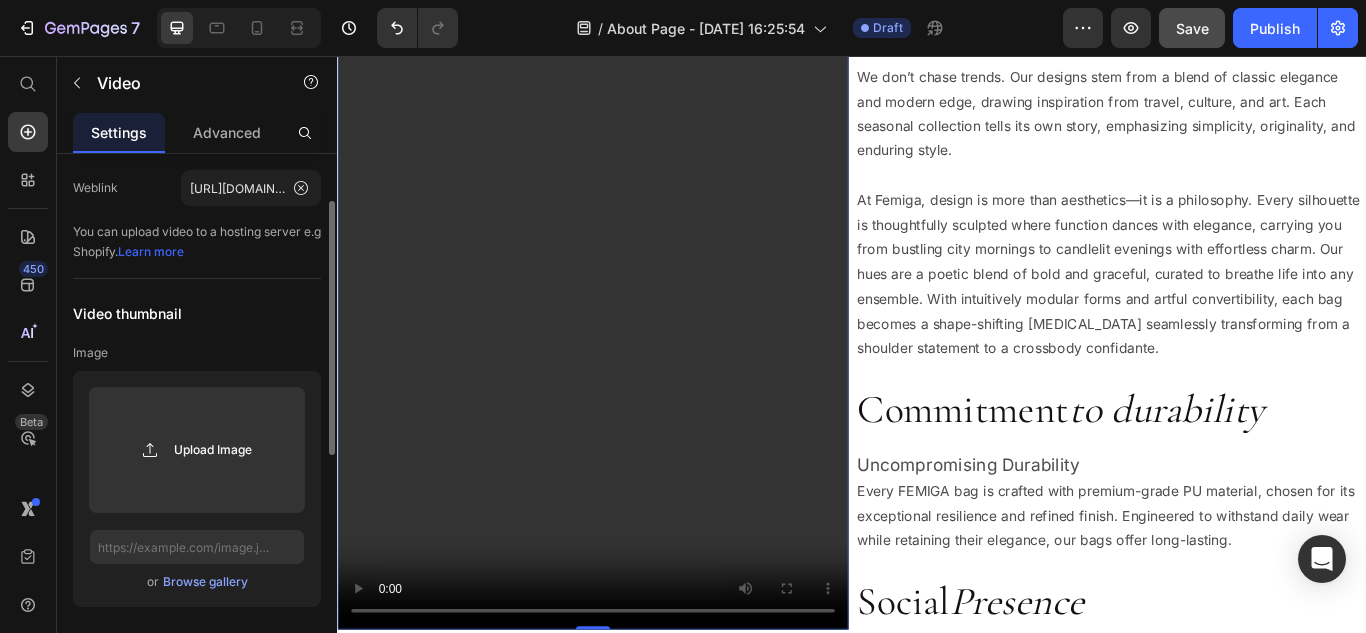 scroll, scrollTop: 0, scrollLeft: 0, axis: both 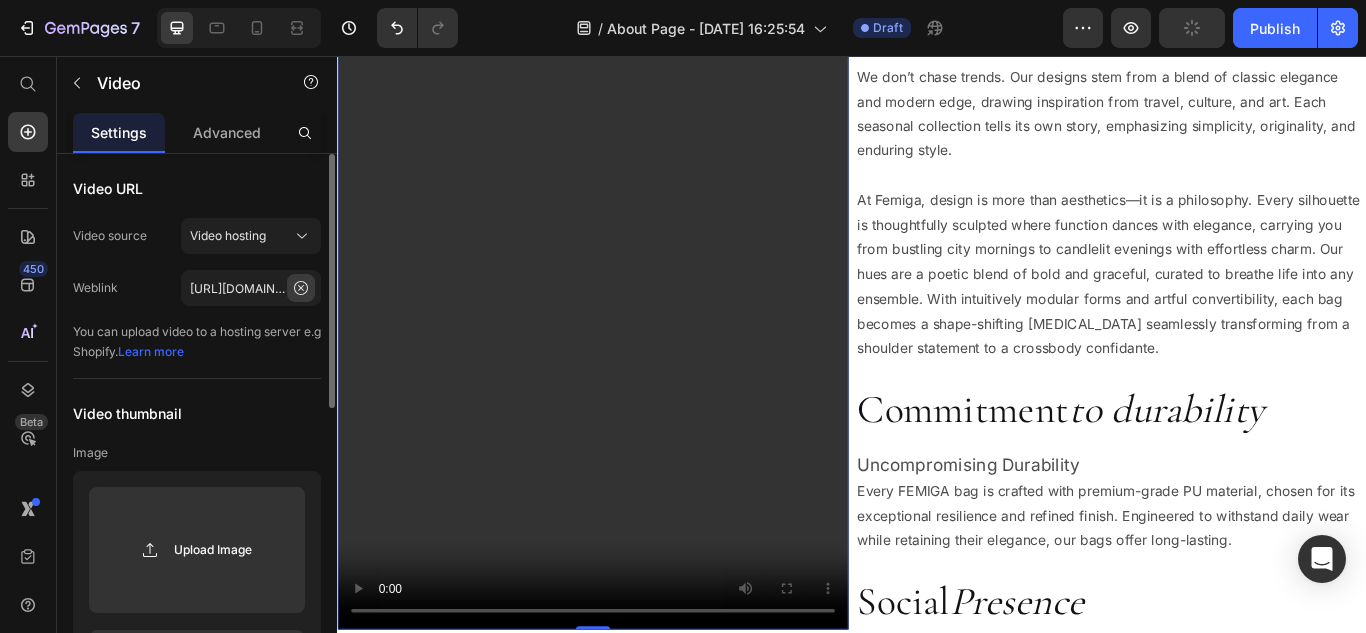 click 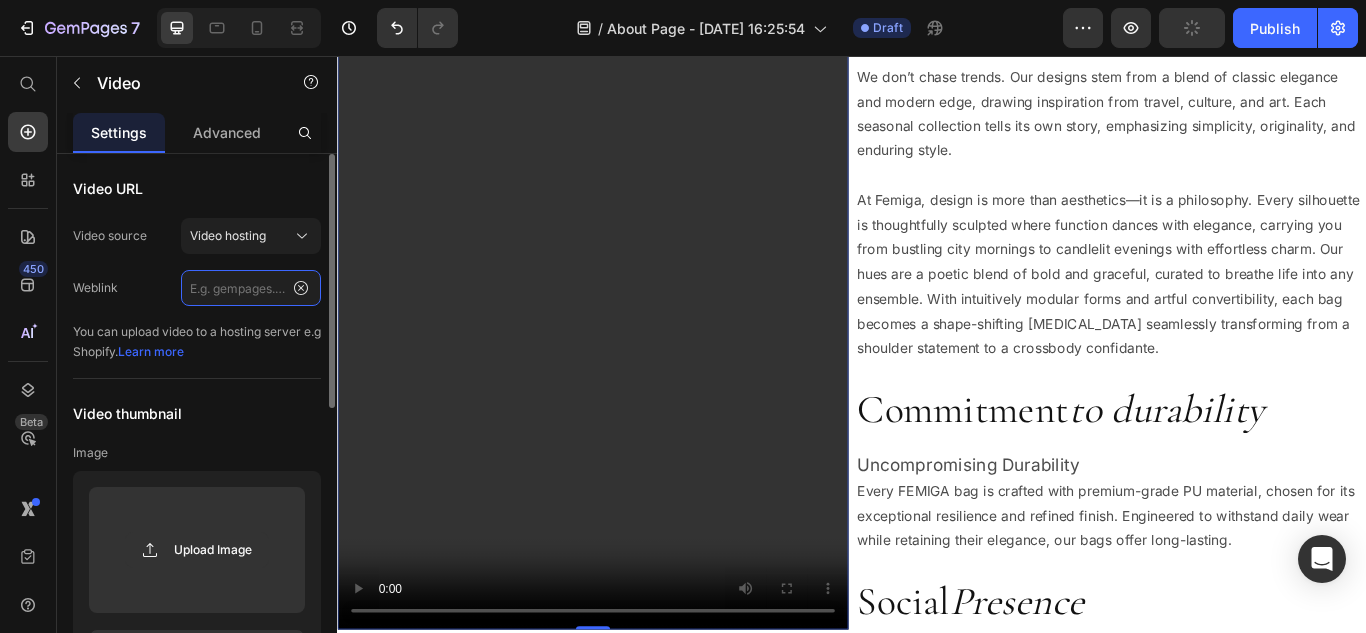 scroll, scrollTop: 0, scrollLeft: 0, axis: both 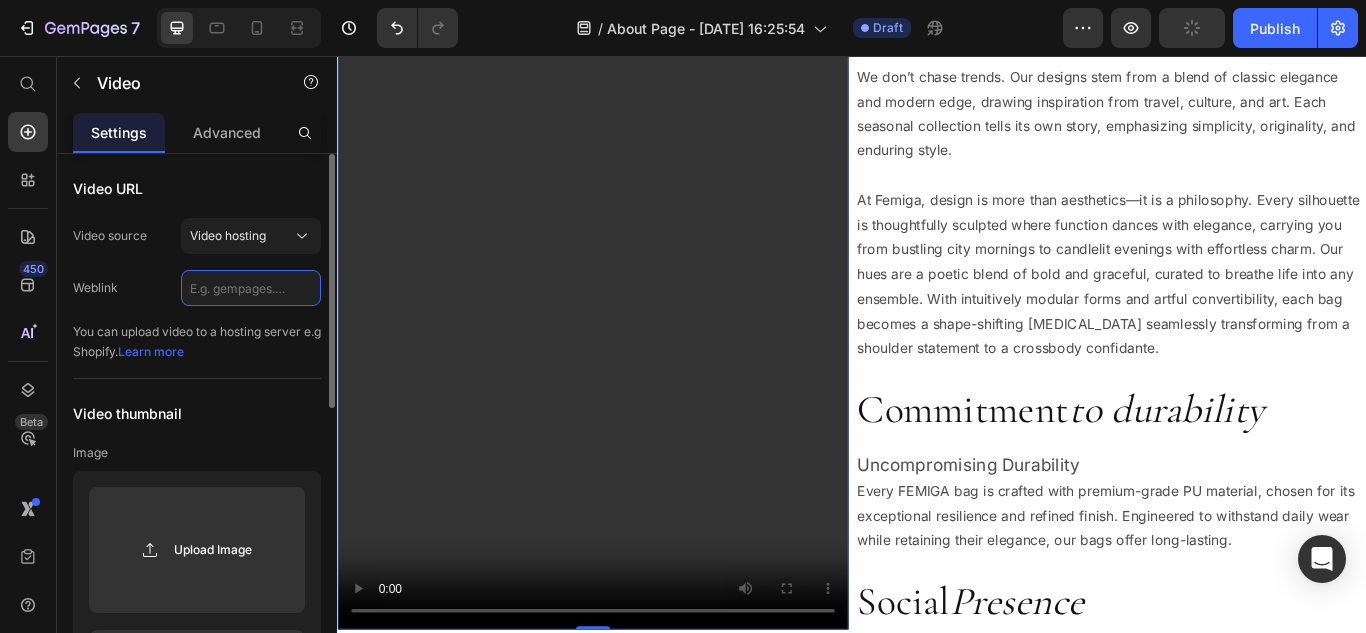 click 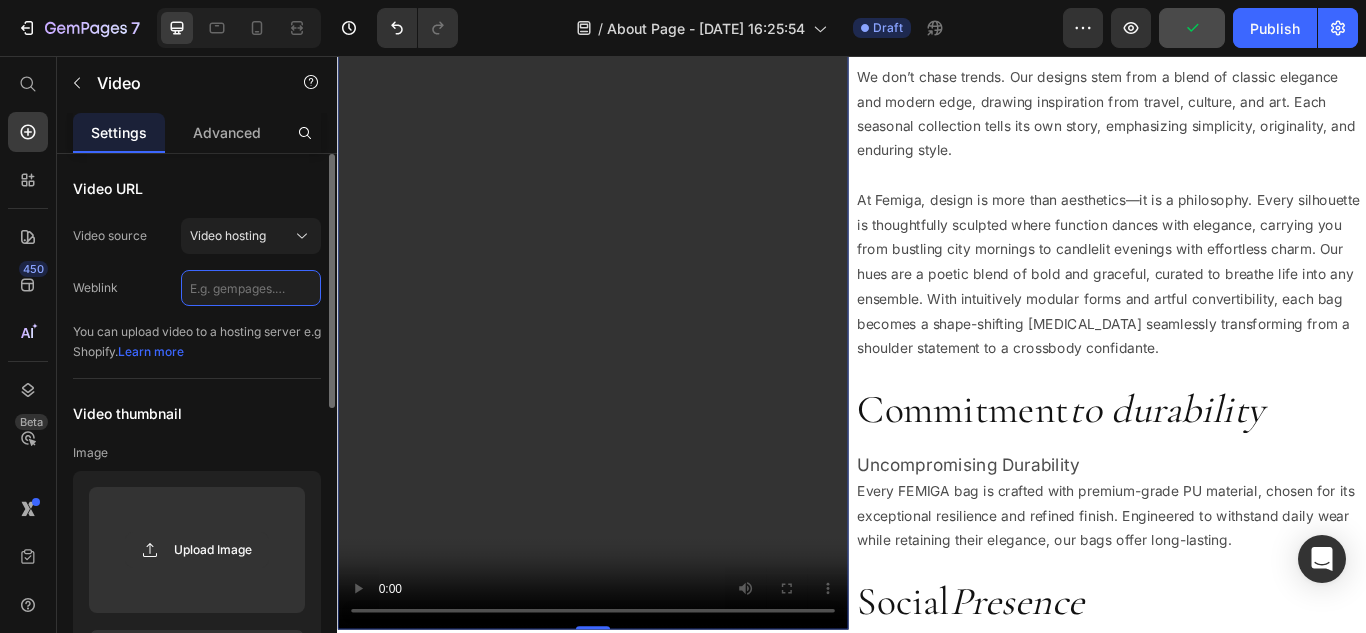paste on "https://cdn.shopify.com/videos/c/o/v/e32ade79cdf04fde9e0ff3bb4c3cf934.mp4" 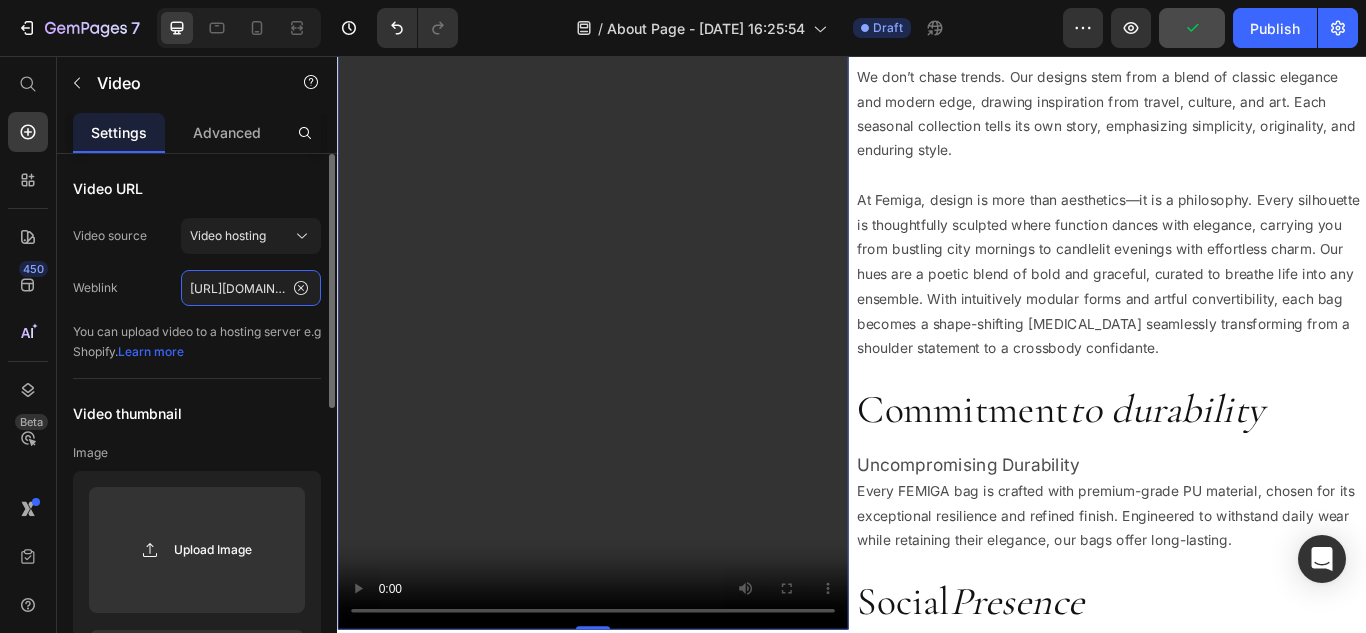 scroll, scrollTop: 0, scrollLeft: 362, axis: horizontal 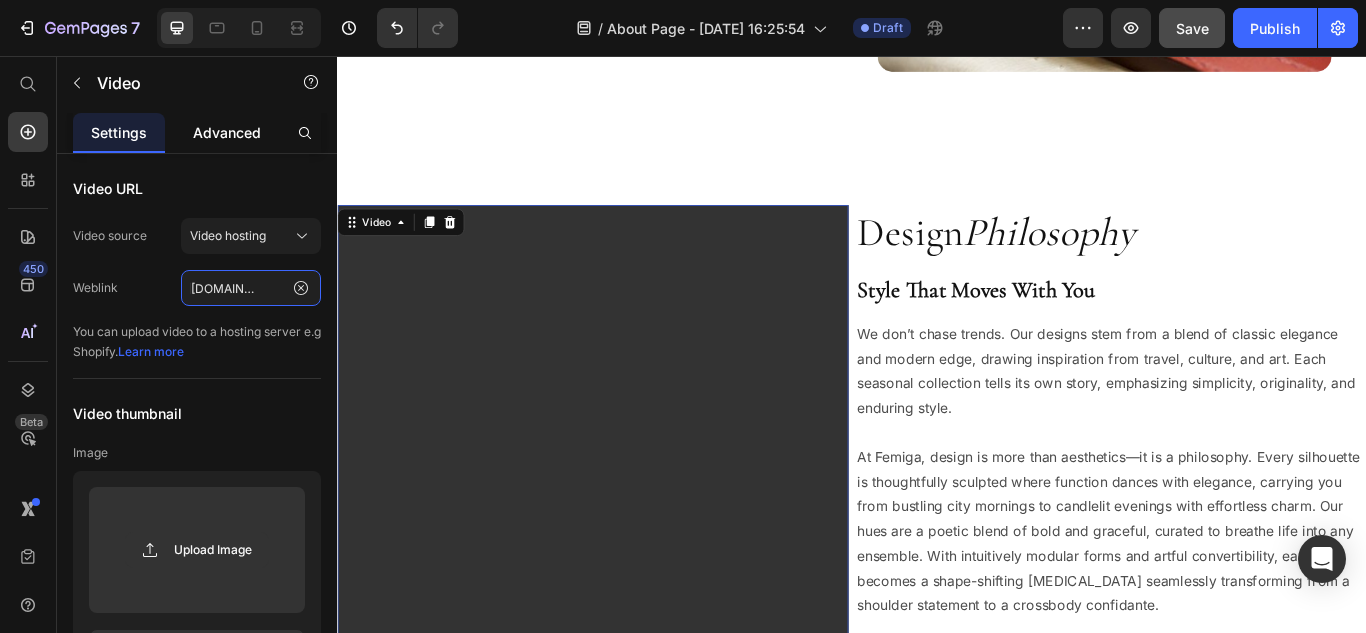 type on "https://cdn.shopify.com/videos/c/o/v/e32ade79cdf04fde9e0ff3bb4c3cf934.mp4" 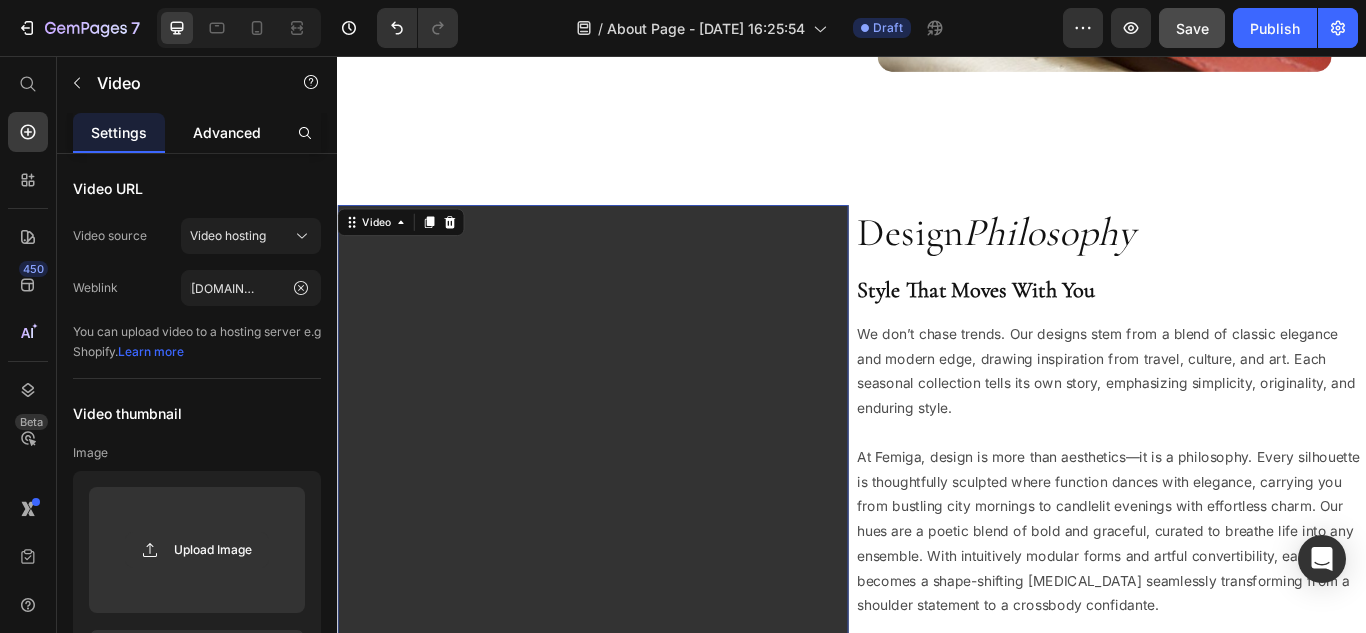 click on "Advanced" at bounding box center [227, 132] 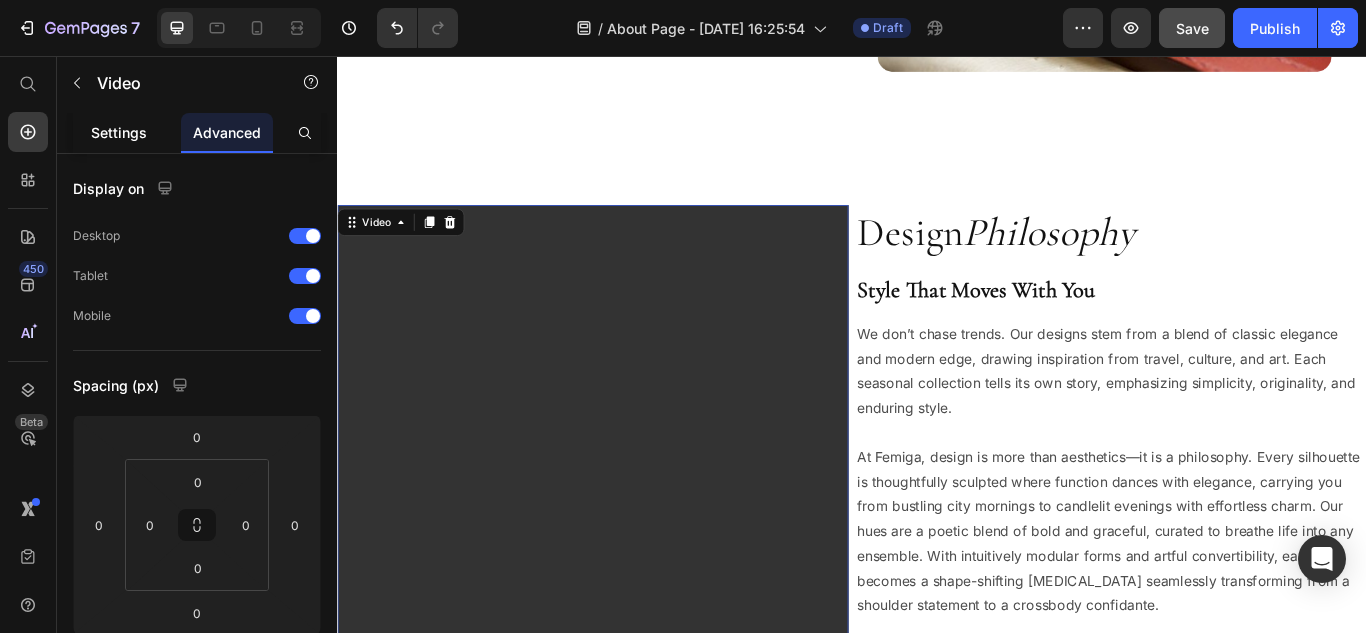 click on "Settings" at bounding box center (119, 132) 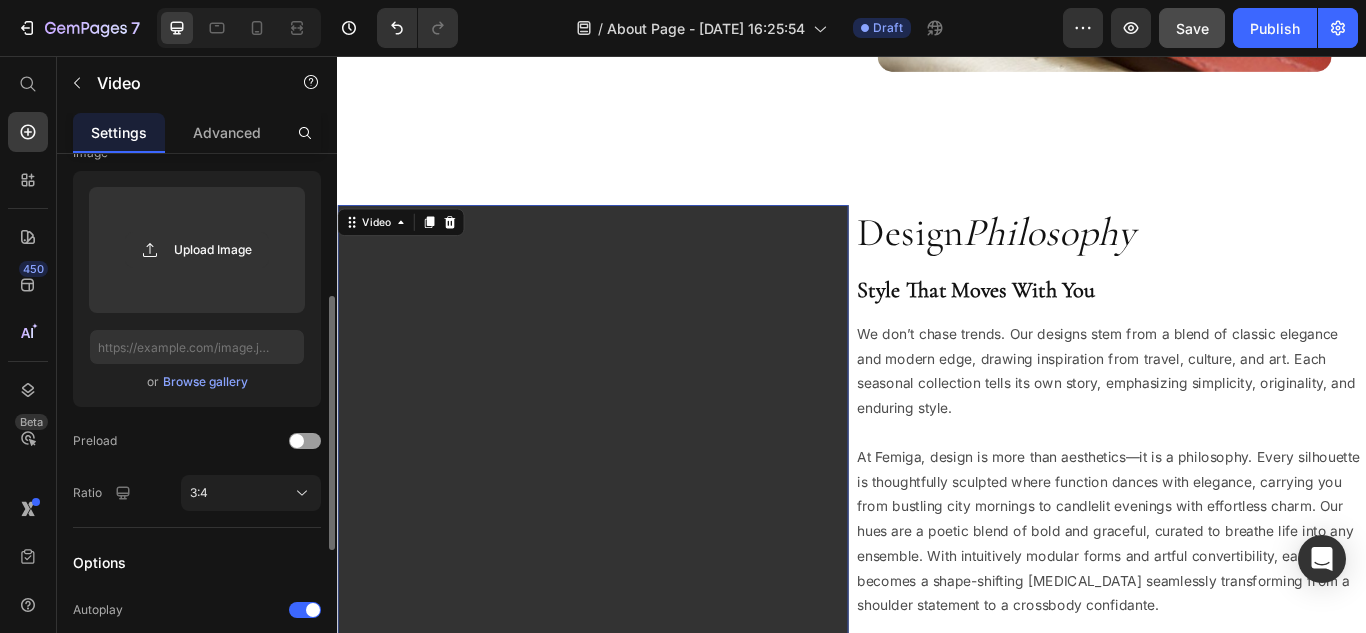 scroll, scrollTop: 594, scrollLeft: 0, axis: vertical 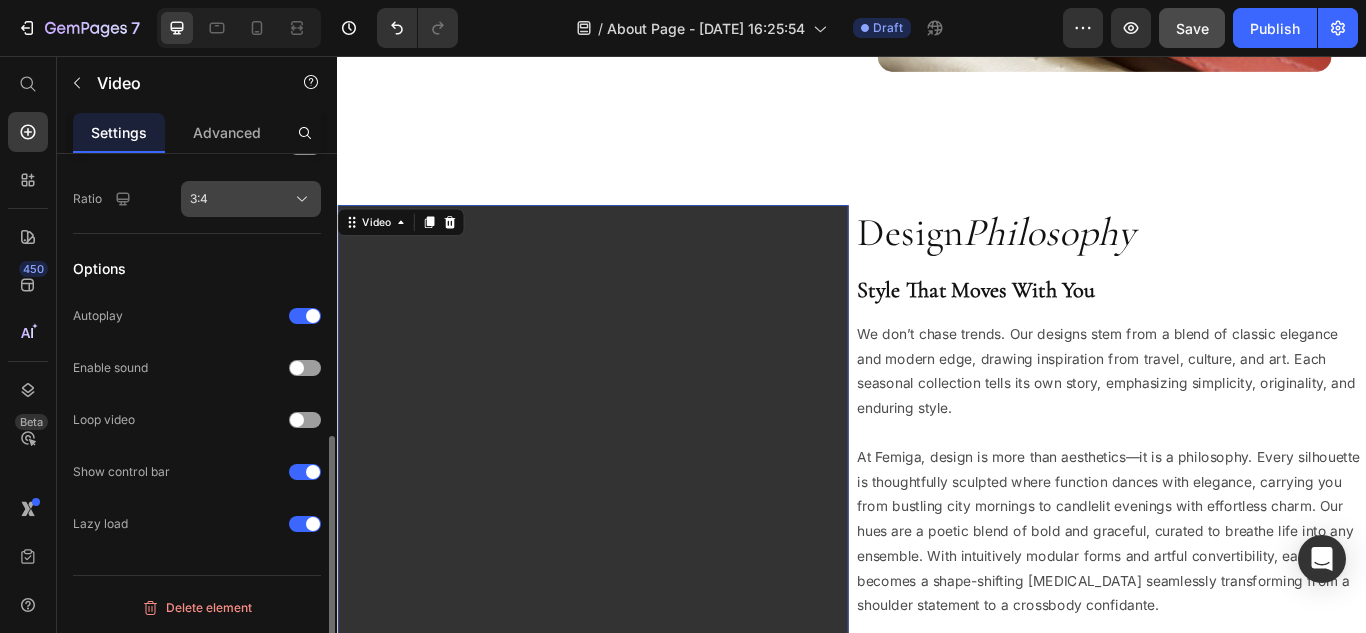 click on "3:4" at bounding box center (251, 199) 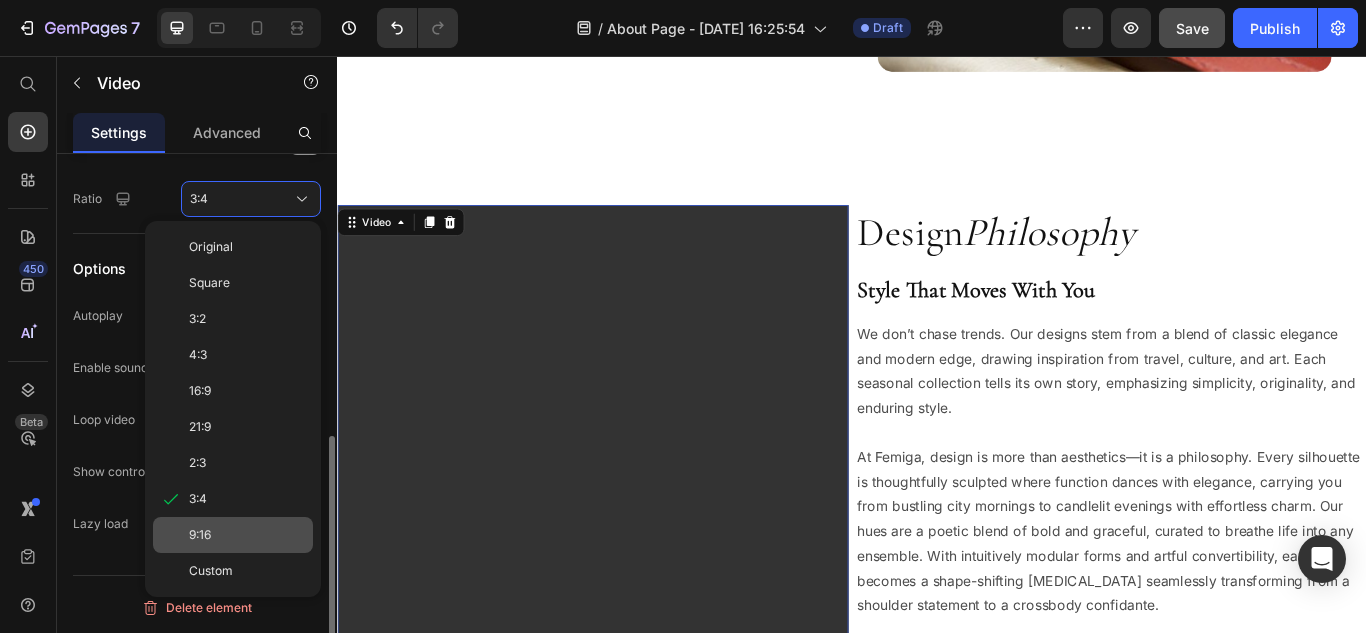 click on "9:16" at bounding box center (247, 535) 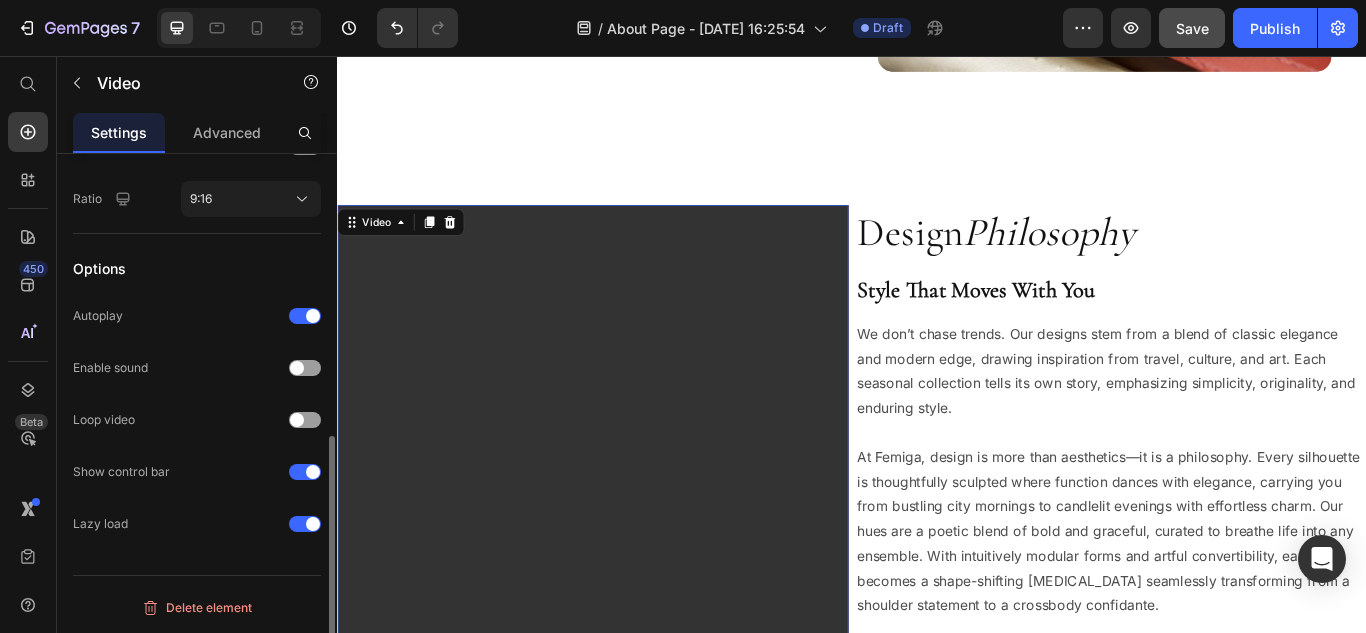 scroll, scrollTop: 1645, scrollLeft: 0, axis: vertical 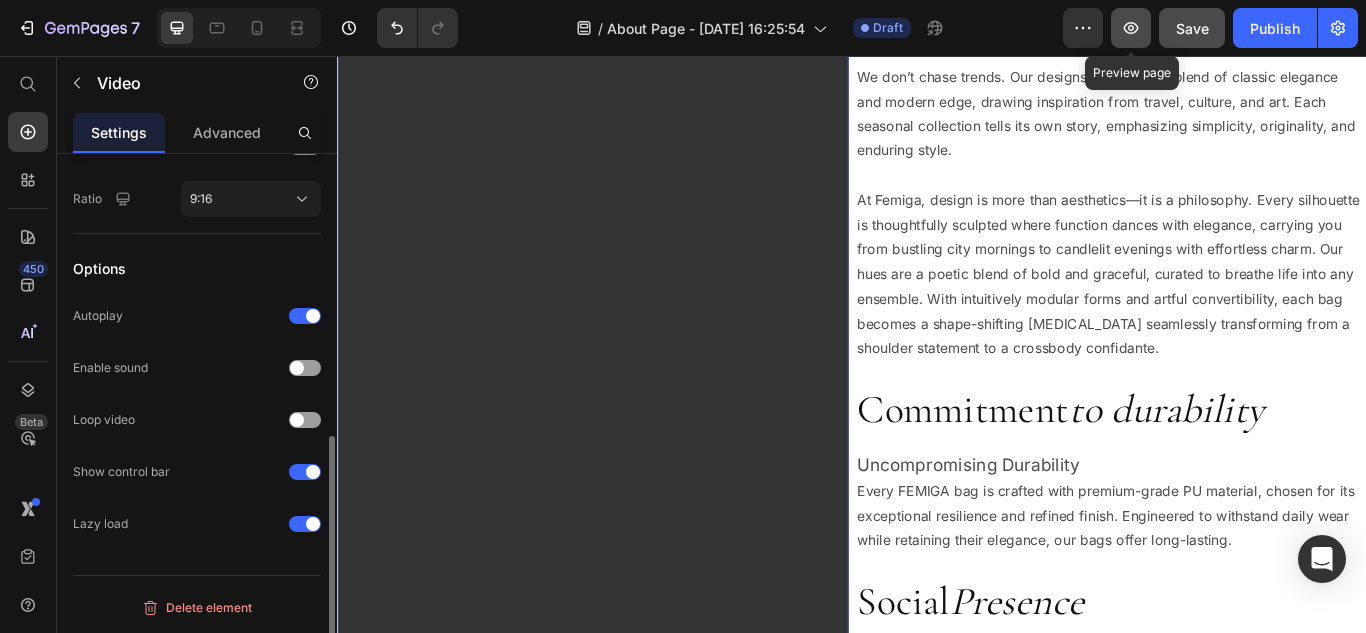 click 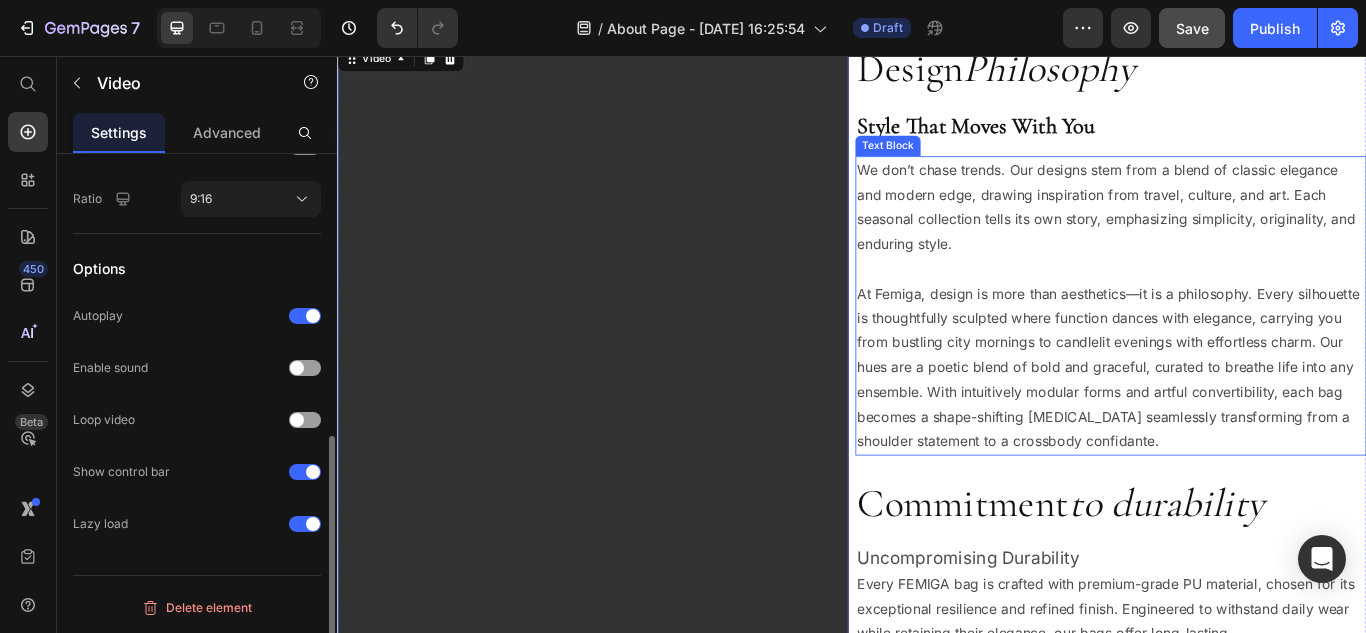 scroll, scrollTop: 1545, scrollLeft: 0, axis: vertical 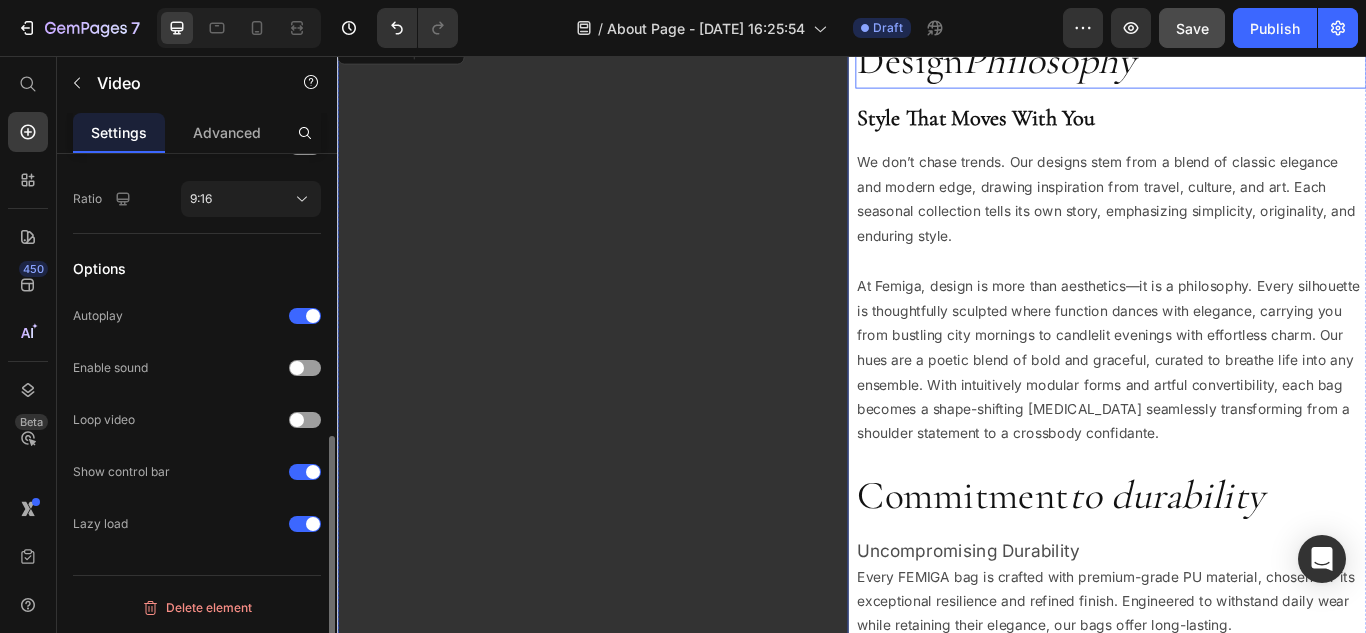 click on "Design  Philosophy" at bounding box center (1239, 62) 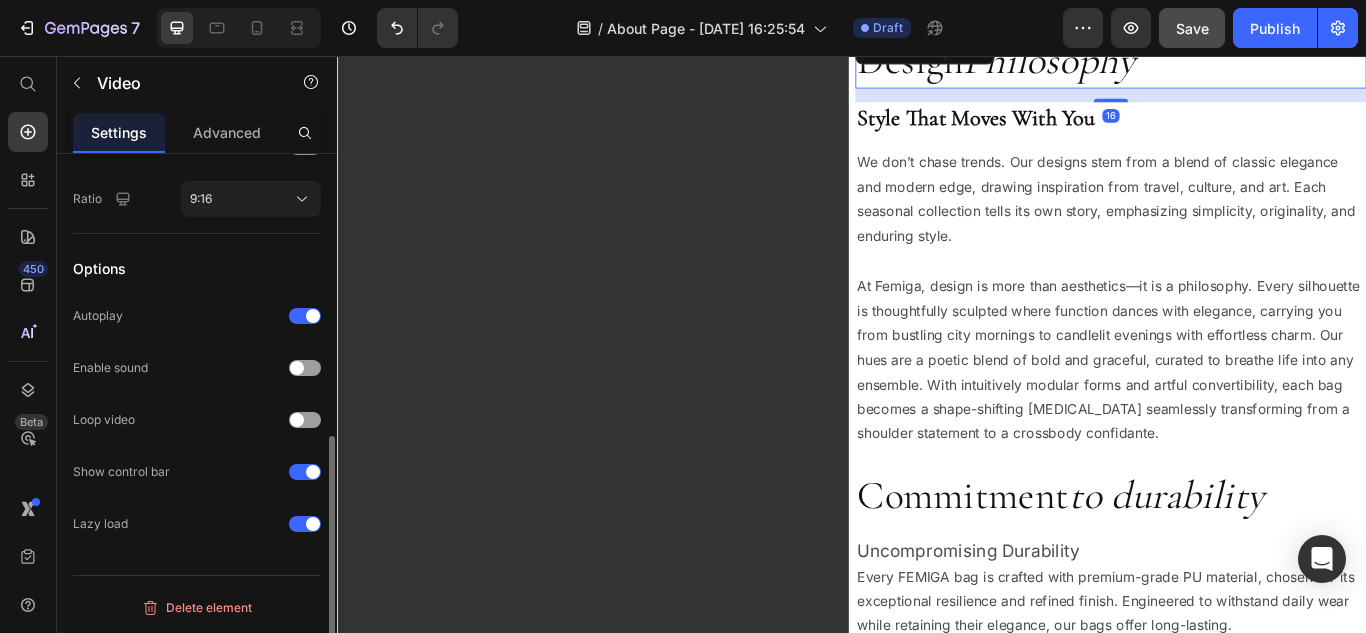 scroll, scrollTop: 0, scrollLeft: 0, axis: both 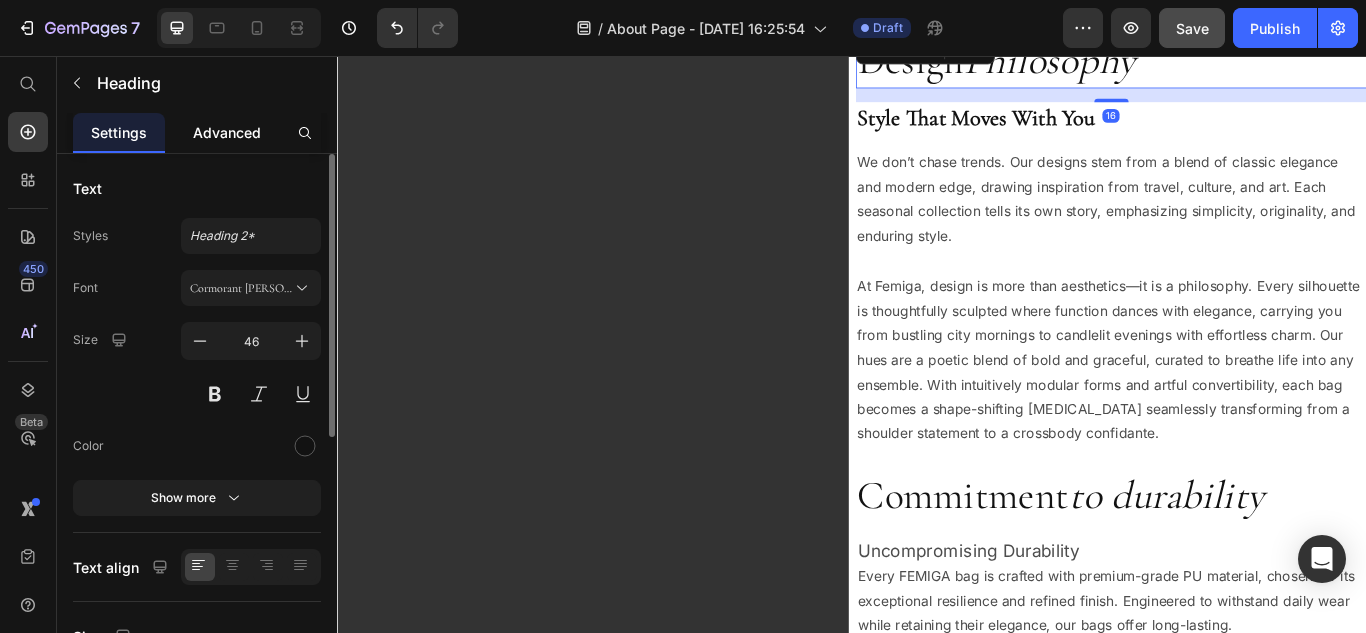 click on "Advanced" at bounding box center (227, 132) 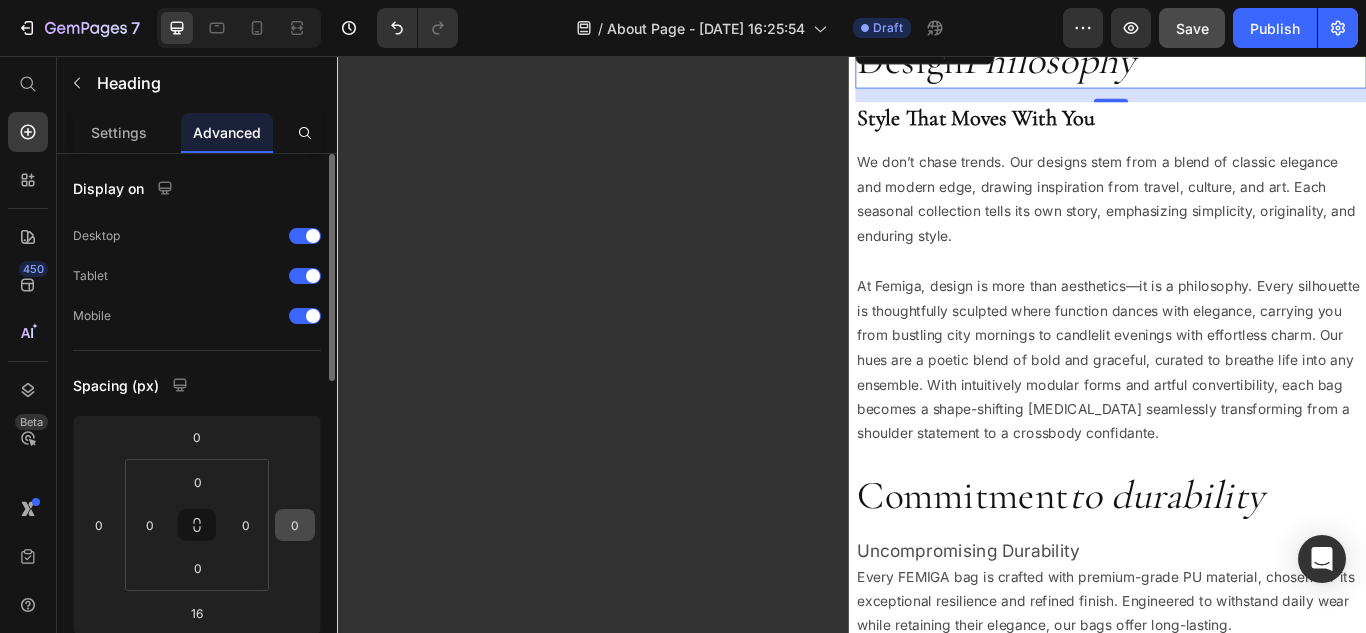 scroll, scrollTop: 200, scrollLeft: 0, axis: vertical 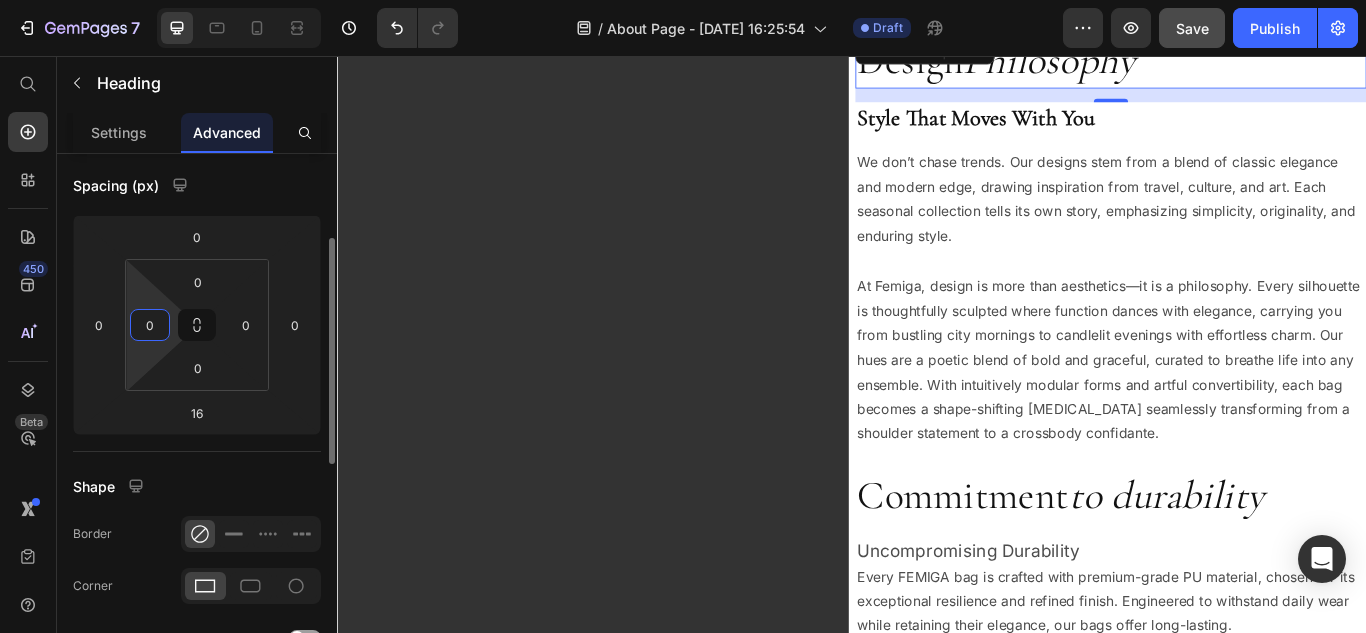 click on "0" at bounding box center [150, 325] 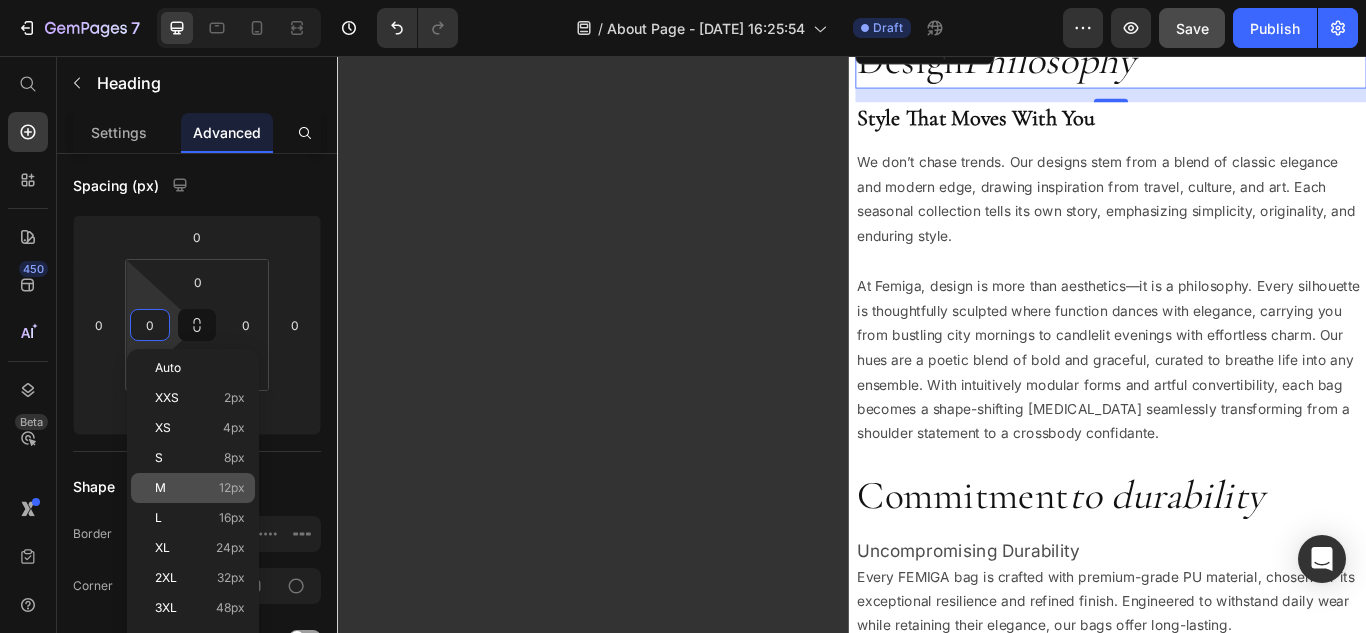 click on "12px" at bounding box center (232, 488) 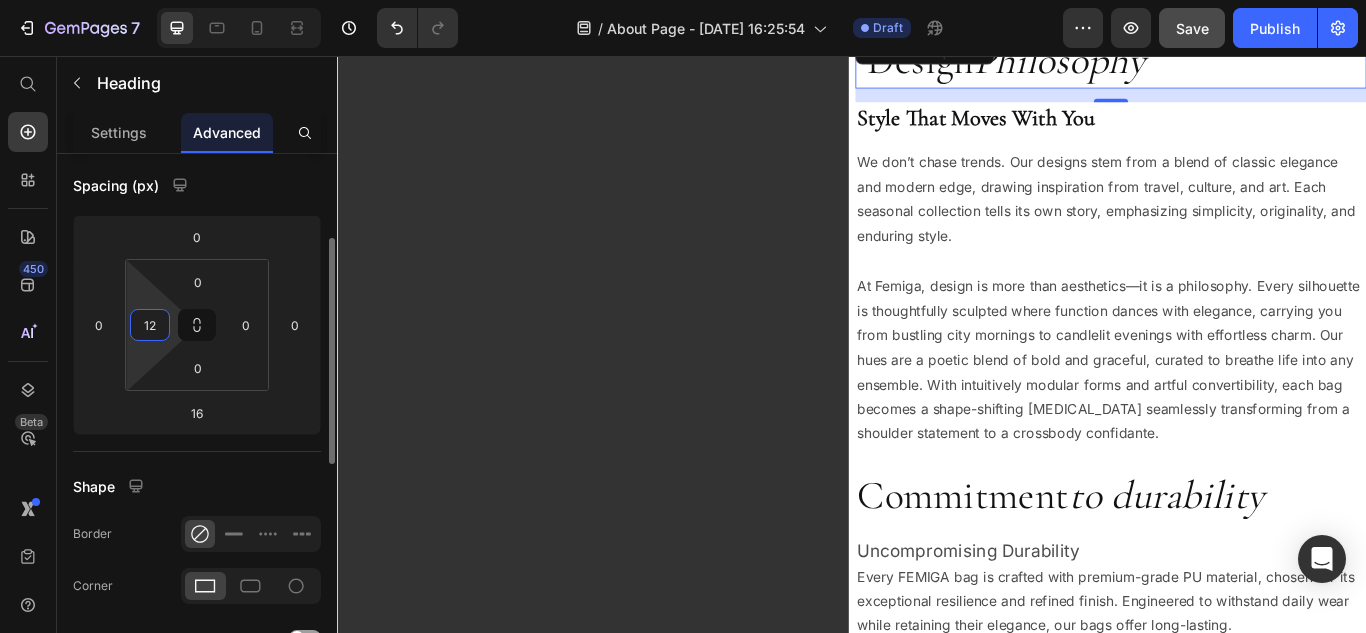 click on "12" at bounding box center (150, 325) 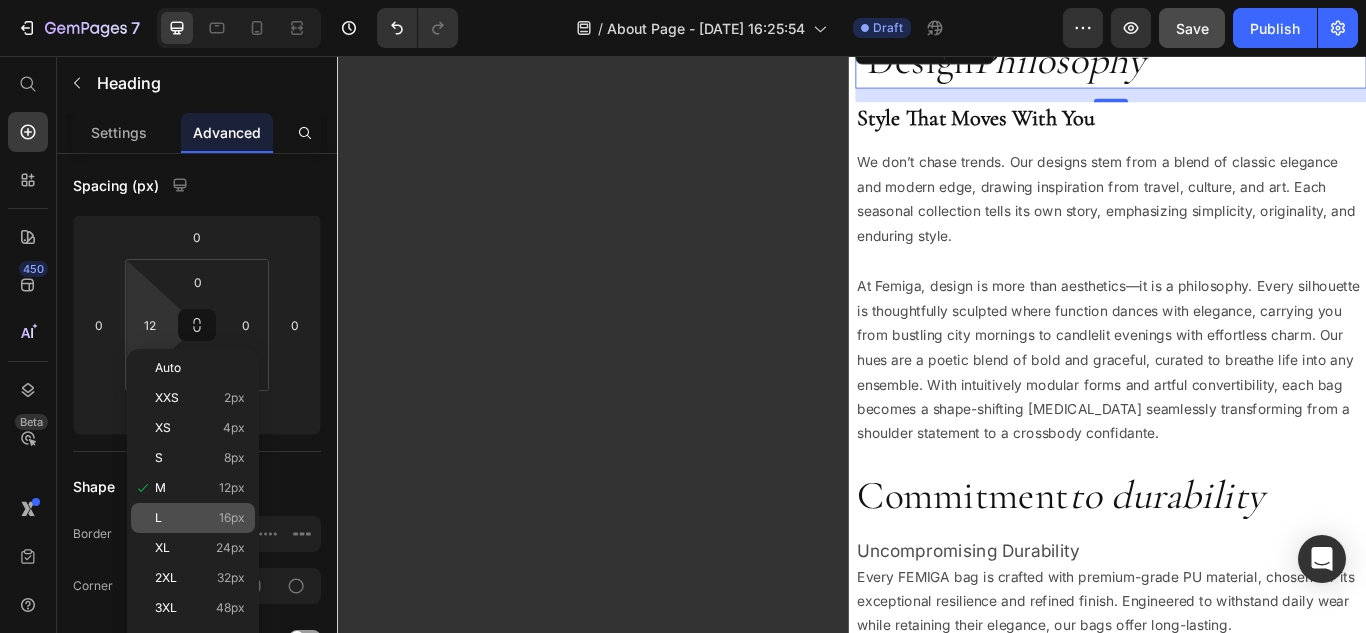 click on "16px" at bounding box center (232, 518) 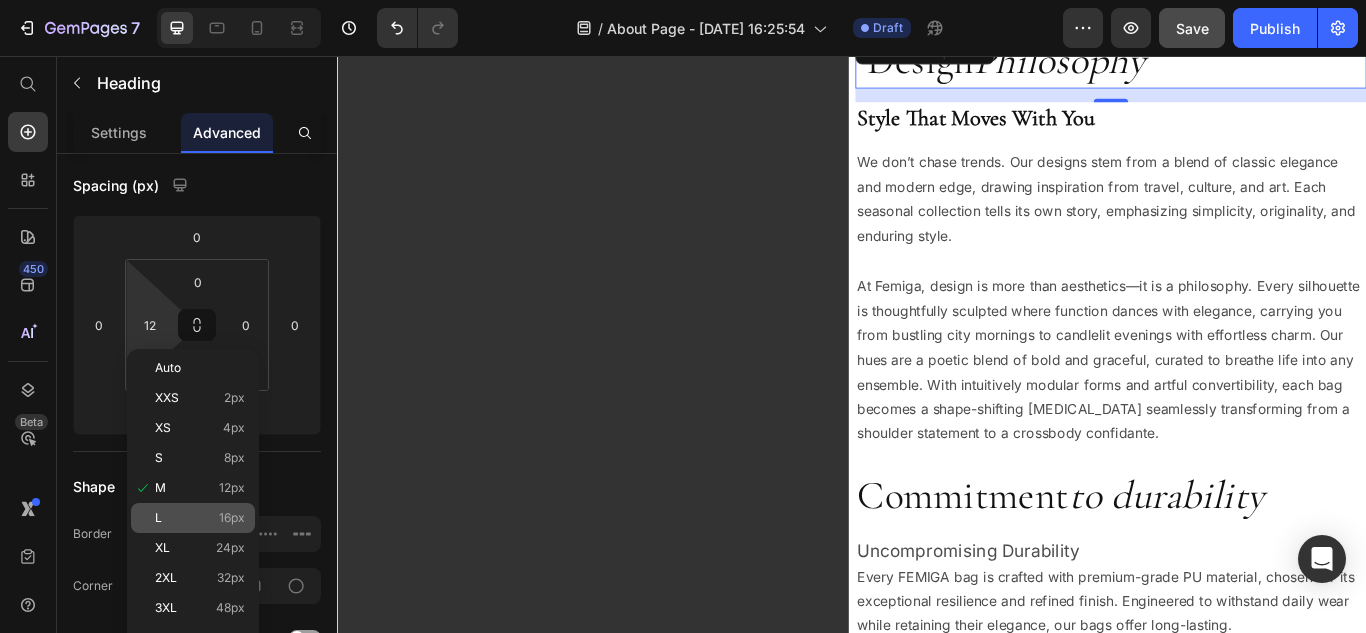 type on "16" 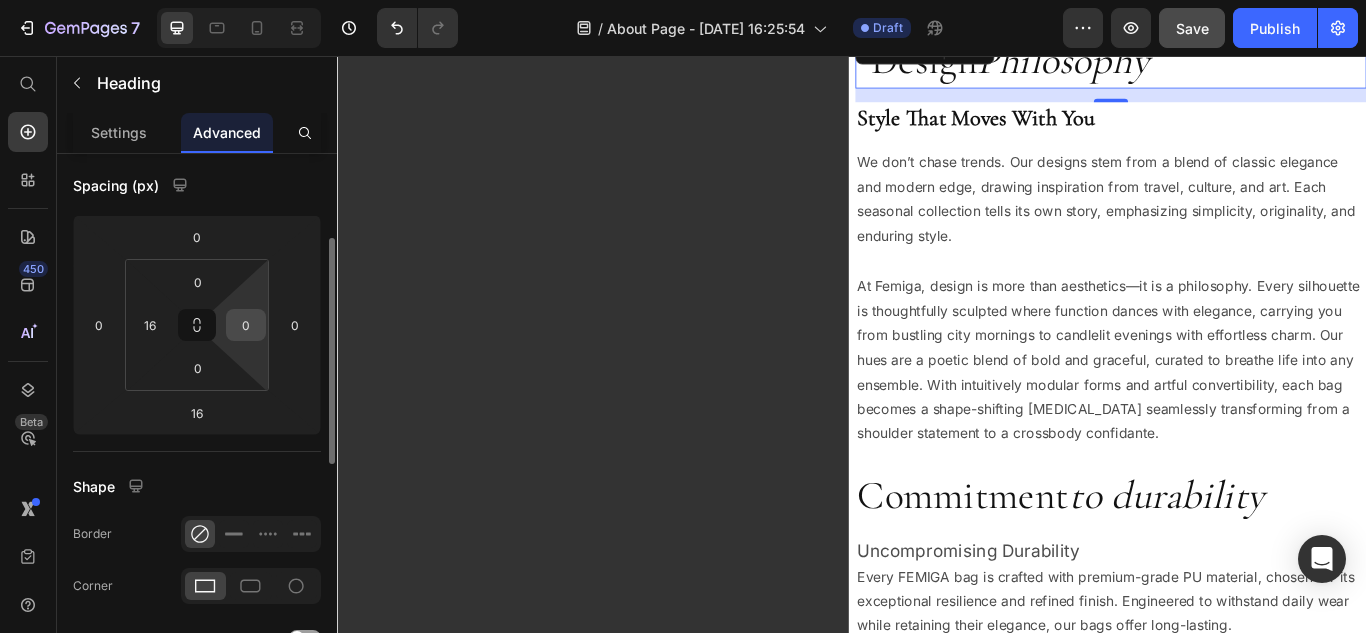 click on "0" at bounding box center [246, 325] 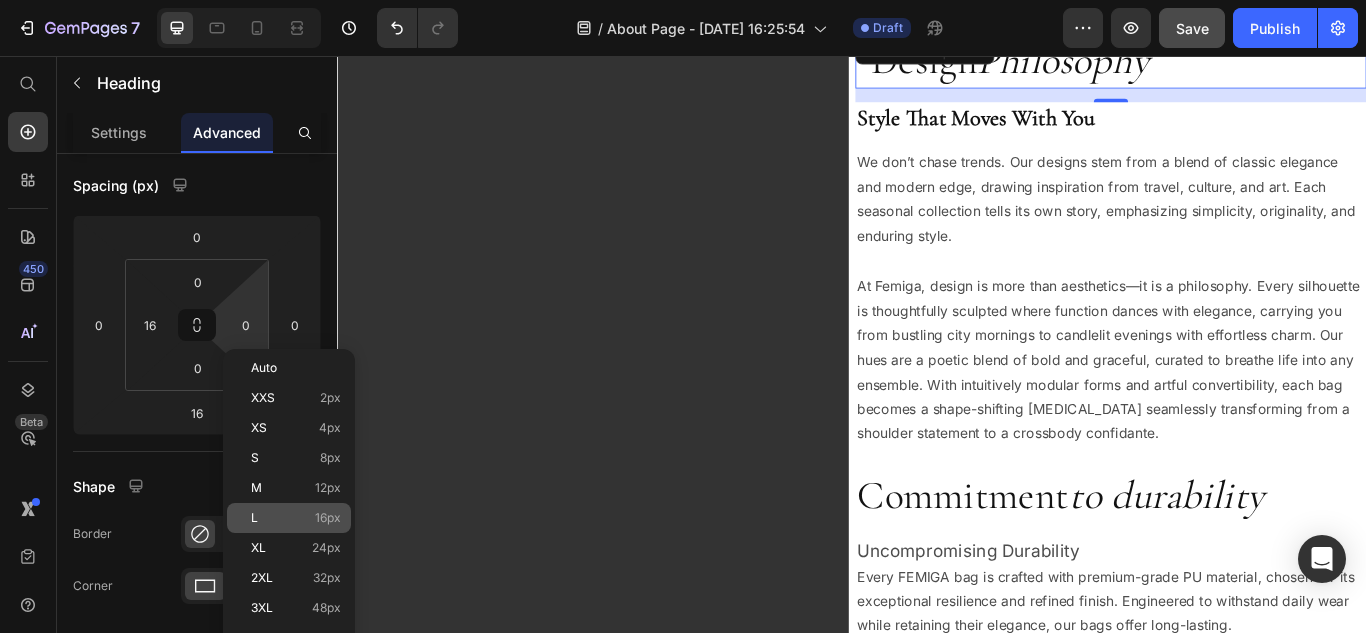 click on "L 16px" 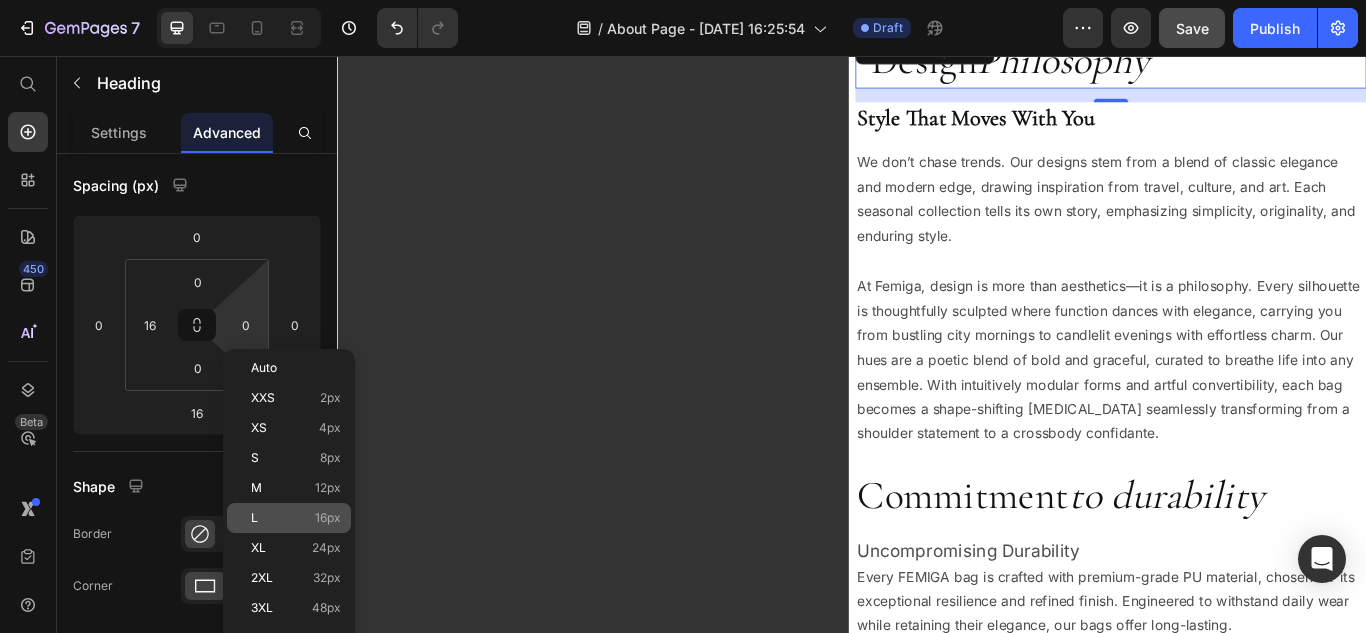 type on "16" 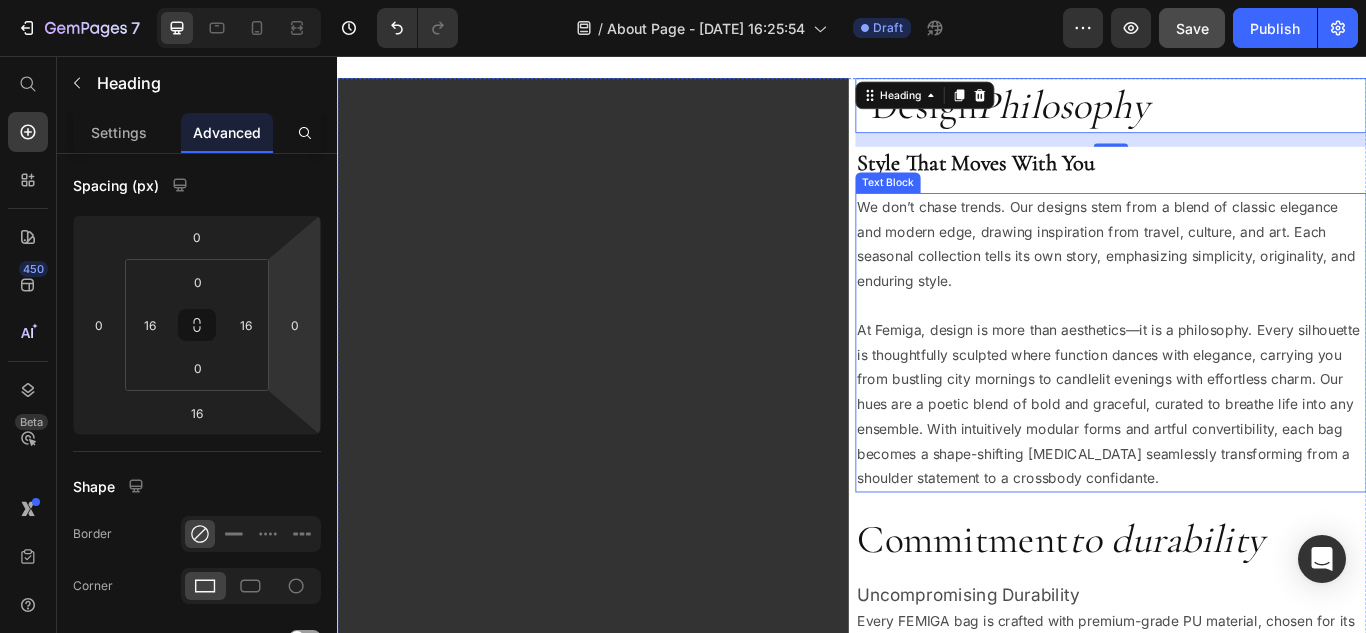 scroll, scrollTop: 1445, scrollLeft: 0, axis: vertical 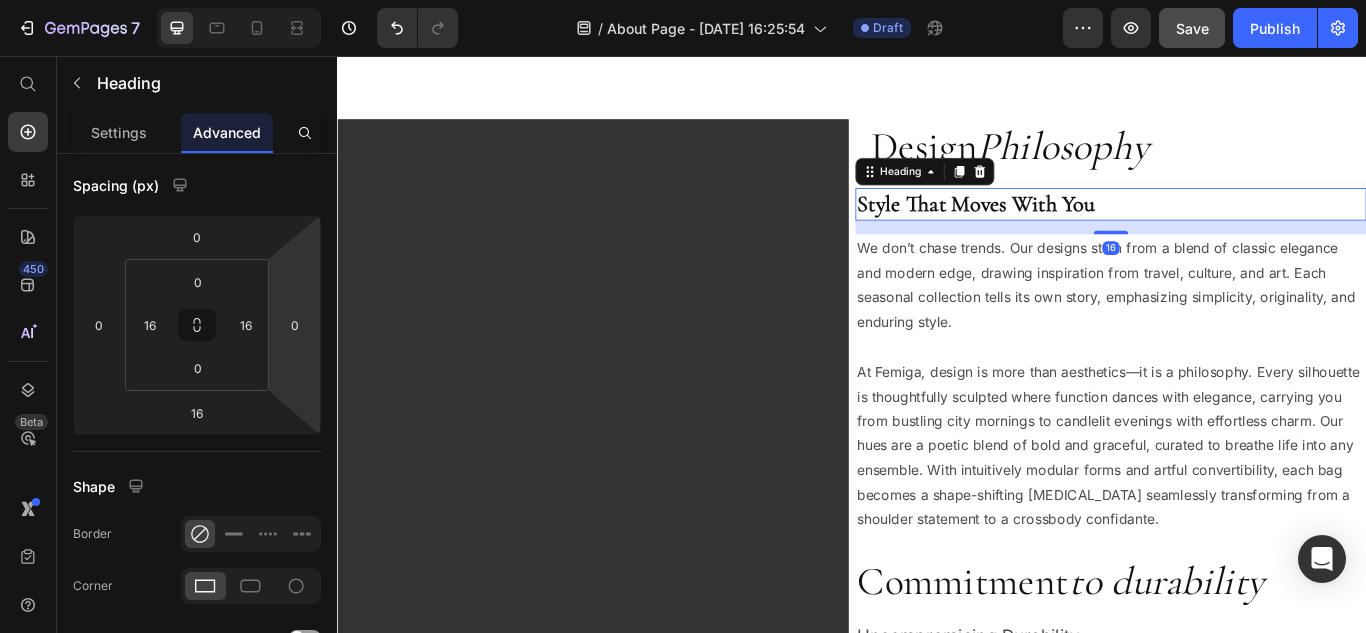 click on "Style That Moves With You" at bounding box center (1239, 229) 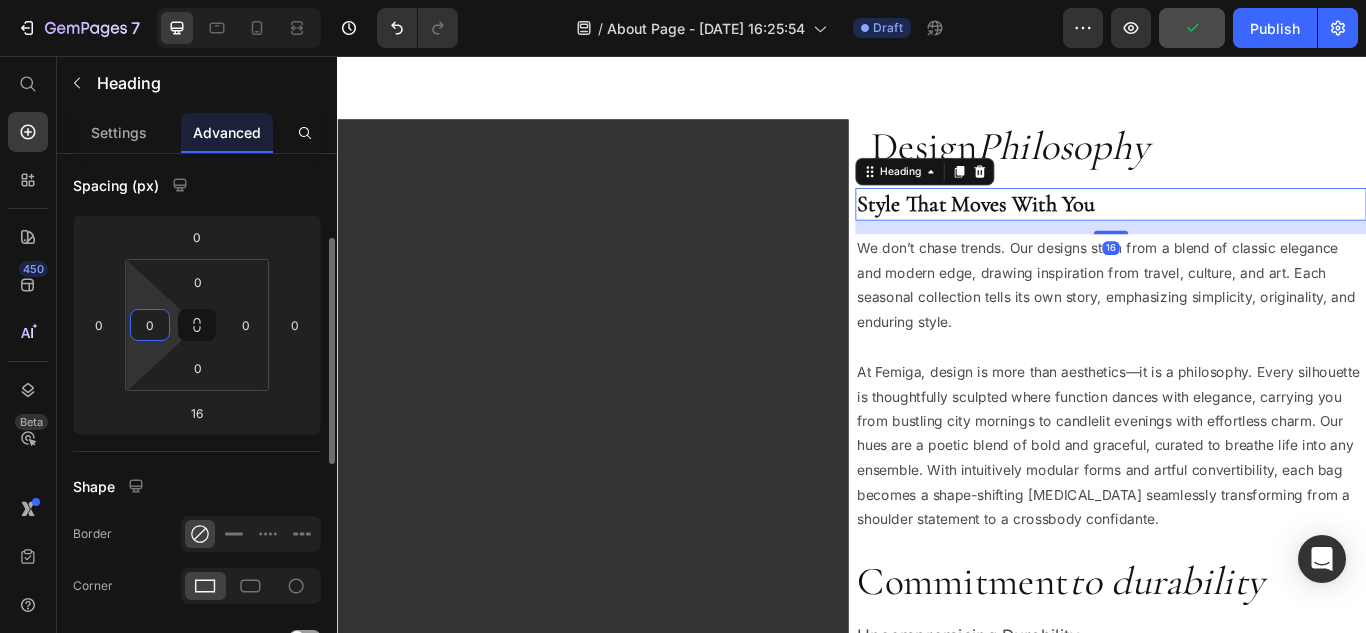 click on "0" at bounding box center (150, 325) 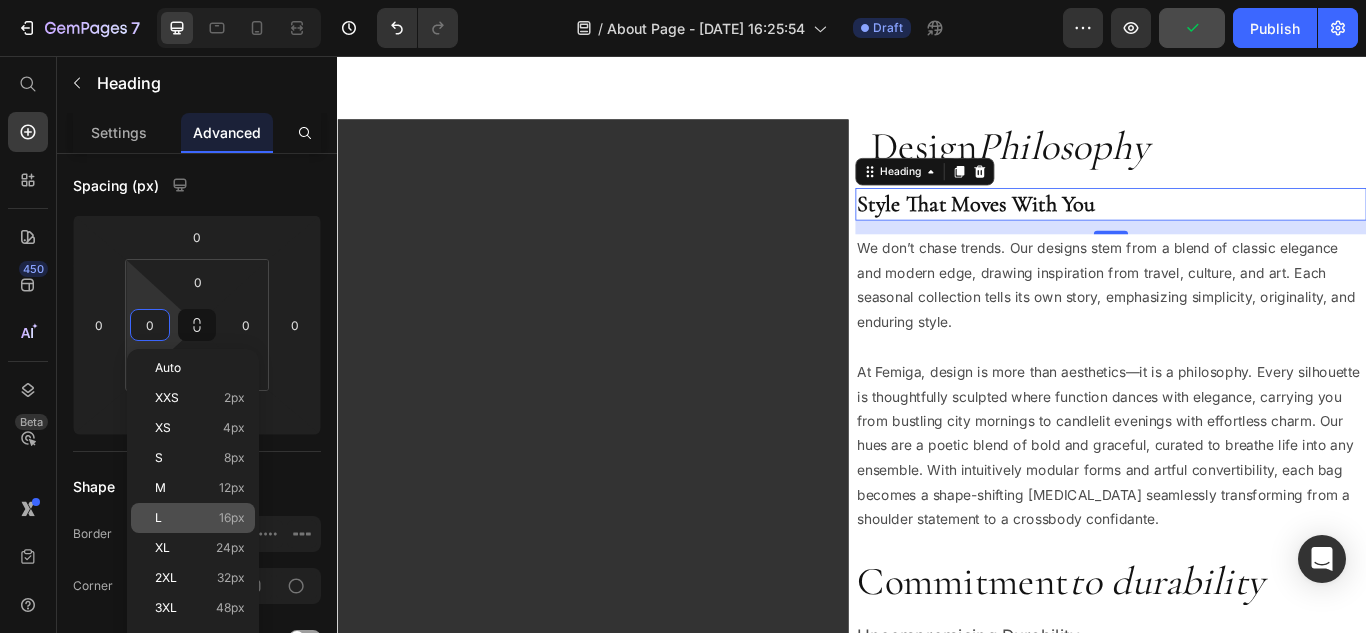 click on "16px" at bounding box center (232, 518) 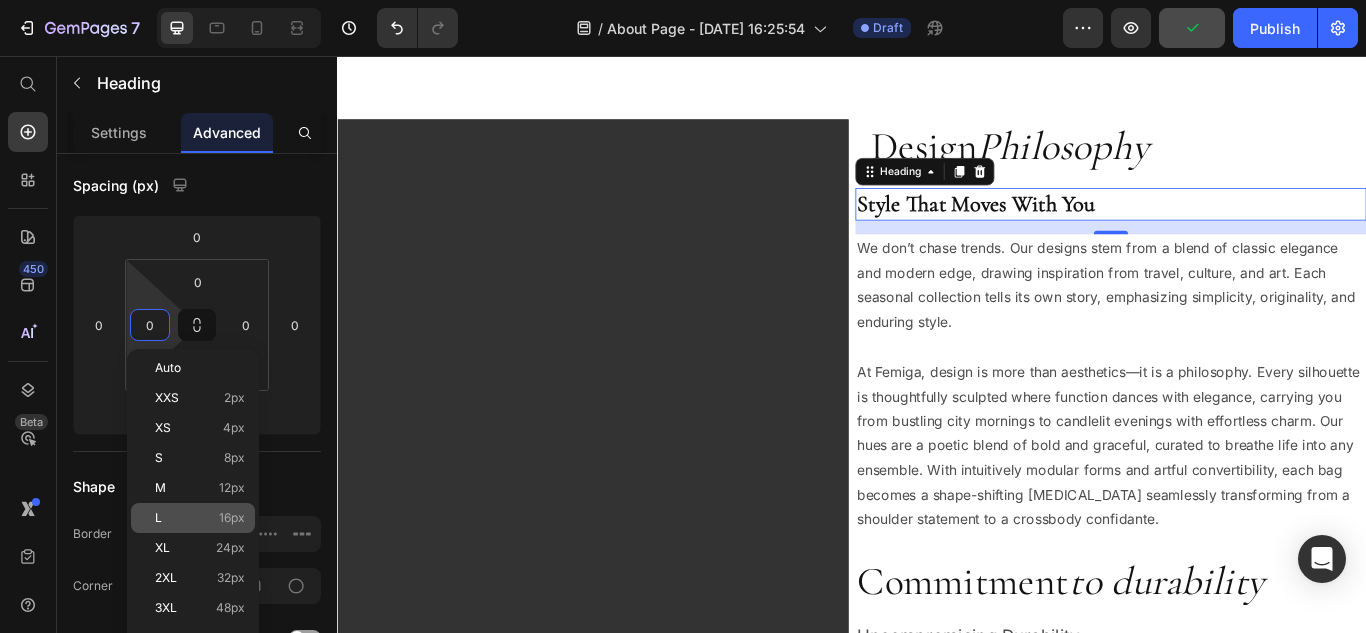 type on "16" 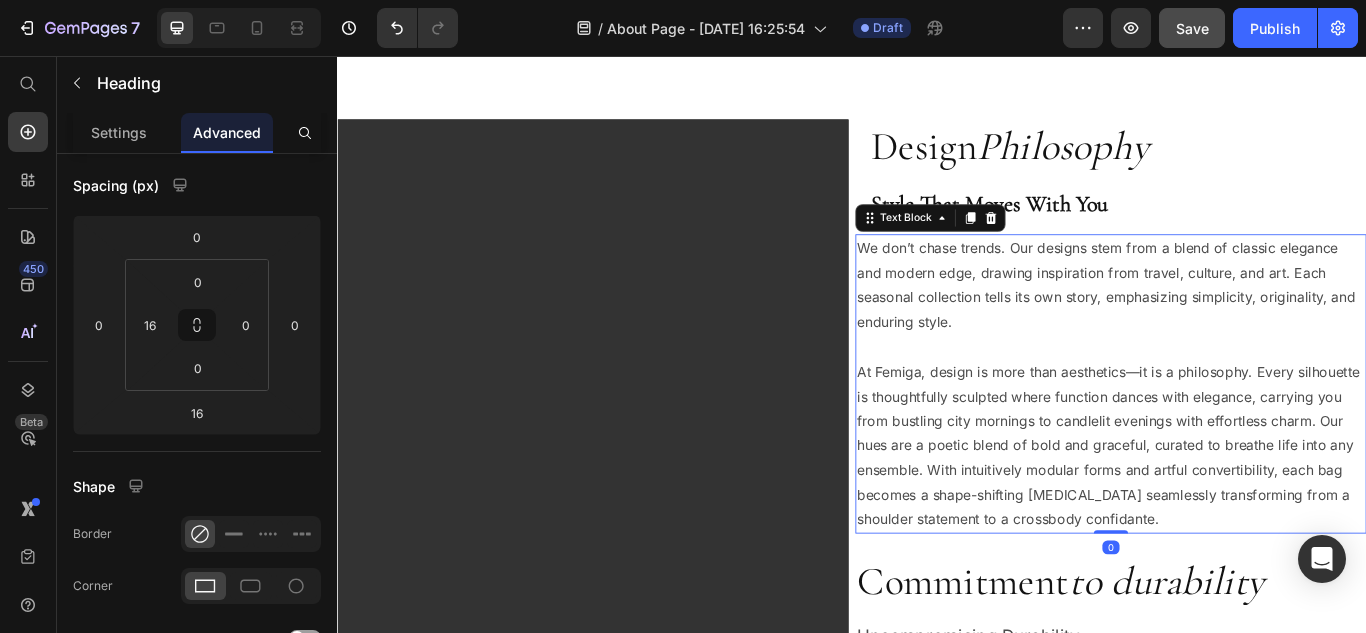 click on "We don’t chase trends. Our designs stem from a blend of classic elegance and modern edge, drawing inspiration from travel, culture, and art. Each seasonal collection tells its own story, emphasizing simplicity, originality, and enduring style." at bounding box center [1239, 323] 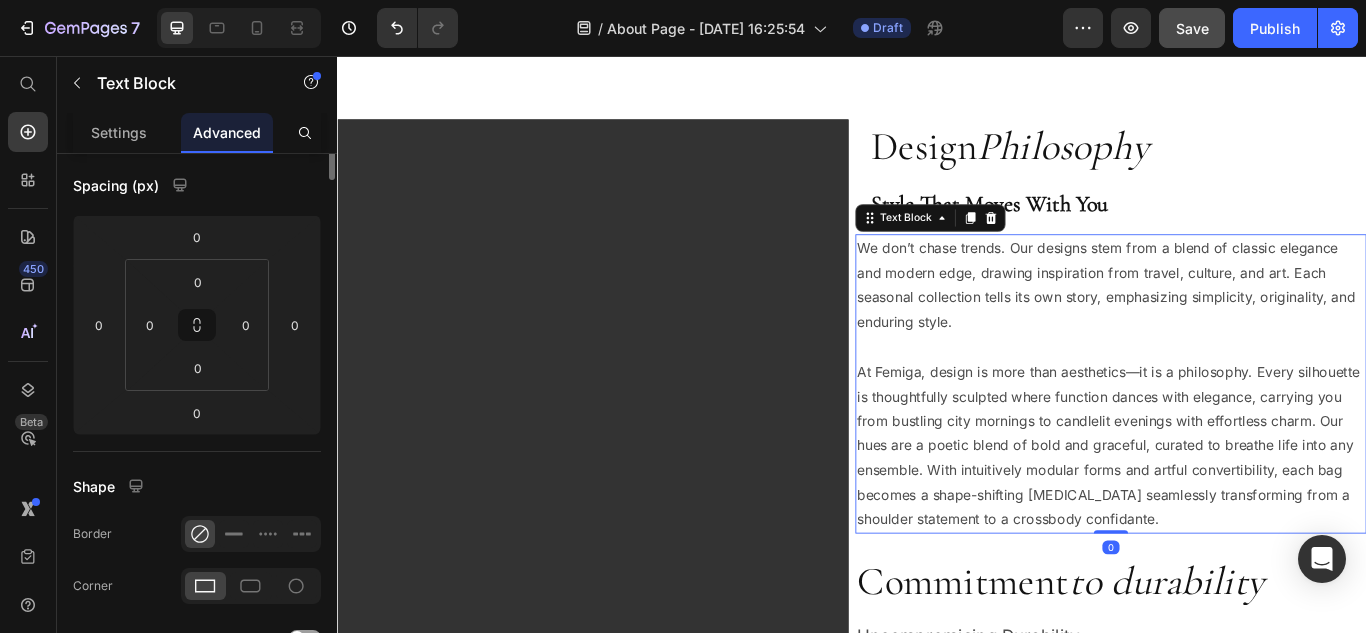 scroll, scrollTop: 0, scrollLeft: 0, axis: both 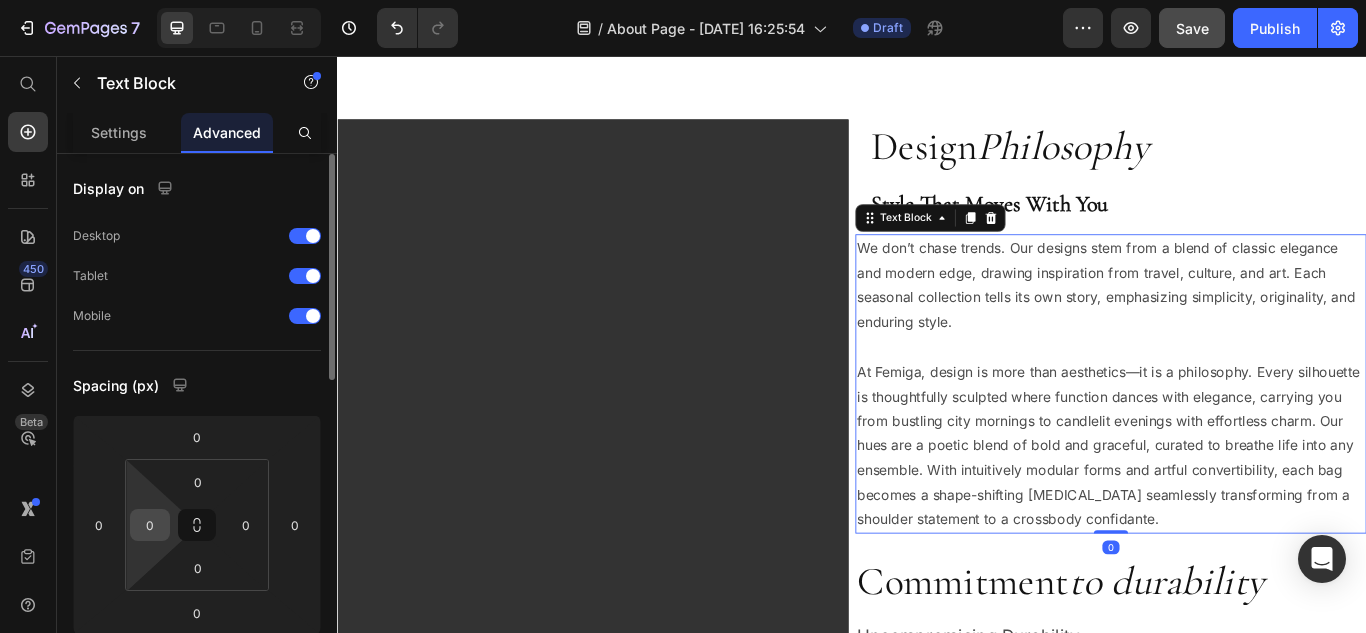 click on "0" at bounding box center (150, 525) 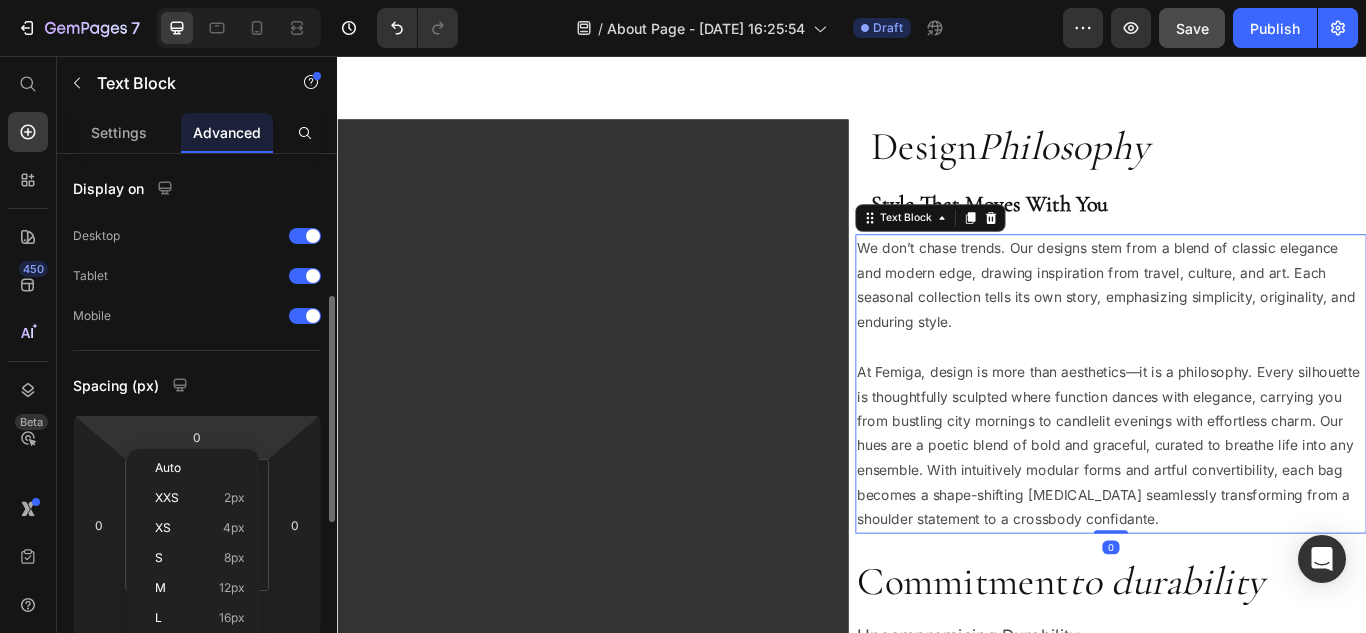 scroll, scrollTop: 100, scrollLeft: 0, axis: vertical 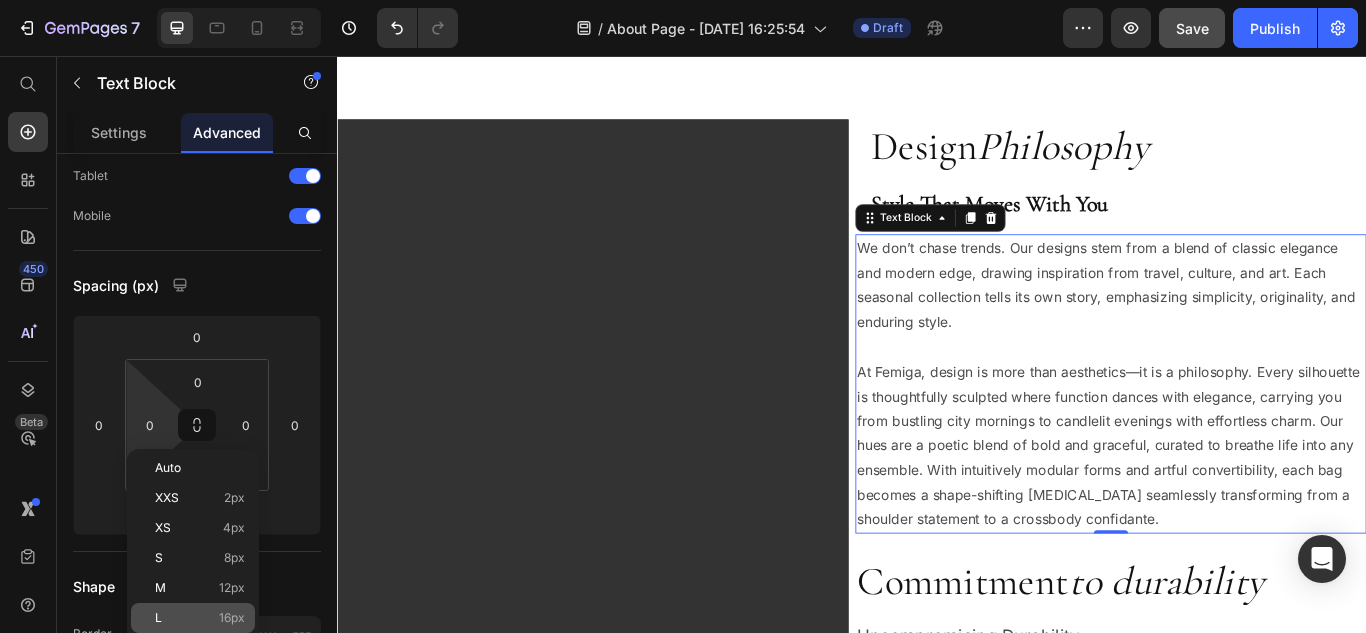 click on "L 16px" 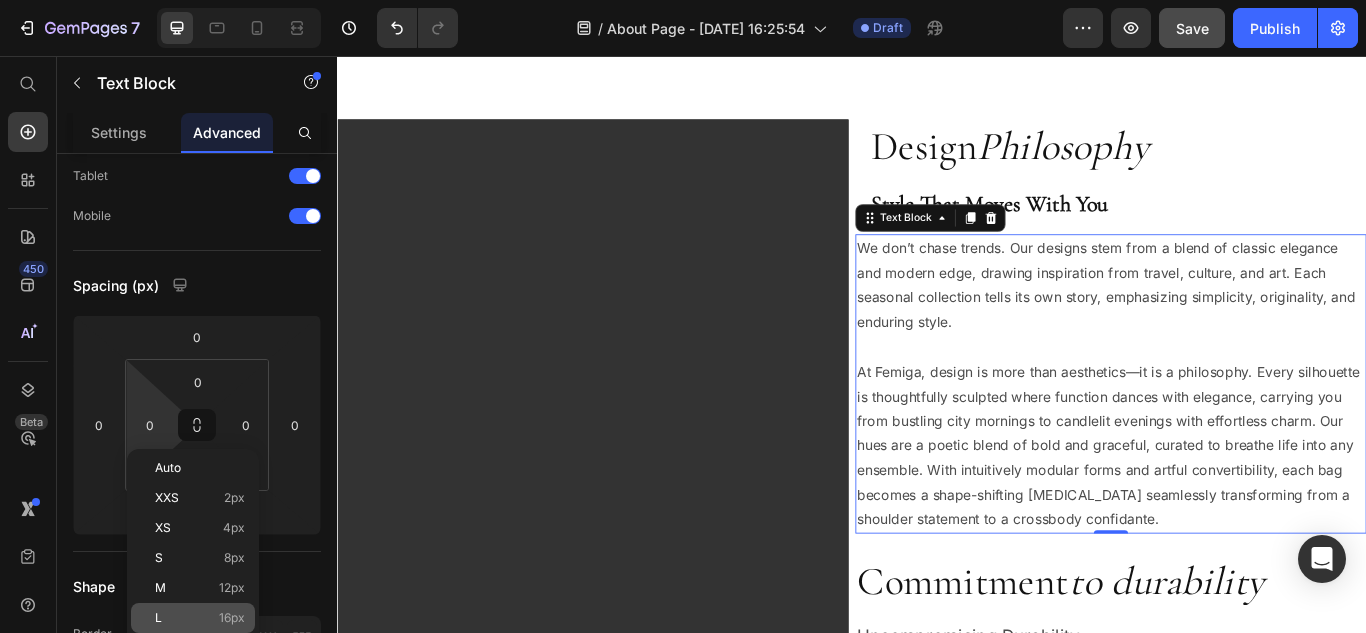 type on "16" 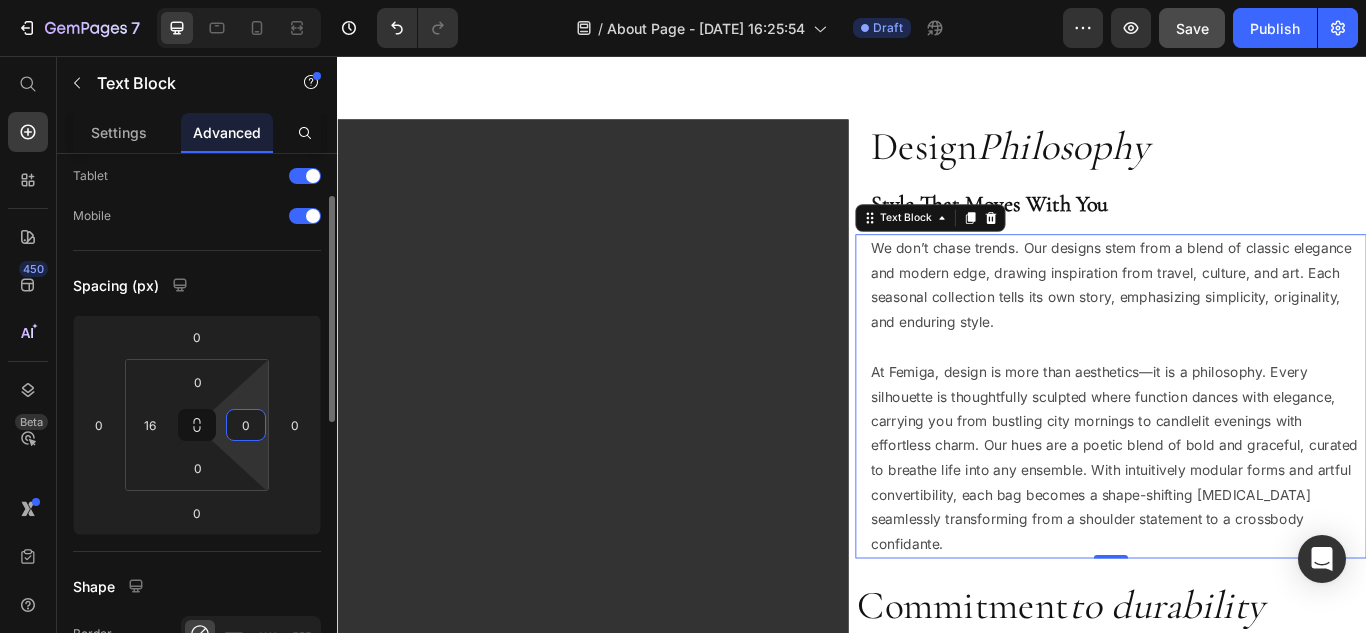 click on "0" at bounding box center (246, 425) 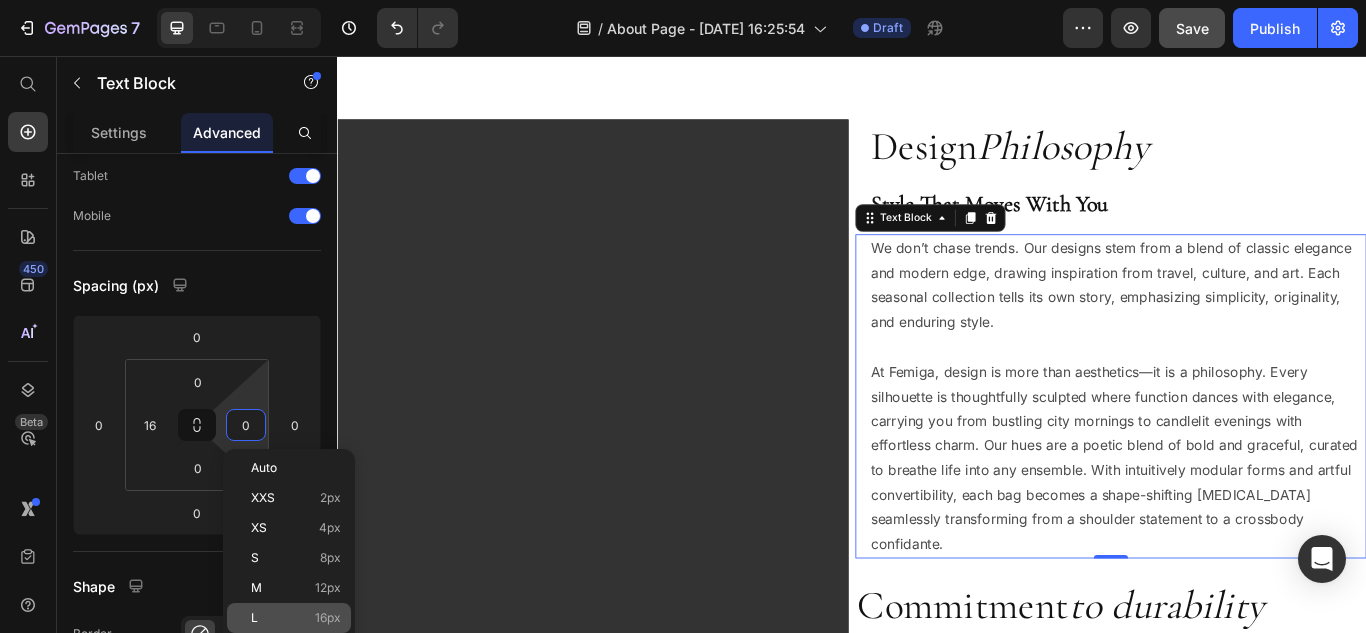 click on "L 16px" at bounding box center [296, 618] 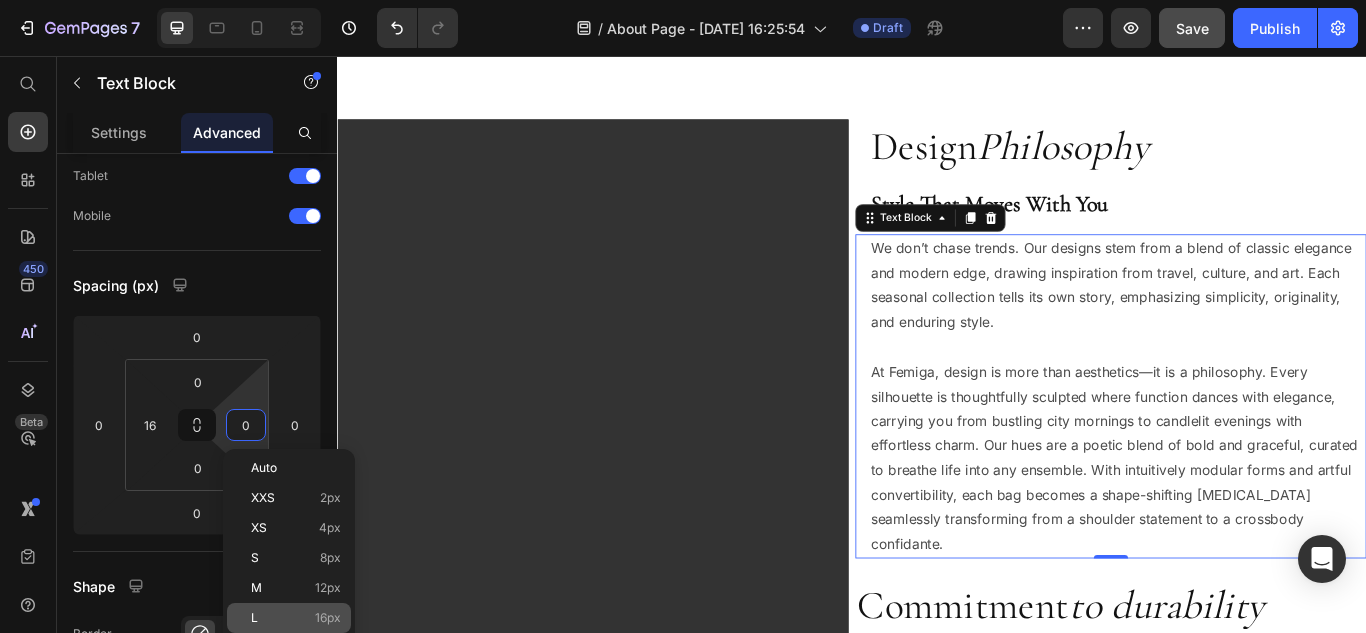 type on "16" 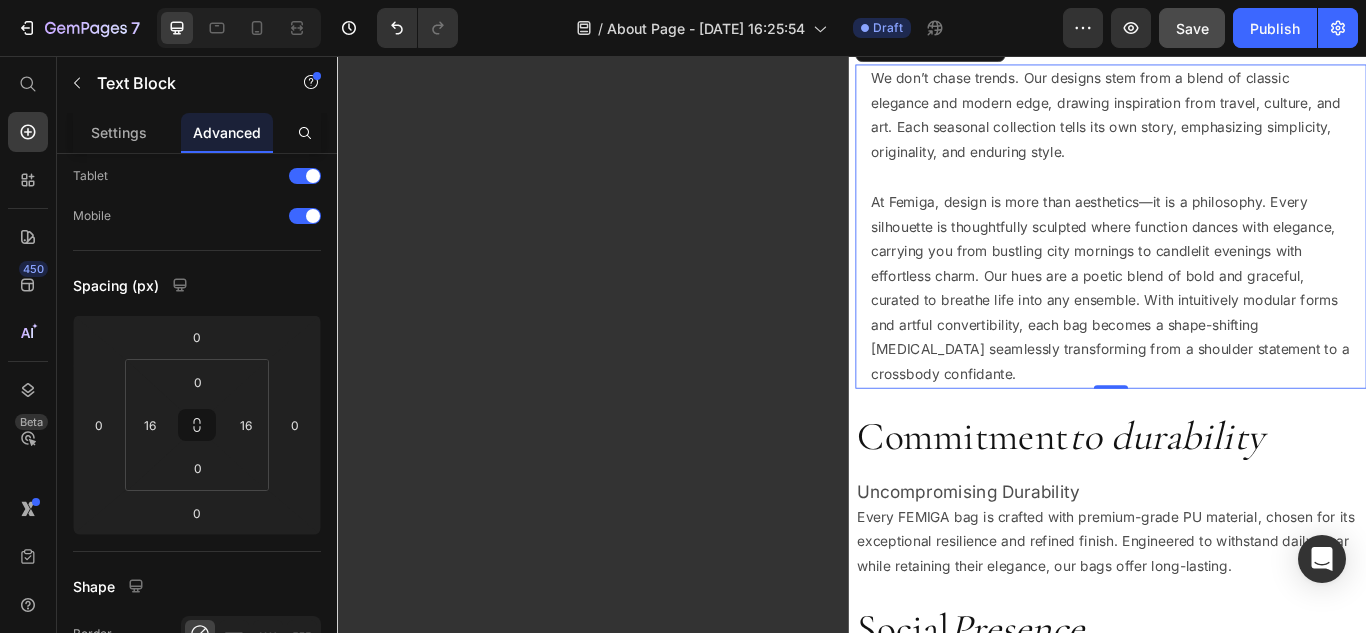 scroll, scrollTop: 1645, scrollLeft: 0, axis: vertical 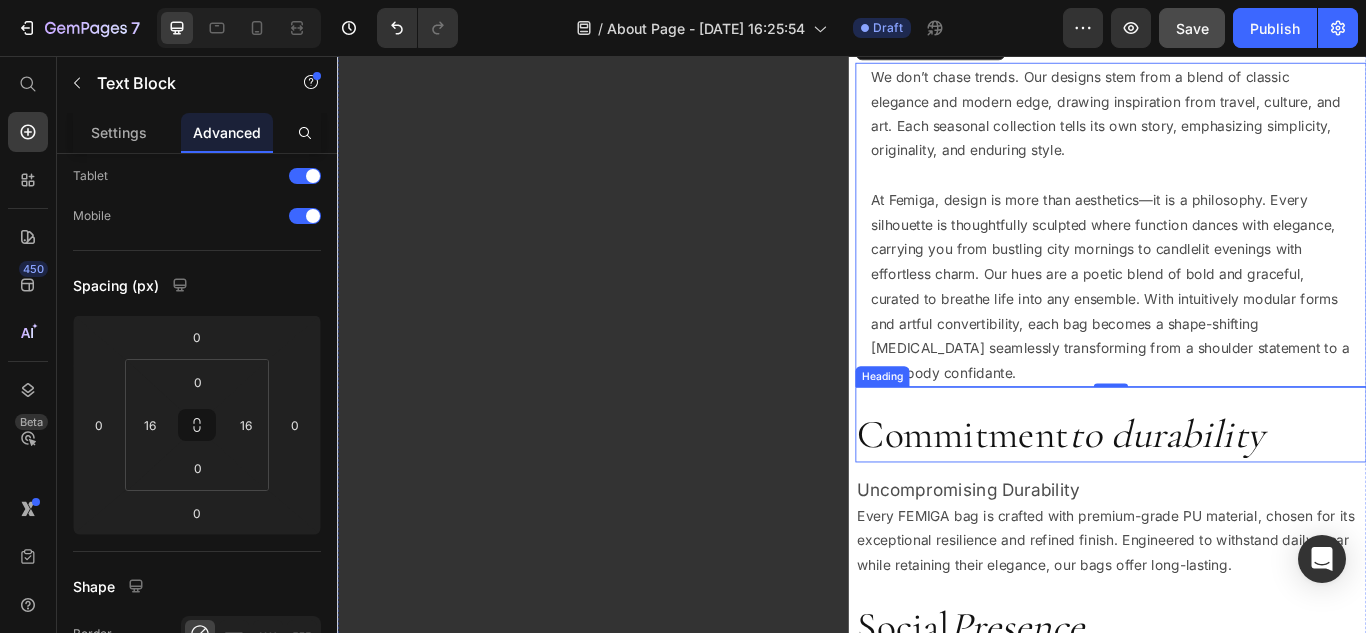 click on "Commitment  to durability" at bounding box center (1239, 498) 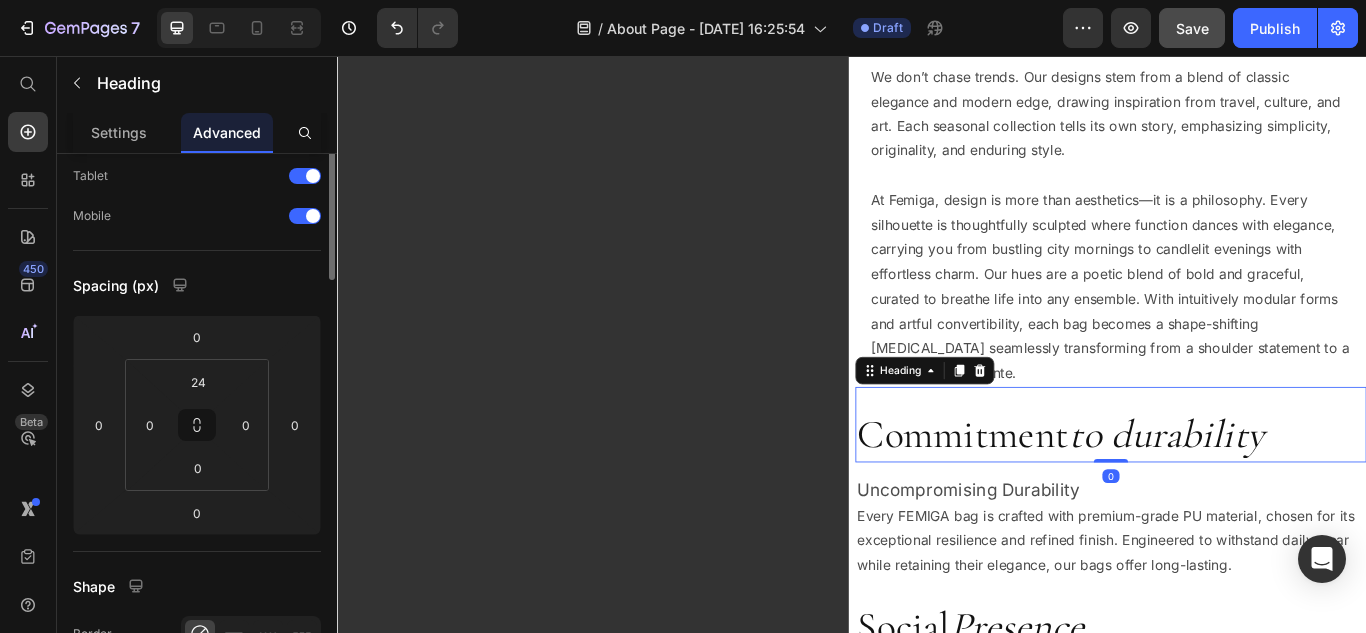 scroll, scrollTop: 0, scrollLeft: 0, axis: both 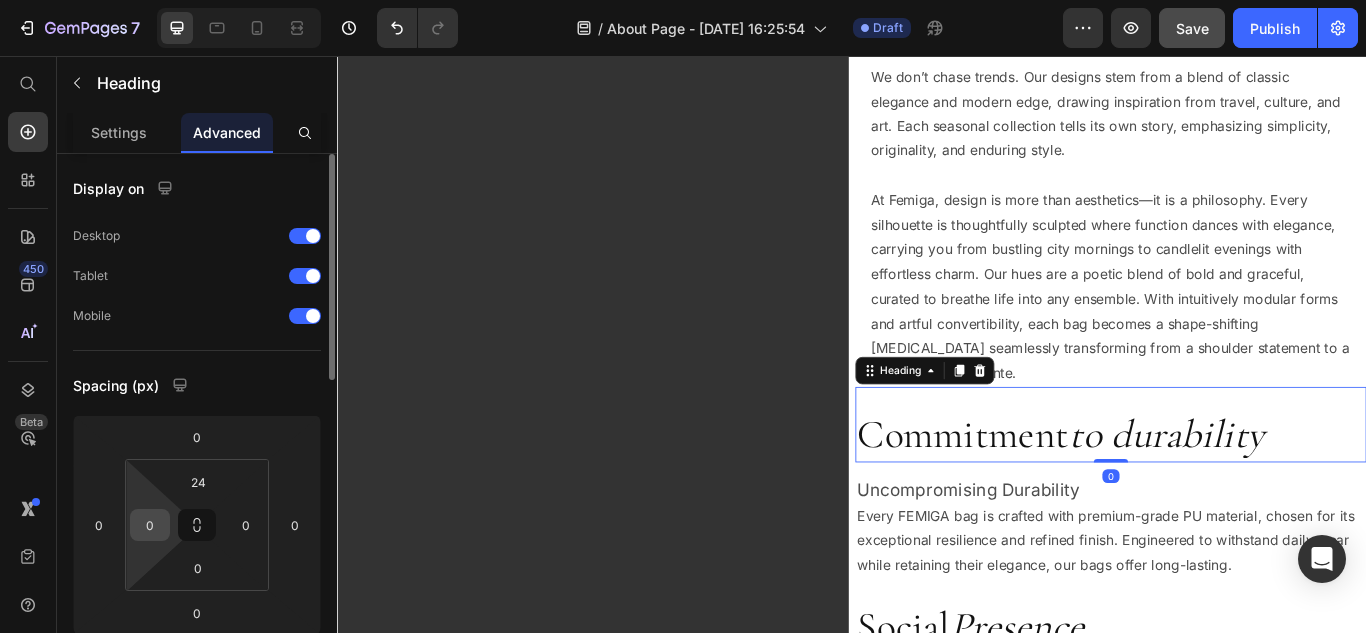 click on "0" at bounding box center [150, 525] 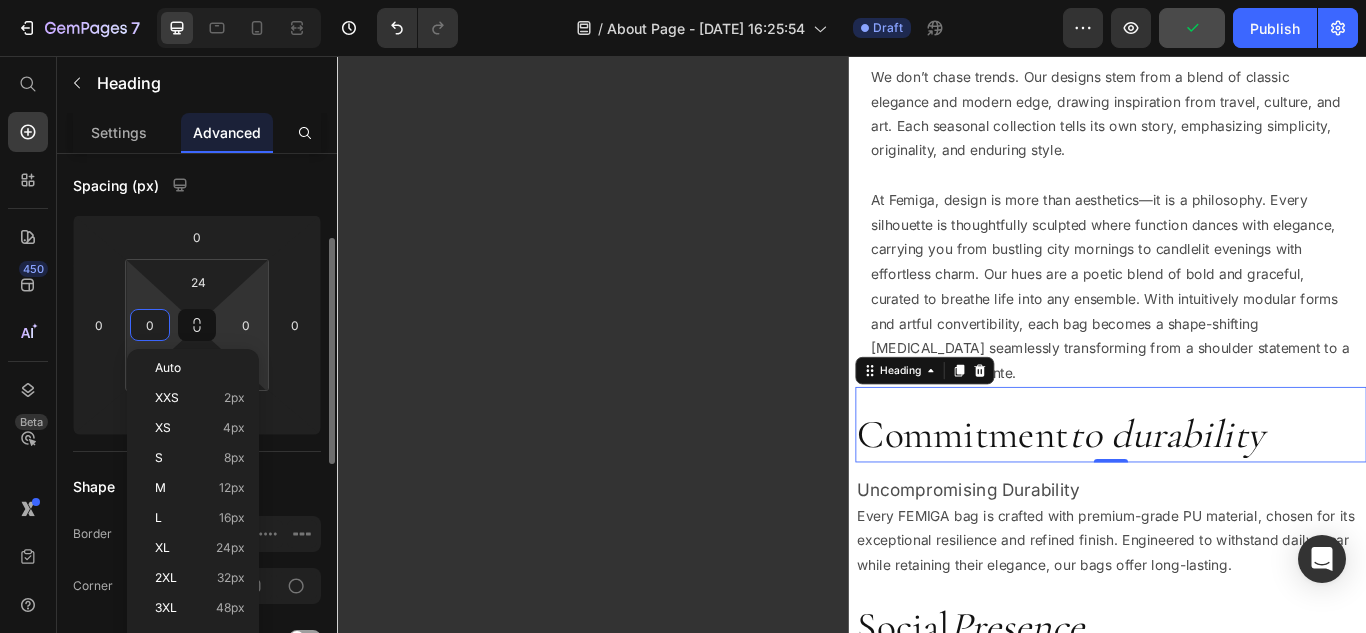 scroll, scrollTop: 300, scrollLeft: 0, axis: vertical 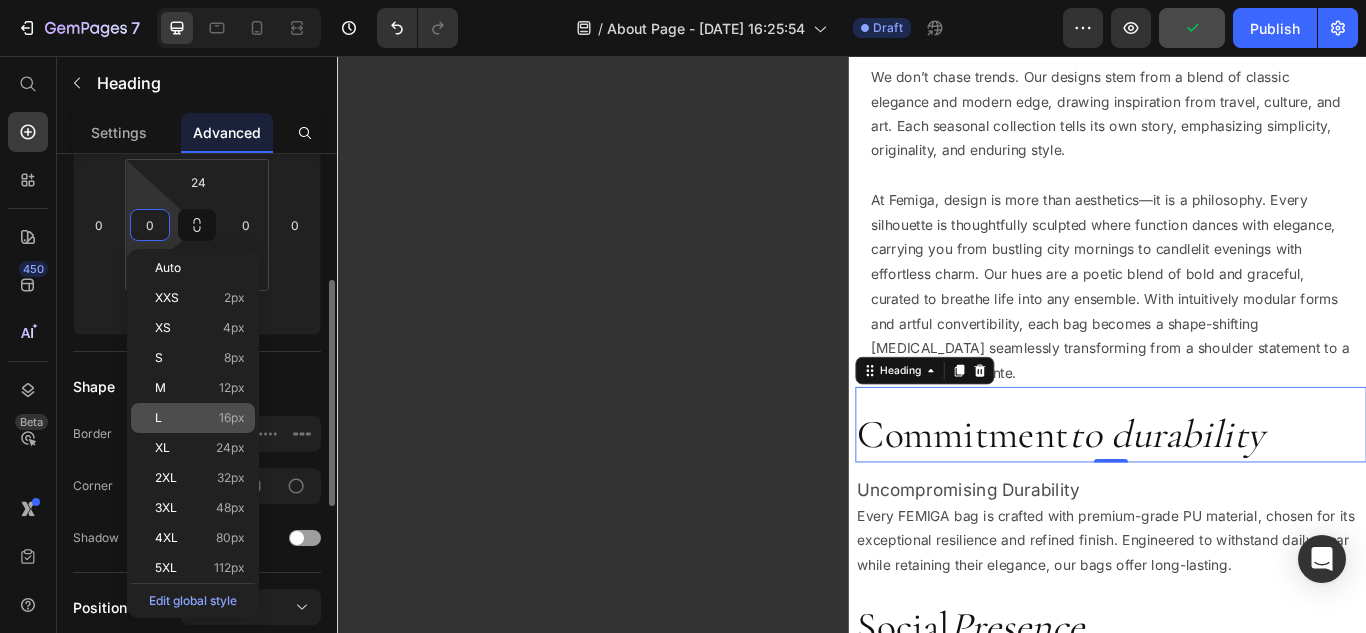 click on "16px" at bounding box center [232, 418] 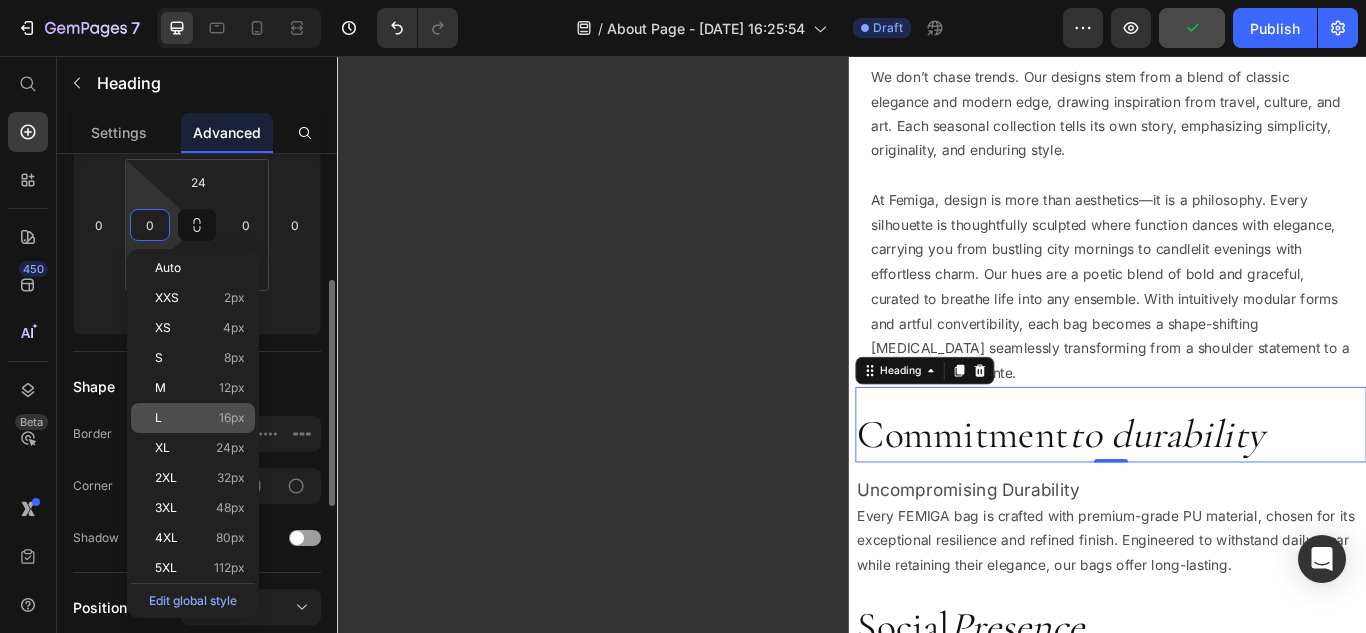 type on "16" 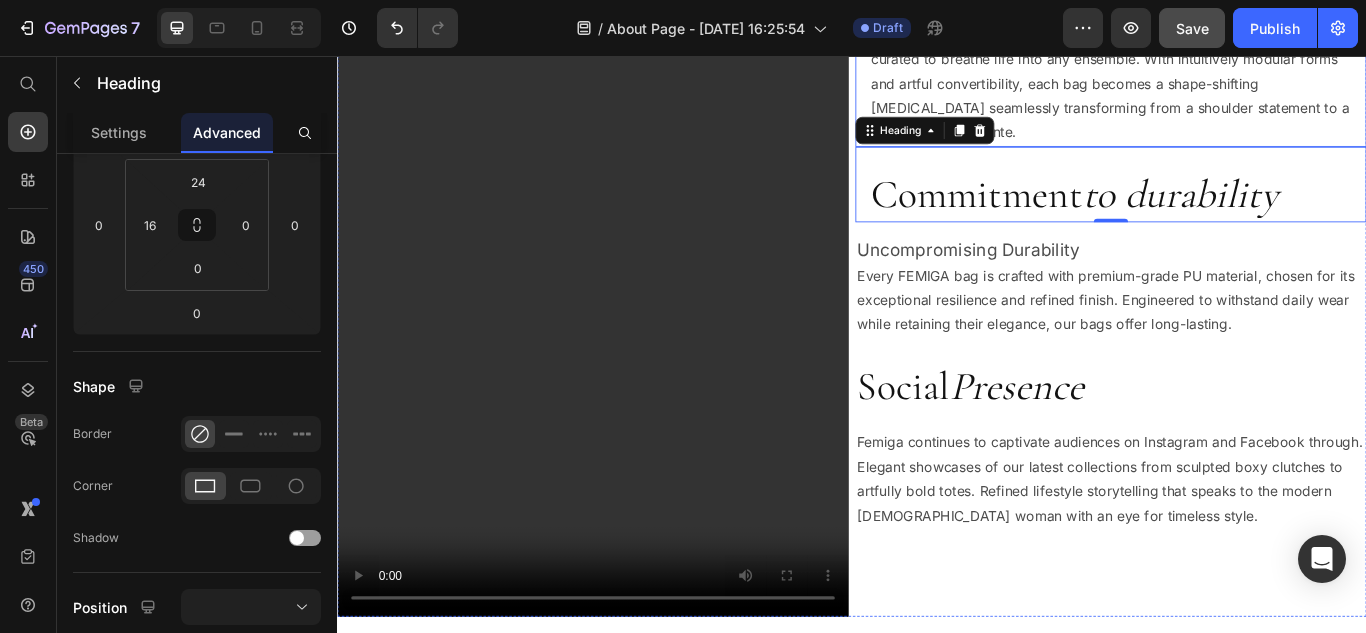 scroll, scrollTop: 1945, scrollLeft: 0, axis: vertical 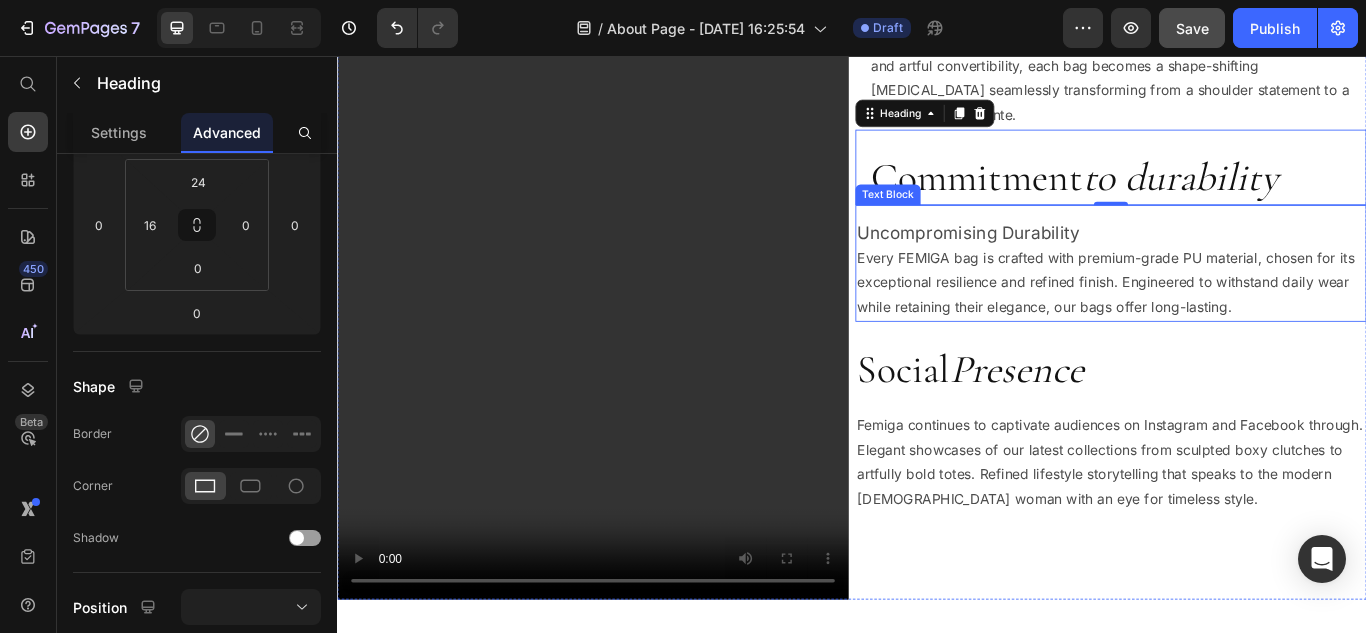 click on "Uncompromising Durability Every FEMIGA bag is crafted with premium-grade PU material, chosen for its exceptional resilience and refined finish. Engineered to withstand daily wear while retaining their elegance, our bags offer long-lasting." at bounding box center (1239, 306) 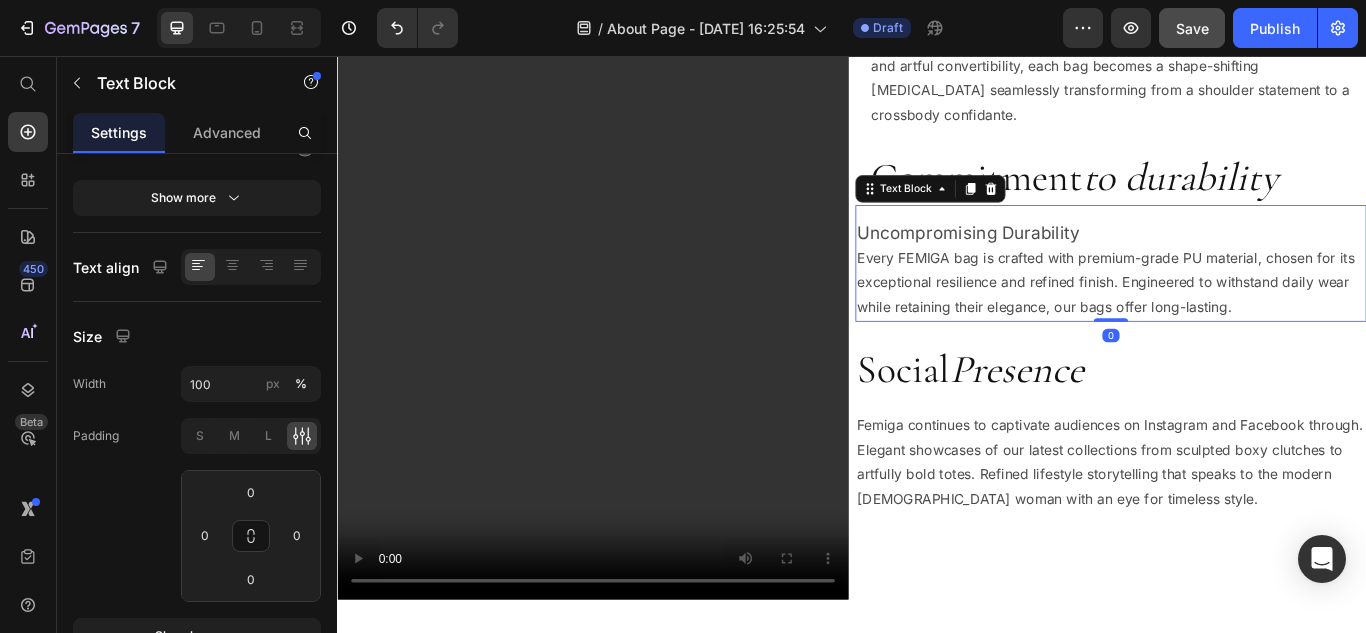 scroll, scrollTop: 0, scrollLeft: 0, axis: both 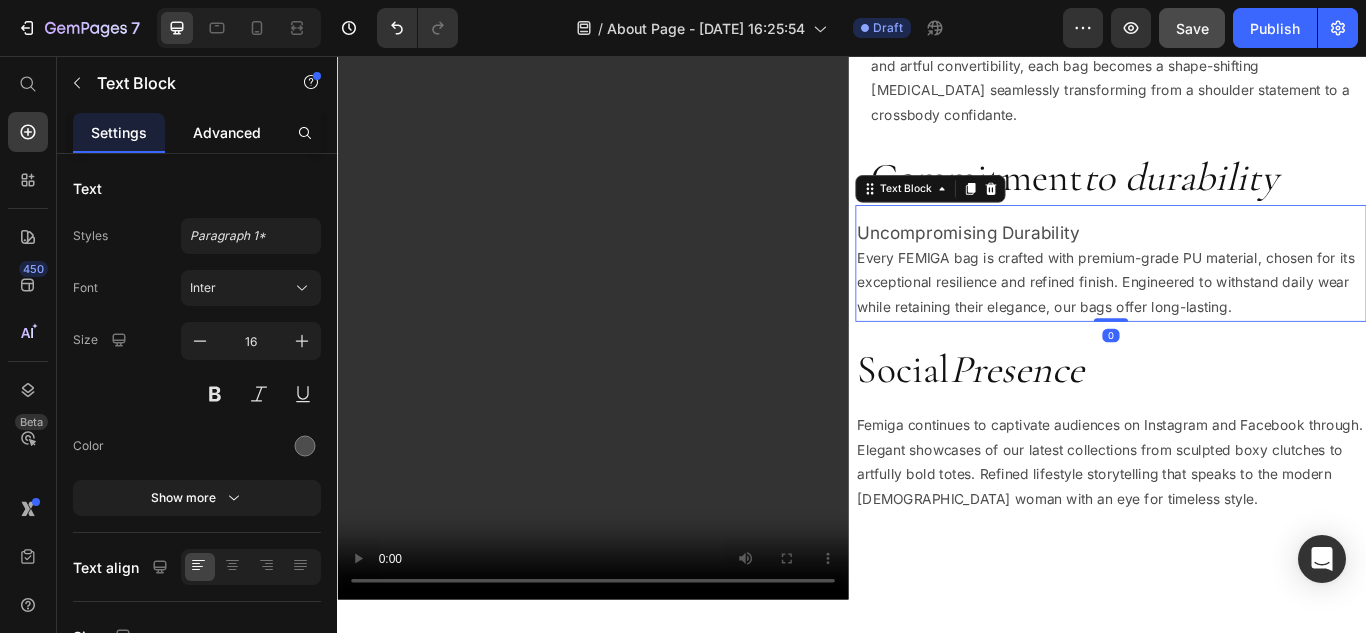 click on "Advanced" 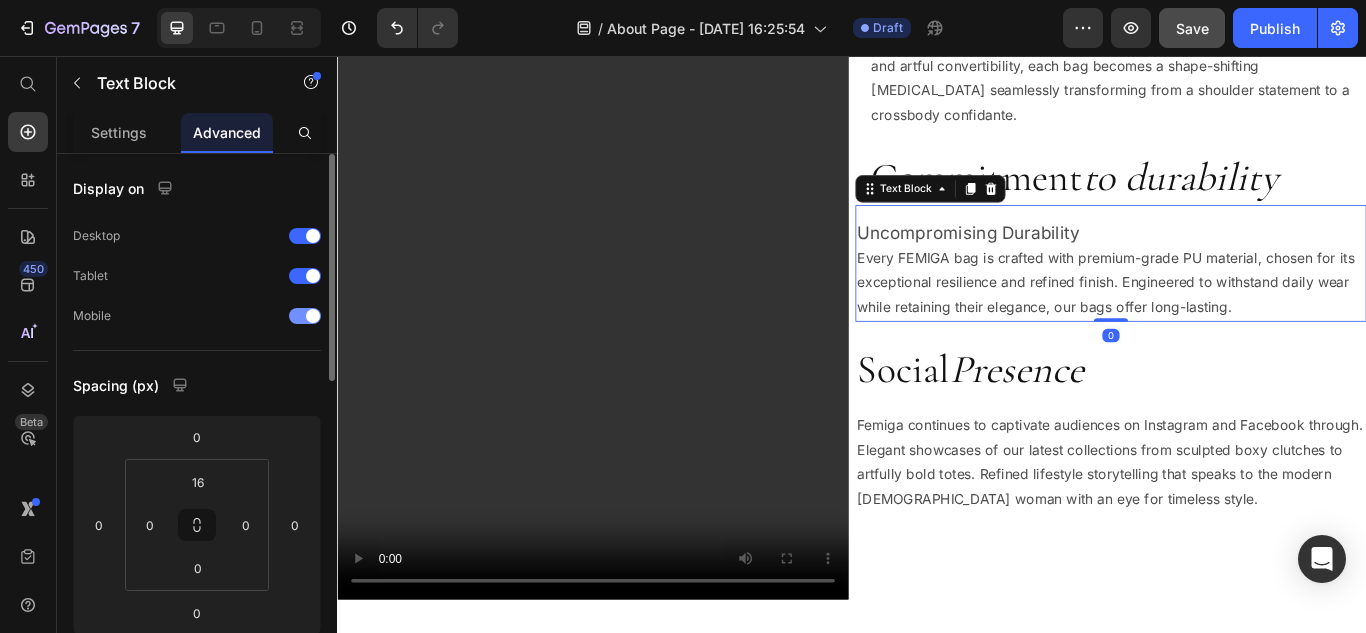 scroll, scrollTop: 300, scrollLeft: 0, axis: vertical 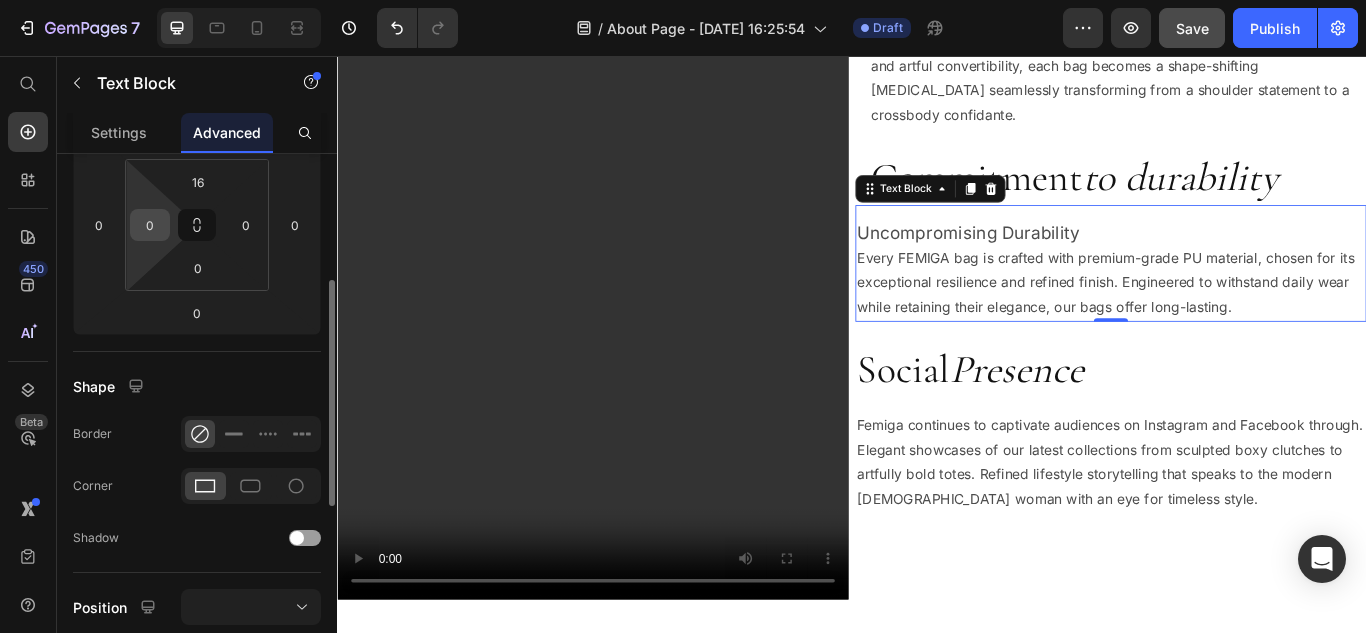 click on "0" at bounding box center (150, 225) 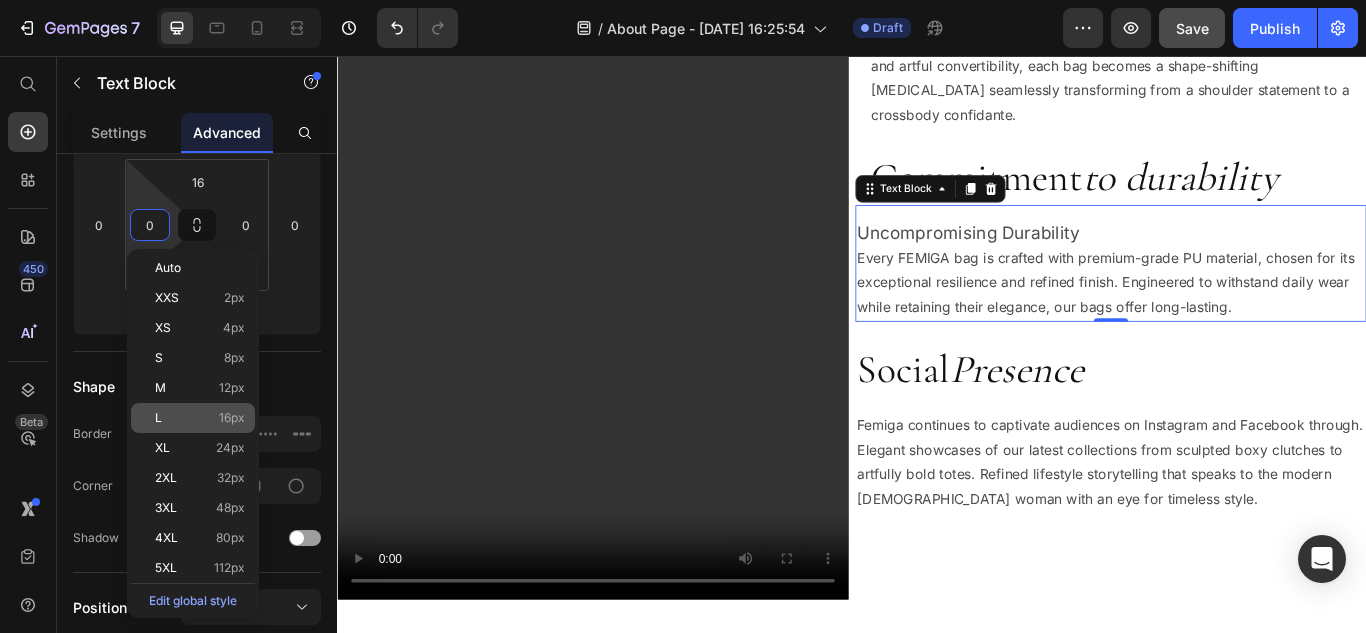 click on "16px" at bounding box center [232, 418] 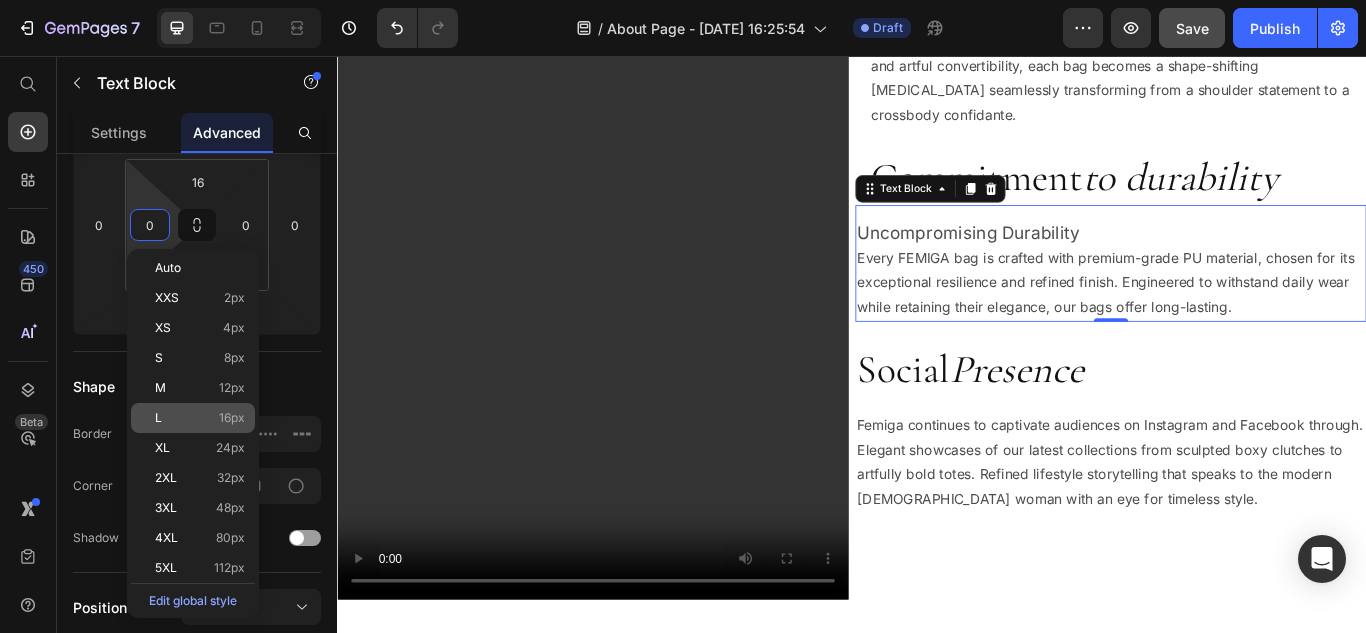 type on "16" 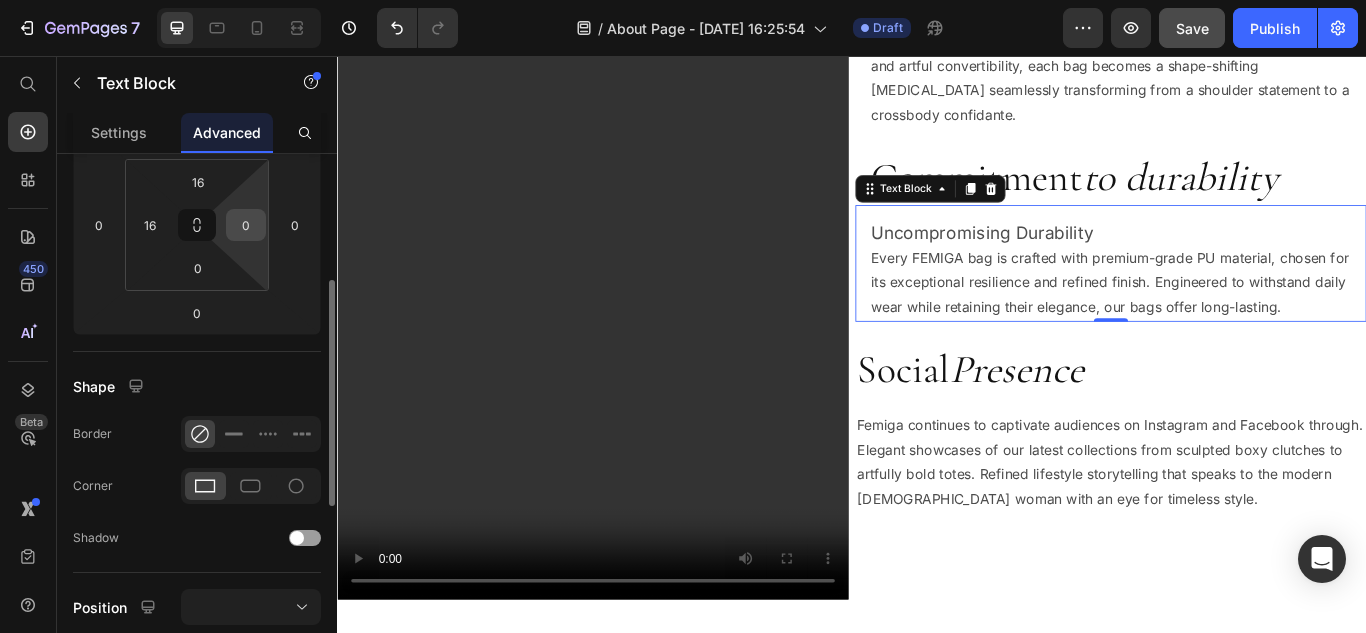click on "0" at bounding box center [246, 225] 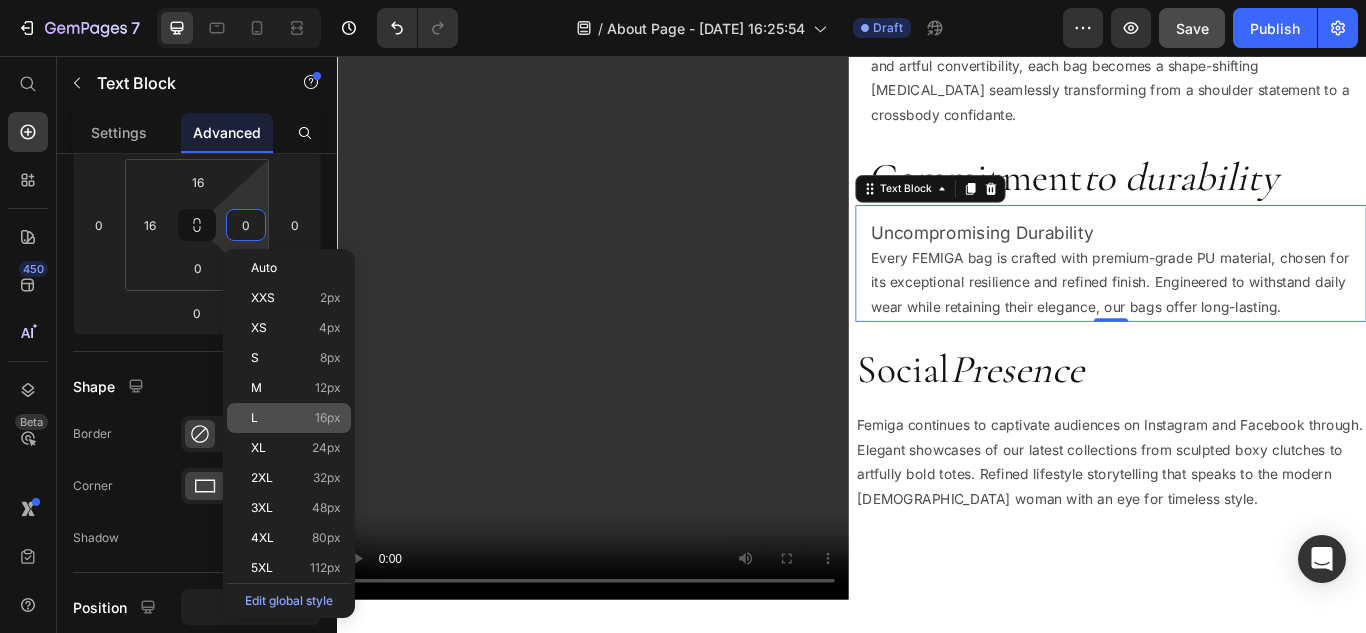 click on "16px" at bounding box center (328, 418) 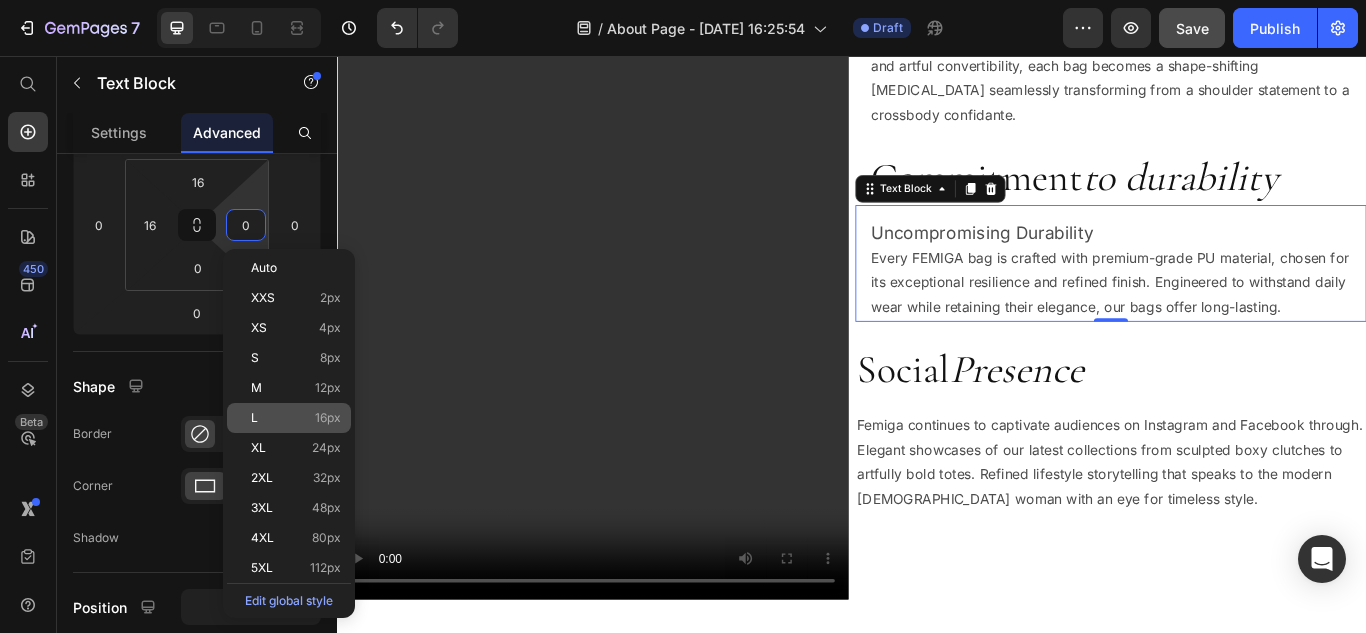 type on "16" 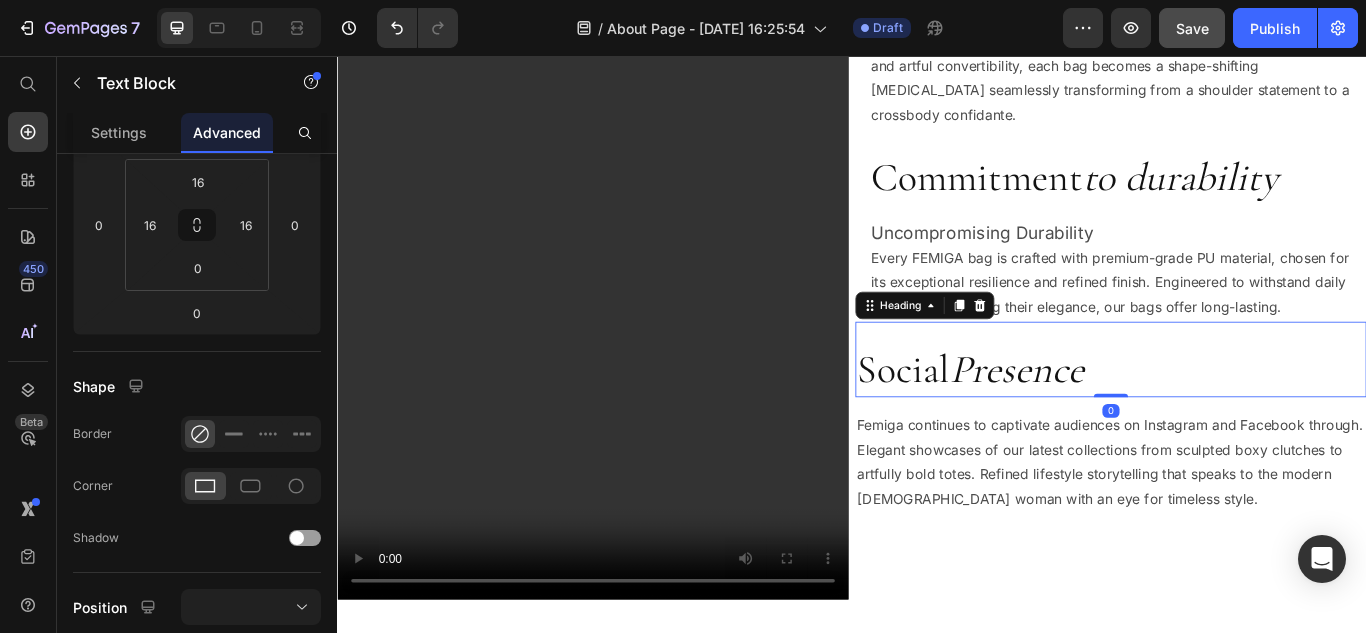 click on "Presence" at bounding box center [1129, 421] 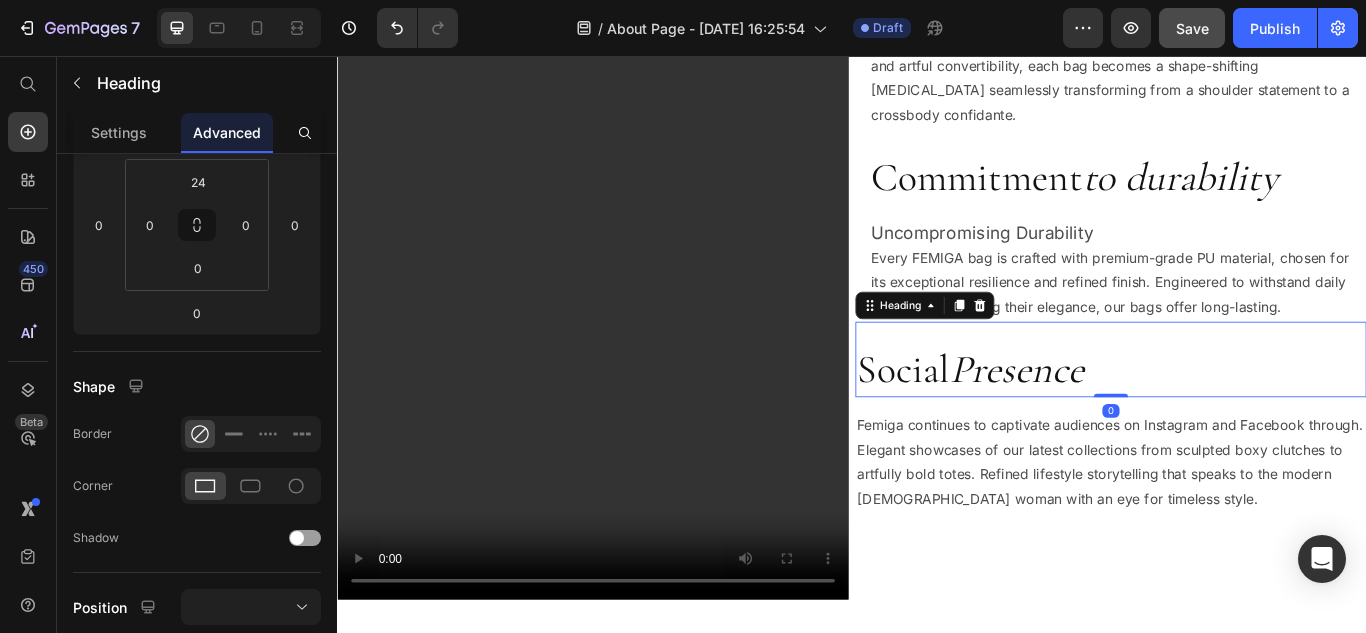 scroll, scrollTop: 0, scrollLeft: 0, axis: both 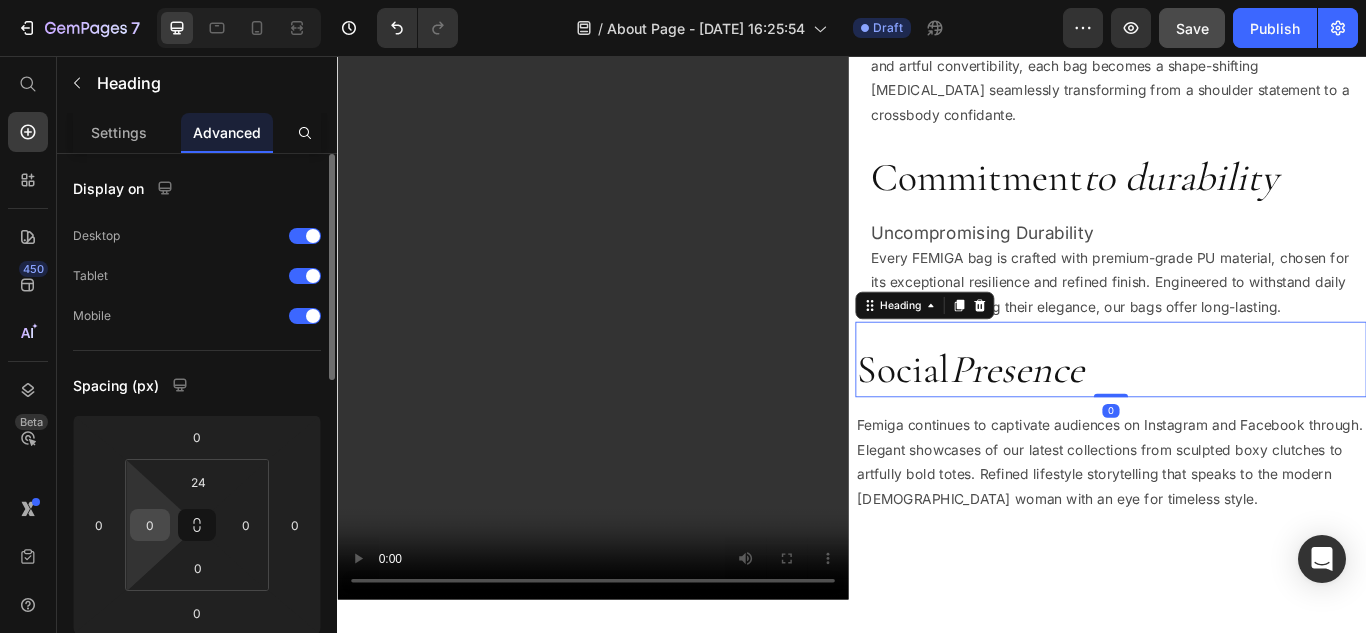 click on "0" at bounding box center (150, 525) 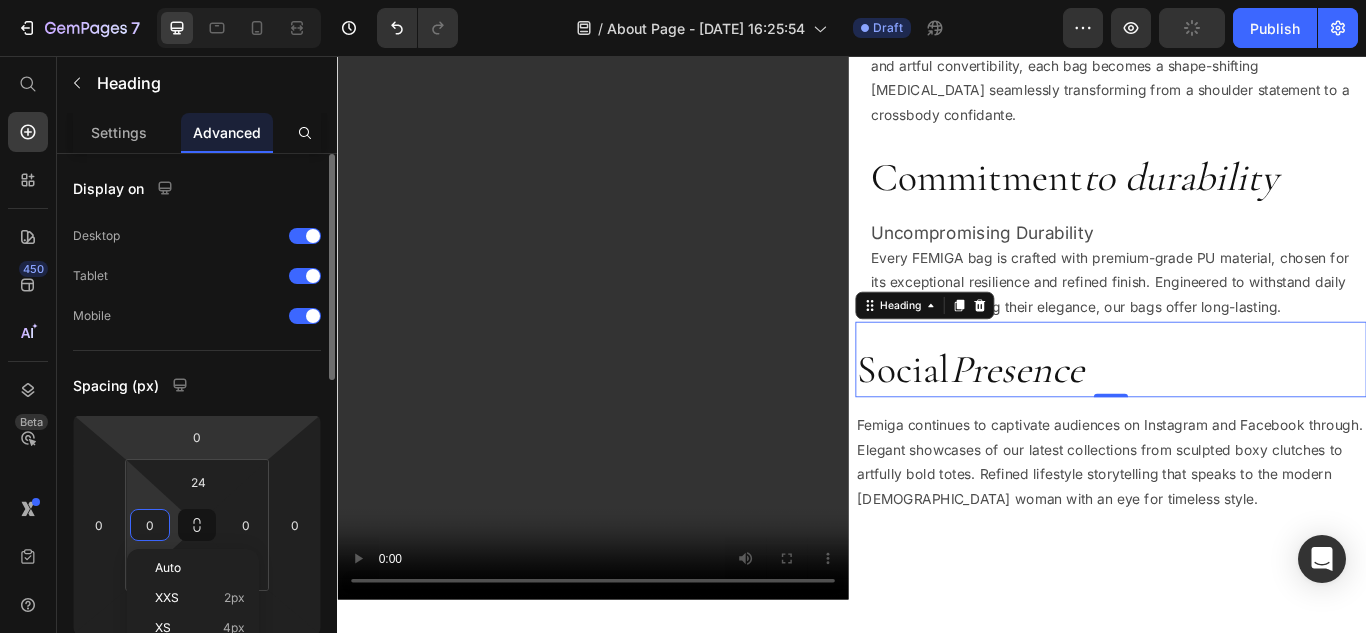 scroll, scrollTop: 200, scrollLeft: 0, axis: vertical 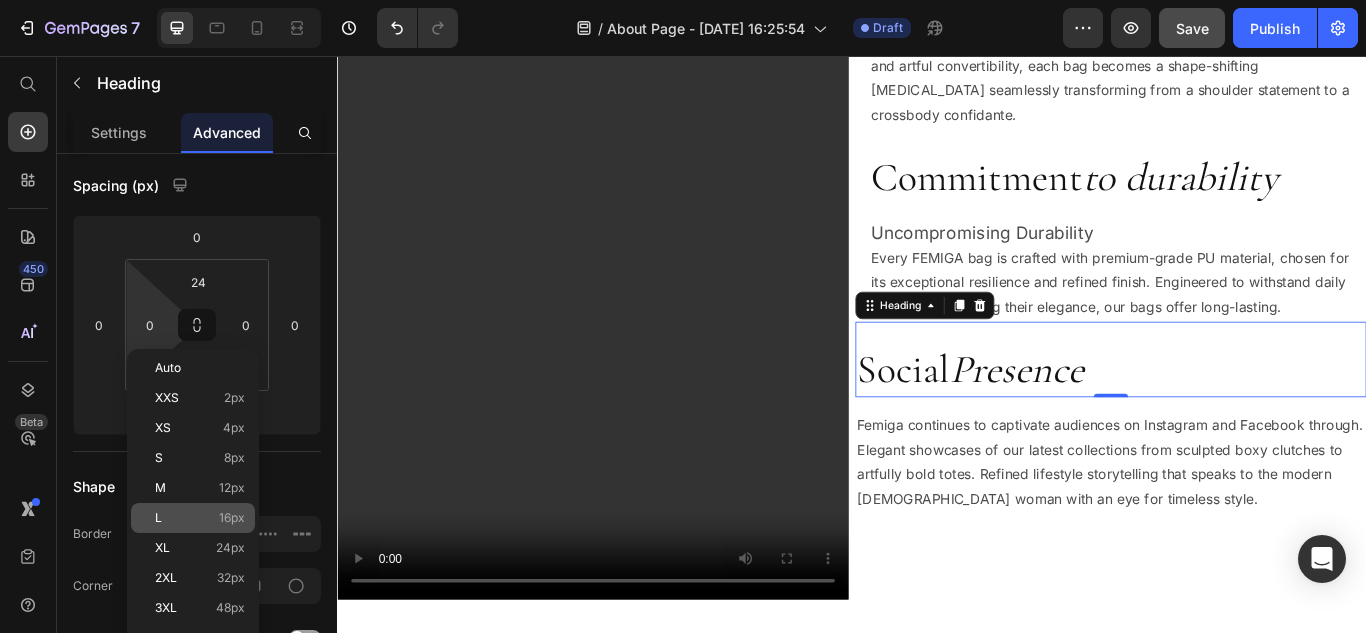click on "16px" at bounding box center (232, 518) 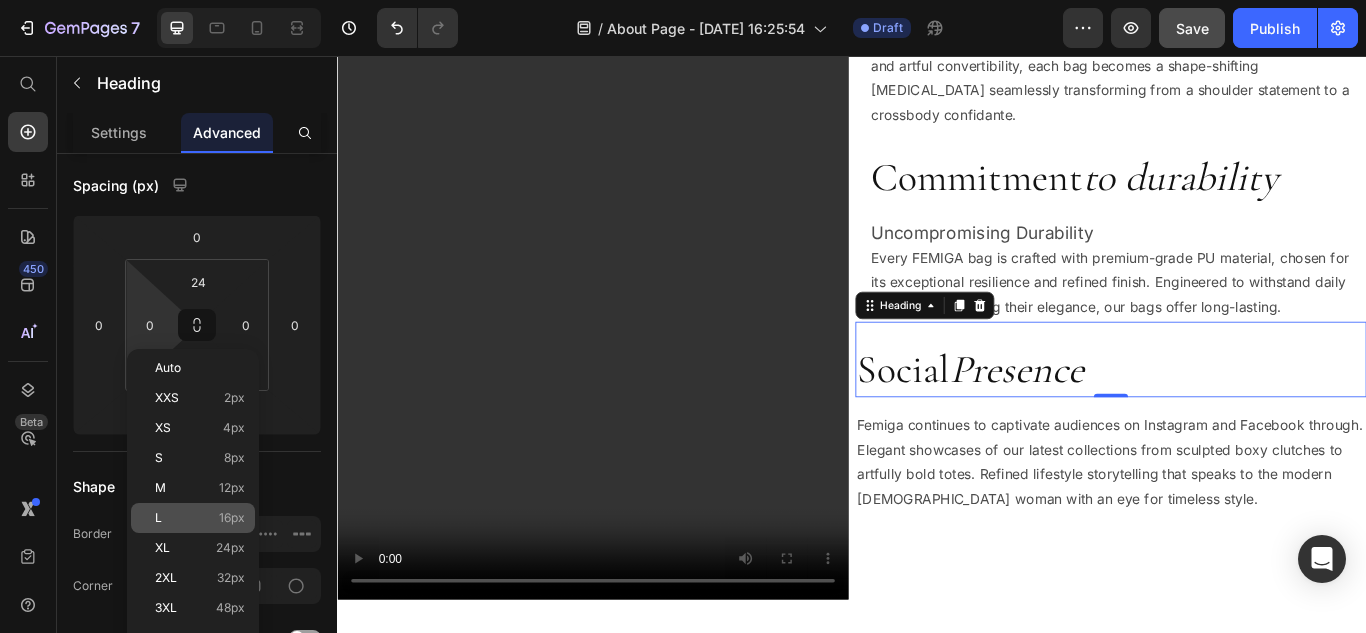 type on "16" 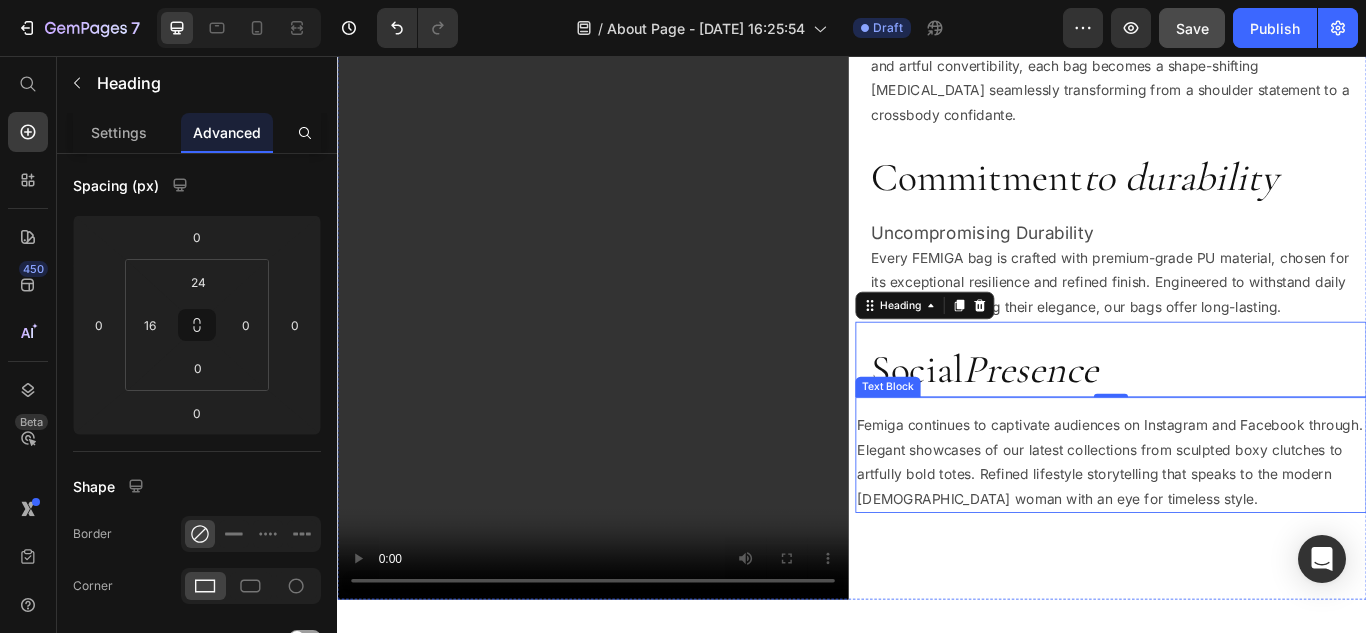 click on "Femiga continues to captivate audiences on Instagram and Facebook through. Elegant showcases of our latest collections from sculpted boxy clutches to artfully bold totes. Refined lifestyle storytelling that speaks to the modern Indian woman with an eye for timeless style." at bounding box center (1239, 529) 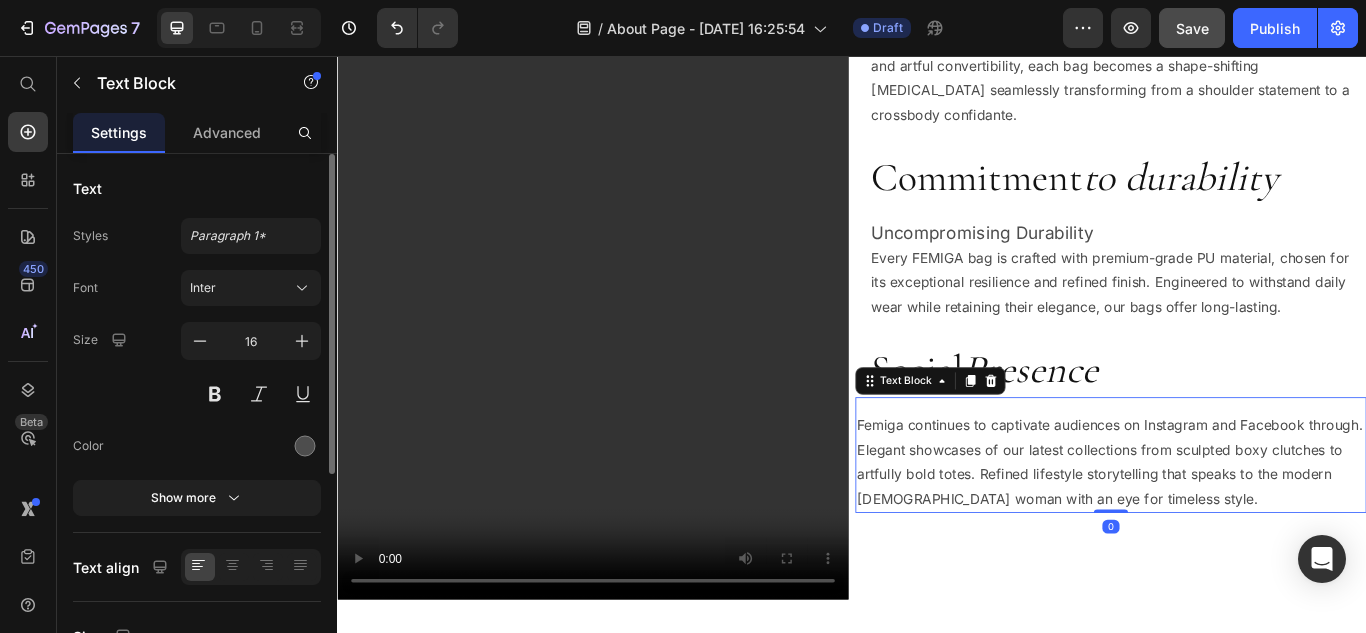 scroll, scrollTop: 300, scrollLeft: 0, axis: vertical 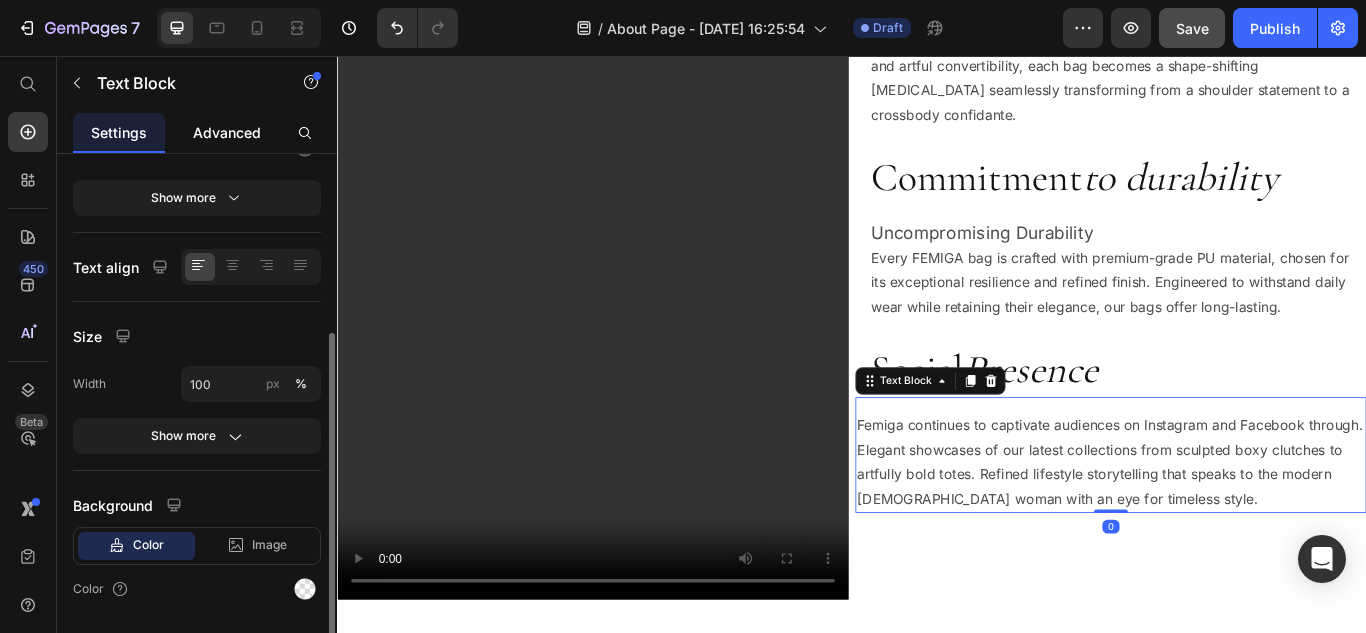 click on "Advanced" at bounding box center [227, 132] 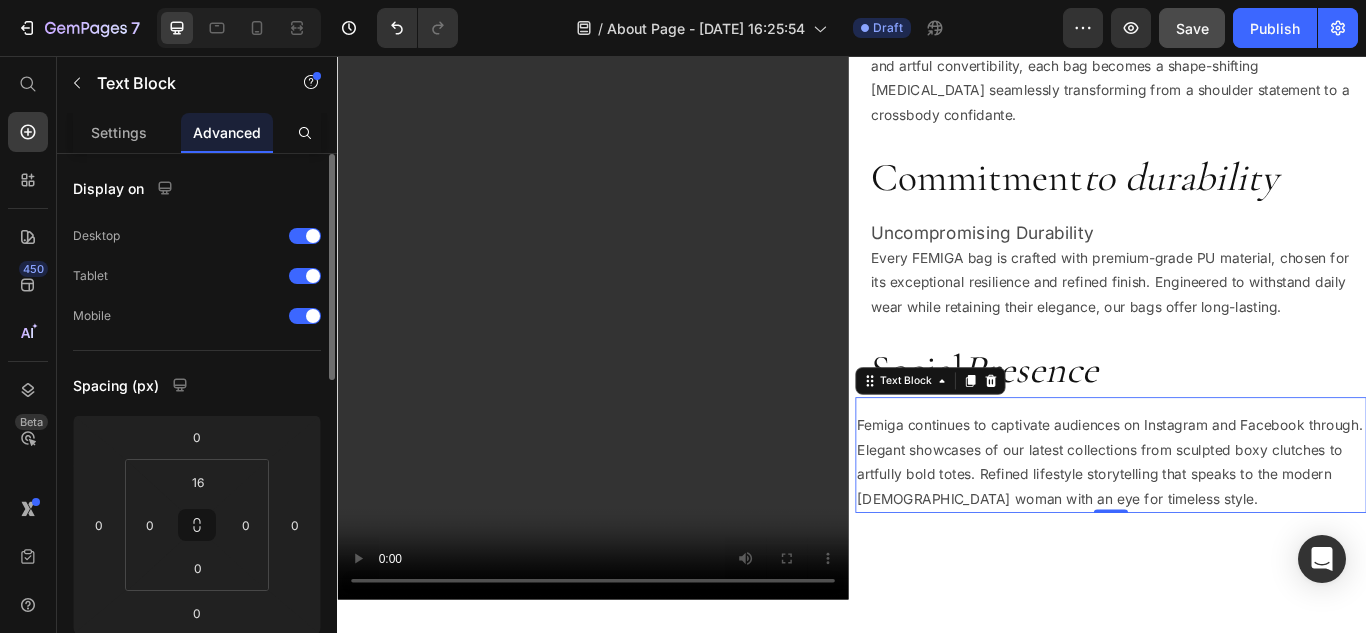 scroll, scrollTop: 200, scrollLeft: 0, axis: vertical 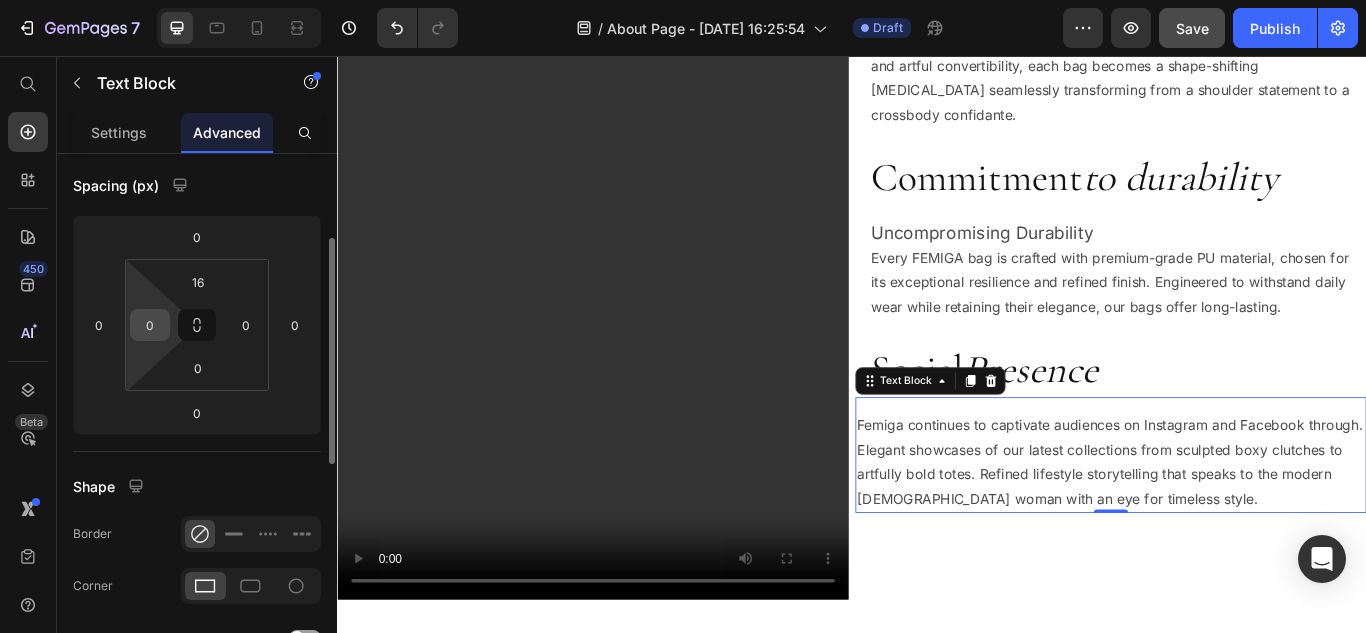 click on "0" at bounding box center (150, 325) 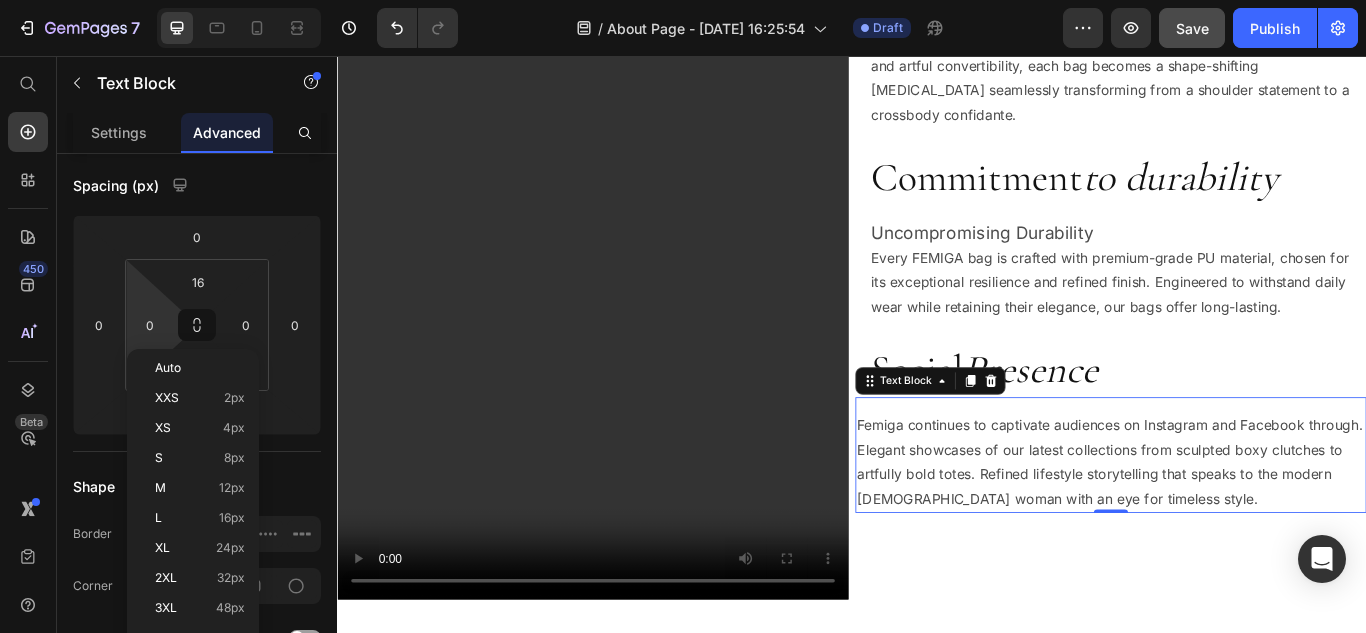drag, startPoint x: 236, startPoint y: 507, endPoint x: 257, endPoint y: 437, distance: 73.082146 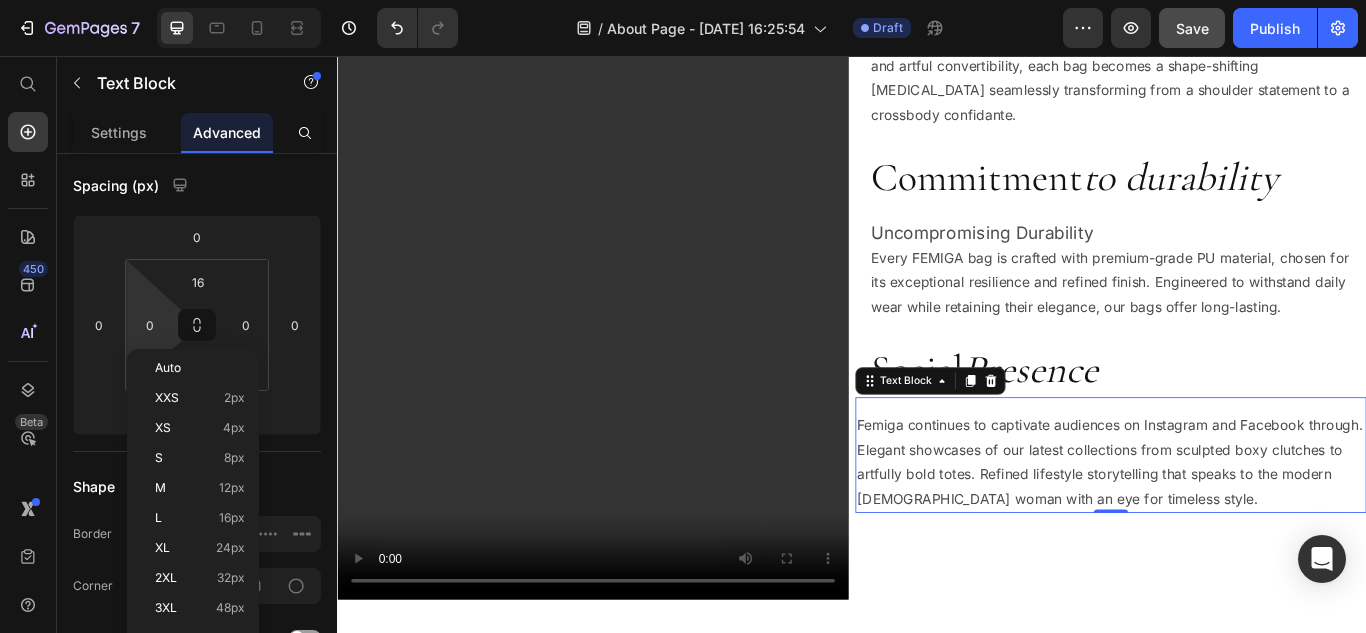 click on "L 16px" 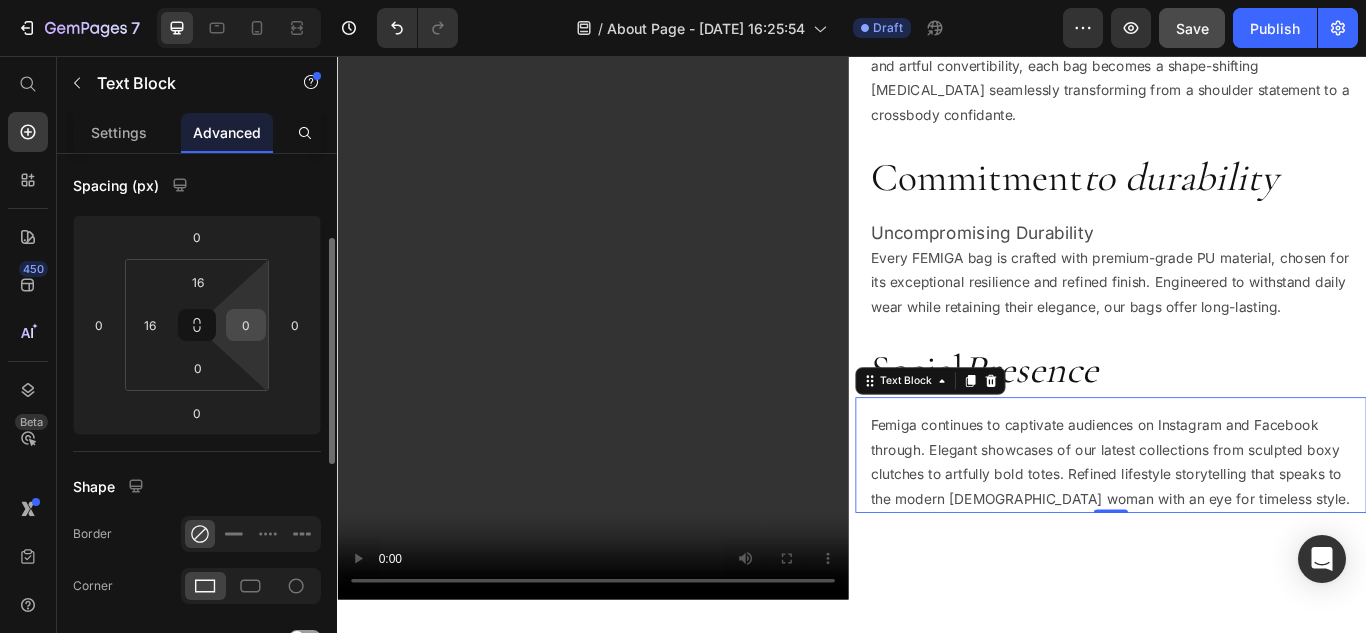click on "0" at bounding box center (246, 325) 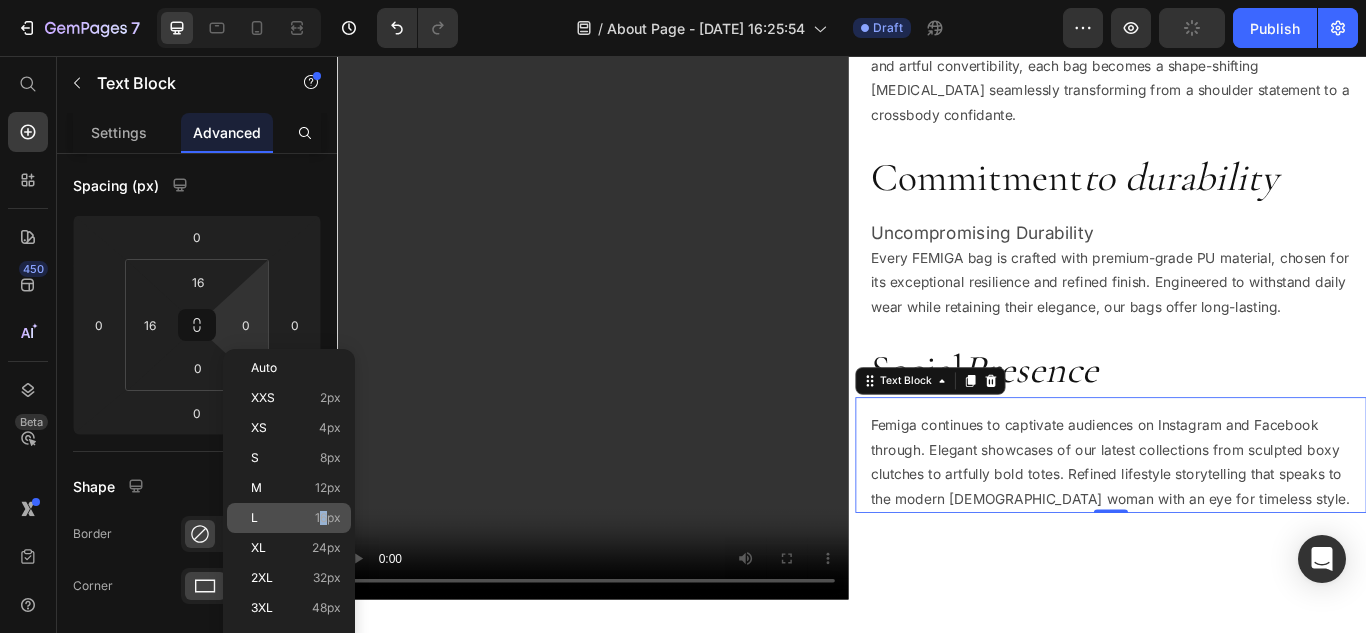 click on "L 16px" 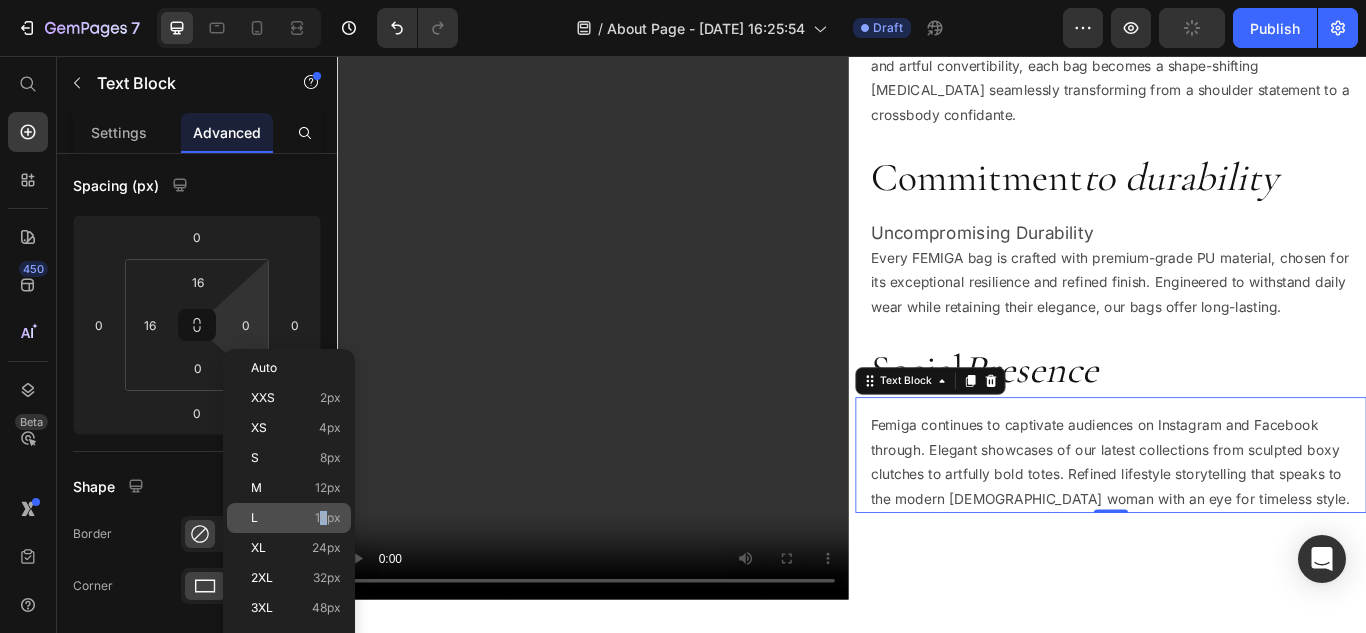 type on "16" 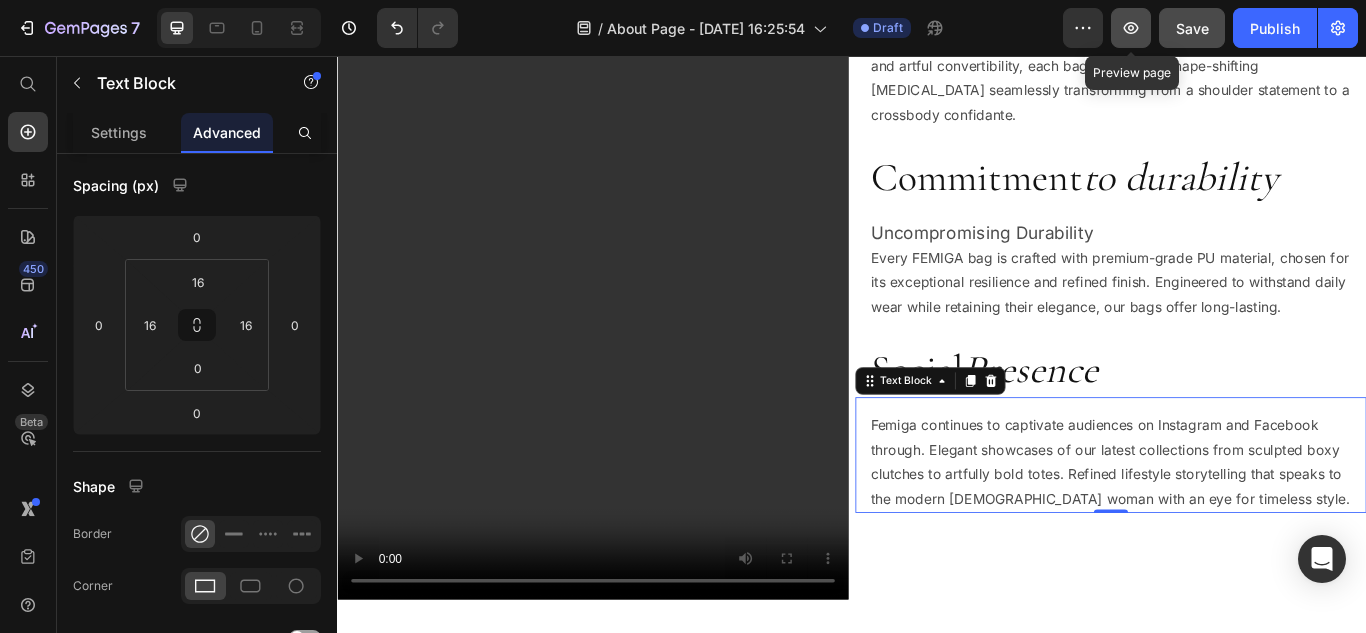 click 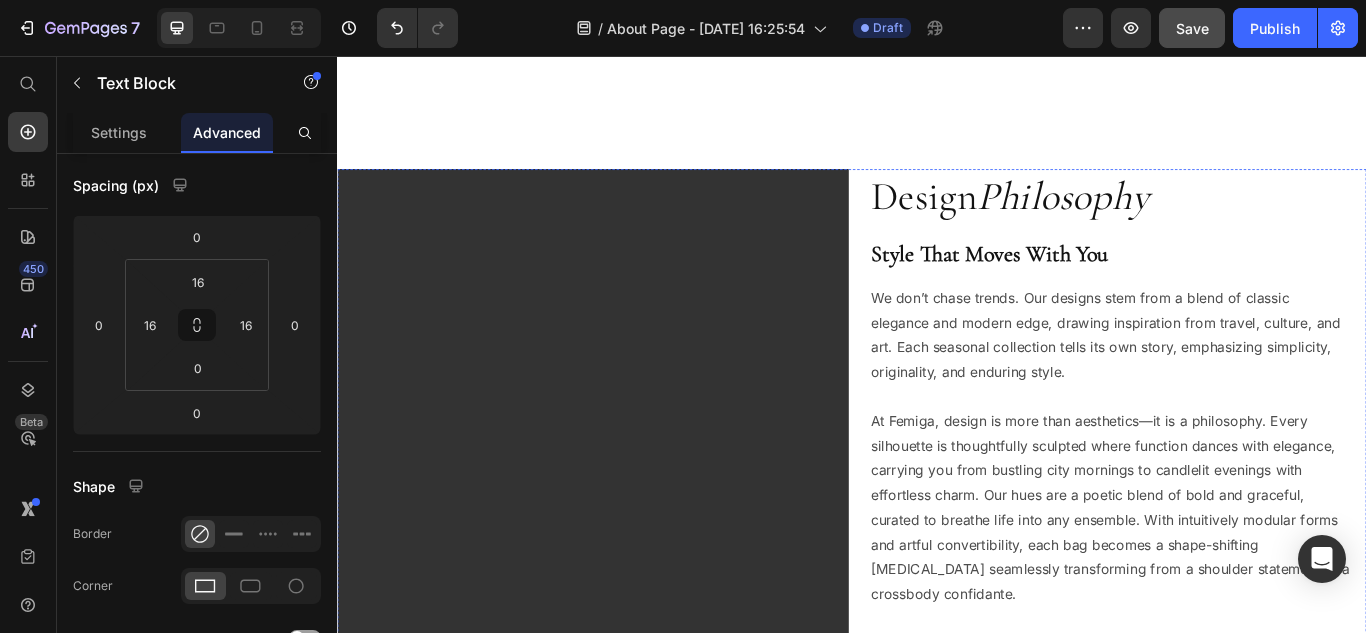 scroll, scrollTop: 1345, scrollLeft: 0, axis: vertical 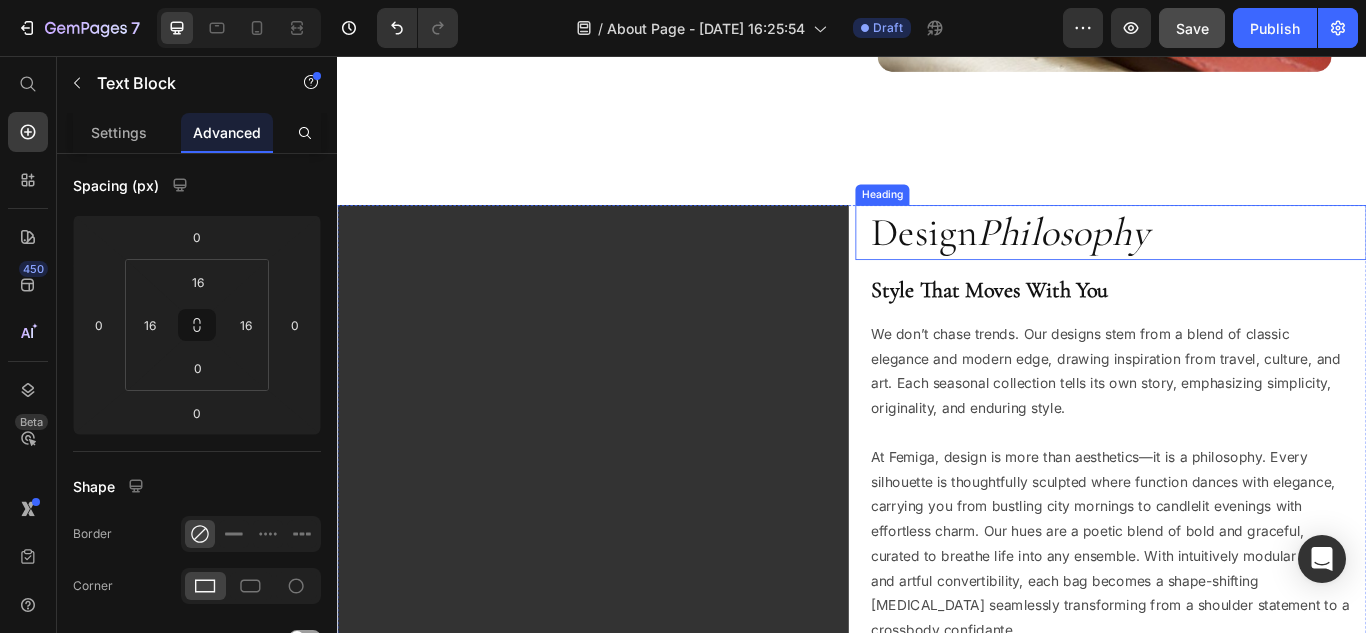 click on "Design  Philosophy" at bounding box center (1239, 262) 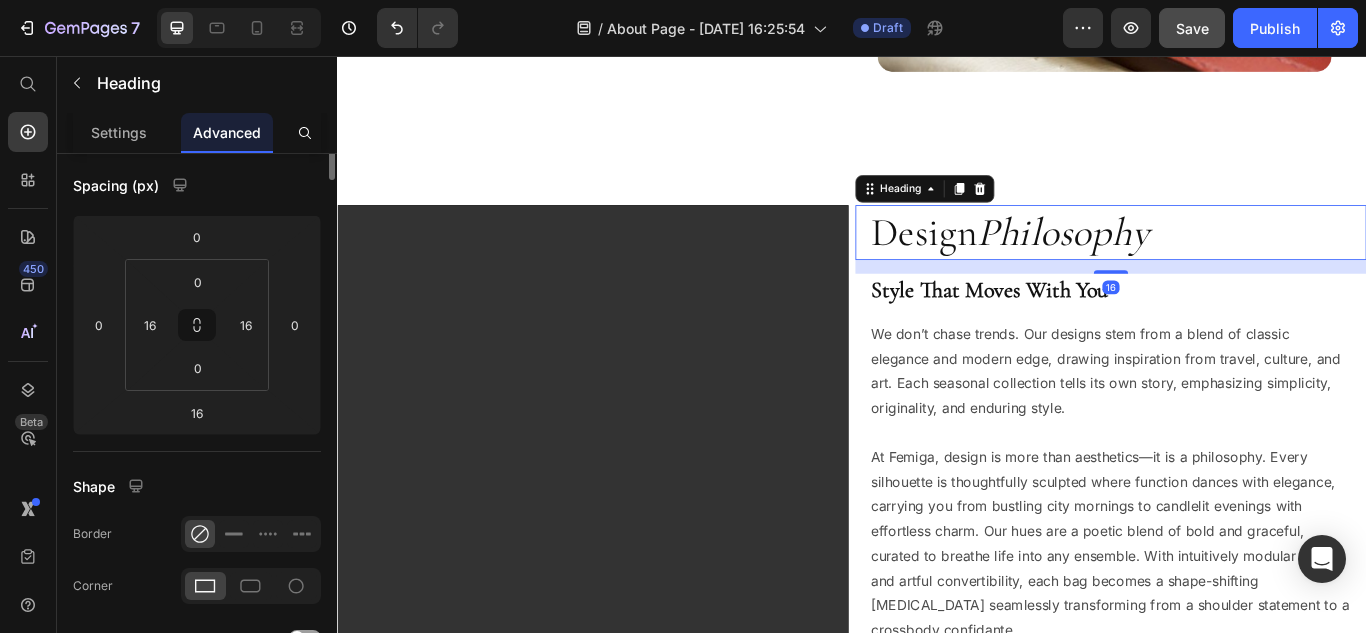 scroll, scrollTop: 0, scrollLeft: 0, axis: both 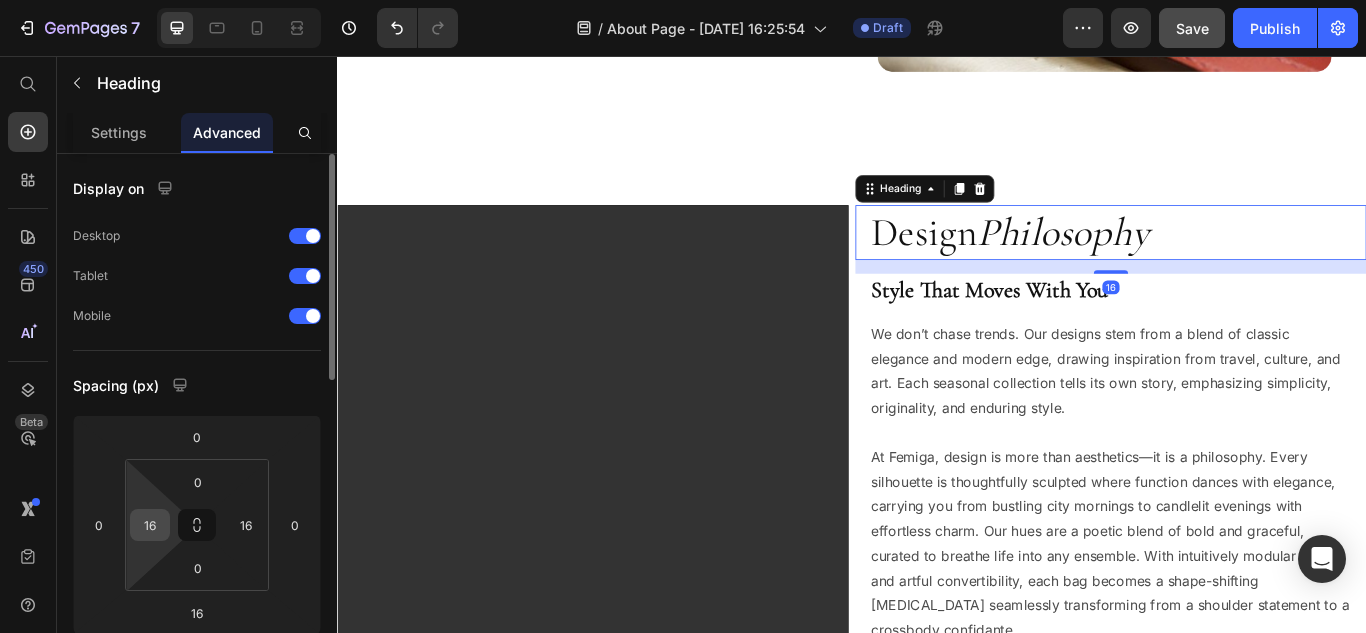 click on "16" at bounding box center [150, 525] 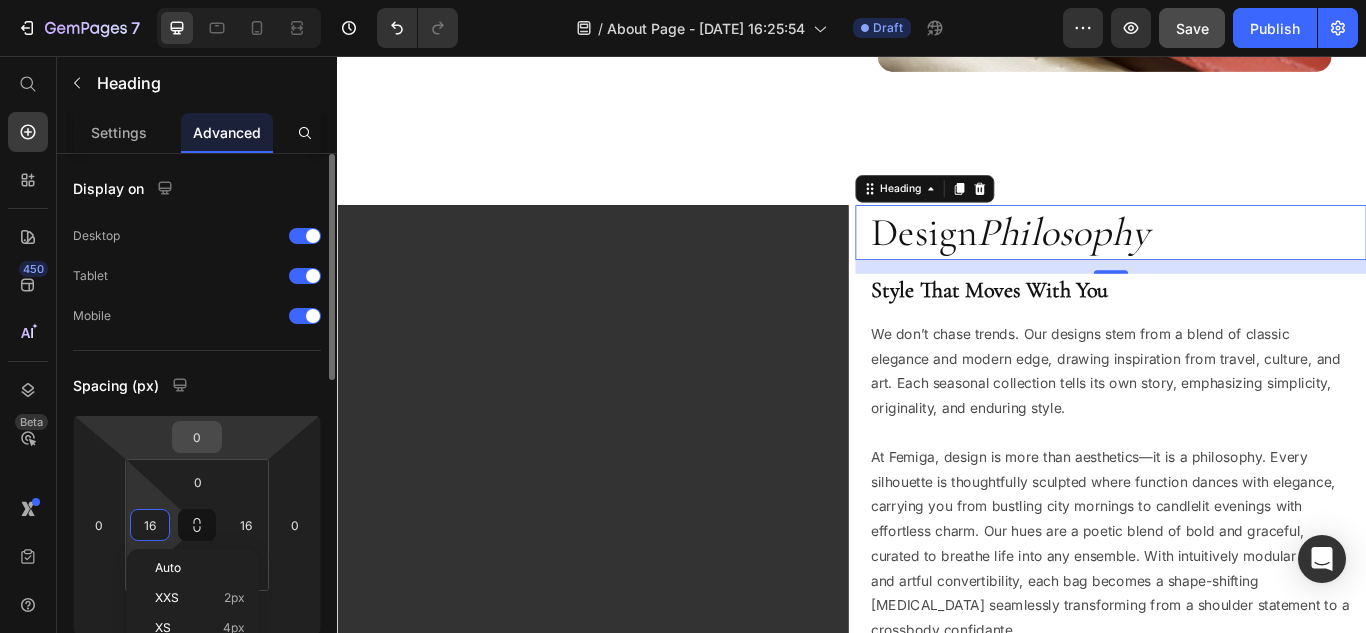 scroll, scrollTop: 200, scrollLeft: 0, axis: vertical 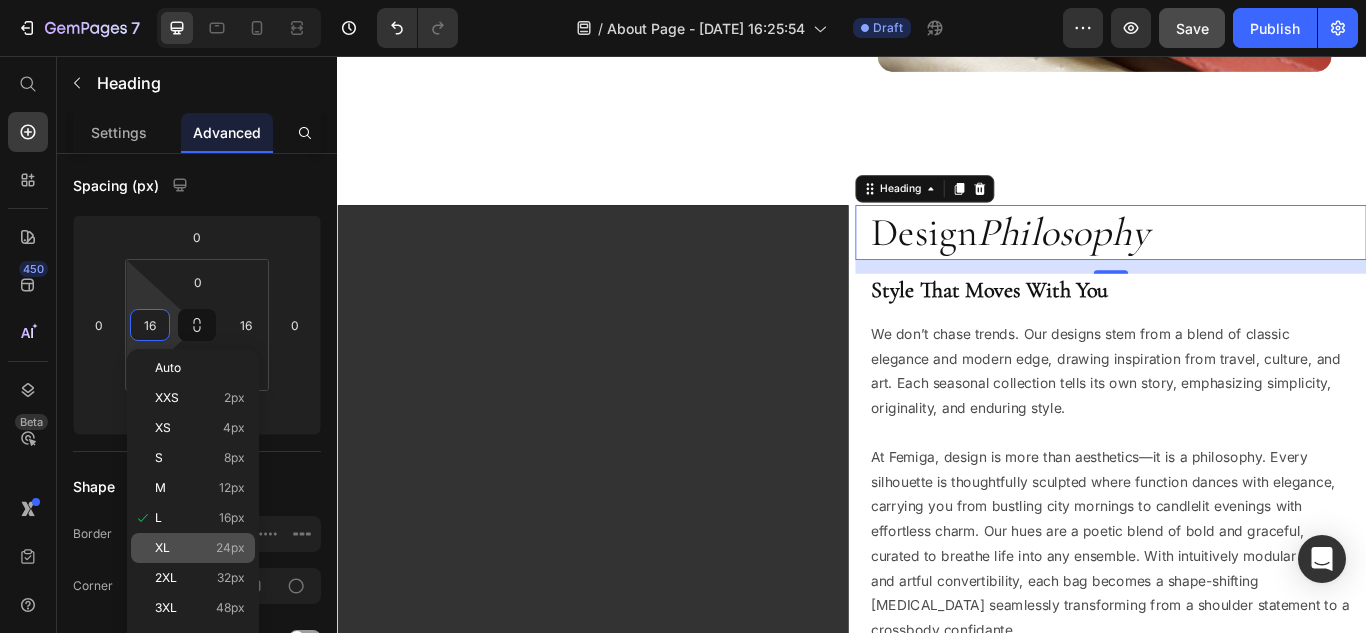 click on "24px" at bounding box center [230, 548] 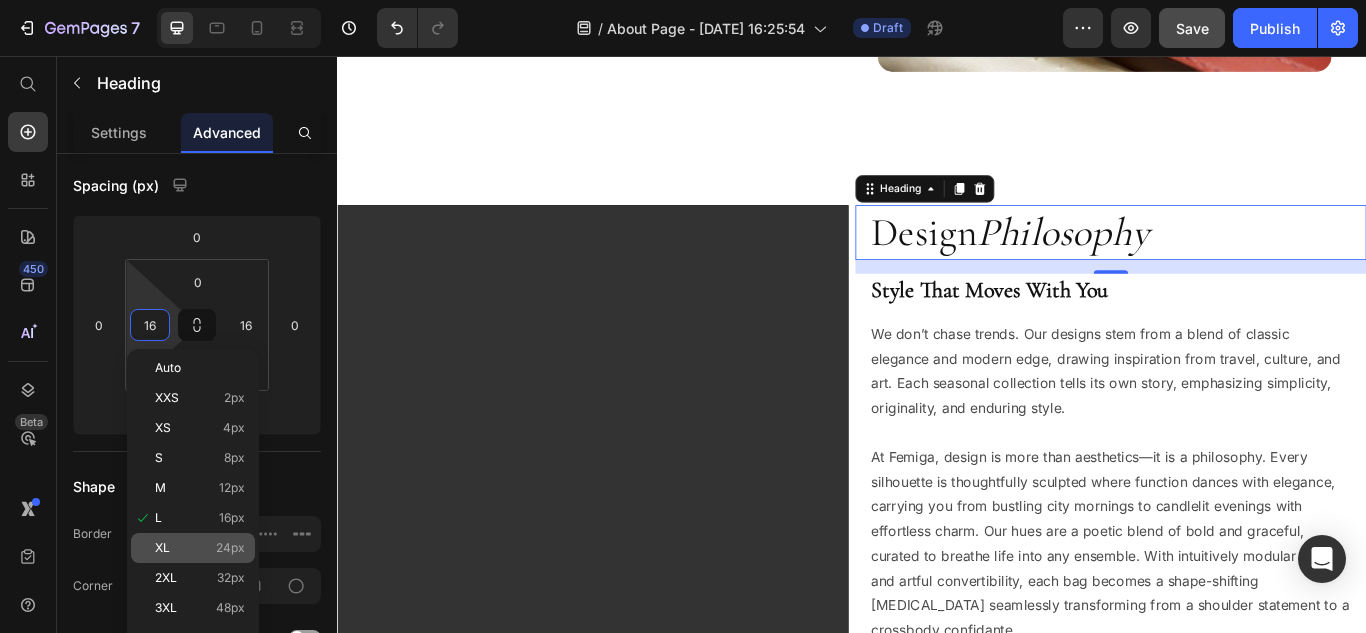 type on "24" 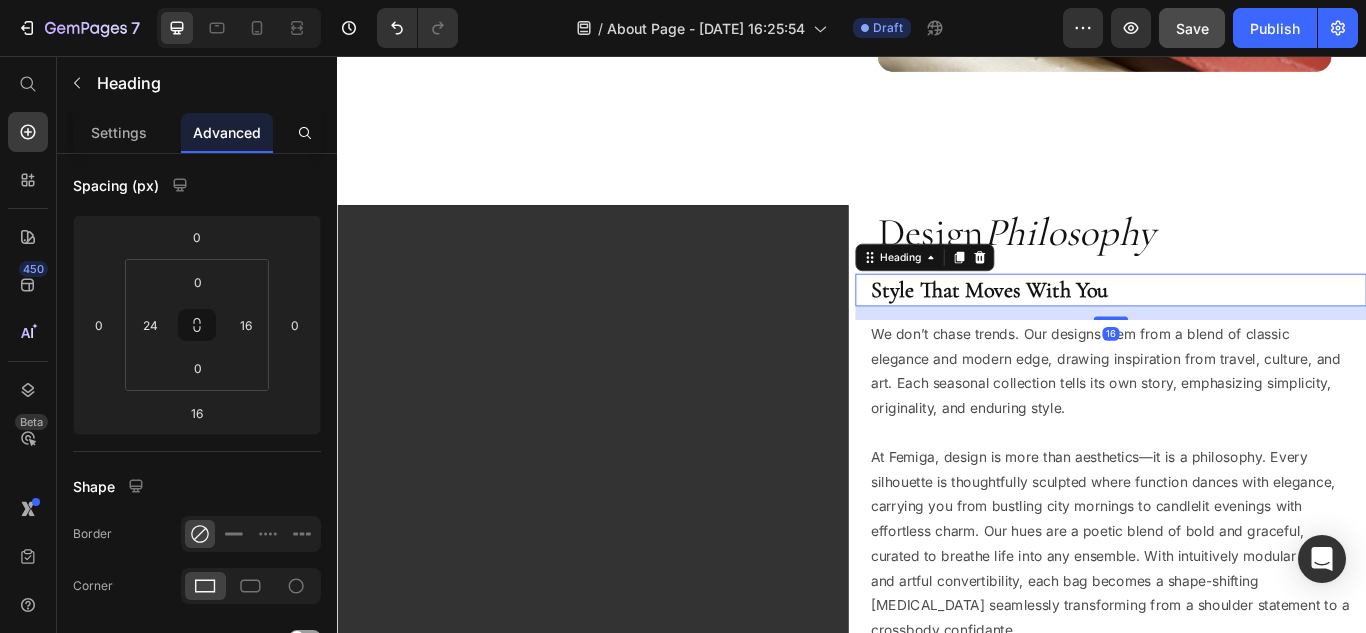 click on "Style That Moves With You" at bounding box center [1247, 329] 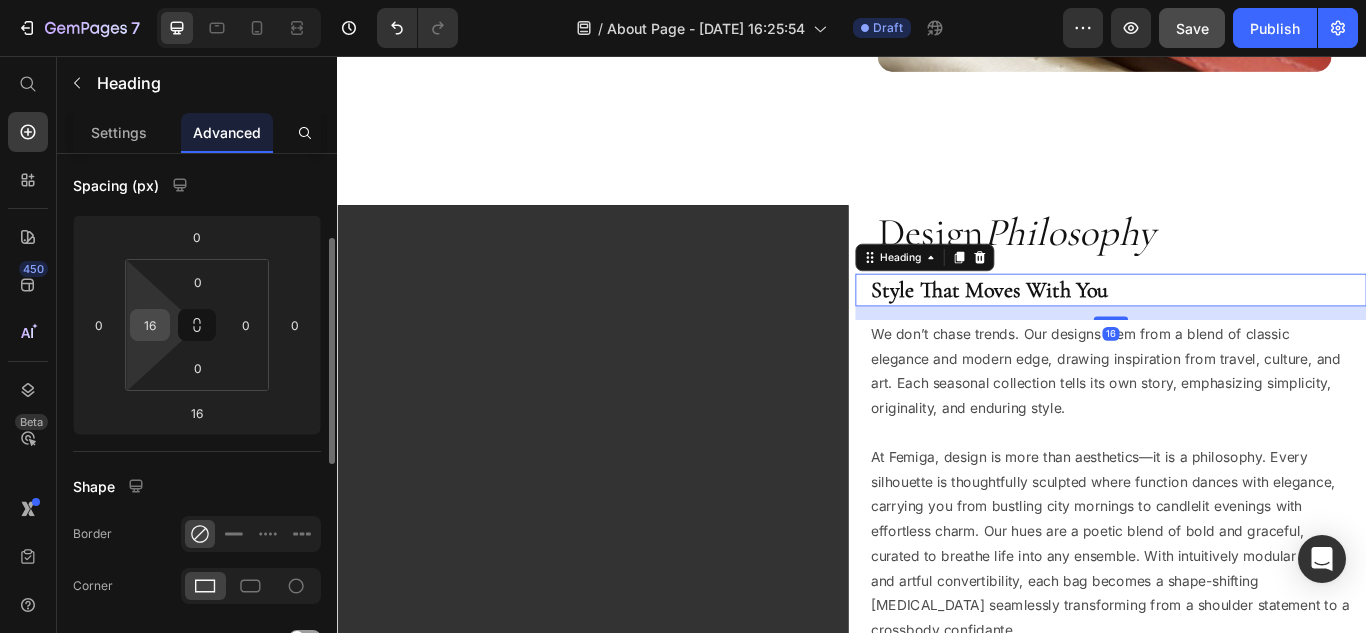 click on "16" at bounding box center [150, 325] 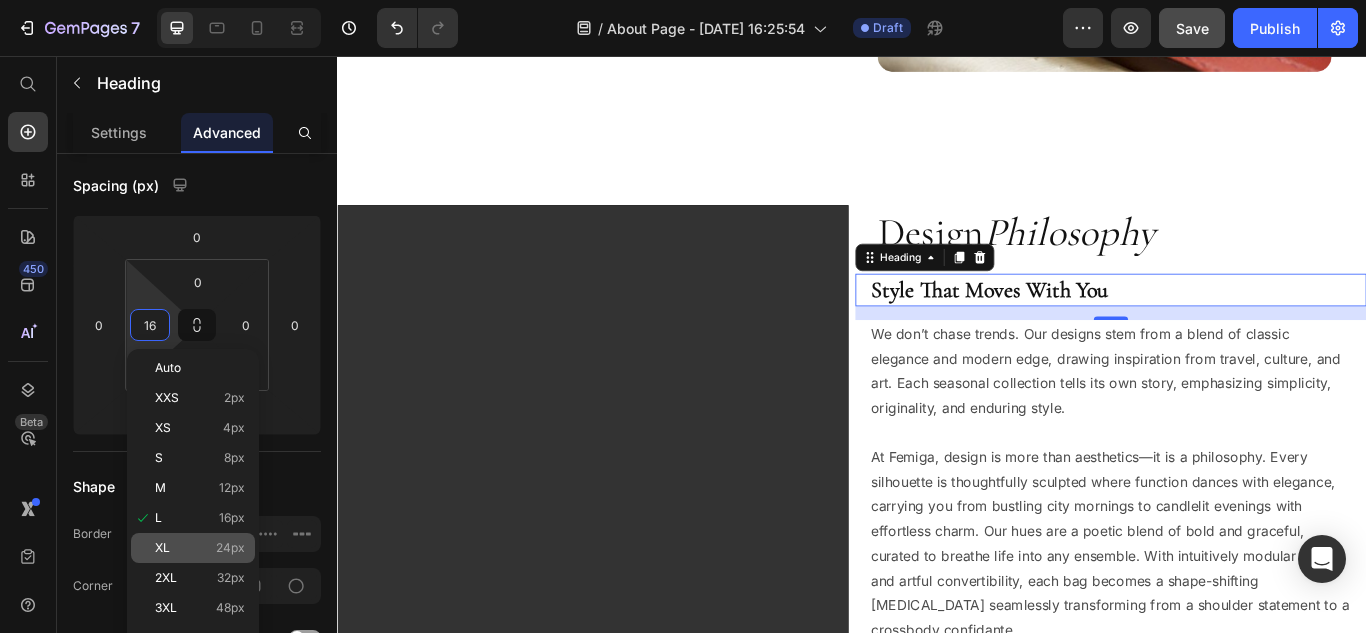 click on "24px" at bounding box center [230, 548] 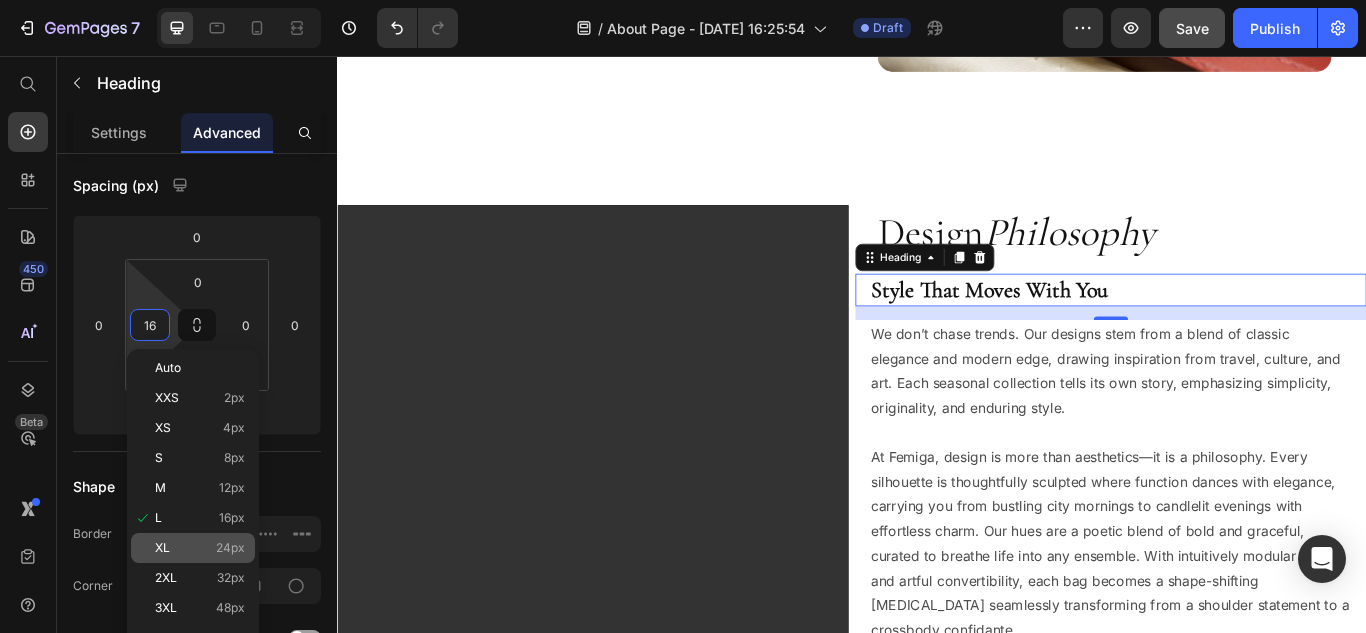 type on "24" 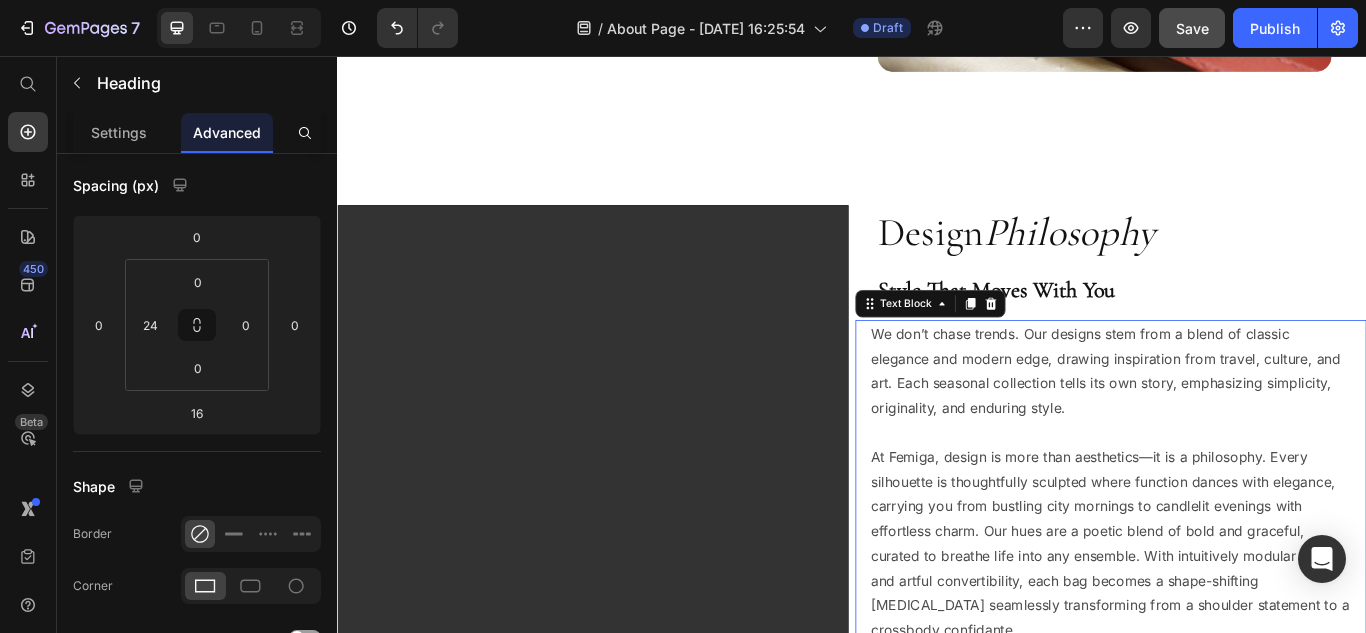 click on "We don’t chase trends. Our designs stem from a blend of classic elegance and modern edge, drawing inspiration from travel, culture, and art. Each seasonal collection tells its own story, emphasizing simplicity, originality, and enduring style." at bounding box center (1239, 423) 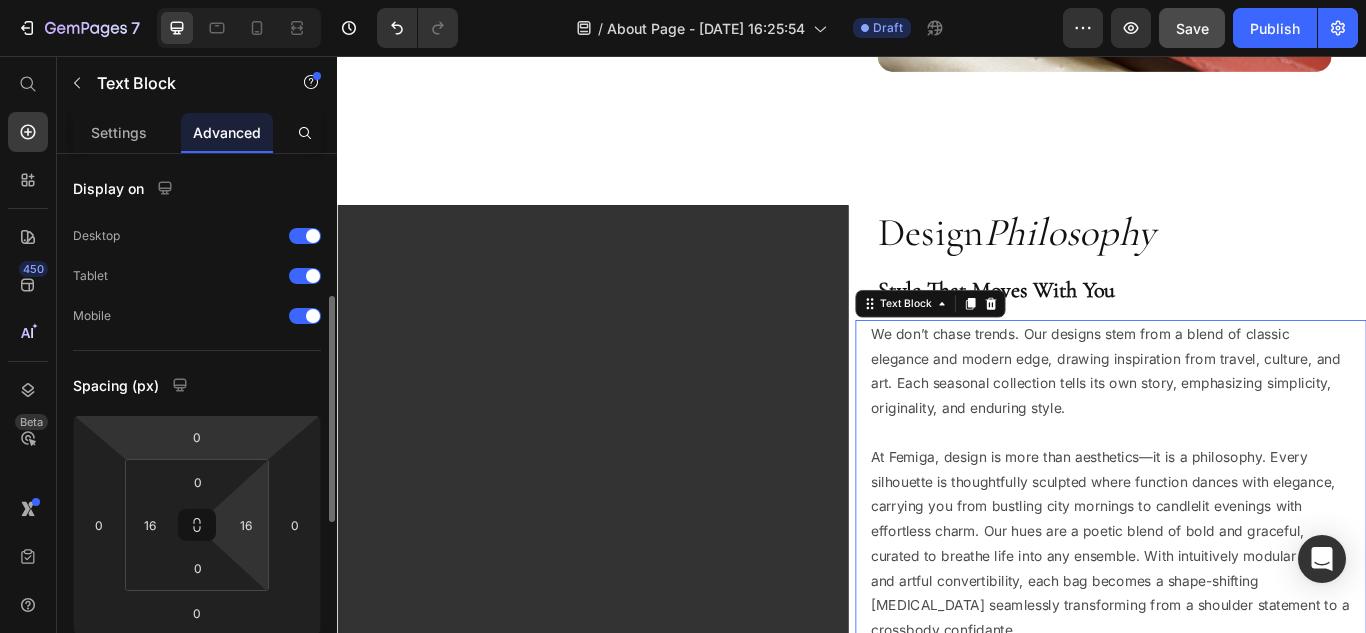 scroll, scrollTop: 300, scrollLeft: 0, axis: vertical 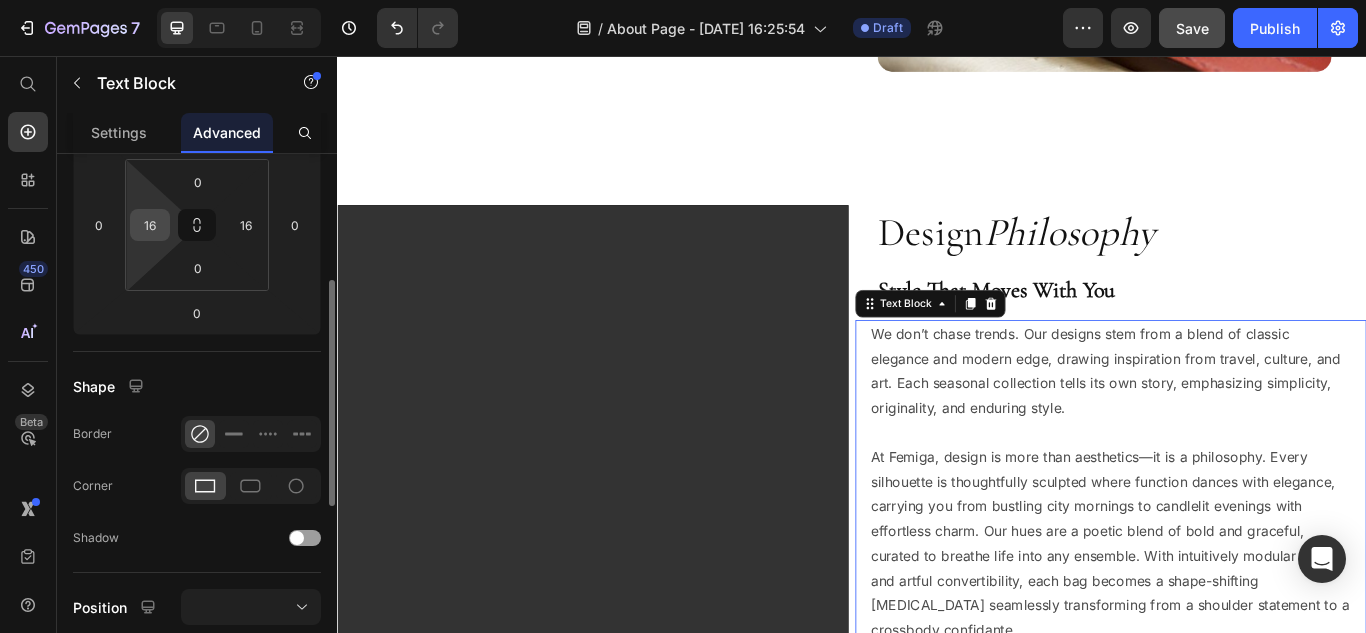 click on "16" at bounding box center (150, 225) 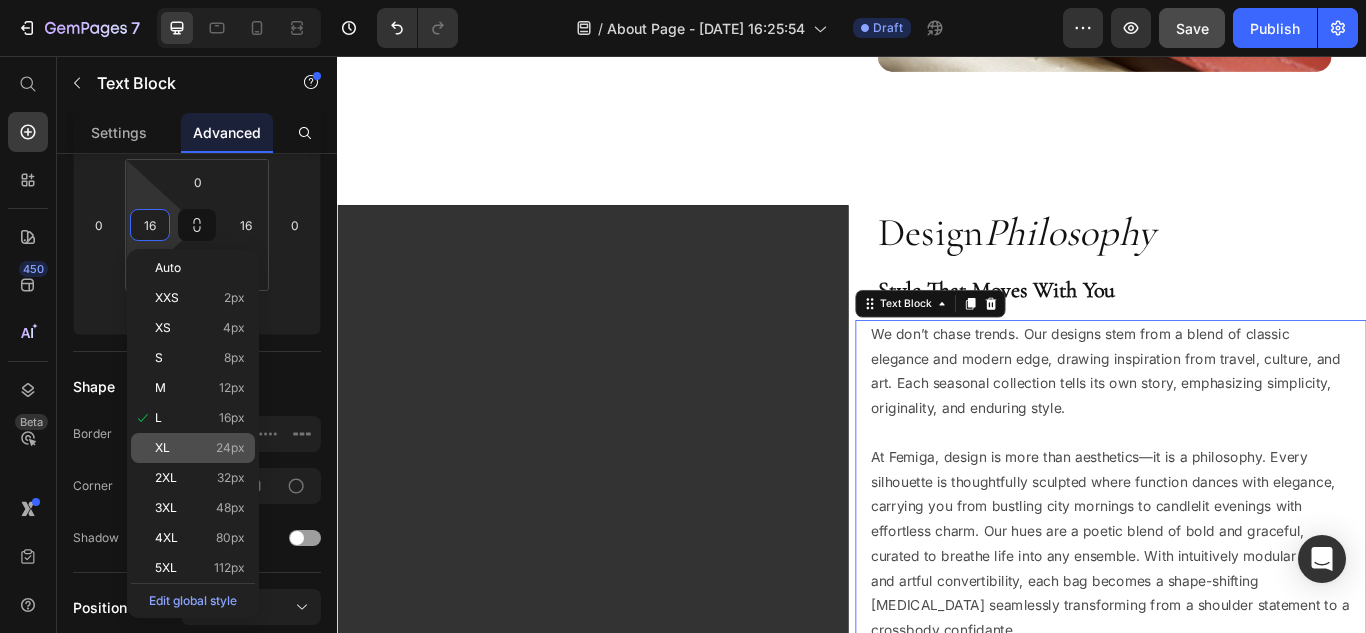 click on "24px" at bounding box center [230, 448] 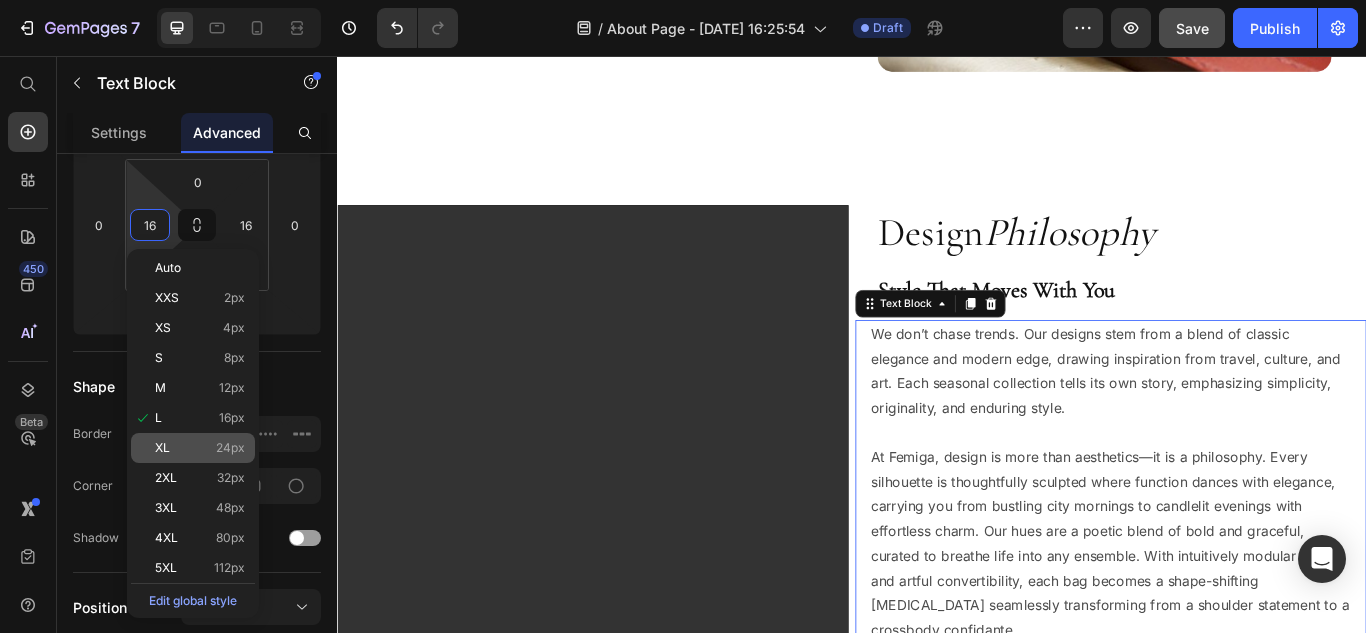 type on "24" 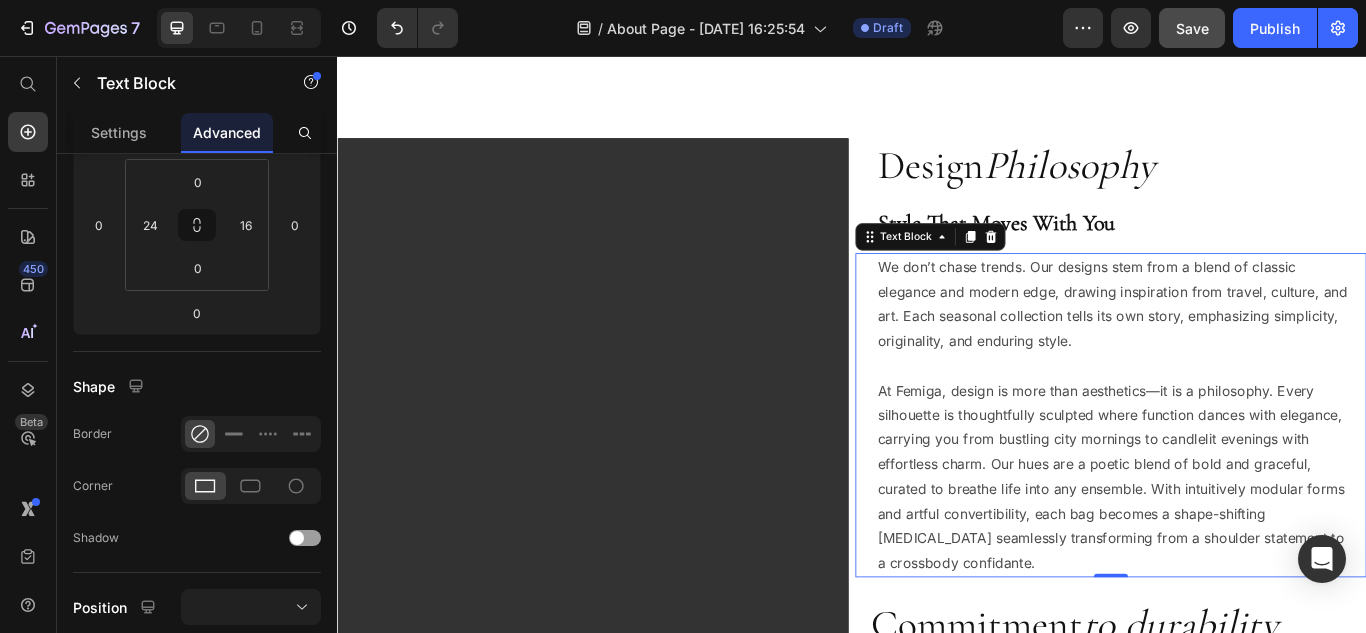 scroll, scrollTop: 1545, scrollLeft: 0, axis: vertical 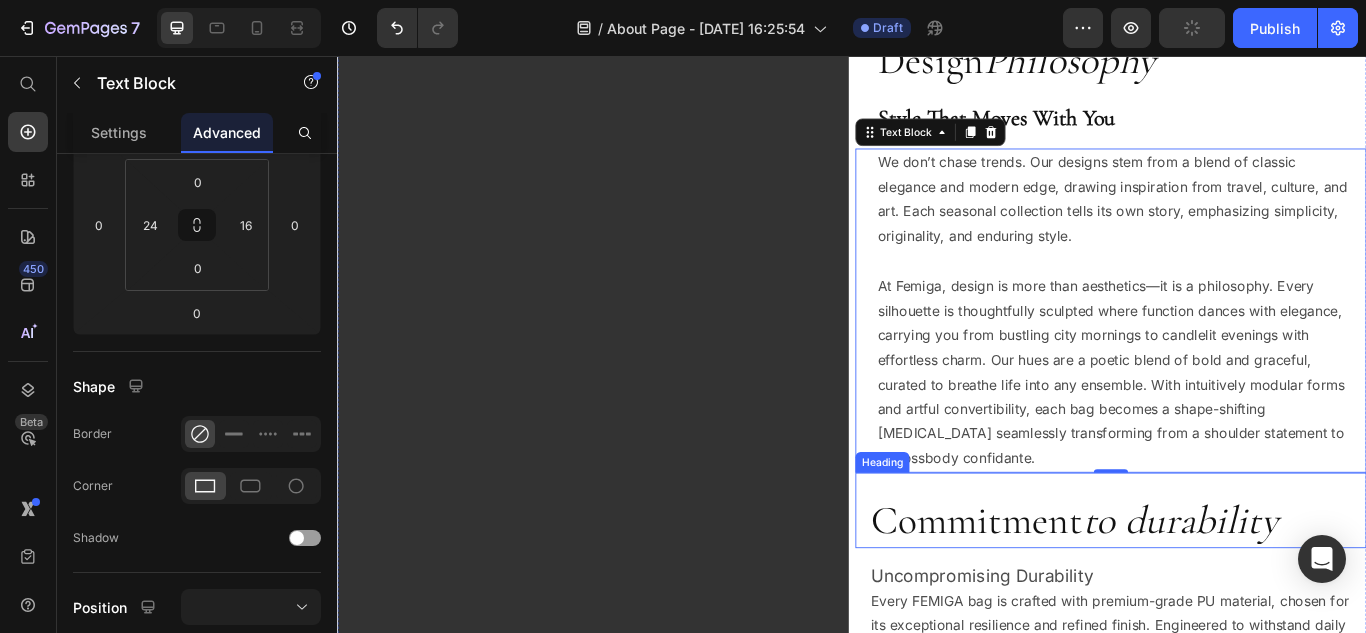 click on "Commitment  to durability" at bounding box center [1247, 598] 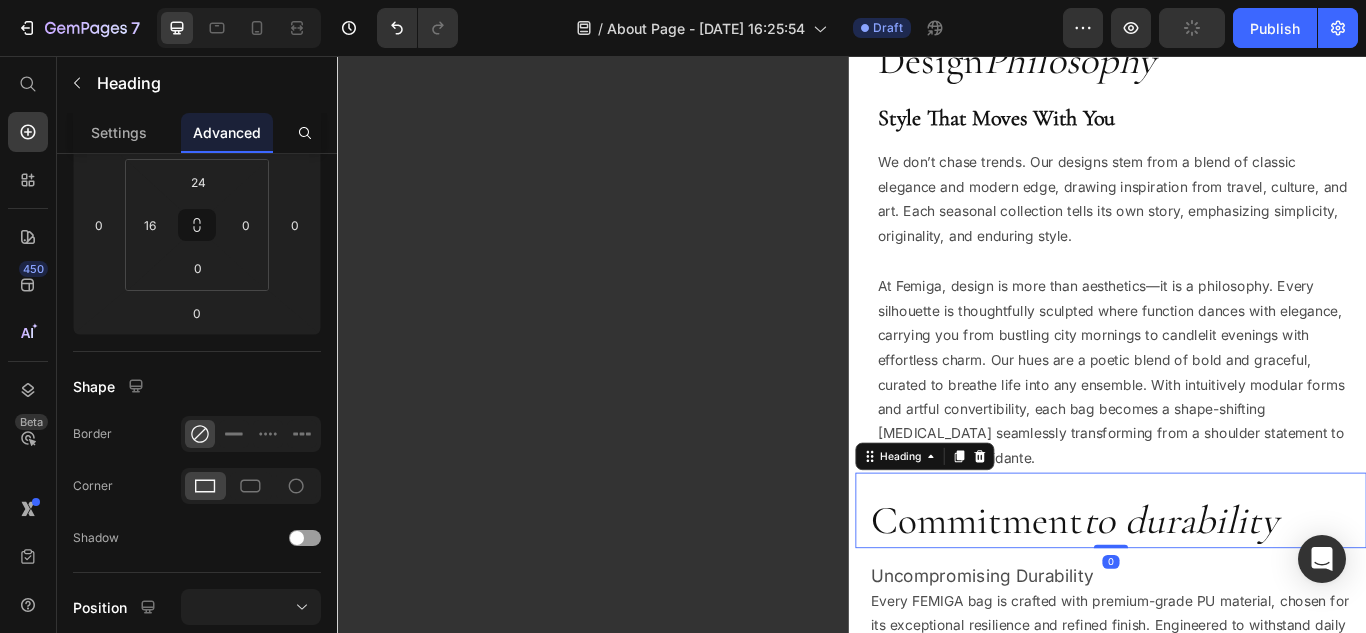 scroll, scrollTop: 0, scrollLeft: 0, axis: both 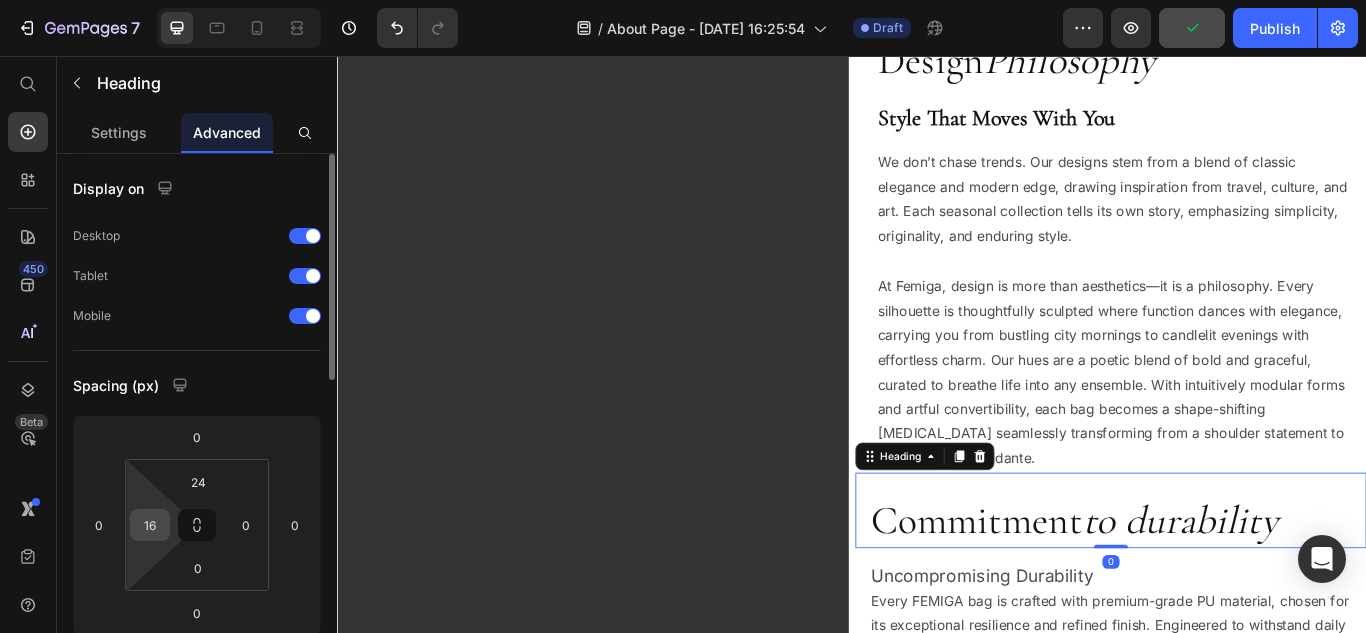 click on "16" at bounding box center [150, 525] 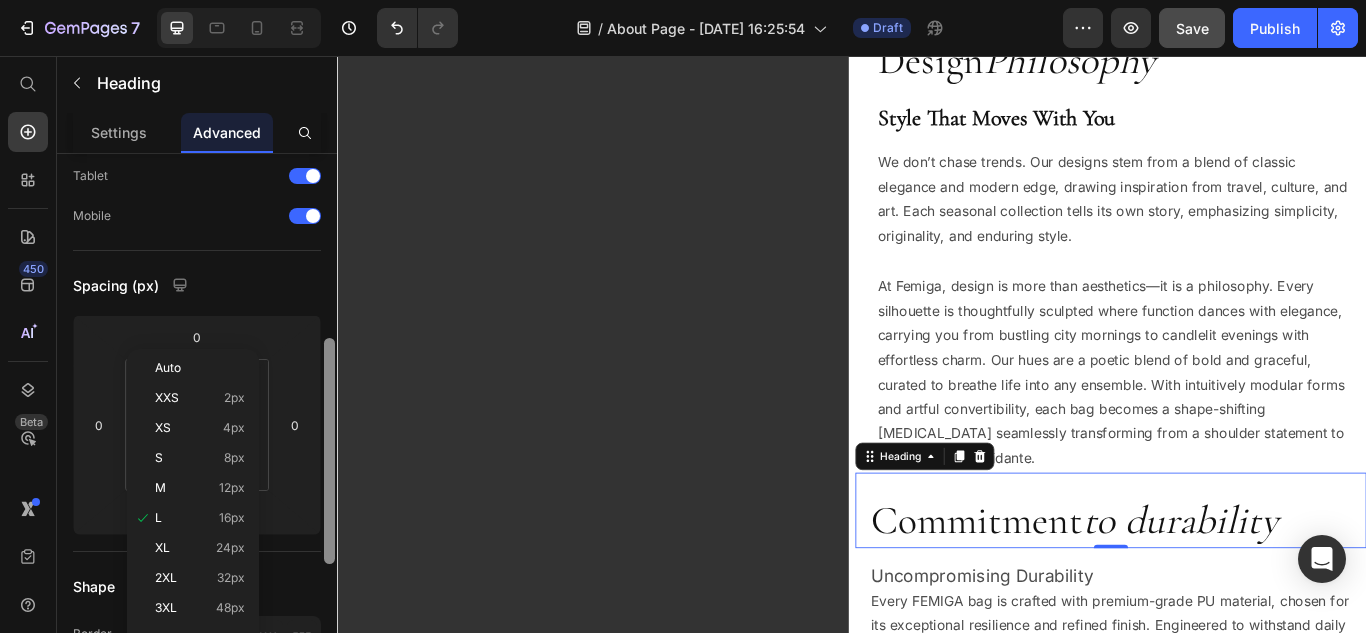 scroll, scrollTop: 300, scrollLeft: 0, axis: vertical 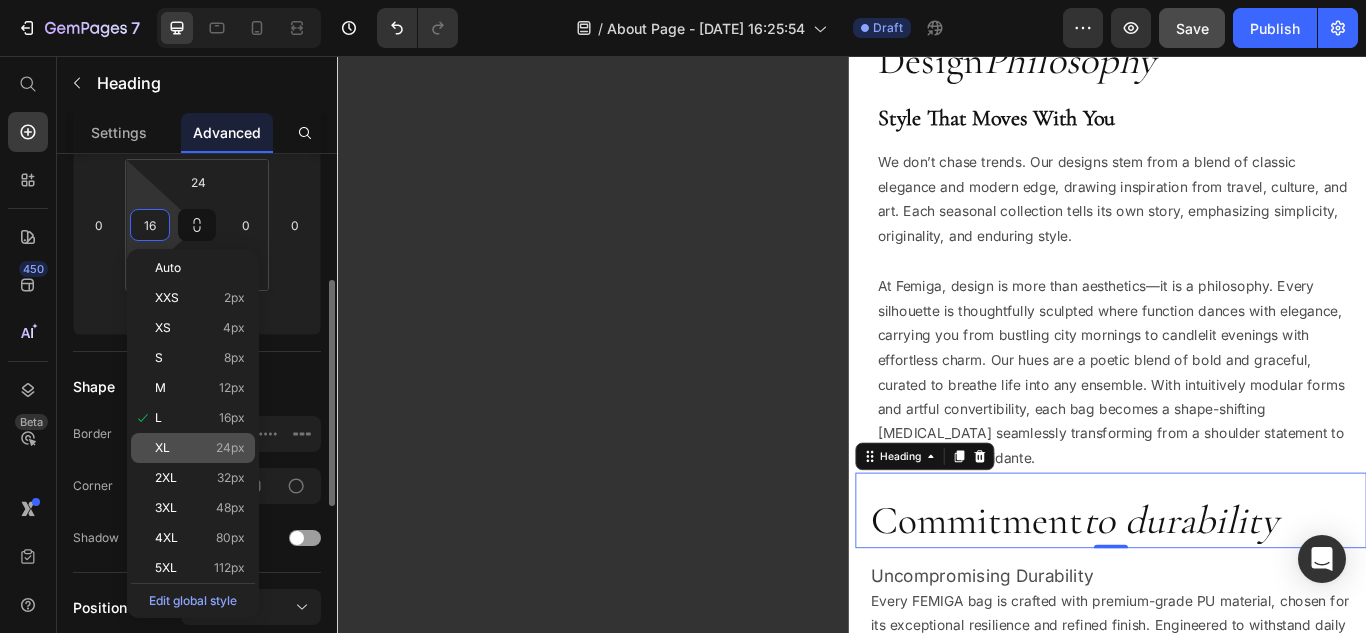 click on "XL 24px" 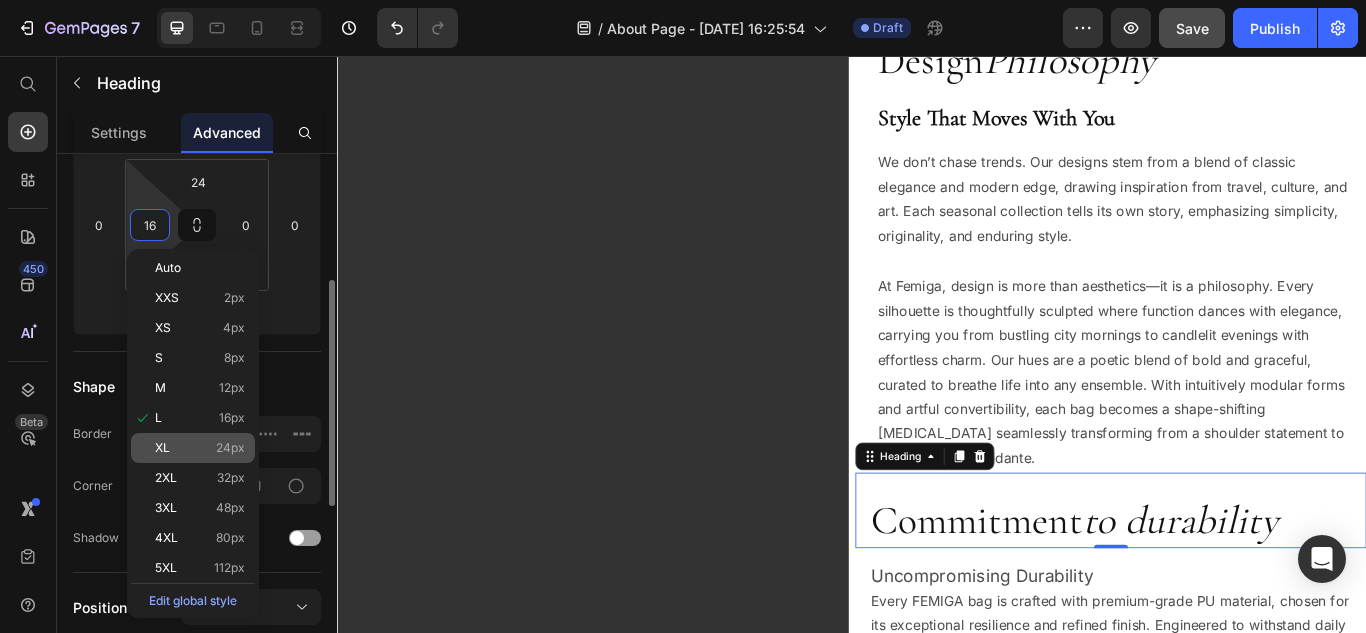 type on "24" 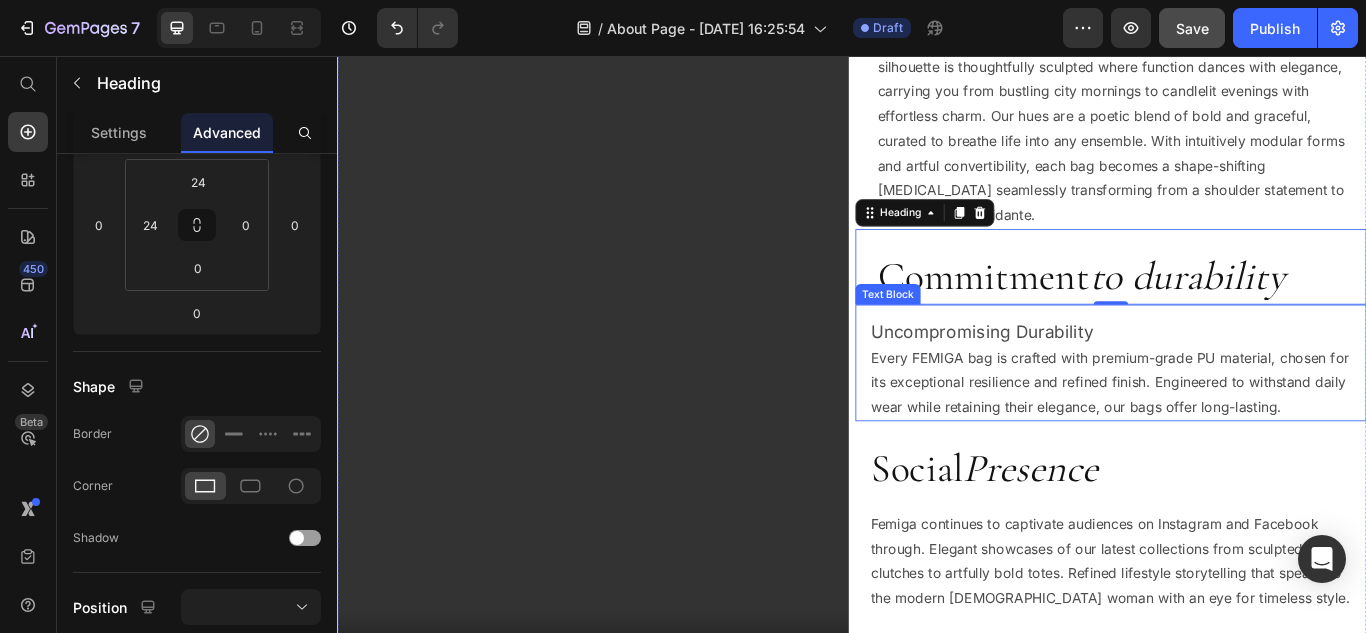 scroll, scrollTop: 1845, scrollLeft: 0, axis: vertical 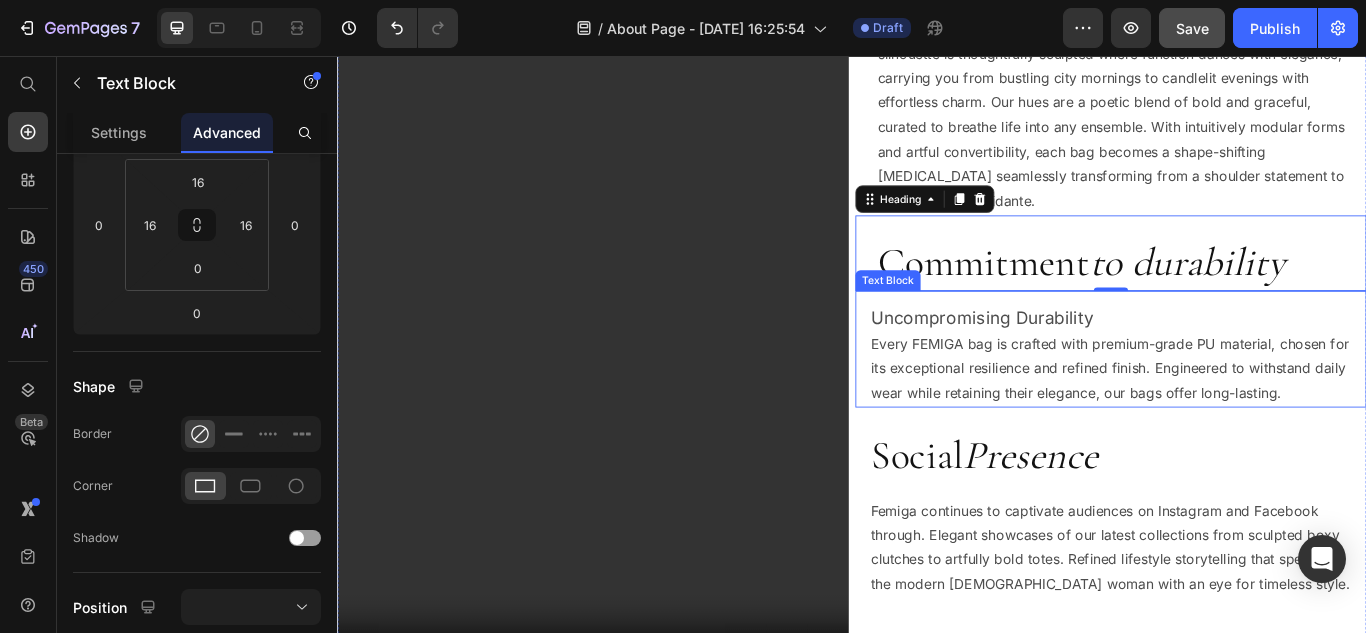 click on "Uncompromising Durability Every FEMIGA bag is crafted with premium-grade PU material, chosen for its exceptional resilience and refined finish. Engineered to withstand daily wear while retaining their elegance, our bags offer long-lasting." at bounding box center [1239, 406] 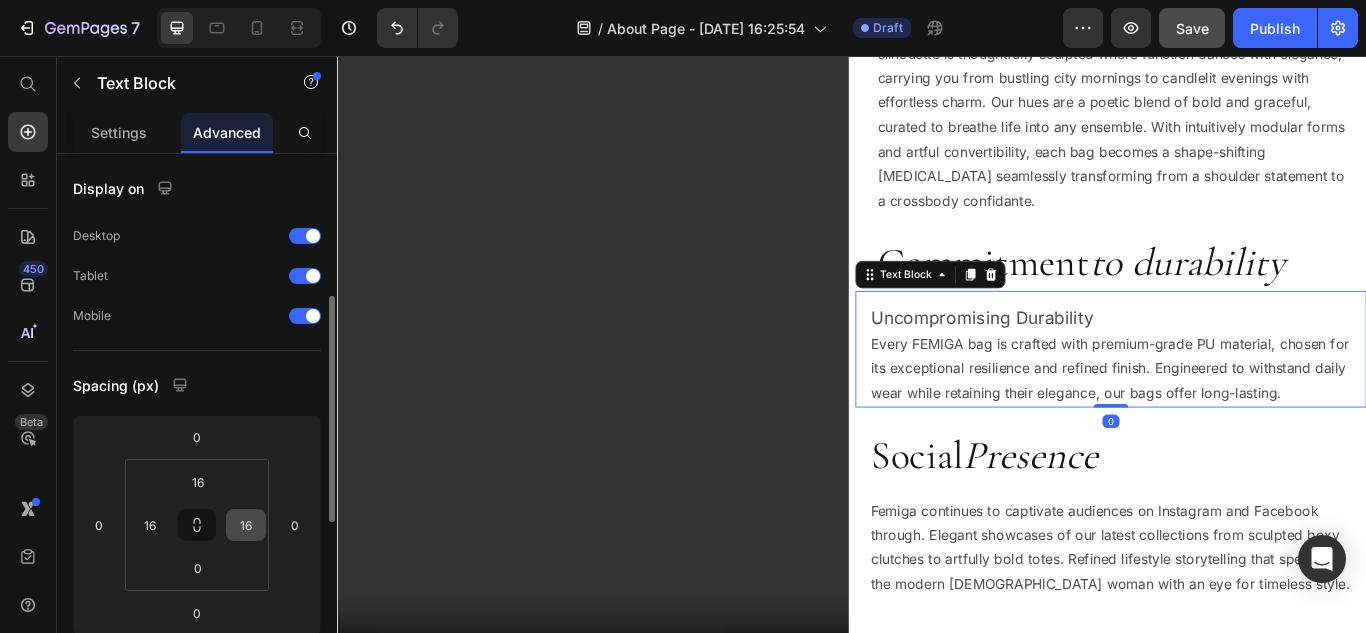 scroll, scrollTop: 200, scrollLeft: 0, axis: vertical 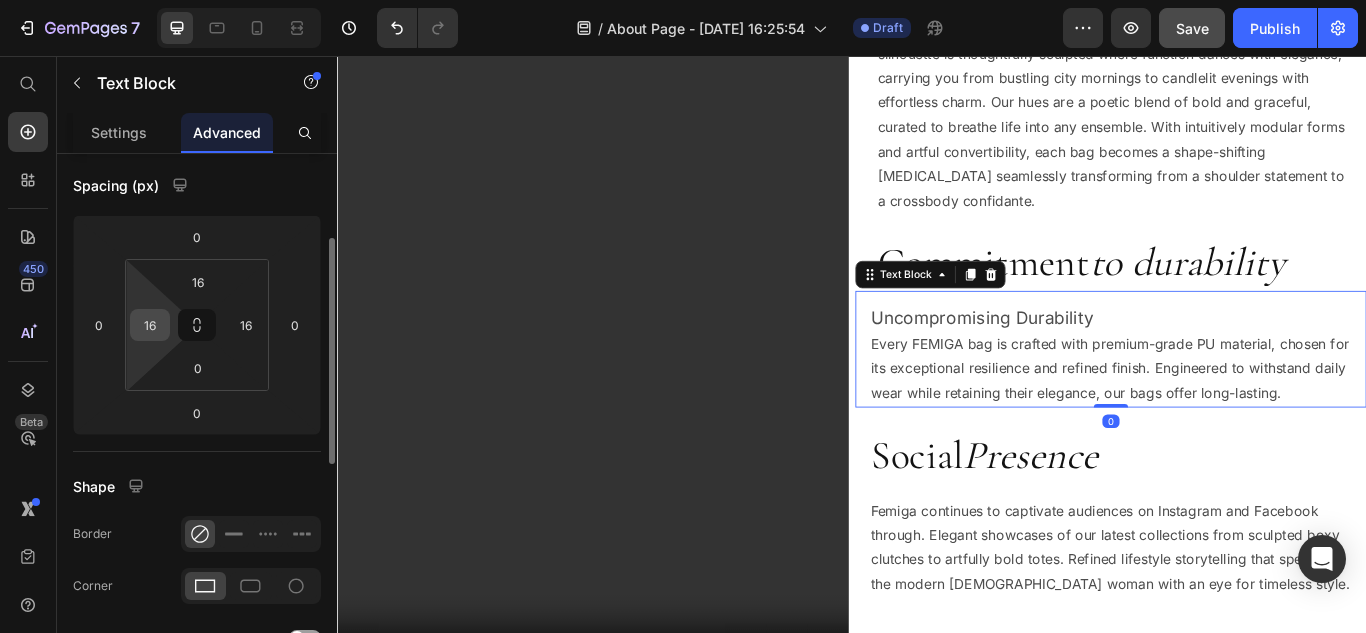 click on "16" at bounding box center (150, 325) 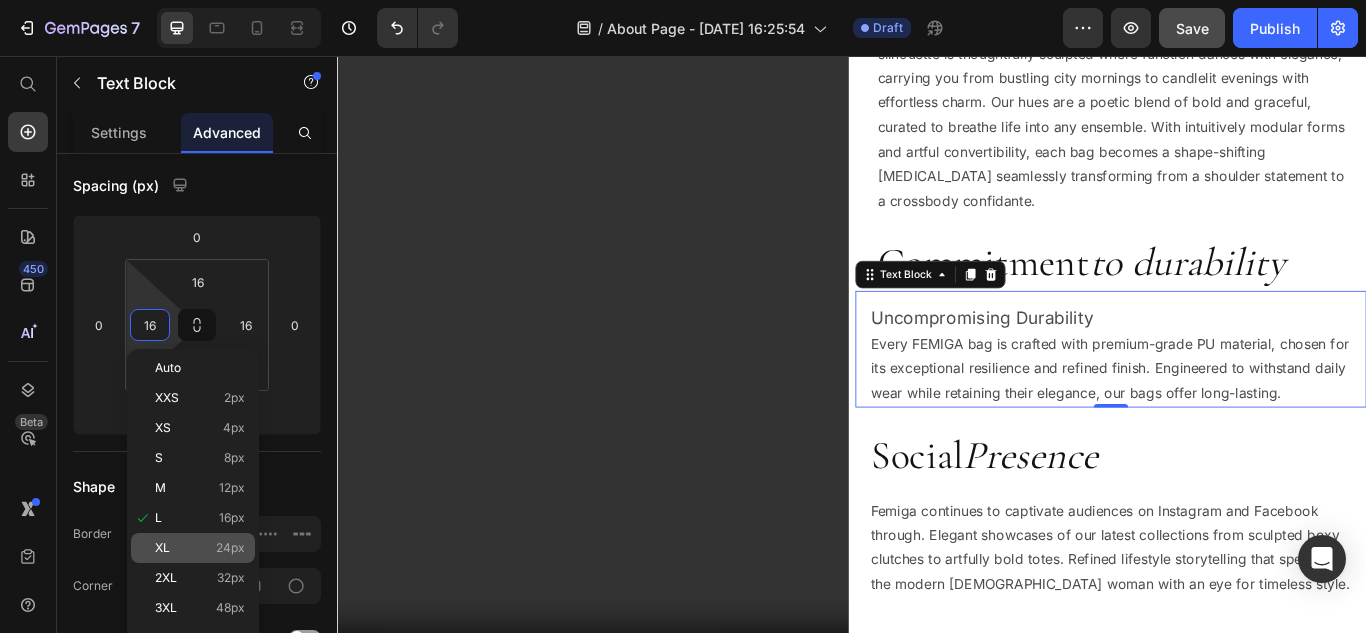click on "24px" at bounding box center [230, 548] 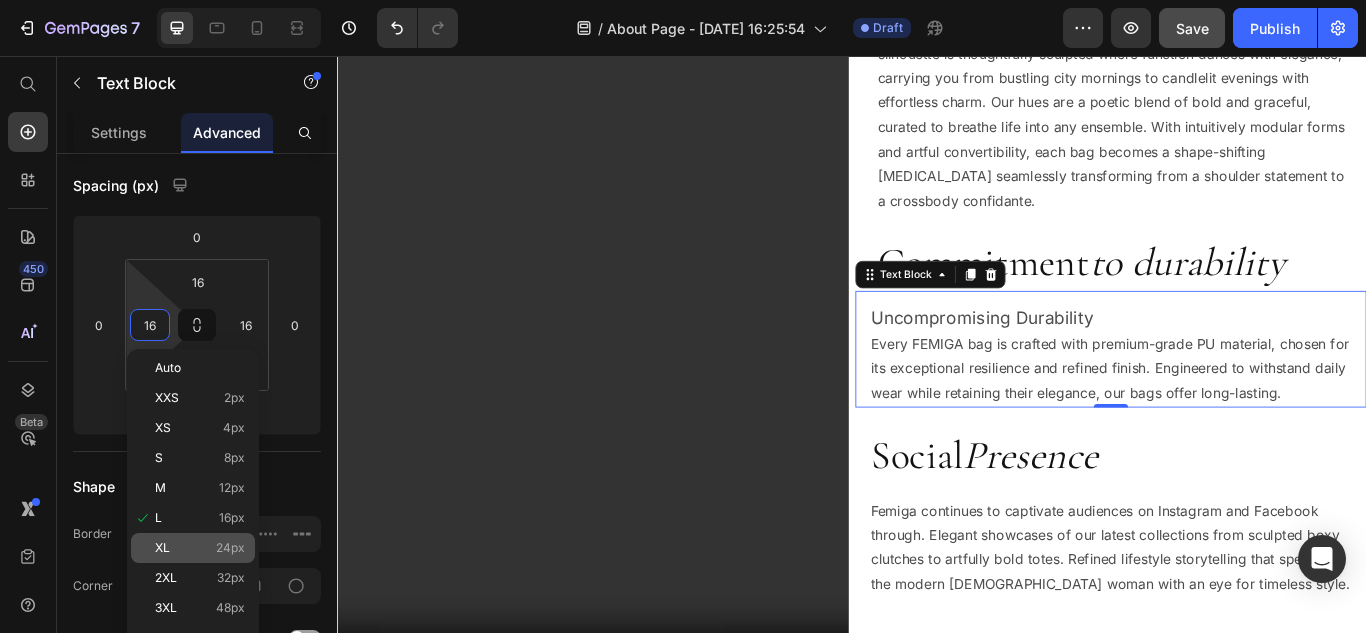 type on "24" 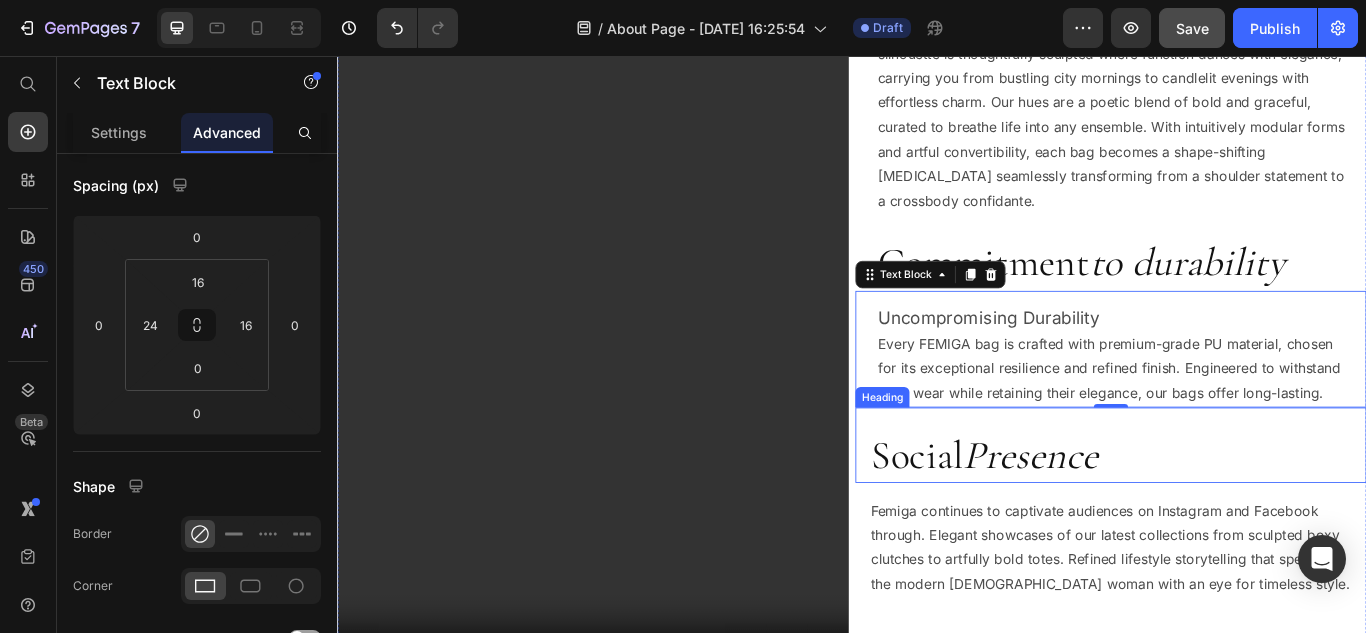 click on "Presence" at bounding box center [1145, 521] 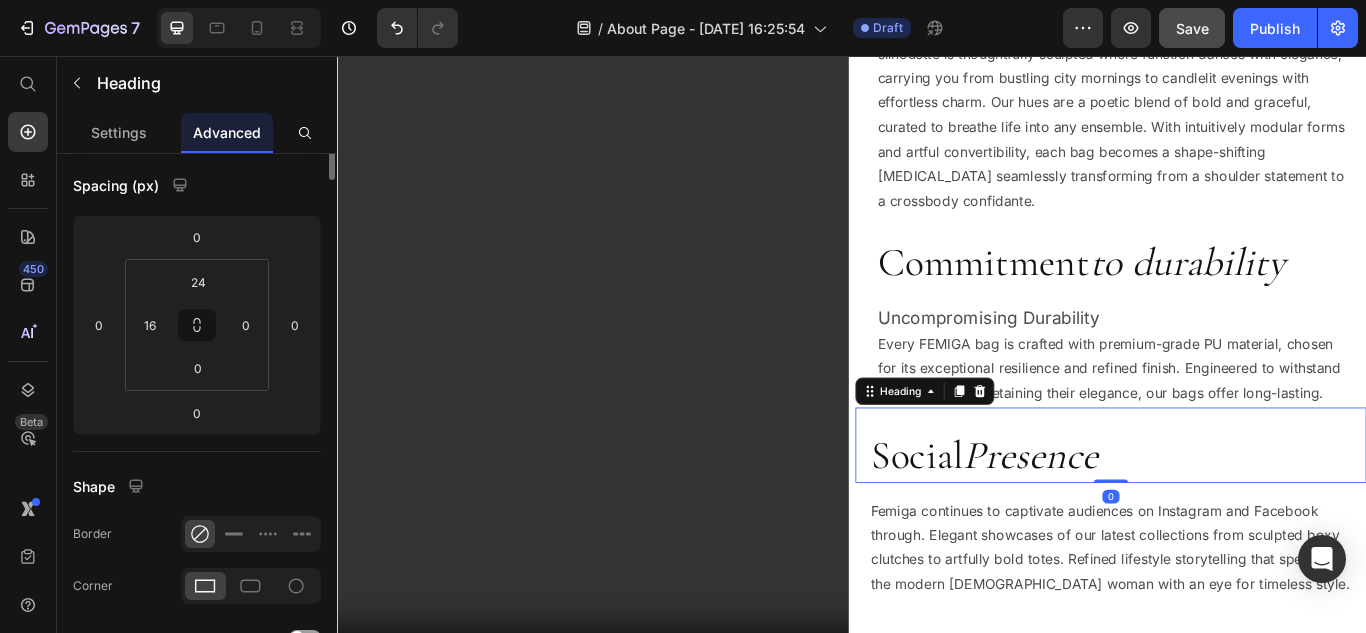 scroll, scrollTop: 0, scrollLeft: 0, axis: both 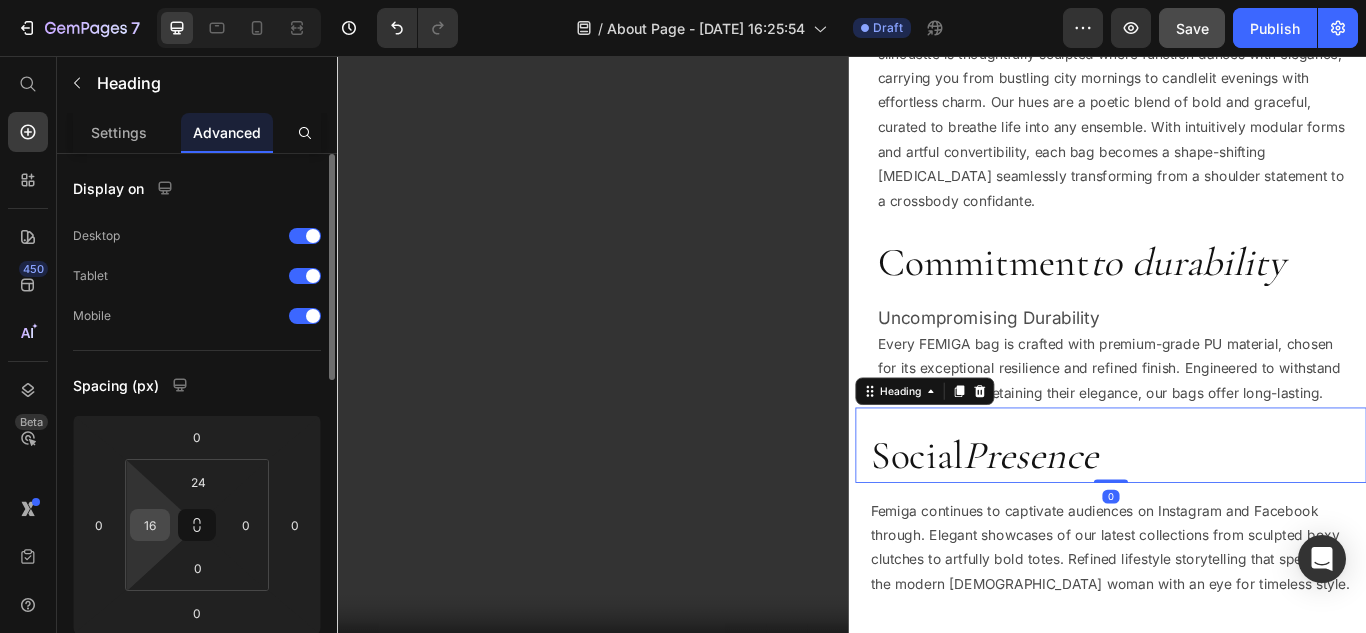click on "16" at bounding box center [150, 525] 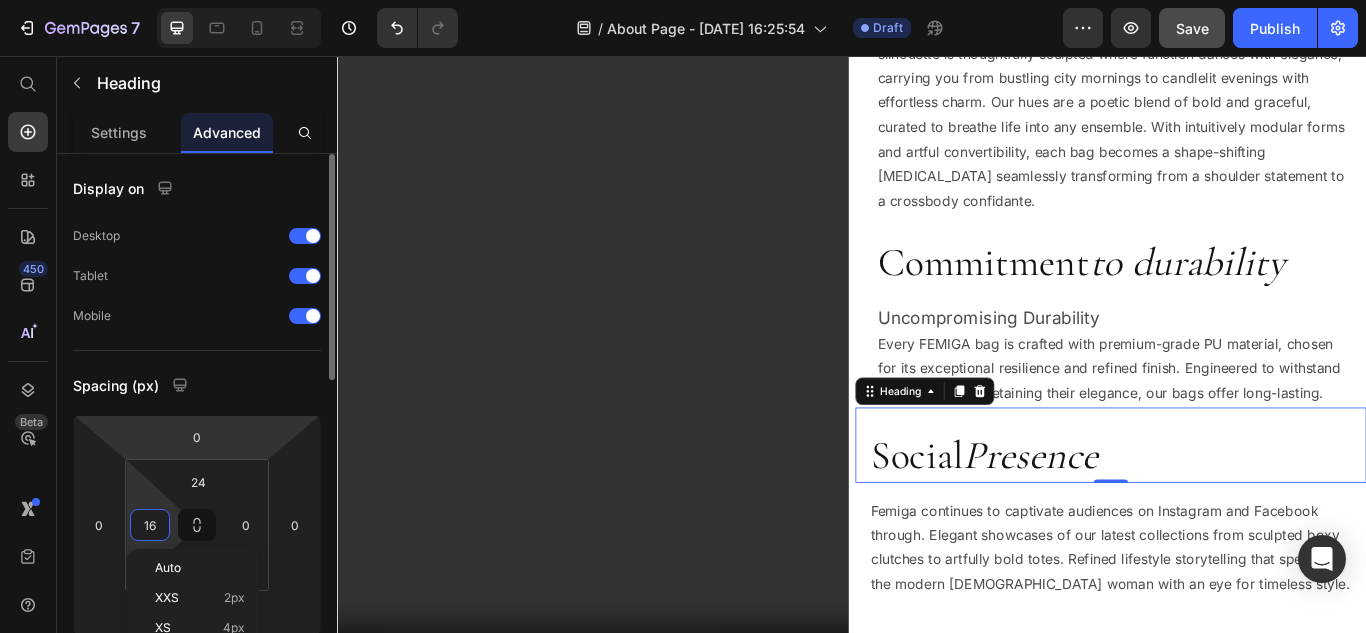 scroll, scrollTop: 200, scrollLeft: 0, axis: vertical 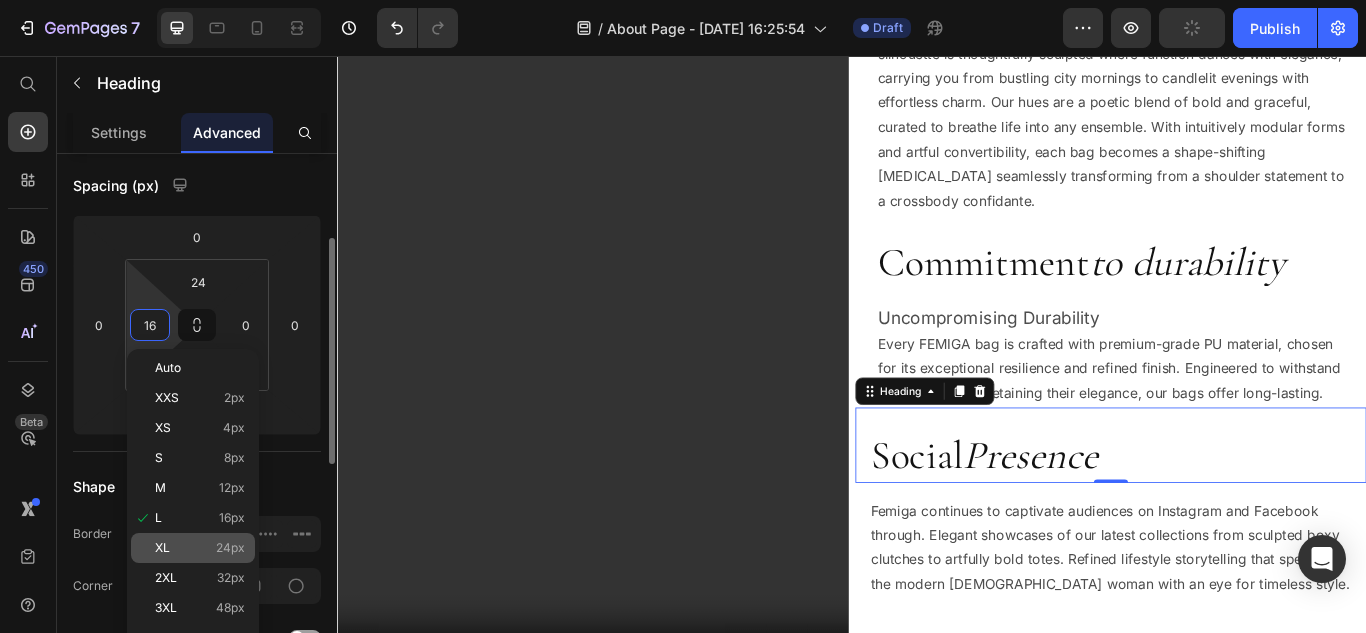 click on "XL 24px" 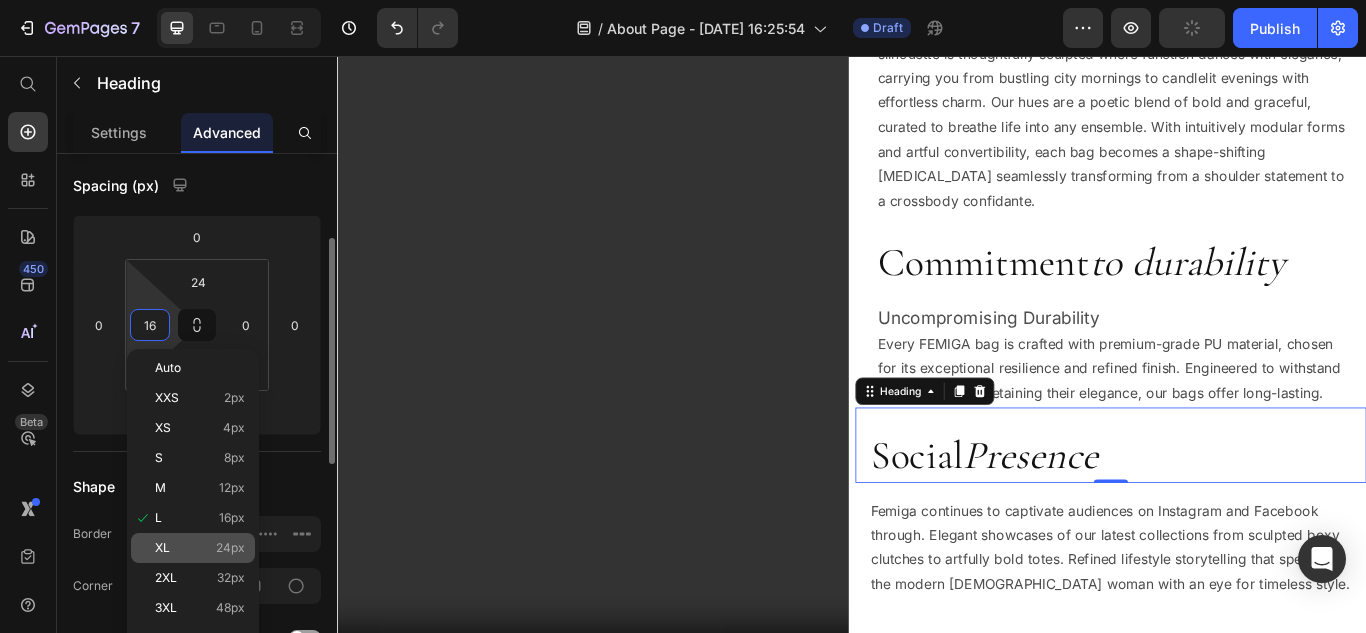 type on "24" 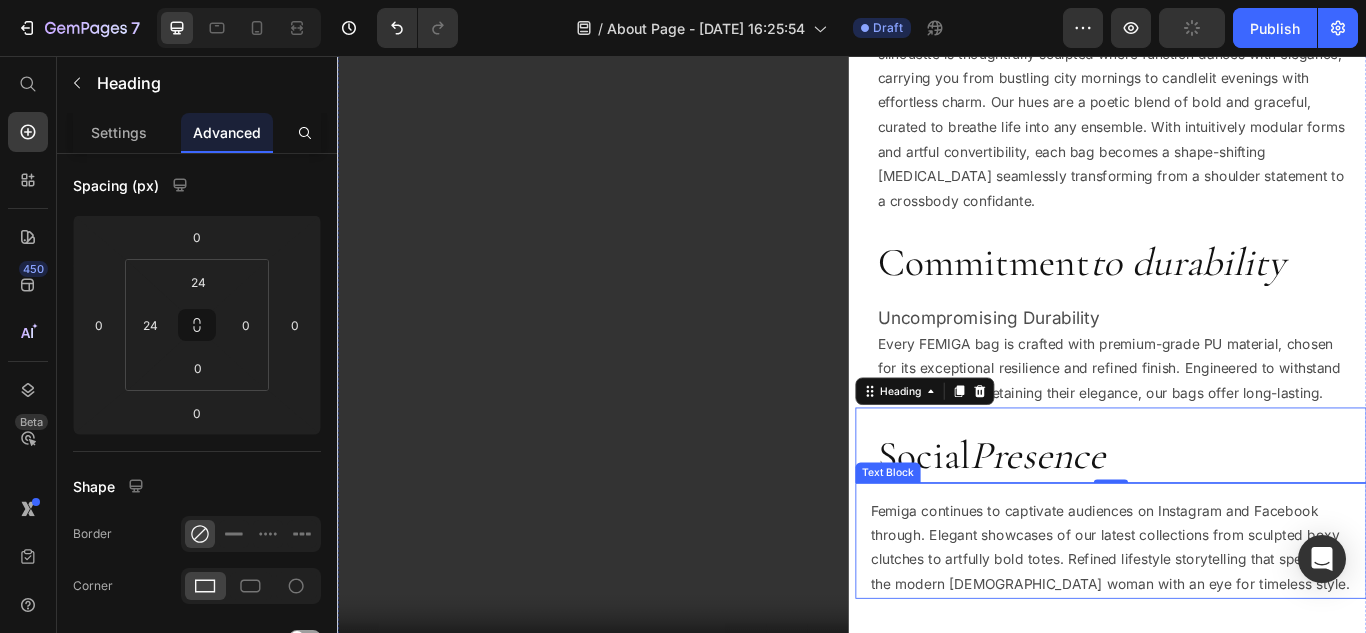 click on "Femiga continues to captivate audiences on Instagram and Facebook through. Elegant showcases of our latest collections from sculpted boxy clutches to artfully bold totes. Refined lifestyle storytelling that speaks to the modern Indian woman with an eye for timeless style." at bounding box center (1239, 629) 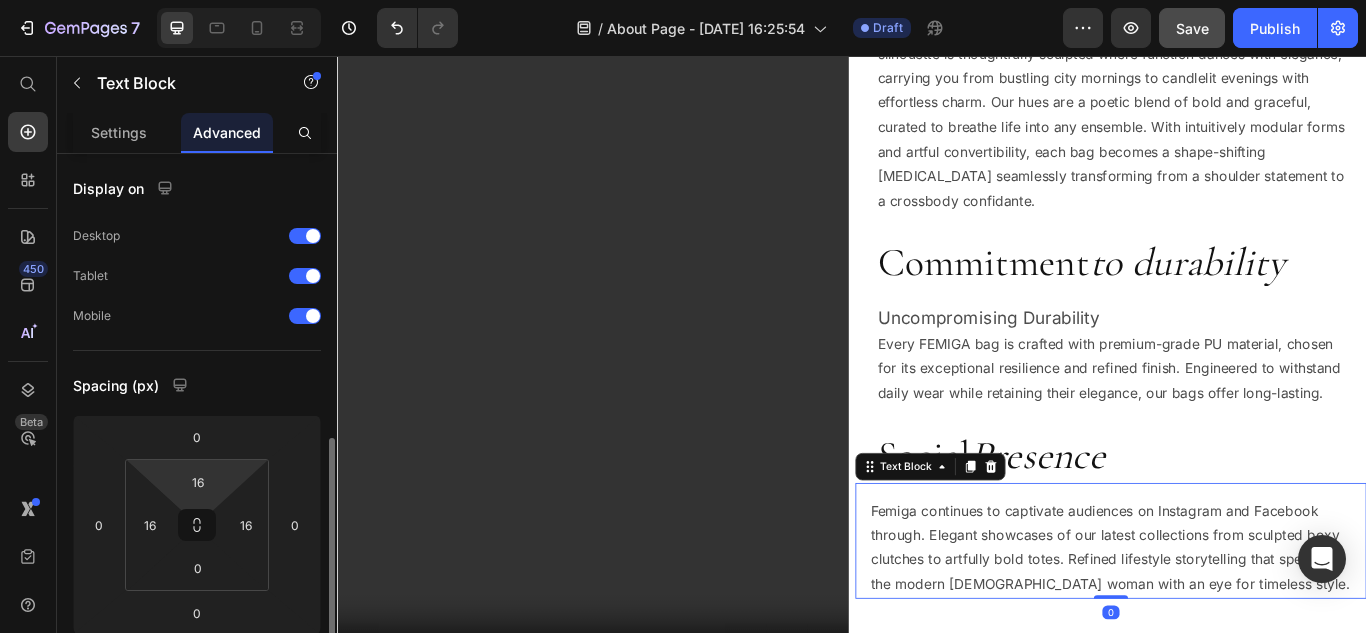 scroll, scrollTop: 200, scrollLeft: 0, axis: vertical 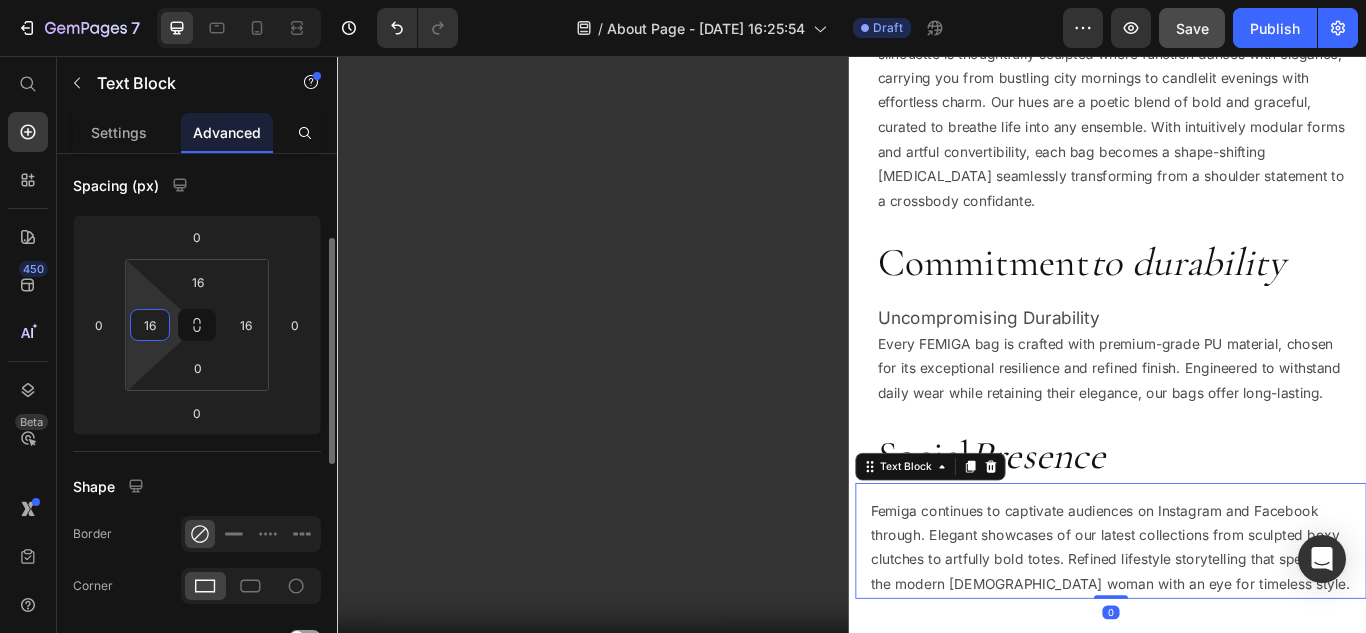 click on "16" at bounding box center (150, 325) 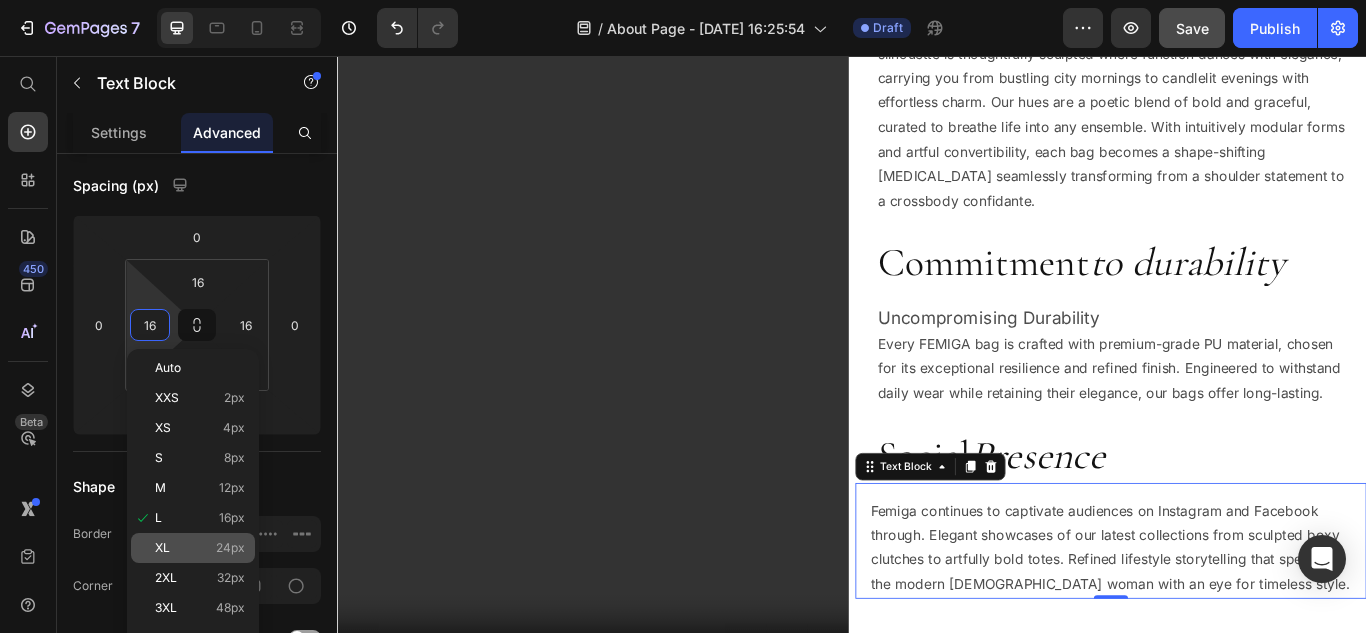 click on "24px" at bounding box center (230, 548) 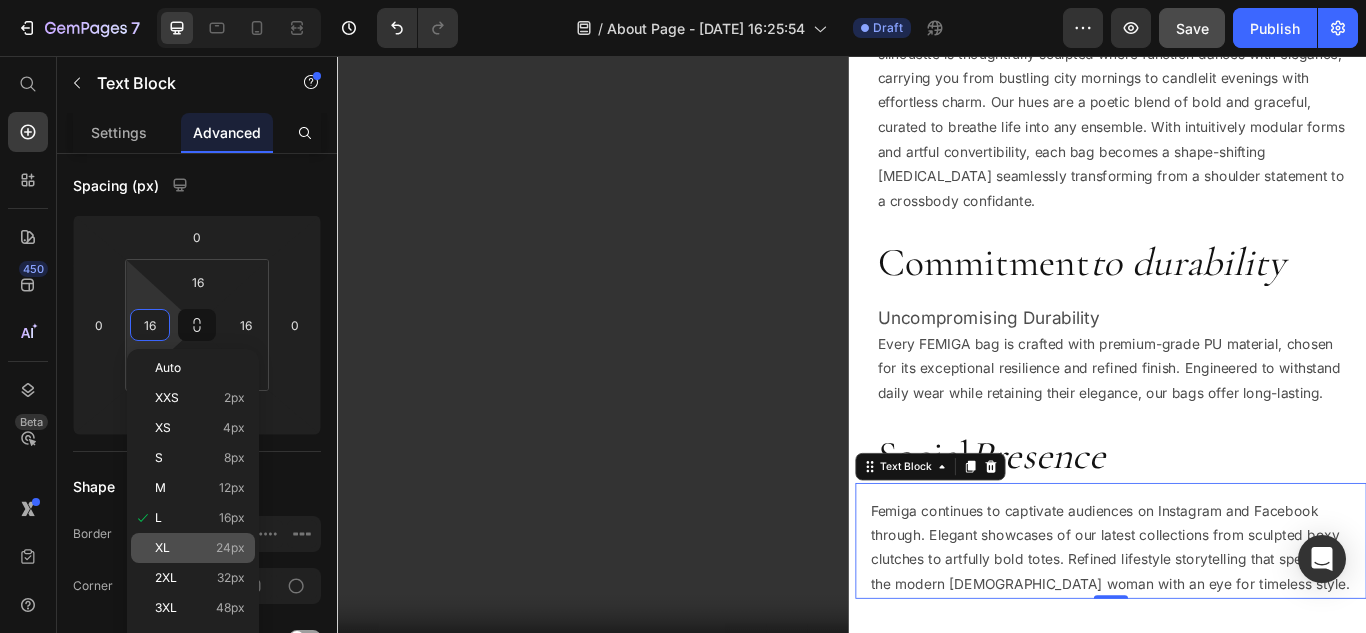 type on "24" 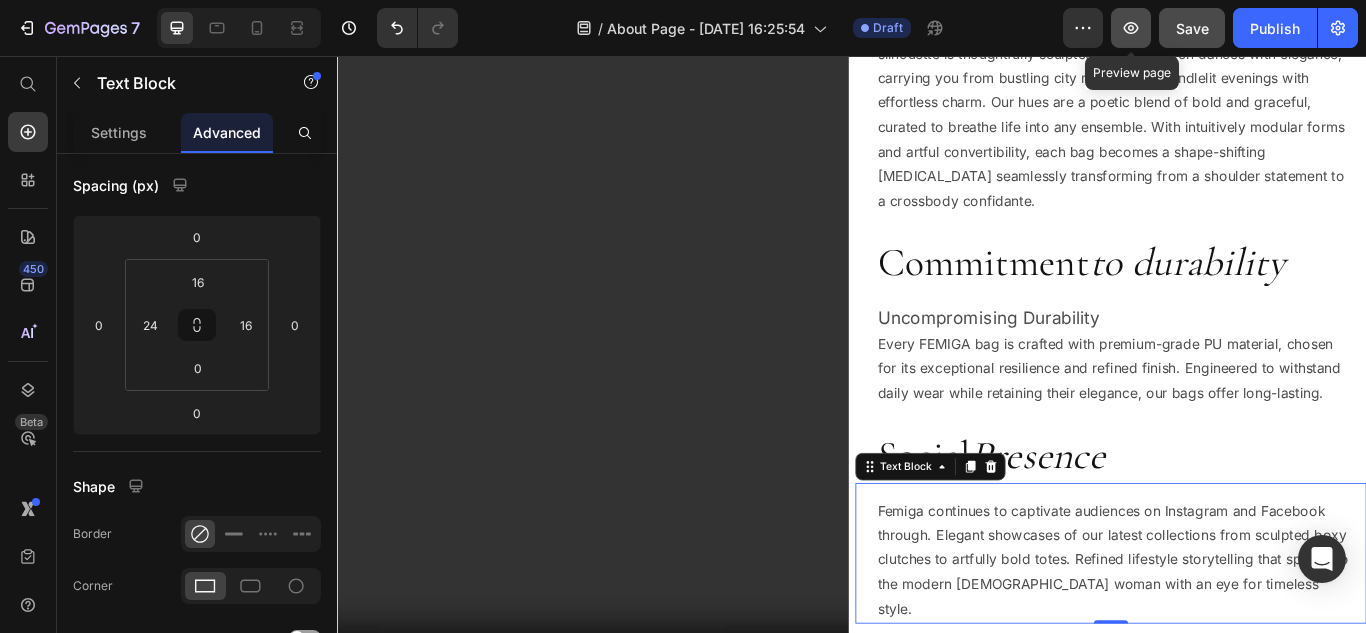 click 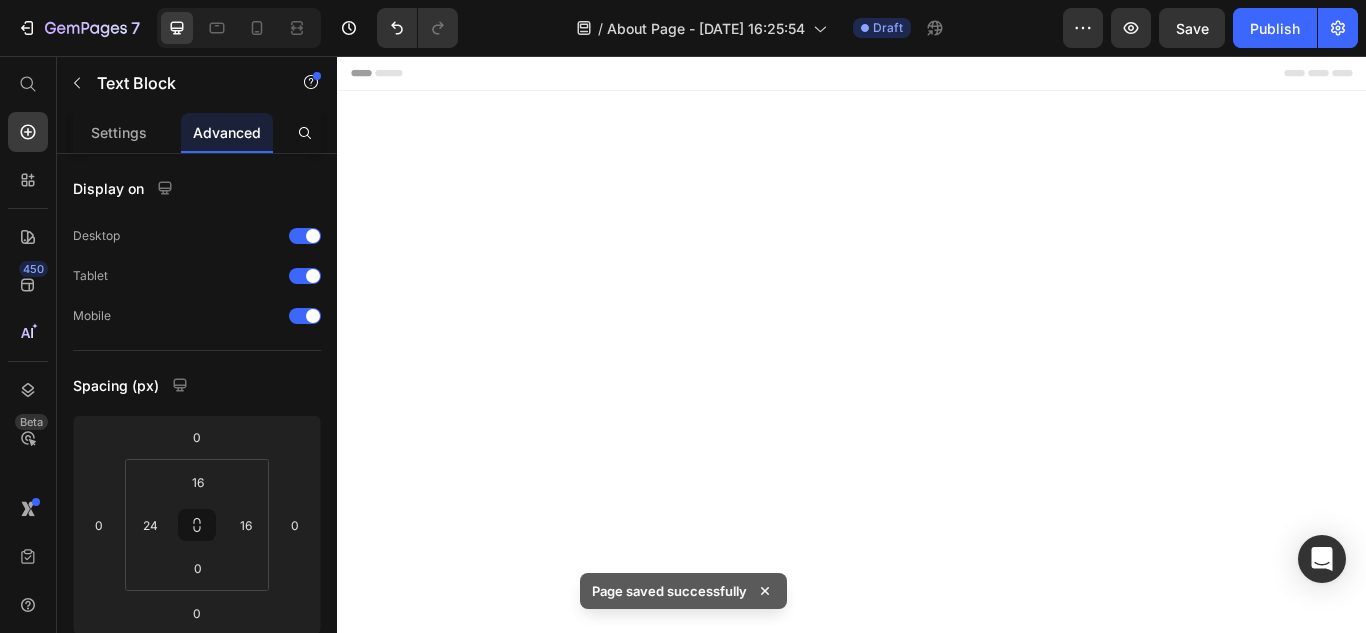 scroll, scrollTop: 0, scrollLeft: 0, axis: both 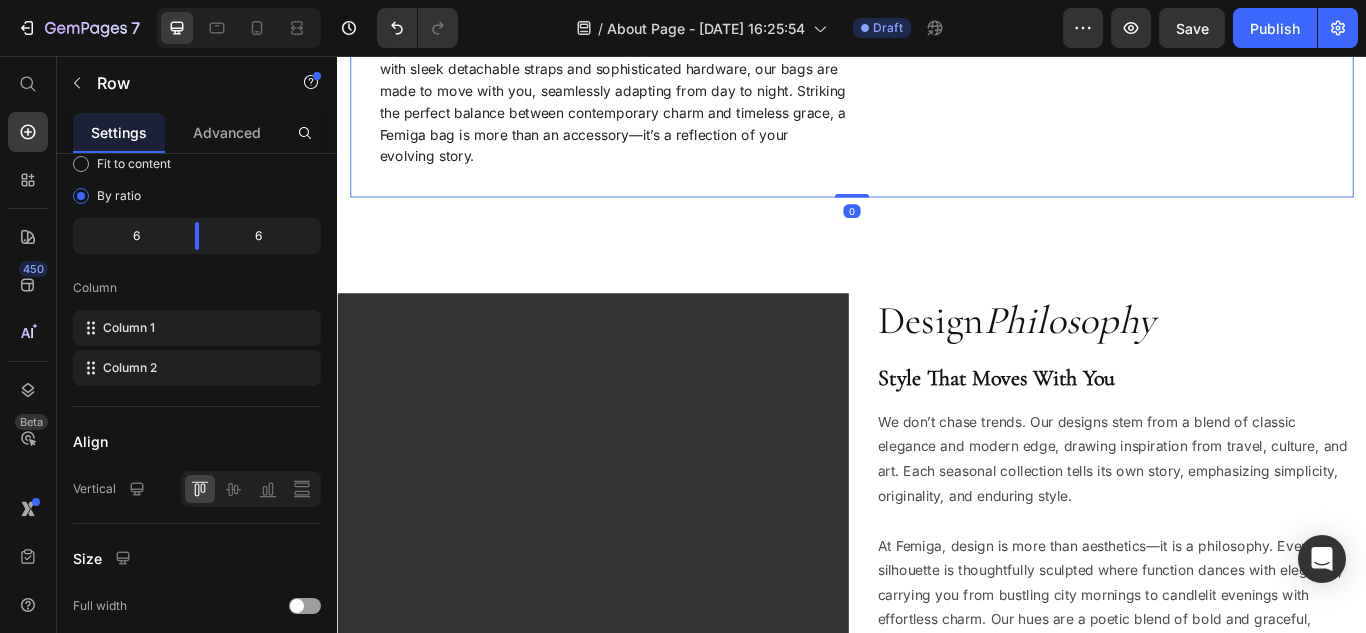 click on "Craftsmanship  & Quality Heading Every Femiga bag is a symphony of thoughtful design and modern elegance. Meticulously handcrafted from velvety-soft, cruelty-free leather, each piece exudes quiet luxury and enduring strength. Adorned with sleek detachable straps and sophisticated hardware, our bags are made to move with you, seamlessly adapting from day to night. Striking the perfect balance between contemporary charm and timeless grace, a Femiga bag is more than an accessory—it’s a reflection of your evolving story. Text Block" at bounding box center [642, 60] 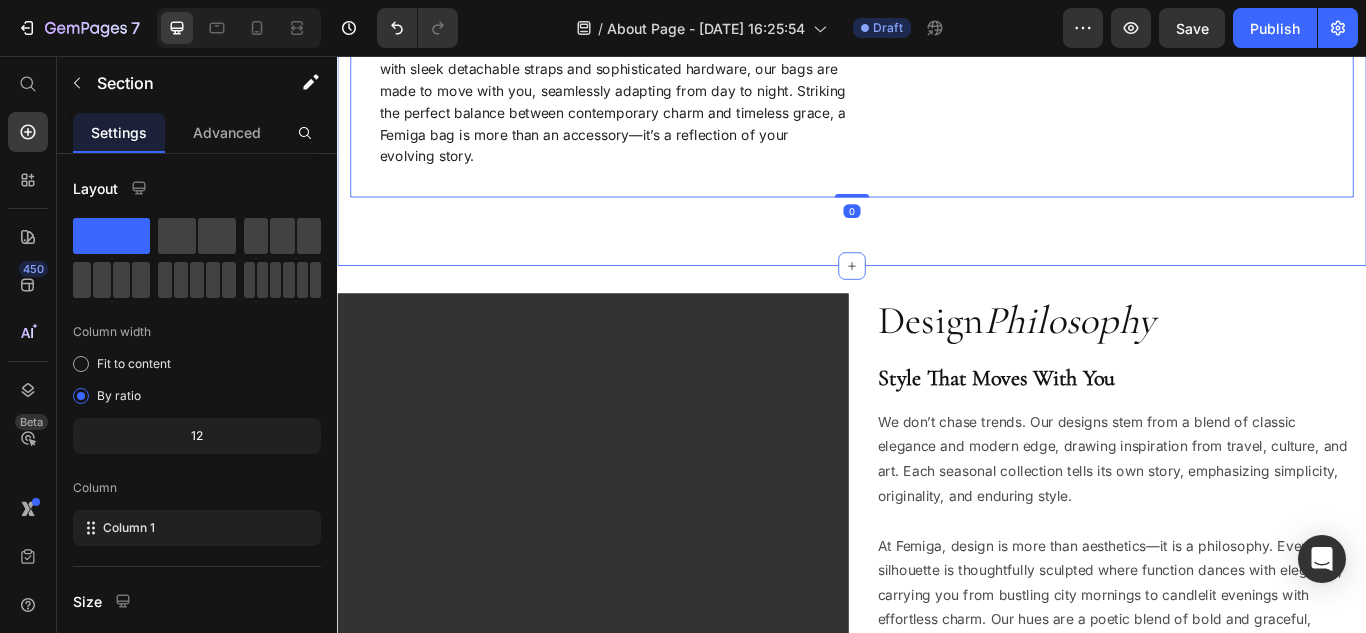 click on "Craftsmanship  & Quality Heading Every Femiga bag is a symphony of thoughtful design and modern elegance. Meticulously handcrafted from velvety-soft, cruelty-free leather, each piece exudes quiet luxury and enduring strength. Adorned with sleek detachable straps and sophisticated hardware, our bags are made to move with you, seamlessly adapting from day to night. Striking the perfect balance between contemporary charm and timeless grace, a Femiga bag is more than an accessory—it’s a reflection of your evolving story. Text Block Image Row   0 Row Section 3" at bounding box center (937, 60) 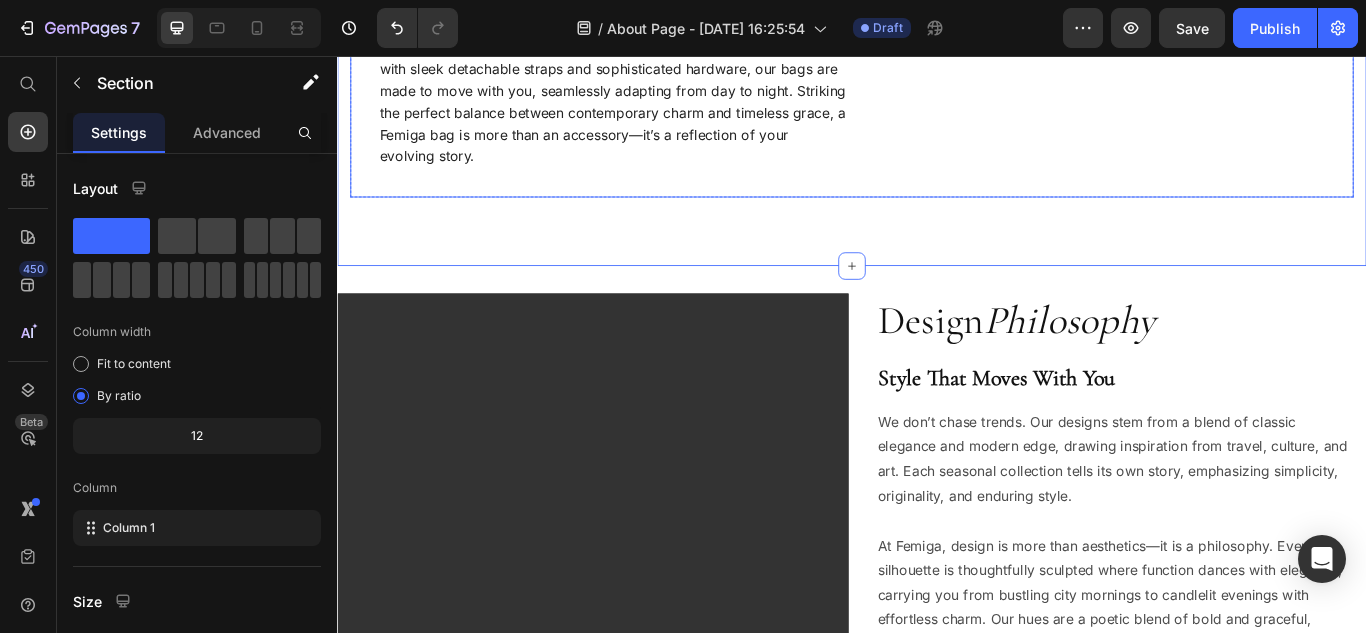 click on "Craftsmanship  & Quality Heading Every Femiga bag is a symphony of thoughtful design and modern elegance. Meticulously handcrafted from velvety-soft, cruelty-free leather, each piece exudes quiet luxury and enduring strength. Adorned with sleek detachable straps and sophisticated hardware, our bags are made to move with you, seamlessly adapting from day to night. Striking the perfect balance between contemporary charm and timeless grace, a Femiga bag is more than an accessory—it’s a reflection of your evolving story. Text Block" at bounding box center [642, 60] 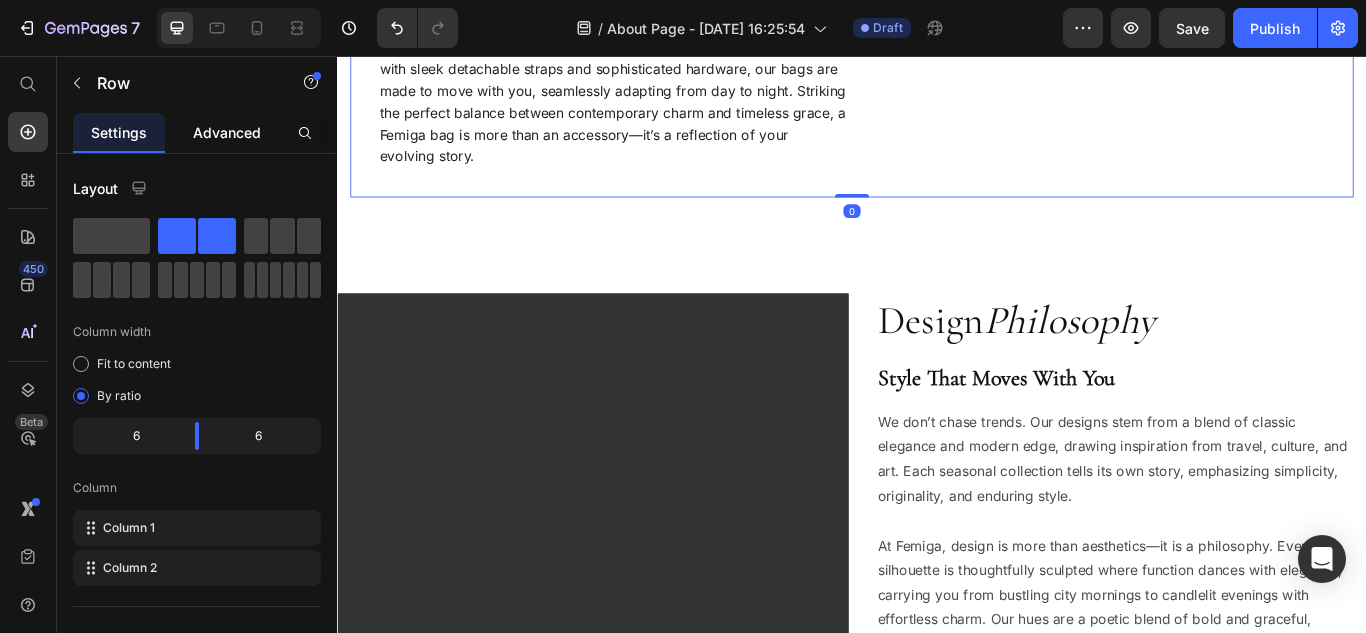 click on "Advanced" at bounding box center [227, 132] 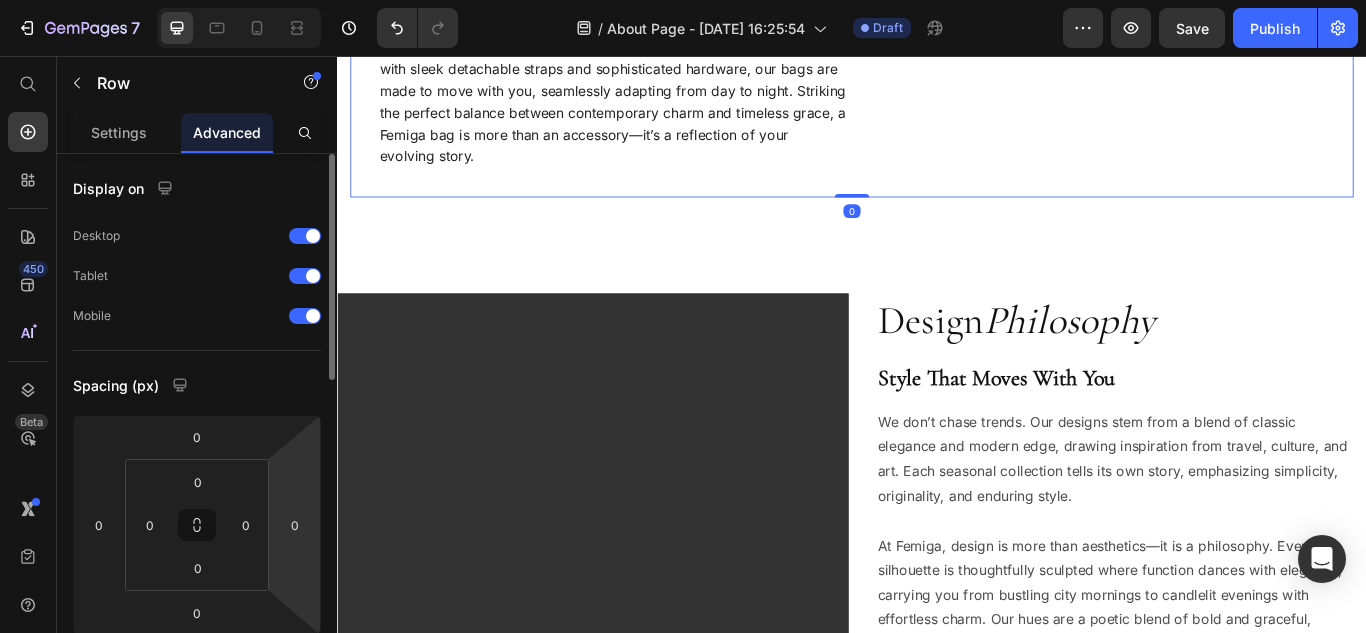 scroll, scrollTop: 200, scrollLeft: 0, axis: vertical 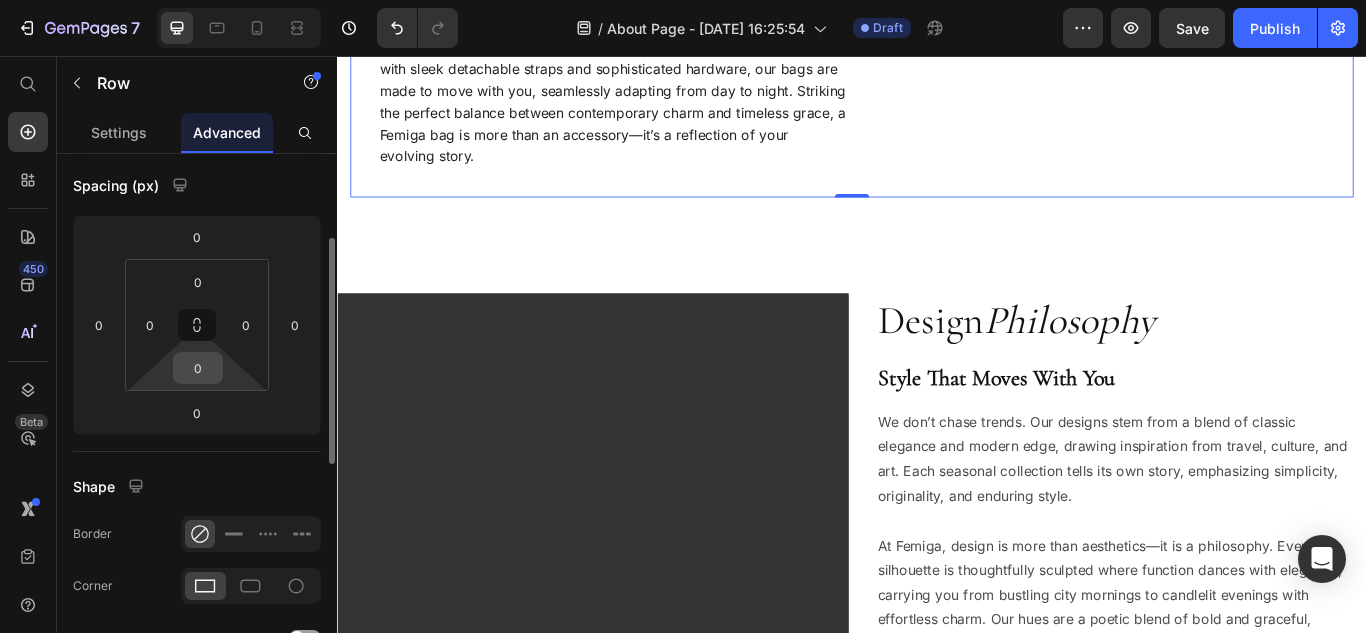 click on "0" at bounding box center [198, 368] 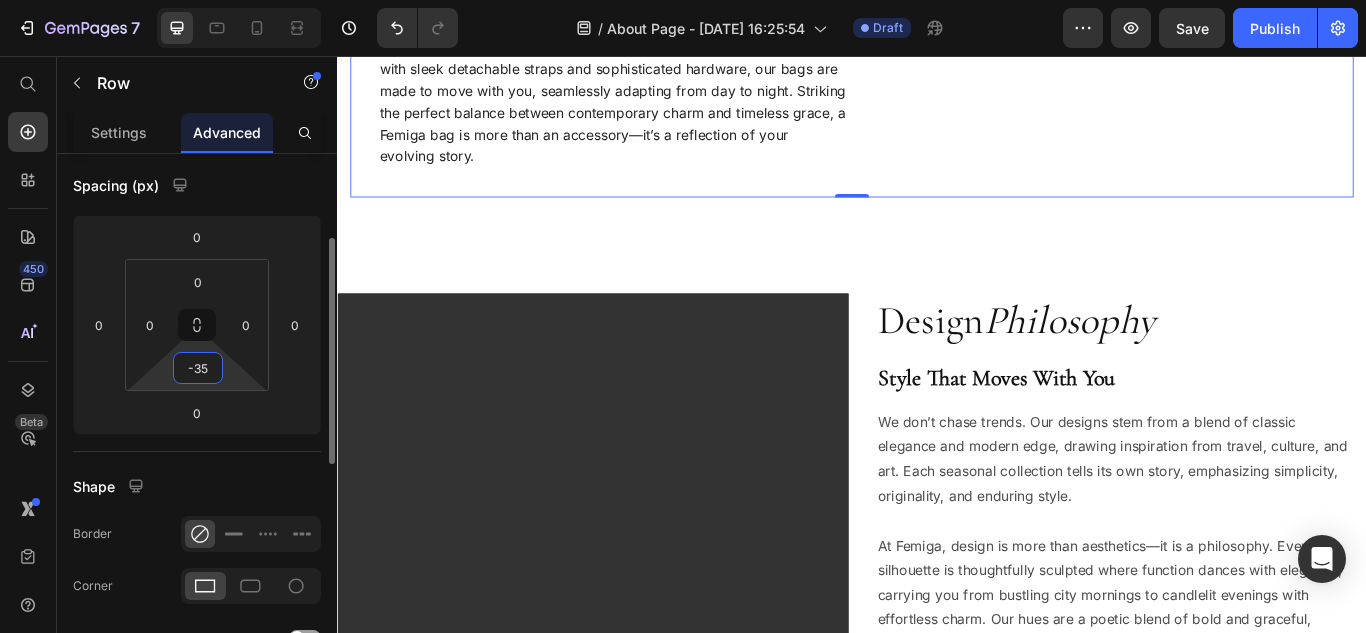 type on "-3" 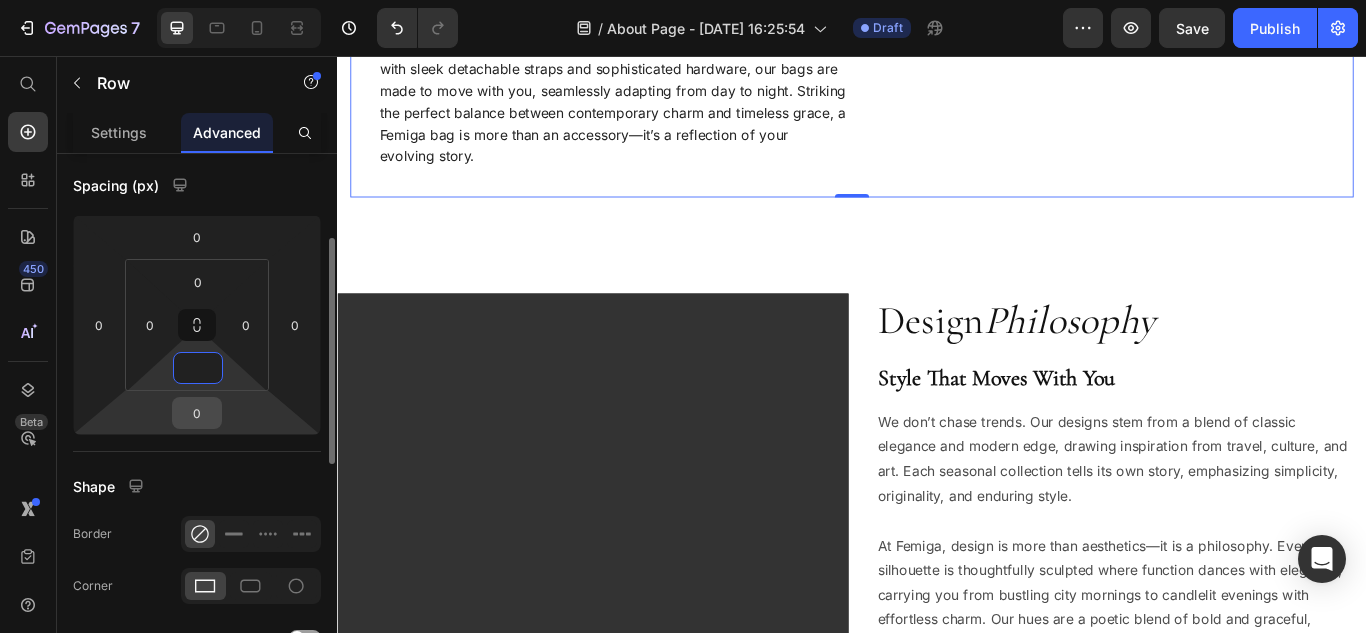 type on "0" 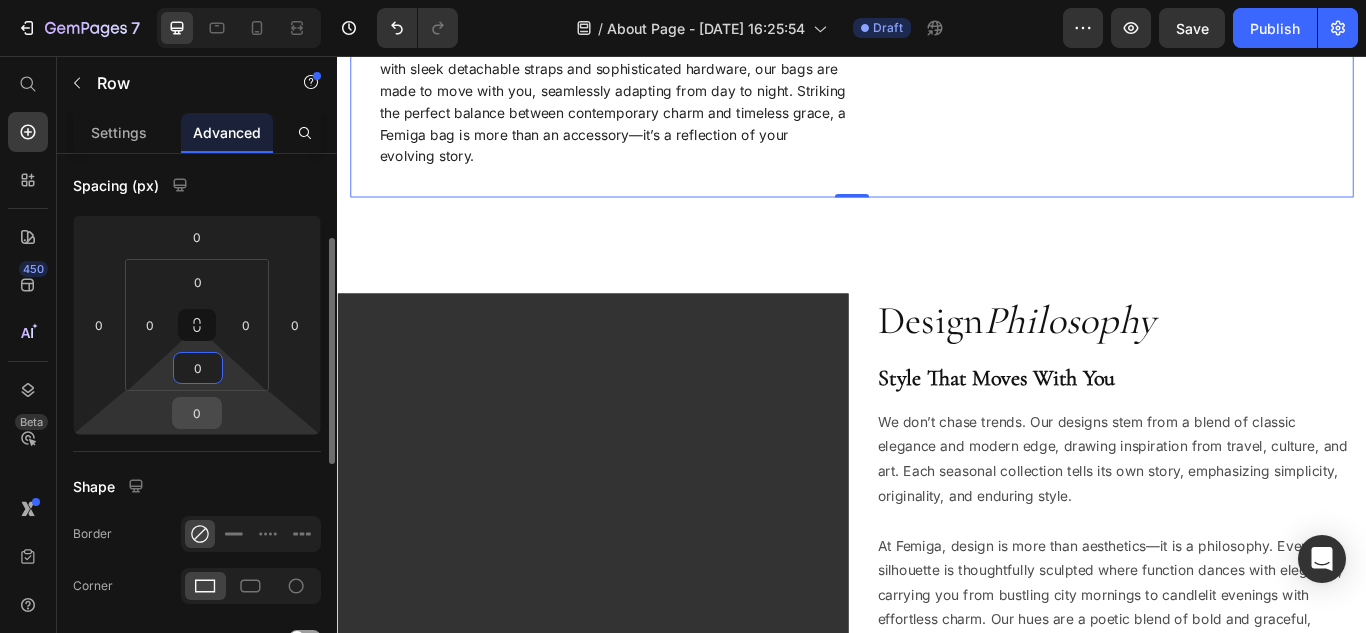click on "0" at bounding box center [197, 413] 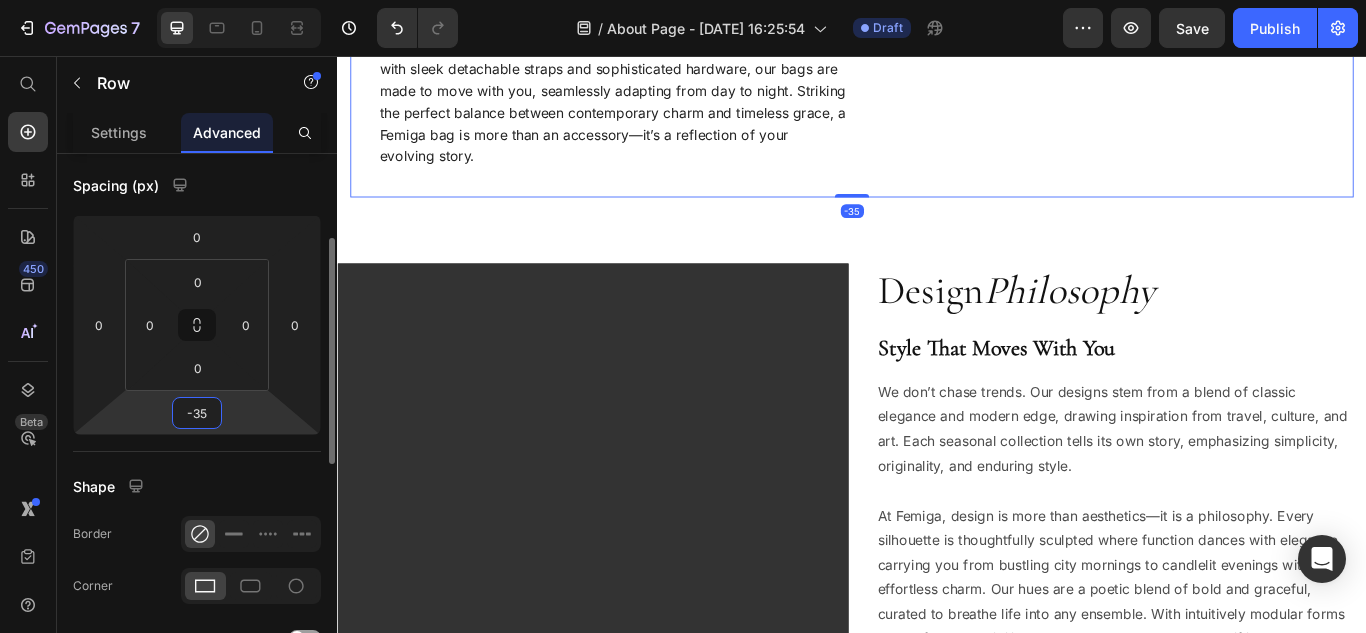 type on "-36" 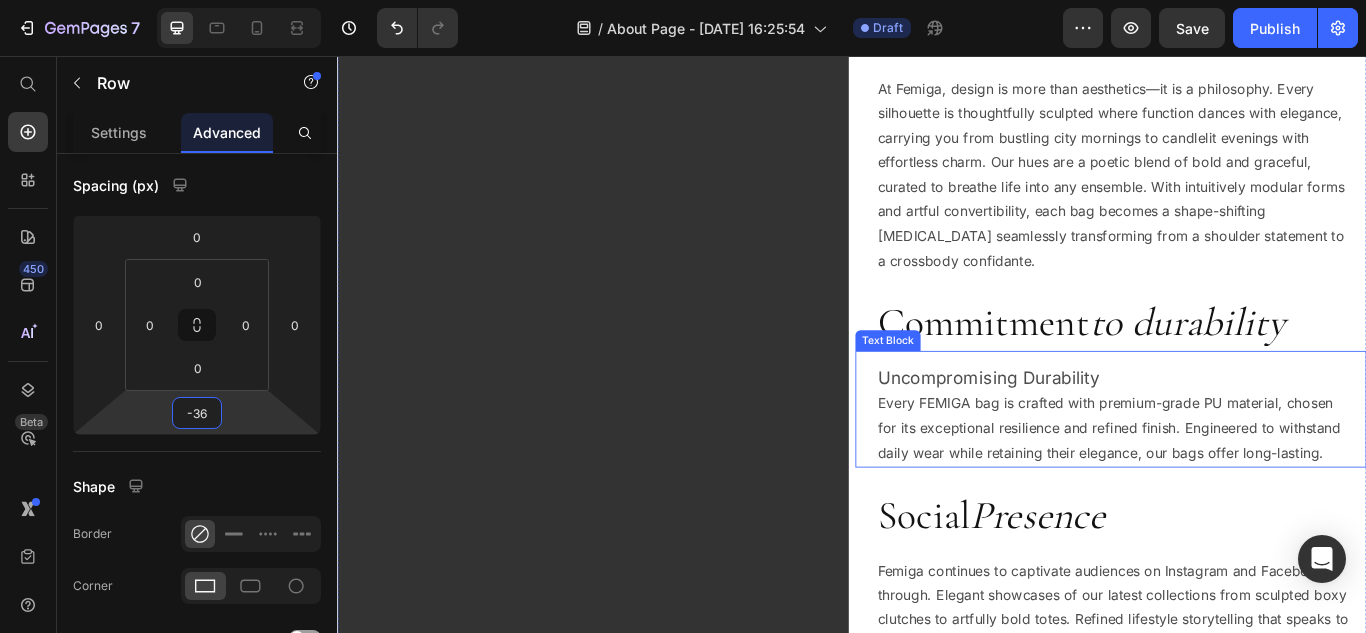 scroll, scrollTop: 1407, scrollLeft: 0, axis: vertical 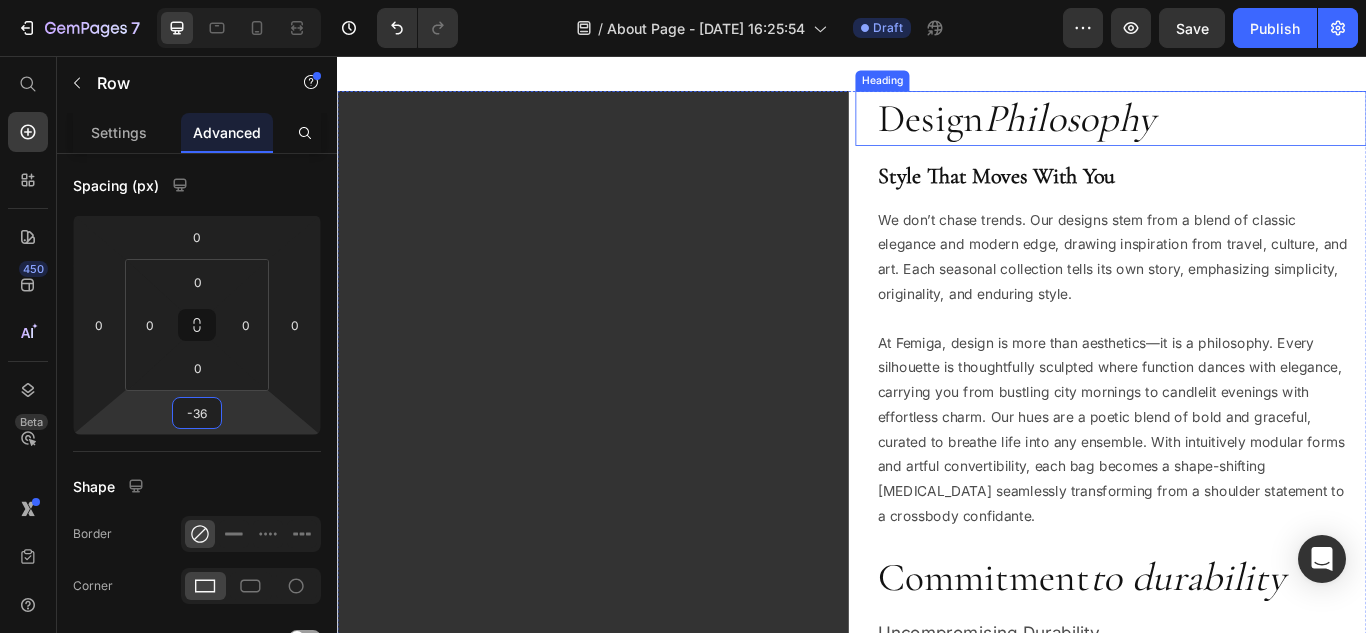 click on "Design  Philosophy Heading" at bounding box center (1239, 129) 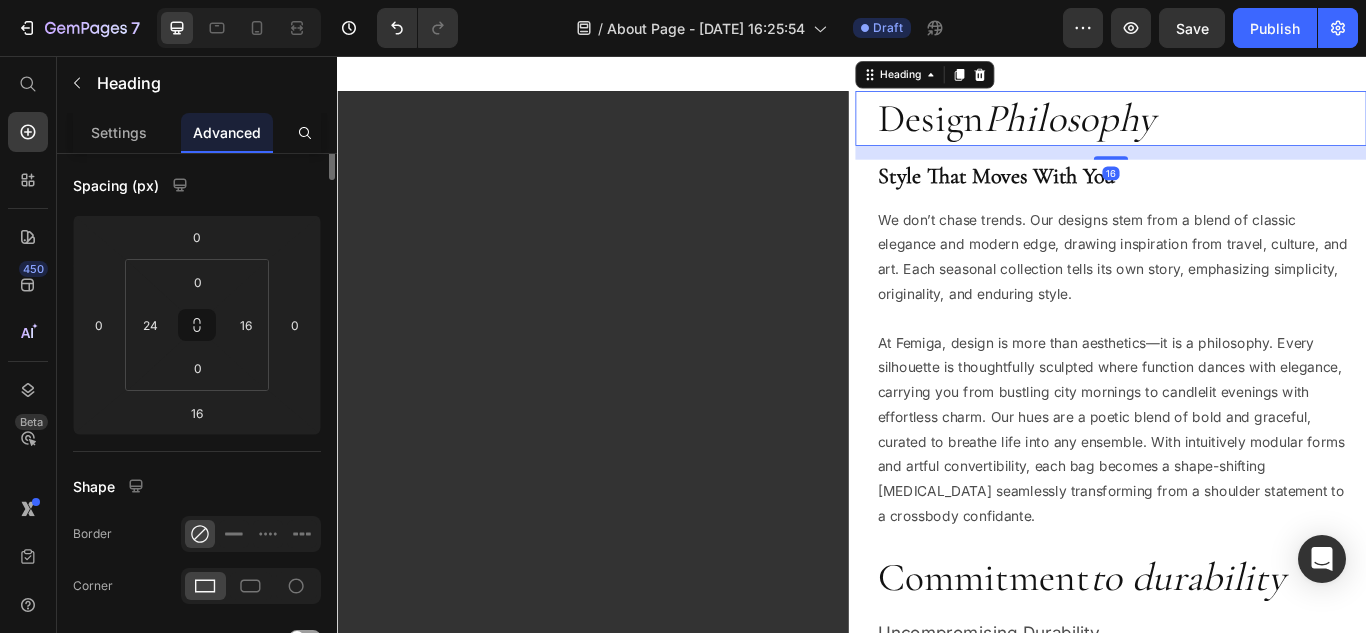 scroll, scrollTop: 0, scrollLeft: 0, axis: both 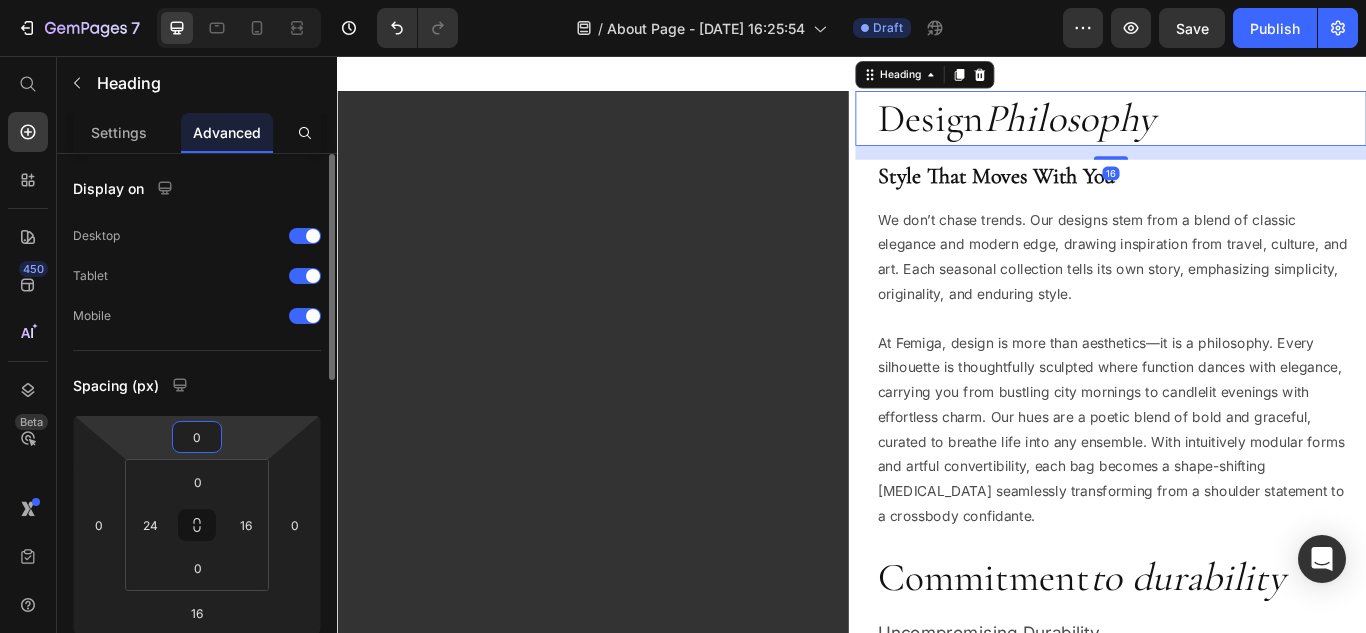 click on "0" at bounding box center (197, 437) 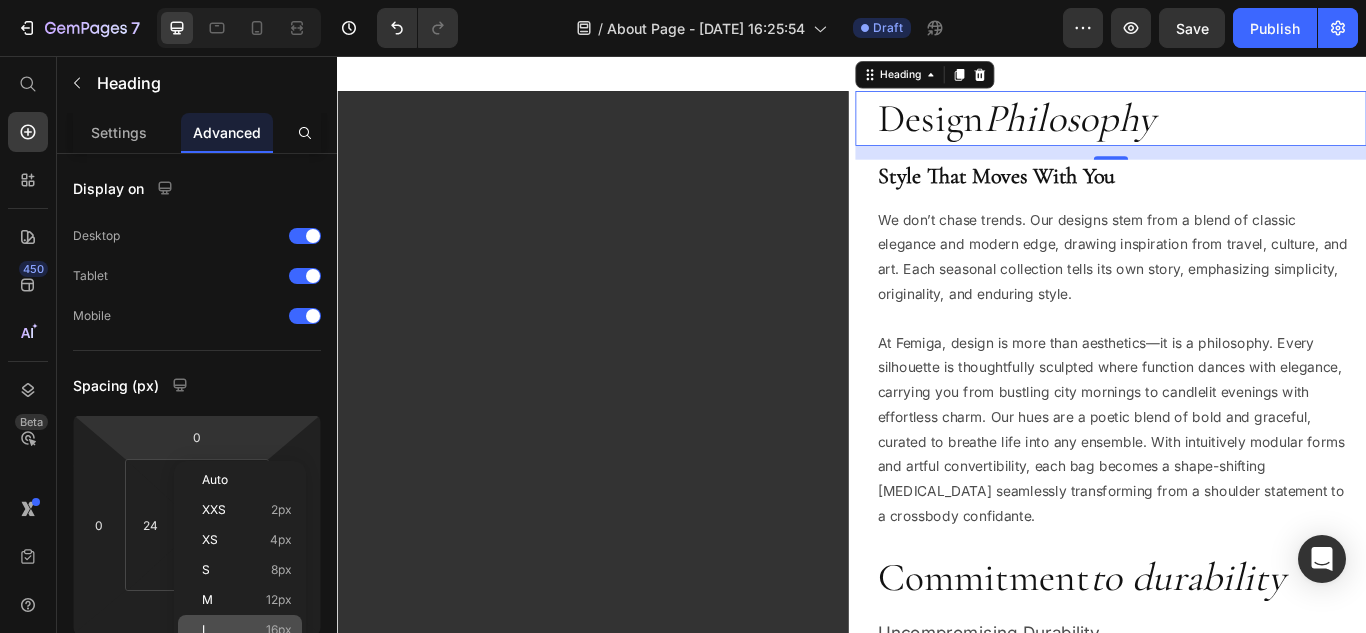 click on "L 16px" 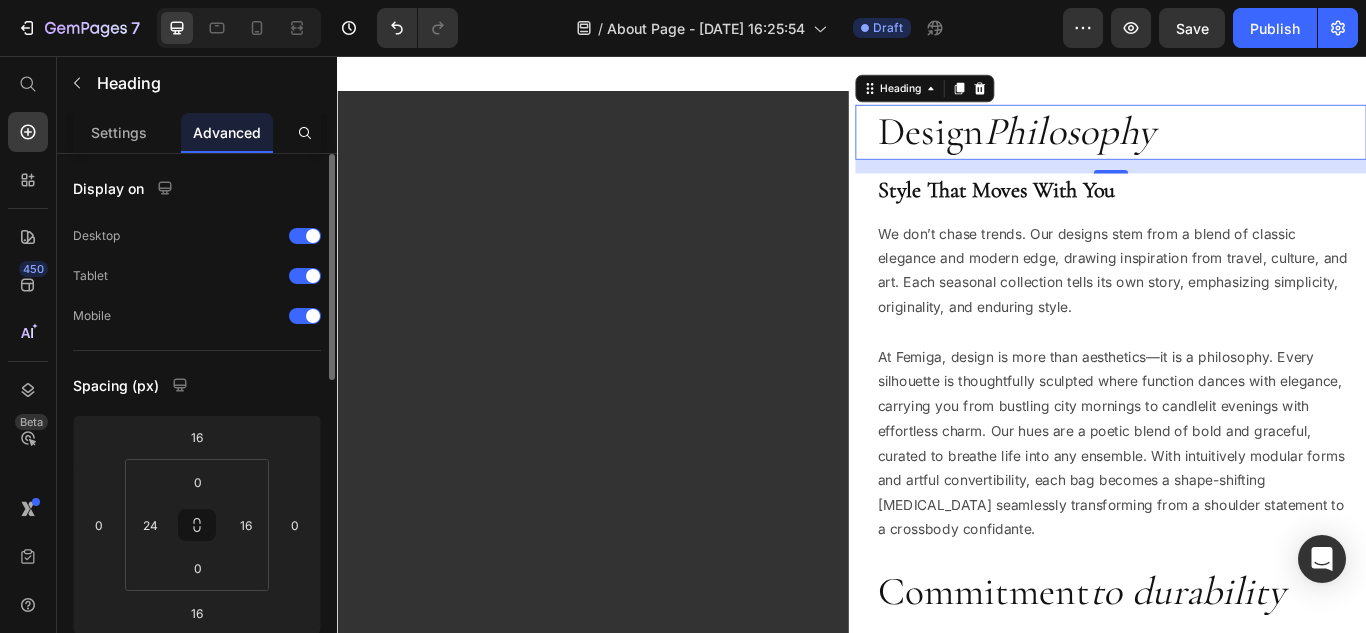 scroll, scrollTop: 200, scrollLeft: 0, axis: vertical 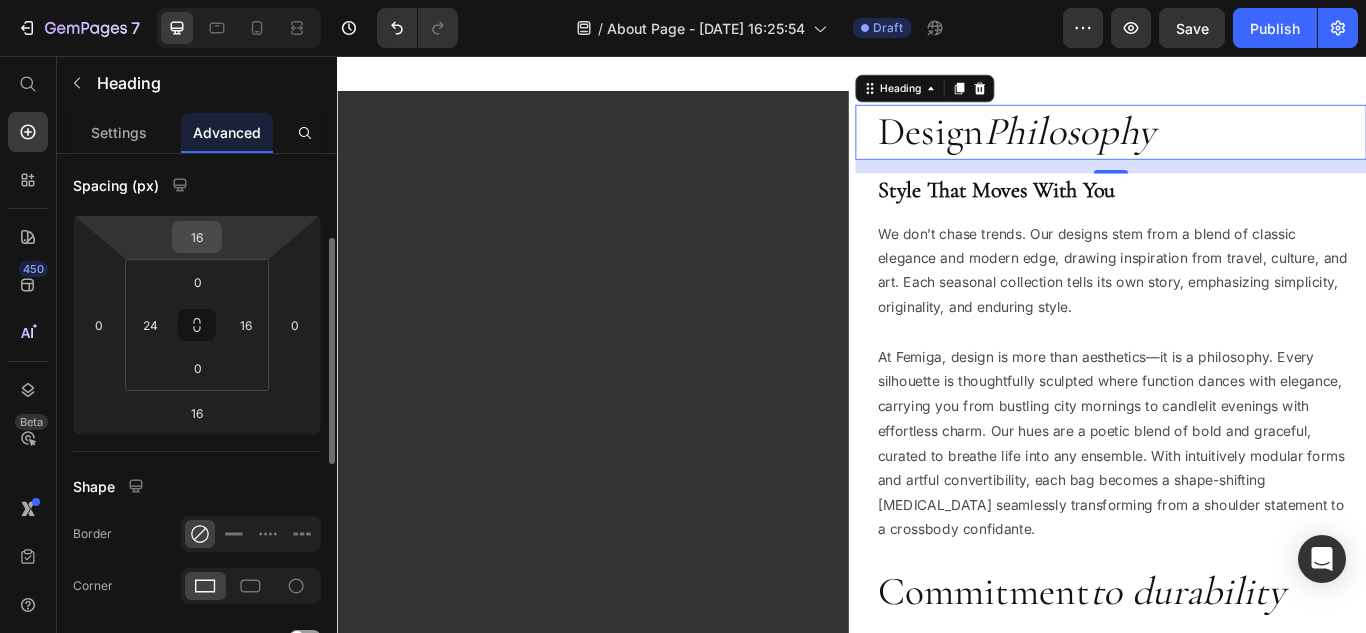 click on "16" at bounding box center [197, 237] 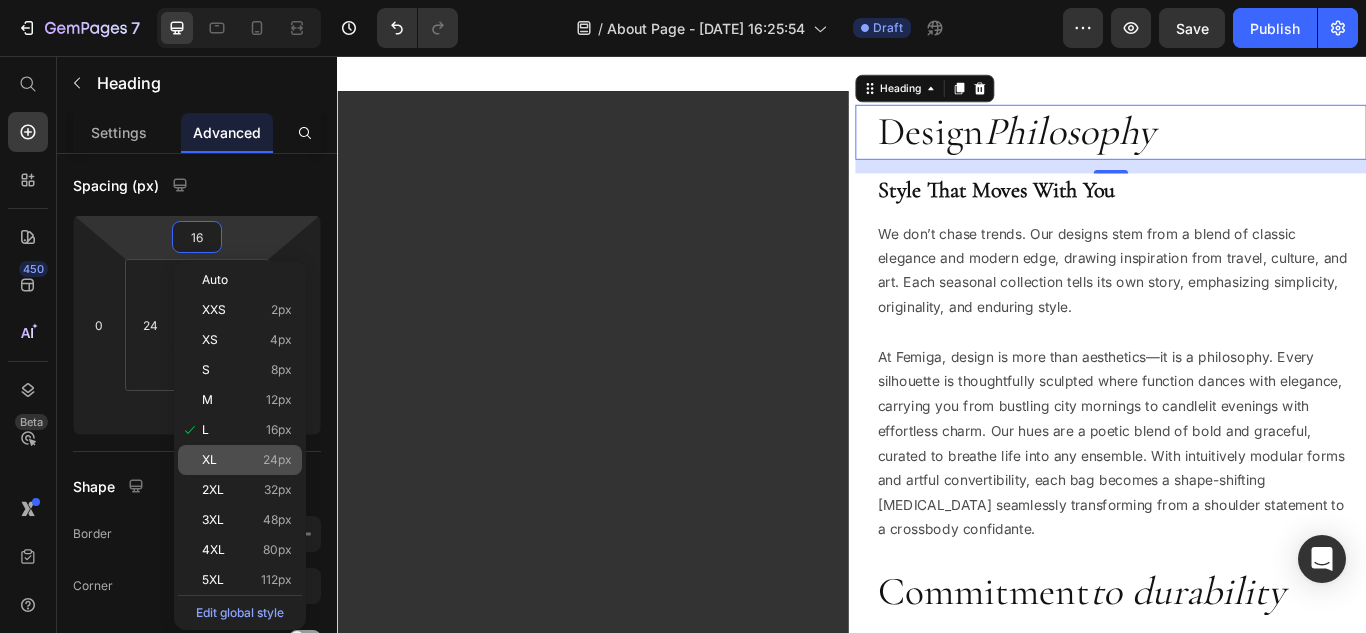 click on "24px" at bounding box center (277, 460) 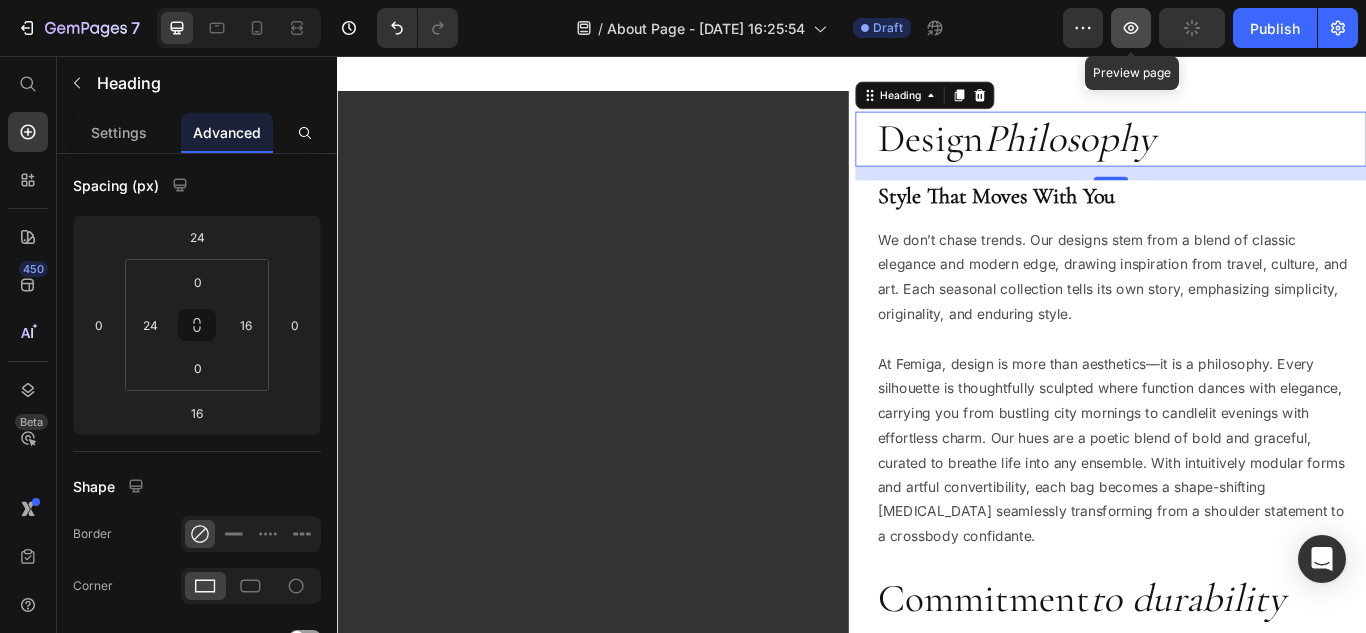 click 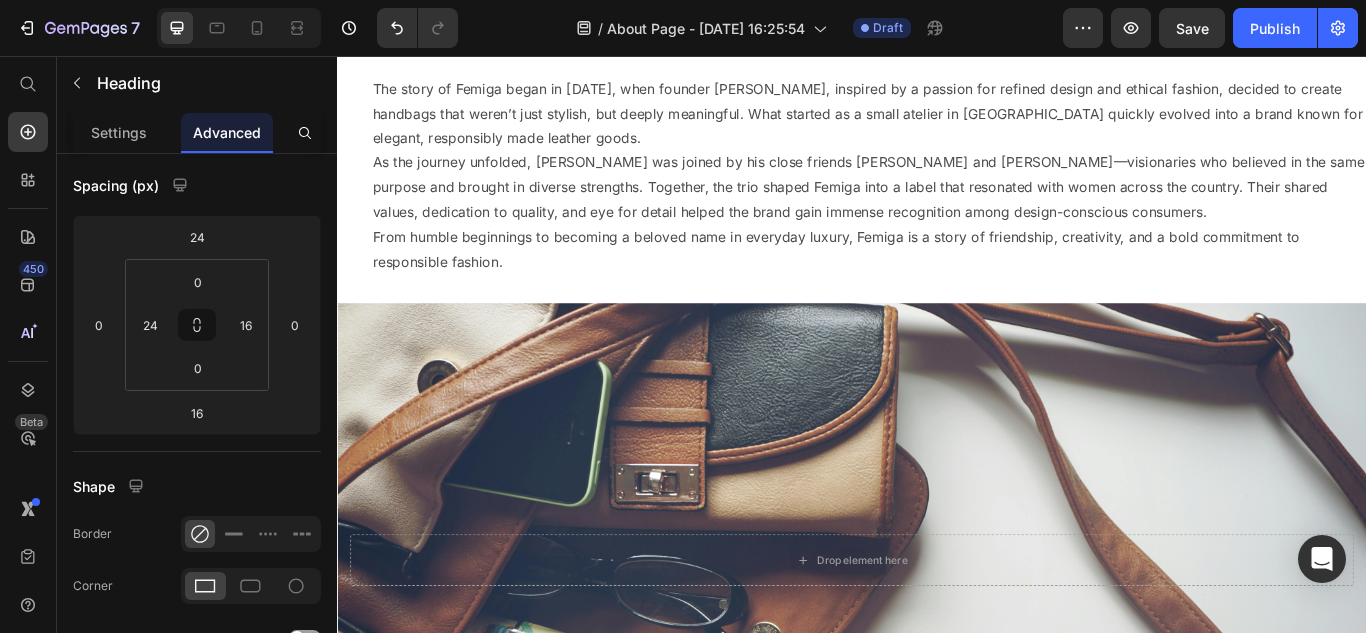 scroll, scrollTop: 0, scrollLeft: 0, axis: both 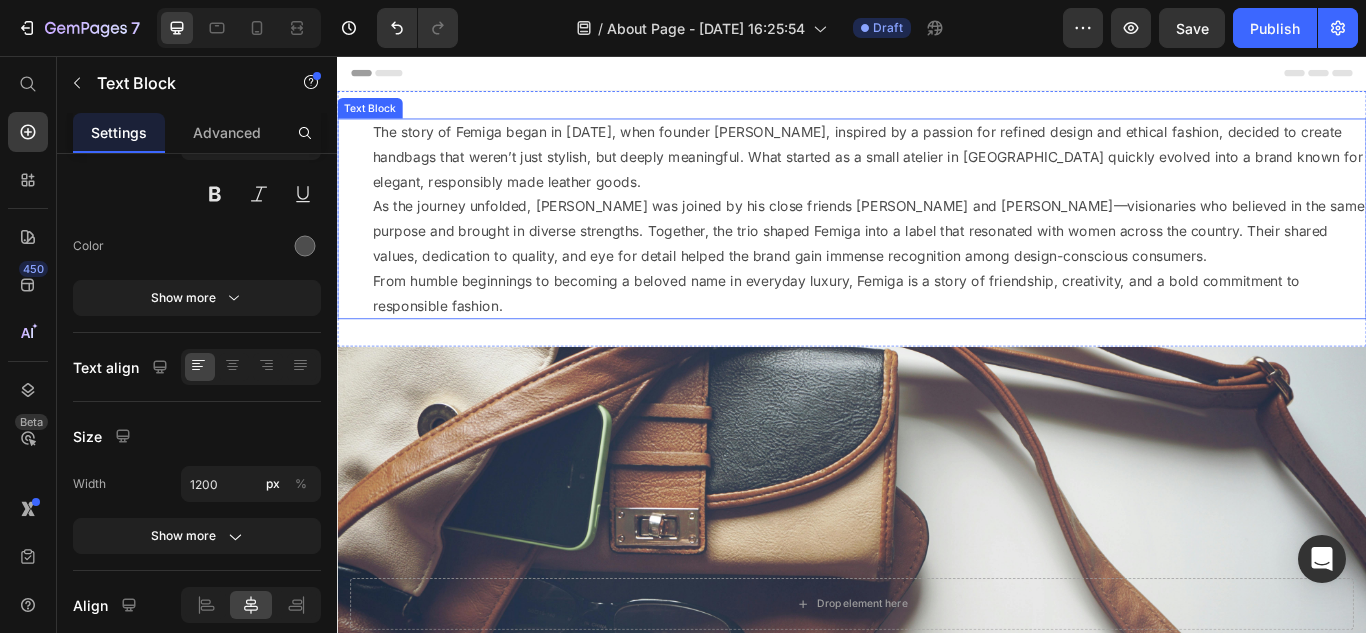 click on "As the journey unfolded, [PERSON_NAME] was joined by his close friends [PERSON_NAME] and [PERSON_NAME]—visionaries who believed in the same purpose and brought in diverse strengths. Together, the trio shaped Femiga into a label that resonated with women across the country. Their shared values, dedication to quality, and eye for detail helped the brand gain immense recognition among design-conscious consumers." at bounding box center [956, 260] 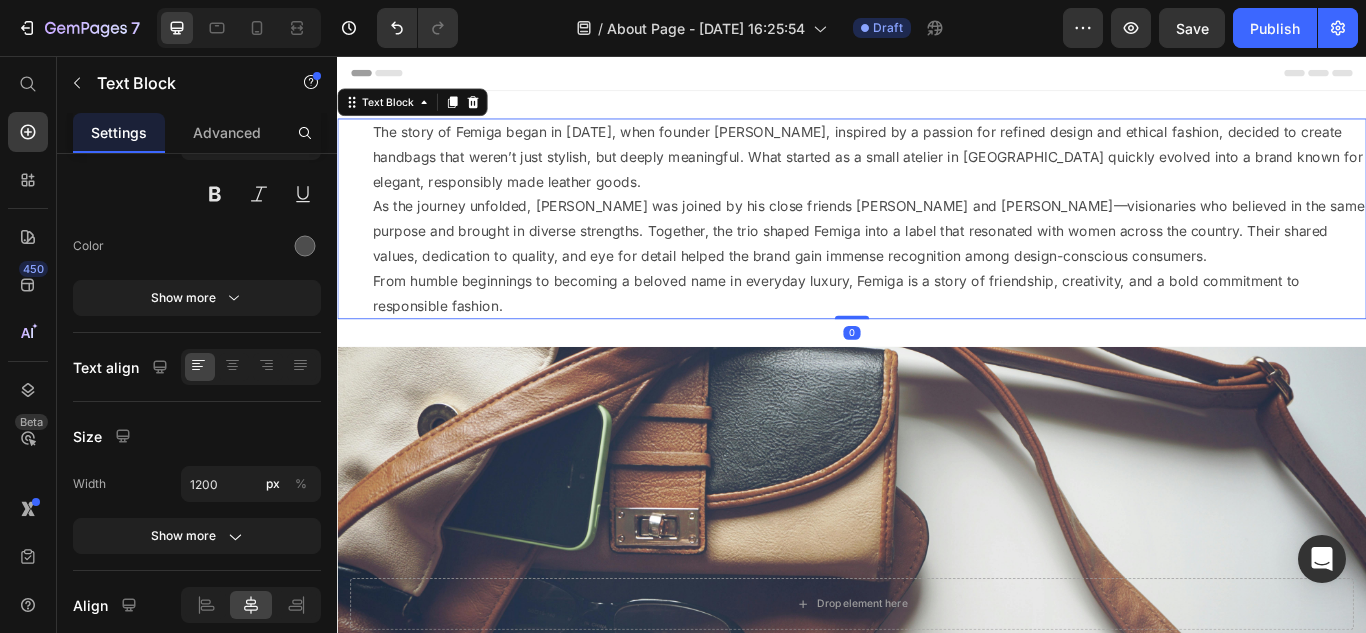 scroll, scrollTop: 0, scrollLeft: 0, axis: both 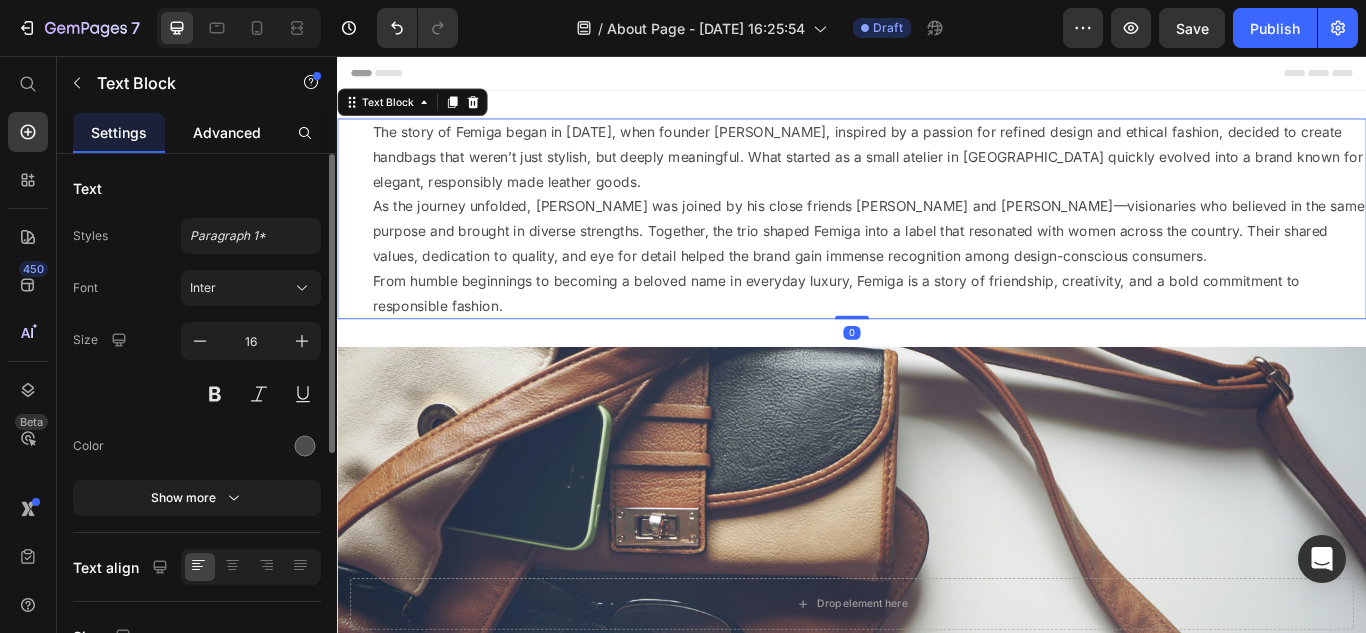 click on "Advanced" 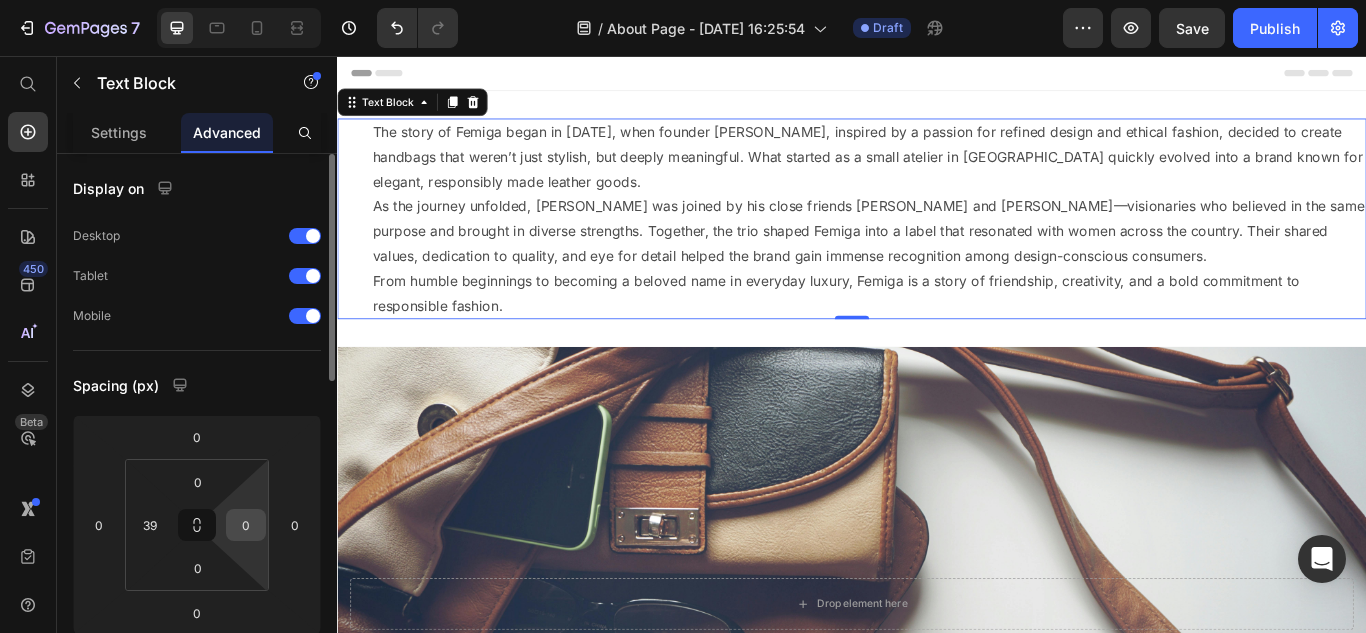 click on "0" at bounding box center (246, 525) 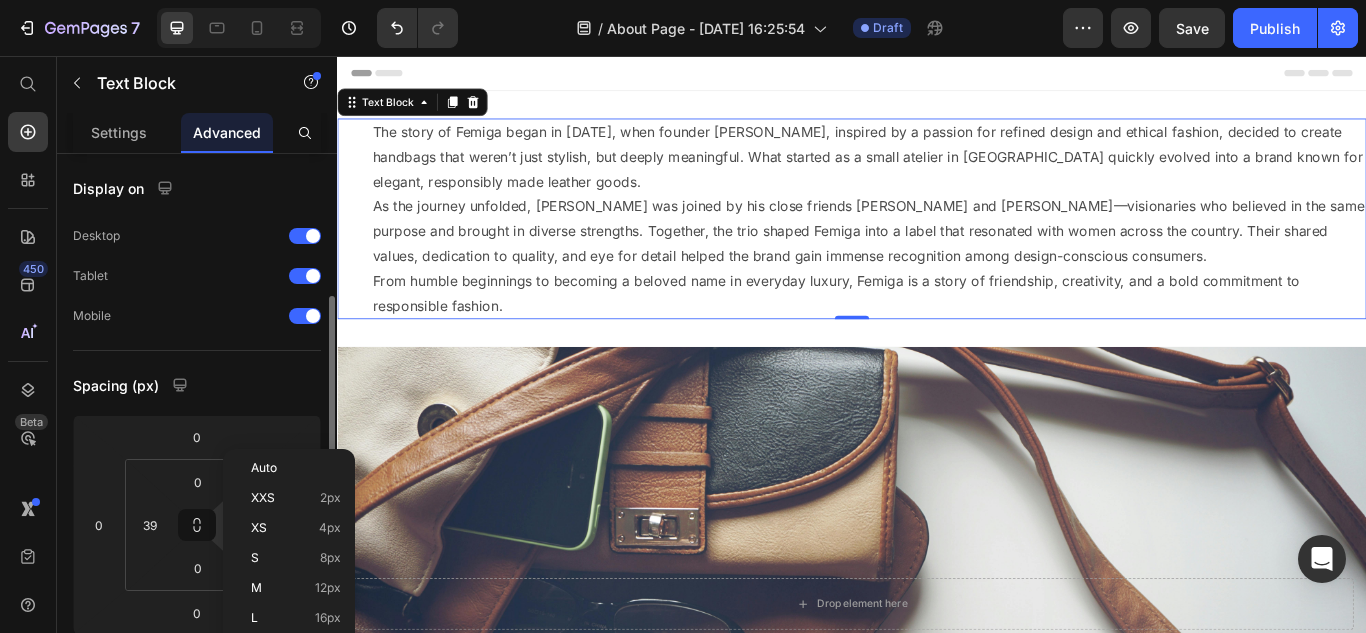 scroll, scrollTop: 100, scrollLeft: 0, axis: vertical 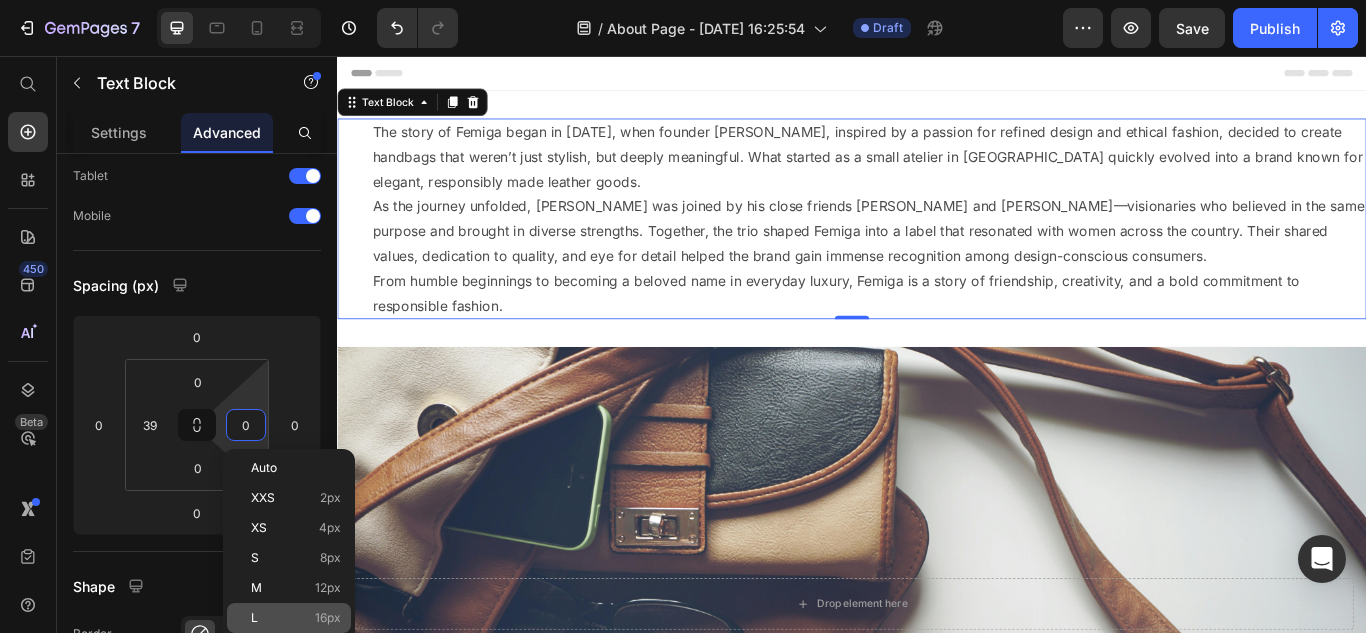 click on "L 16px" 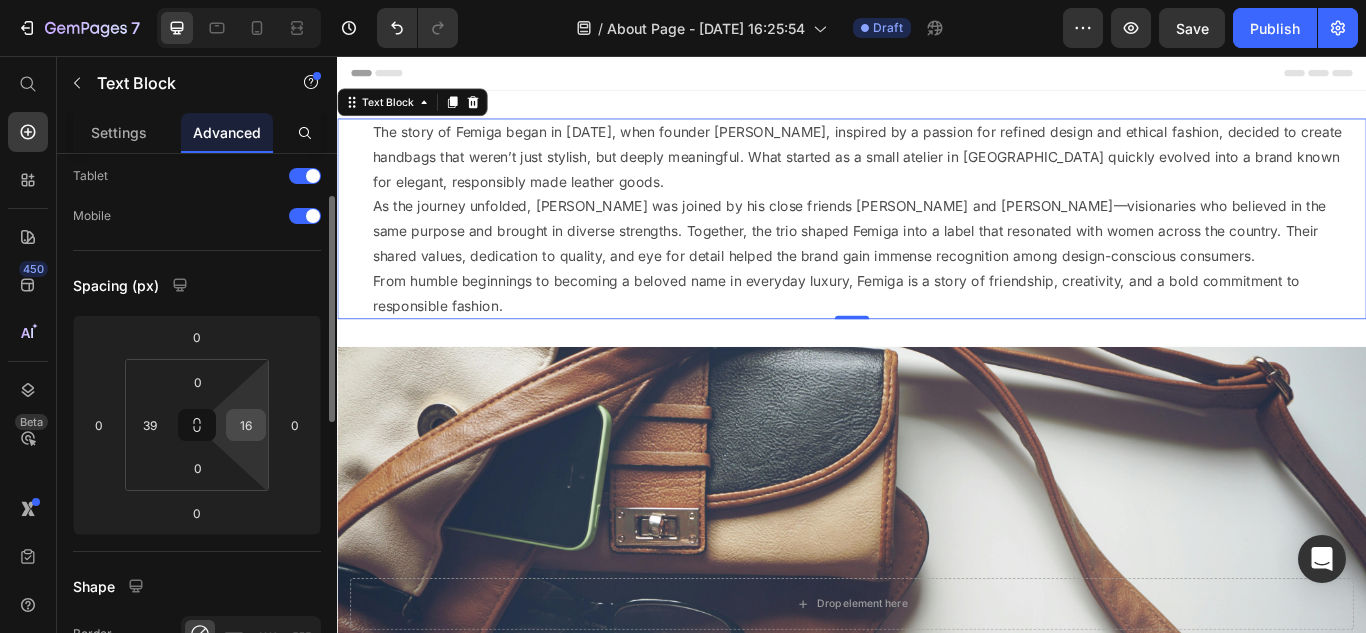 click on "16" at bounding box center (246, 425) 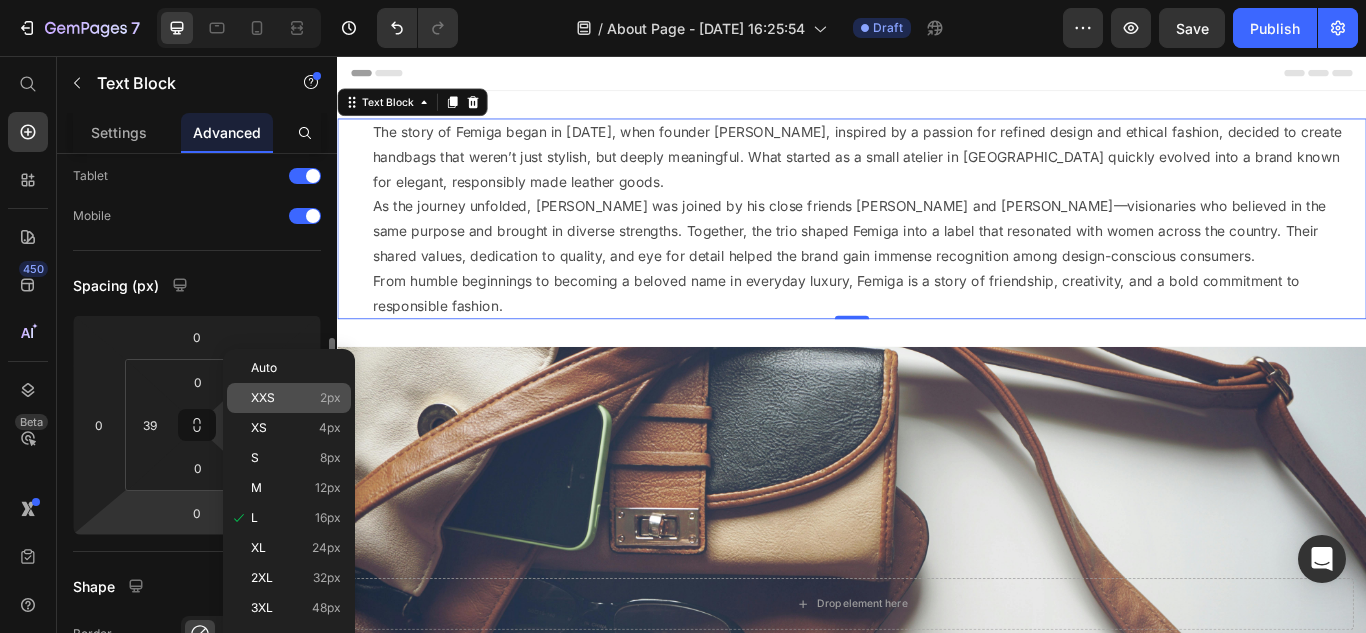 scroll, scrollTop: 200, scrollLeft: 0, axis: vertical 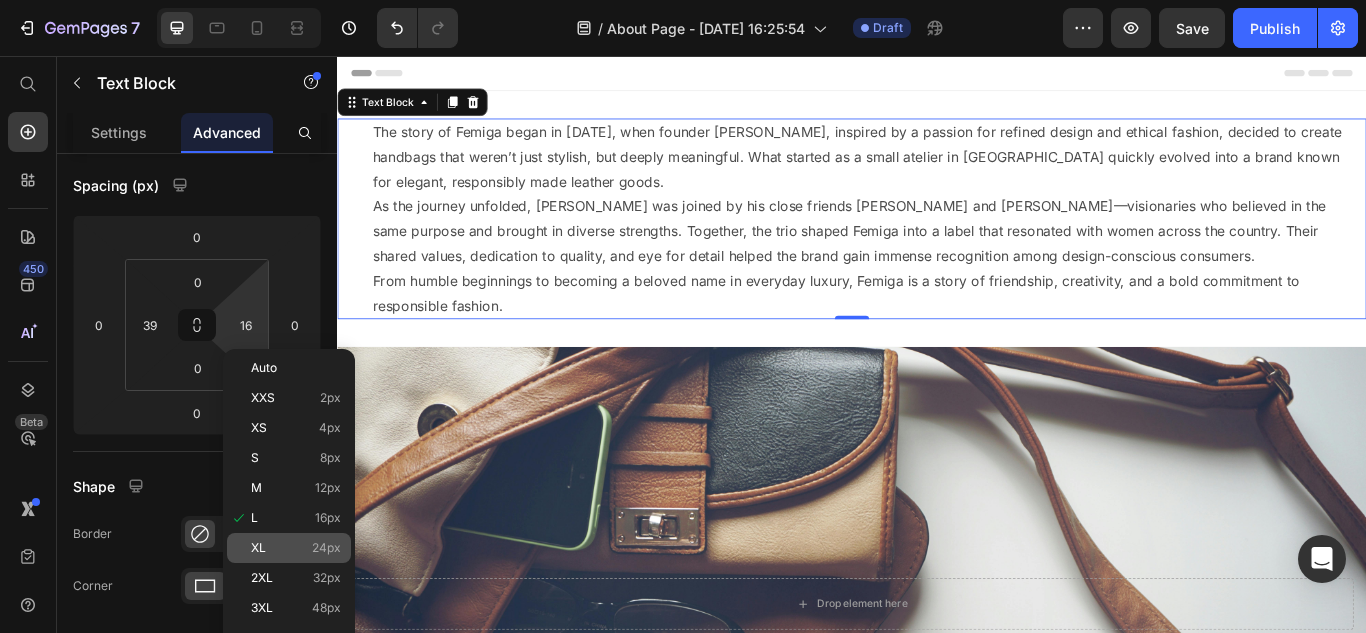click on "24px" at bounding box center (326, 548) 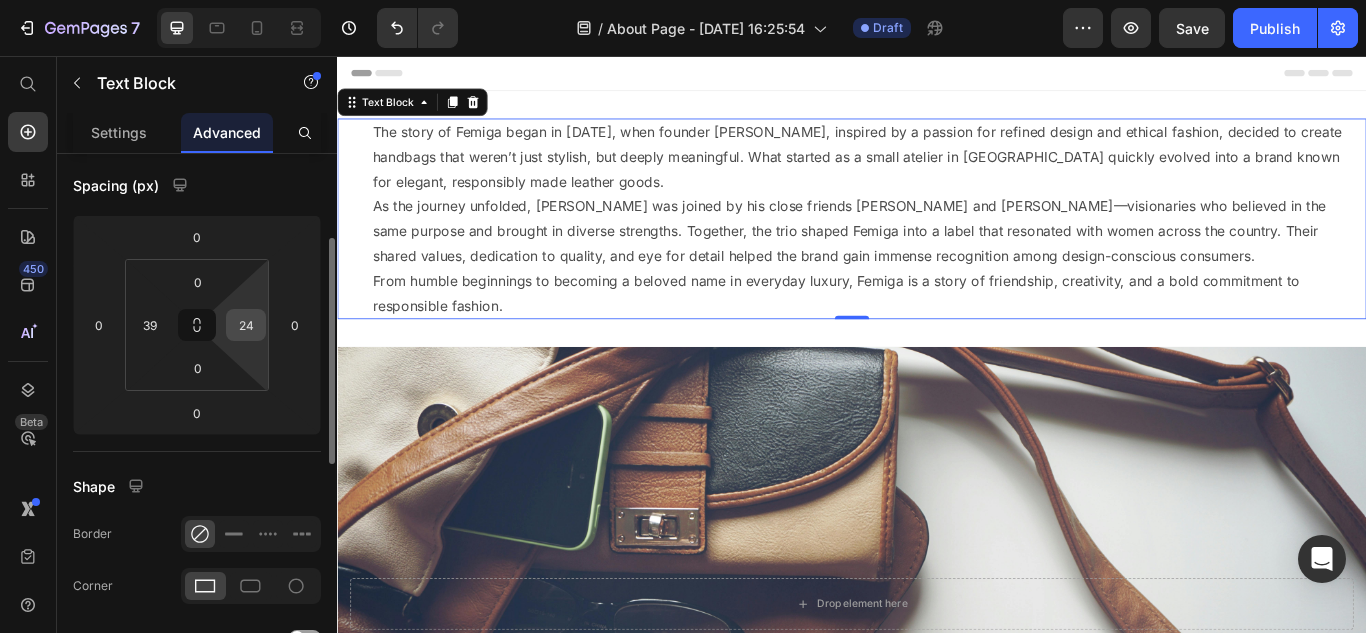 click on "24" at bounding box center (246, 325) 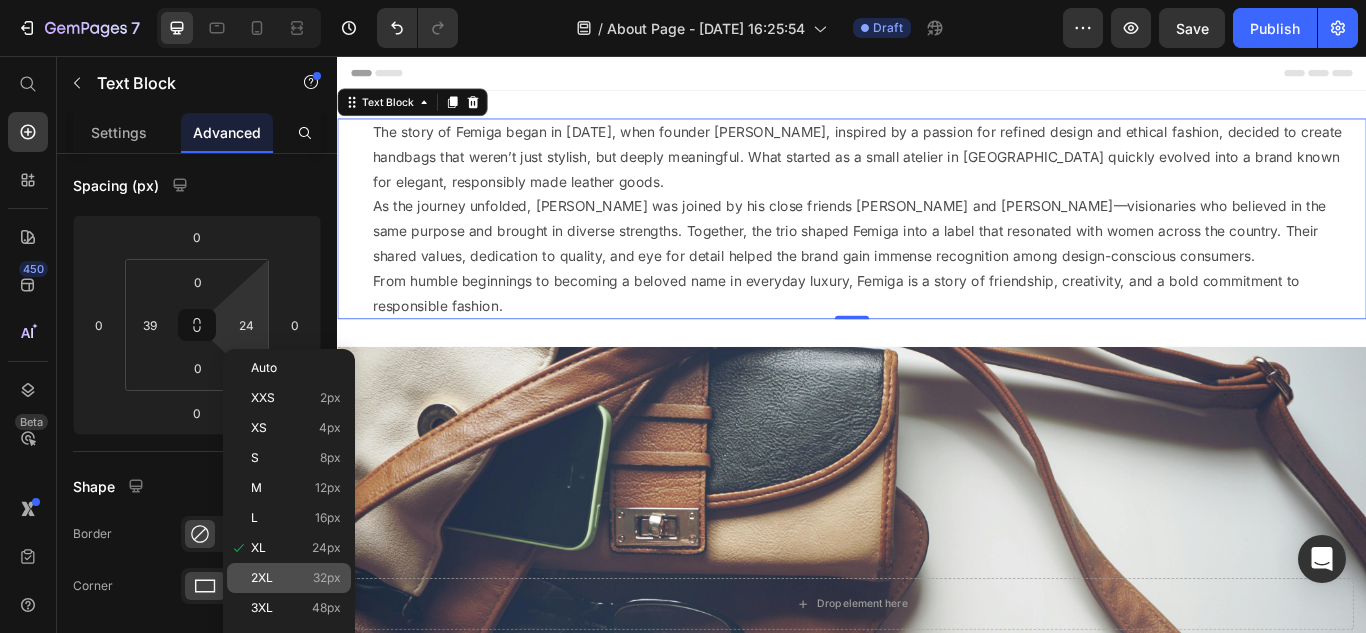 click on "32px" at bounding box center (327, 578) 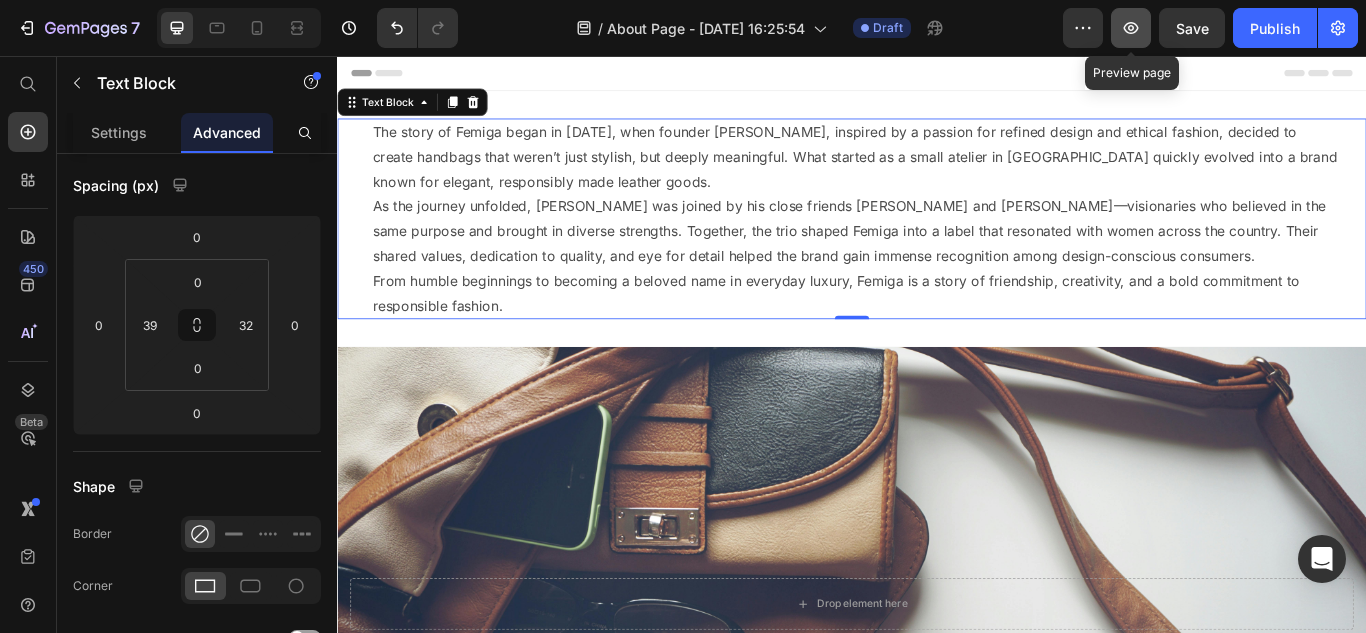click 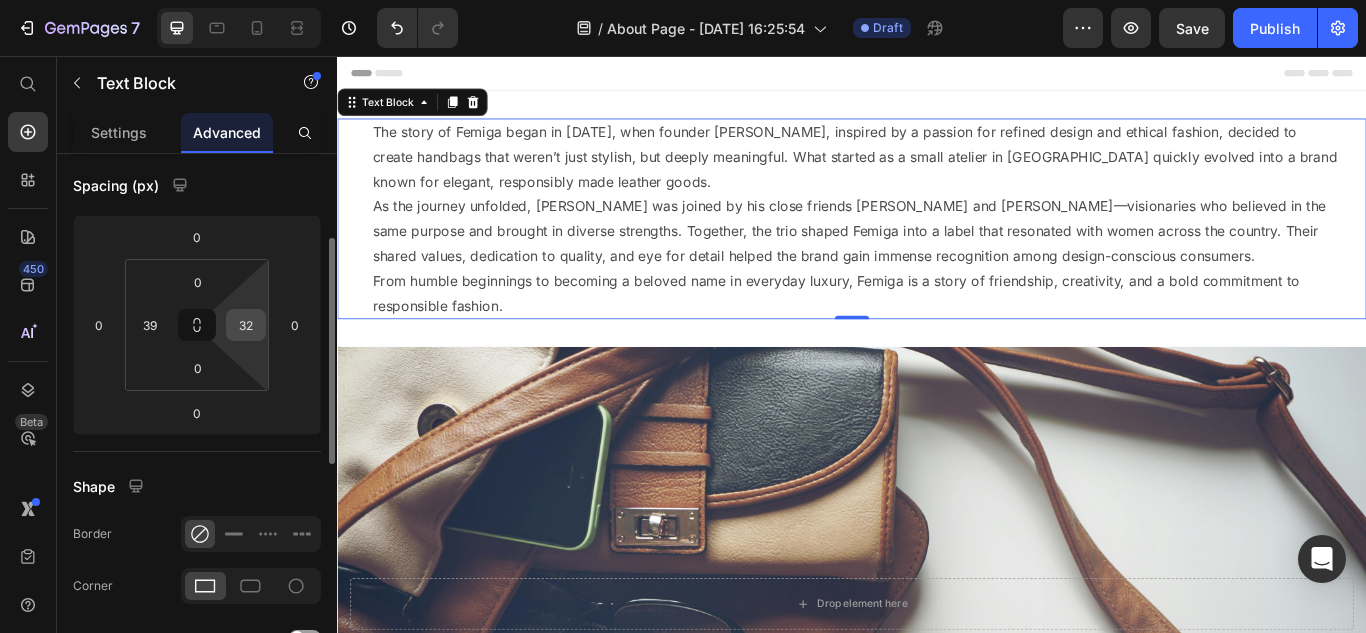 click on "32" at bounding box center (246, 325) 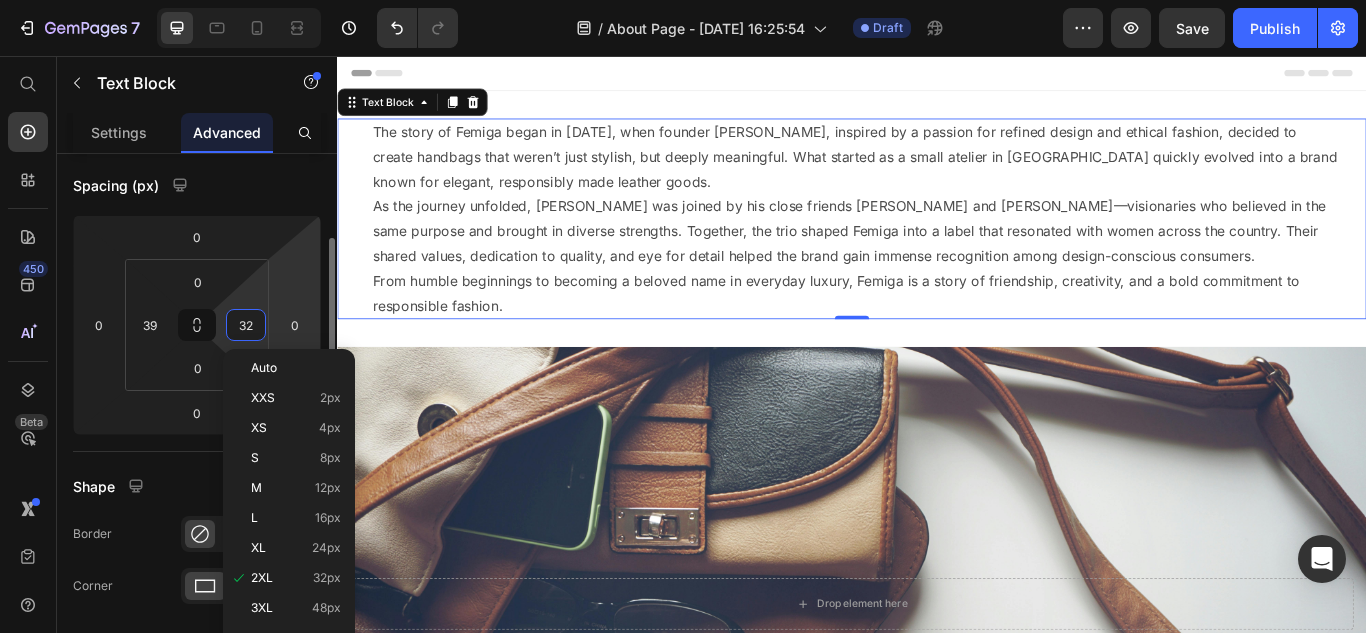 scroll, scrollTop: 300, scrollLeft: 0, axis: vertical 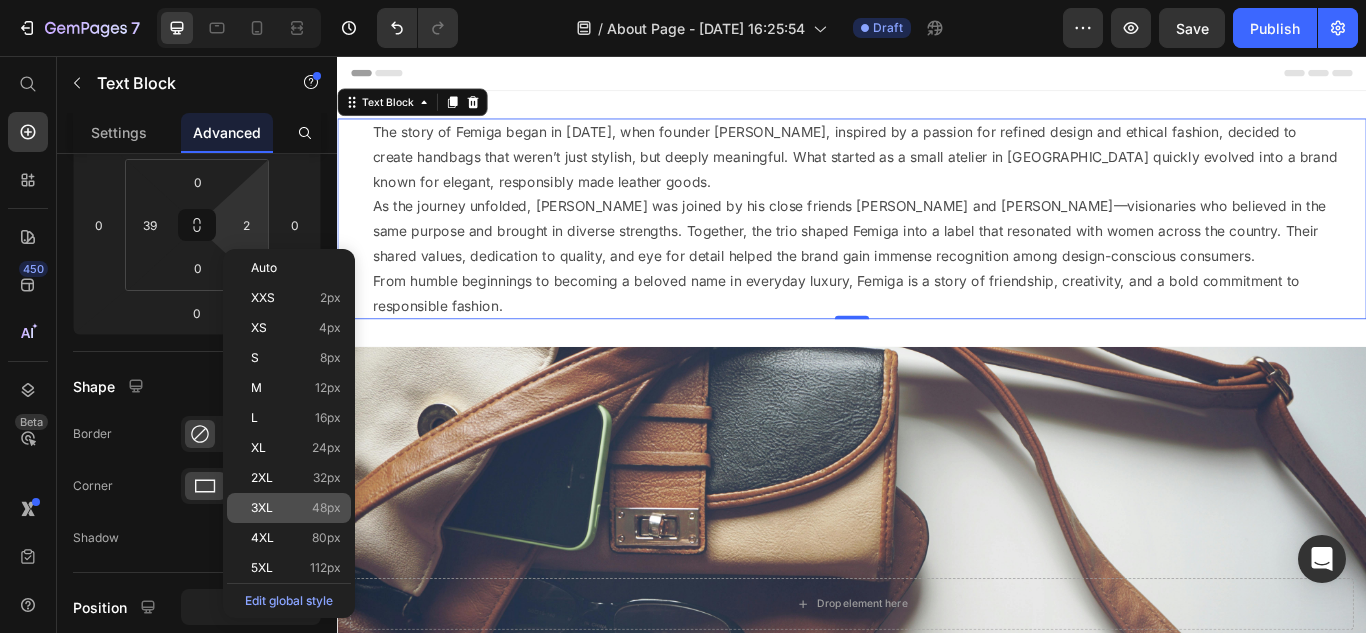 click on "48px" at bounding box center [326, 508] 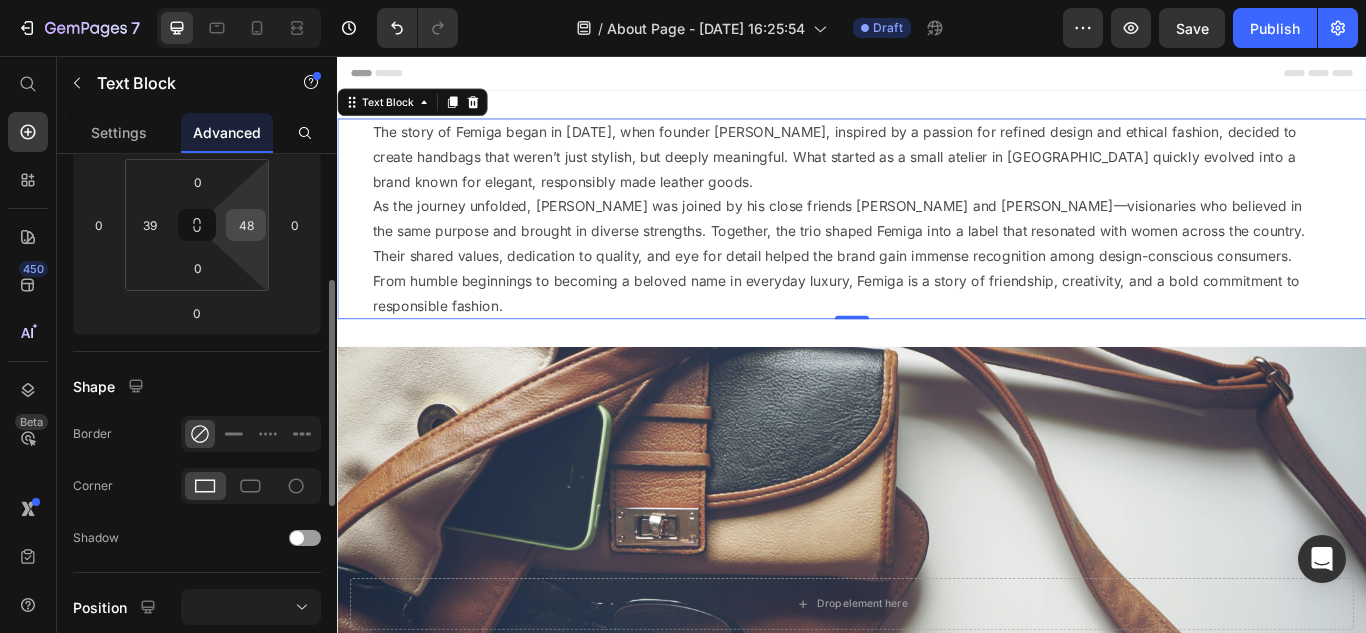 click on "48" at bounding box center [246, 225] 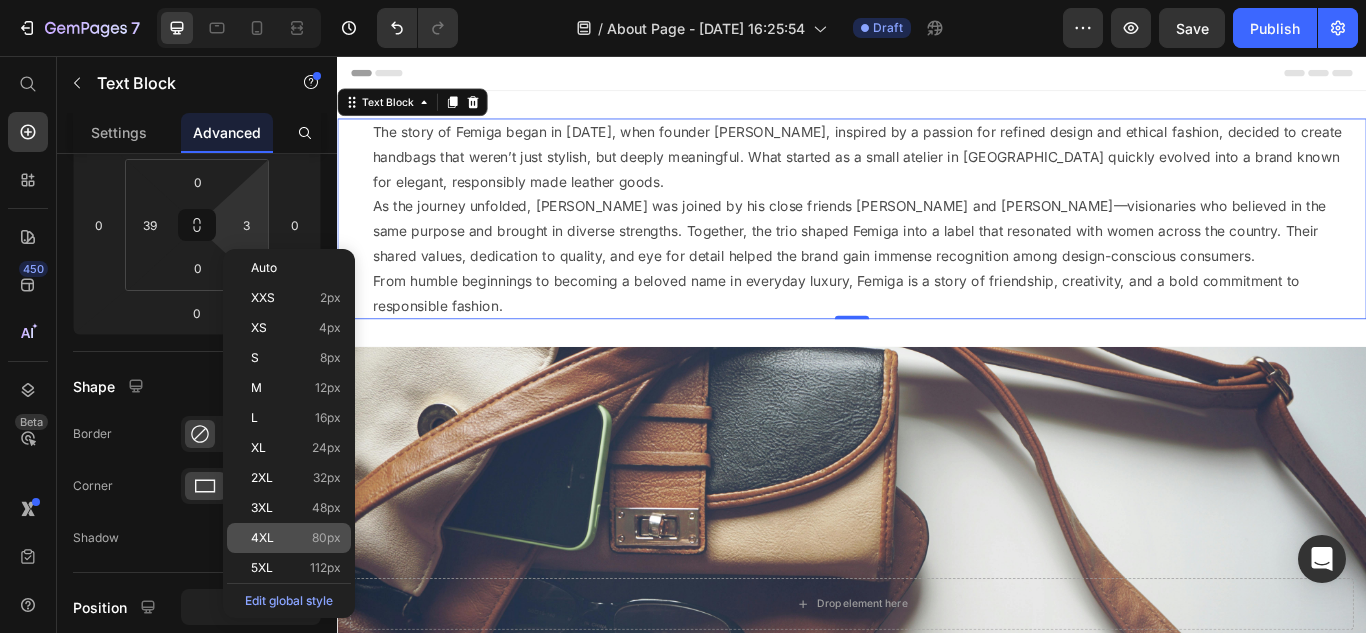 click on "80px" at bounding box center (326, 538) 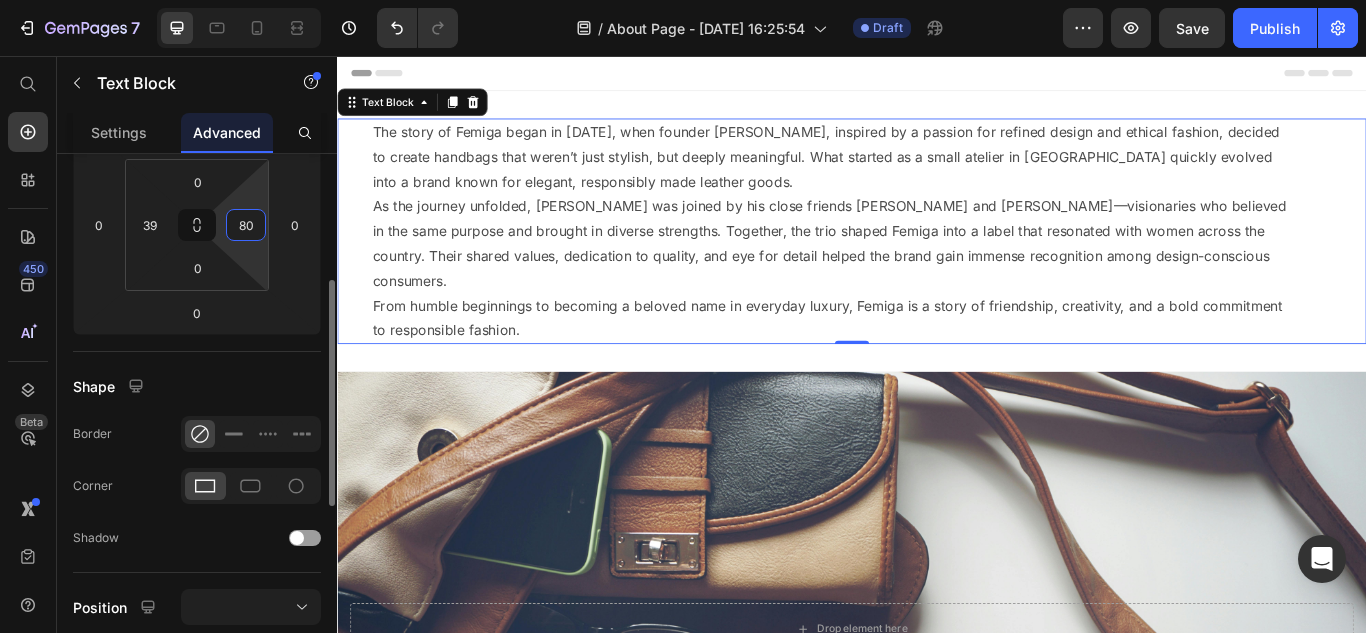 click on "80" at bounding box center (246, 225) 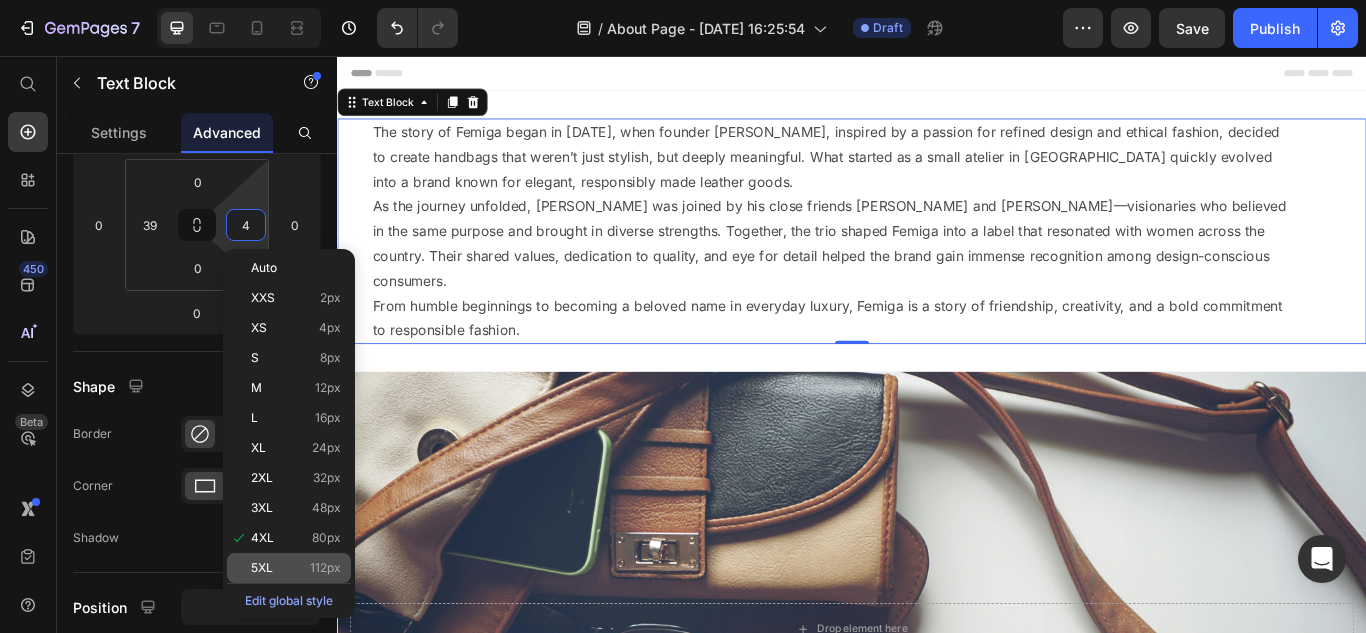 click on "112px" at bounding box center [325, 568] 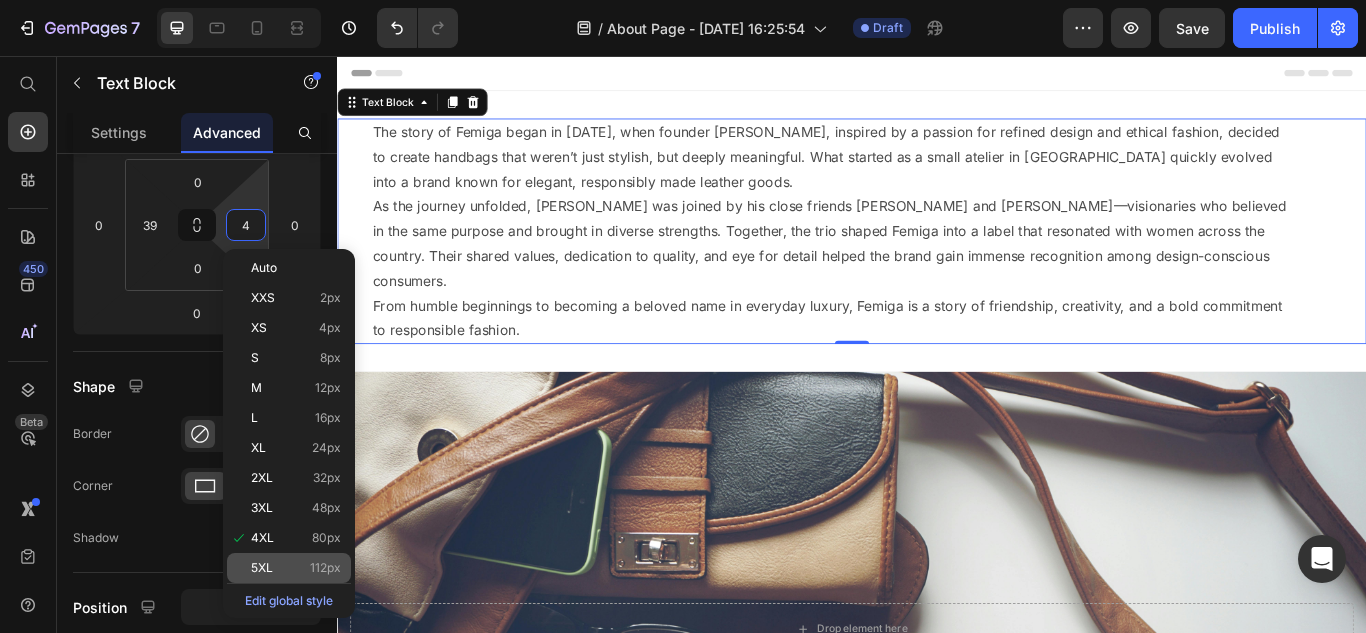 type on "112" 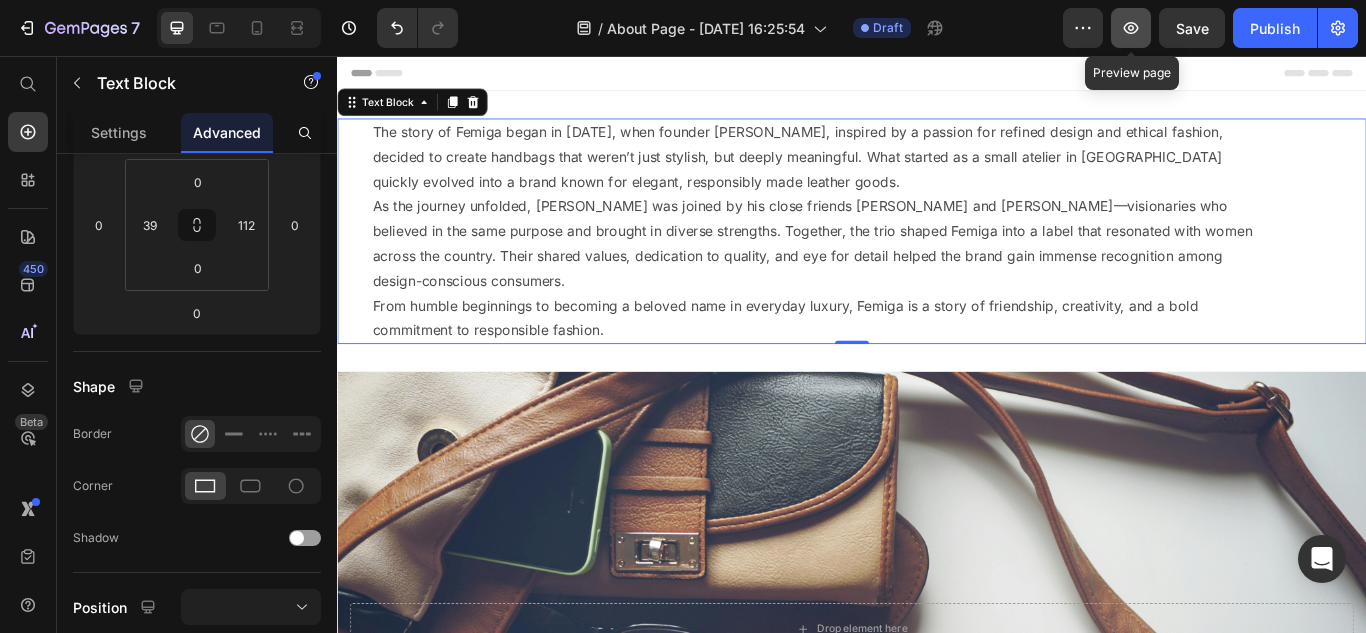 click 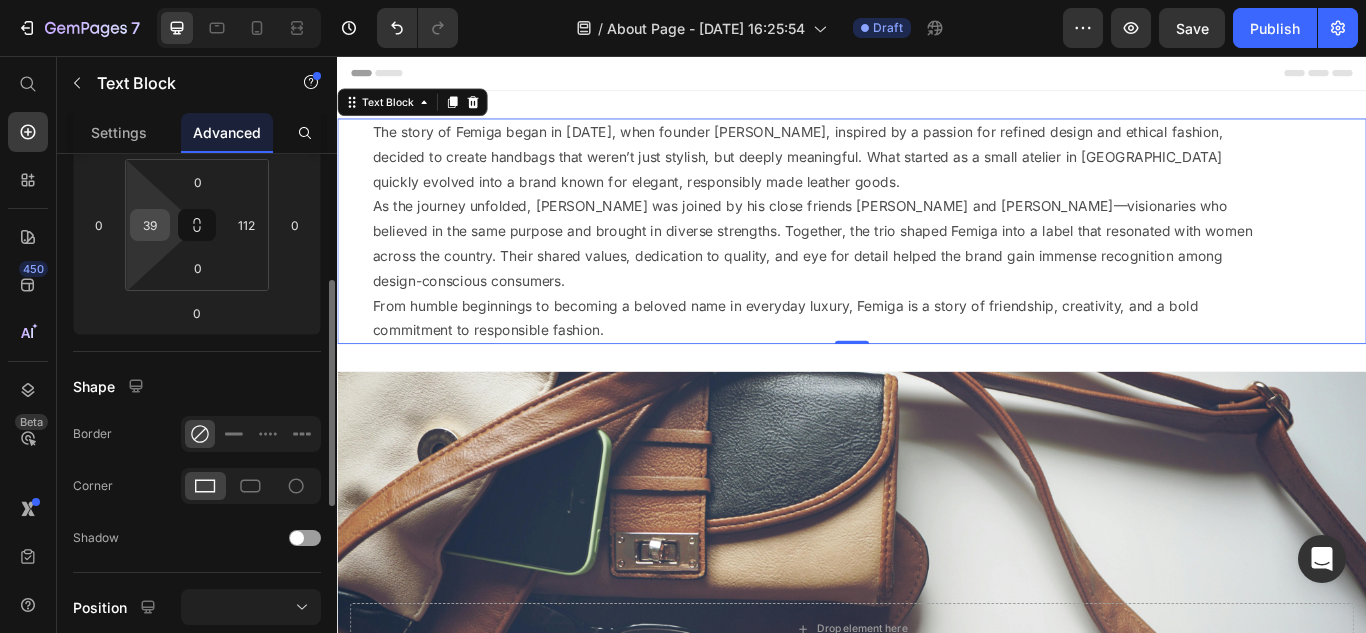 click on "39" at bounding box center (150, 225) 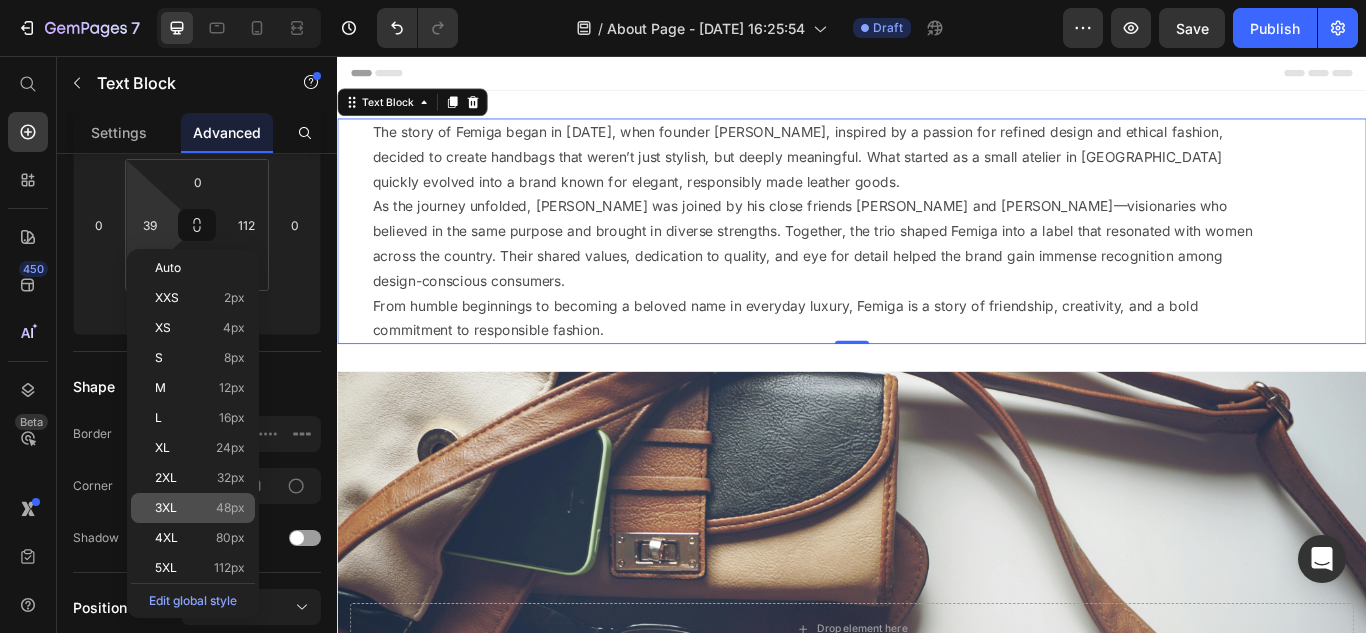 click on "48px" at bounding box center (230, 508) 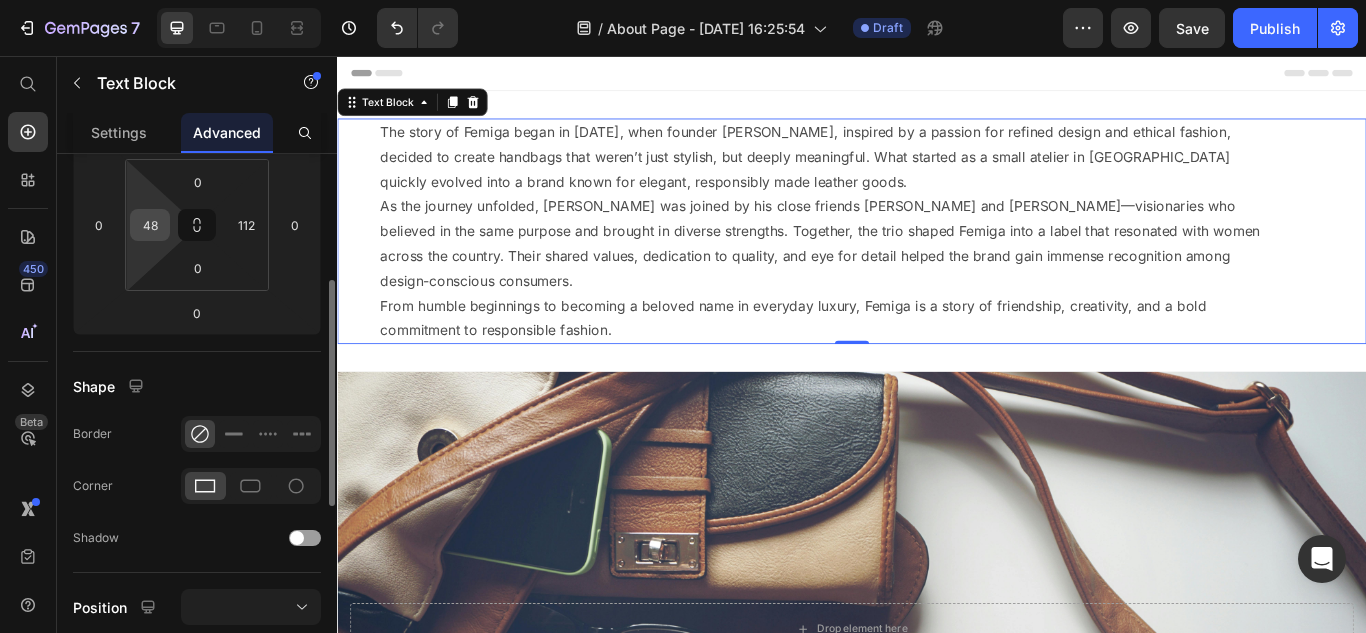 click on "48" at bounding box center [150, 225] 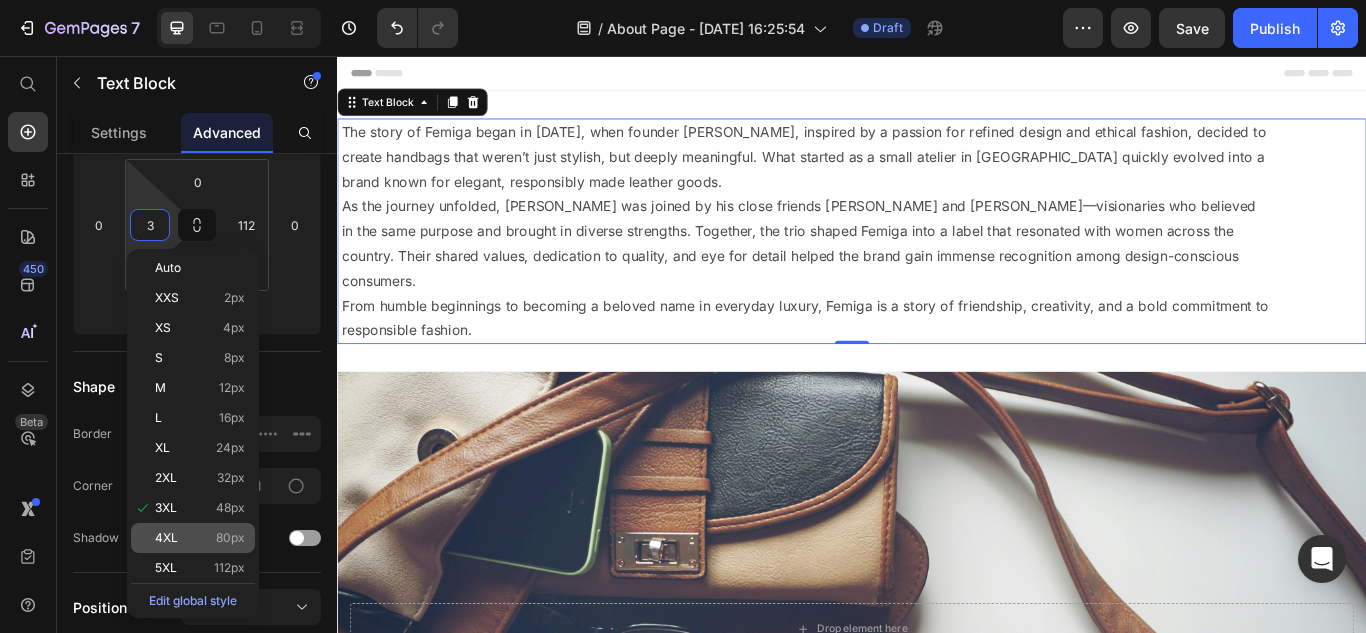 click on "80px" at bounding box center [230, 538] 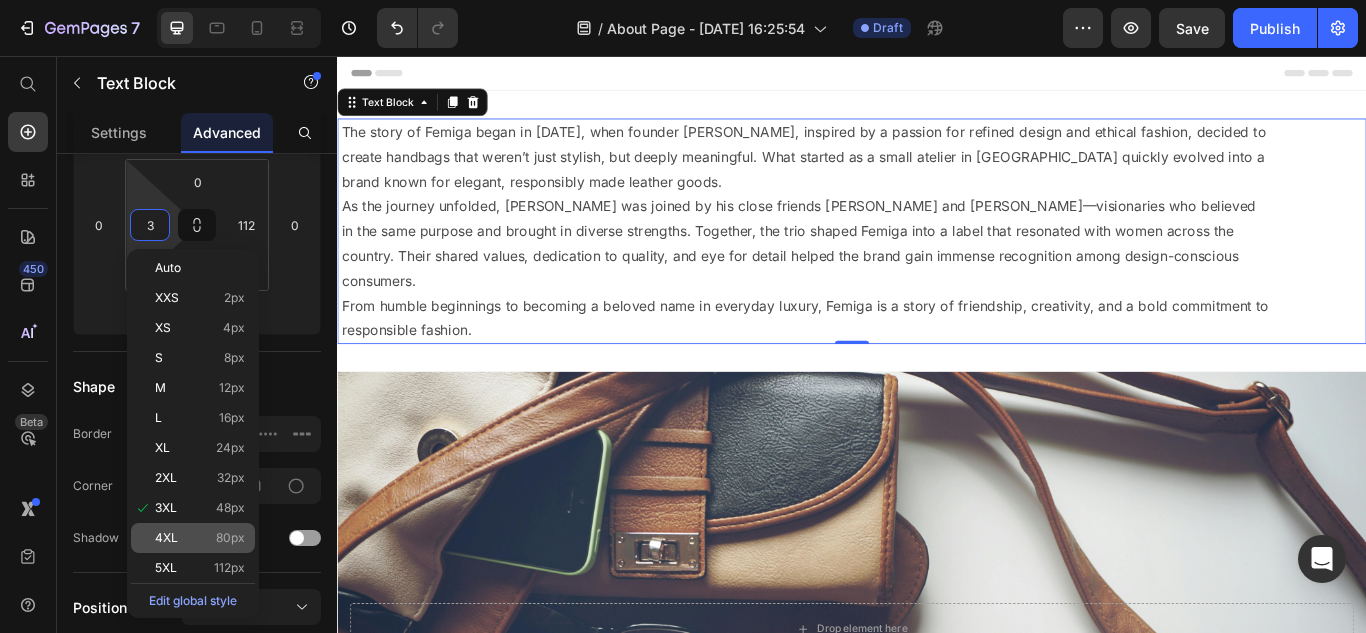 type on "80" 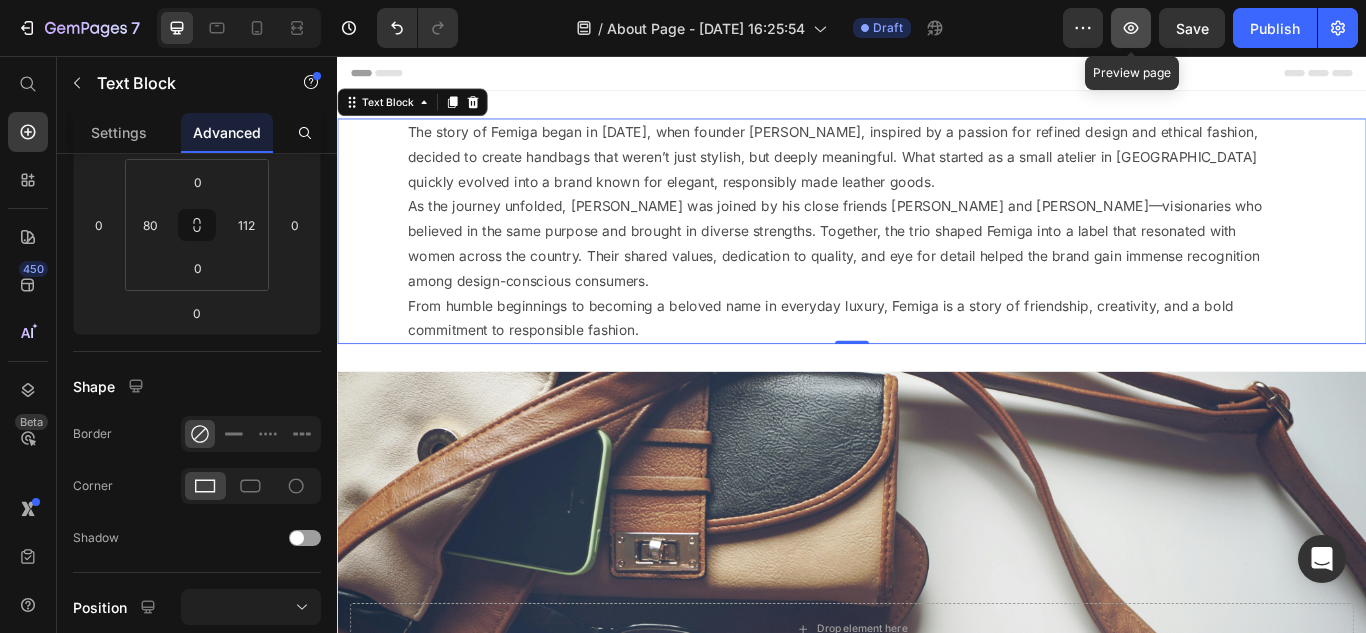 click 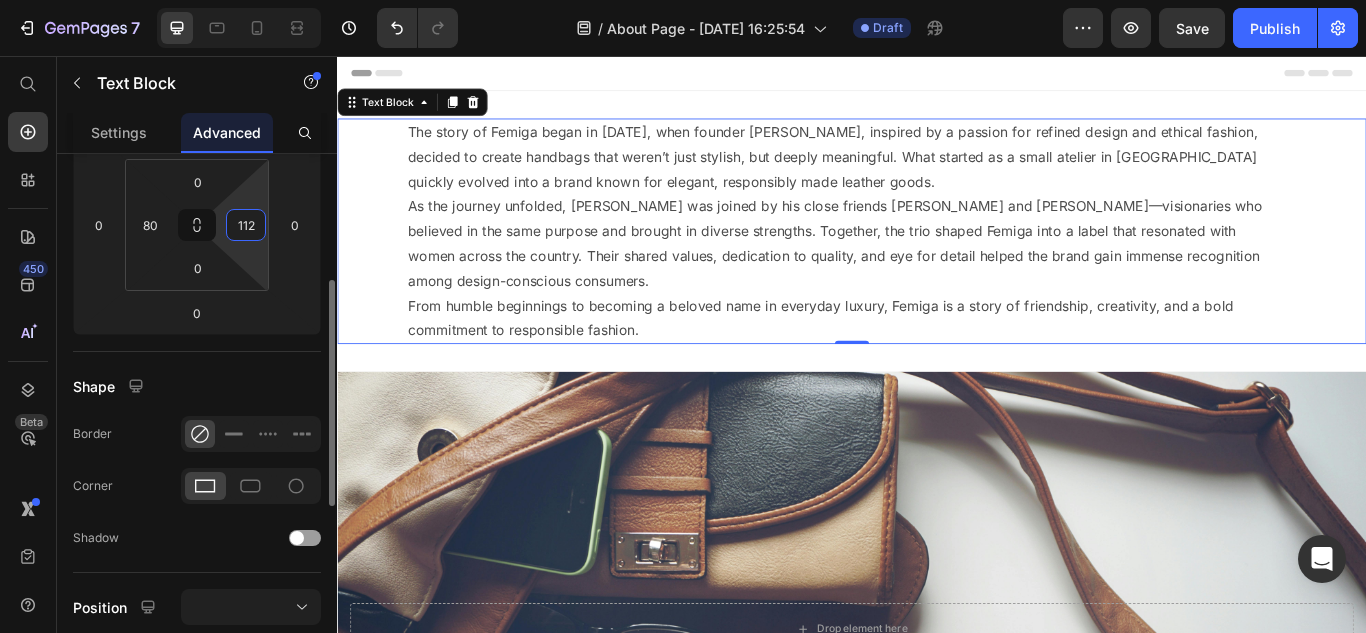click on "112" at bounding box center (246, 225) 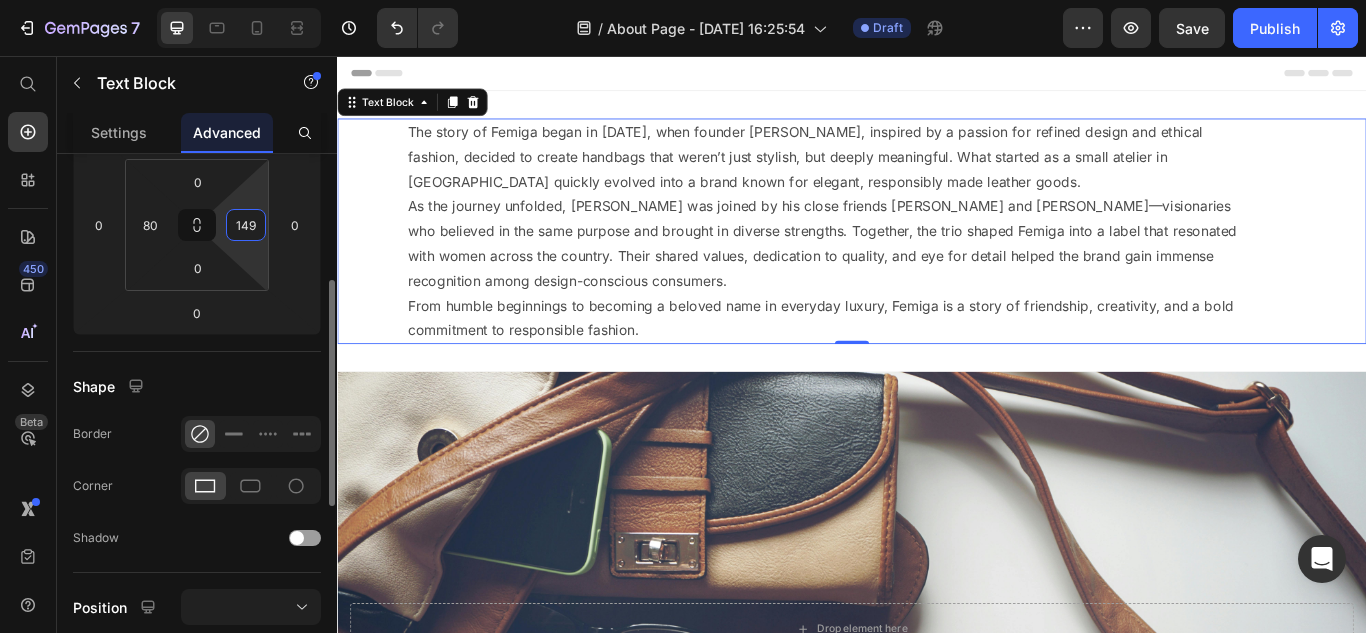 type on "150" 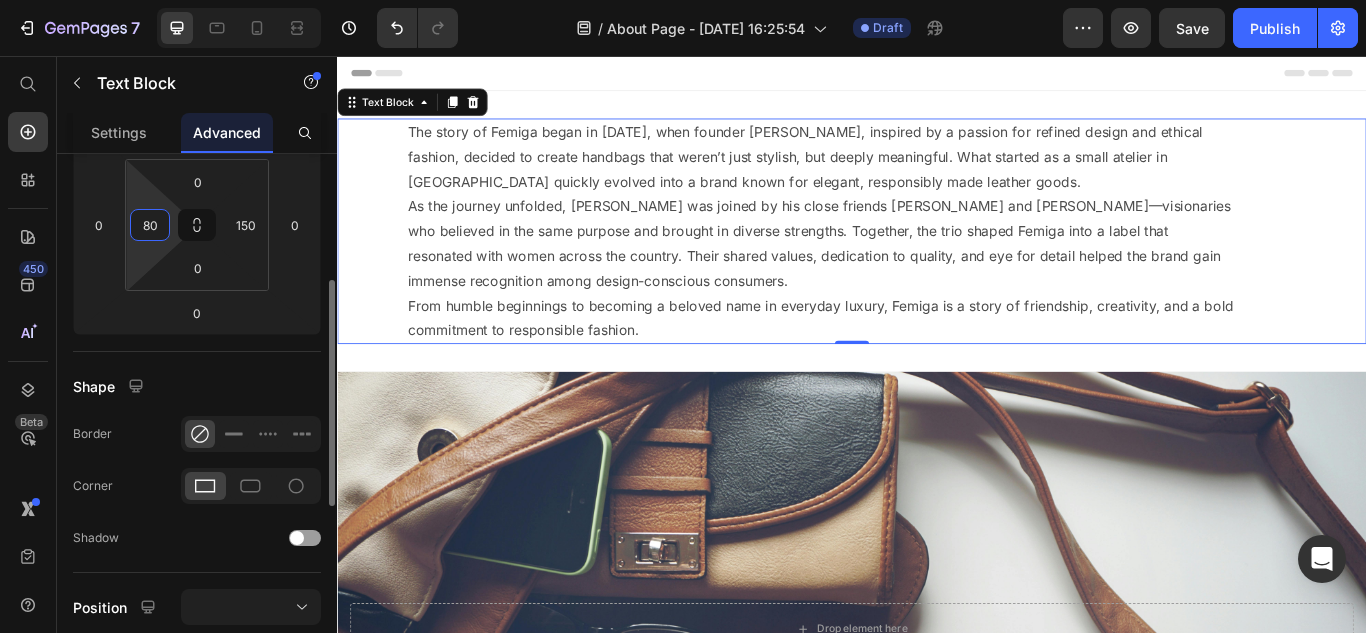 click on "80" at bounding box center (150, 225) 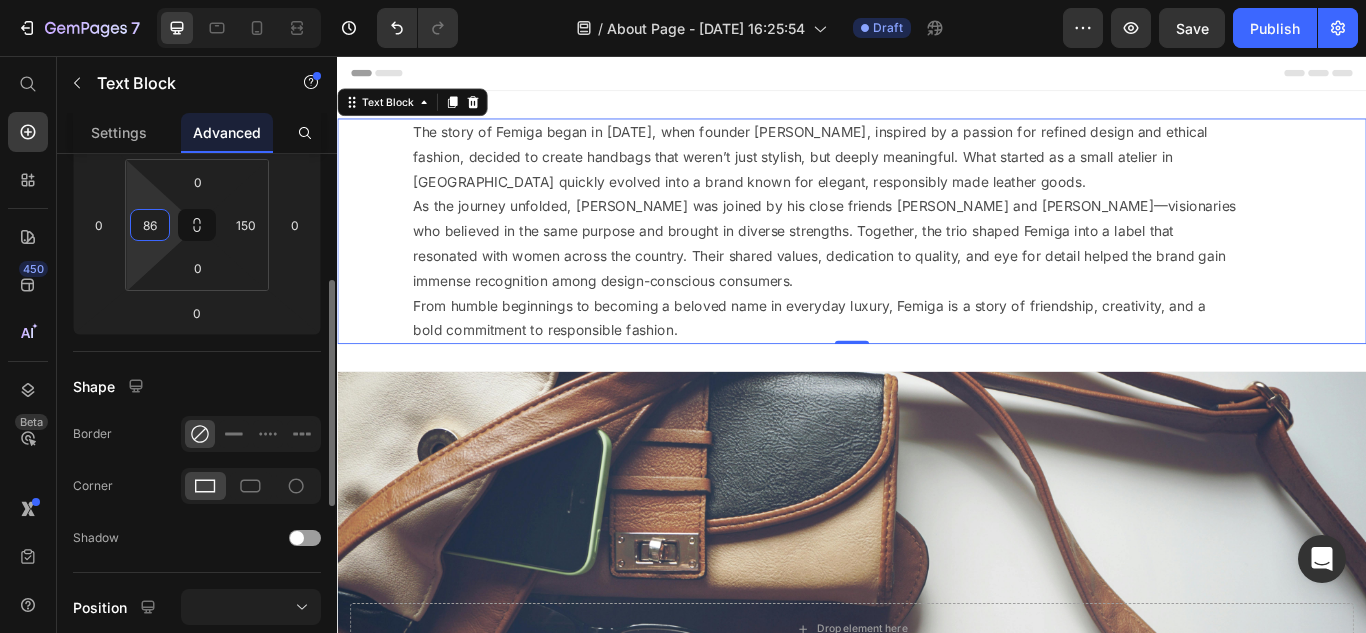 type on "85" 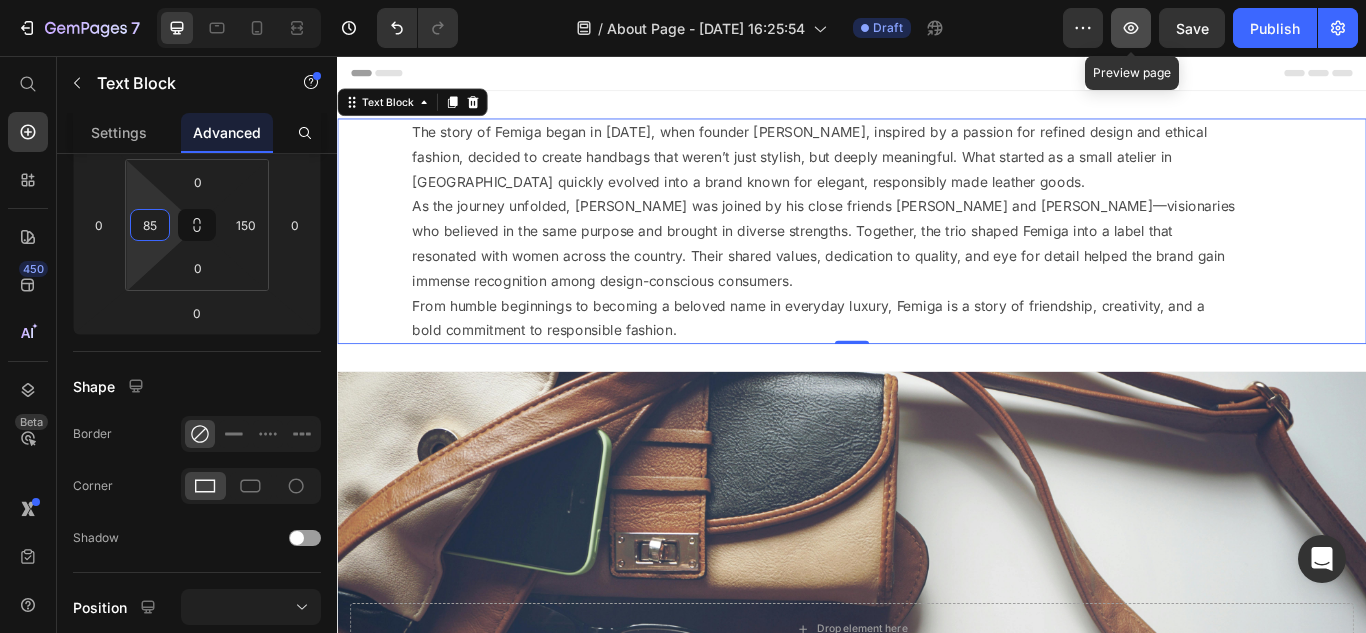 click 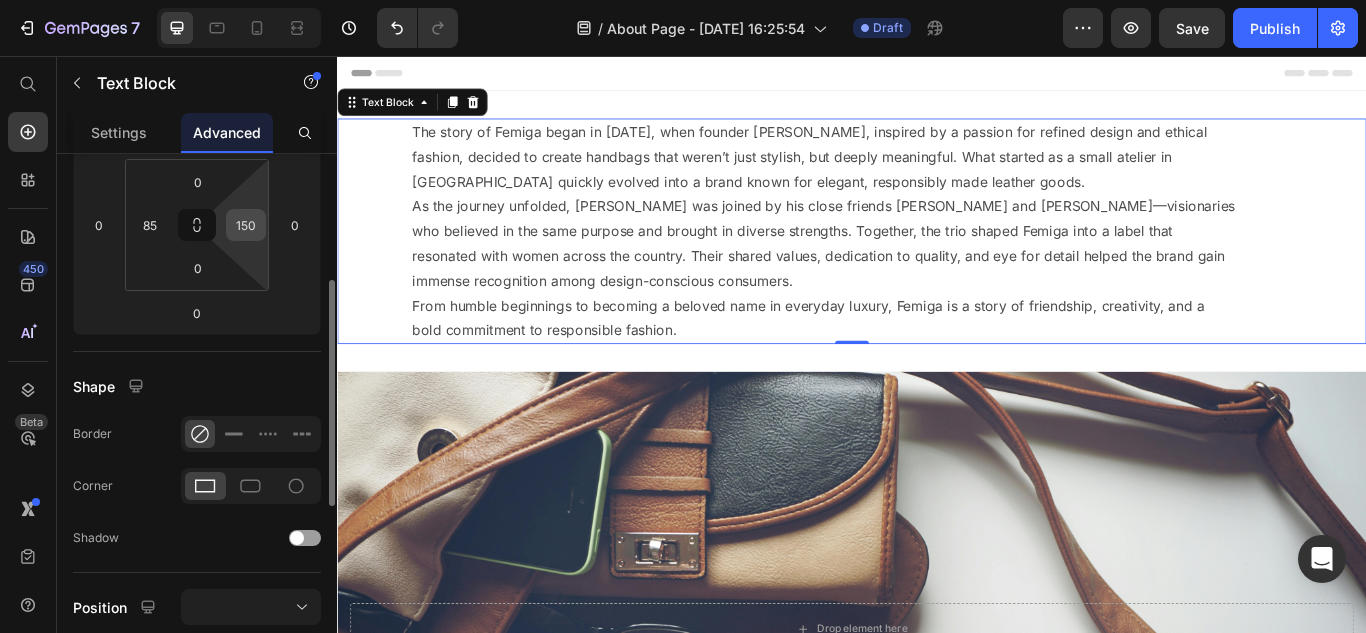 click on "150" at bounding box center (246, 225) 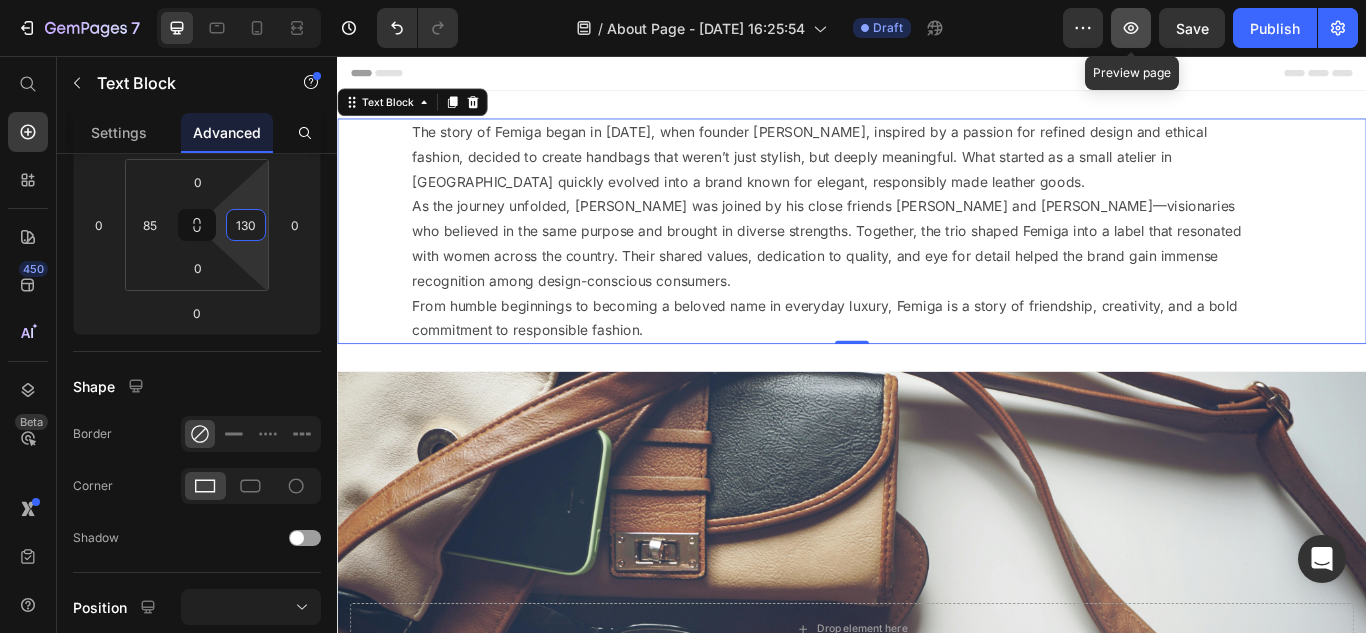 type on "130" 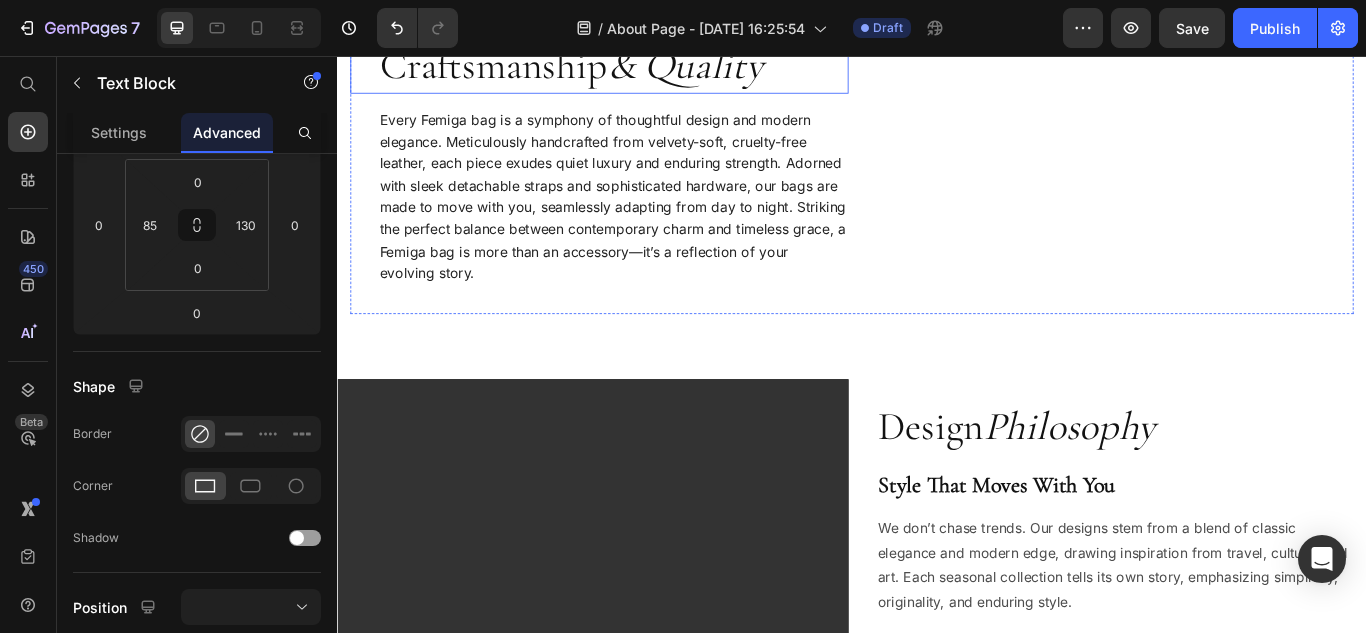 scroll, scrollTop: 1400, scrollLeft: 0, axis: vertical 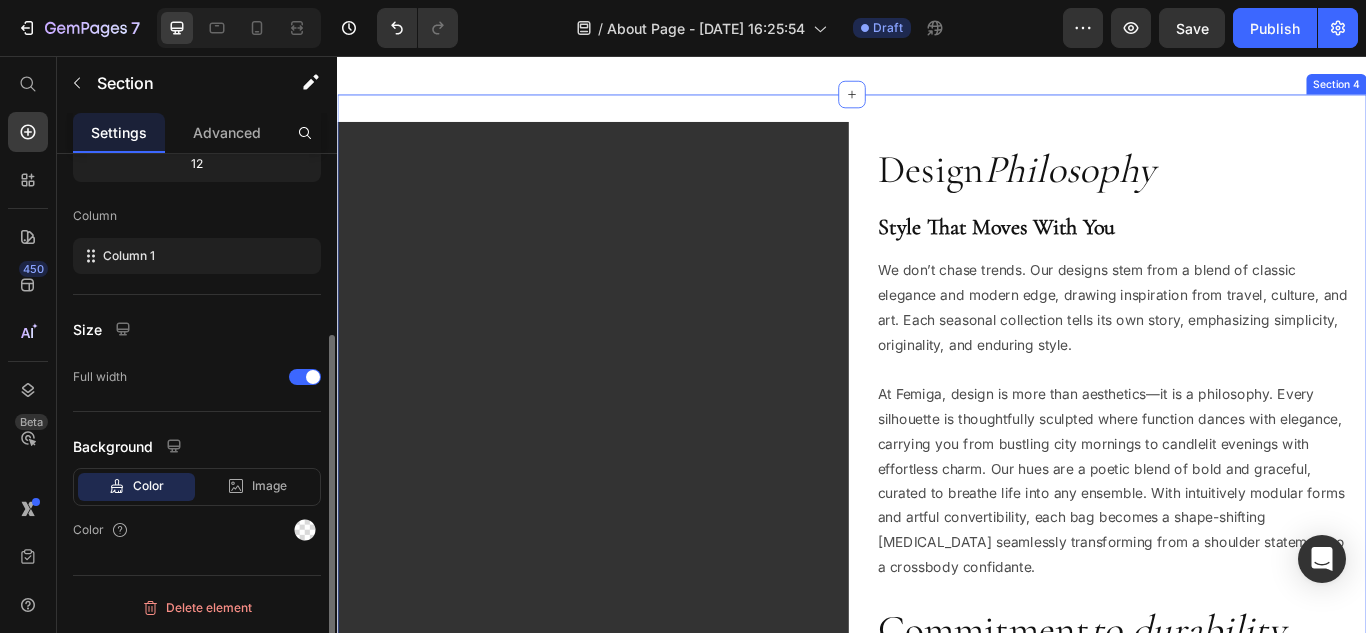 click on "Video Design  Philosophy Heading Style That Moves With You Heading We don’t chase trends. Our designs stem from a blend of classic elegance and modern edge, drawing inspiration from travel, culture, and art. Each seasonal collection tells its own story, emphasizing simplicity, originality, and enduring style.   At Femiga, design is more than aesthetics—it is a philosophy. Every silhouette is thoughtfully sculpted where function dances with elegance, carrying you from bustling city mornings to candlelit evenings with effortless charm. Our hues are a poetic blend of bold and graceful, curated to breathe life into any ensemble. With intuitively modular forms and artful convertibility, each bag becomes a shape-shifting muse seamlessly transforming from a shoulder statement to a crossbody confidante. Text Block Commitment  to durability Heading Uncompromising Durability Text Block Social  Presence Heading Text Block Row Section 4" at bounding box center (937, 663) 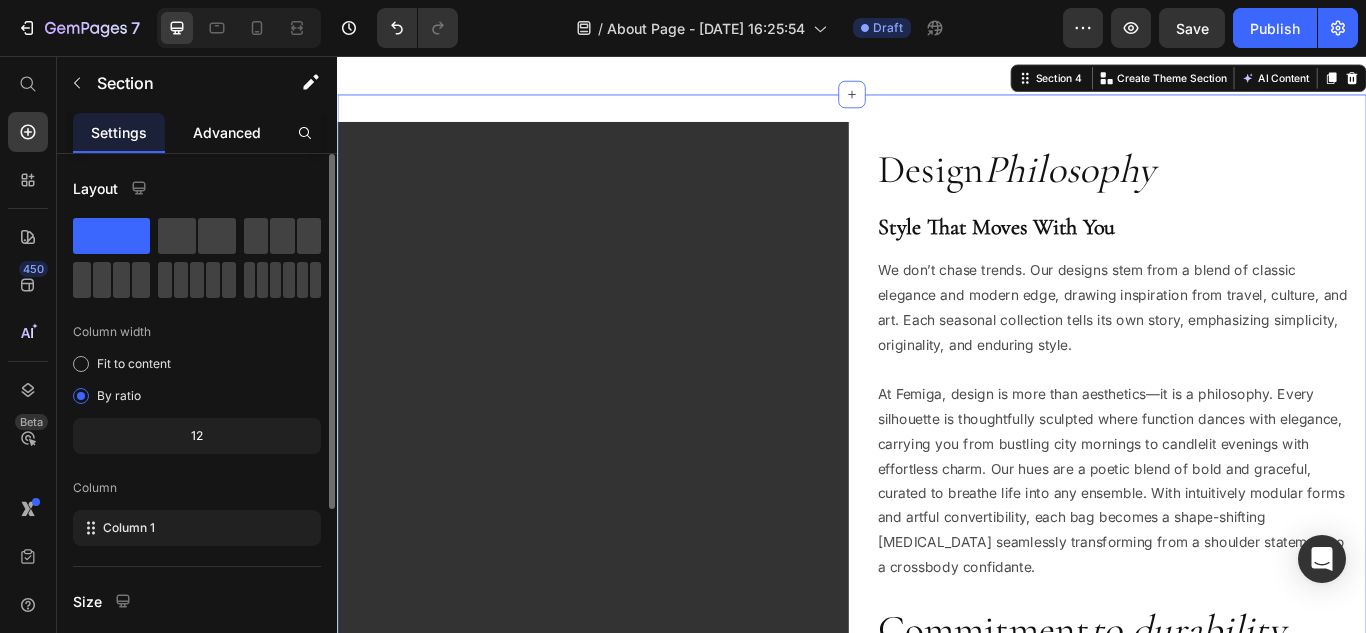 click on "Advanced" 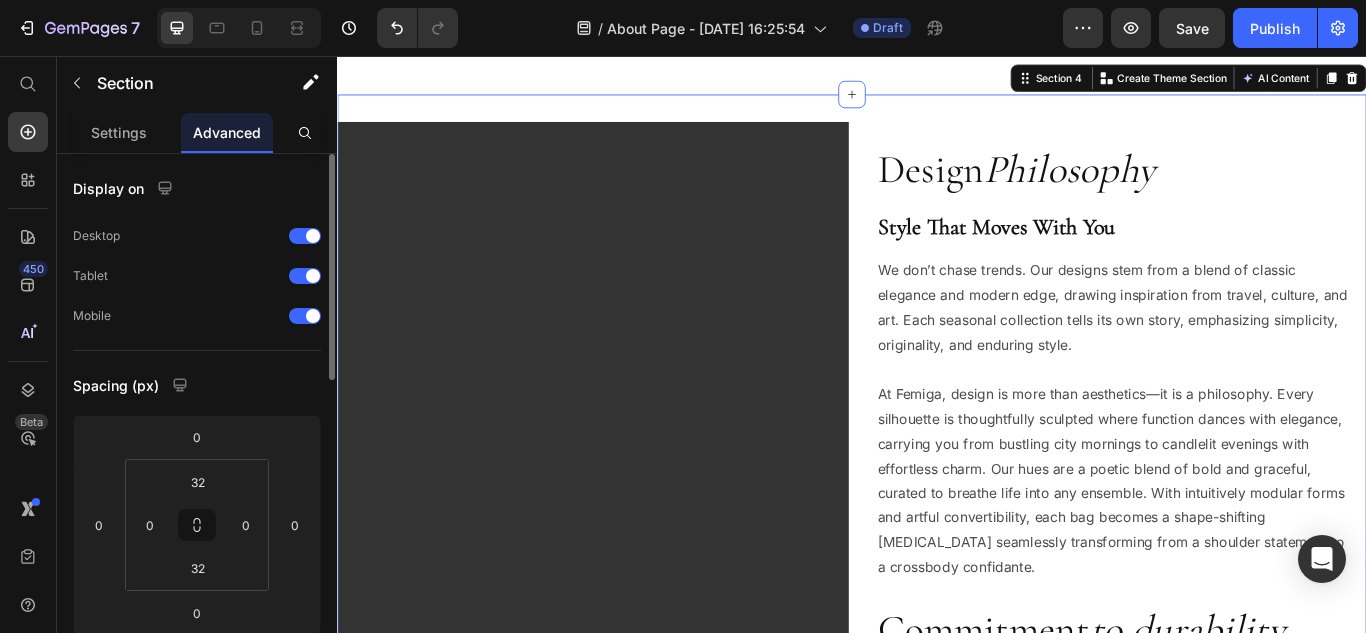 scroll, scrollTop: 200, scrollLeft: 0, axis: vertical 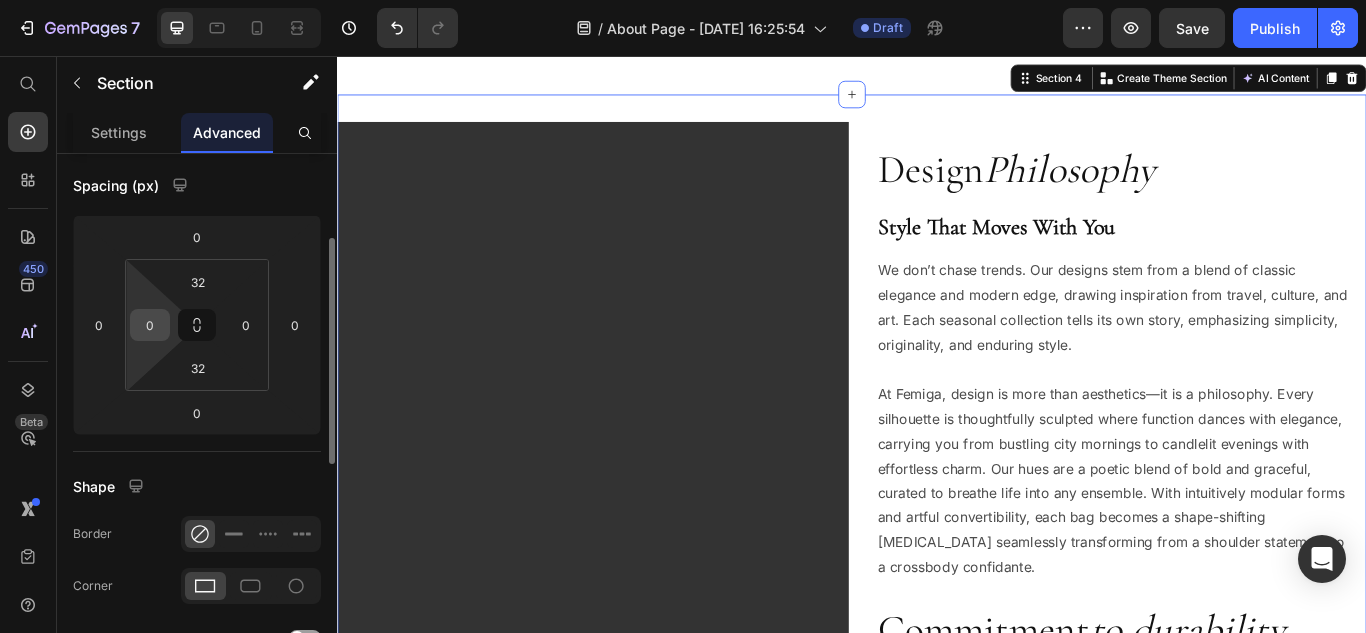 click on "0" at bounding box center [150, 325] 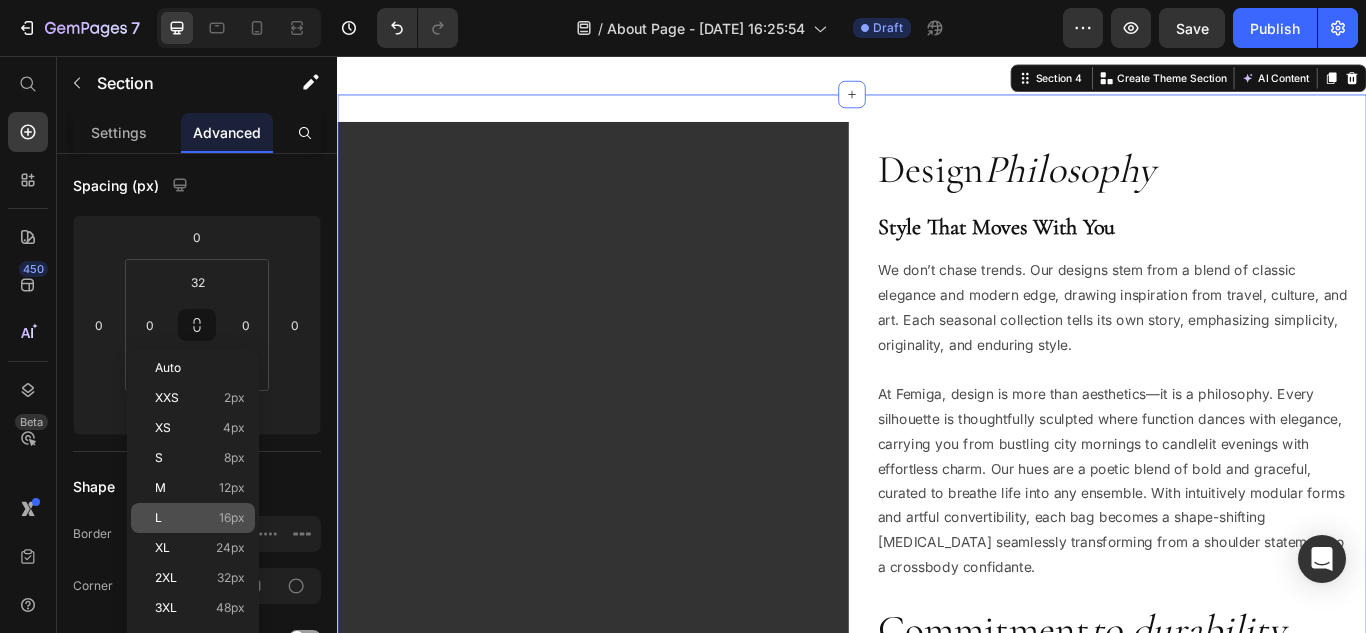 click on "16px" at bounding box center (232, 518) 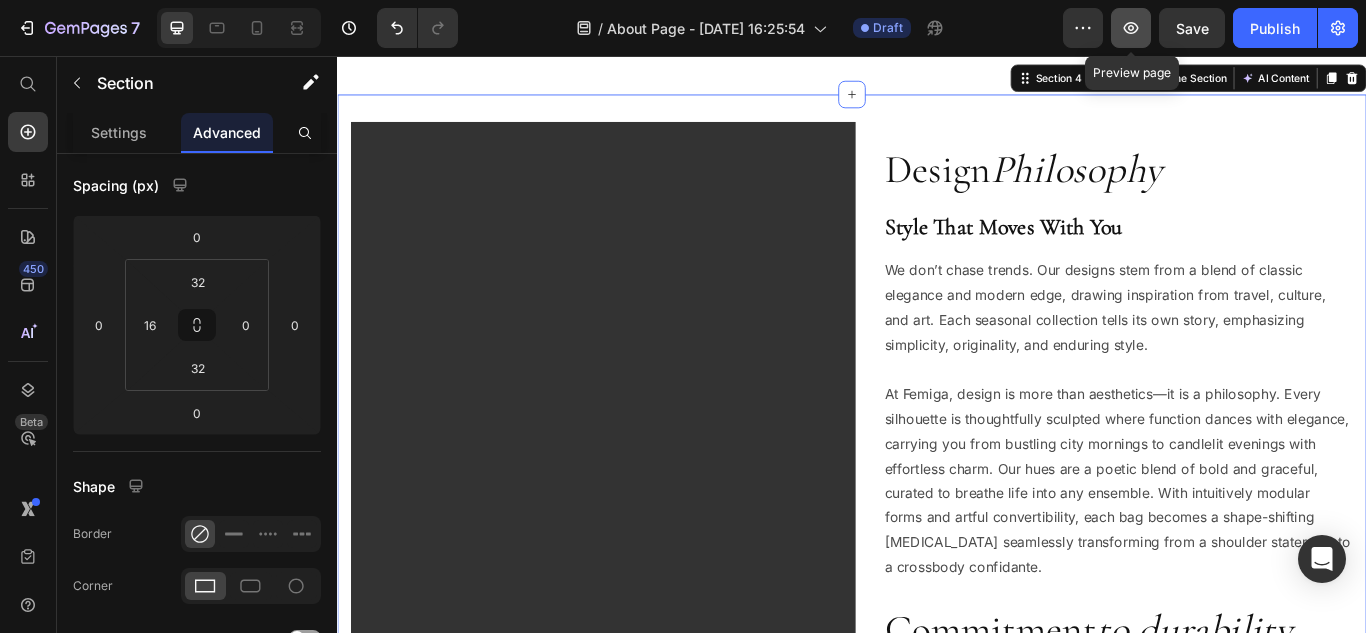 click 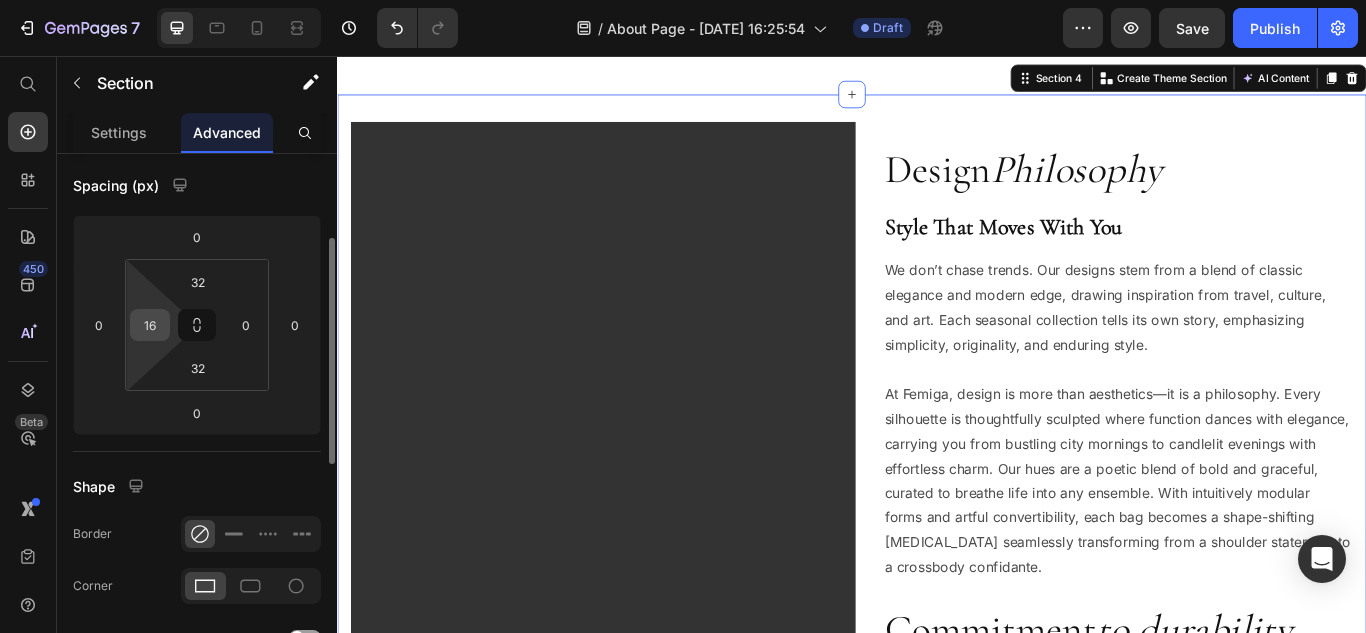 click on "16" at bounding box center (150, 325) 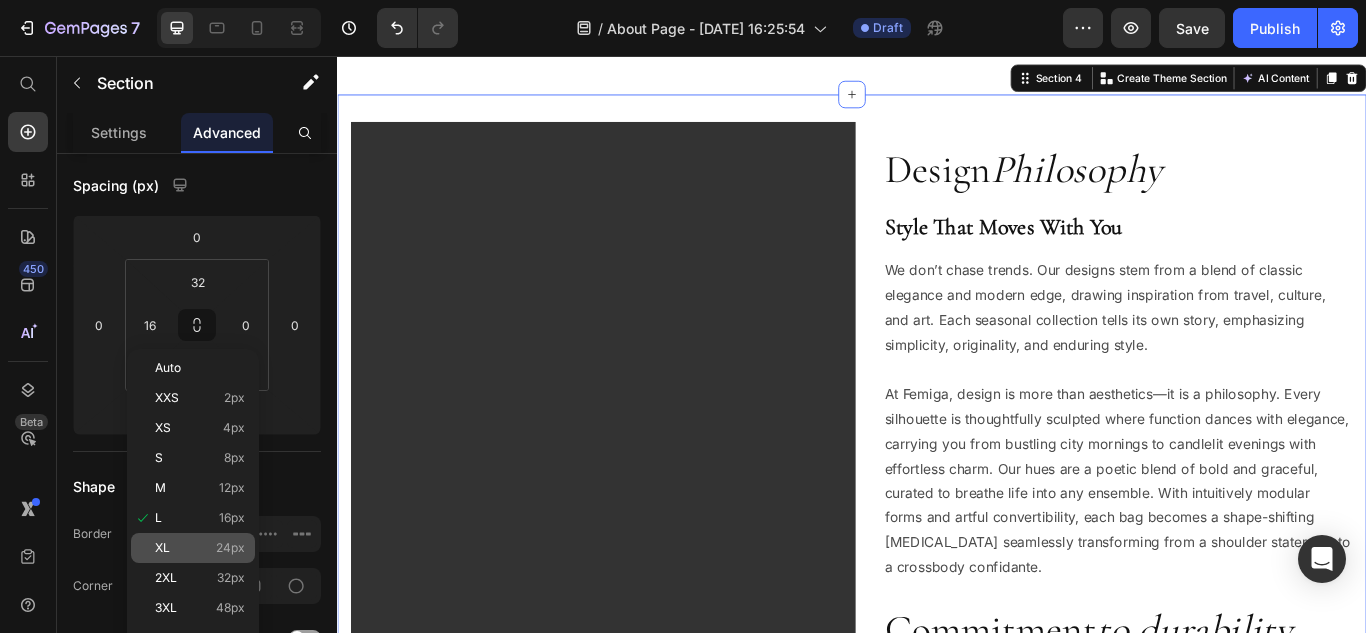 click on "XL 24px" 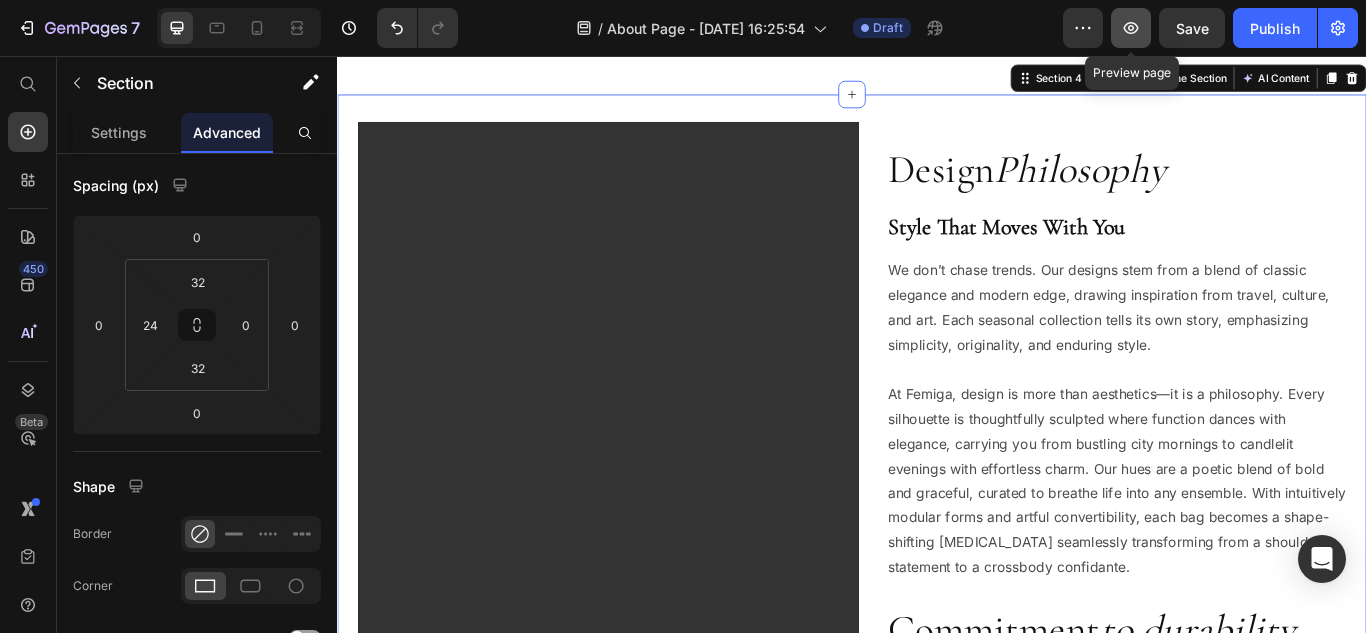 click 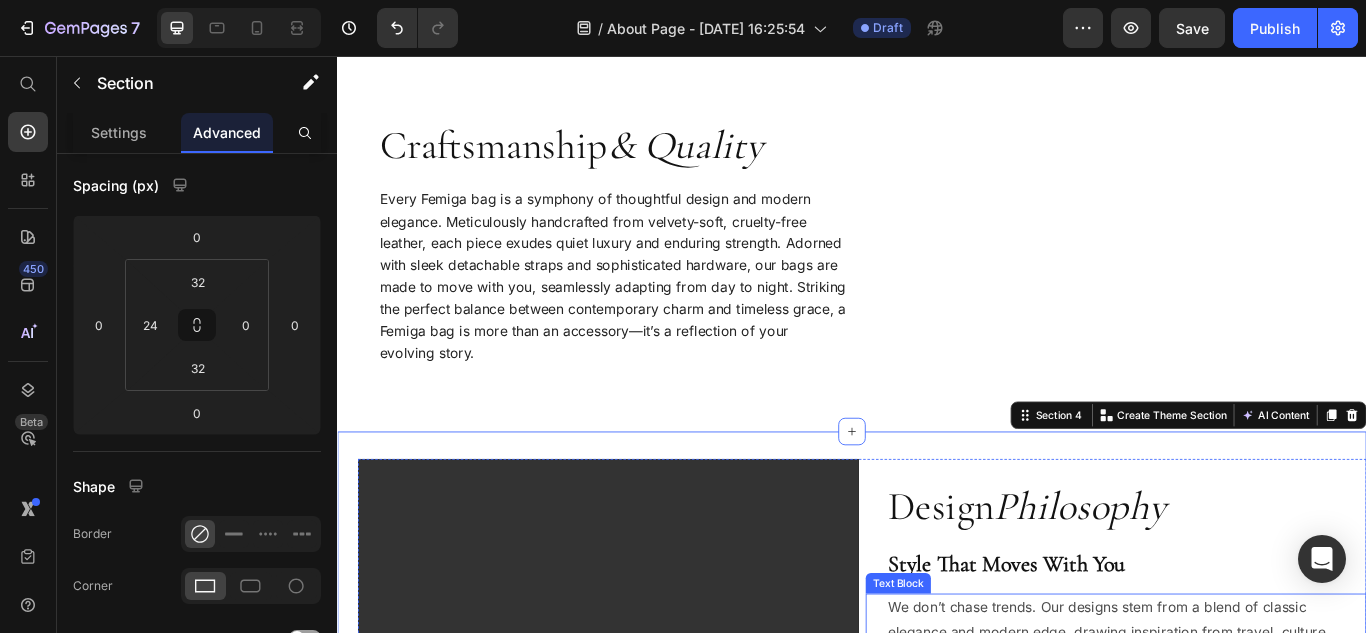 scroll, scrollTop: 1000, scrollLeft: 0, axis: vertical 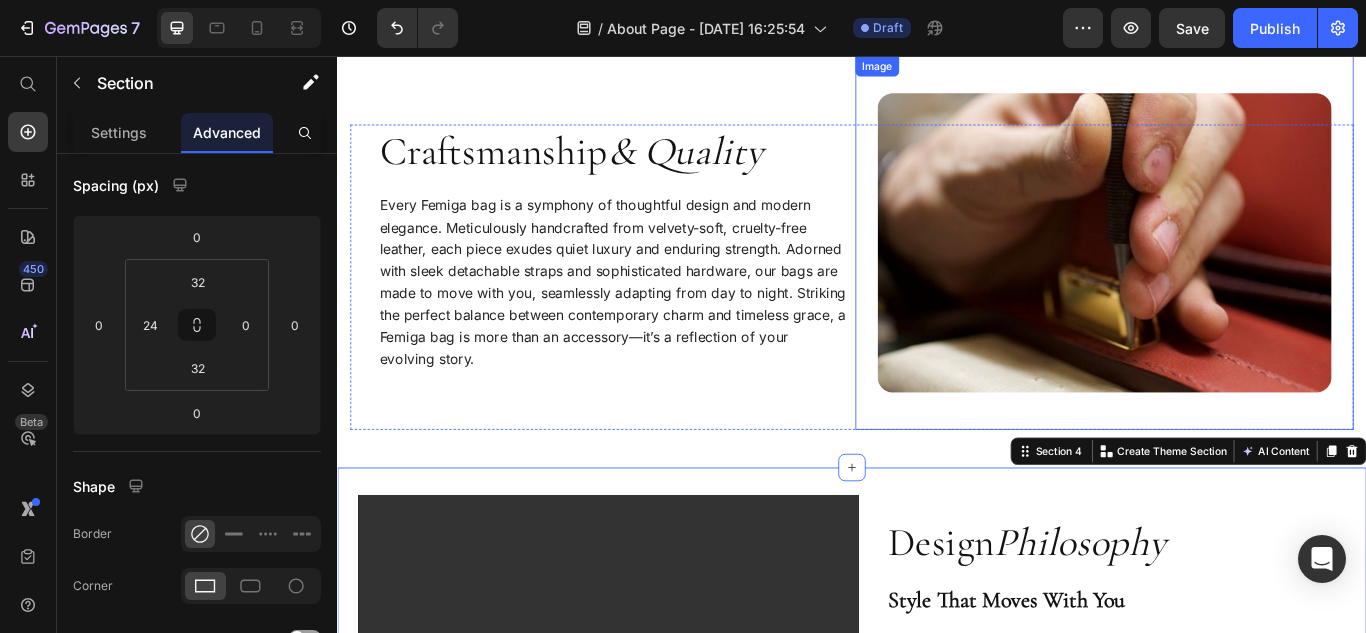 click at bounding box center [1231, 274] 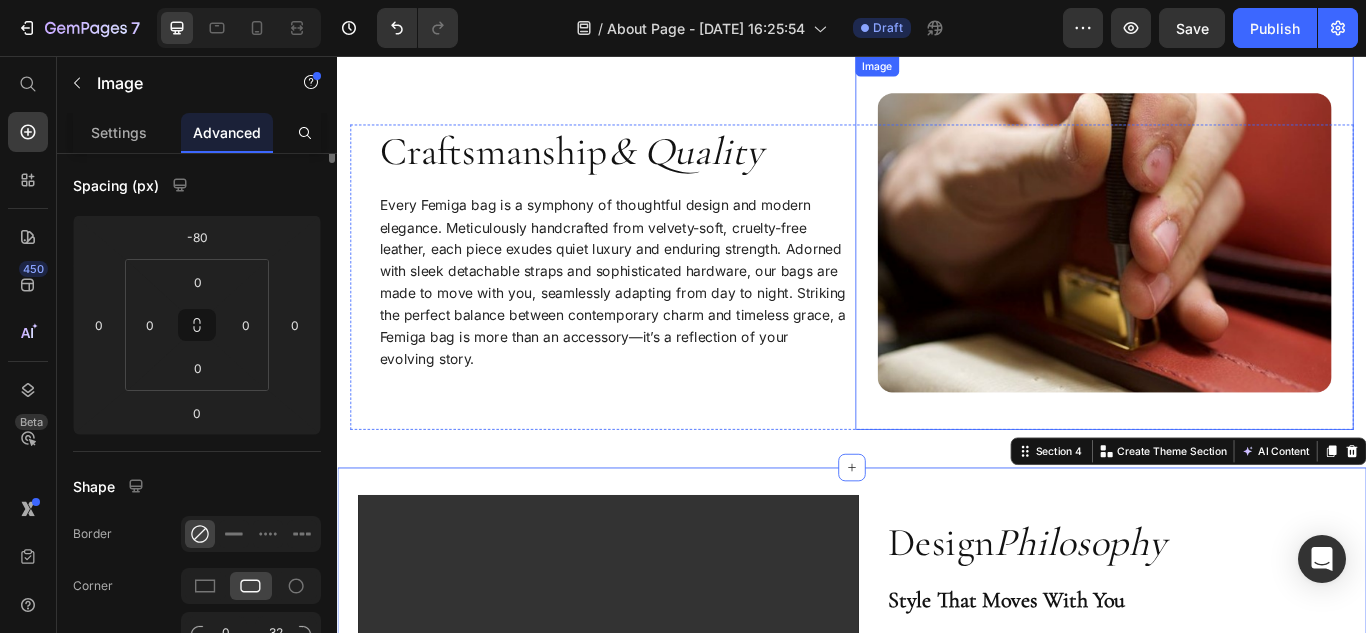 scroll, scrollTop: 0, scrollLeft: 0, axis: both 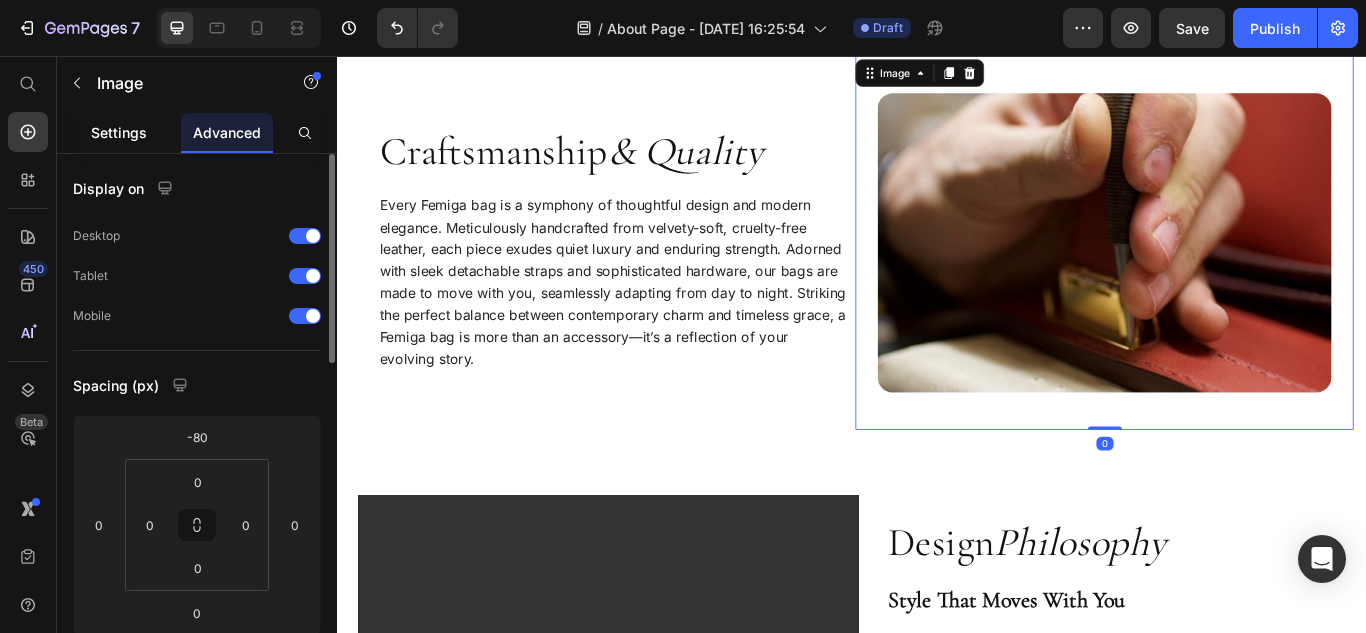 click on "Settings" at bounding box center (119, 132) 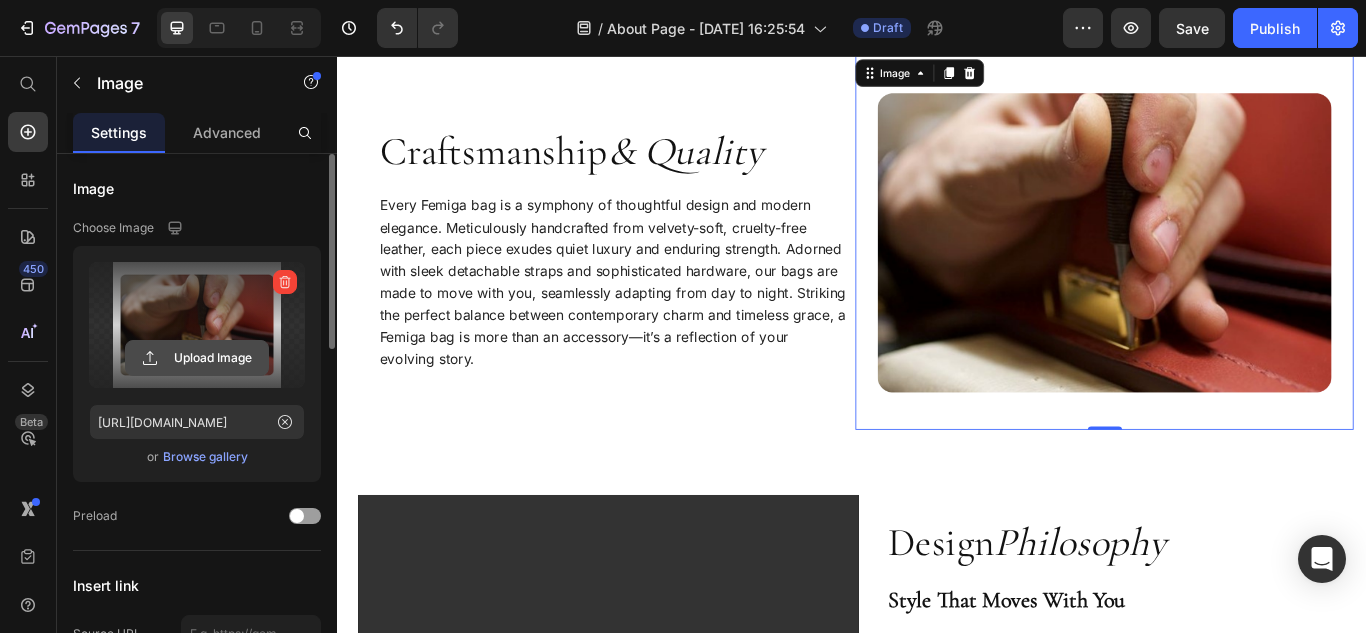 click 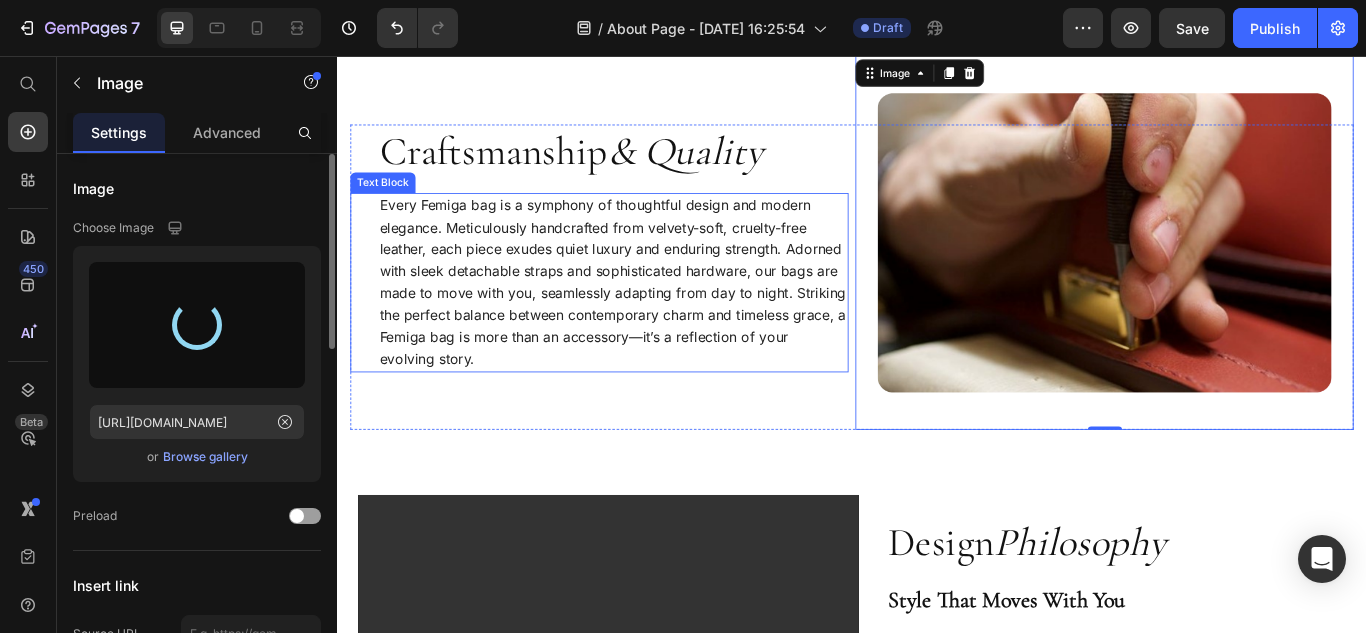 type on "https://cdn.shopify.com/s/files/1/0751/5589/8590/files/gempages_573524599011017635-99513982-7cf0-4af6-8137-8c0fd1889fbf.png" 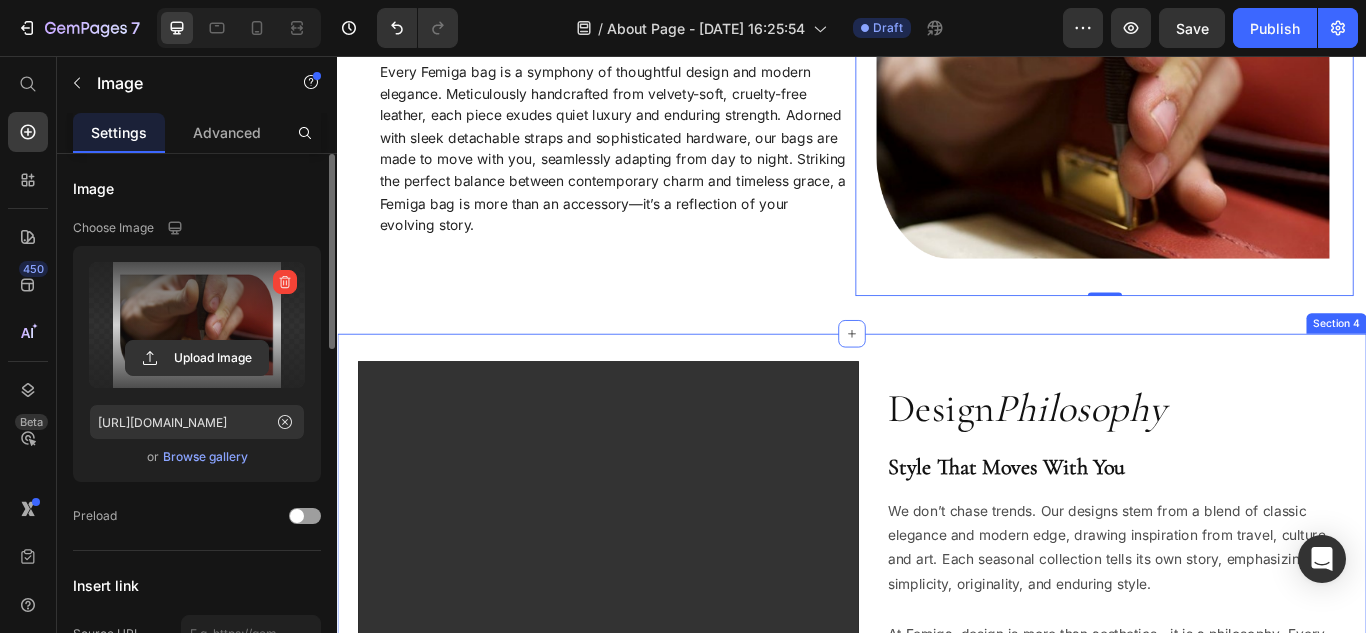 scroll, scrollTop: 1200, scrollLeft: 0, axis: vertical 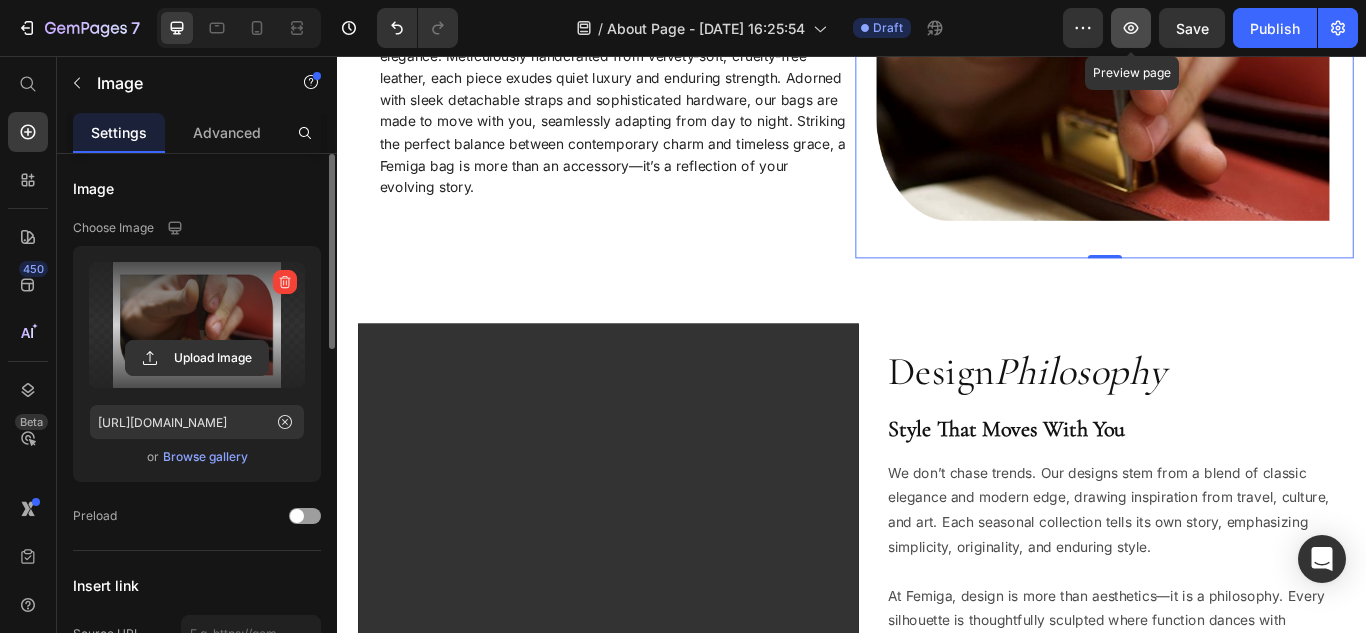click 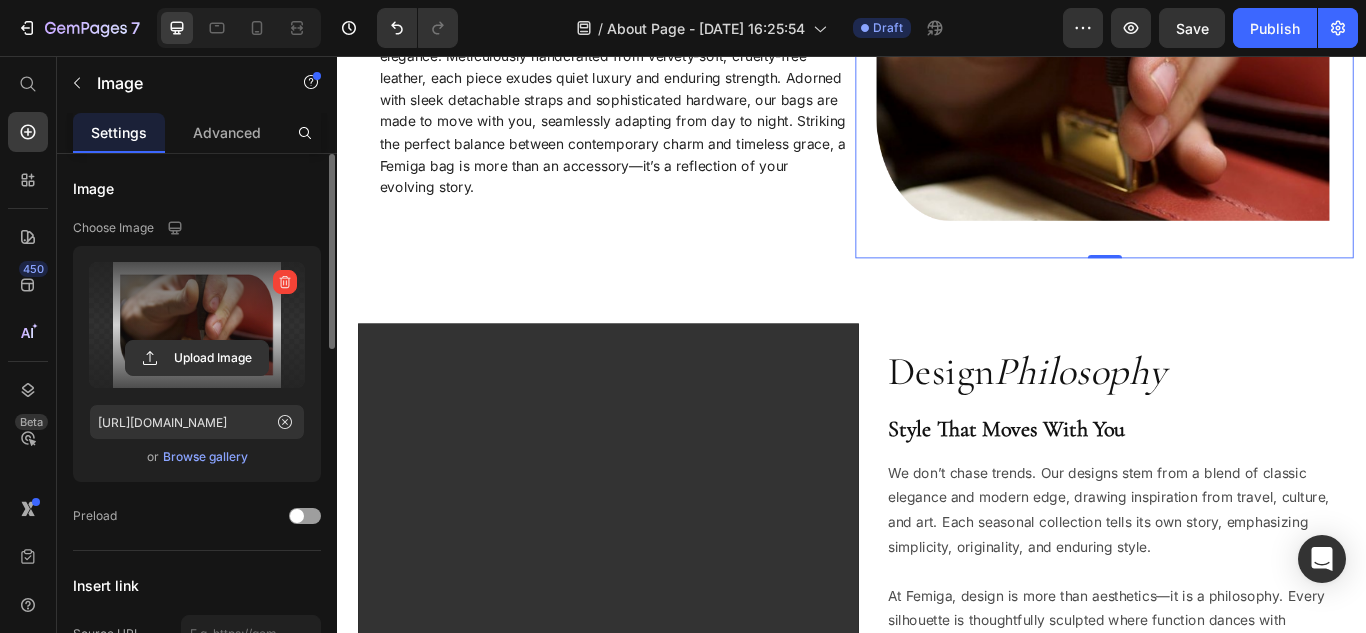 scroll, scrollTop: 100, scrollLeft: 0, axis: vertical 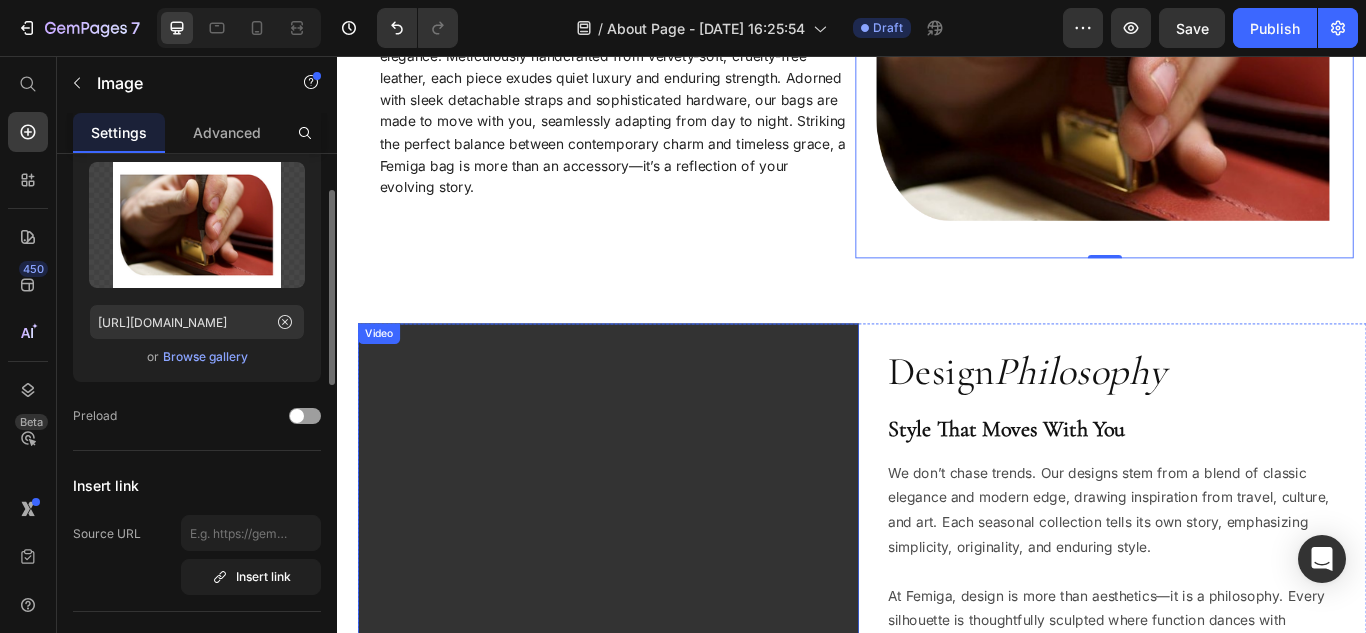 click at bounding box center (653, 887) 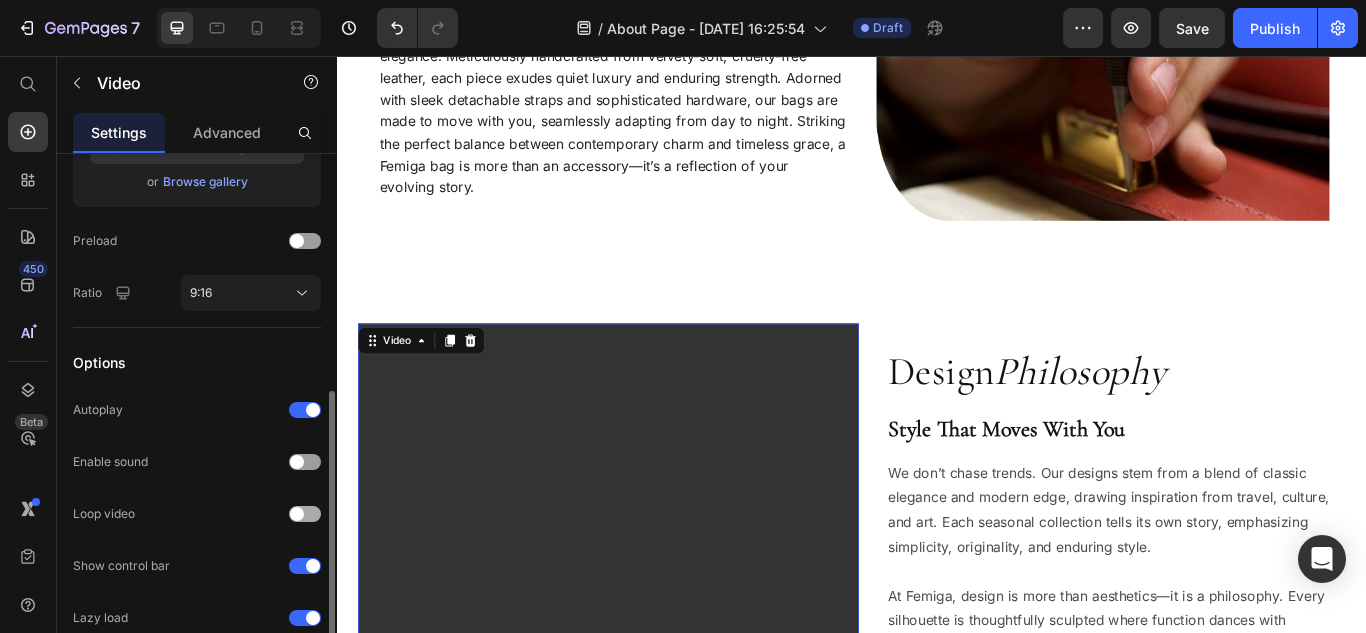 scroll, scrollTop: 594, scrollLeft: 0, axis: vertical 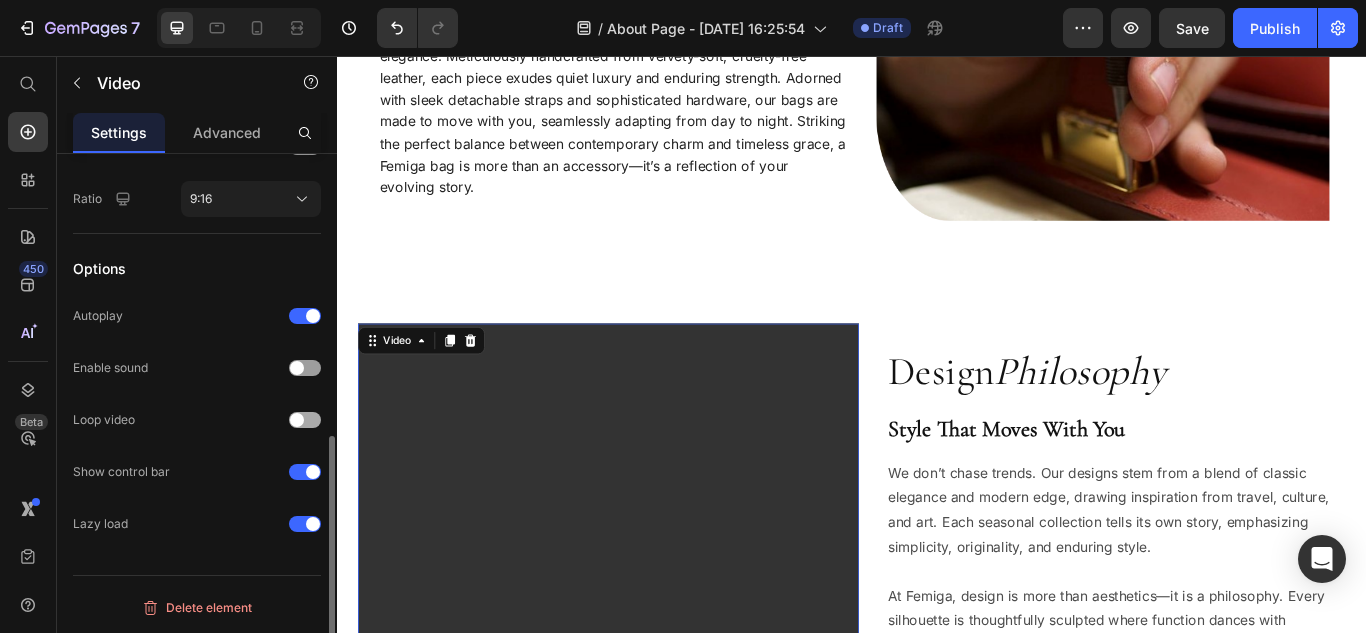 click at bounding box center [305, 420] 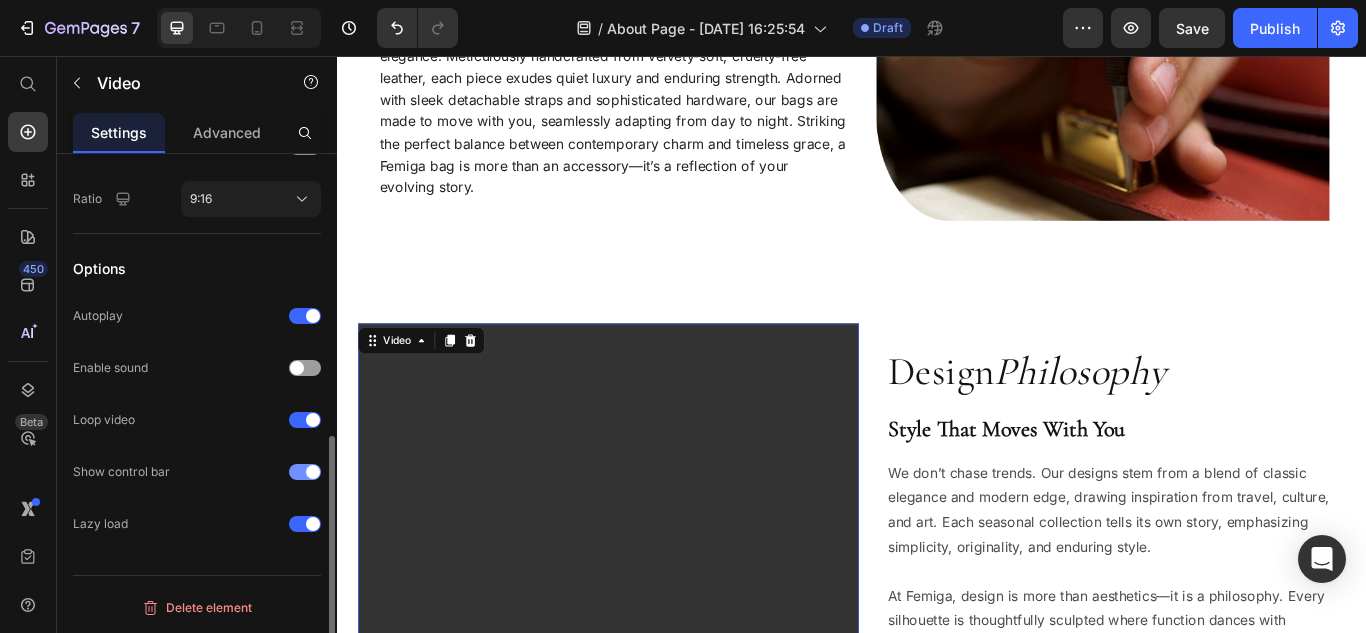 click at bounding box center [305, 472] 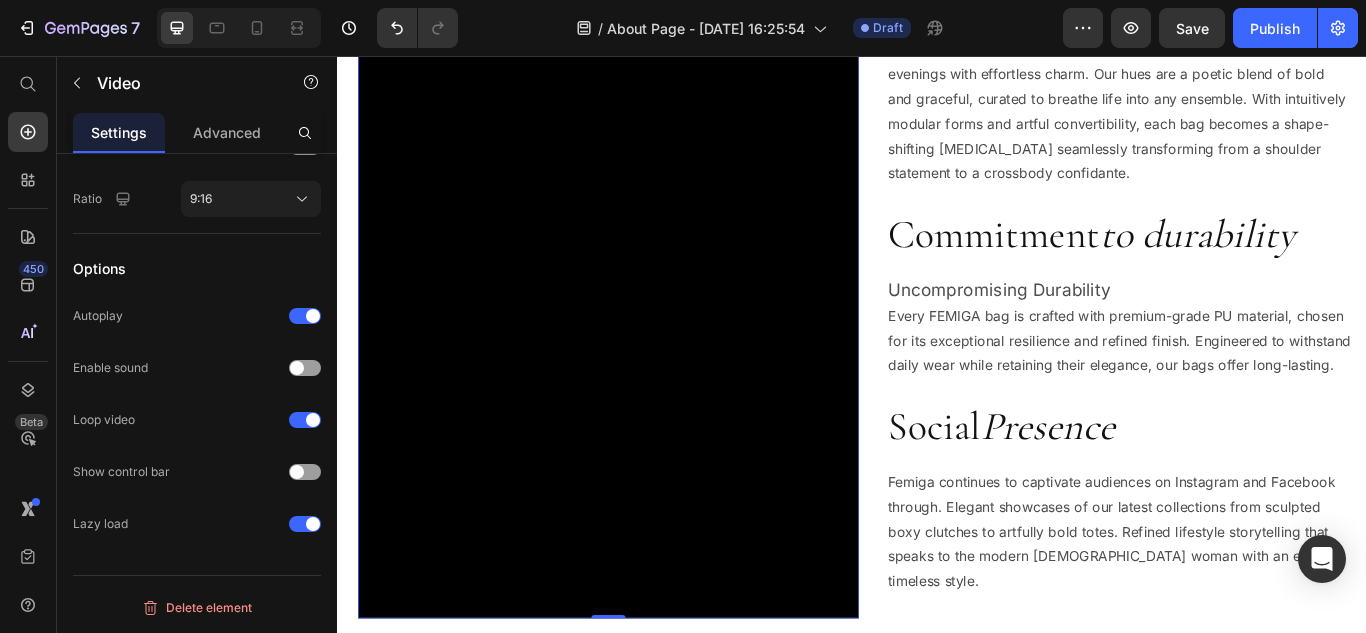 scroll, scrollTop: 2000, scrollLeft: 0, axis: vertical 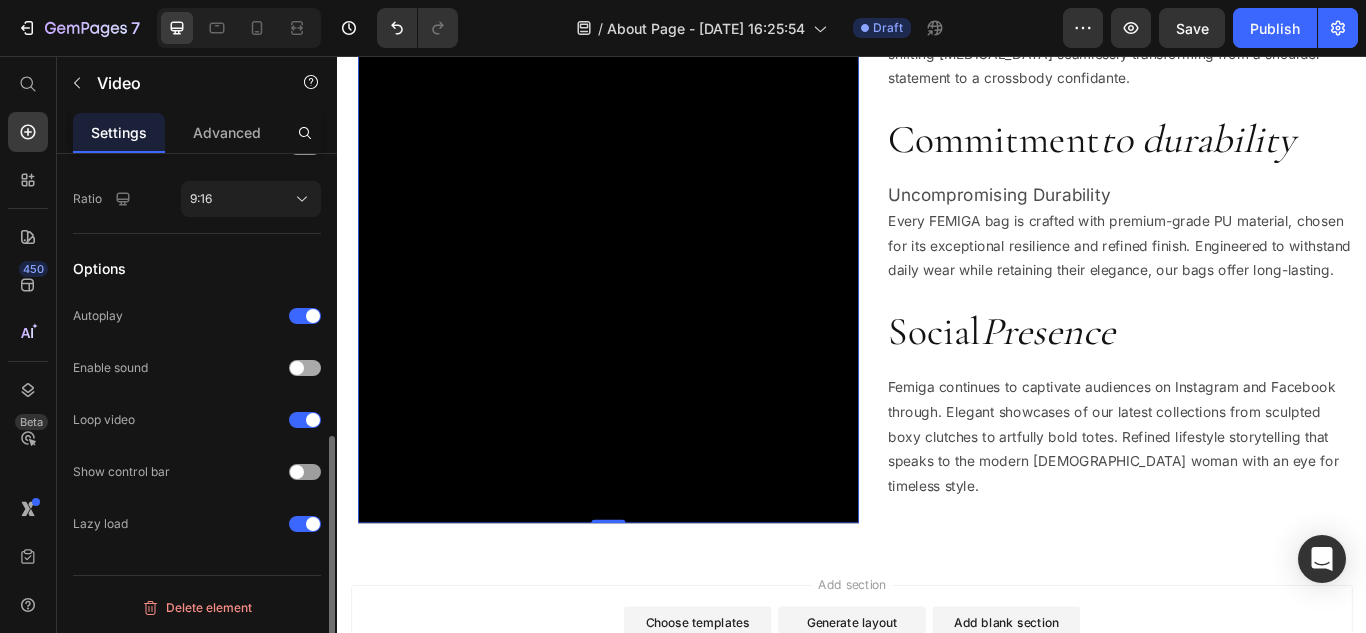 click at bounding box center (297, 368) 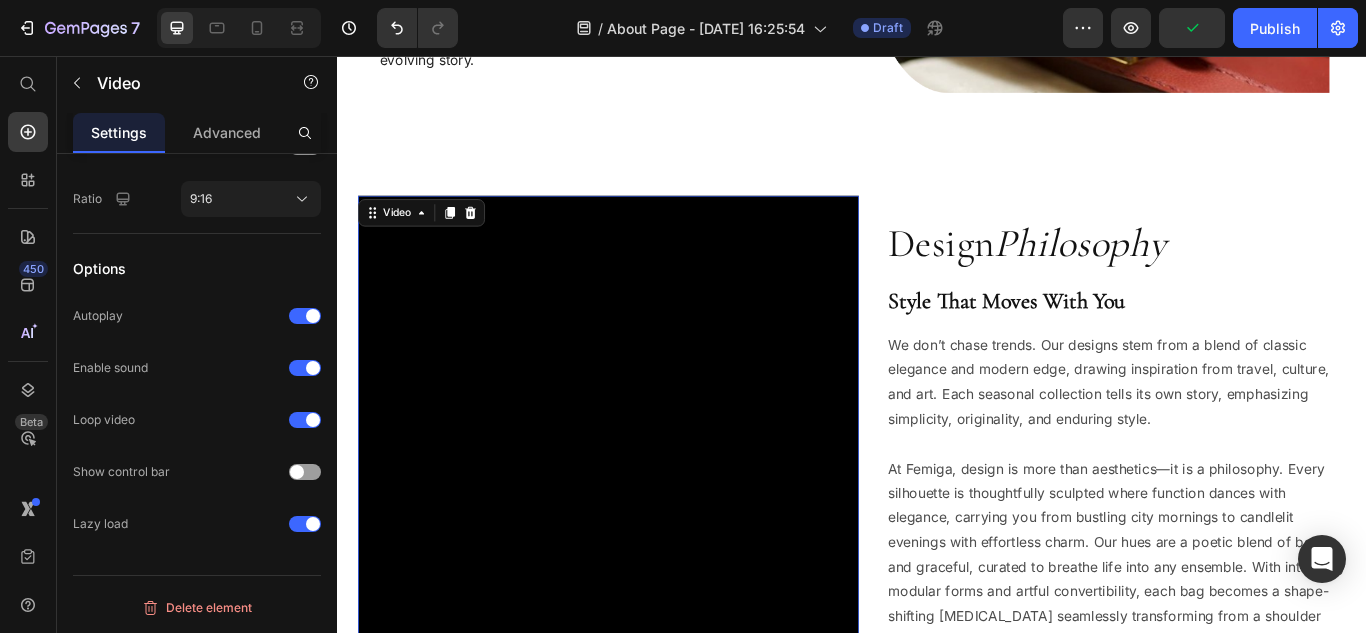 scroll, scrollTop: 1300, scrollLeft: 0, axis: vertical 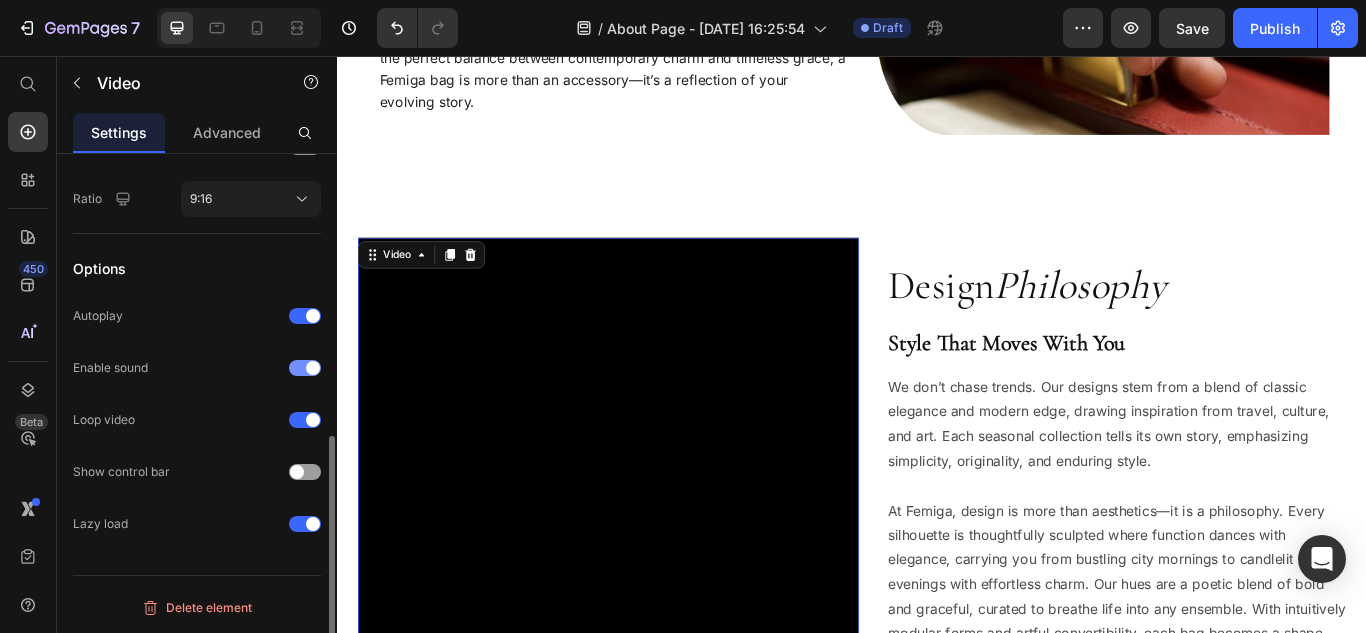 click at bounding box center [305, 368] 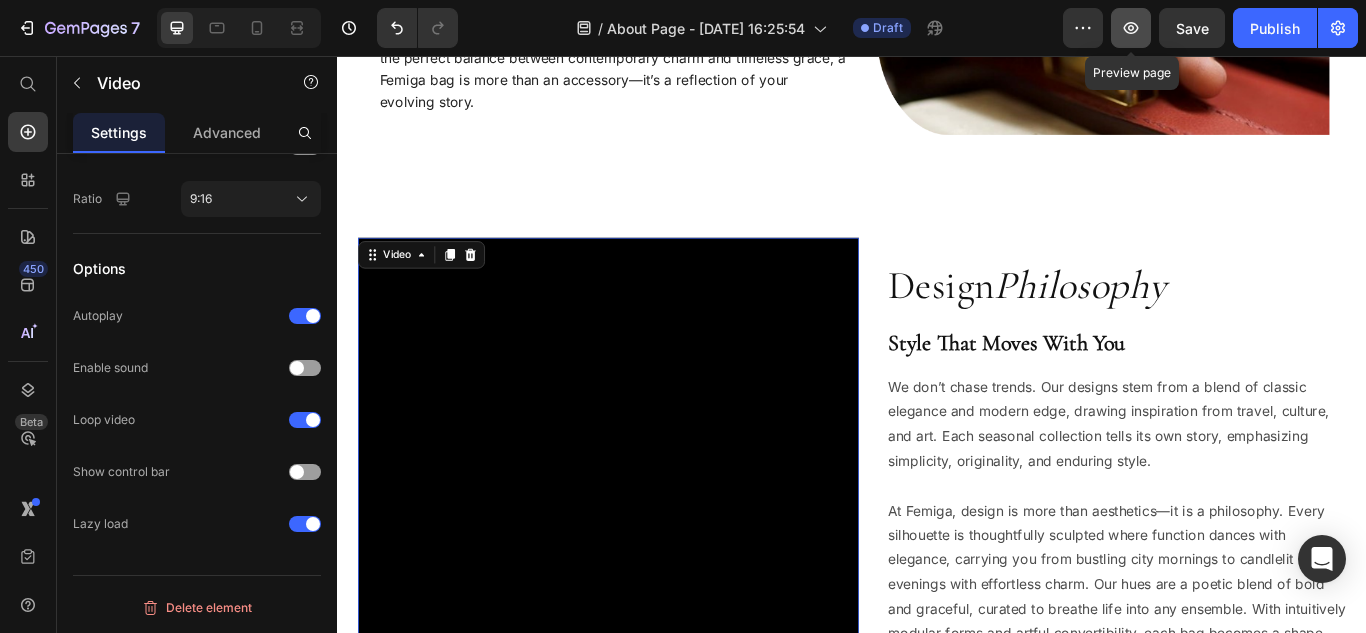 click 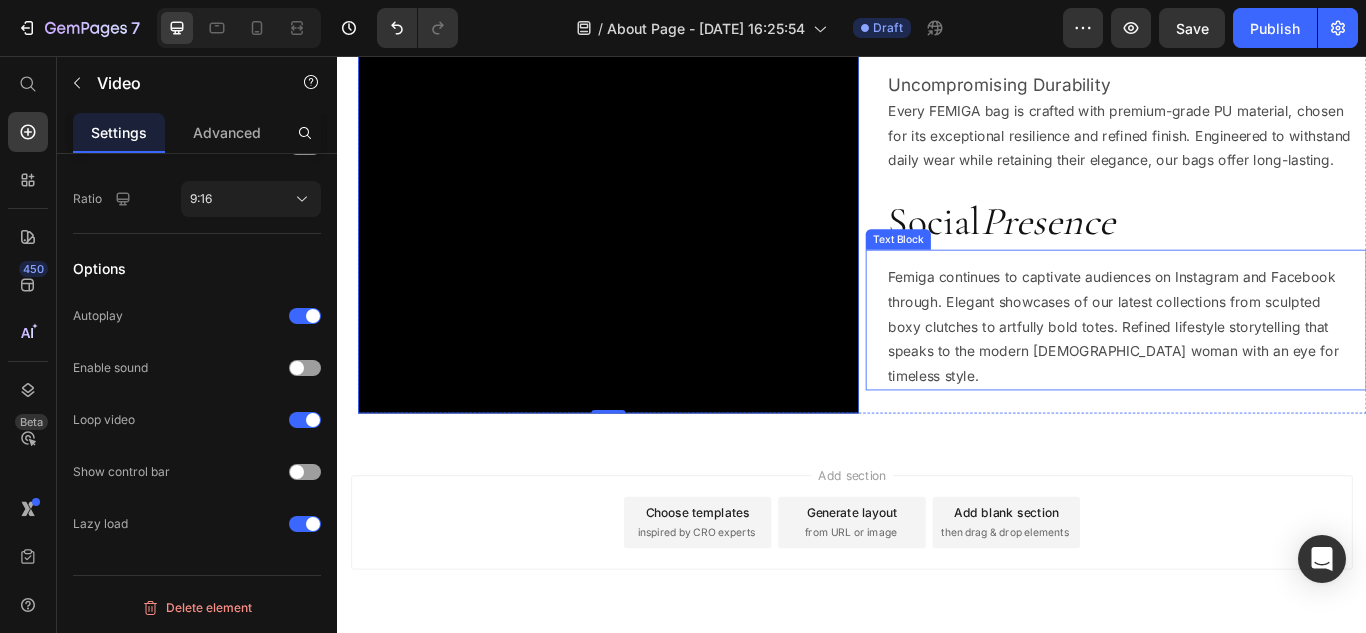 scroll, scrollTop: 2178, scrollLeft: 0, axis: vertical 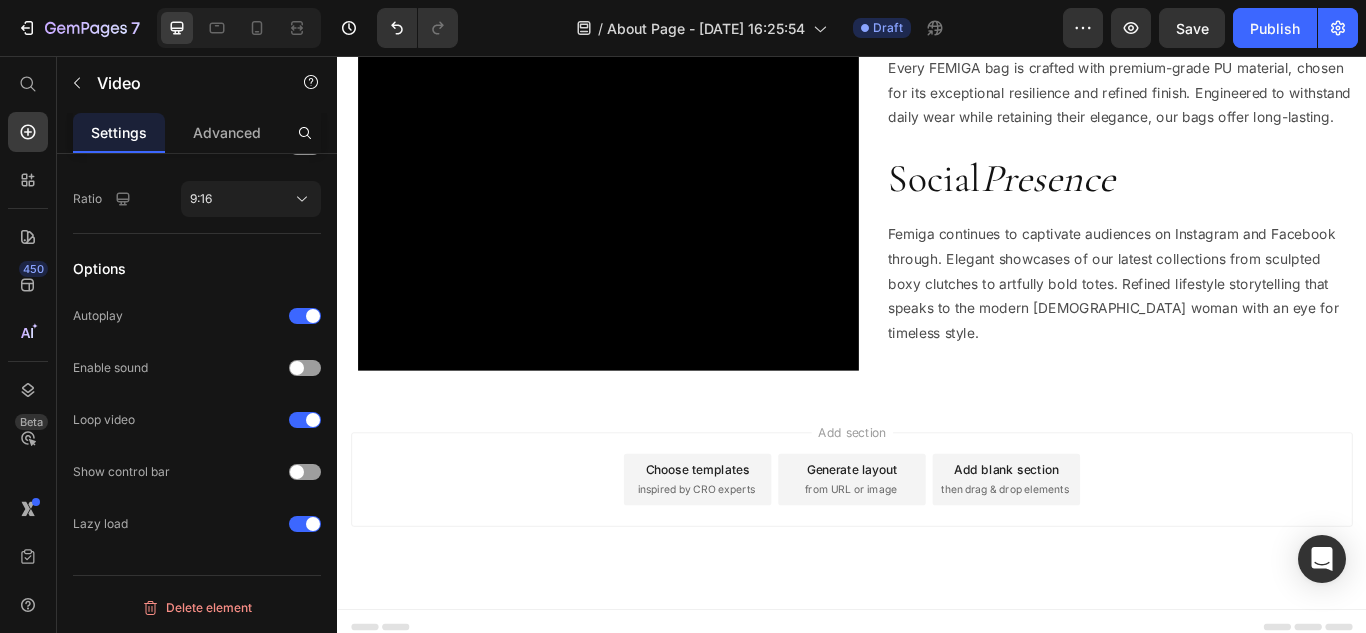 click on "Choose templates" at bounding box center [757, 538] 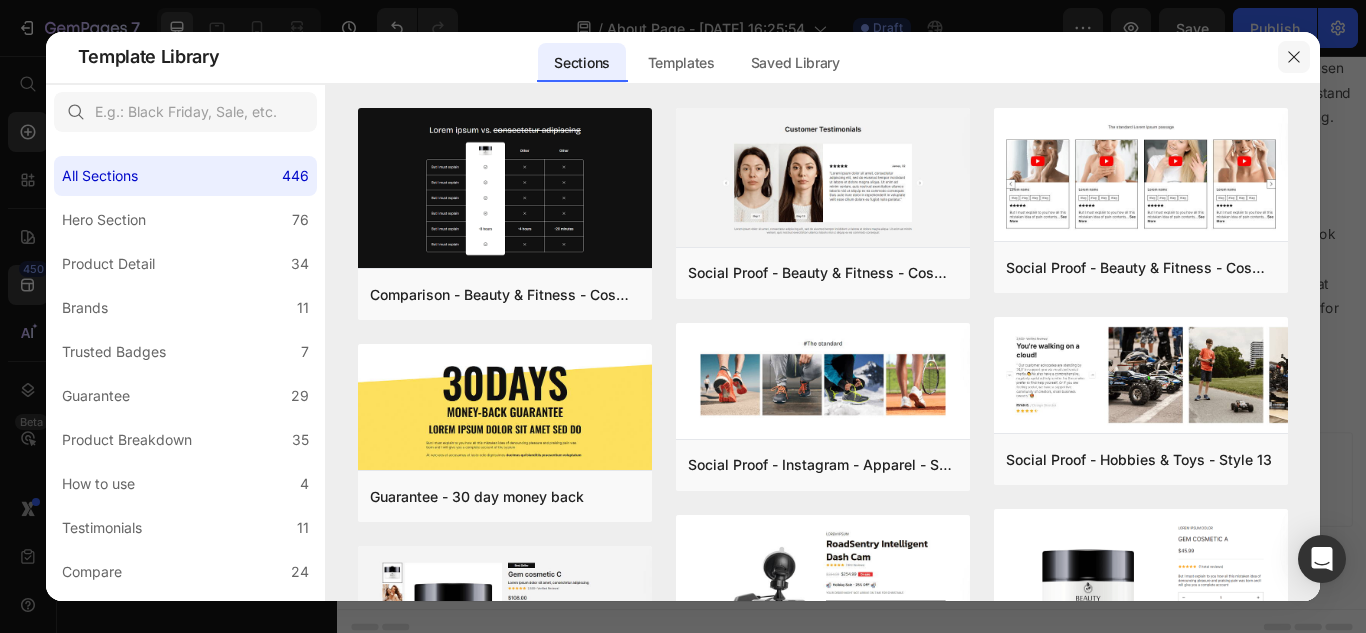 click at bounding box center (1294, 57) 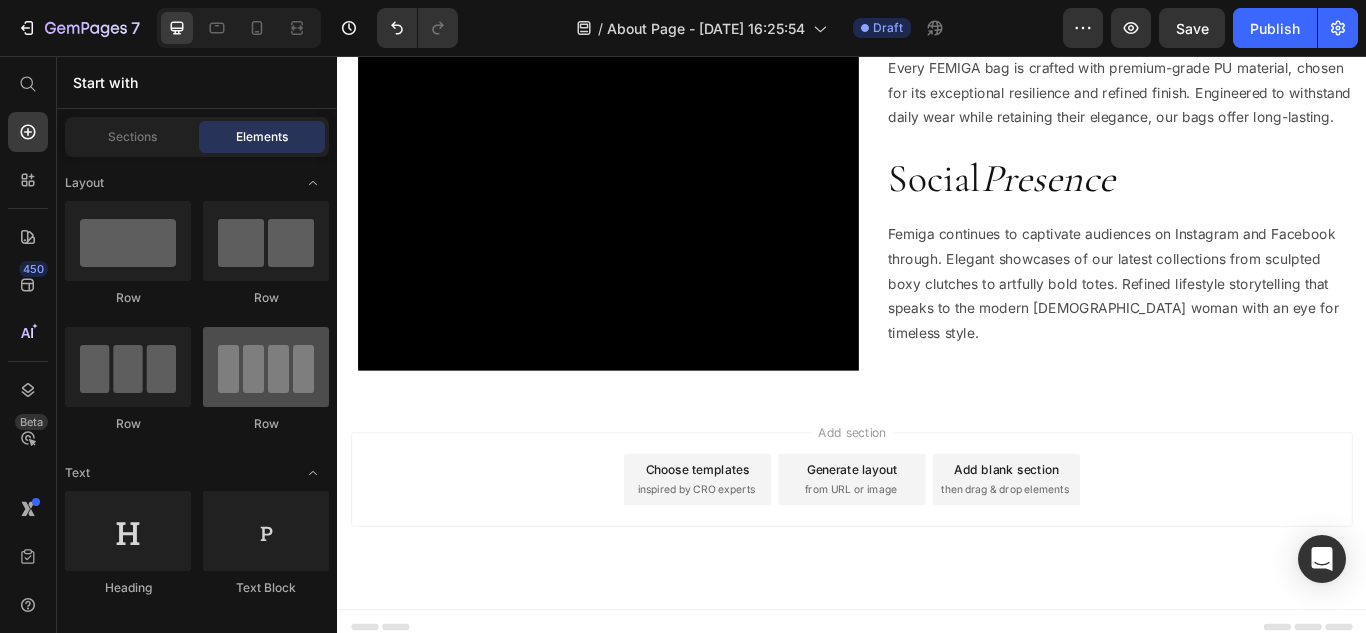 scroll, scrollTop: 0, scrollLeft: 0, axis: both 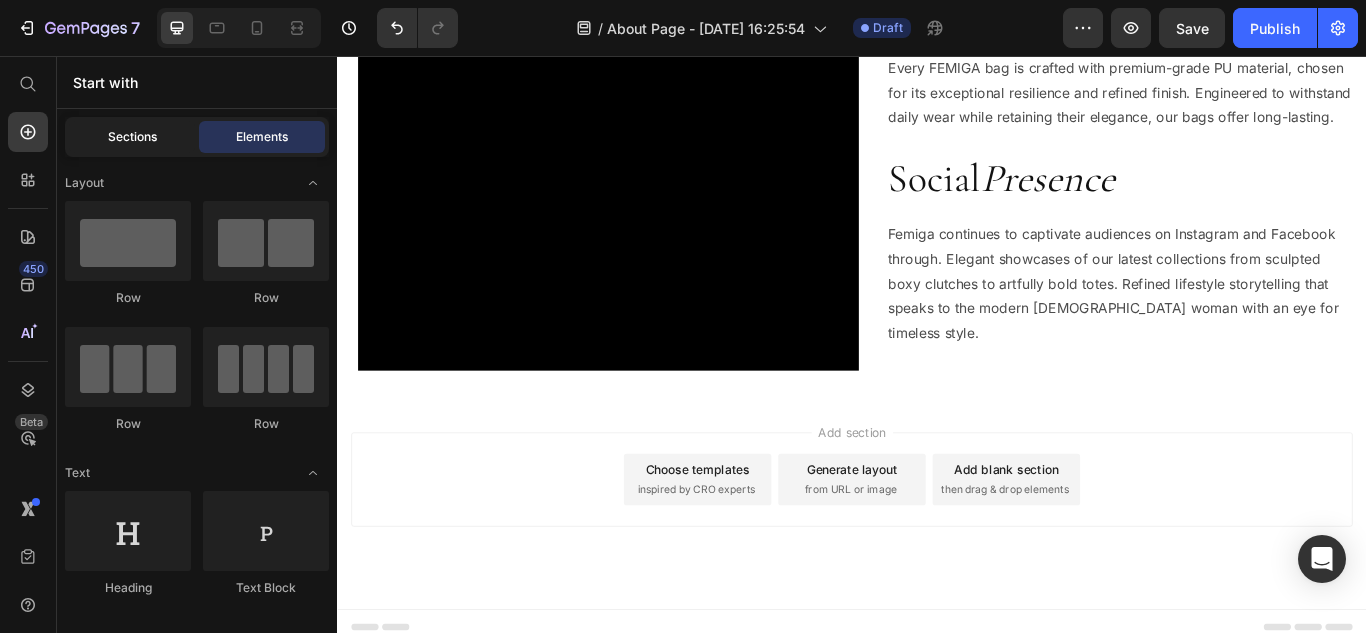 click on "Sections" 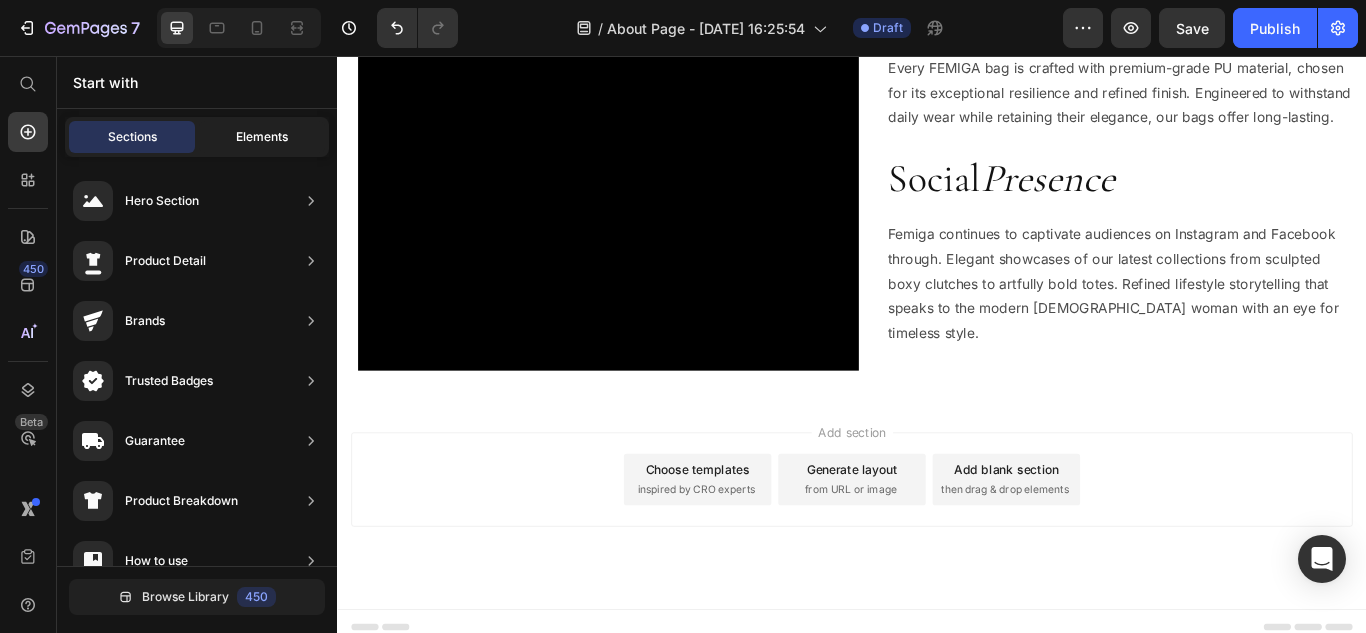 click on "Elements" at bounding box center (262, 137) 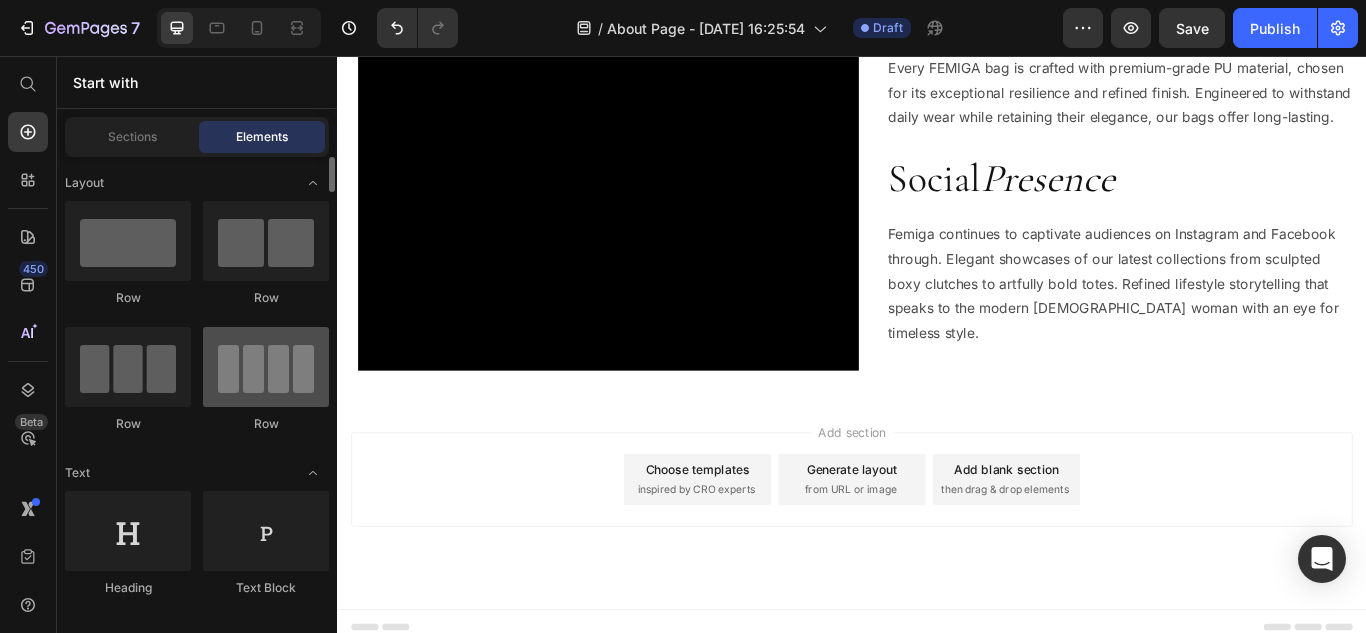 click at bounding box center [266, 367] 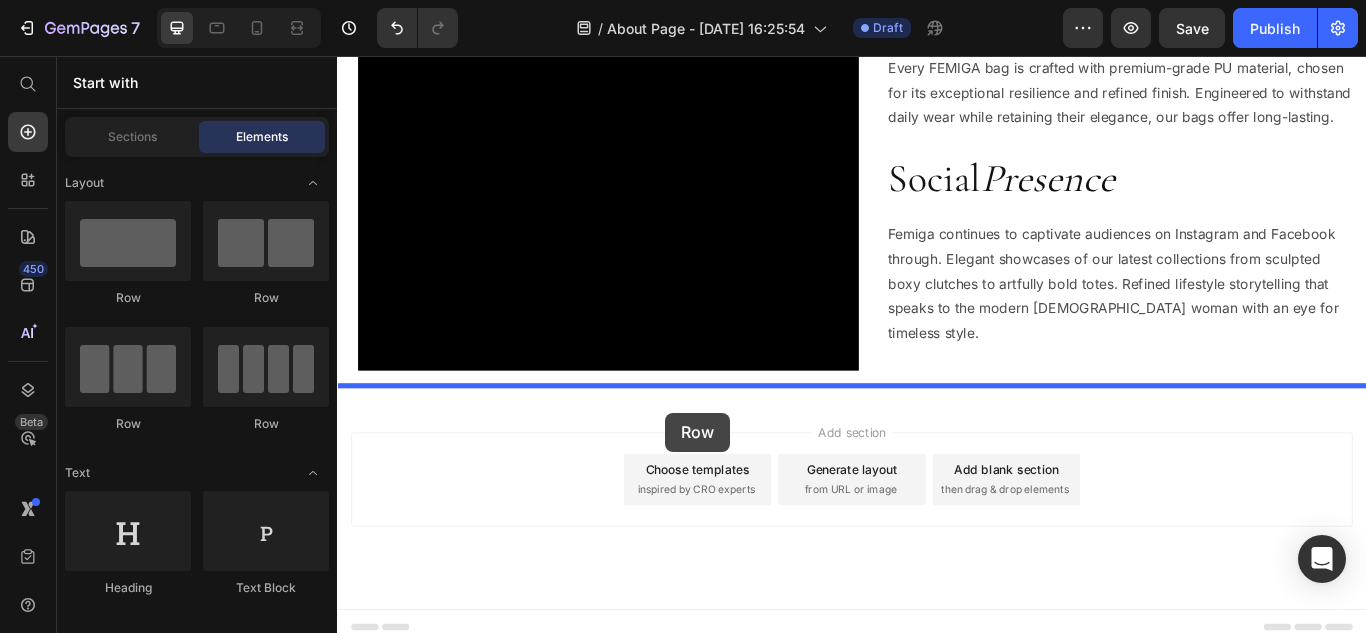 drag, startPoint x: 609, startPoint y: 417, endPoint x: 720, endPoint y: 472, distance: 123.878975 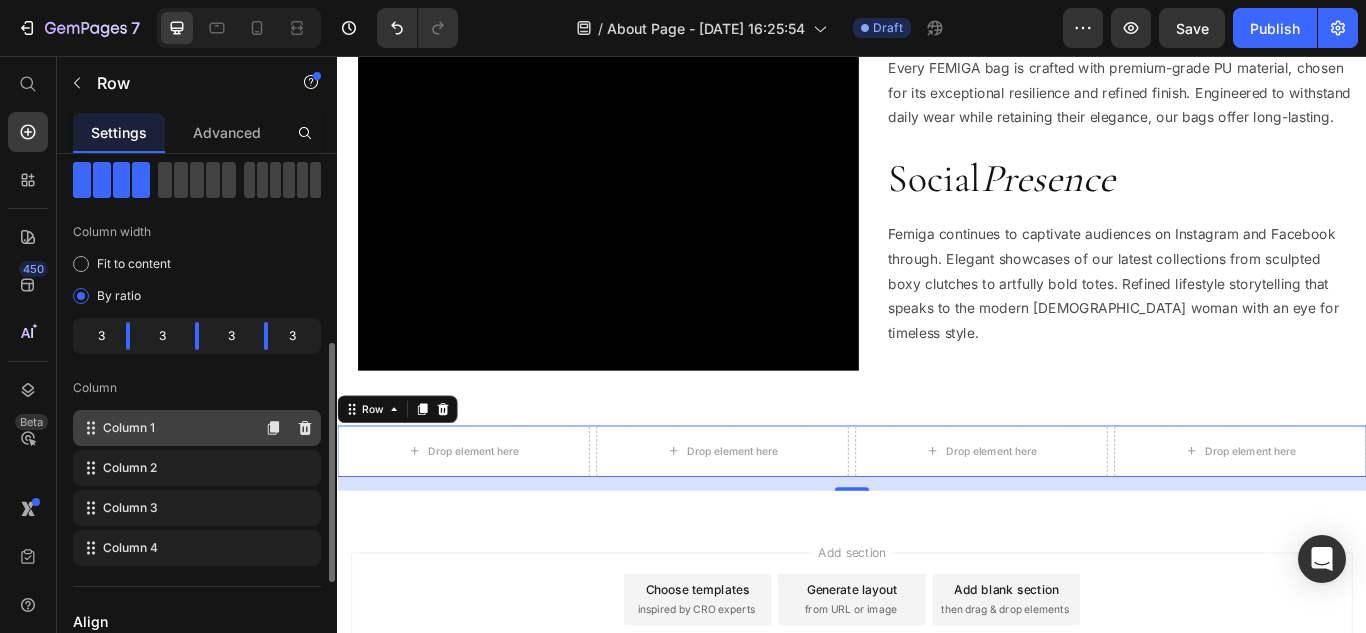 scroll, scrollTop: 200, scrollLeft: 0, axis: vertical 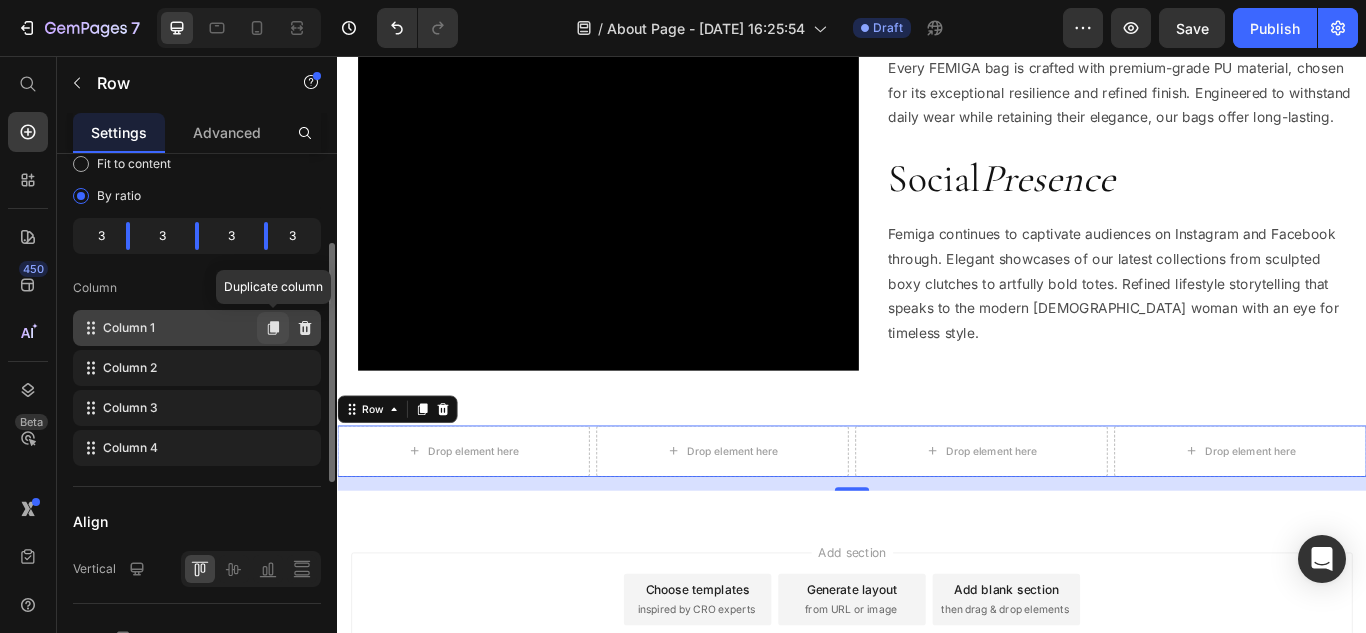 click 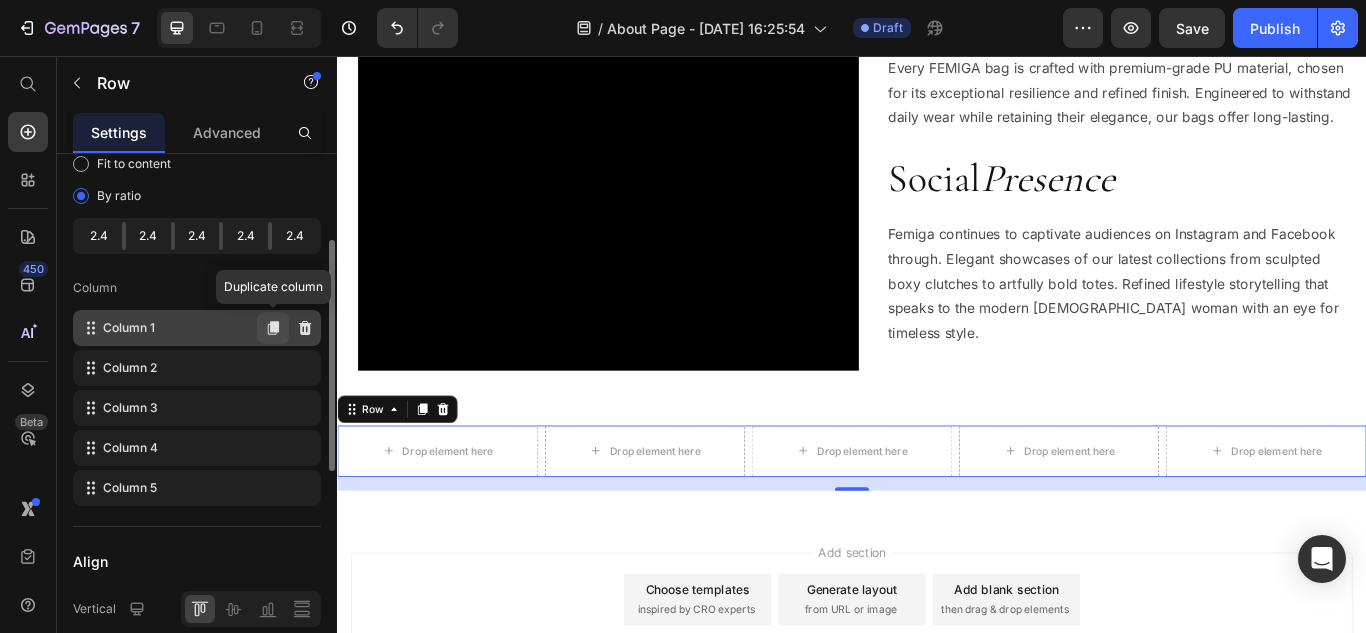 click 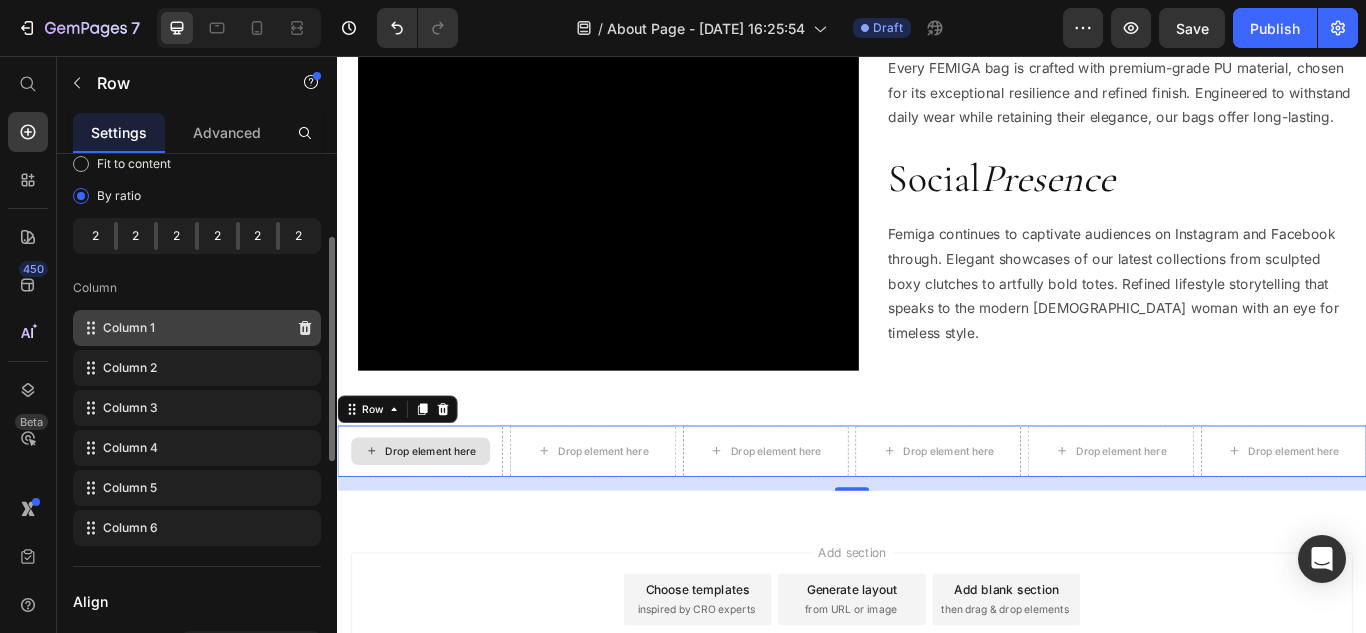 click on "Drop element here" at bounding box center (446, 517) 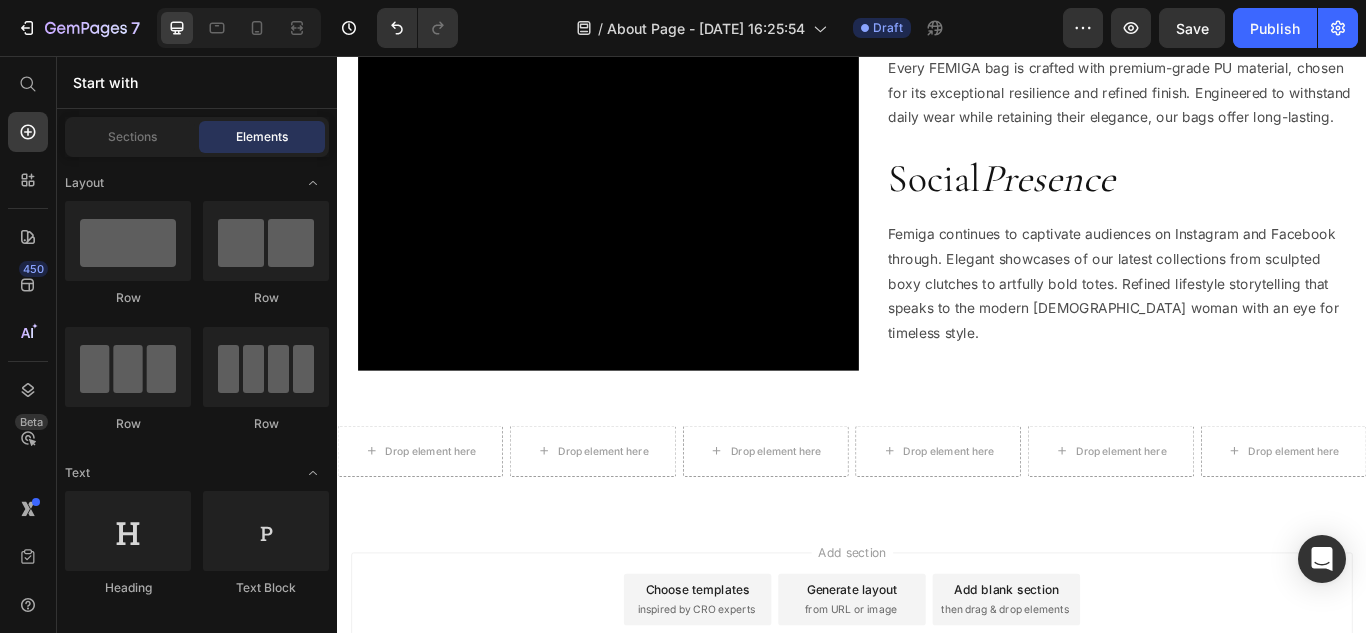 scroll, scrollTop: 100, scrollLeft: 0, axis: vertical 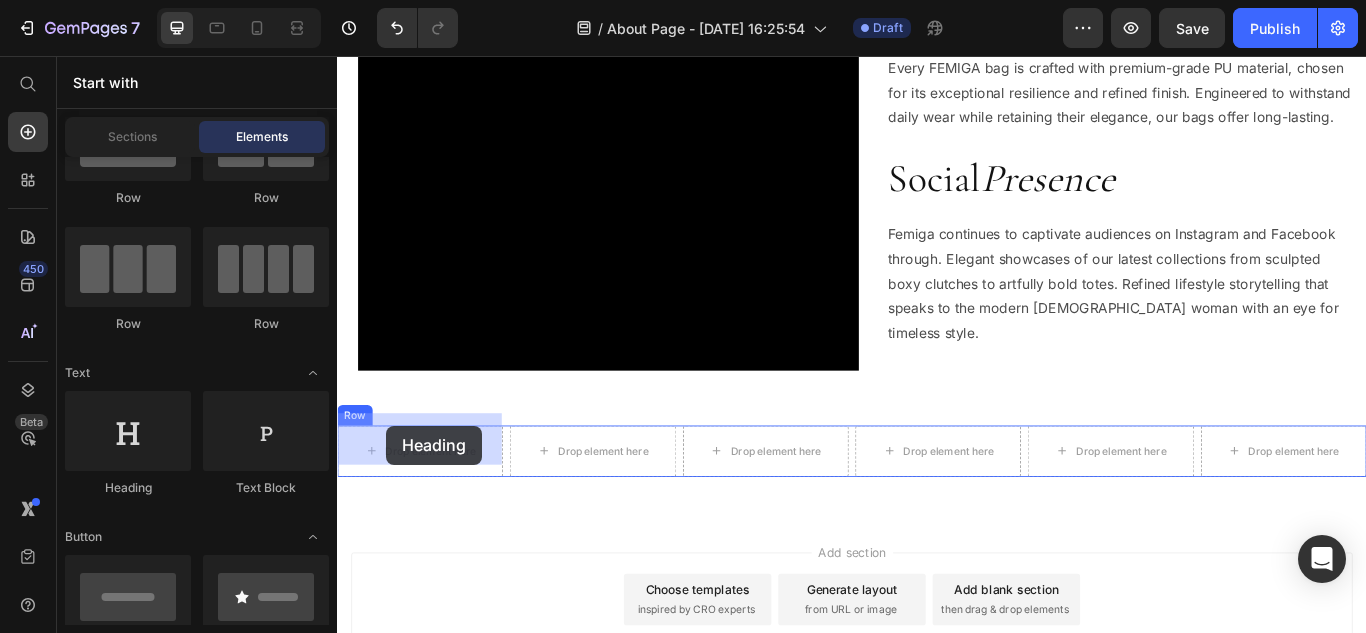 drag, startPoint x: 522, startPoint y: 505, endPoint x: 394, endPoint y: 487, distance: 129.25943 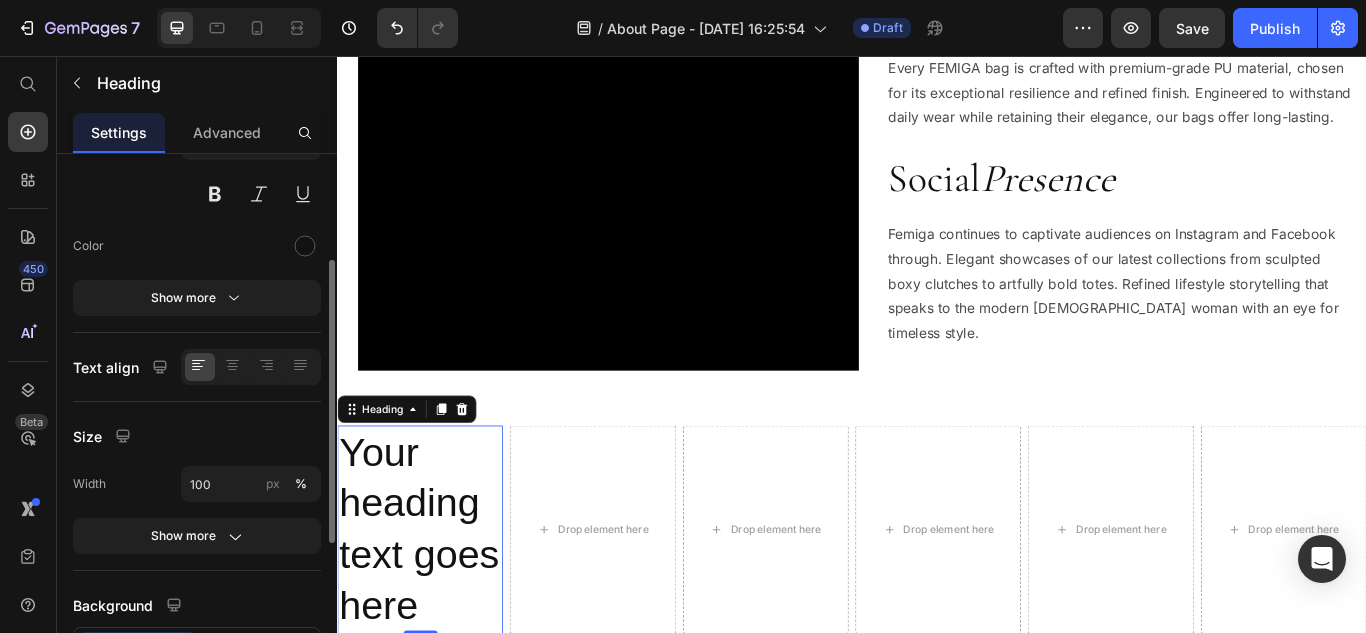 scroll, scrollTop: 0, scrollLeft: 0, axis: both 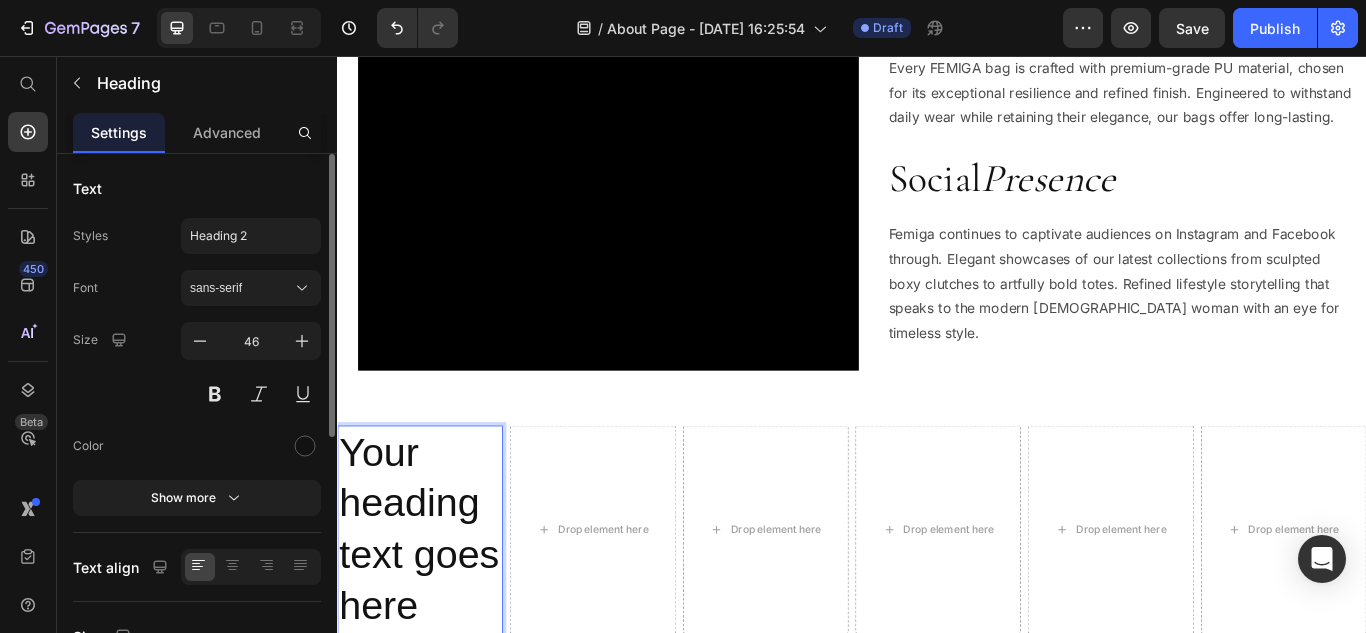 click on "Your heading text goes here" at bounding box center [433, 608] 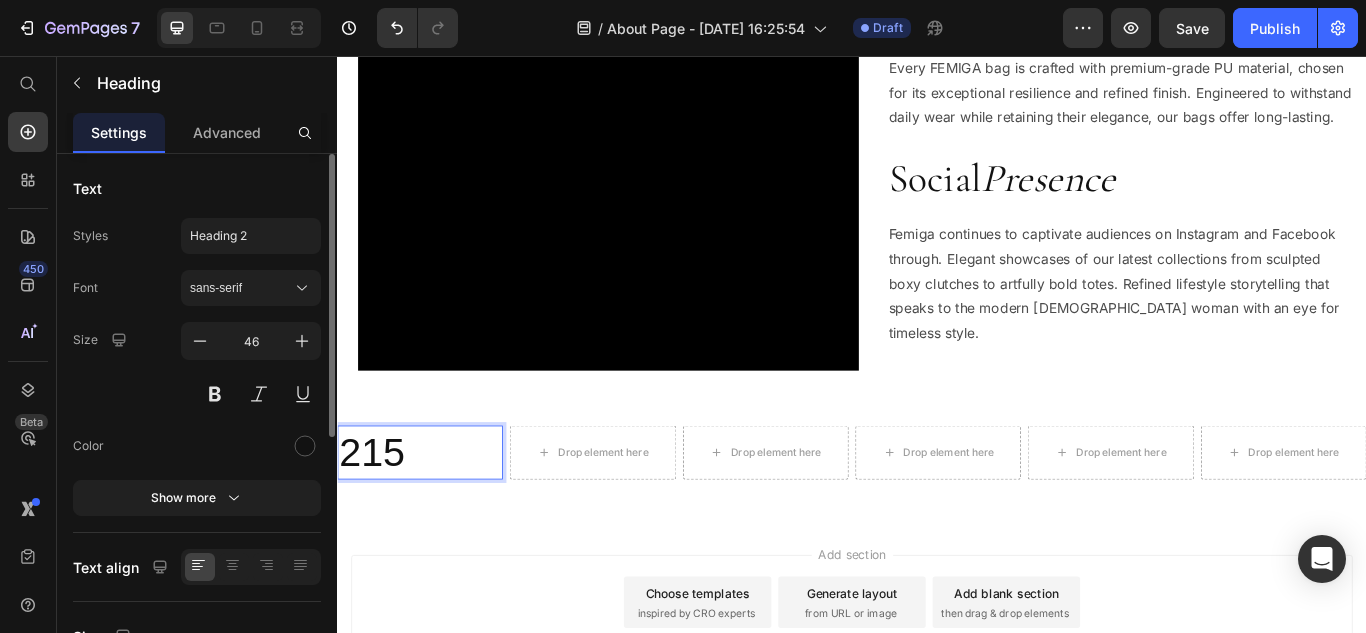 click on "215" at bounding box center (433, 519) 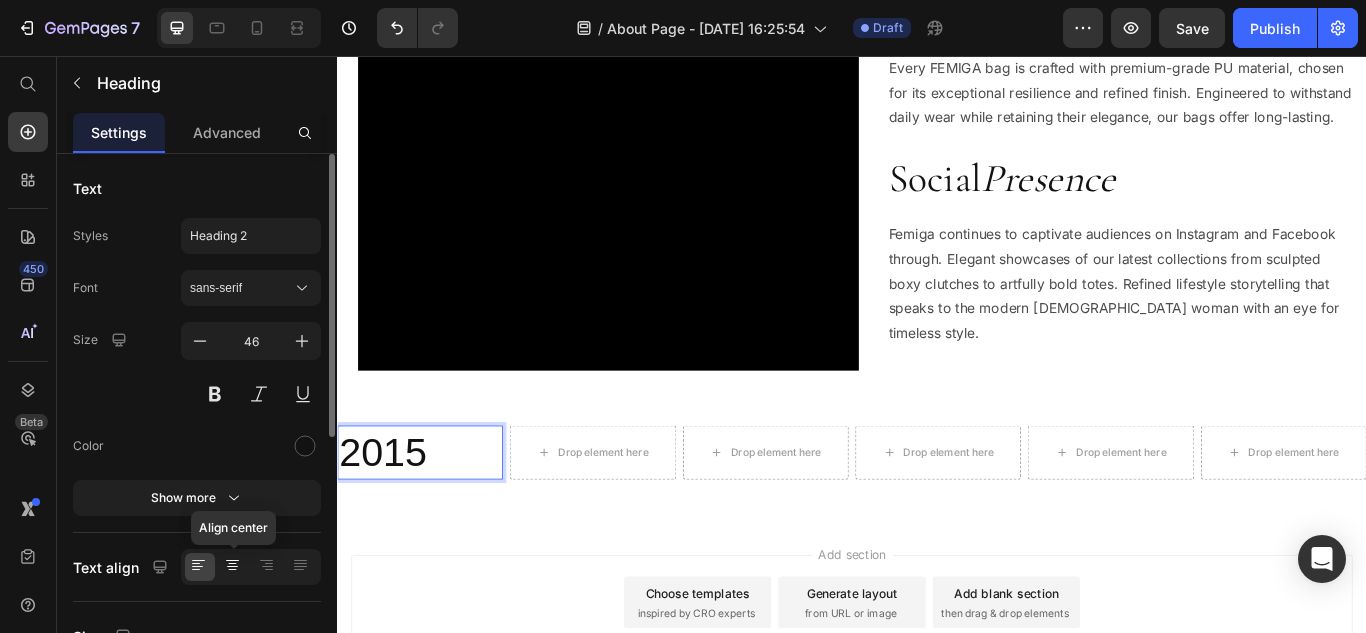 click 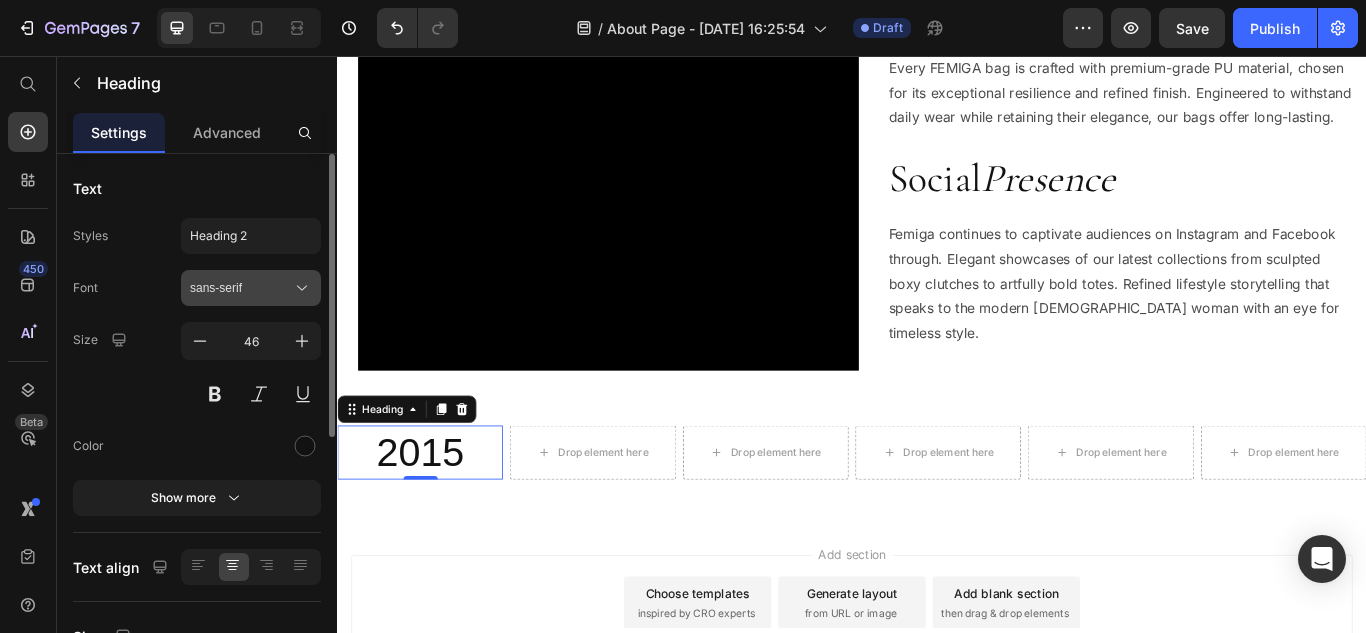click on "sans-serif" at bounding box center [241, 288] 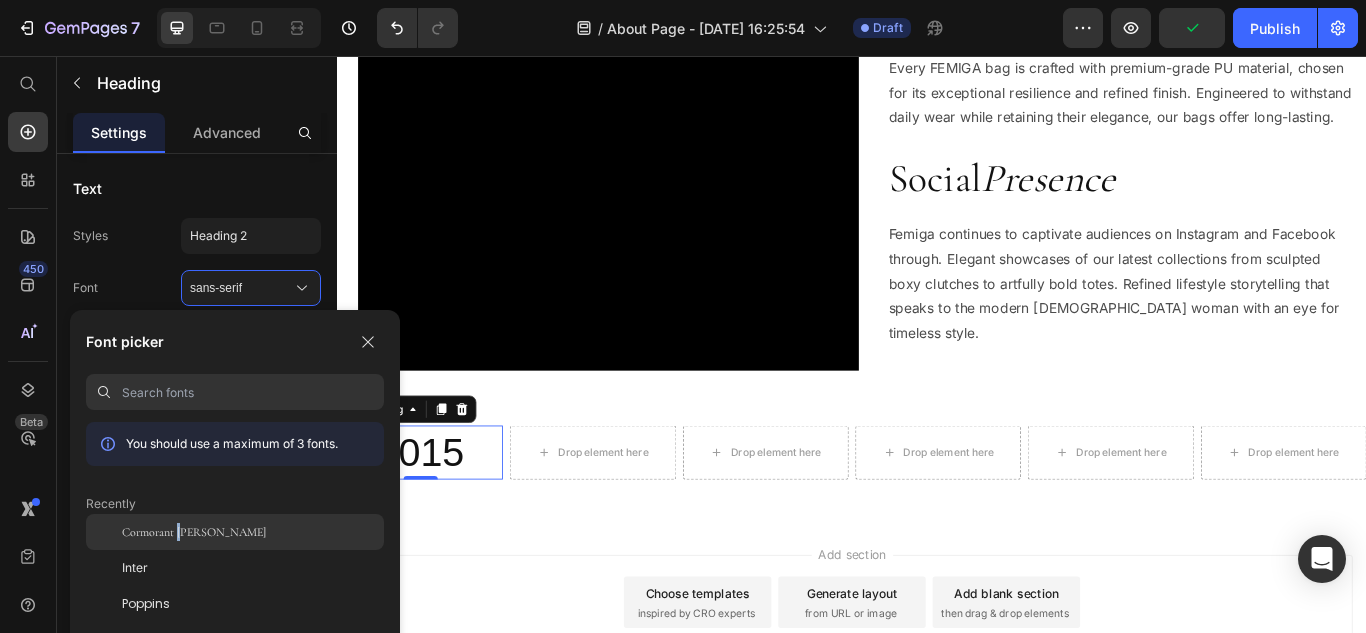 click on "Cormorant Garamond" at bounding box center (194, 532) 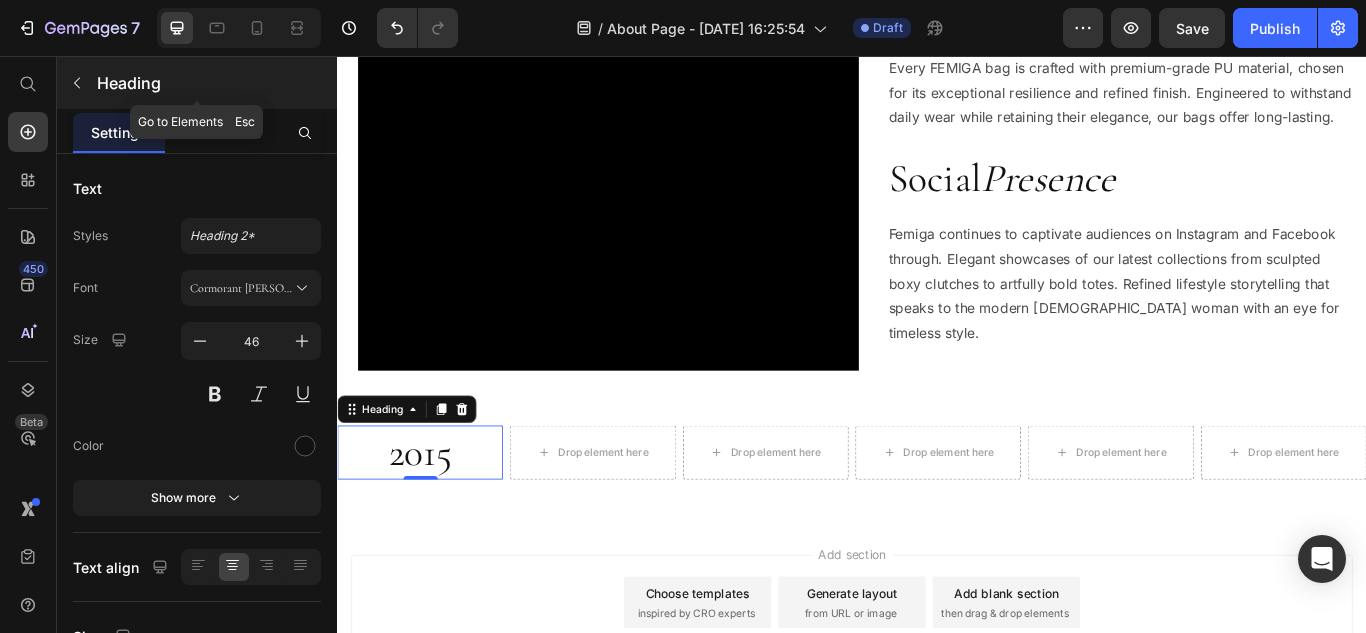 click at bounding box center (77, 83) 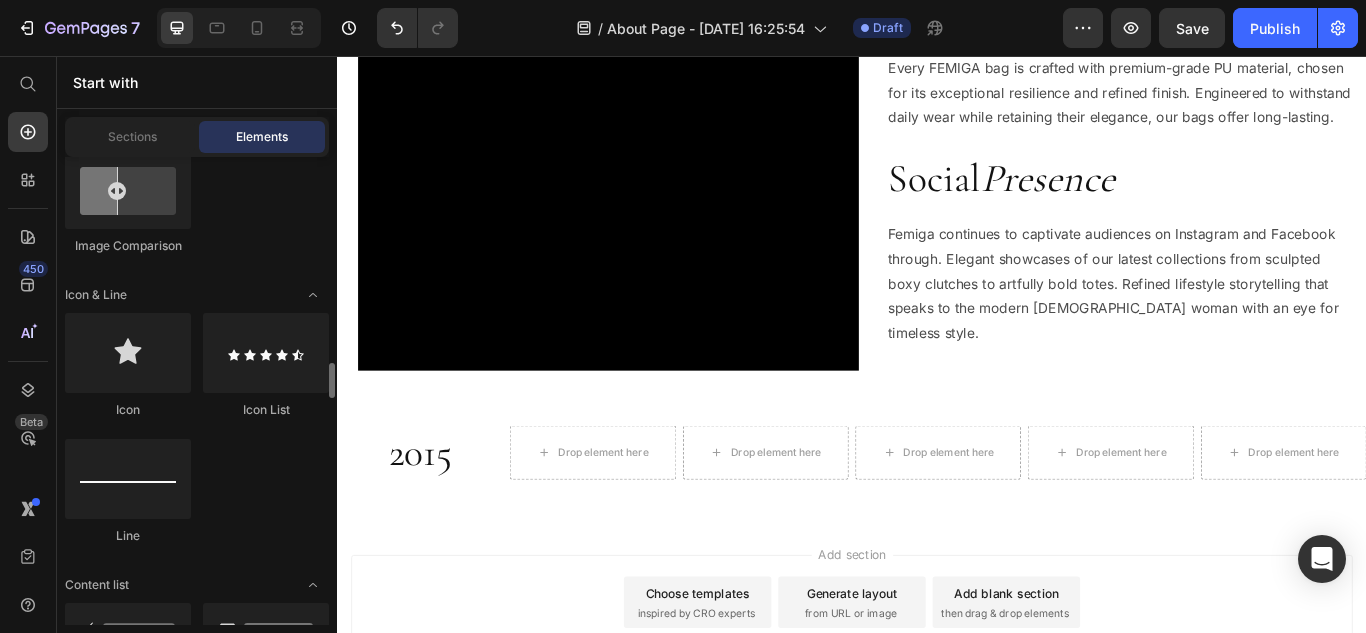 scroll, scrollTop: 1400, scrollLeft: 0, axis: vertical 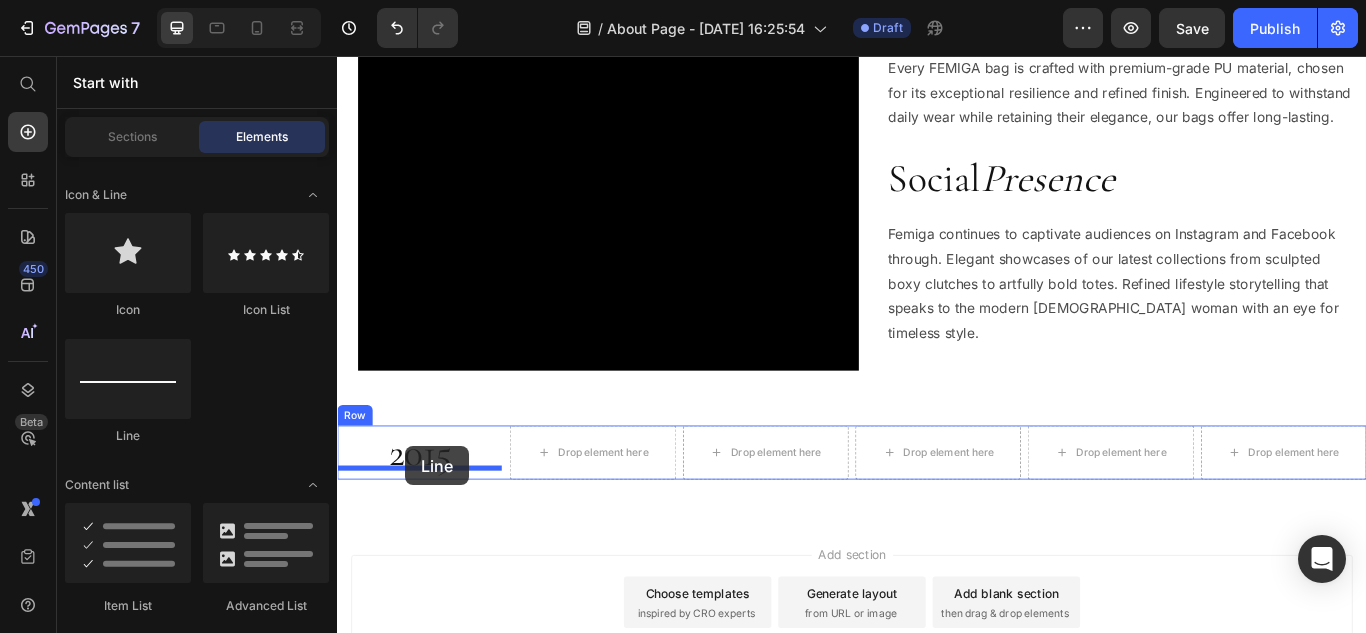 drag, startPoint x: 505, startPoint y: 450, endPoint x: 416, endPoint y: 511, distance: 107.8981 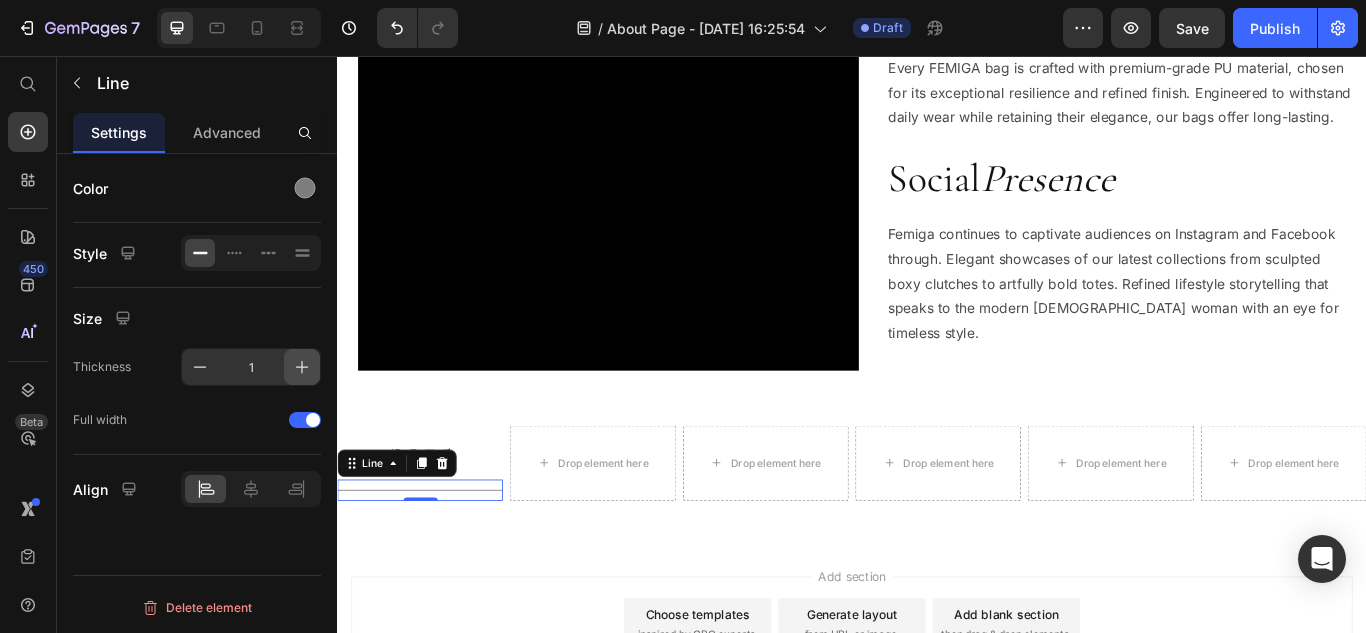 click 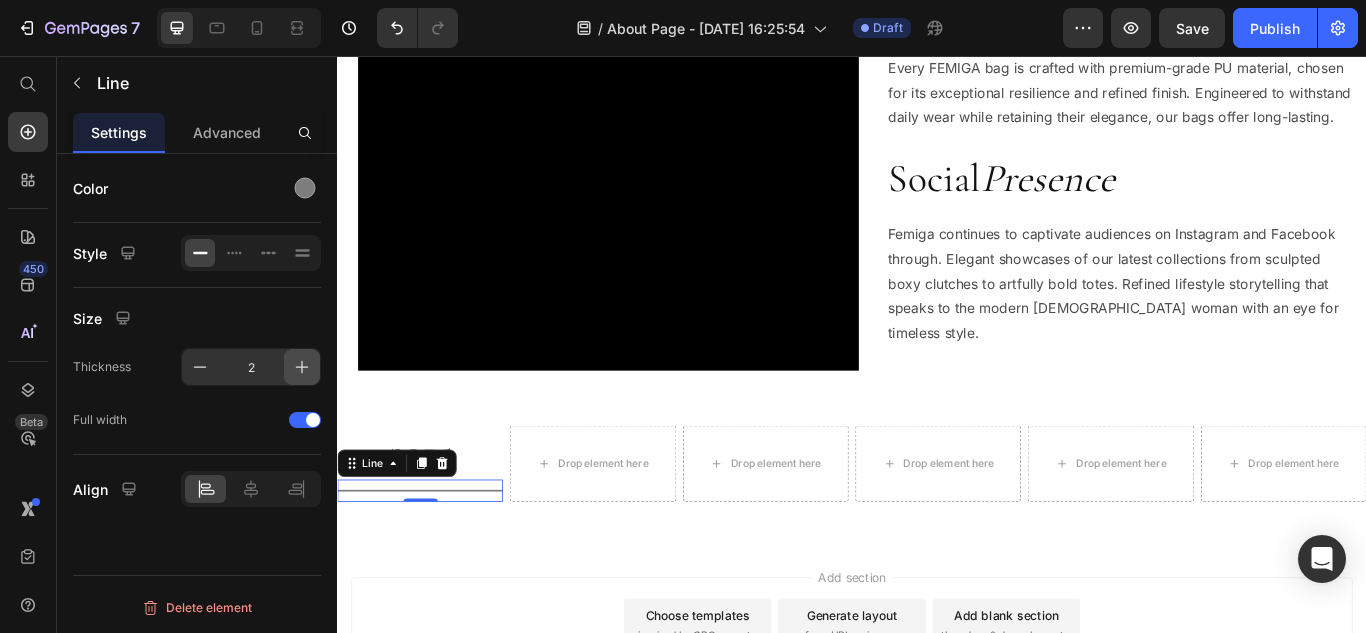 click 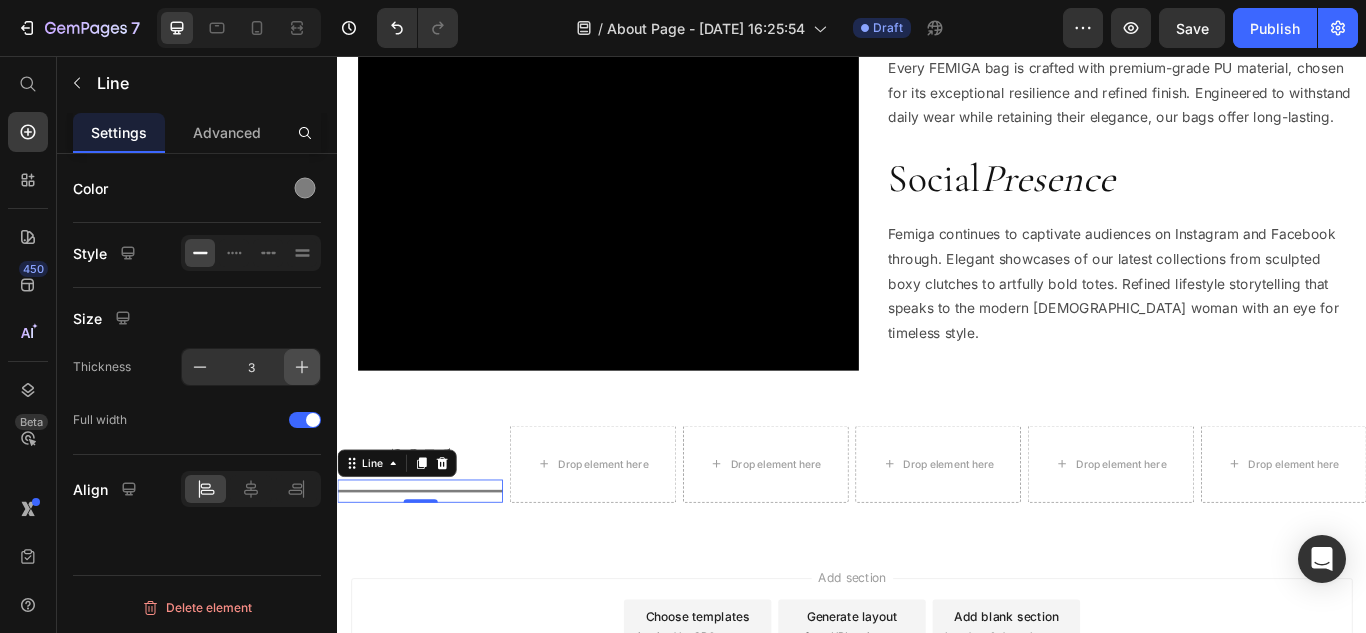 click 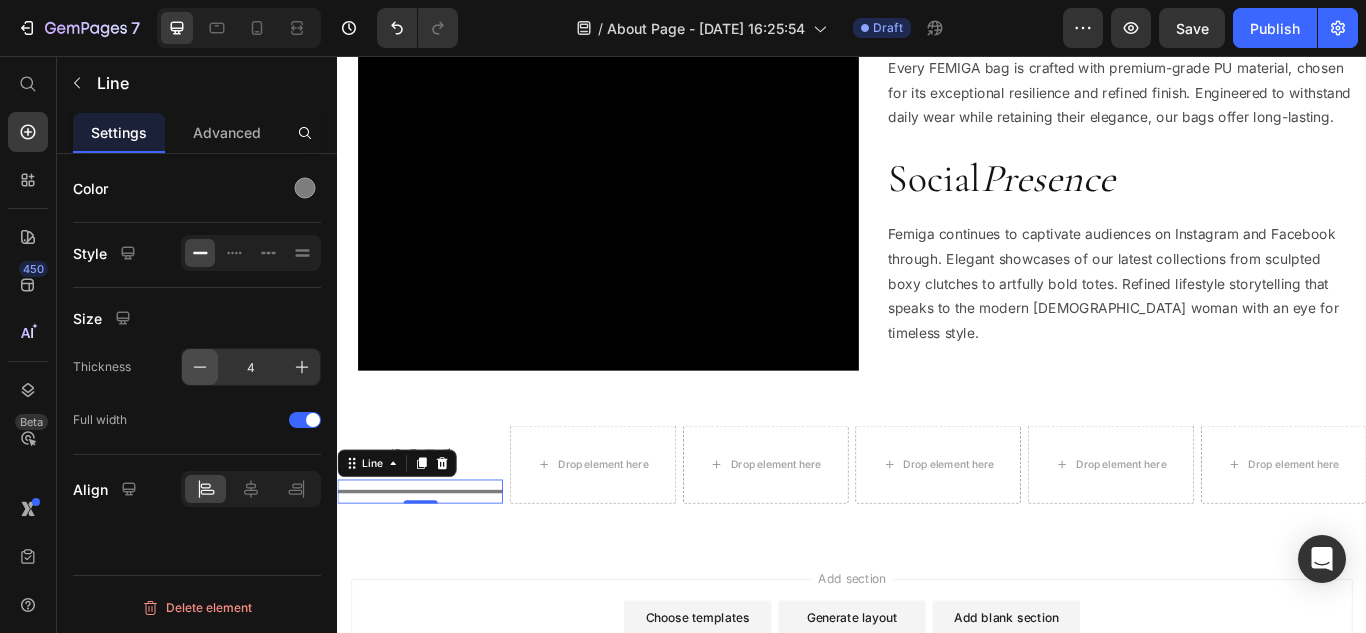 click at bounding box center (200, 367) 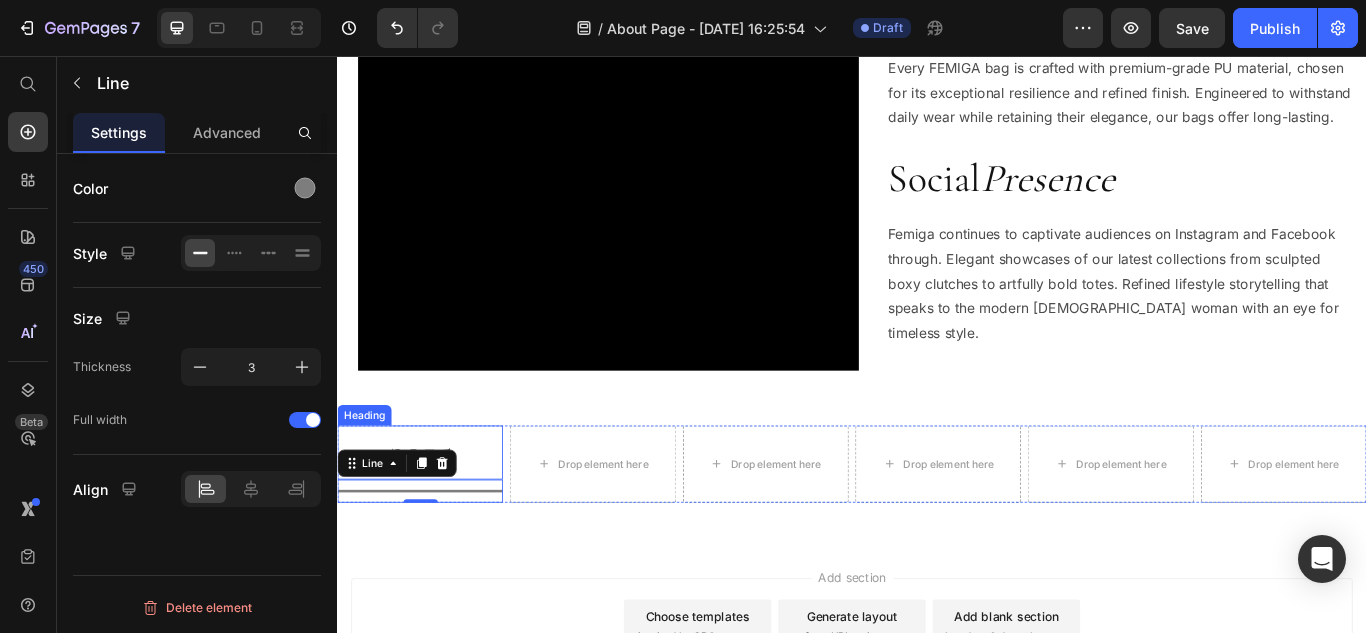click on "2015" at bounding box center [433, 519] 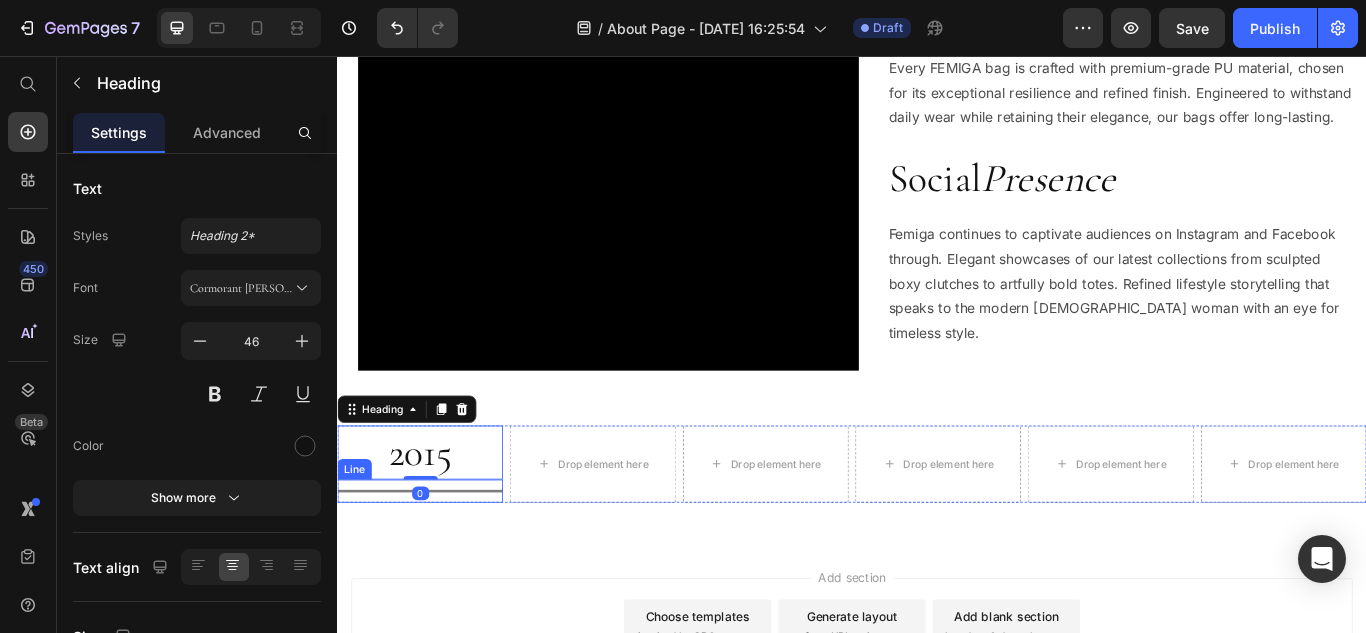 click on "Title Line" at bounding box center [433, 563] 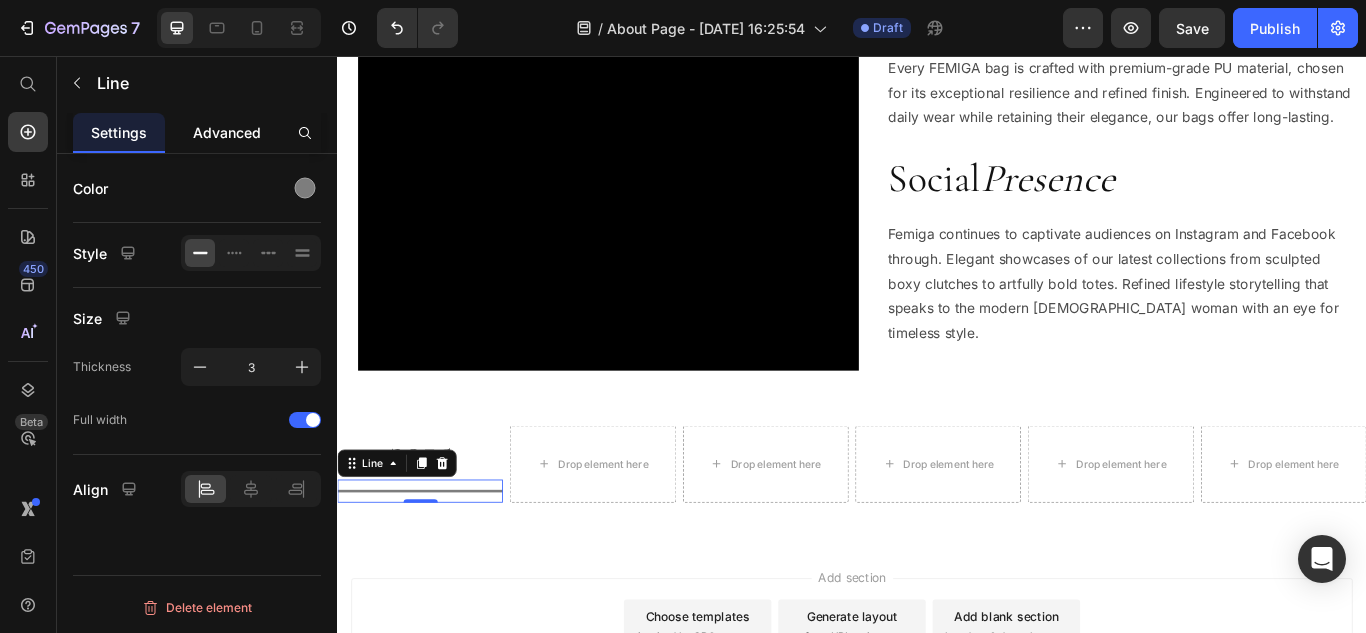 click on "Advanced" at bounding box center [227, 132] 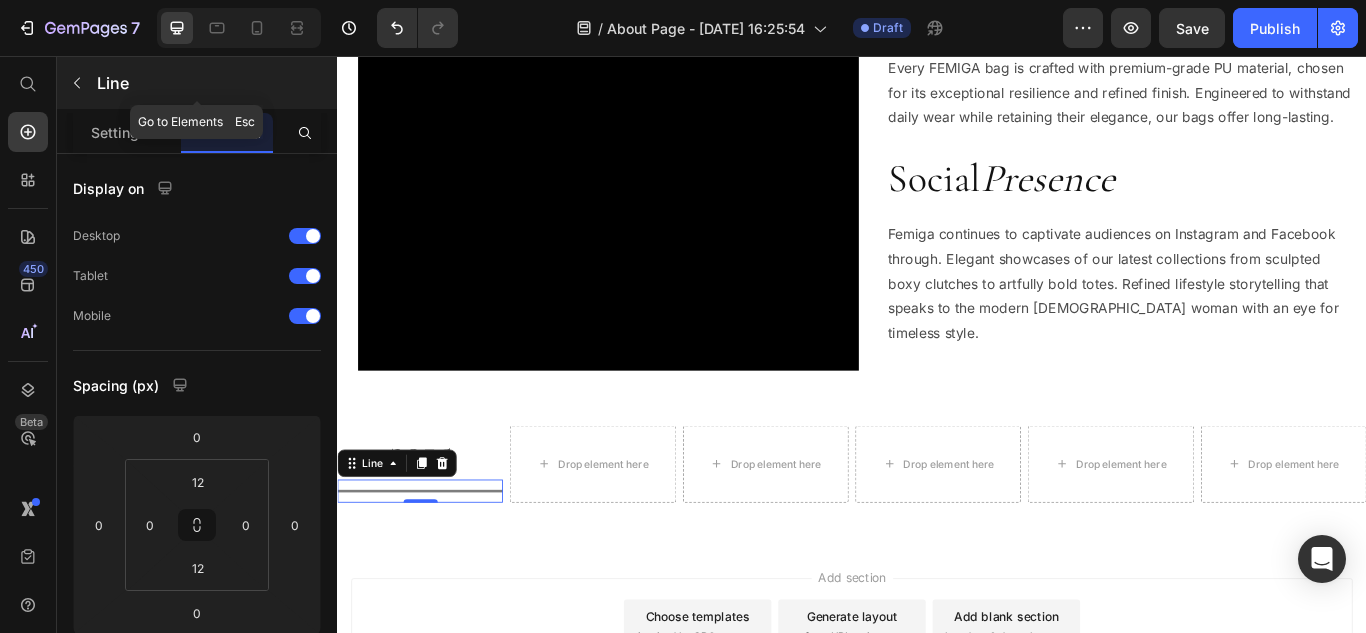 click 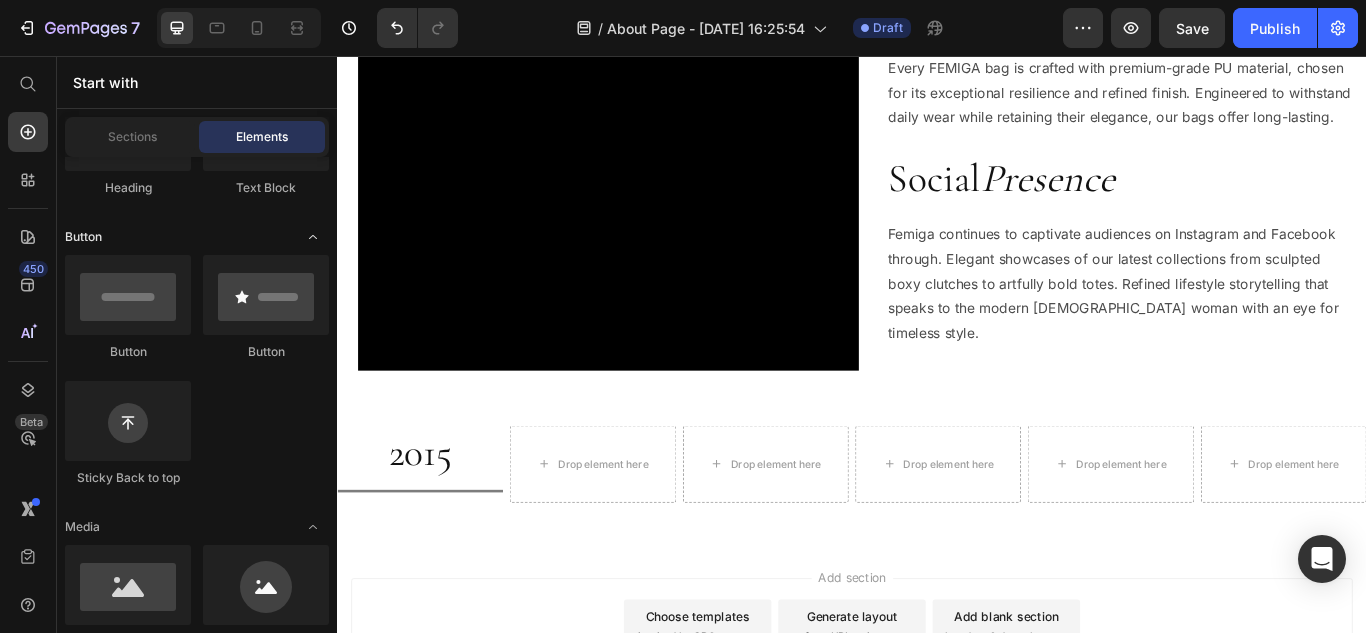 scroll, scrollTop: 200, scrollLeft: 0, axis: vertical 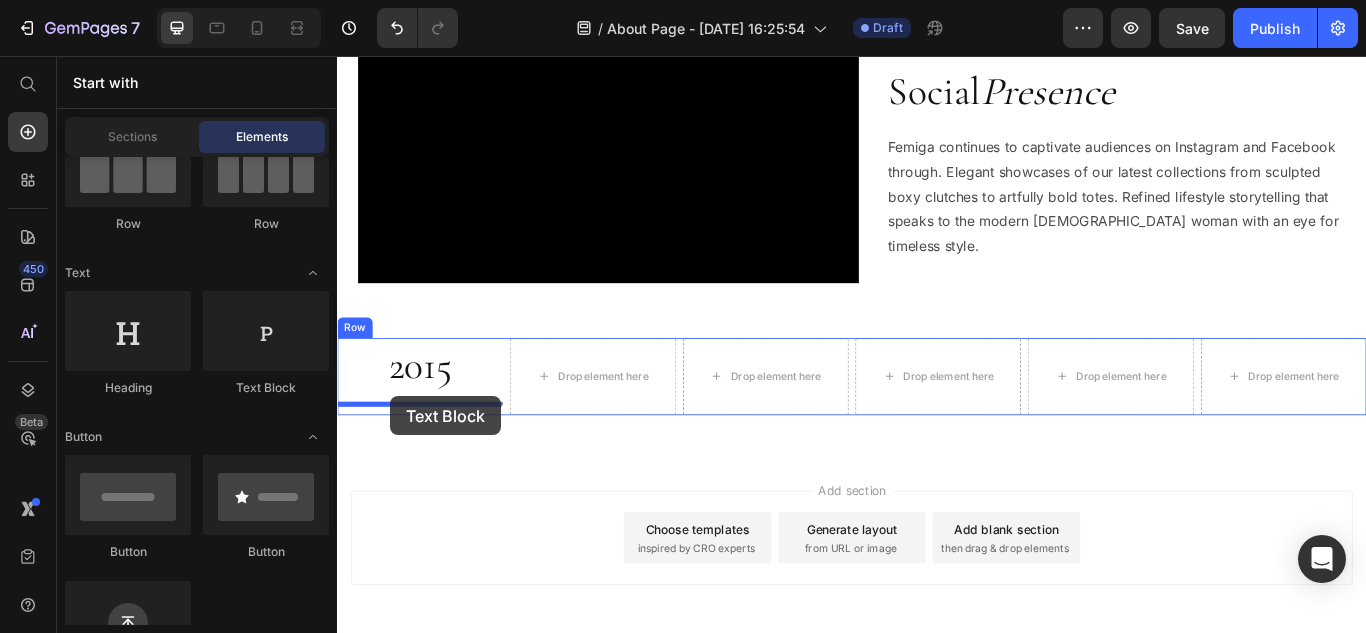 drag, startPoint x: 606, startPoint y: 386, endPoint x: 399, endPoint y: 453, distance: 217.57298 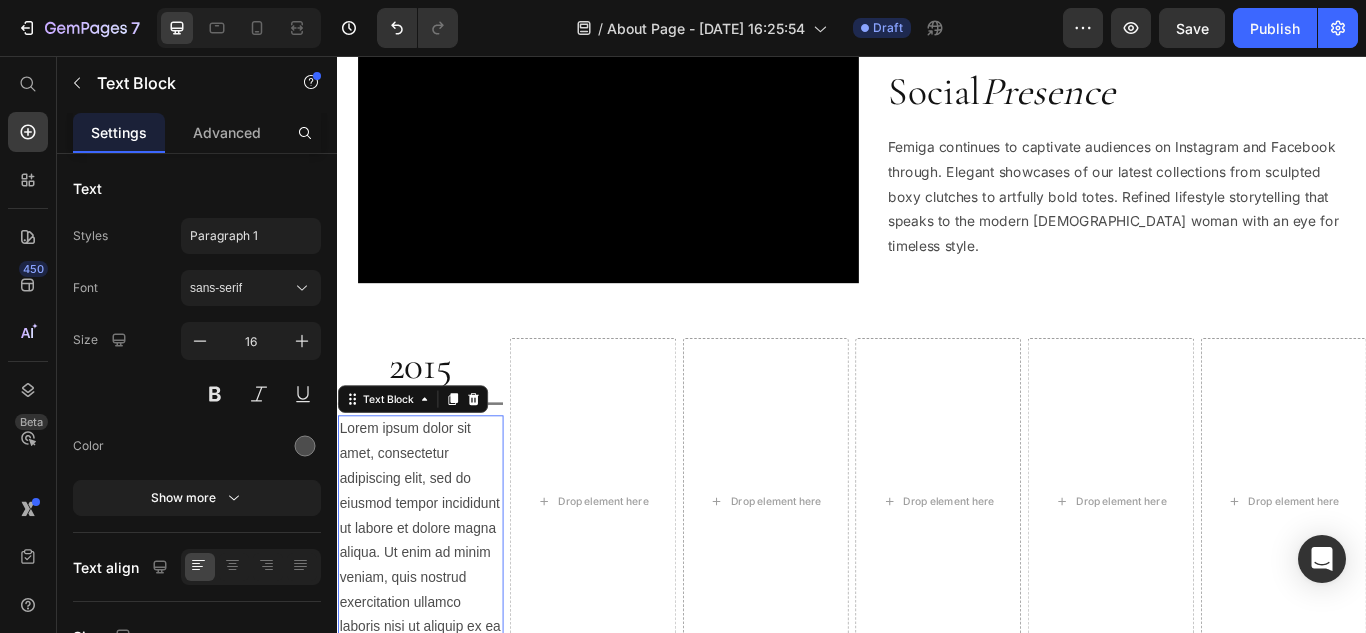 click on "Lorem ipsum dolor sit amet, consectetur adipiscing elit, sed do eiusmod tempor incididunt ut labore et dolore magna aliqua. Ut enim ad minim veniam, quis nostrud exercitation ullamco laboris nisi ut aliquip ex ea commodo consequat." at bounding box center [433, 621] 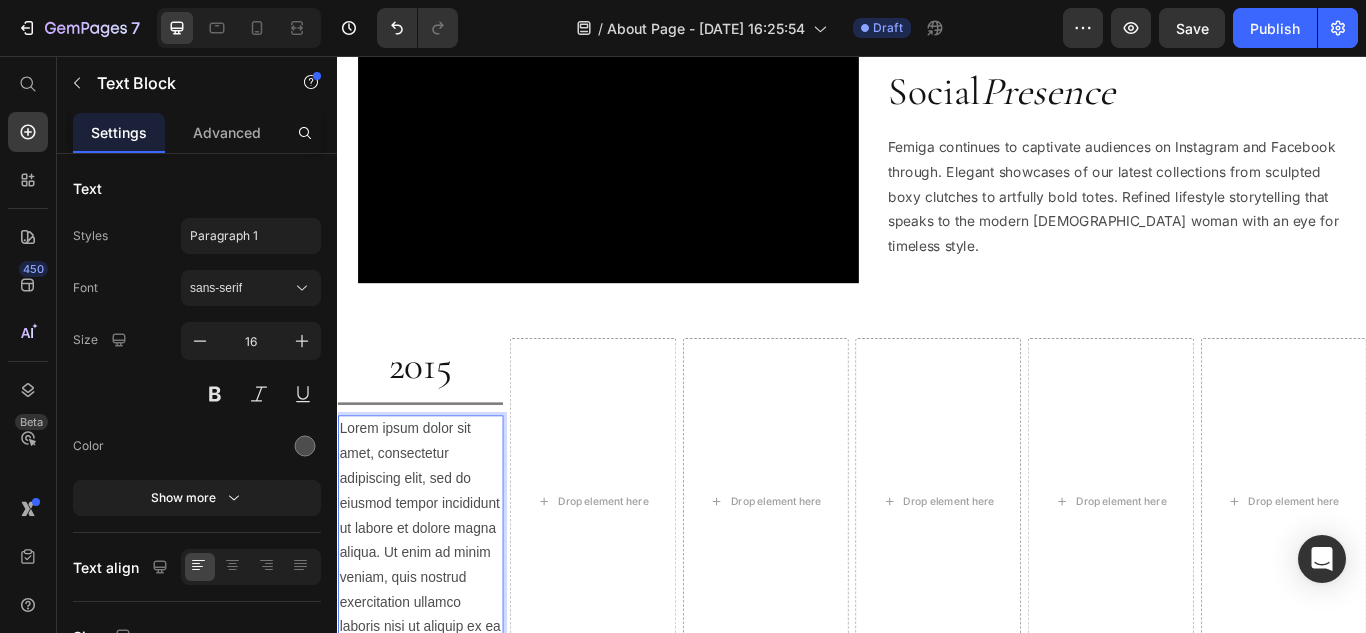 click on "Lorem ipsum dolor sit amet, consectetur adipiscing elit, sed do eiusmod tempor incididunt ut labore et dolore magna aliqua. Ut enim ad minim veniam, quis nostrud exercitation ullamco laboris nisi ut aliquip ex ea commodo consequat." at bounding box center (433, 621) 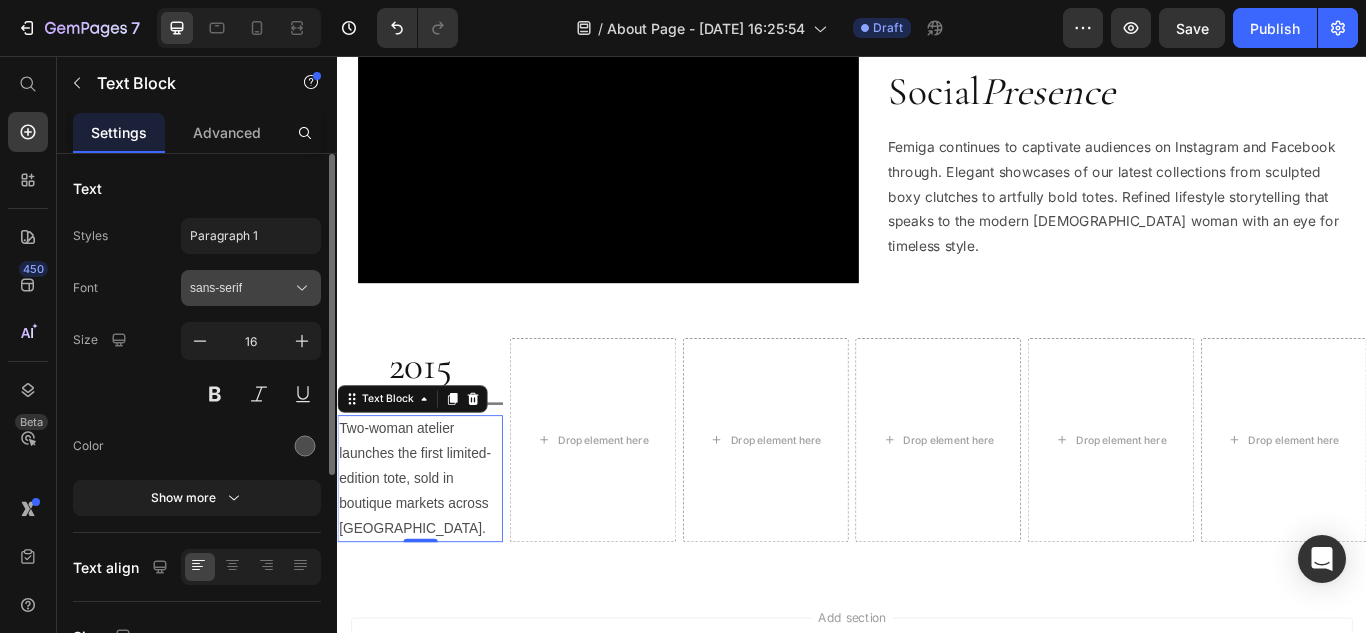 click on "sans-serif" at bounding box center (251, 288) 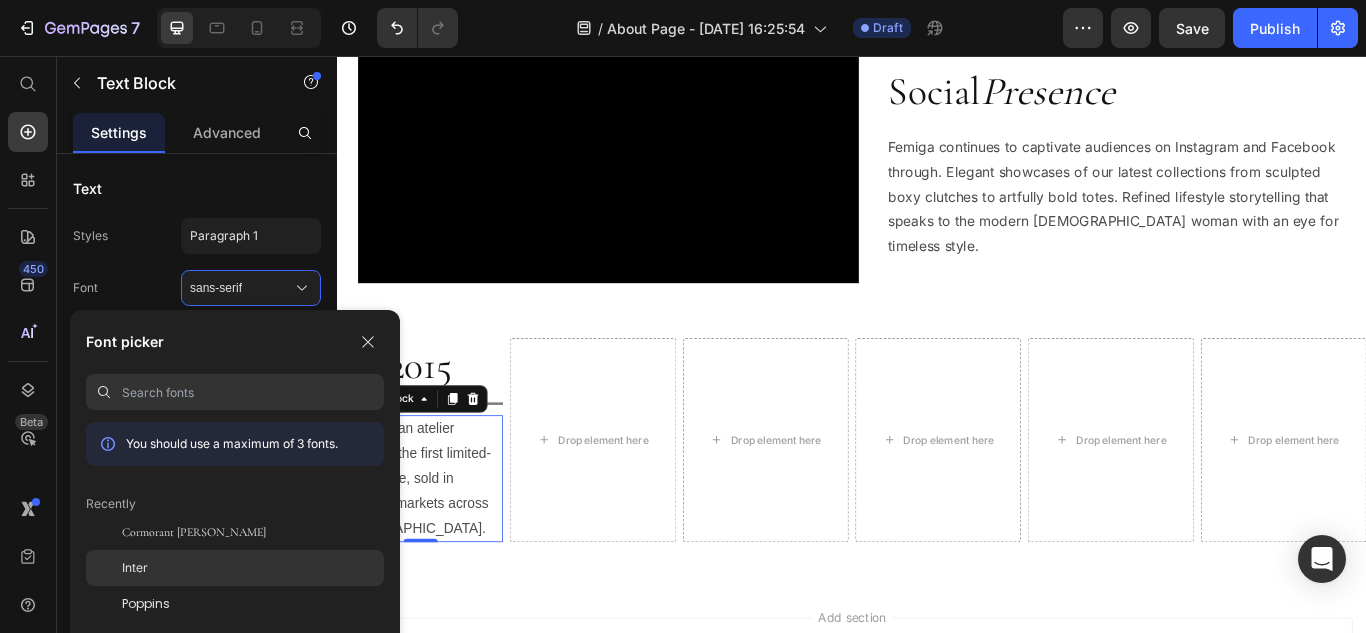 click on "Inter" at bounding box center (135, 568) 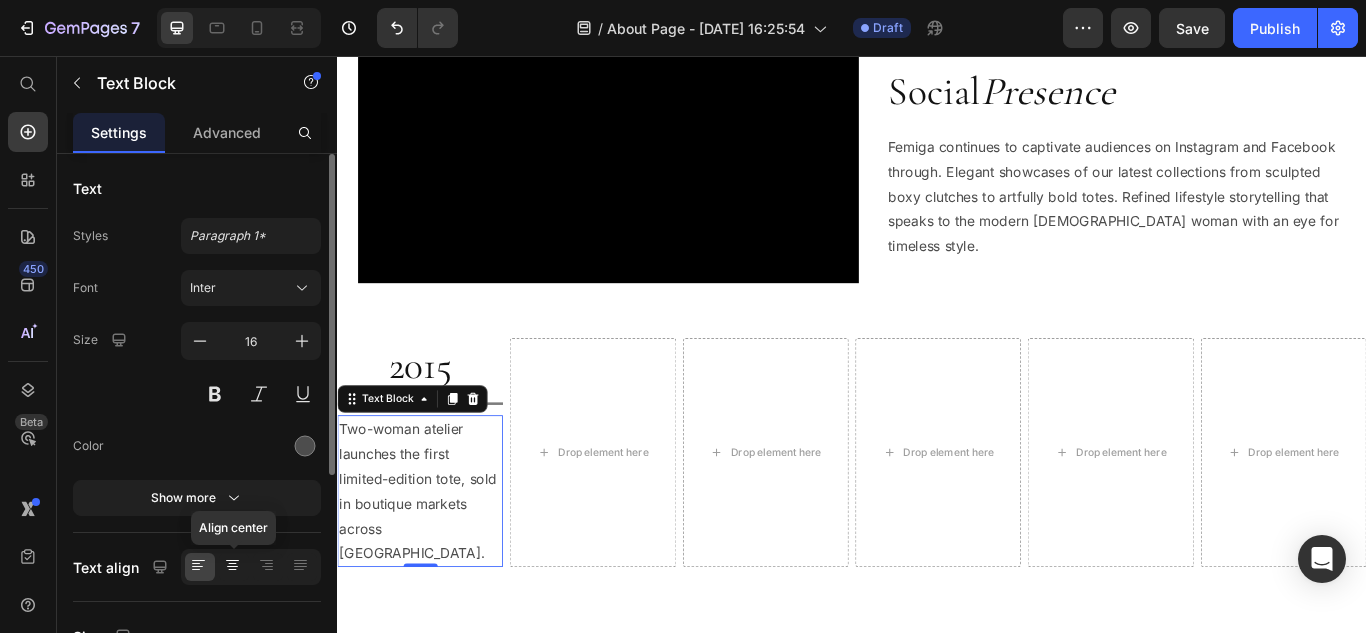 click 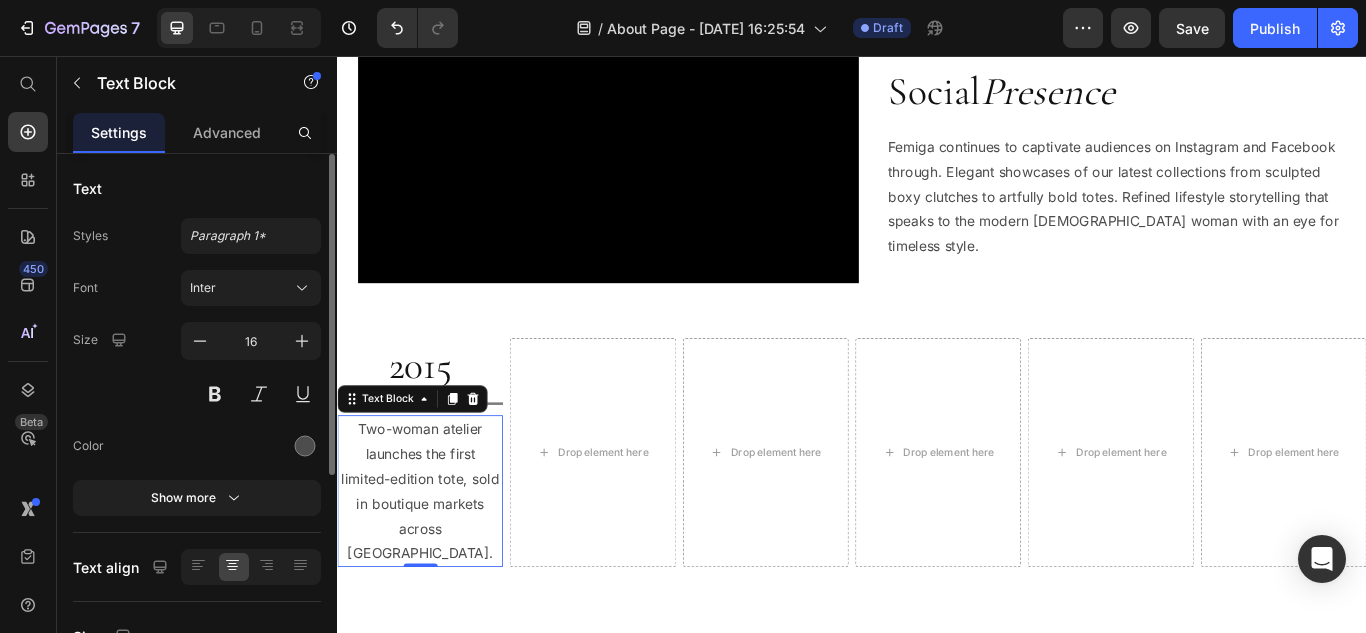 scroll, scrollTop: 200, scrollLeft: 0, axis: vertical 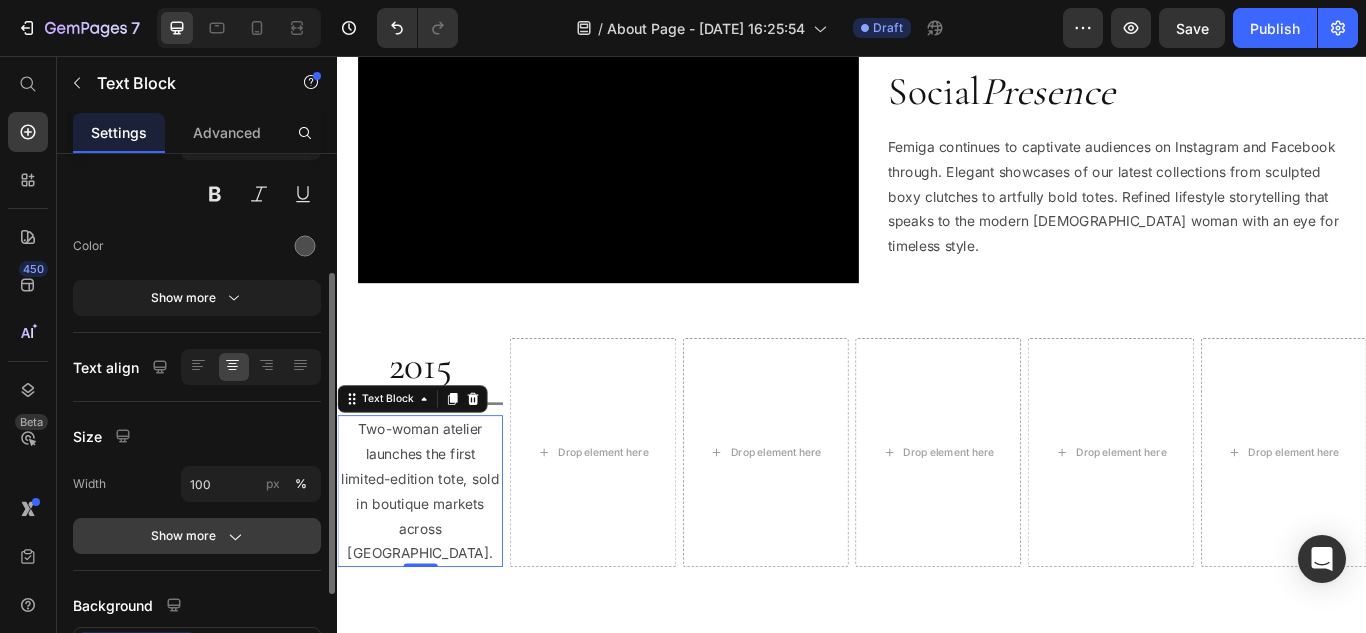 click 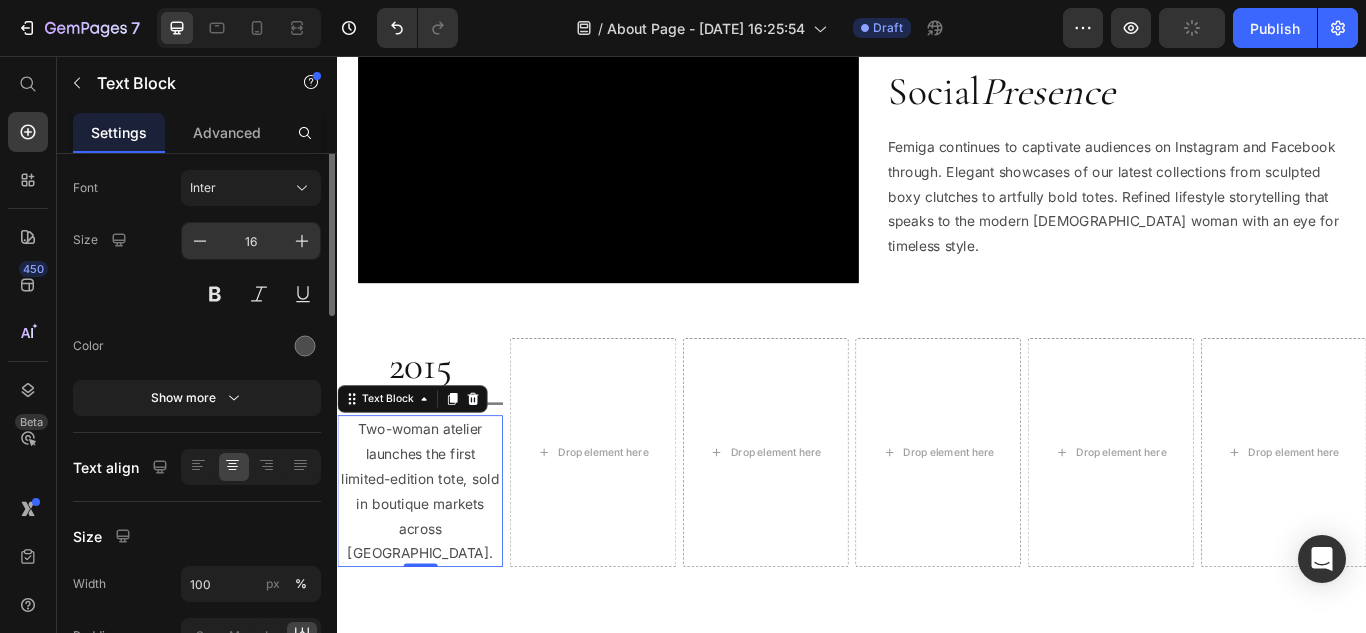 scroll, scrollTop: 0, scrollLeft: 0, axis: both 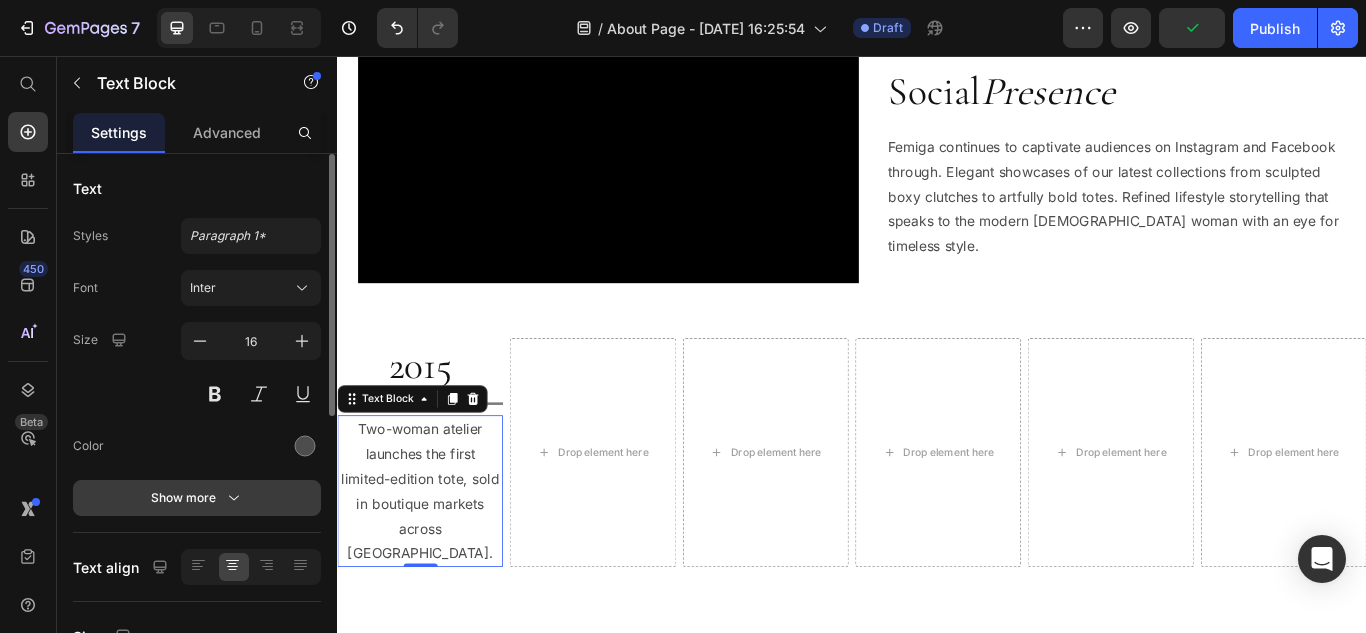 click 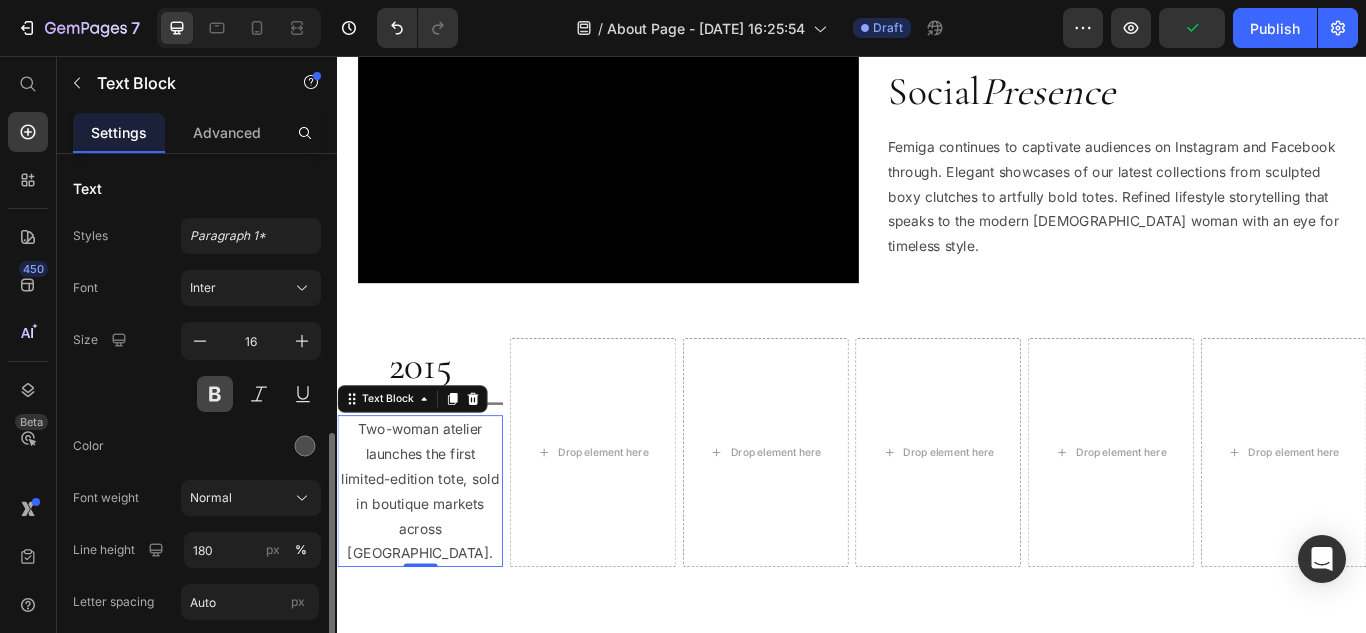 scroll, scrollTop: 200, scrollLeft: 0, axis: vertical 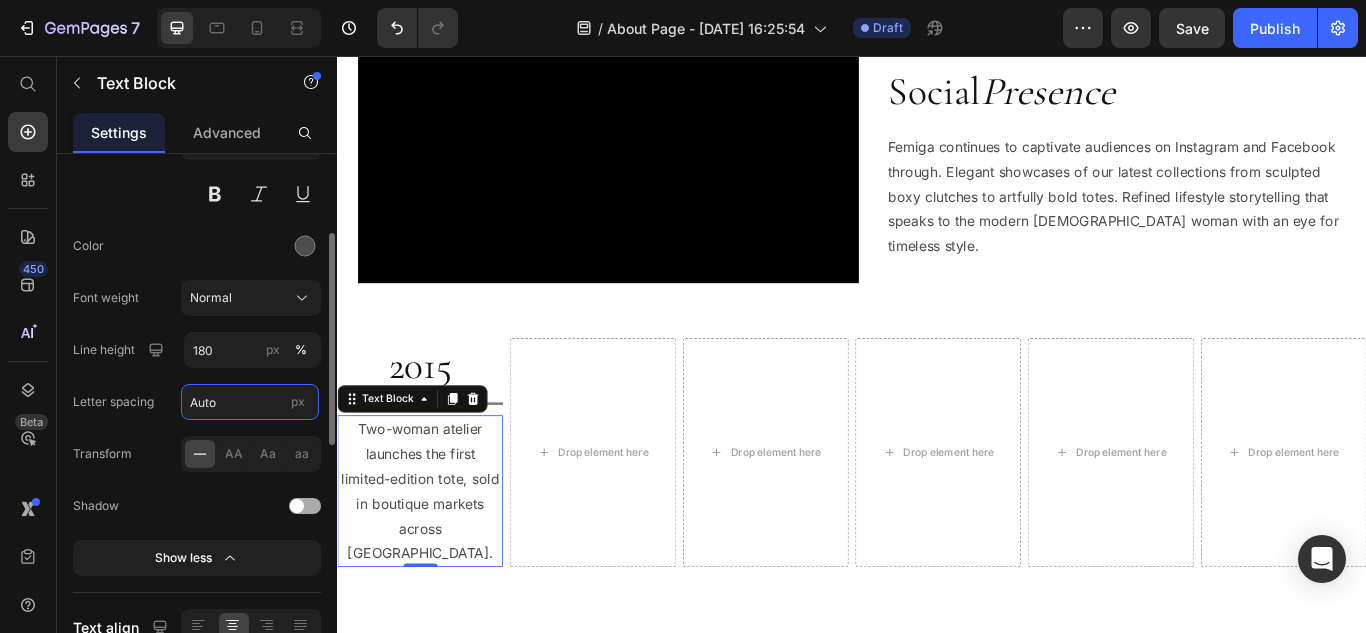 click on "Auto" at bounding box center [250, 402] 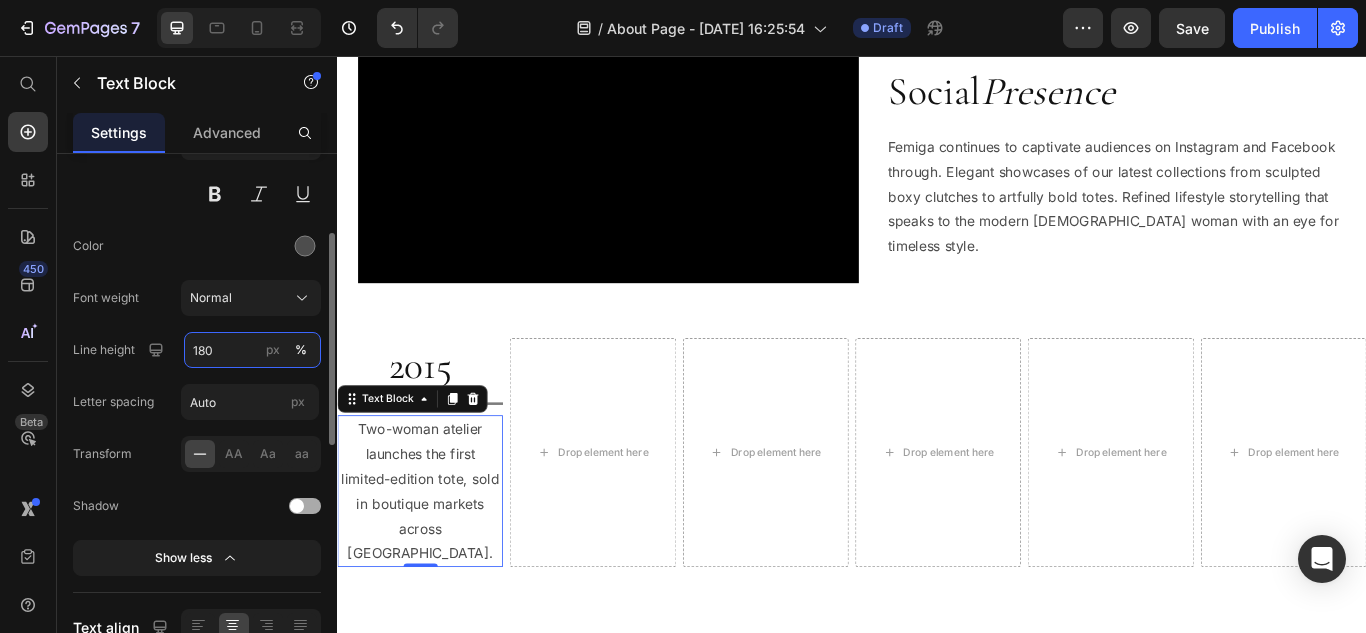 click on "180" at bounding box center [252, 350] 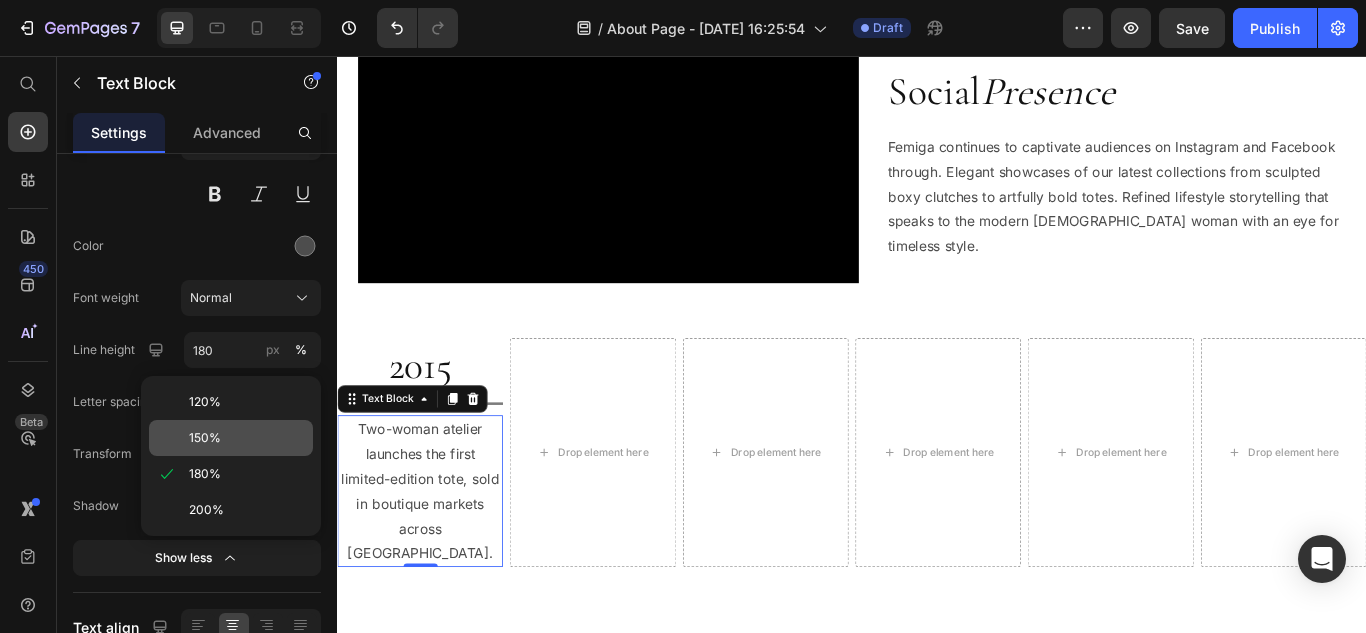 click on "150%" 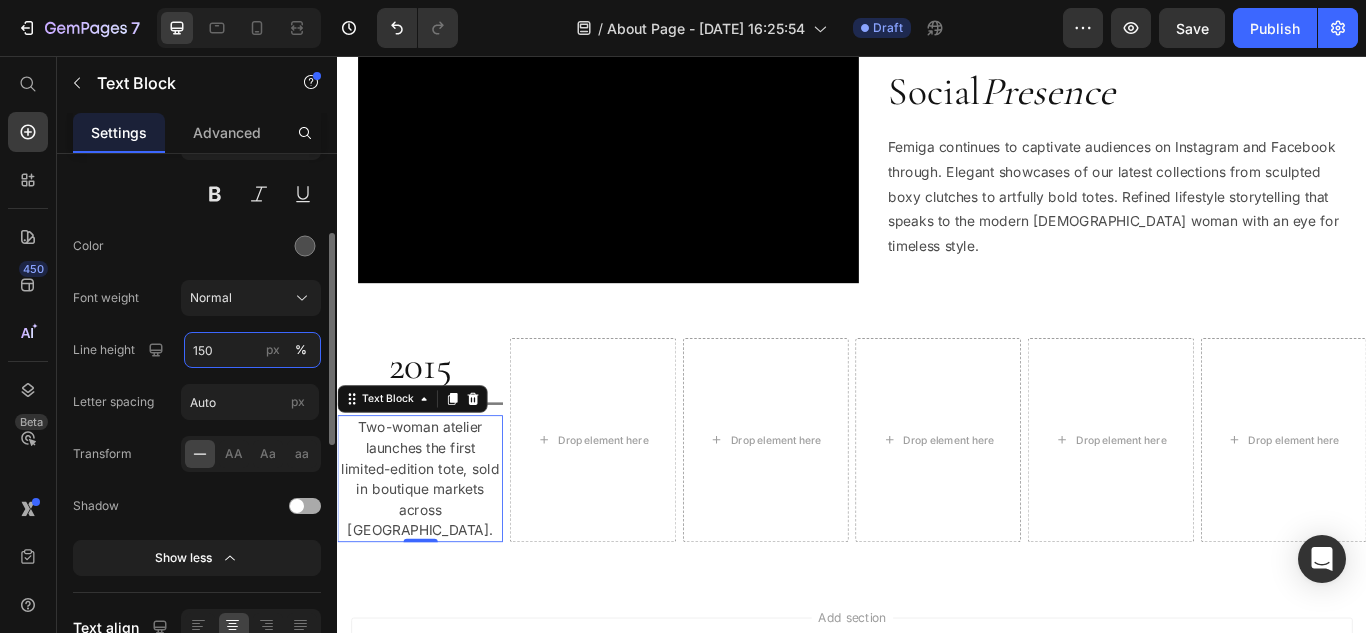 click on "150" at bounding box center [252, 350] 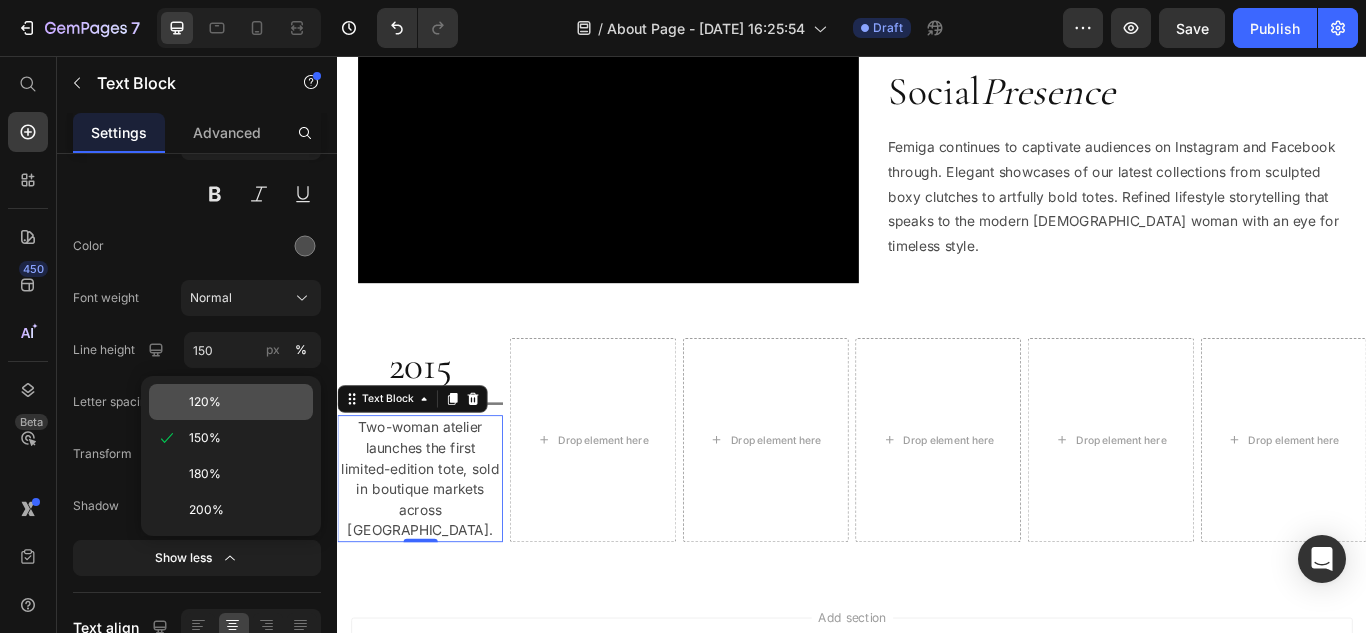 click on "120%" at bounding box center [205, 402] 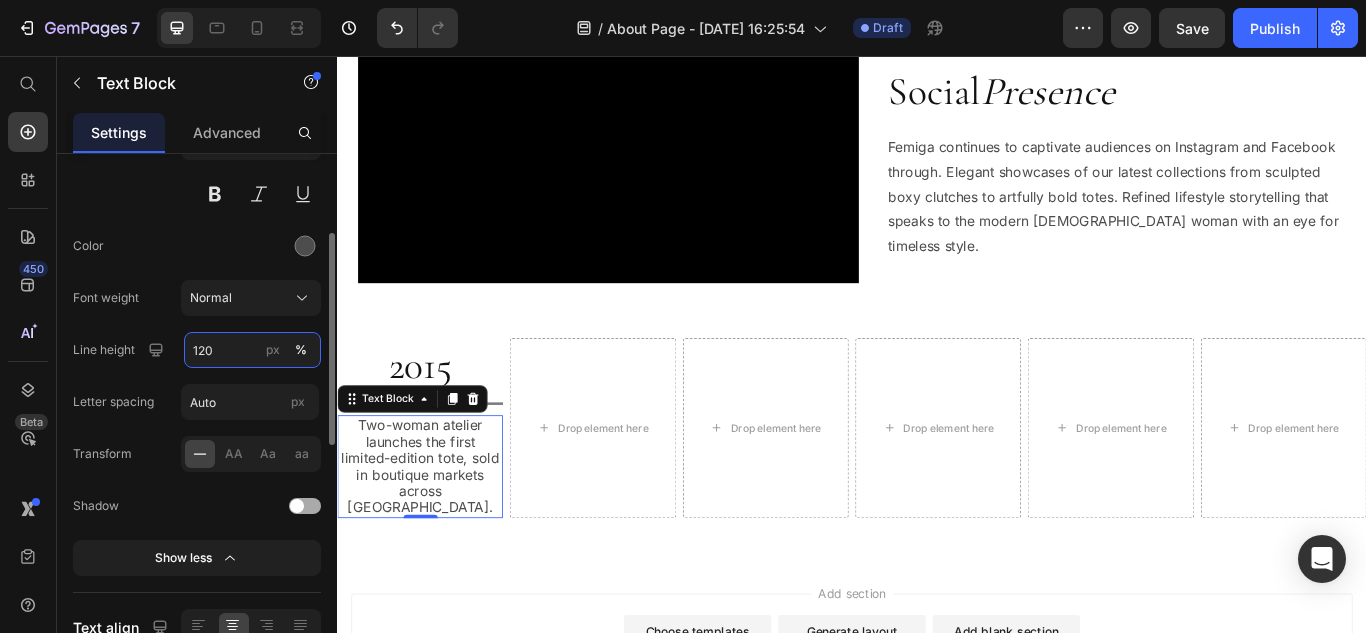 click on "120" at bounding box center (252, 350) 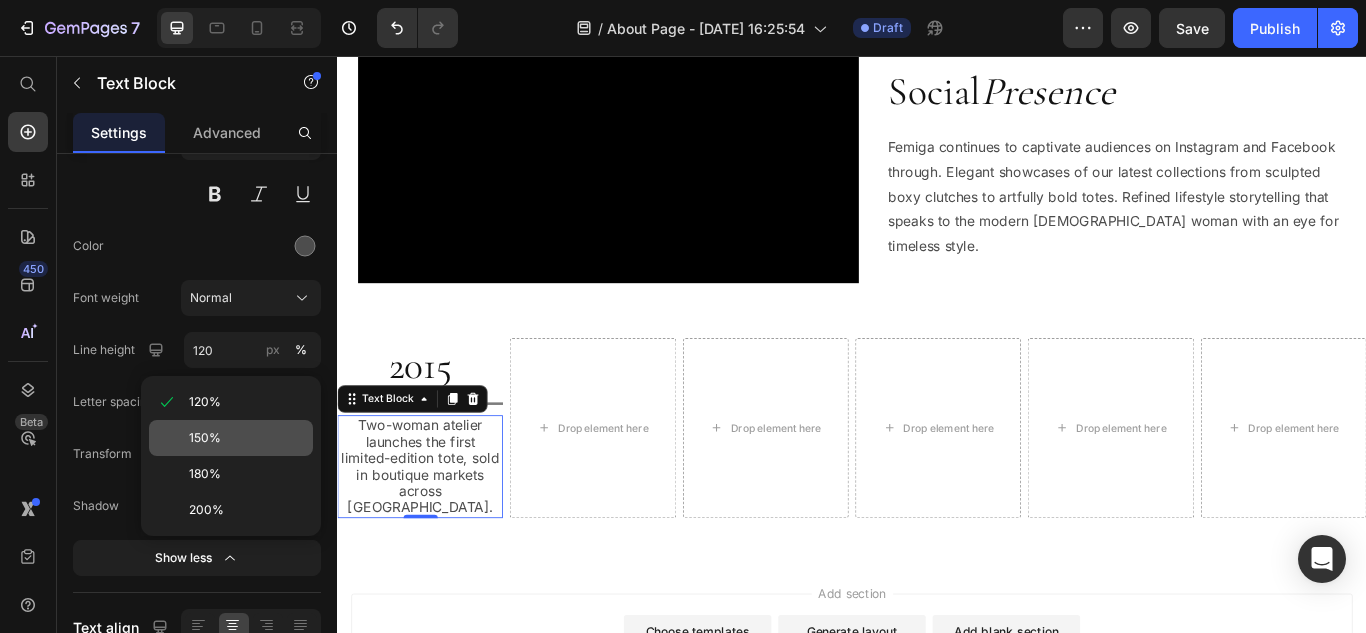 click on "150%" at bounding box center (205, 438) 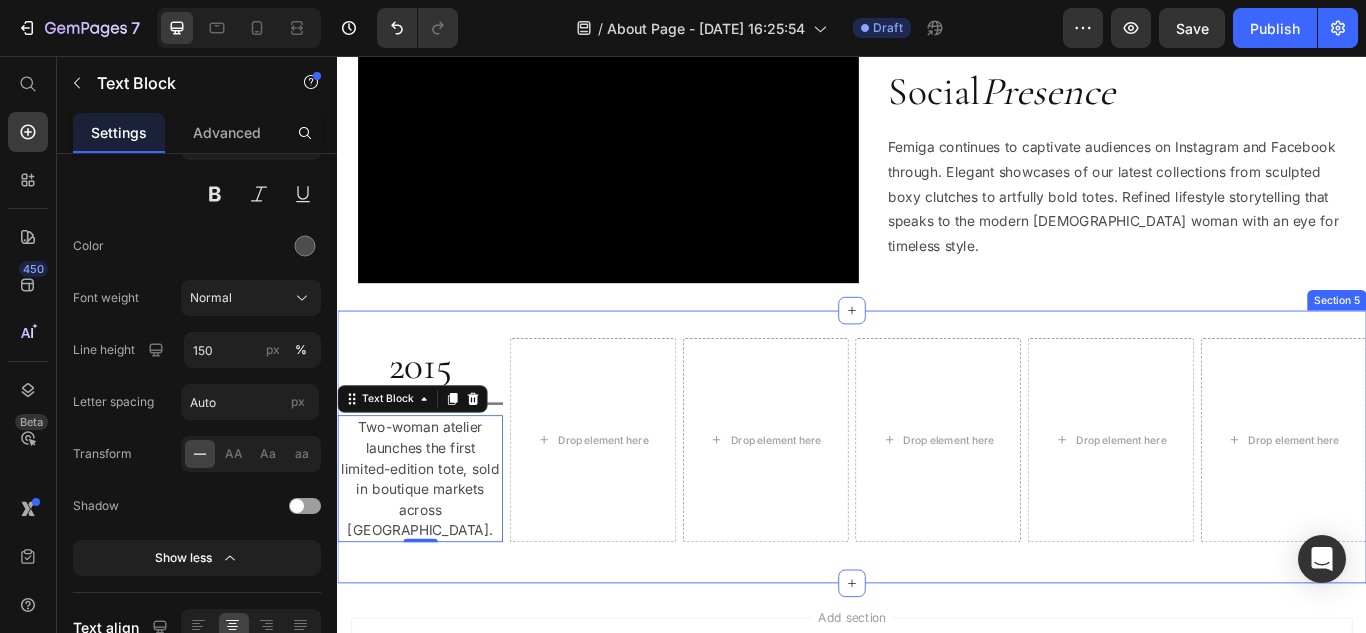 click on "2015 Heading                Title Line Two-woman atelier launches the first limited-edition tote, sold in boutique markets across India. Text Block   0
Drop element here
Drop element here
Drop element here
Drop element here
Drop element here Row Section 5" at bounding box center (937, 512) 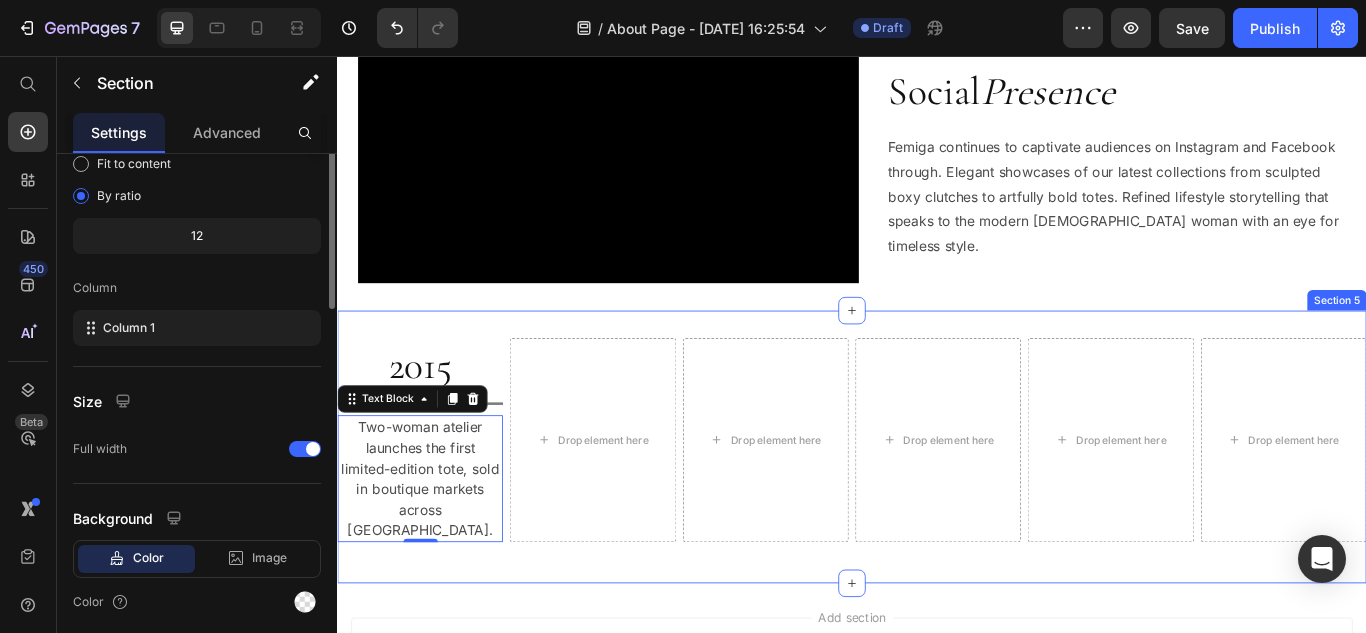 scroll, scrollTop: 0, scrollLeft: 0, axis: both 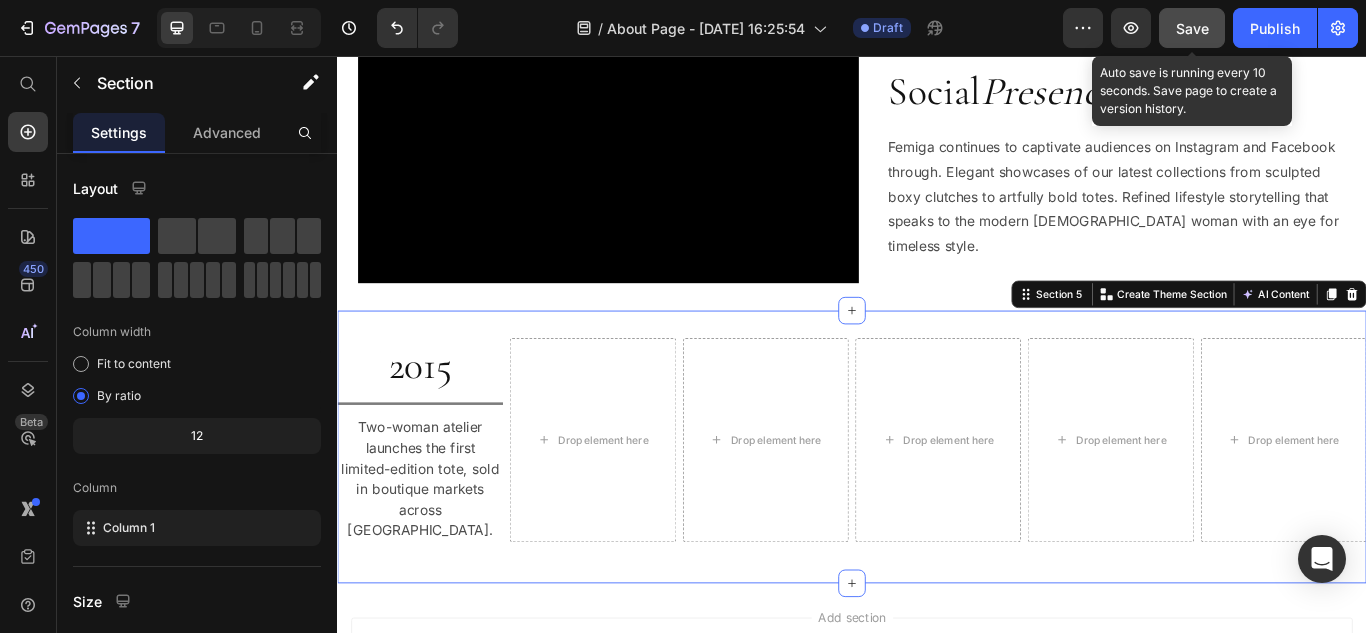 click on "Save" at bounding box center [1192, 28] 